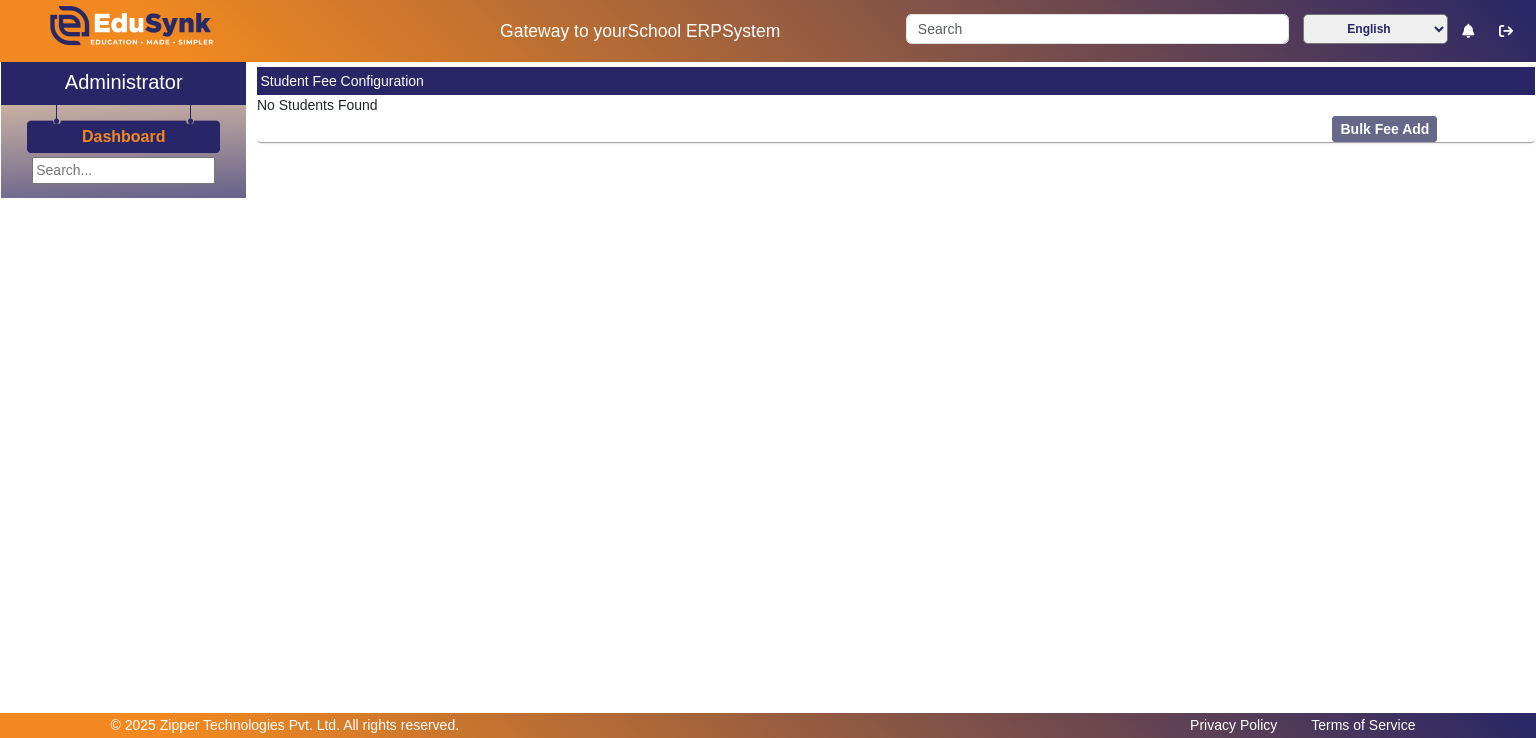 scroll, scrollTop: 0, scrollLeft: 0, axis: both 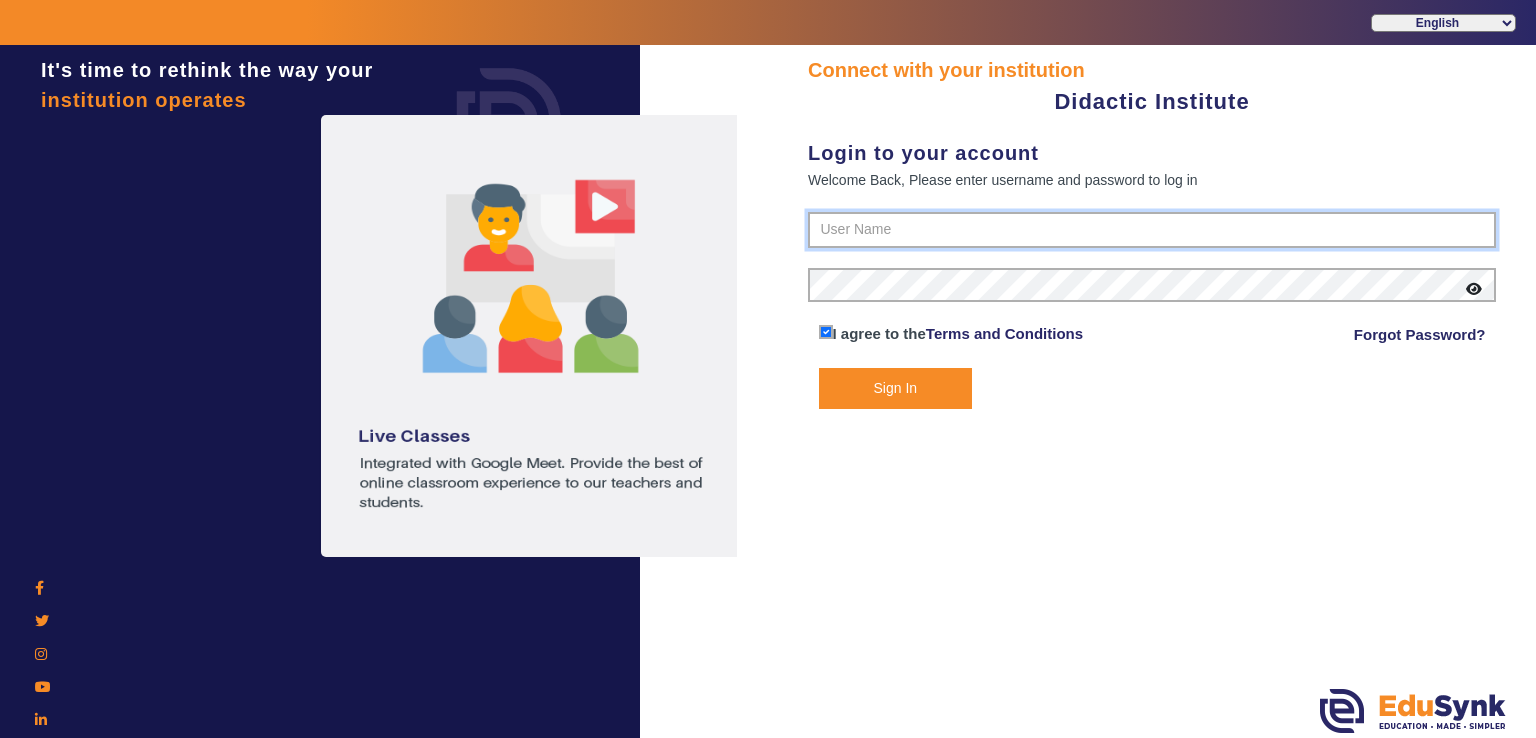 type on "9571262802" 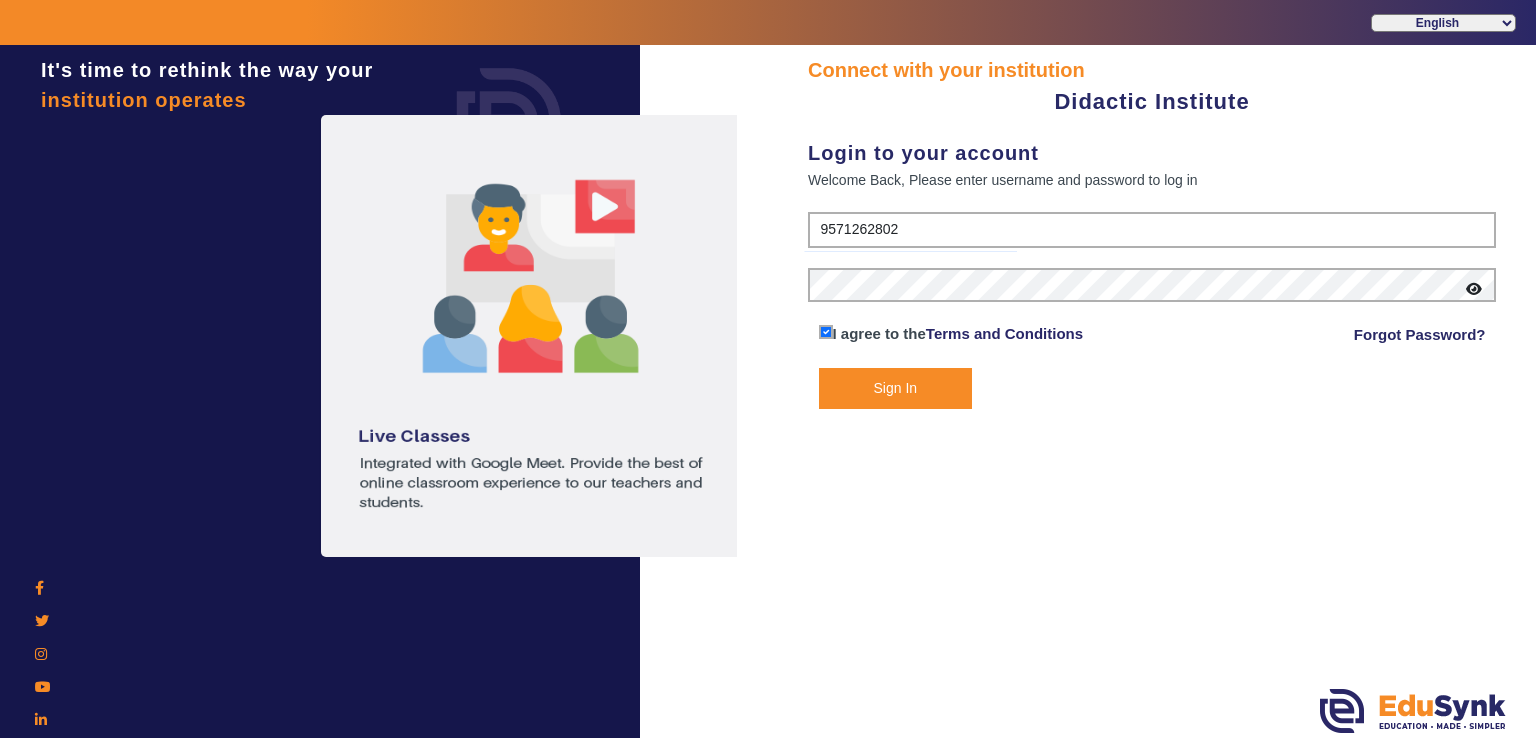 click on "Sign In" 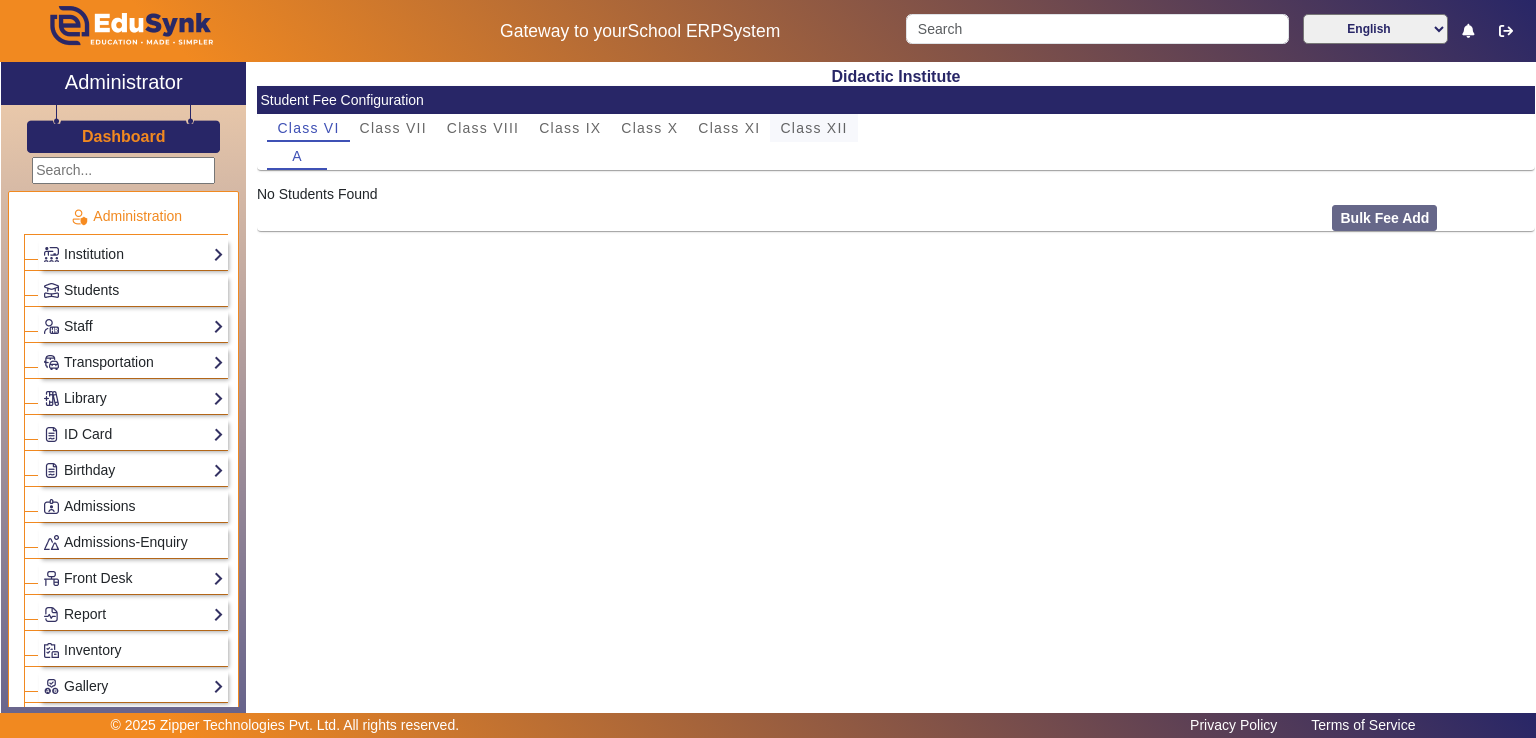 click on "Class XII" at bounding box center (813, 128) 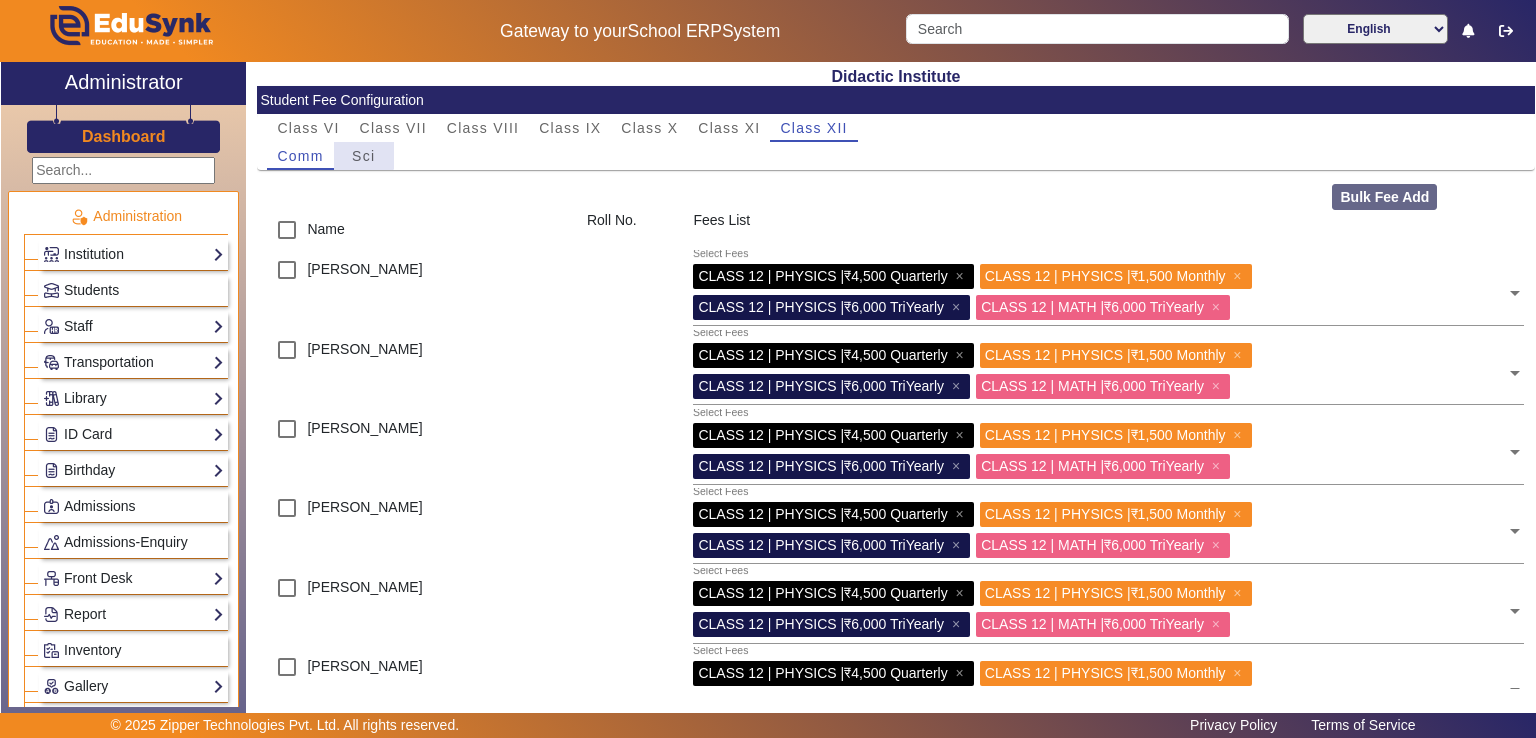 click on "Sci" at bounding box center (363, 156) 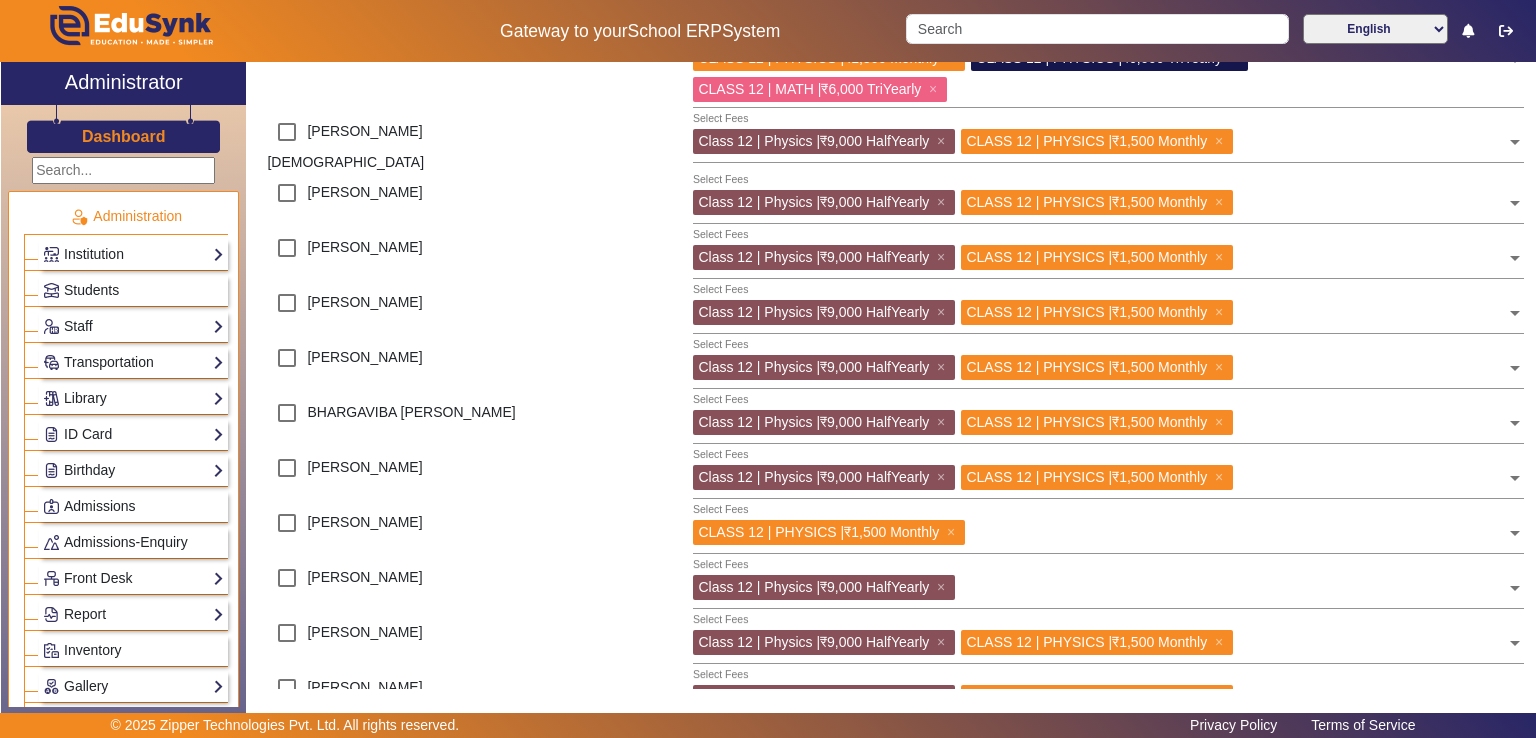 scroll, scrollTop: 0, scrollLeft: 0, axis: both 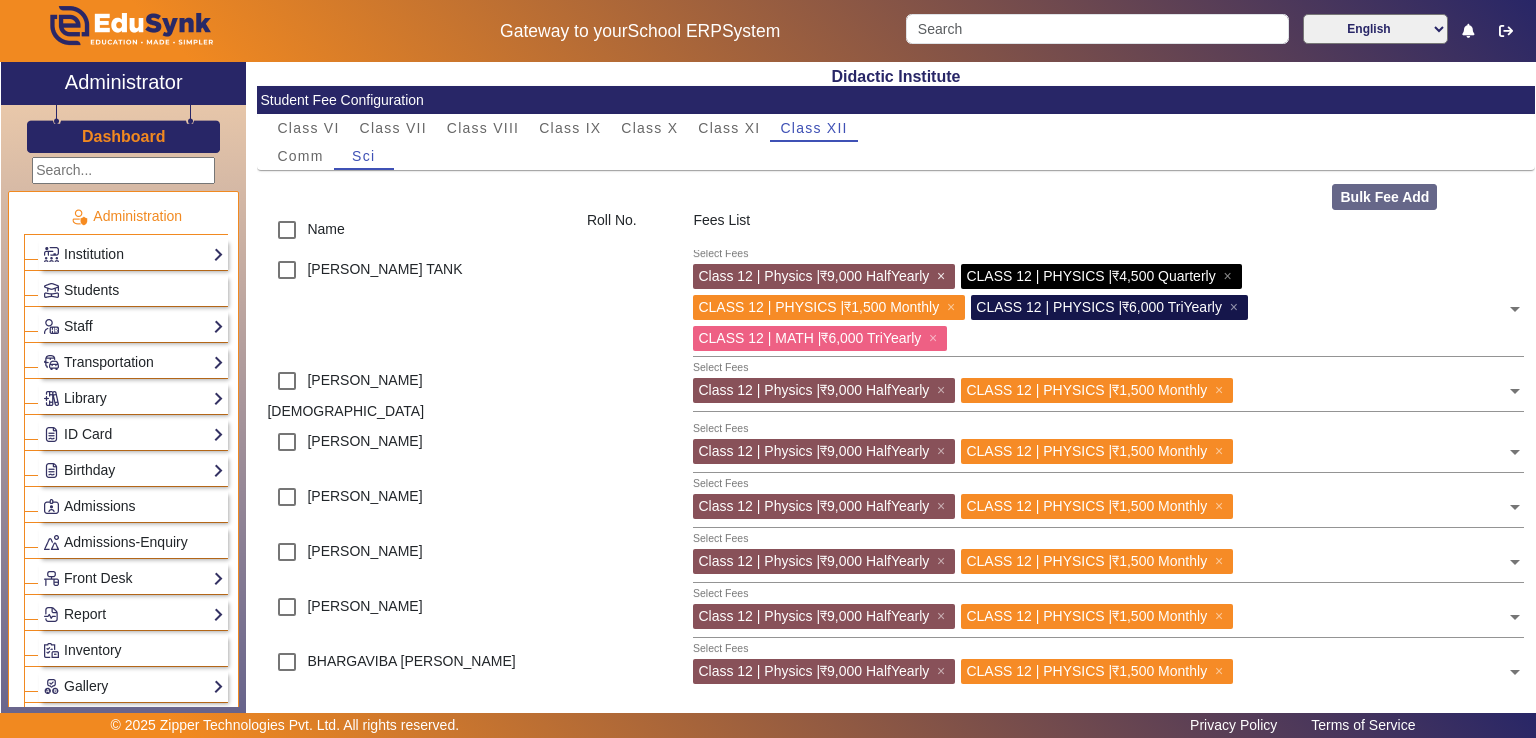 click on "×" 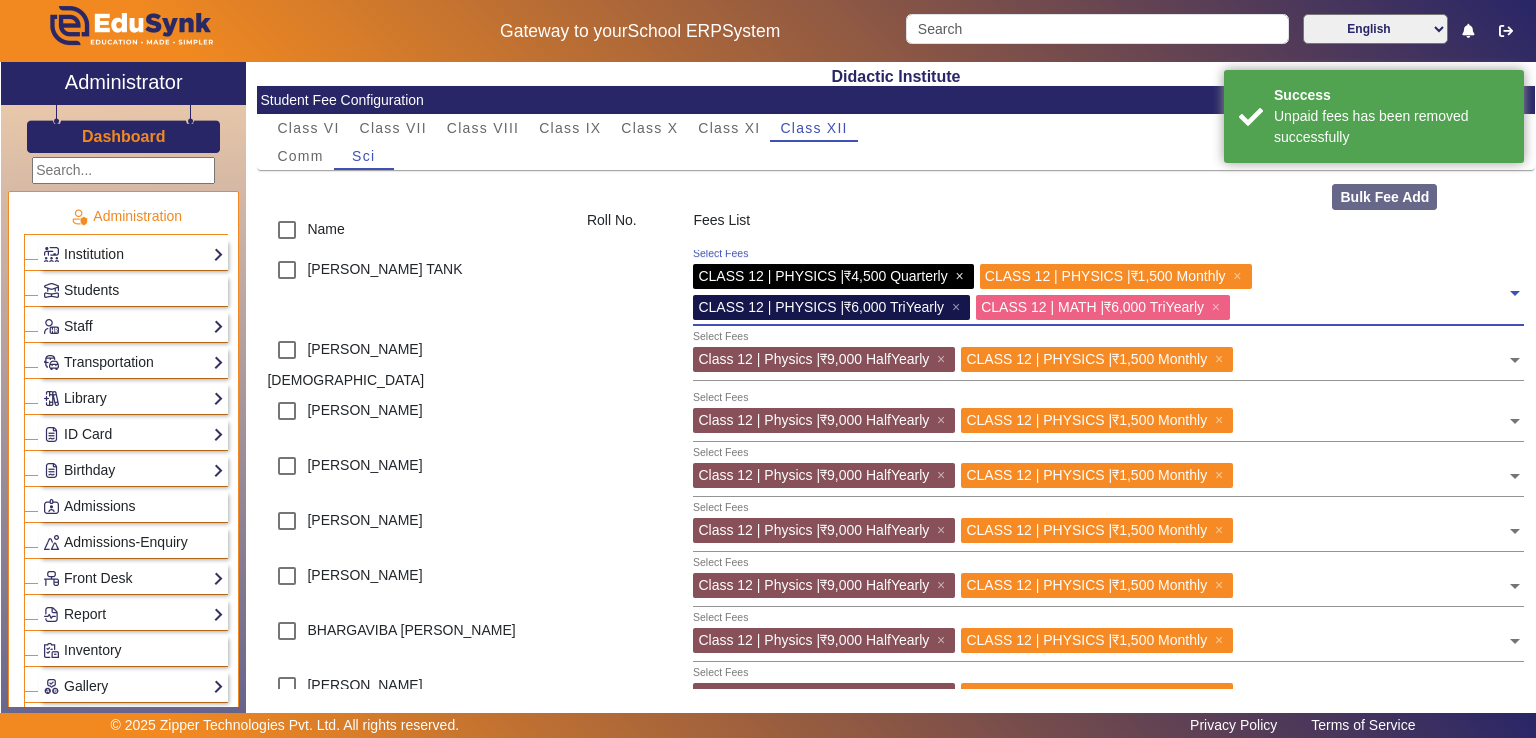 click on "×" 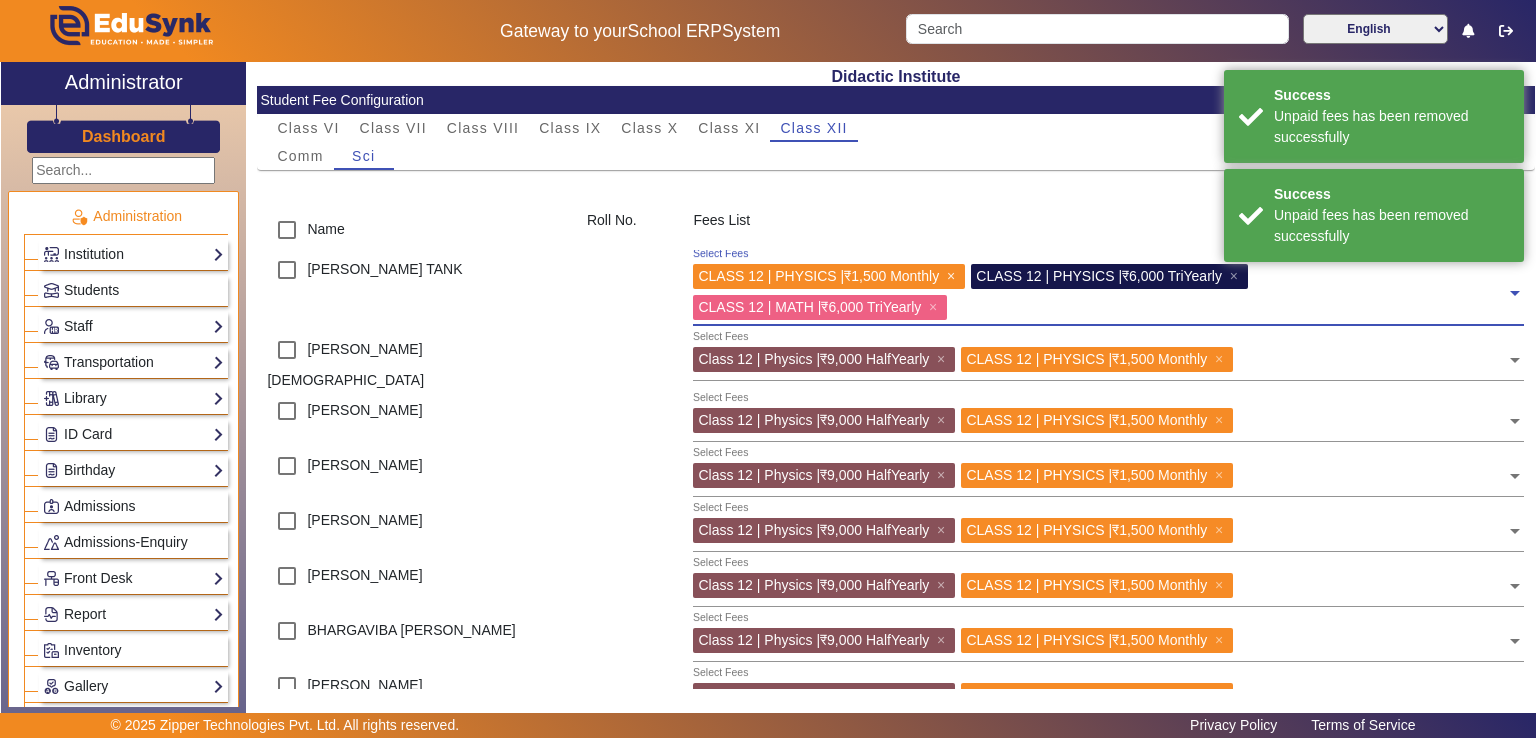 click on "×" 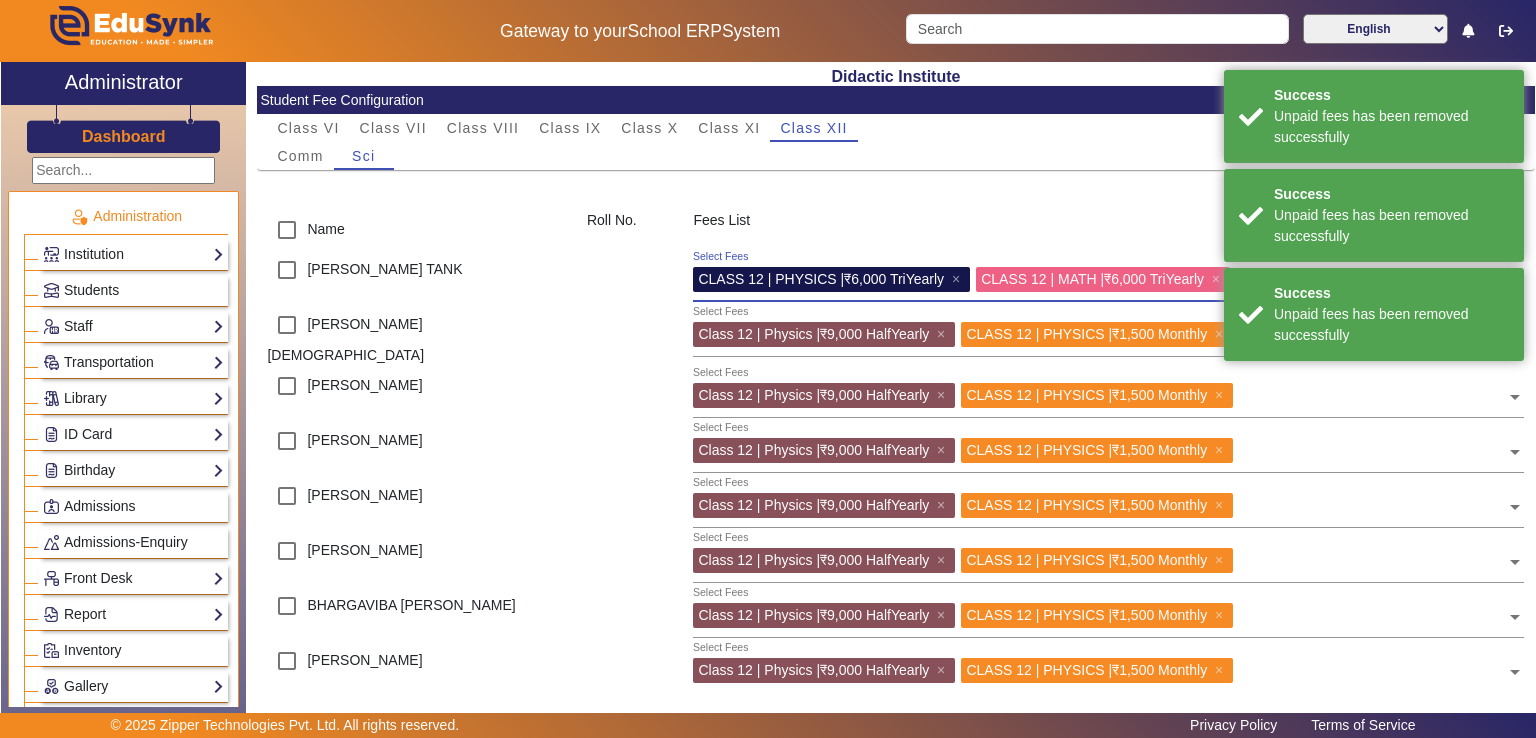 click on "×" 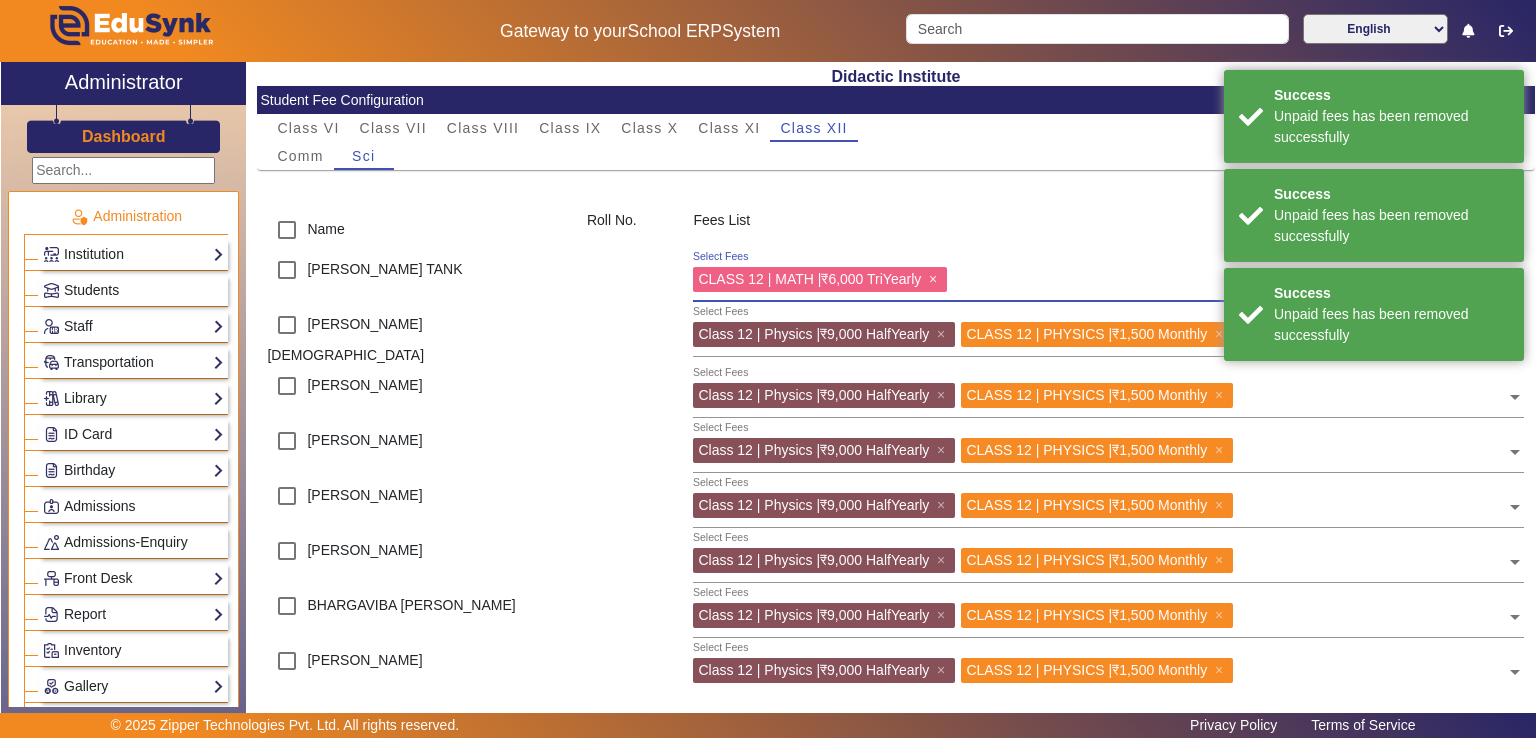 click on "×" 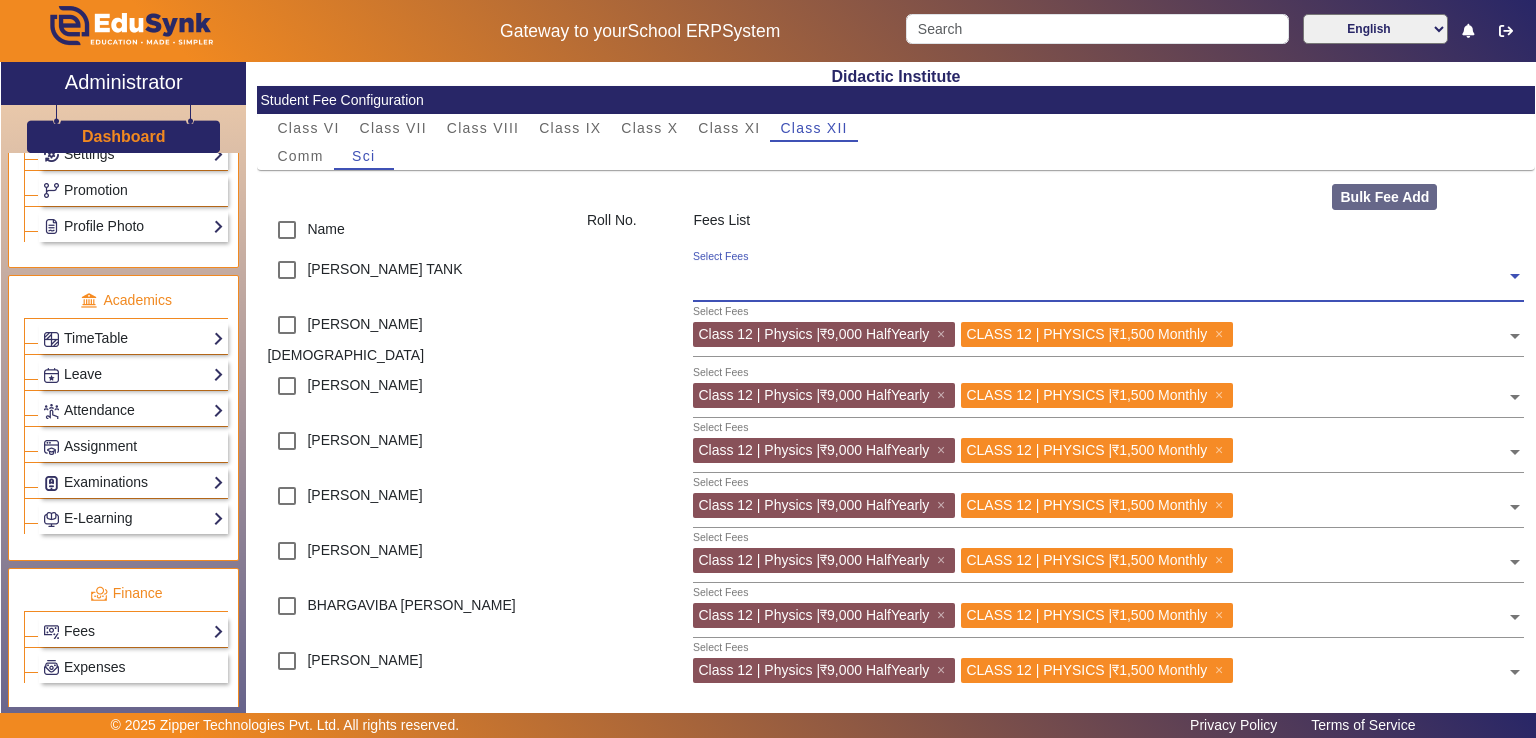 scroll, scrollTop: 719, scrollLeft: 0, axis: vertical 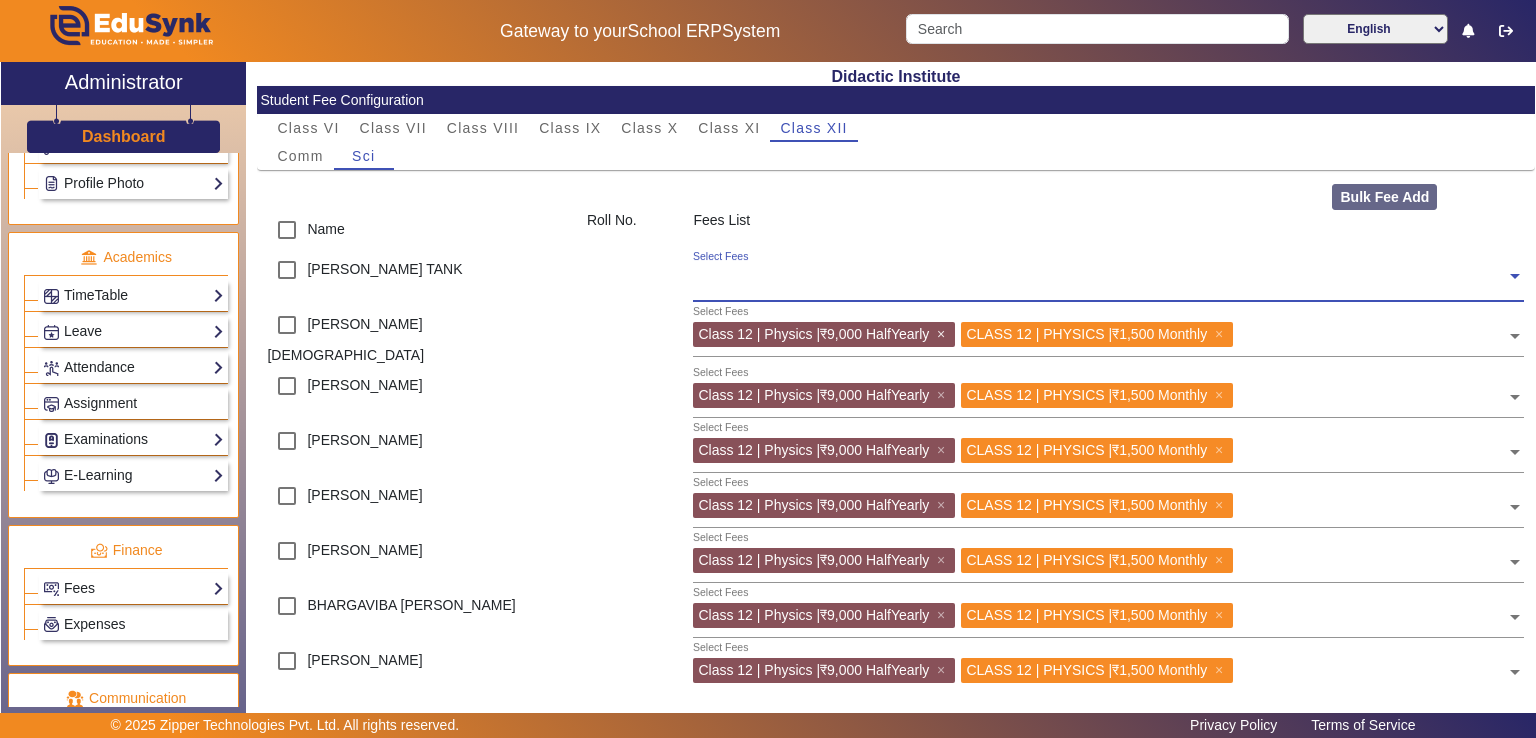 click on "×" 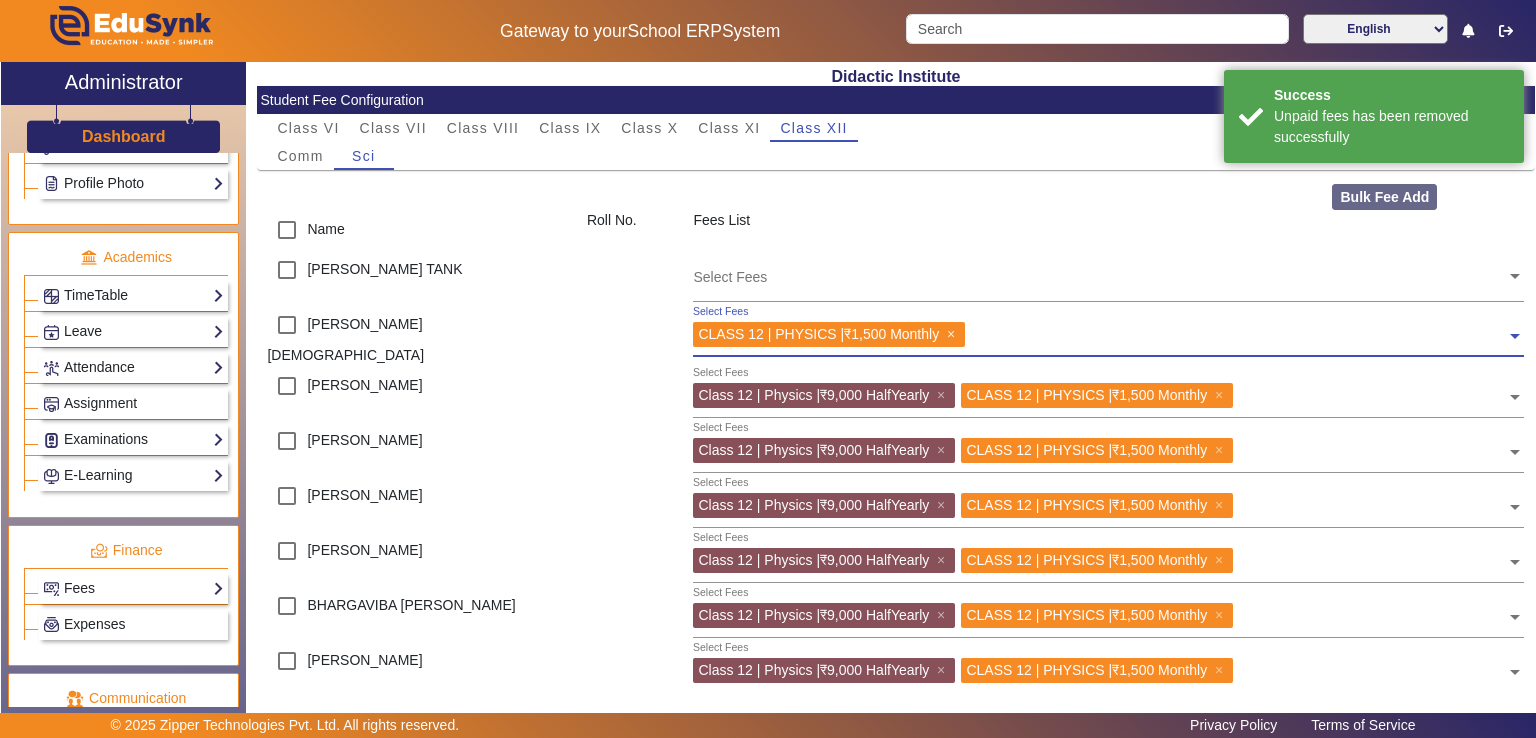 click on "×" 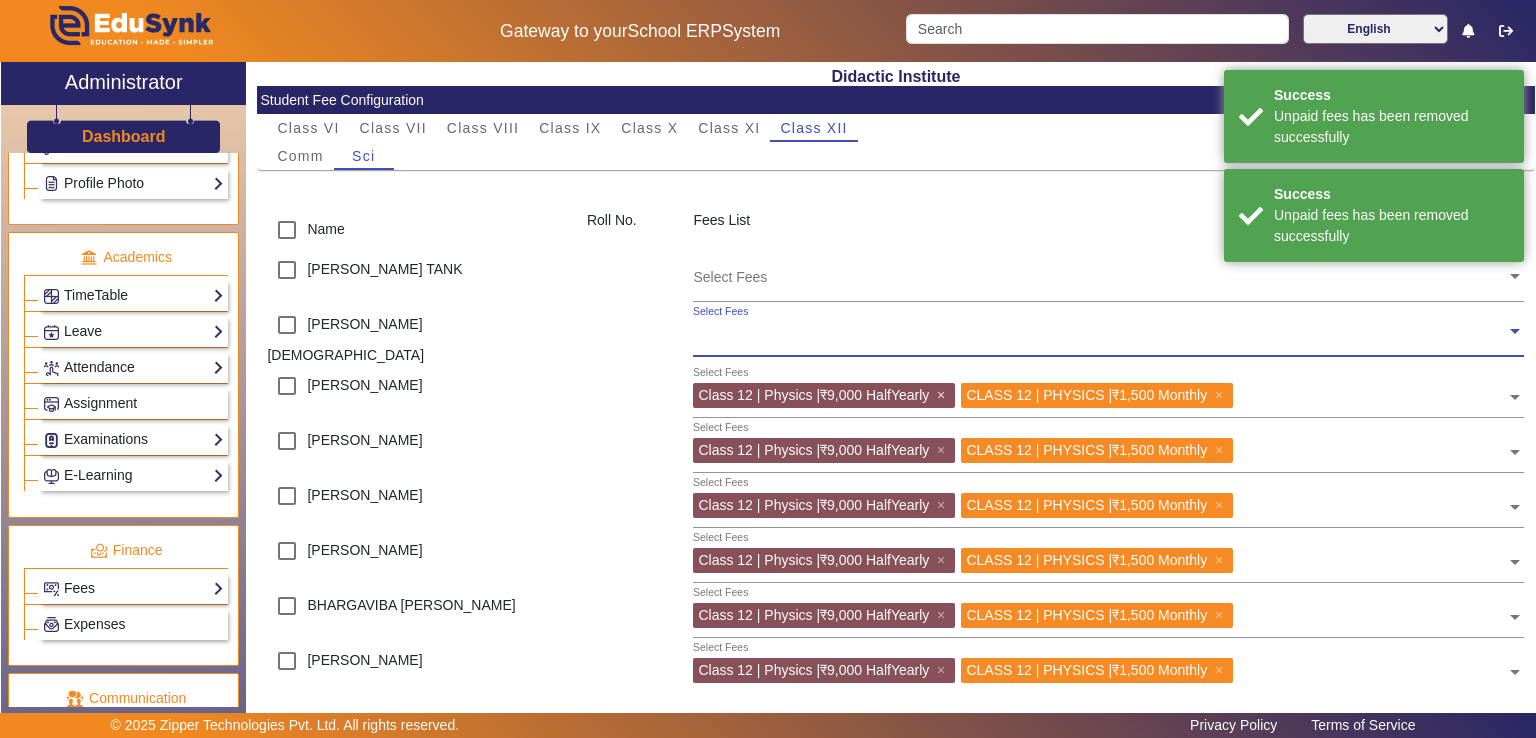 click on "×" 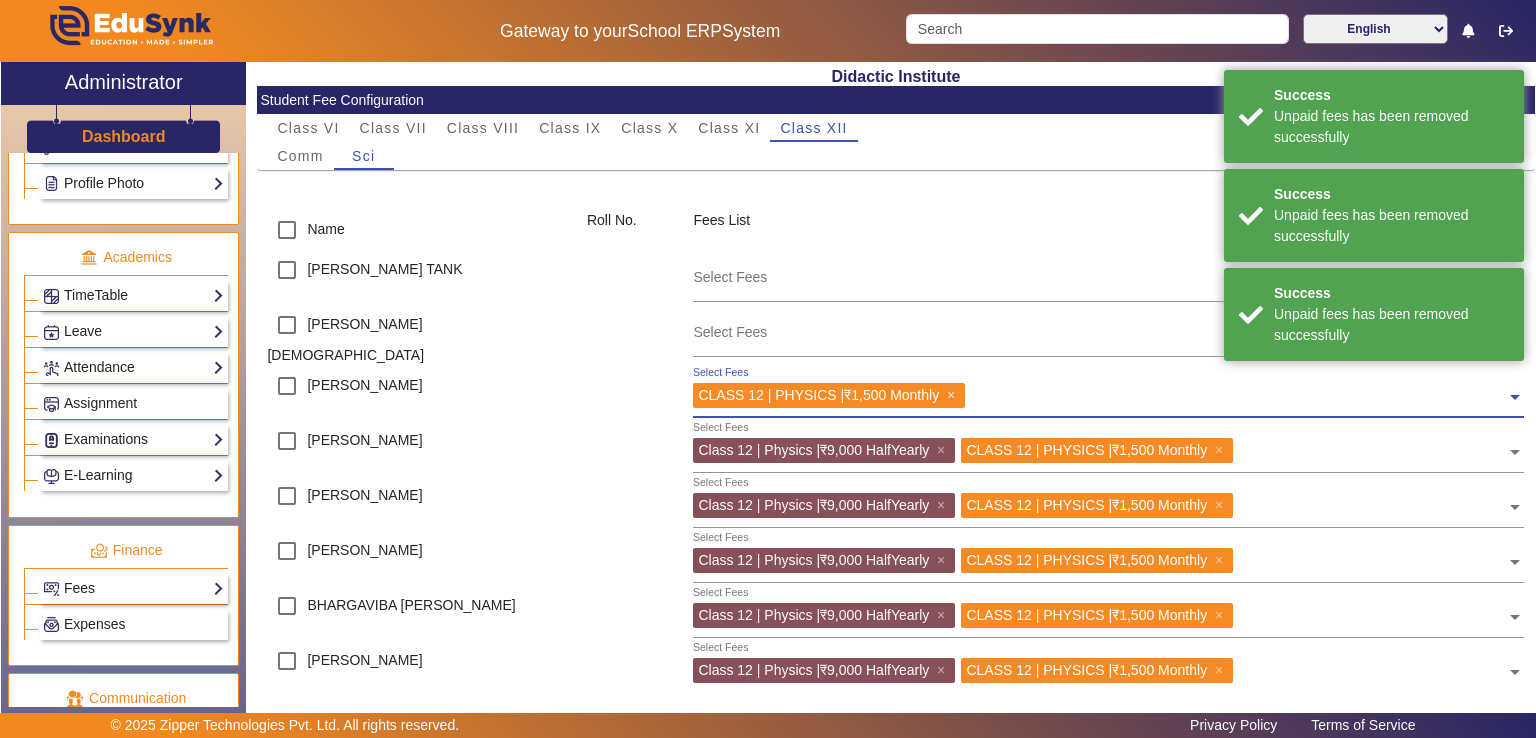 click on "×" 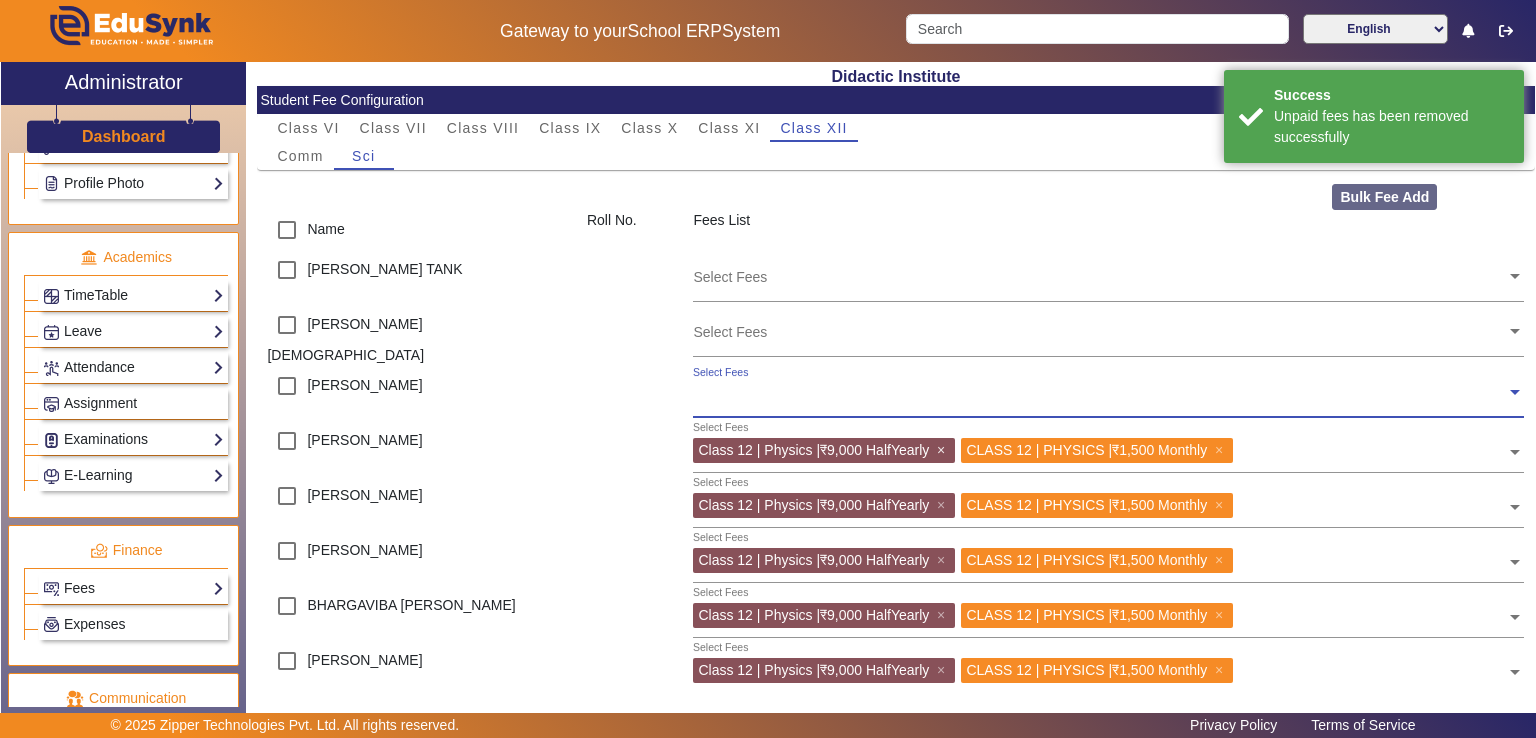 click on "×" 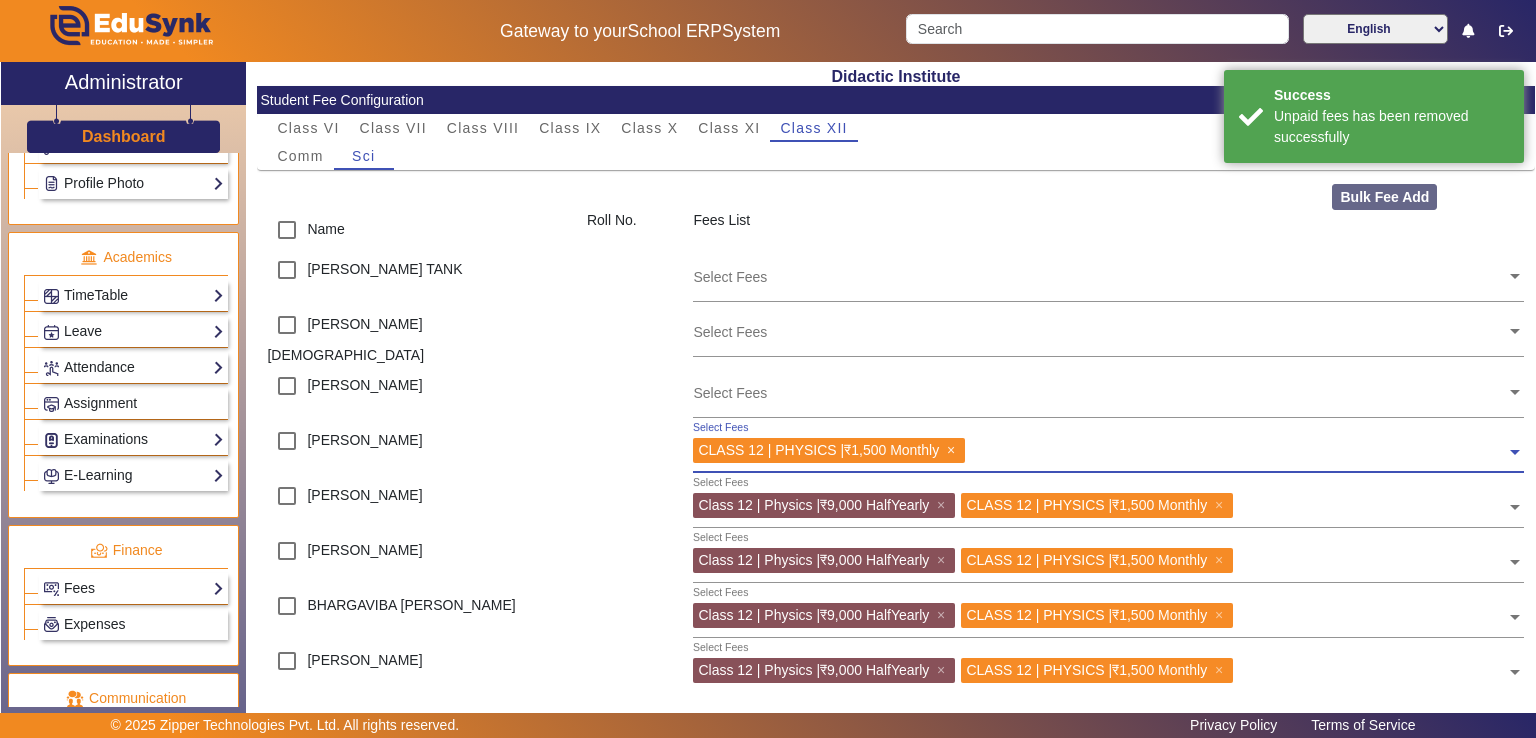 click on "×" 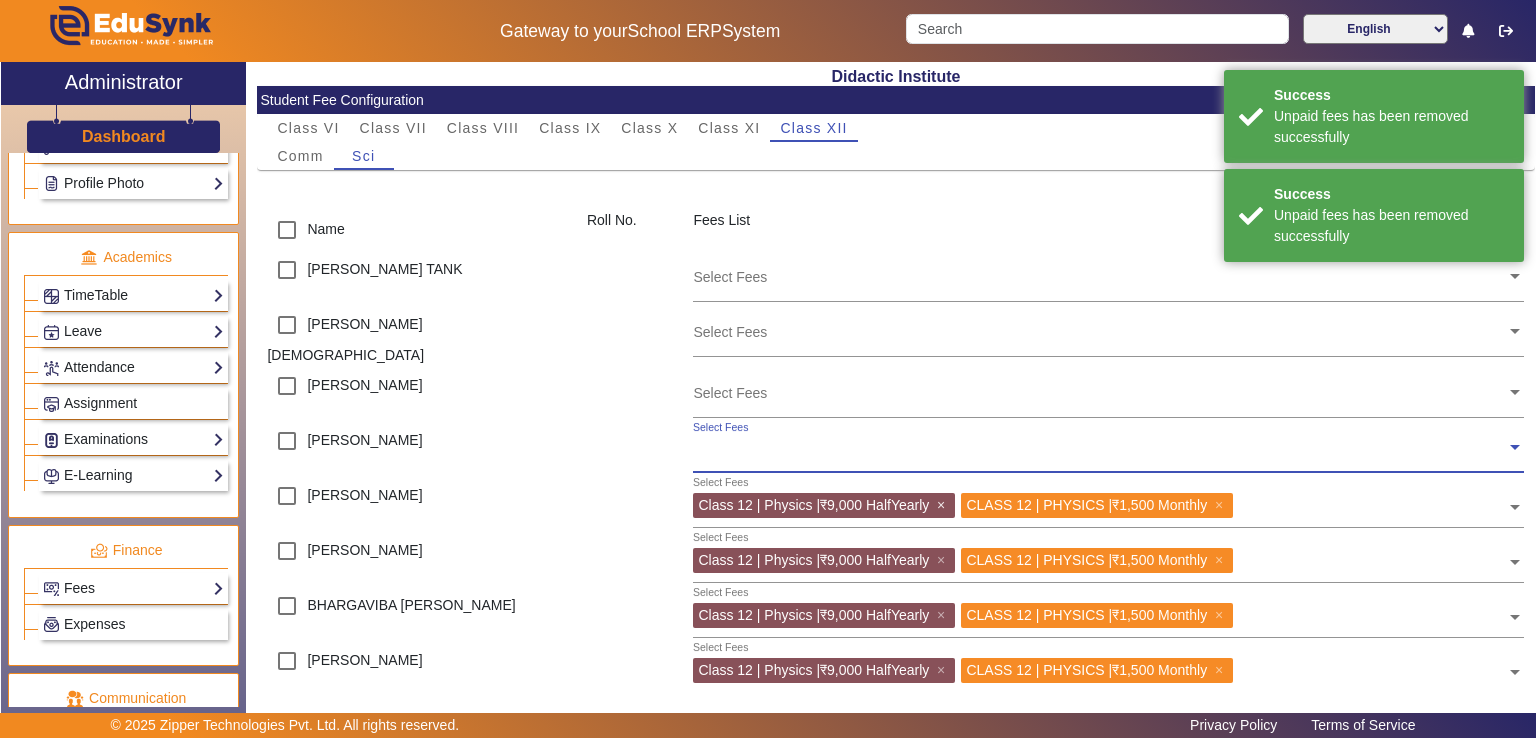 click on "×" 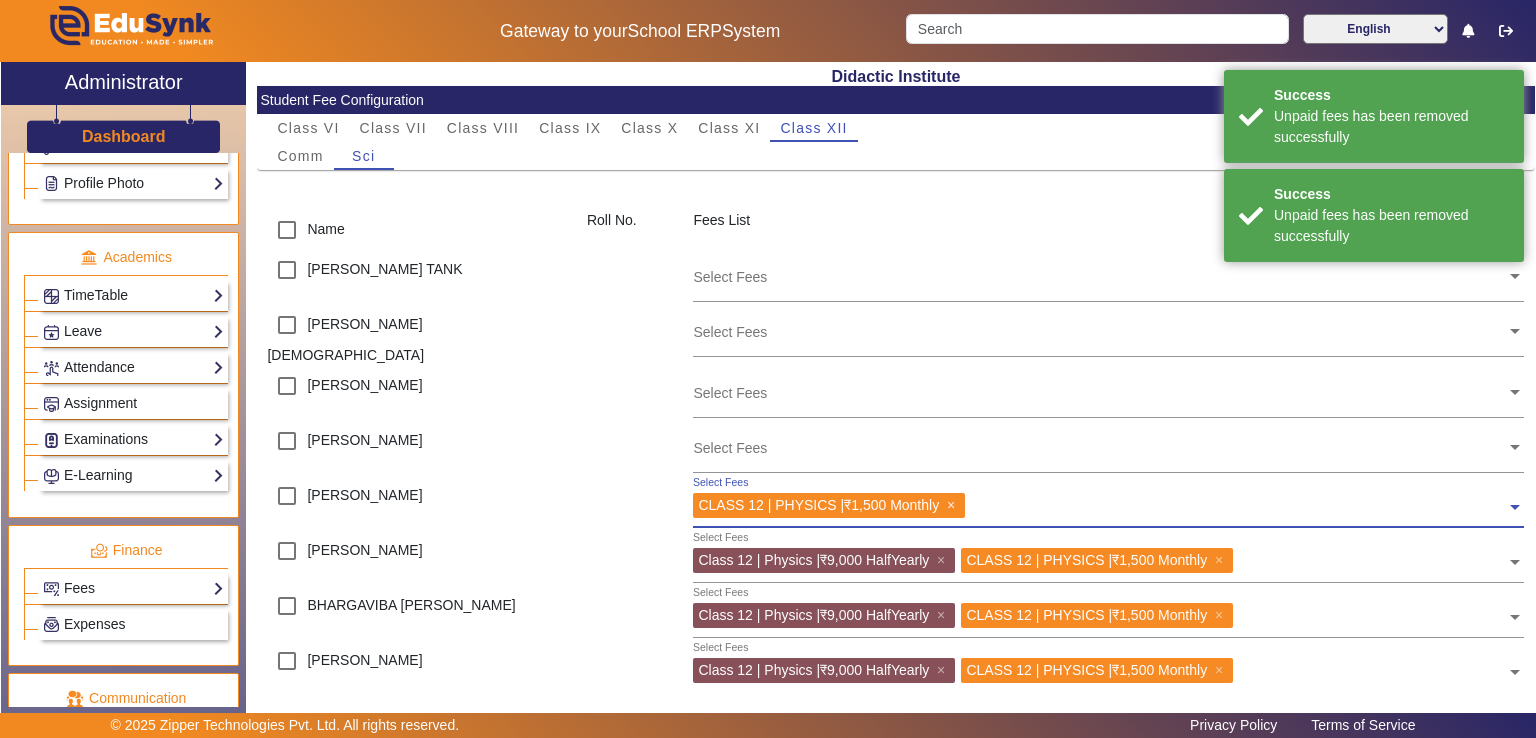 click on "×" 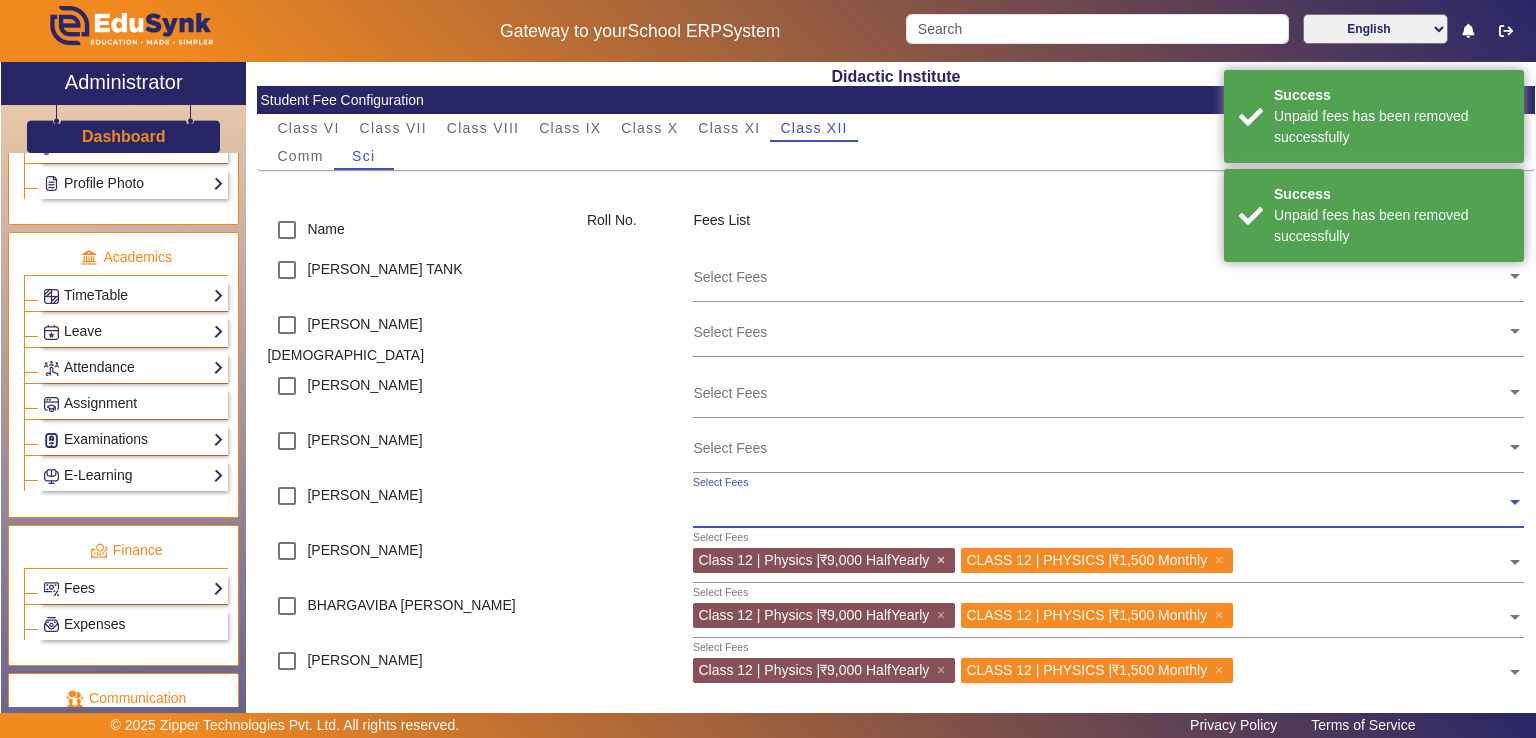 click on "×" 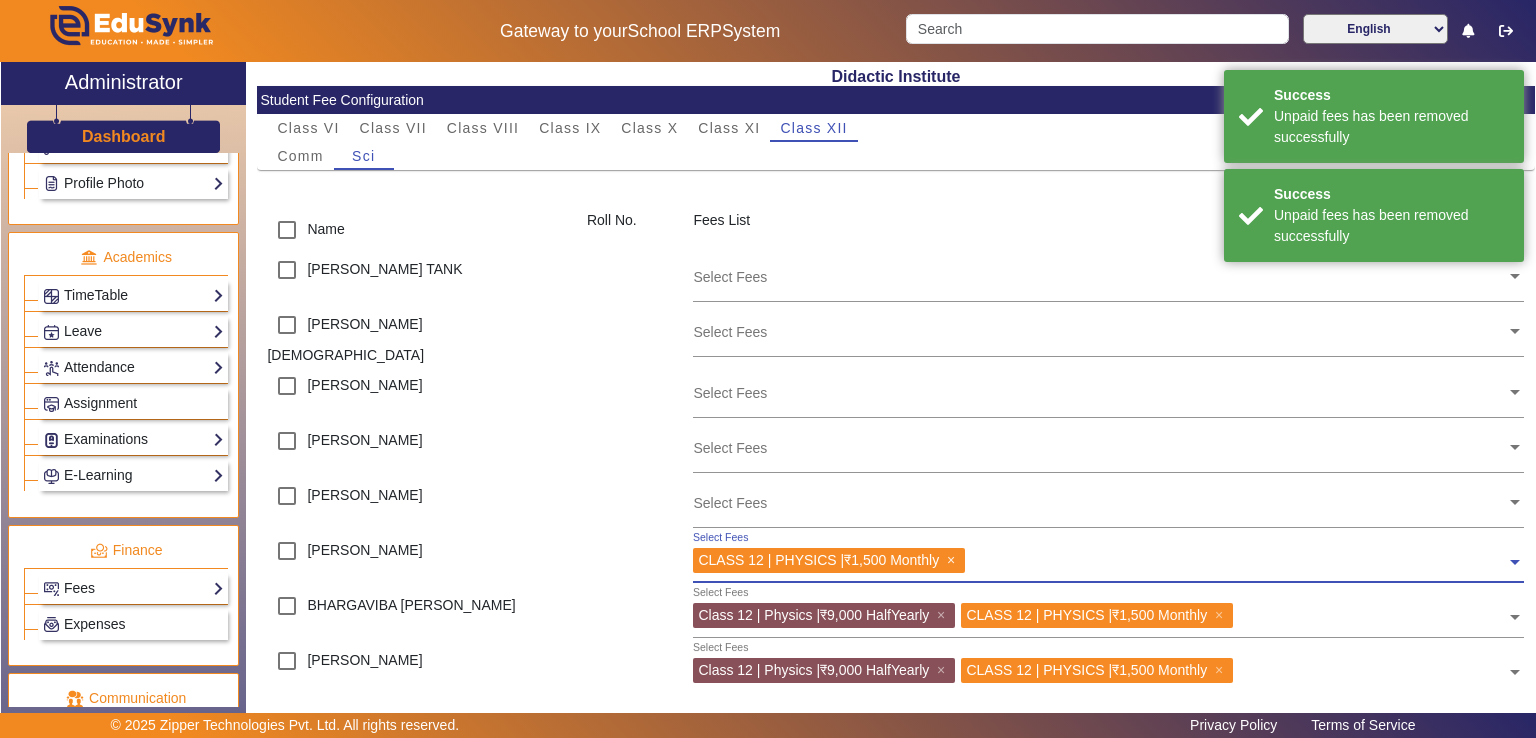 click on "×" 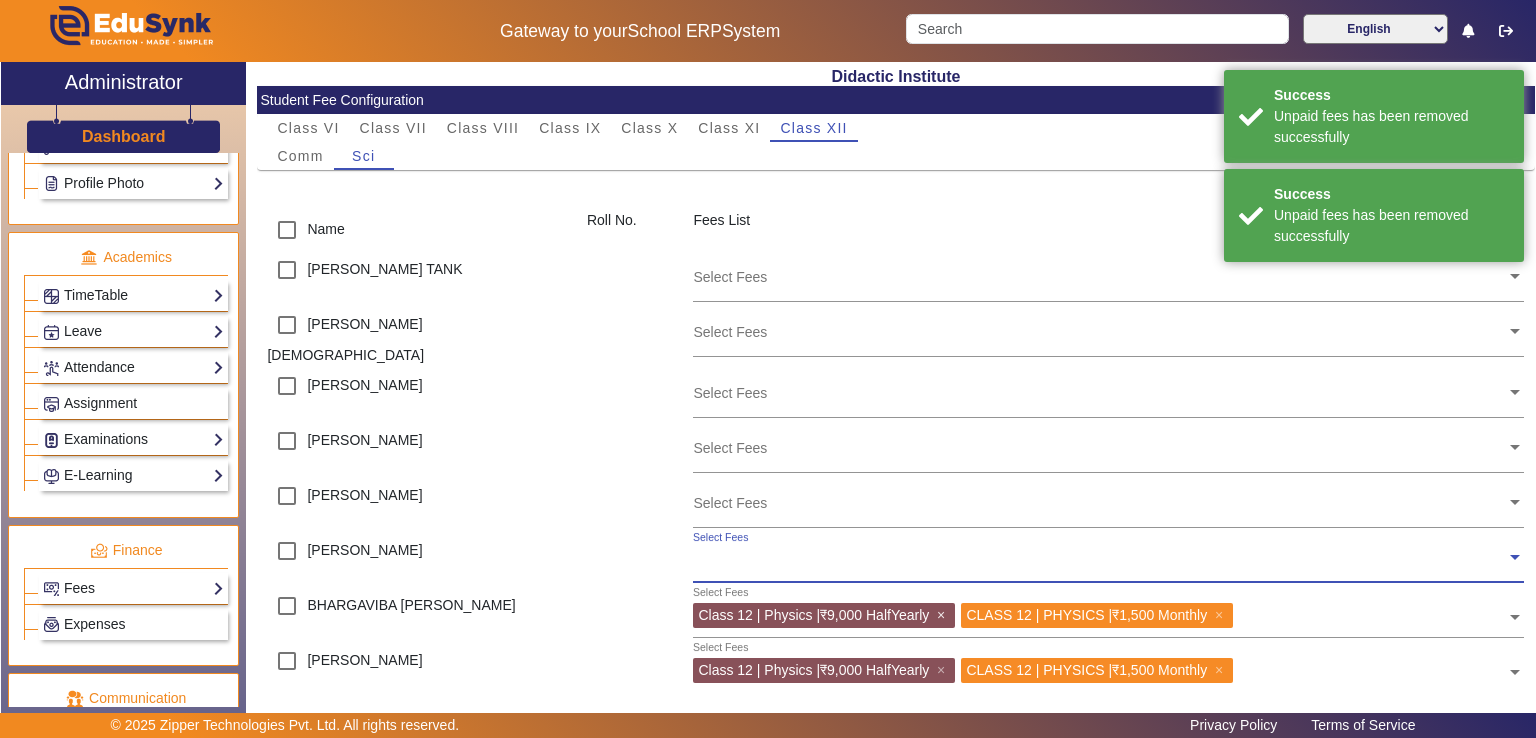click on "×" 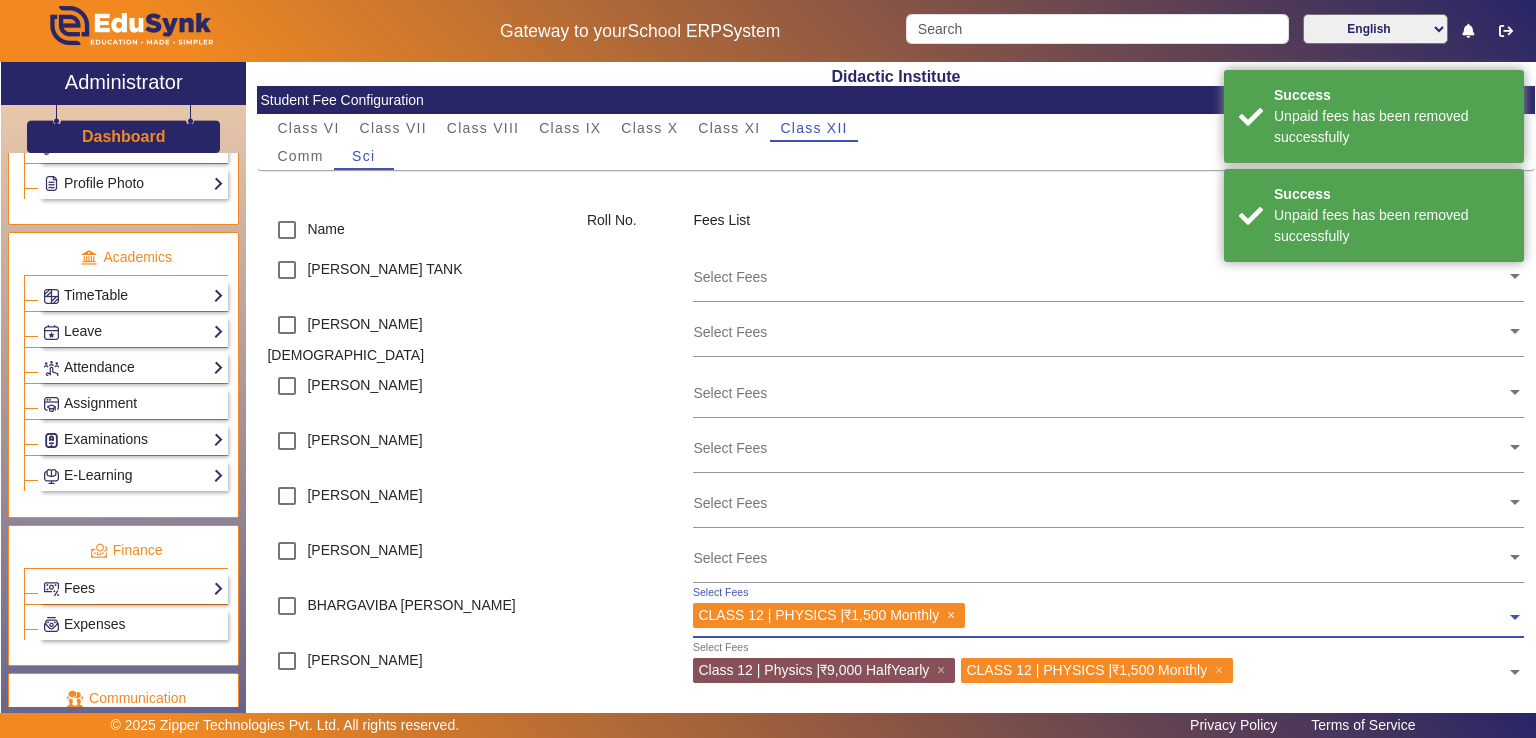 click on "×" 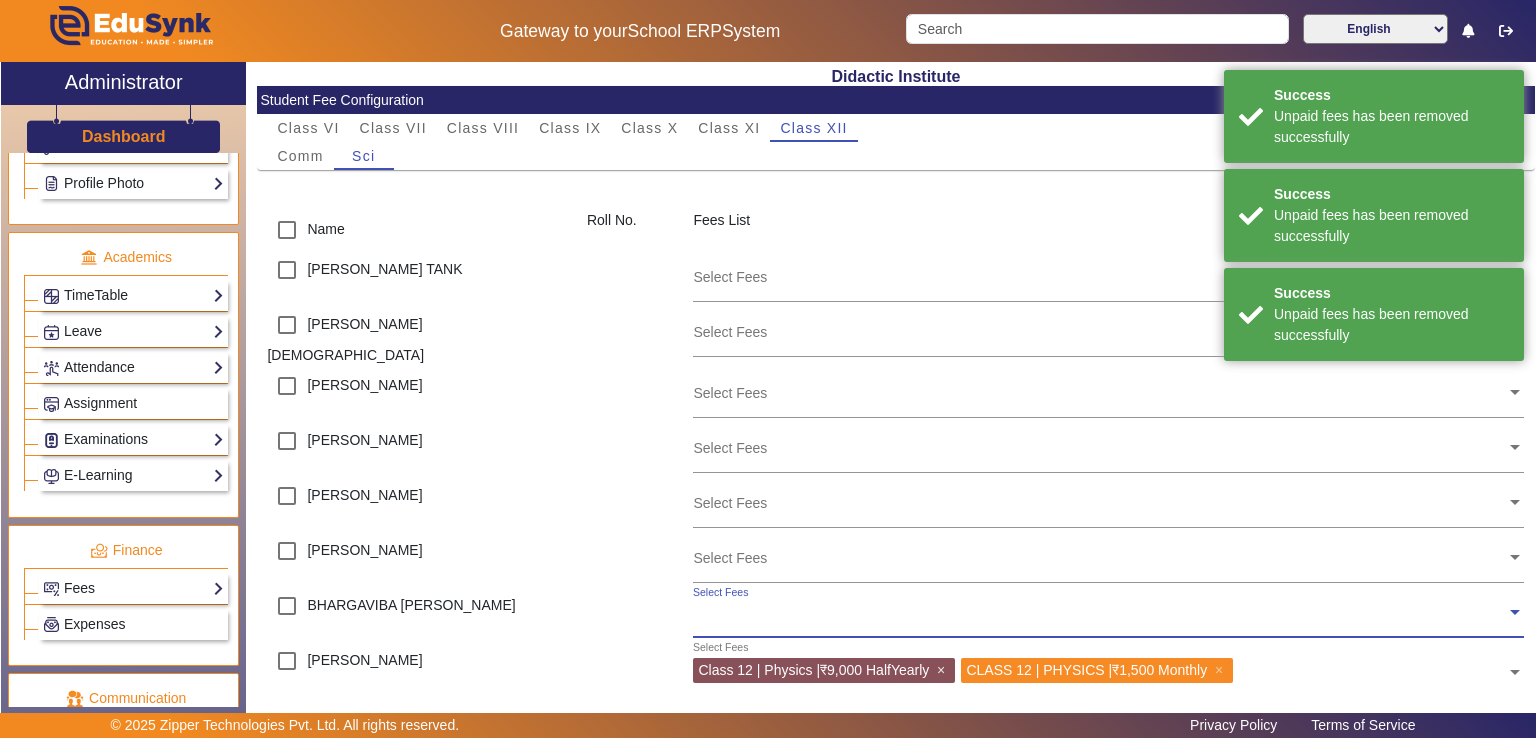 click on "×" 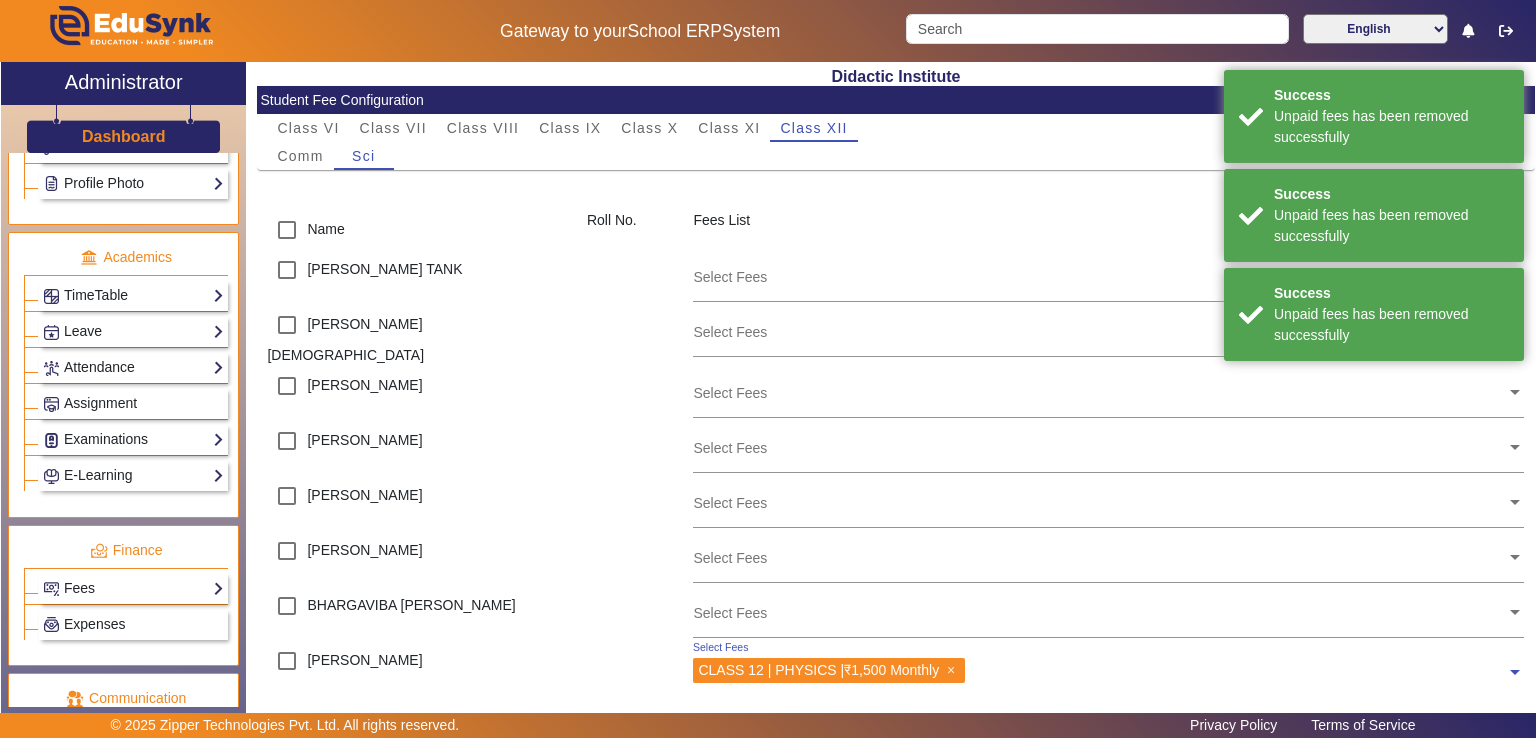 click on "×" 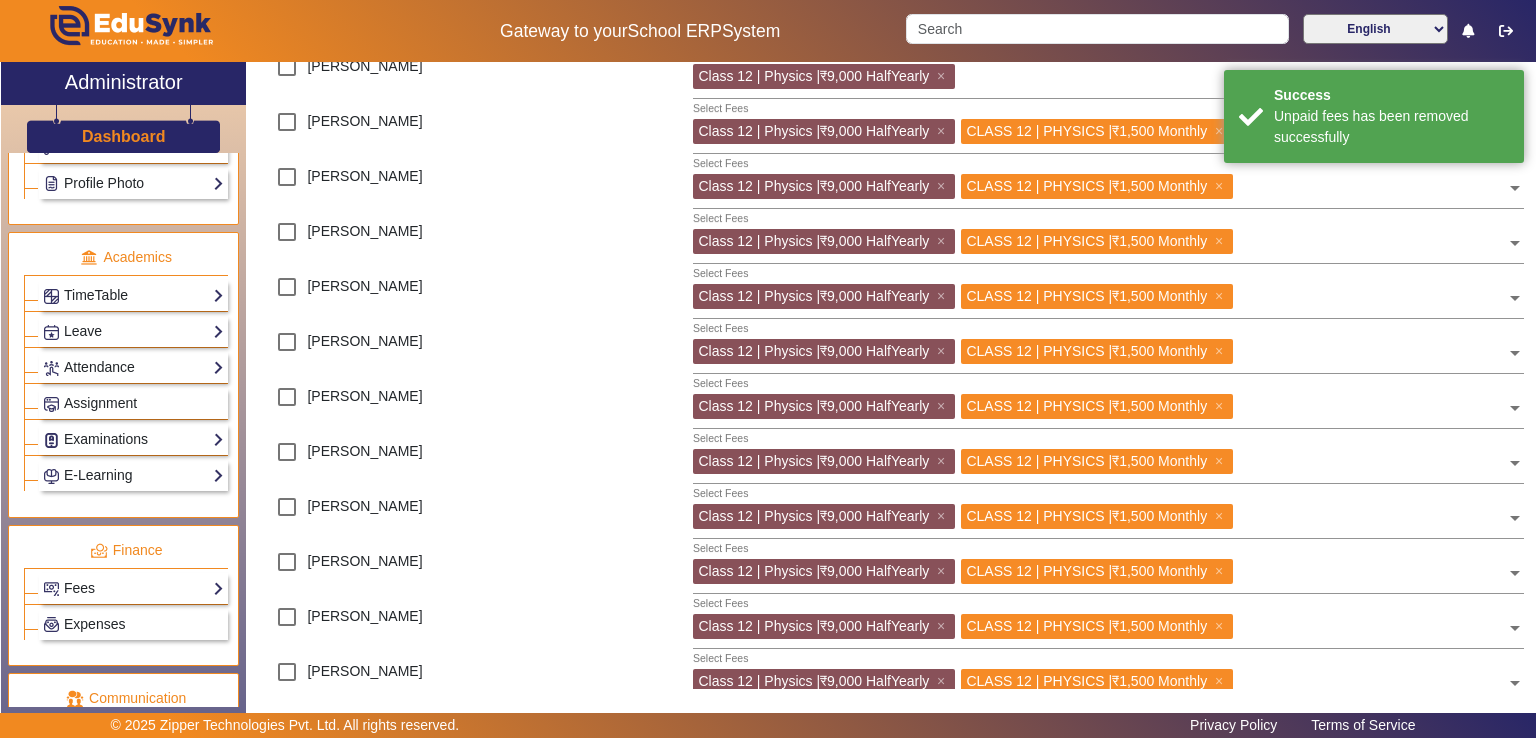 scroll, scrollTop: 0, scrollLeft: 0, axis: both 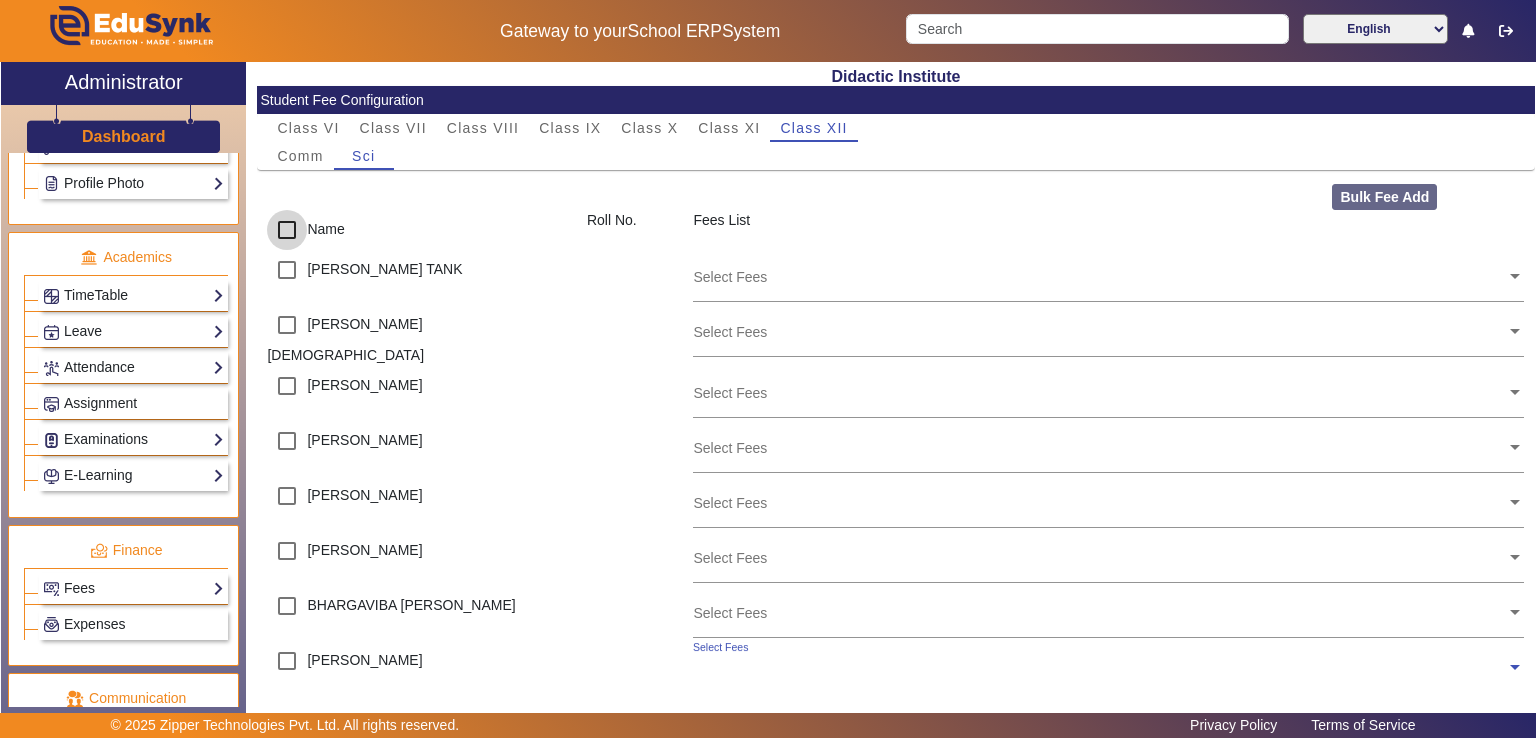 click at bounding box center [287, 230] 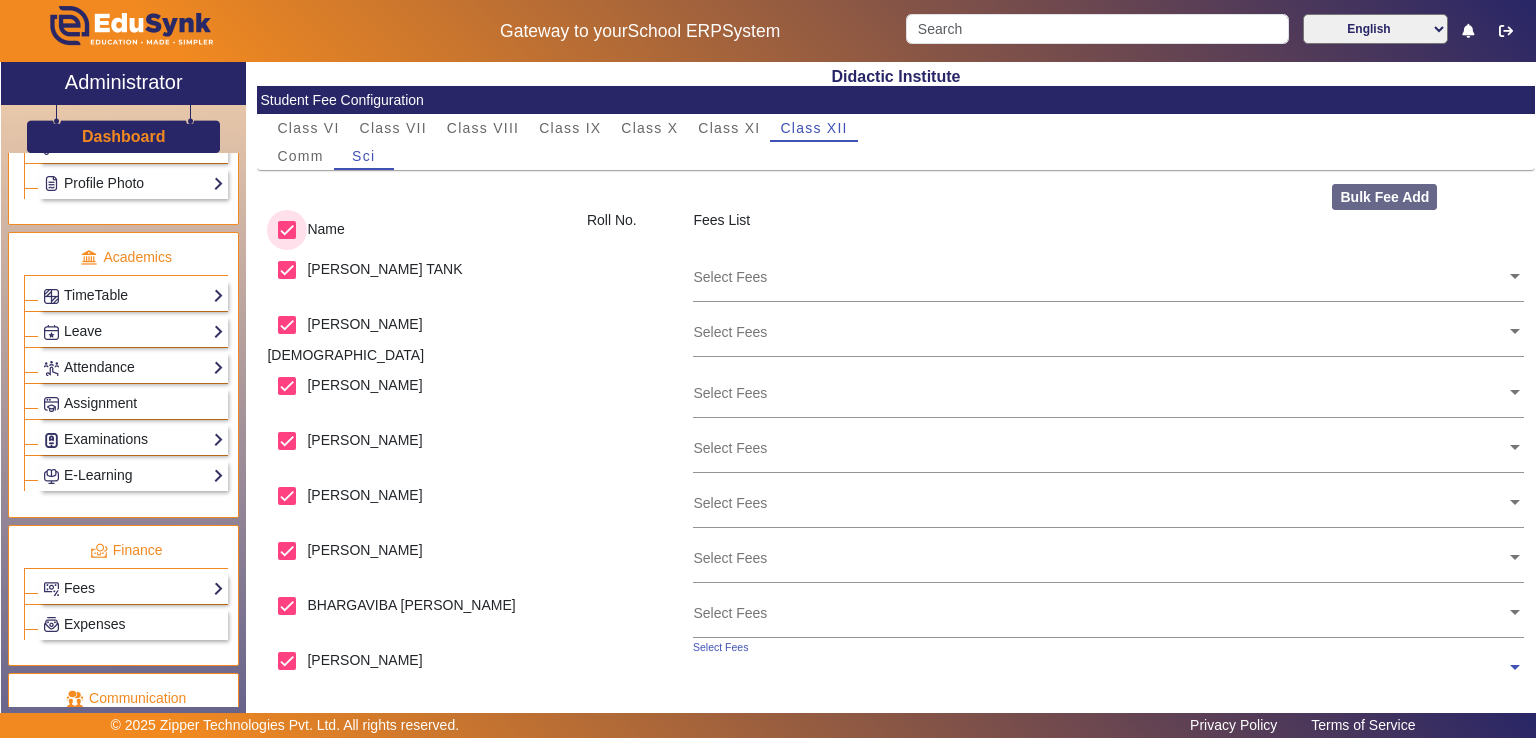 checkbox on "true" 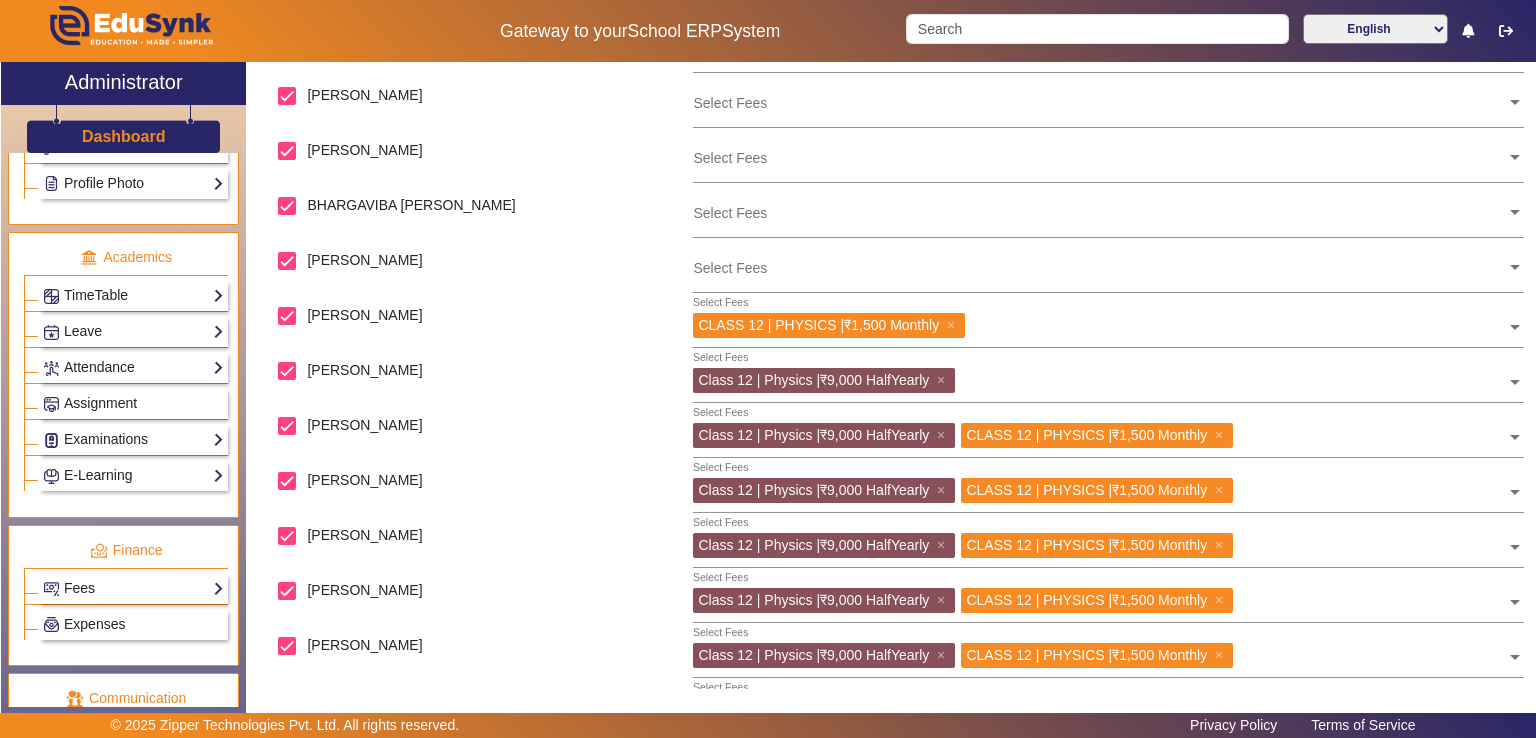 scroll, scrollTop: 184, scrollLeft: 0, axis: vertical 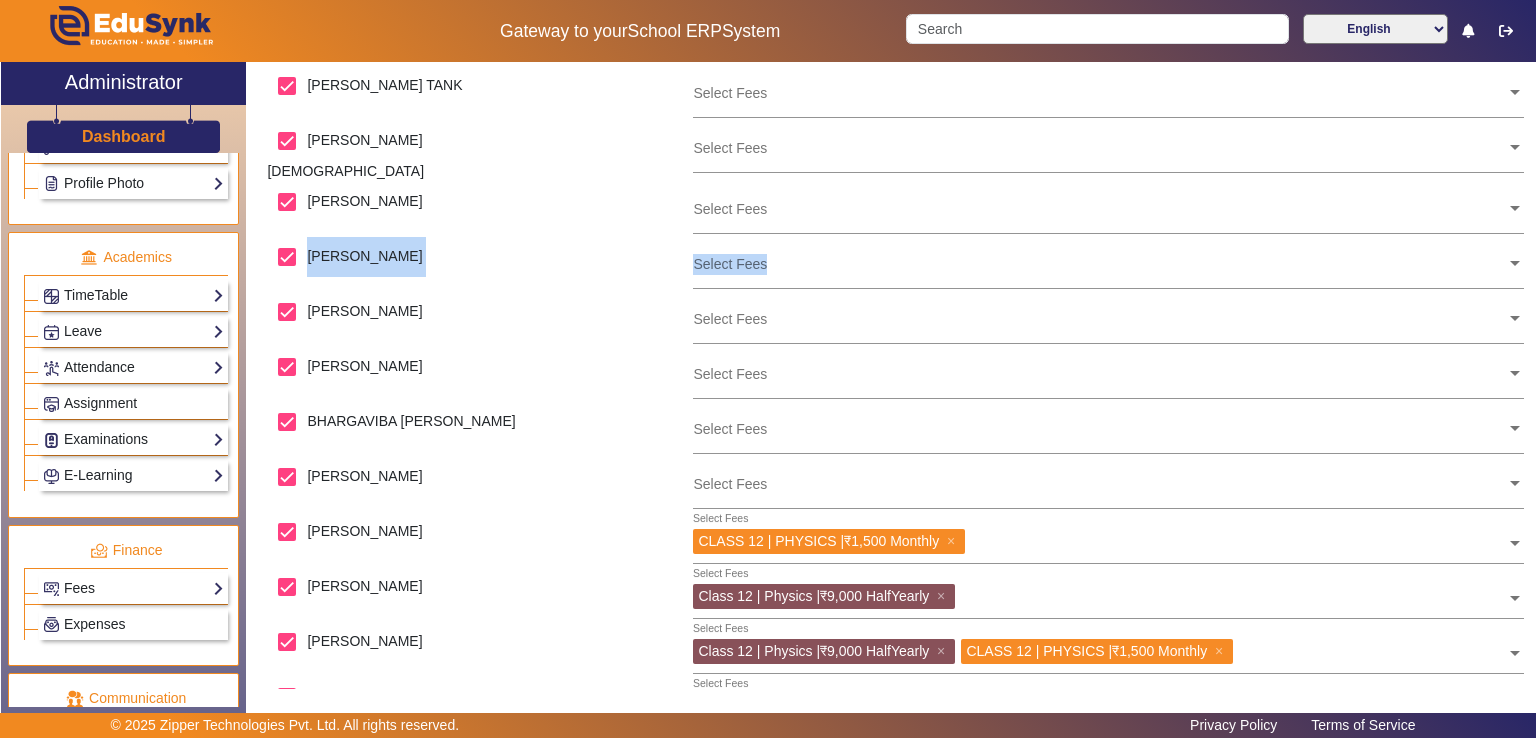 drag, startPoint x: 1535, startPoint y: 247, endPoint x: 1535, endPoint y: 176, distance: 71 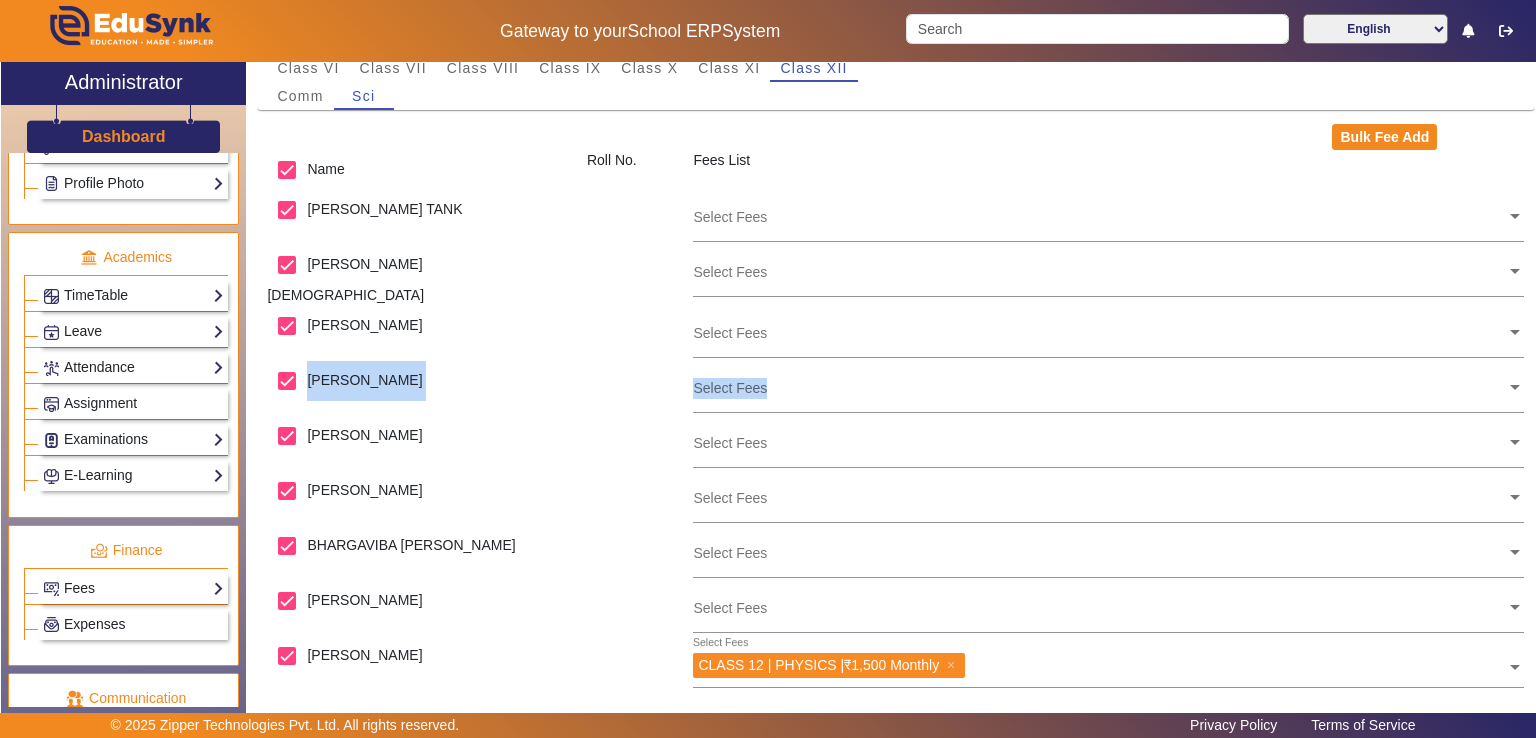 scroll, scrollTop: 0, scrollLeft: 0, axis: both 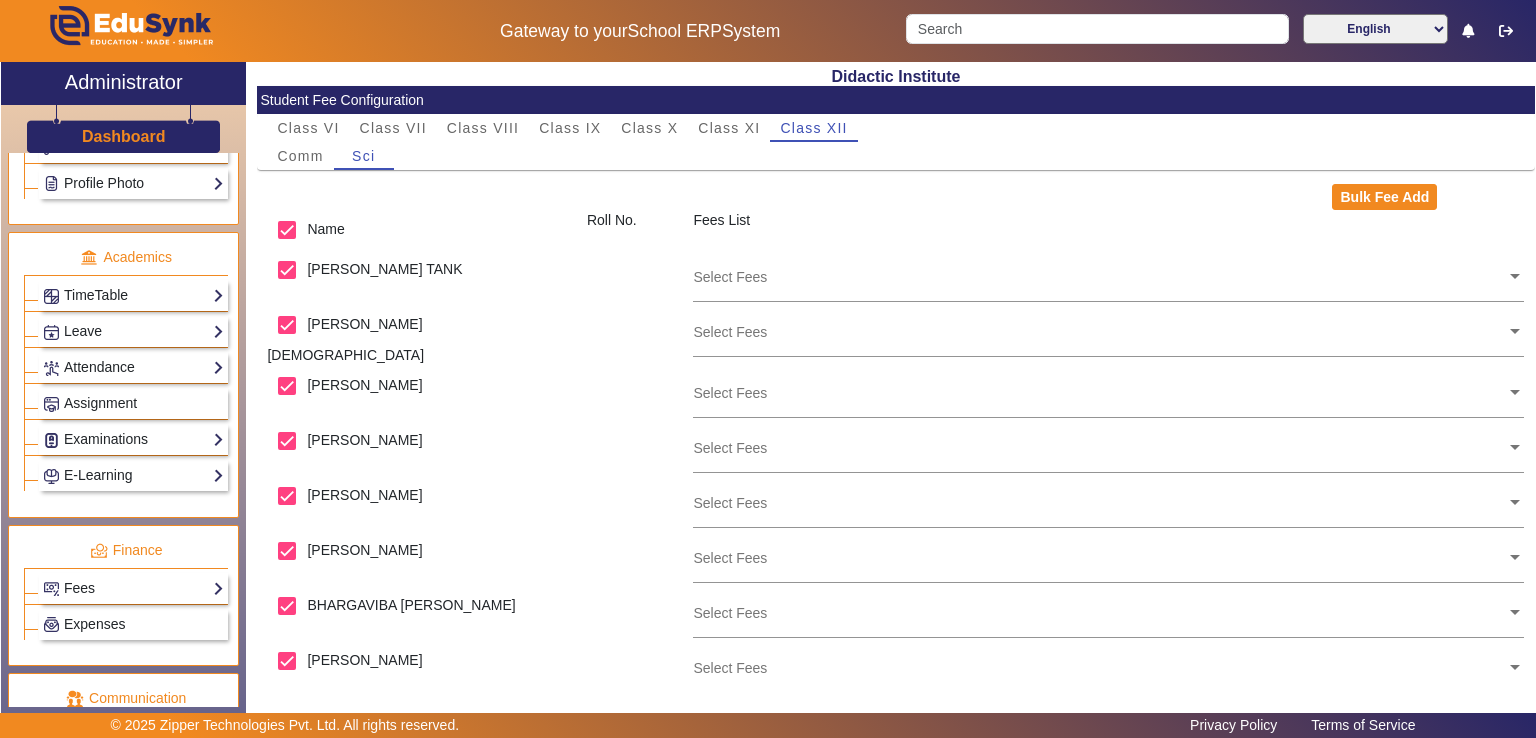 click on "Fees List" 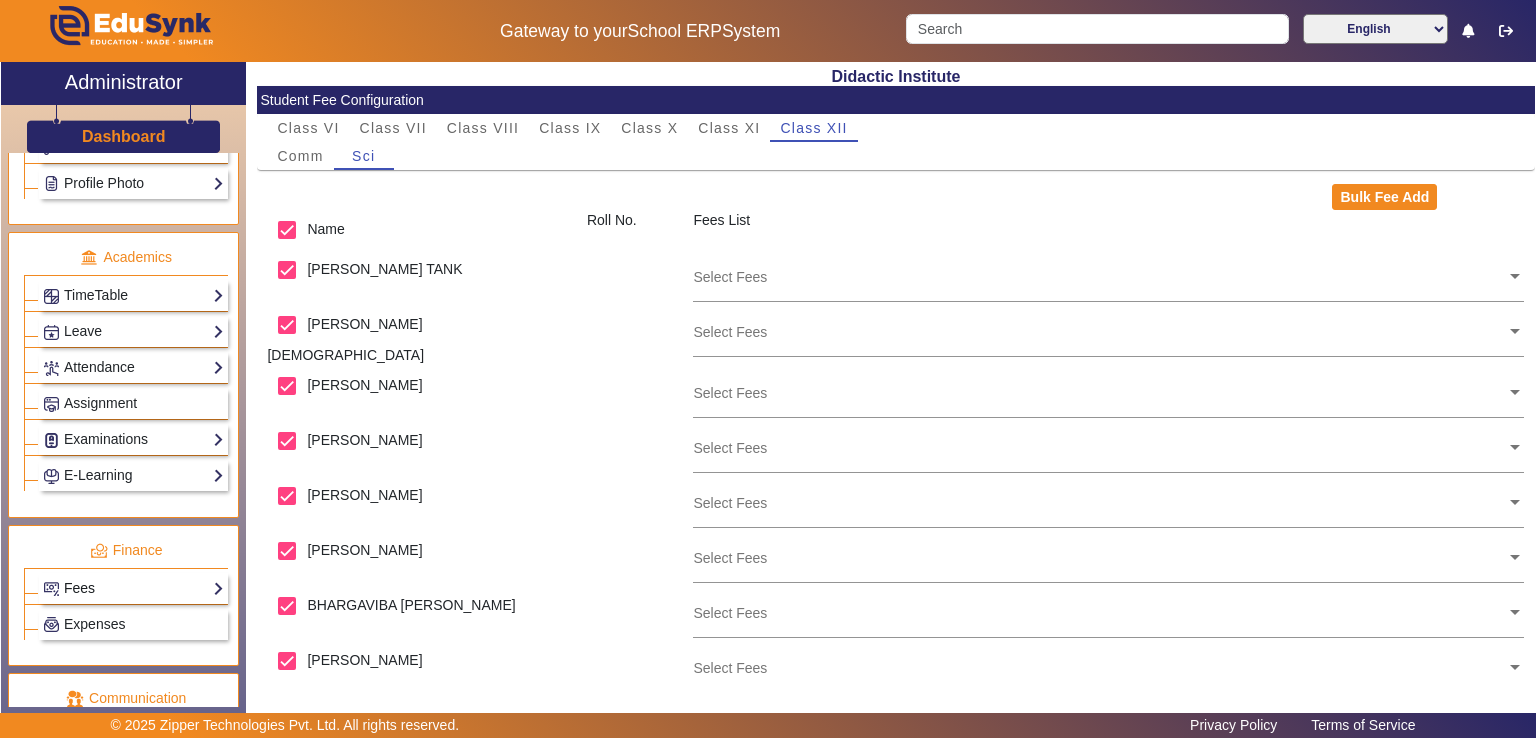 click on "Fees" 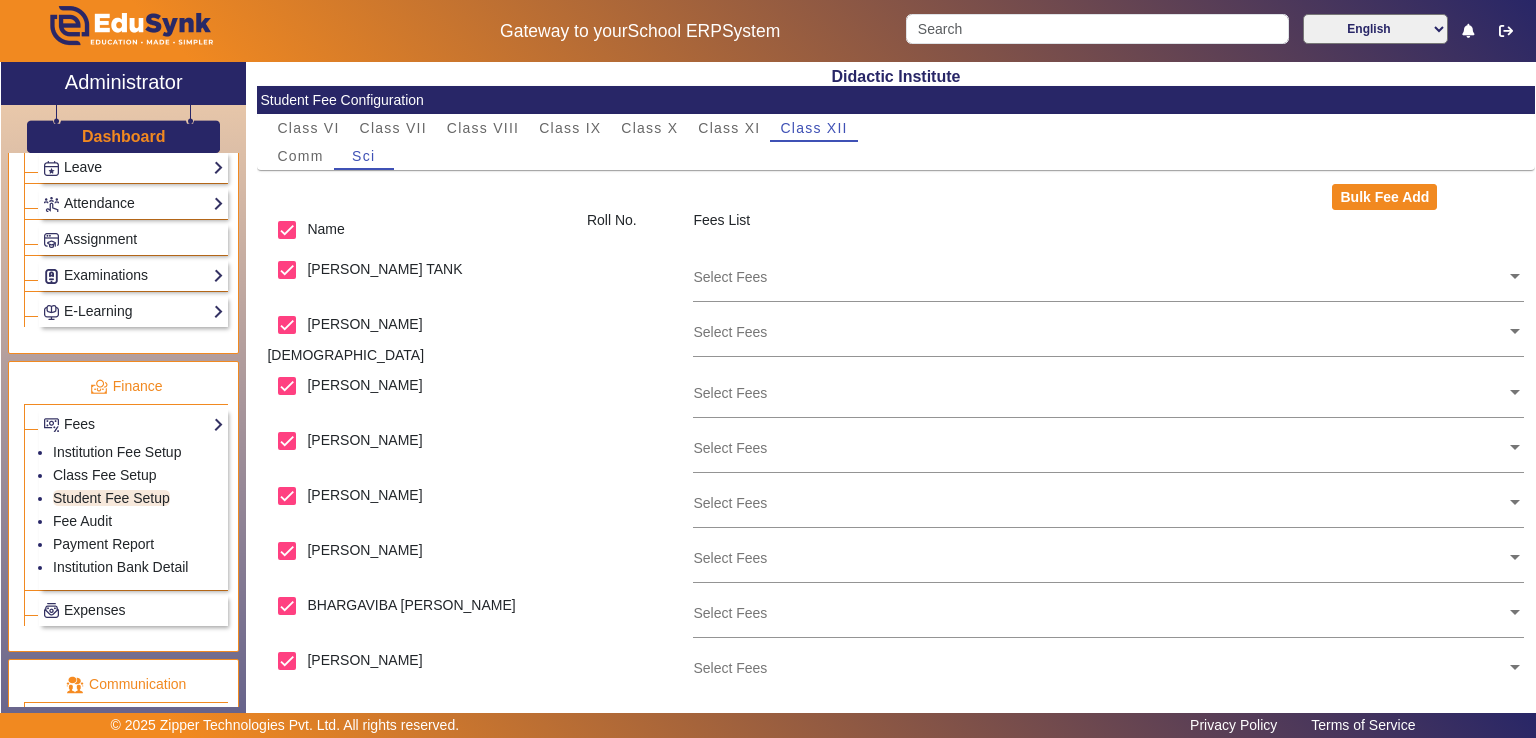 scroll, scrollTop: 888, scrollLeft: 0, axis: vertical 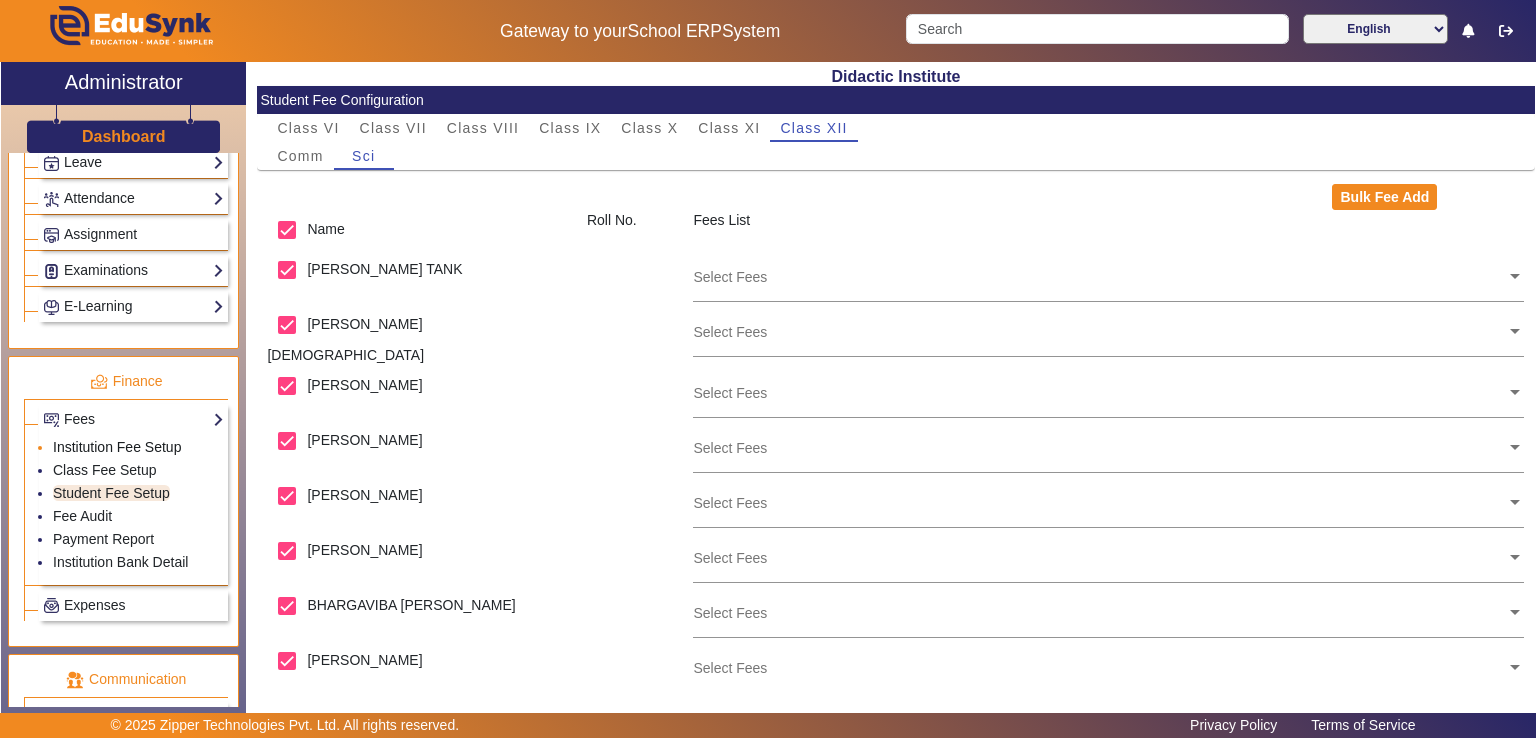 click on "Institution Fee Setup" 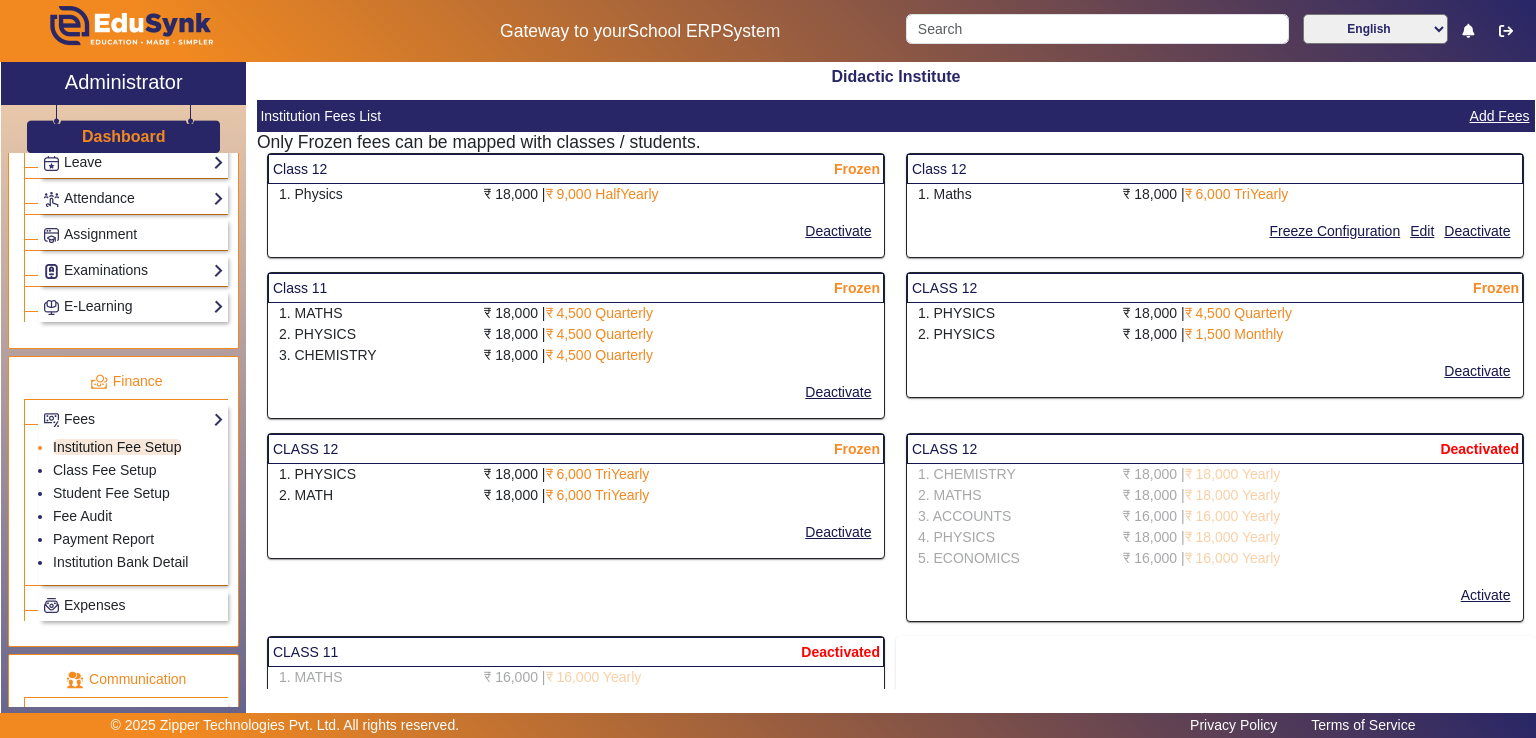 select on "10" 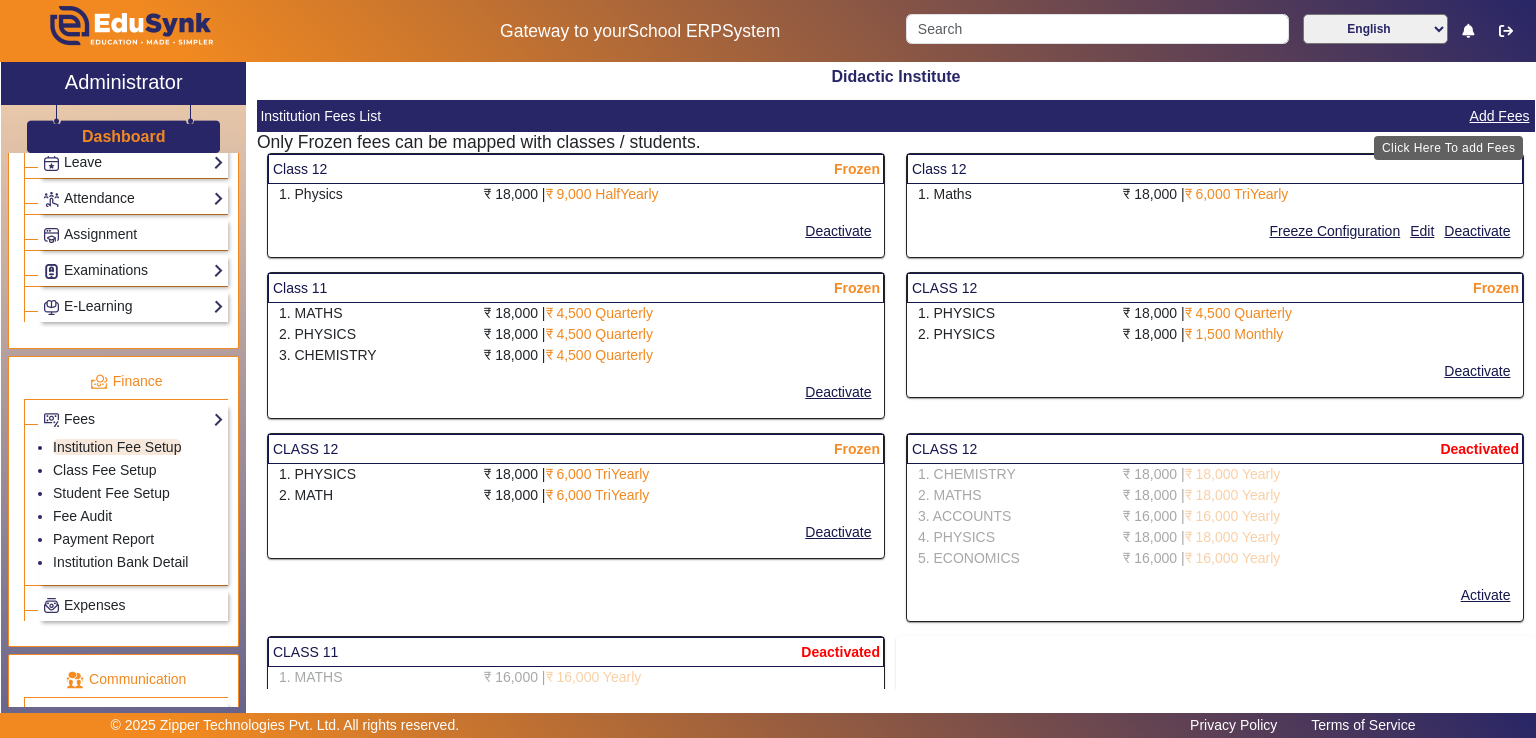 click on "Add Fees" 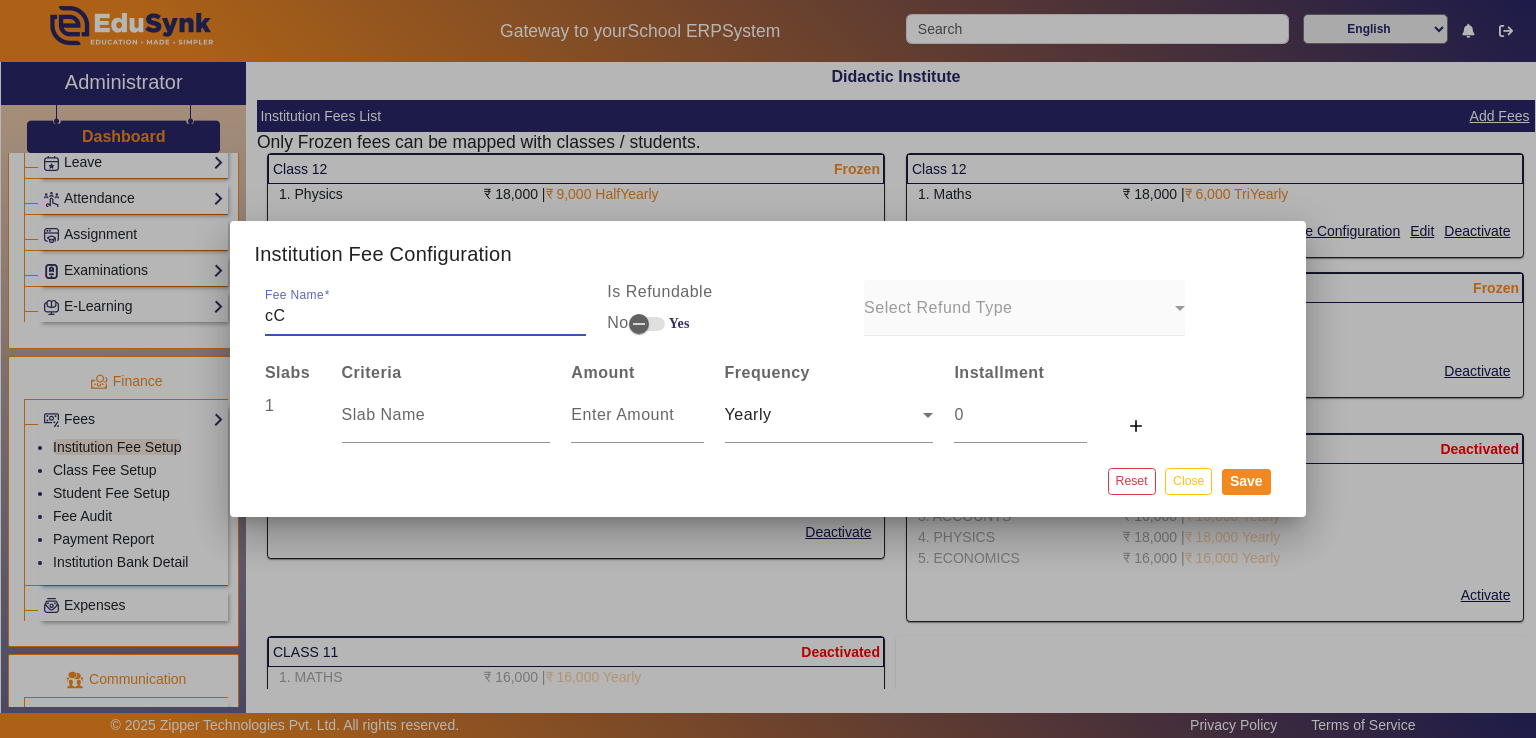 type on "c" 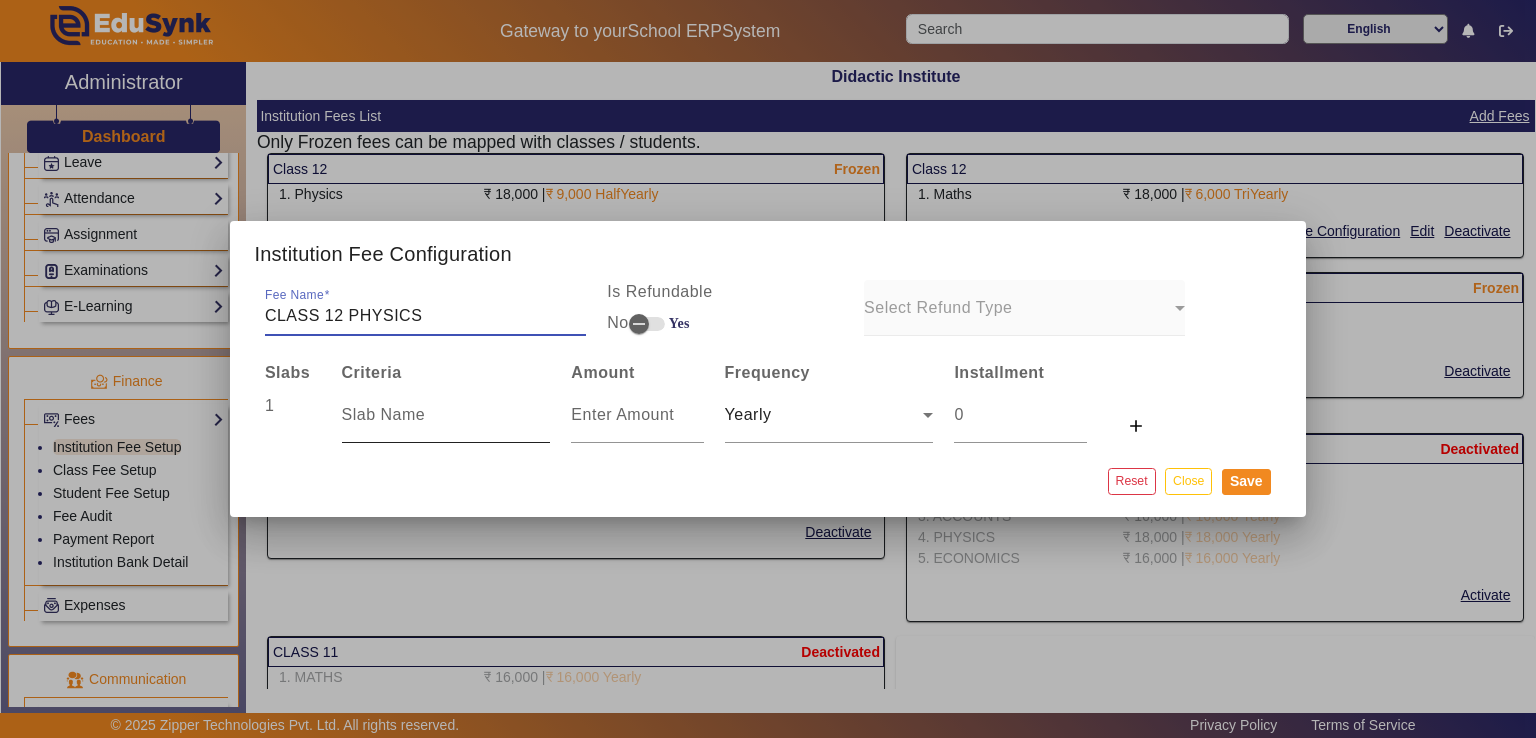 type on "CLASS 12 PHYSICS" 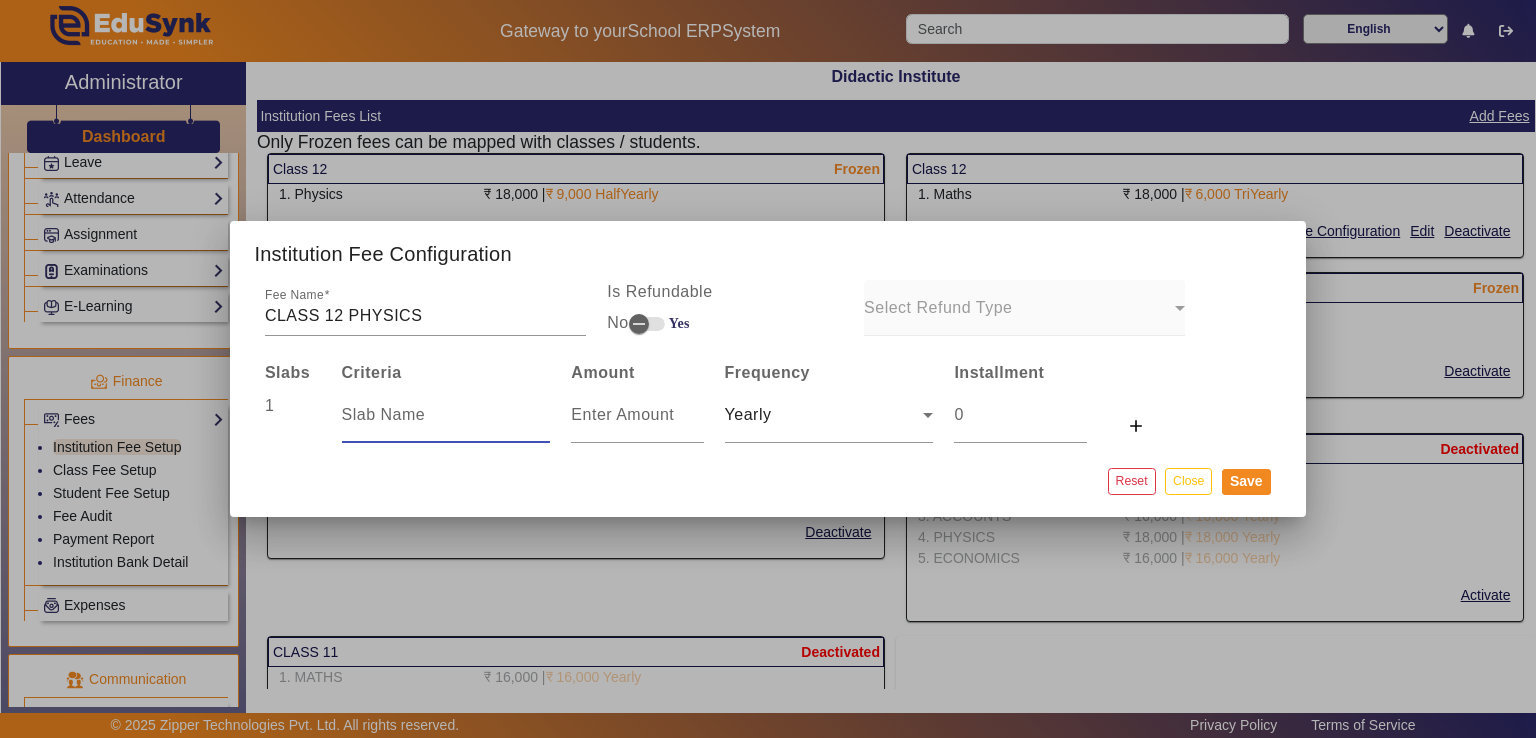 click at bounding box center [446, 415] 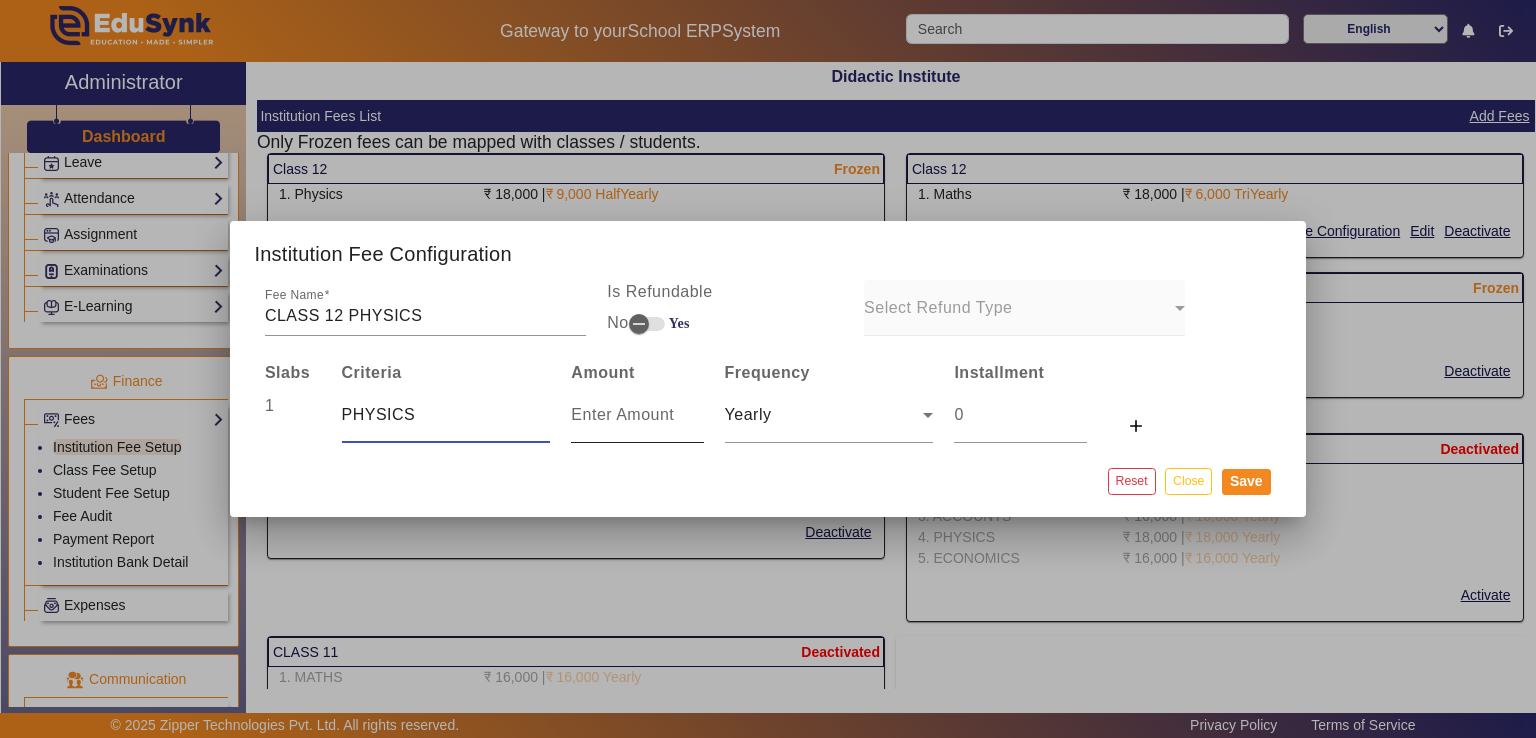type on "PHYSICS" 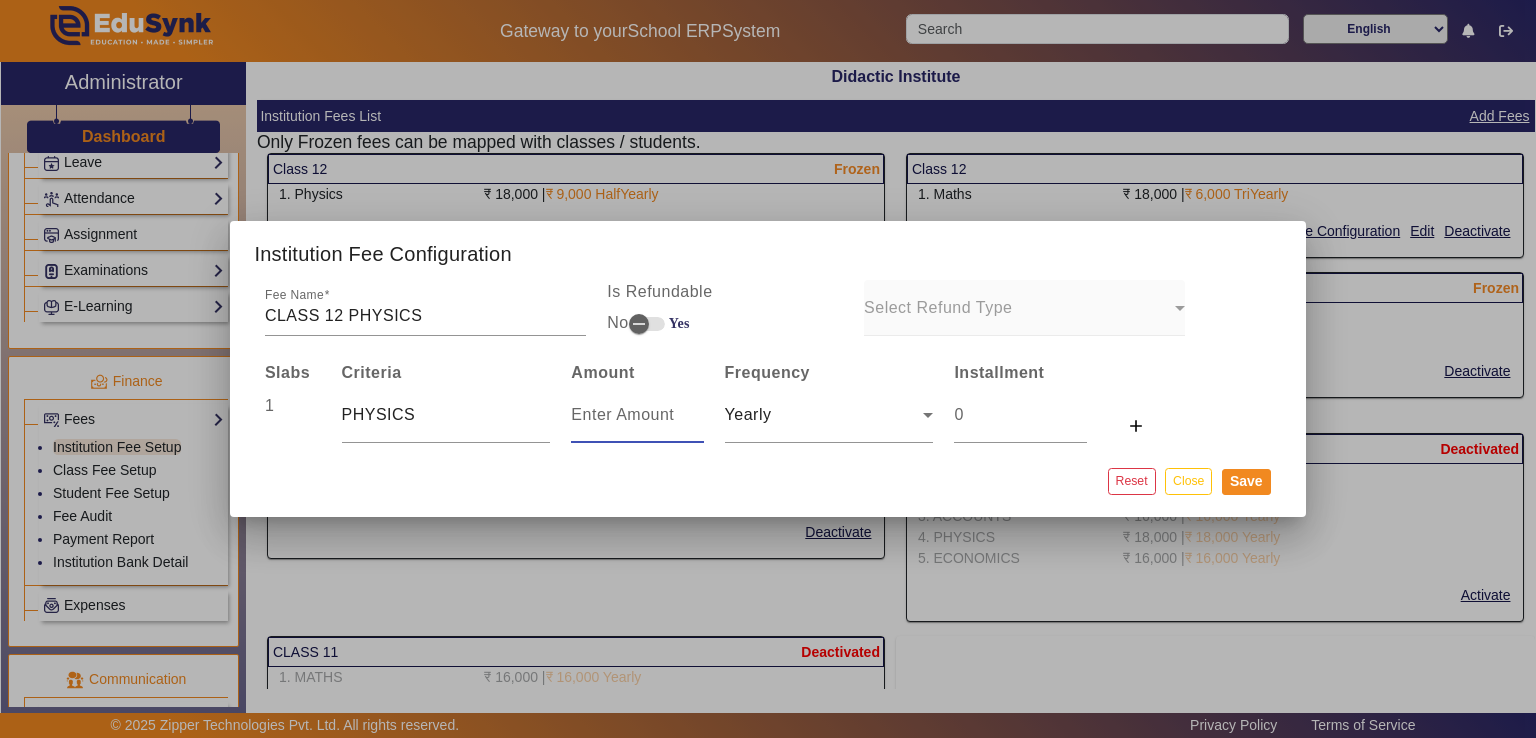 click at bounding box center [637, 415] 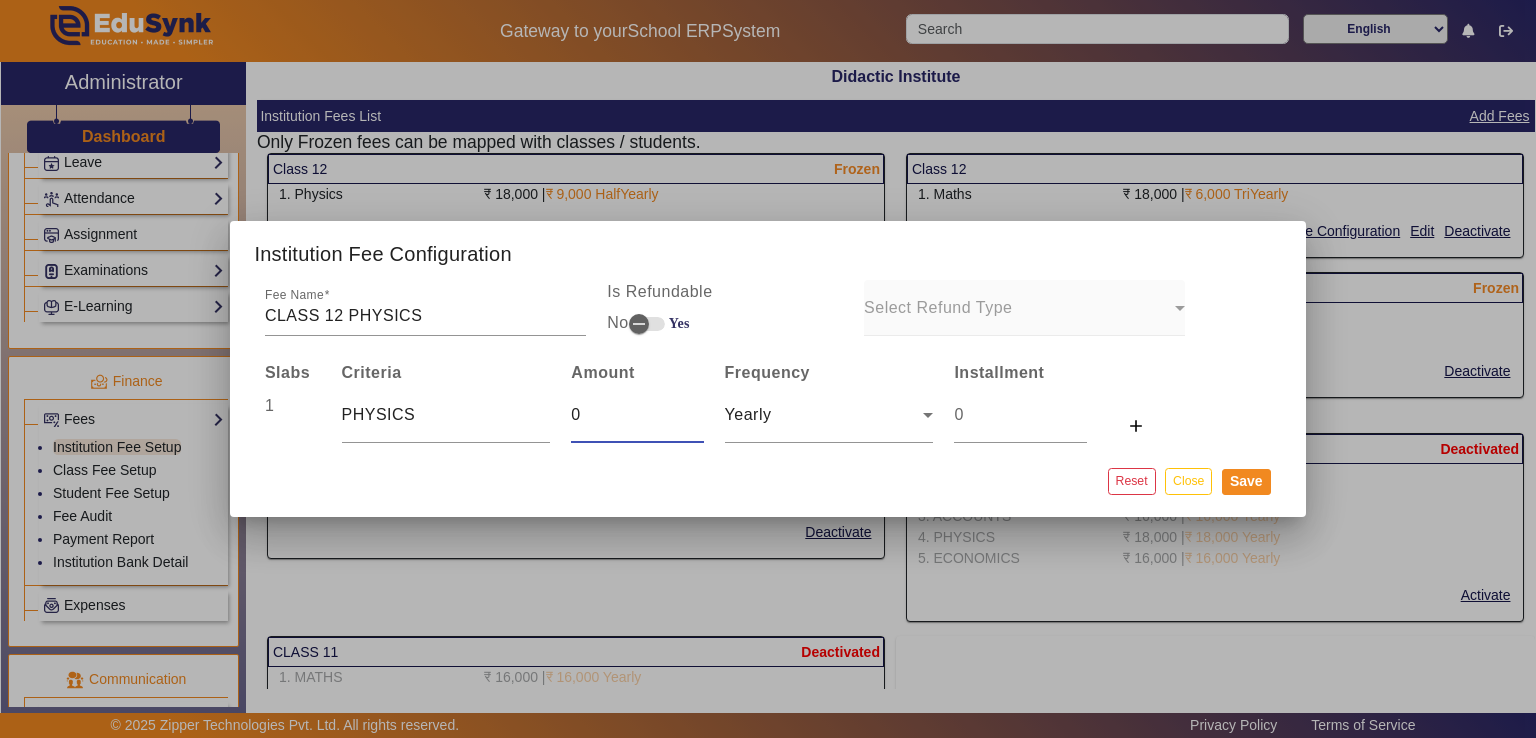 type on "0" 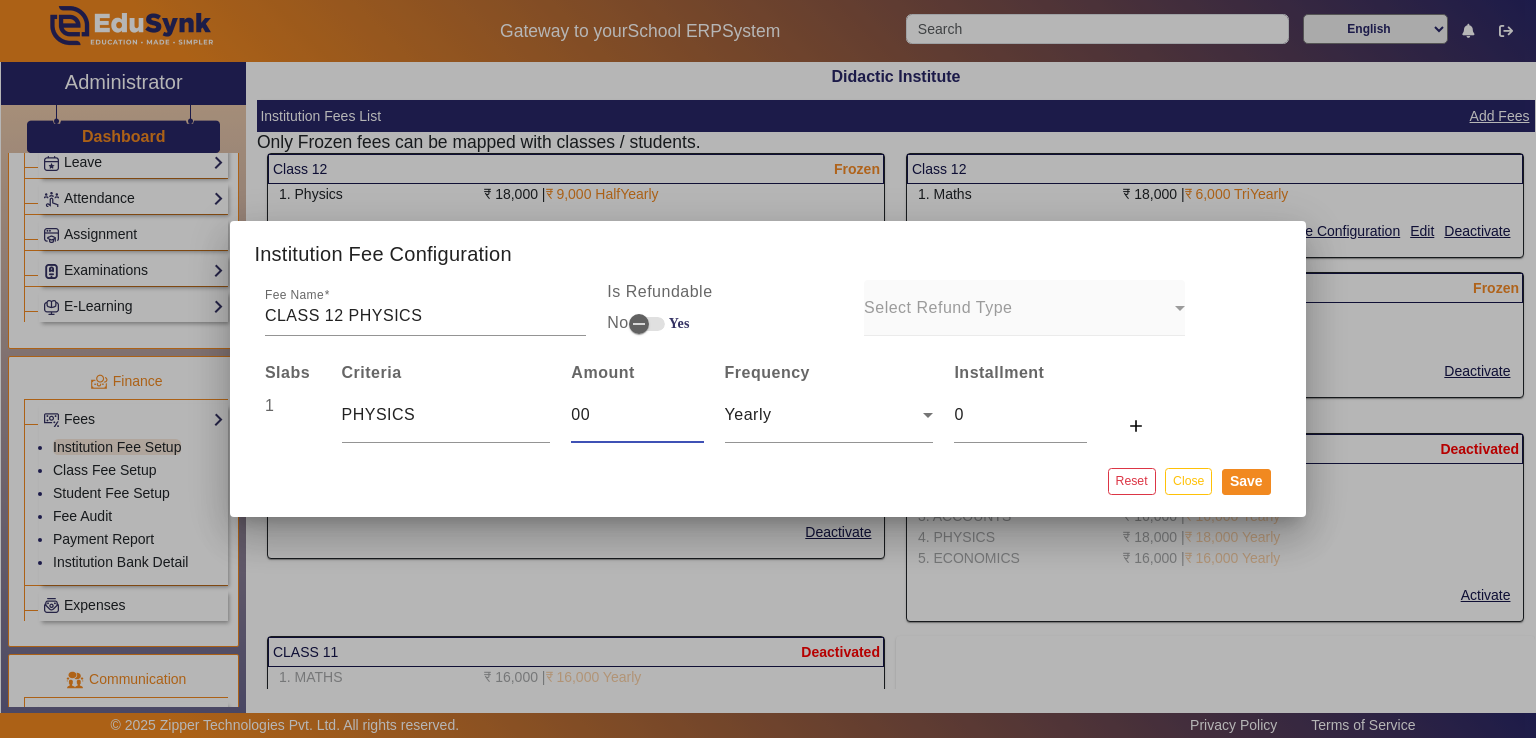 type on "0" 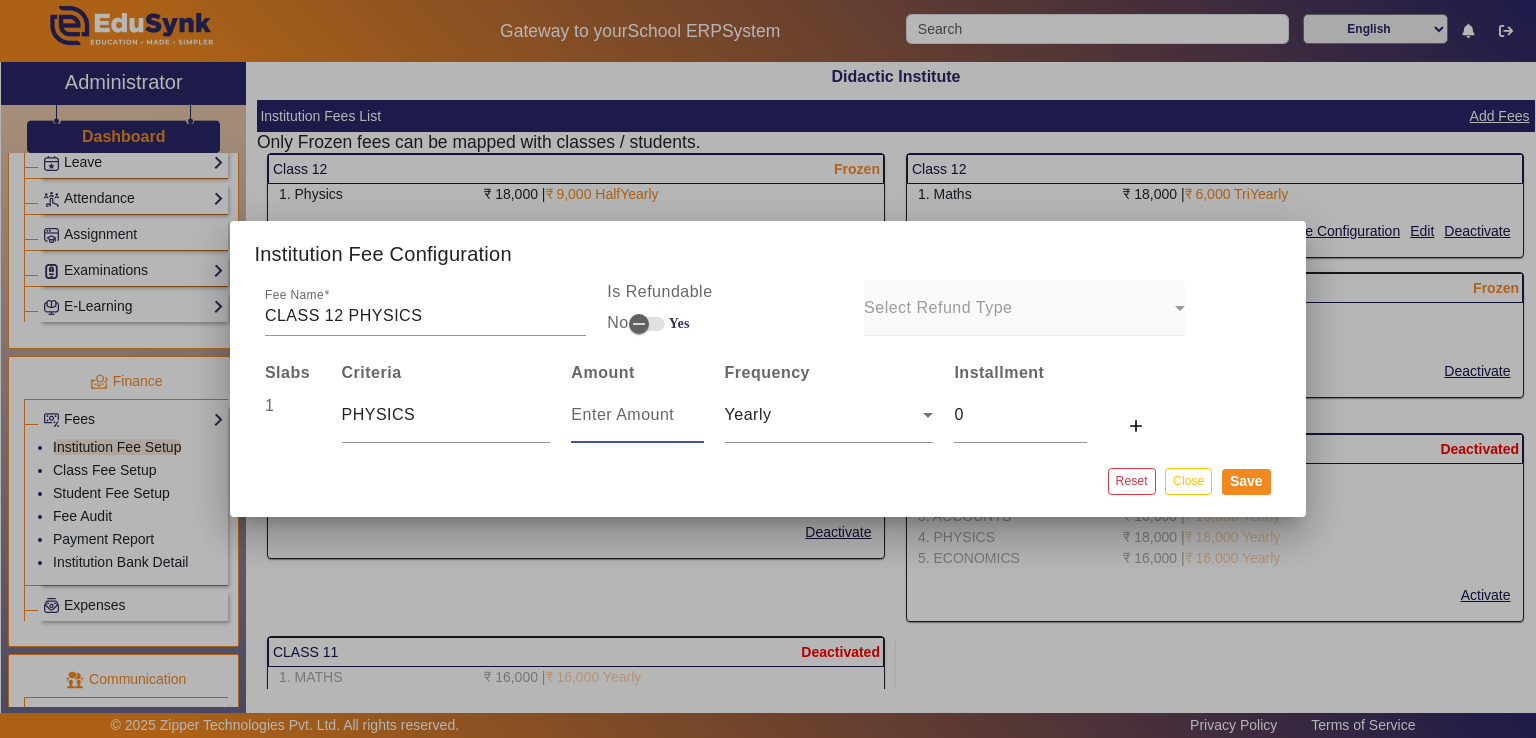 type on "1" 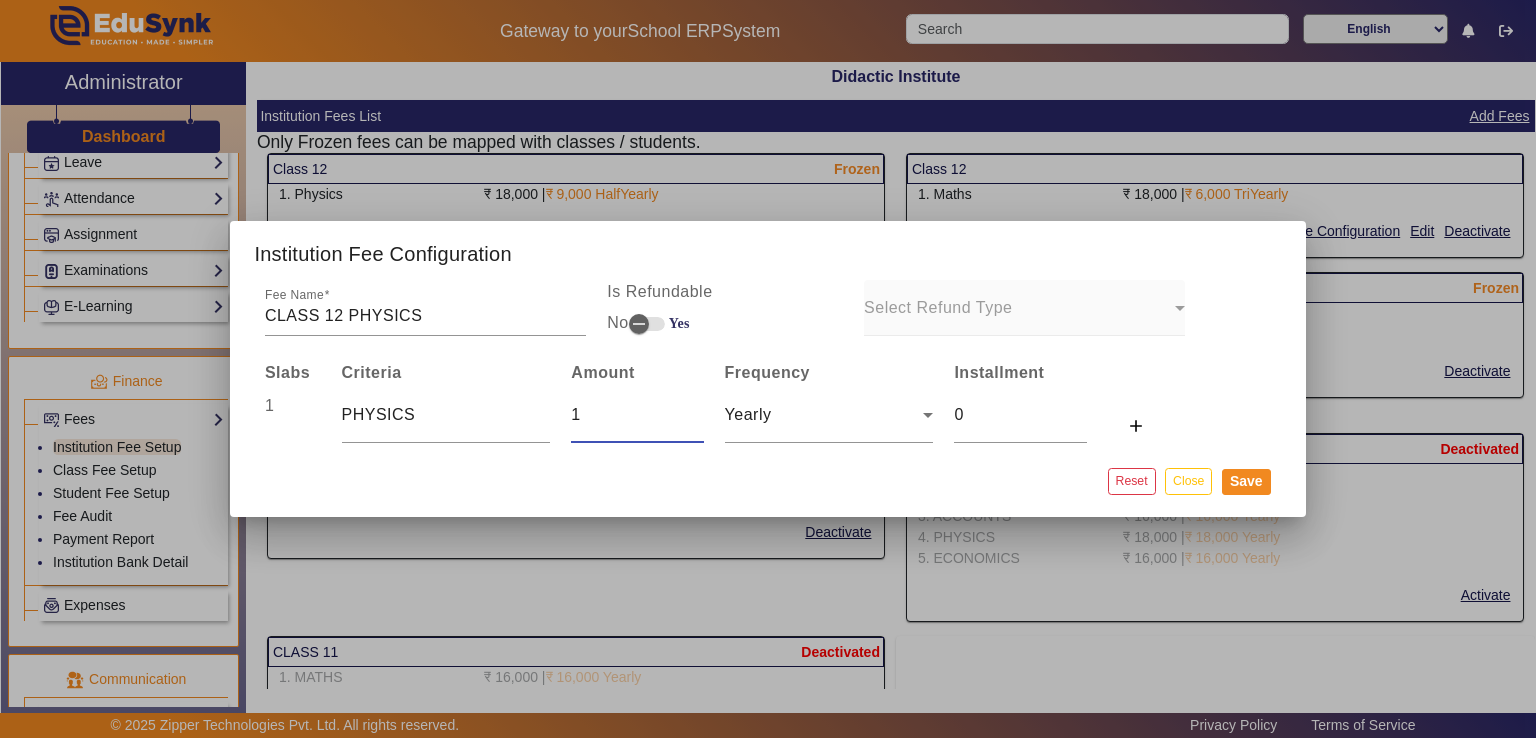 type on "1" 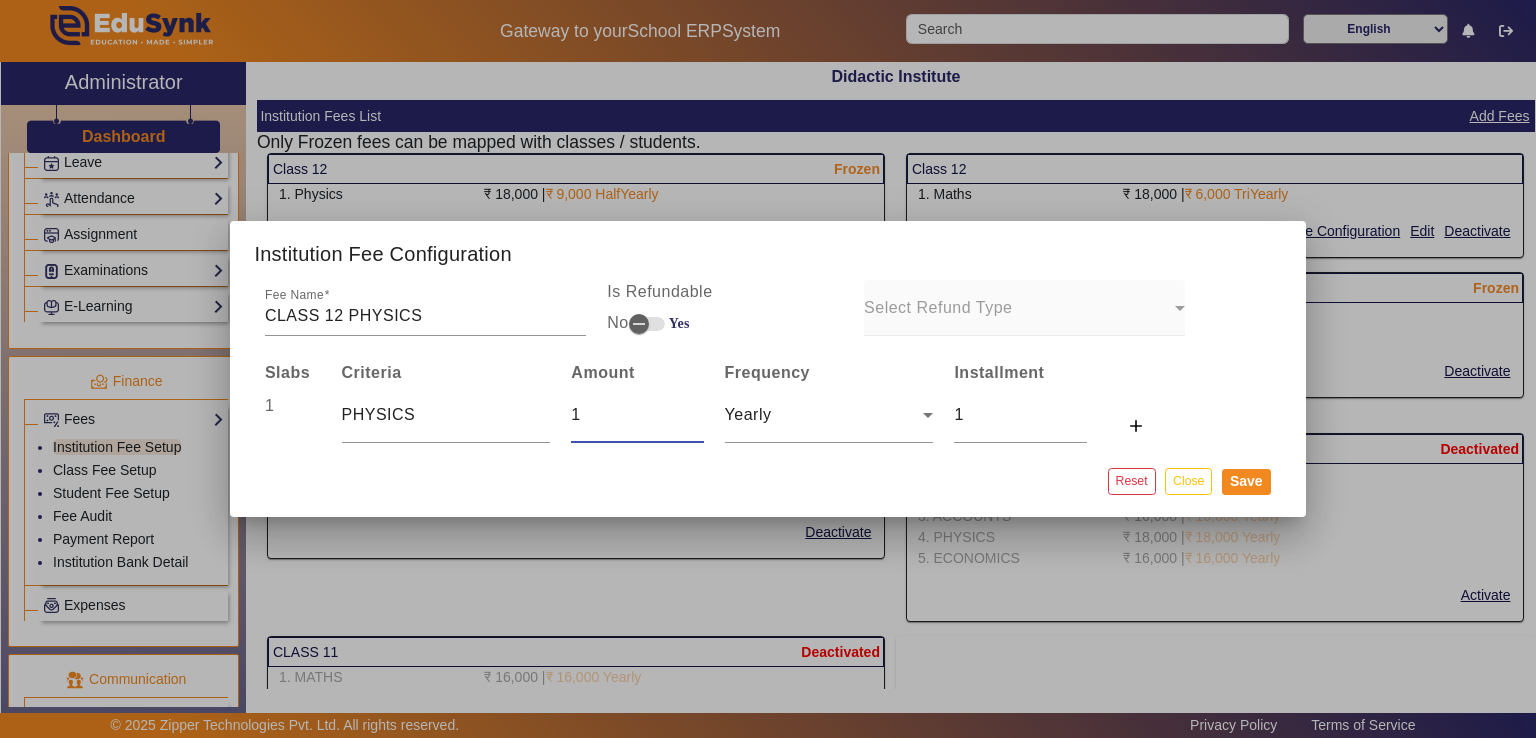 type on "18" 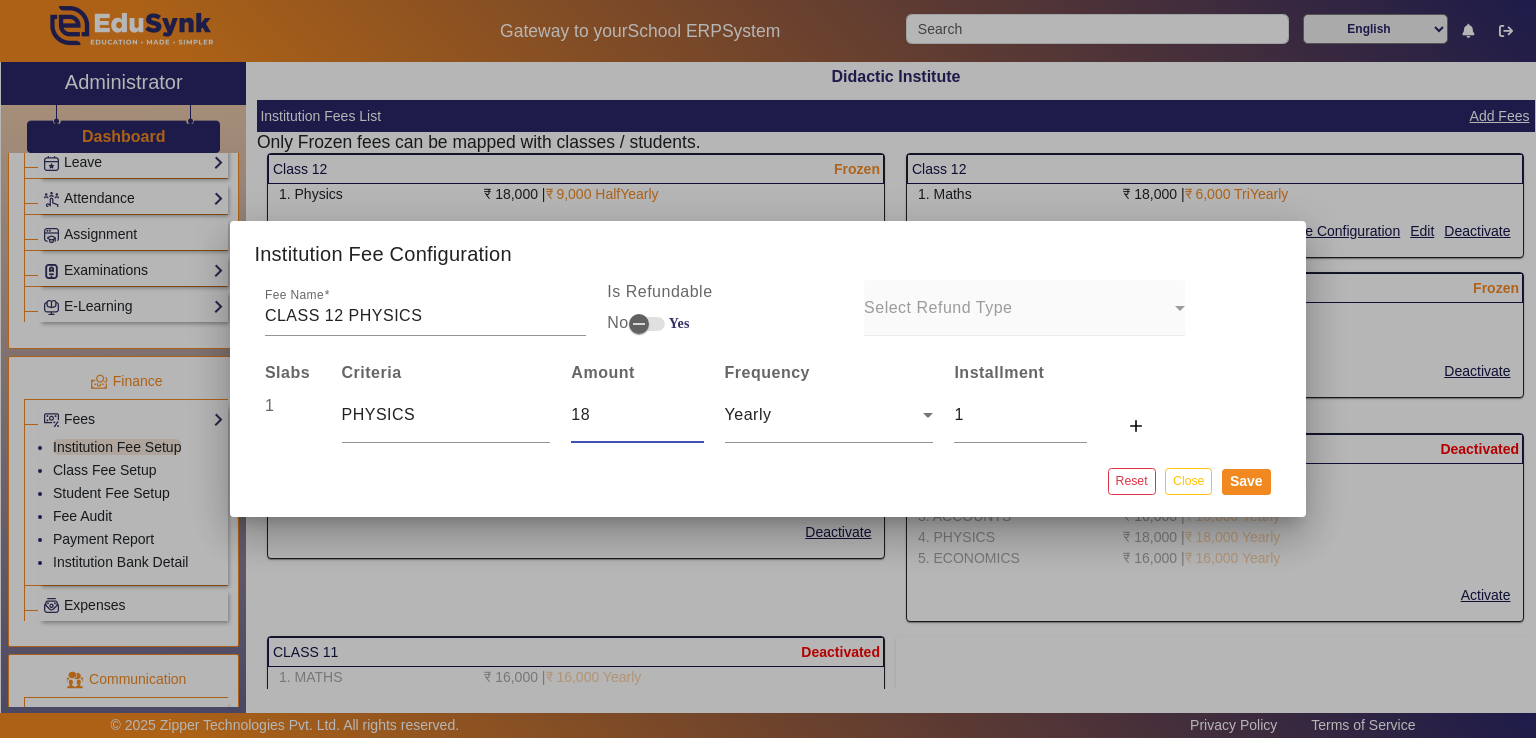 type on "18" 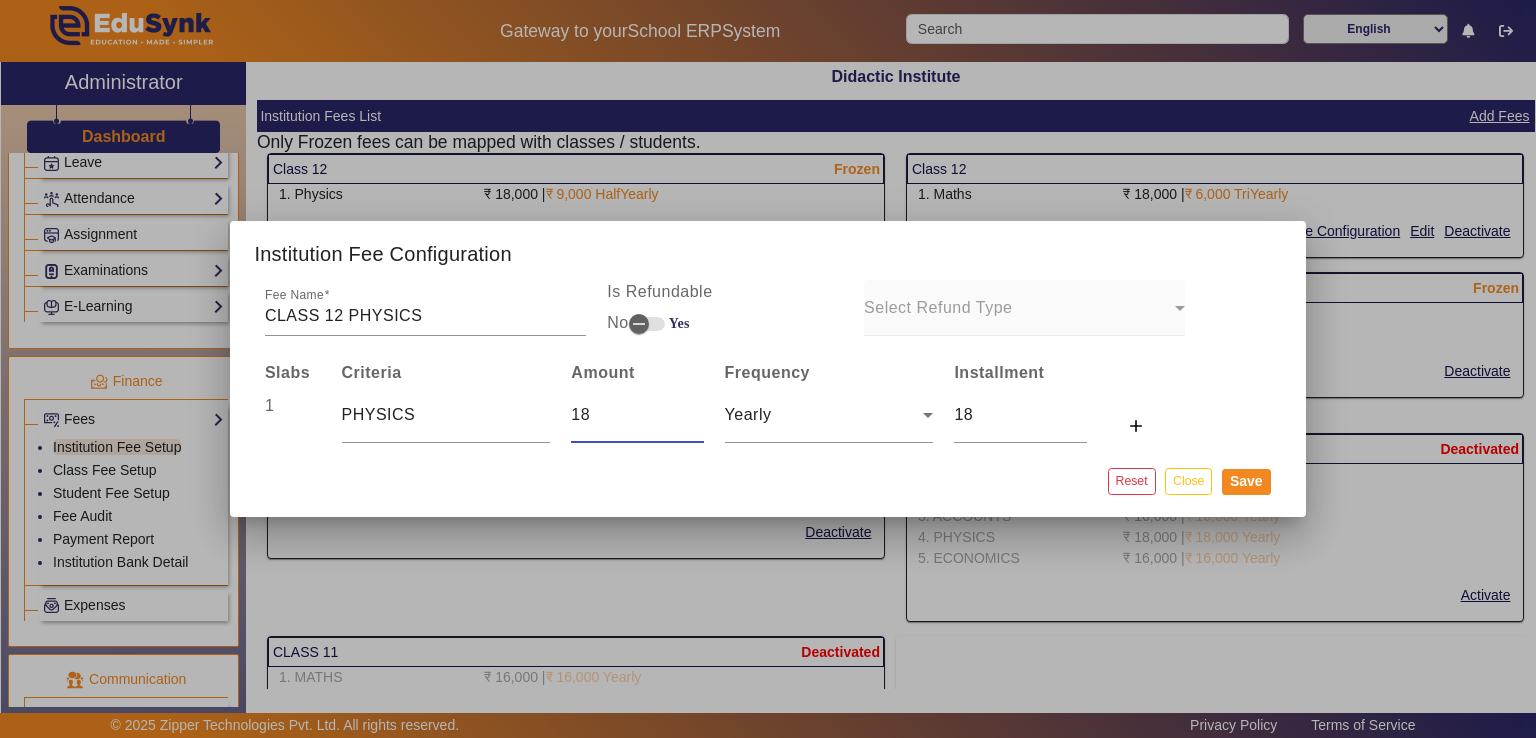 type on "180" 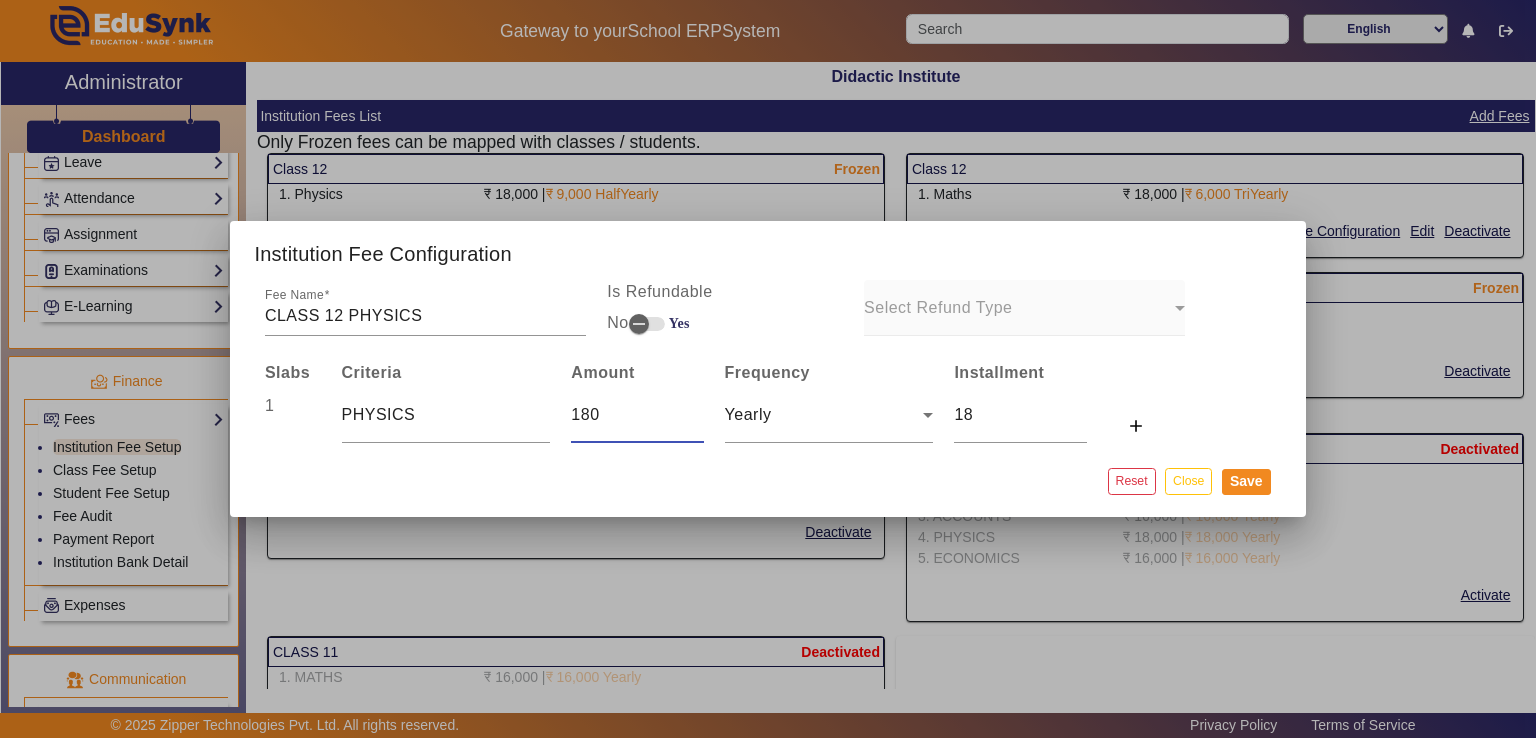 type on "180" 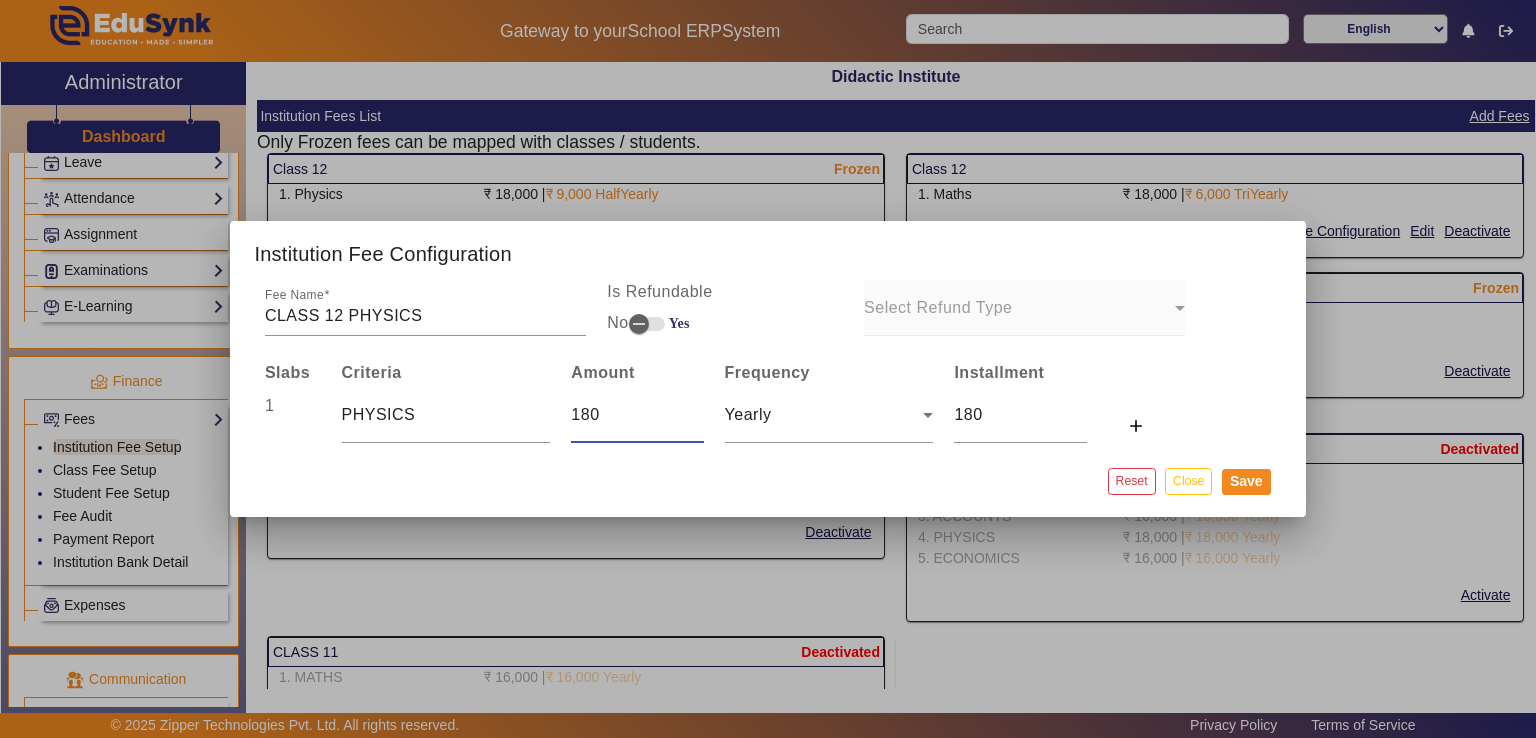 type on "1800" 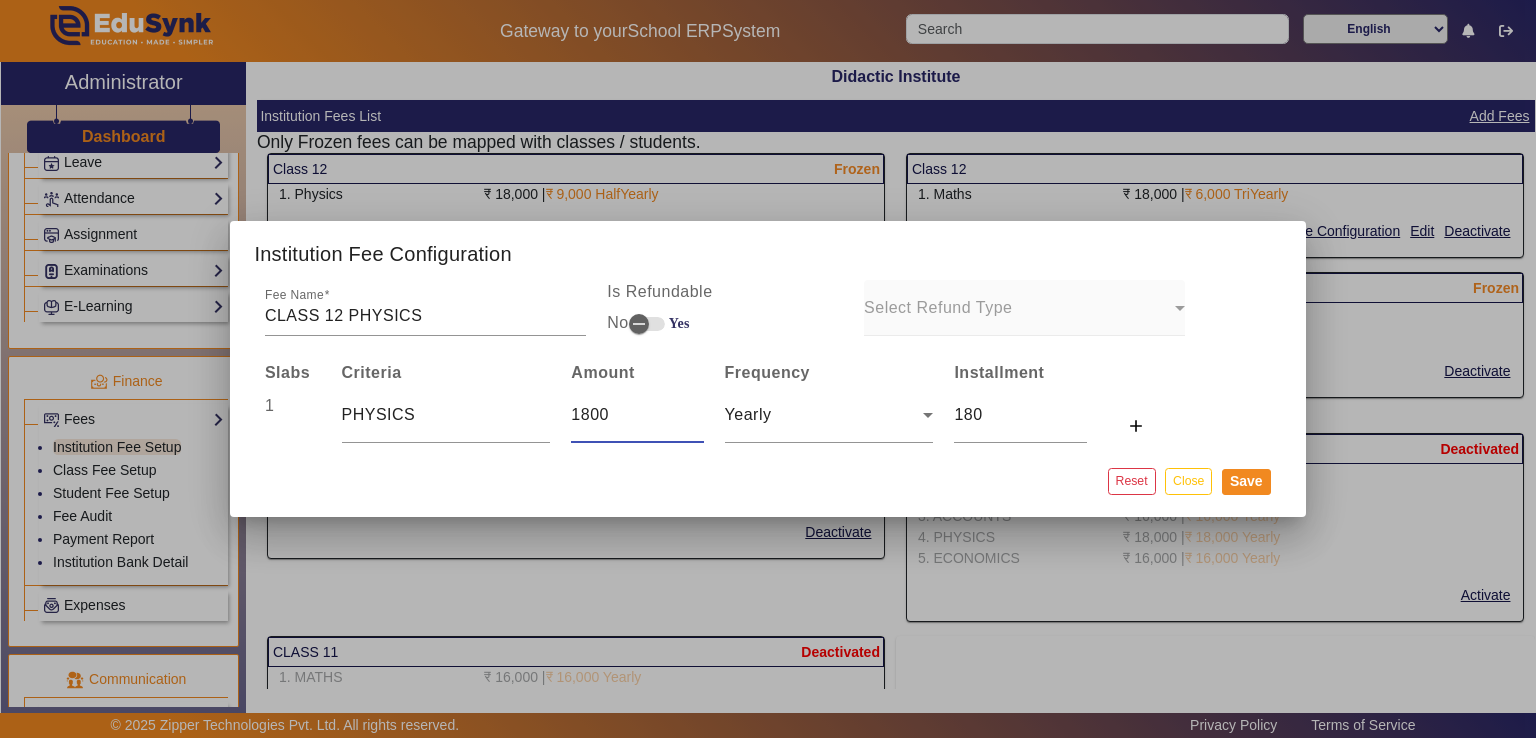 type on "1800" 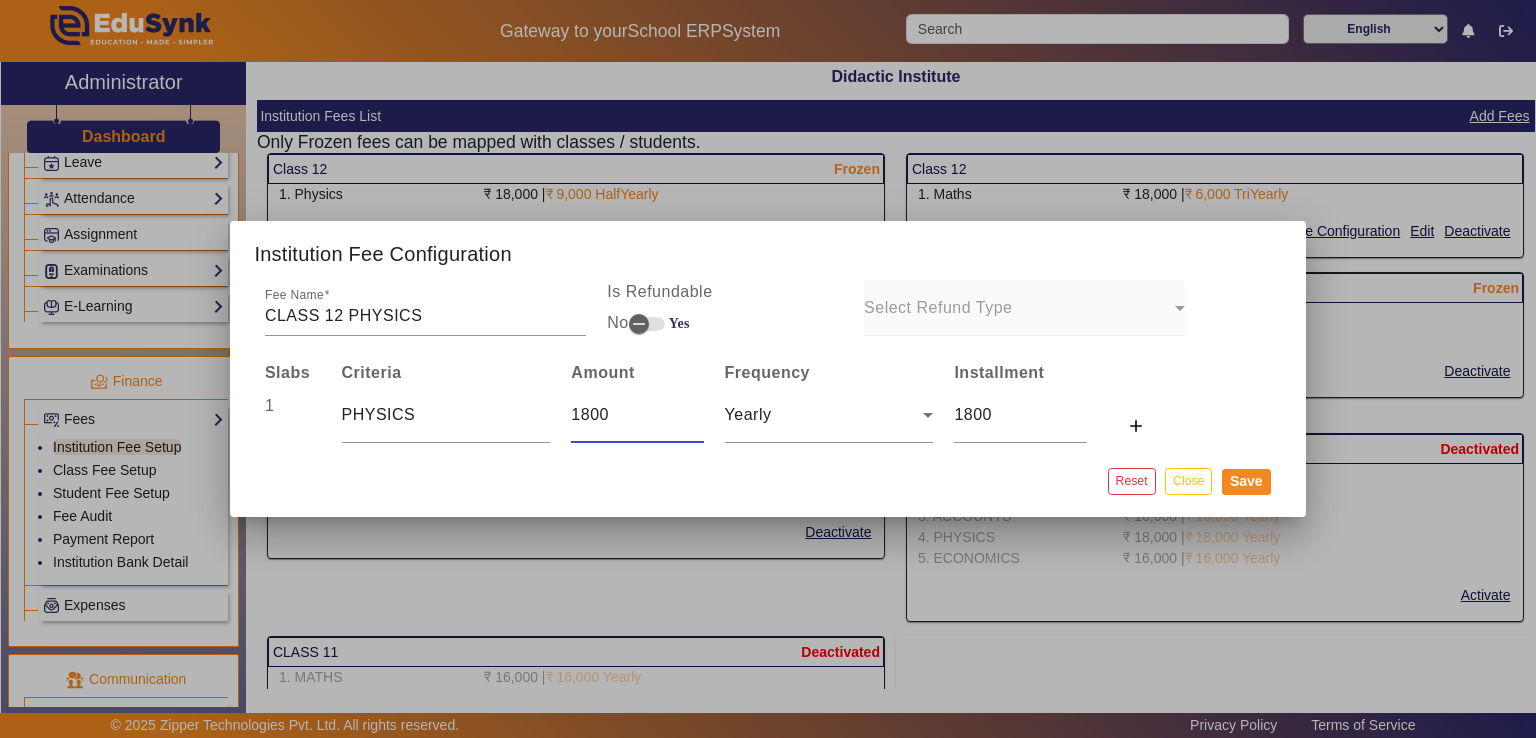 type on "18000" 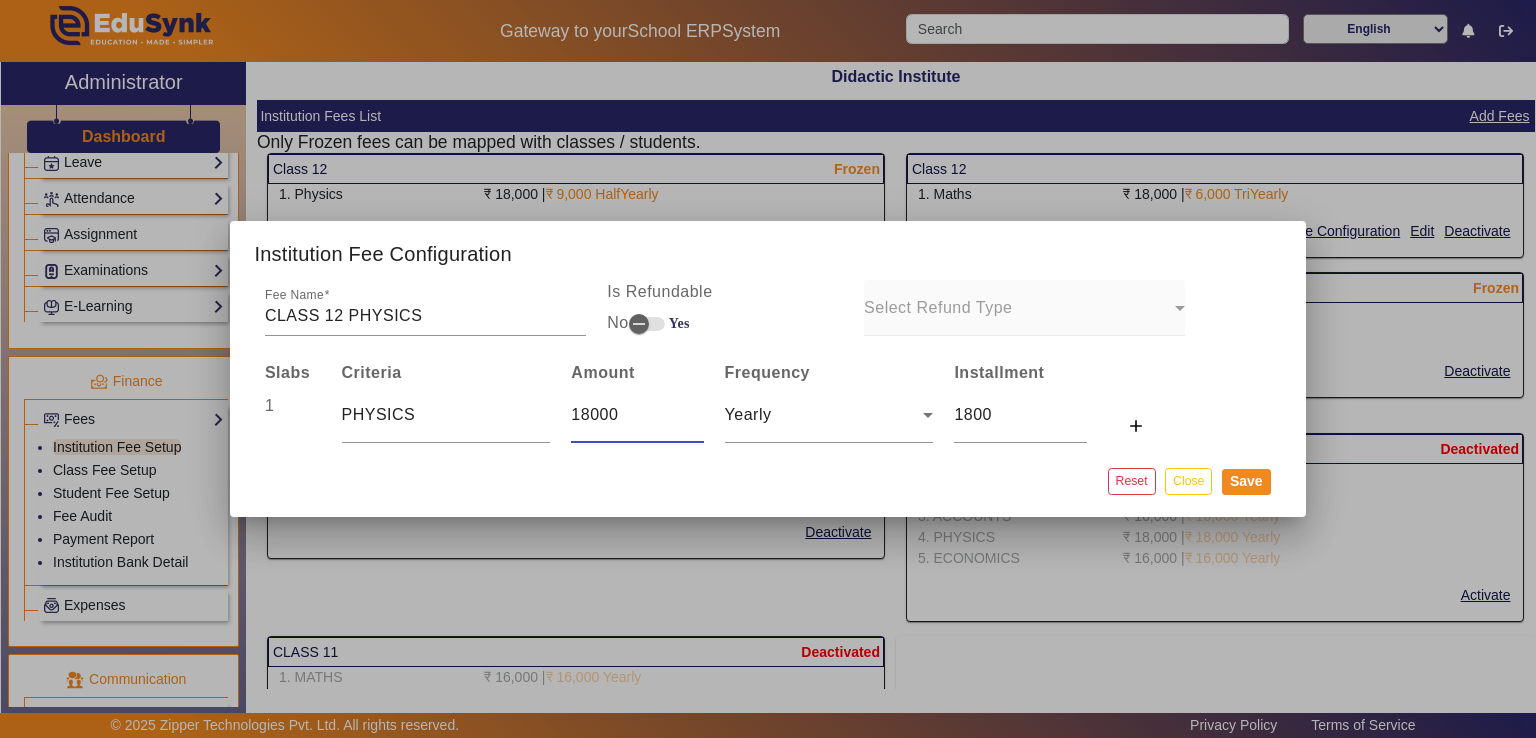 type on "18000" 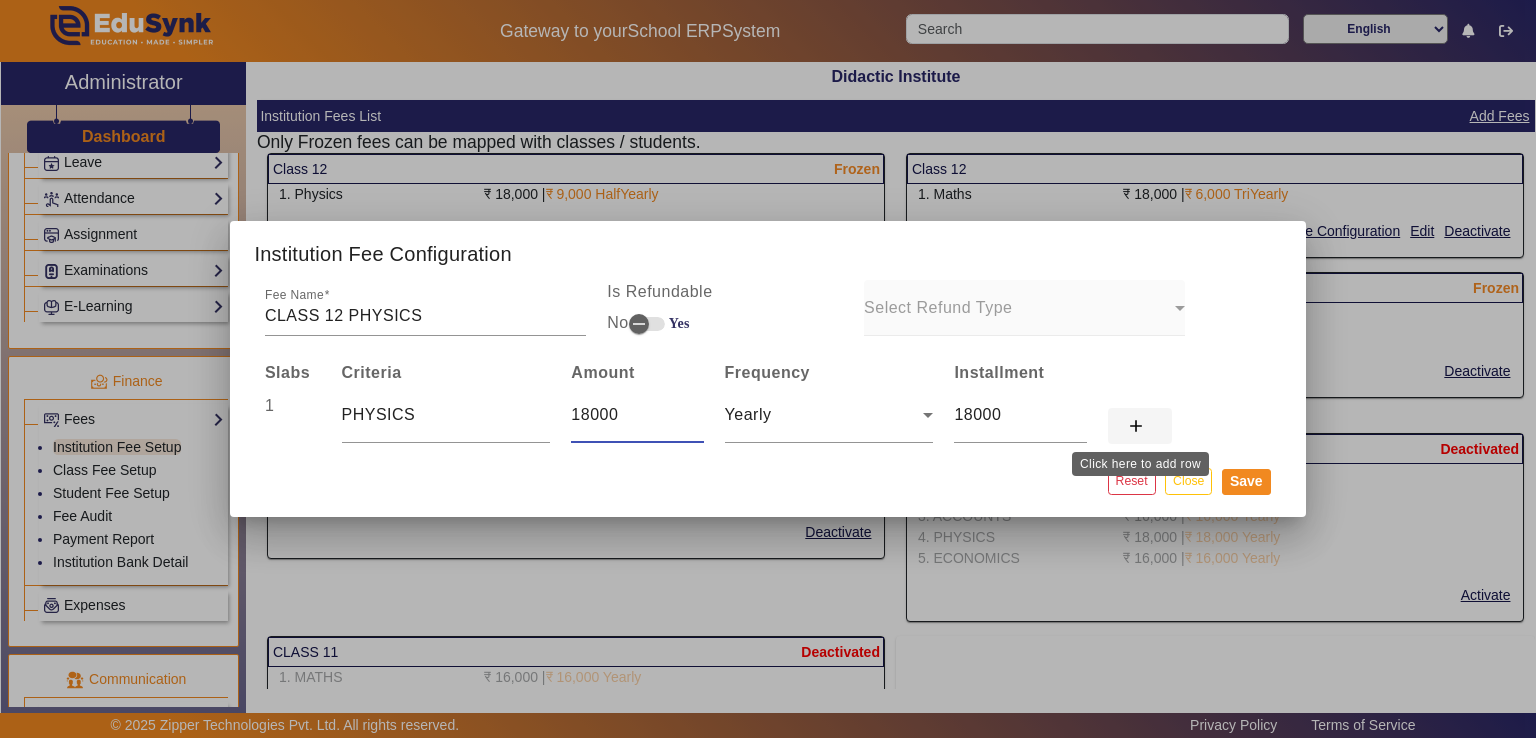 type on "18000" 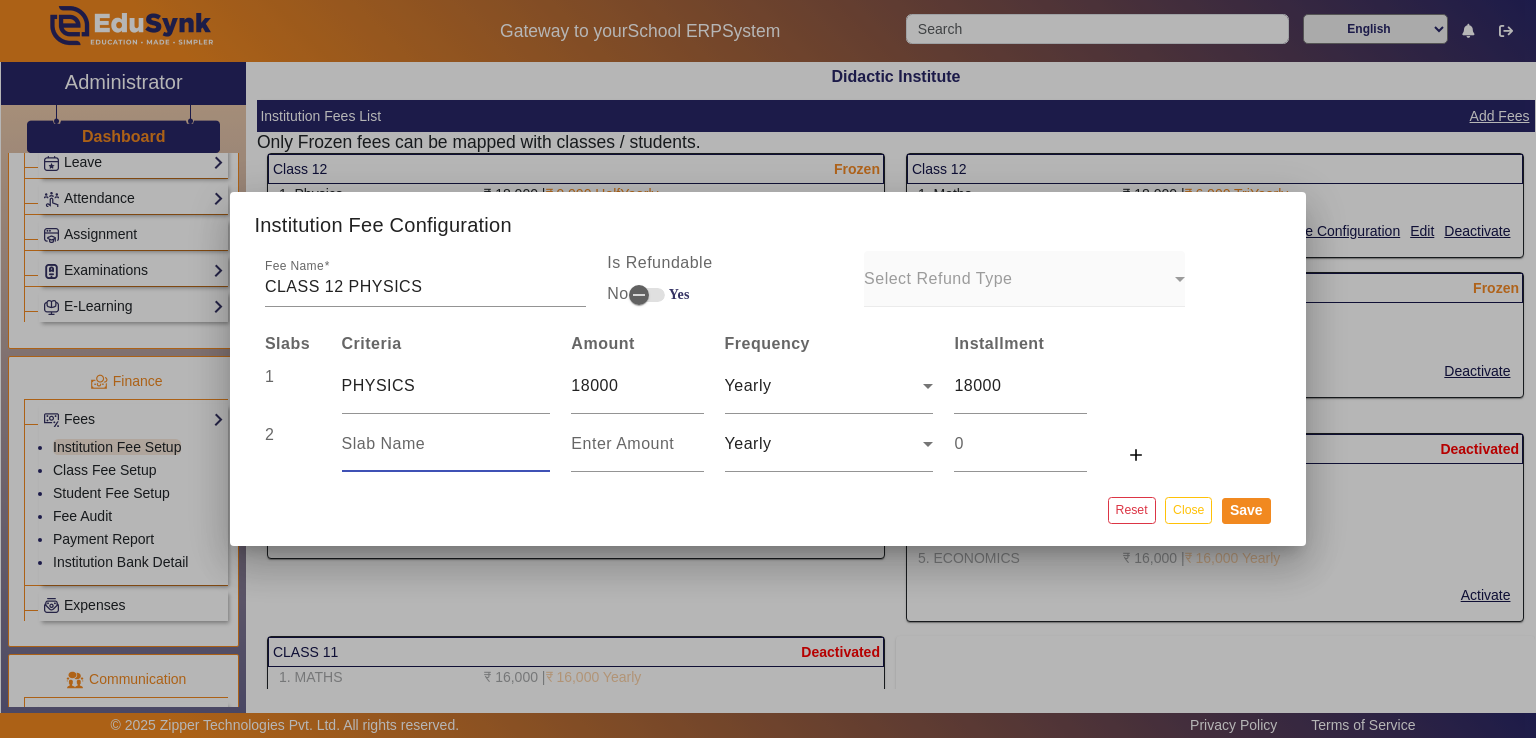 click at bounding box center [446, 444] 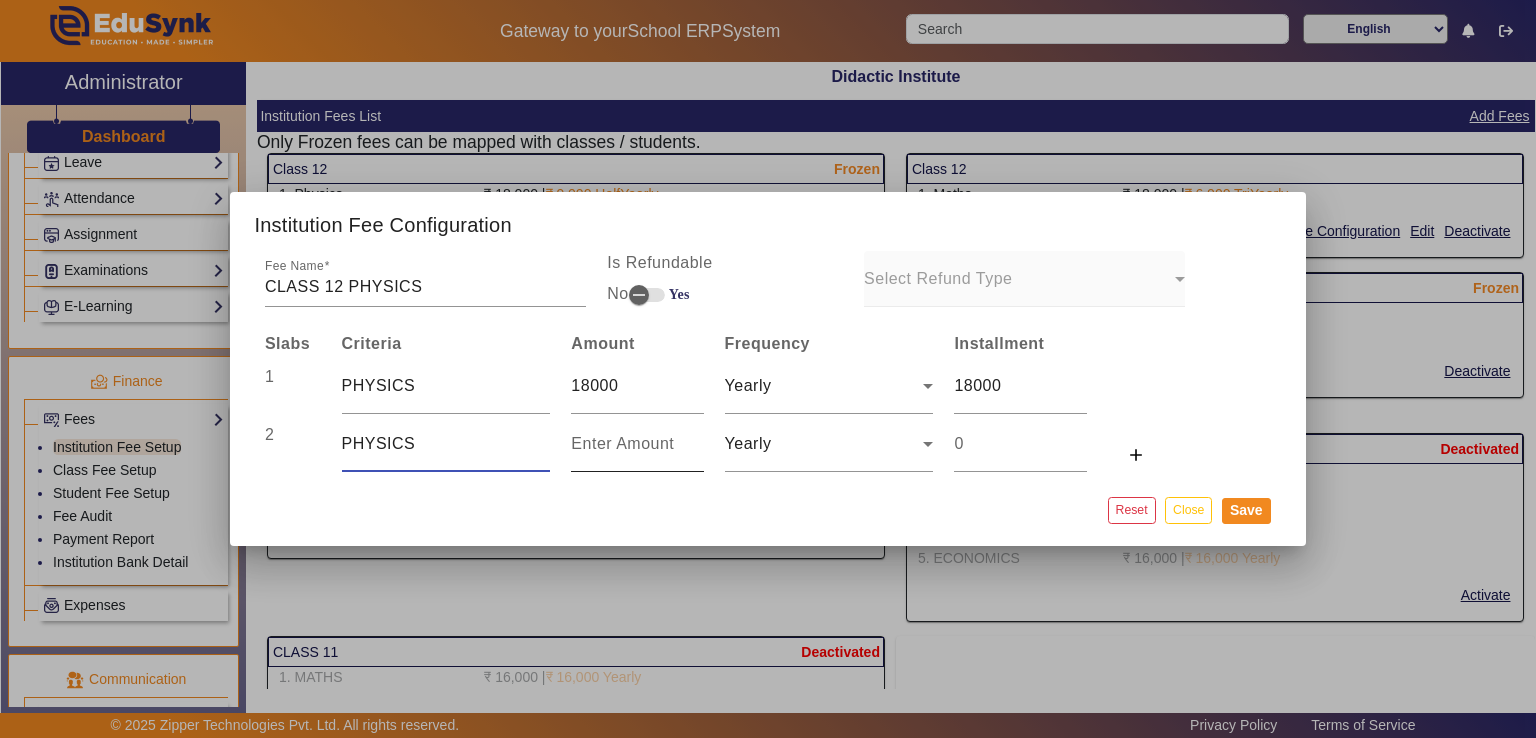 type on "PHYSICS" 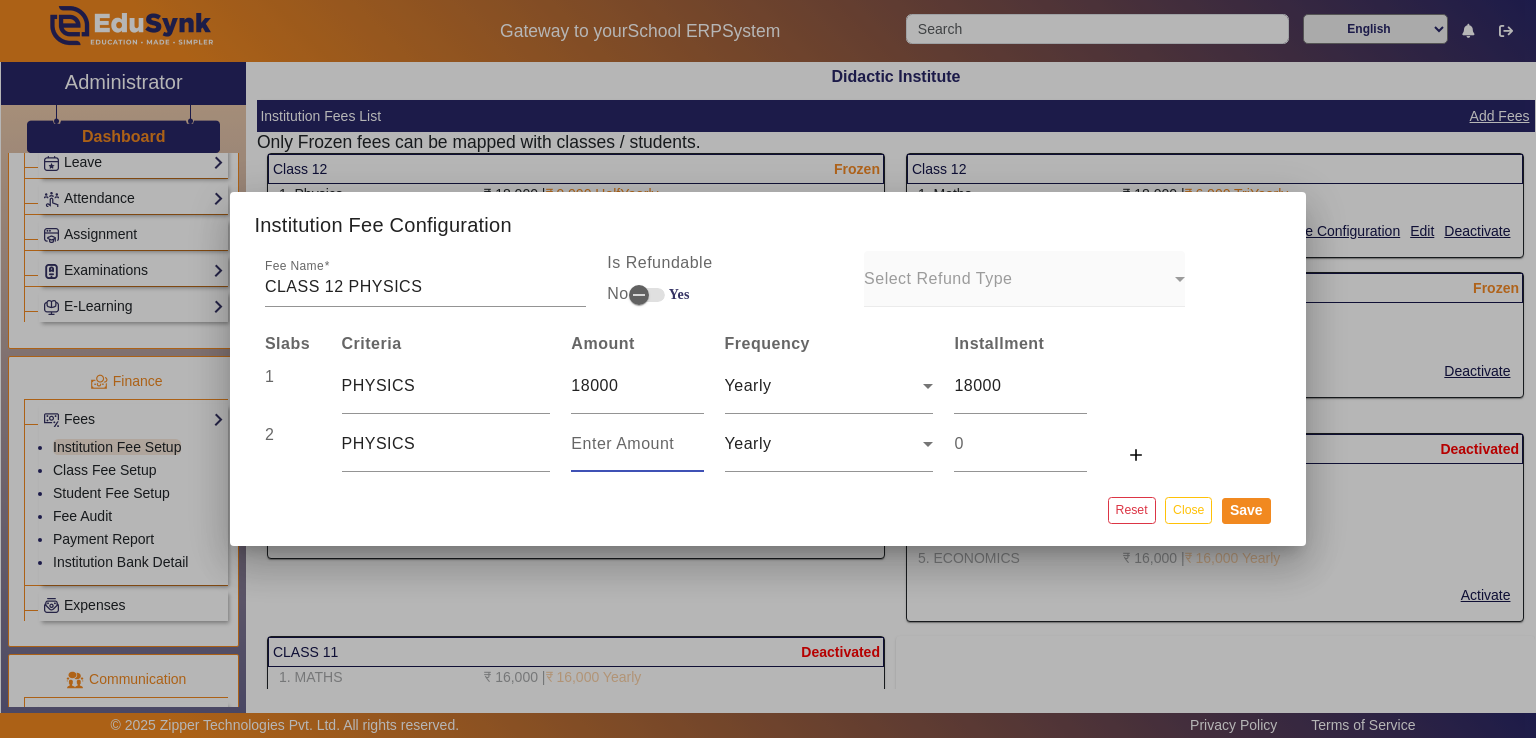 click at bounding box center [637, 444] 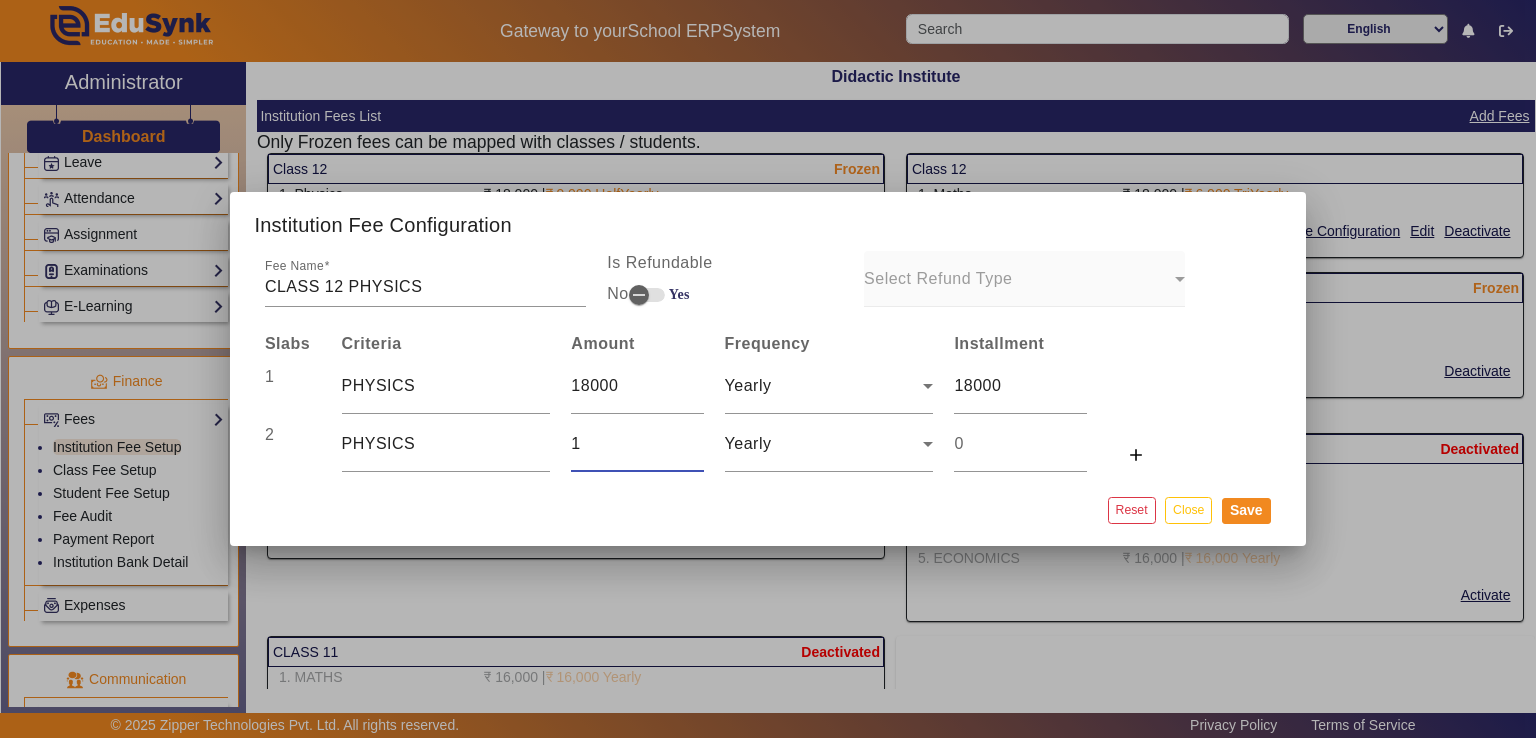 type on "1" 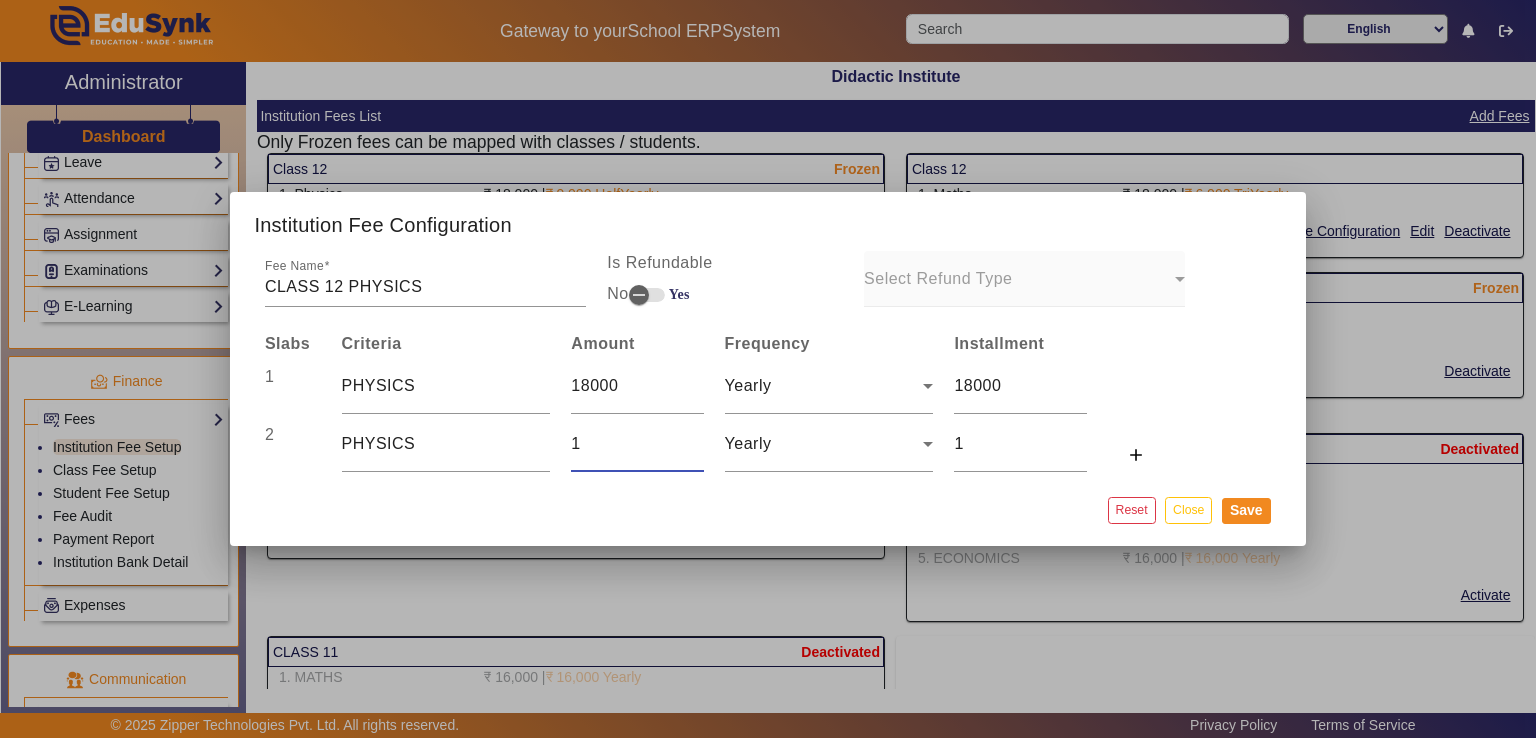 type on "18" 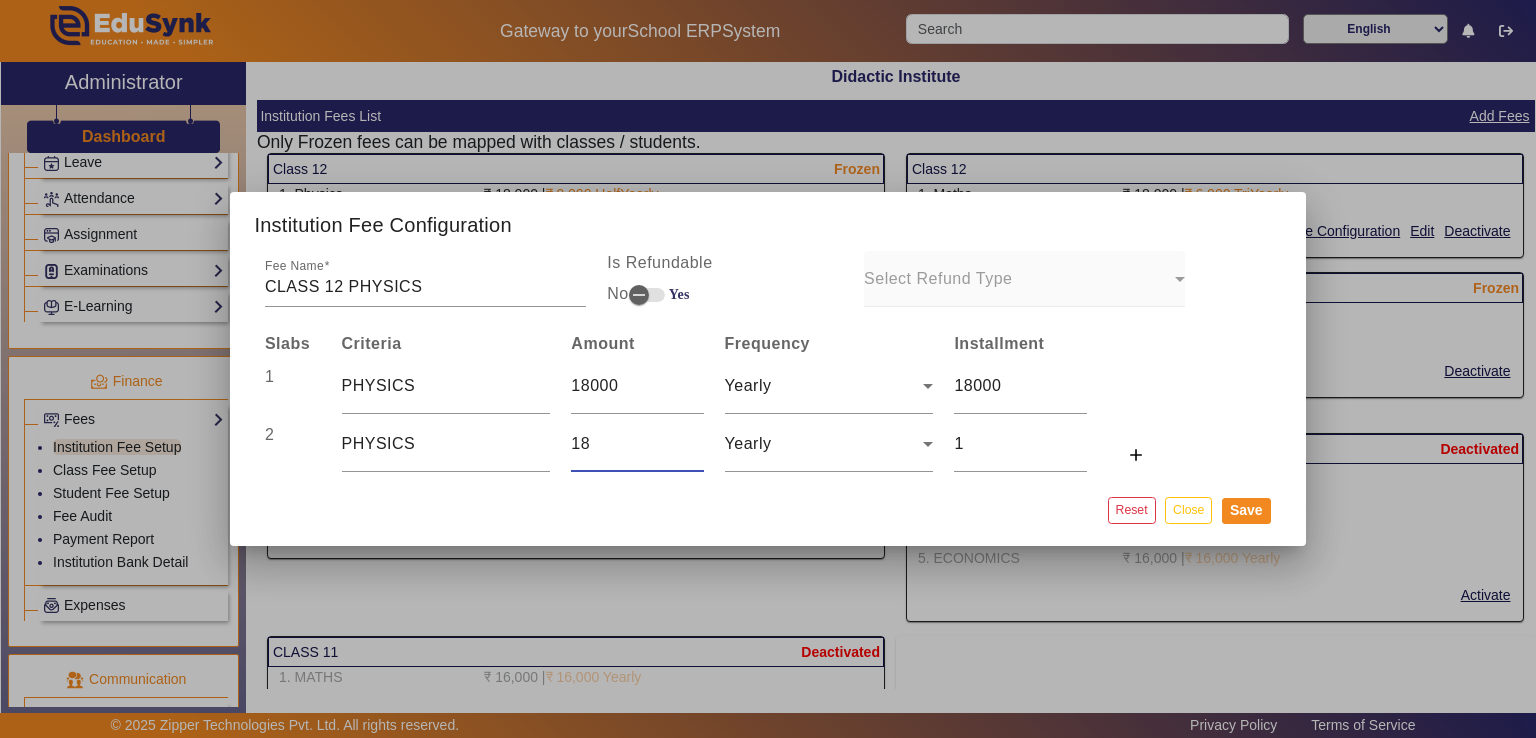 type on "18" 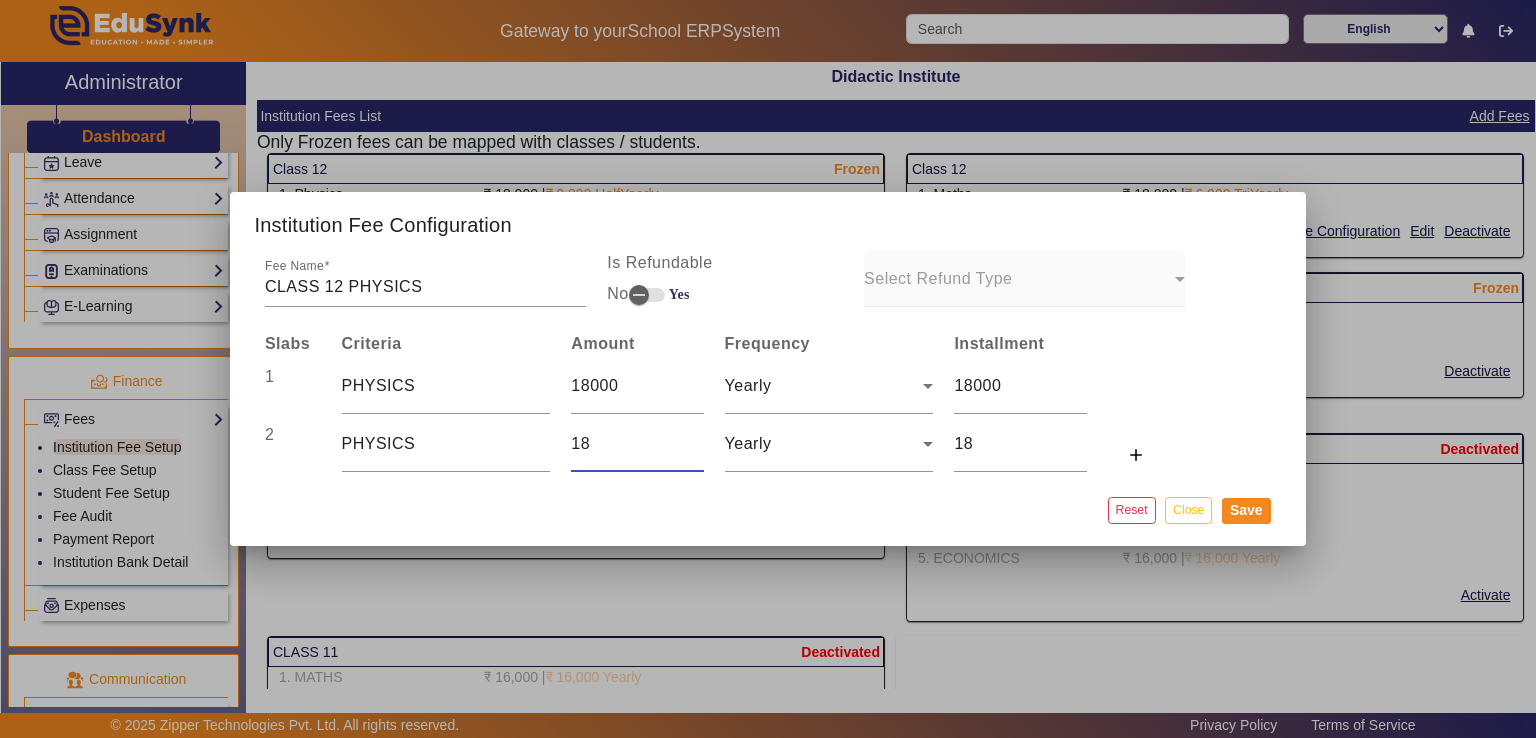 type on "180" 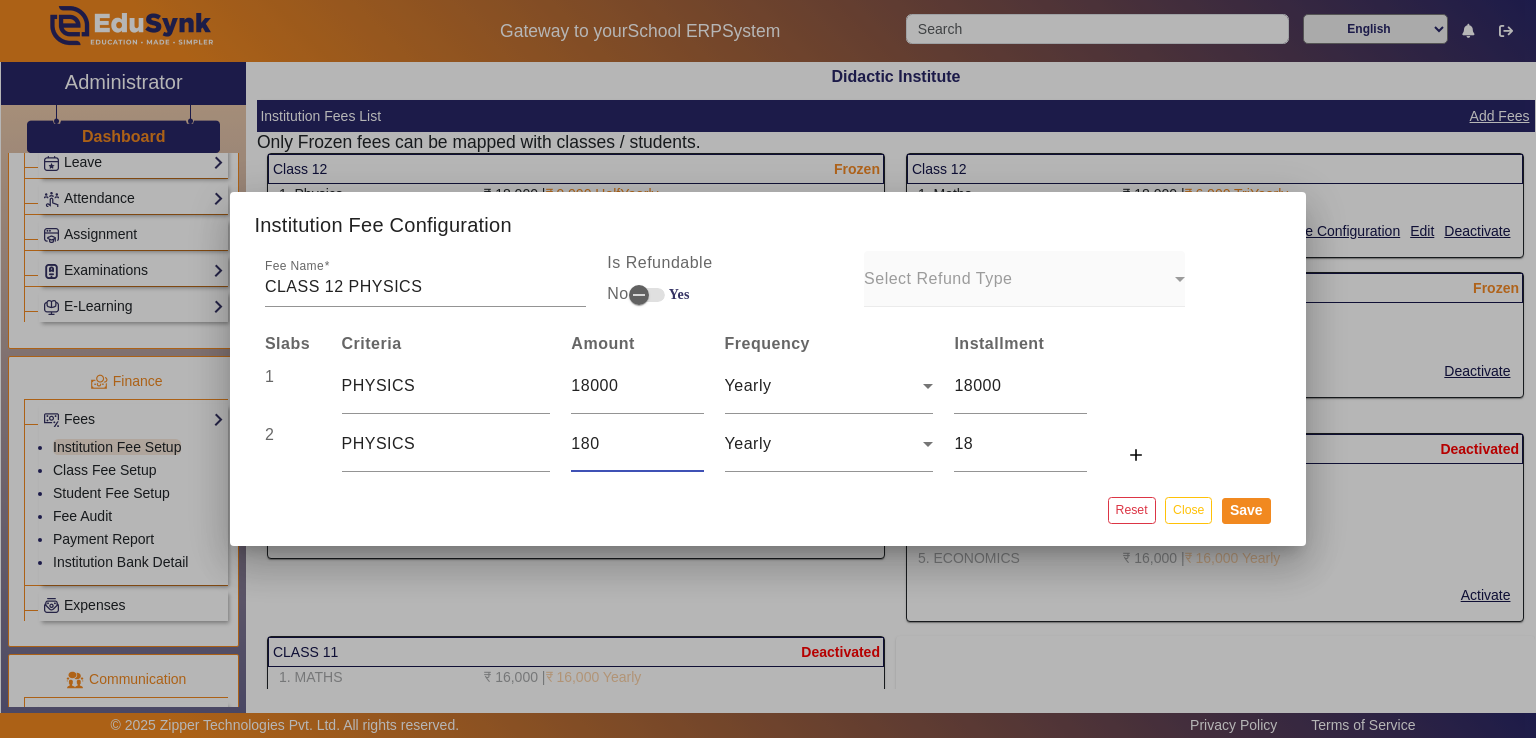 type on "180" 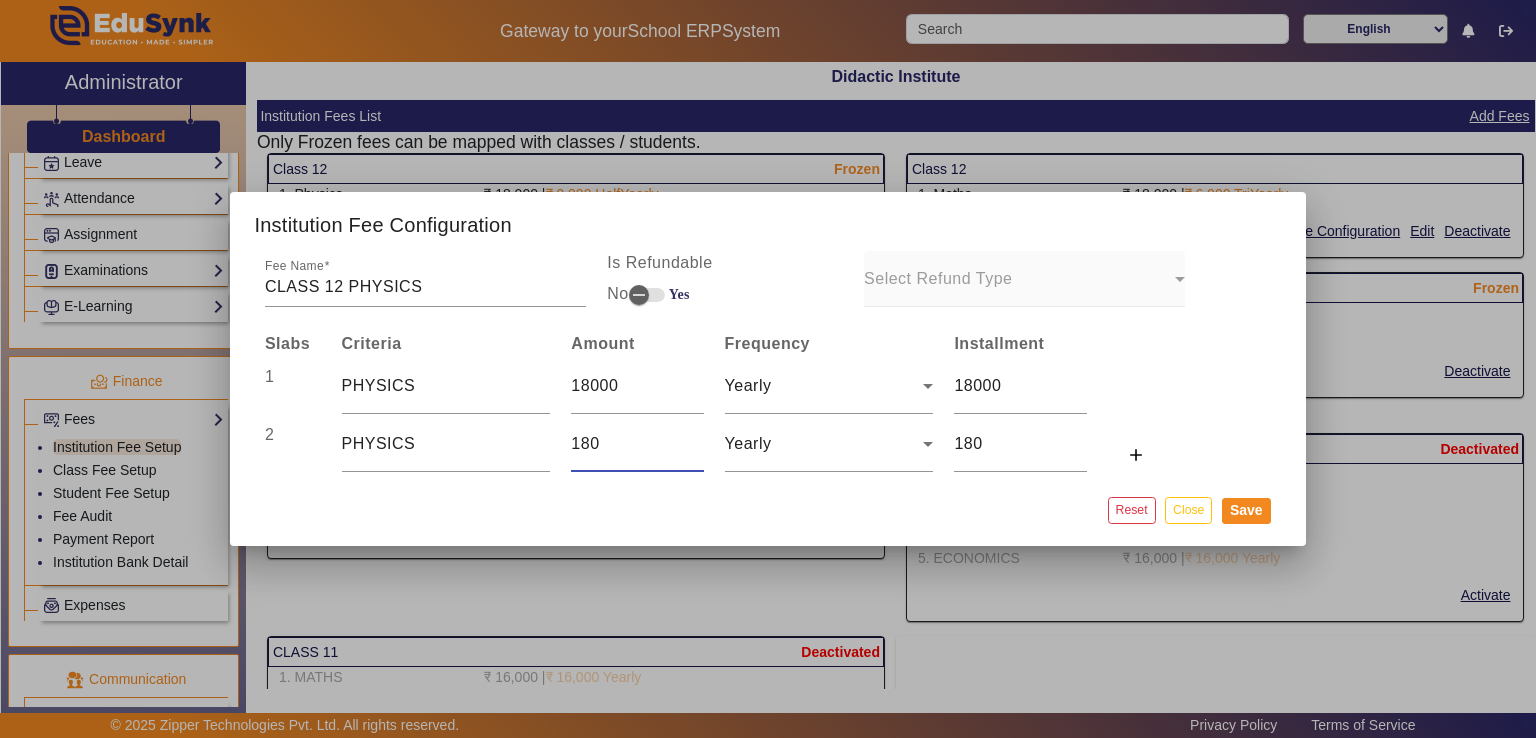 type on "1800" 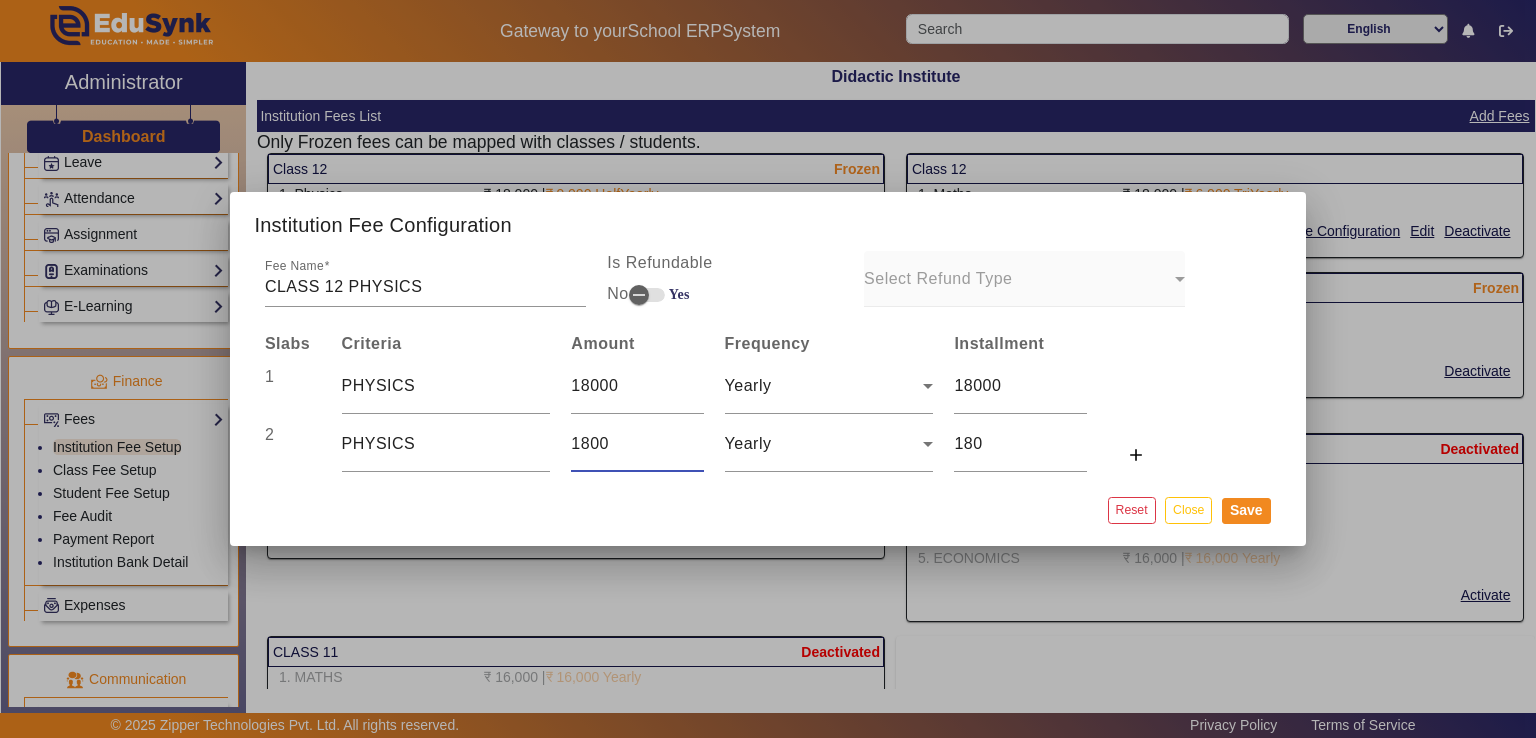 type on "1800" 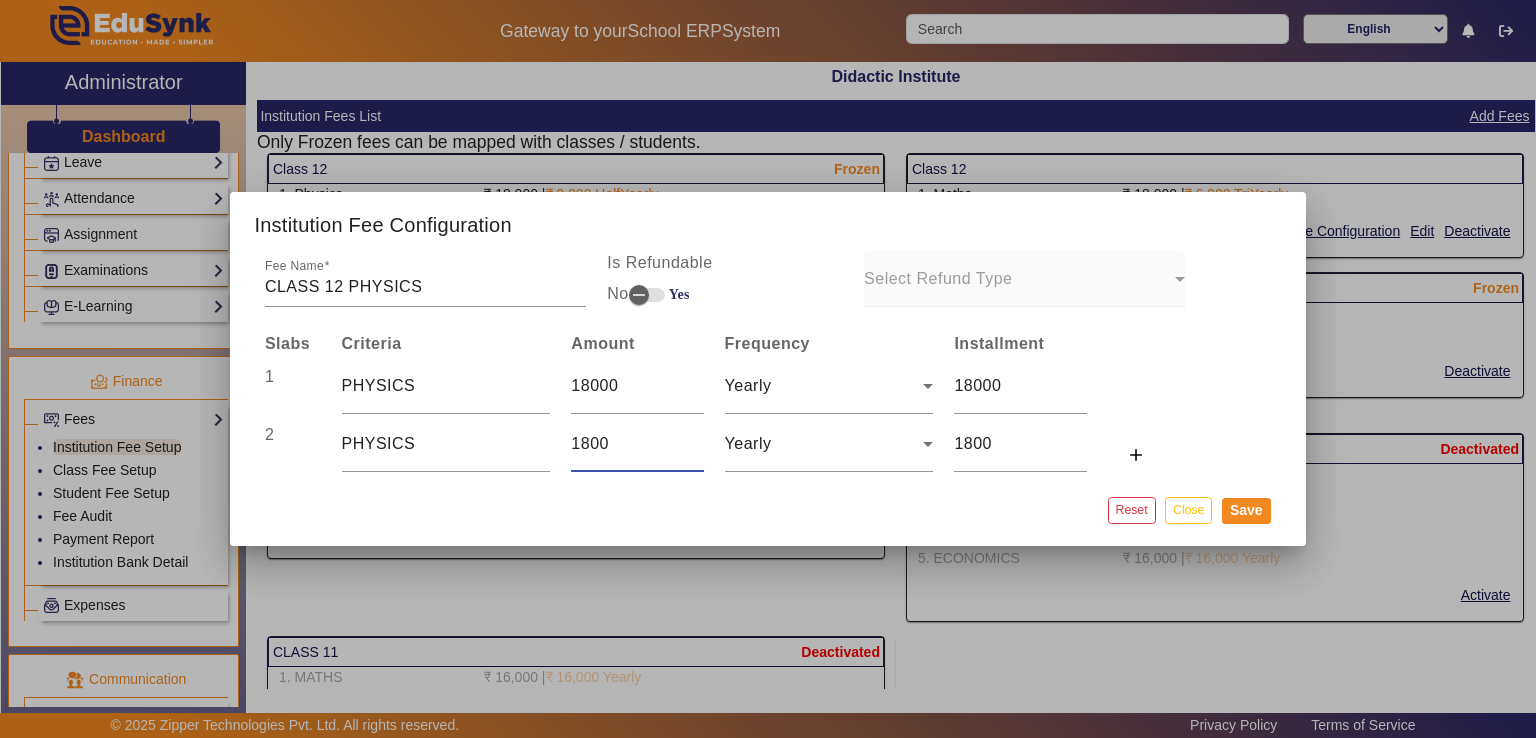 type on "18000" 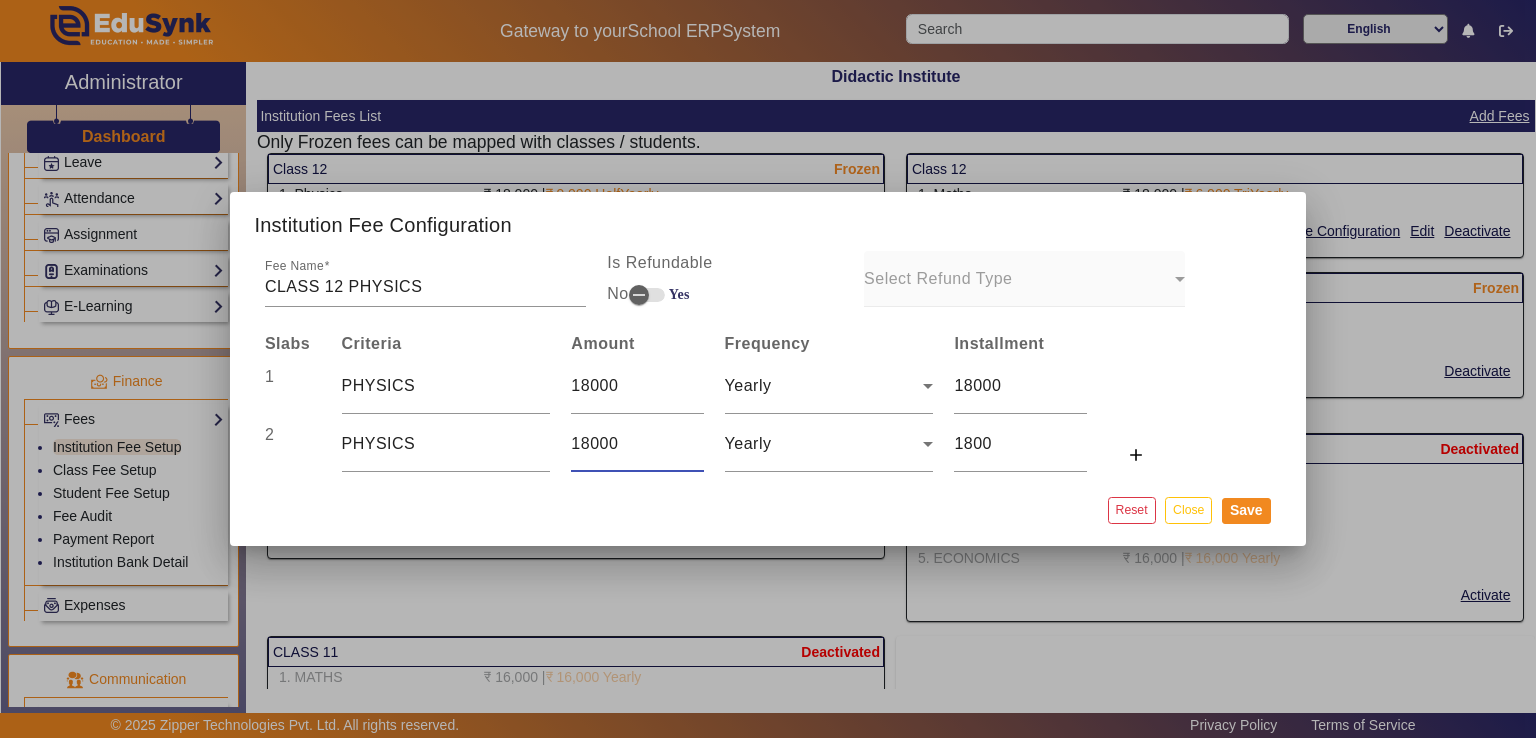 type on "18000" 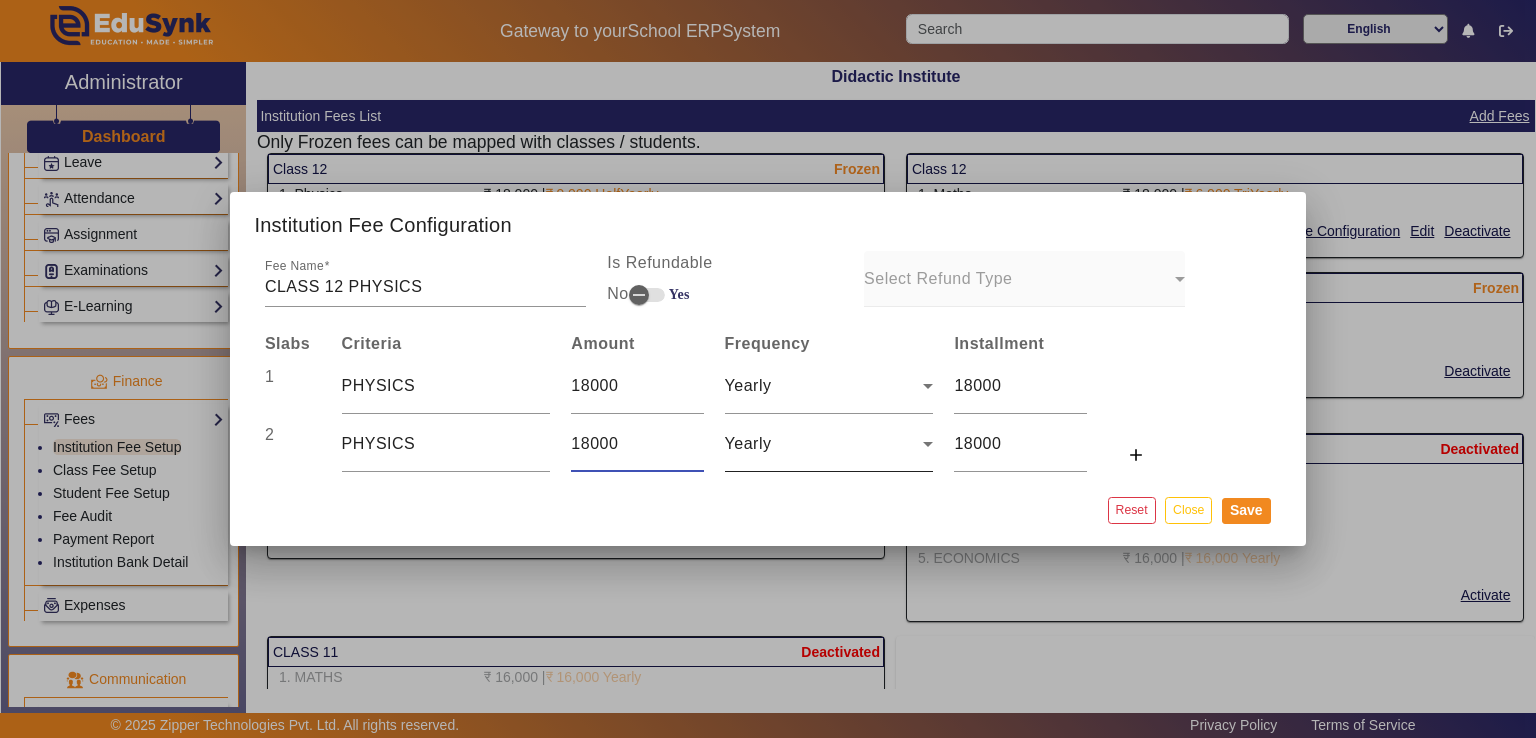 type on "18000" 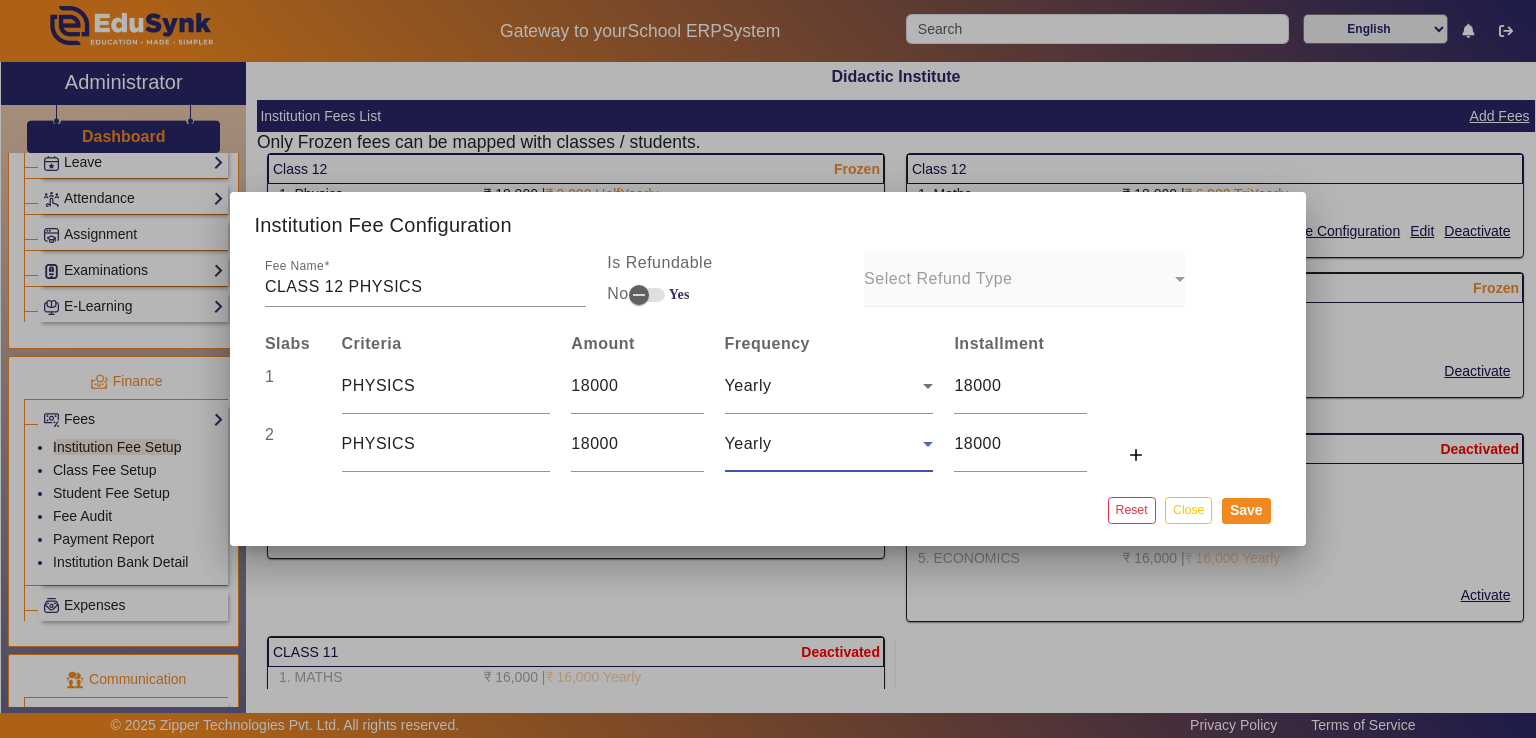 click 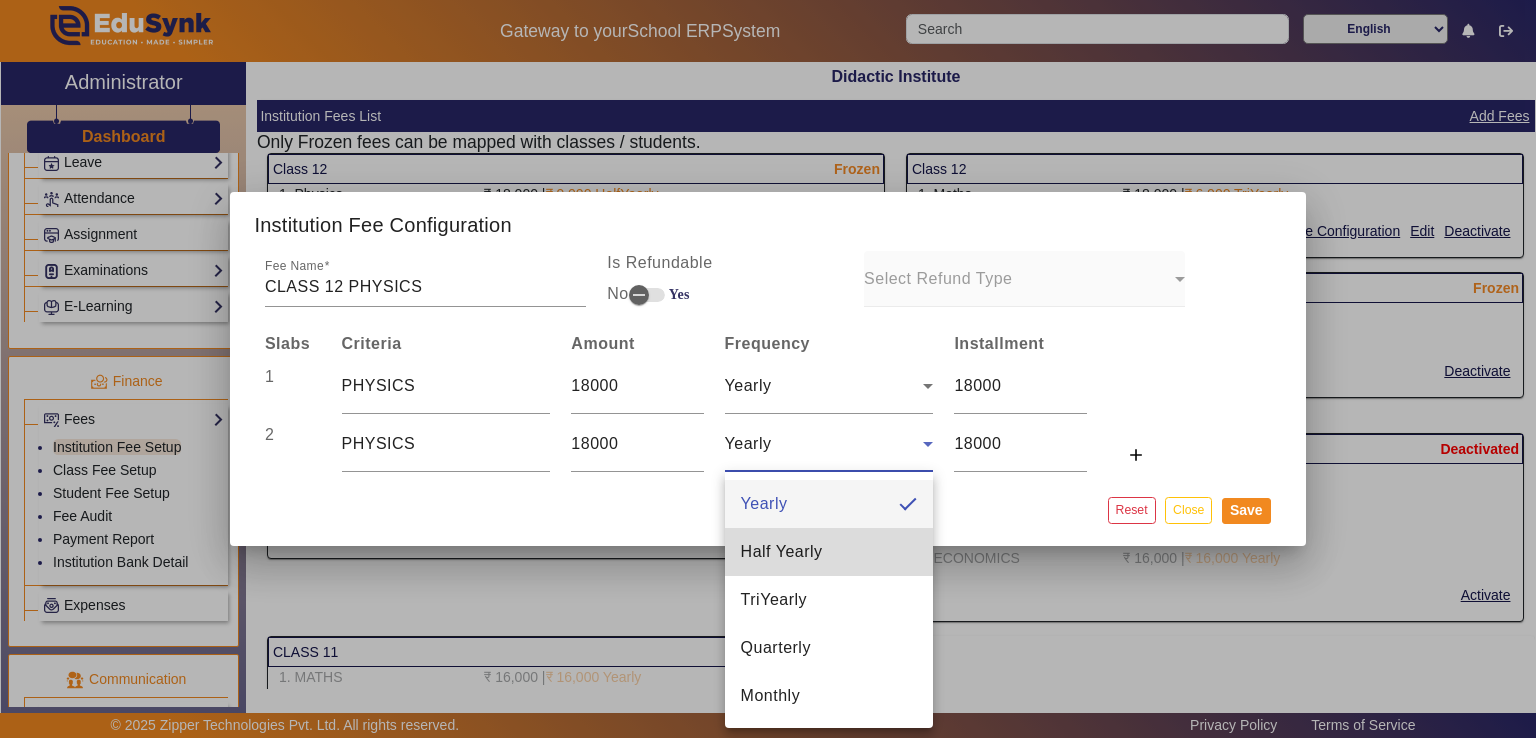 click on "Half Yearly" at bounding box center (782, 552) 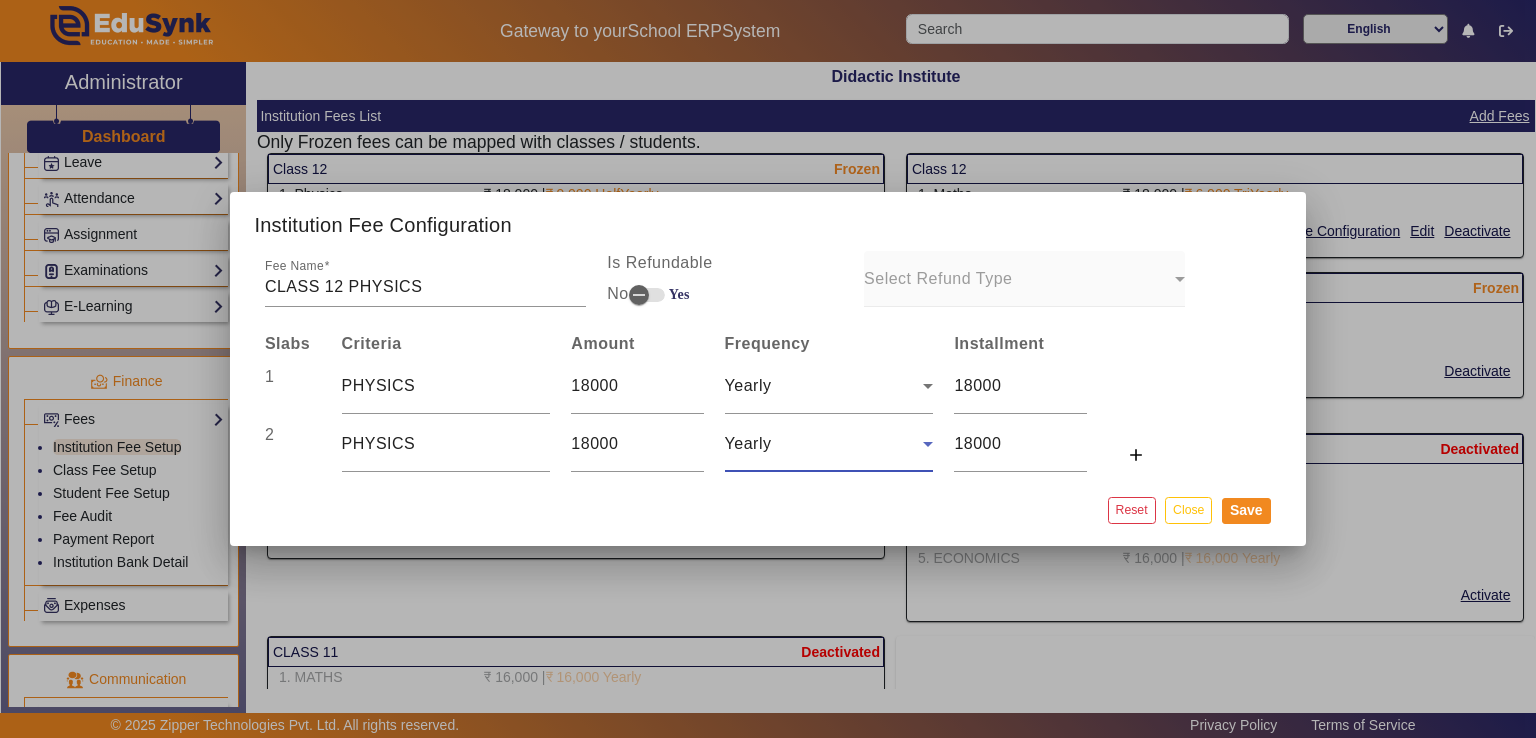 type on "9000" 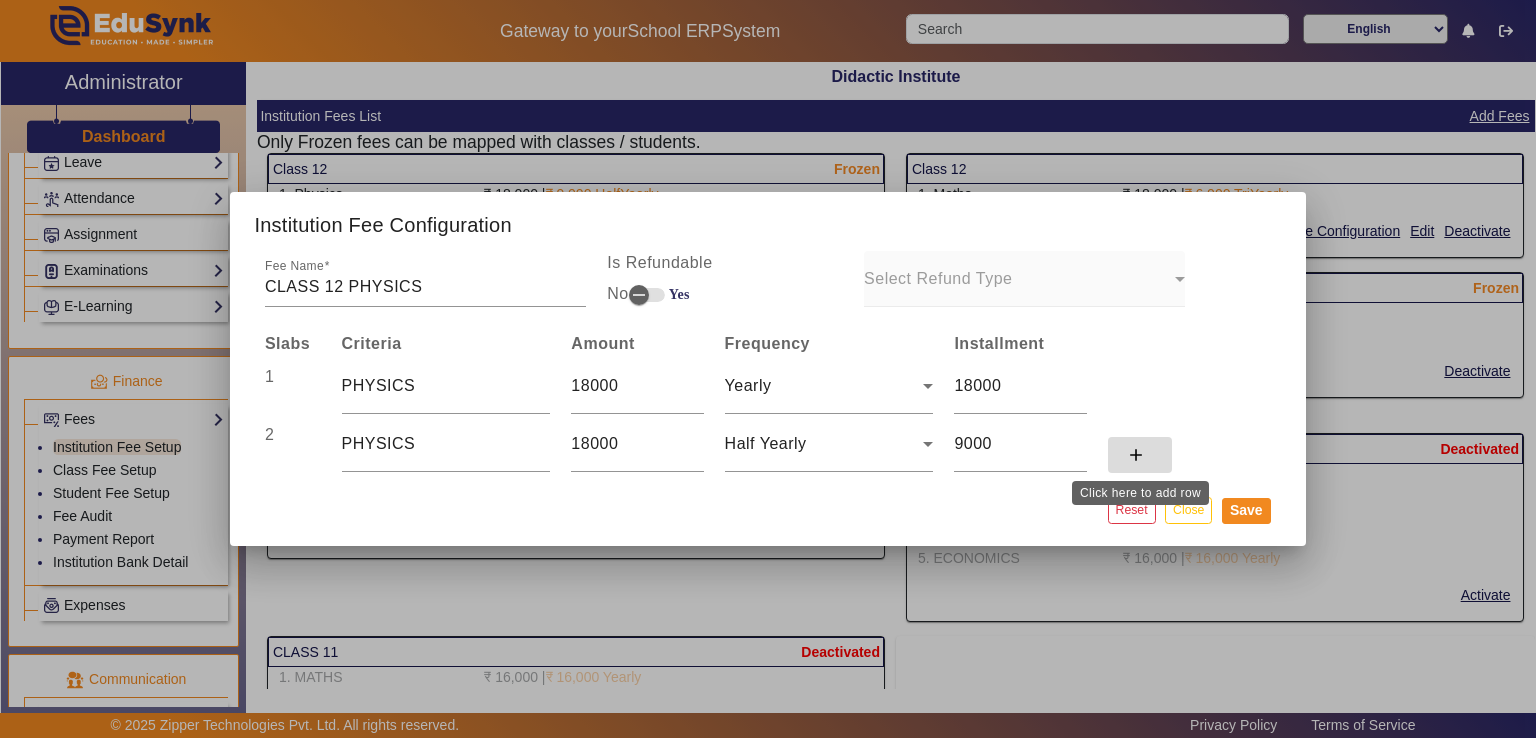 click on "add" at bounding box center (1136, 455) 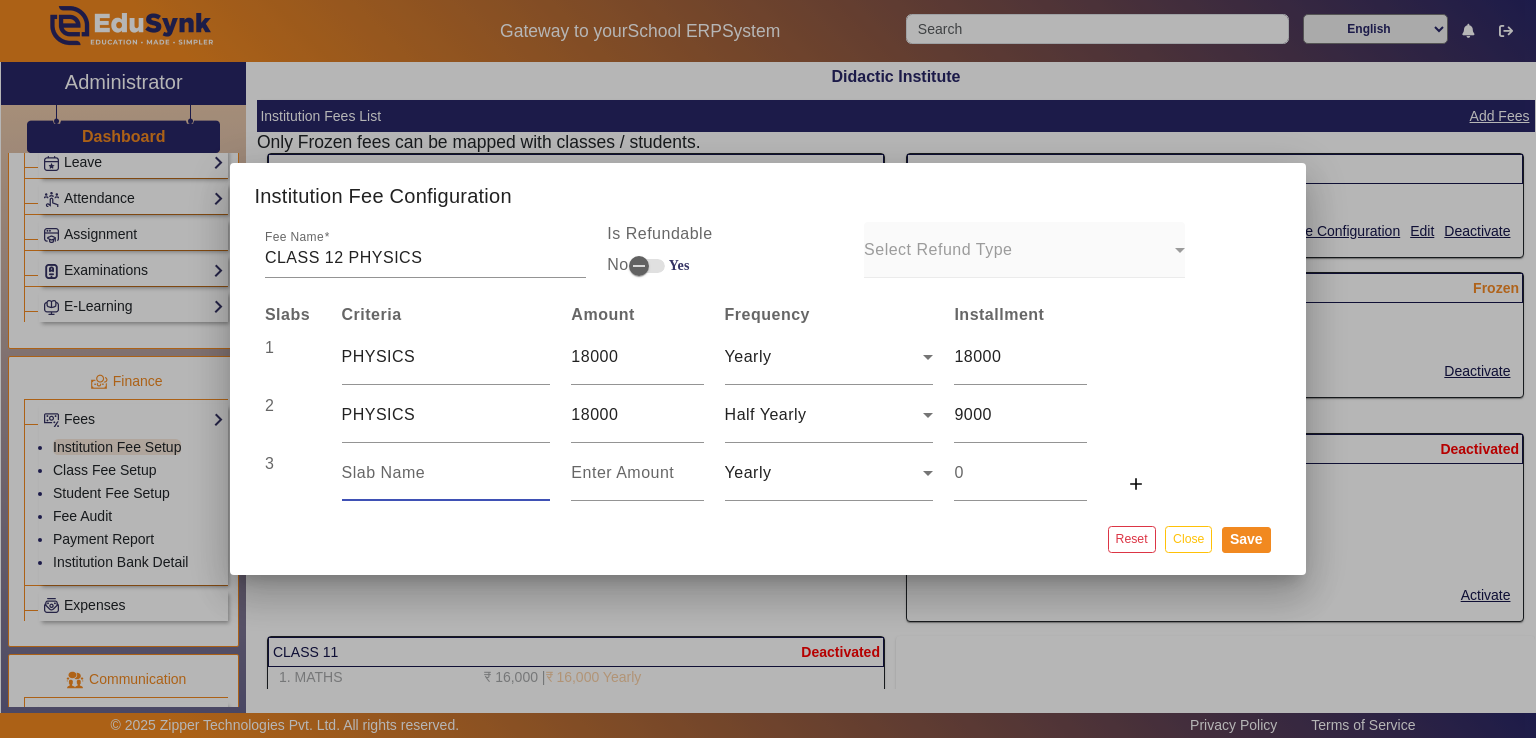 click at bounding box center (446, 473) 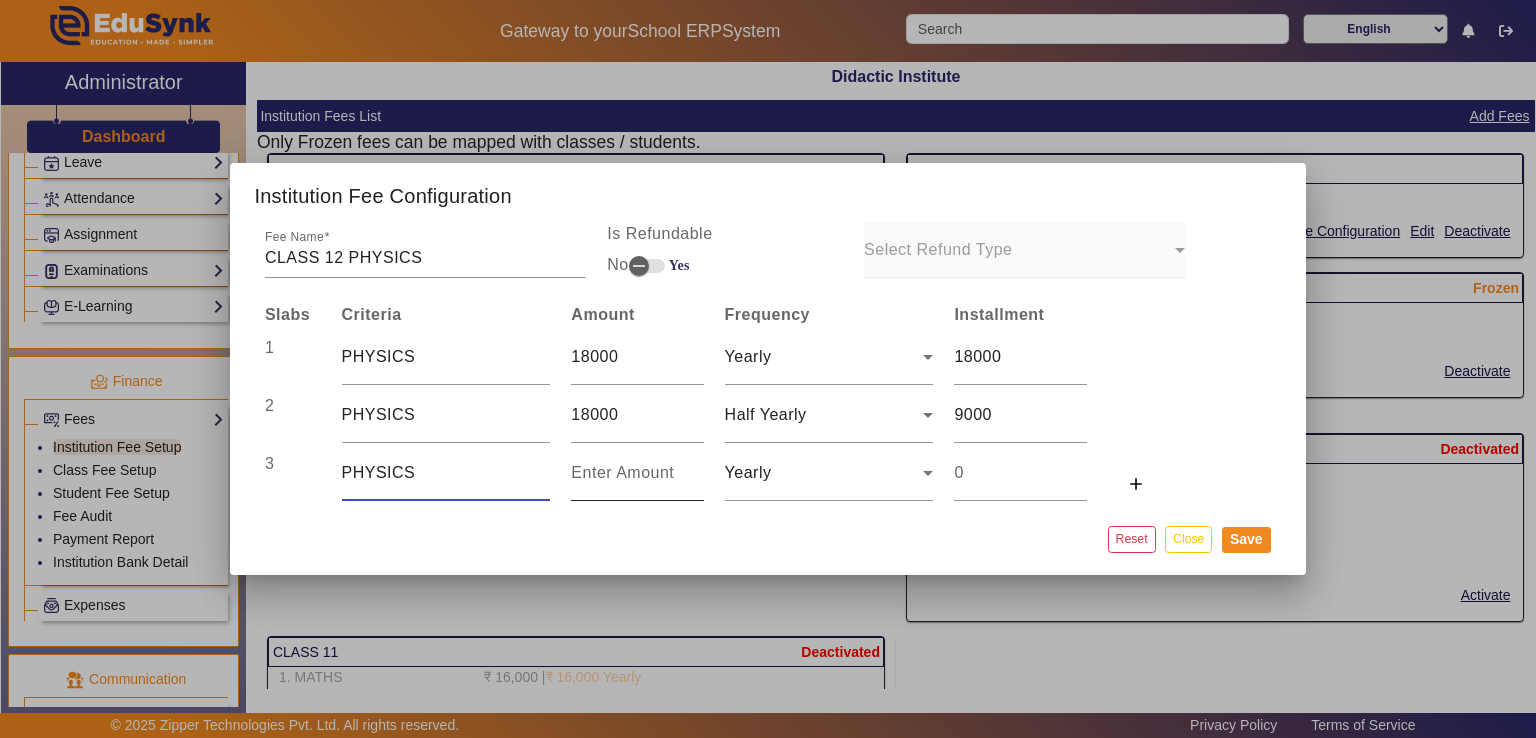 type on "PHYSICS" 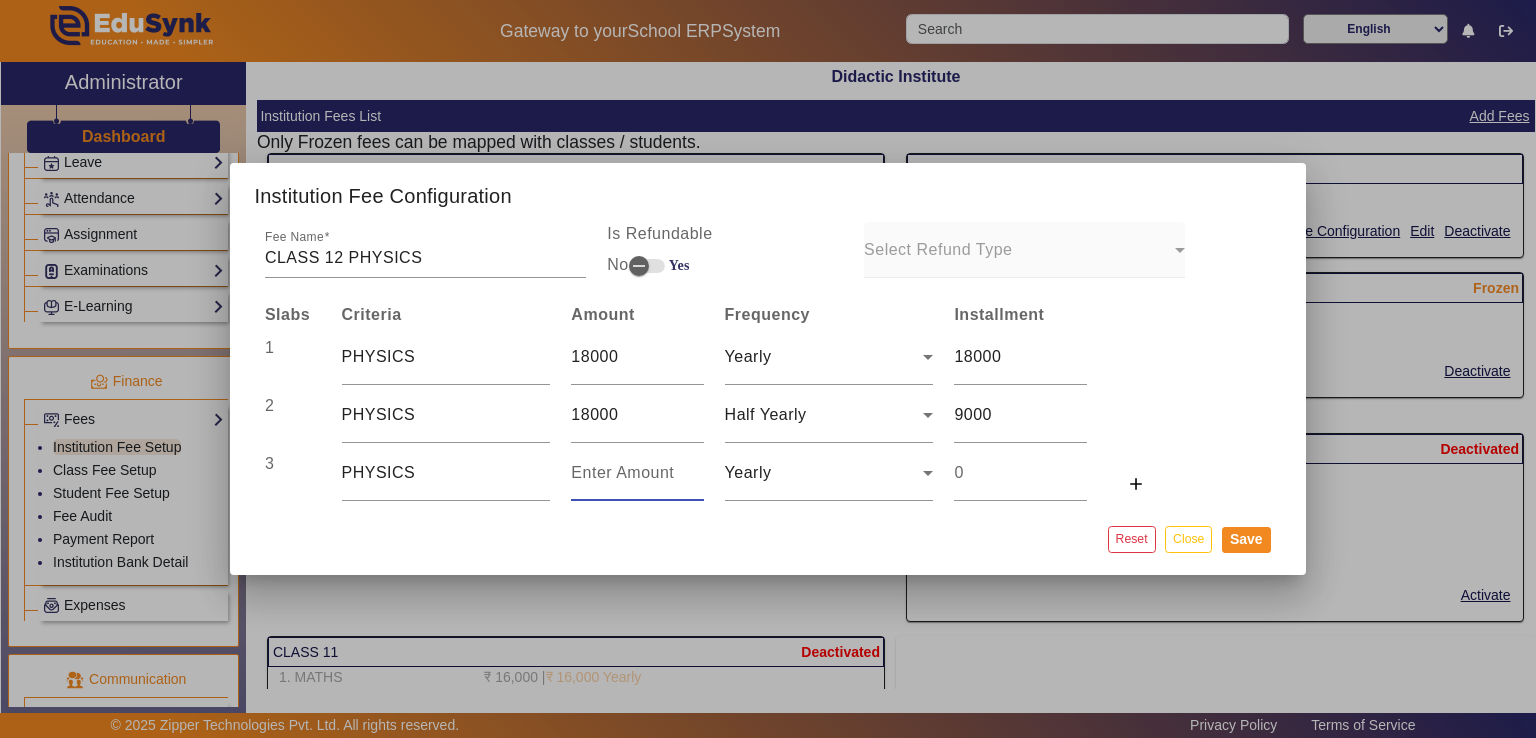 click at bounding box center [637, 473] 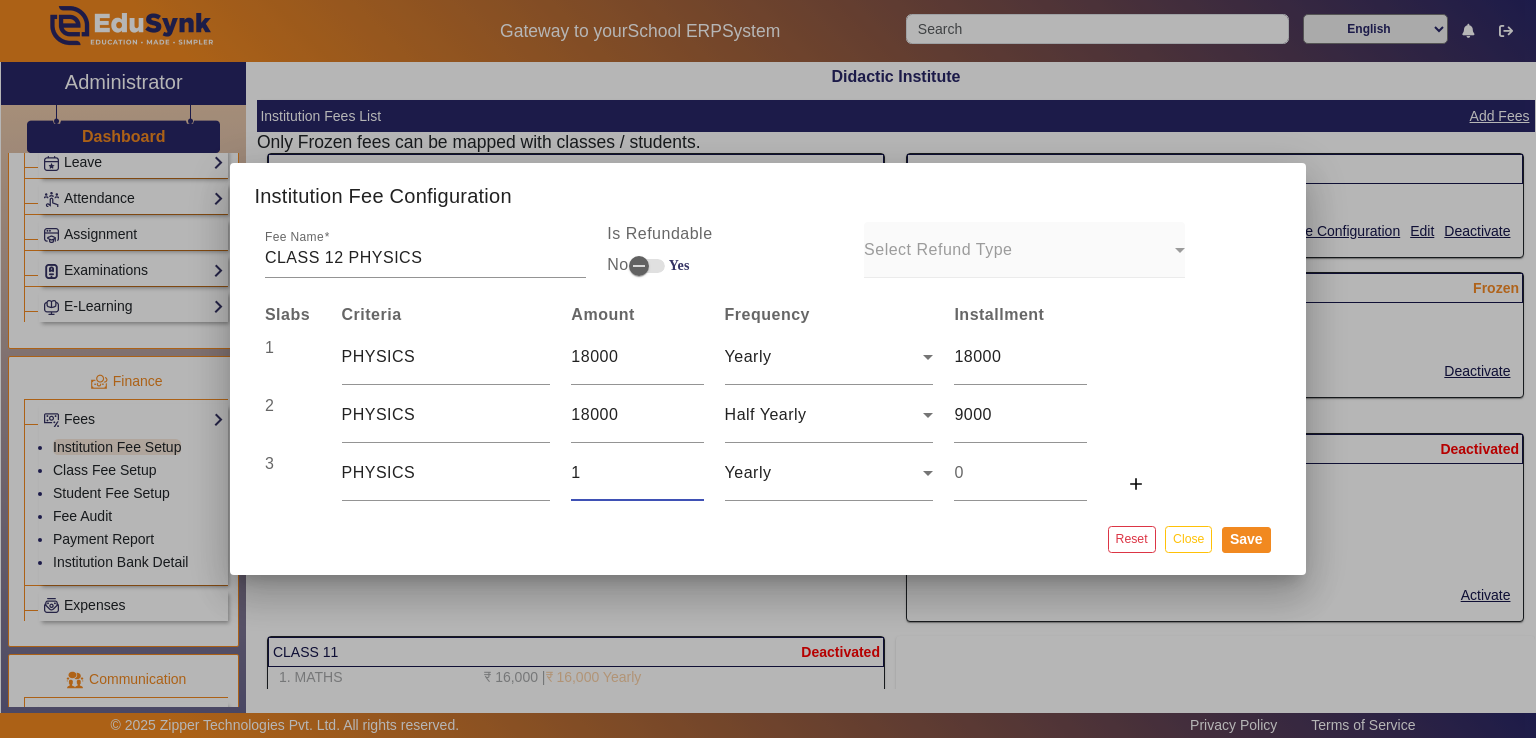 type on "1" 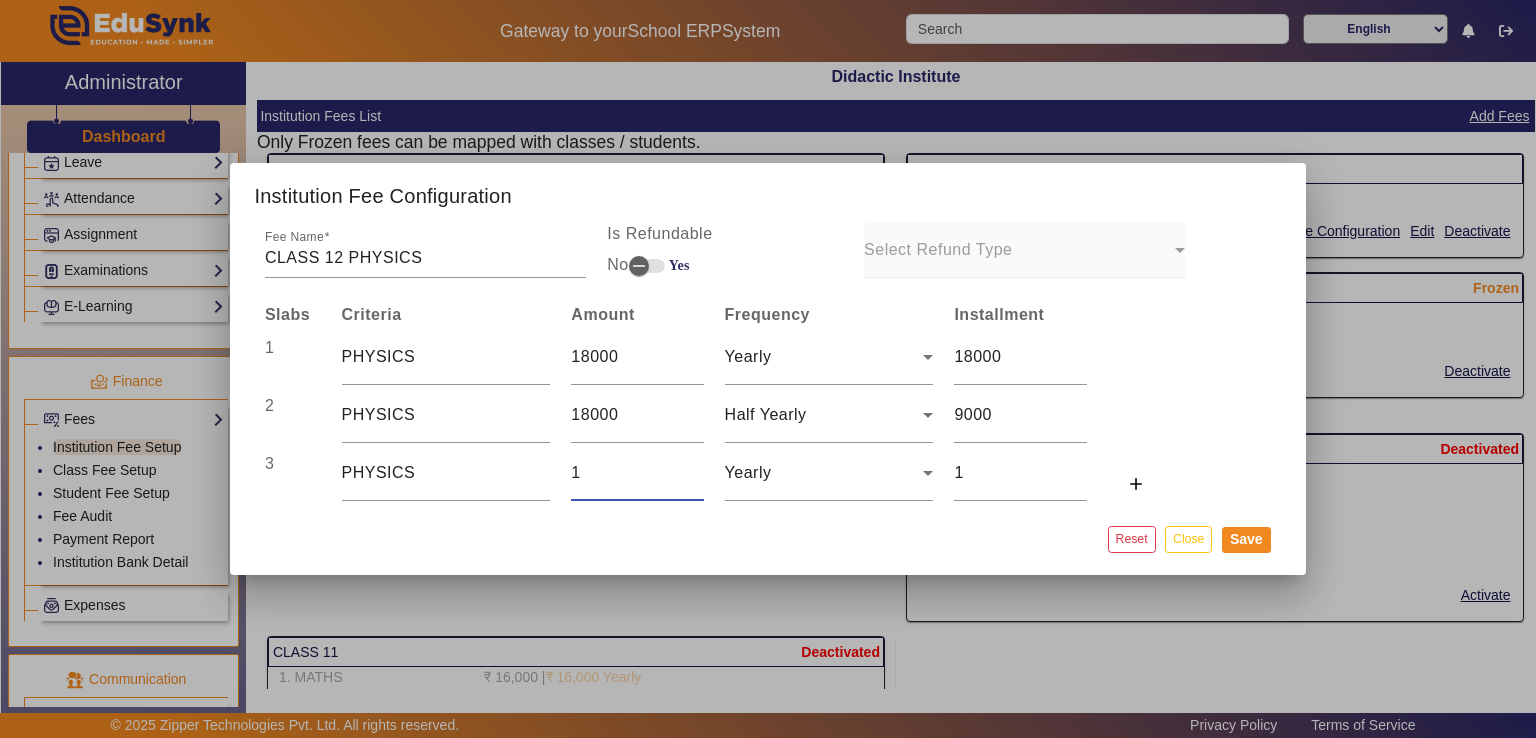 type on "18" 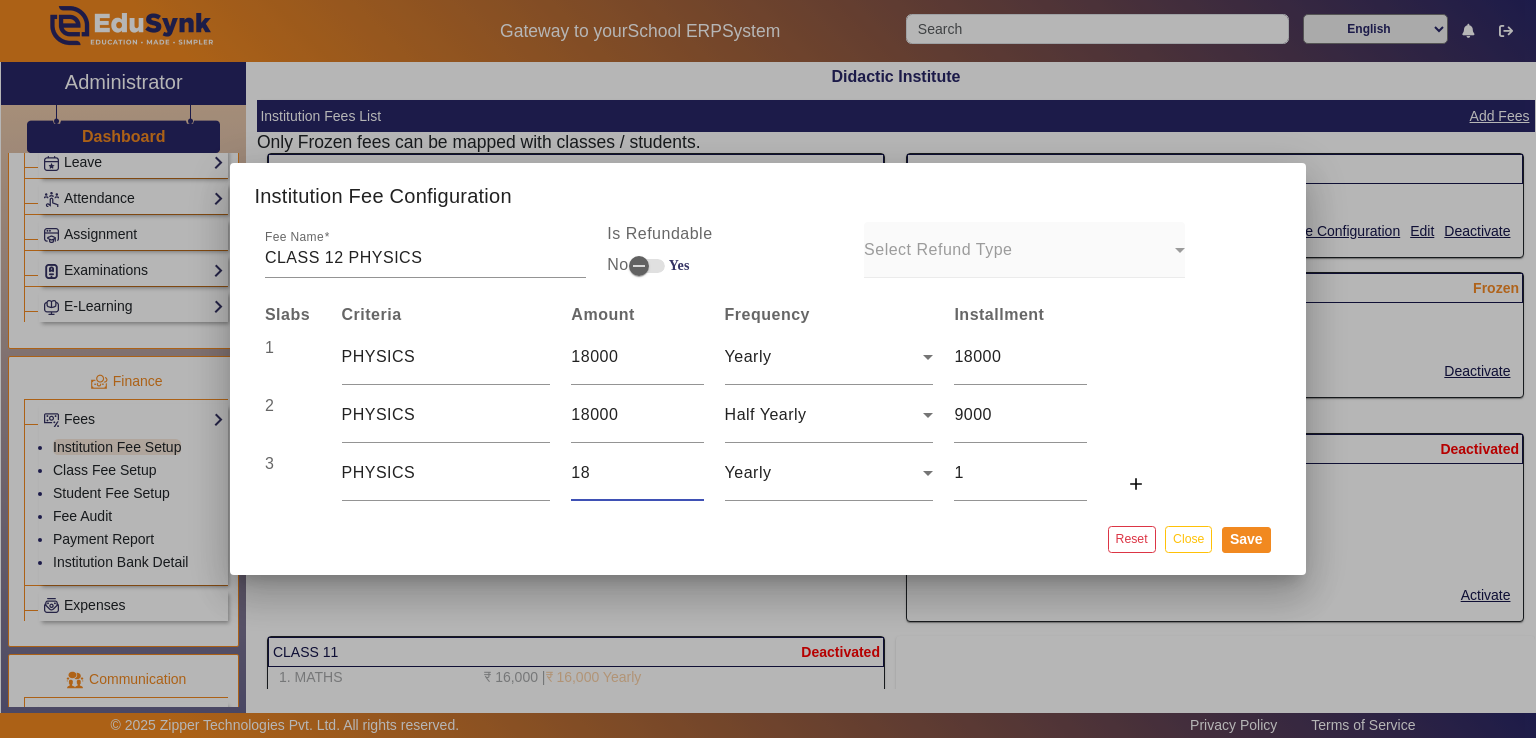 type on "18" 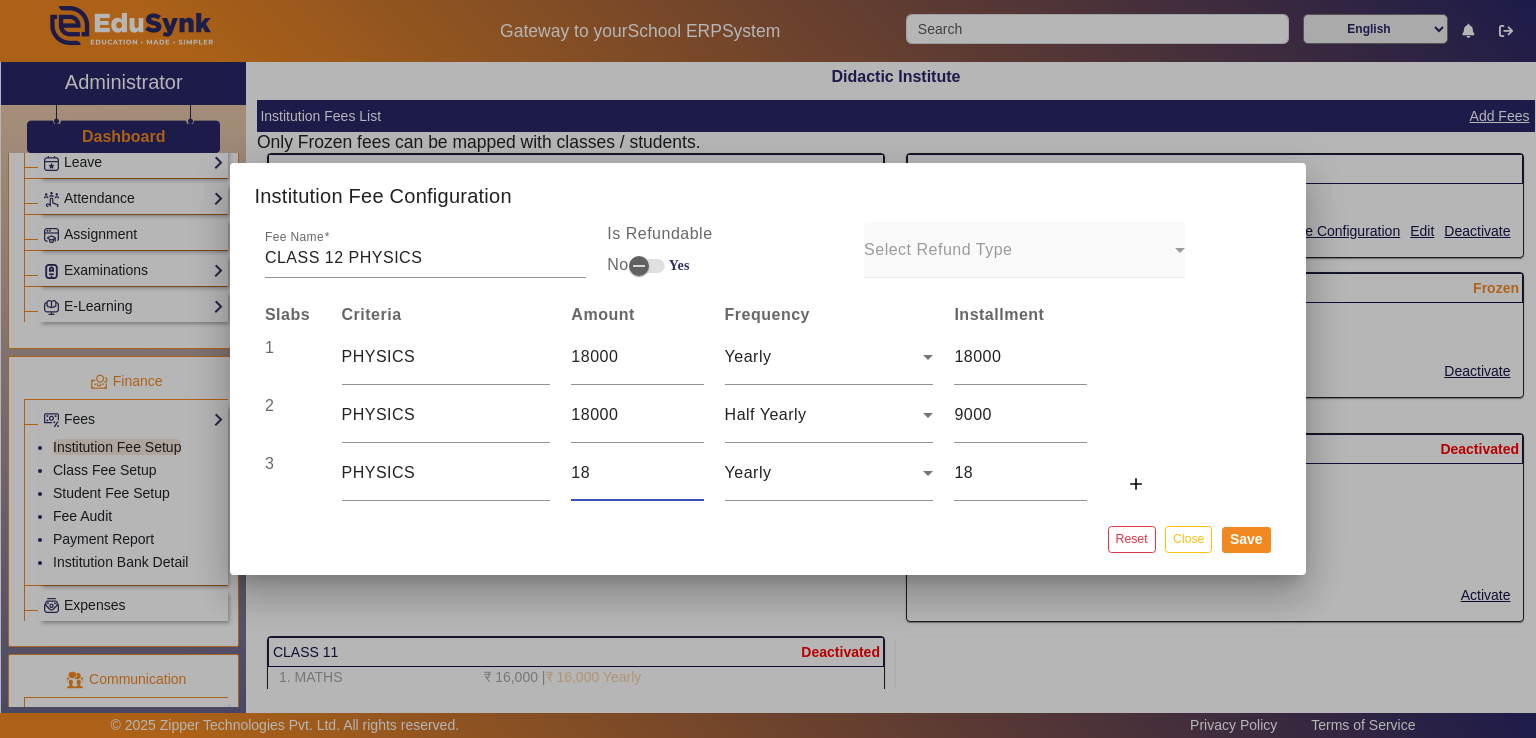 type on "180" 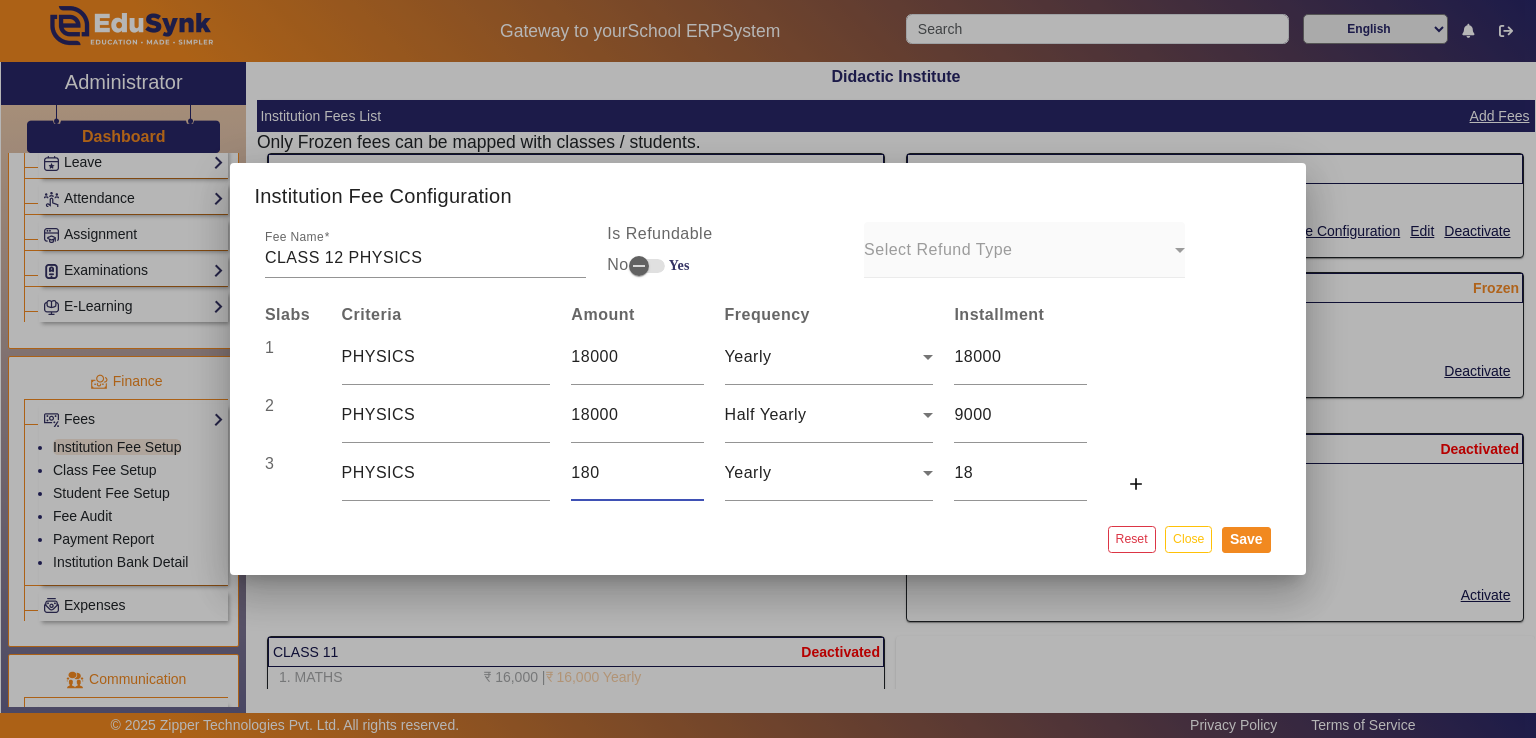 type on "180" 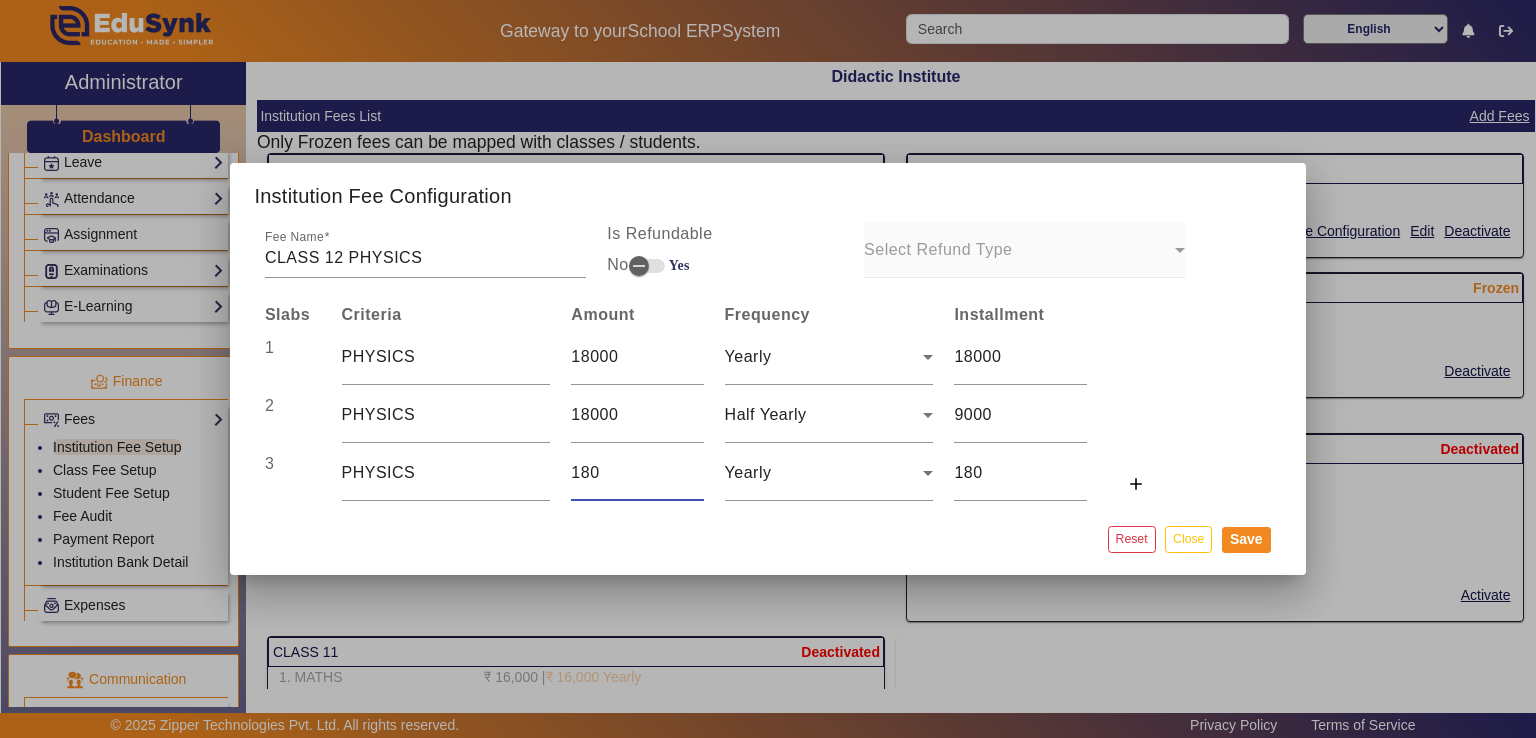 type on "1800" 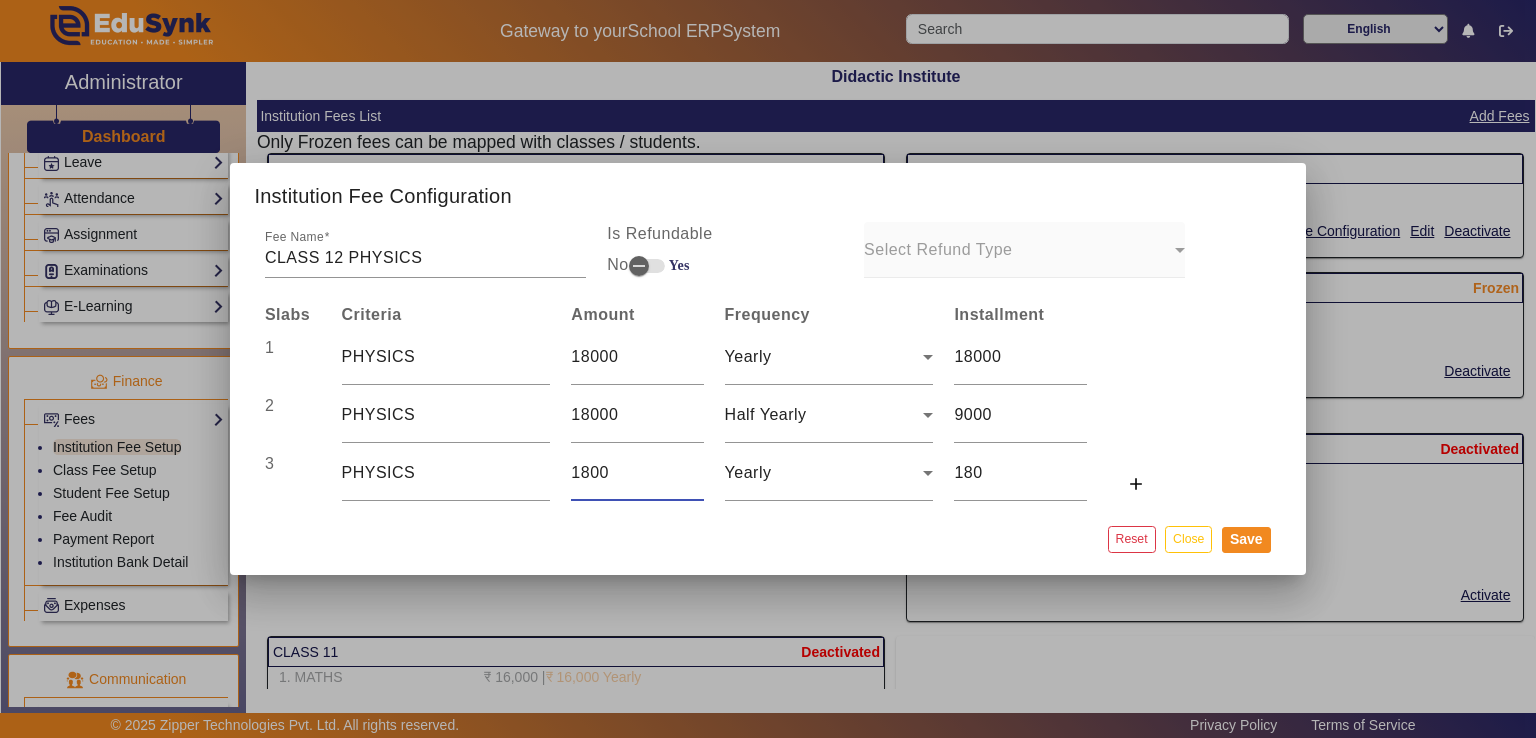 type on "1800" 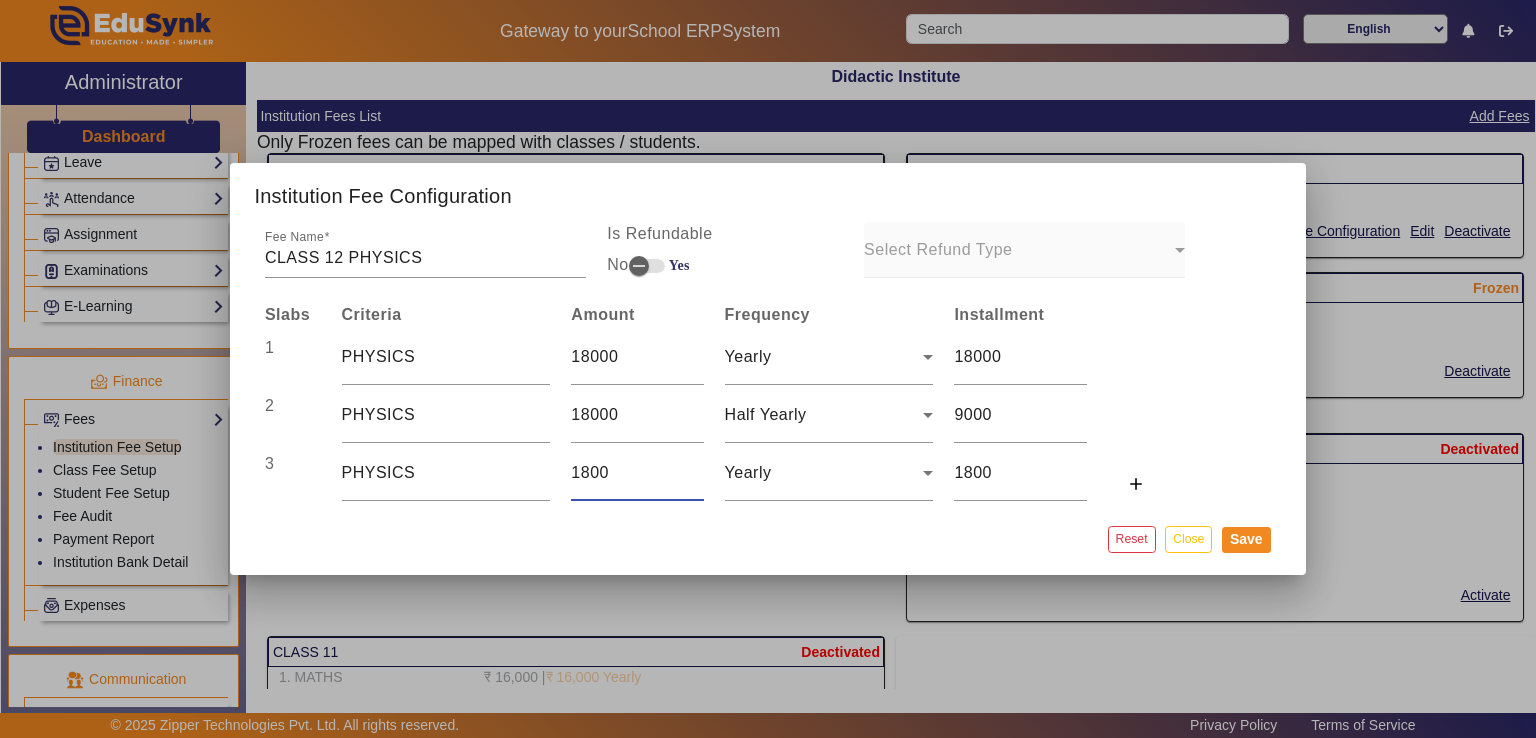 type on "18000" 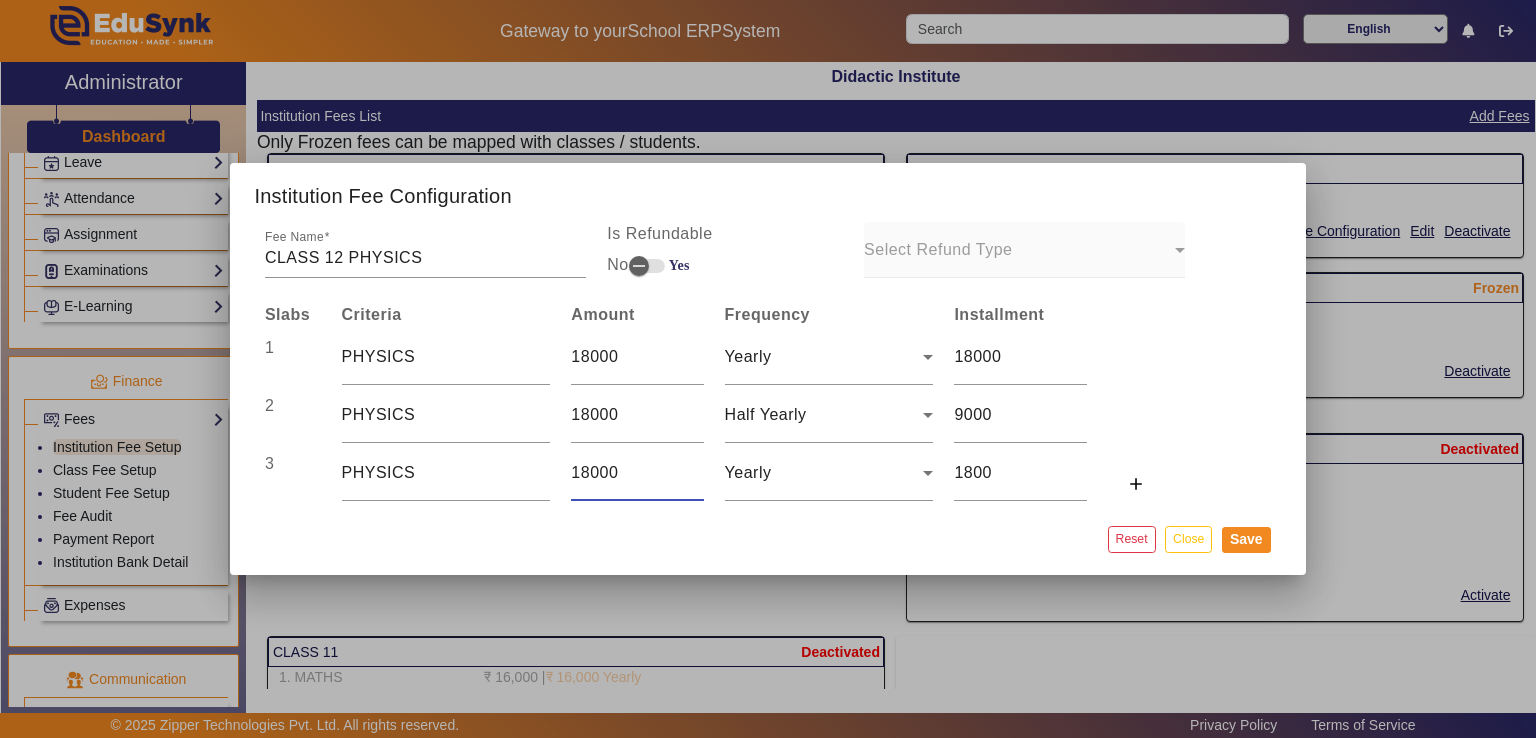 type on "18000" 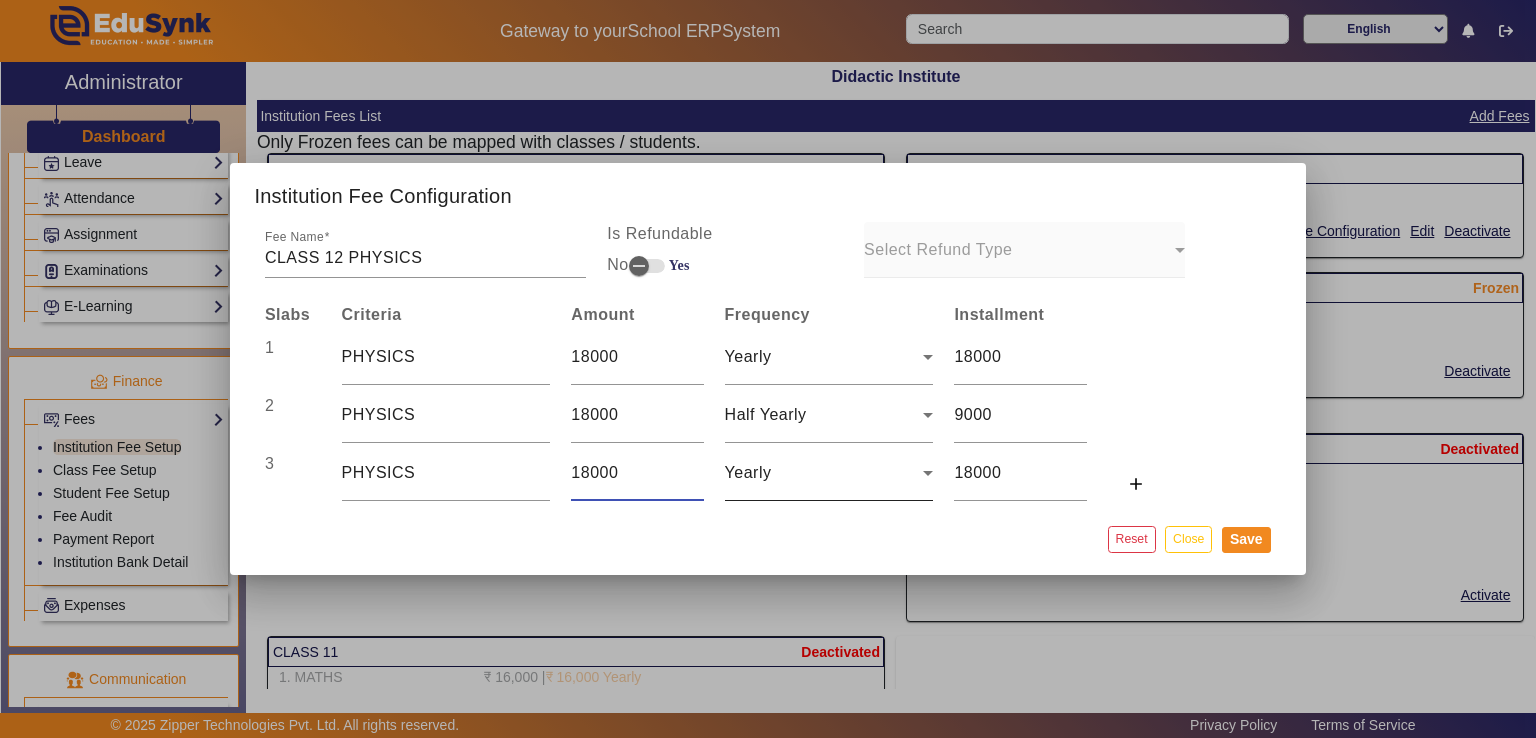 type on "18000" 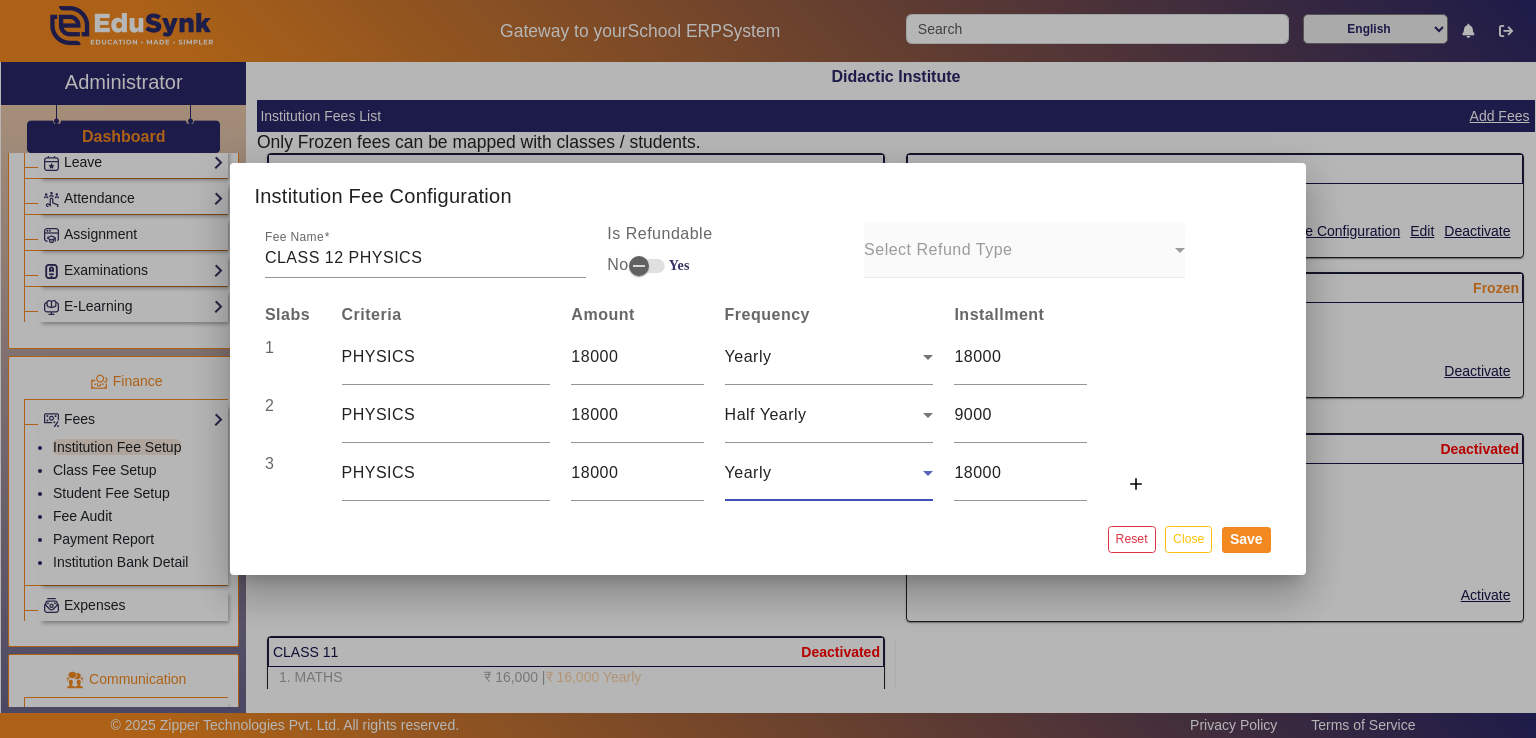 click on "Yearly" at bounding box center [824, 473] 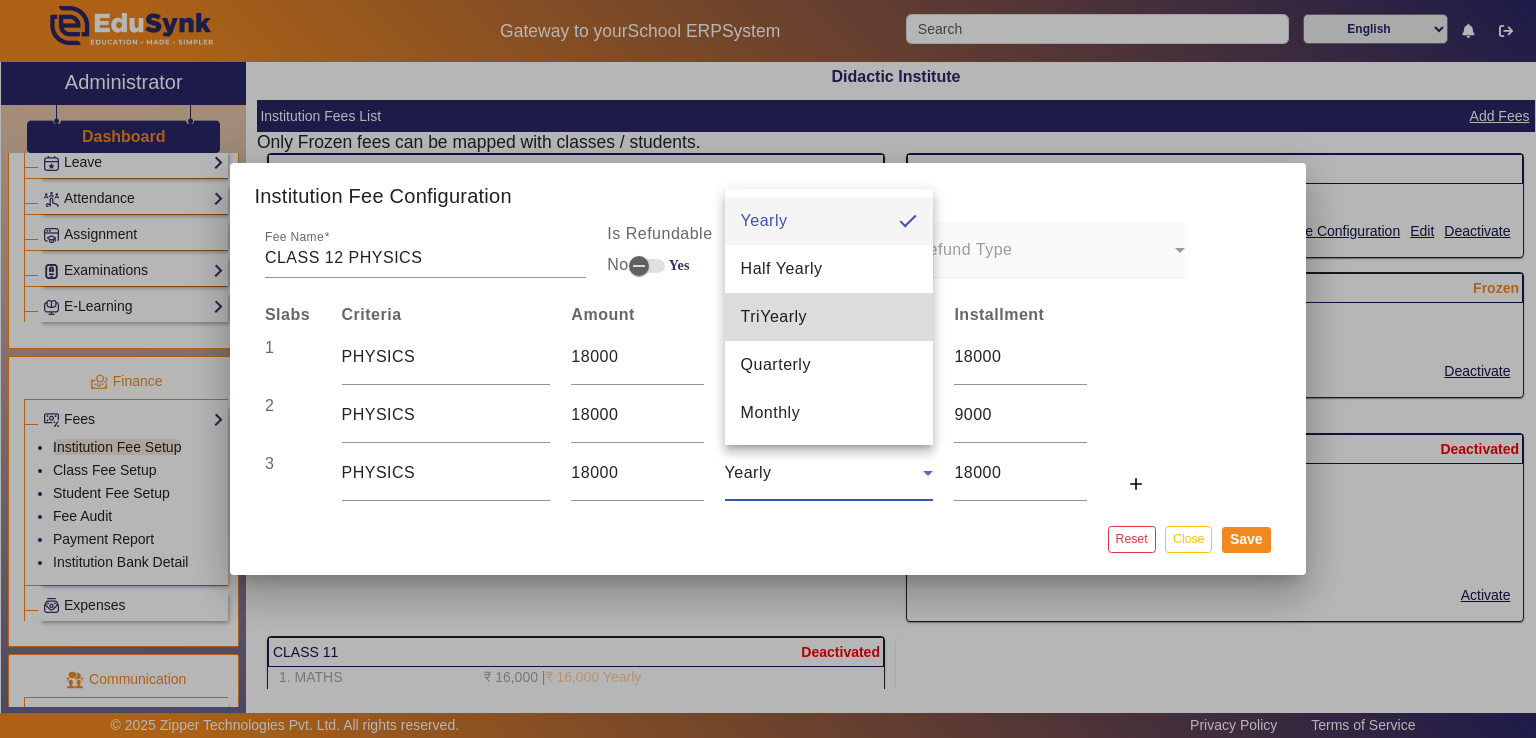 click on "TriYearly" at bounding box center (829, 317) 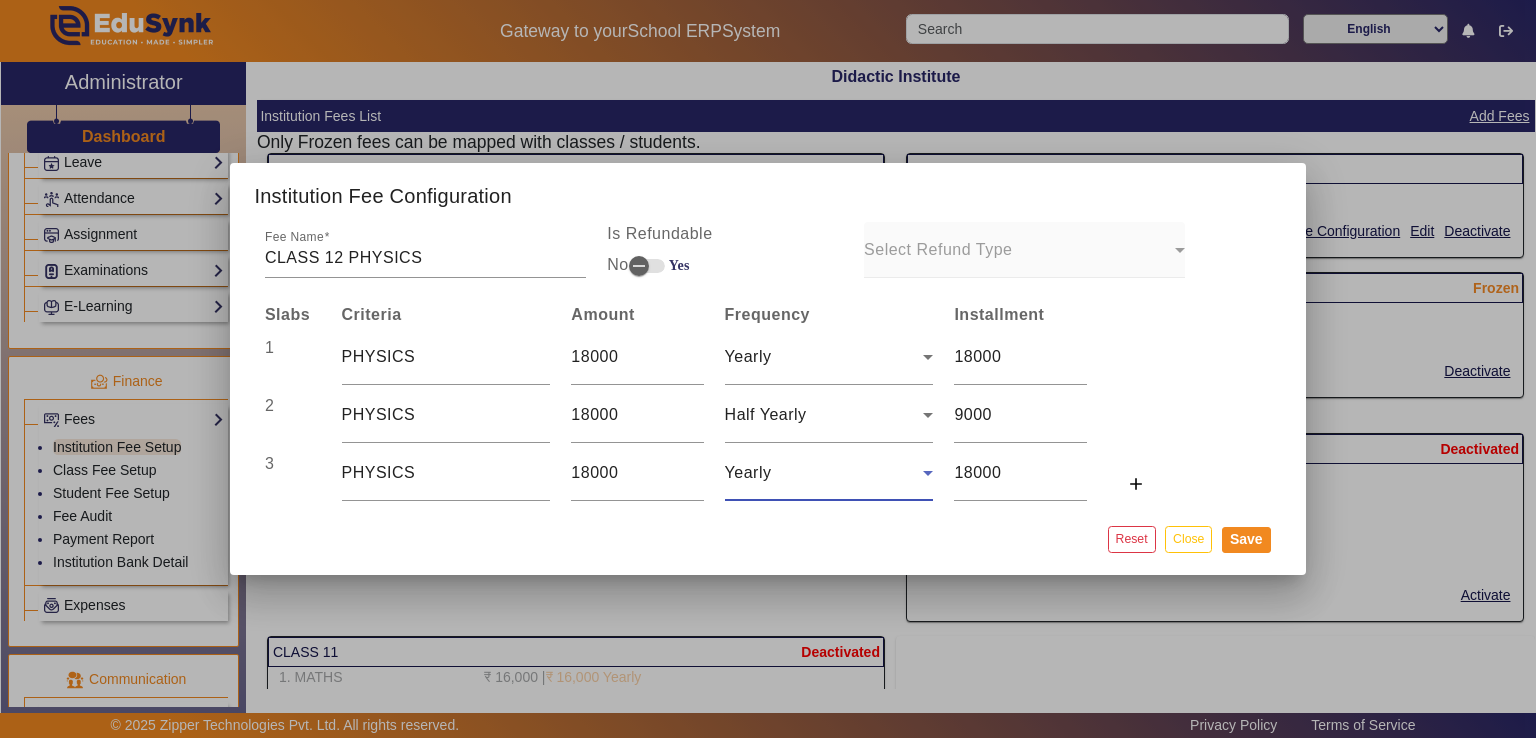 type on "6000" 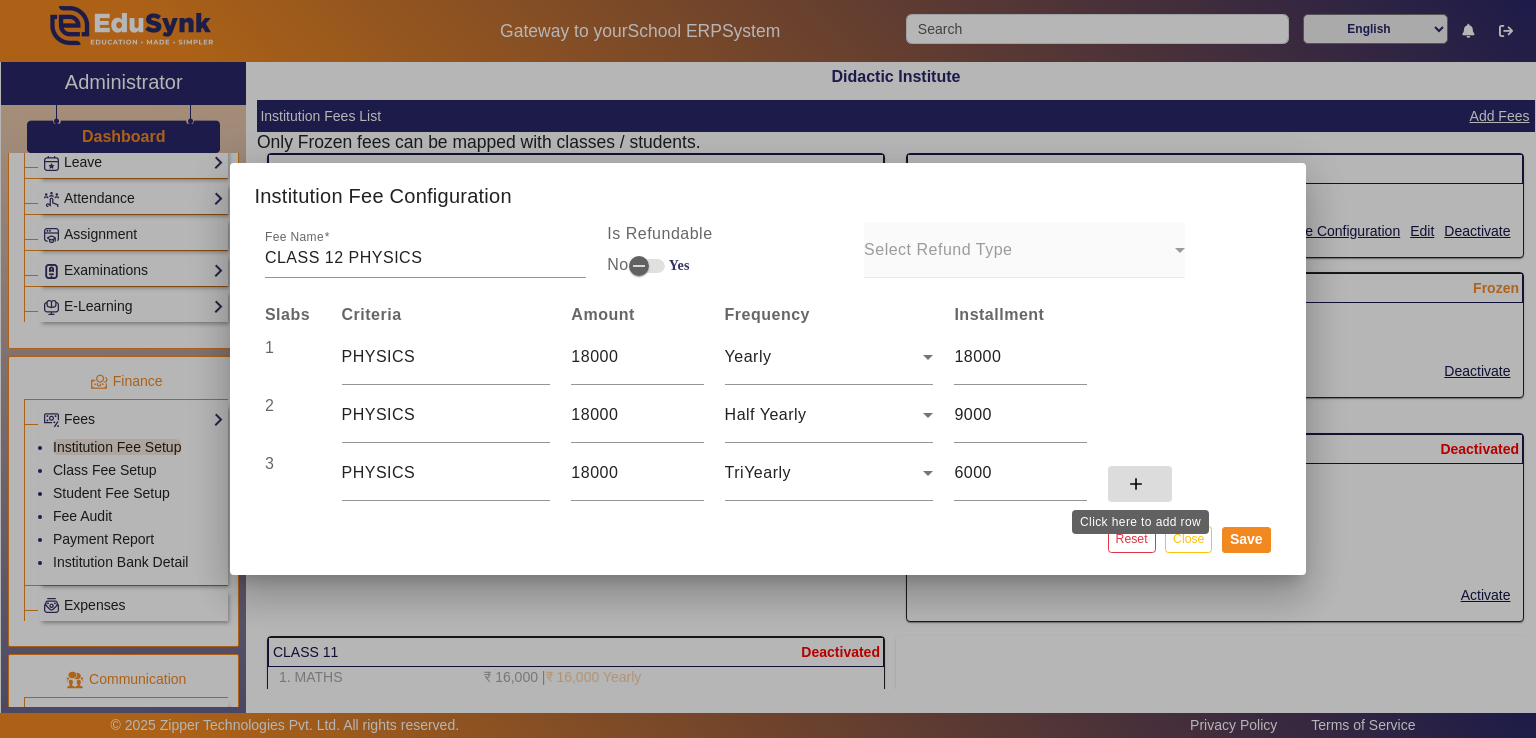 click on "add" at bounding box center [1136, 484] 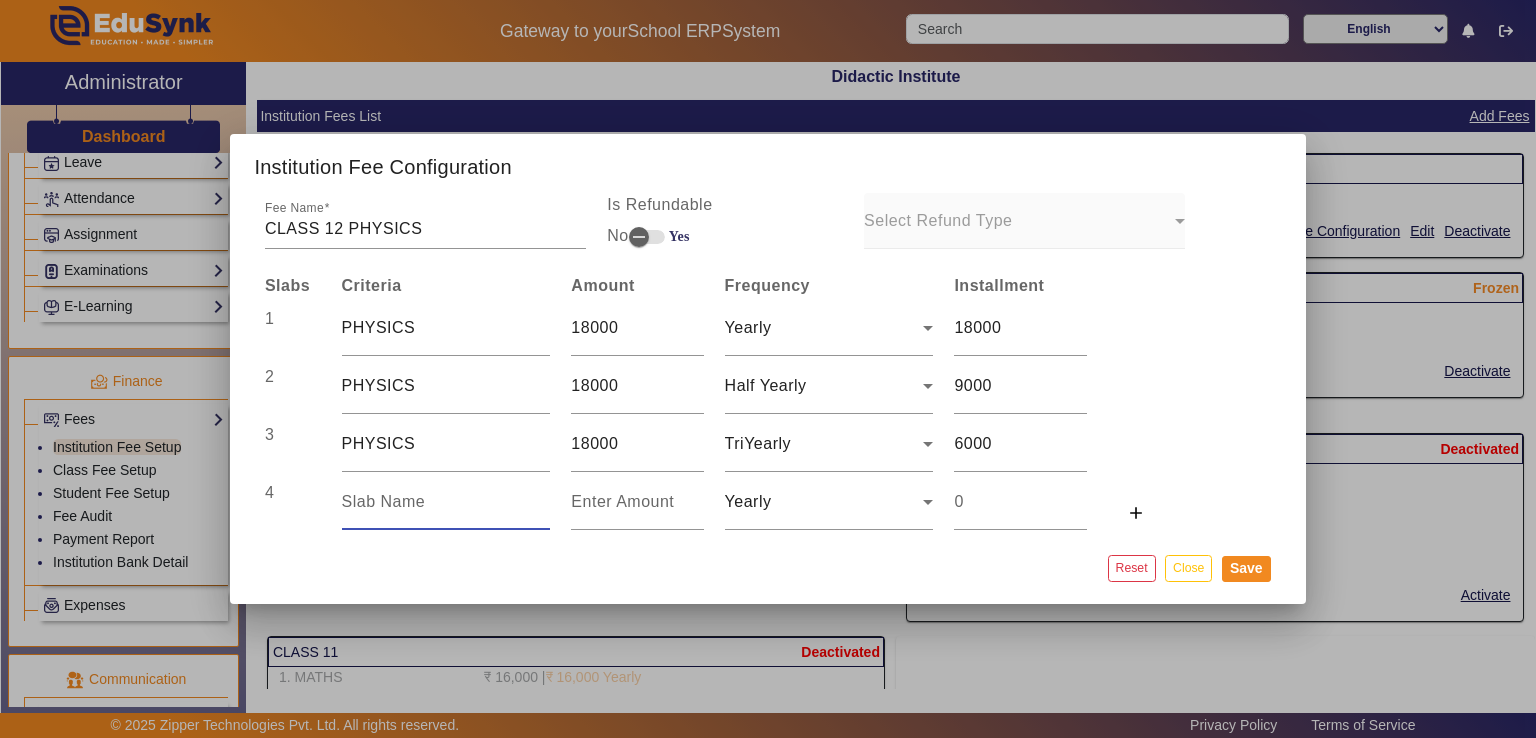 click at bounding box center [446, 502] 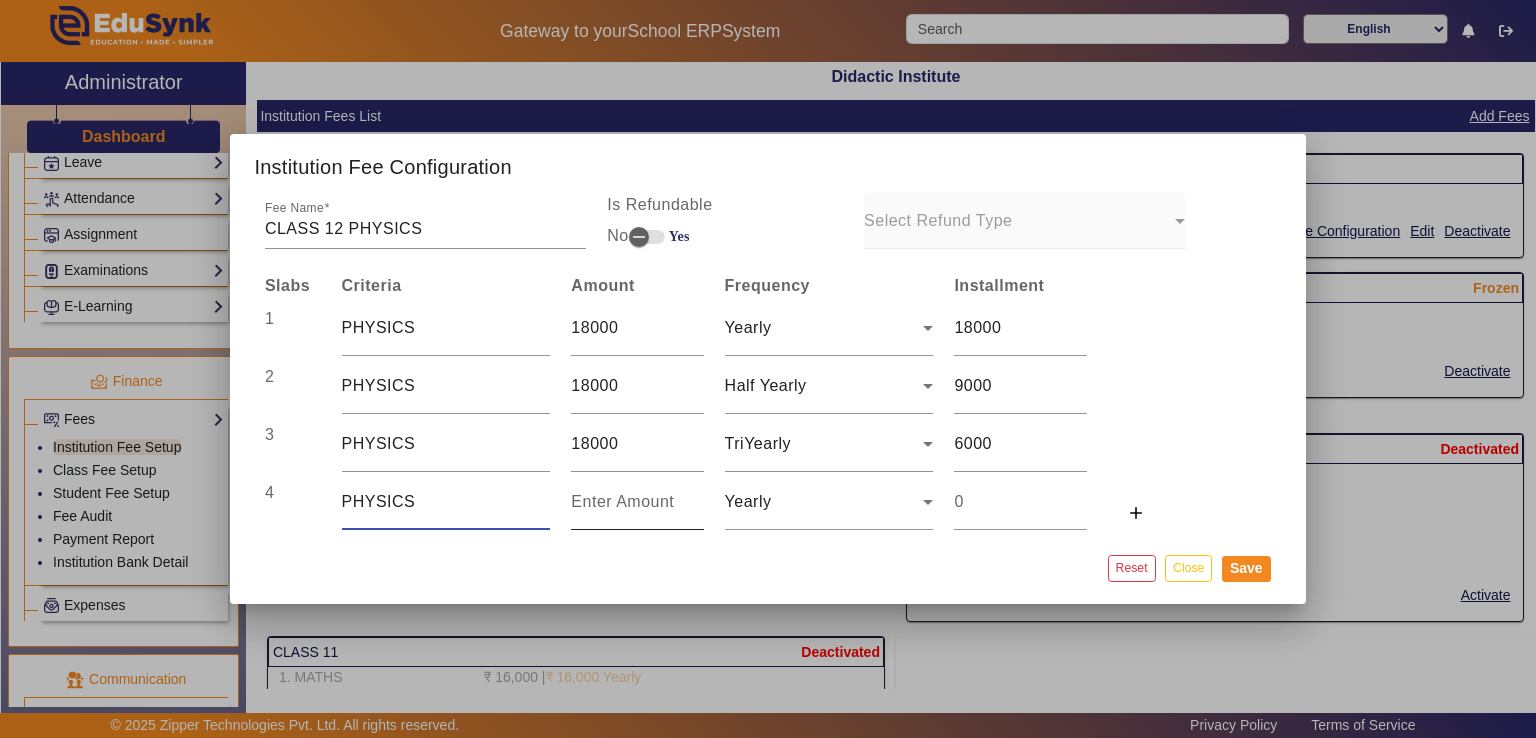 type on "PHYSICS" 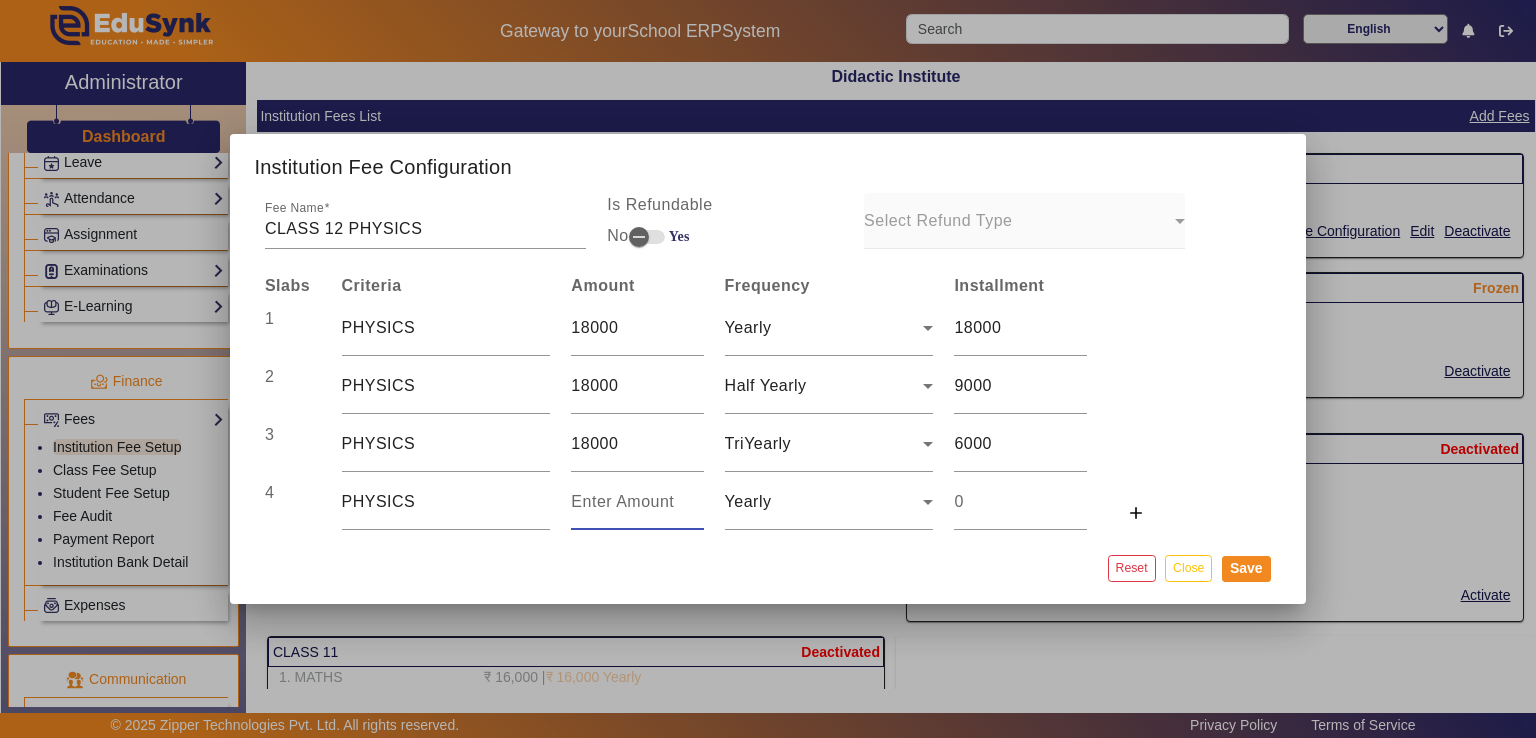 type on "1" 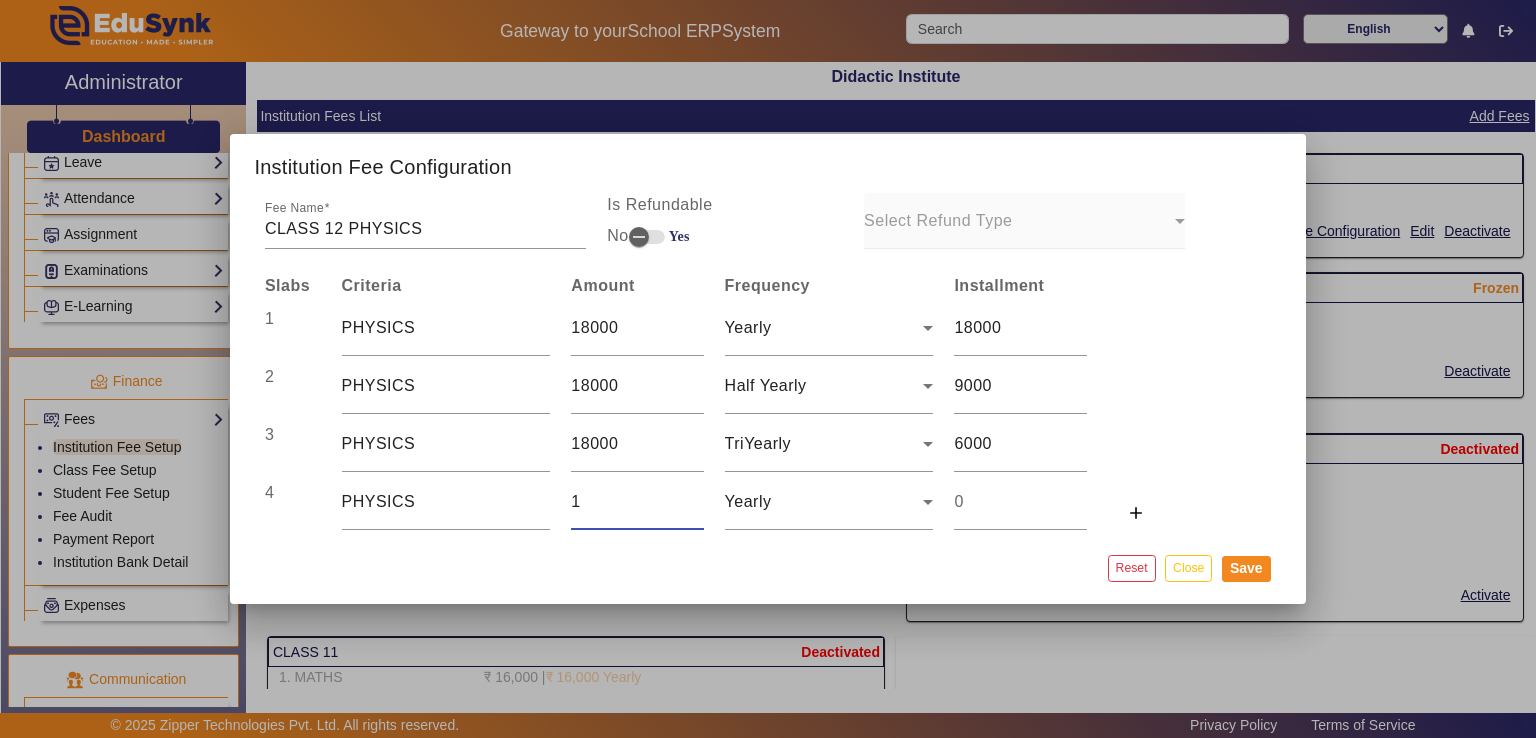 type on "1" 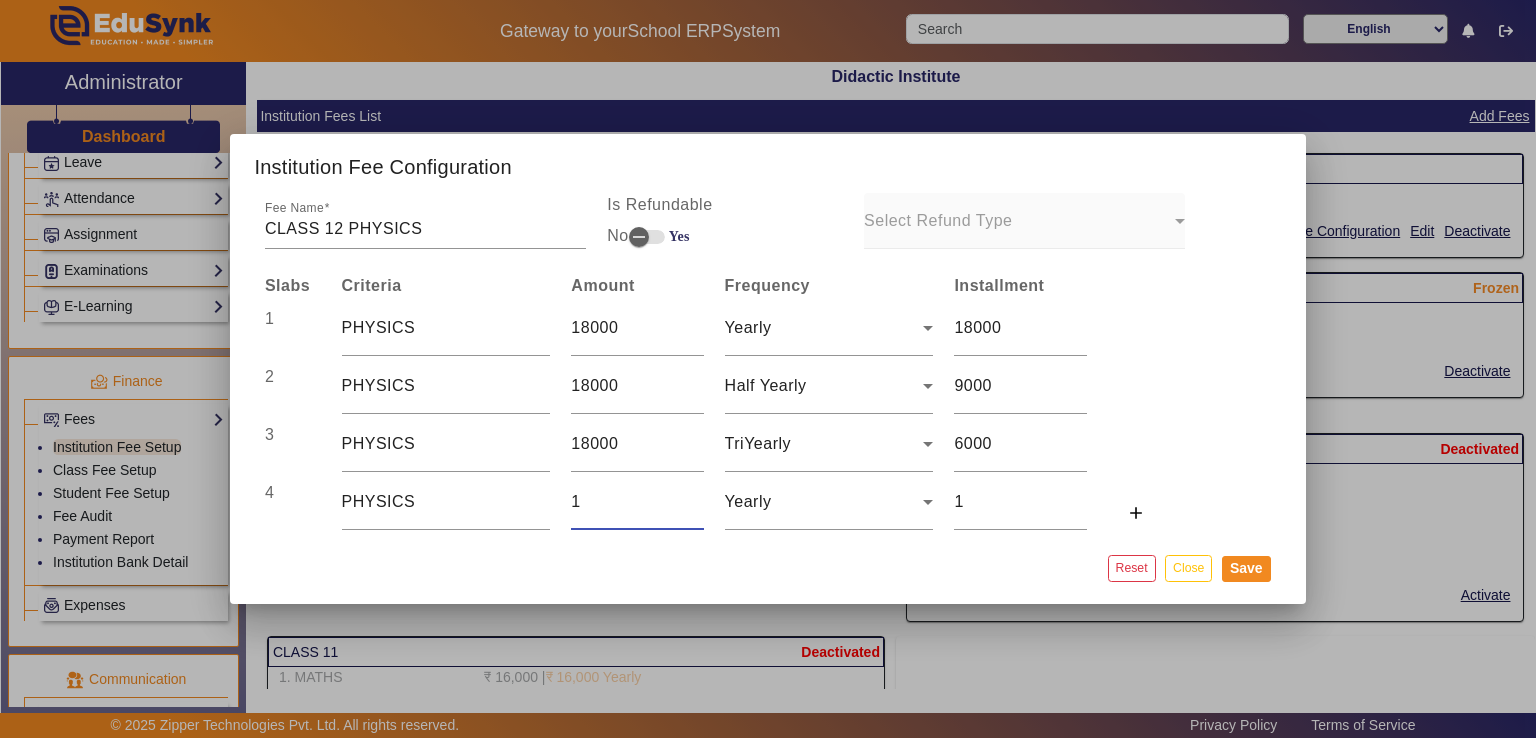 type on "18" 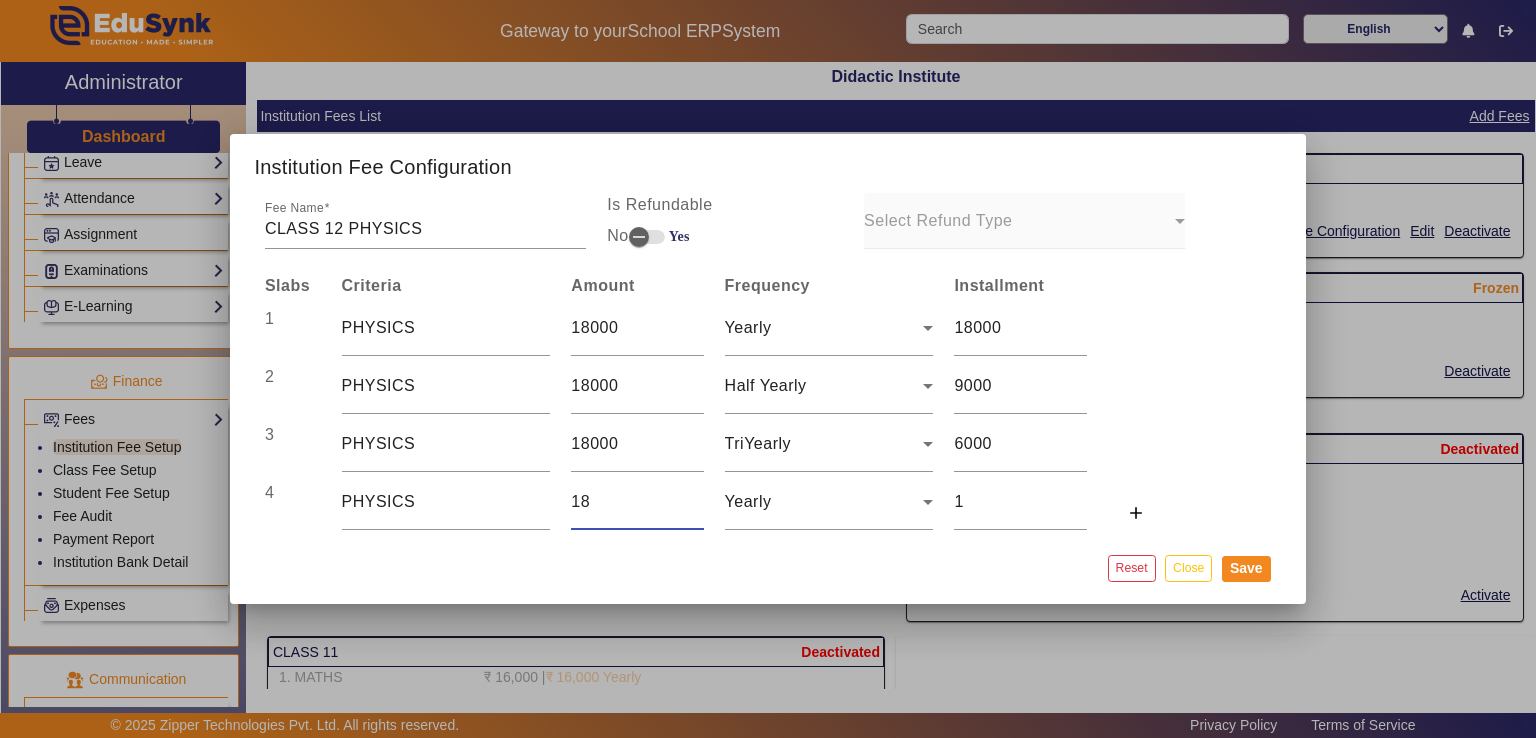 type on "18" 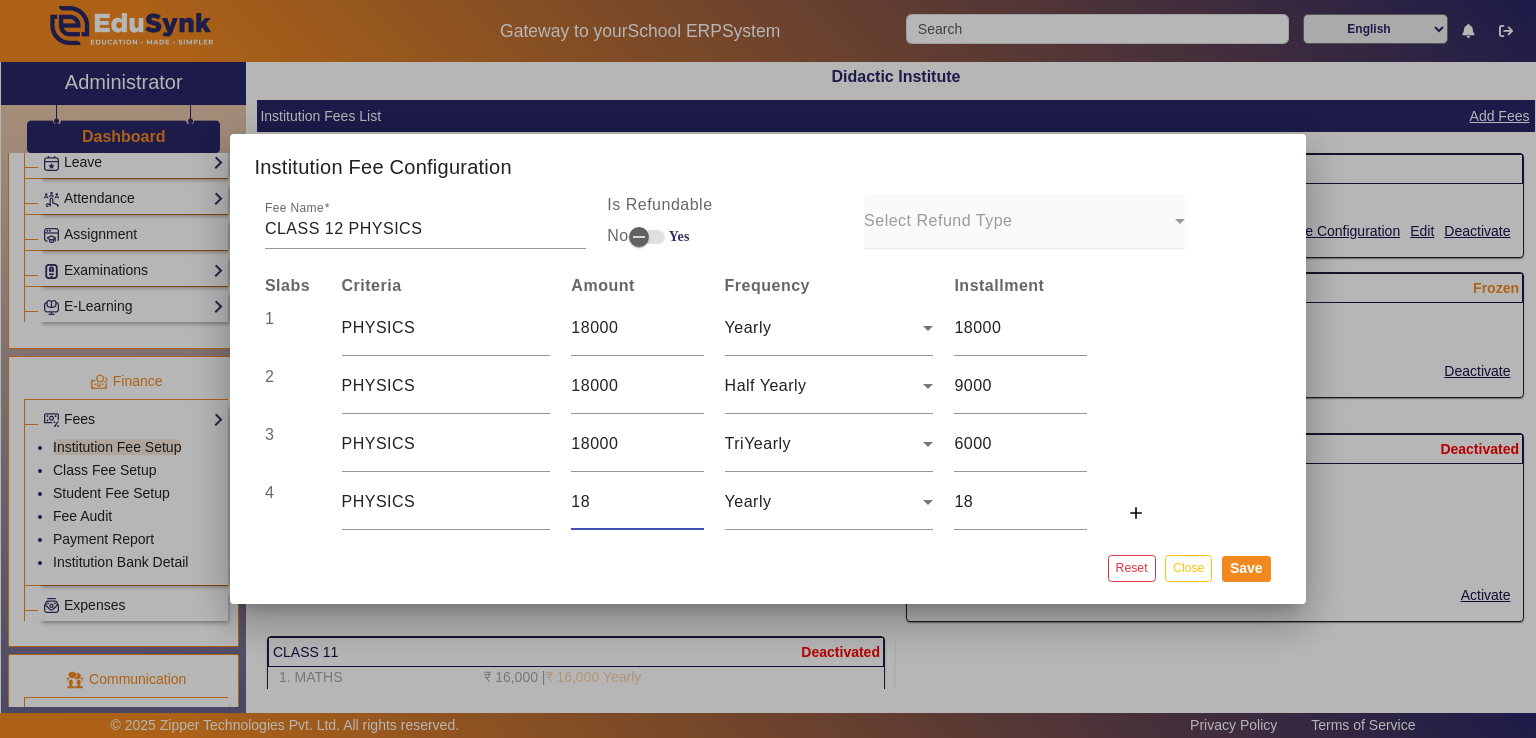 type on "180" 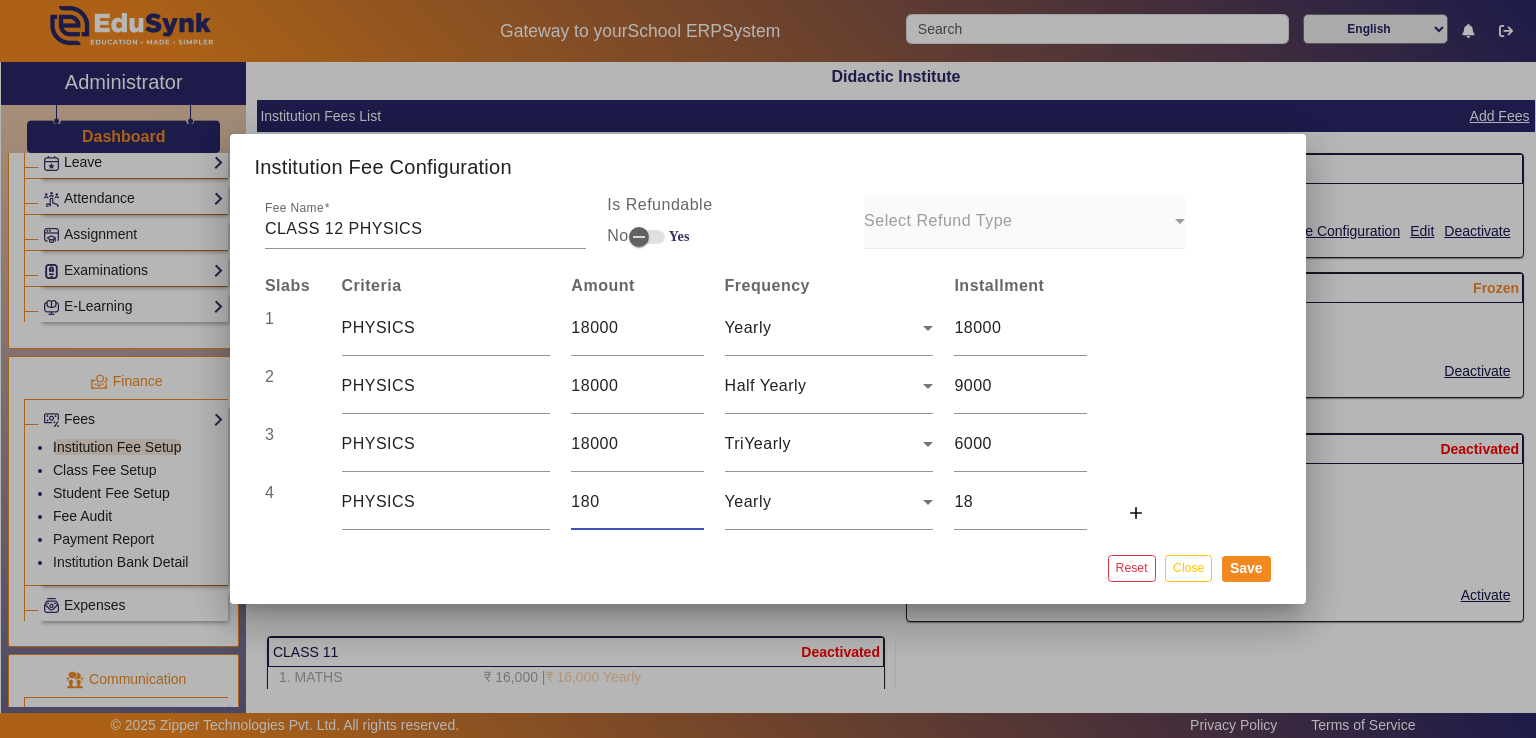 type on "180" 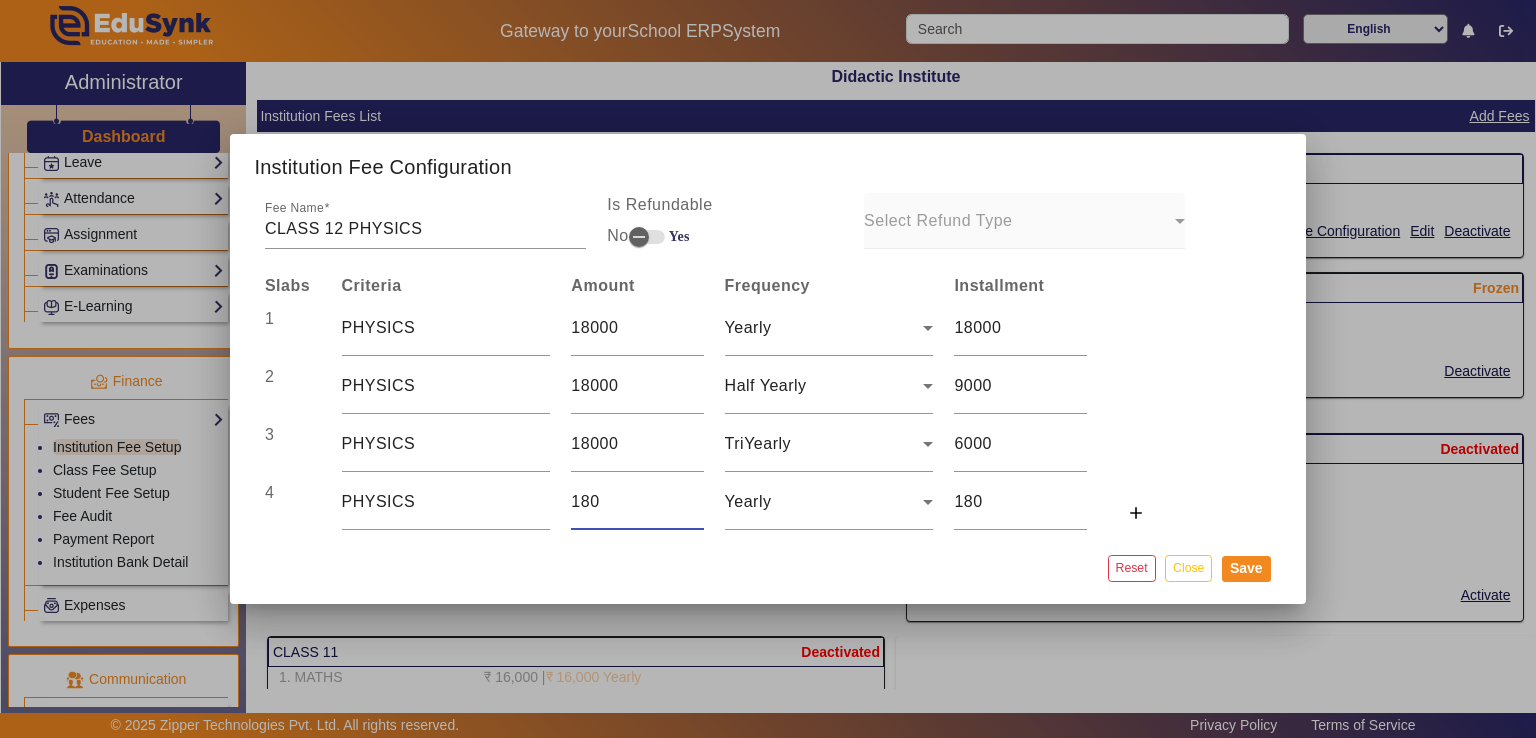 type on "1800" 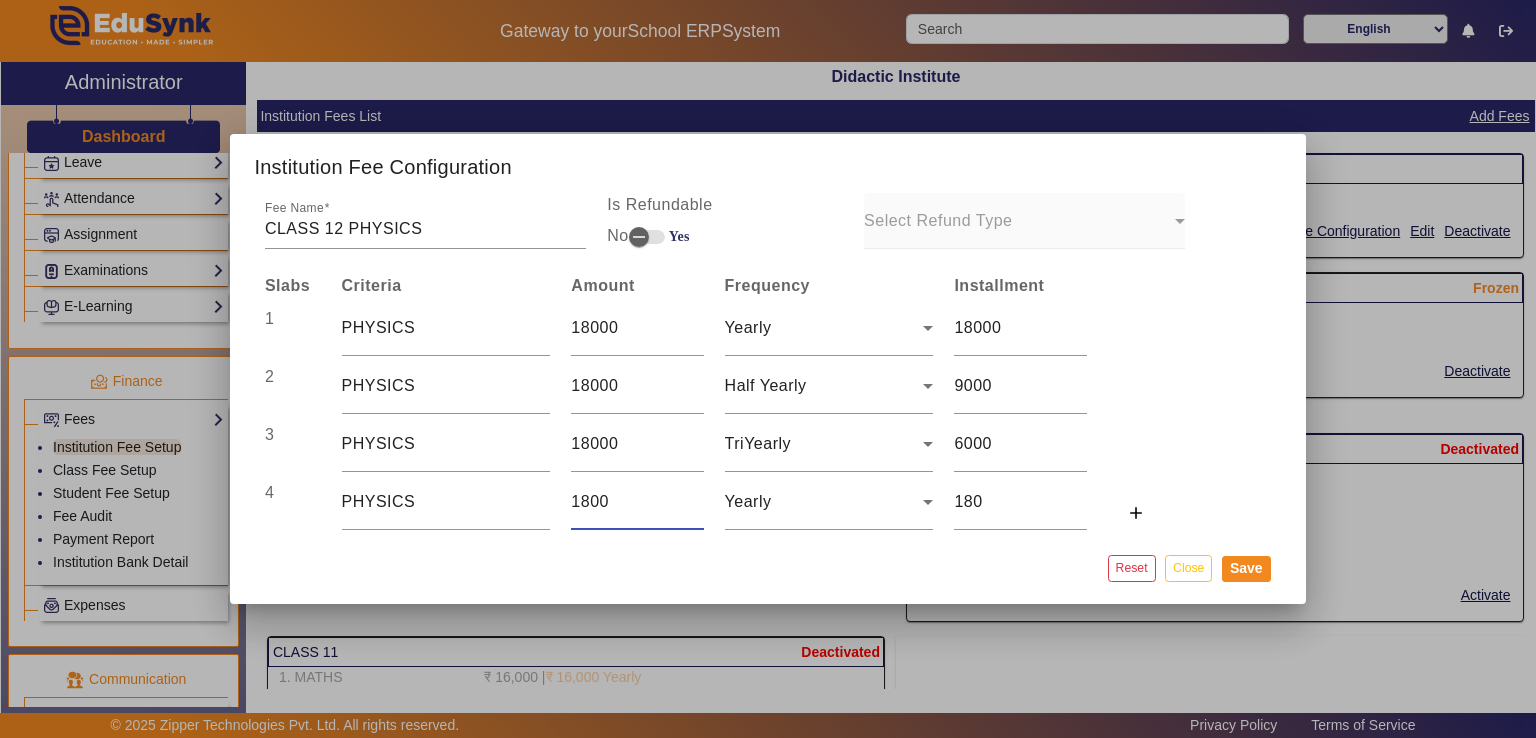 type on "1800" 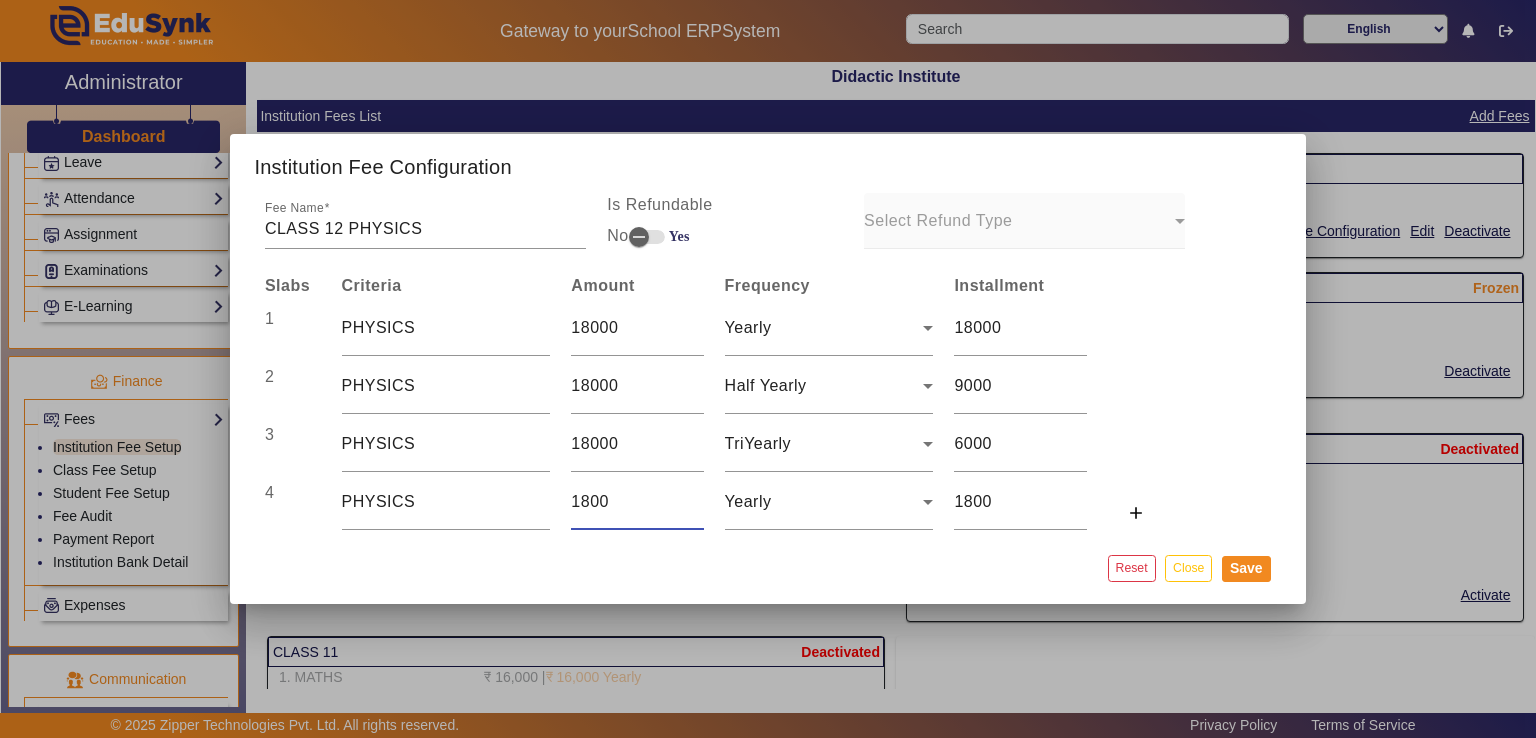 type on "18000" 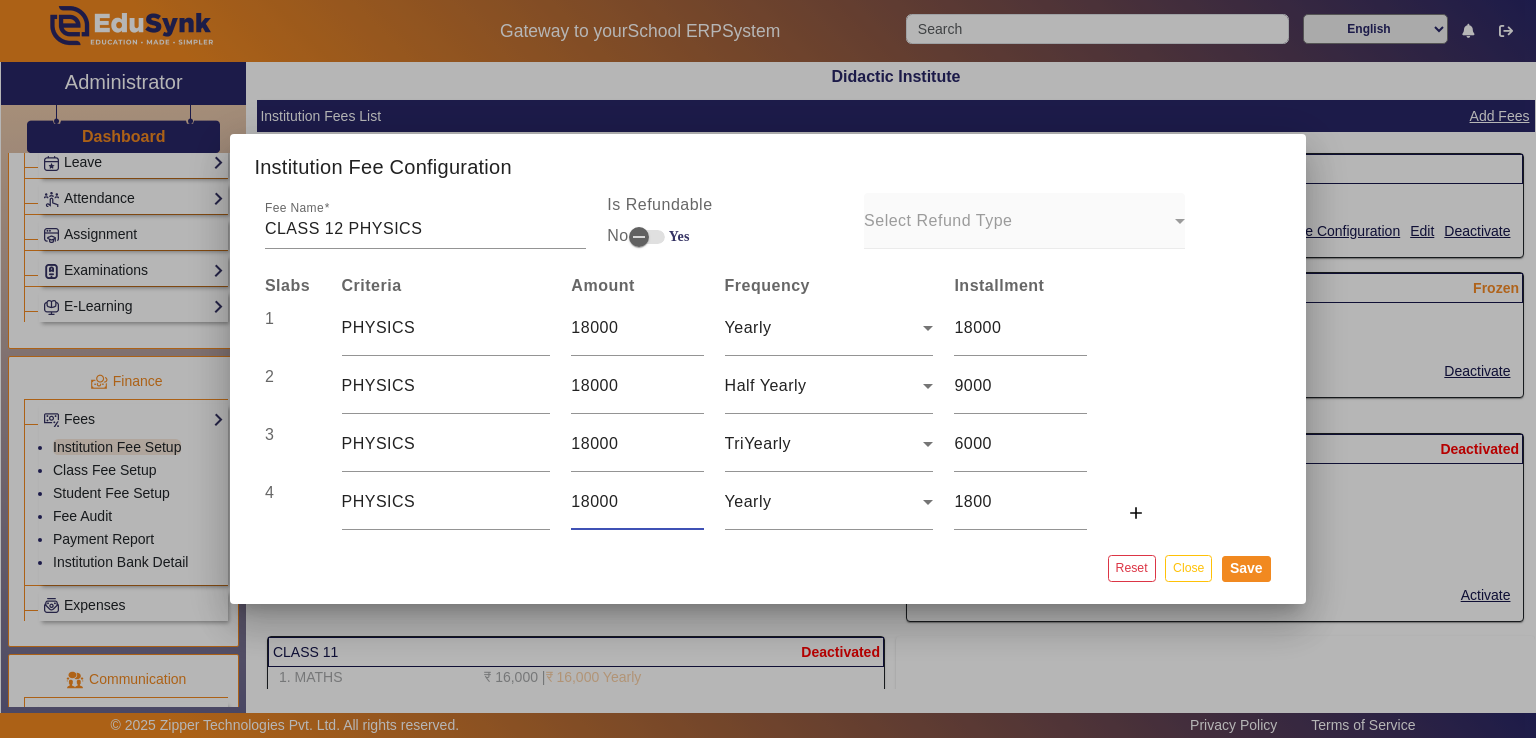 type on "18000" 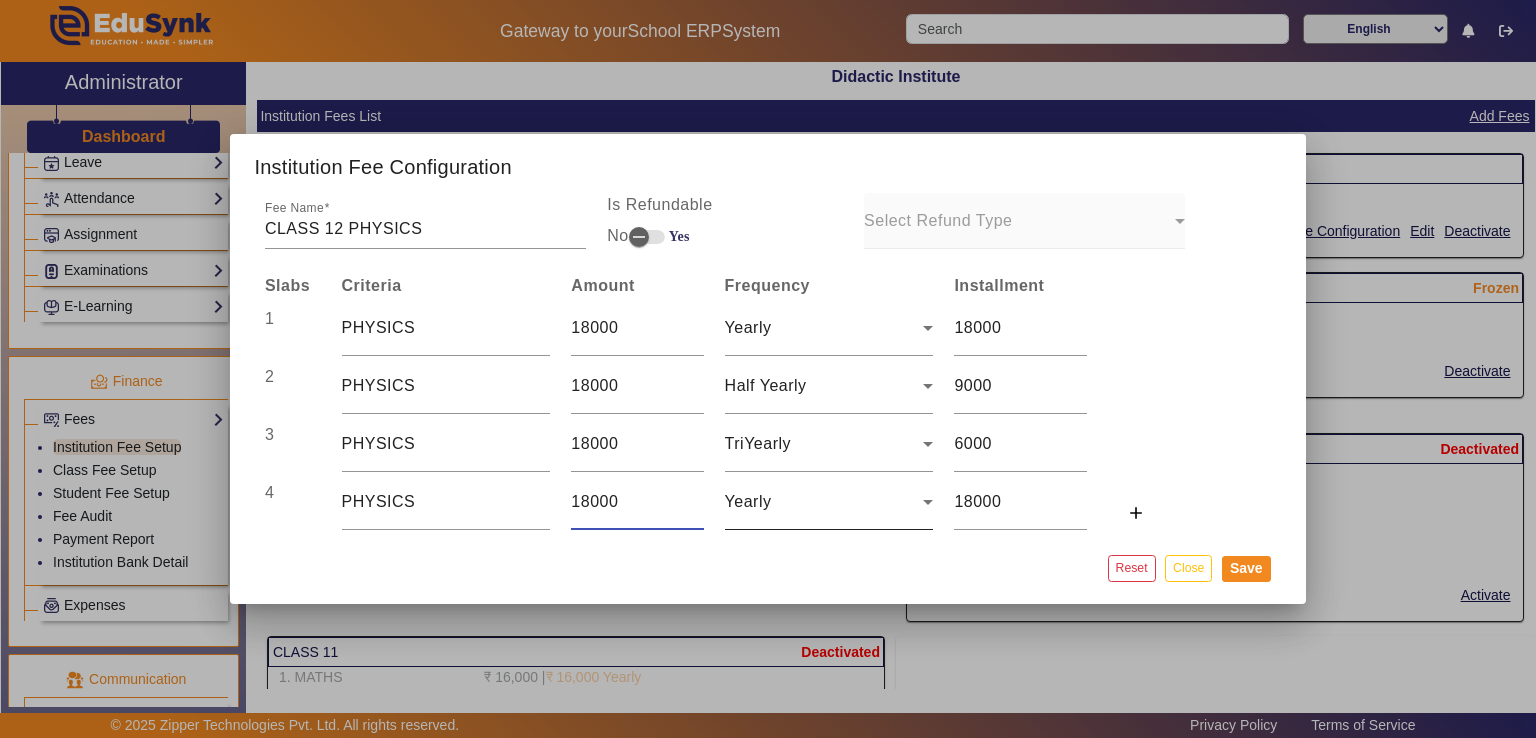 type on "18000" 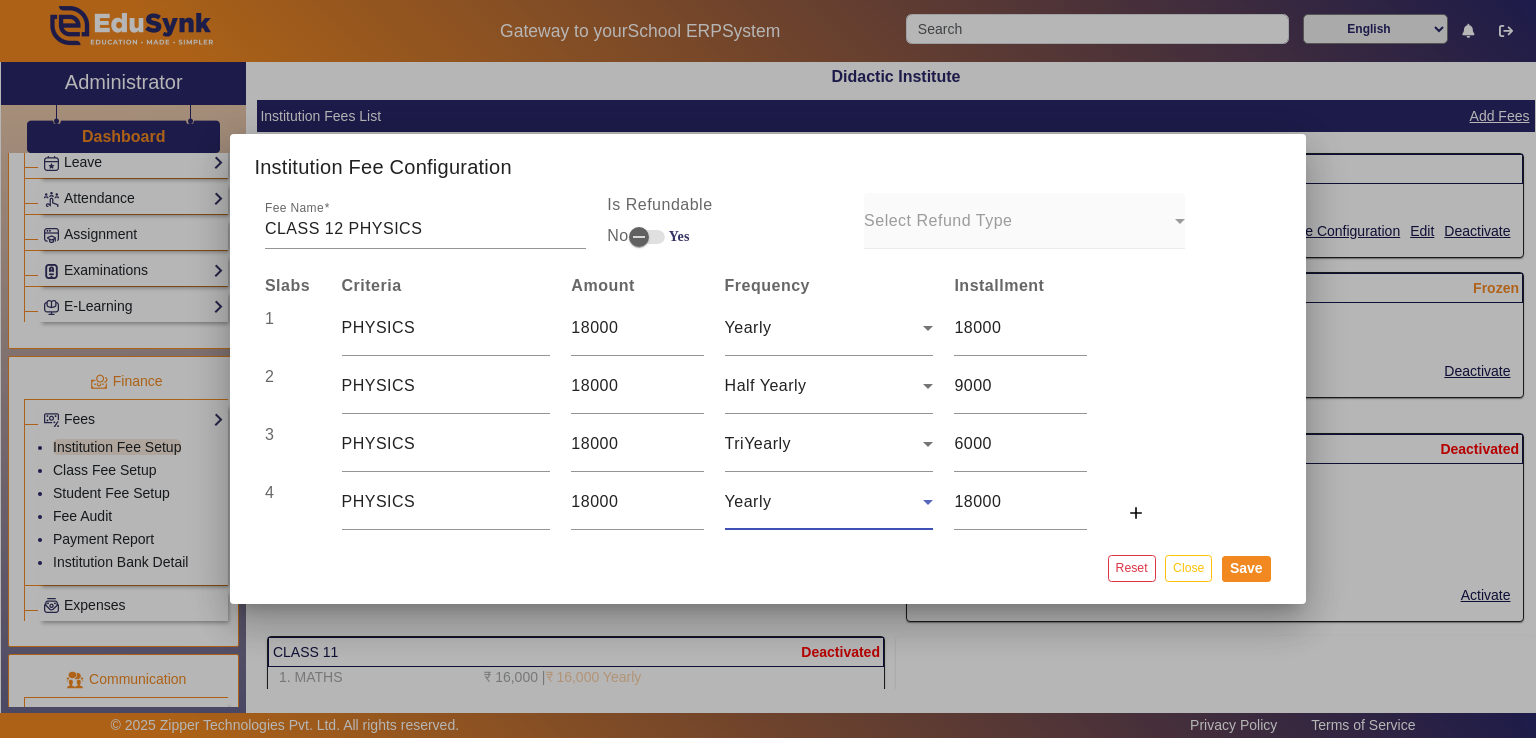 click on "Yearly" at bounding box center (824, 502) 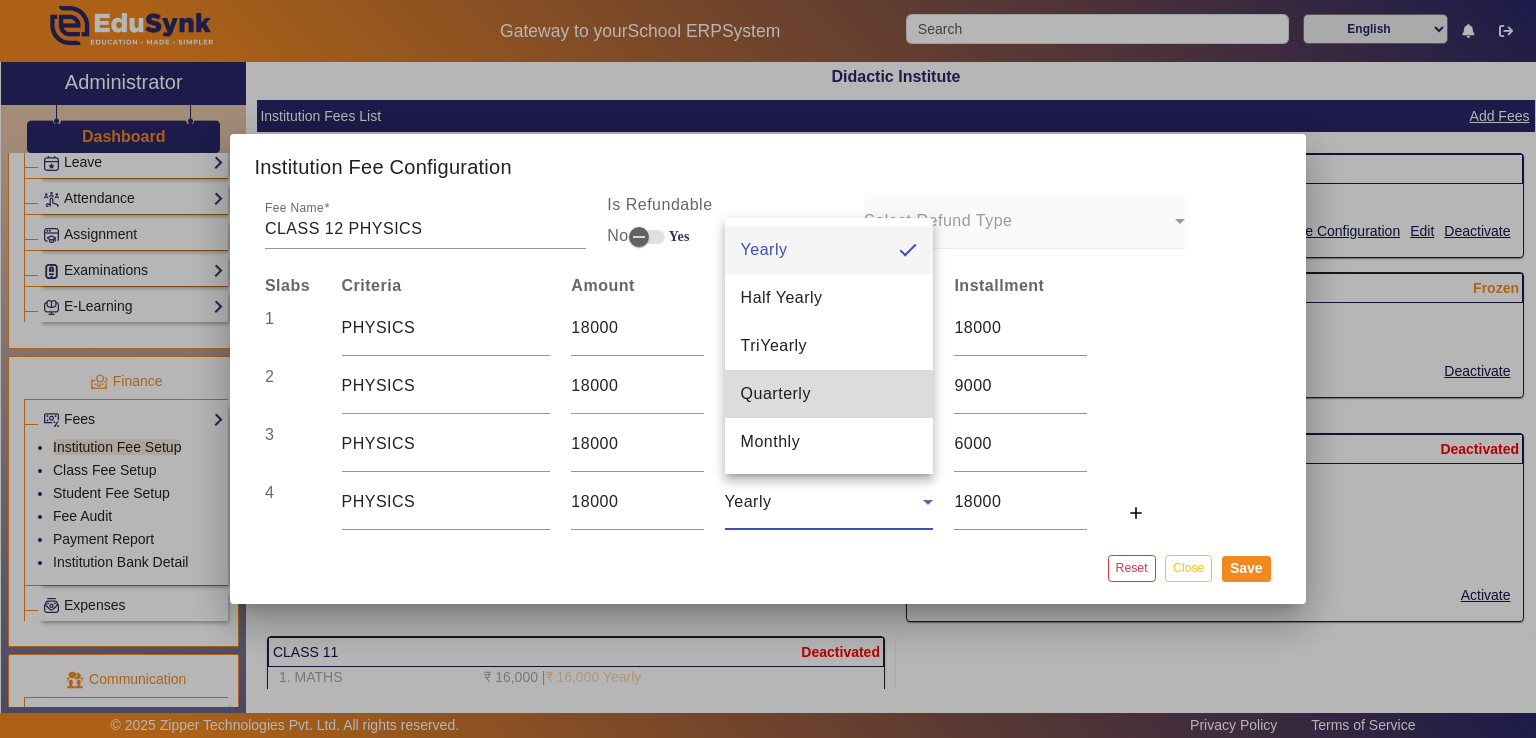 click on "Quarterly" at bounding box center [776, 394] 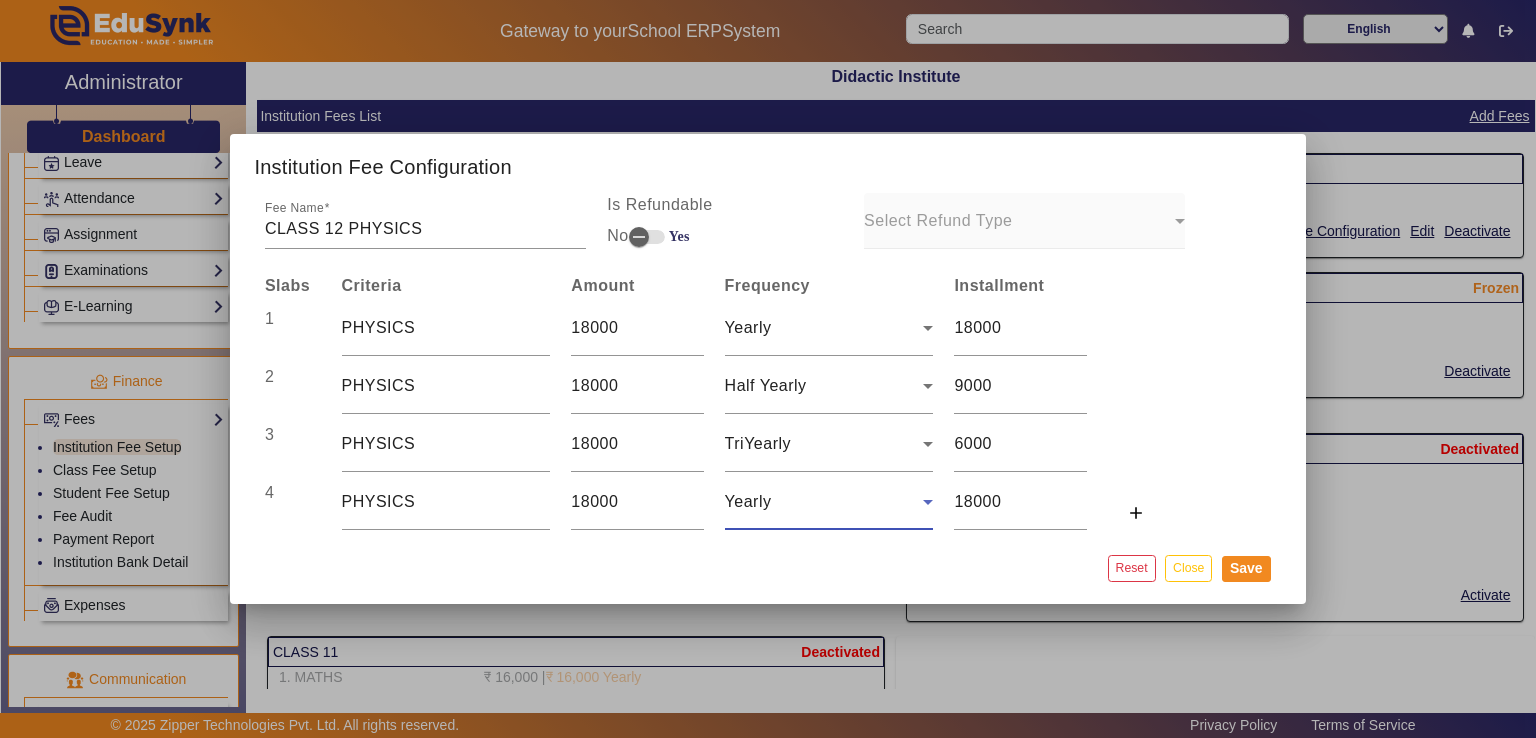 type on "4500" 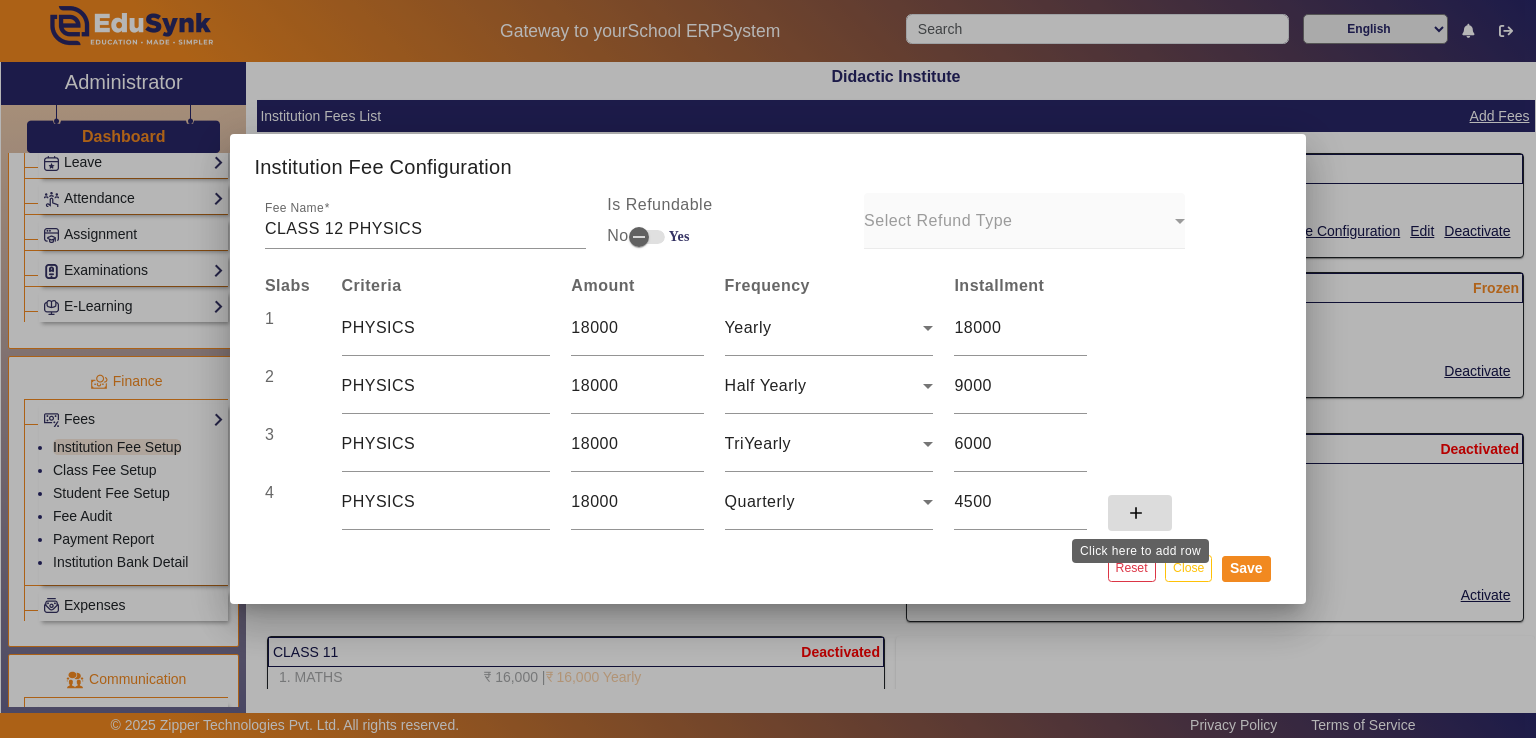 click on "add" at bounding box center [1136, 513] 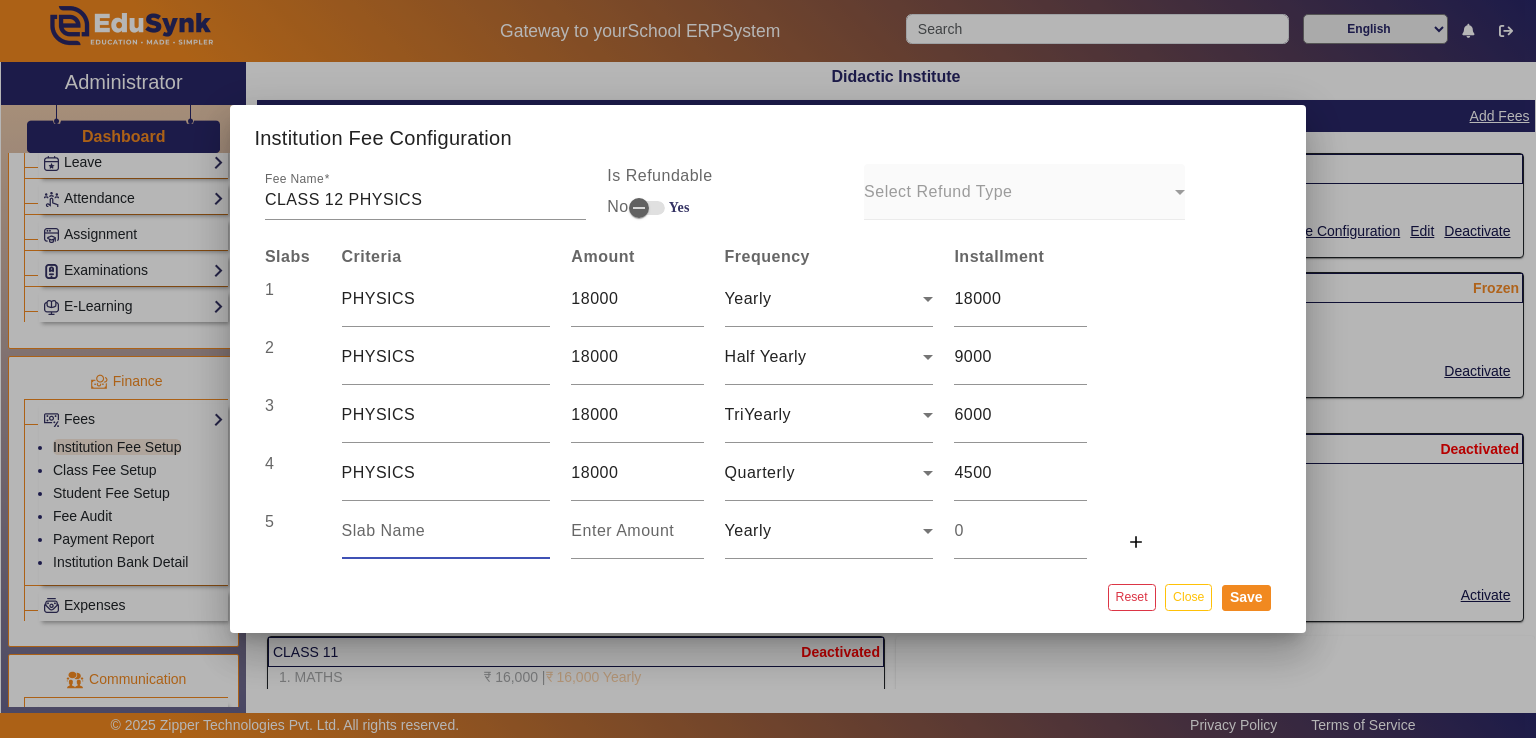 click at bounding box center [446, 531] 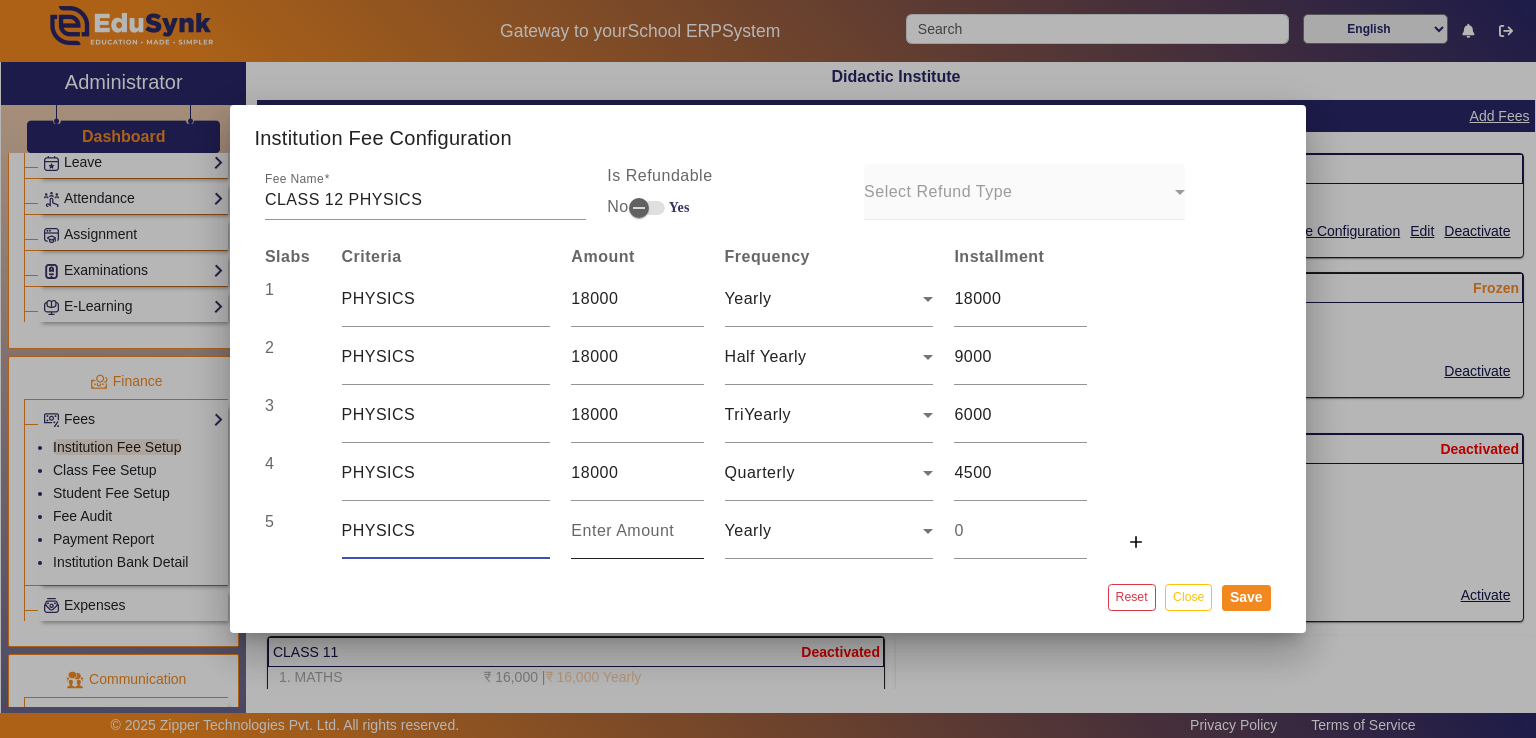 type on "PHYSICS" 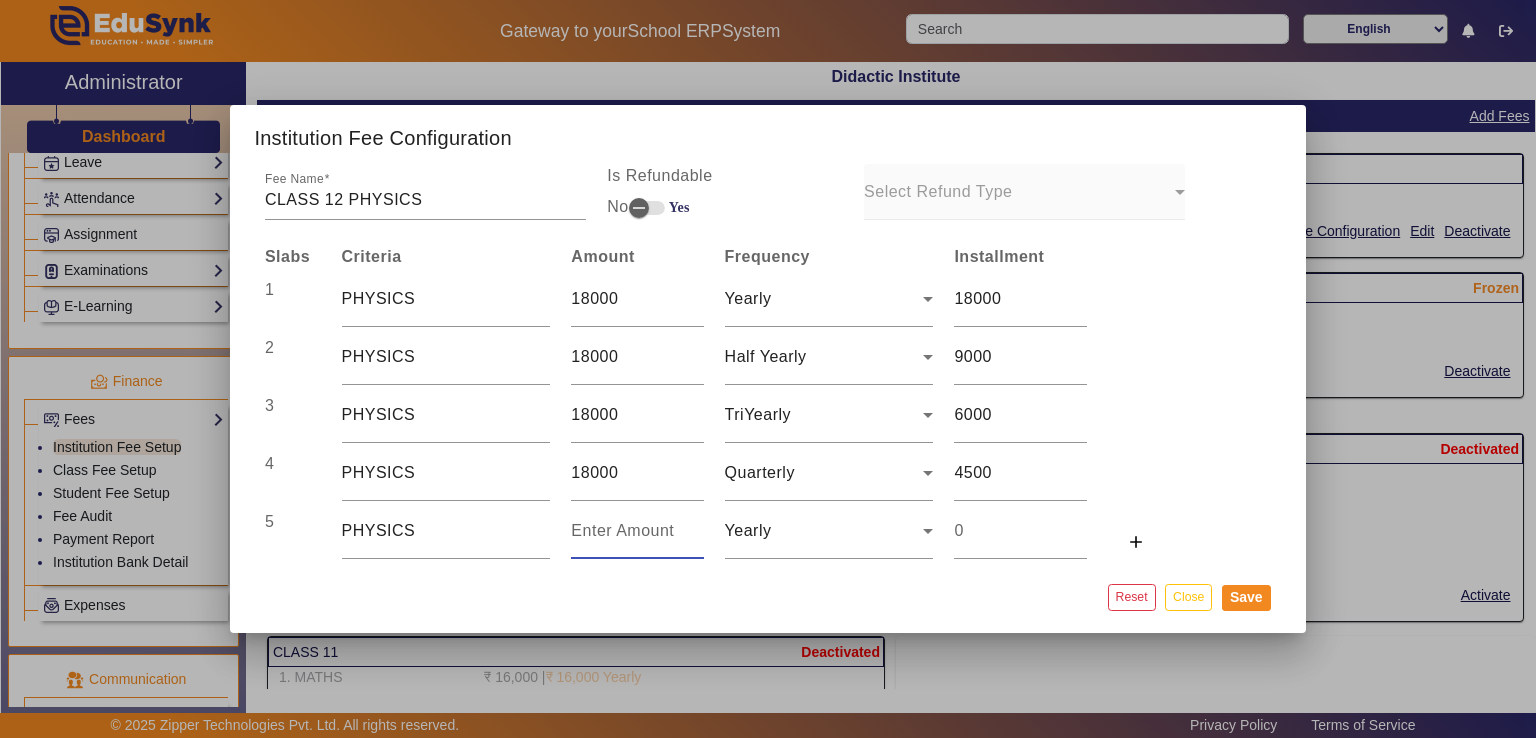 click at bounding box center [637, 531] 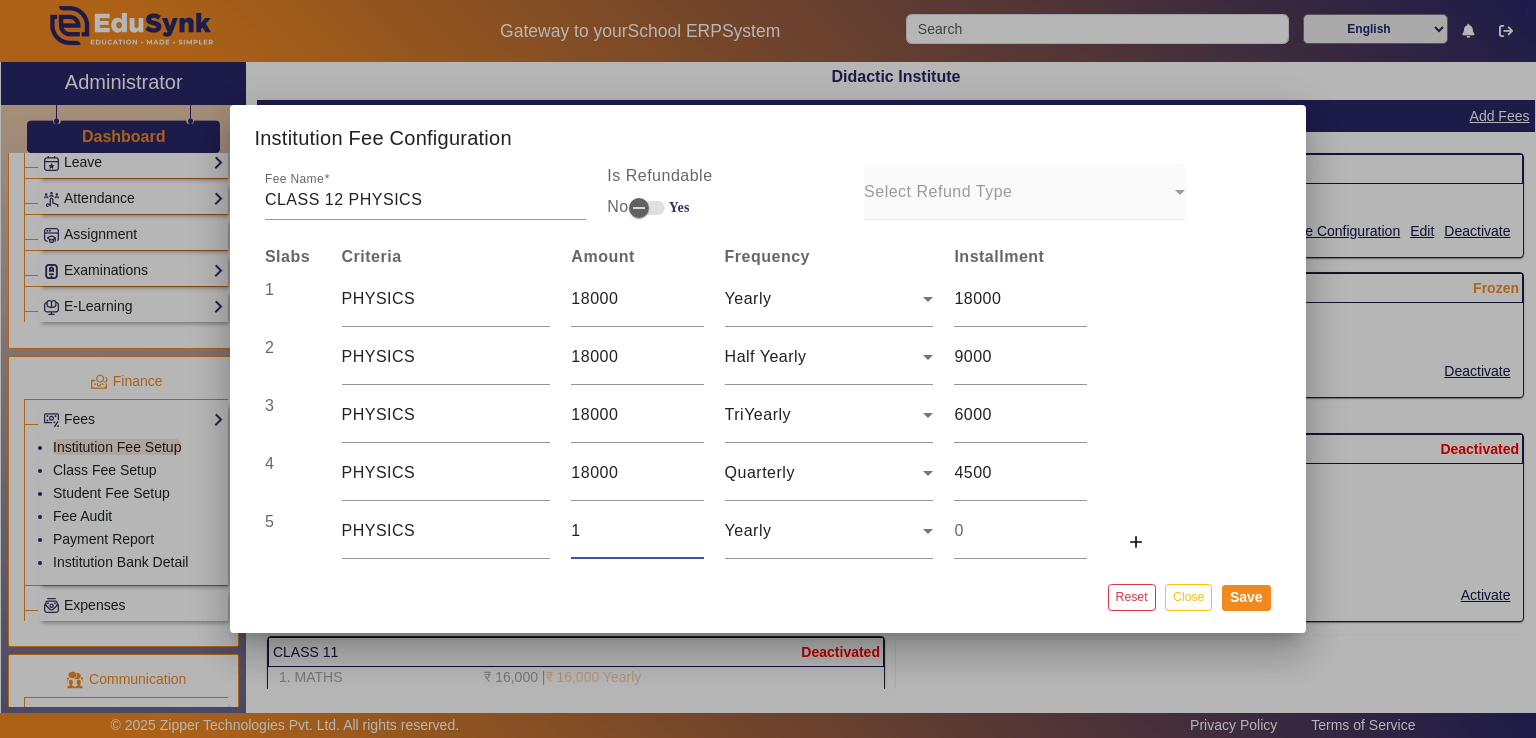 type on "1" 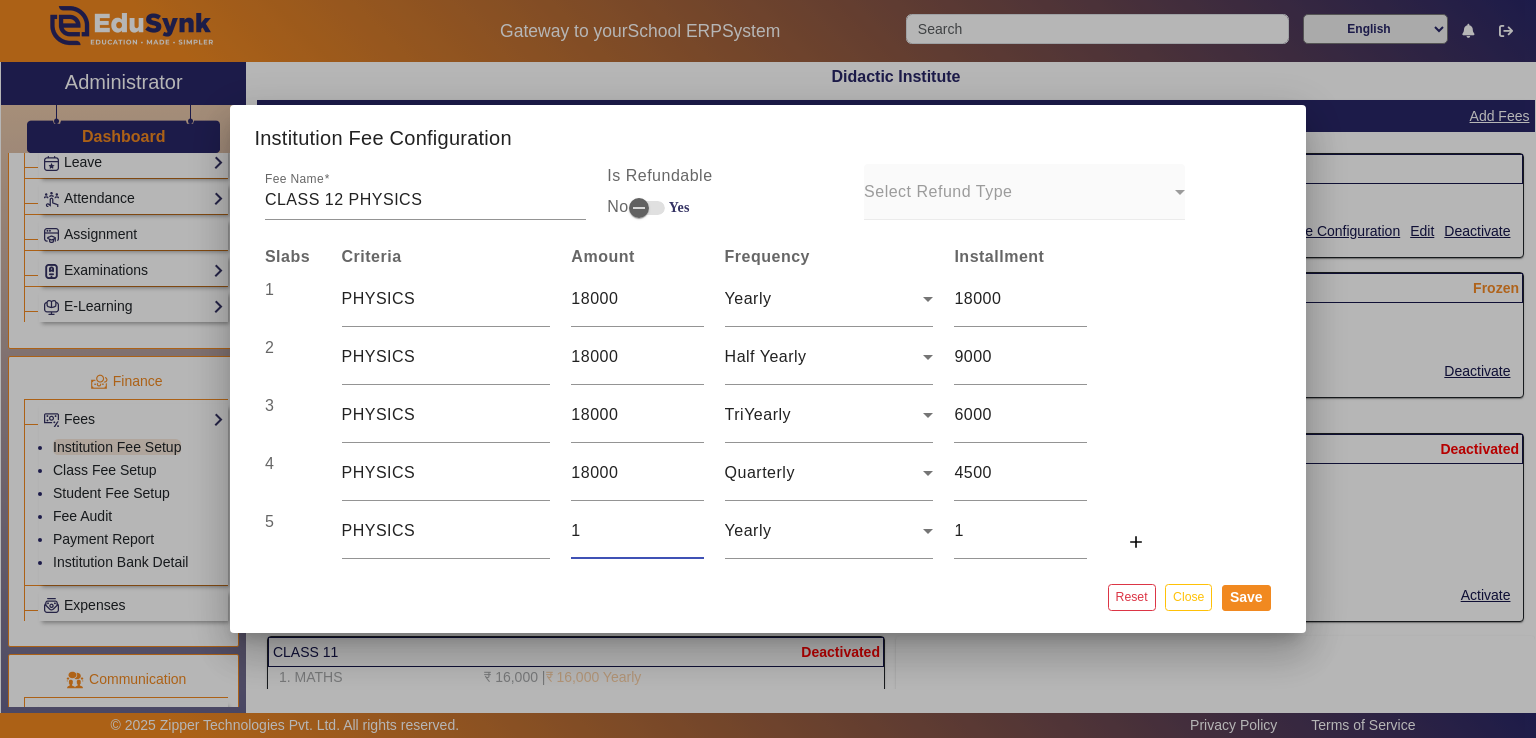type on "18" 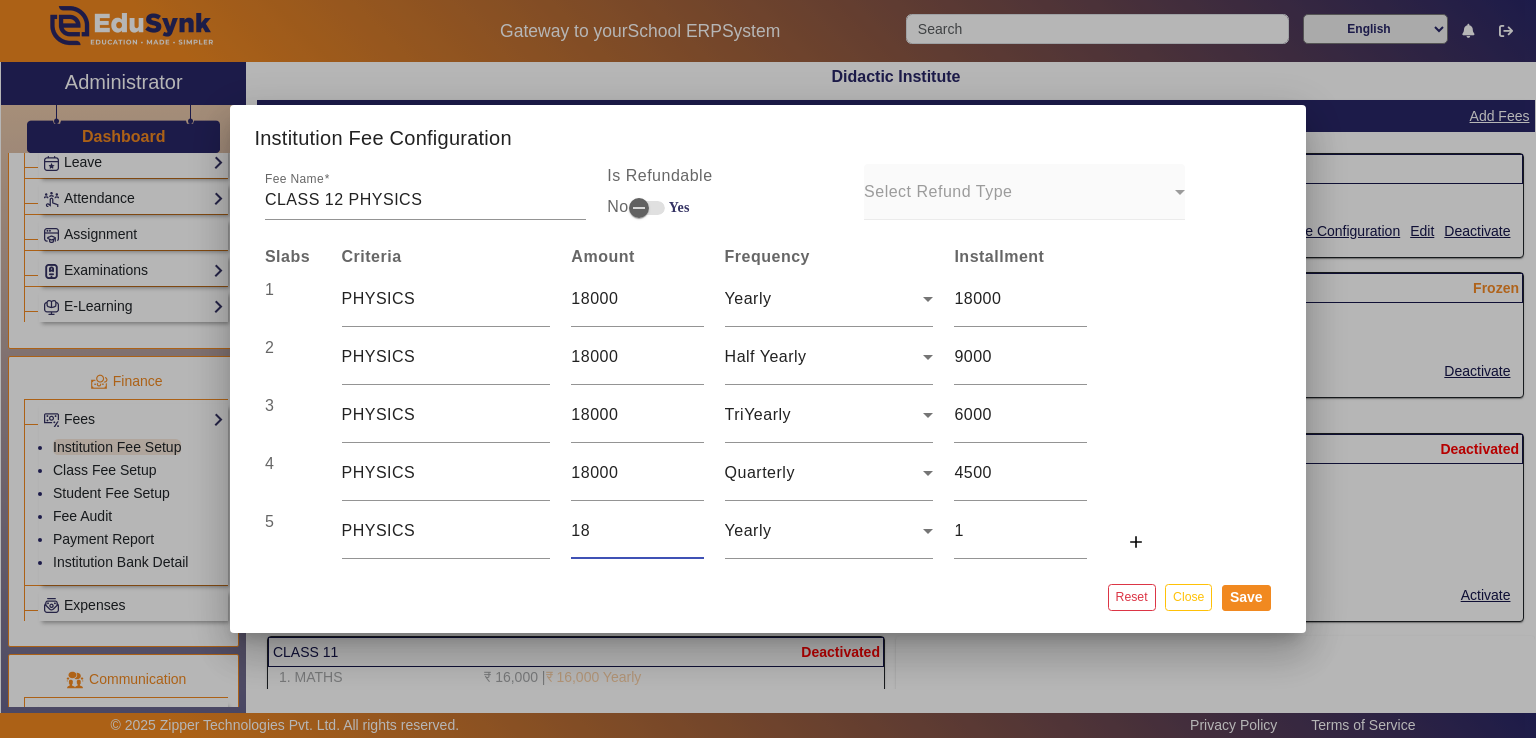 type on "18" 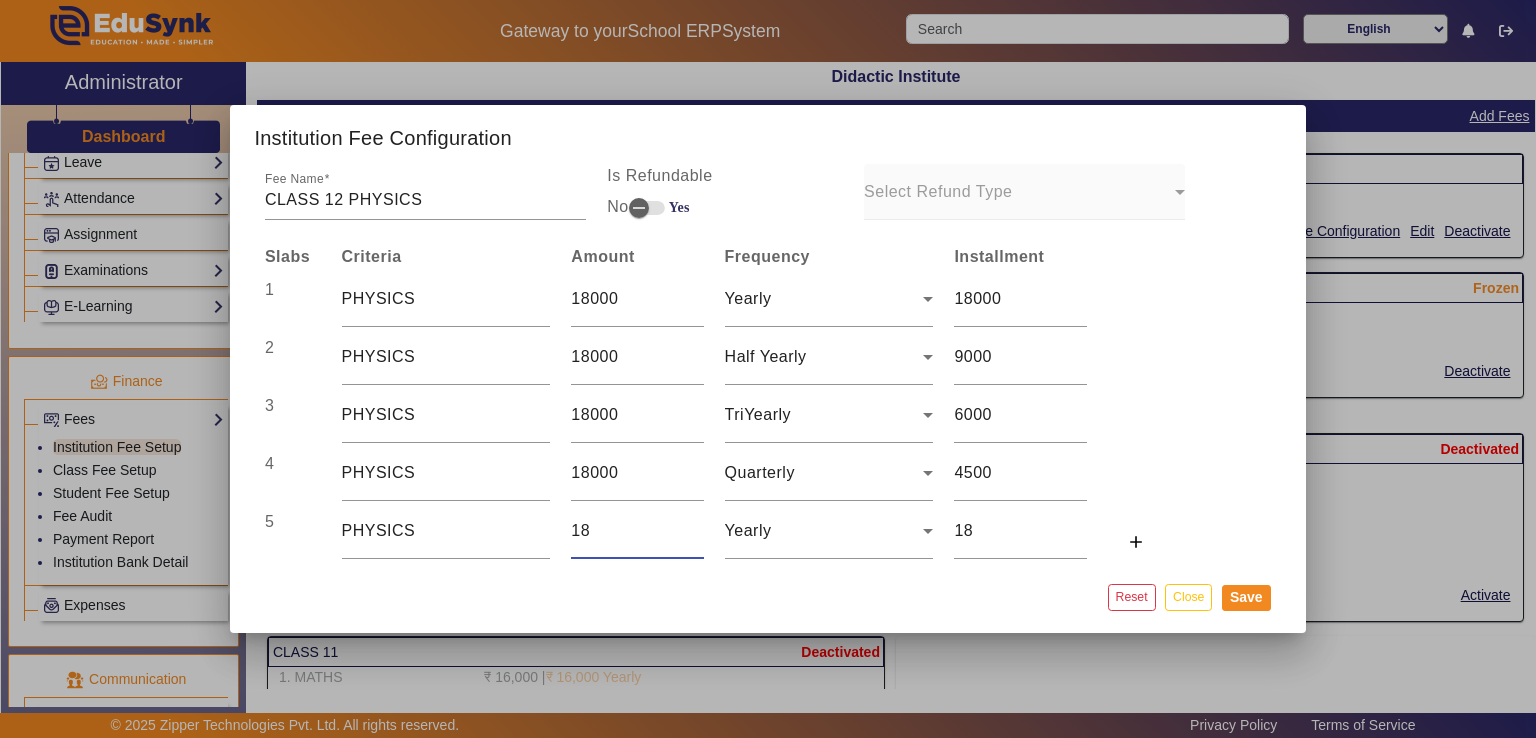 type on "180" 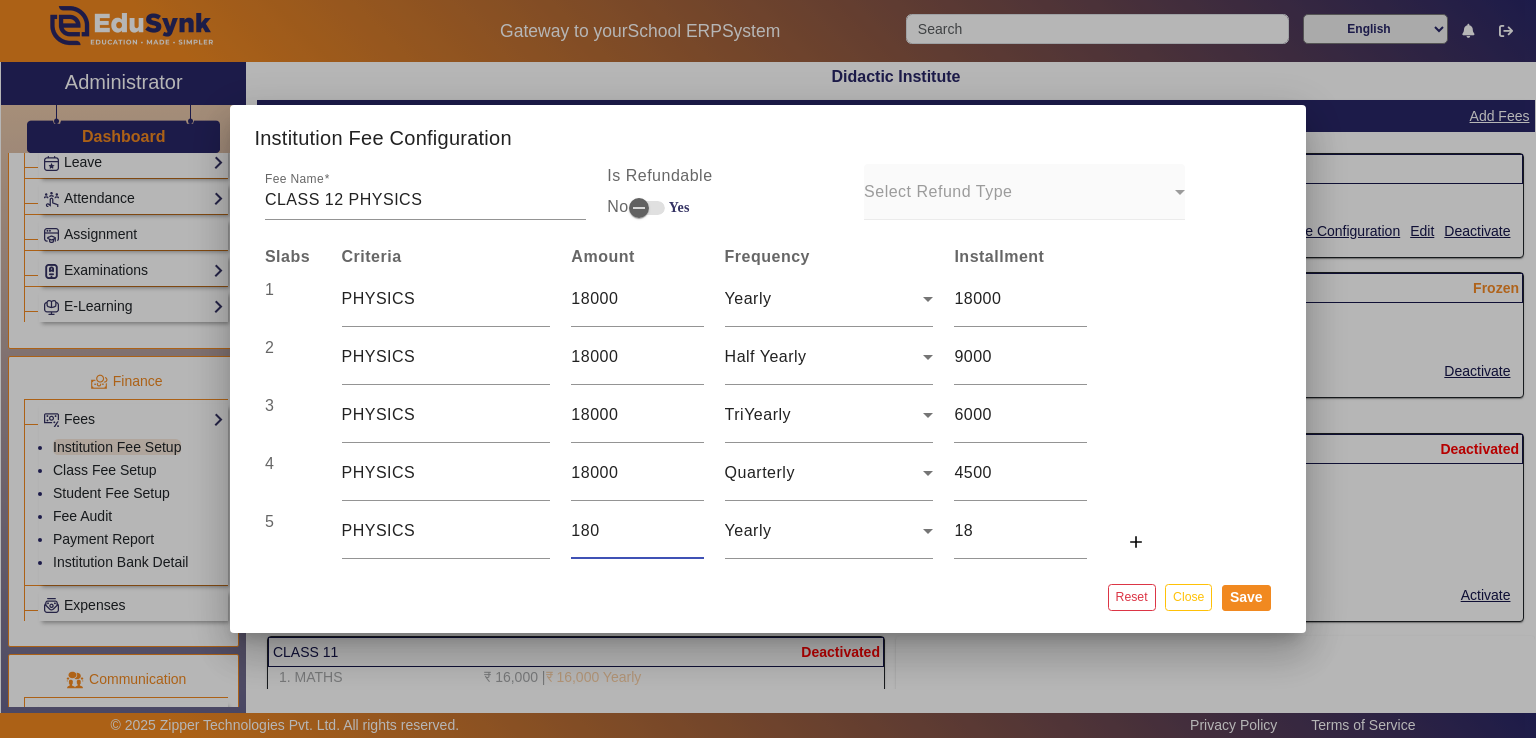 type on "180" 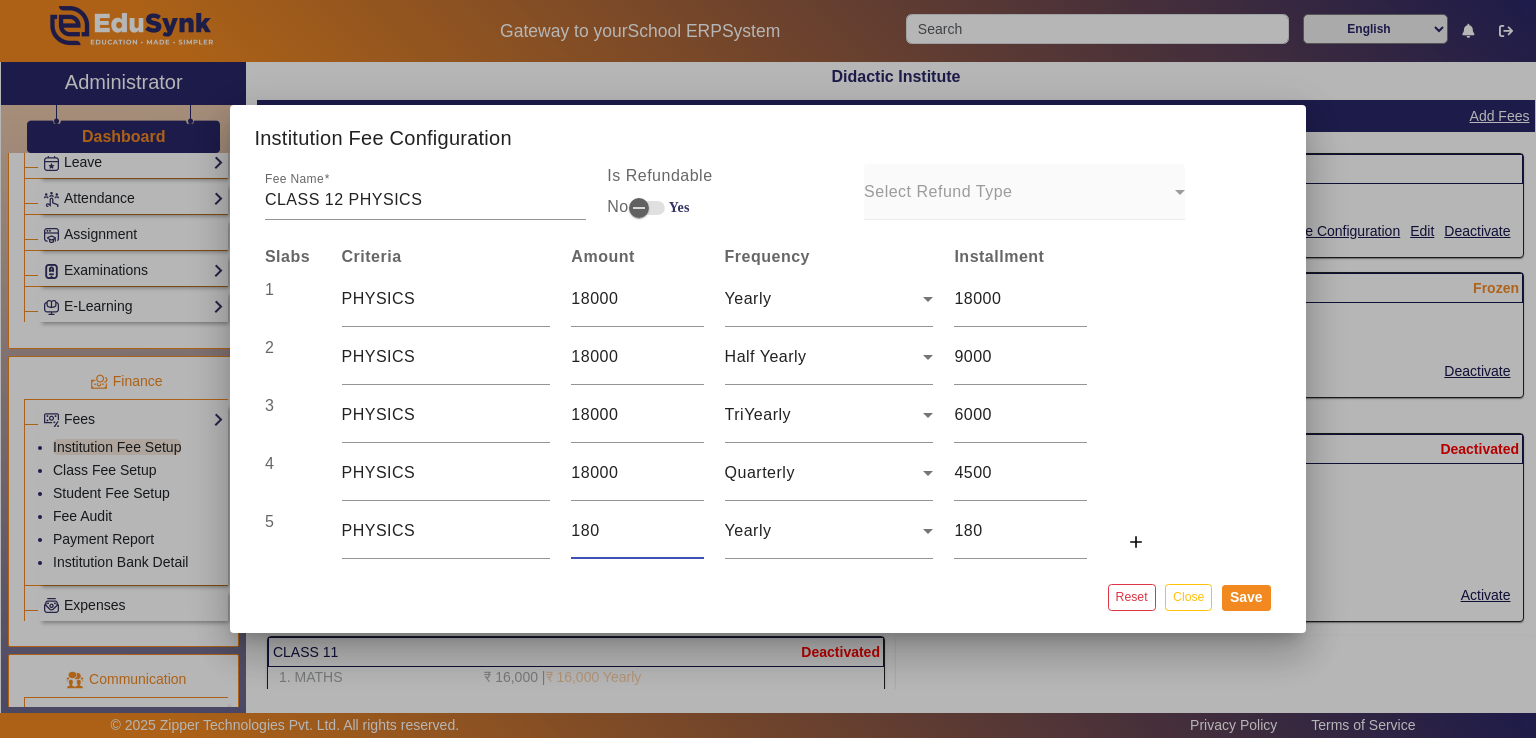 type on "1800" 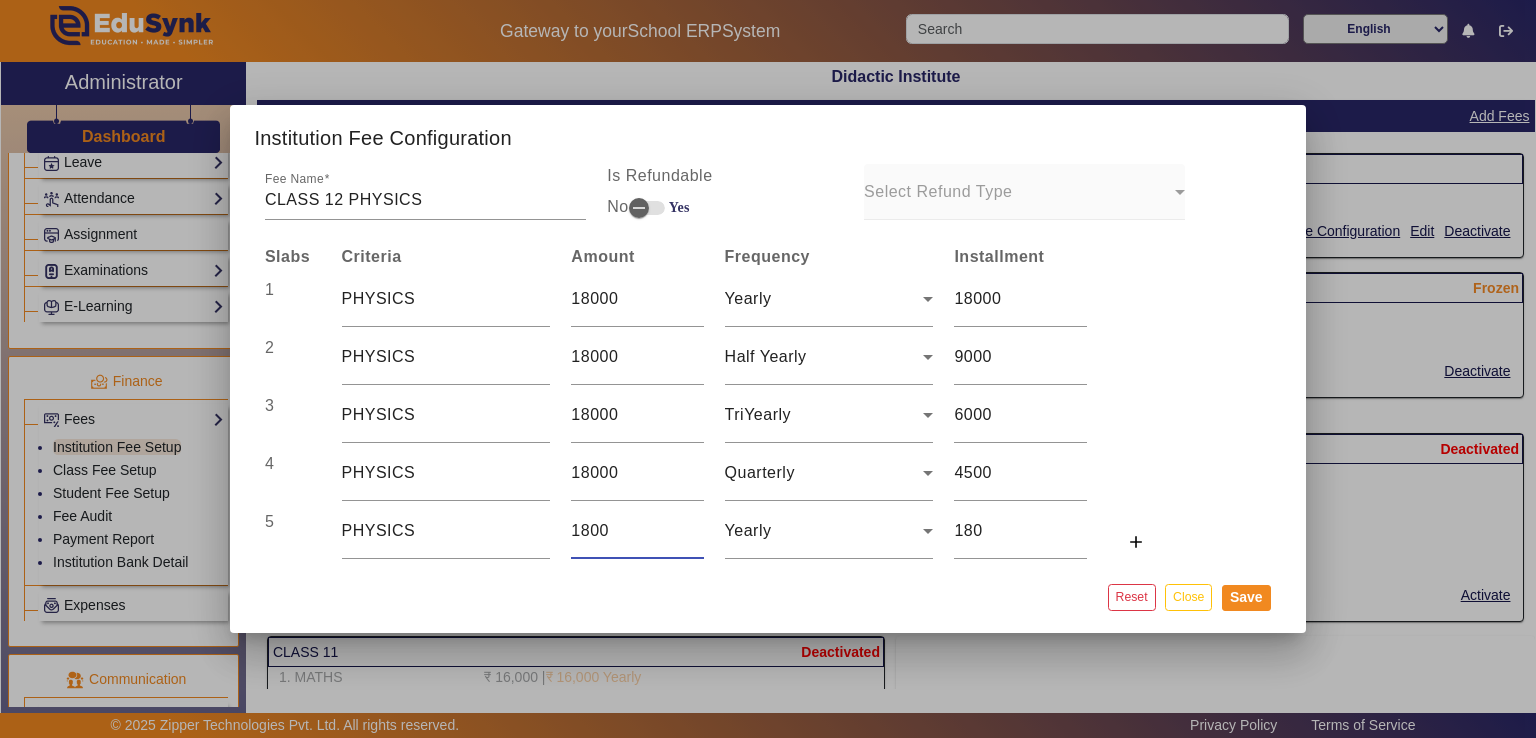type on "1800" 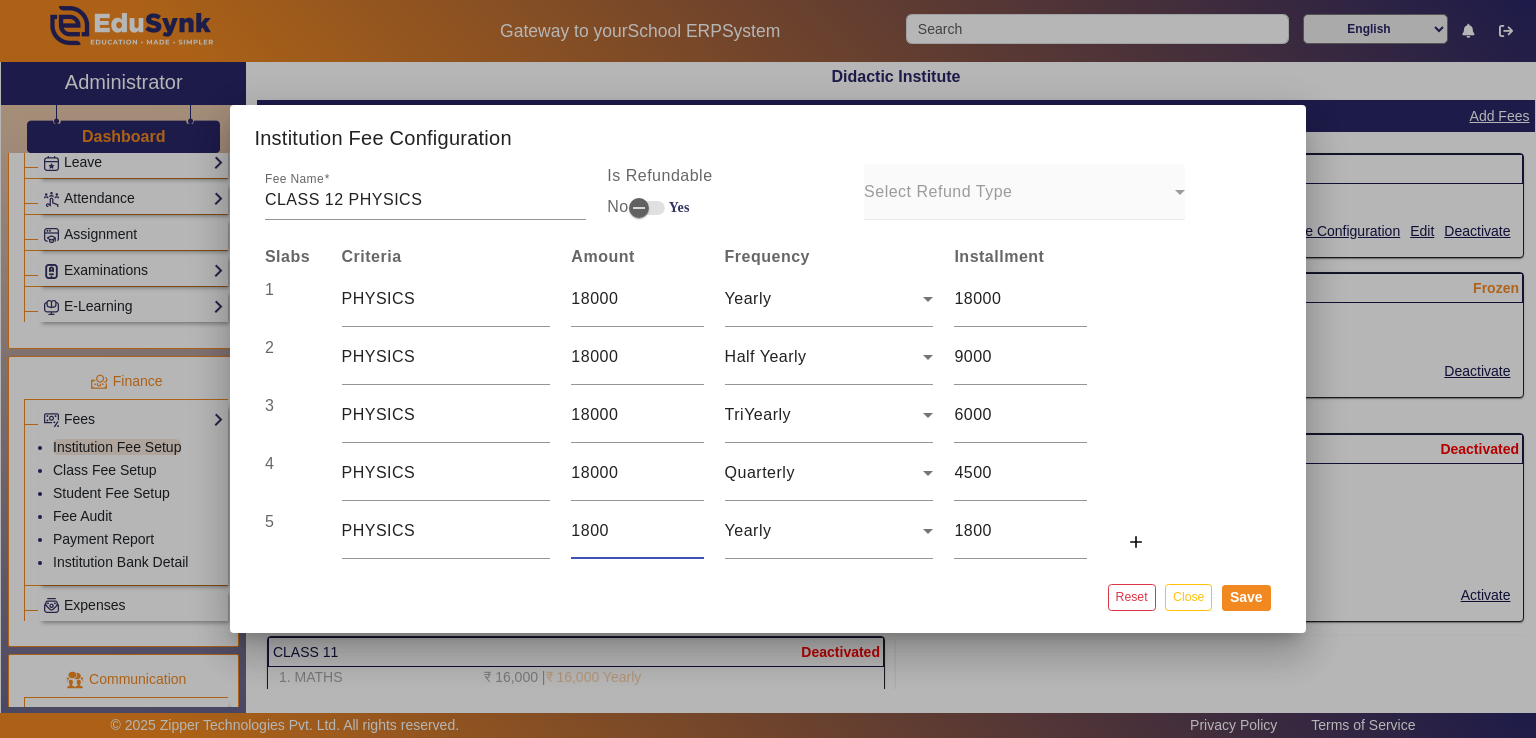 type on "18000" 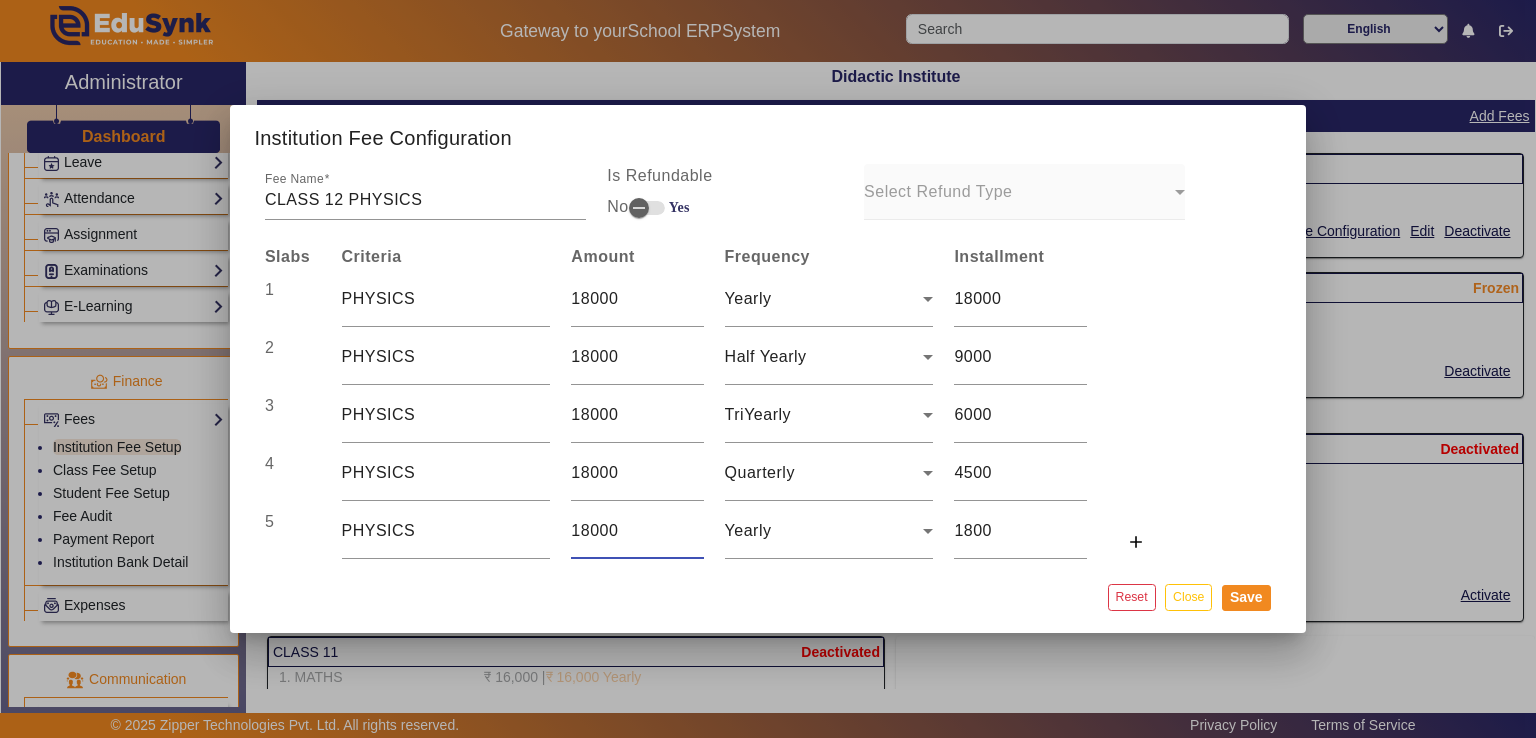 type on "18000" 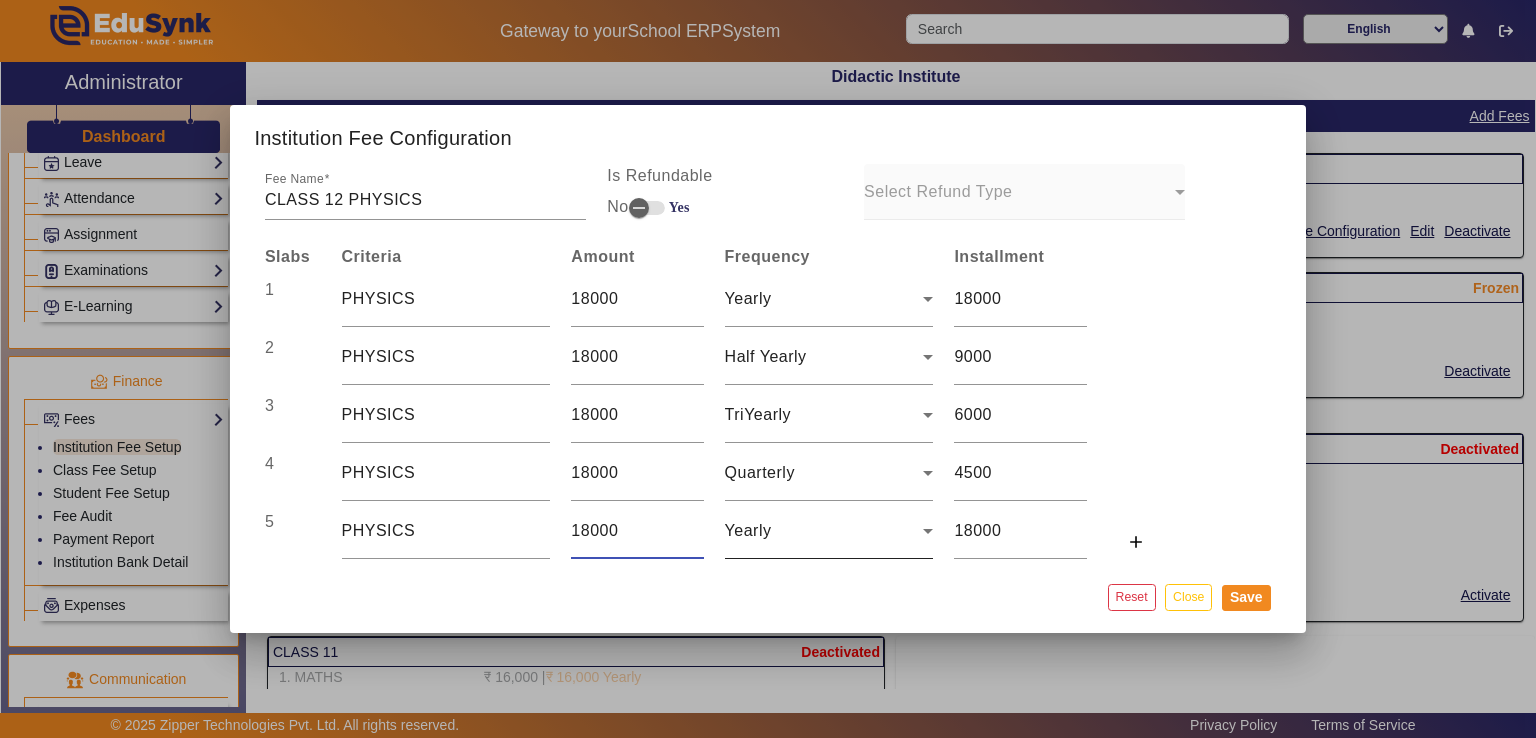 type on "18000" 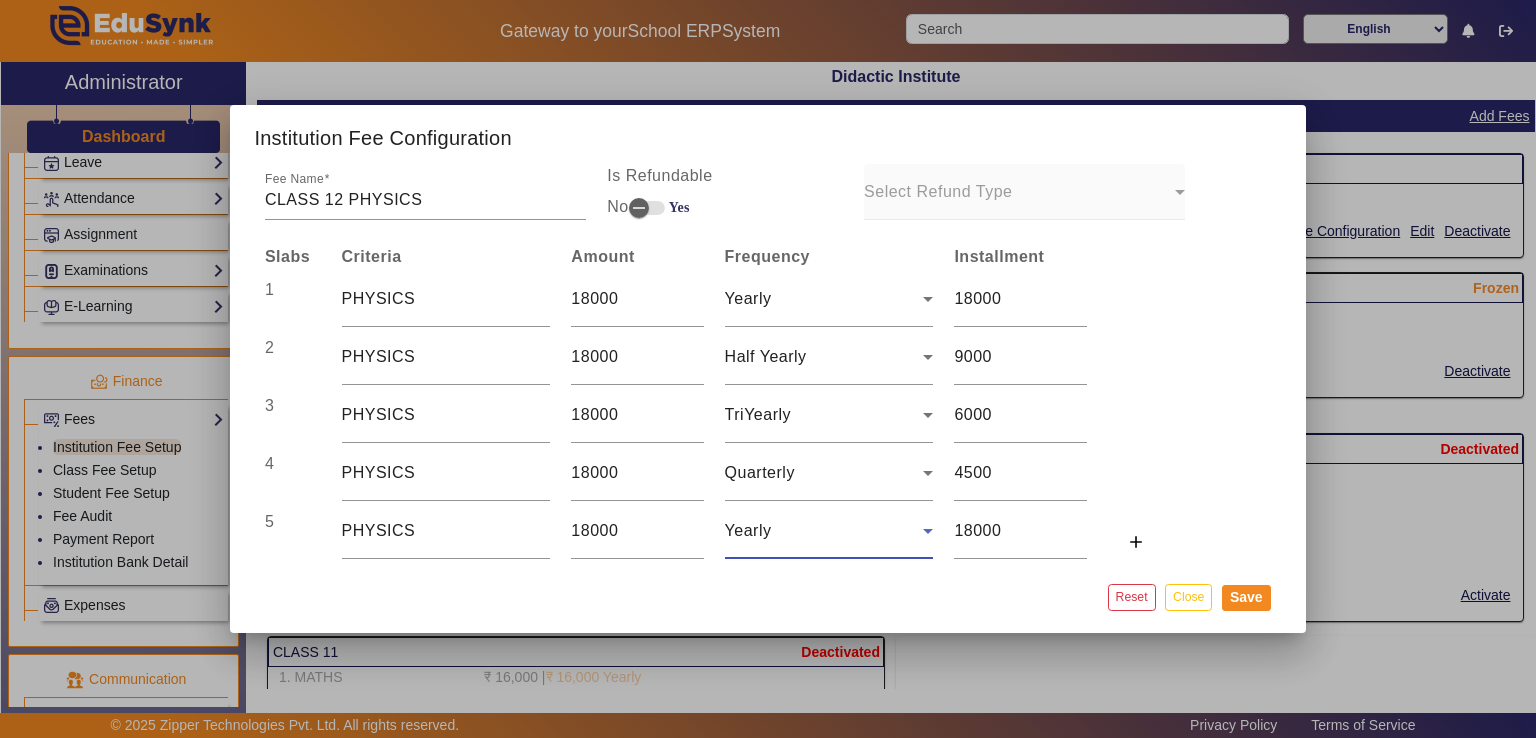click on "Yearly" at bounding box center [824, 531] 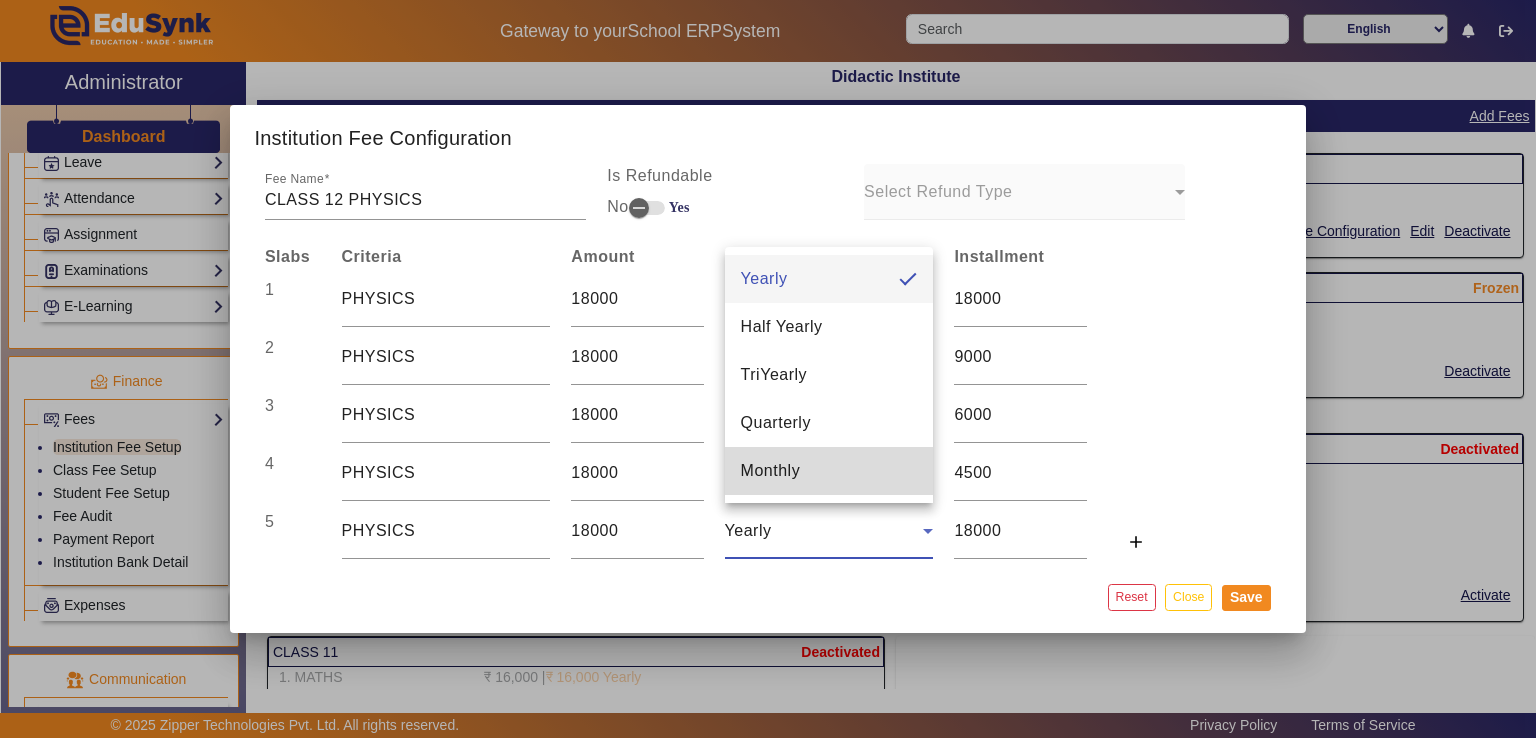 click on "Monthly" at bounding box center [829, 471] 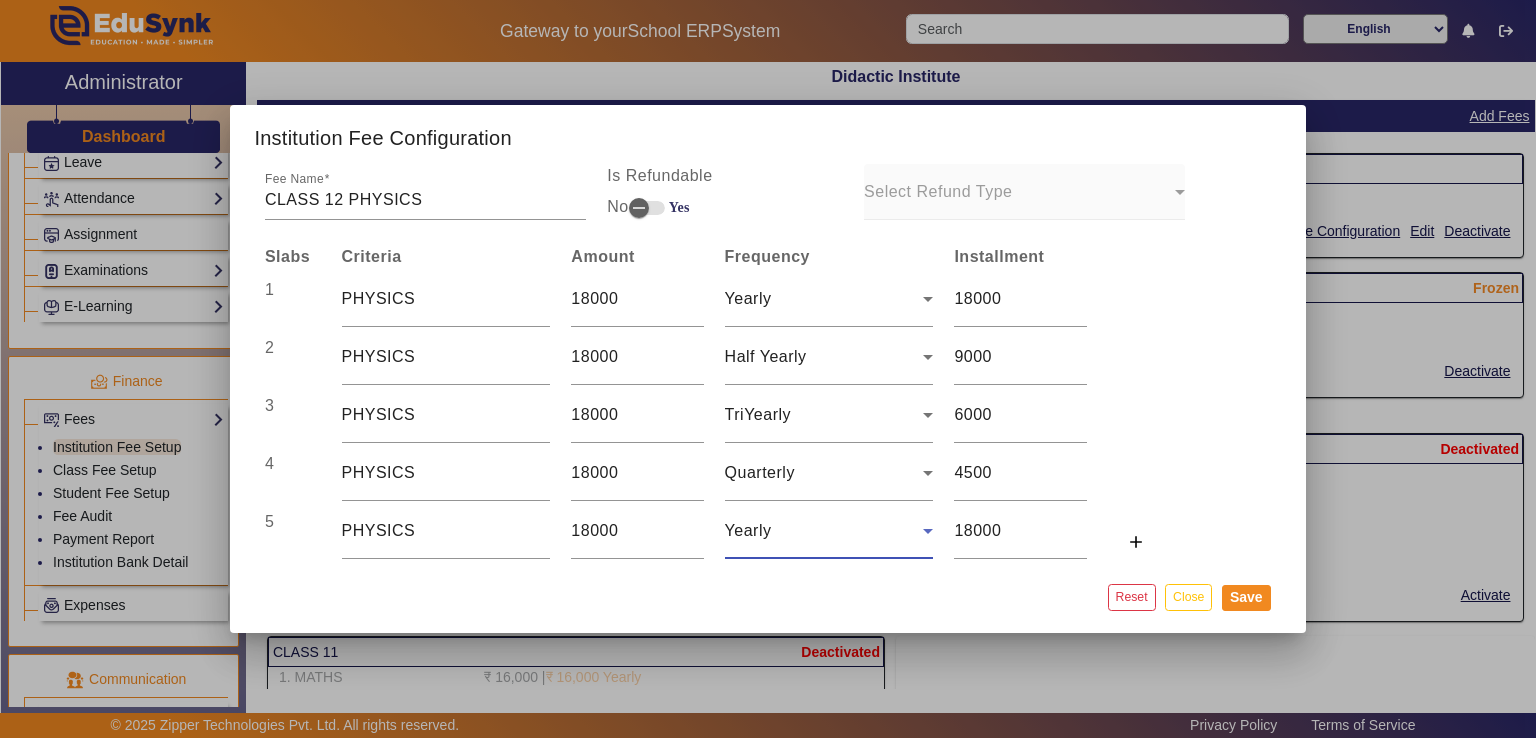 type on "1500" 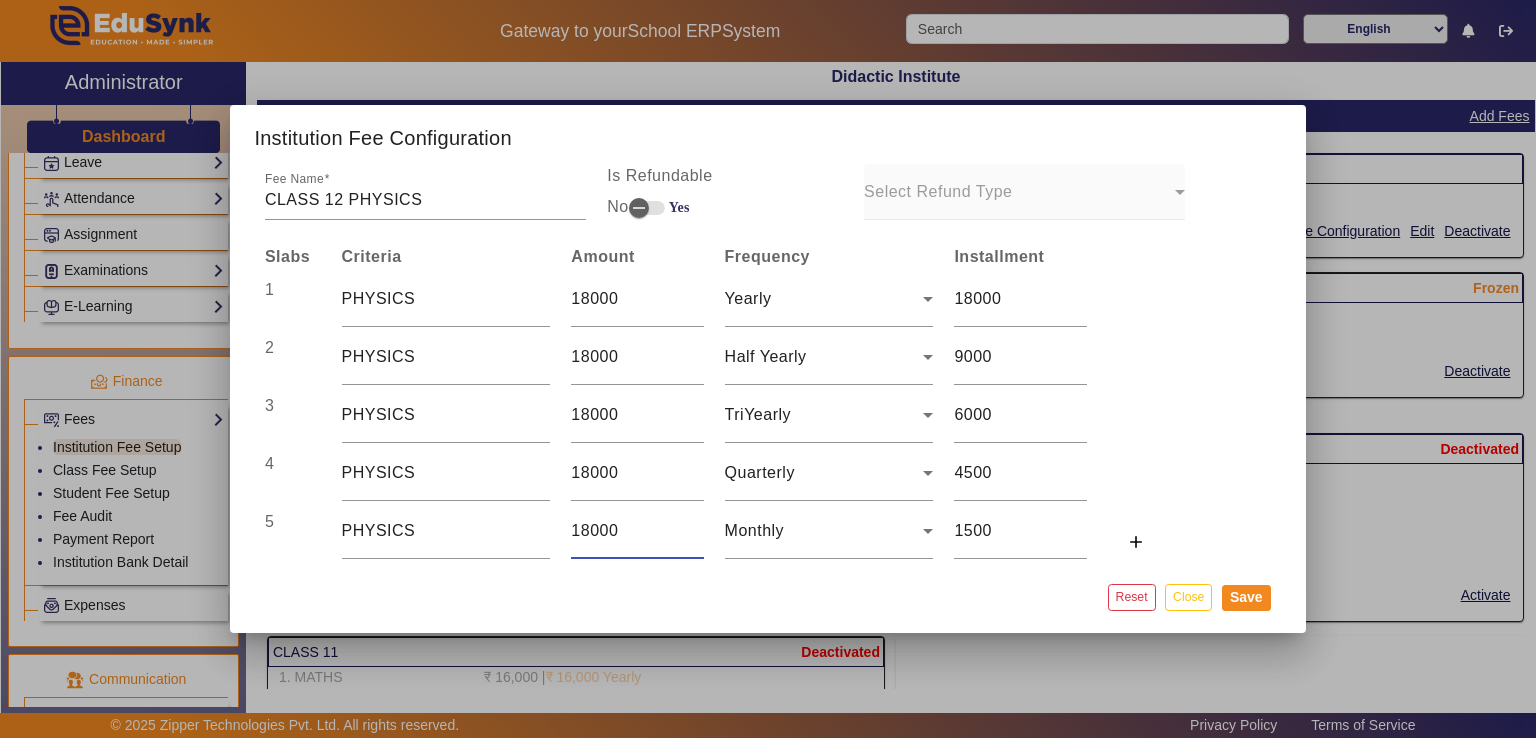 click on "18000" at bounding box center (637, 531) 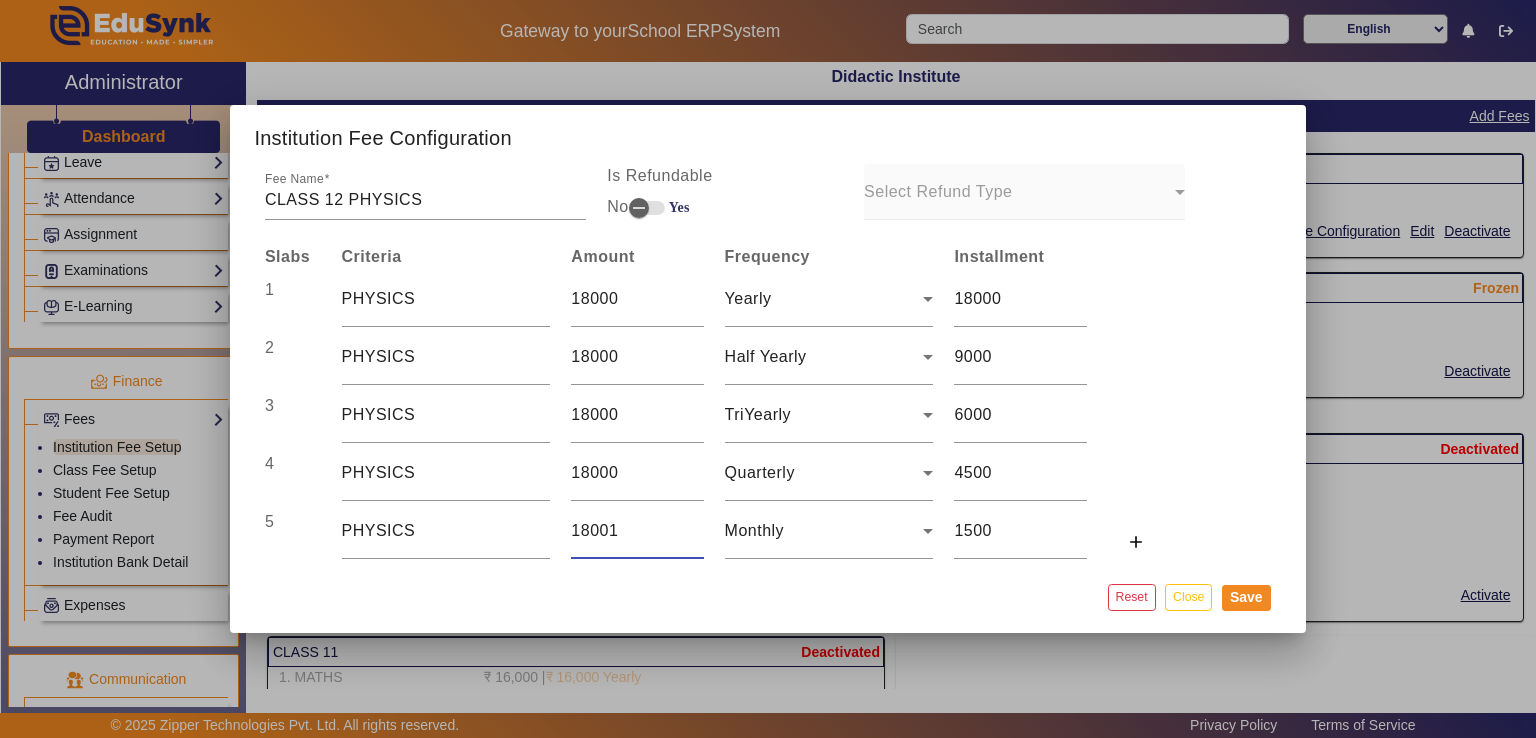 click on "18001" at bounding box center (637, 531) 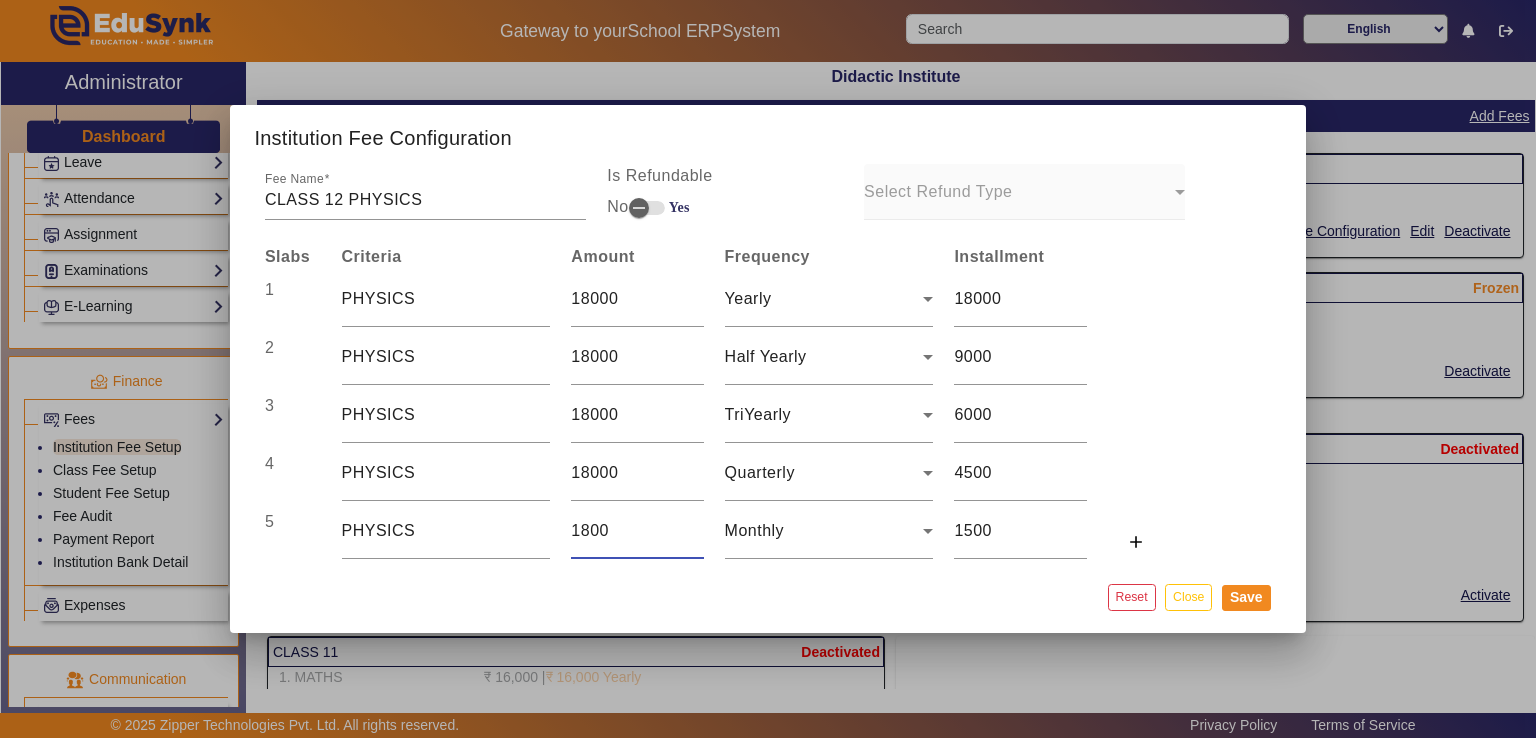 type on "150" 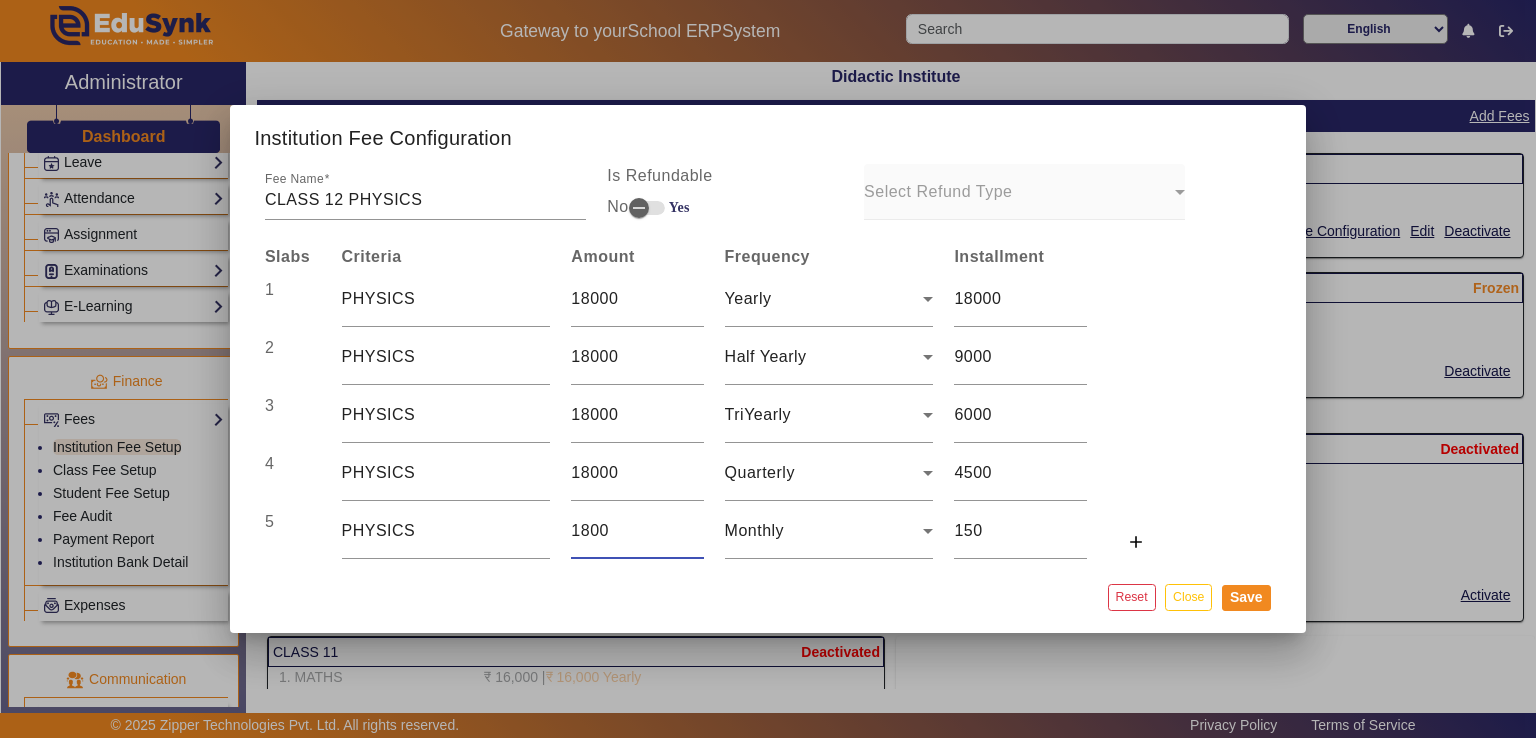 type on "180" 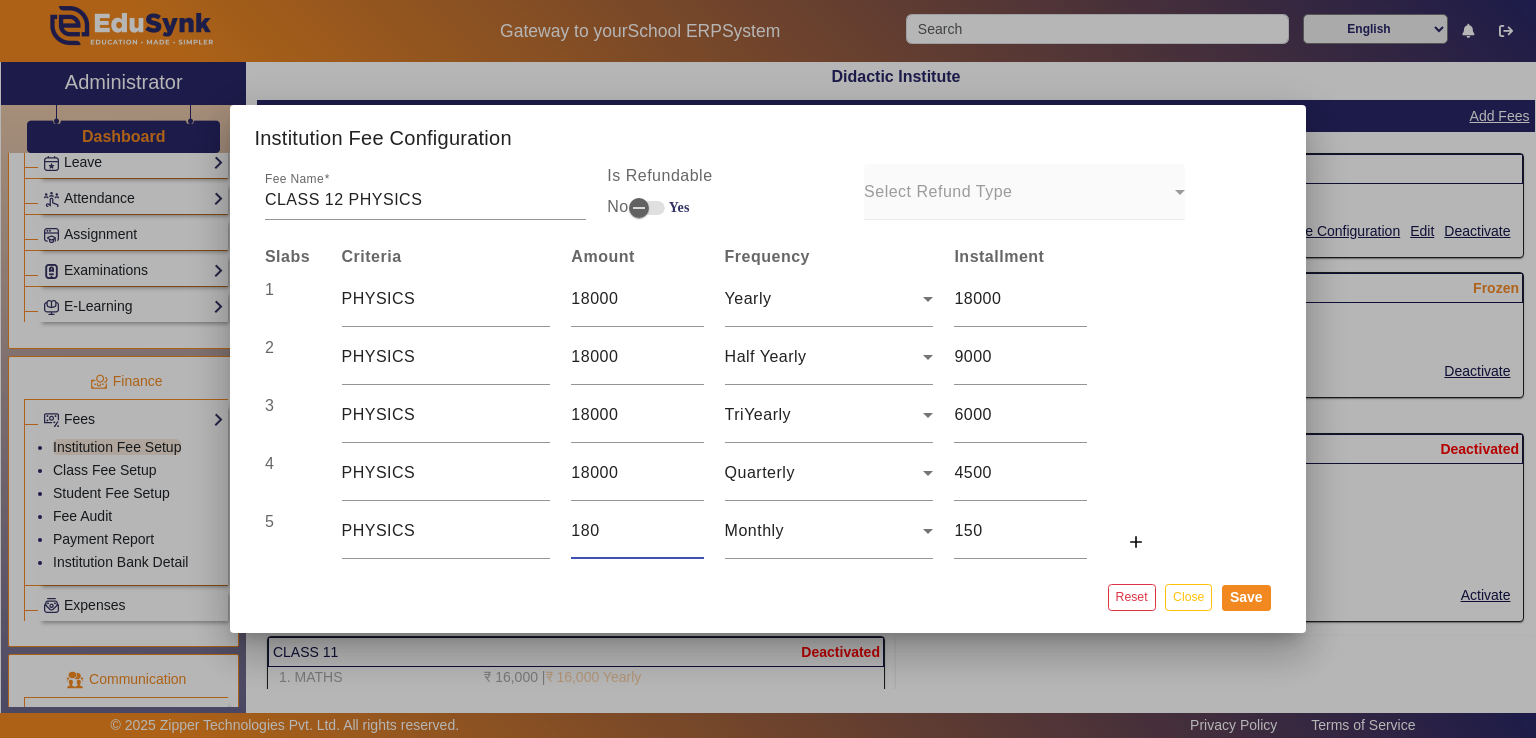 type on "15" 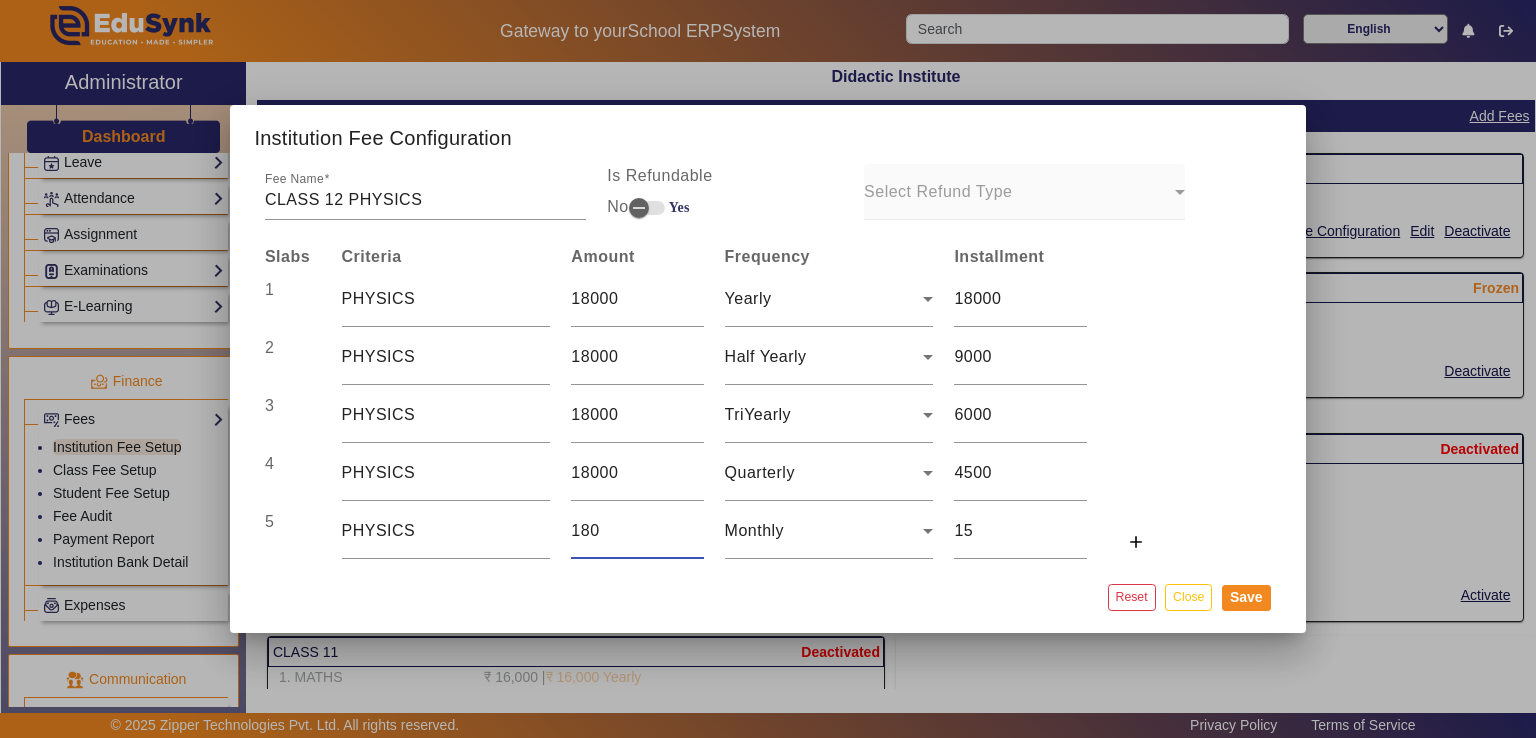 type on "18" 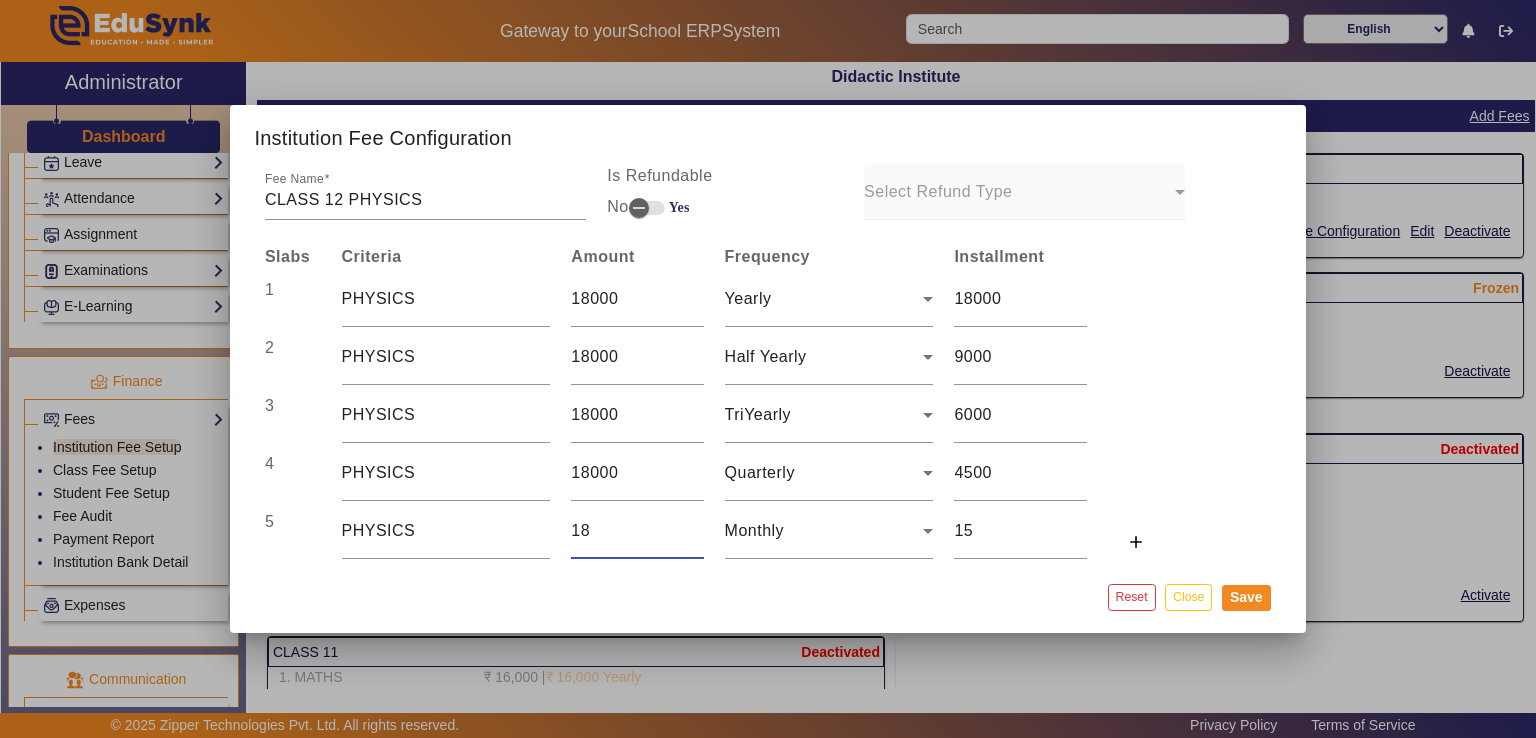 type on "1.5" 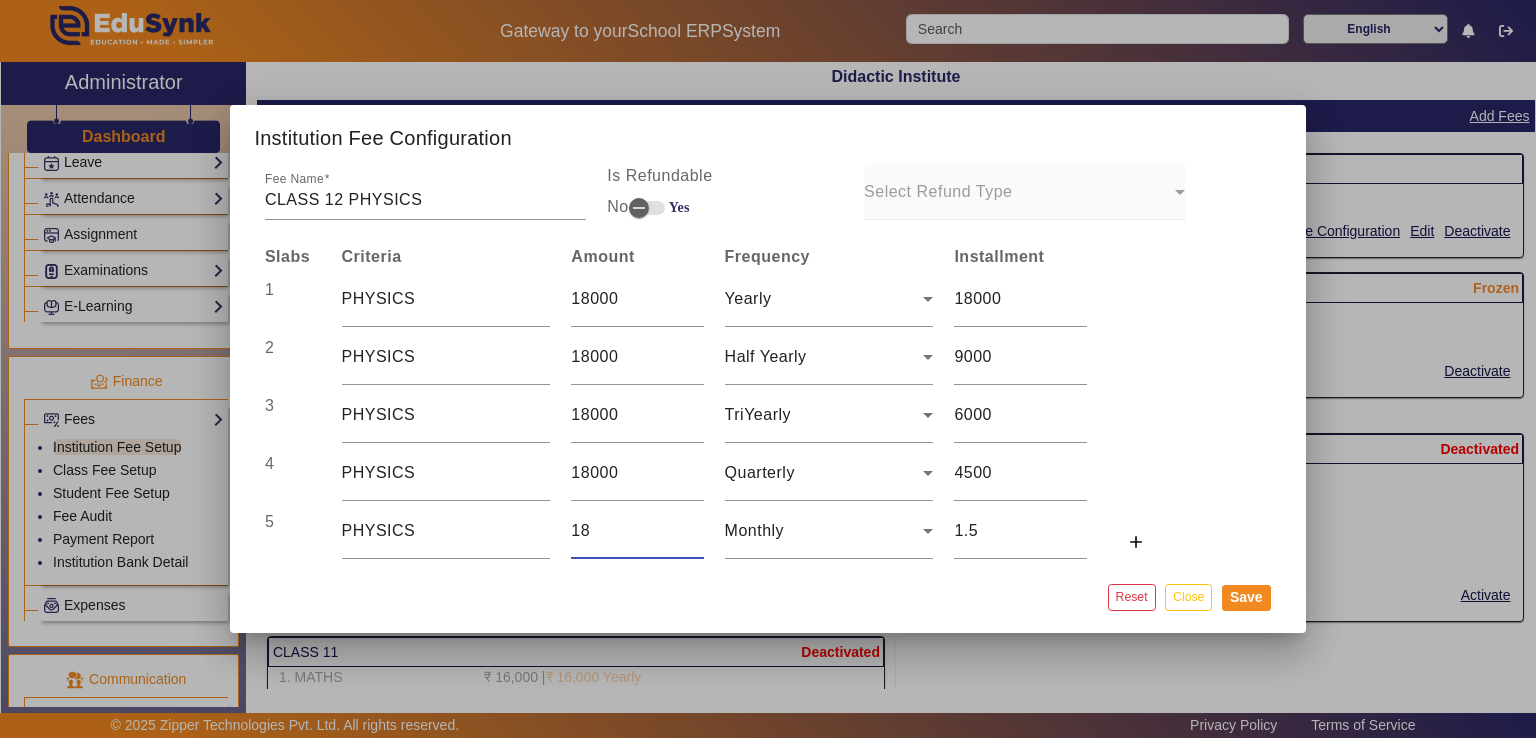 type on "1" 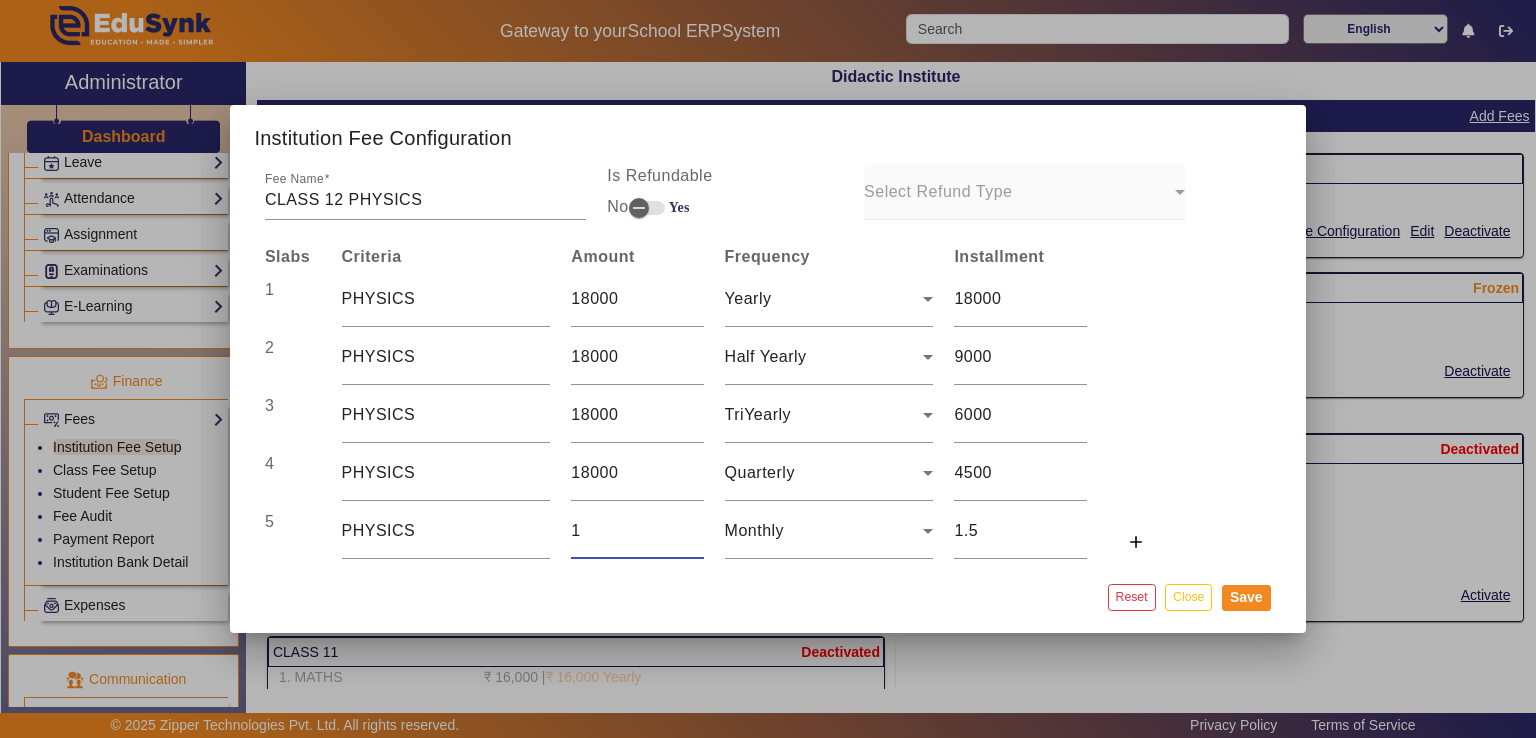 type on "0.08333333333333333" 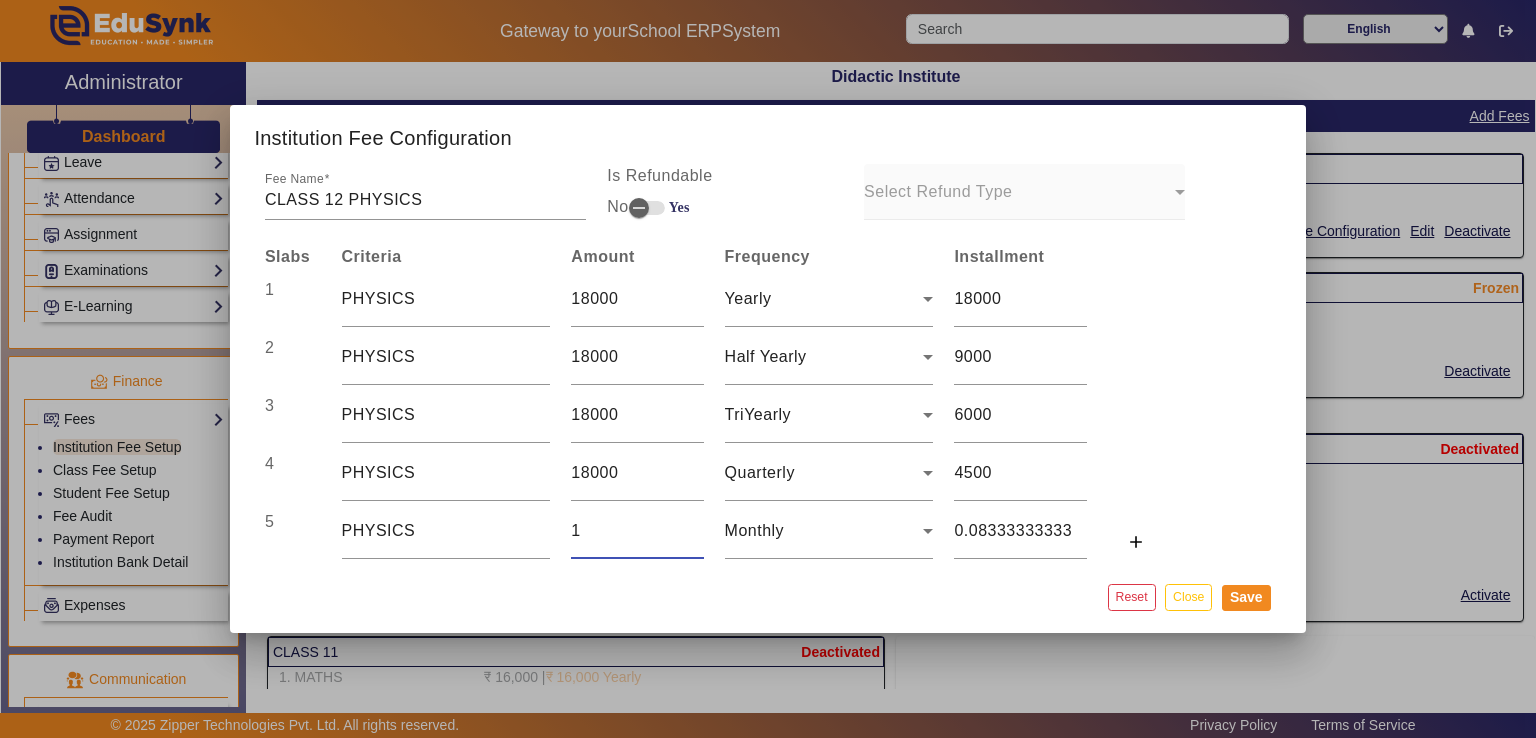 type 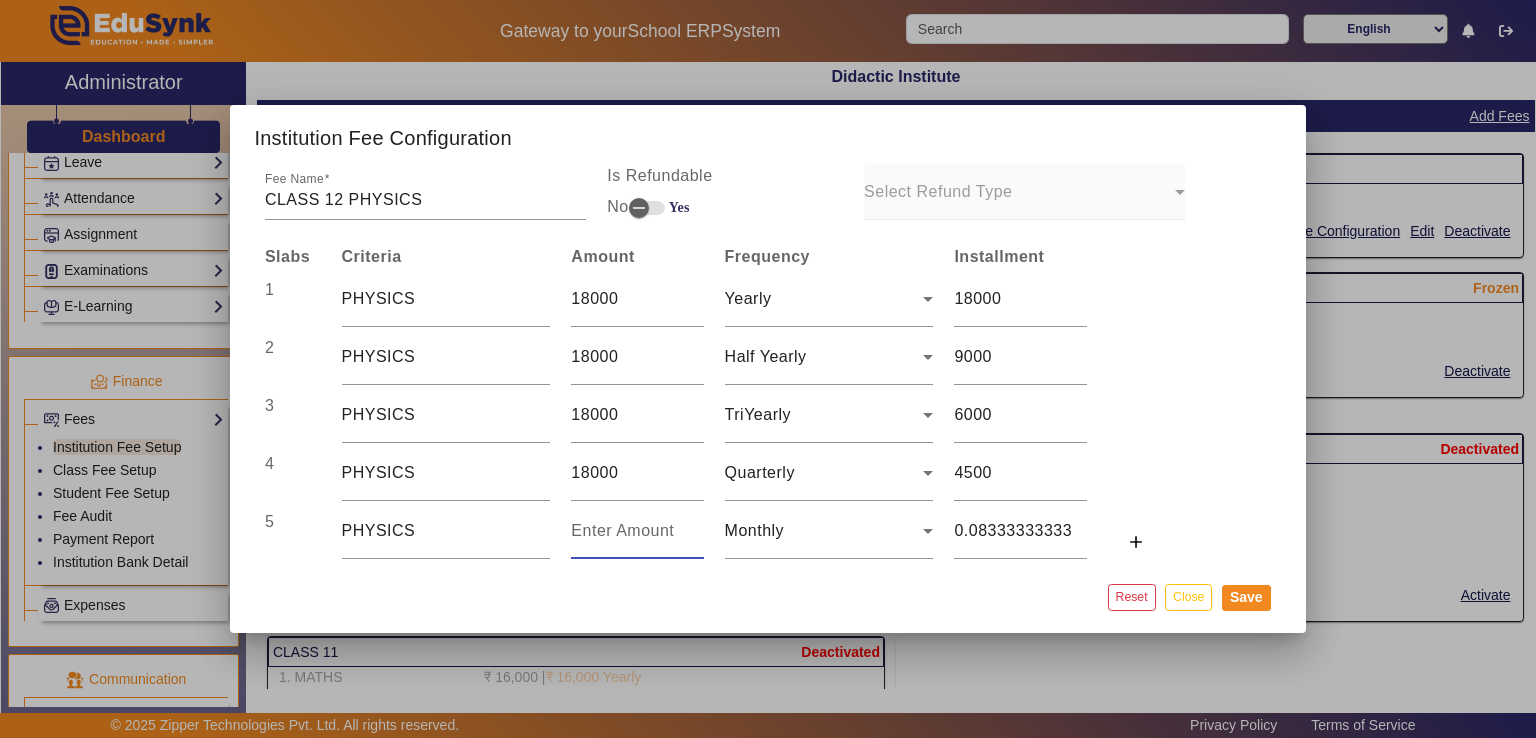 type on "0" 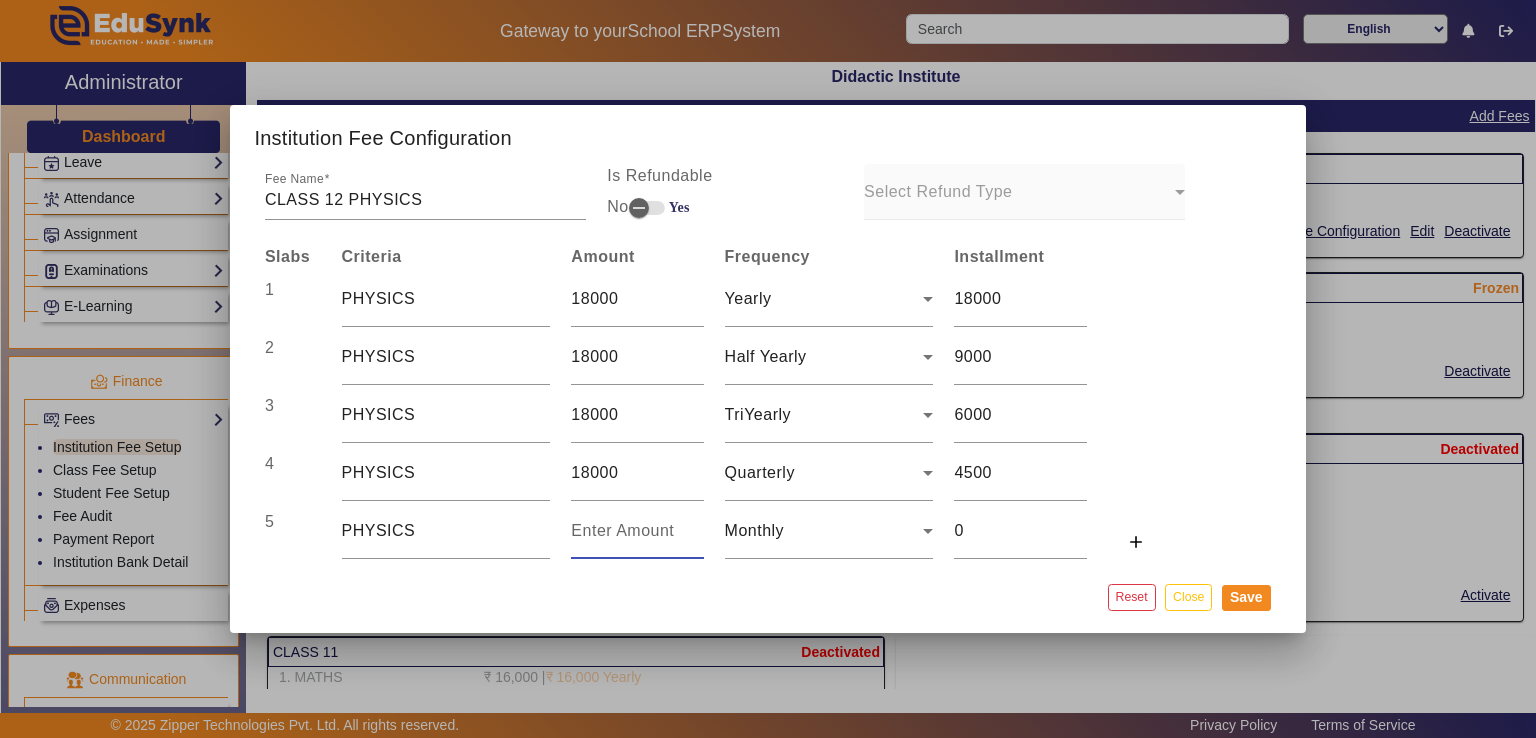 type on "2" 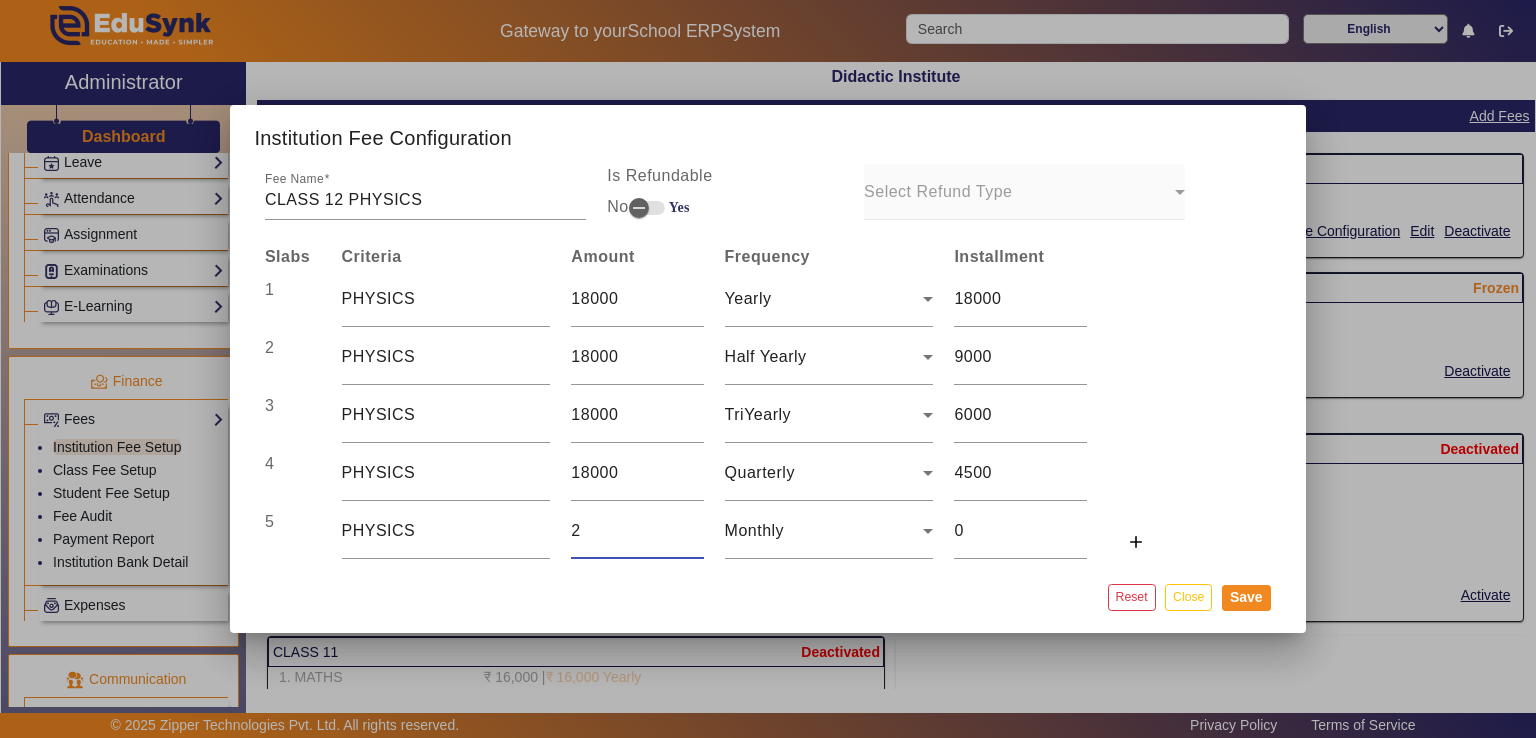 type on "0.16666666666666666" 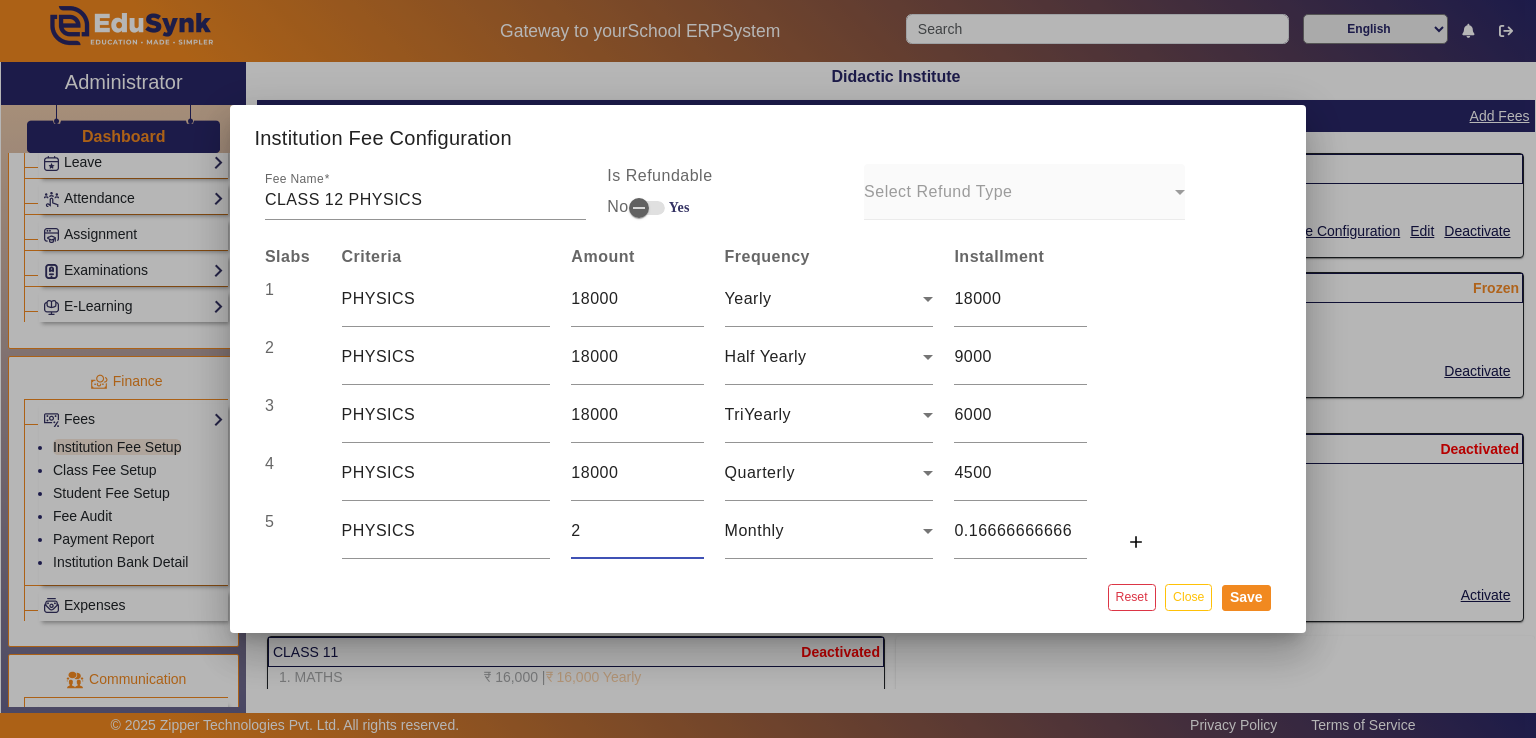 type on "26" 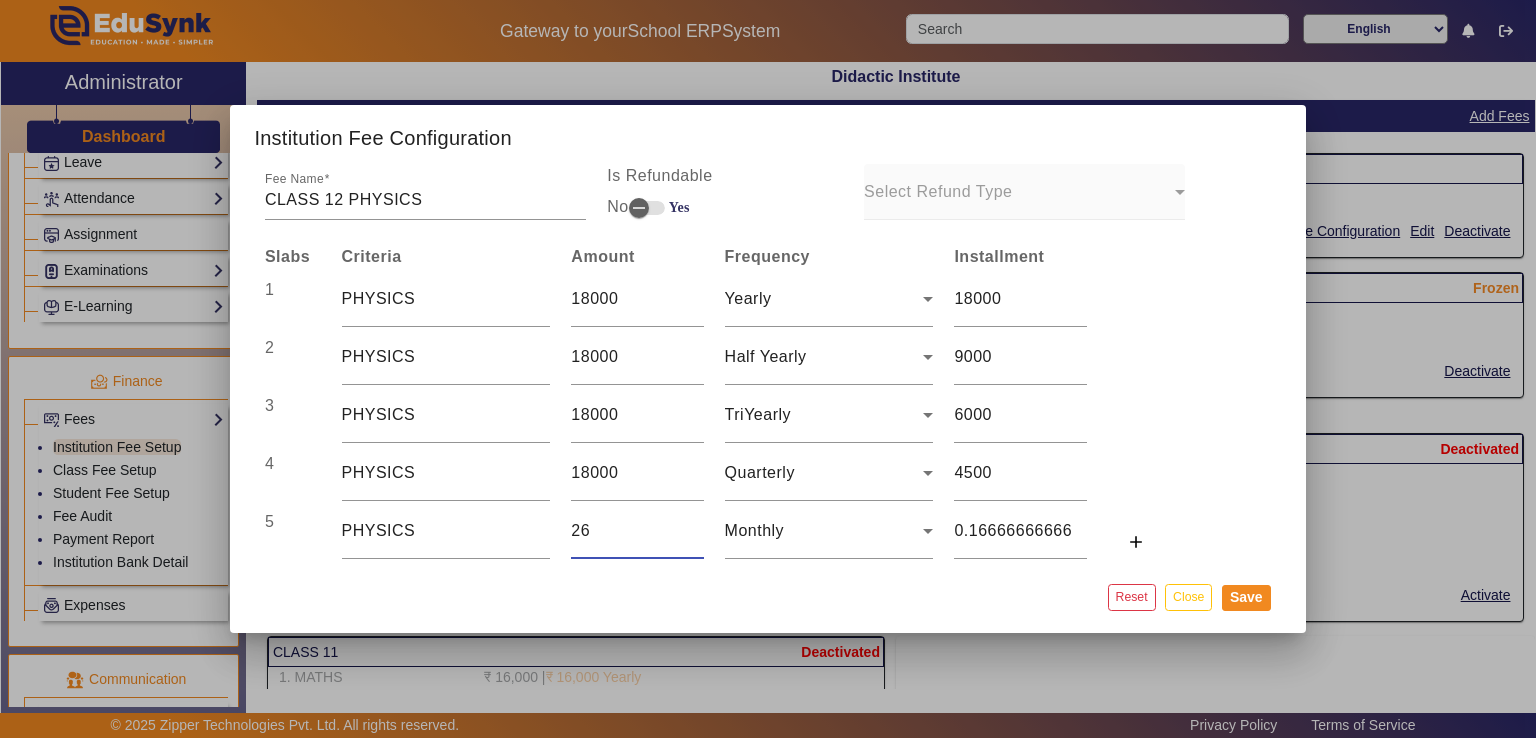 type on "2.1666666666666665" 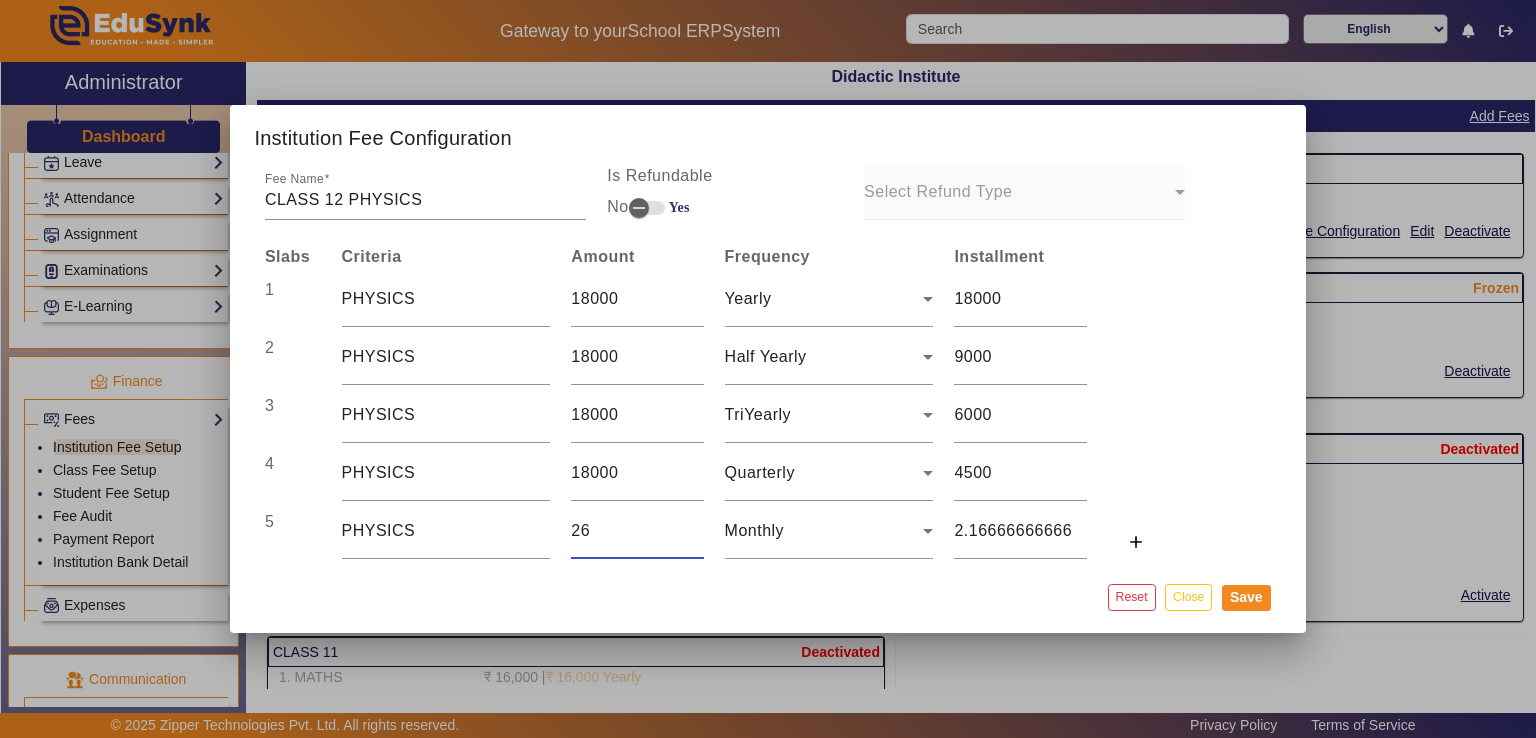 type on "2" 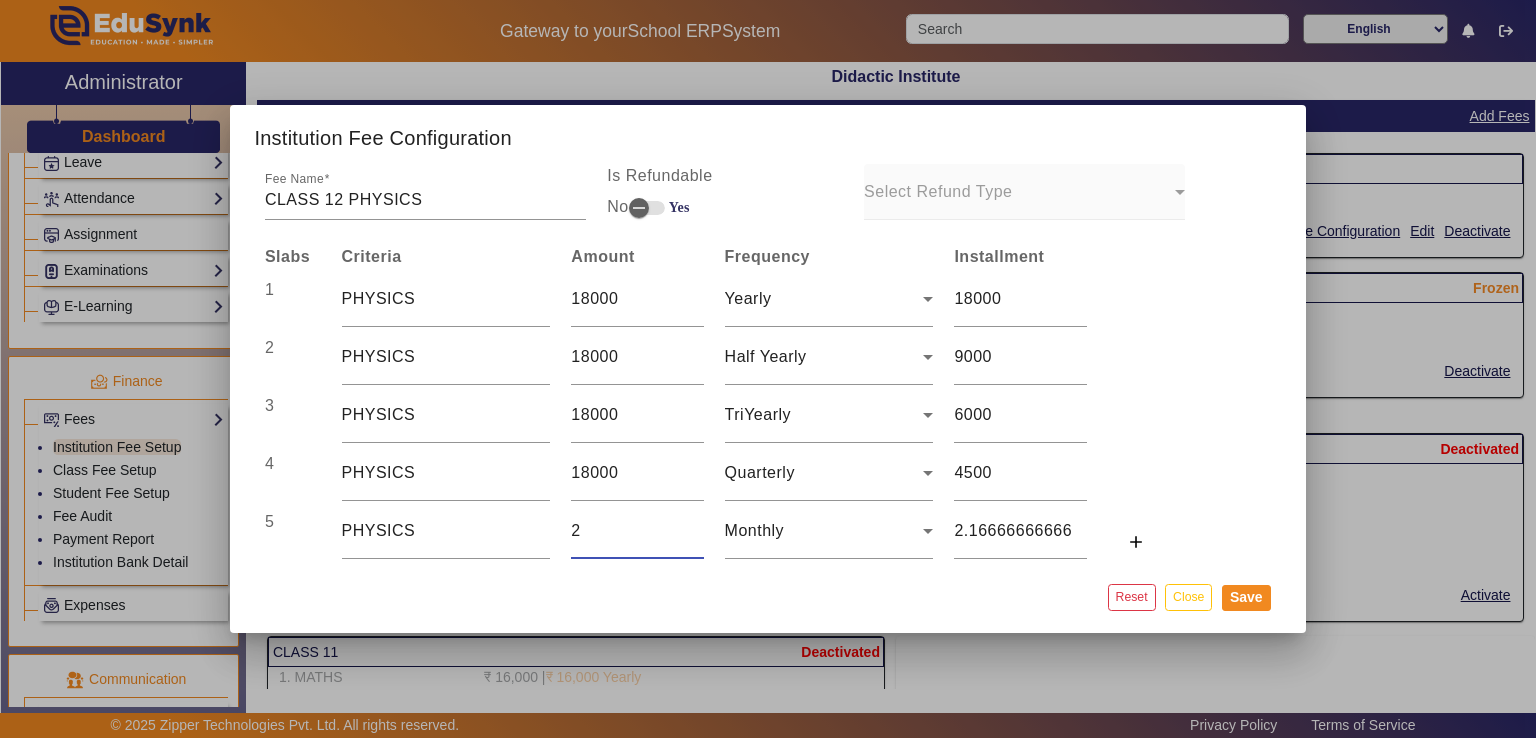 type on "0.16666666666666666" 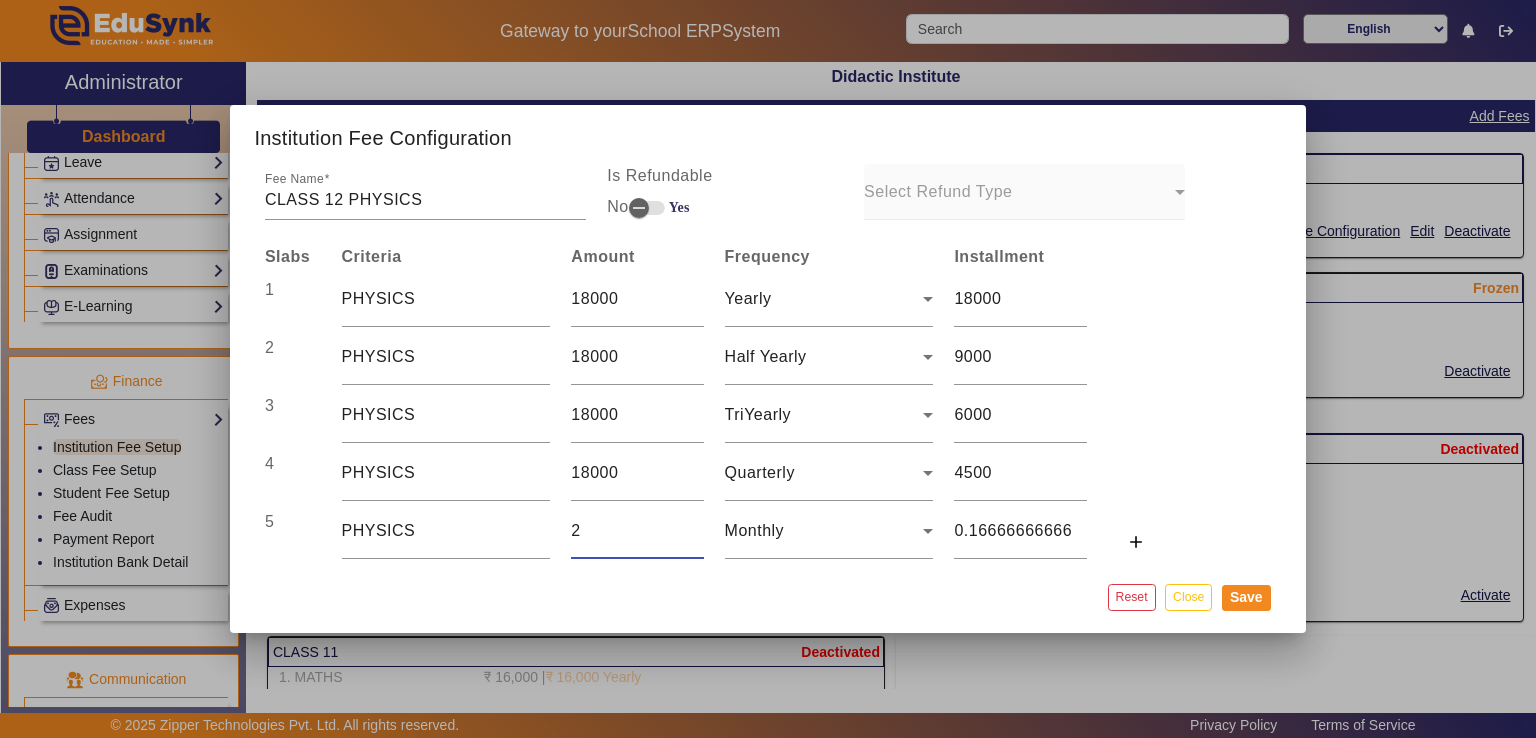 type 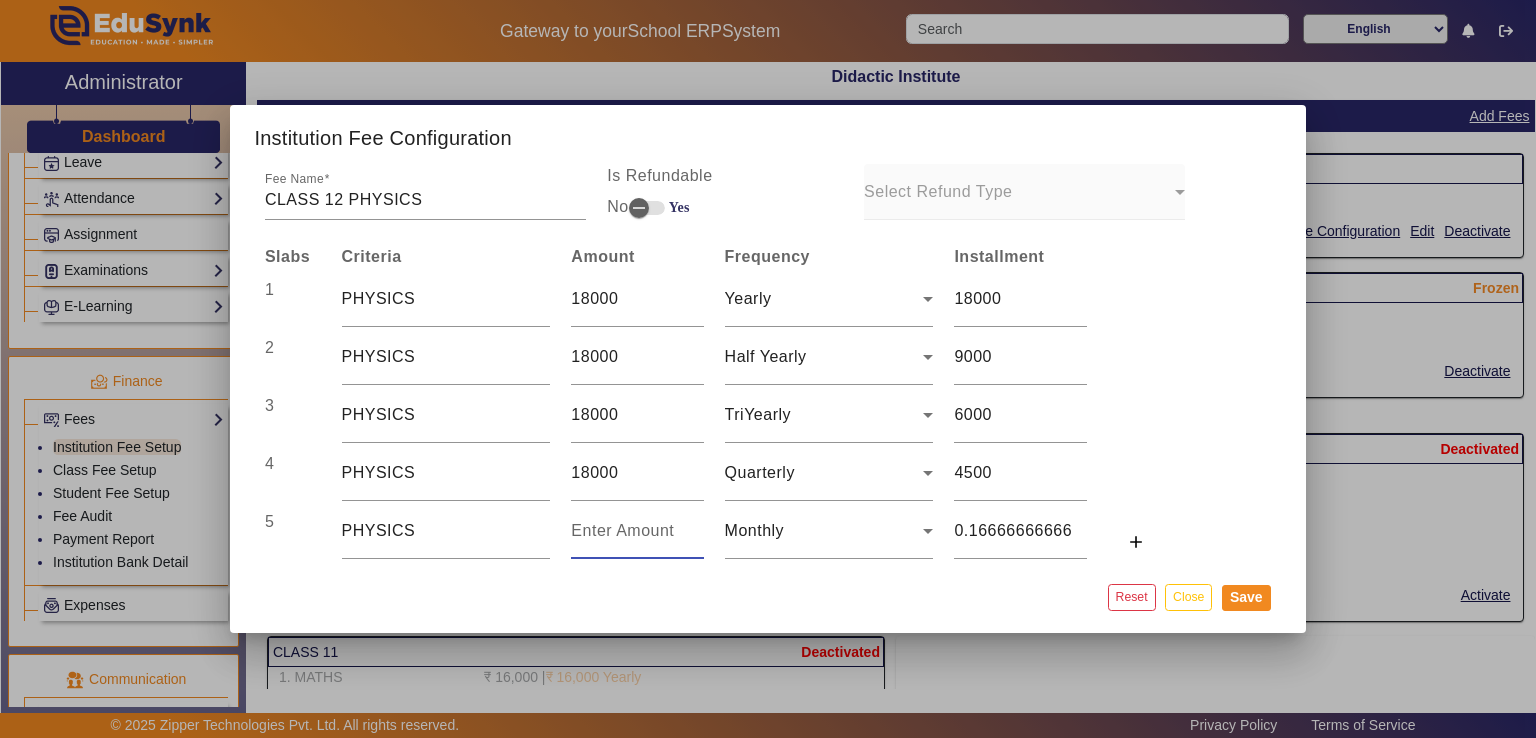 type on "0" 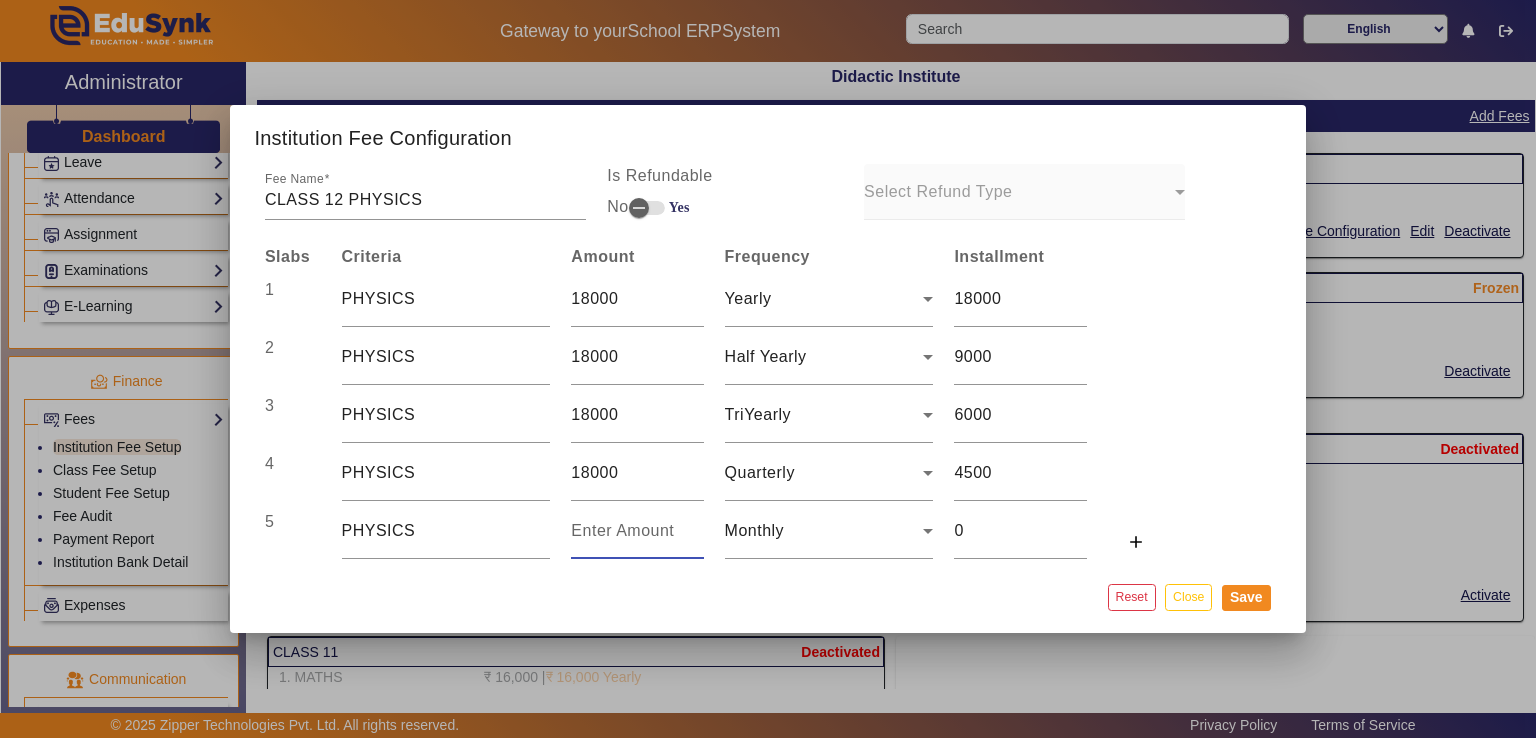 type on "1" 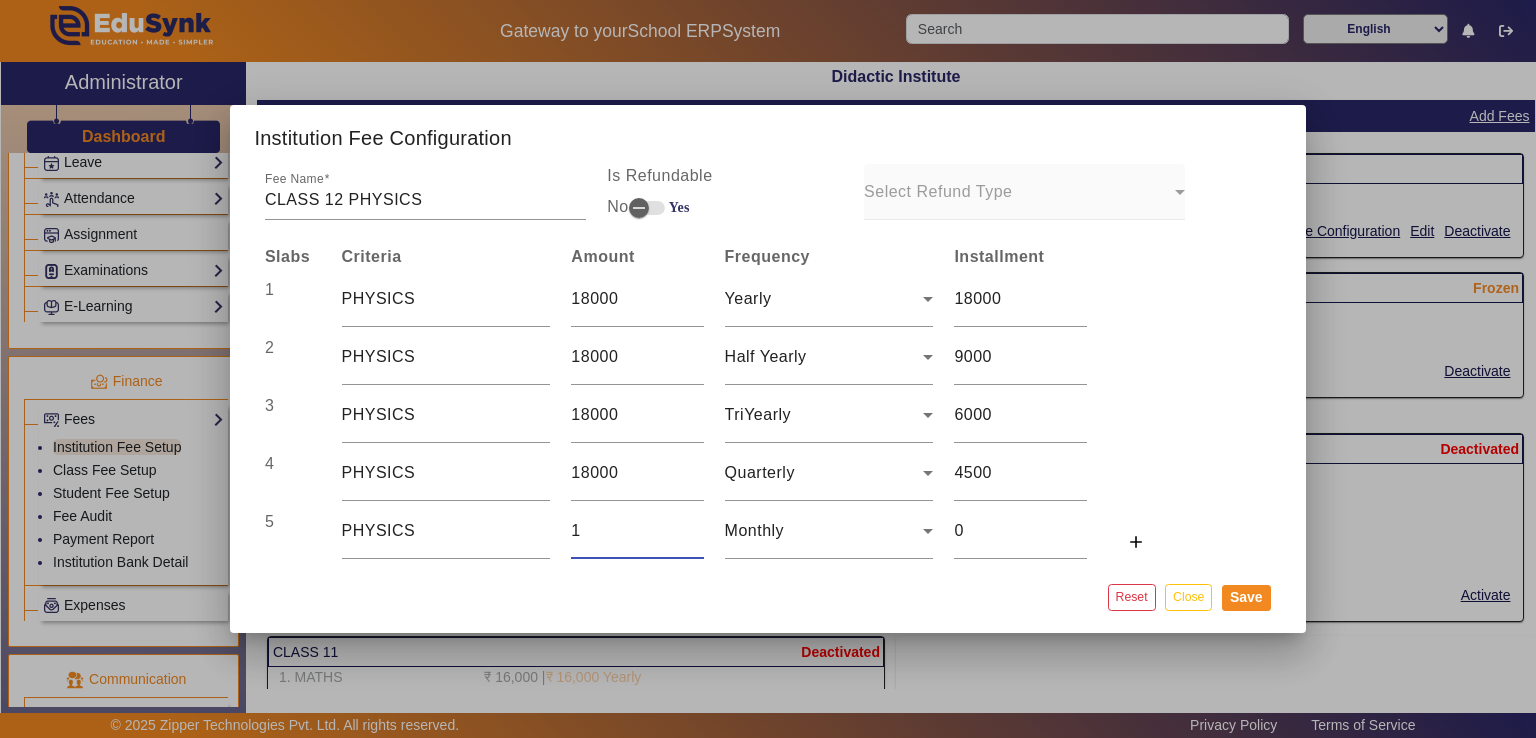 type on "0.08333333333333333" 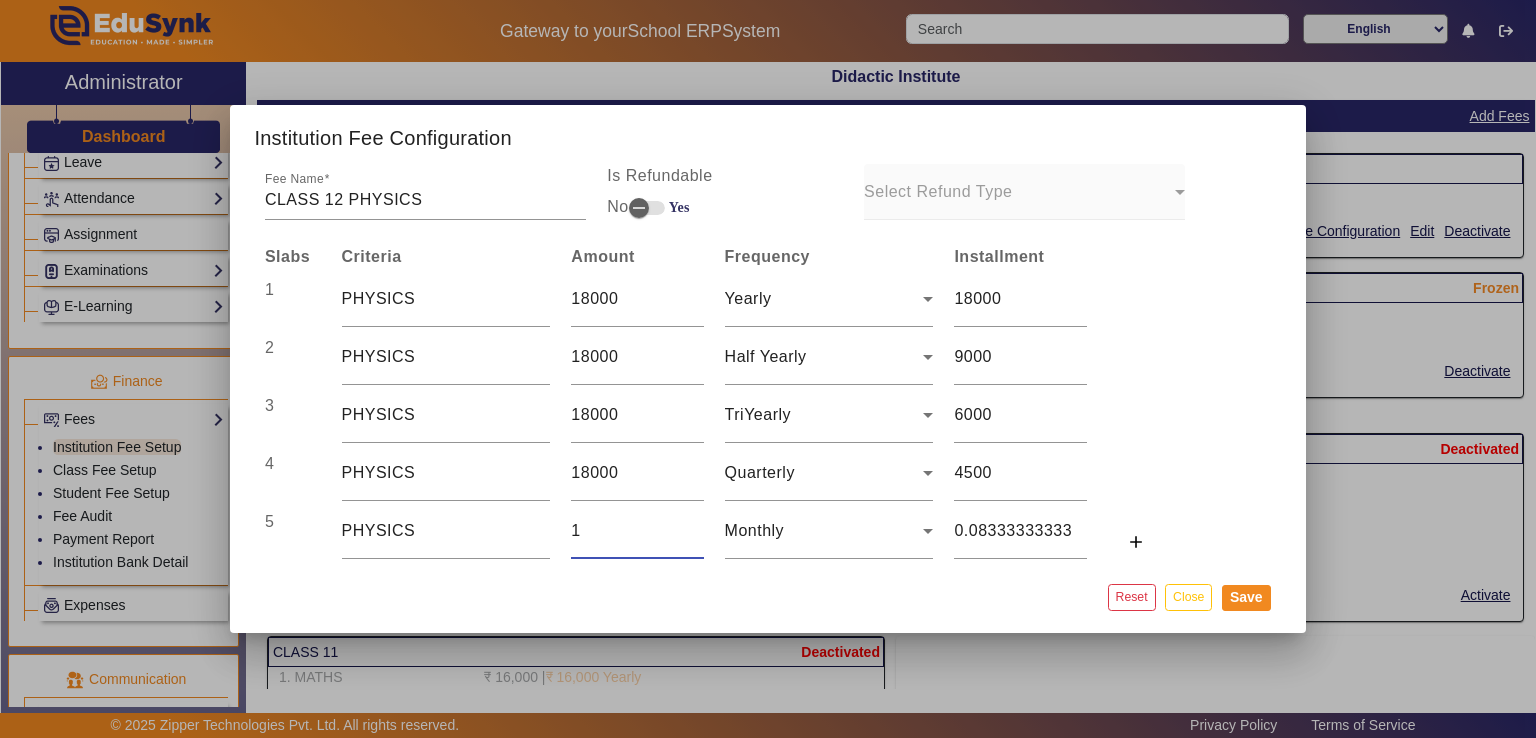 type 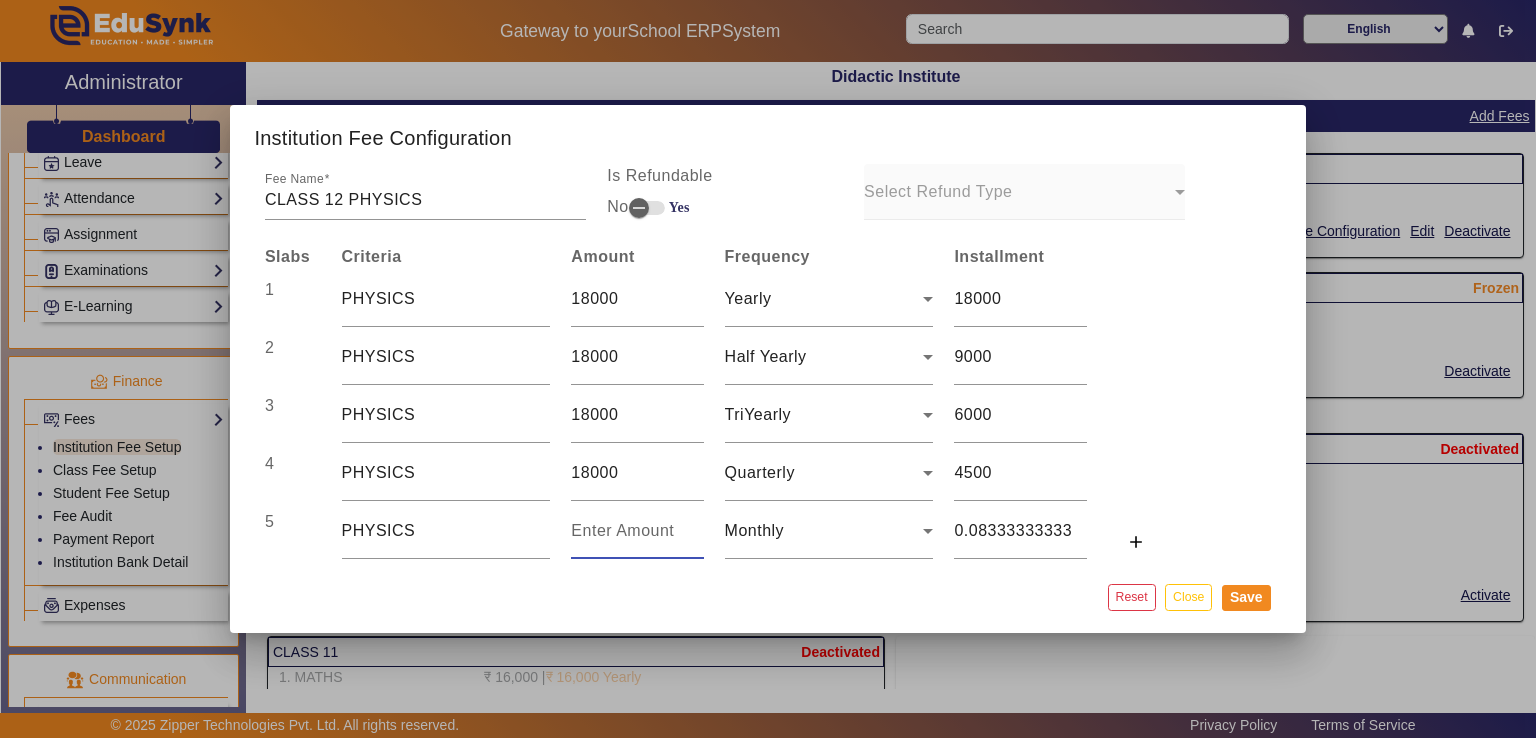 type on "0" 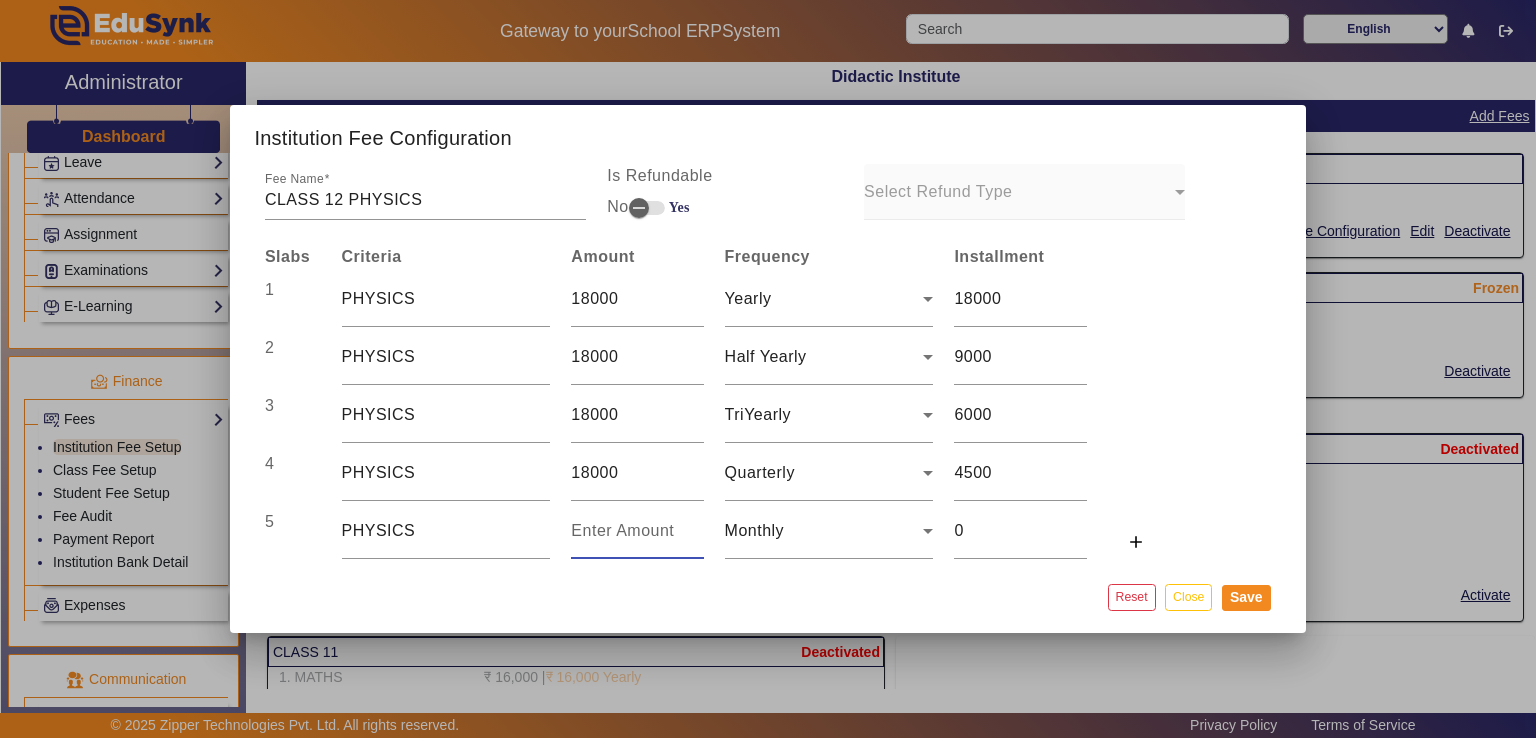 type on "2" 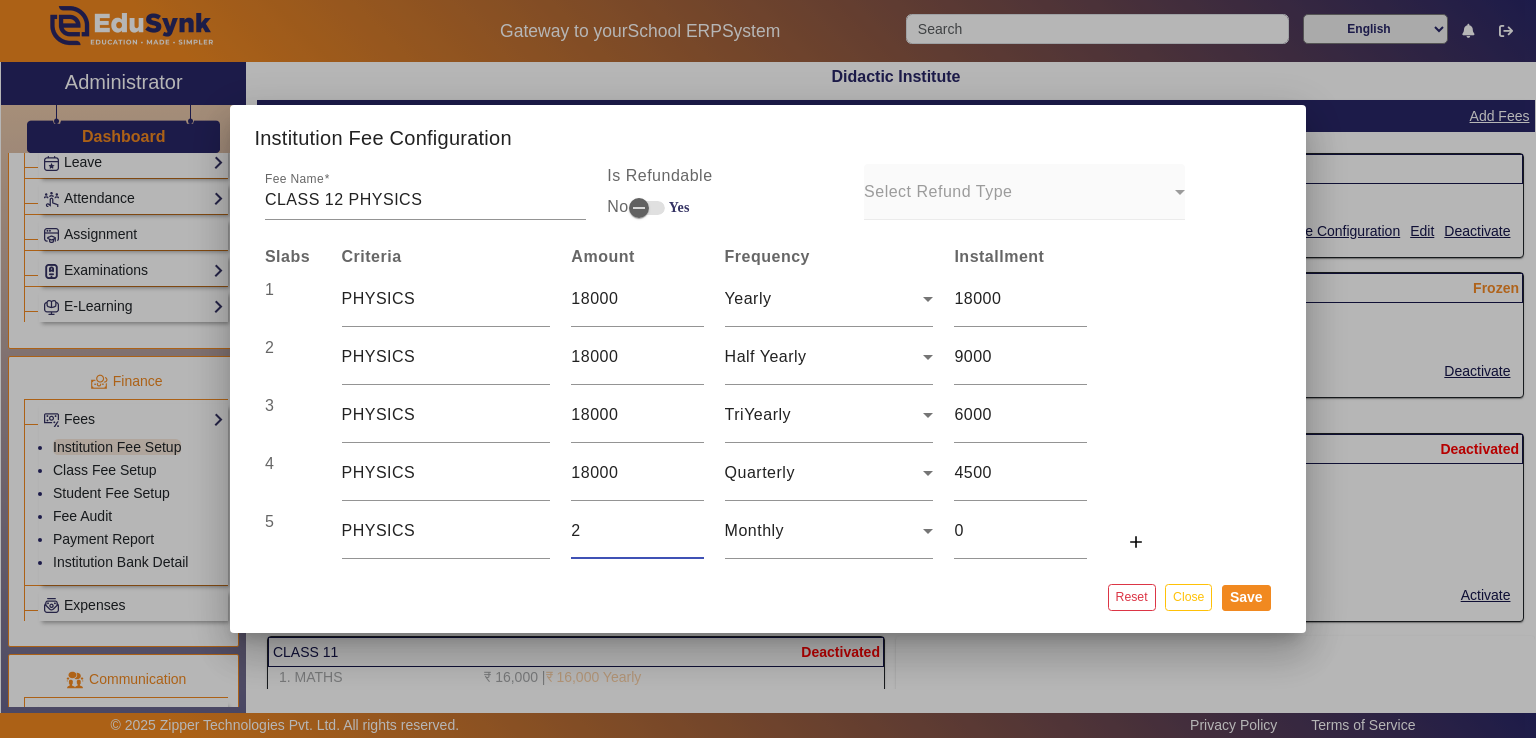 type on "0.16666666666666666" 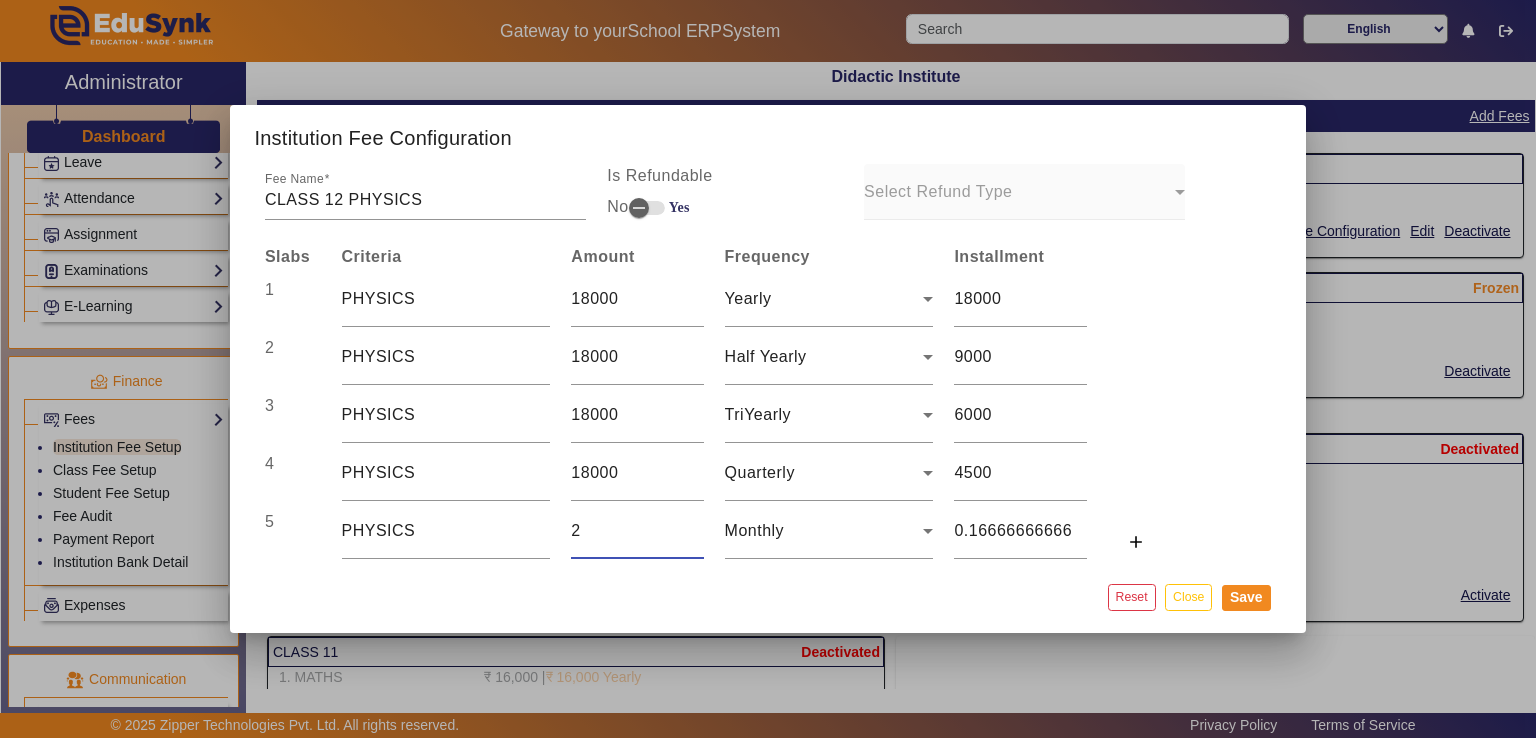 type on "21" 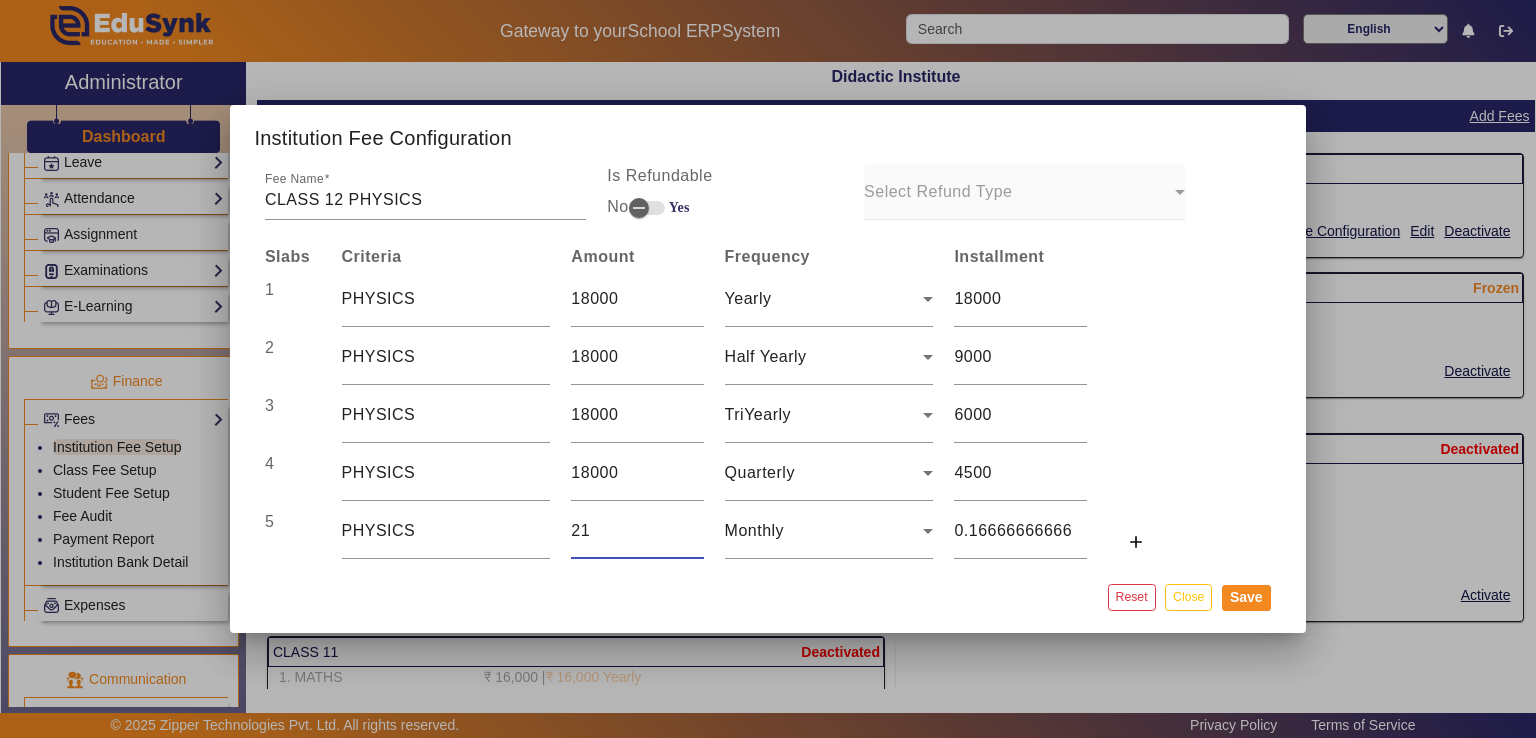 type on "1.75" 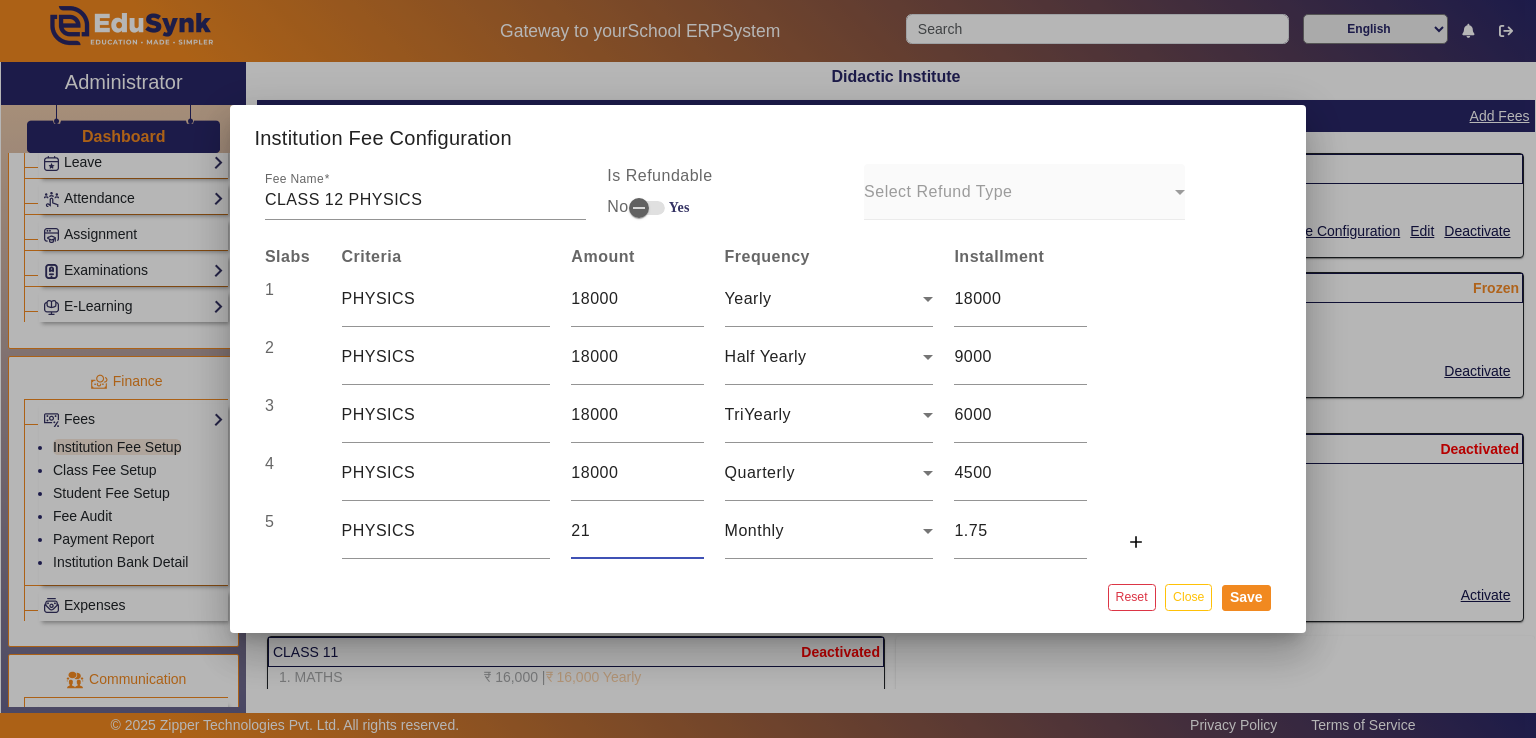 type on "216" 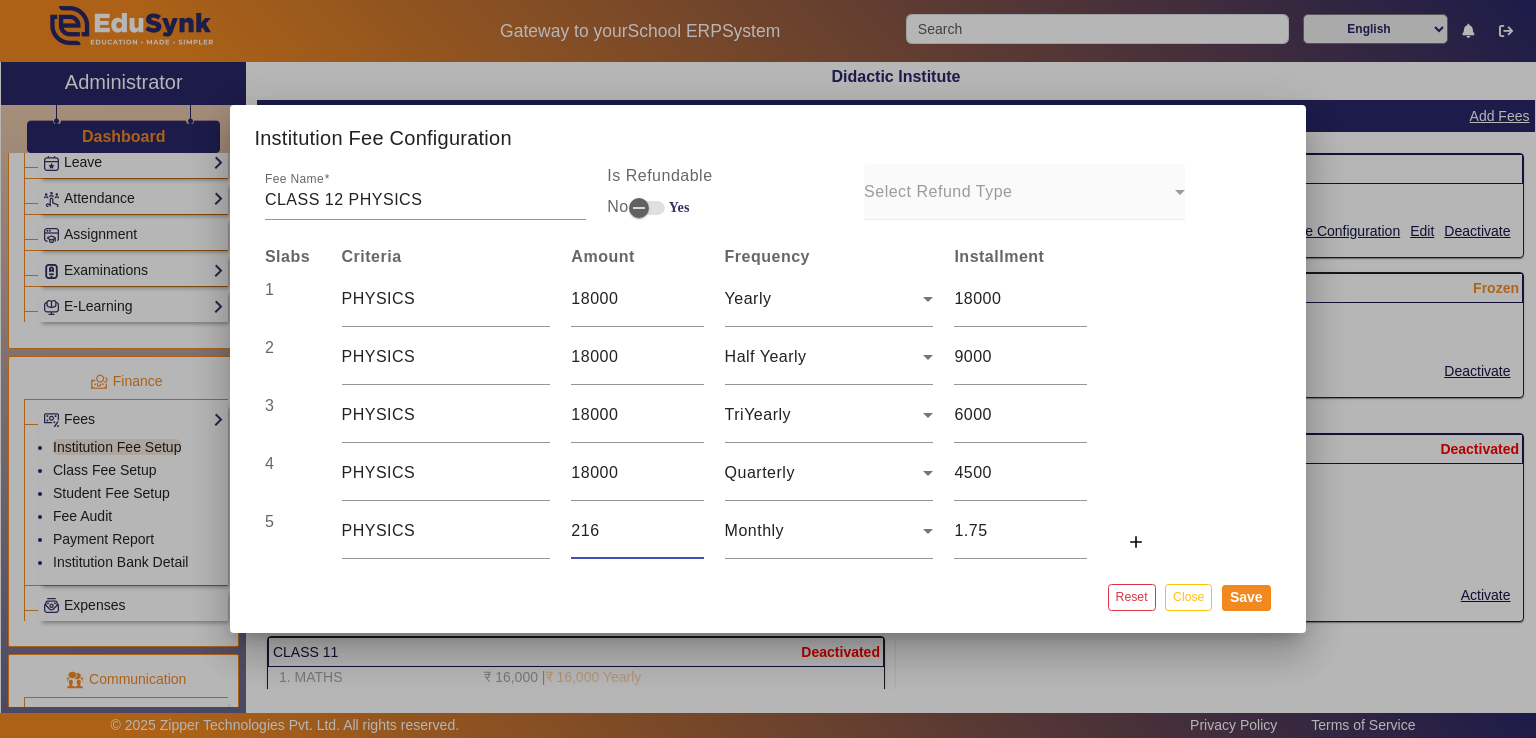 type on "18" 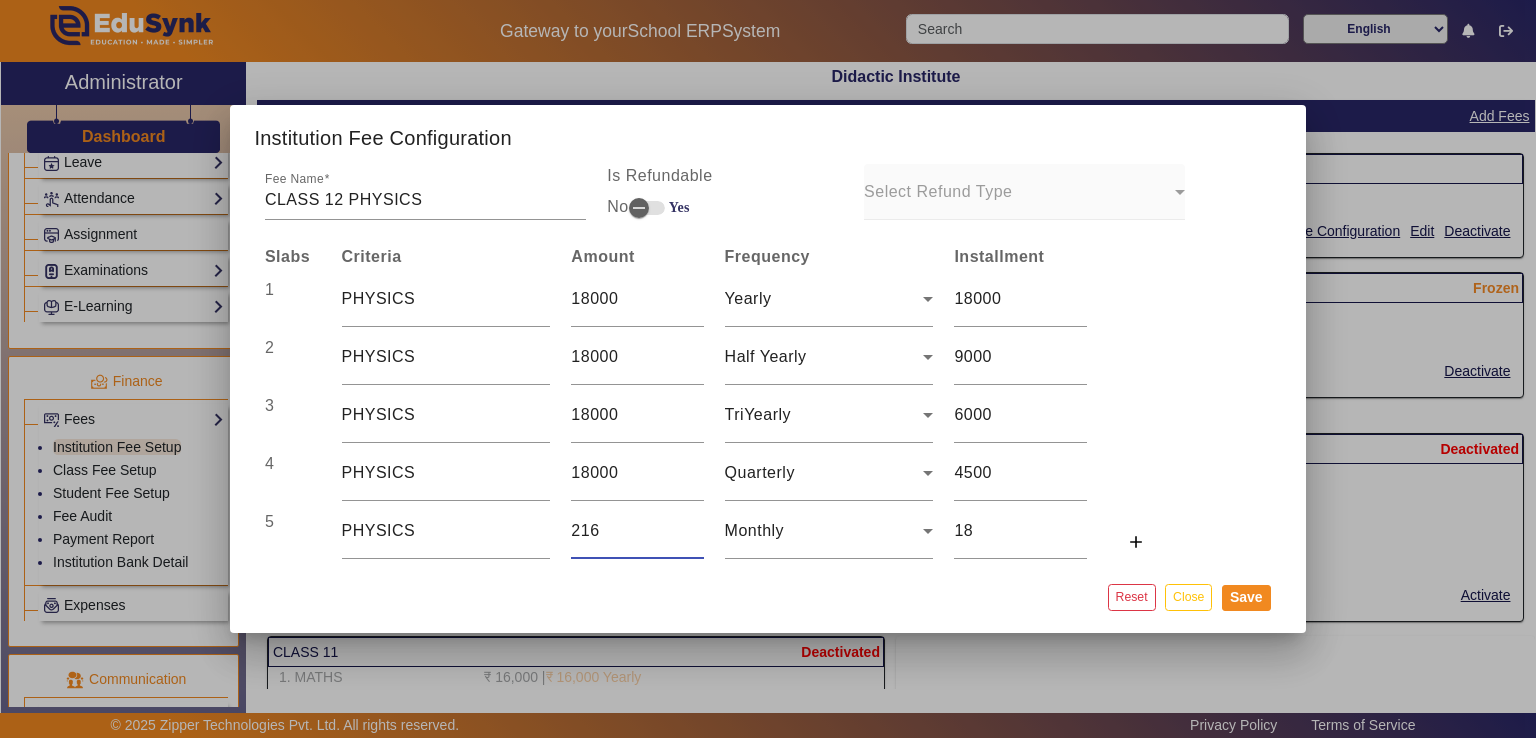 type on "2160" 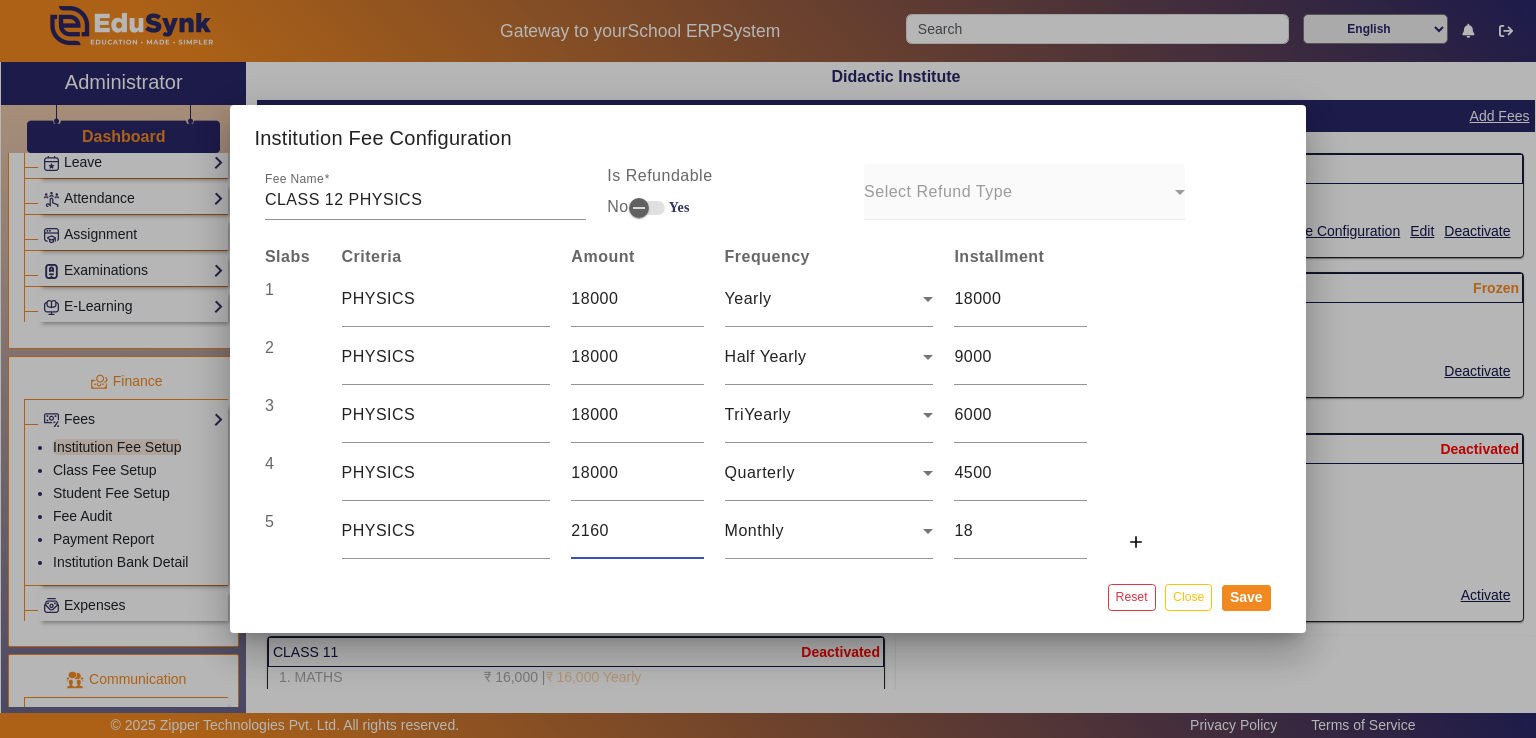 type on "180" 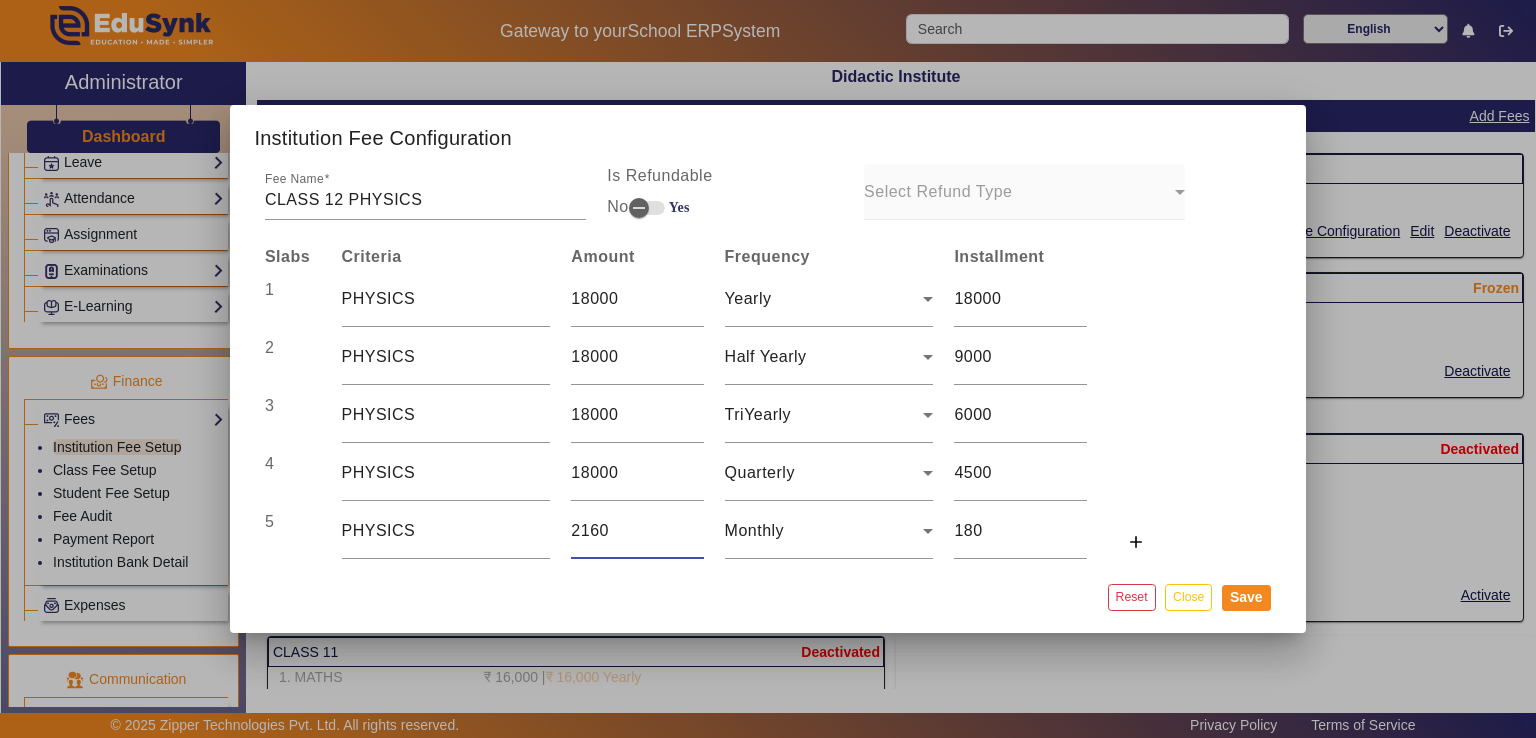 type on "21600" 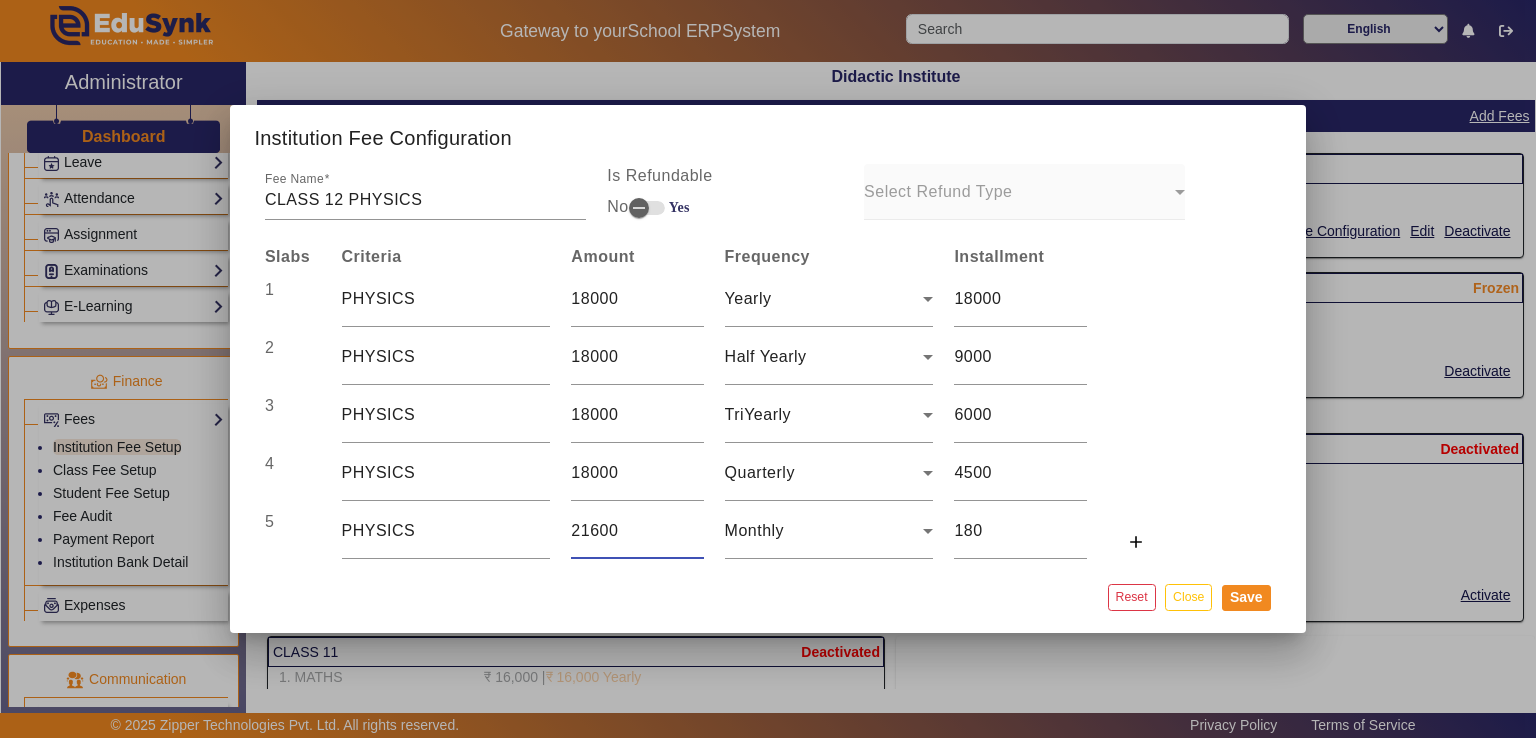 type on "1800" 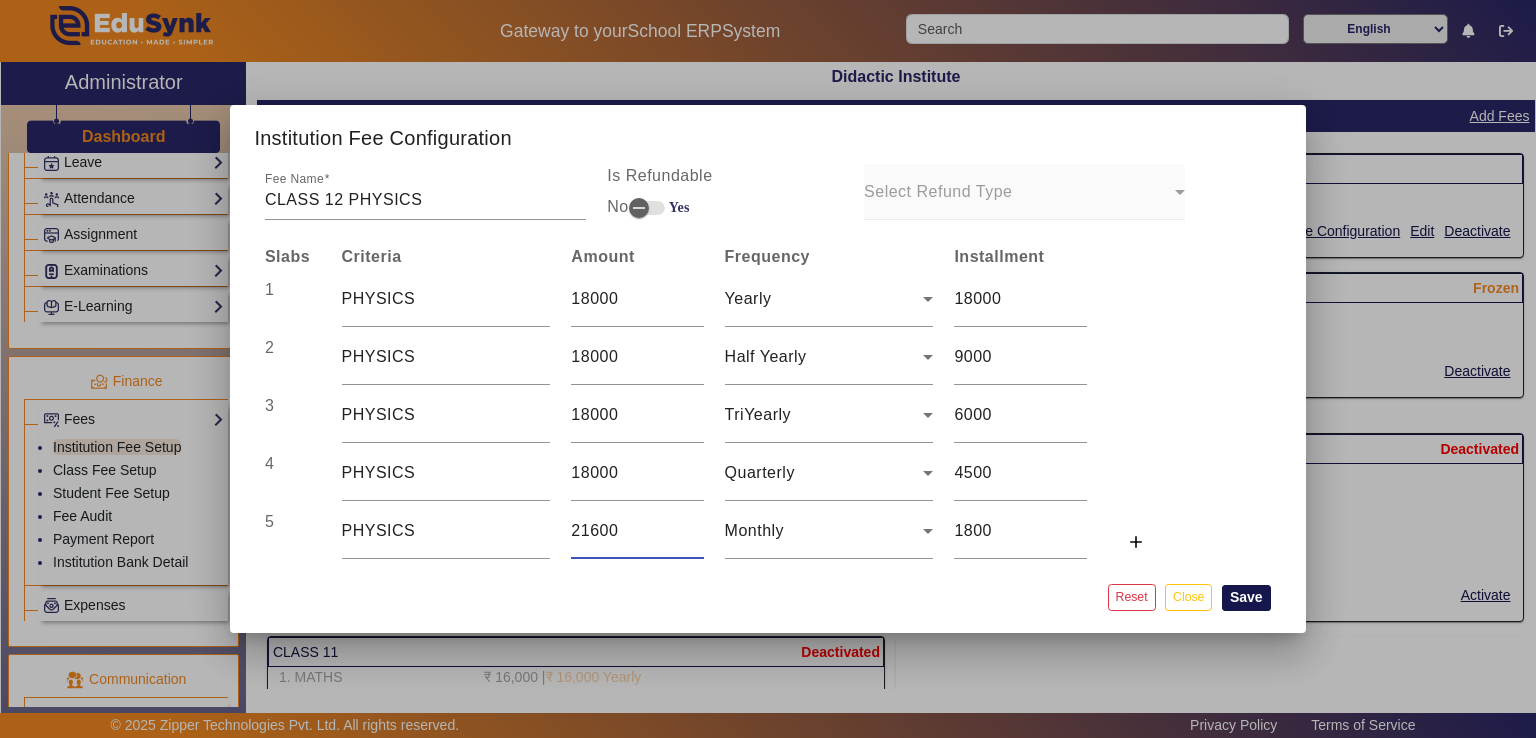 type on "21600" 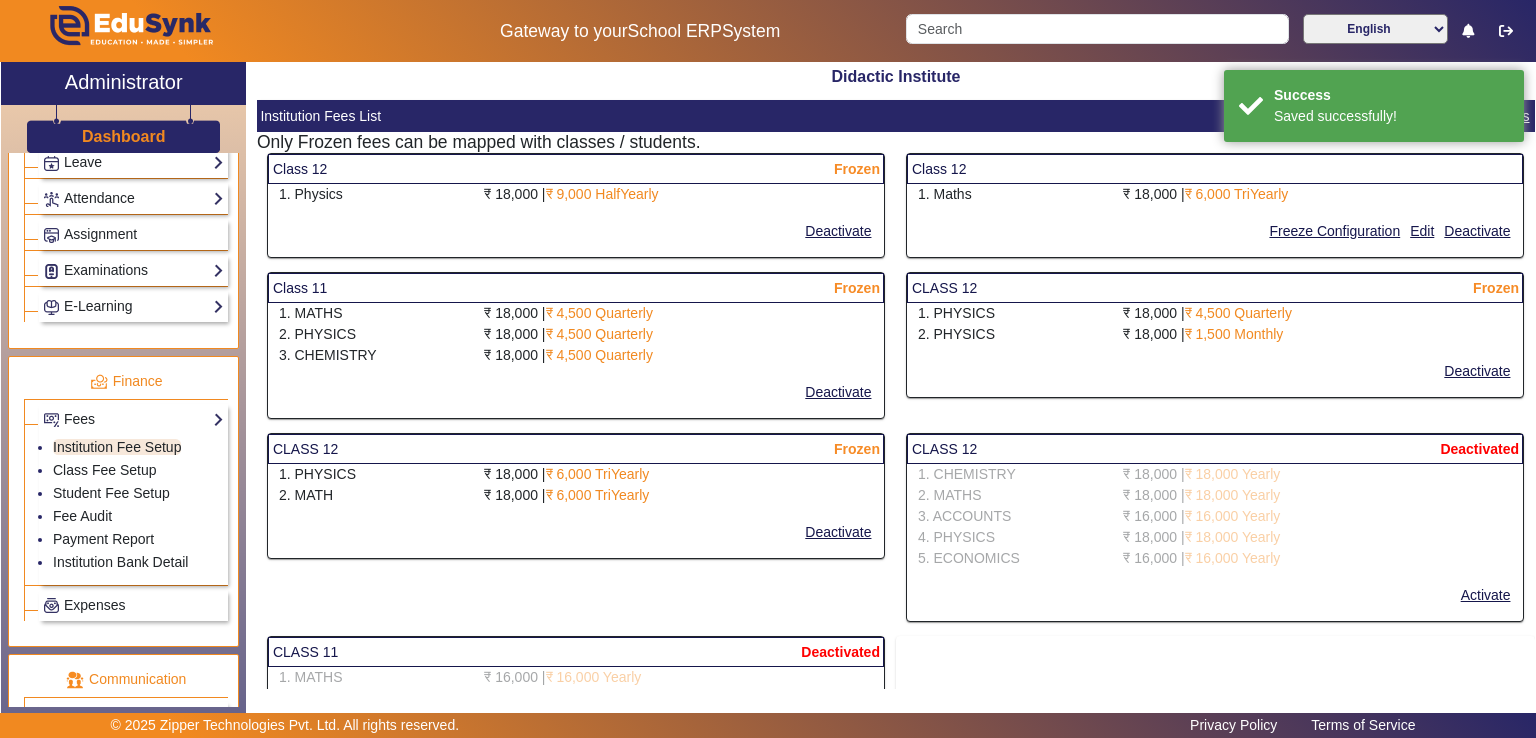 select on "10" 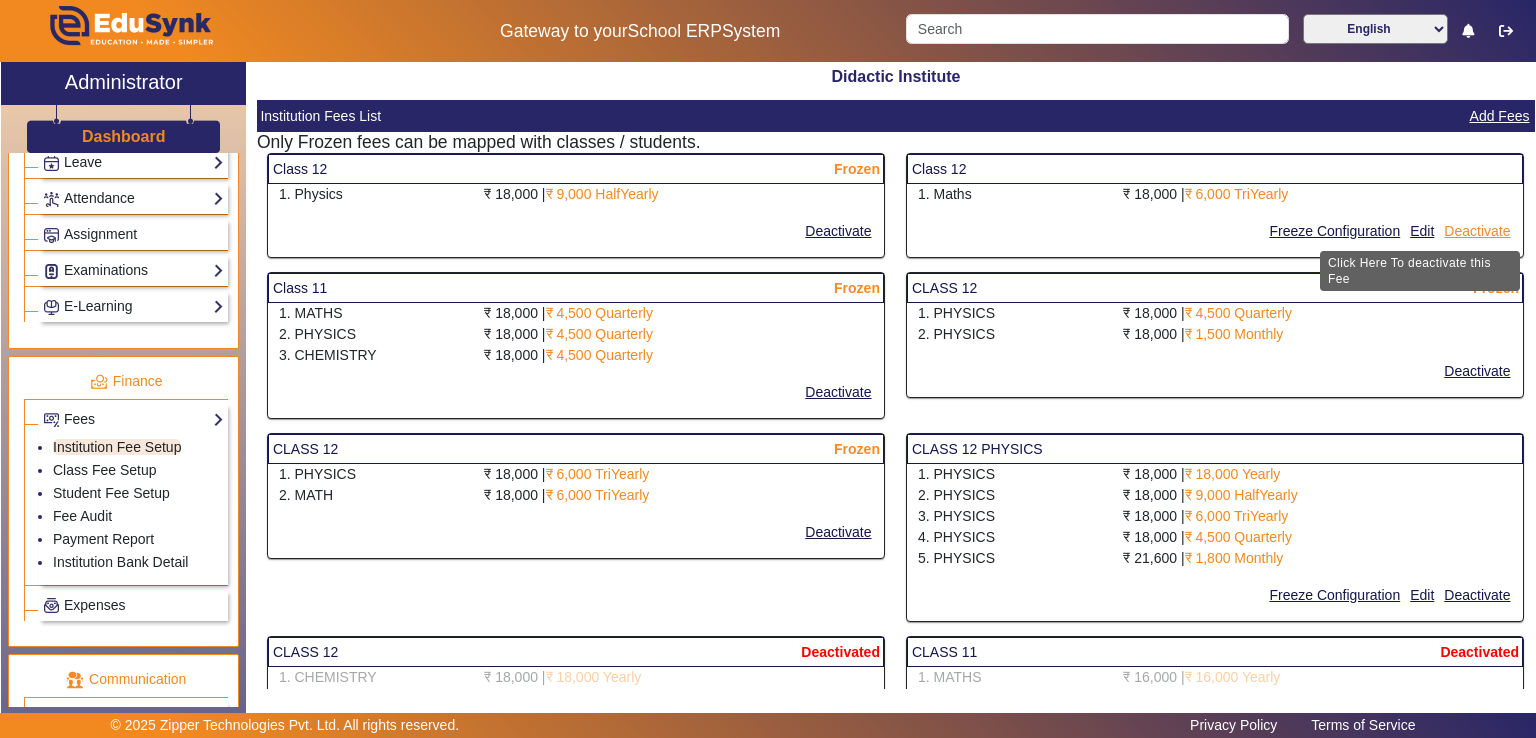 click on "Deactivate" 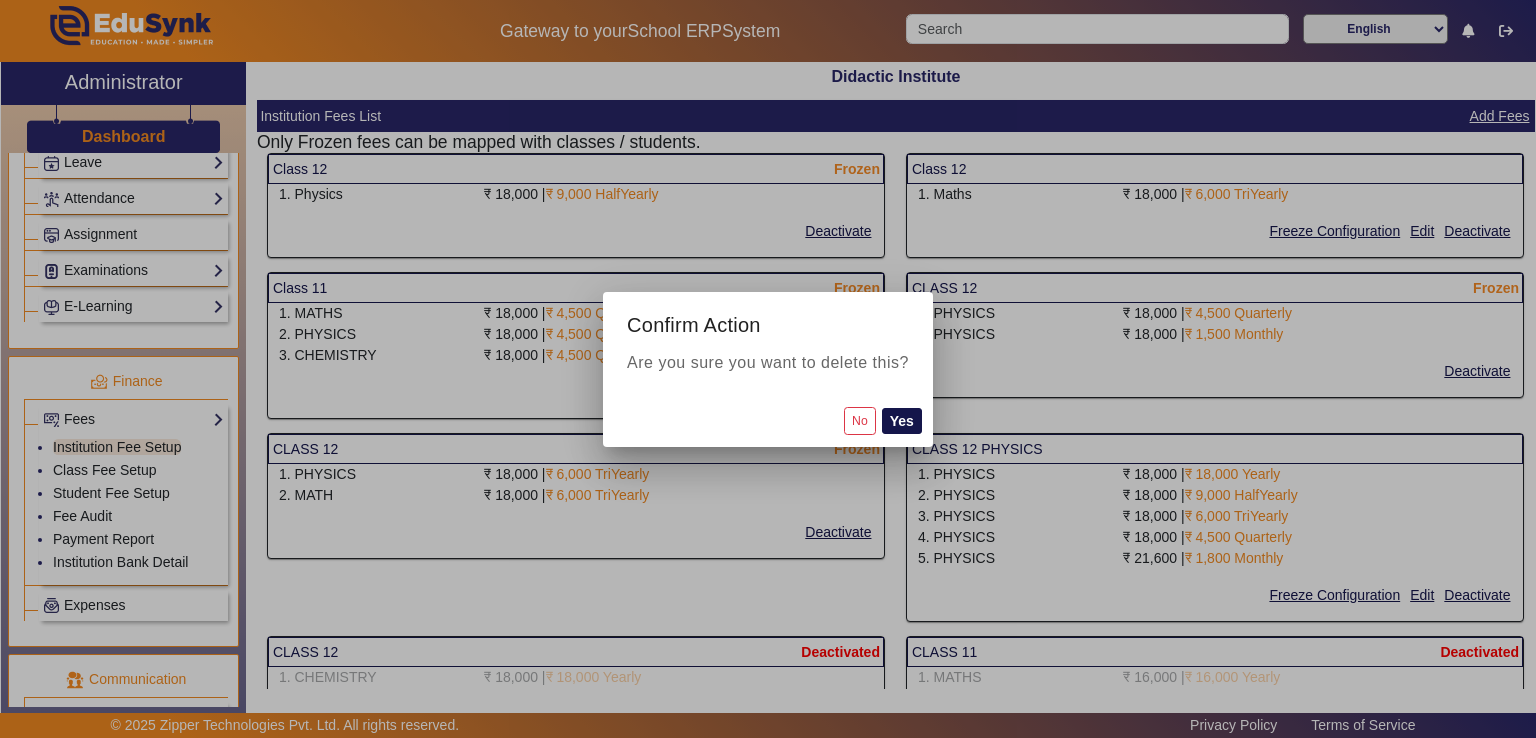click on "Yes" at bounding box center [902, 421] 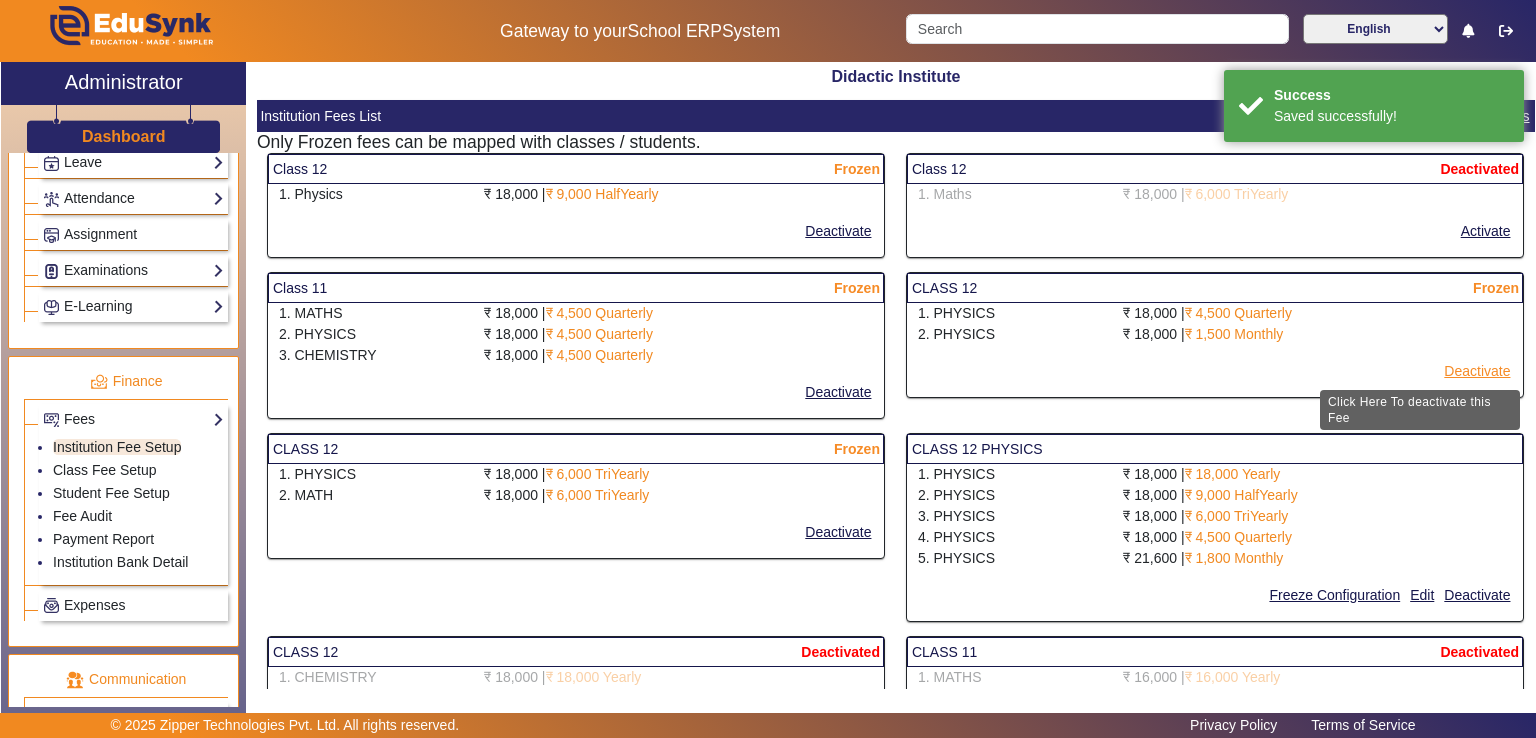 click on "Deactivate" 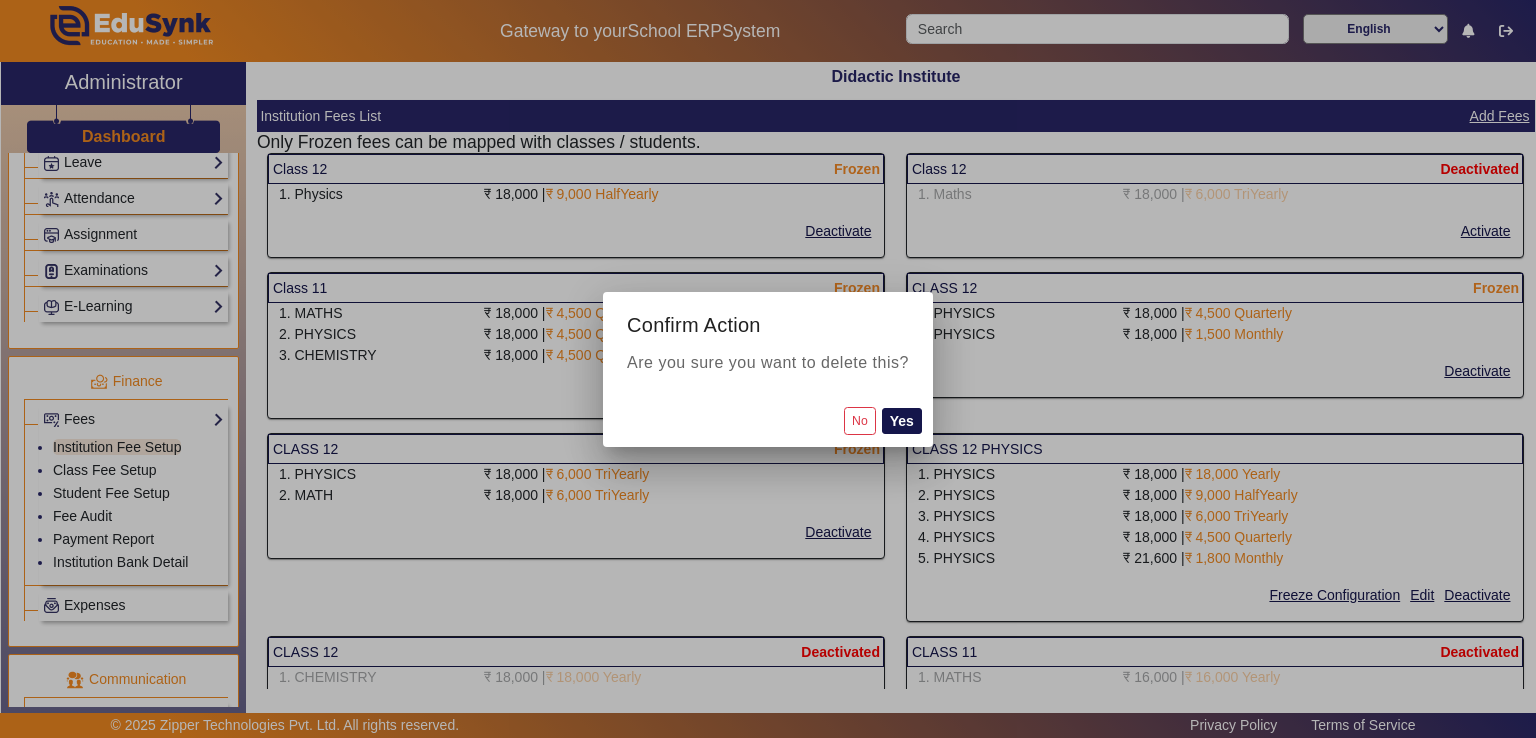 click on "Yes" at bounding box center (902, 421) 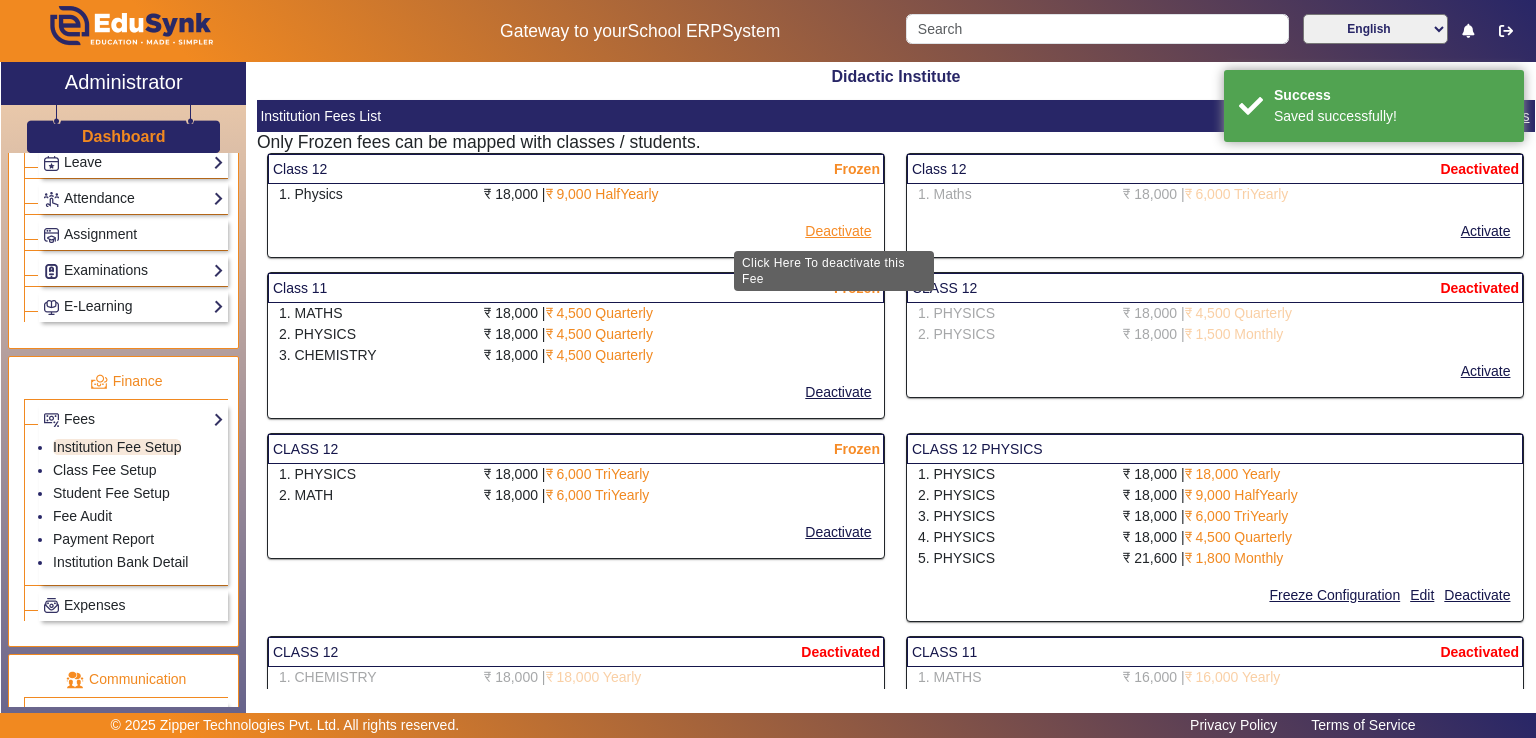 click on "Deactivate" 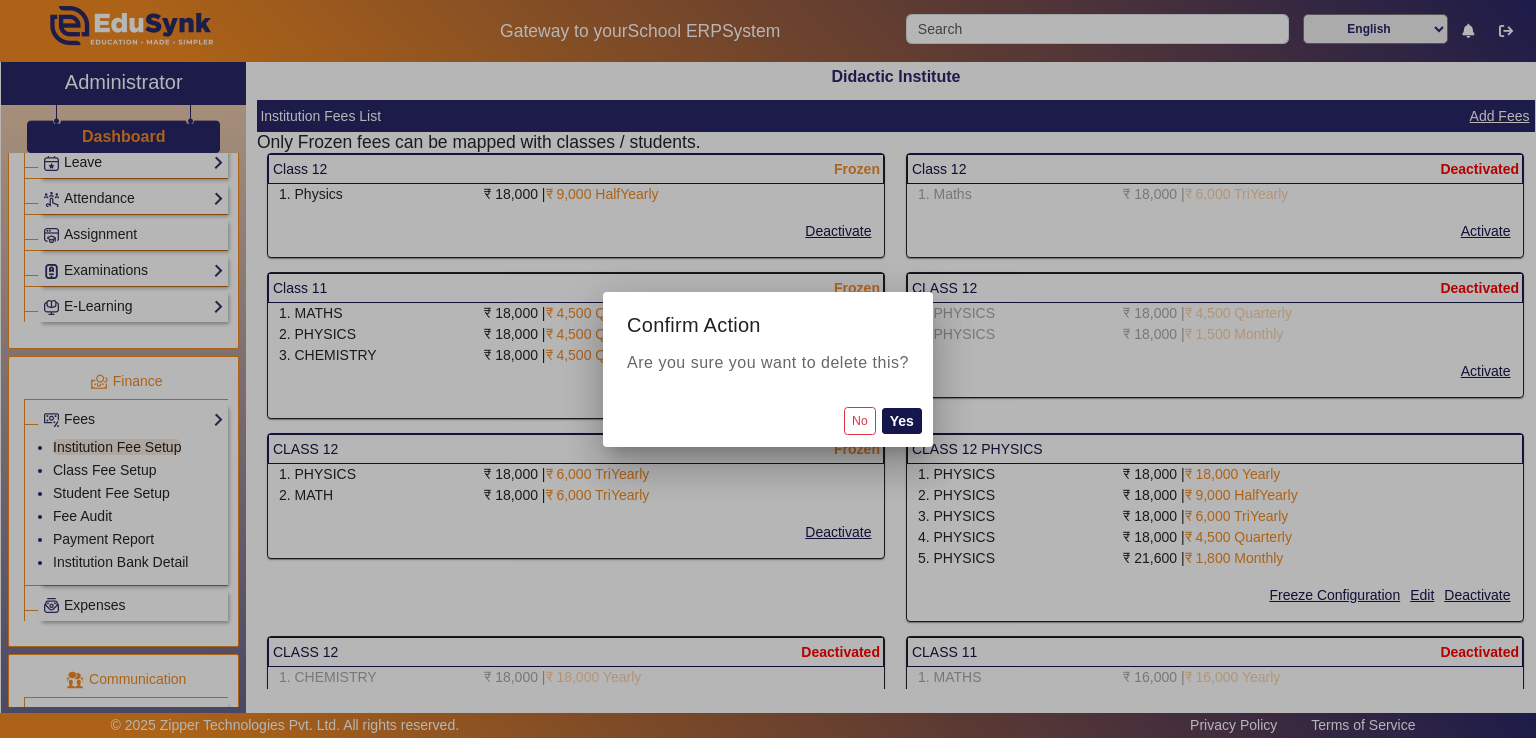 click on "Yes" at bounding box center [902, 421] 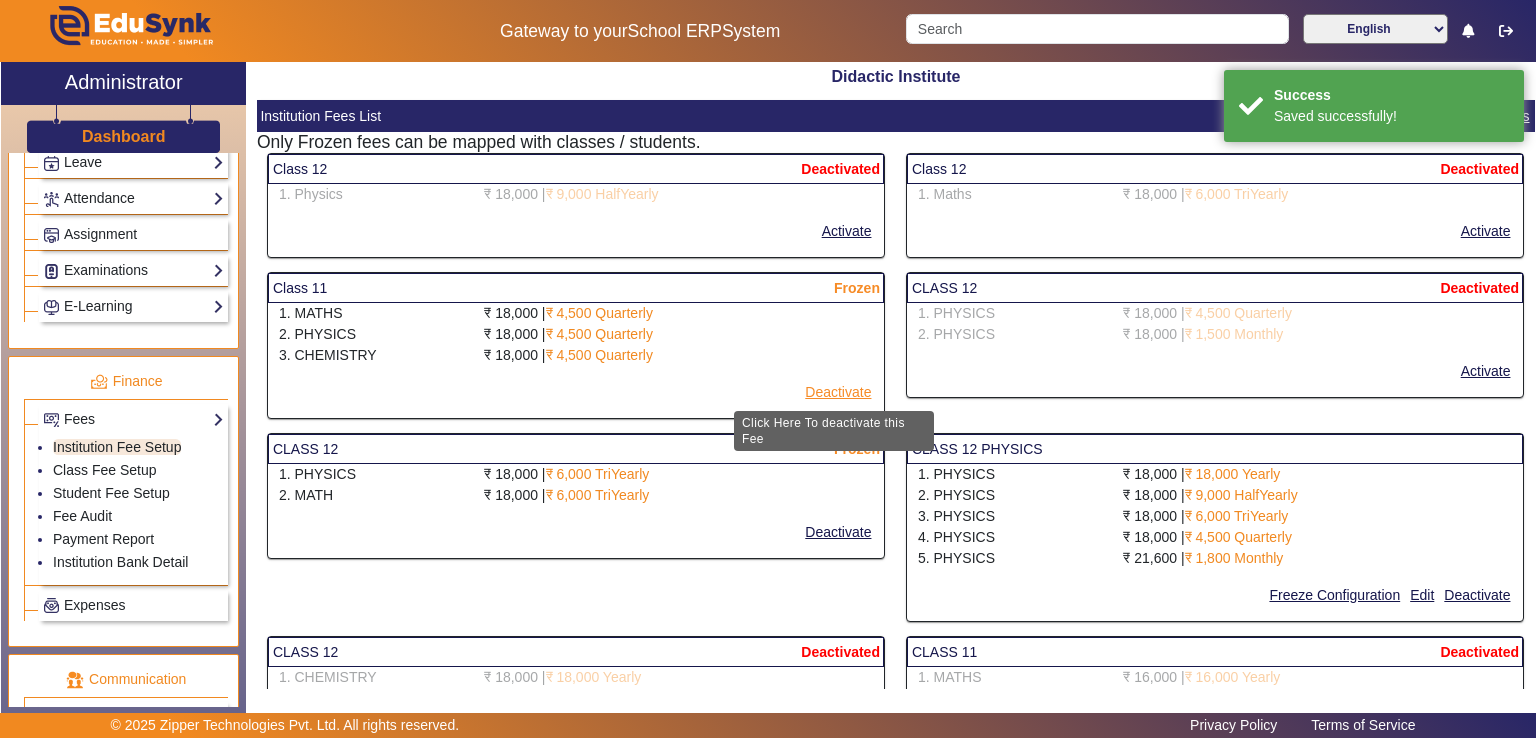 click on "Deactivate" 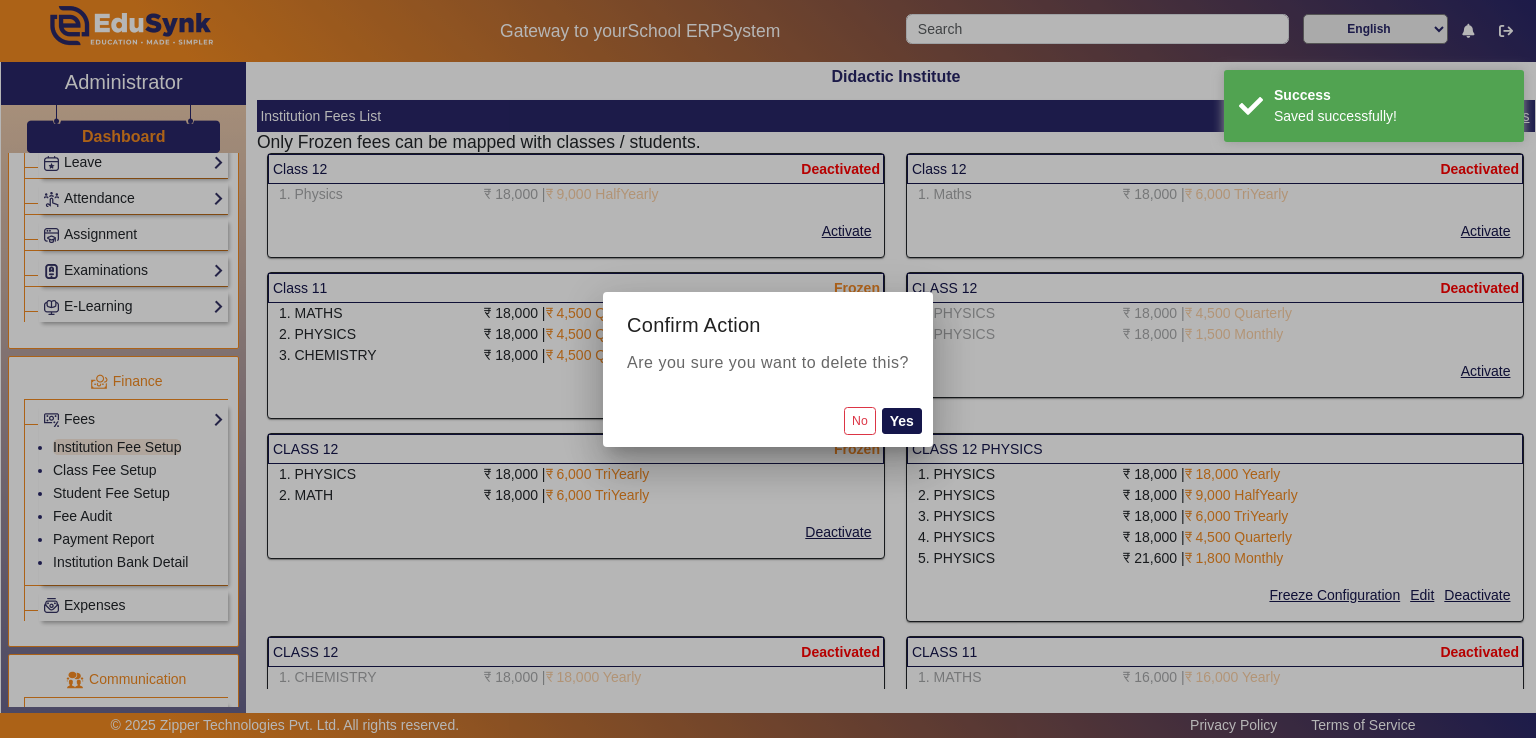 click on "Yes" at bounding box center (902, 421) 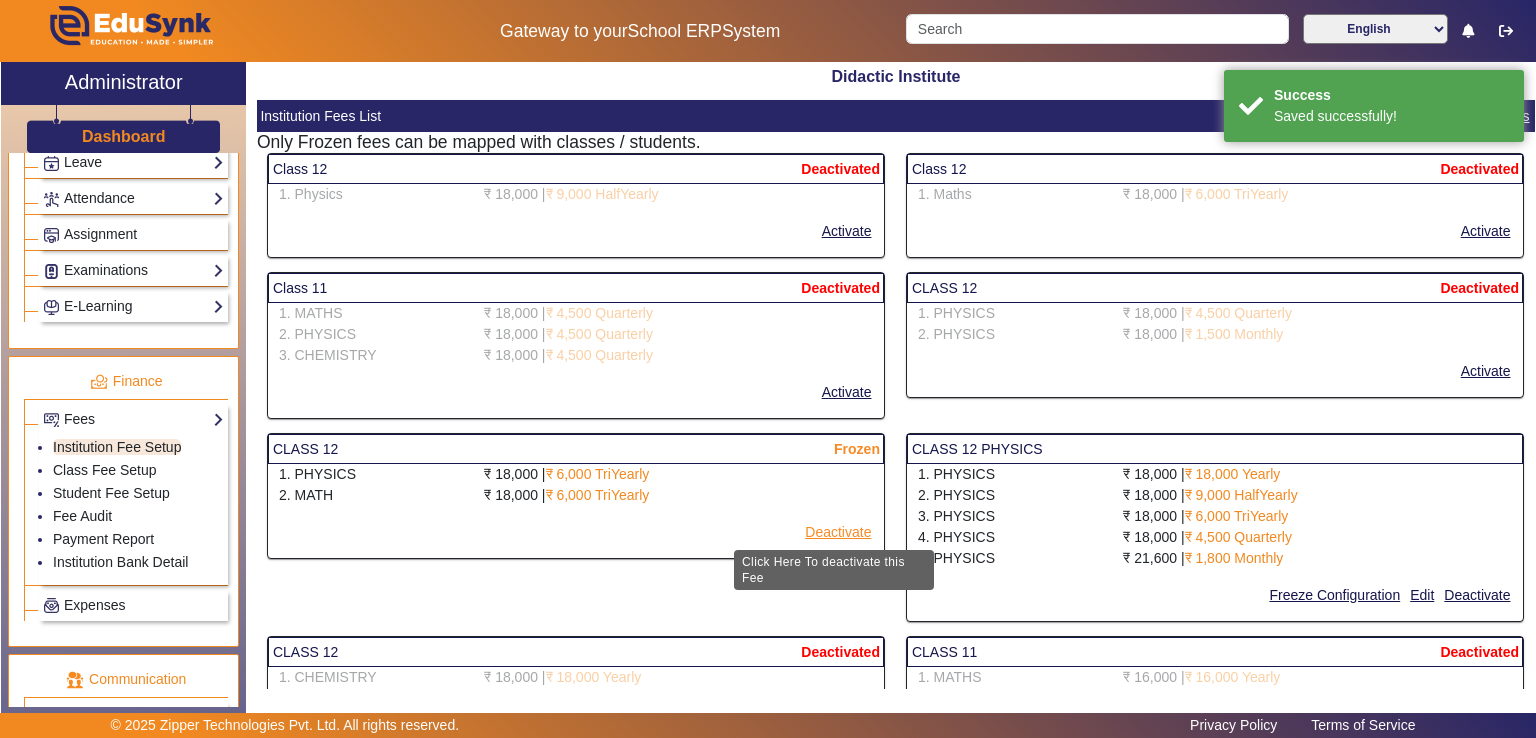 click on "Deactivate" 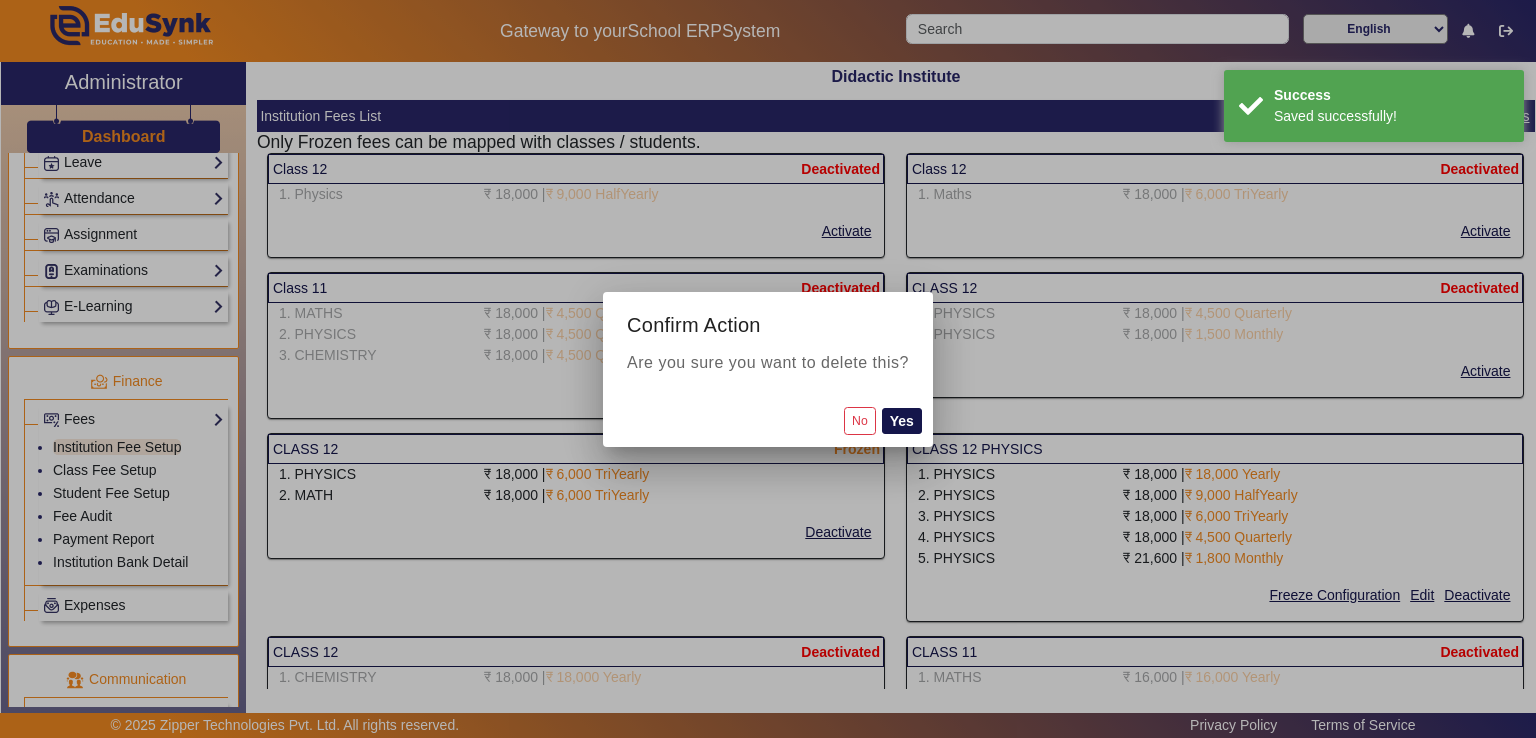 click on "Yes" at bounding box center (902, 421) 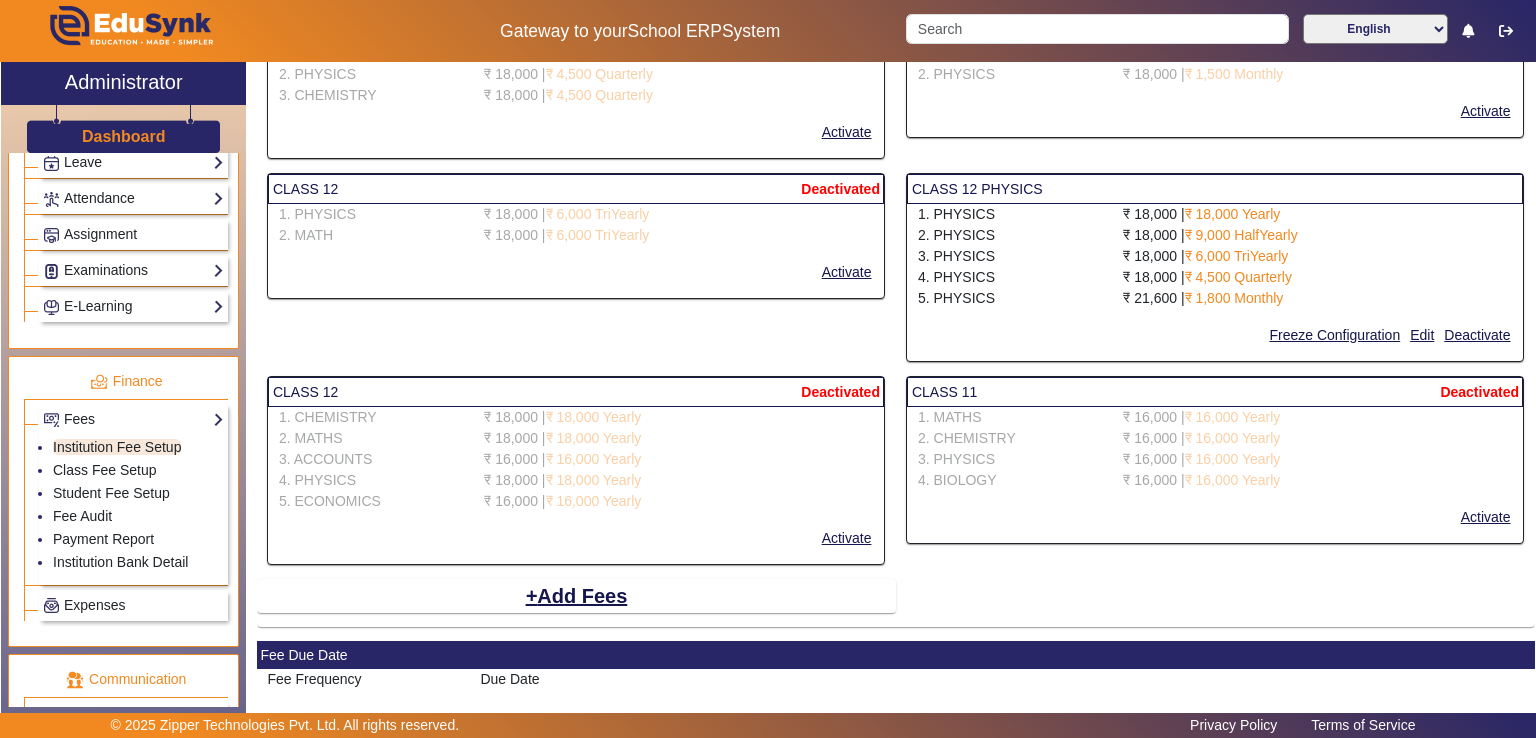 scroll, scrollTop: 0, scrollLeft: 0, axis: both 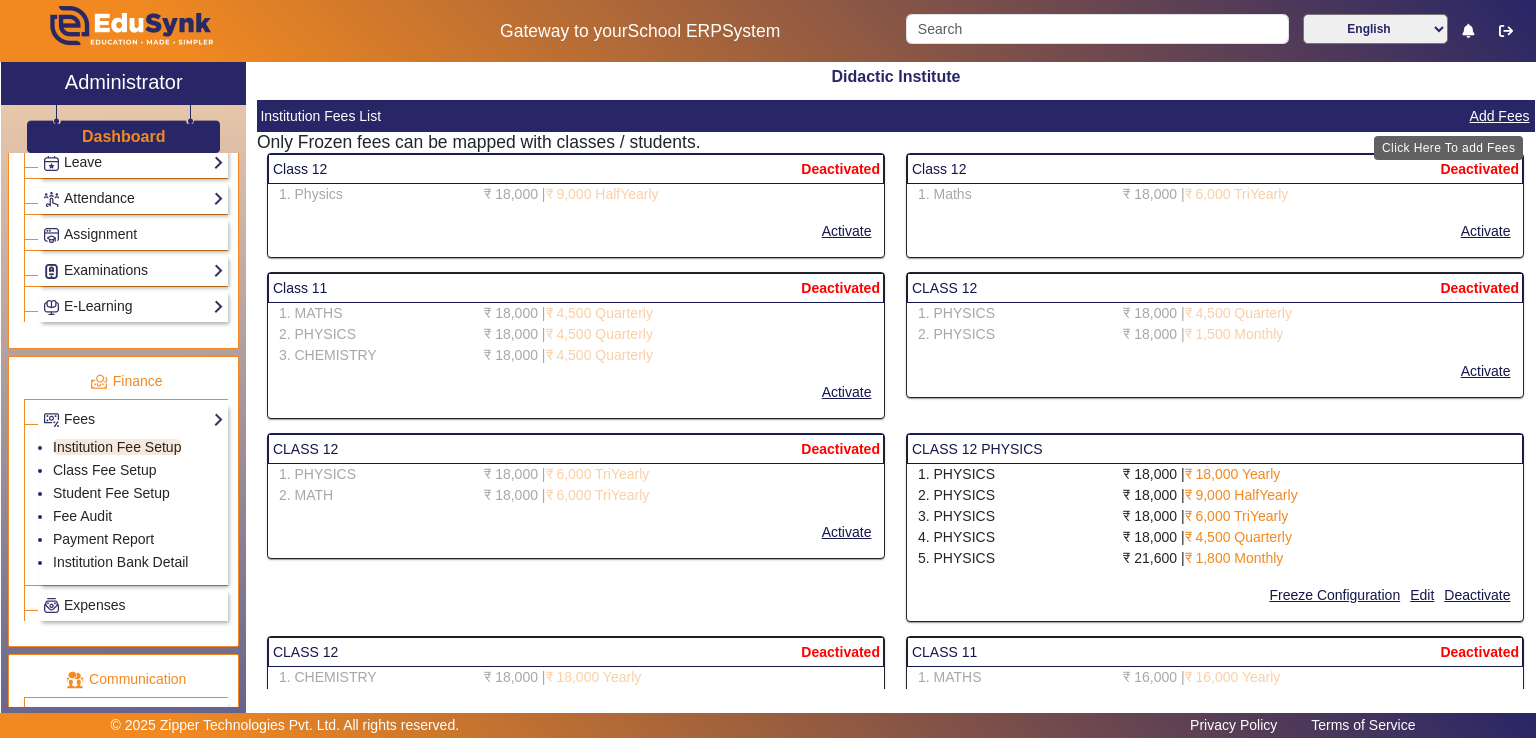 click on "Add Fees" 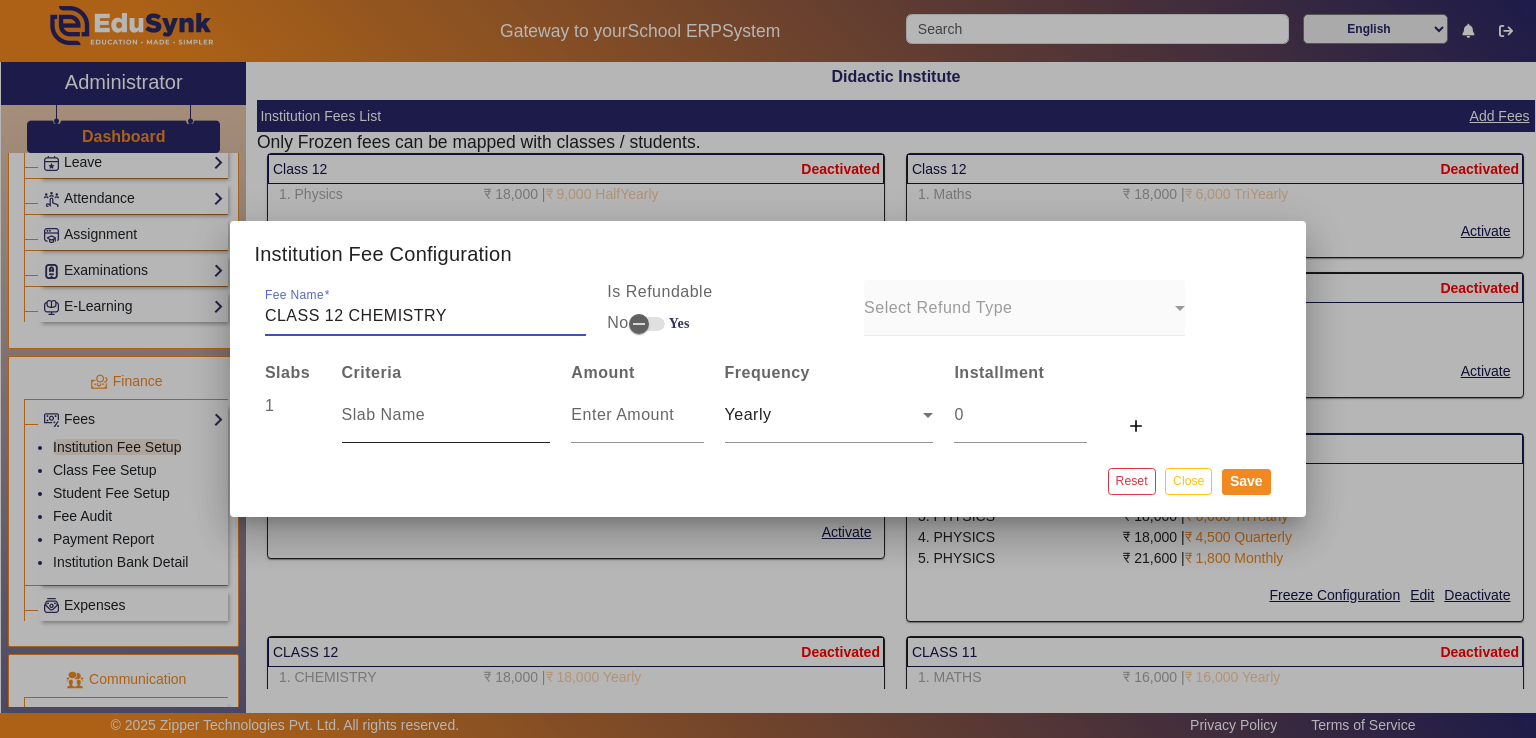 type on "CLASS 12 CHEMISTRY" 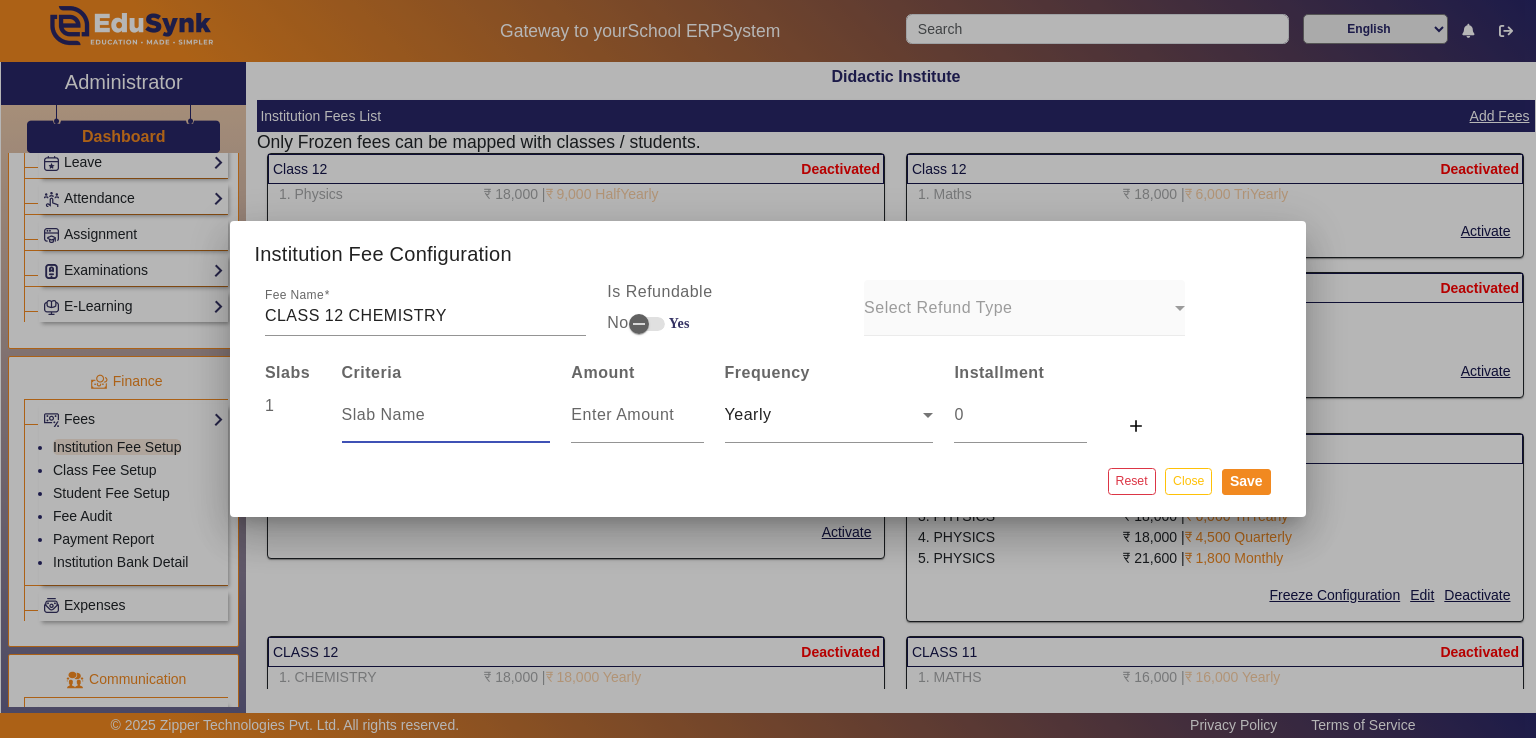 click at bounding box center [446, 415] 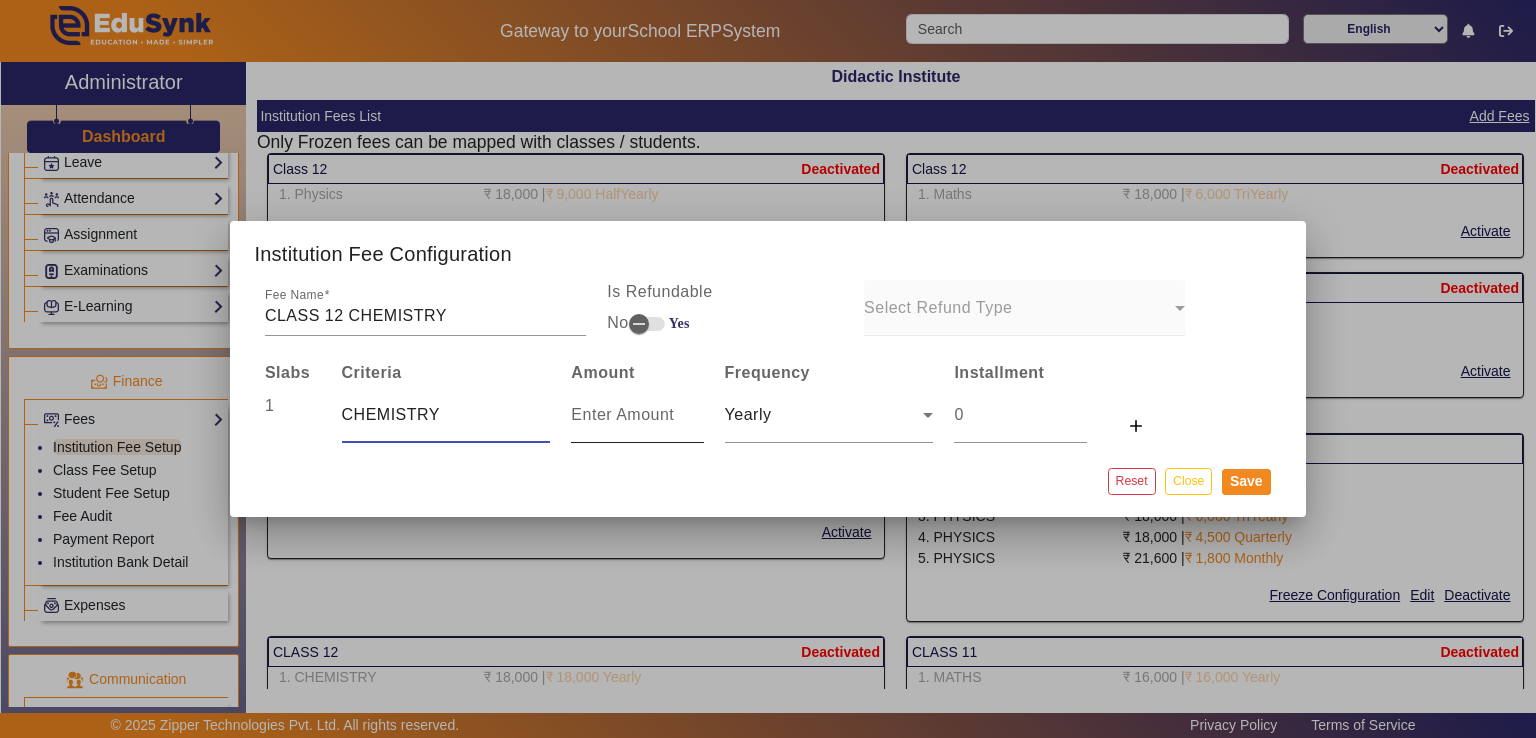 type on "CHEMISTRY" 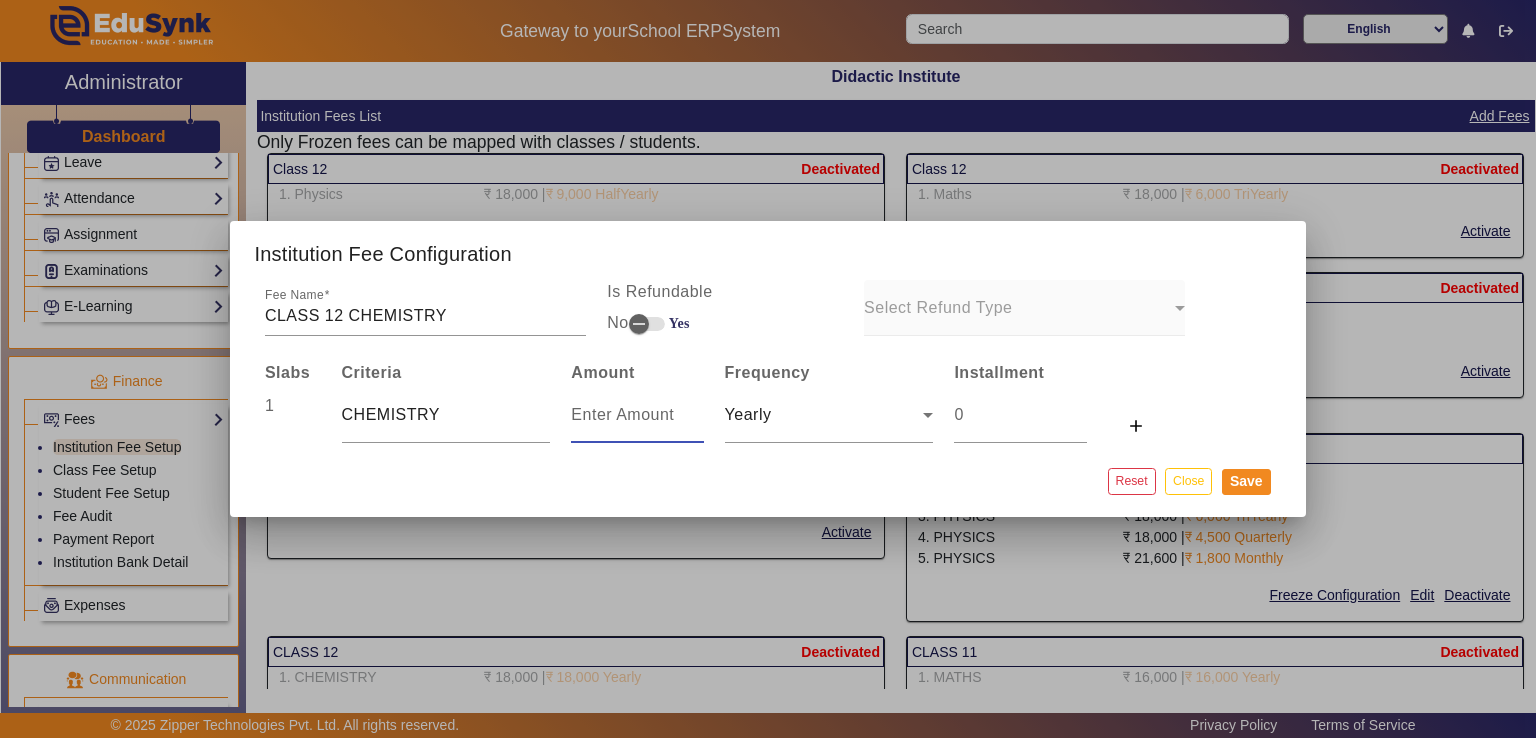 click at bounding box center (637, 415) 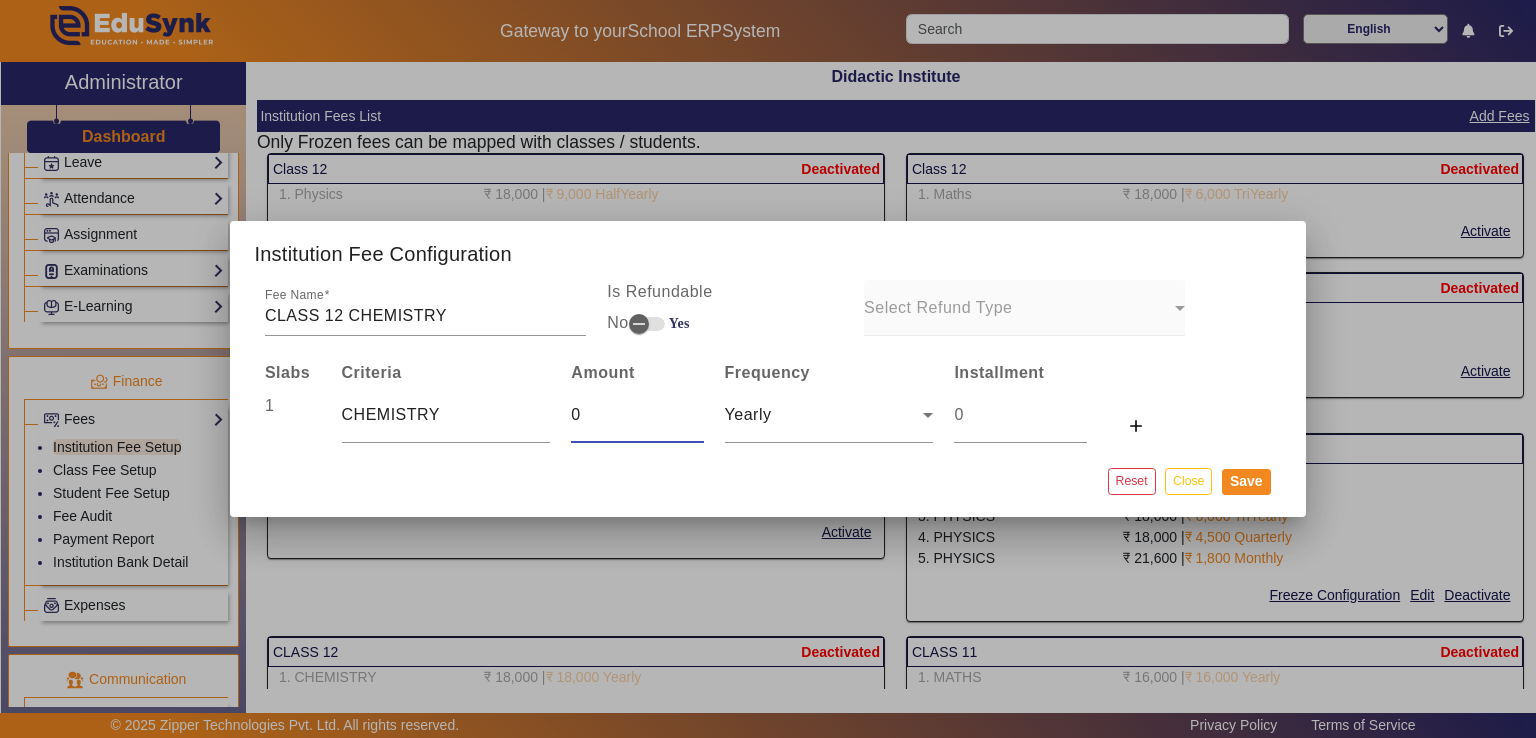 type on "0" 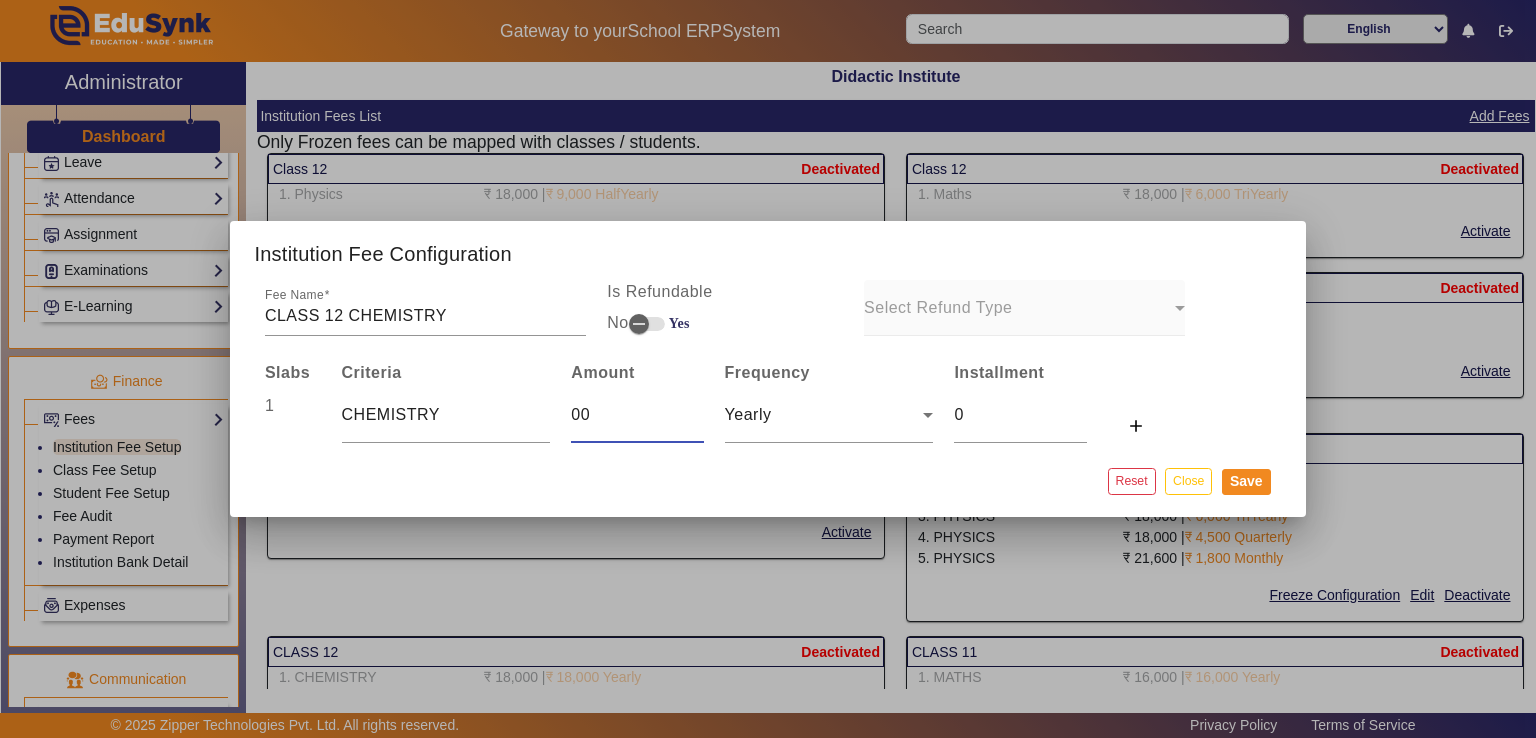 type on "0" 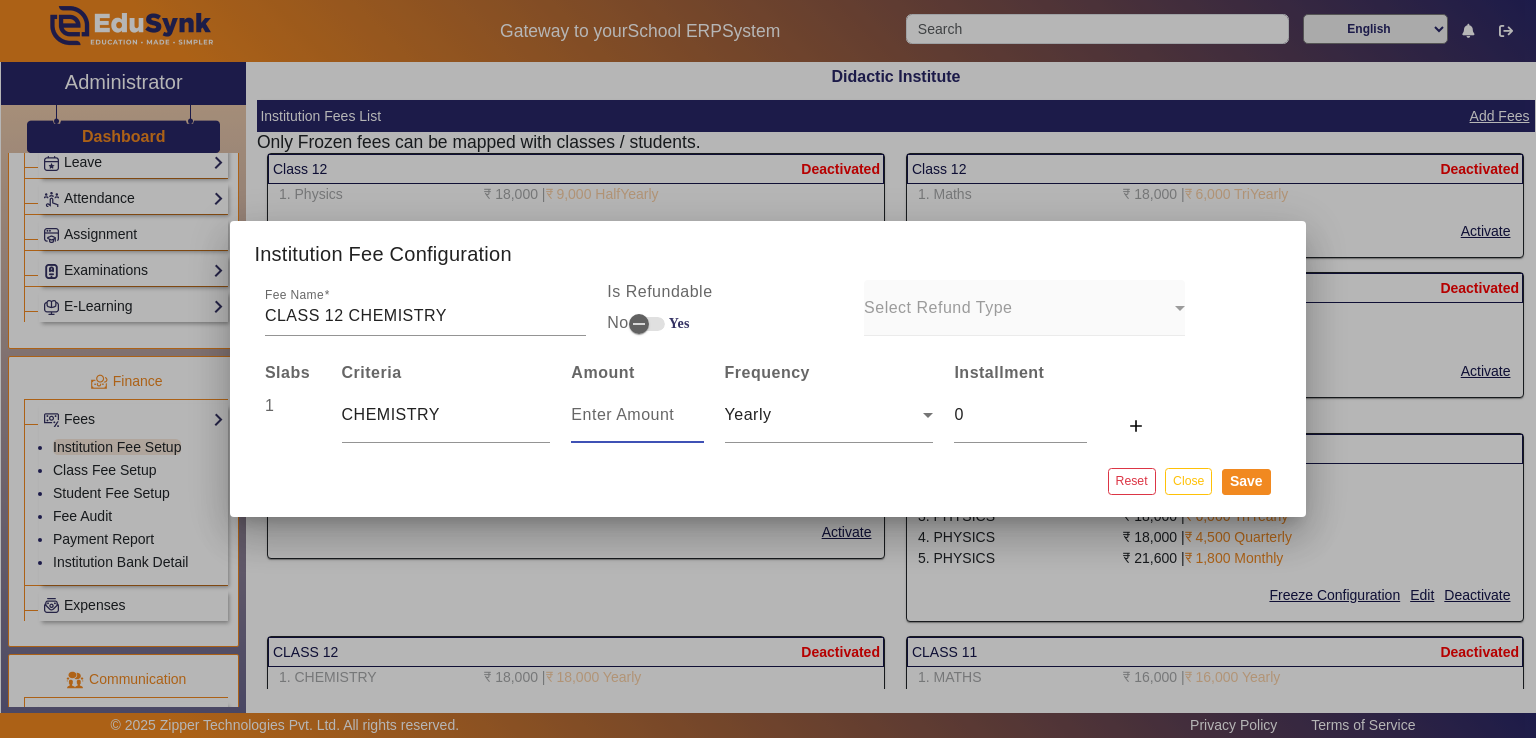 type on "1" 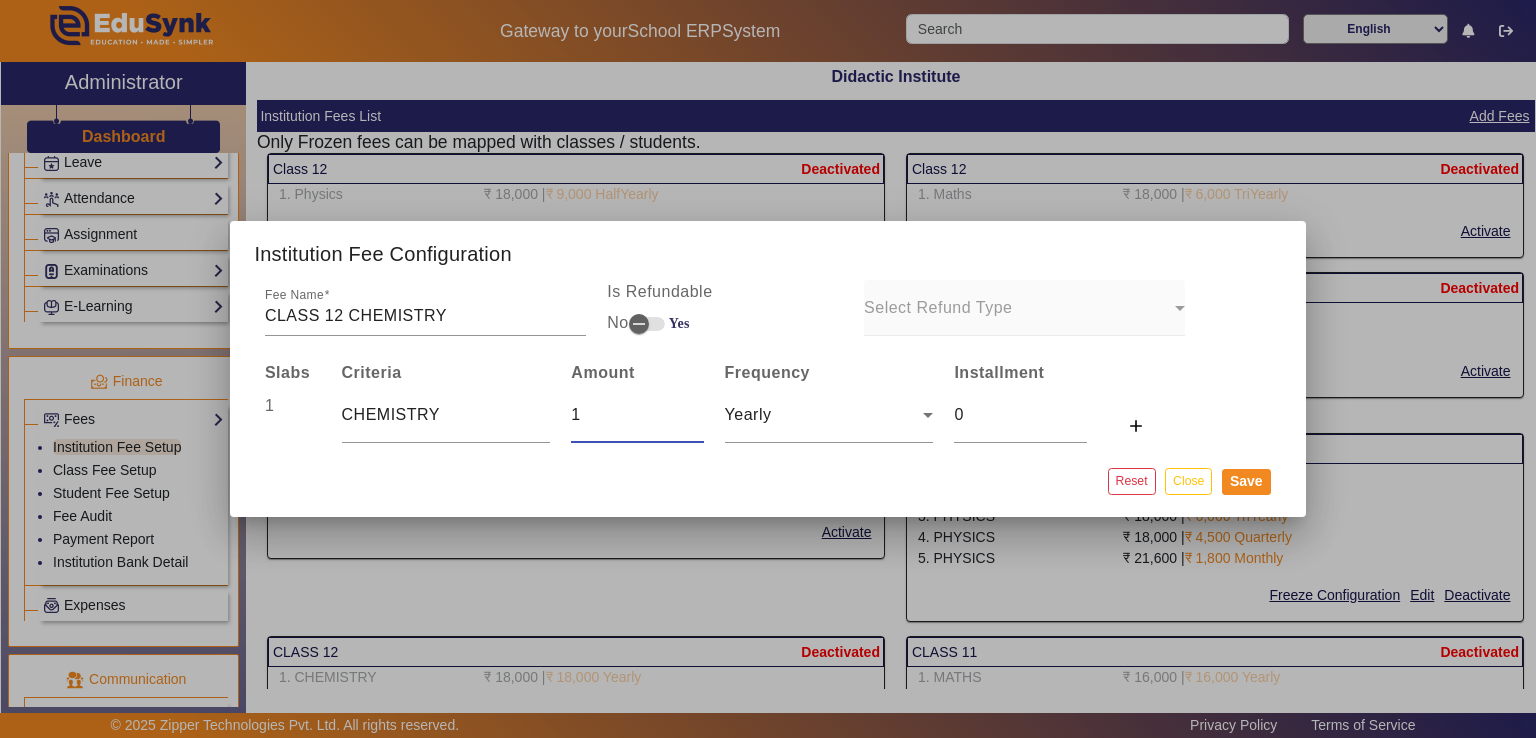 type on "1" 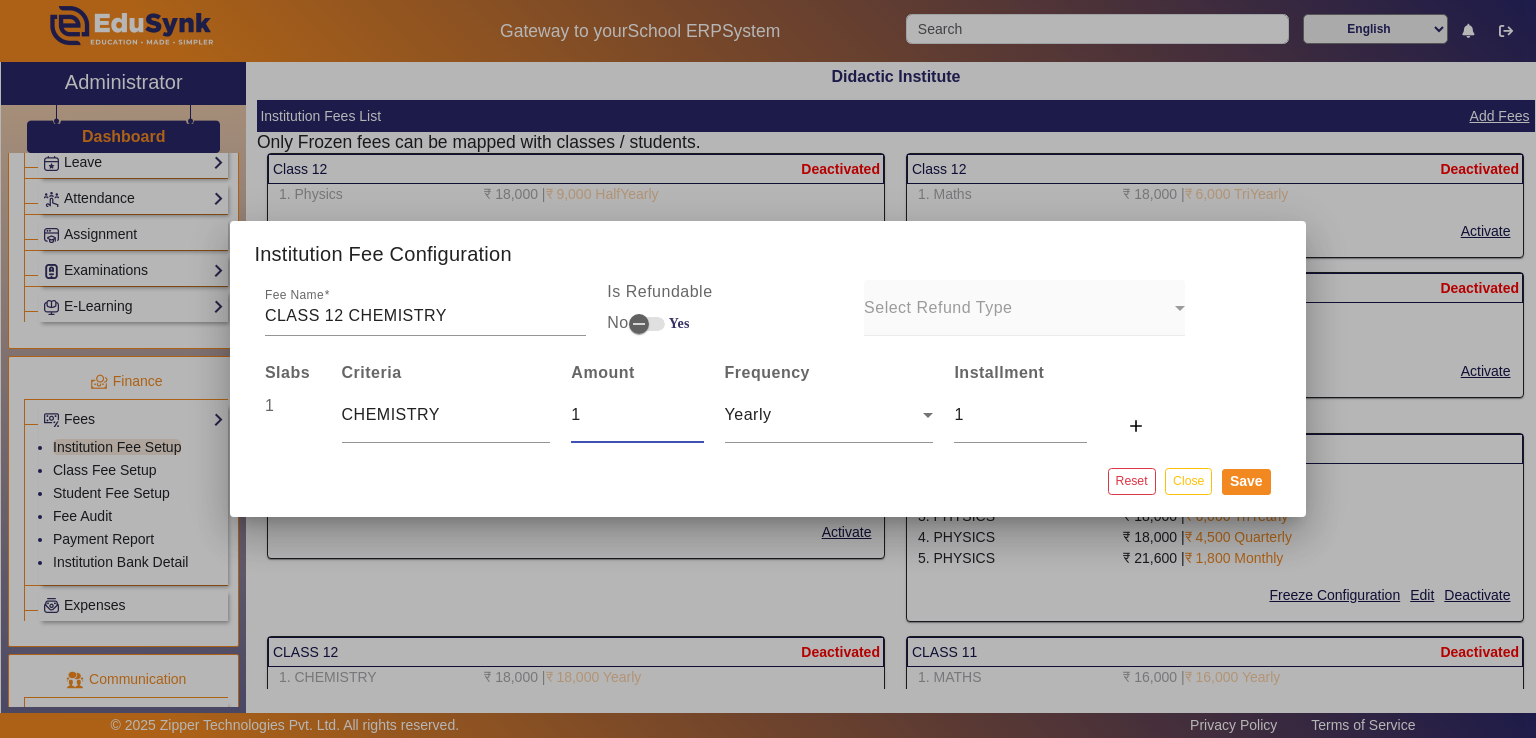 type on "18" 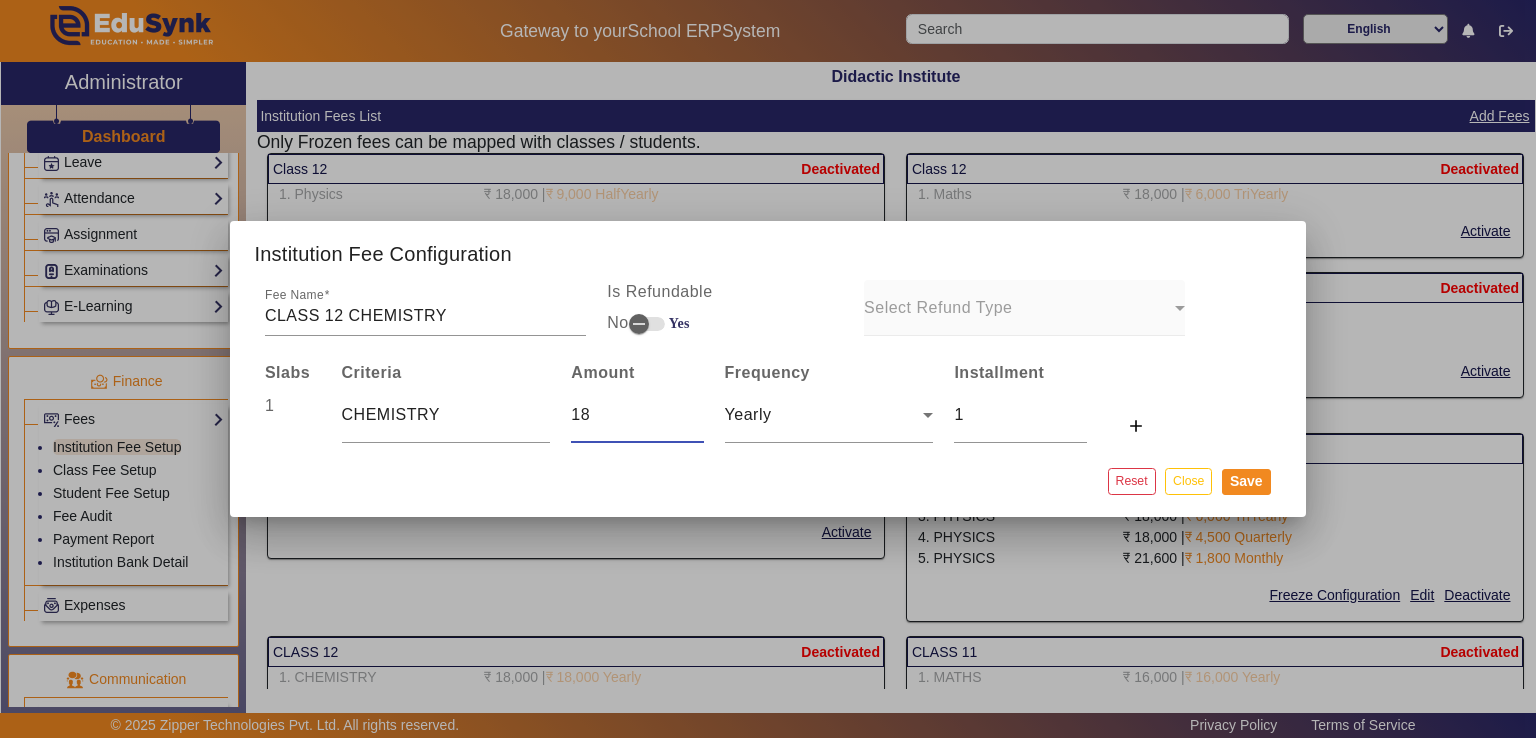type on "18" 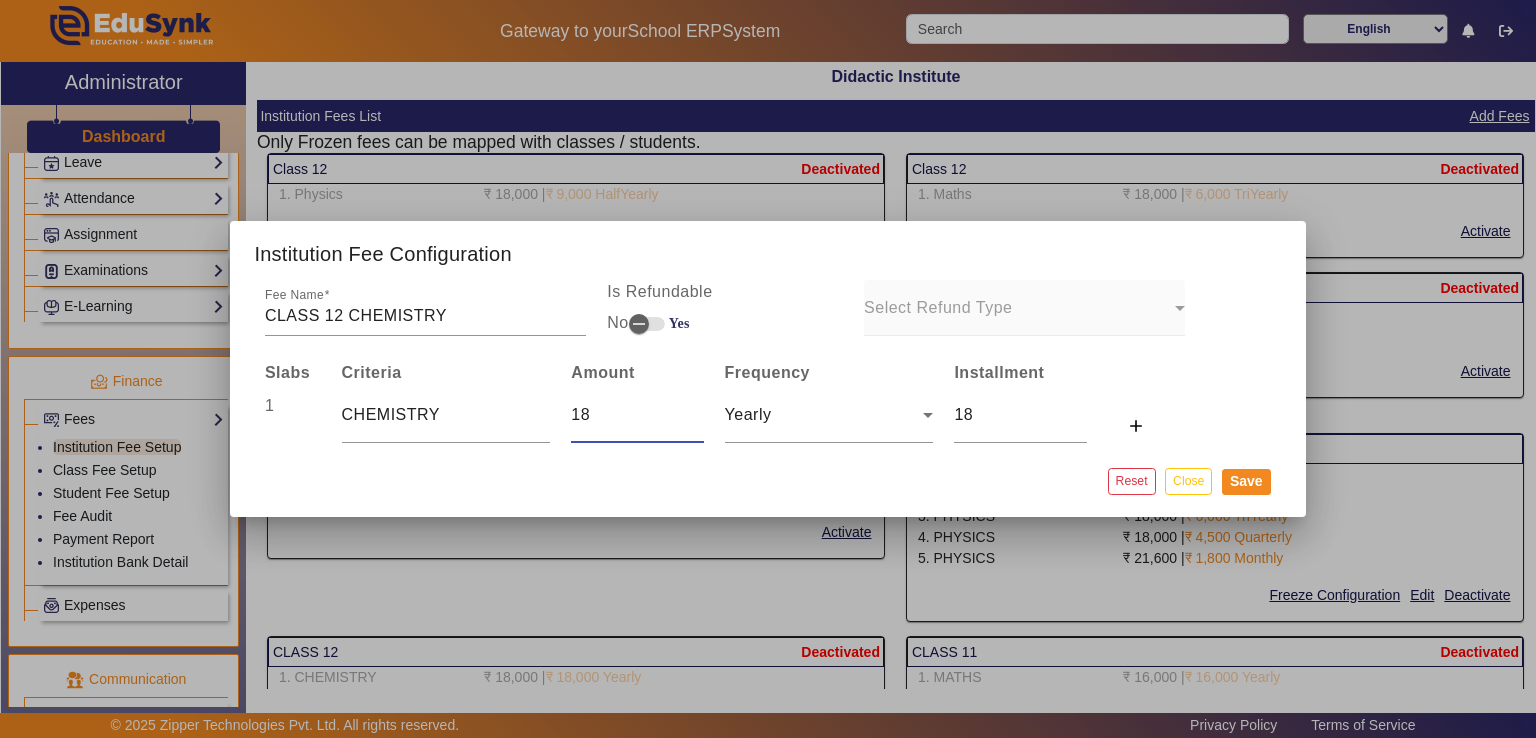 type on "180" 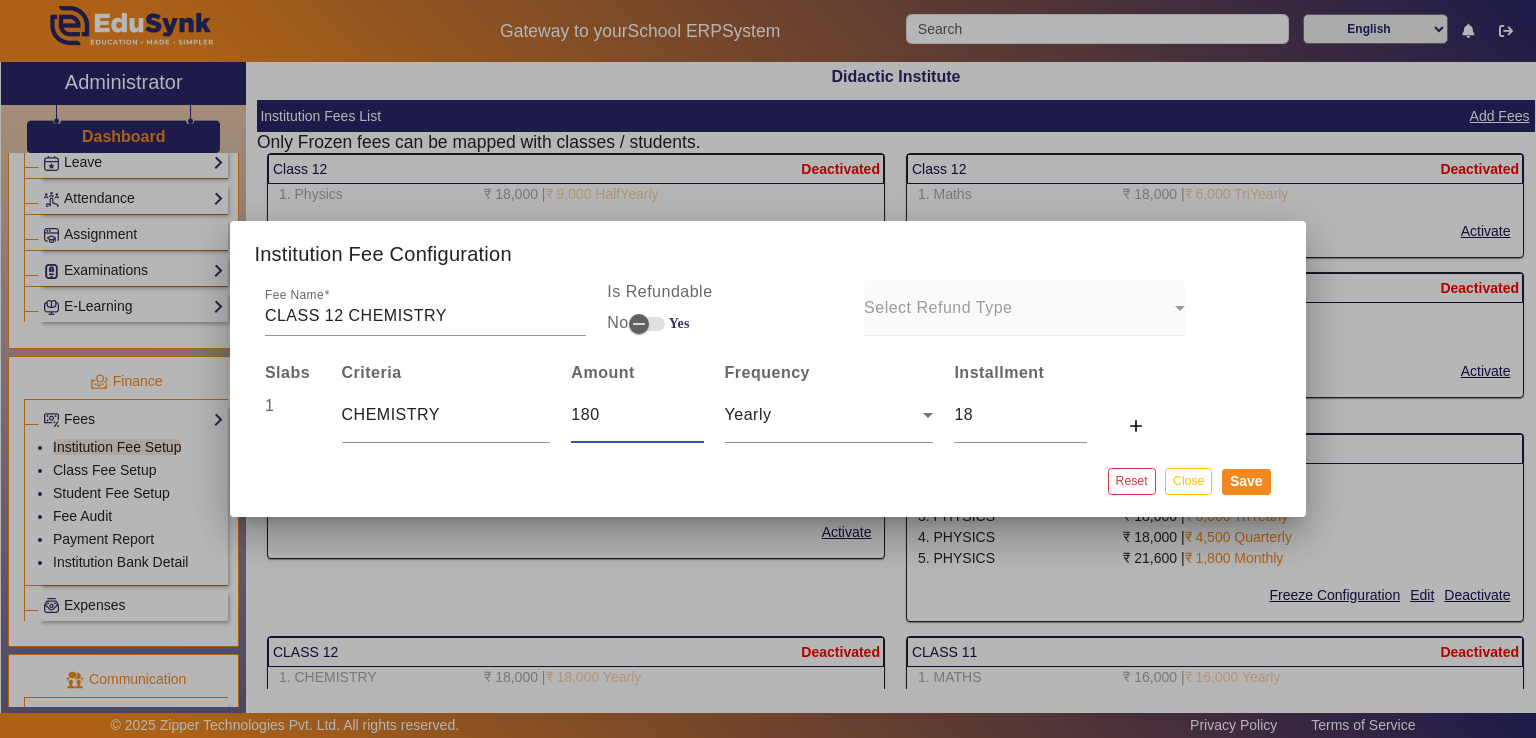 type on "180" 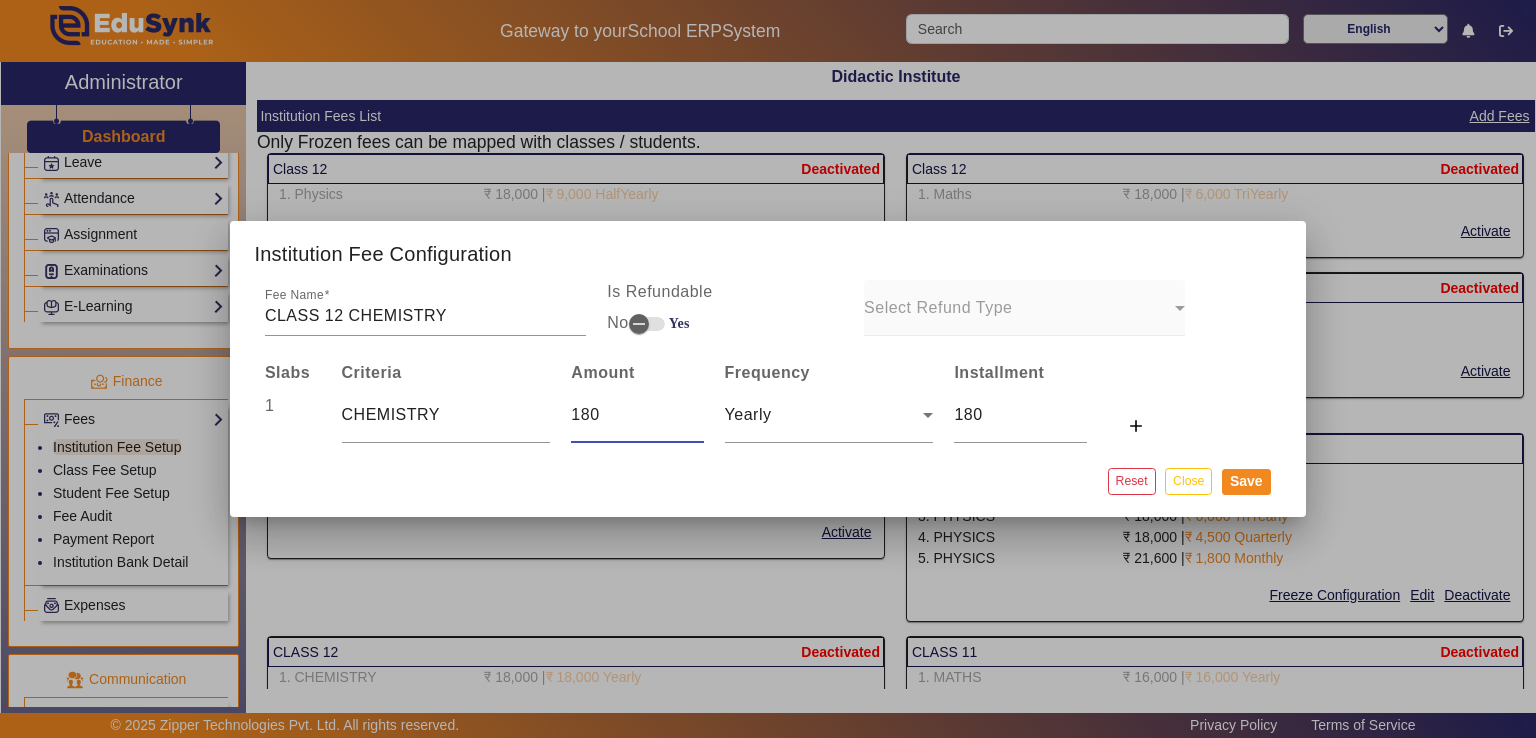 type on "1800" 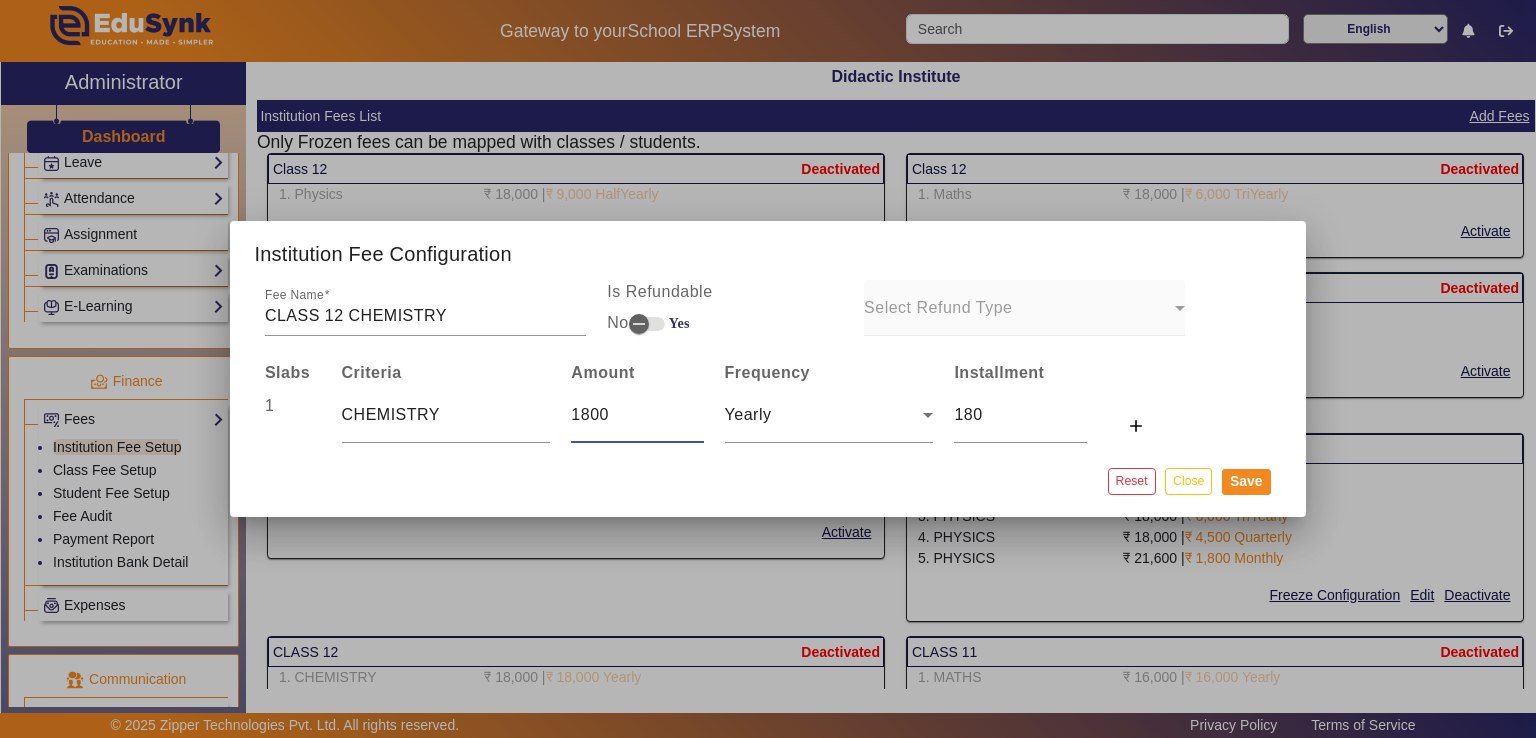 type on "1800" 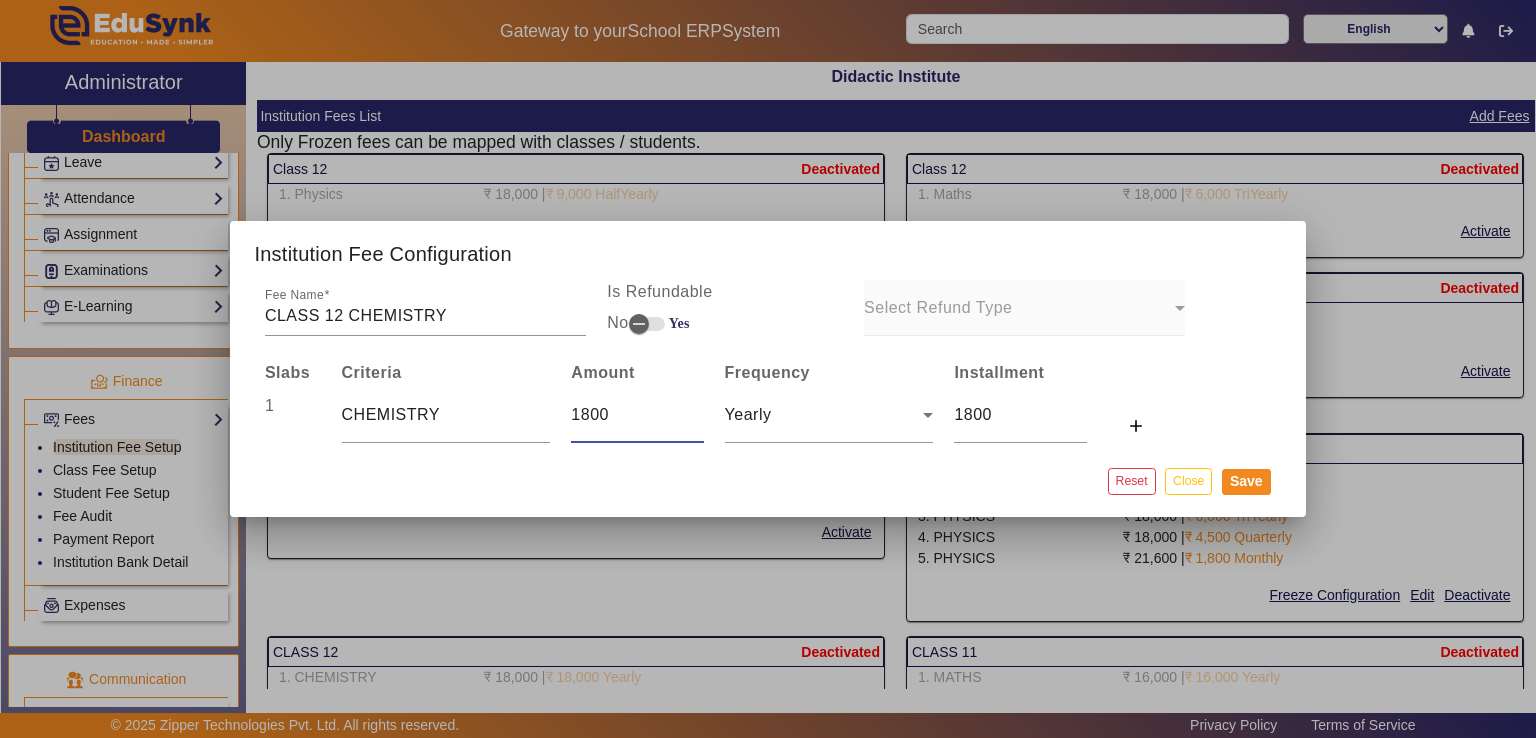 type on "18000" 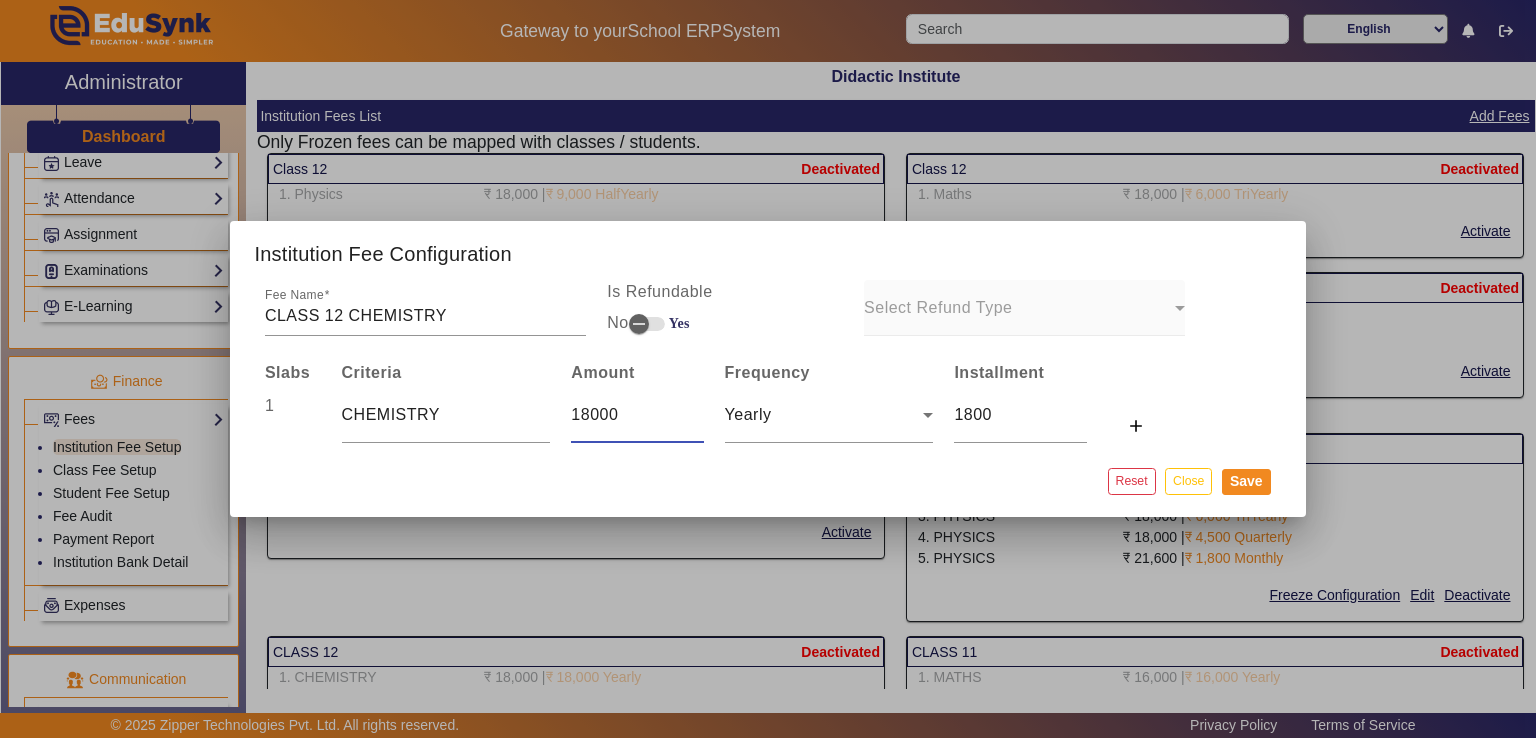 type on "18000" 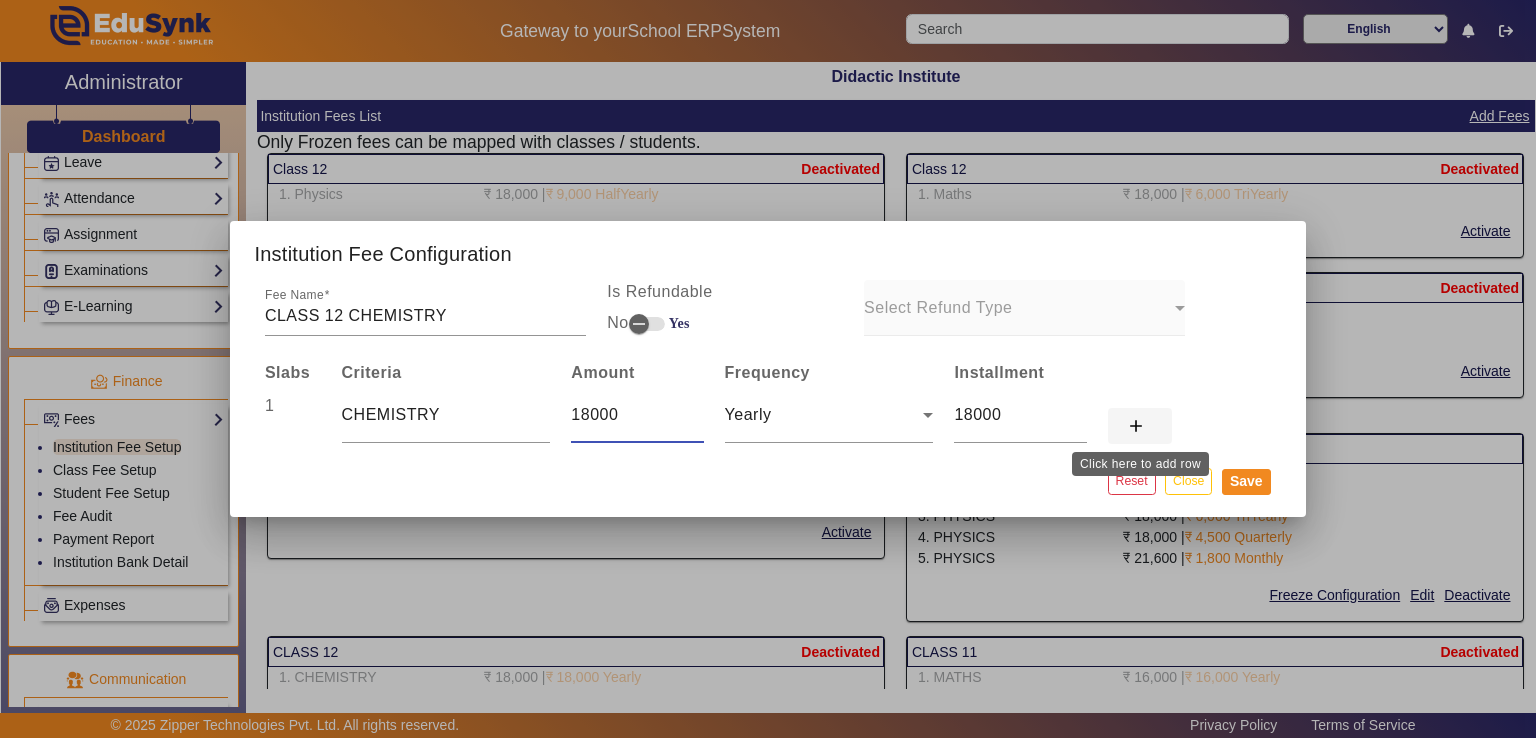 type on "18000" 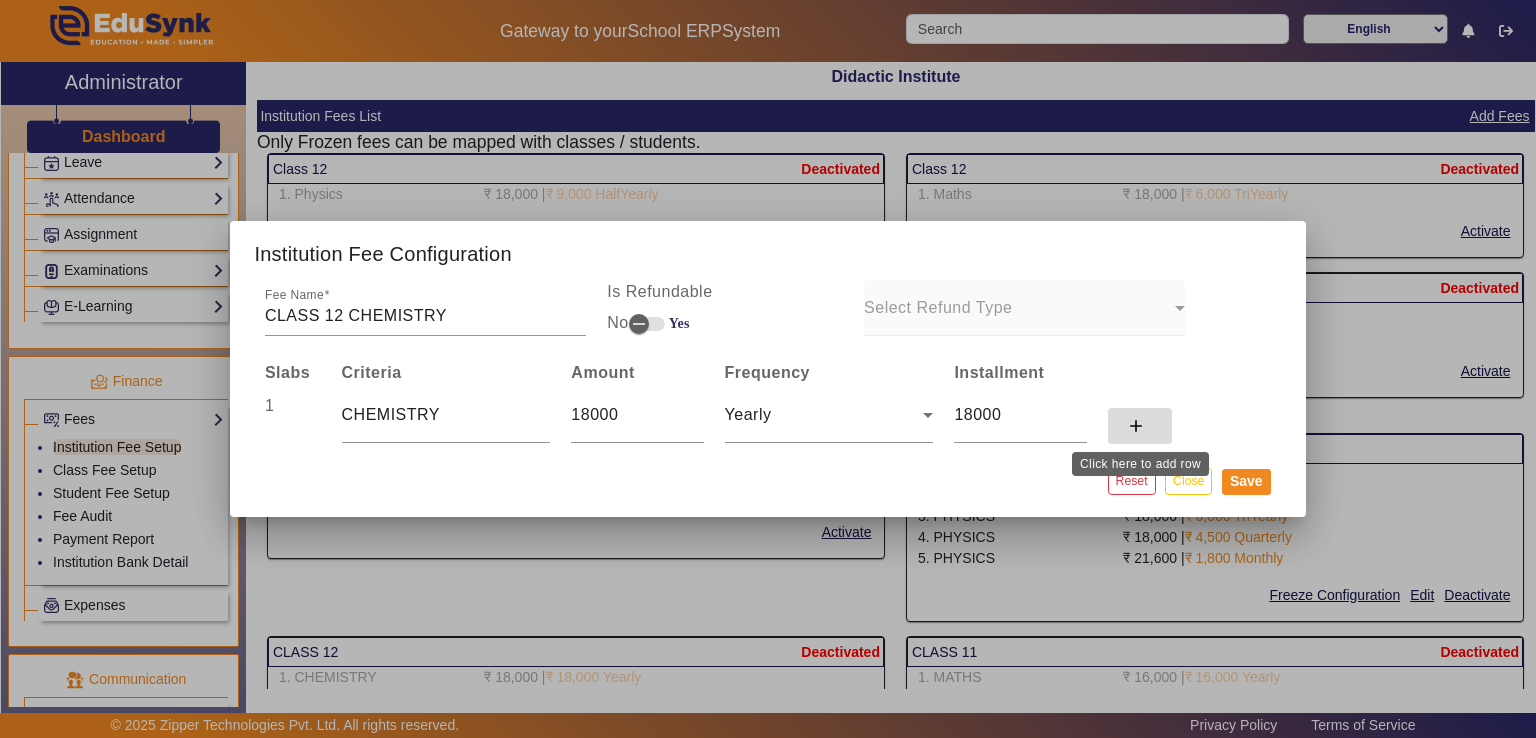 click on "add" at bounding box center [1136, 426] 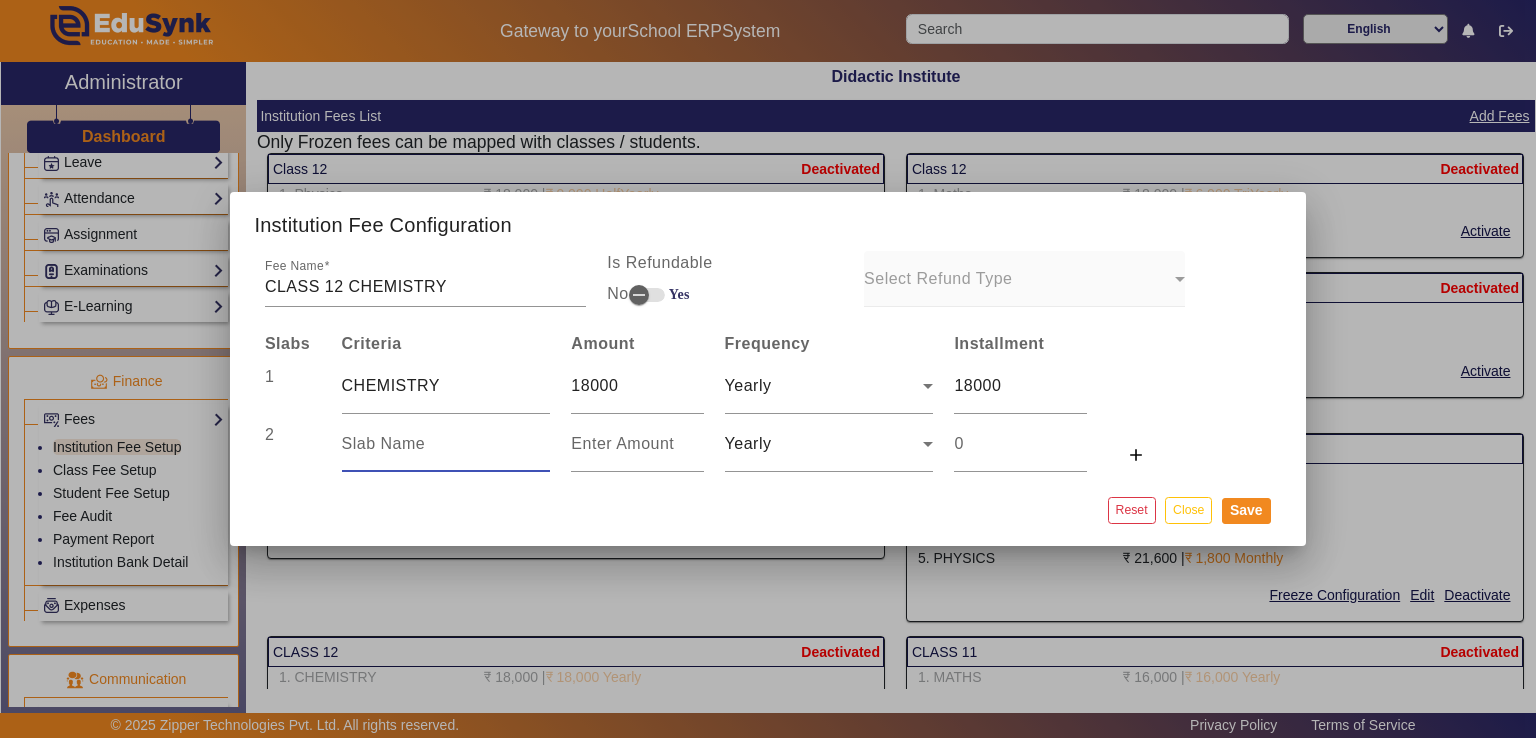 click at bounding box center [446, 444] 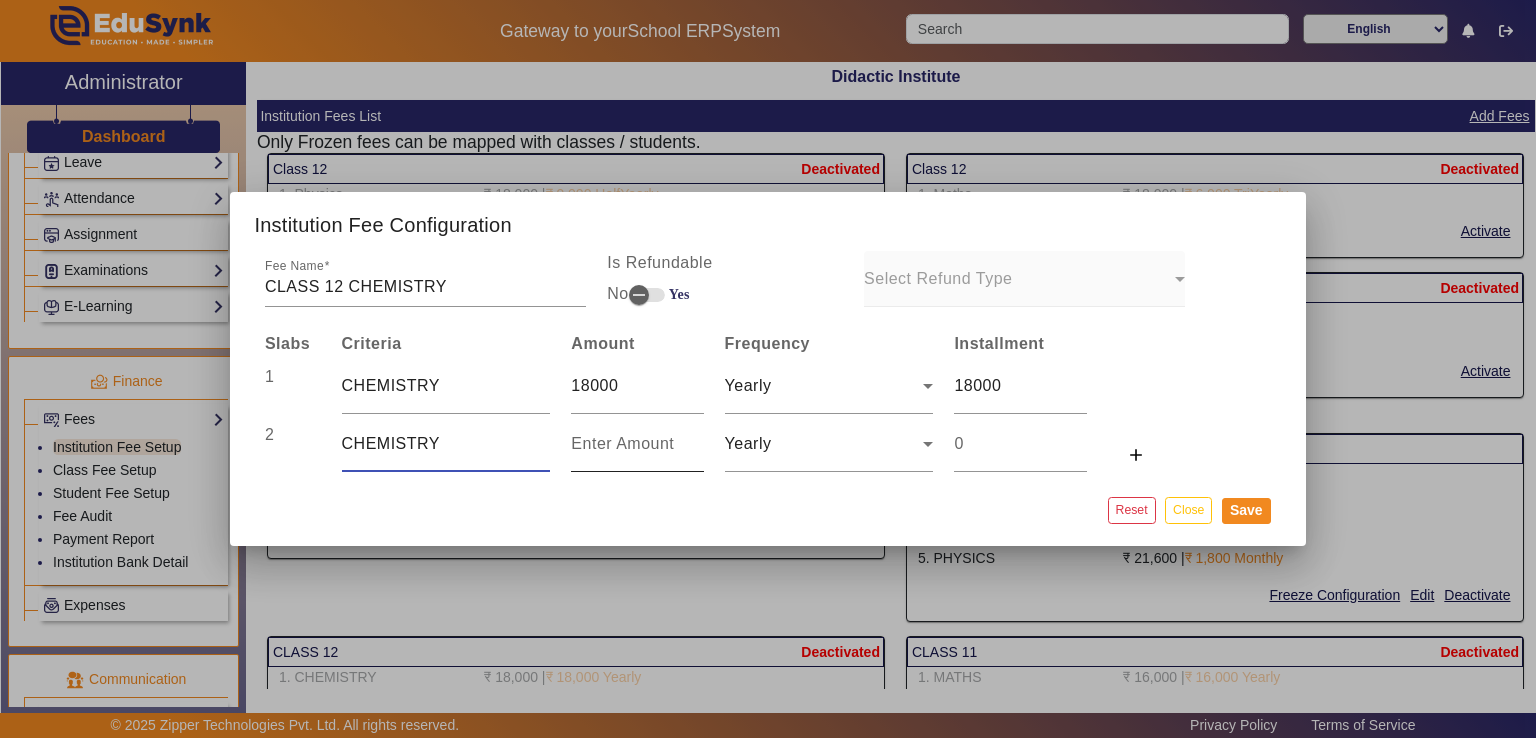 type on "CHEMISTRY" 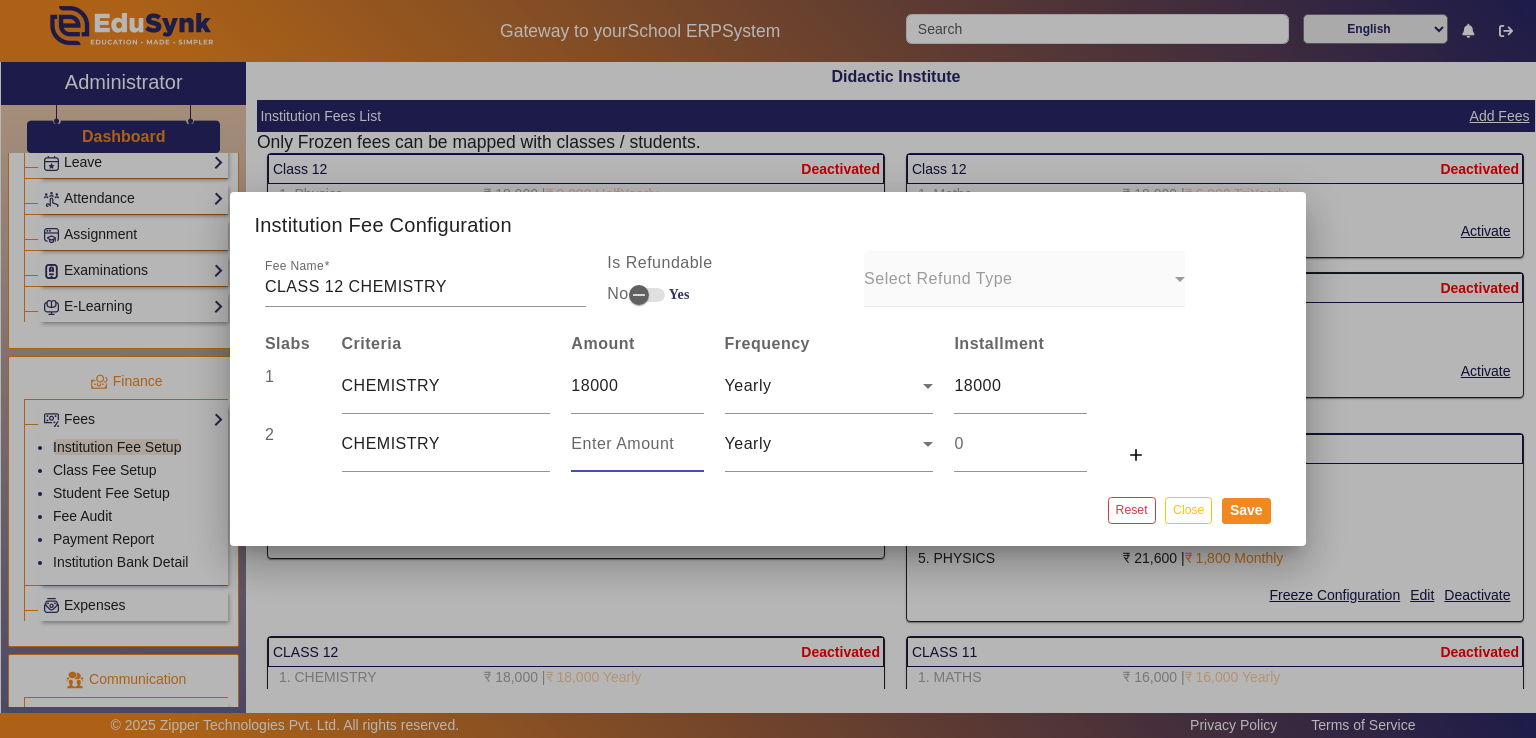 click at bounding box center [637, 444] 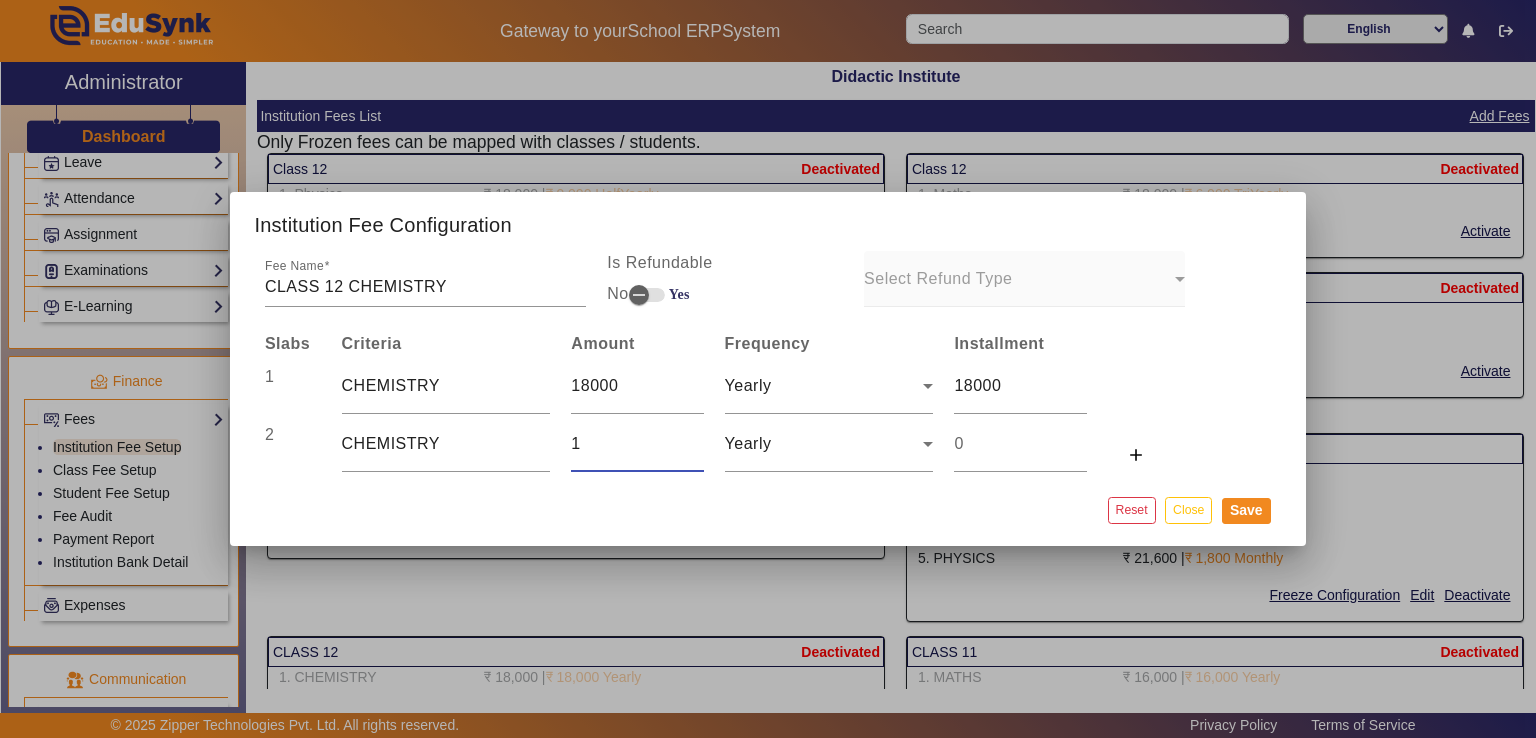 type on "1" 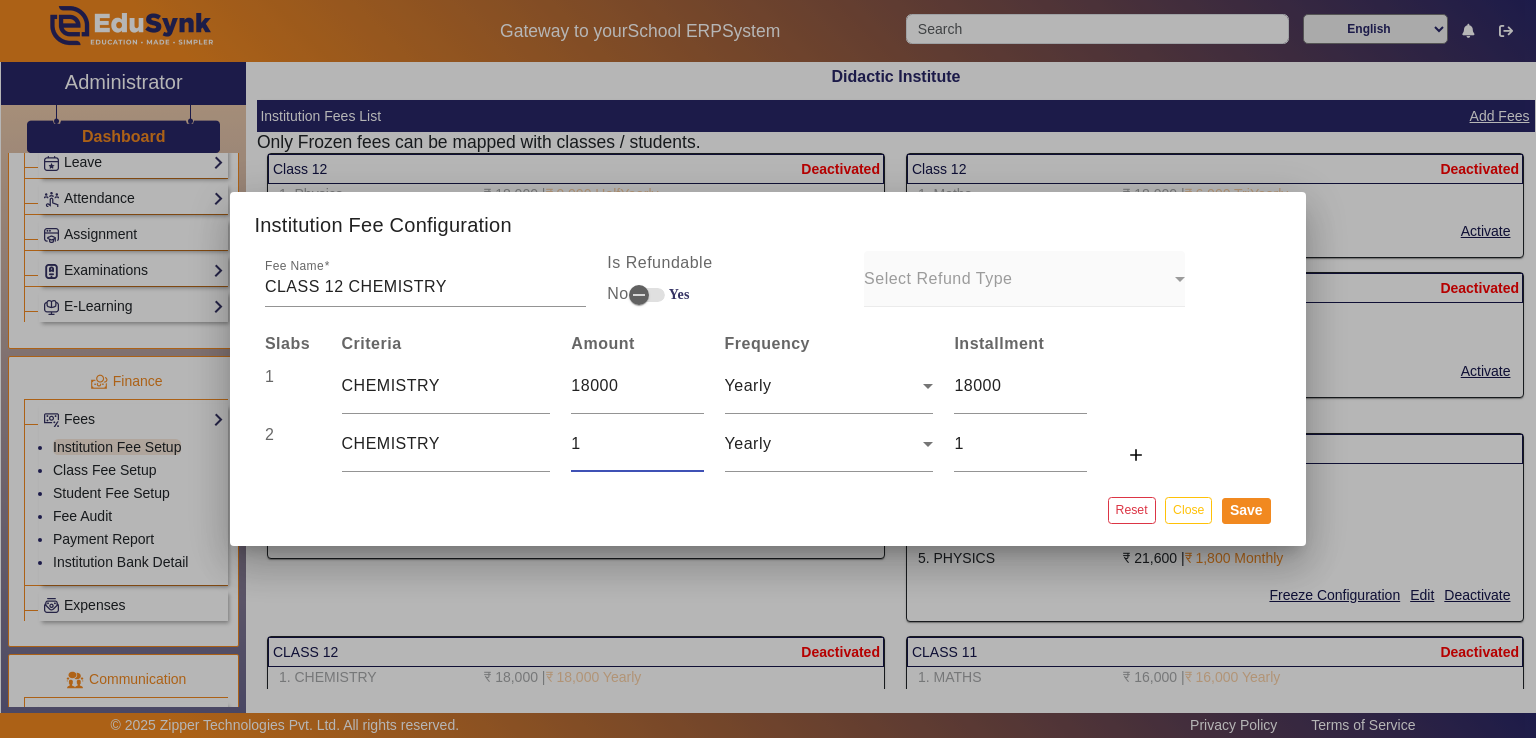 type on "18" 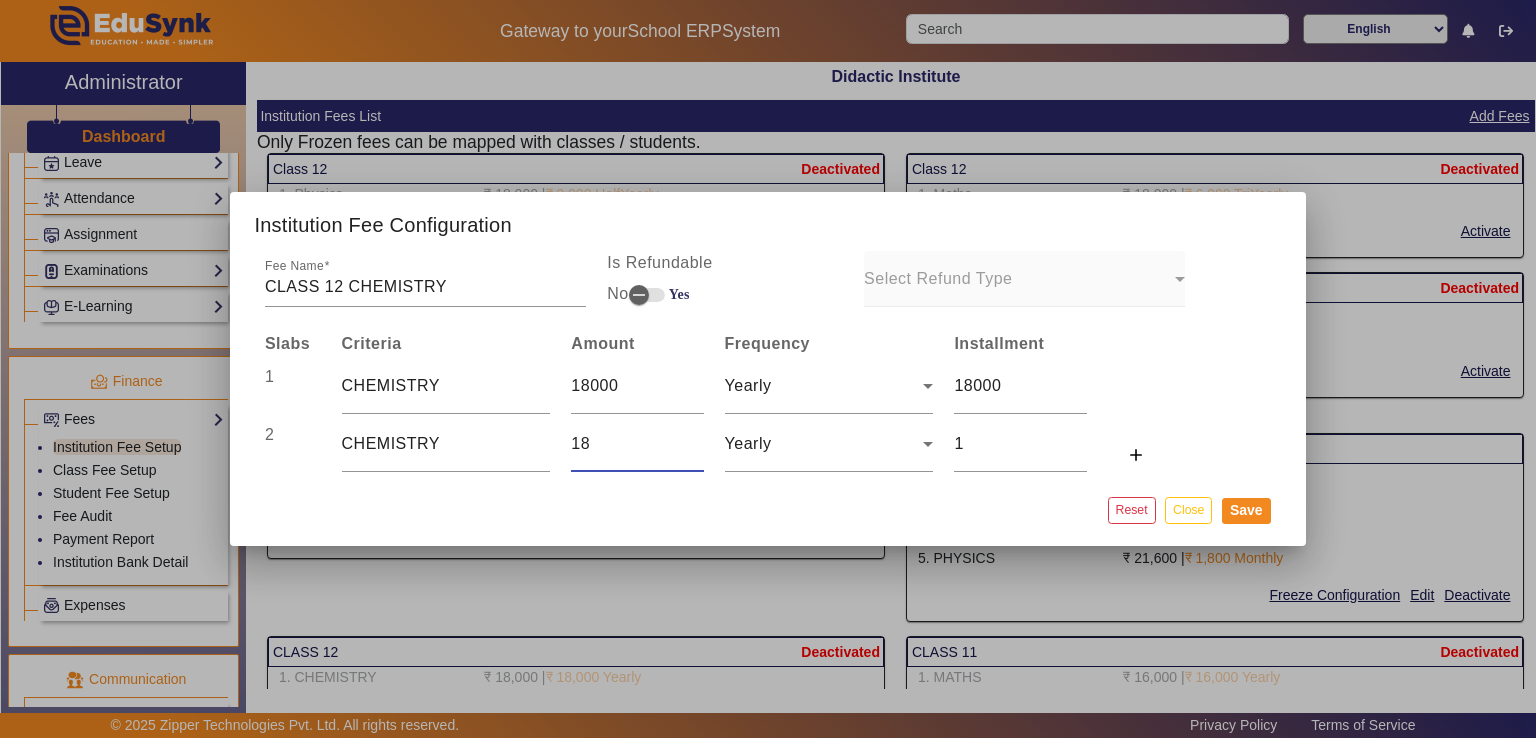 type on "18" 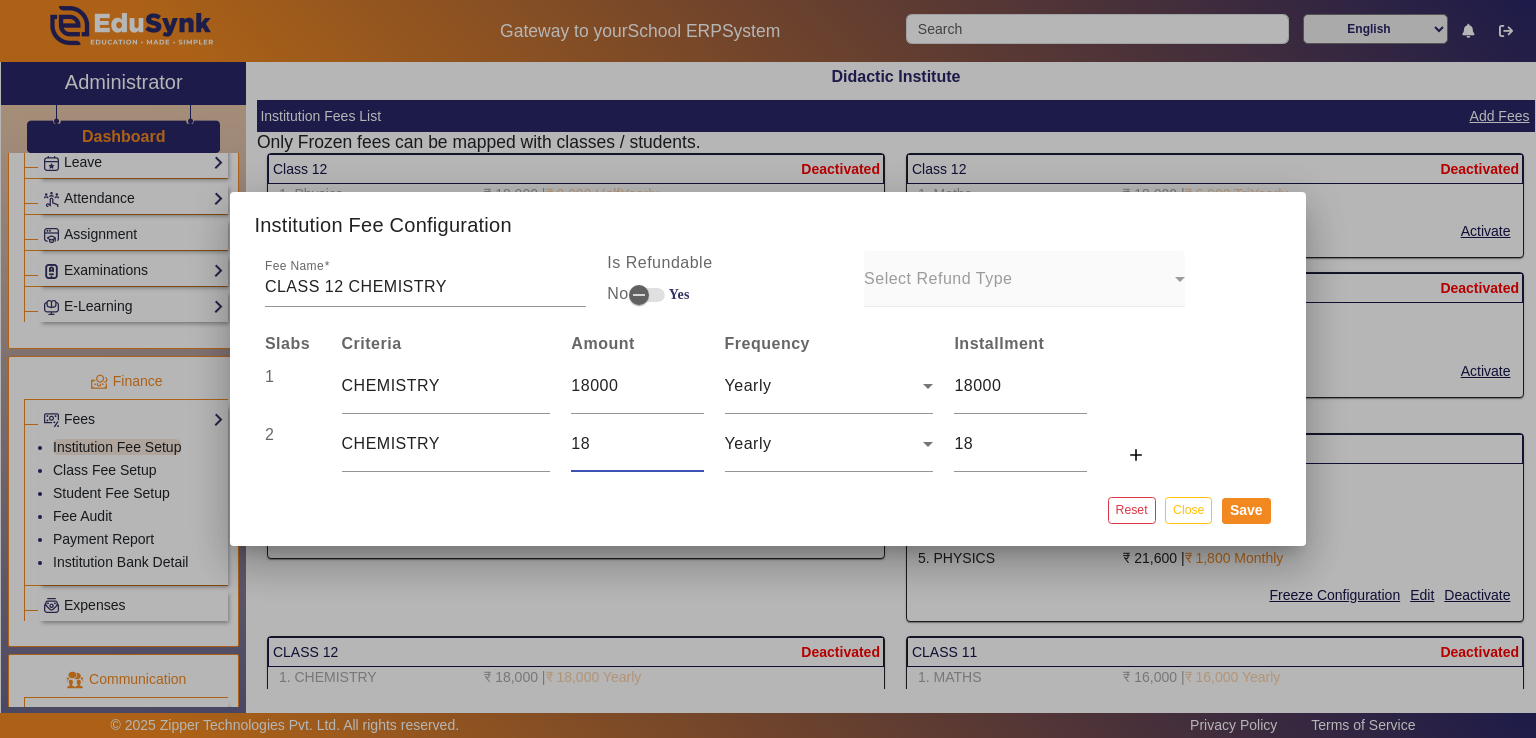type on "180" 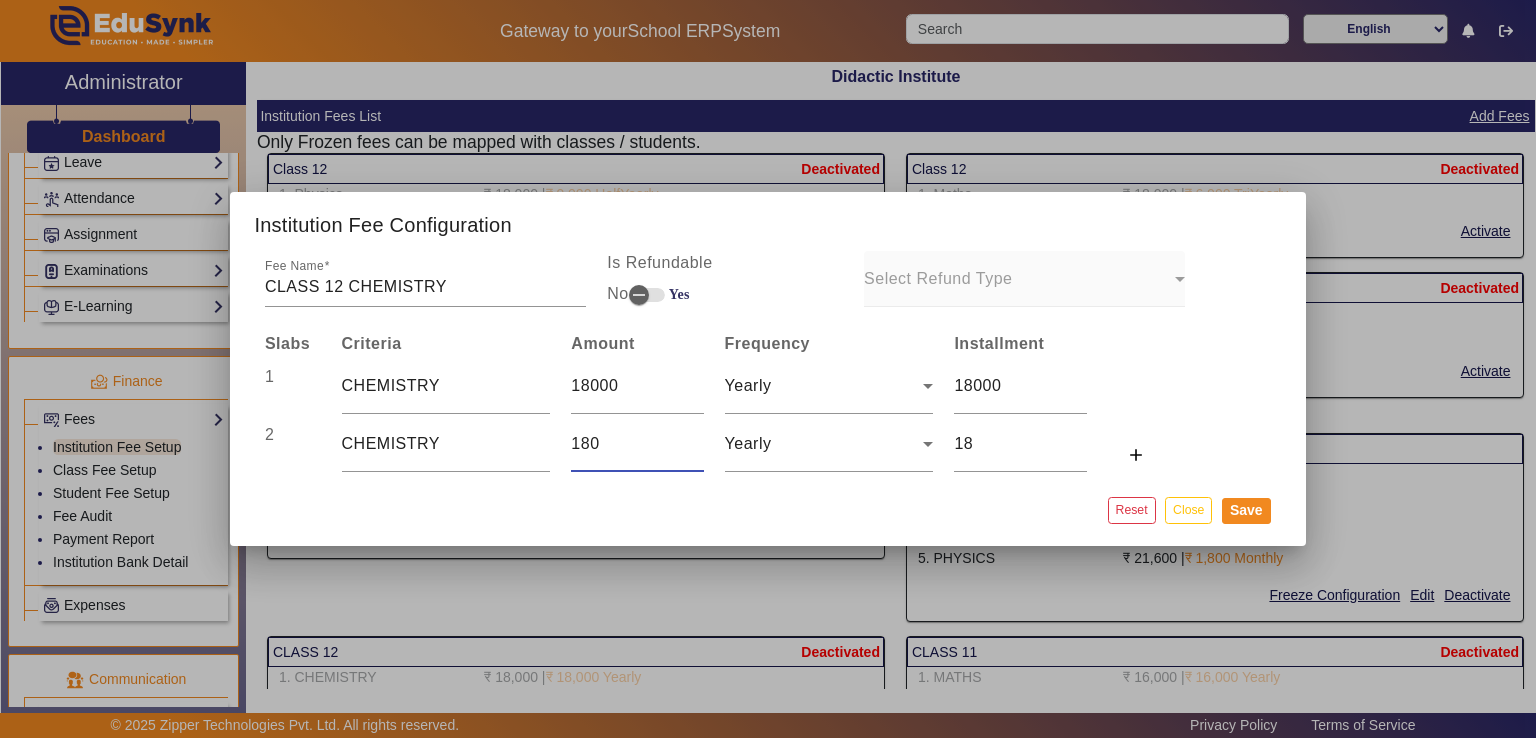 type on "180" 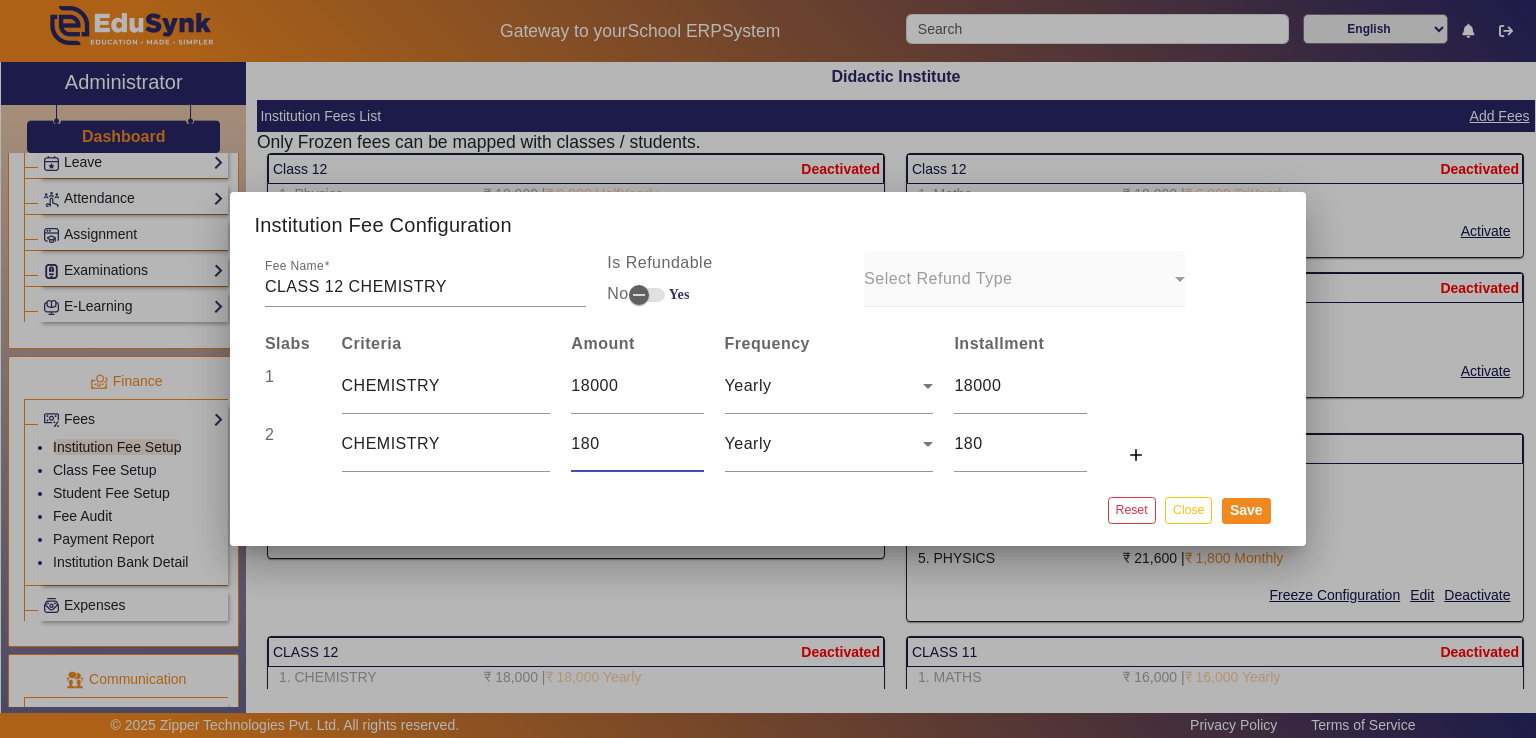 type on "1800" 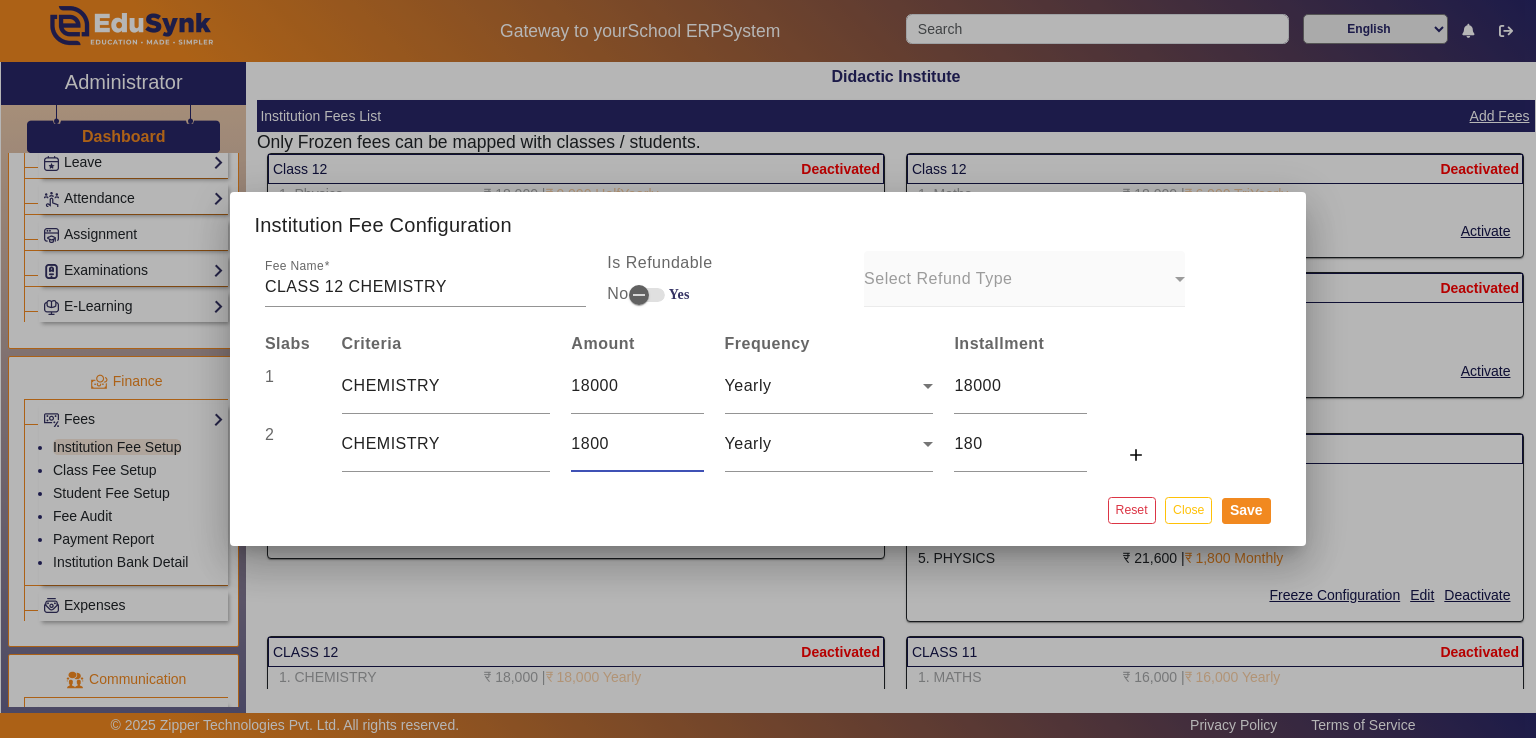 type on "1800" 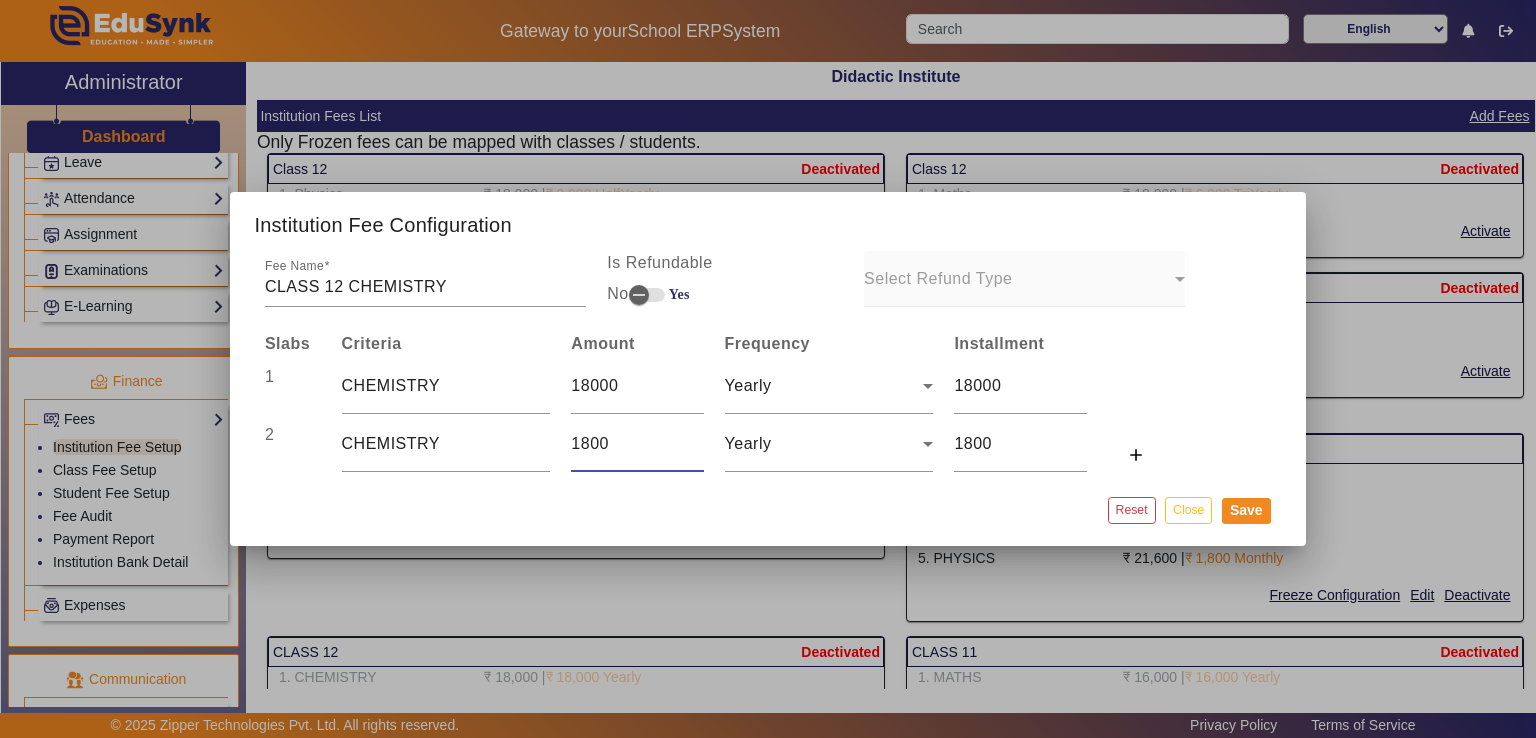 type on "18000" 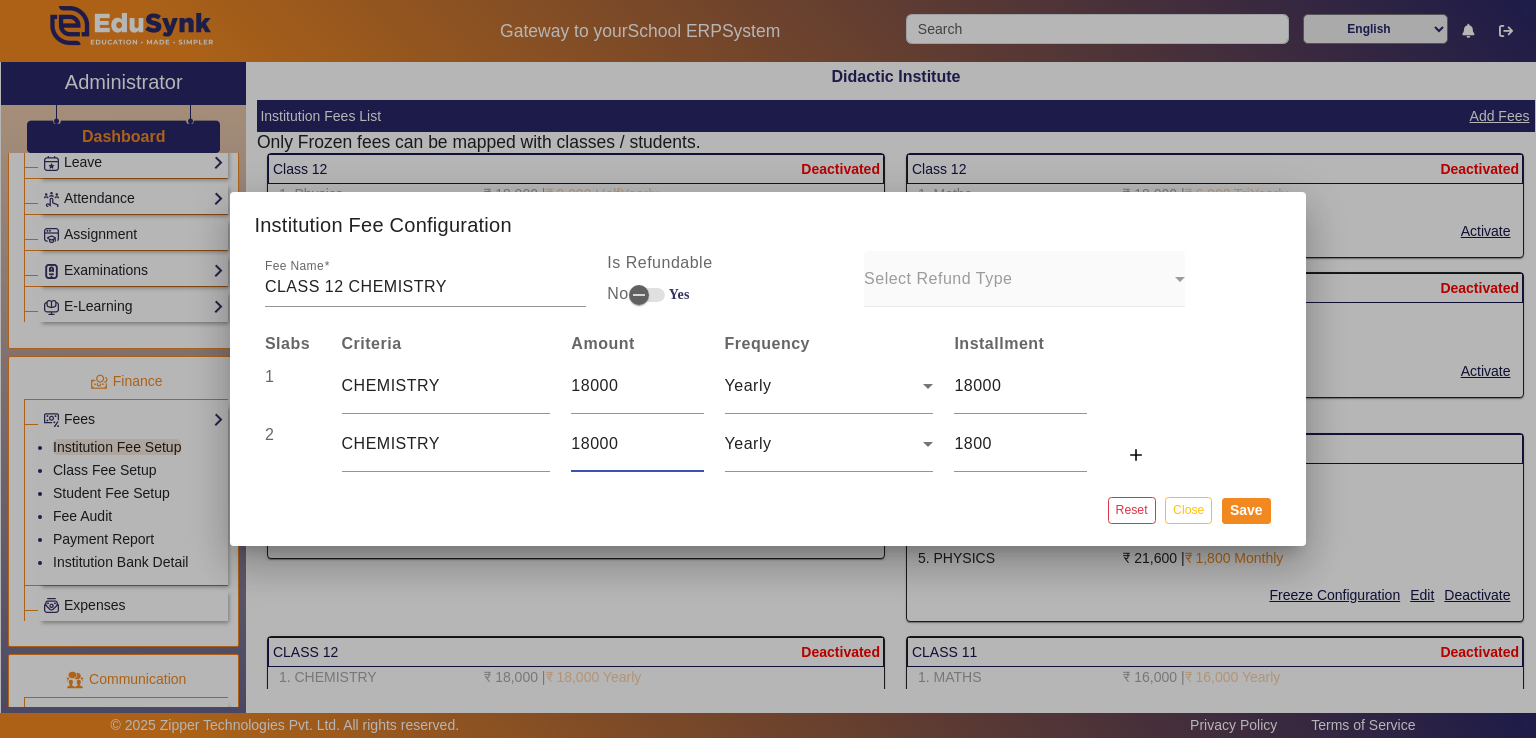 type on "18000" 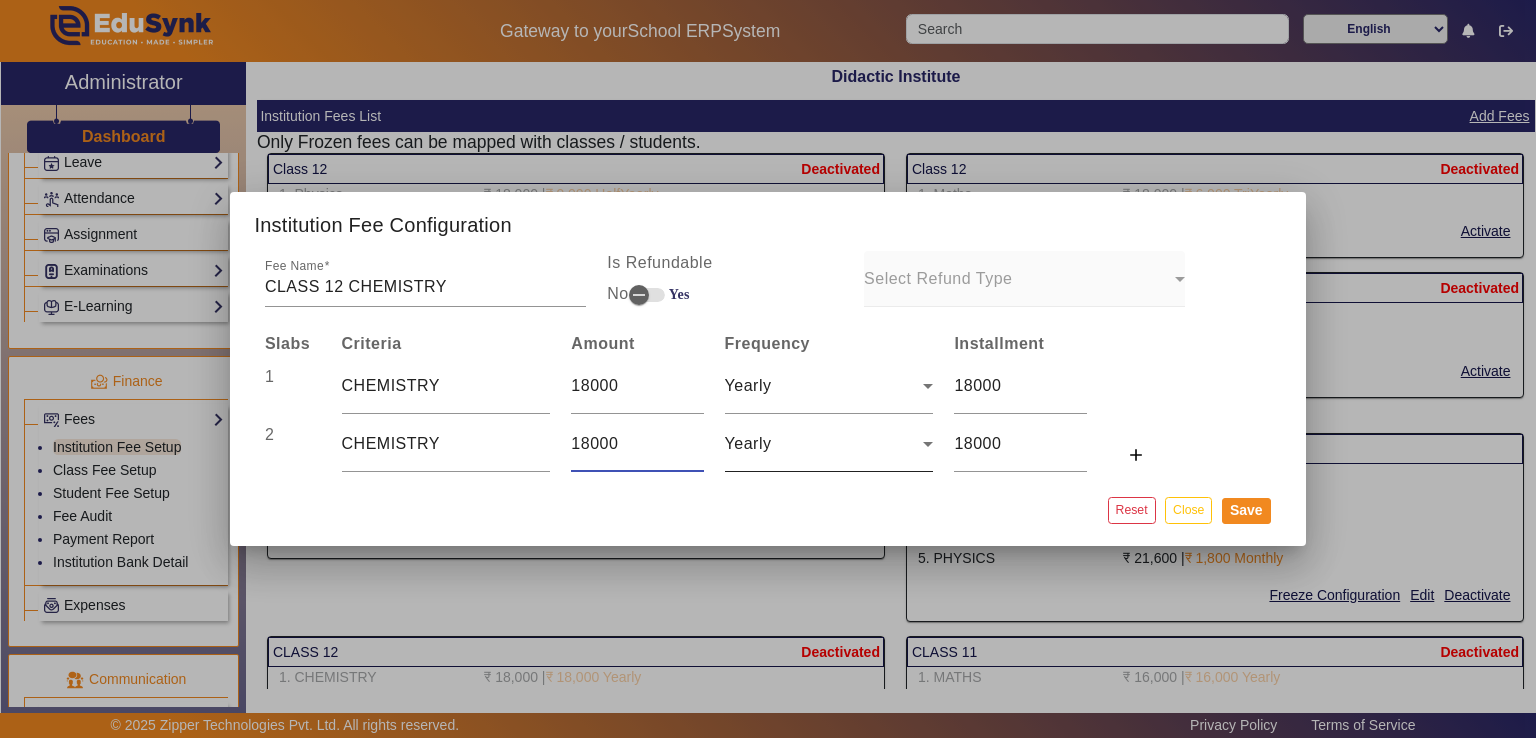 type on "18000" 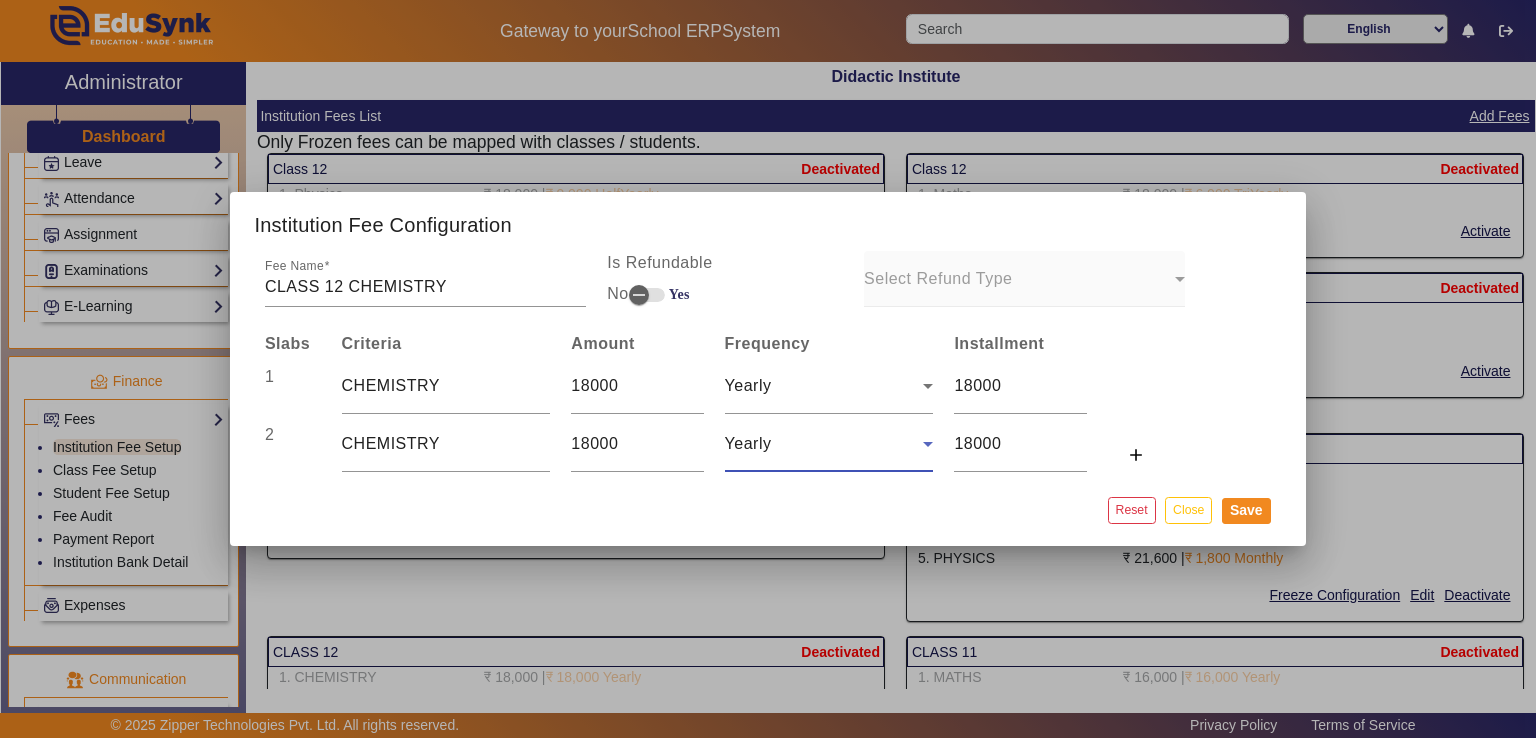 click on "Yearly" at bounding box center (824, 444) 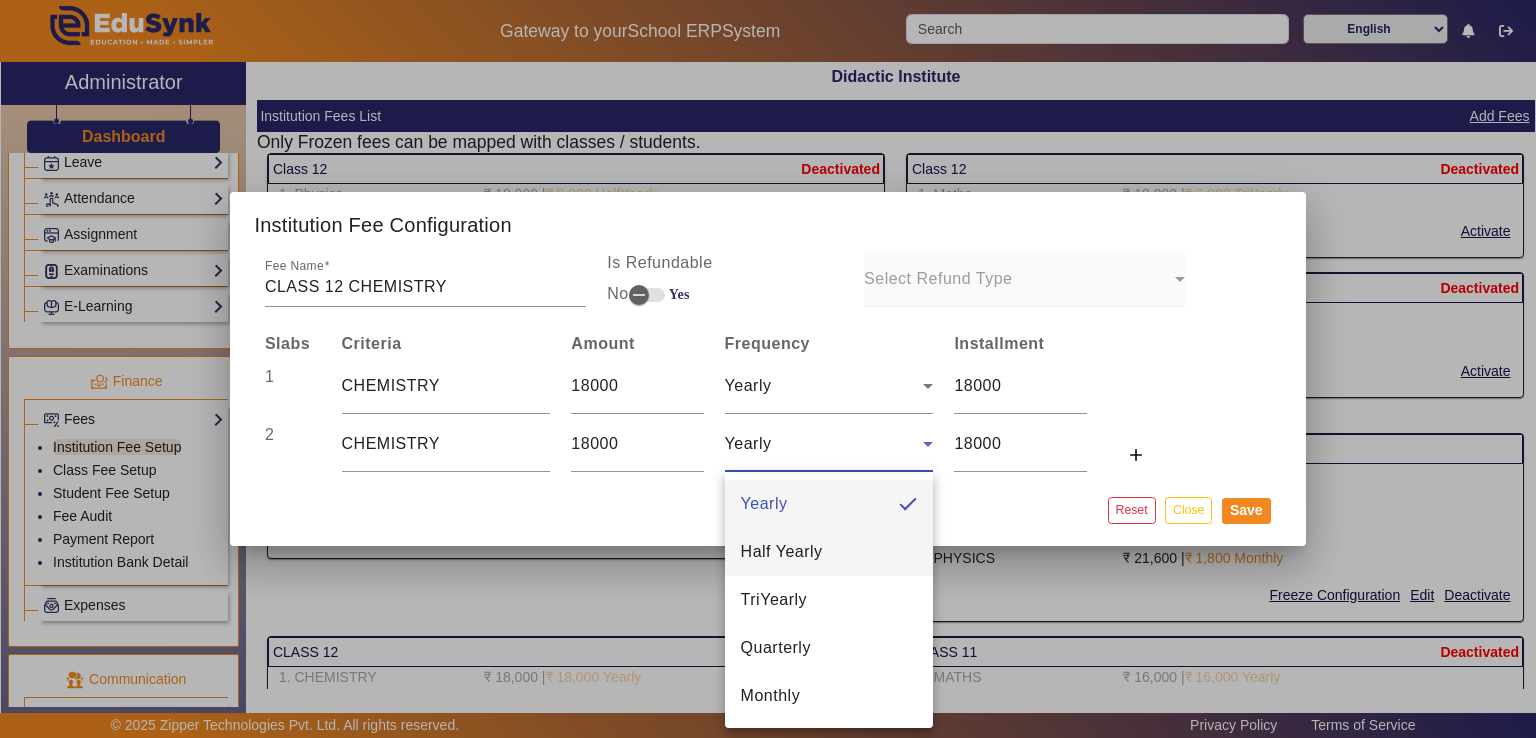 click on "Half Yearly" at bounding box center (829, 552) 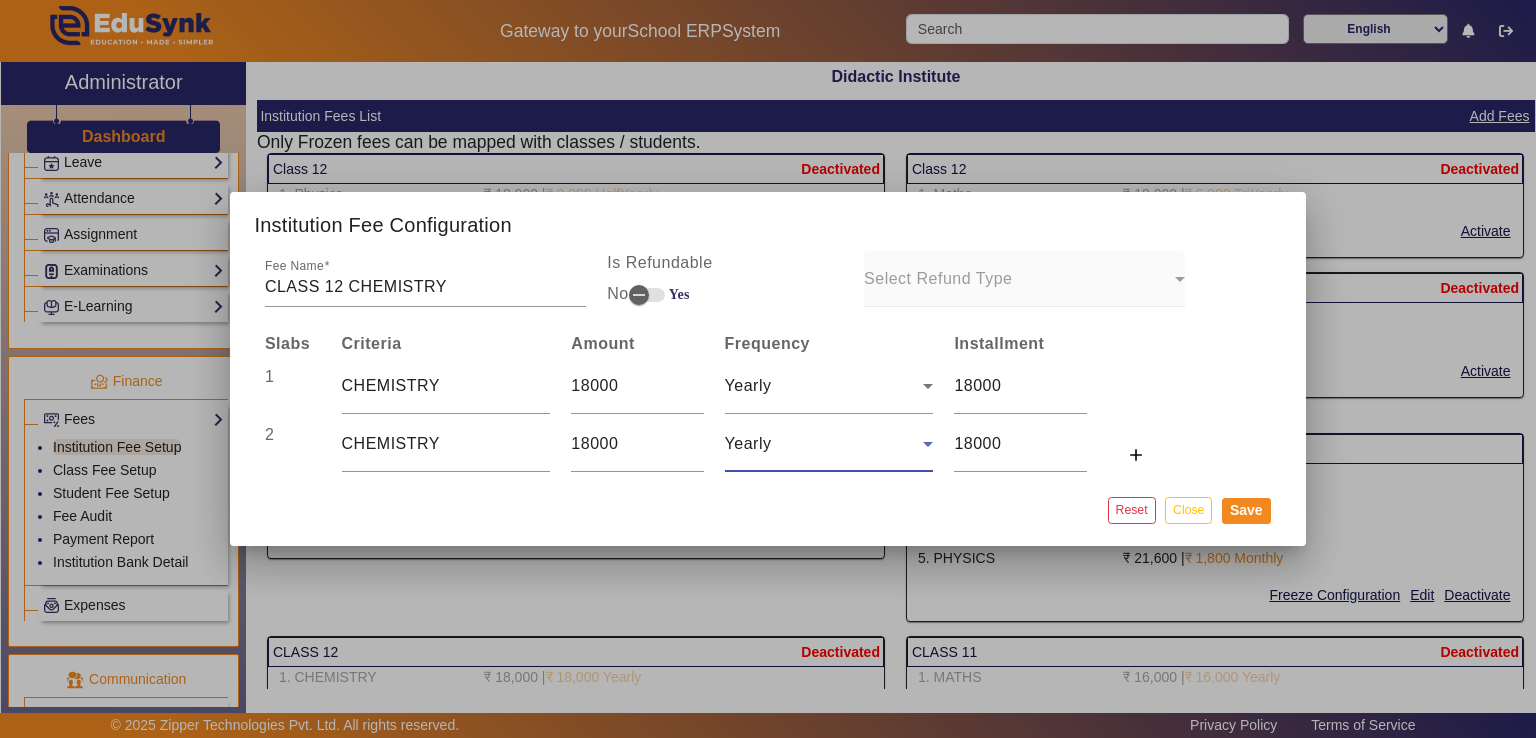 type on "9000" 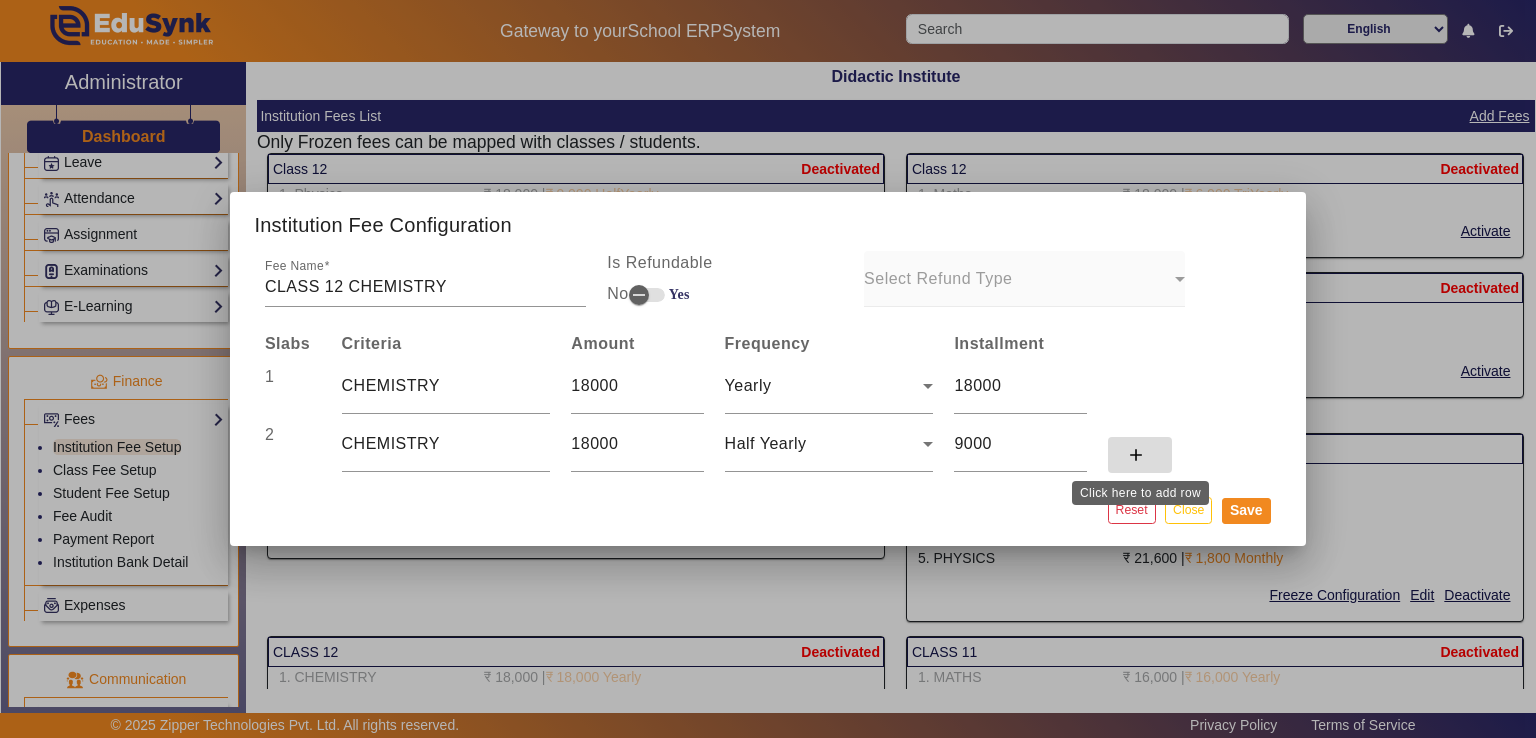 click on "add" at bounding box center (1136, 455) 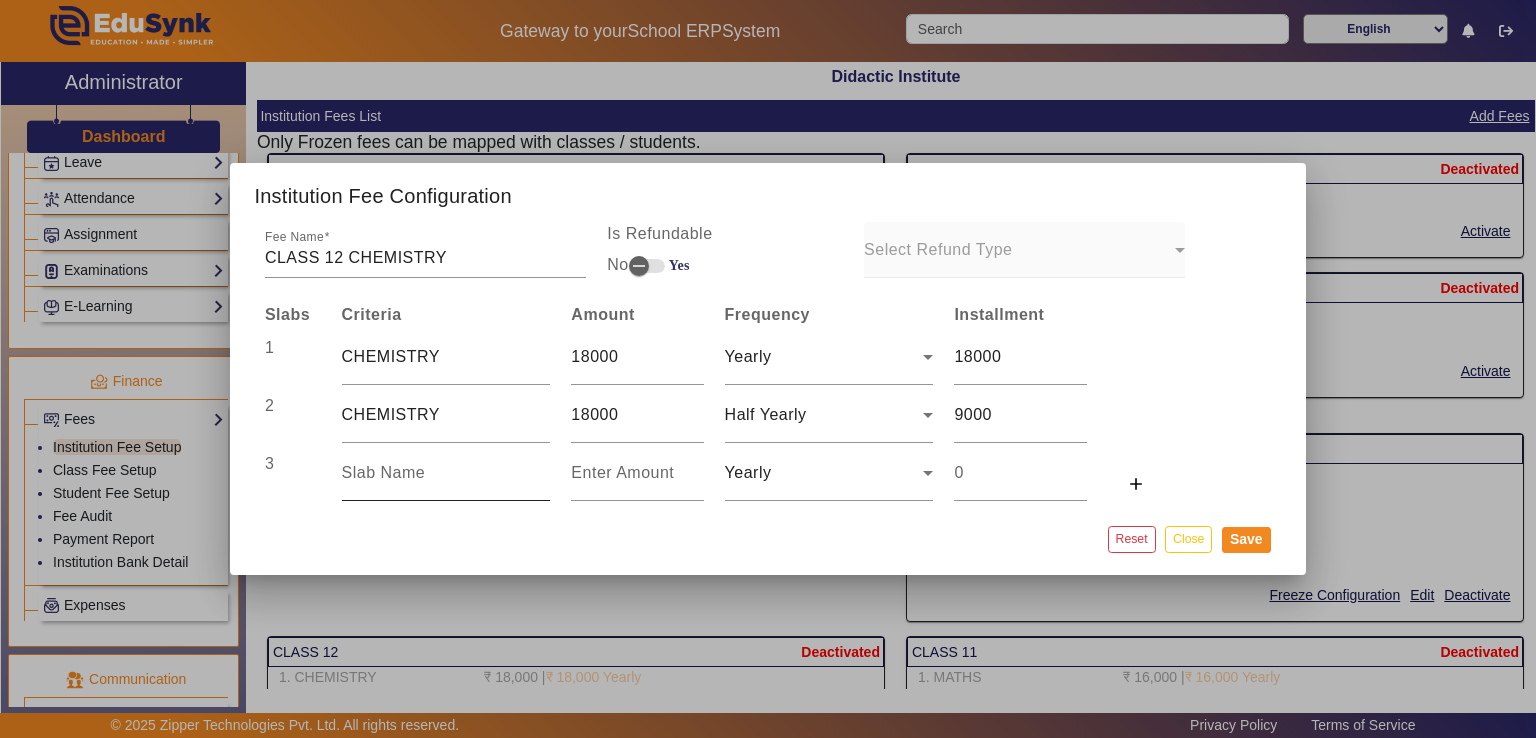 click at bounding box center [446, 473] 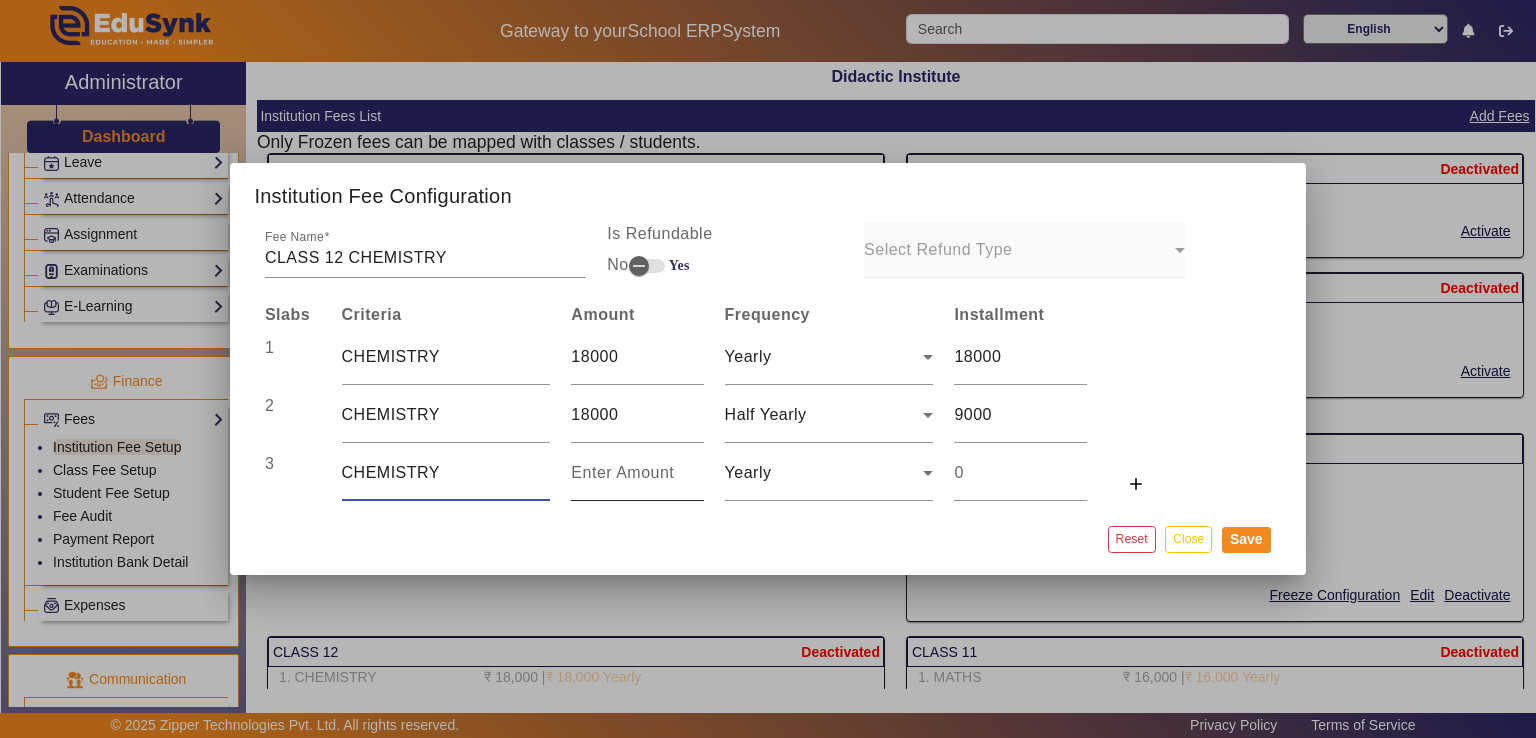 type on "CHEMISTRY" 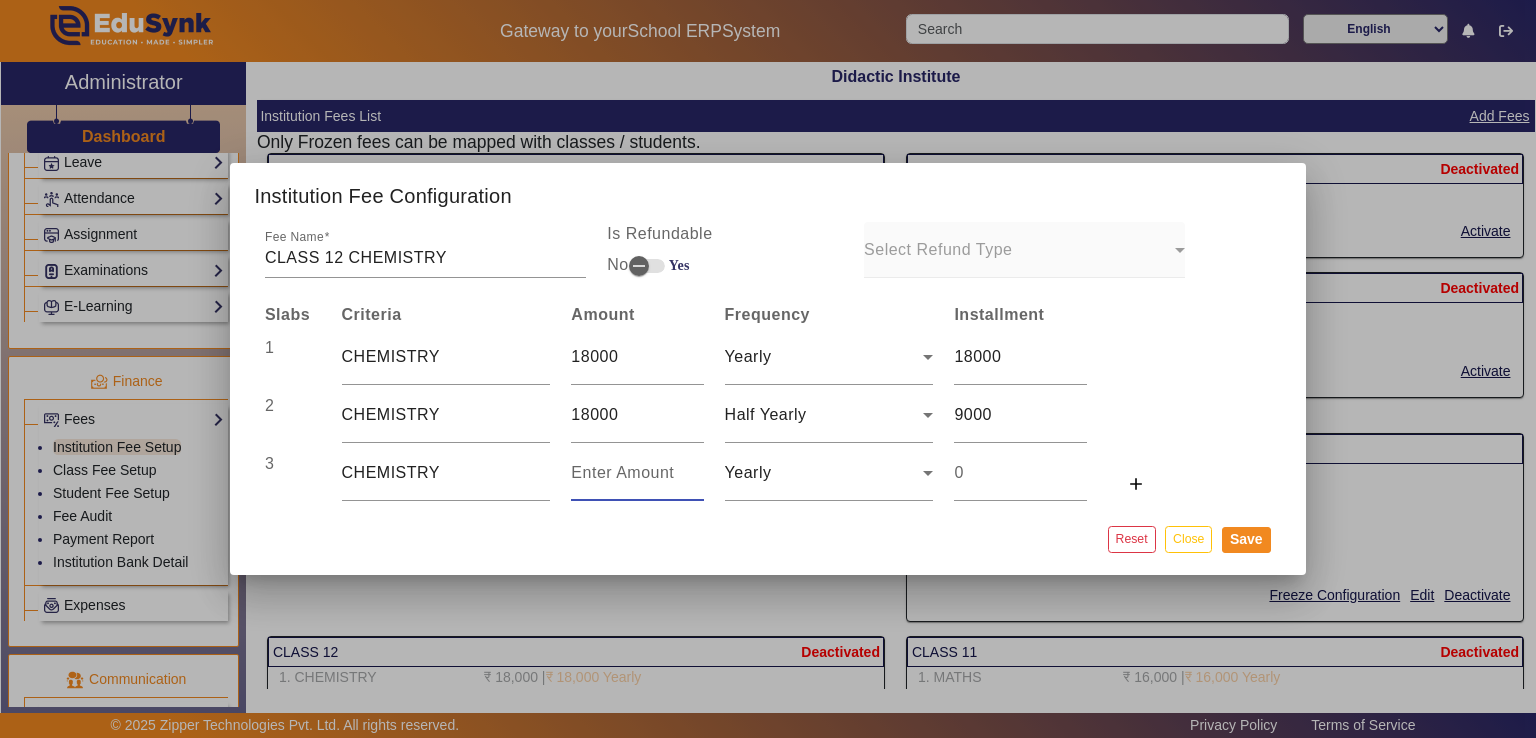 click at bounding box center (637, 473) 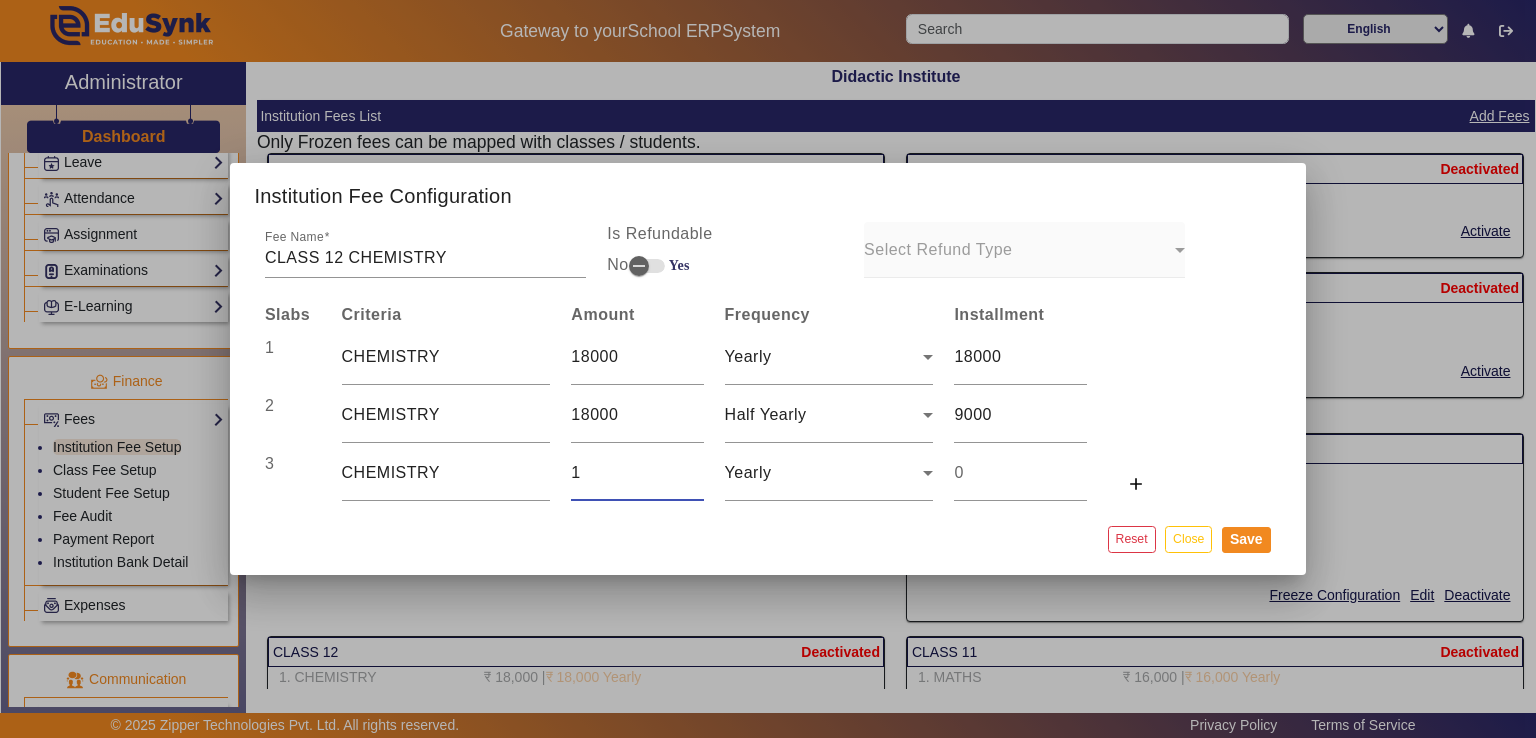 type on "1" 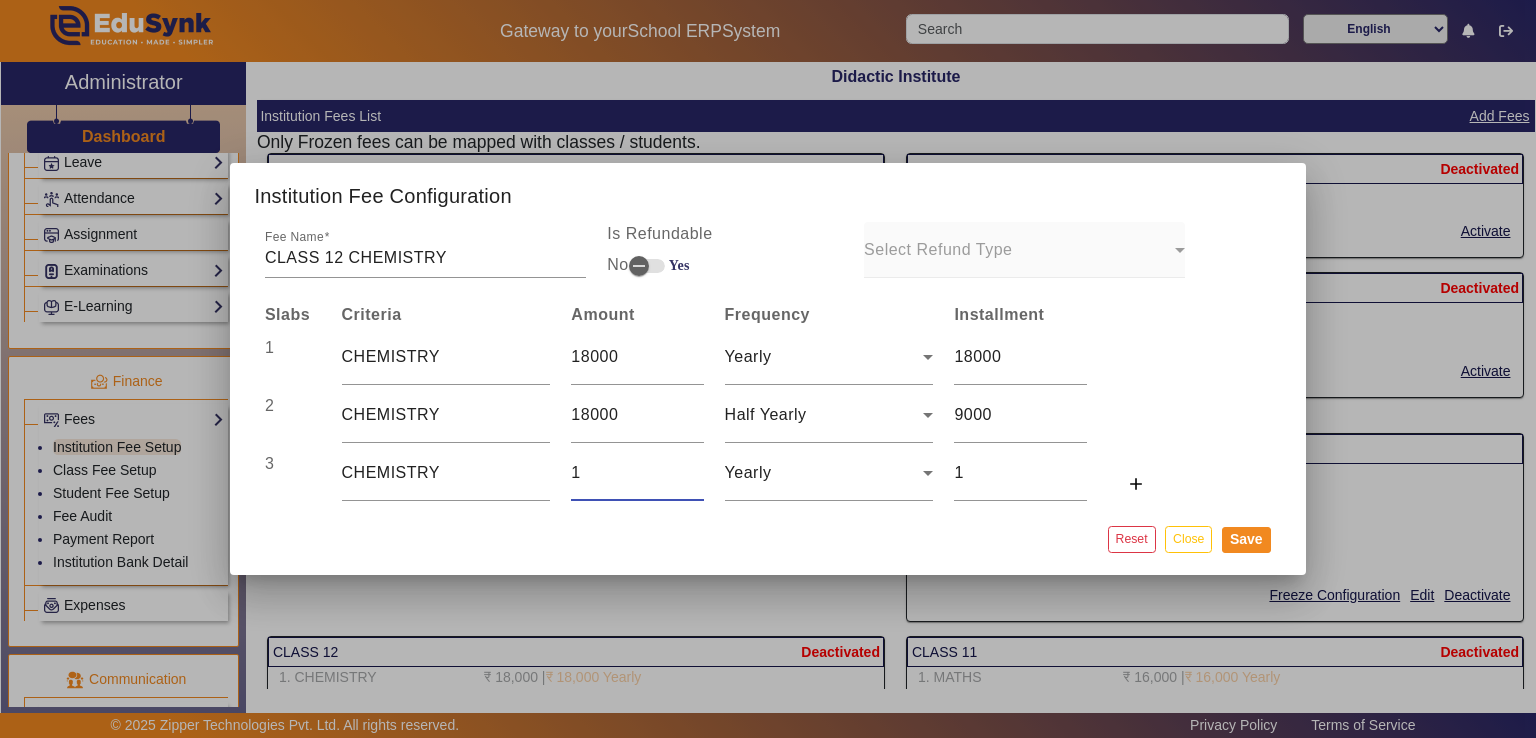 type on "18" 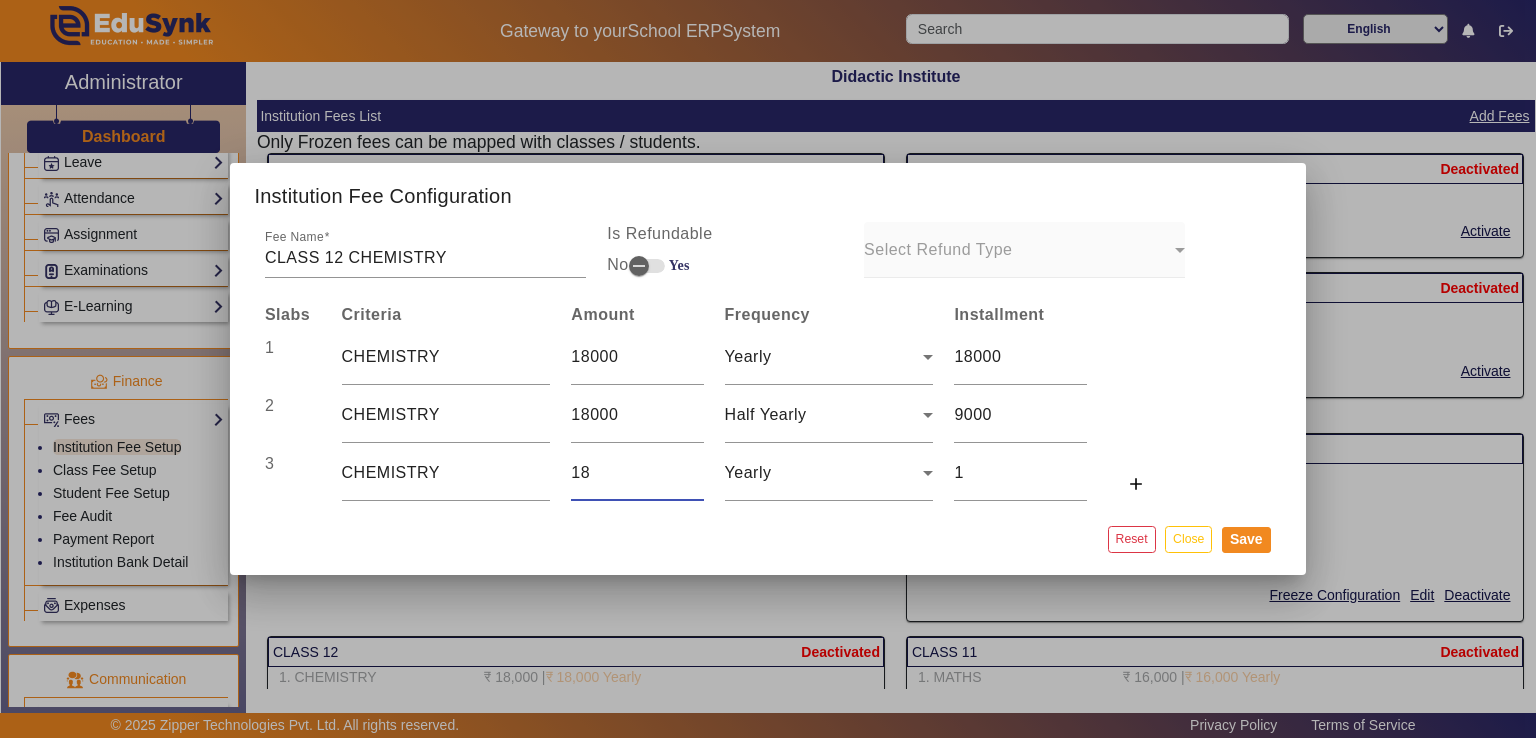 type on "18" 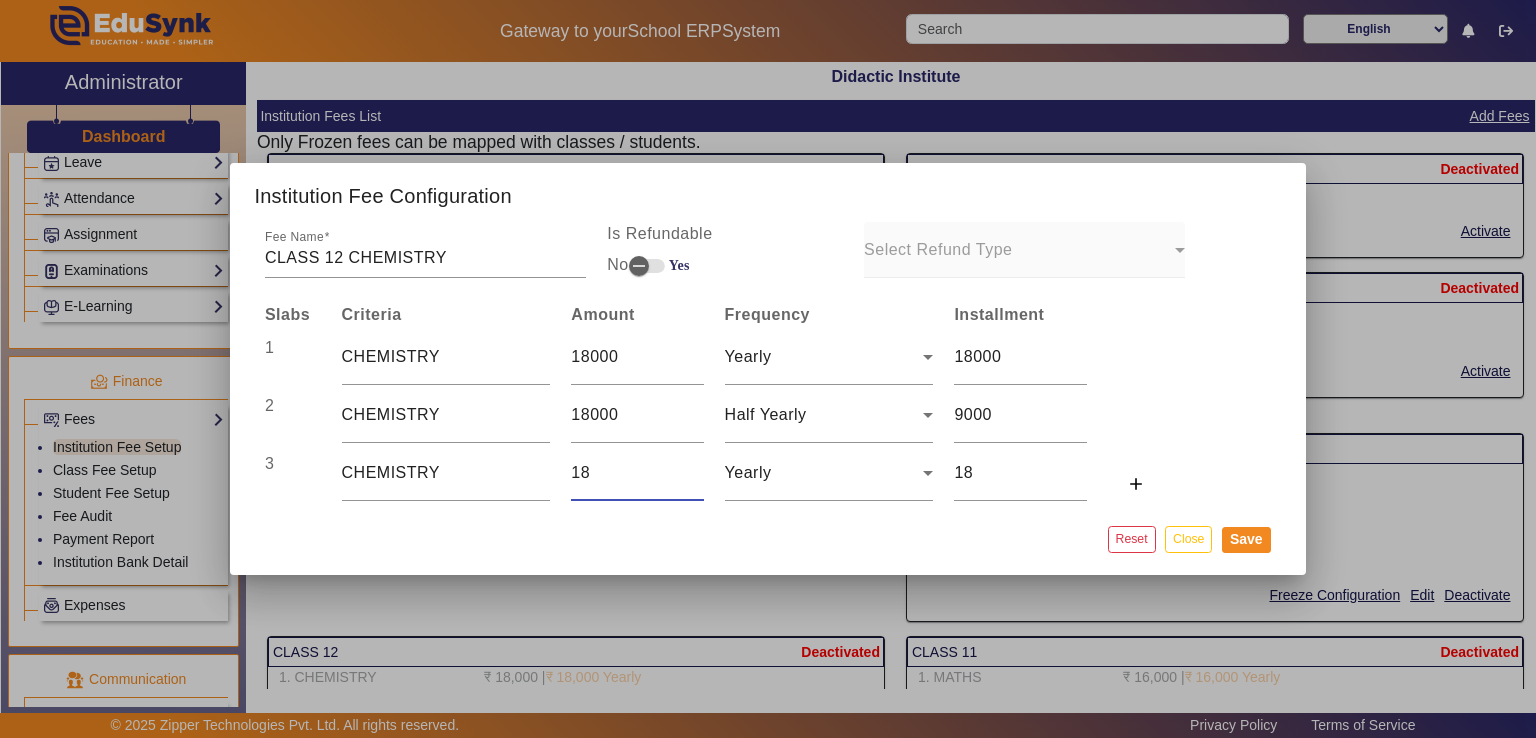 type on "180" 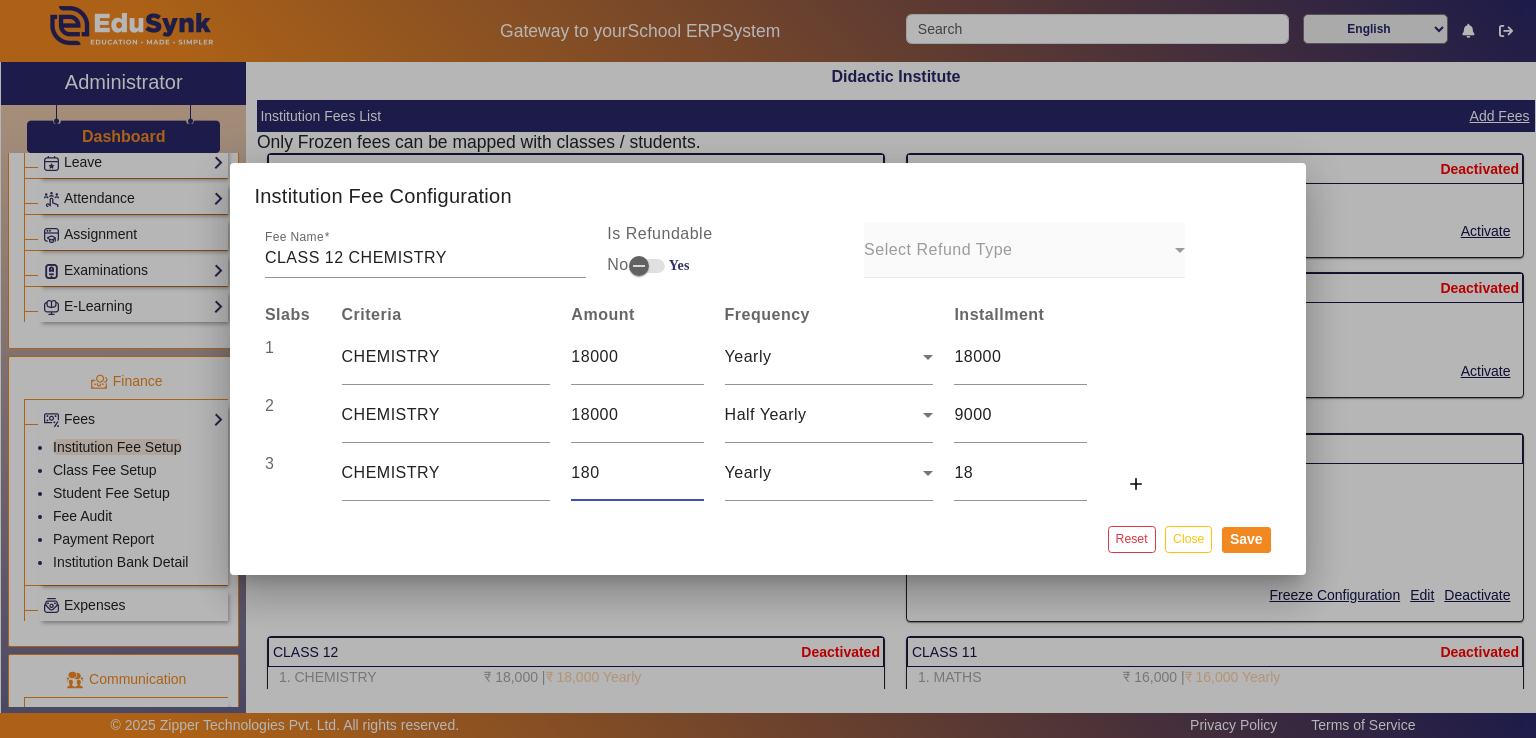 type on "180" 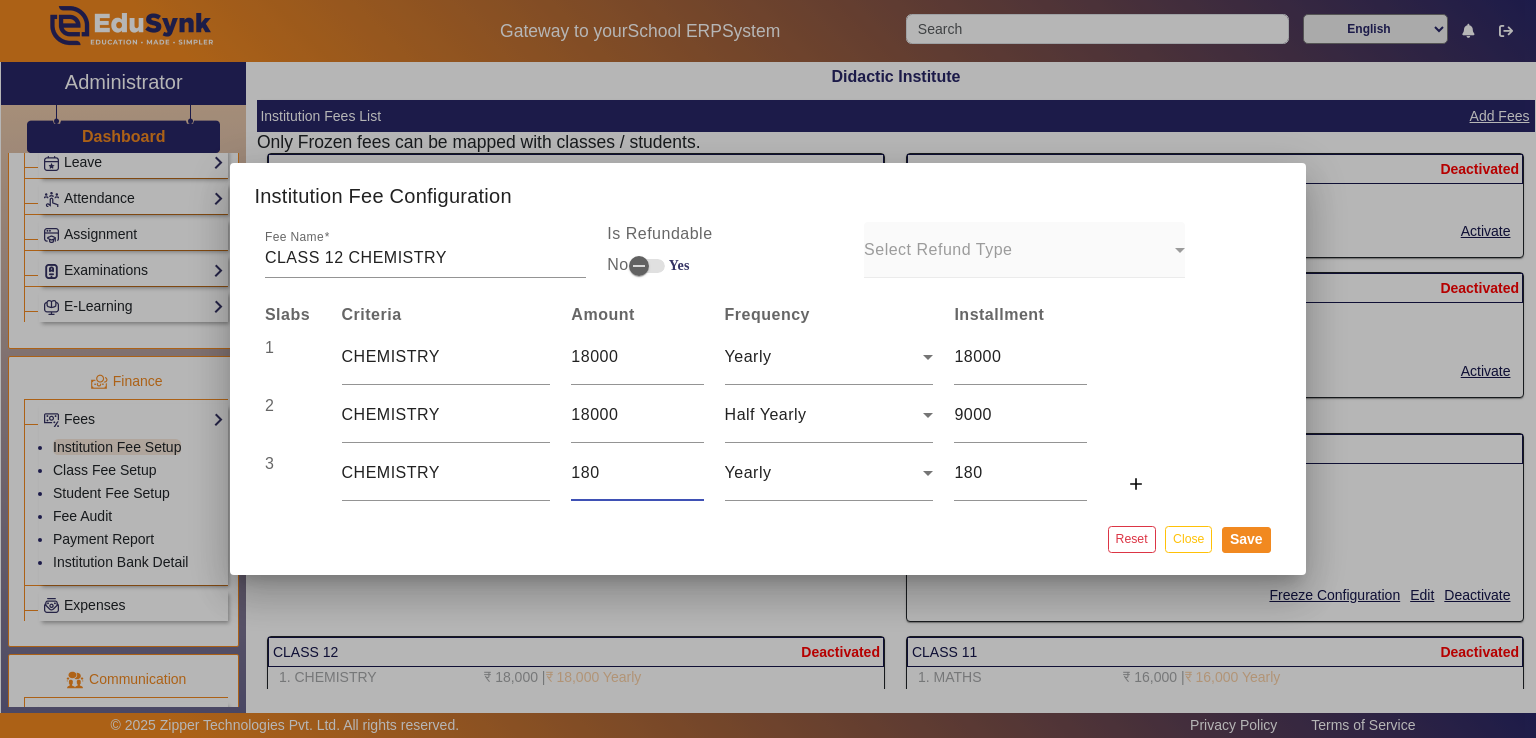 type on "1800" 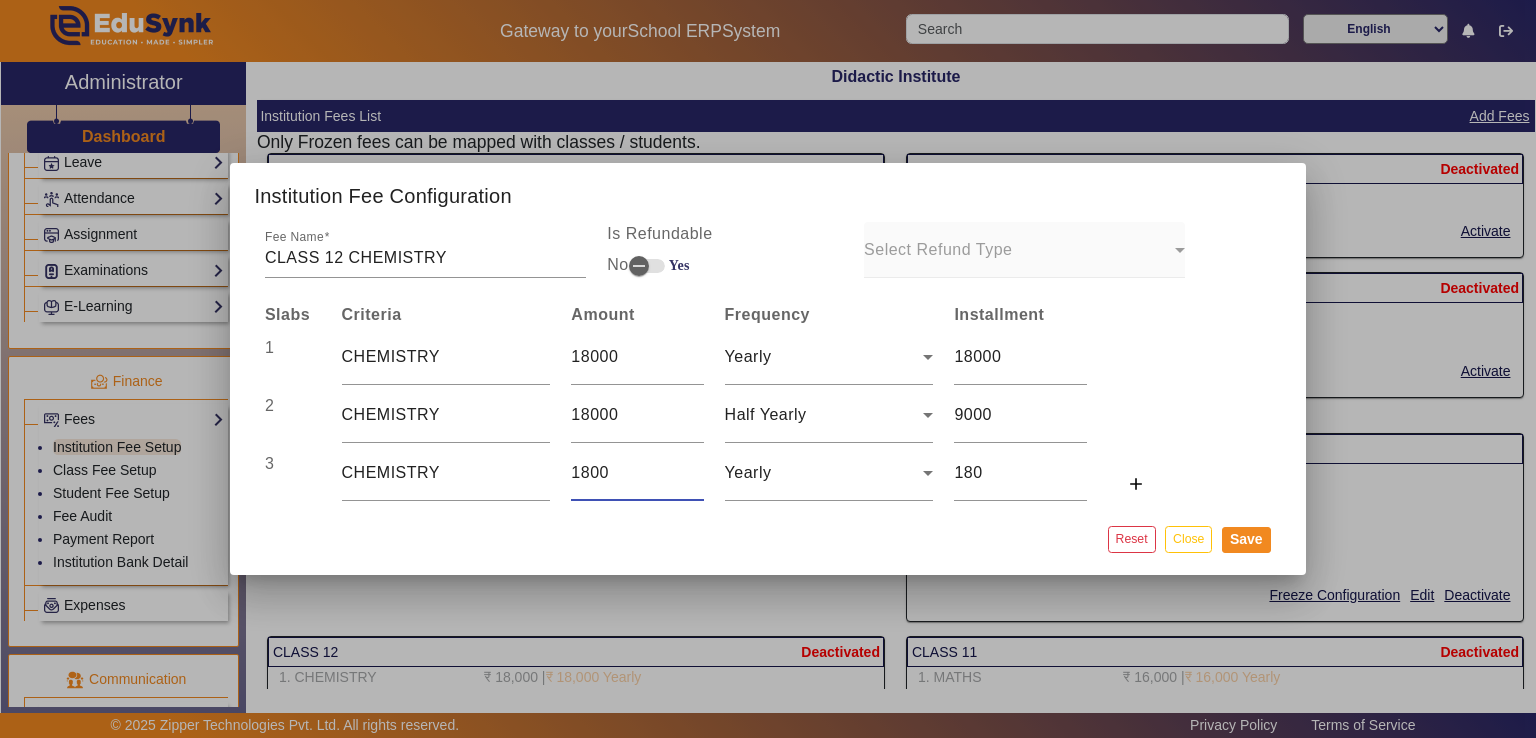 type on "1800" 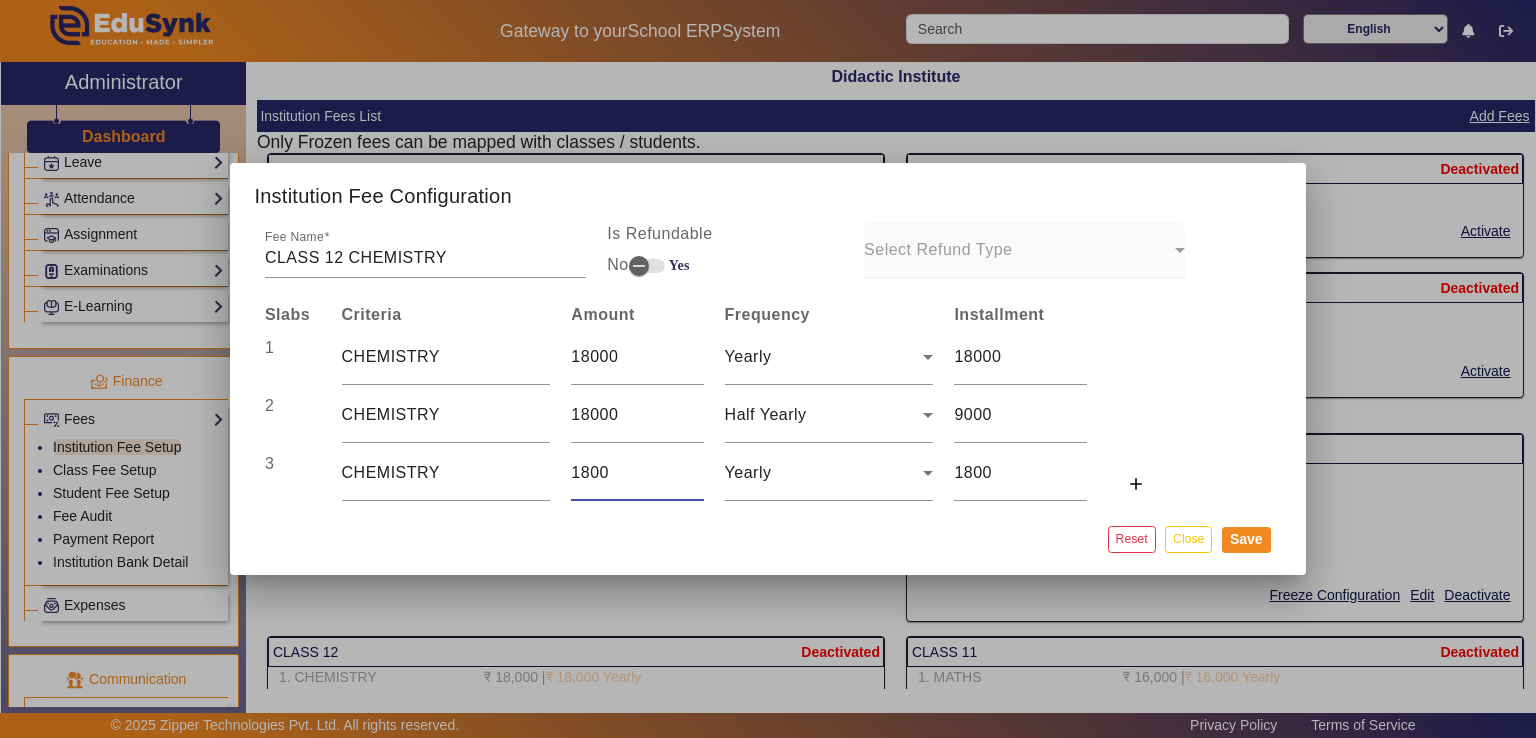 type on "18000" 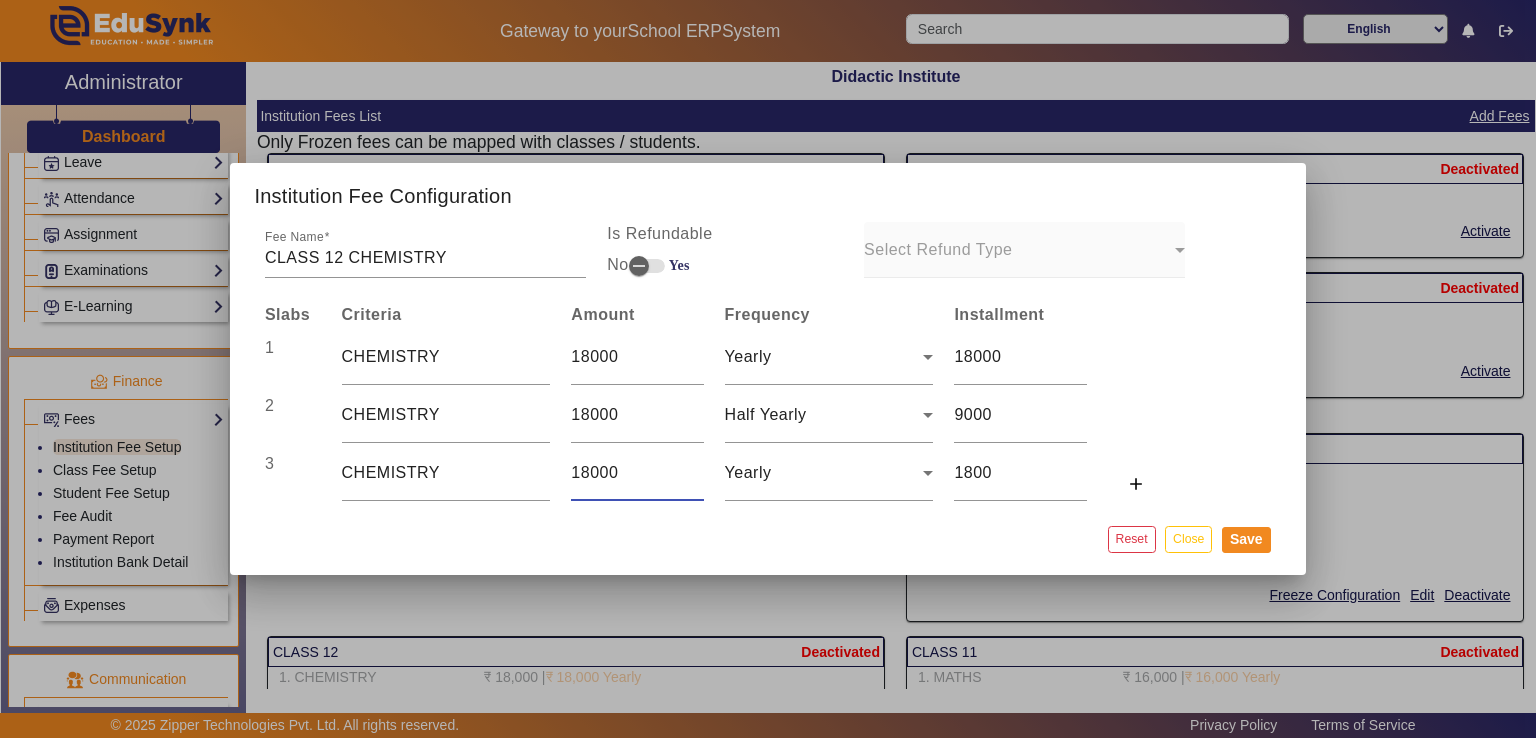 type on "18000" 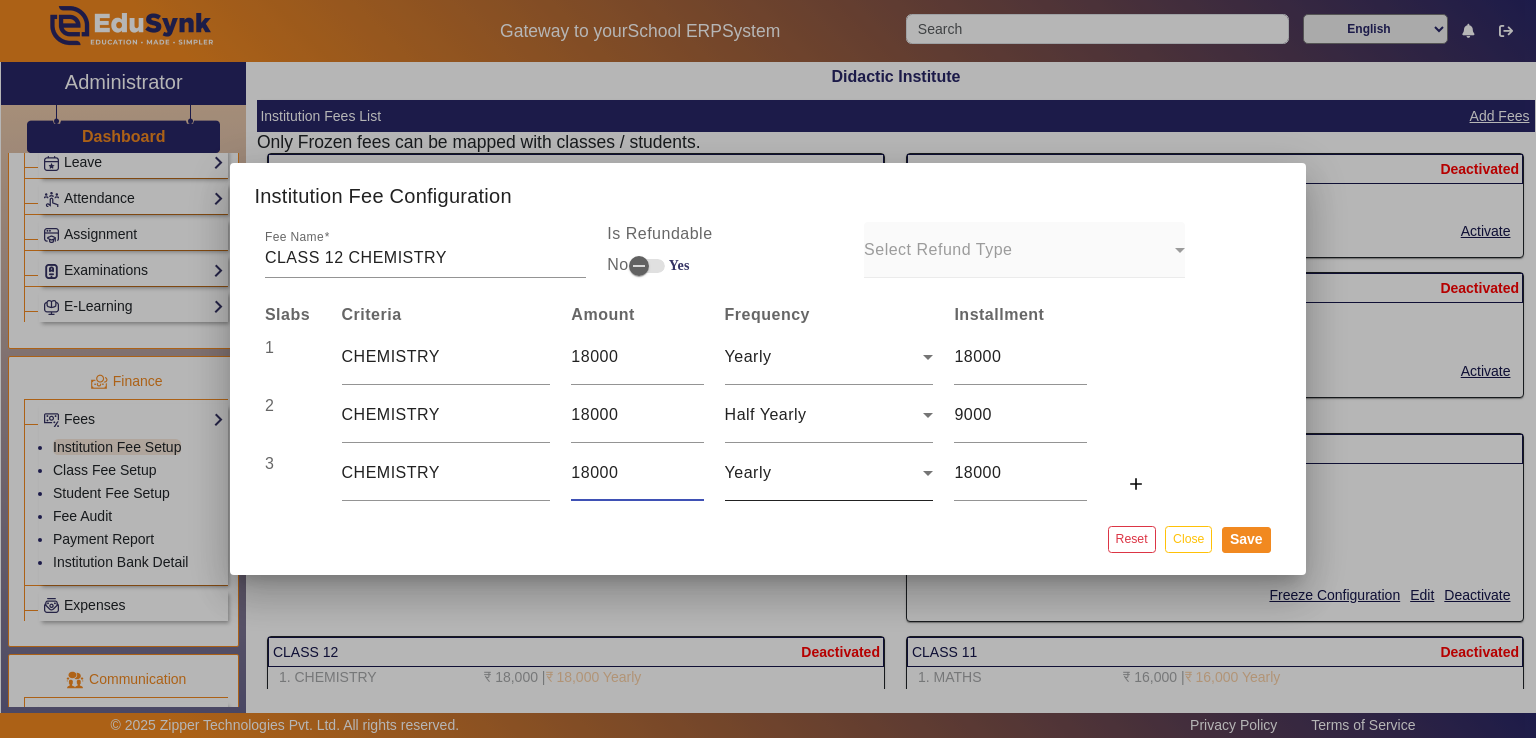 type on "18000" 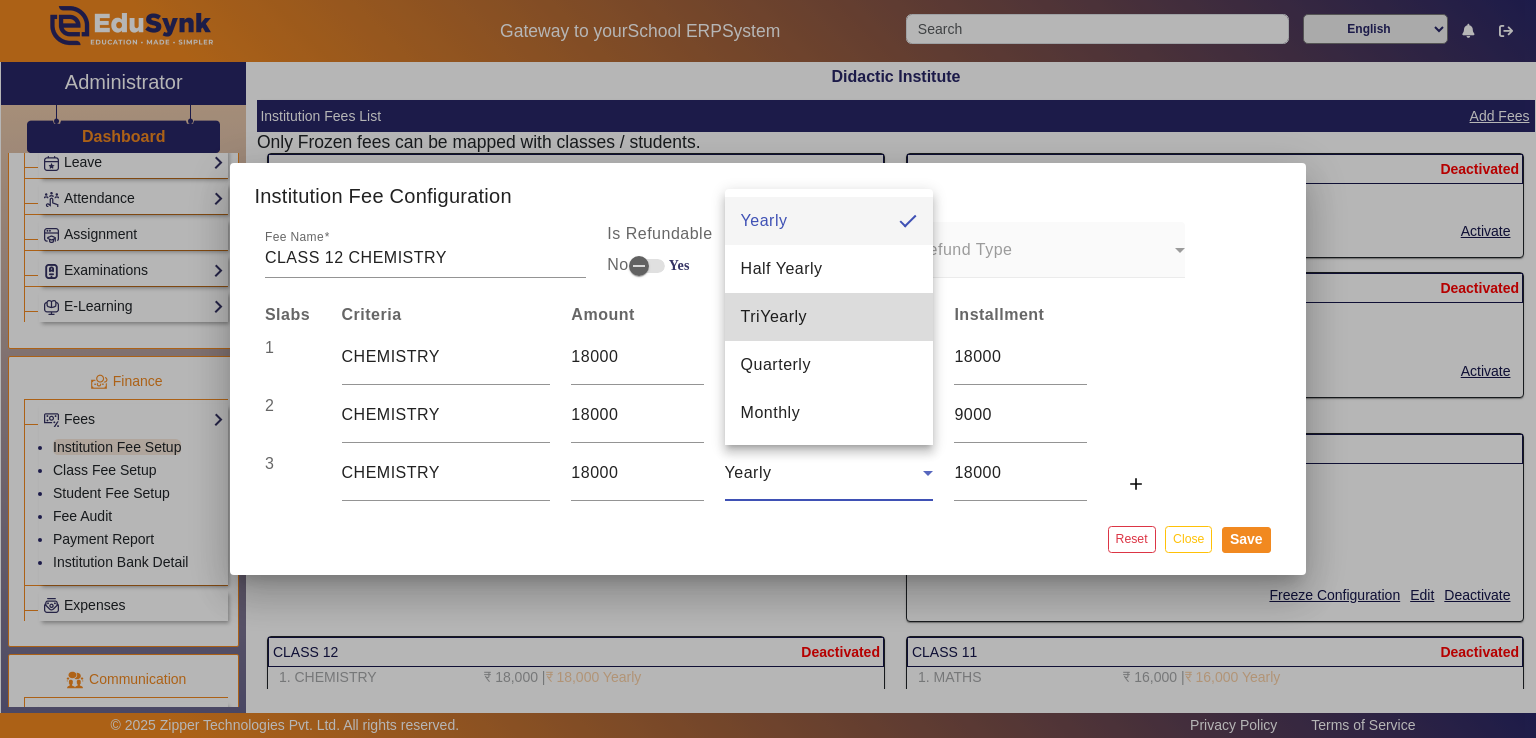 click on "TriYearly" at bounding box center [829, 317] 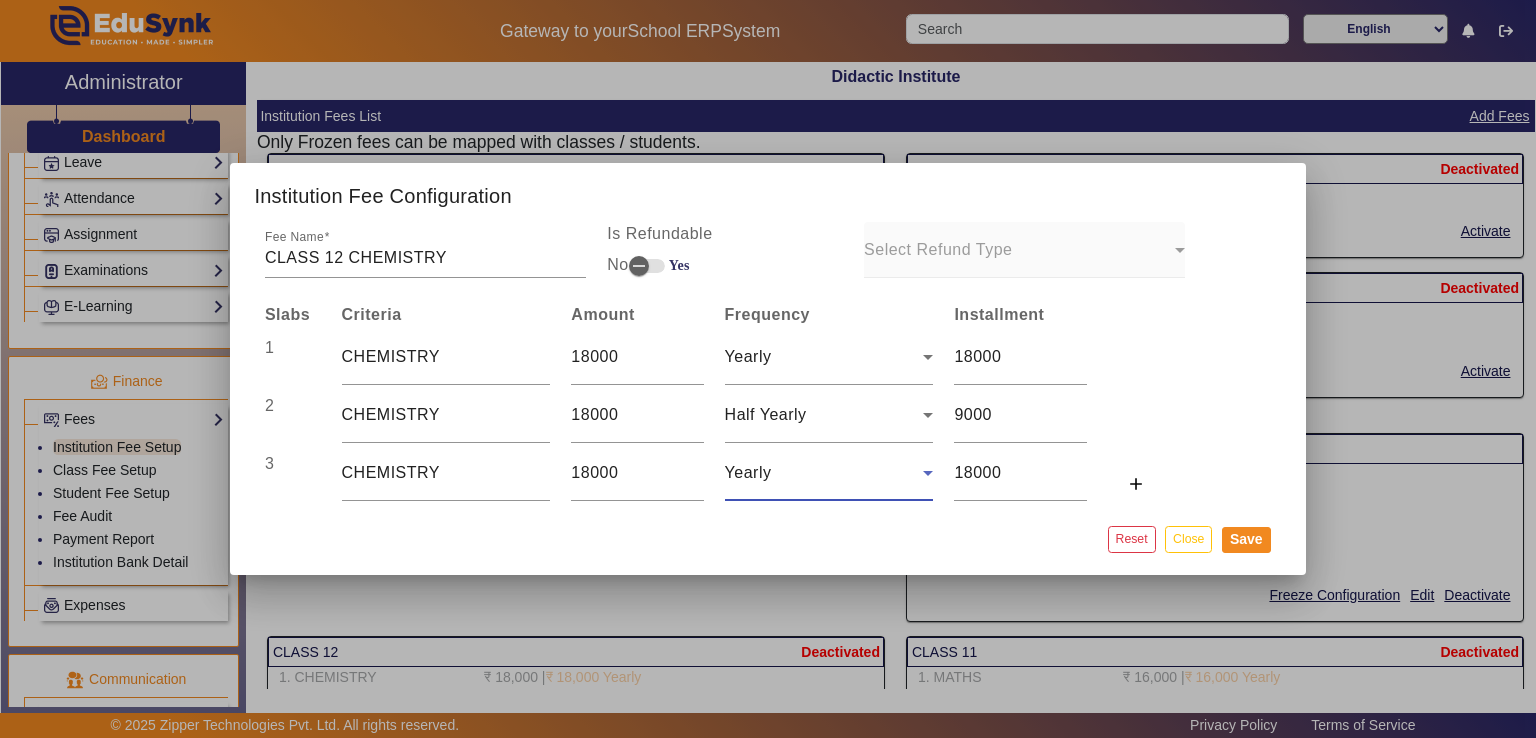 type on "6000" 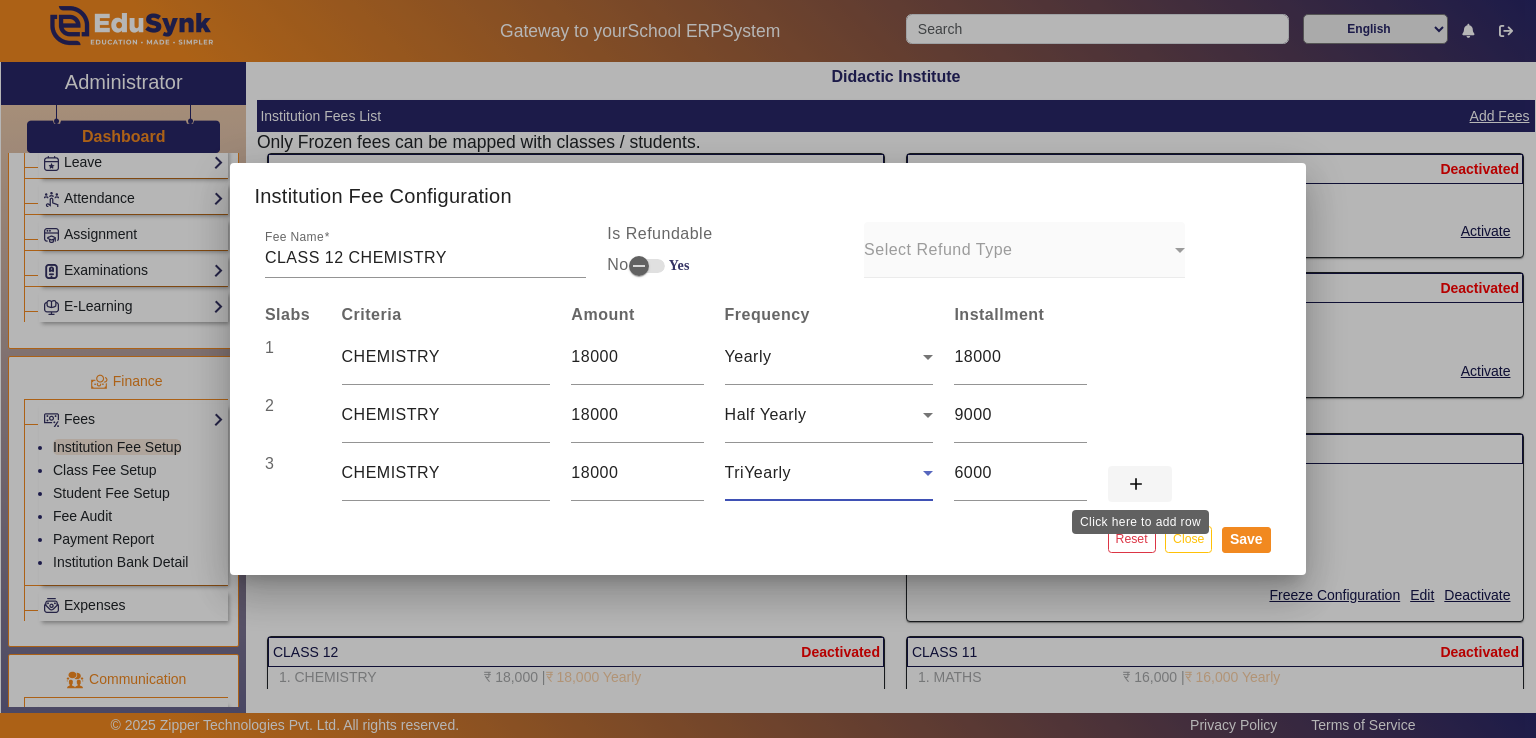 click on "add" at bounding box center (1136, 484) 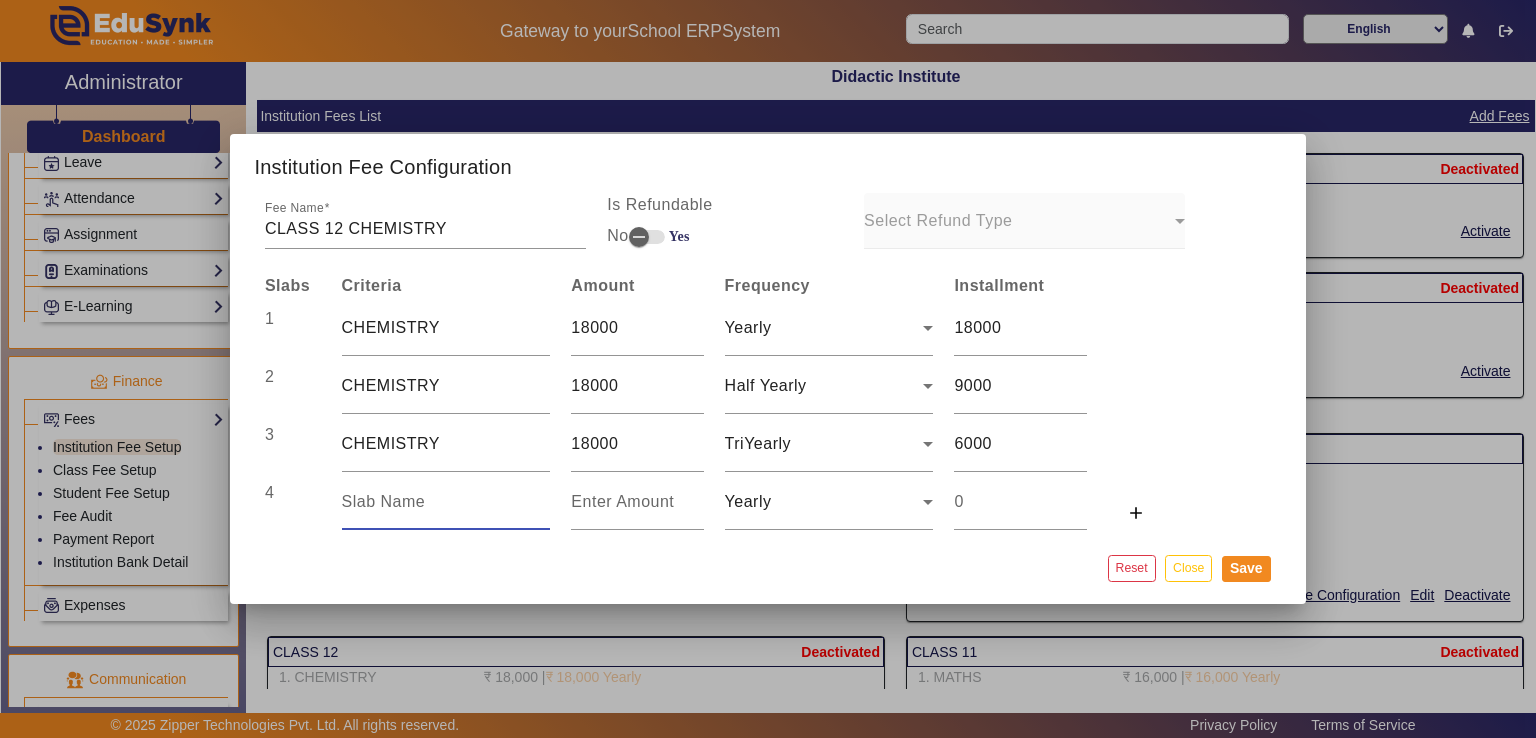 click at bounding box center (446, 502) 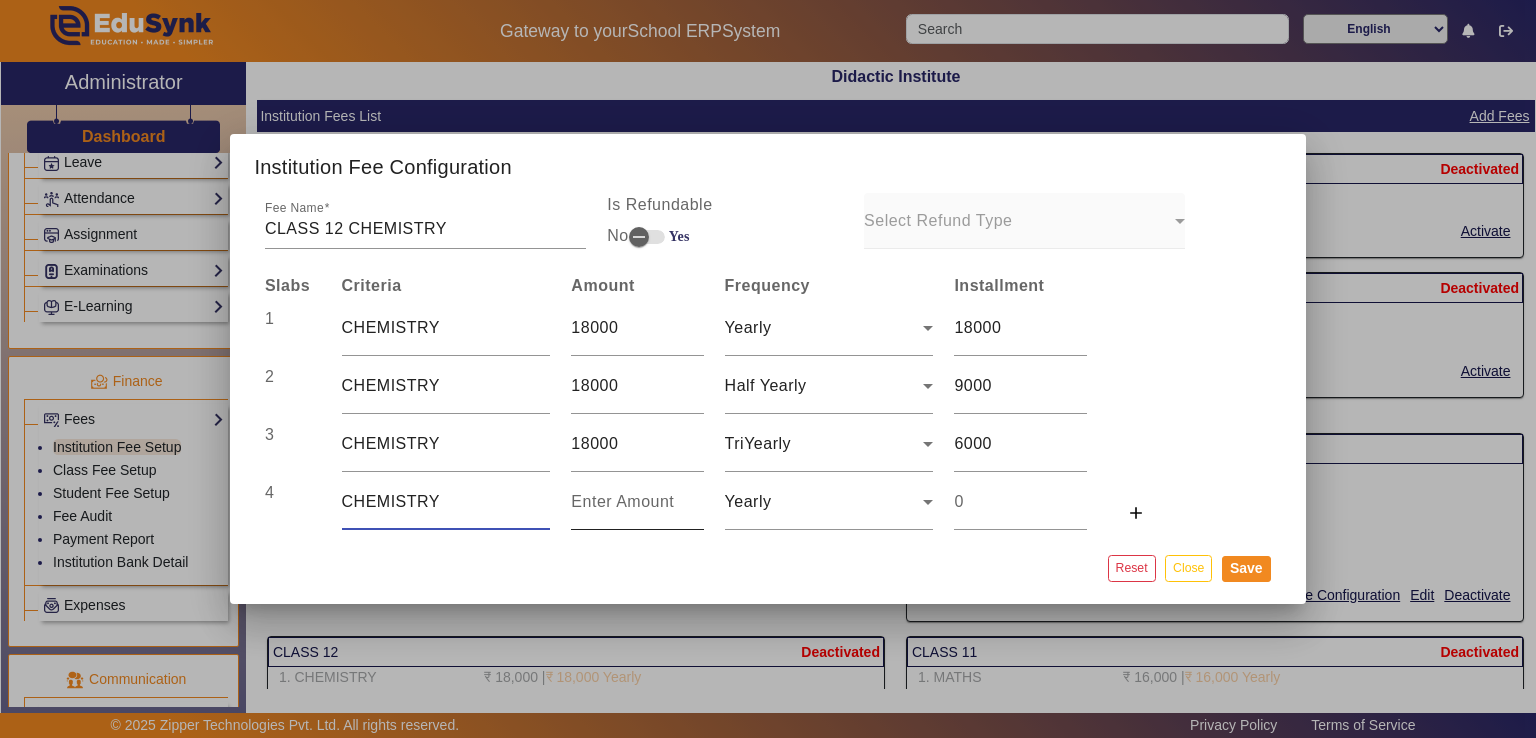 type on "CHEMISTRY" 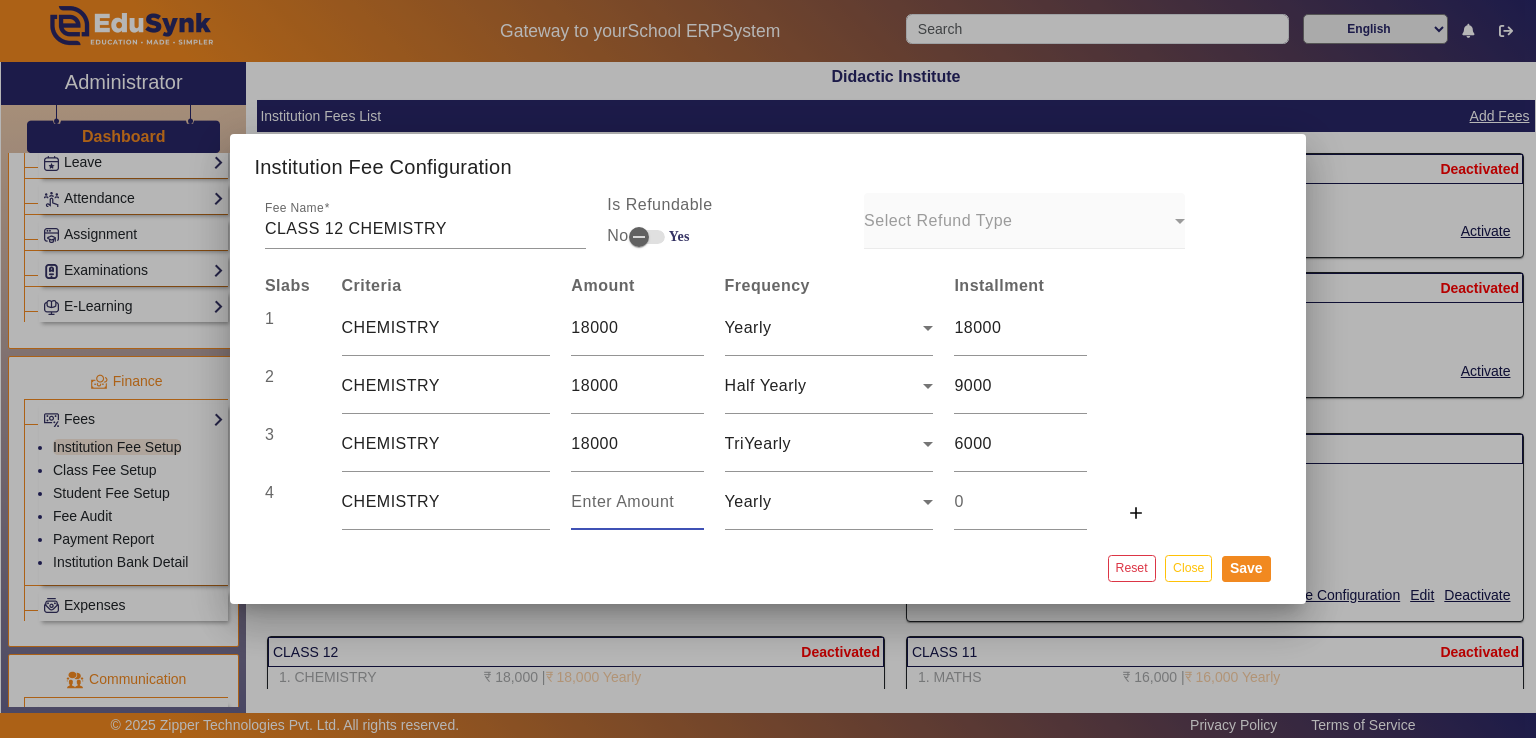click at bounding box center [637, 502] 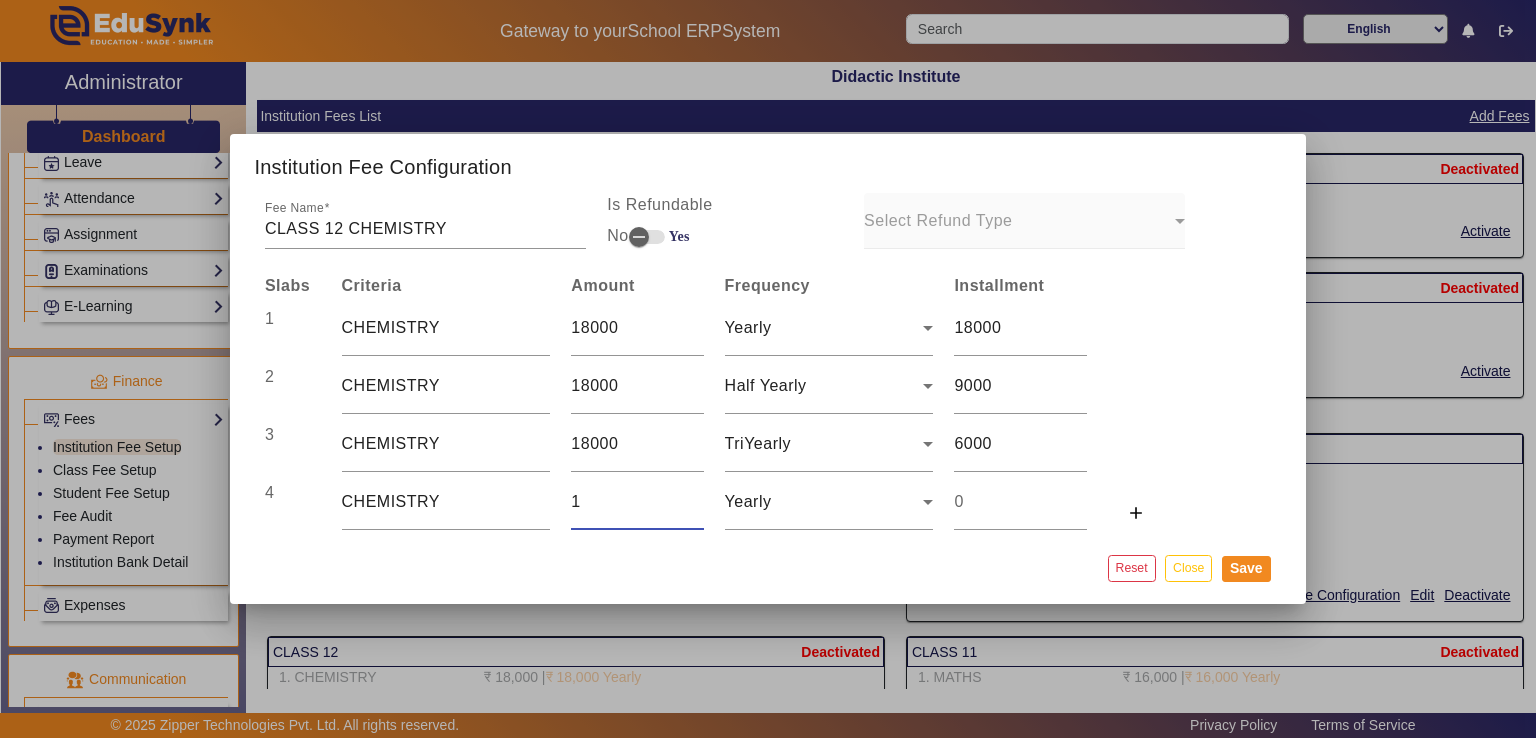 type on "1" 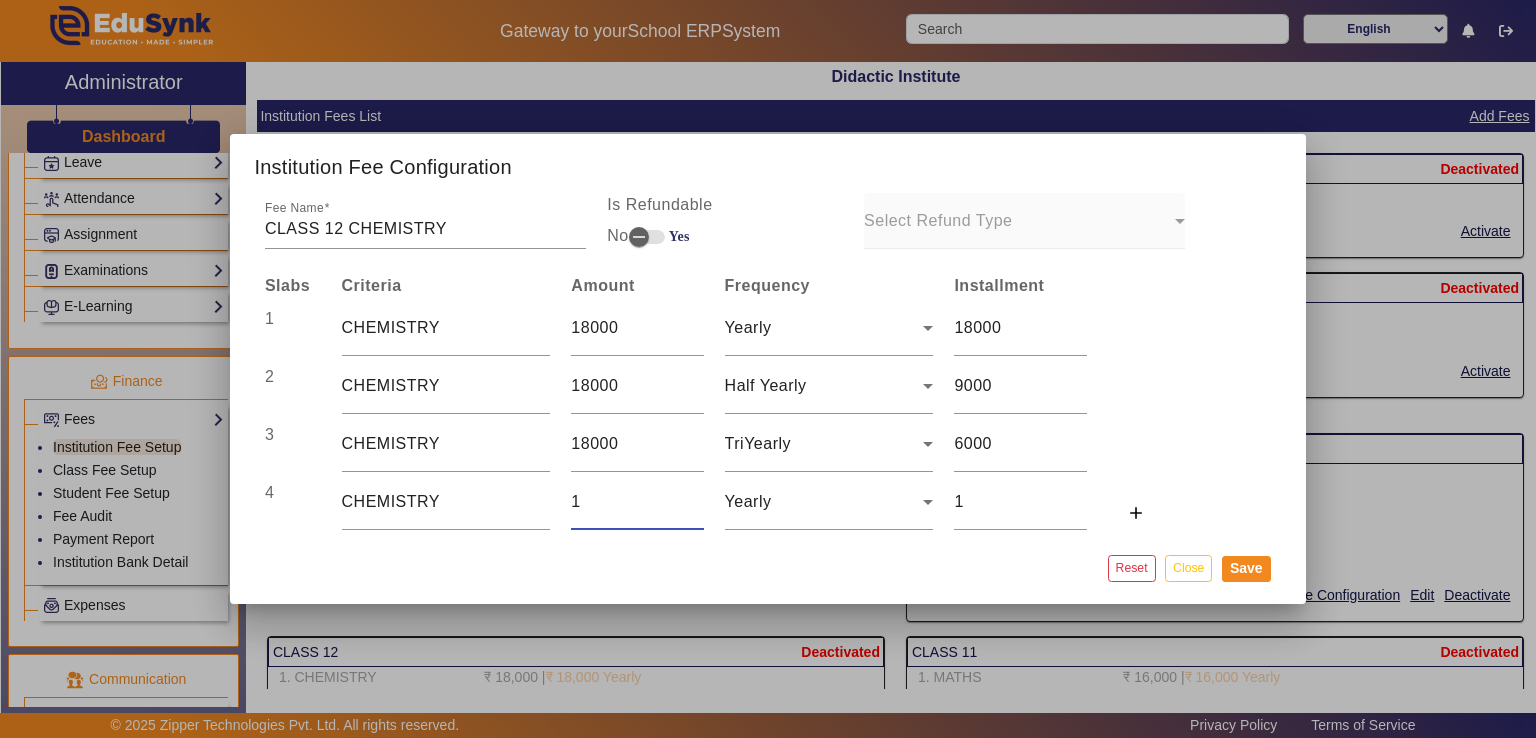 type on "18" 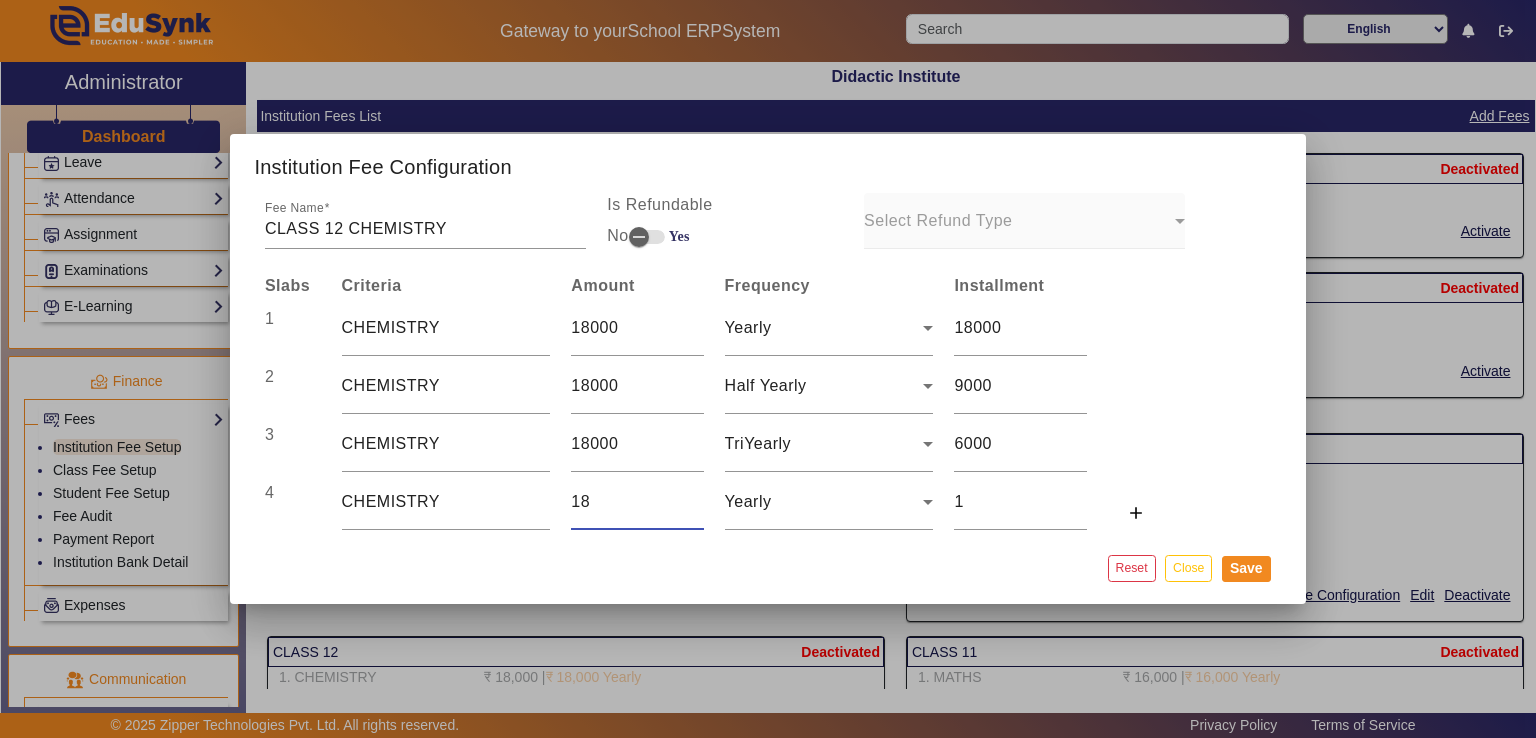 type on "18" 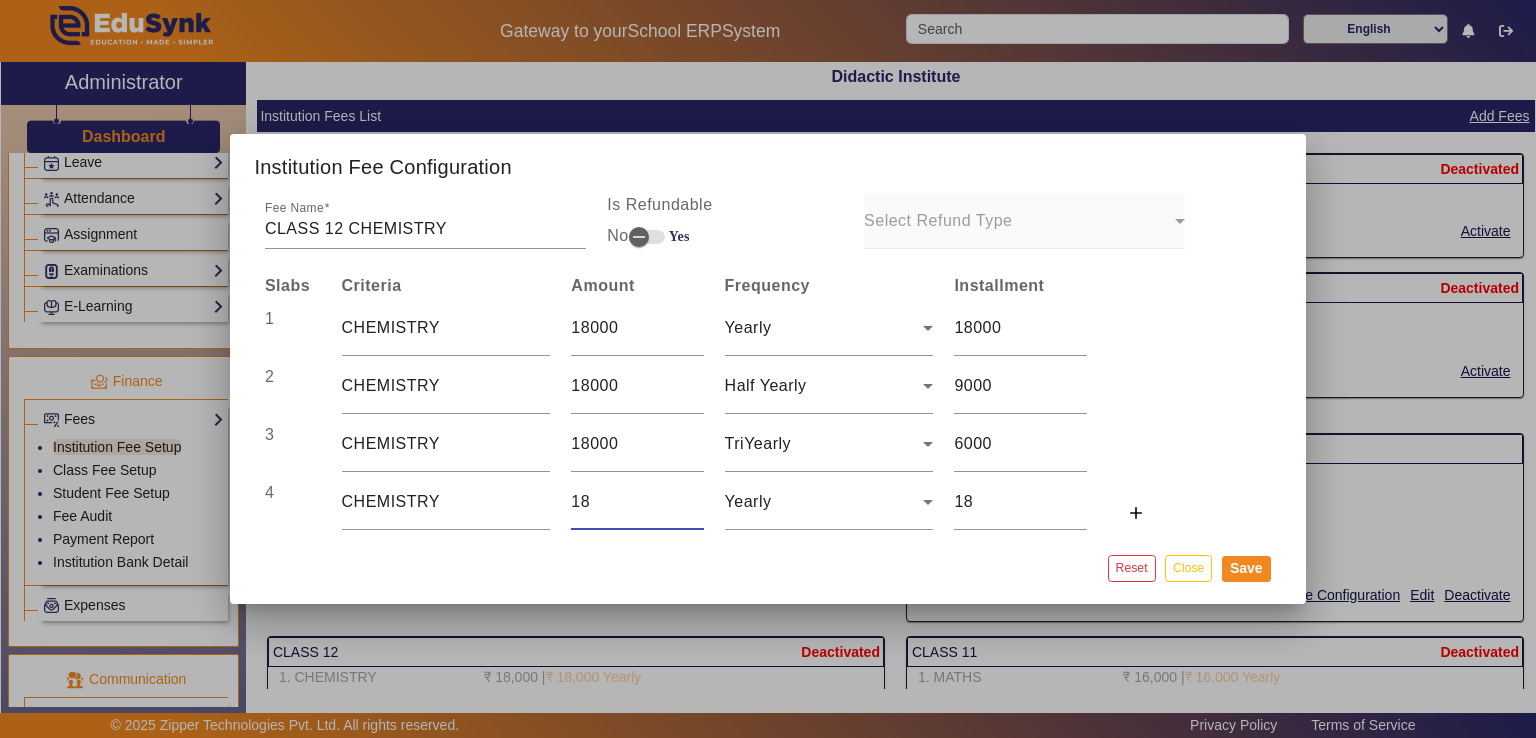type on "180" 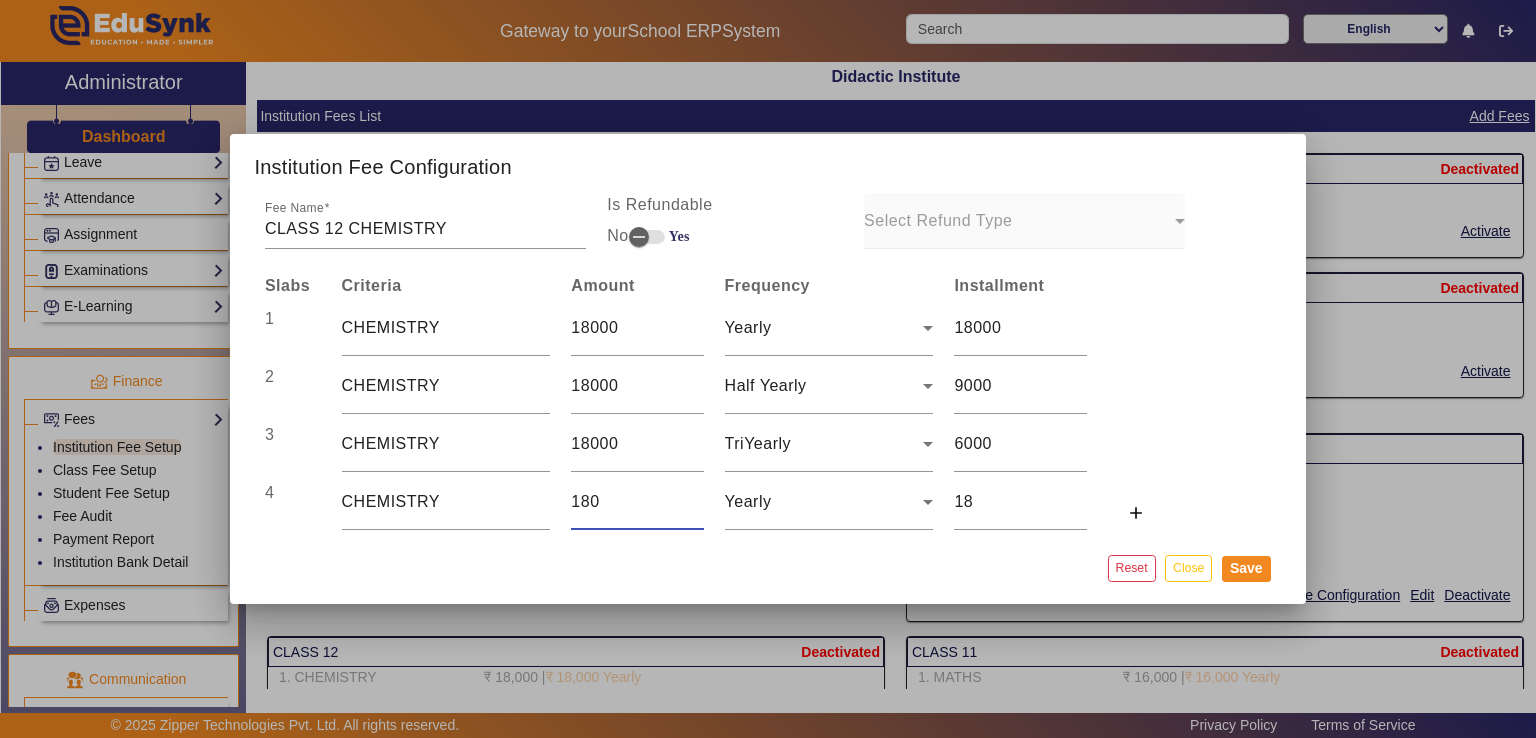 type on "180" 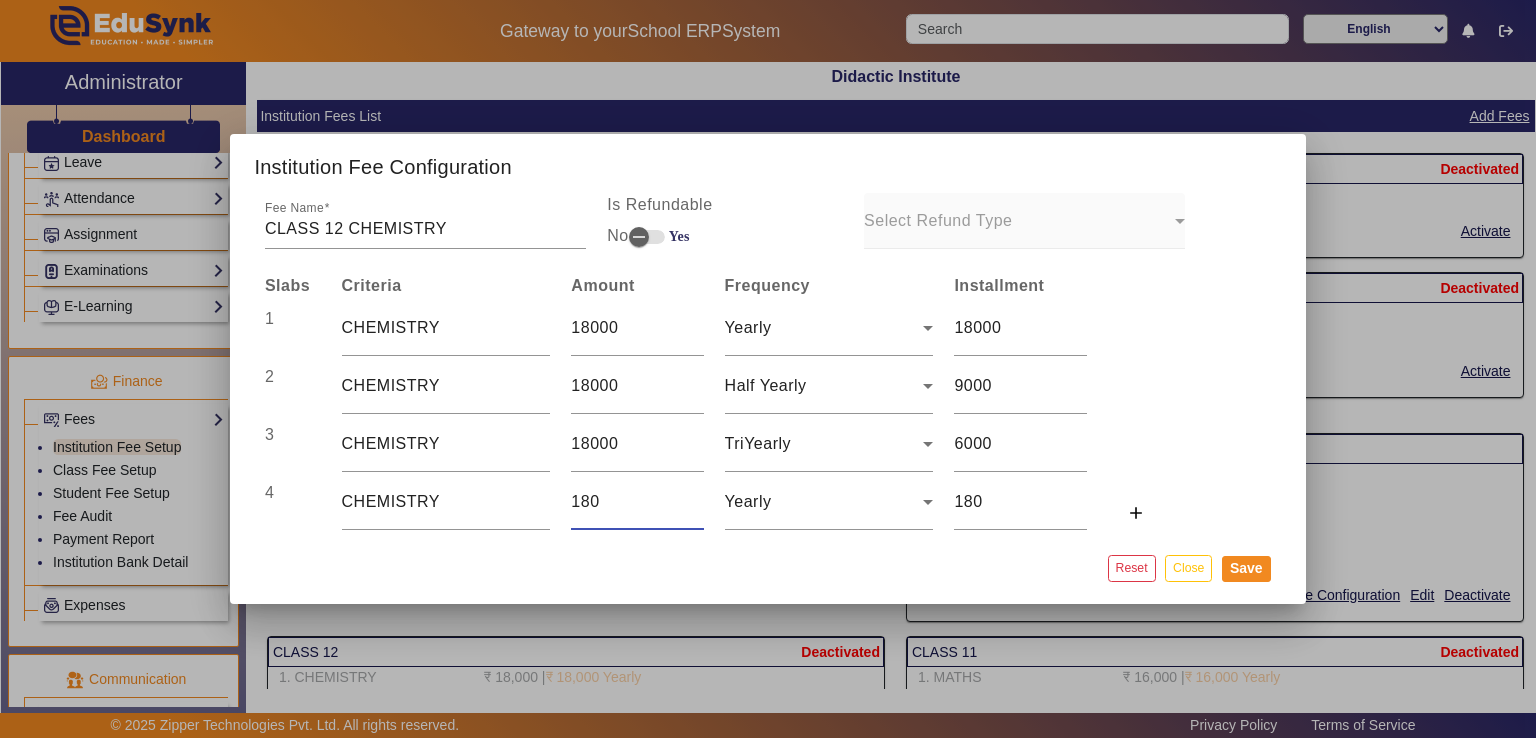 type on "1800" 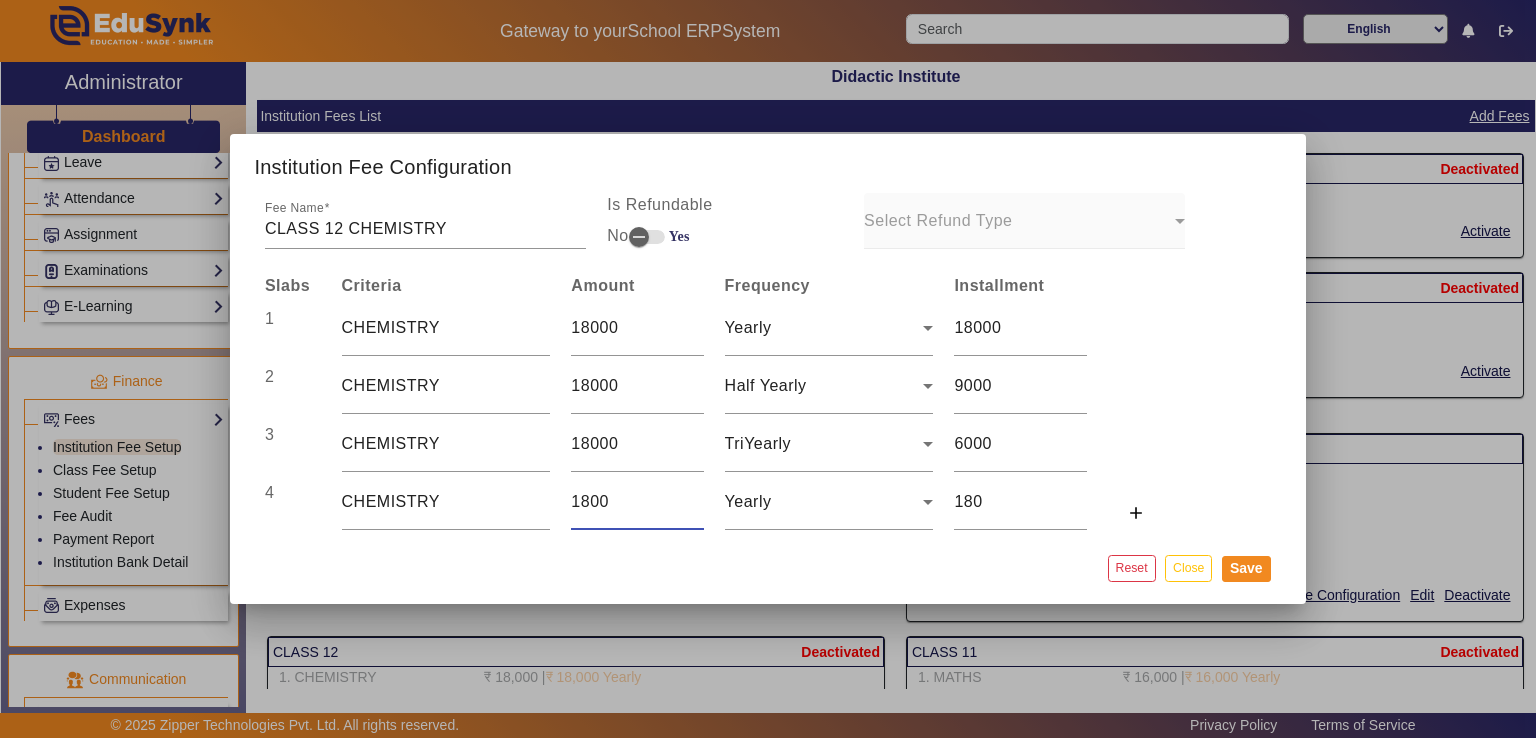 type on "1800" 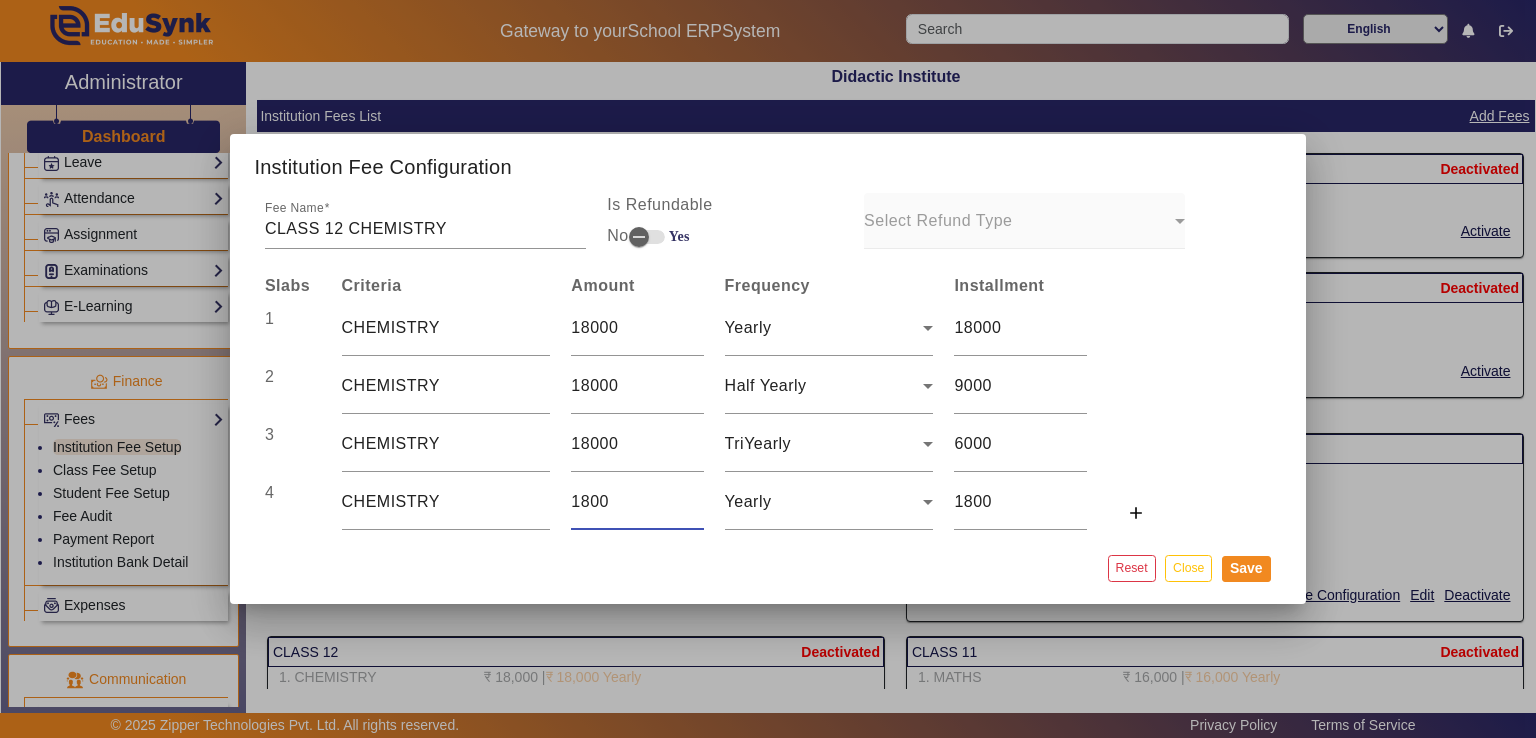 type on "18000" 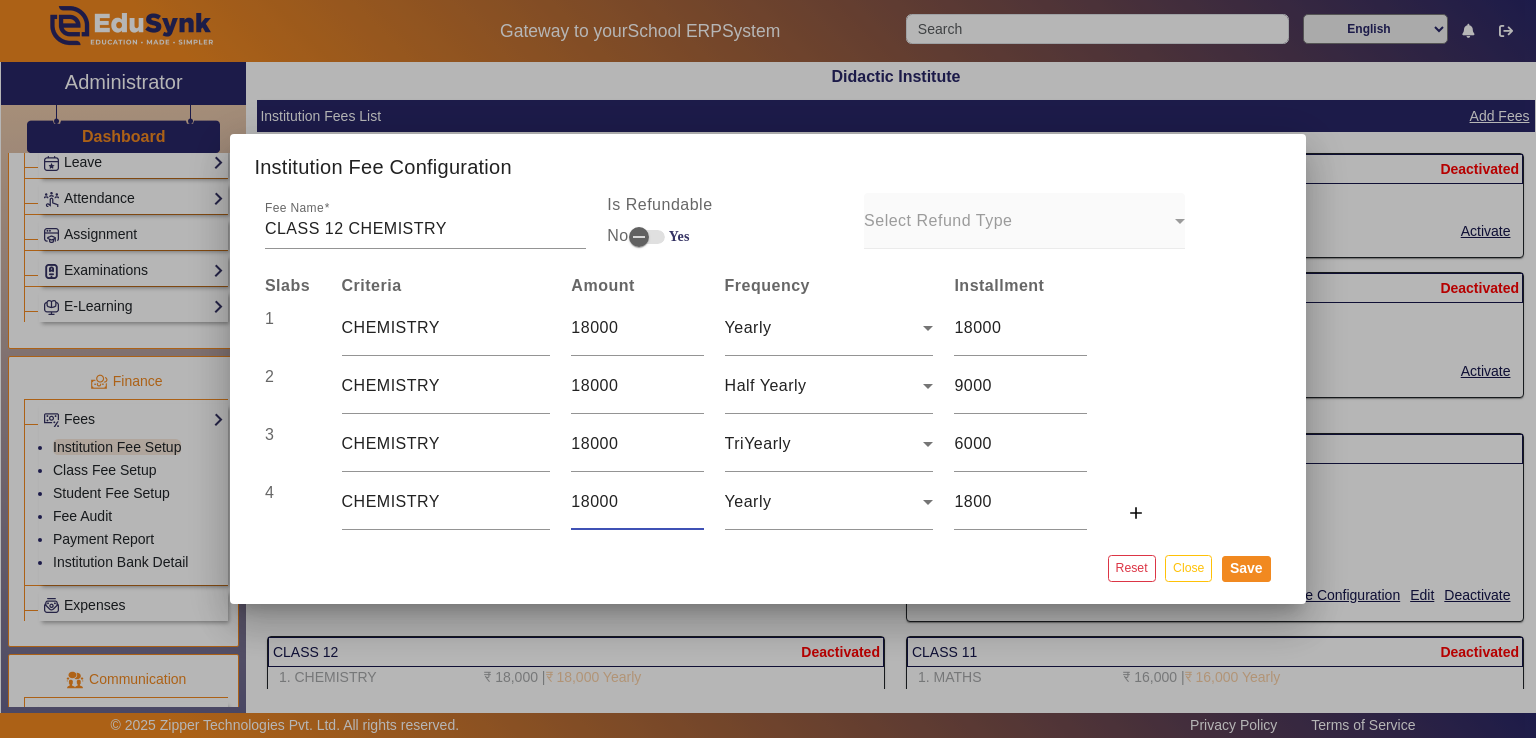 type on "18000" 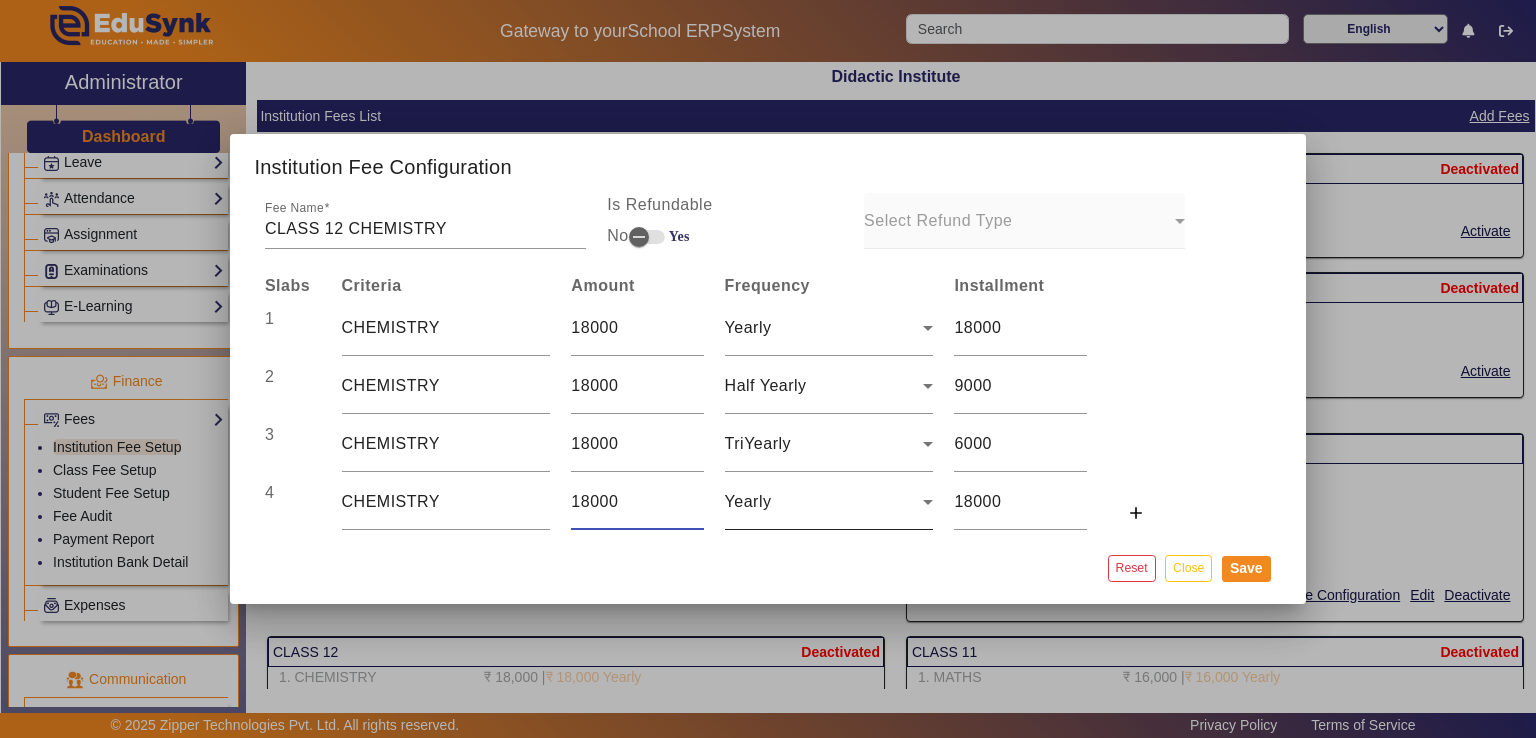 type on "18000" 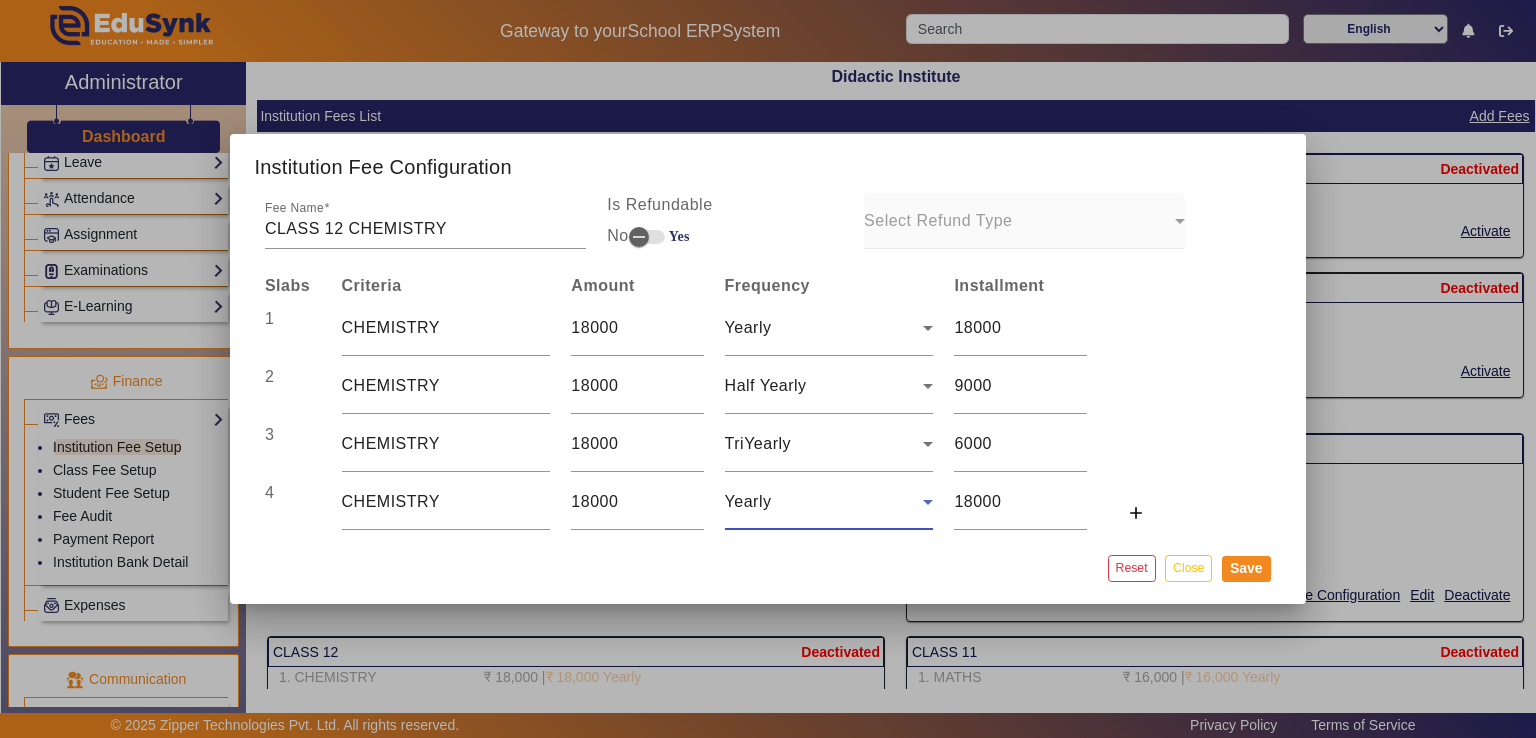 click on "Yearly" at bounding box center (824, 502) 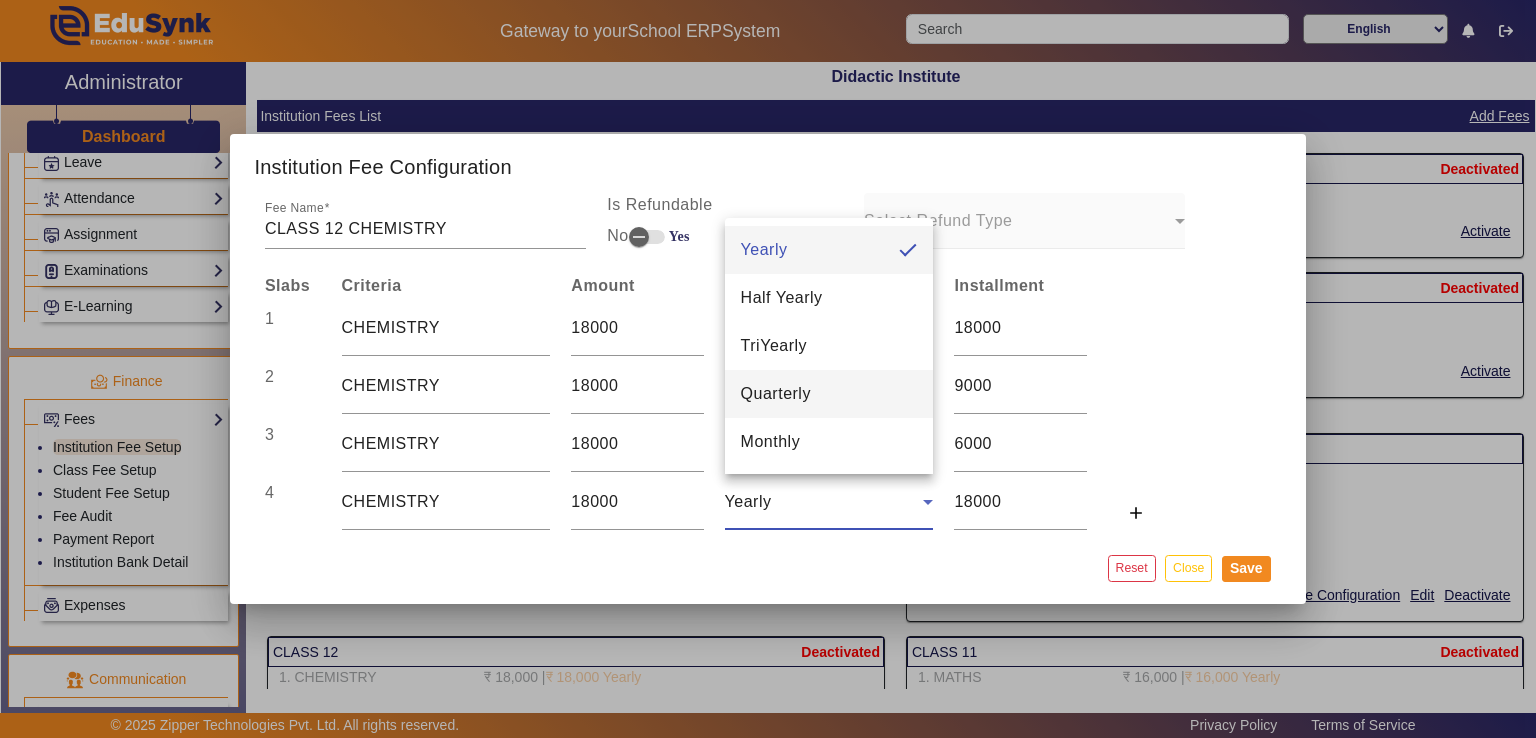 click on "Quarterly" at bounding box center [829, 394] 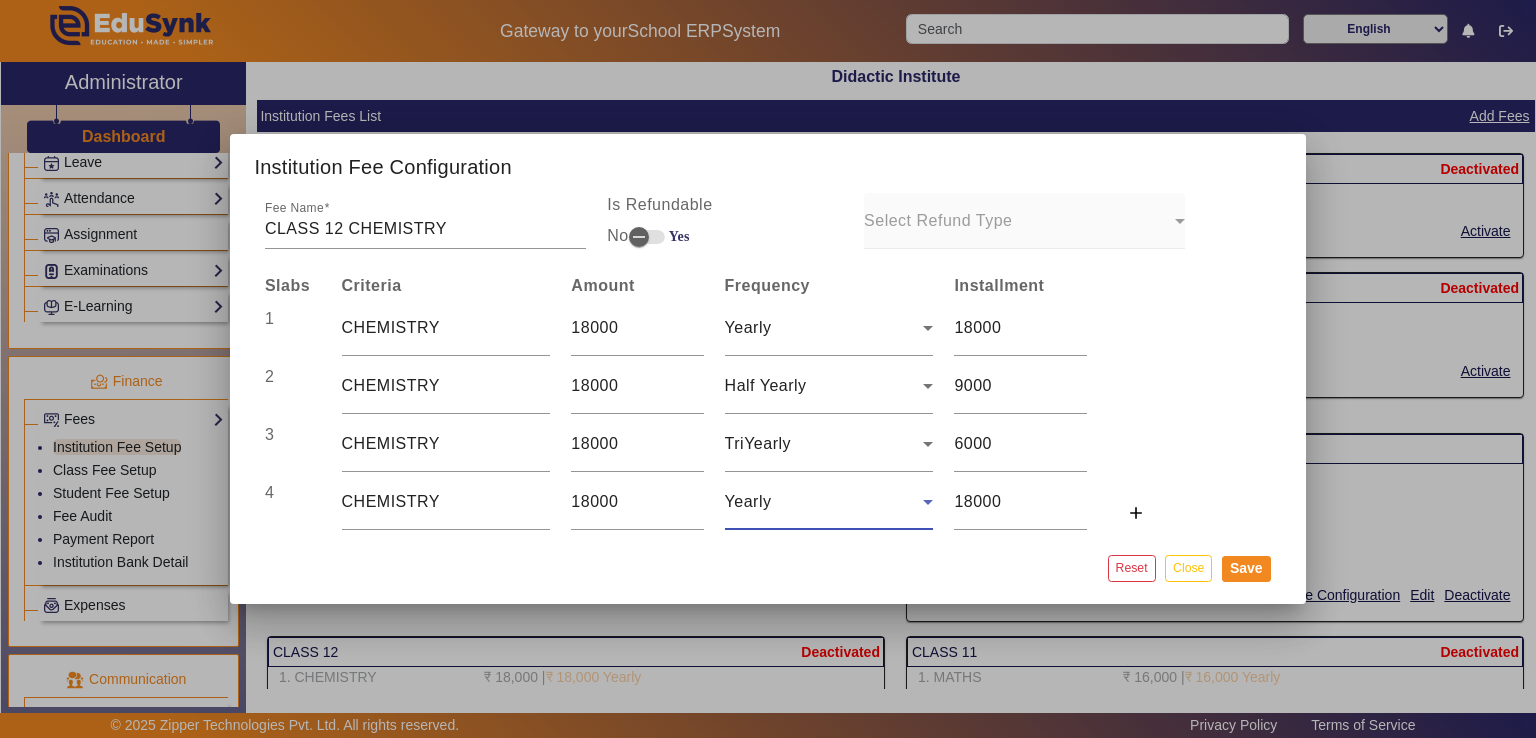 type on "4500" 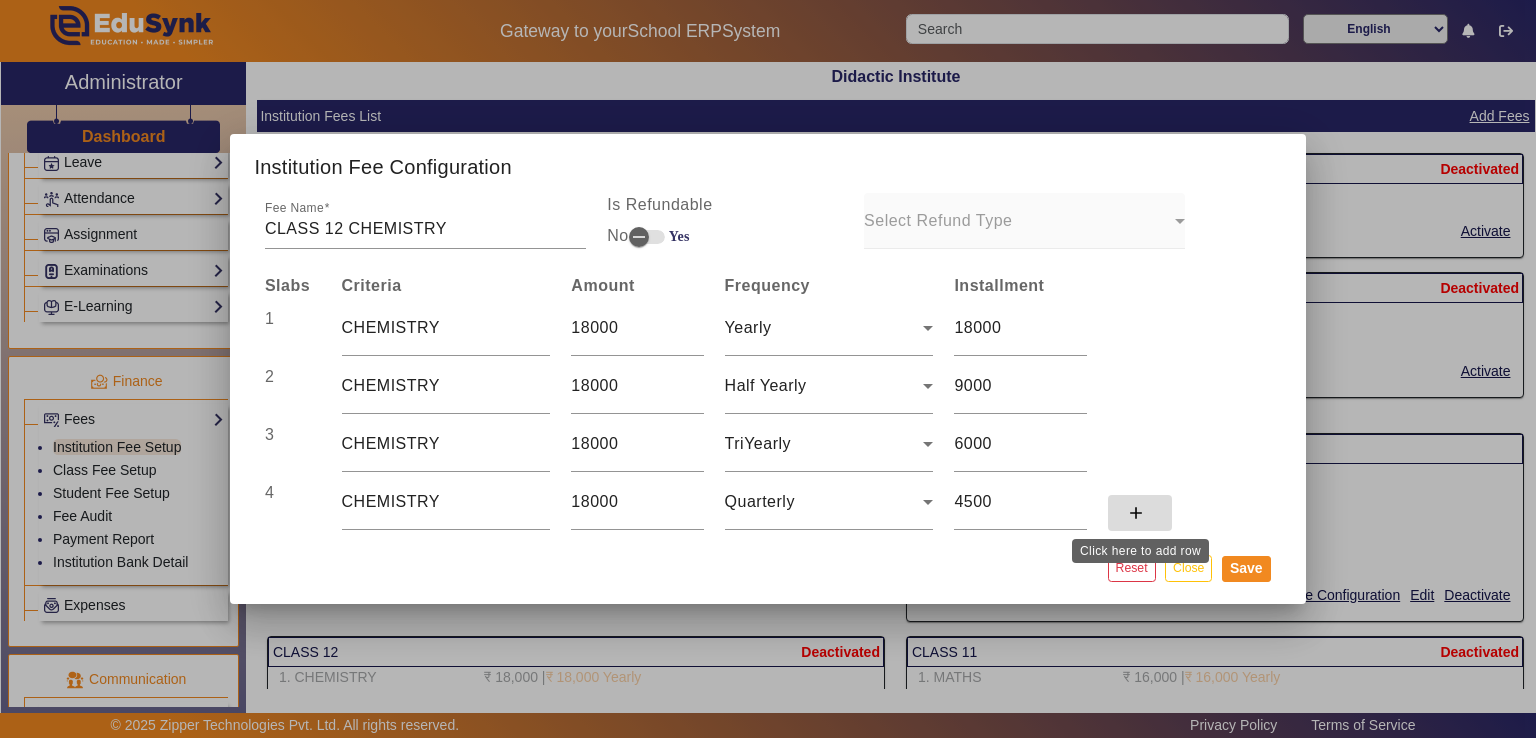 click on "add" at bounding box center (1136, 513) 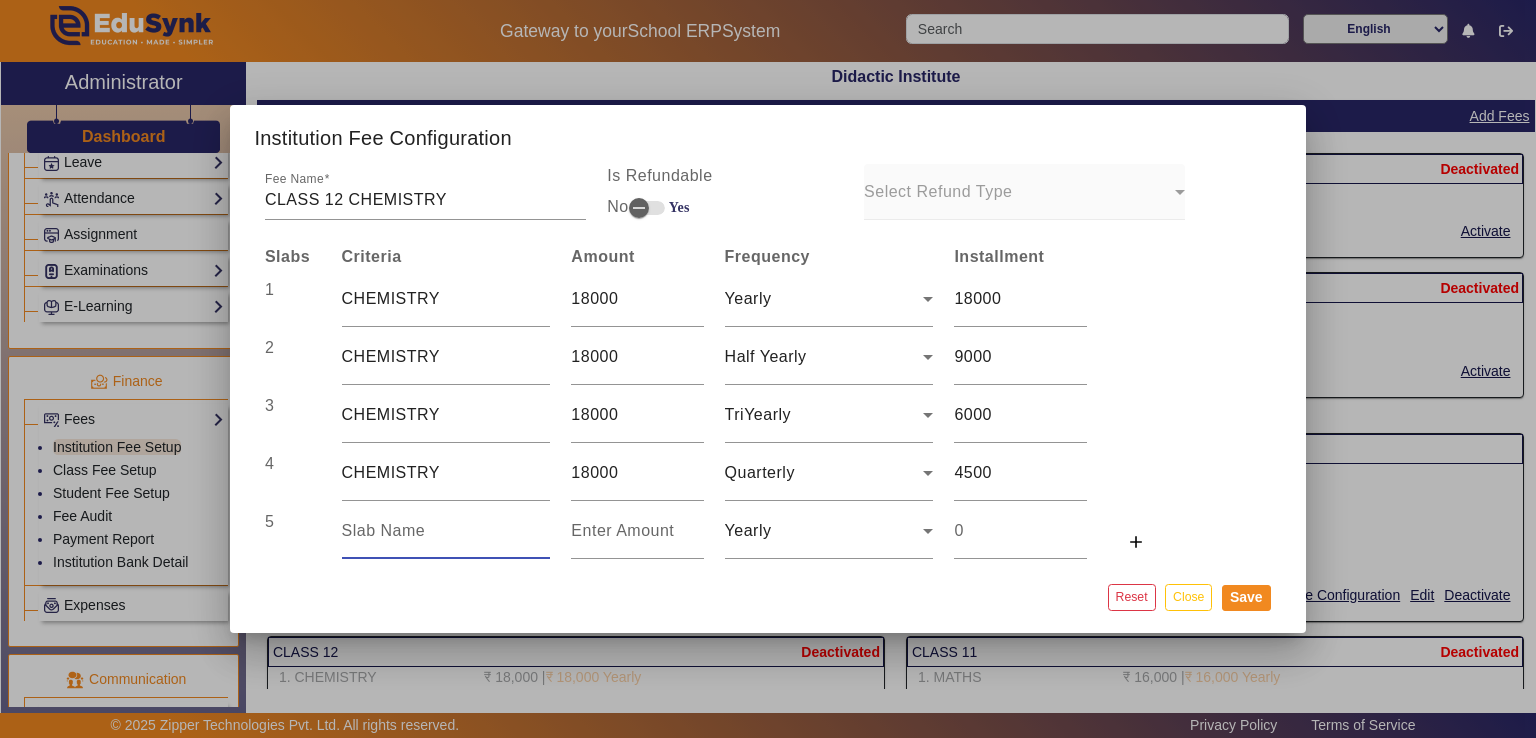 click at bounding box center (446, 531) 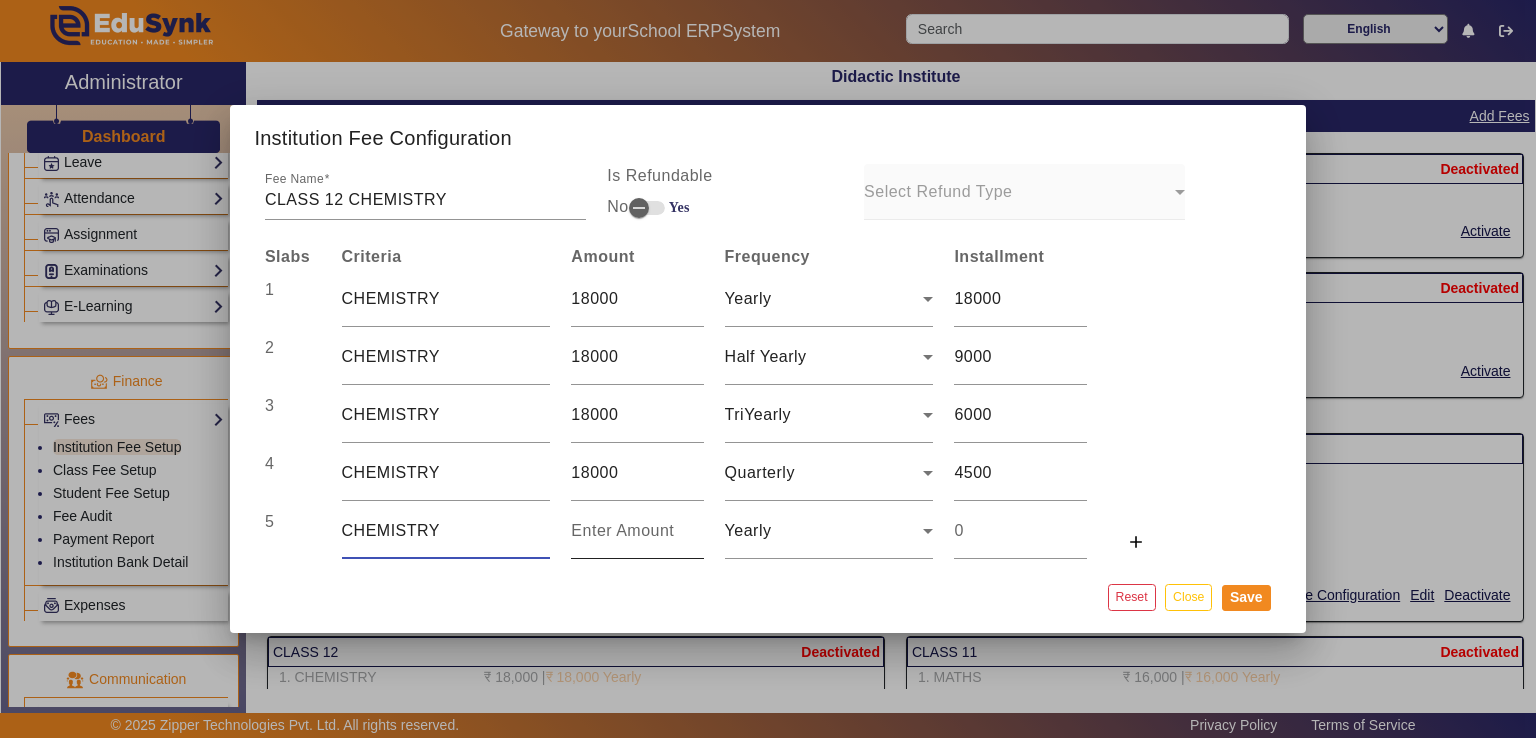 type on "CHEMISTRY" 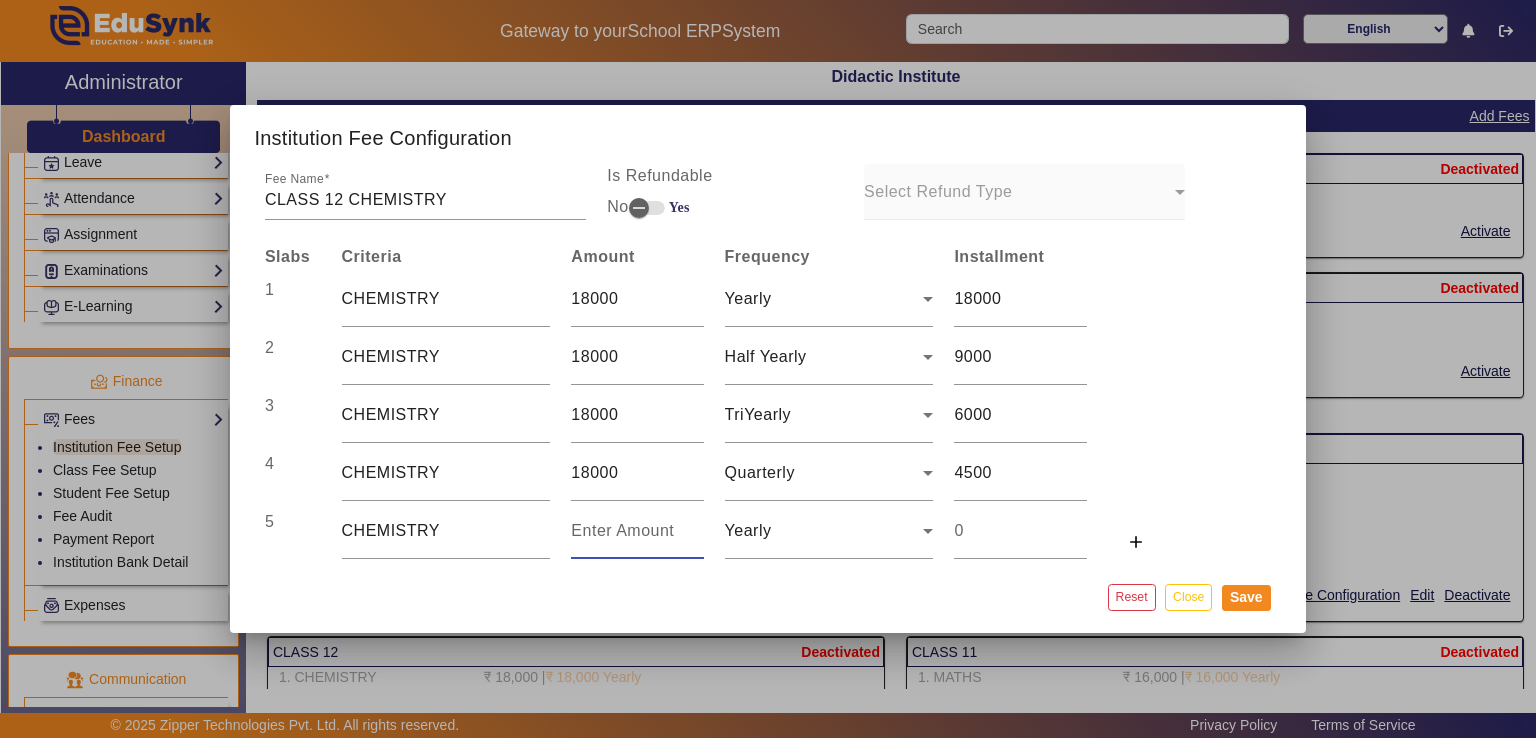 click at bounding box center [637, 531] 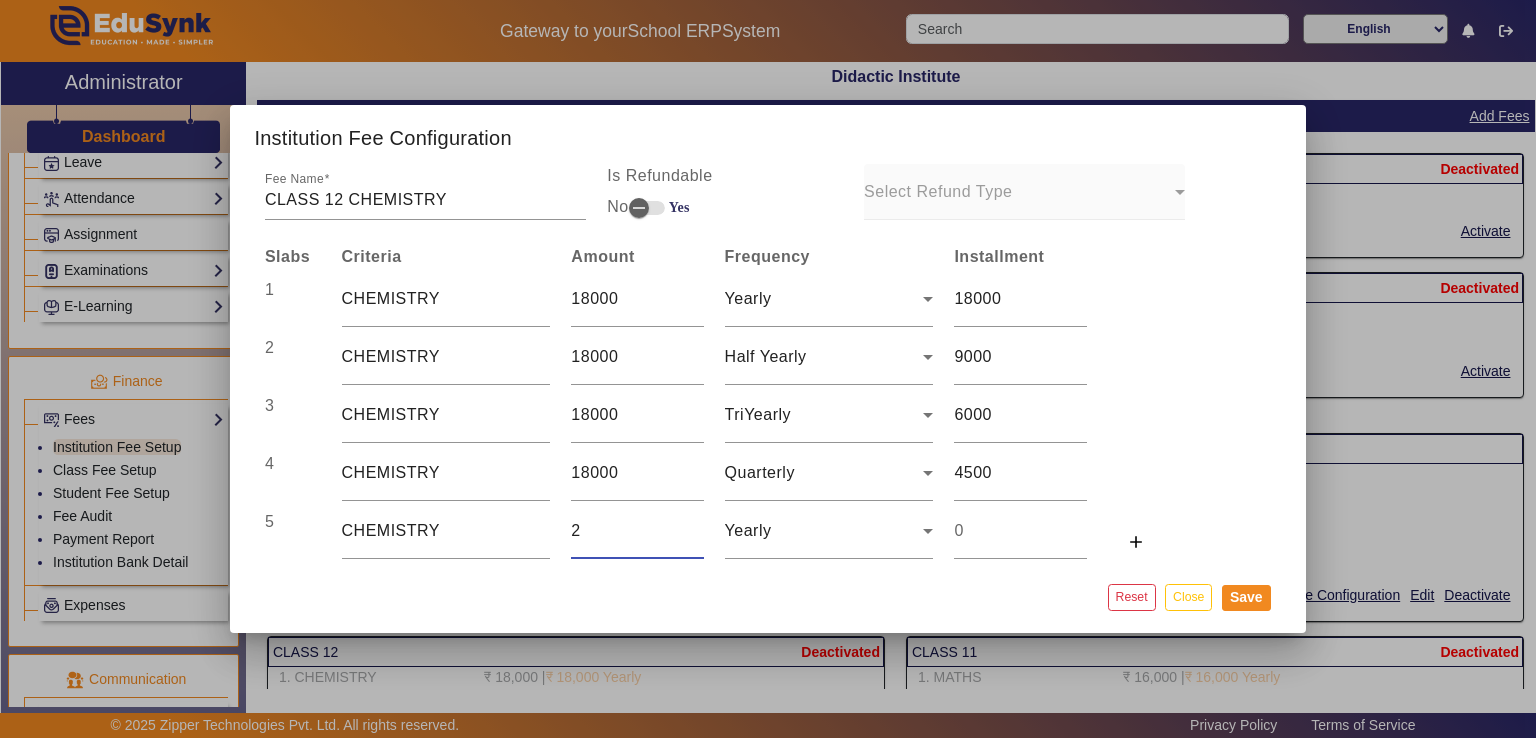 type on "2" 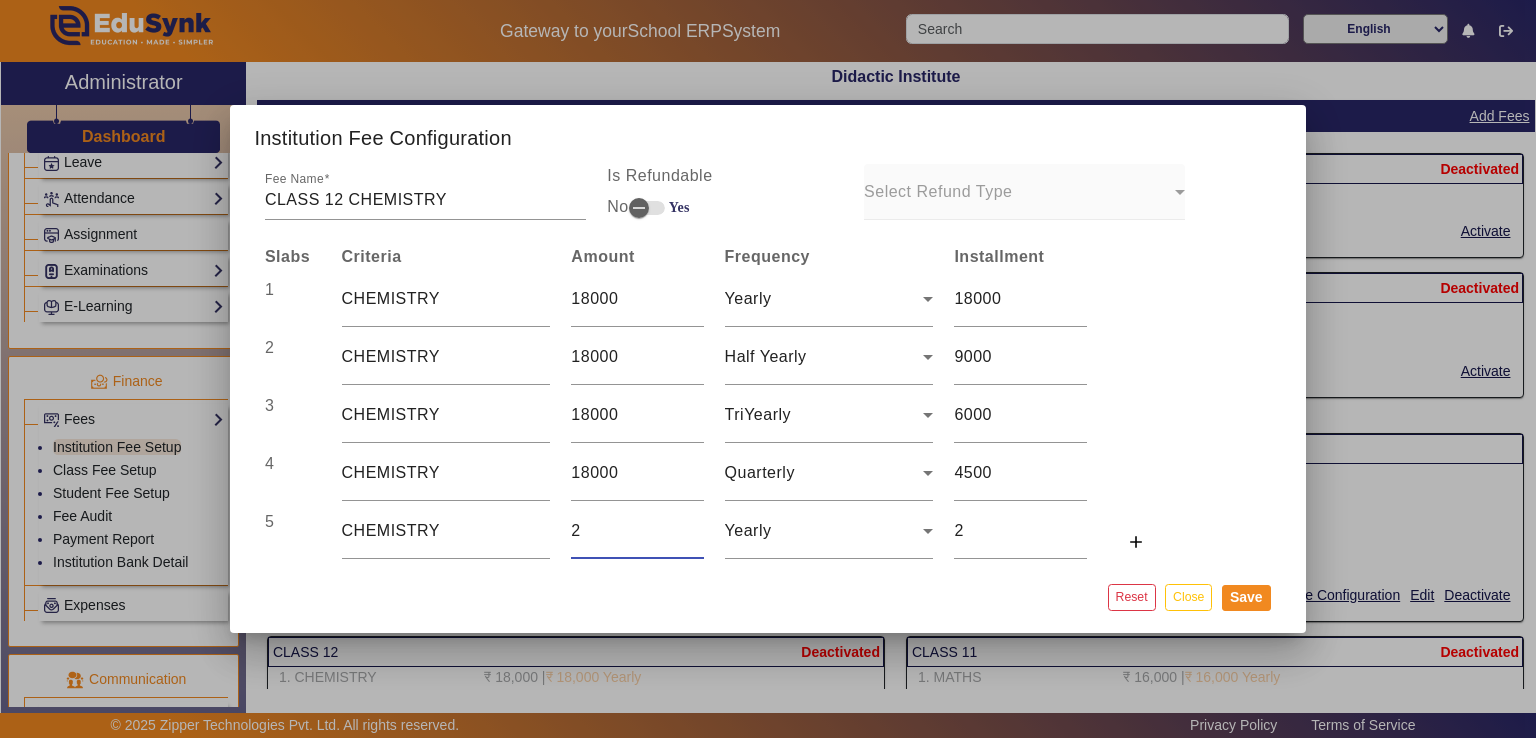 type on "21" 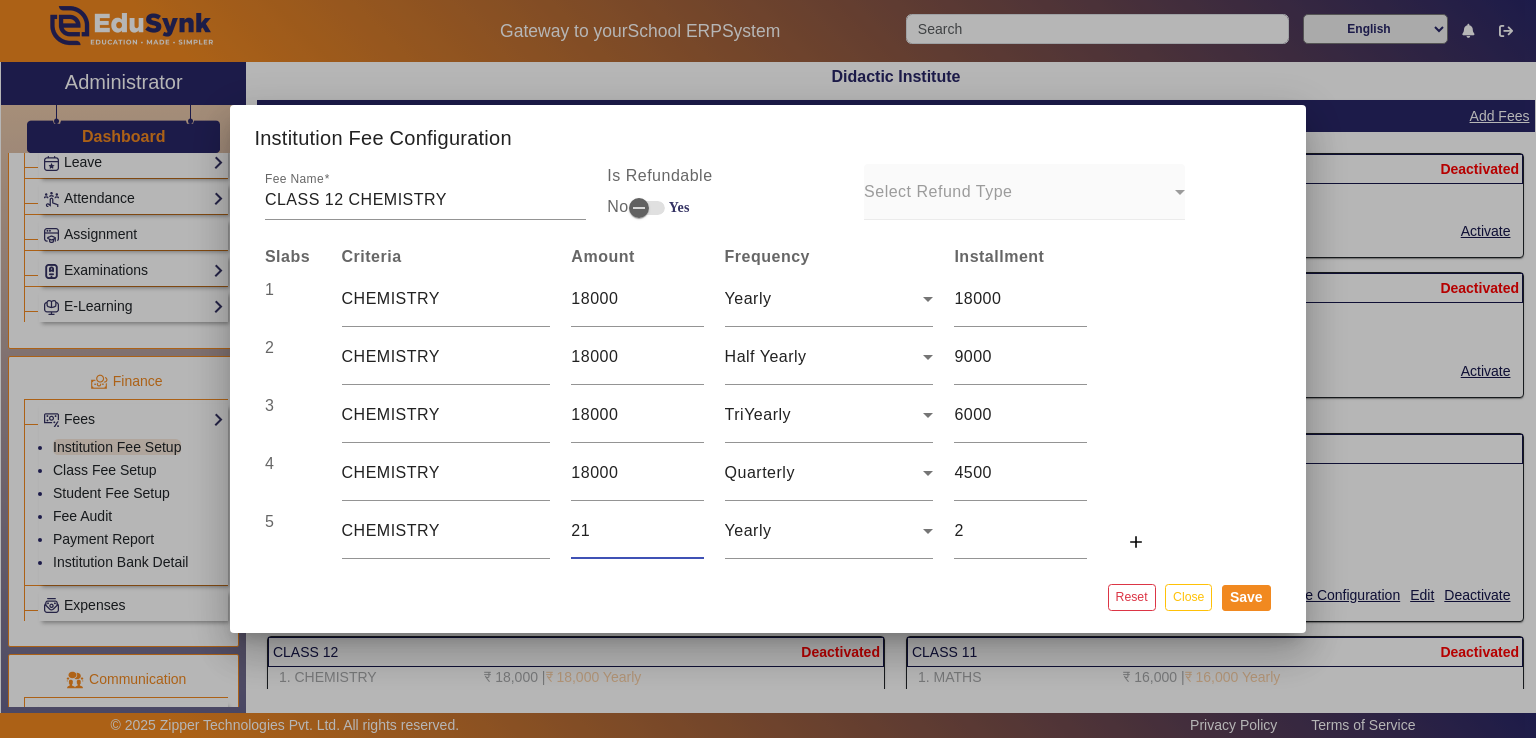 type on "21" 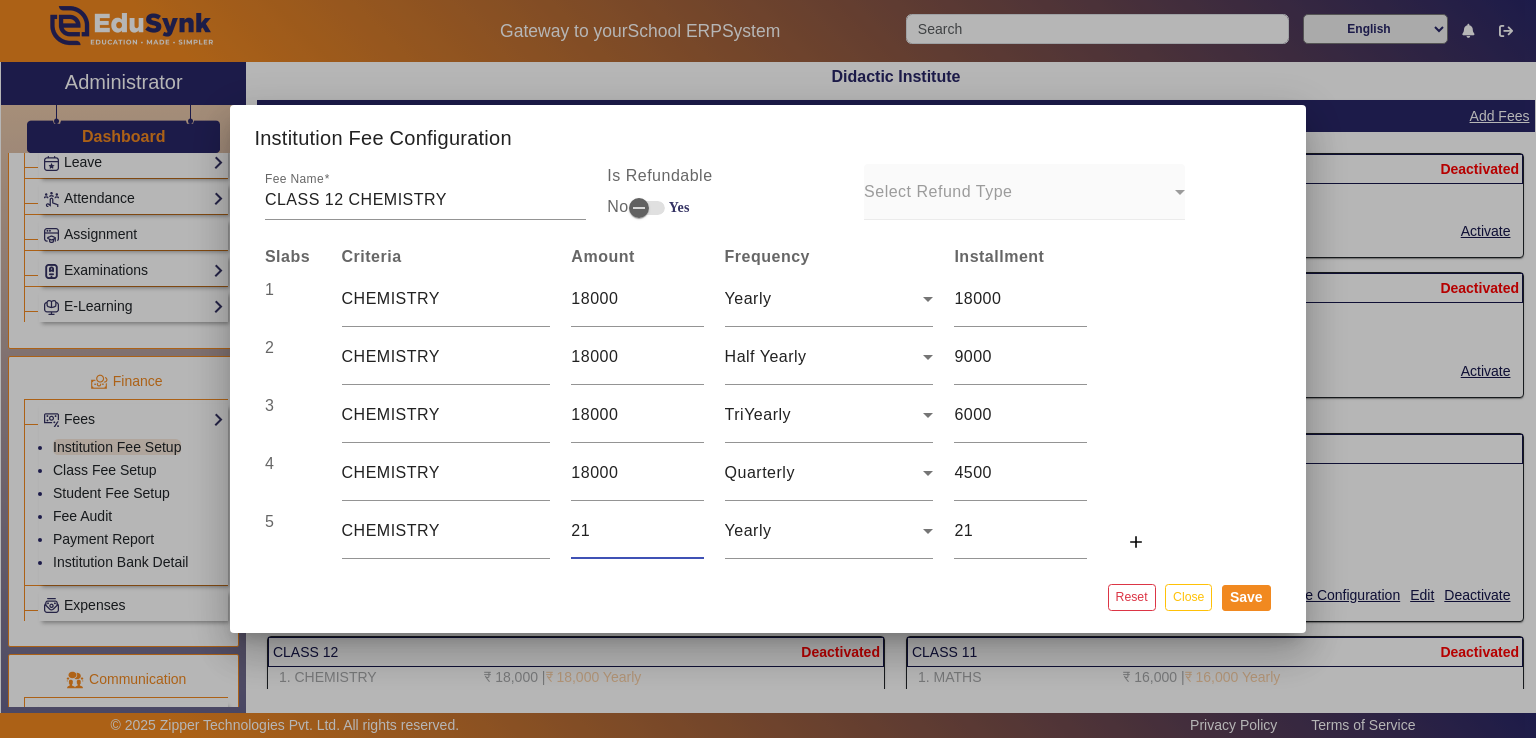 type on "216" 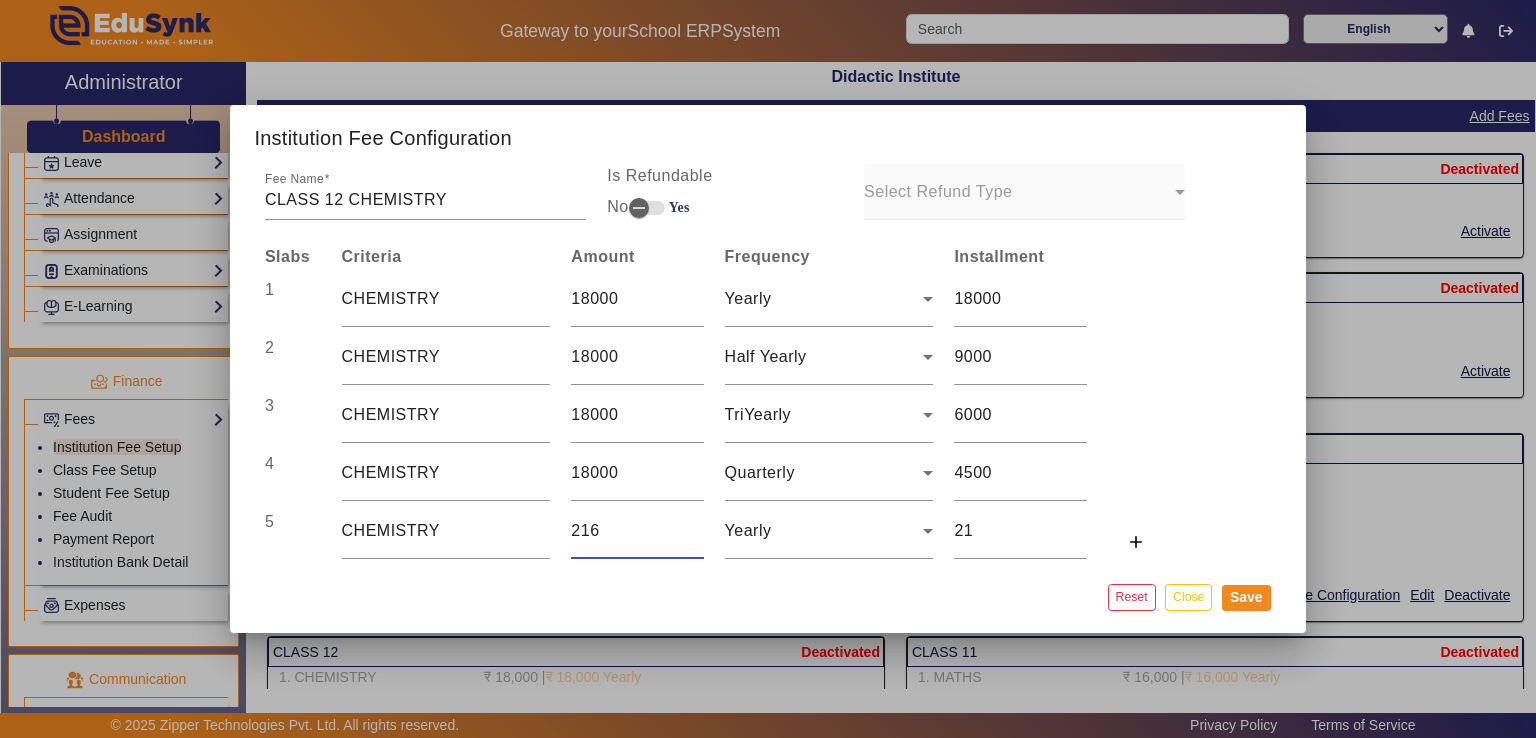 type on "216" 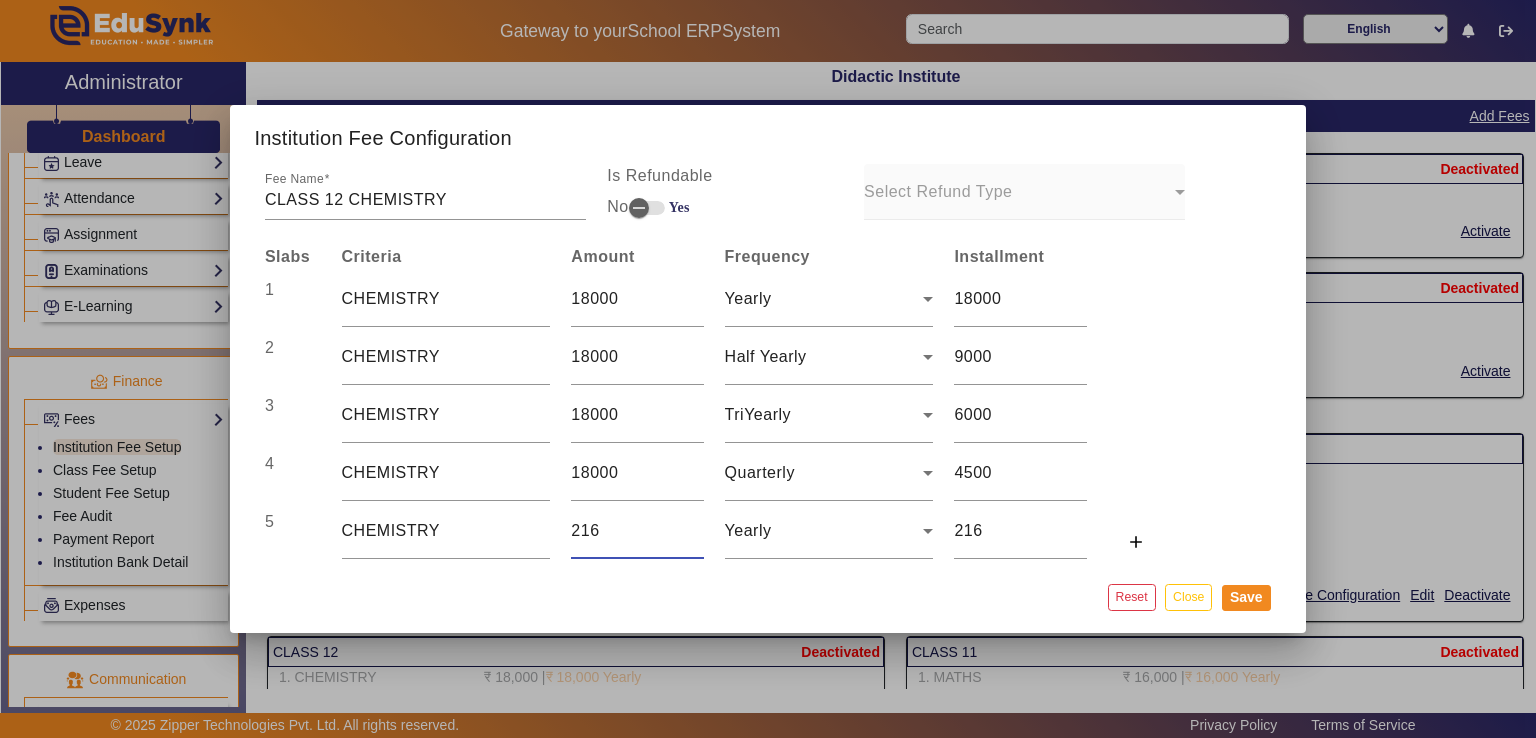 type on "2160" 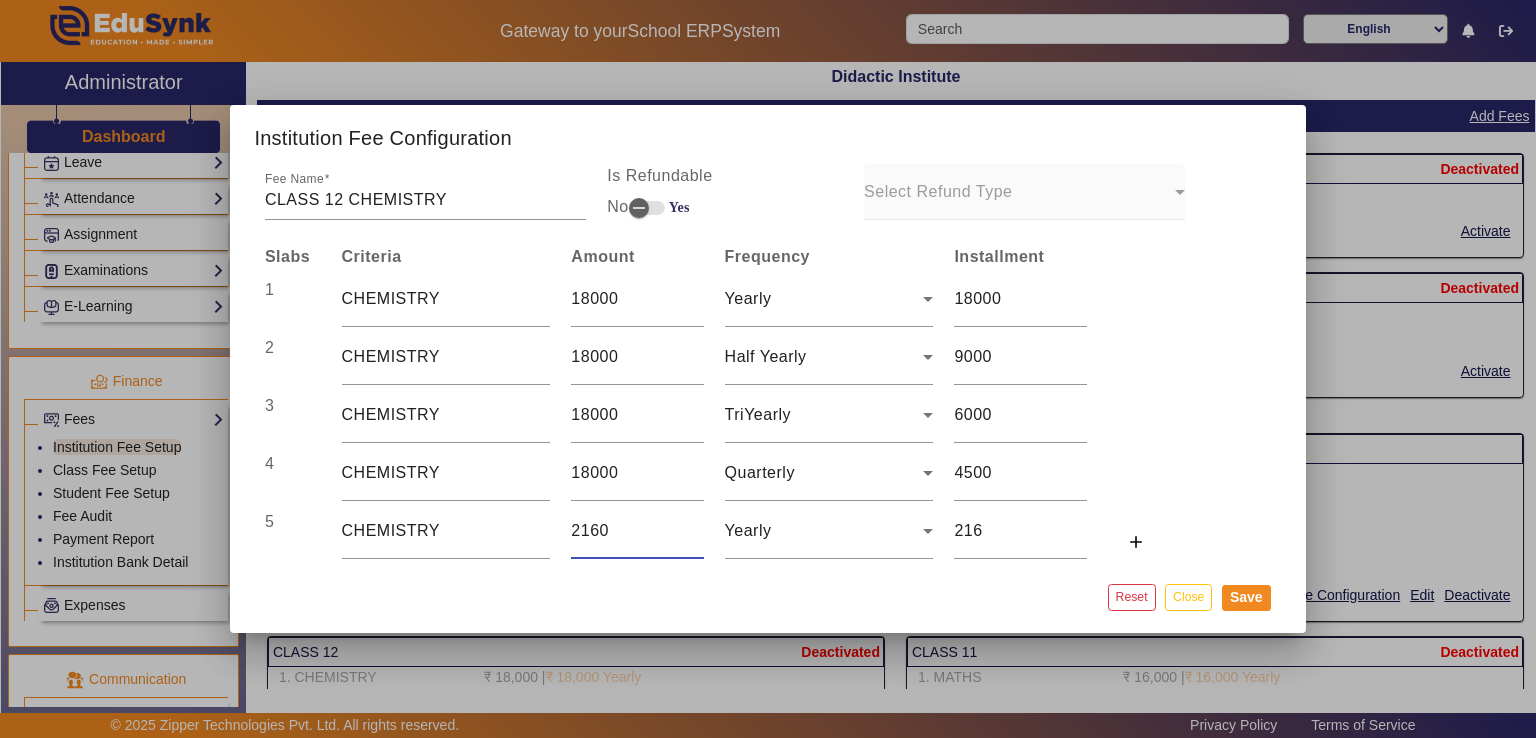 type on "2160" 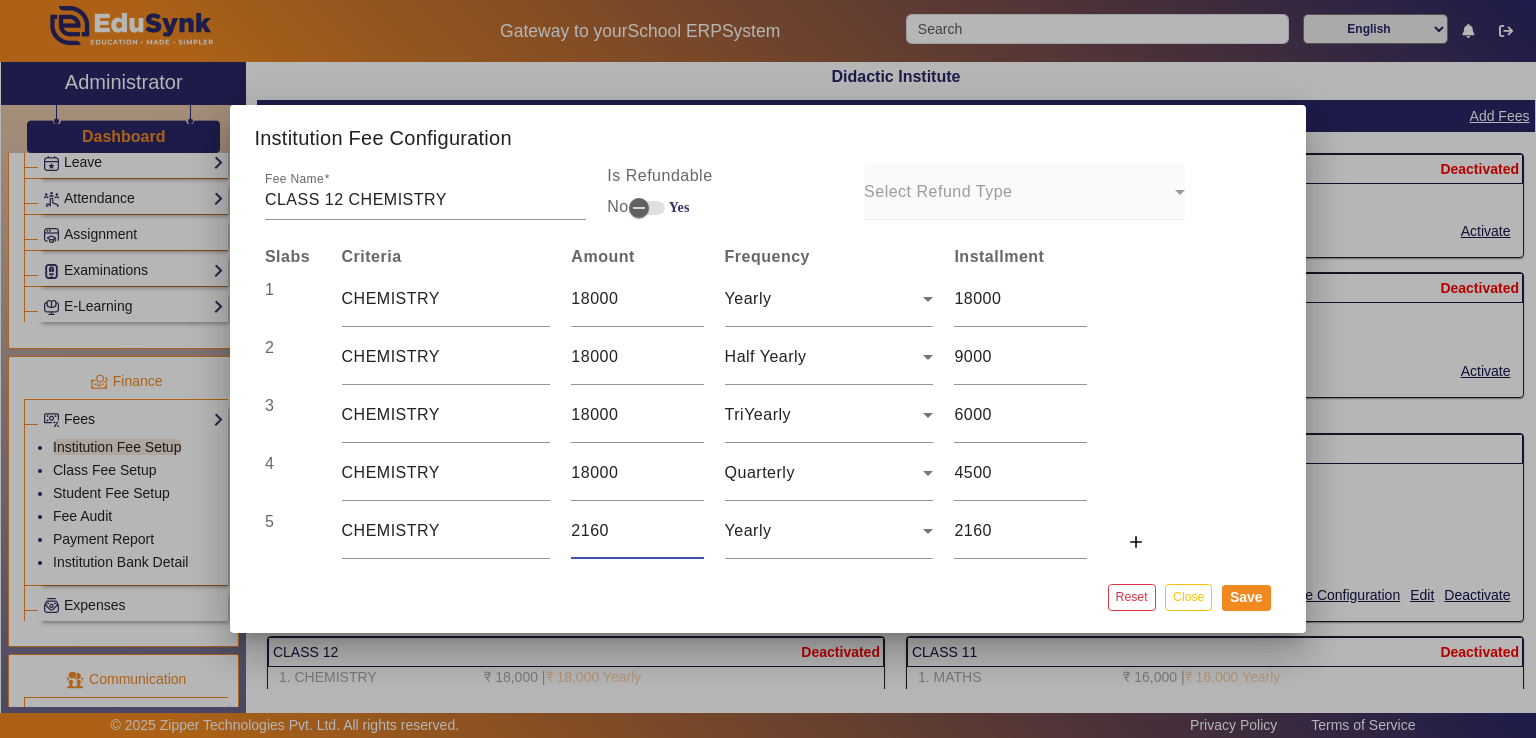 type on "21600" 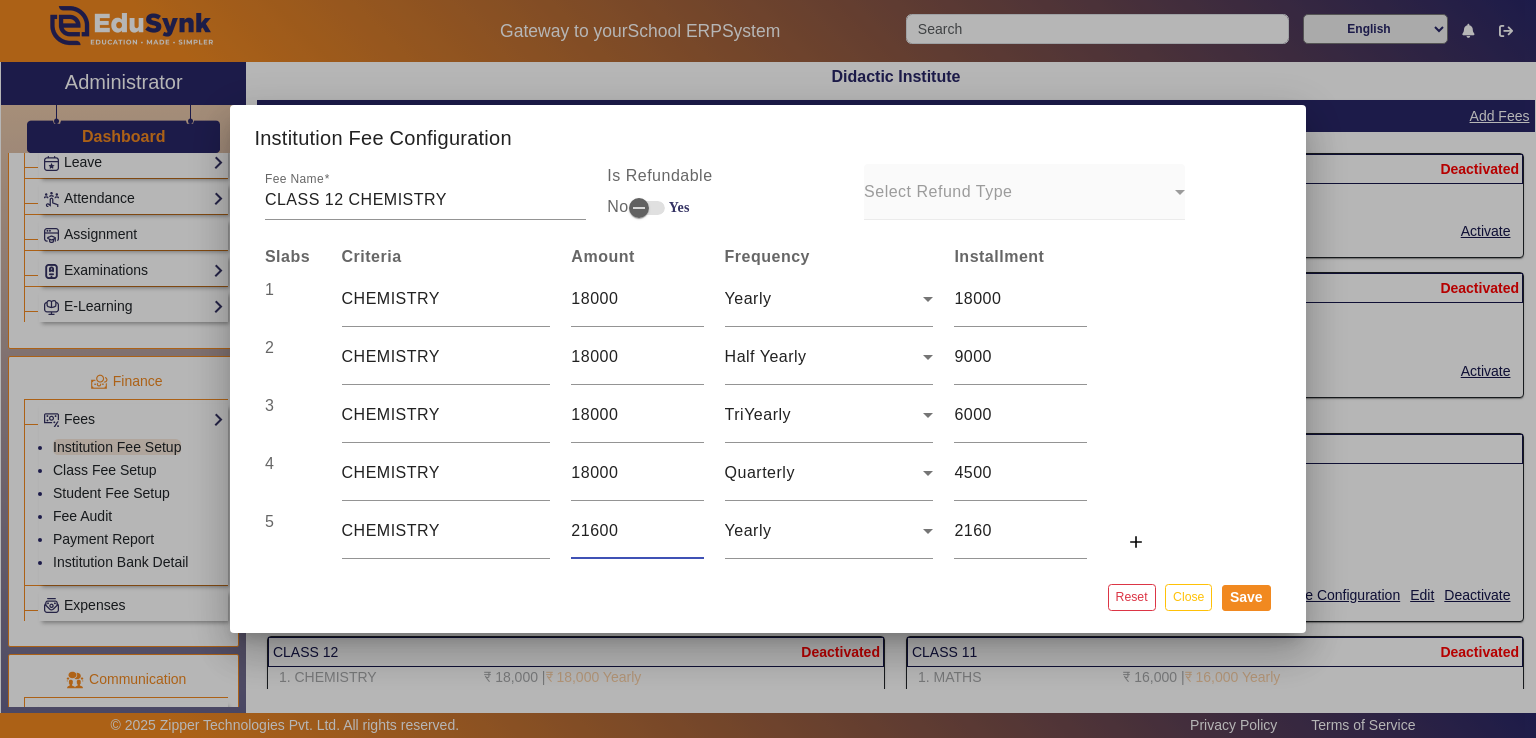 type on "21600" 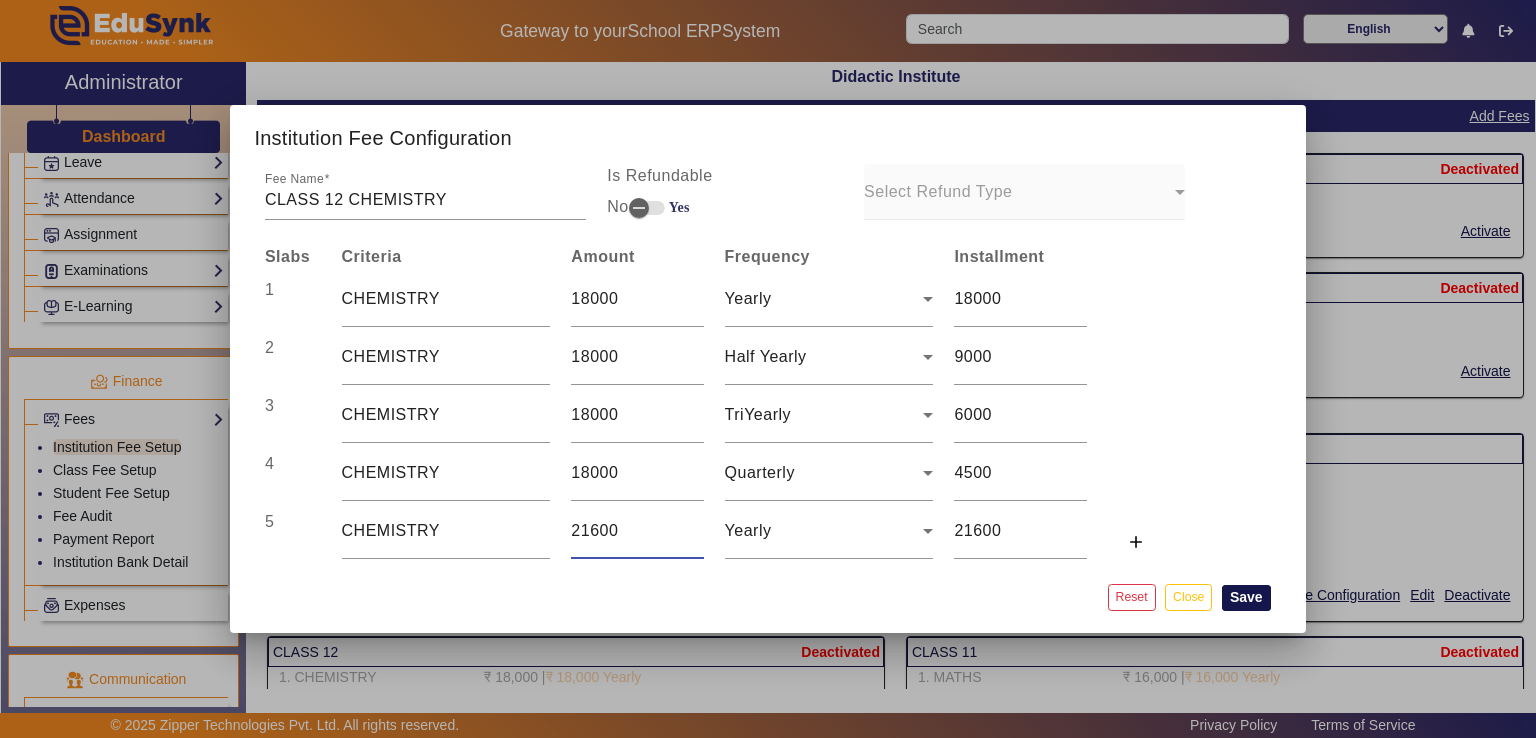 type on "21600" 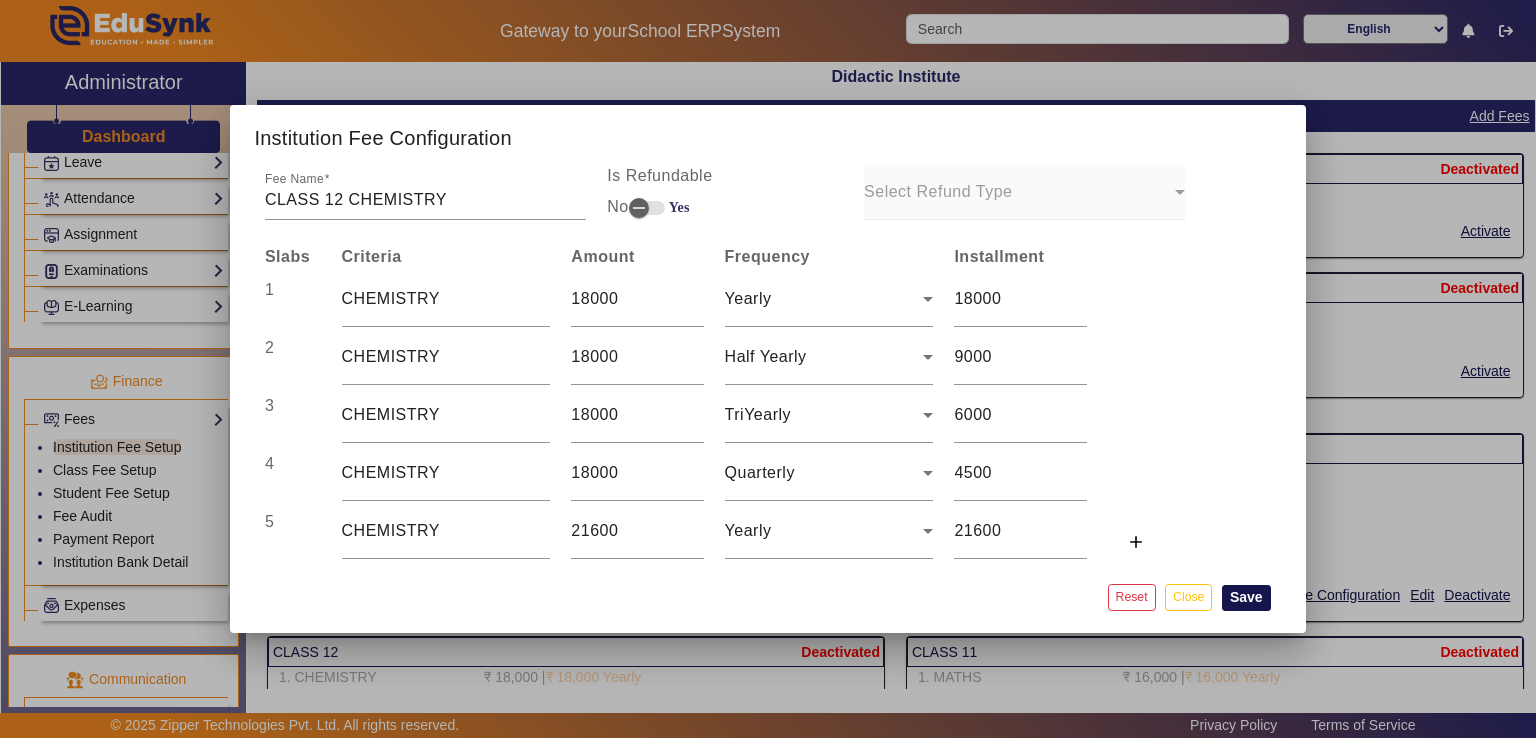 click on "Save" 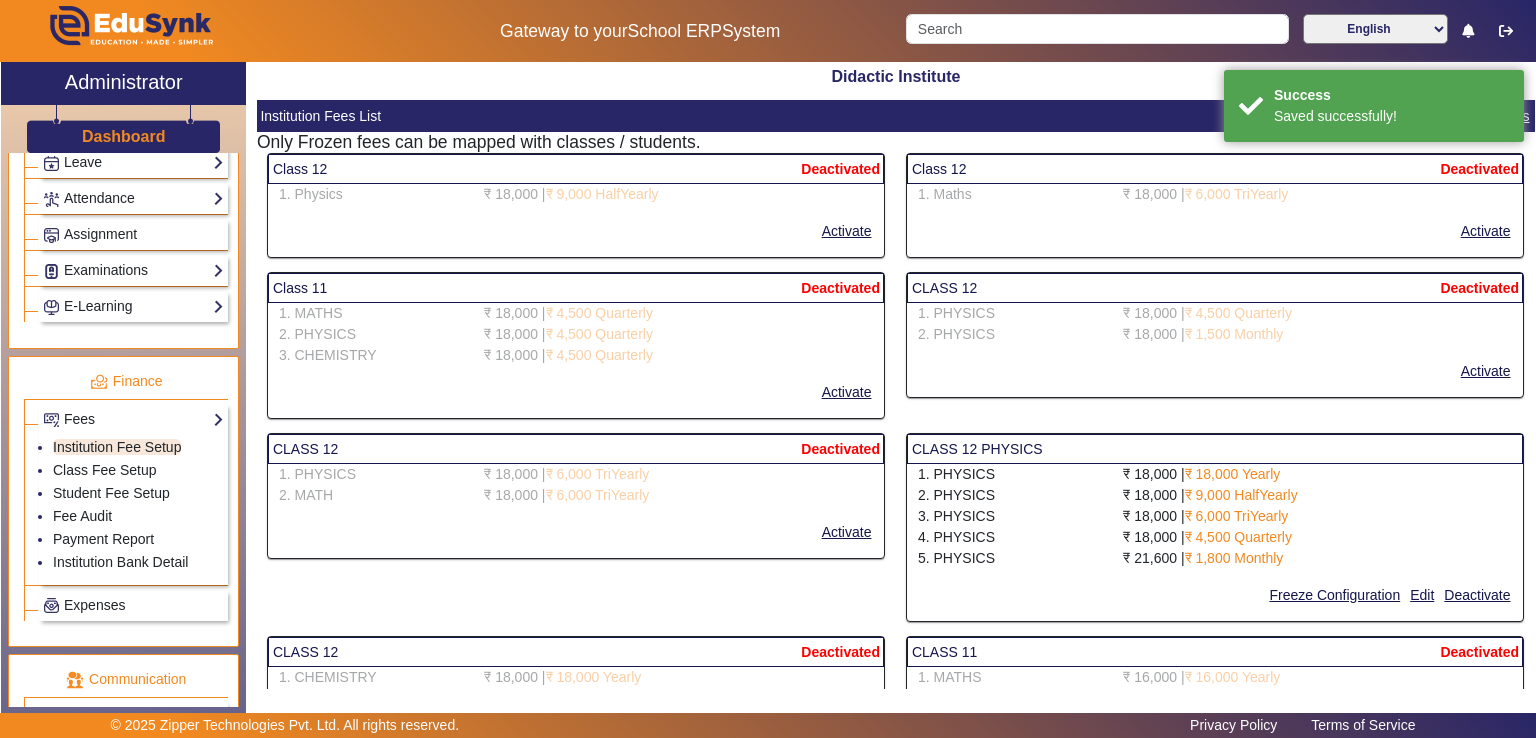 select on "10" 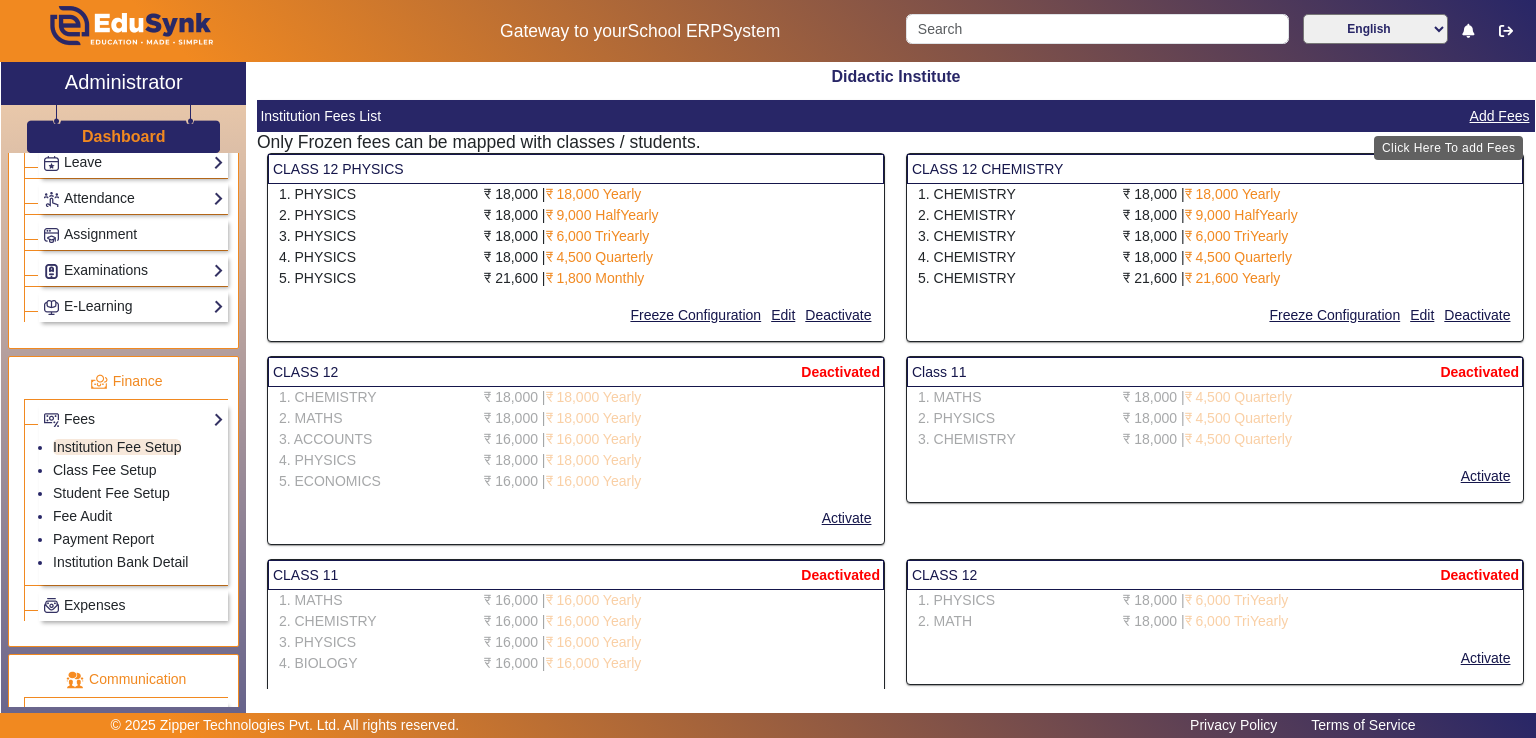 click on "Add Fees" 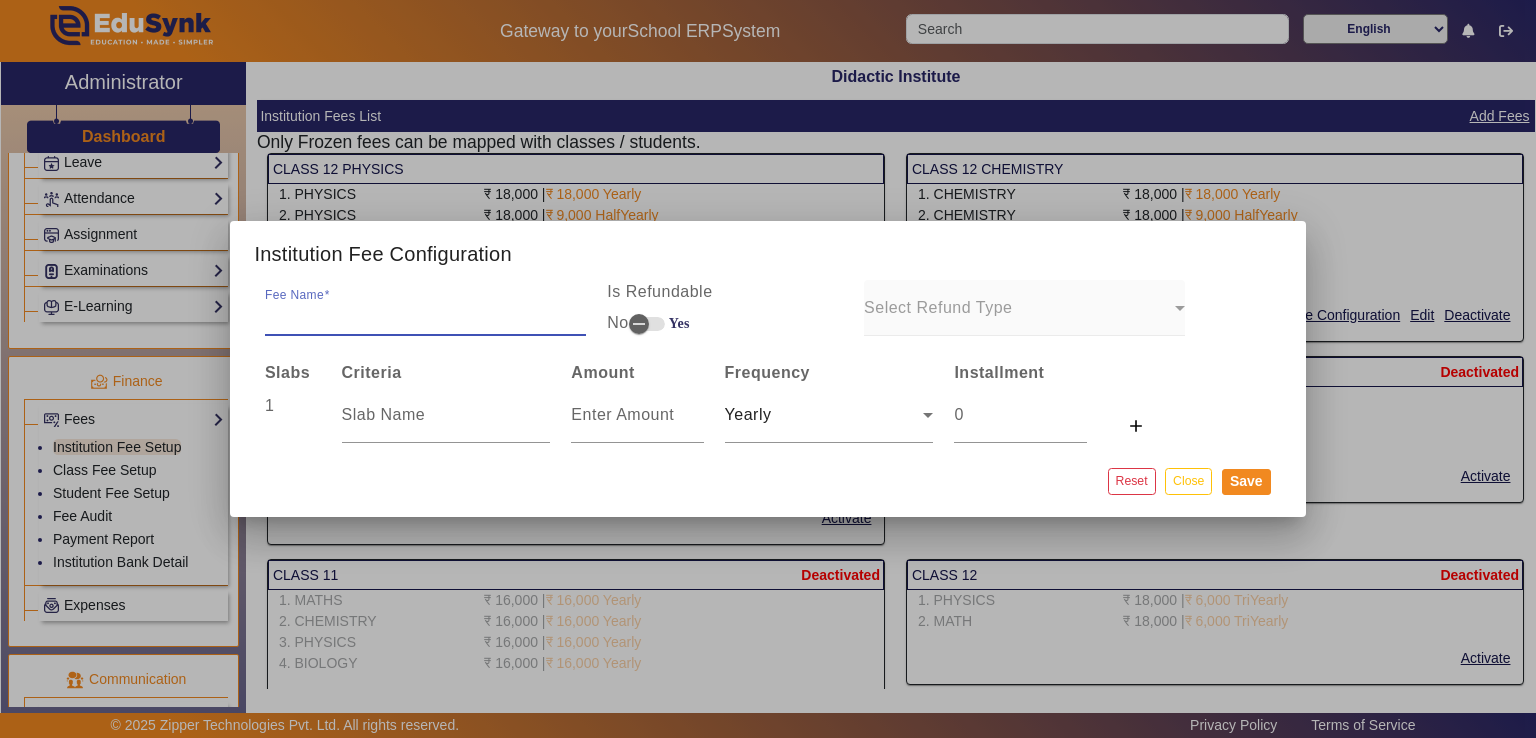 click on "Fee Name" at bounding box center (425, 316) 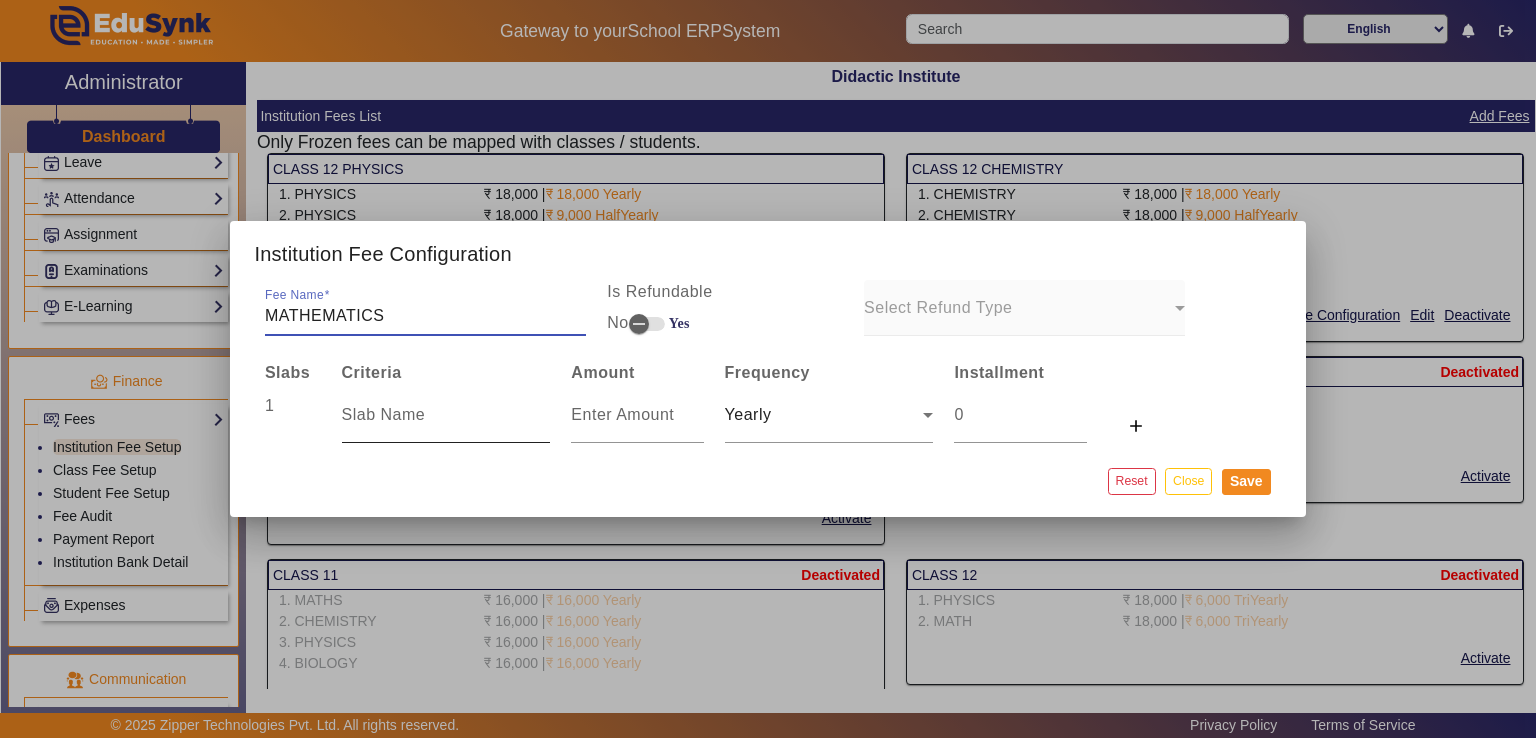 type on "MATHEMATICS" 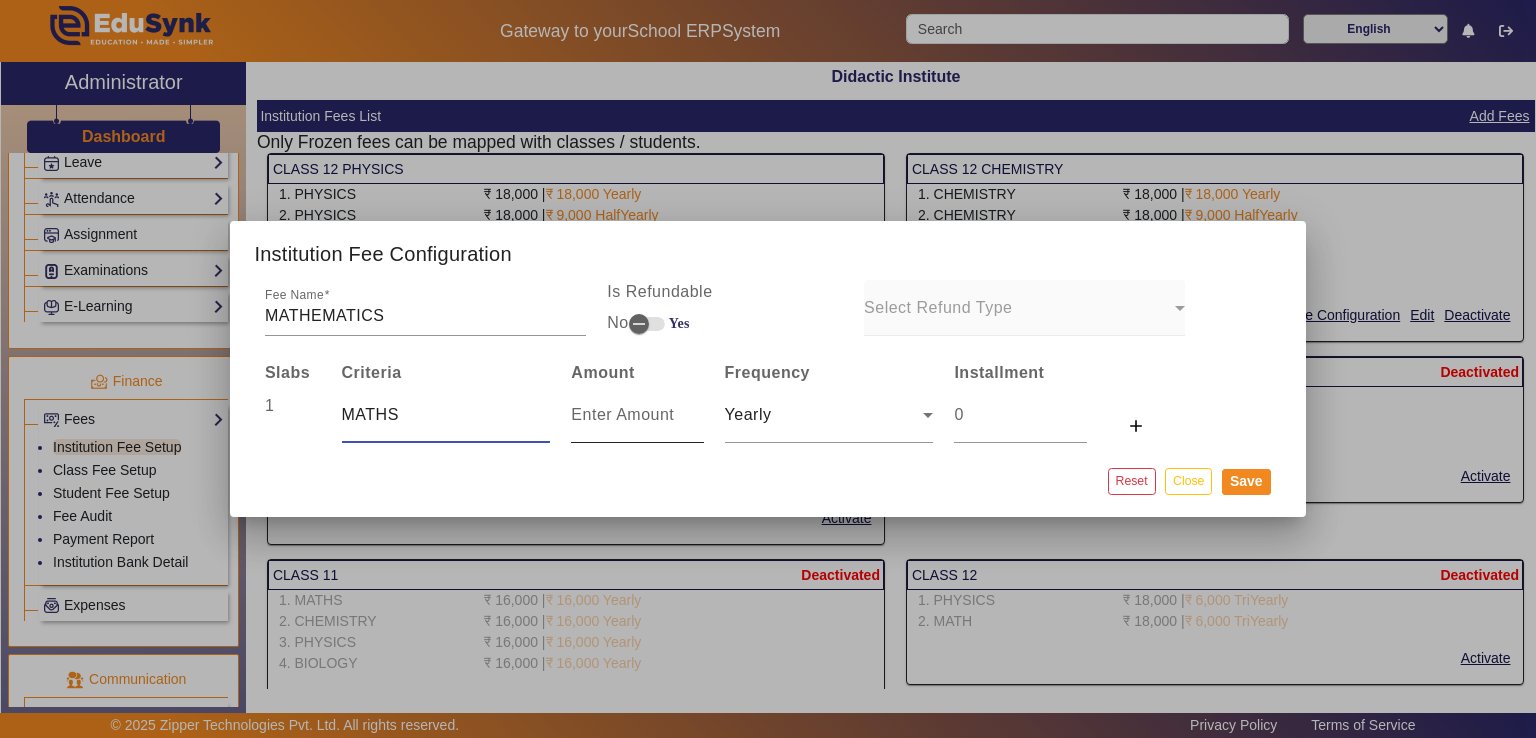 type on "MATHS" 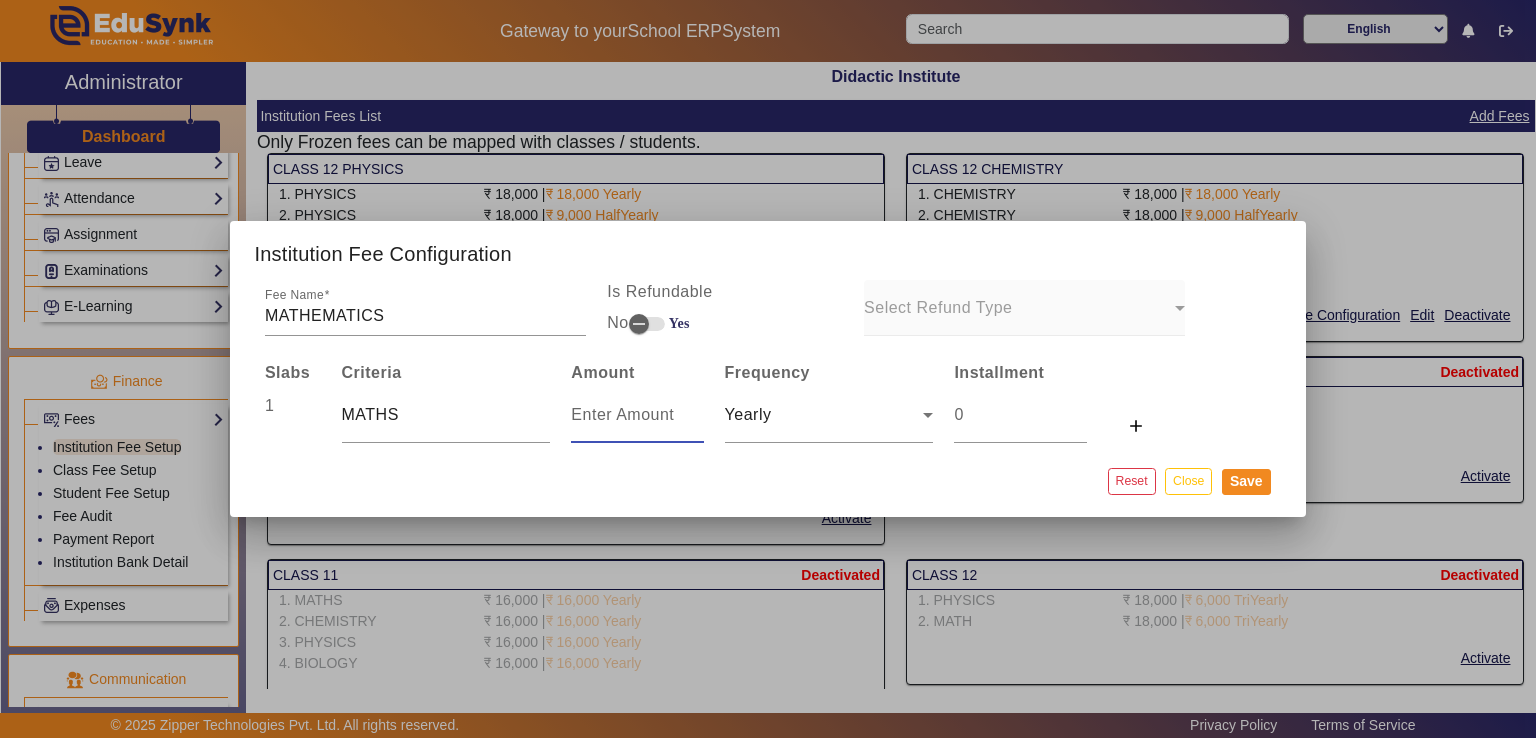 click at bounding box center [637, 415] 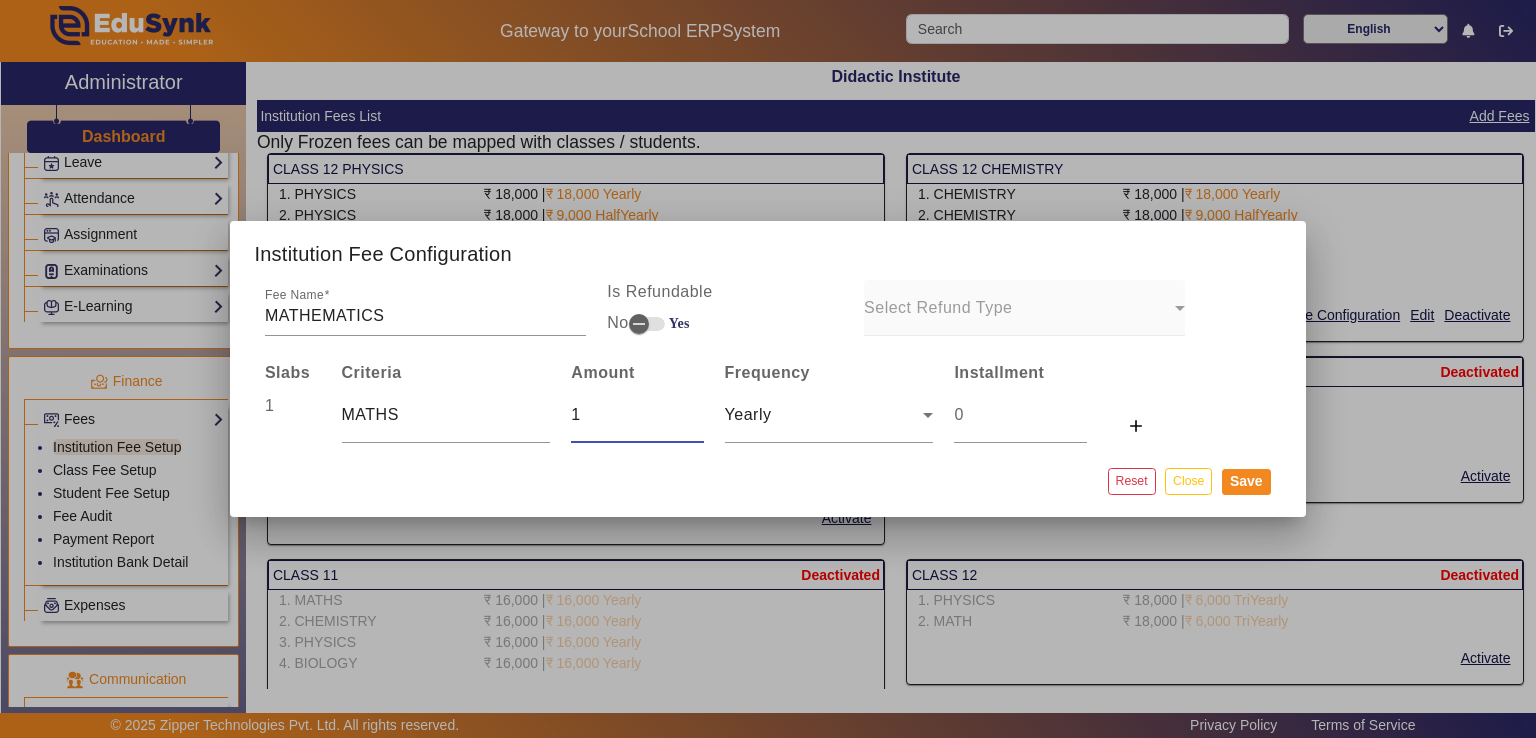 type on "1" 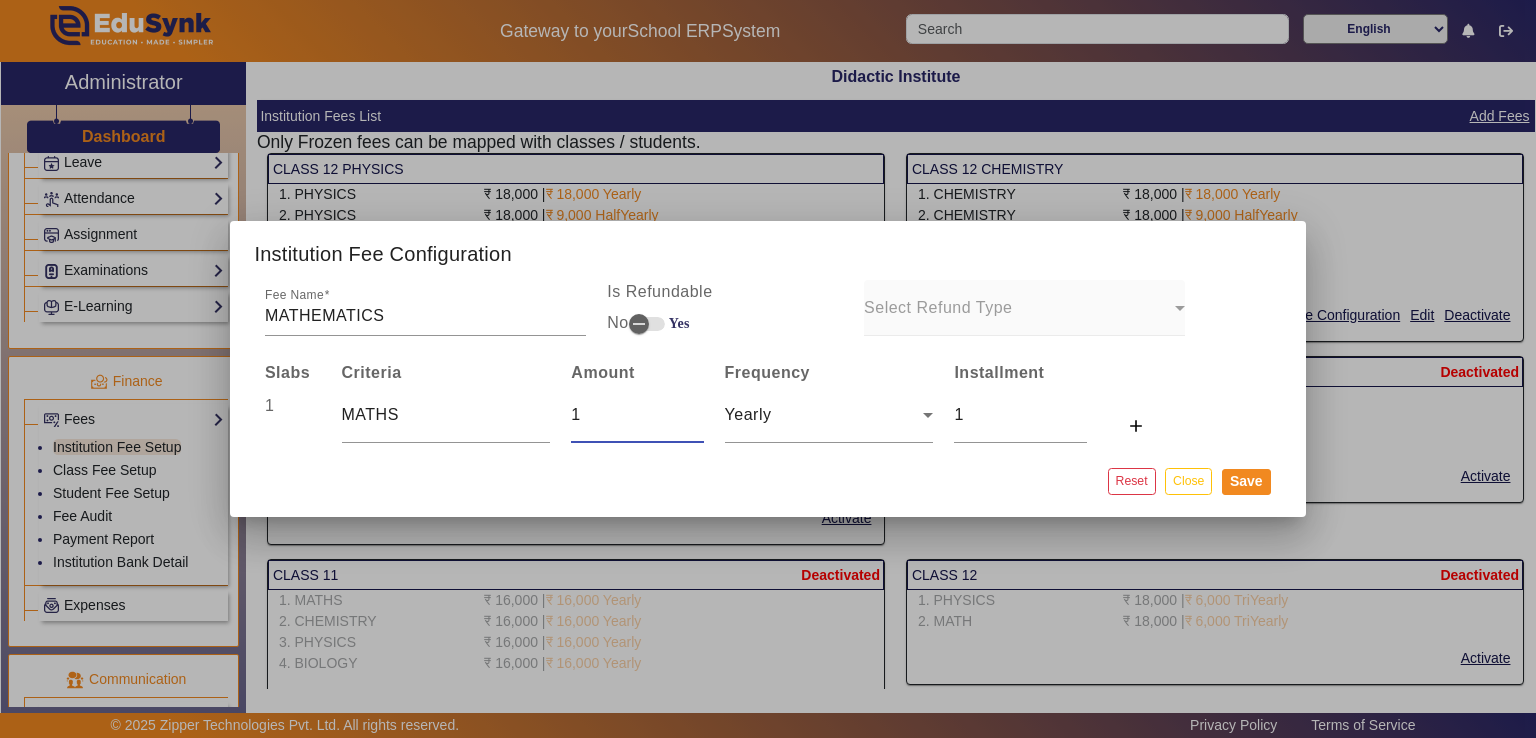 type 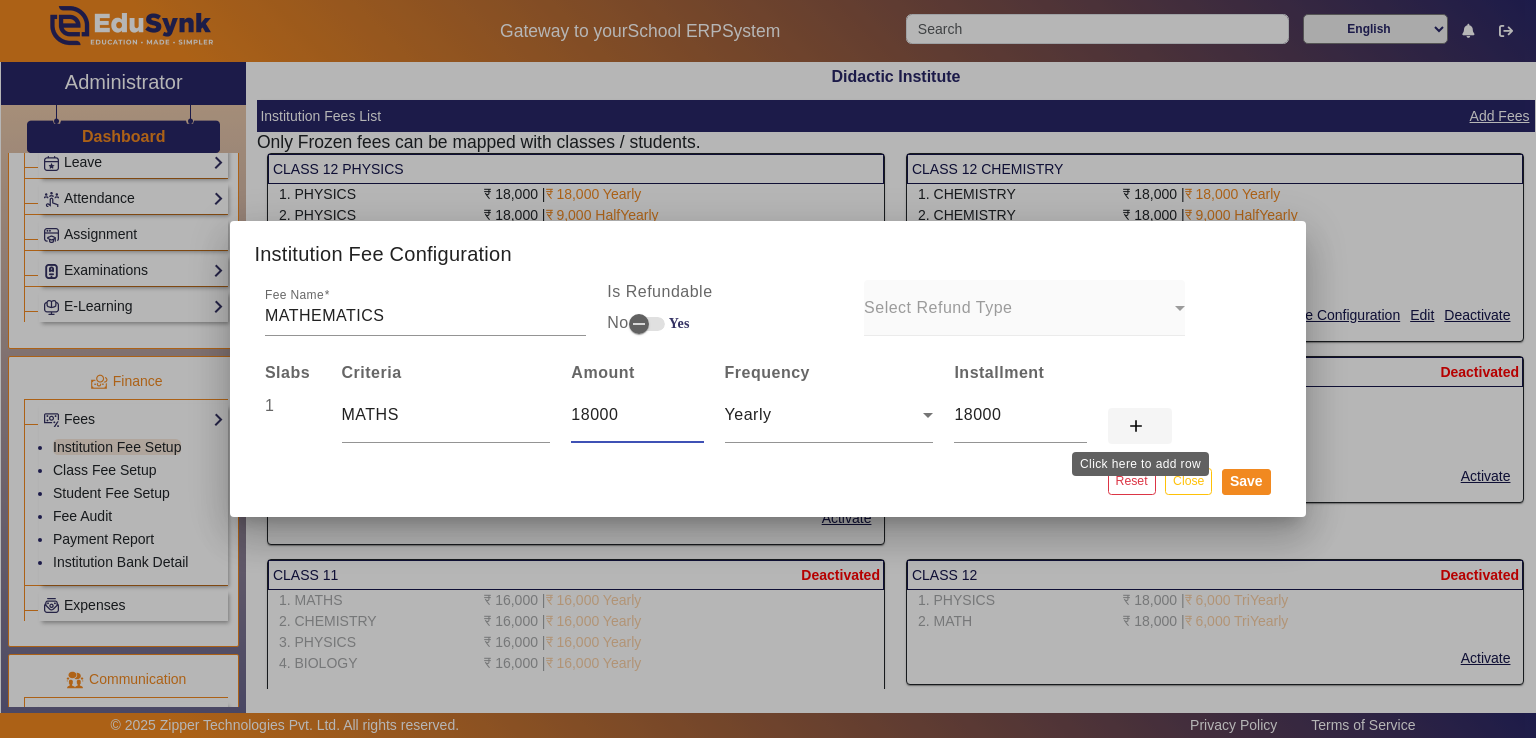 click on "add" at bounding box center (1136, 426) 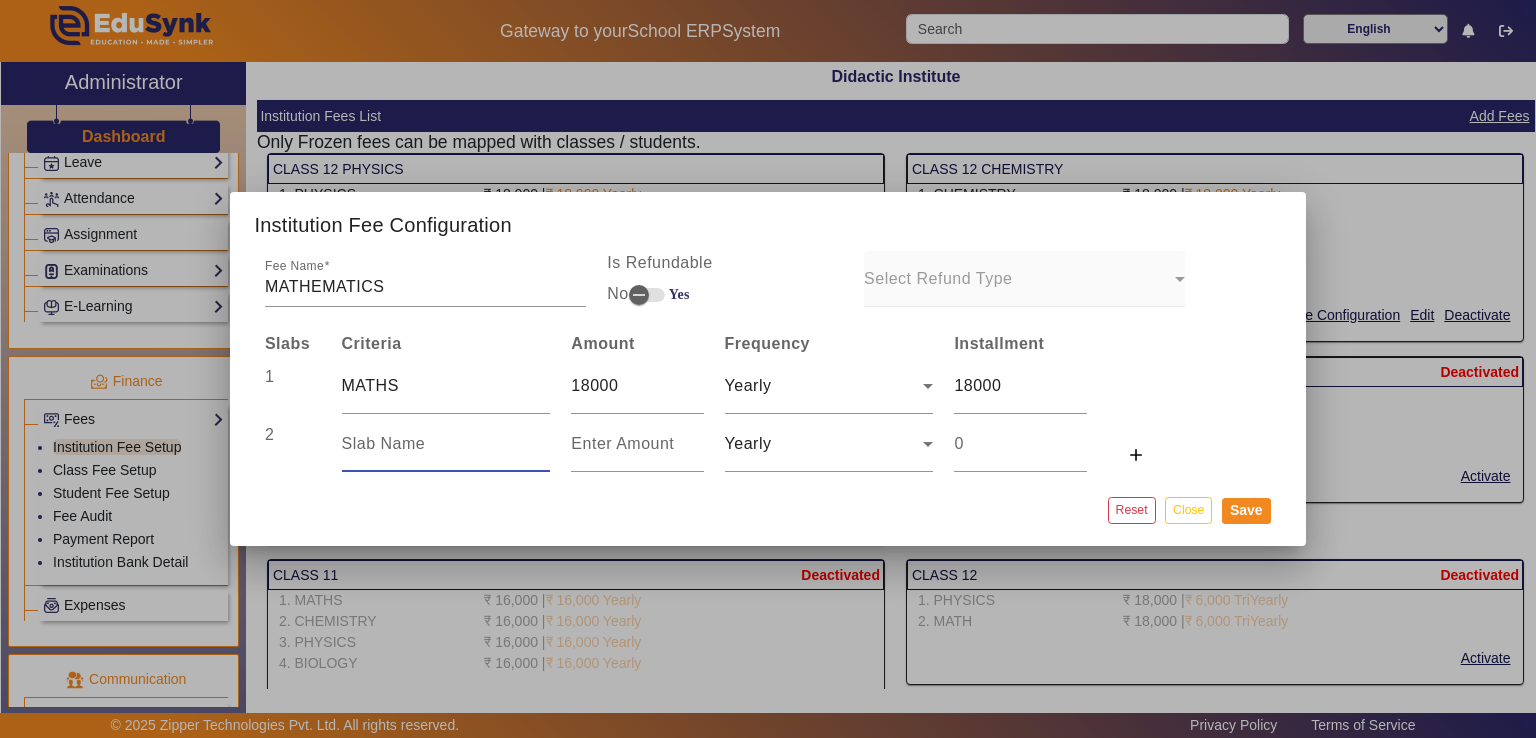 click at bounding box center [446, 444] 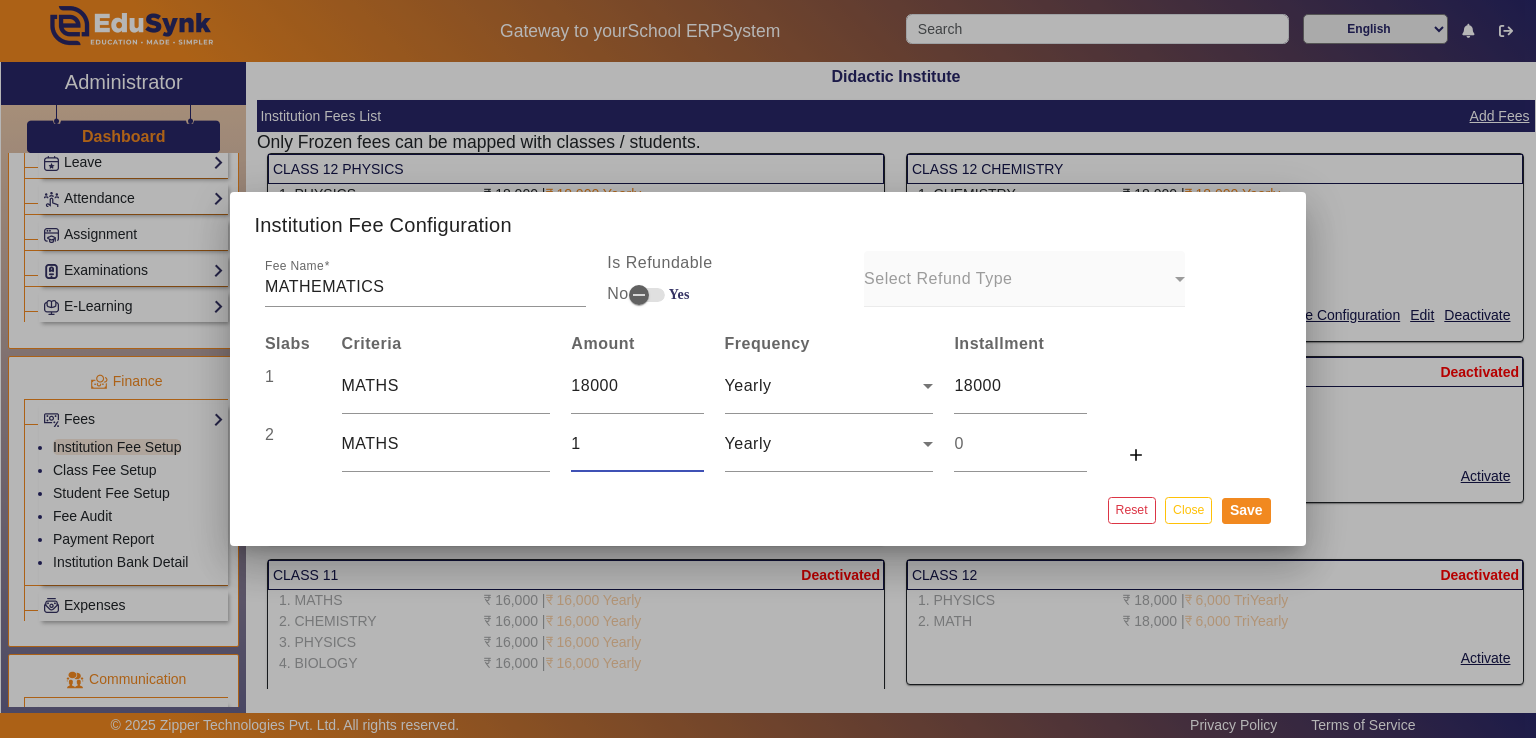 click on "1" at bounding box center [637, 444] 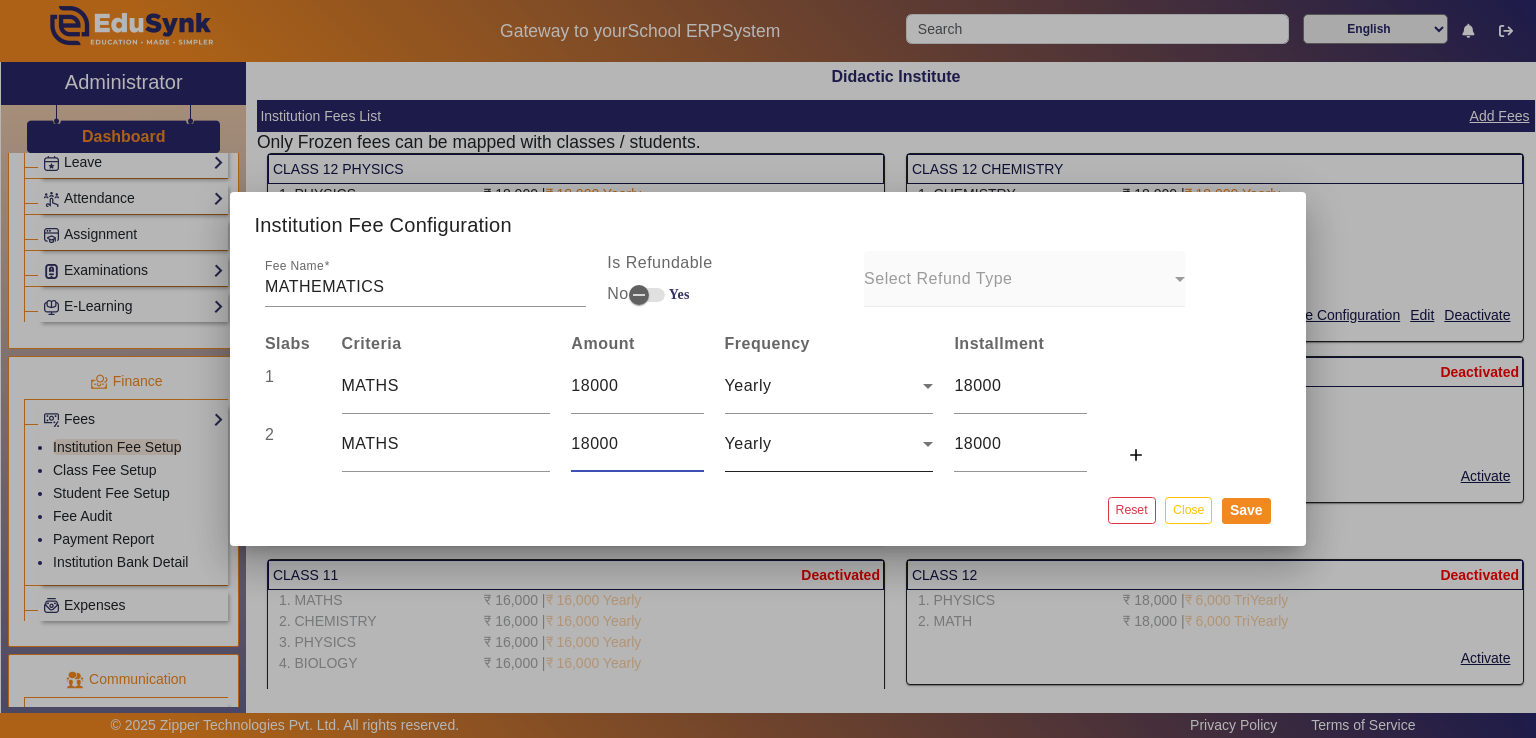 click on "Yearly" at bounding box center [824, 444] 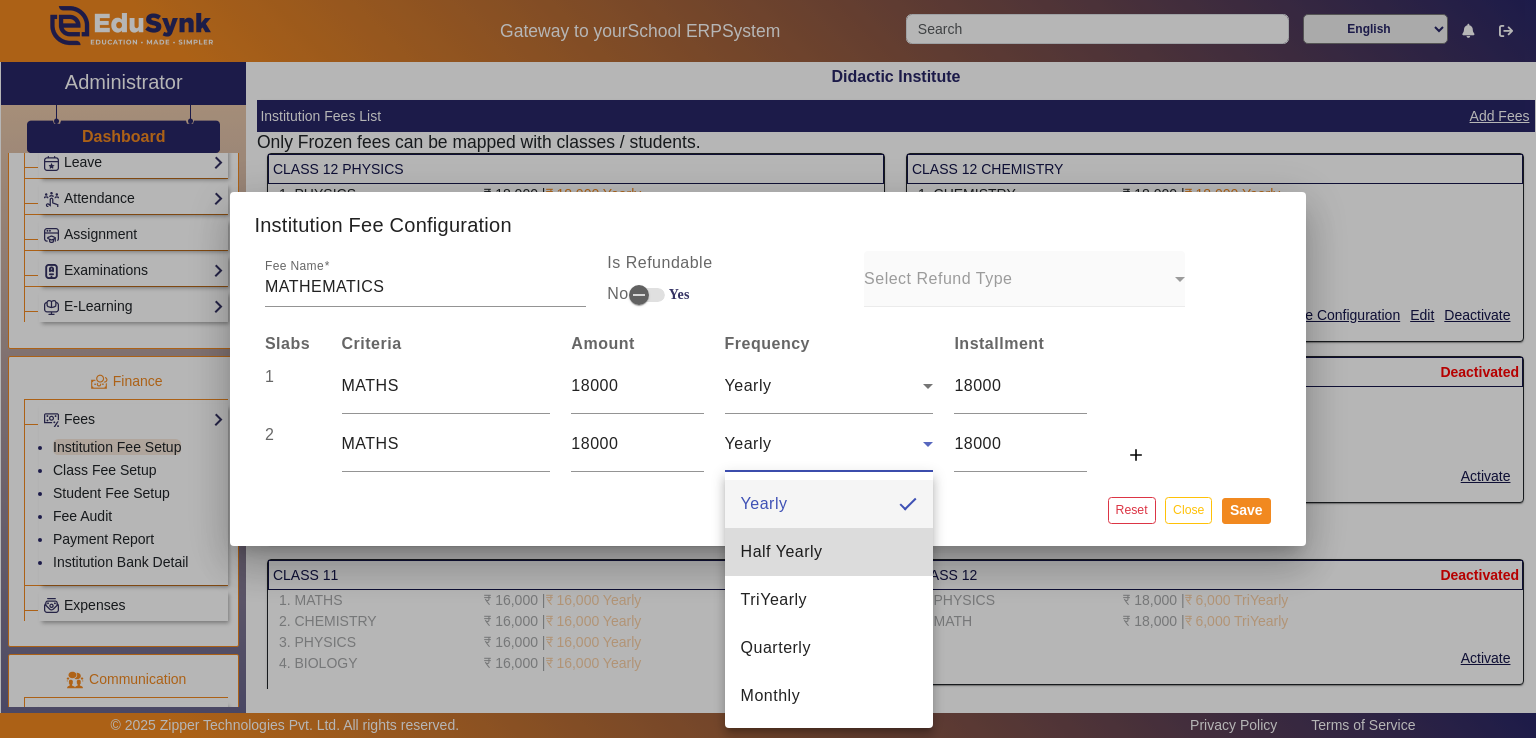 click on "Half Yearly" at bounding box center [782, 552] 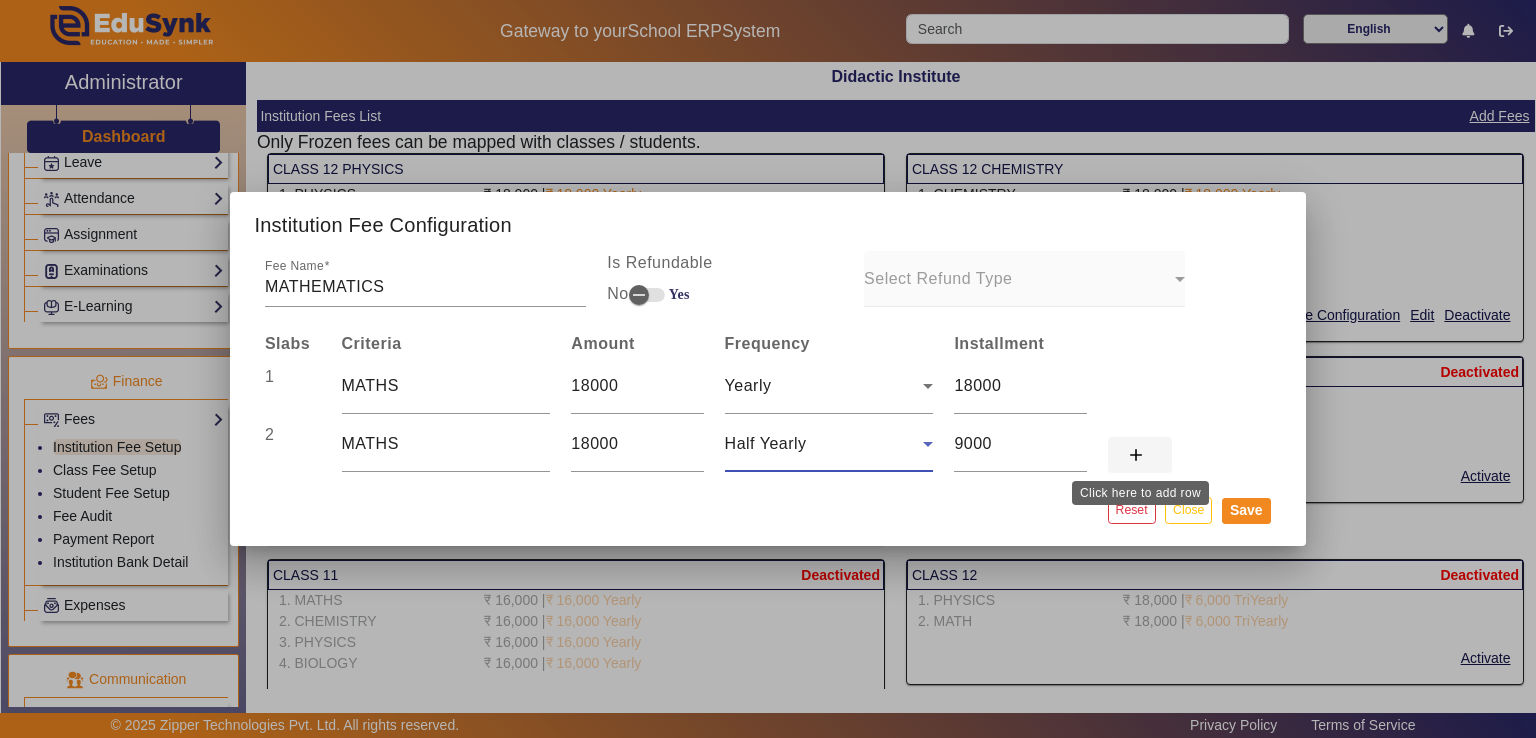 click on "add" at bounding box center (1136, 455) 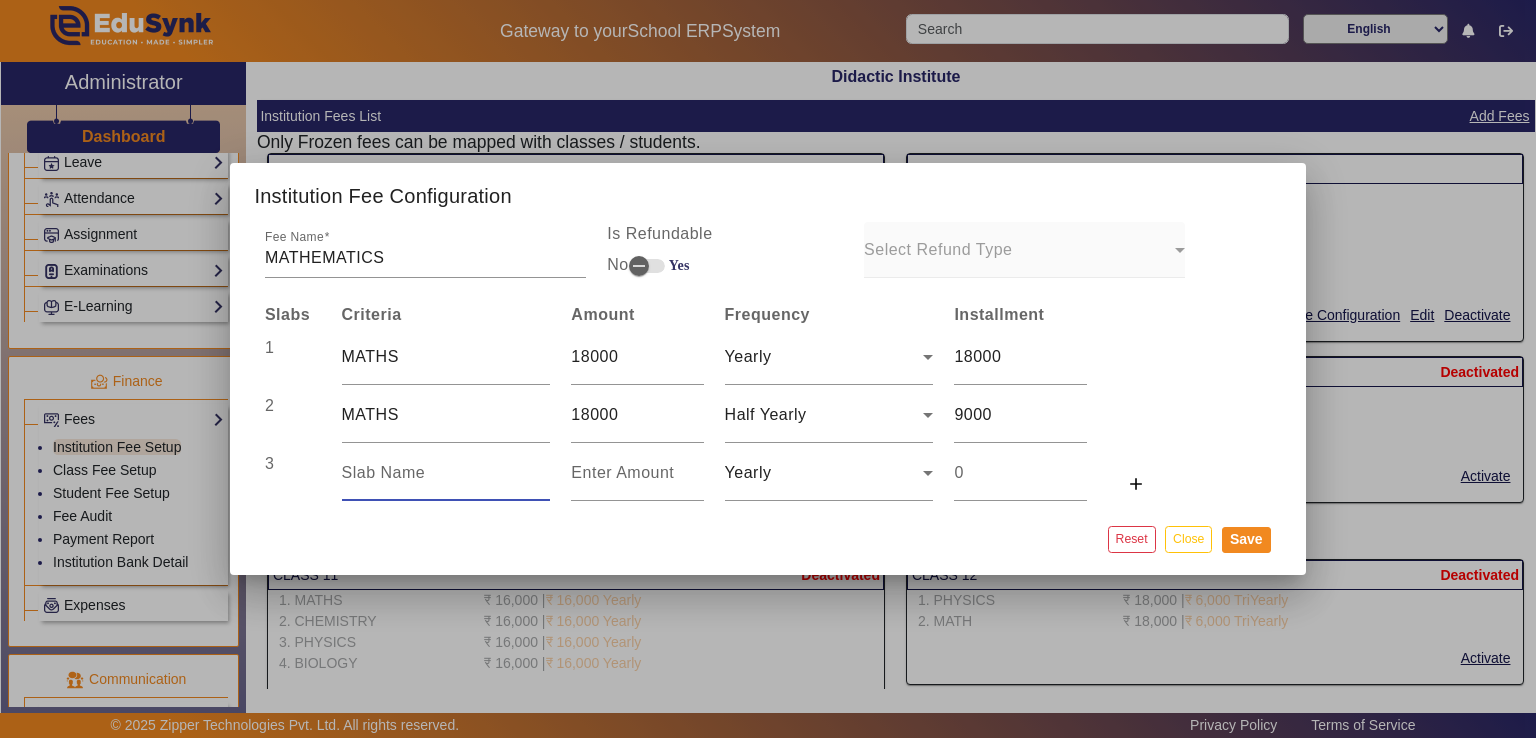 click at bounding box center [446, 473] 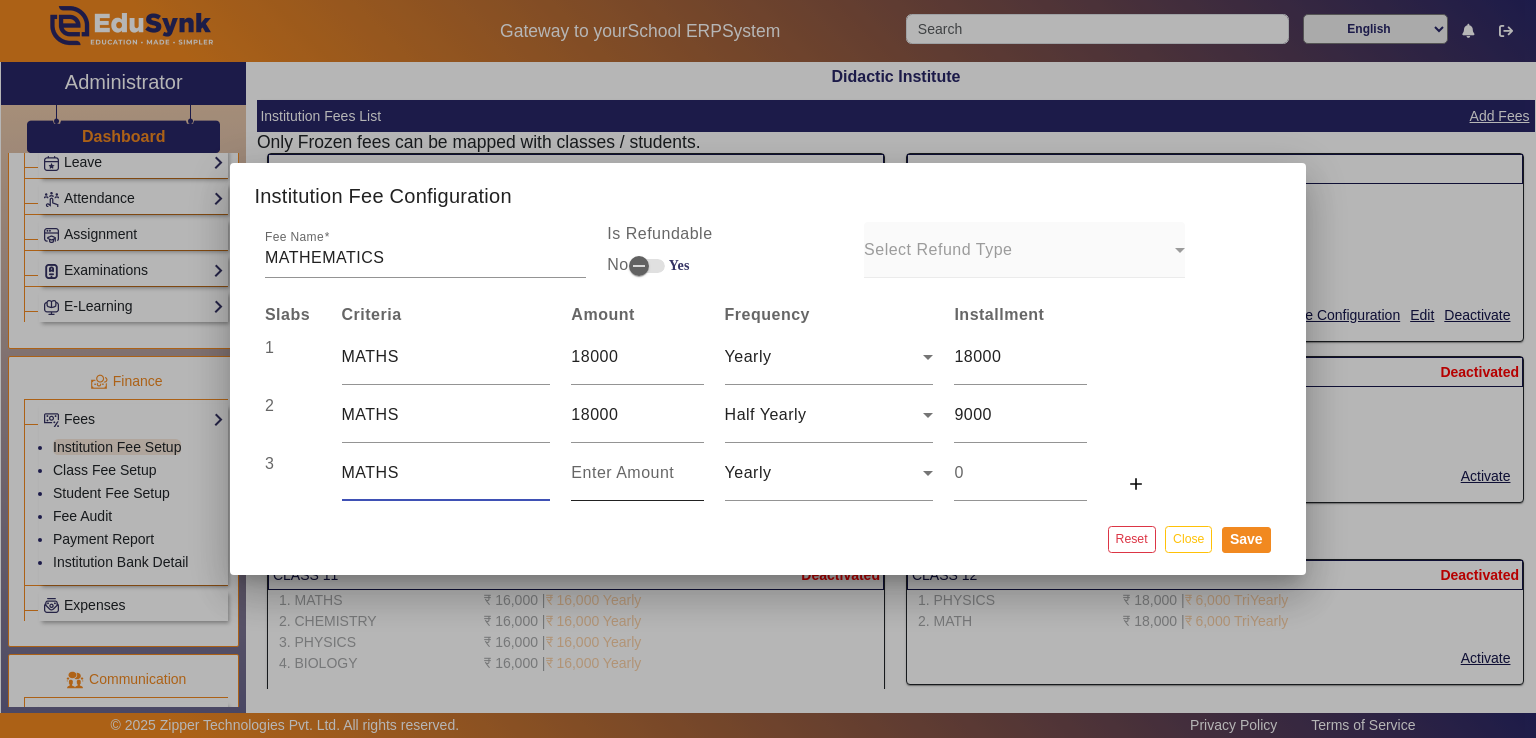 click at bounding box center (637, 473) 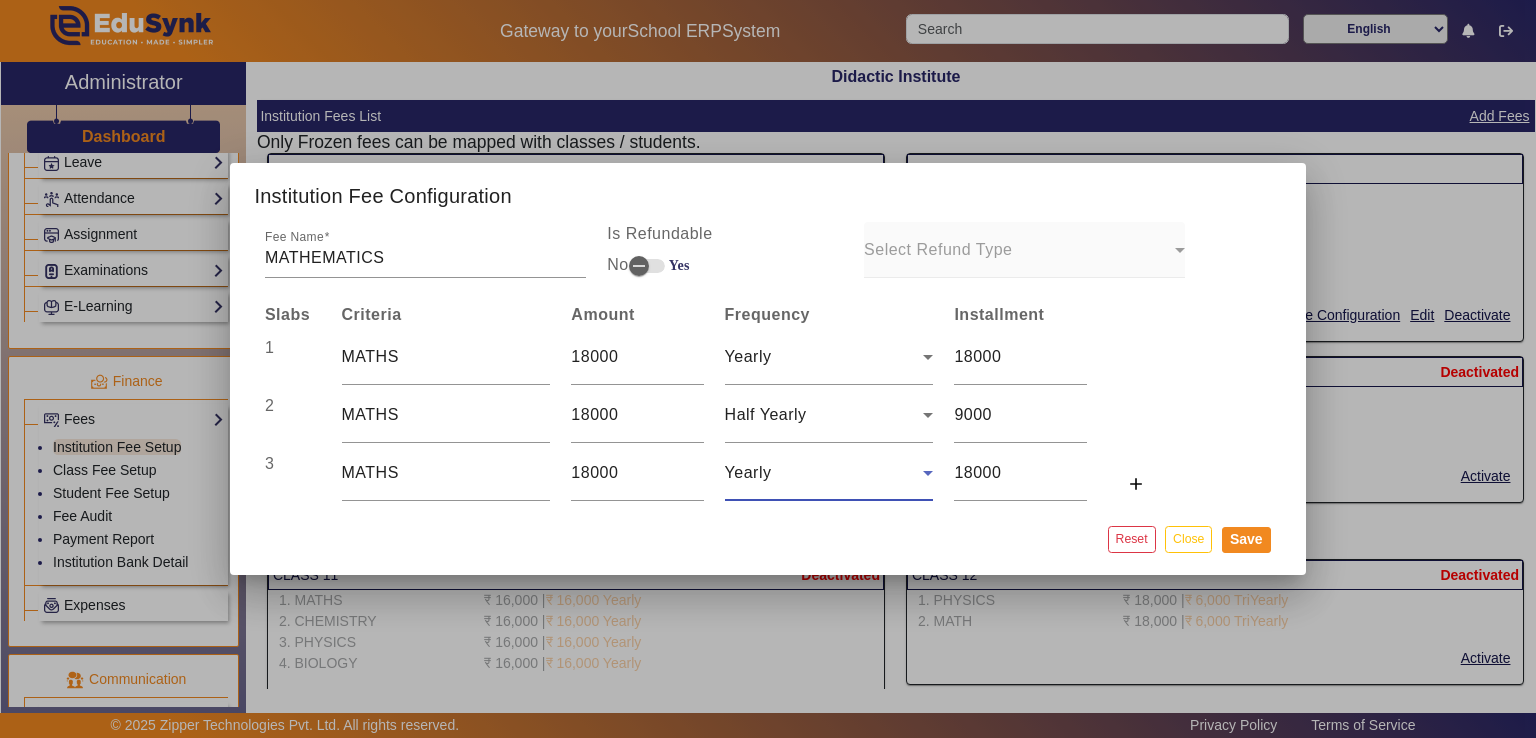 click on "Yearly" at bounding box center [824, 473] 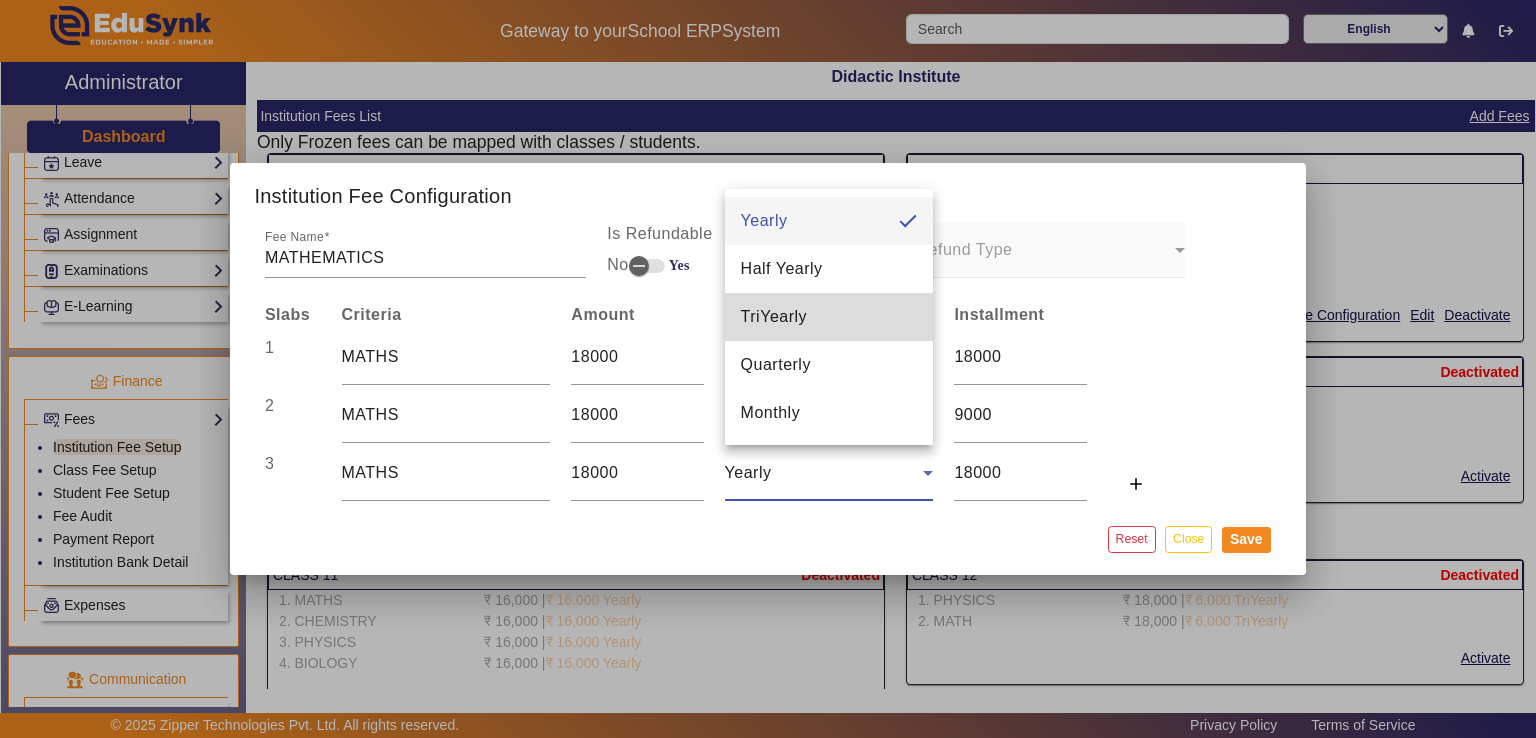 click on "TriYearly" at bounding box center [774, 317] 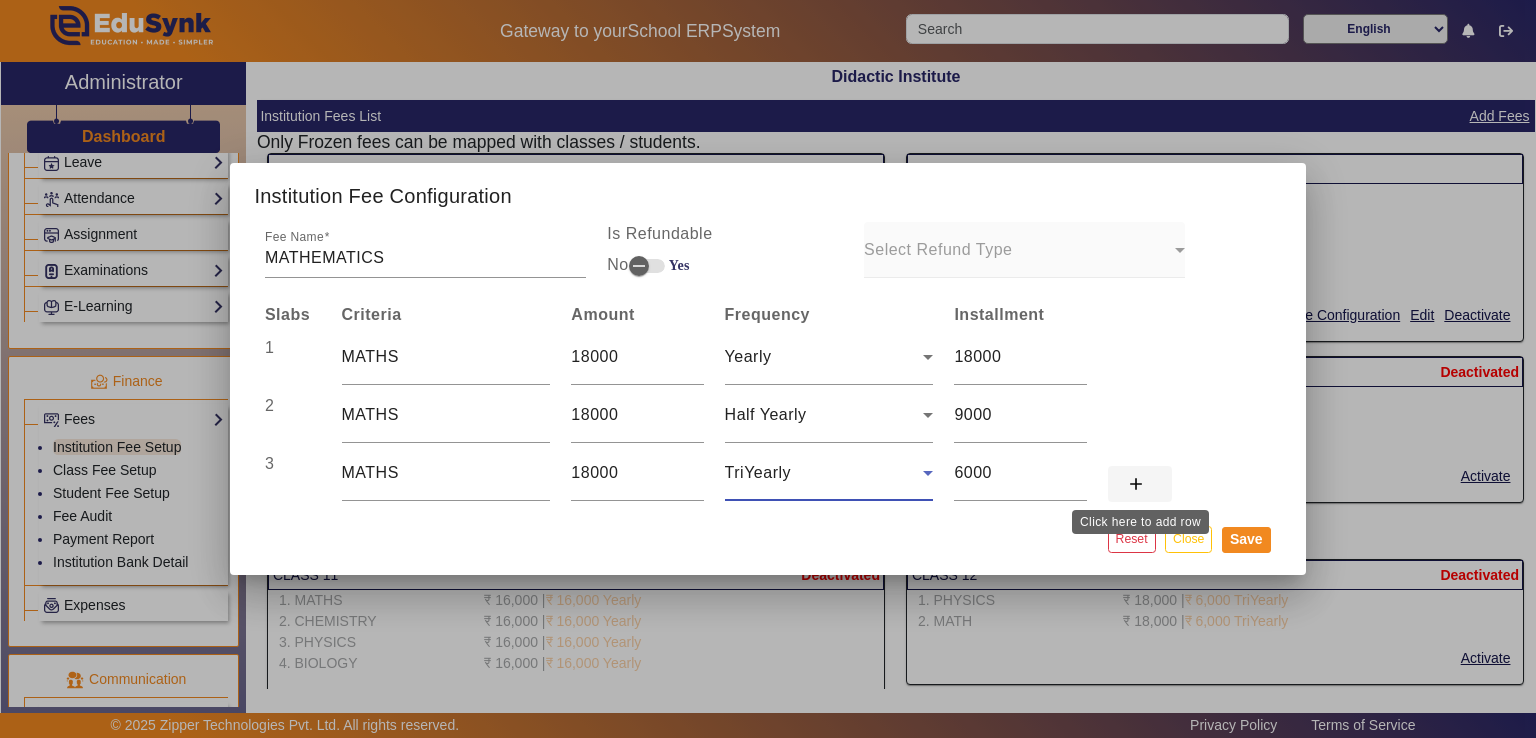 click on "add" at bounding box center (1136, 484) 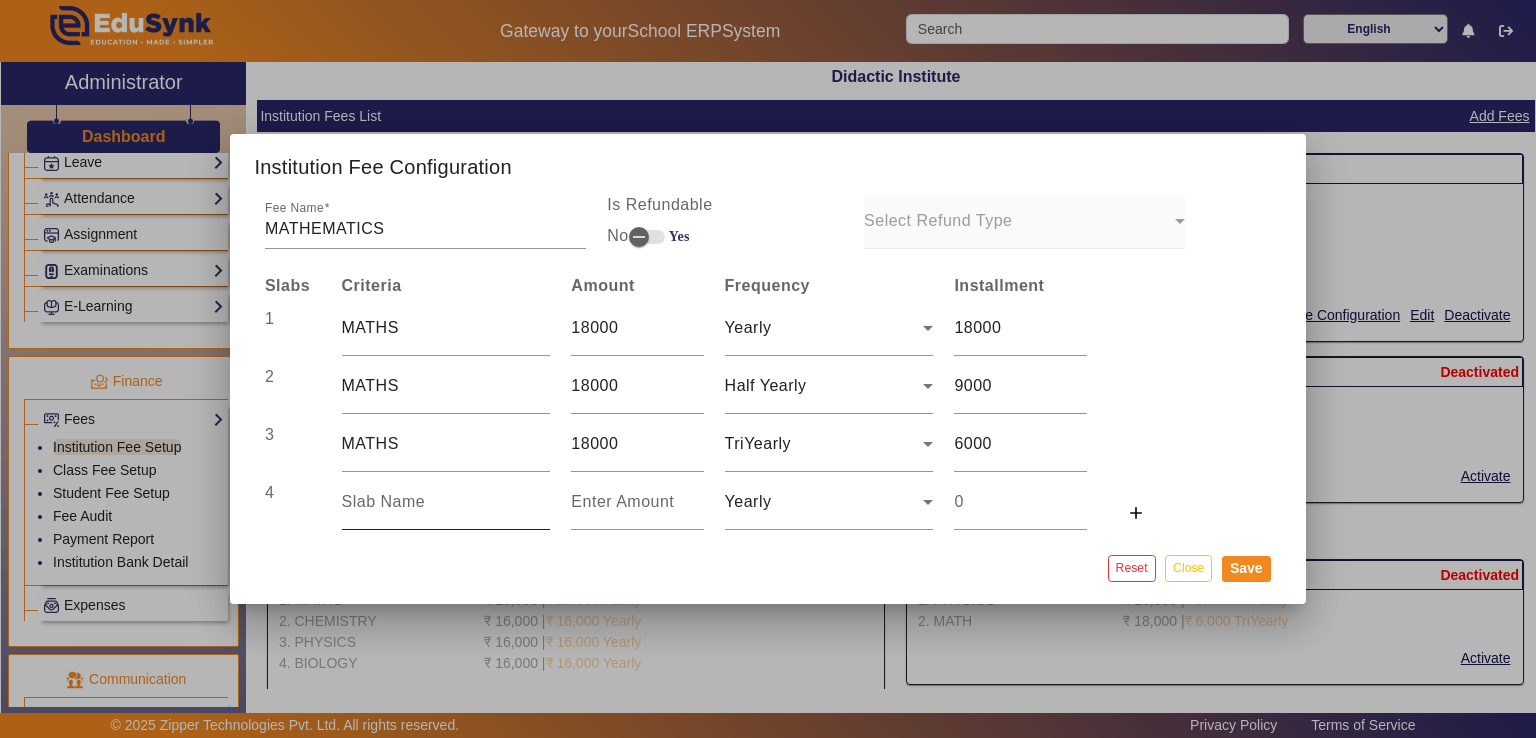 click at bounding box center [446, 502] 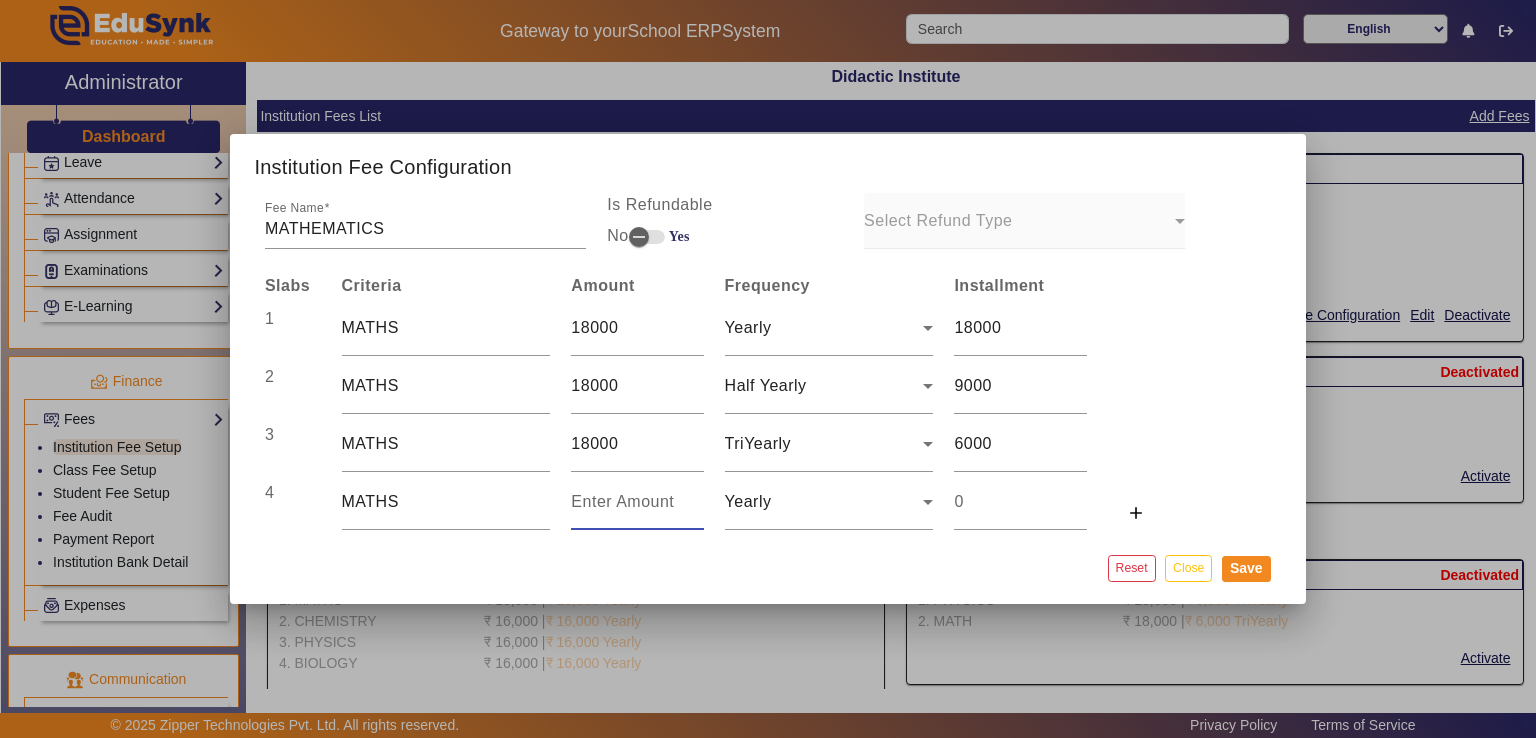 click at bounding box center [637, 502] 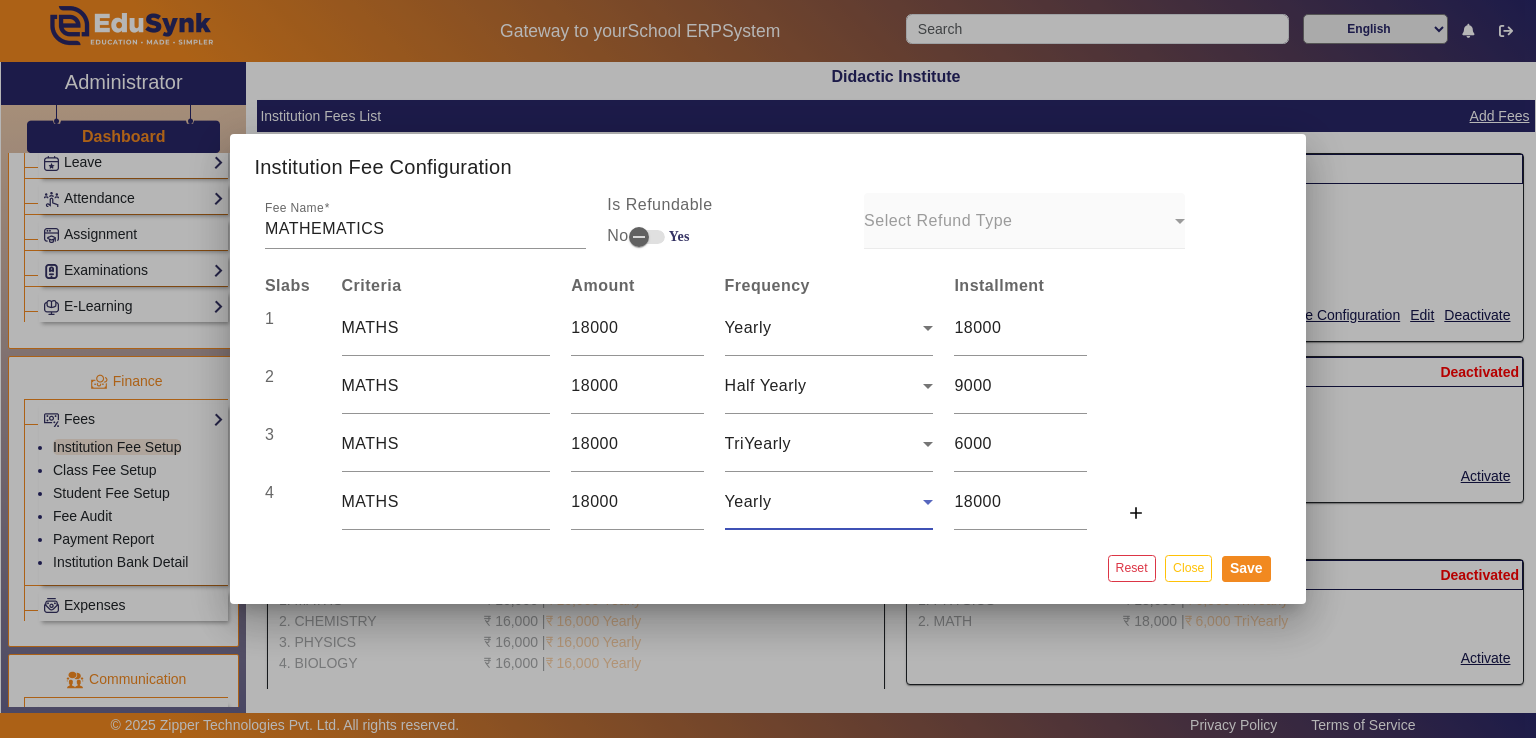 click 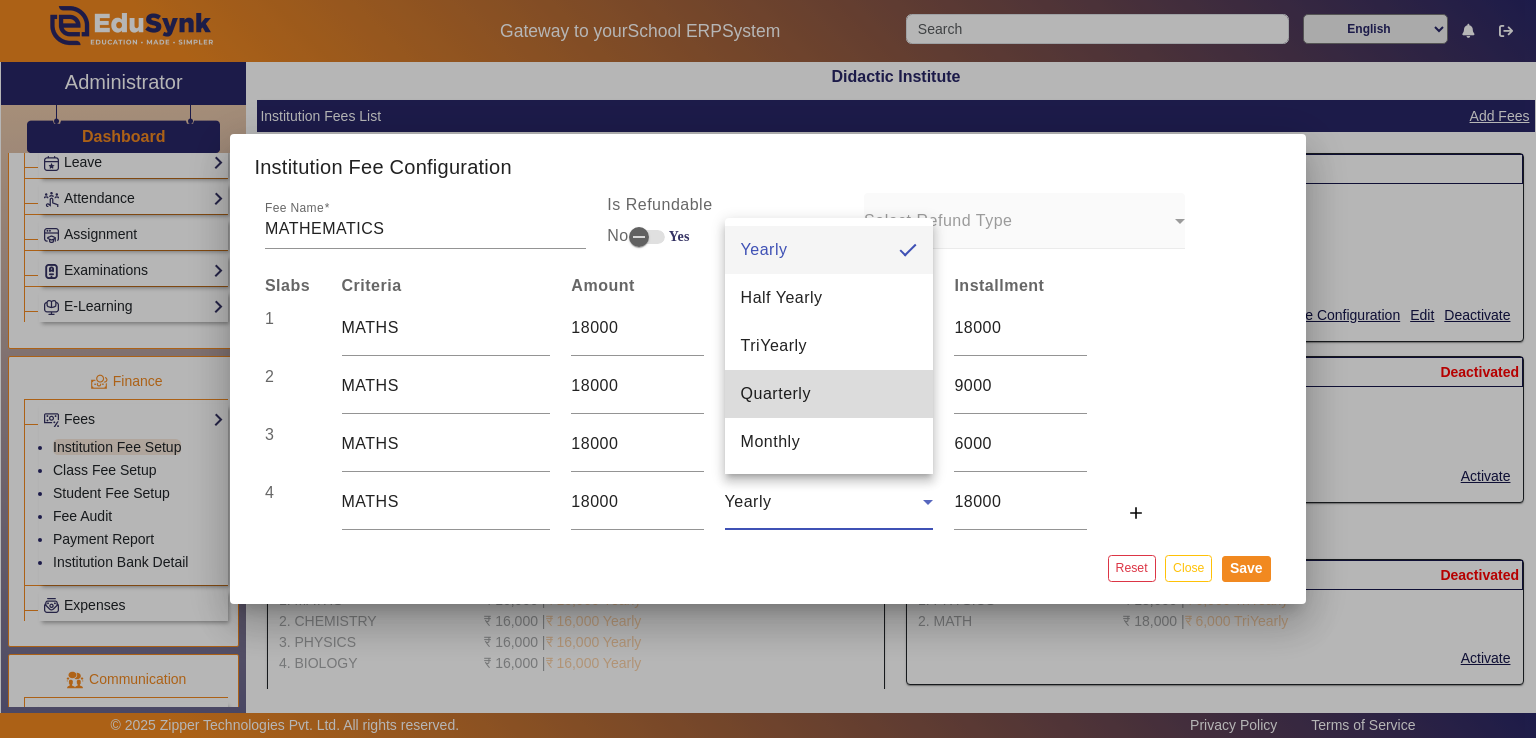 click on "Quarterly" at bounding box center (829, 394) 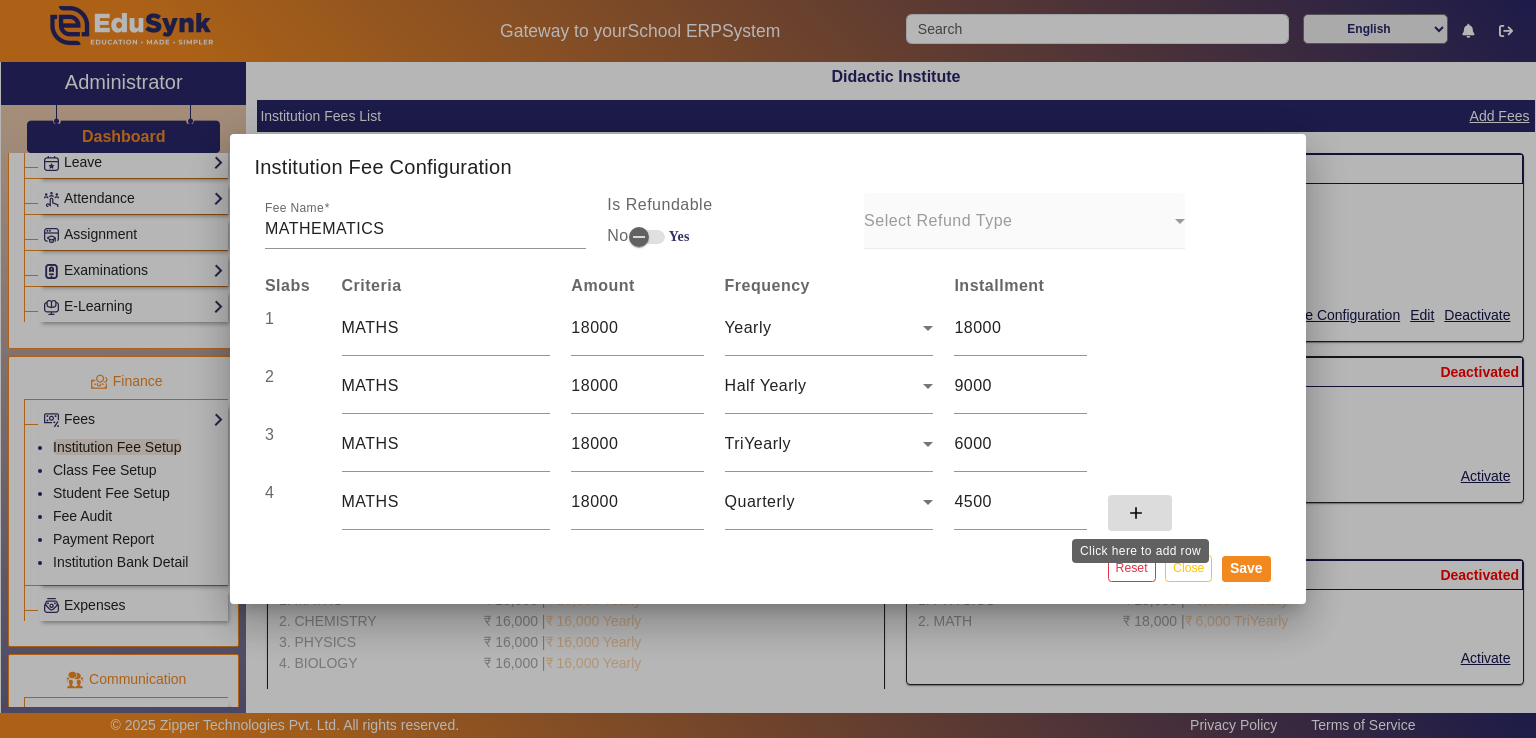 click on "add" at bounding box center (1136, 513) 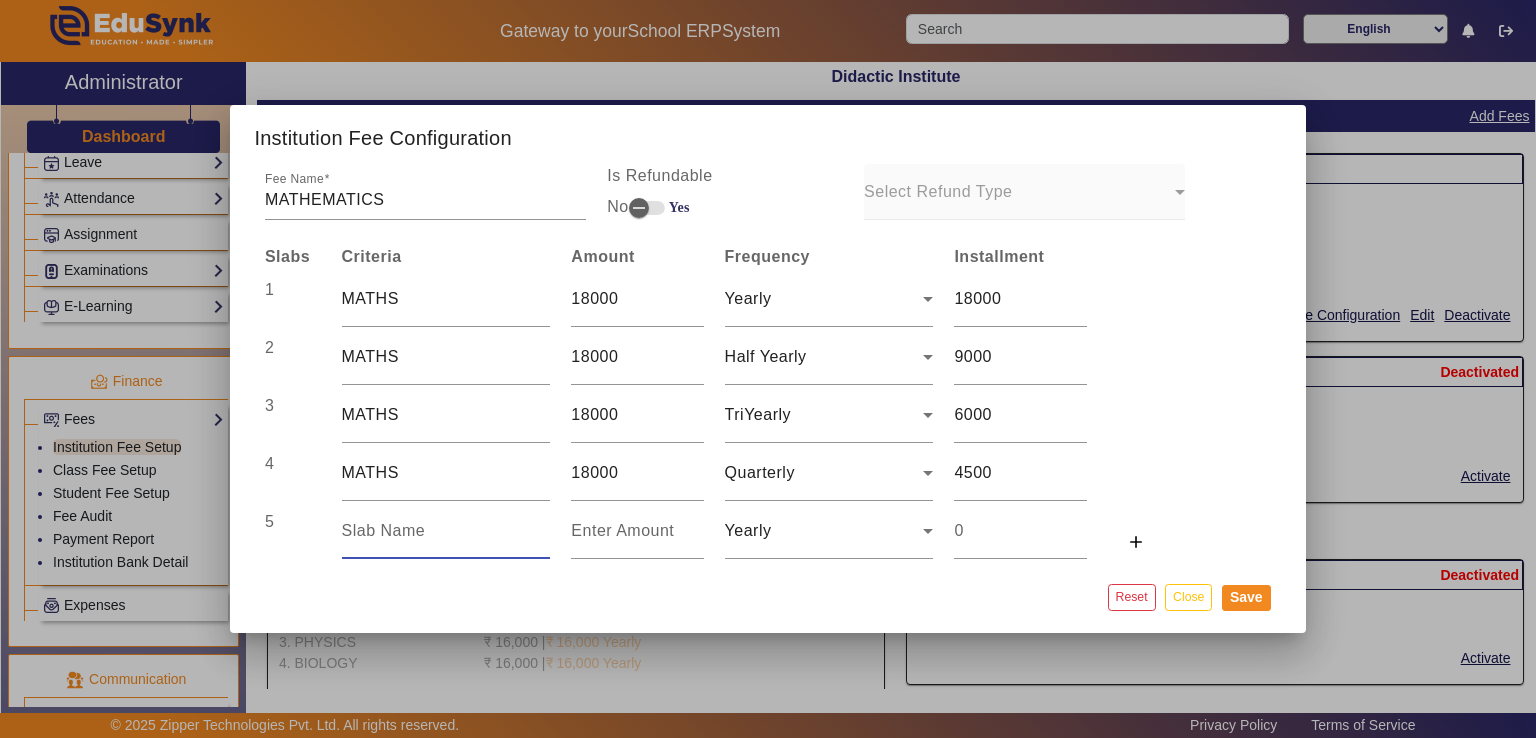 click at bounding box center [446, 531] 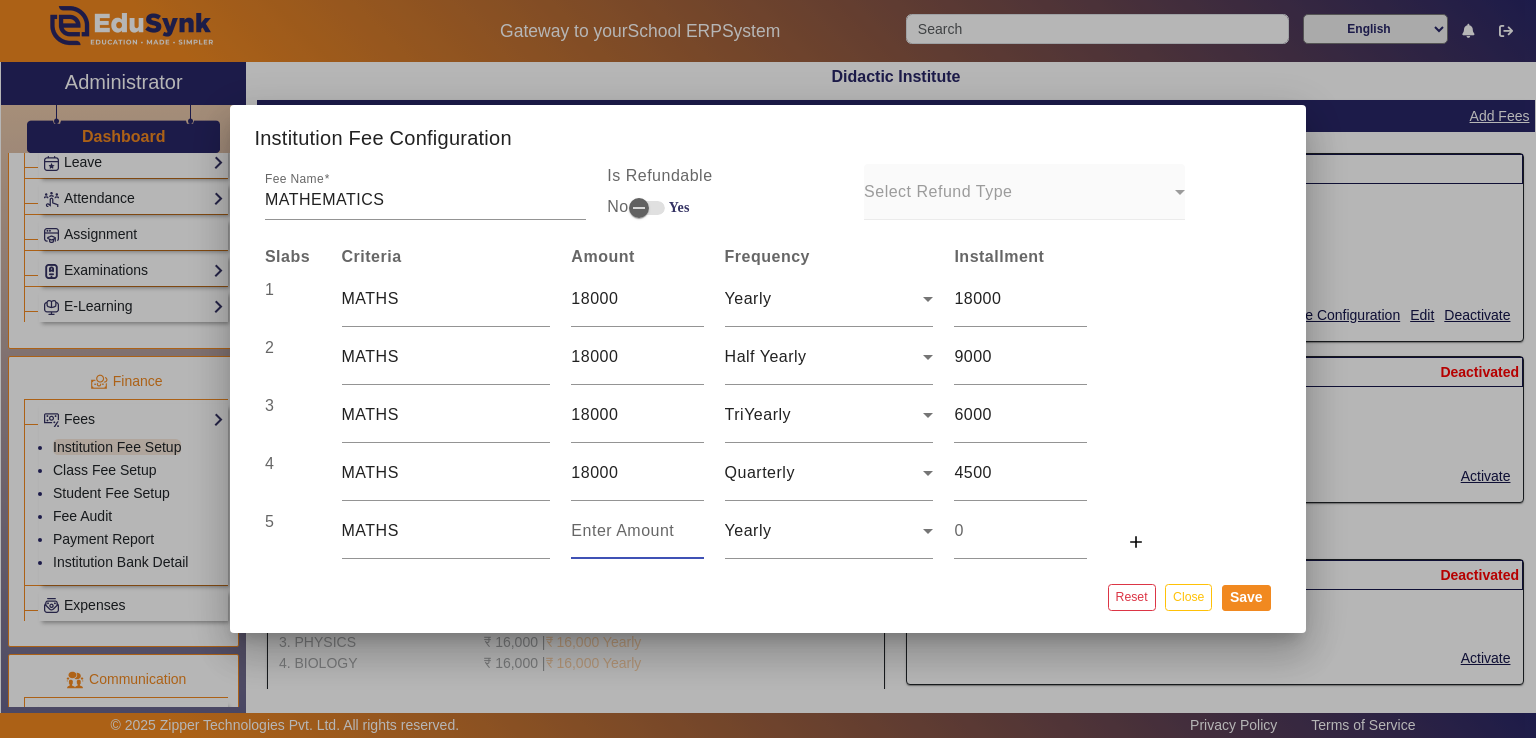 click at bounding box center [637, 531] 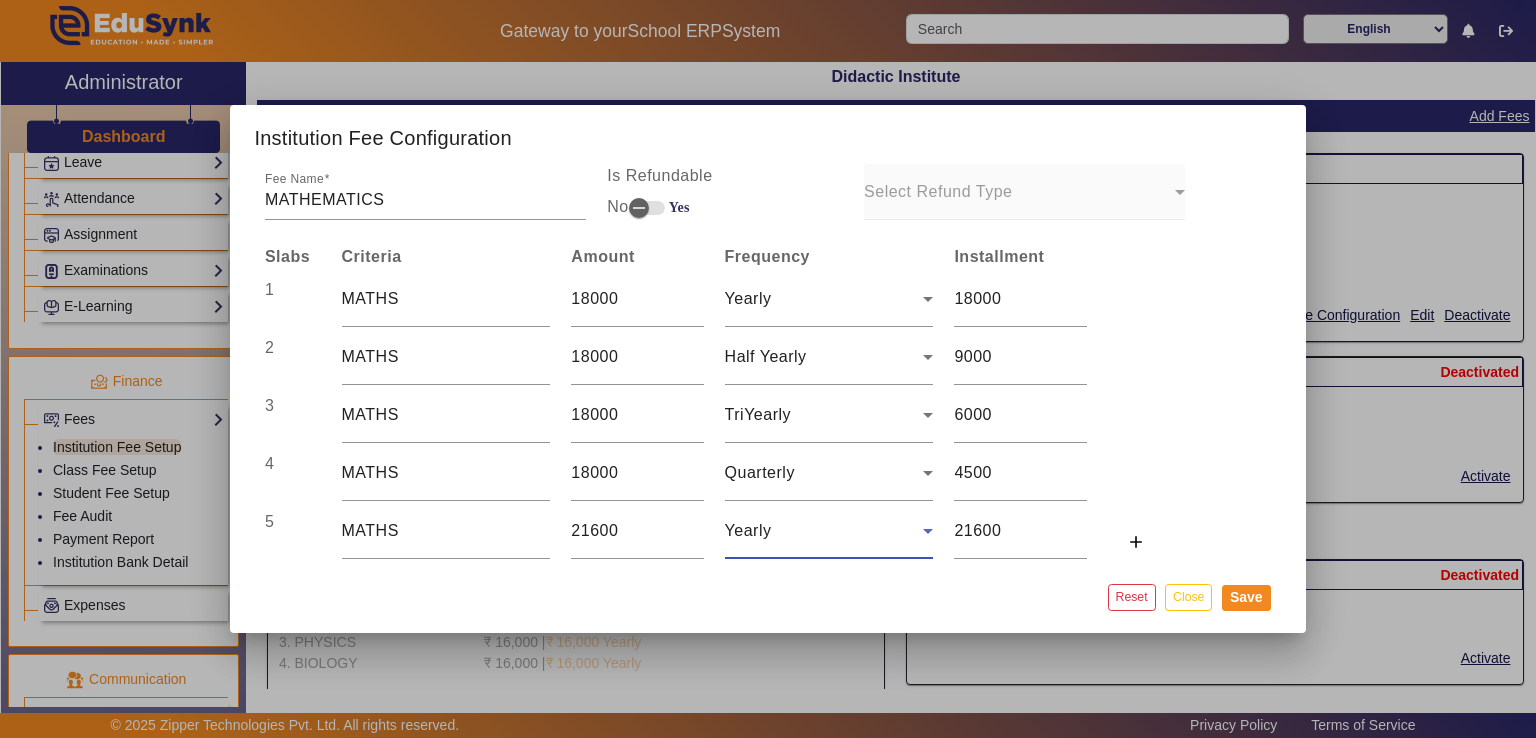 click on "Yearly" at bounding box center [748, 530] 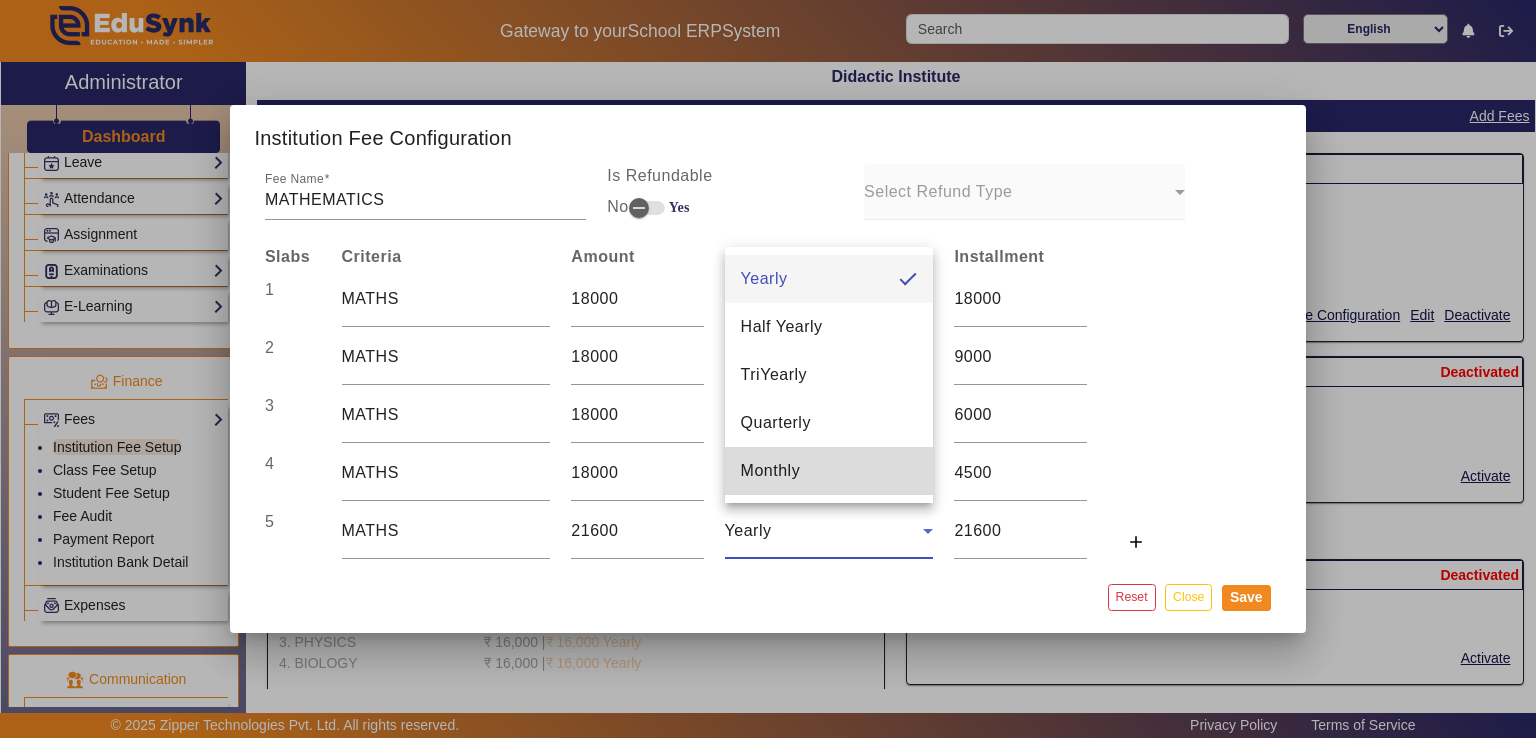 click on "Monthly" at bounding box center (771, 471) 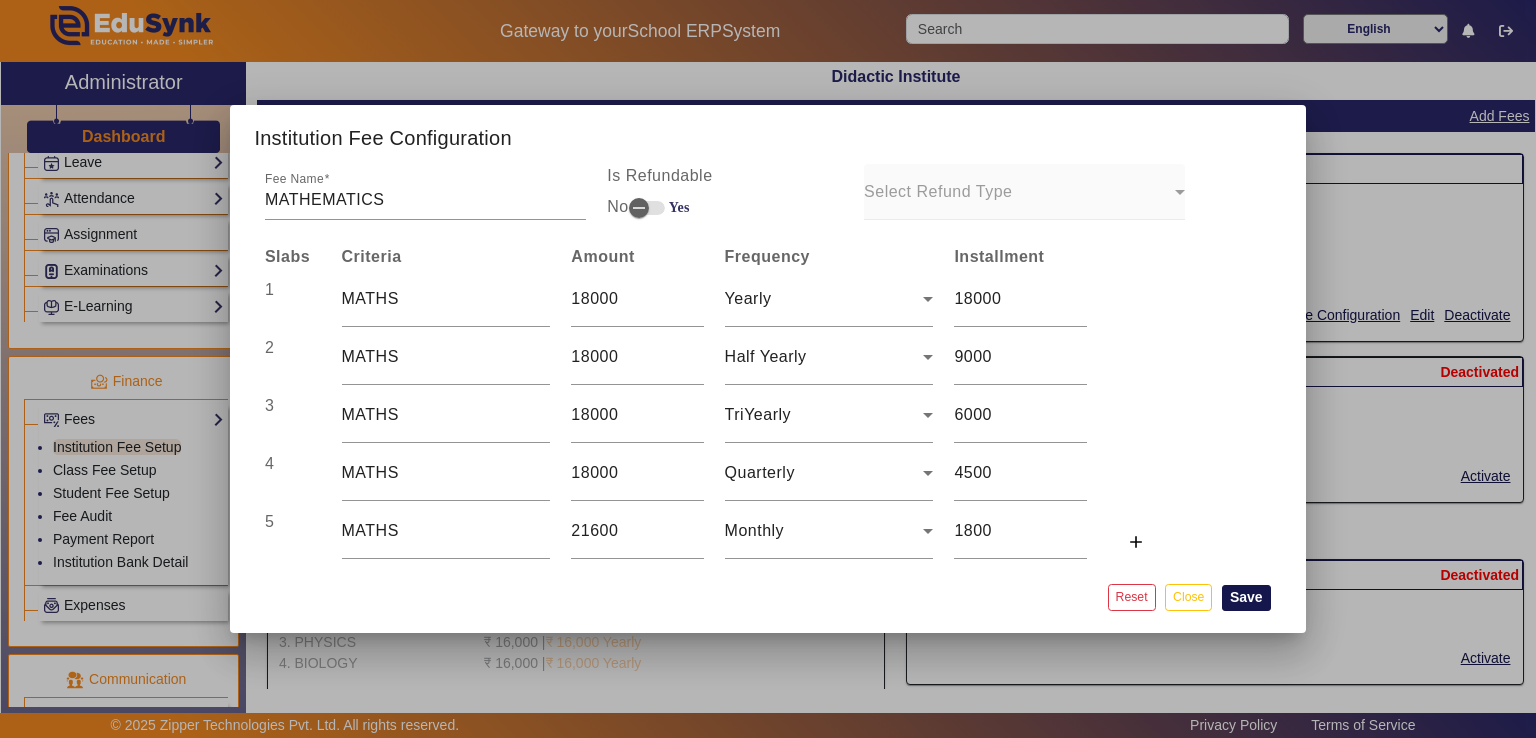 click on "Save" 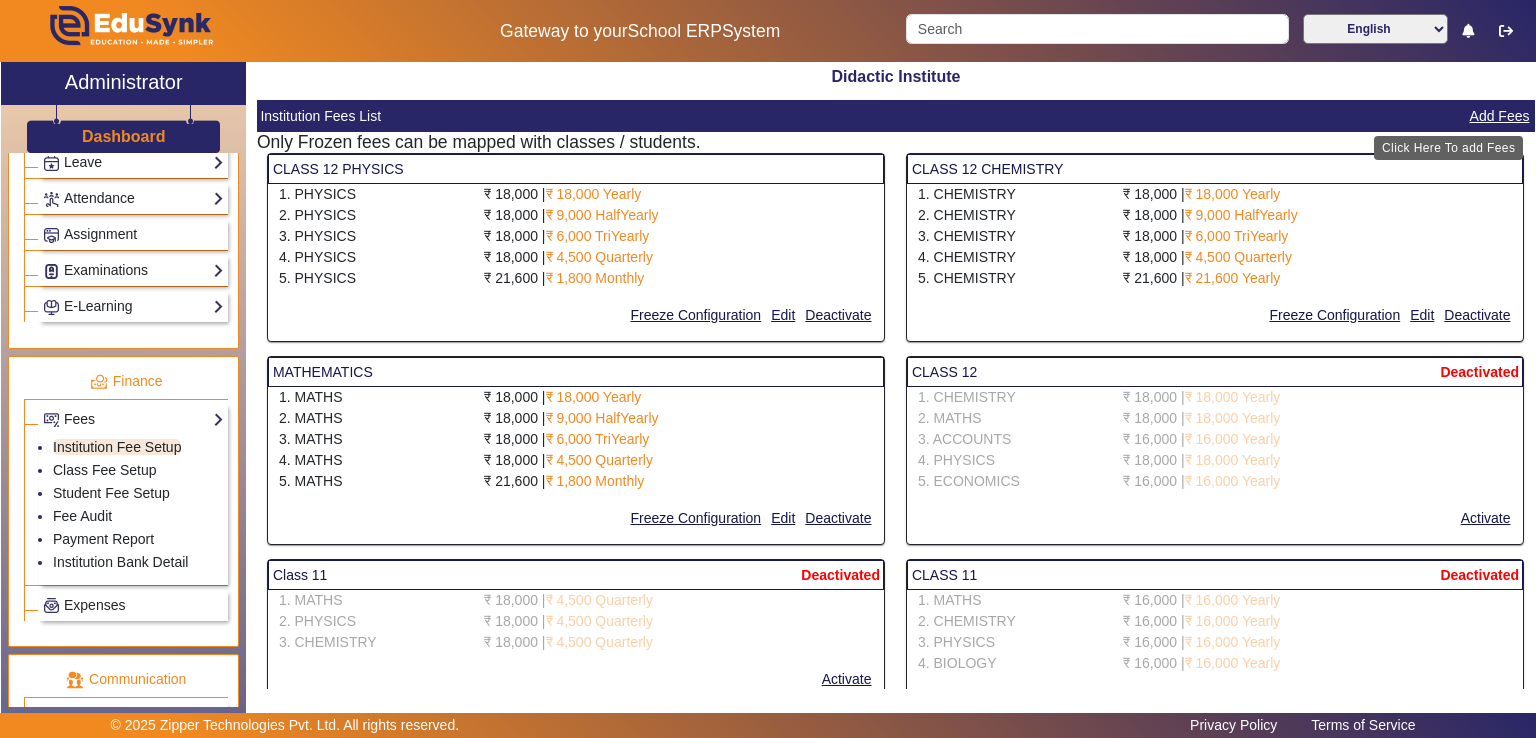 click on "Add Fees" 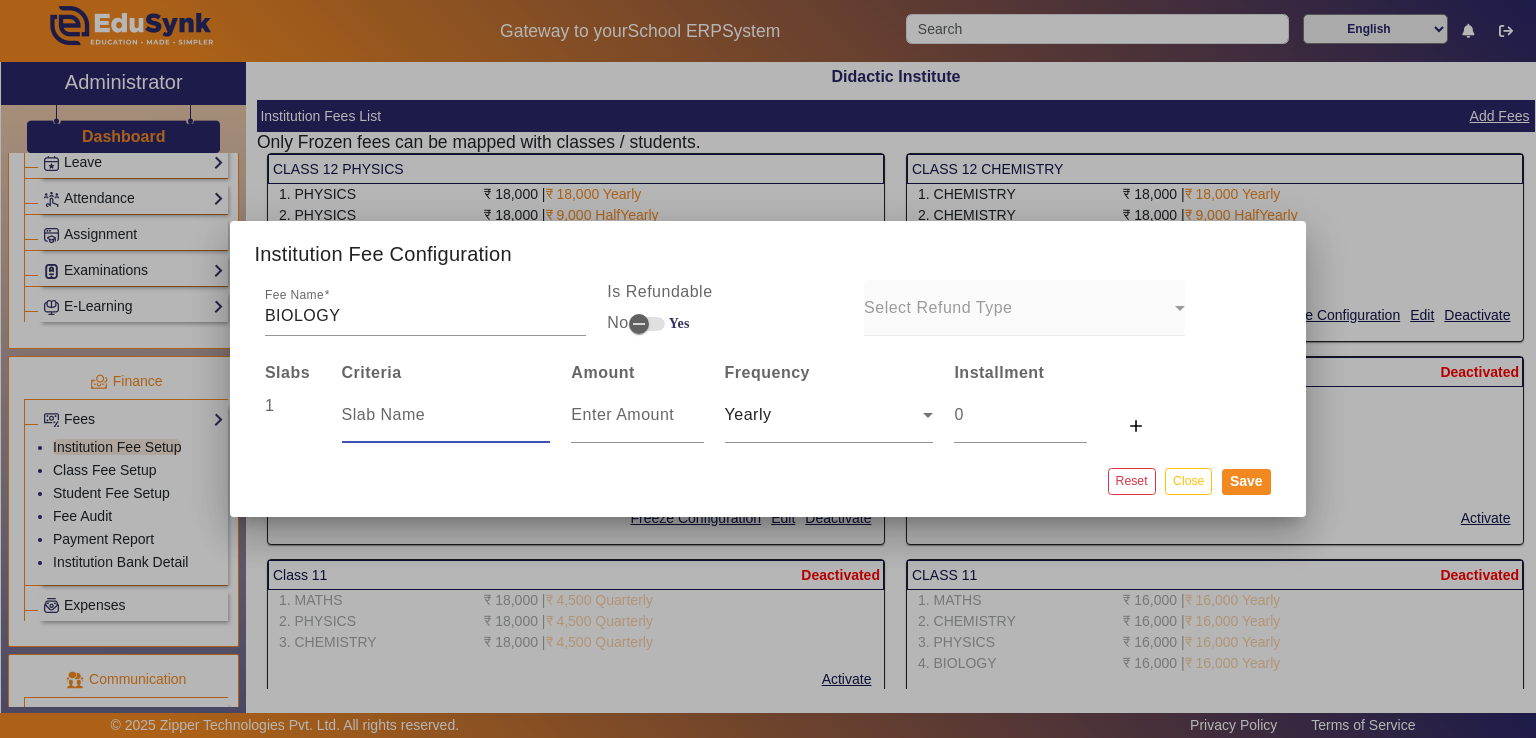 click at bounding box center [446, 415] 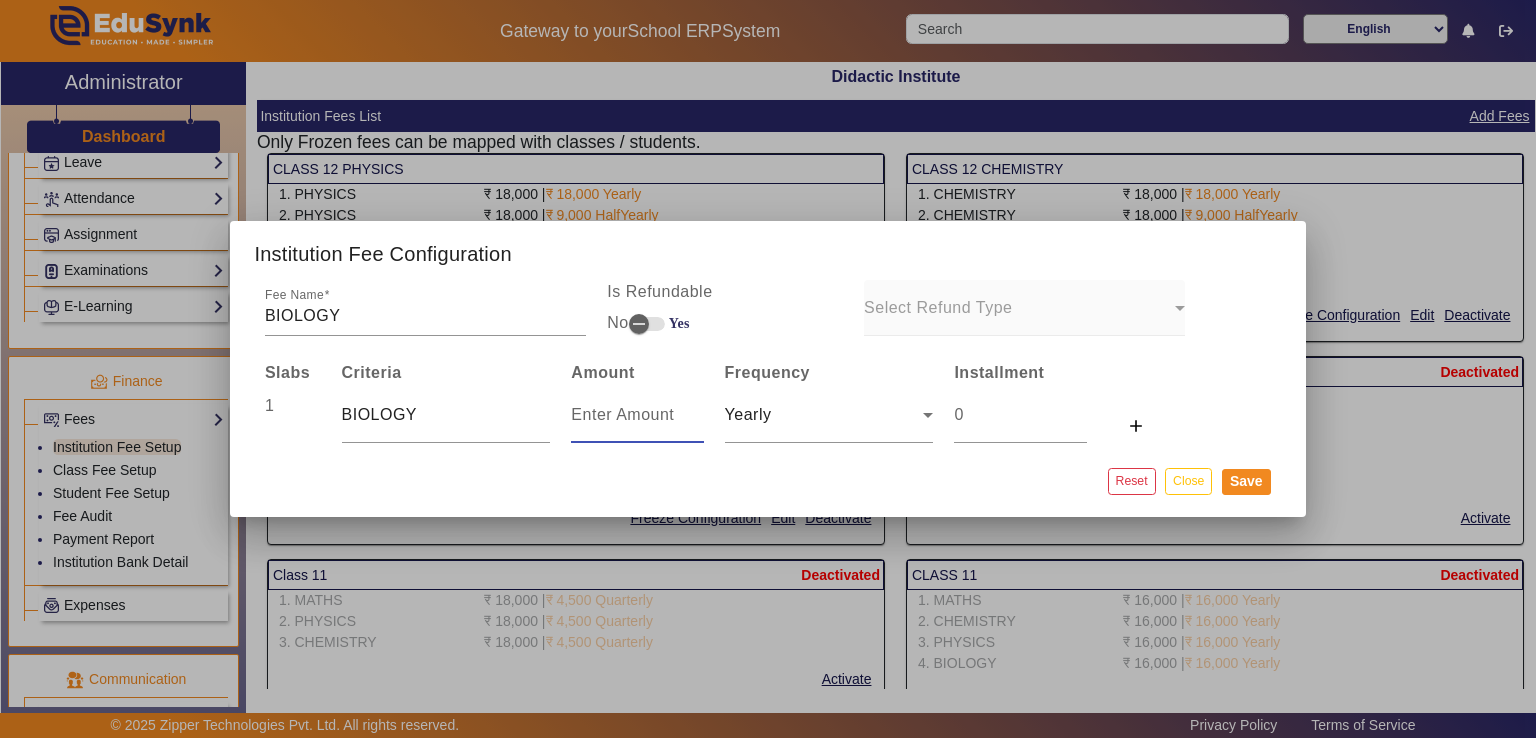 click at bounding box center (637, 415) 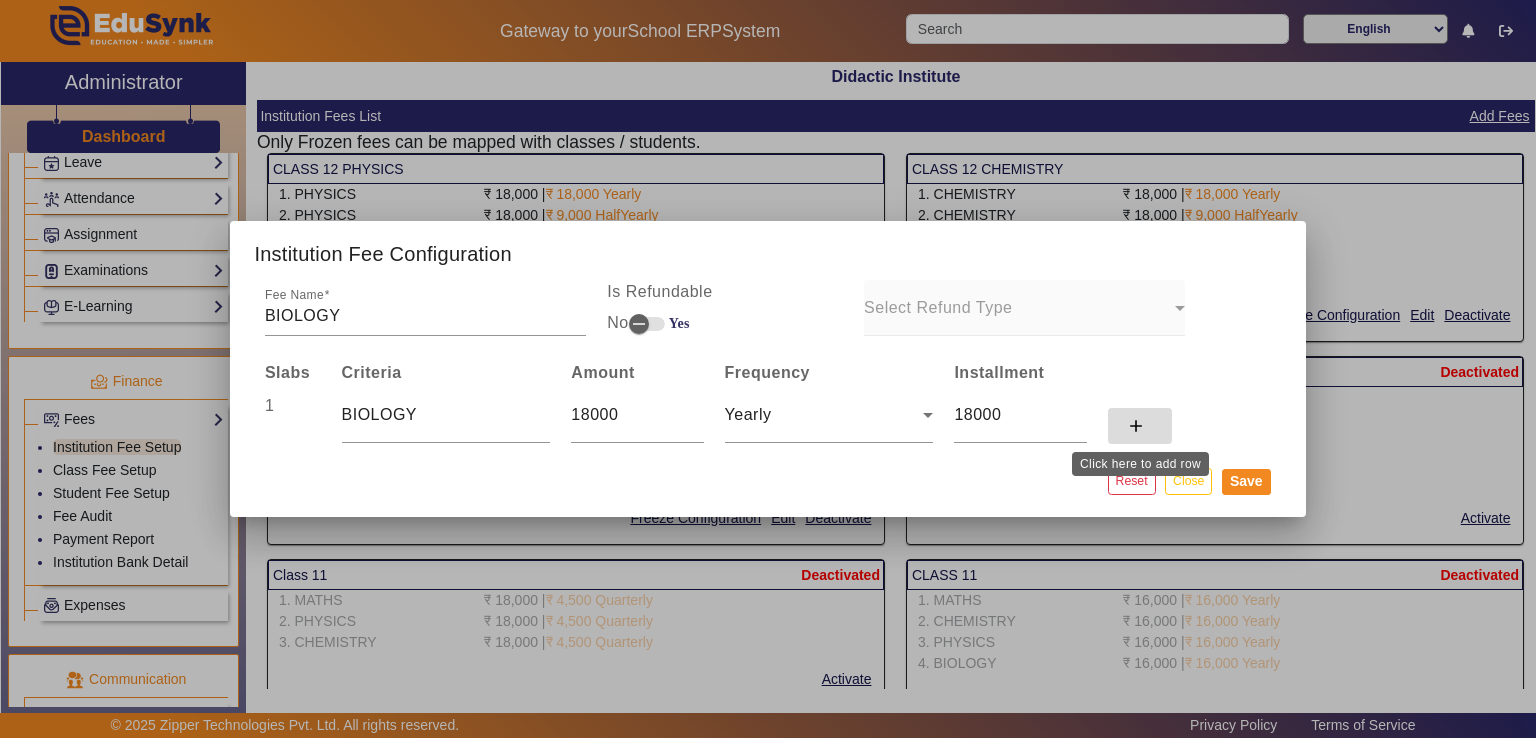 click on "add" at bounding box center [1136, 426] 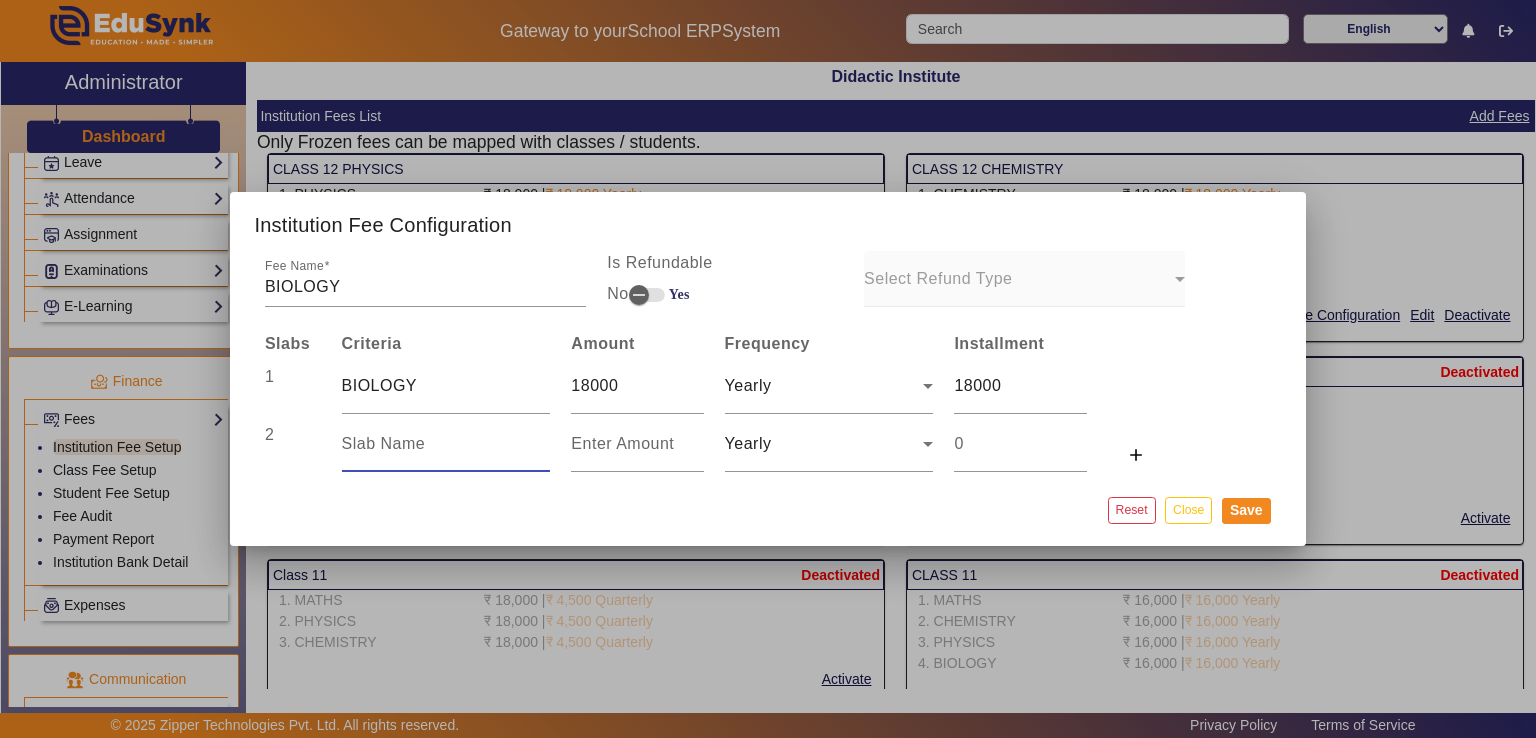 click at bounding box center [446, 444] 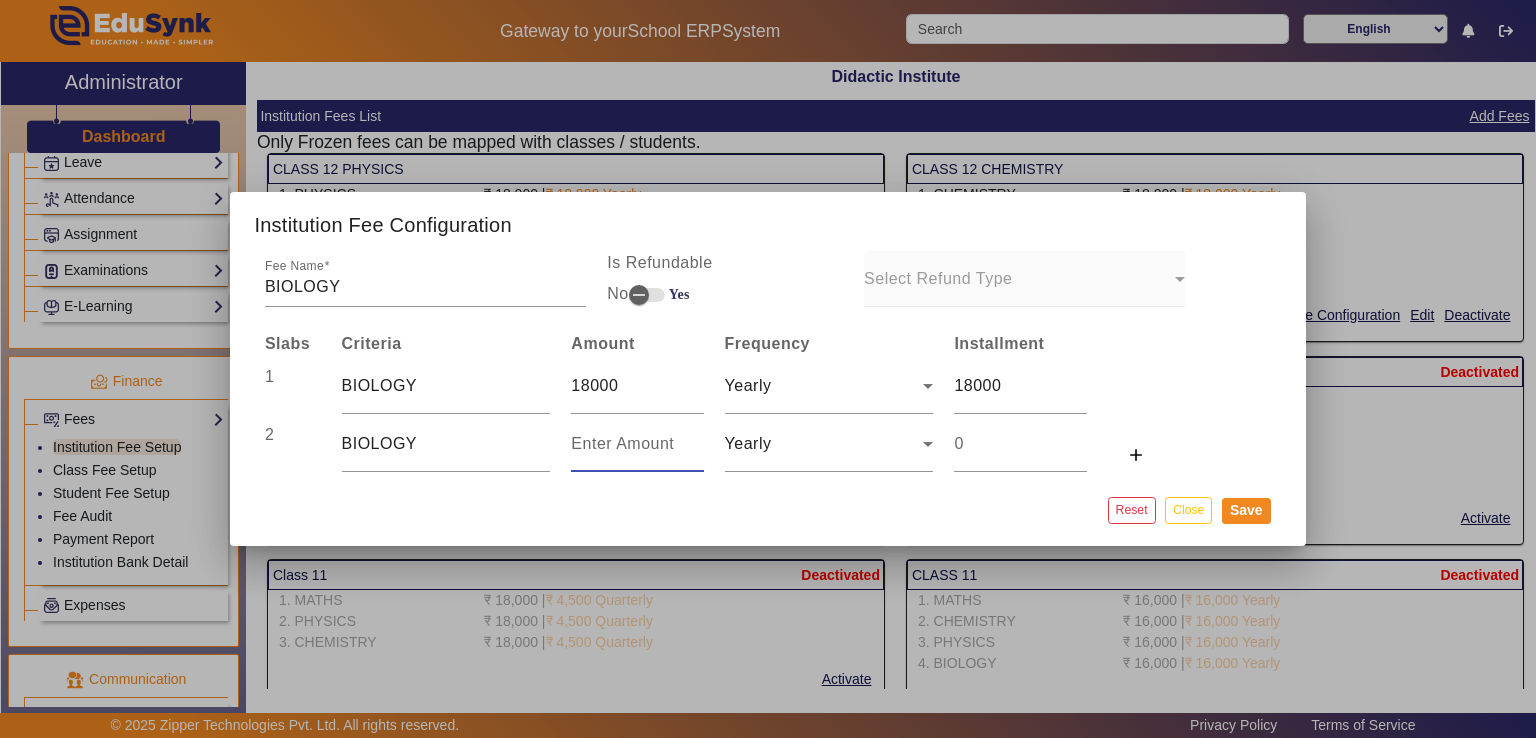 click at bounding box center (637, 444) 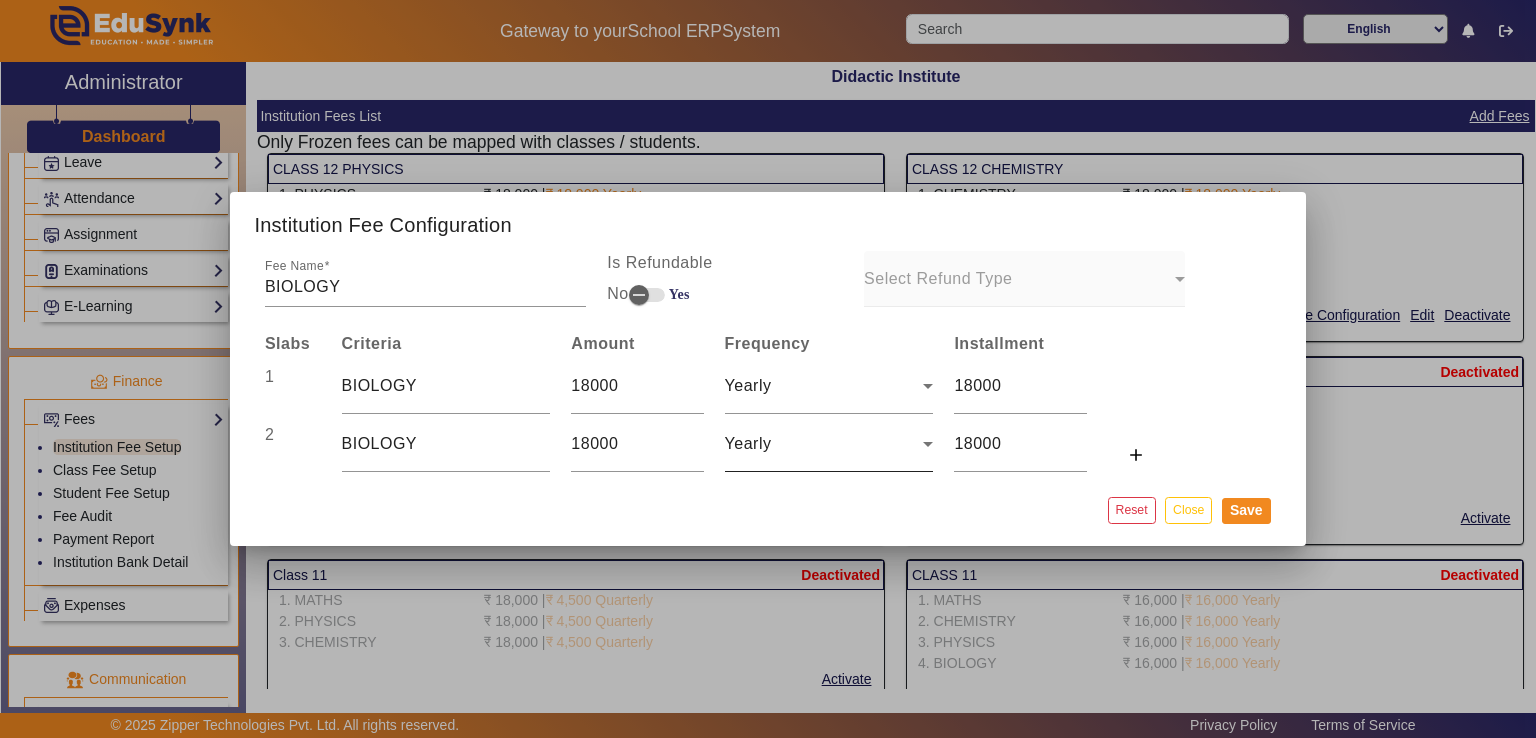 click on "Yearly" at bounding box center (829, 444) 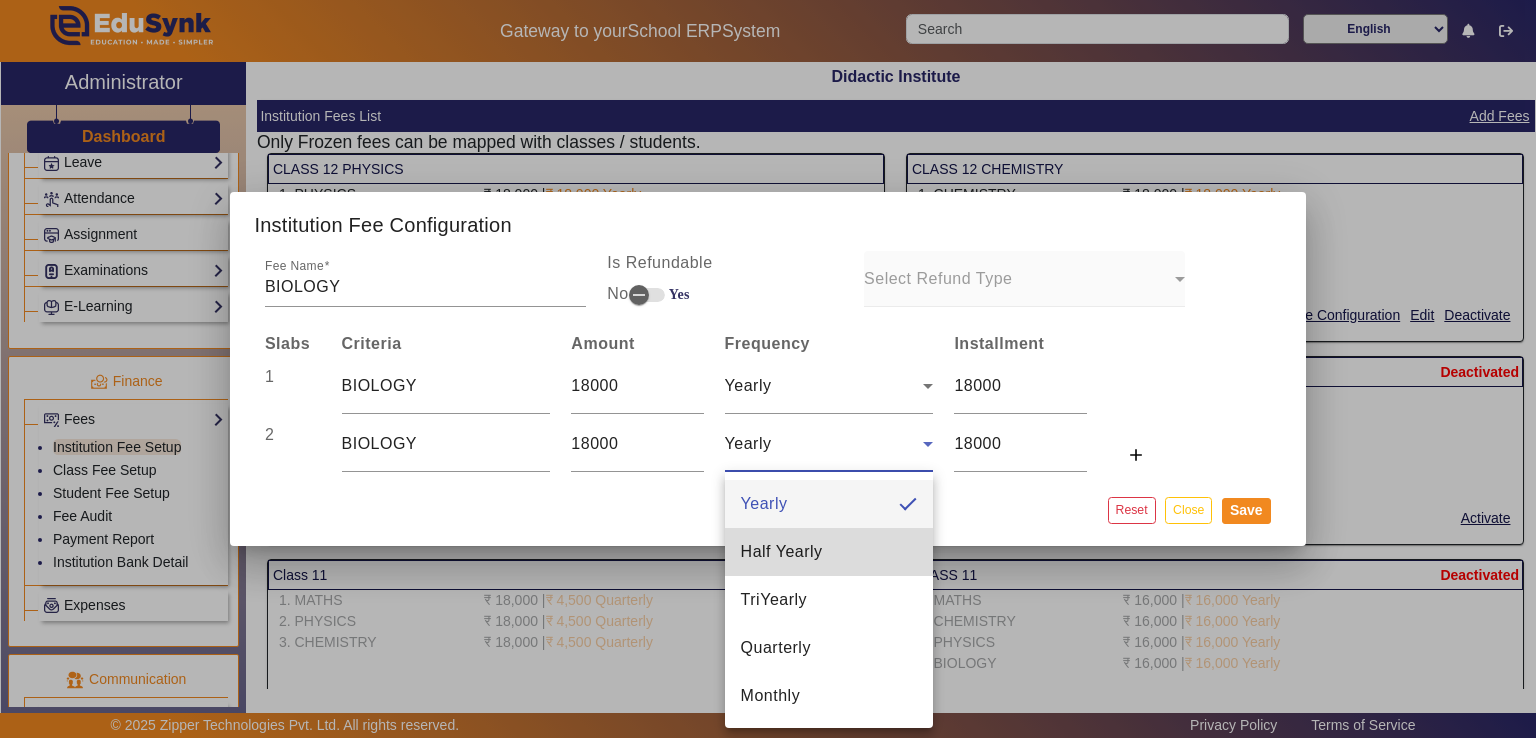 click on "Half Yearly" at bounding box center [782, 552] 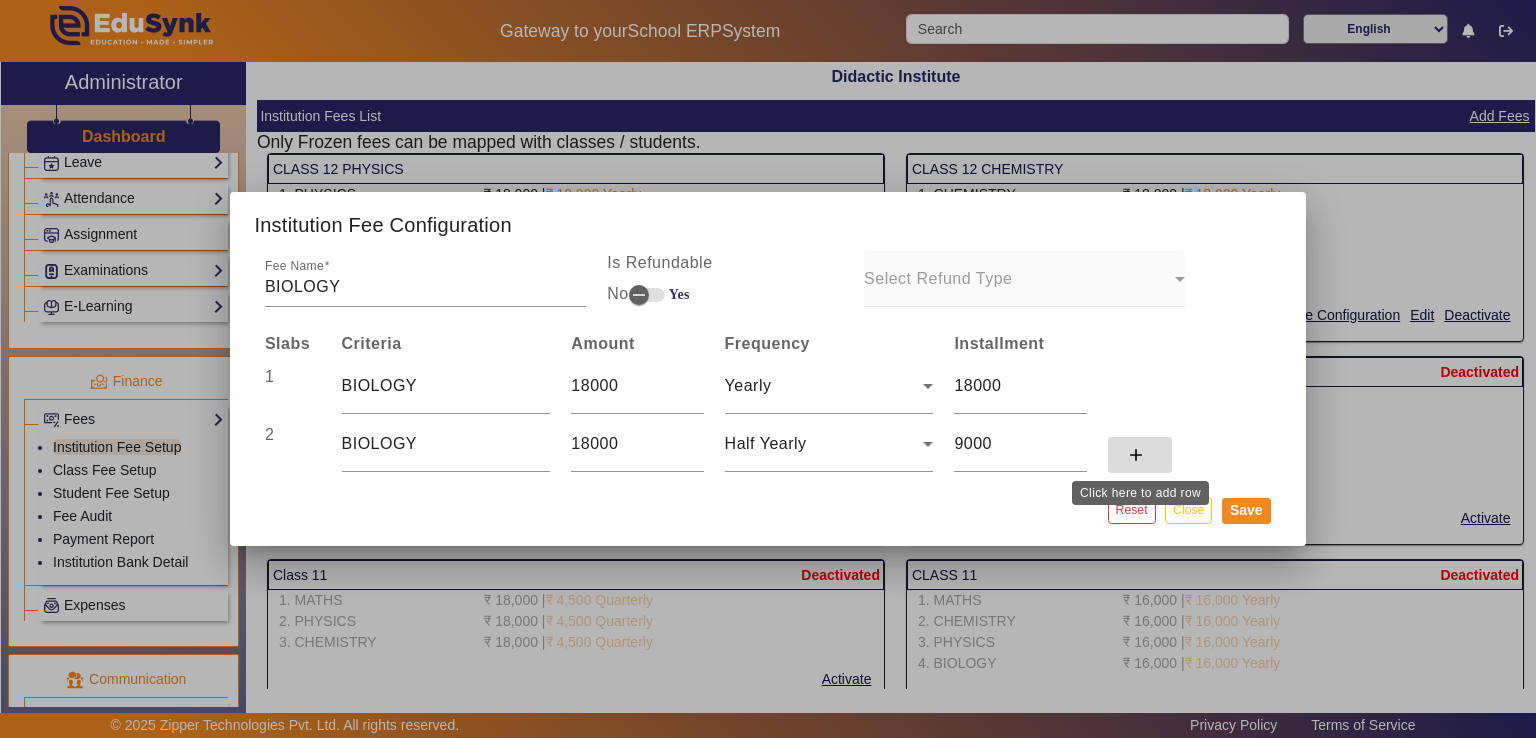 click on "add" at bounding box center [1136, 455] 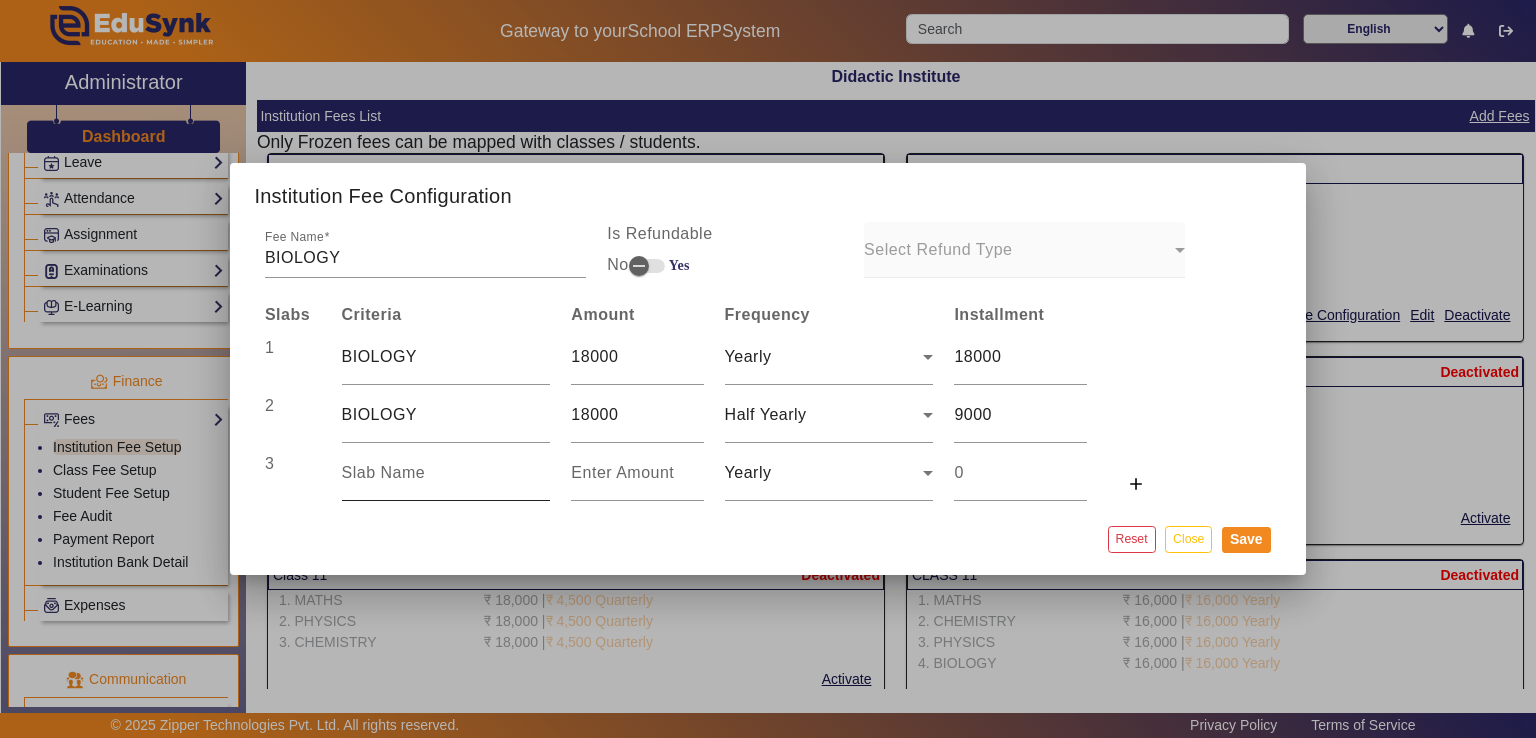 click at bounding box center (446, 473) 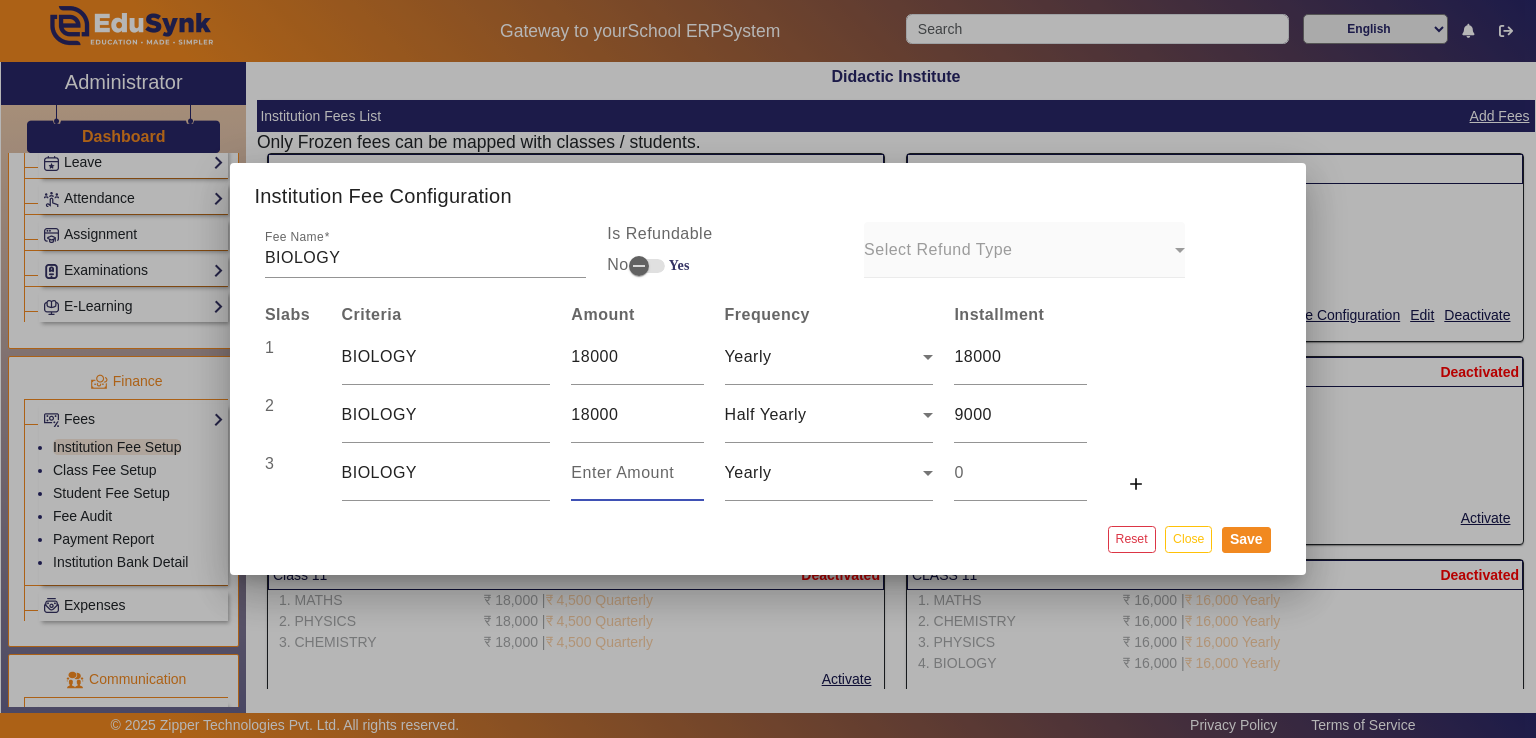 click at bounding box center [637, 473] 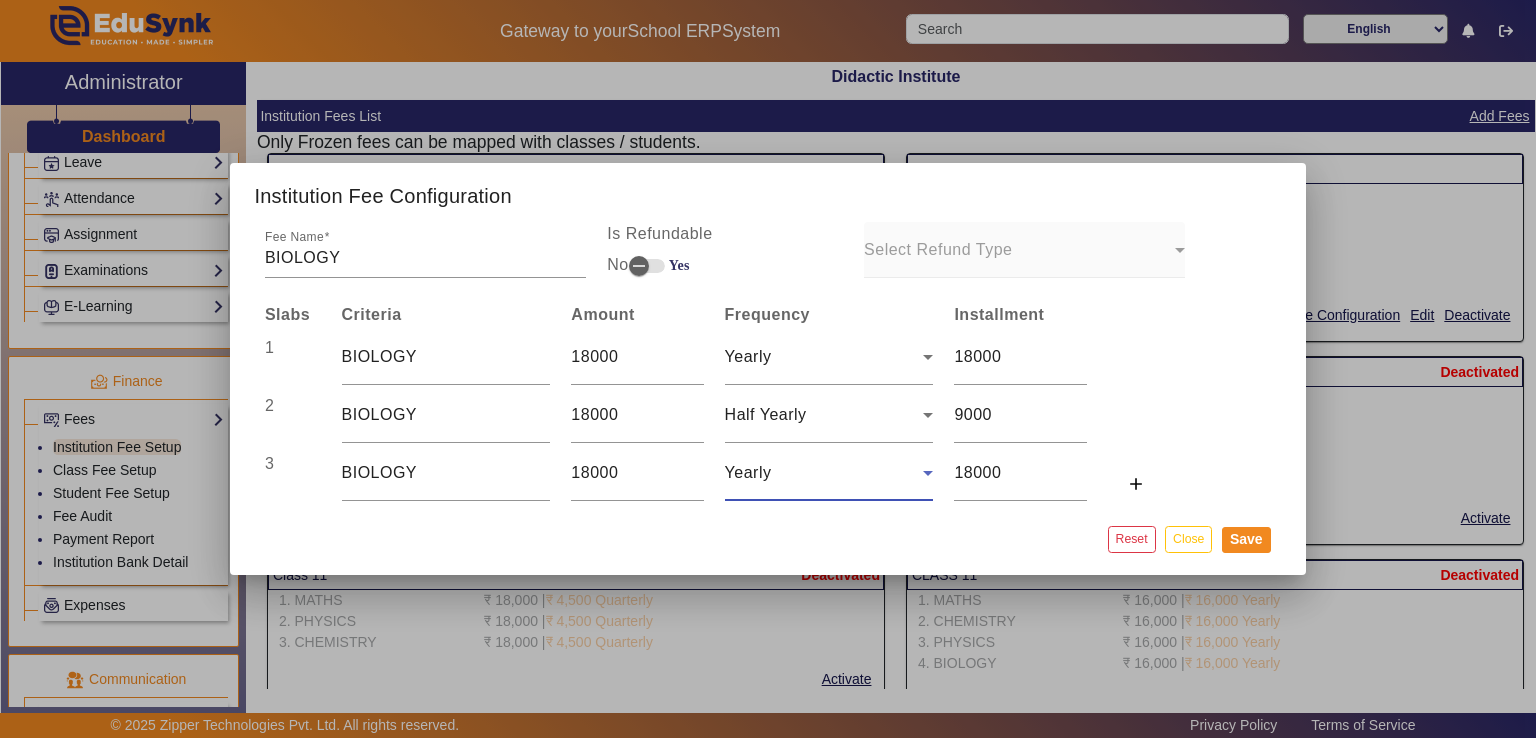click on "Yearly" at bounding box center (824, 473) 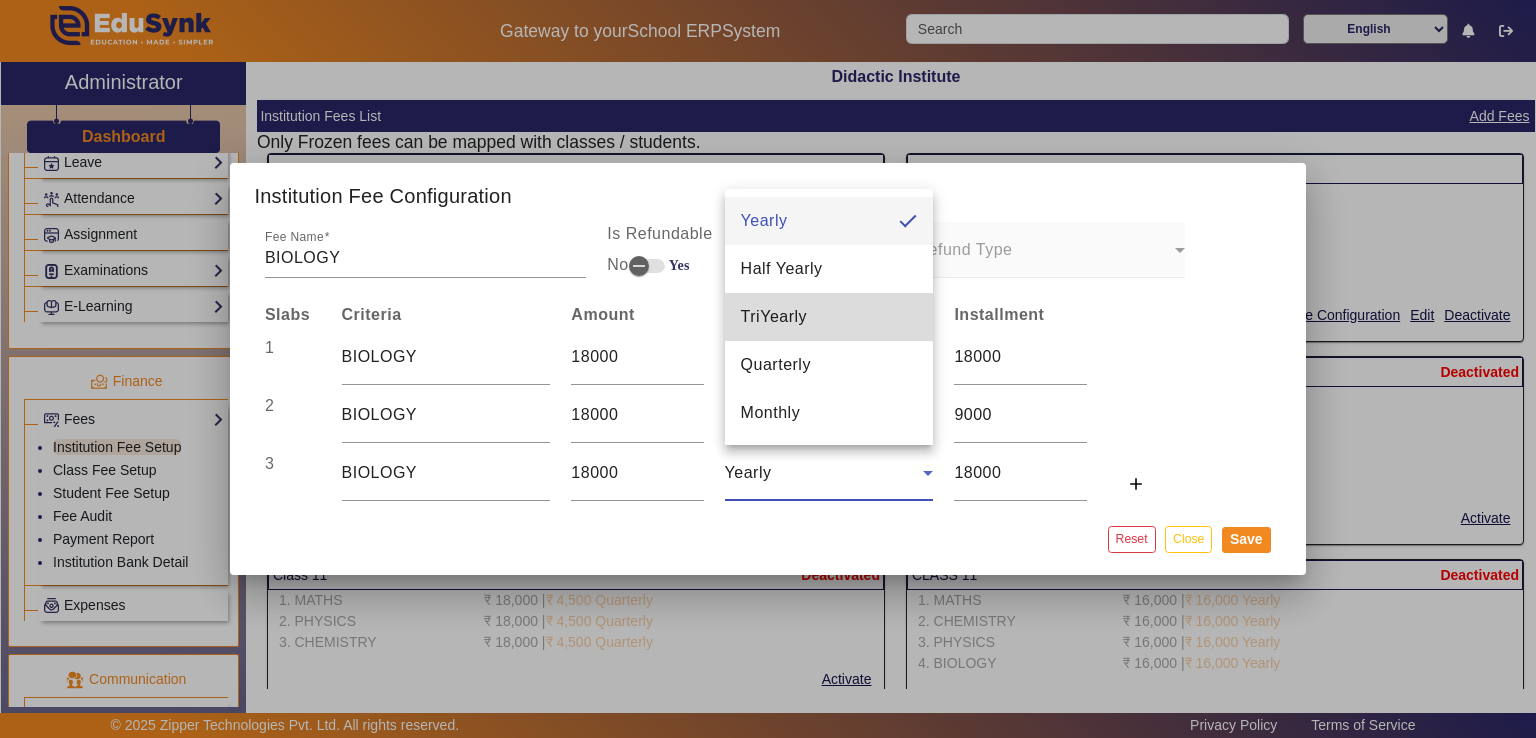 click on "TriYearly" at bounding box center (774, 317) 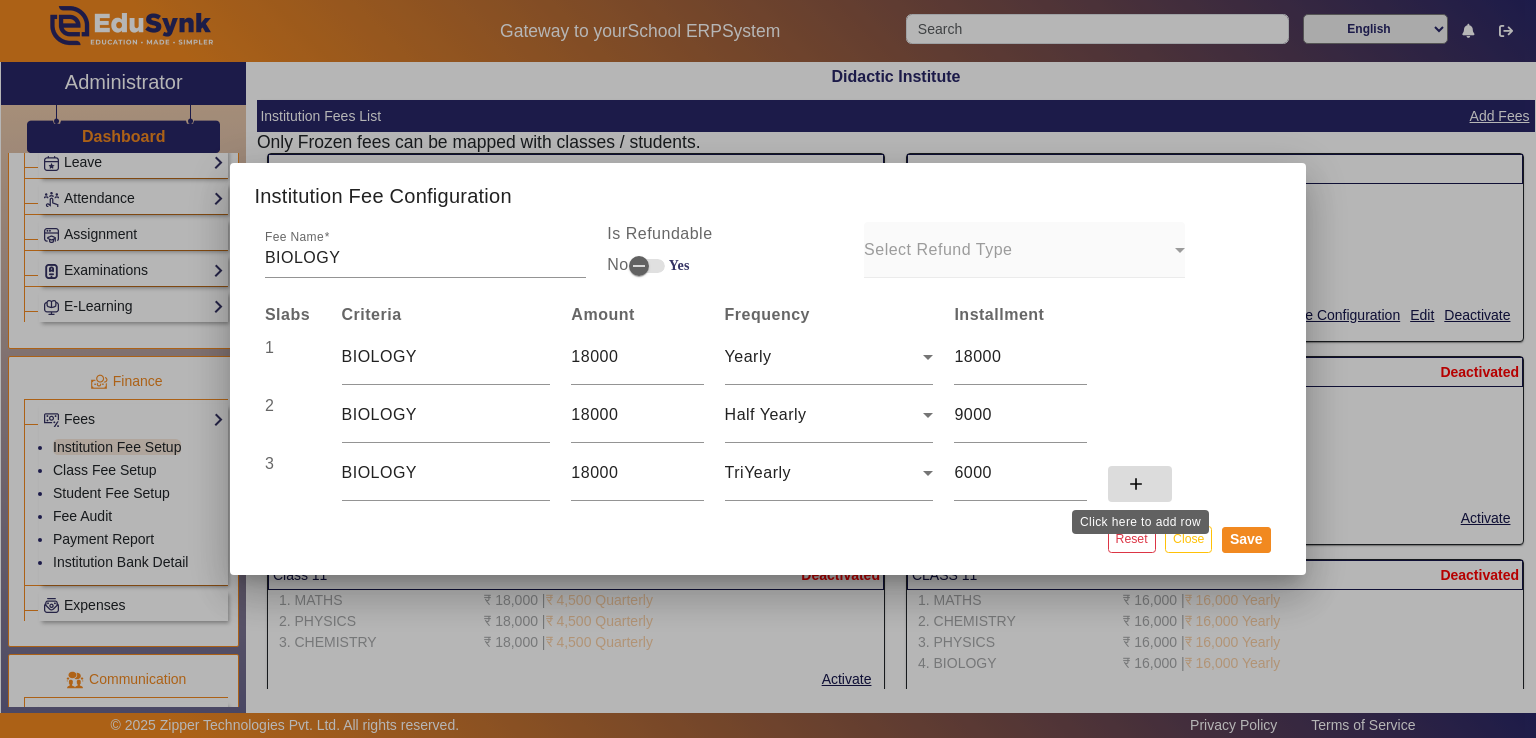 click on "add" at bounding box center [1136, 484] 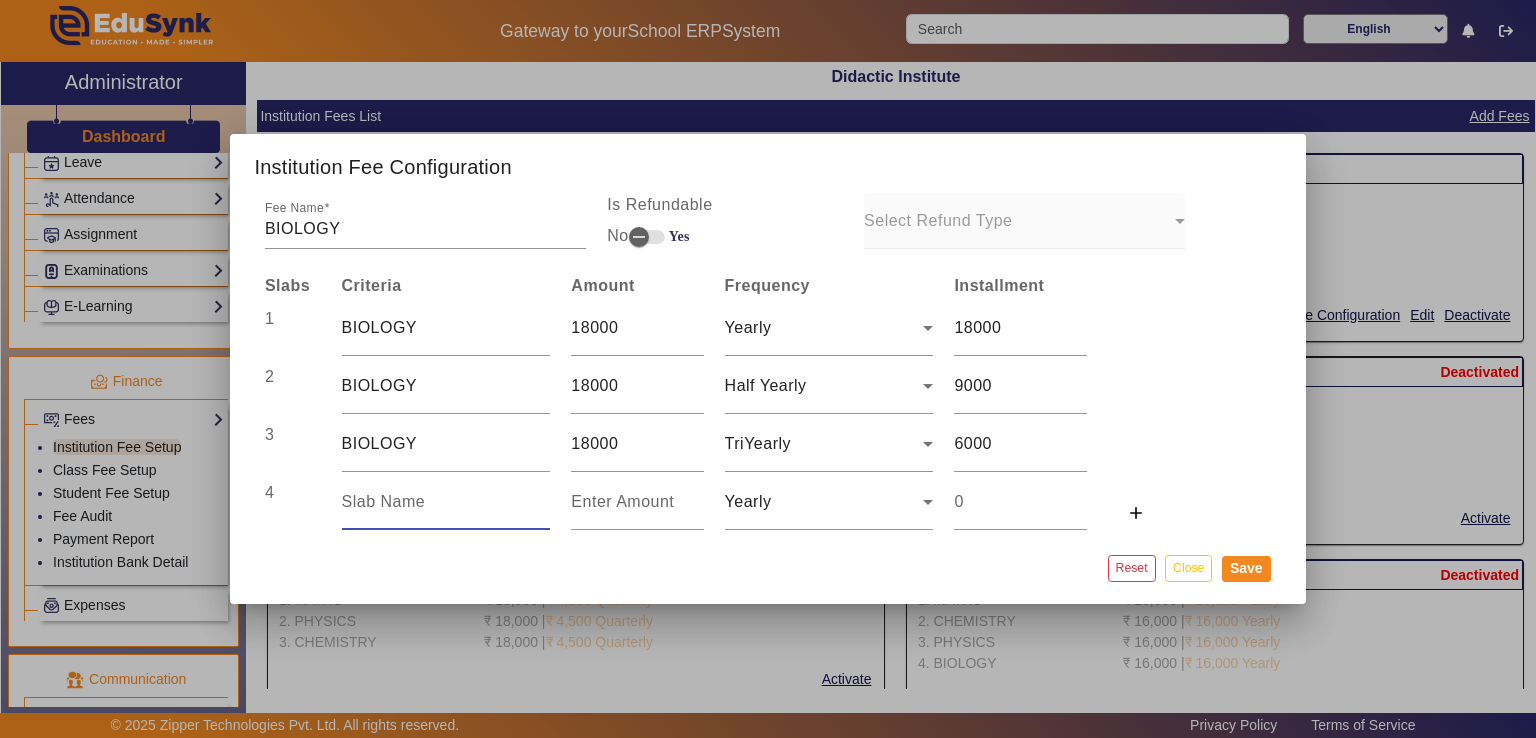 click at bounding box center (446, 502) 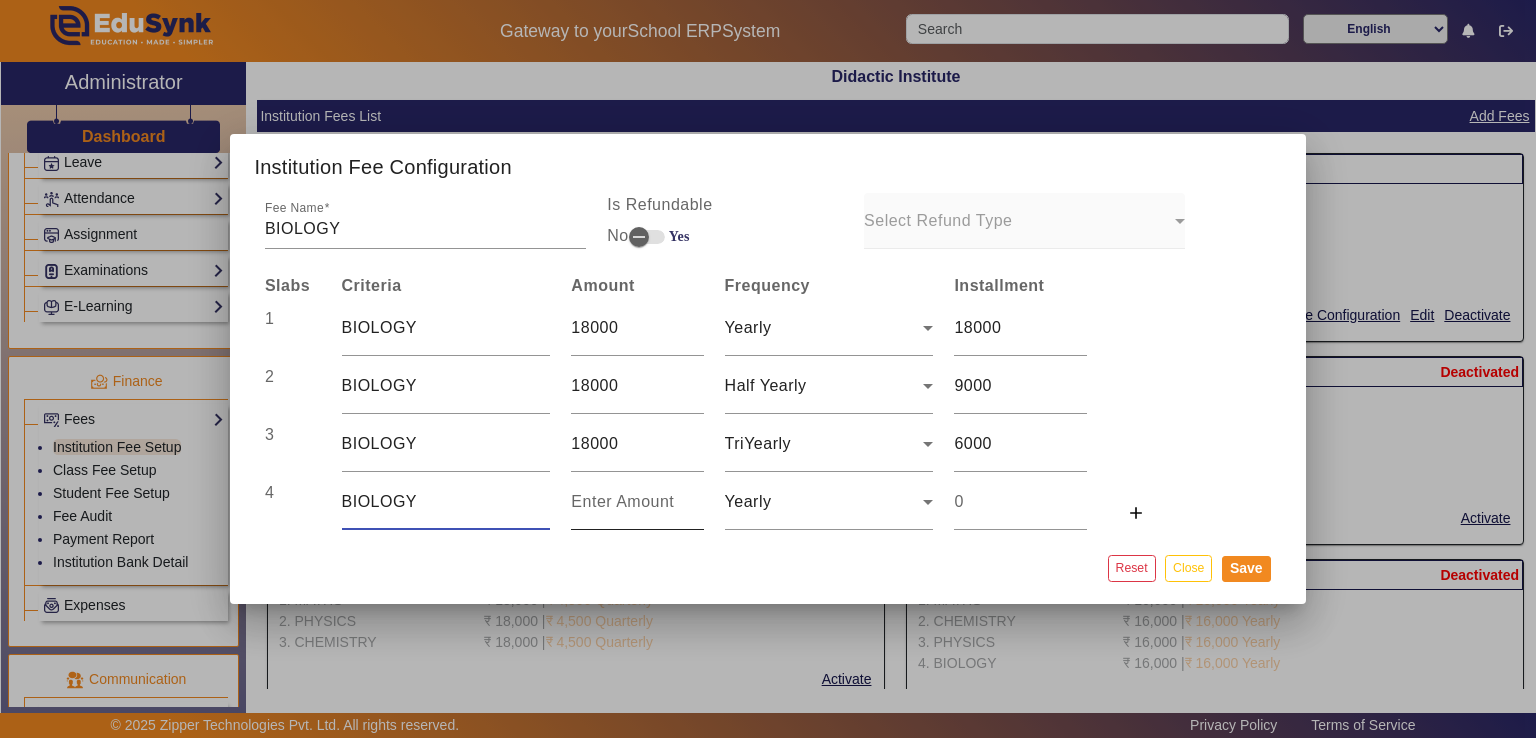 click at bounding box center (637, 502) 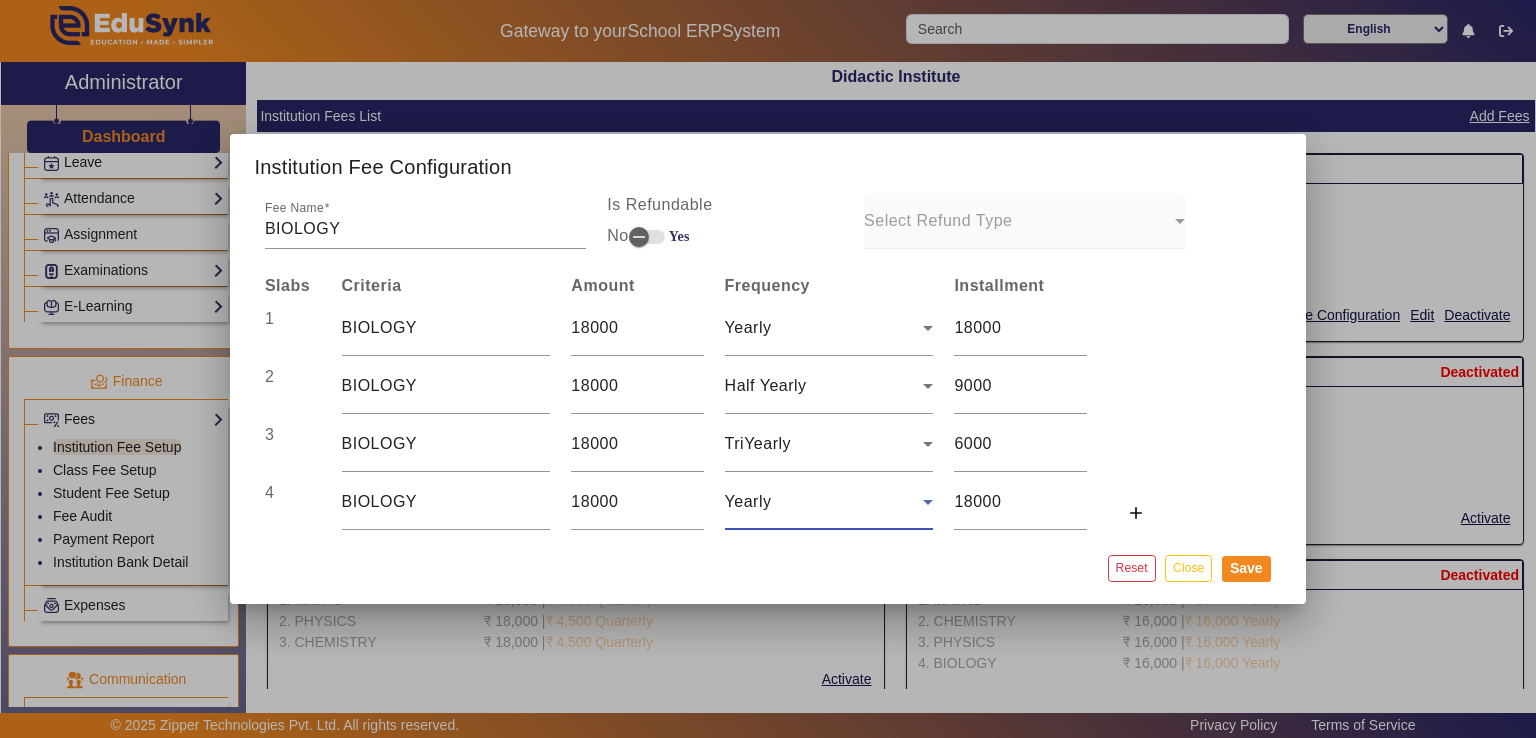 click on "Yearly" at bounding box center [824, 502] 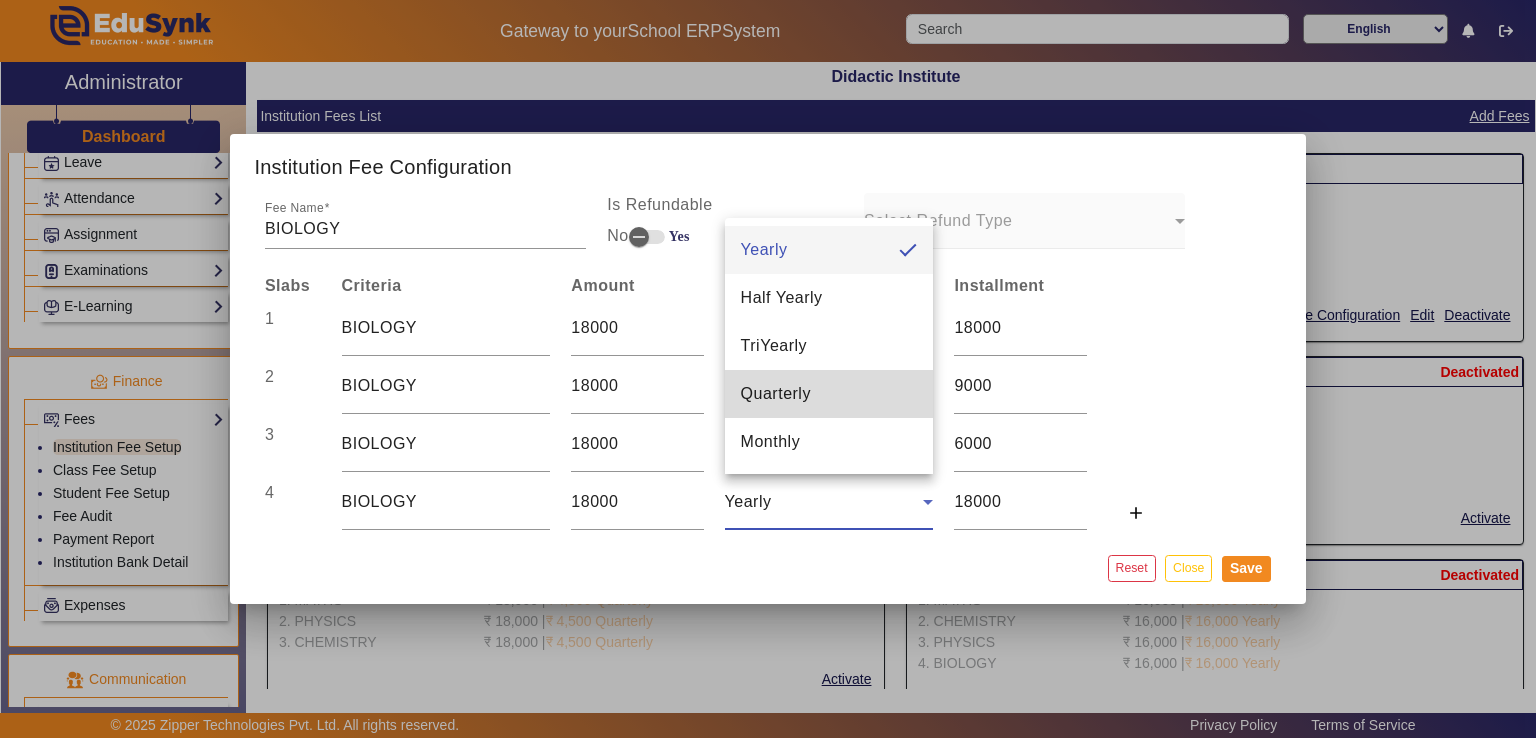 click on "Quarterly" at bounding box center [829, 394] 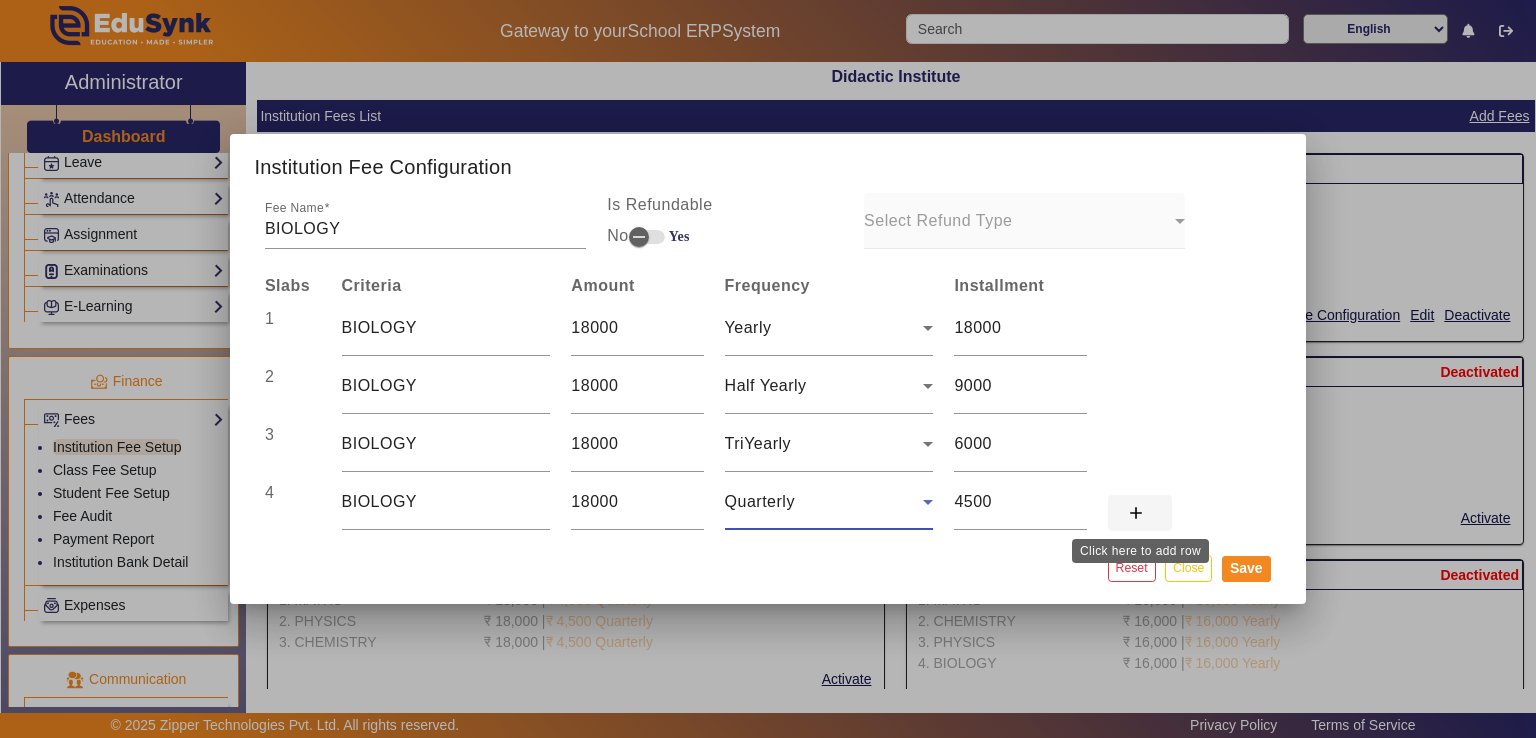 click on "add" at bounding box center [1136, 513] 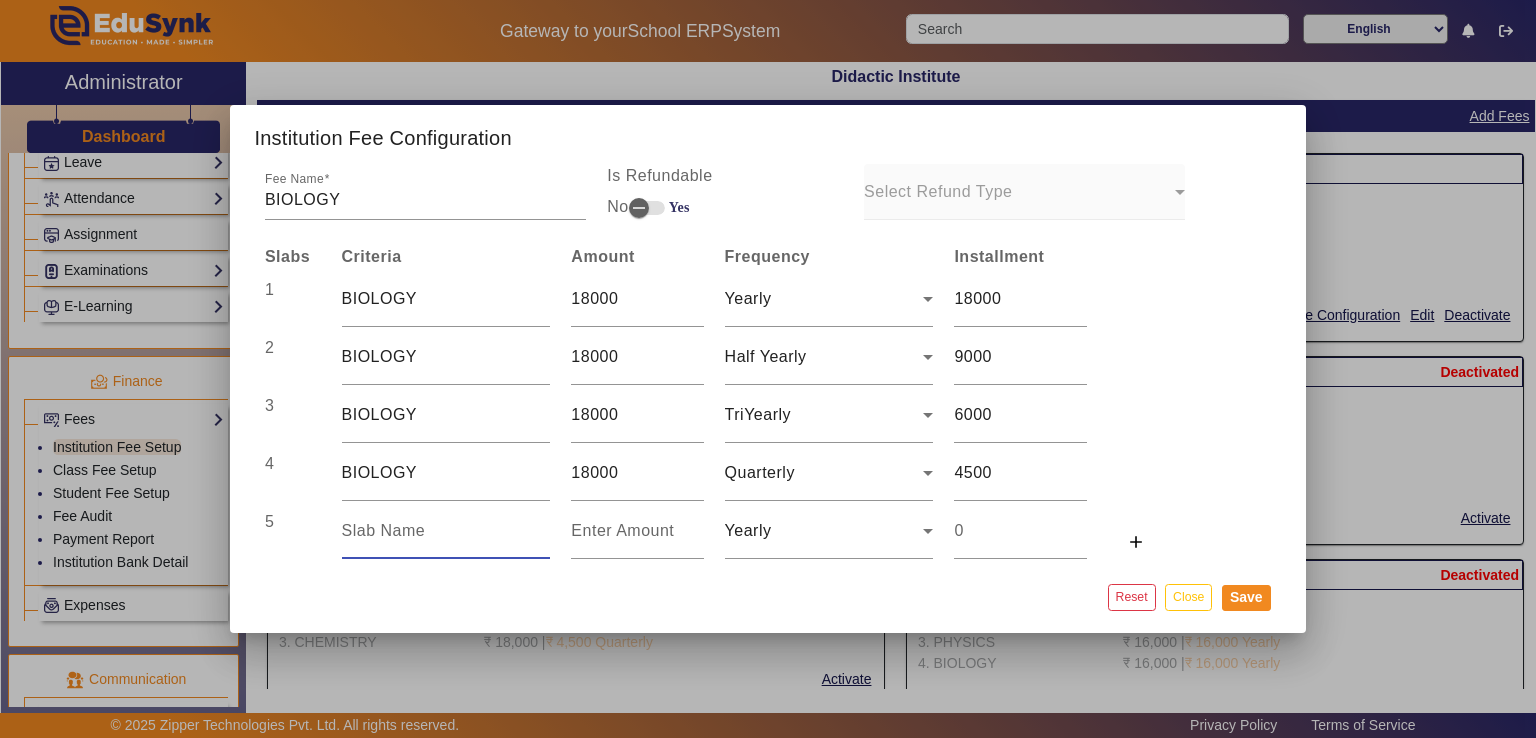 click at bounding box center (446, 531) 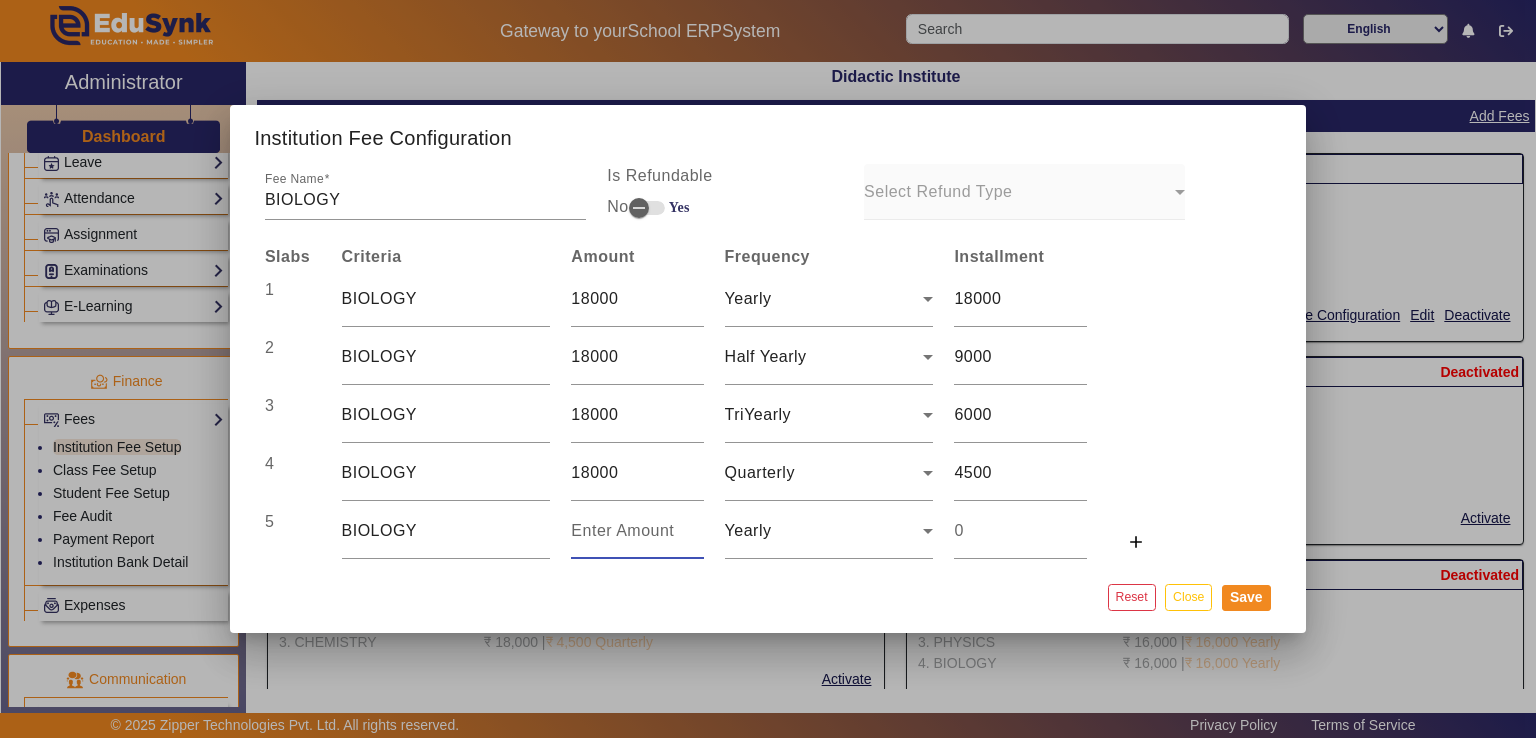 click at bounding box center (637, 531) 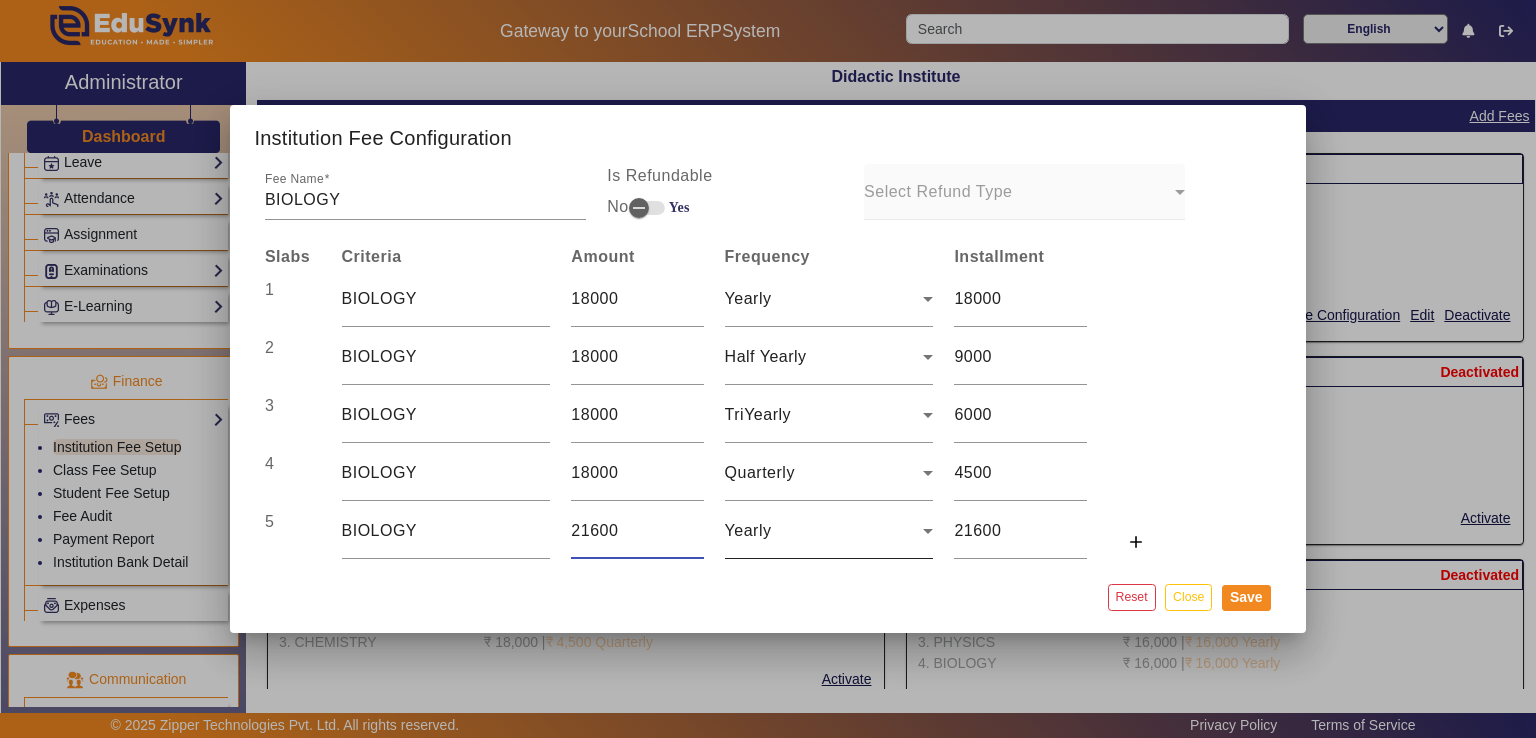 click 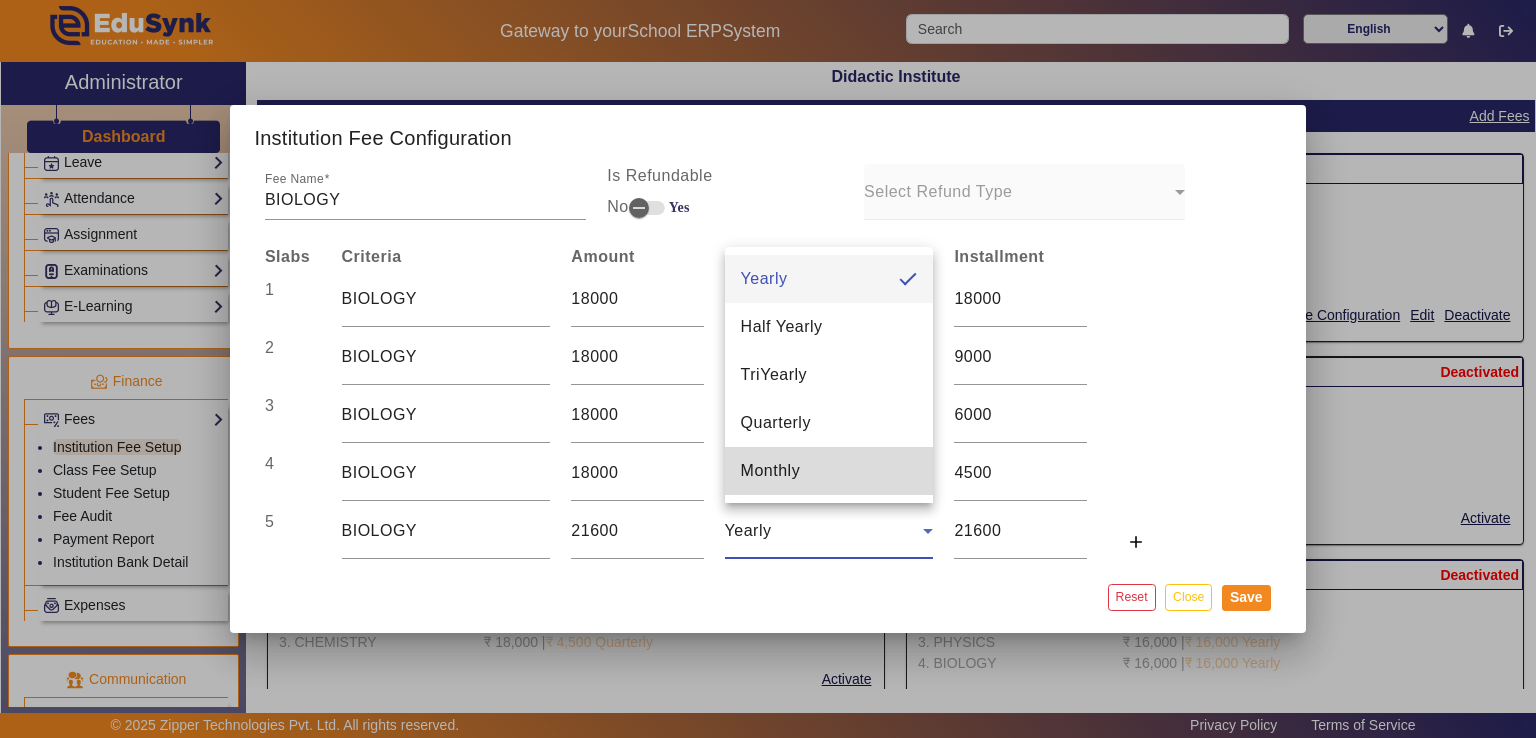 click on "Monthly" at bounding box center (829, 471) 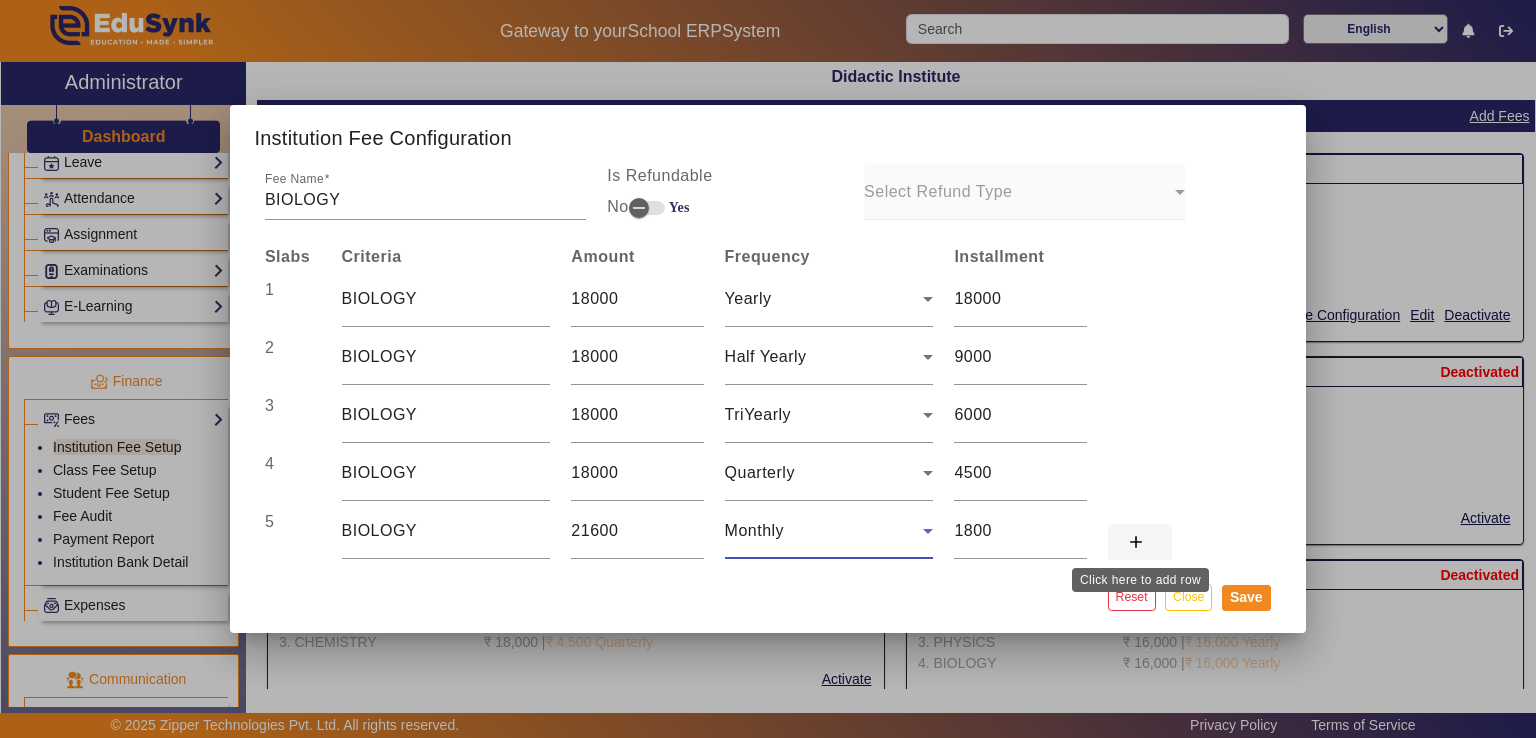 click on "add" at bounding box center [1136, 542] 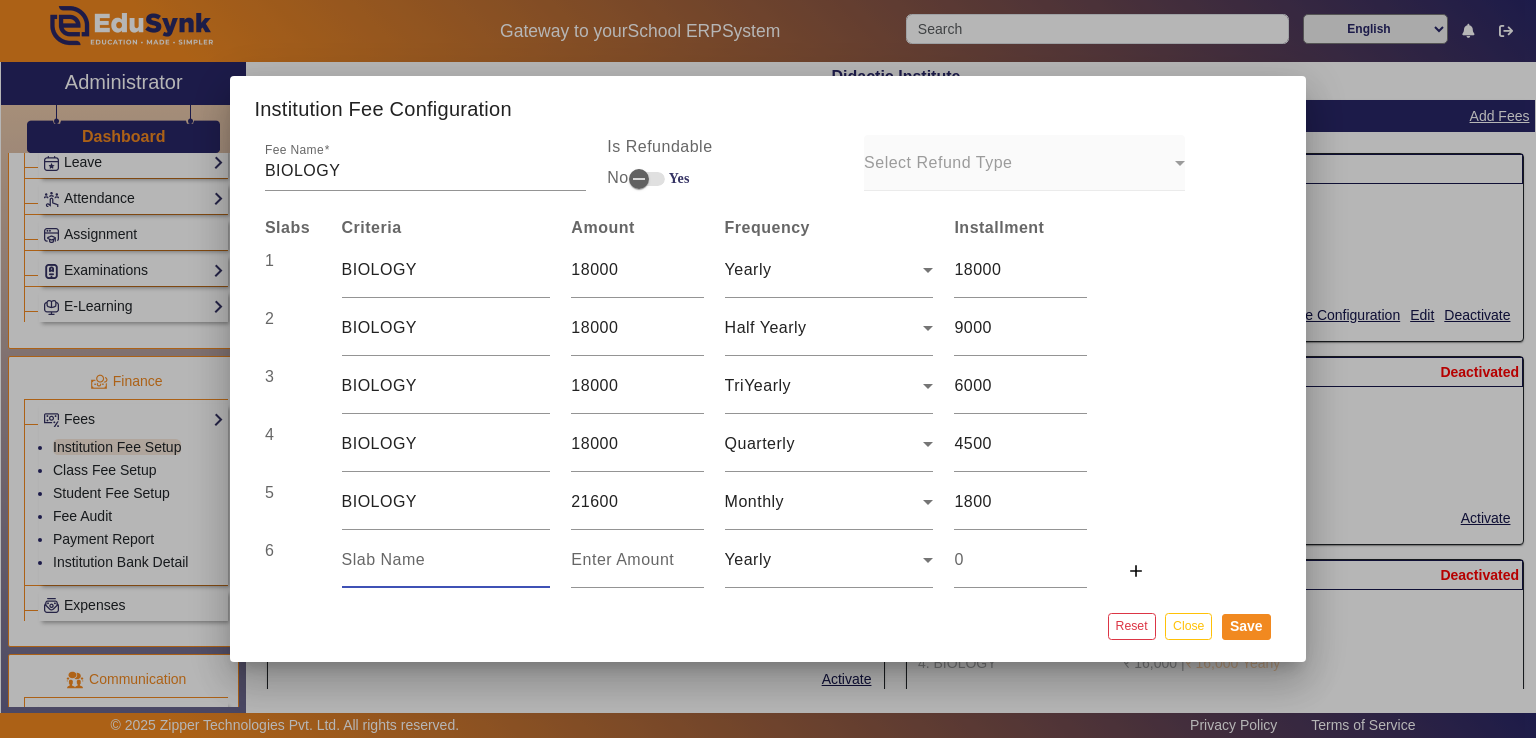 click at bounding box center [446, 560] 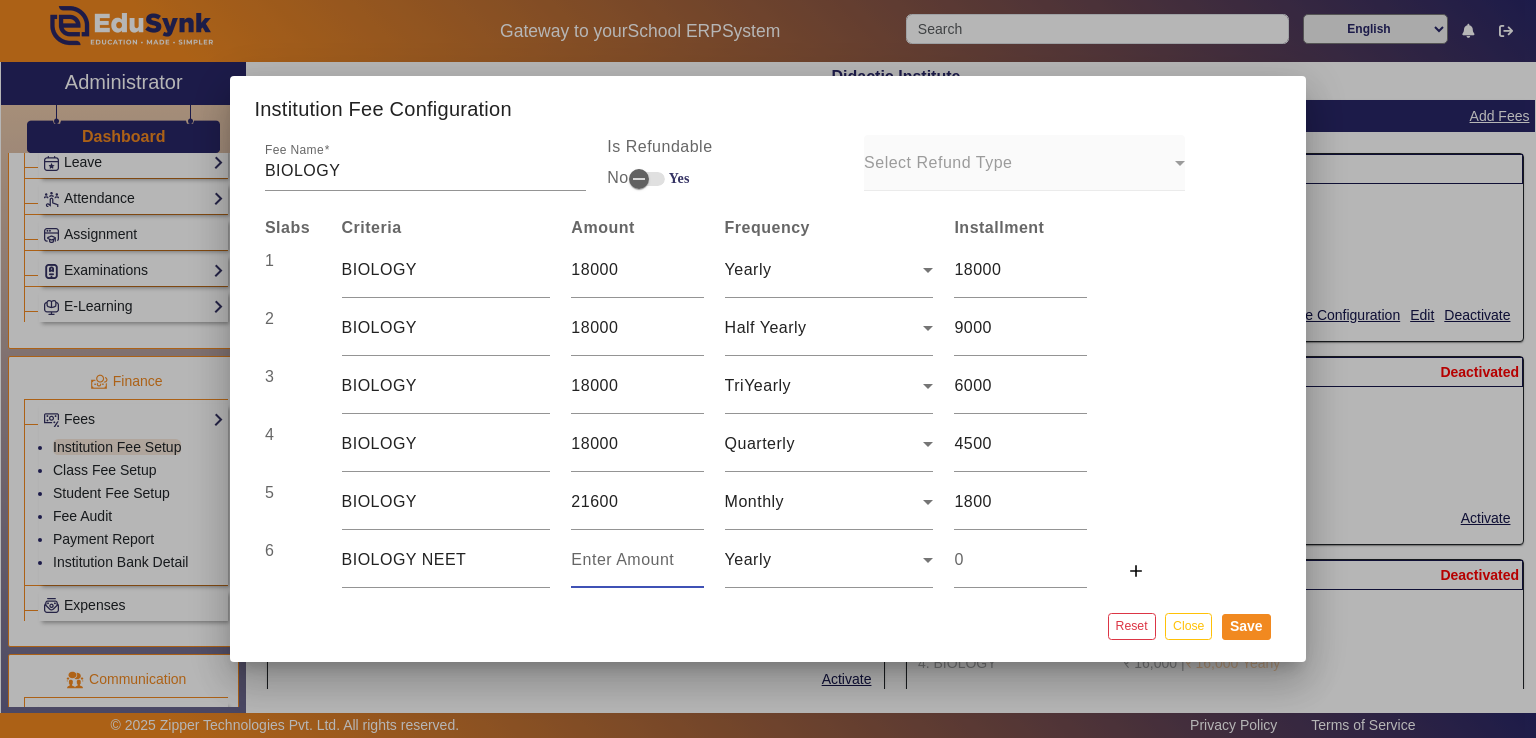 click at bounding box center (637, 560) 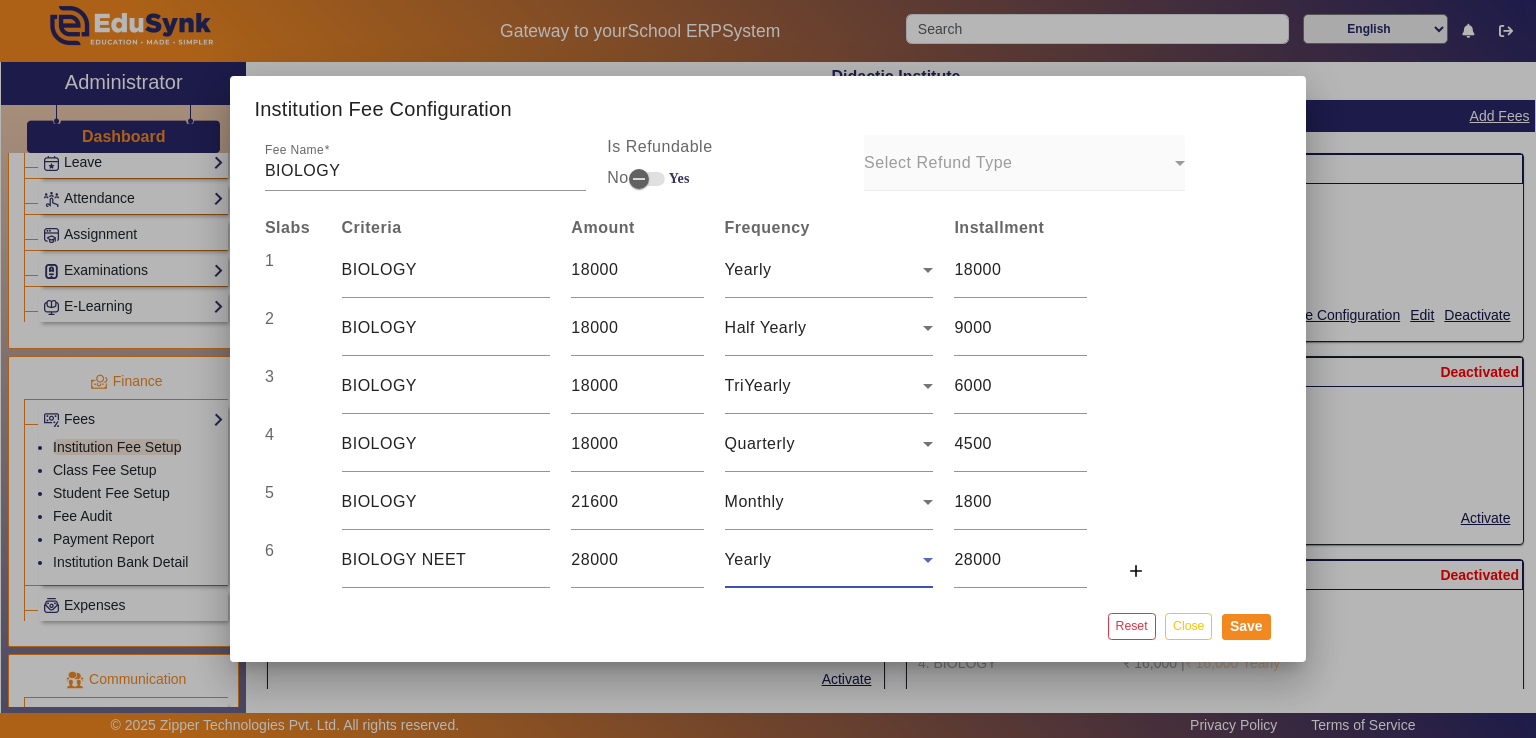 click on "Yearly" at bounding box center (824, 560) 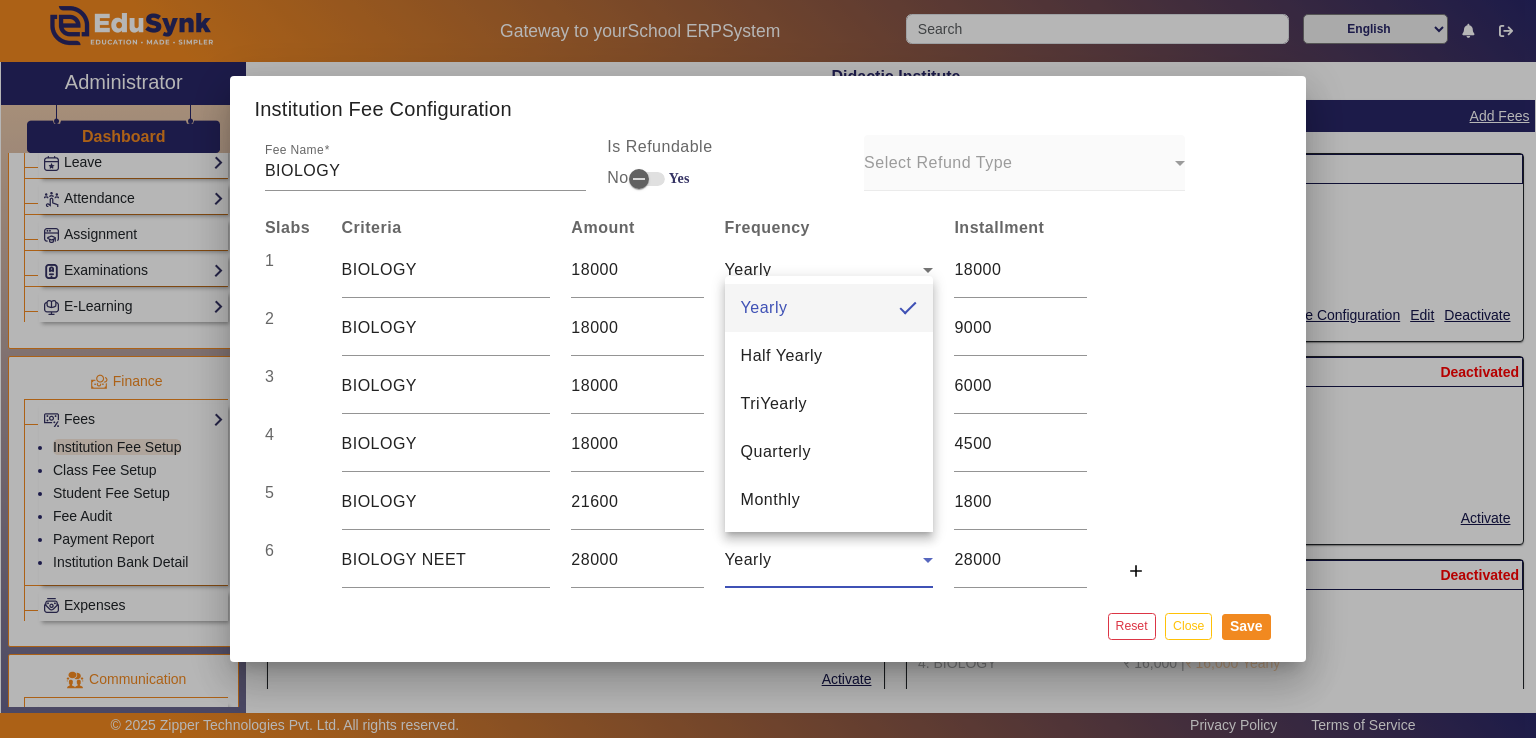 click at bounding box center [768, 369] 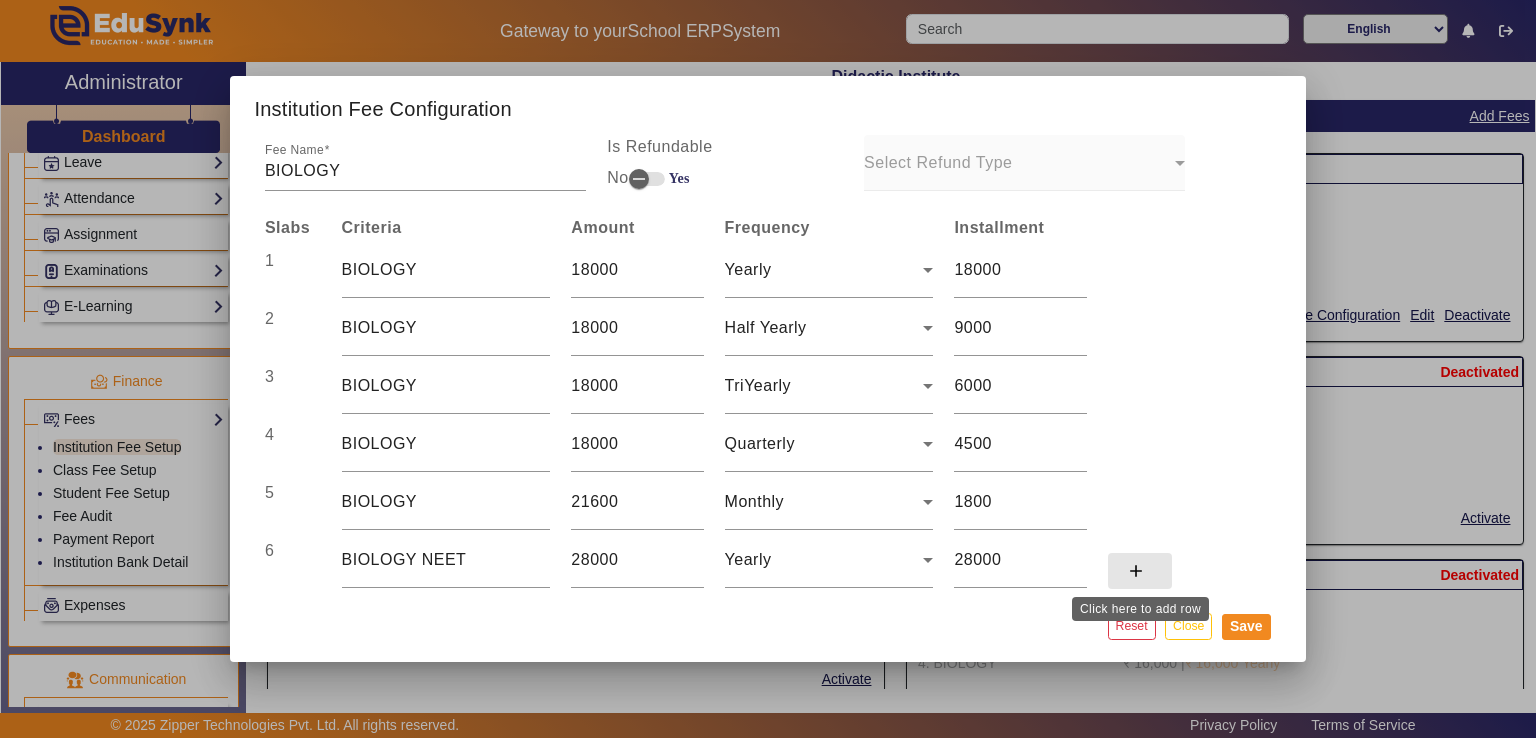 click on "add" at bounding box center (1136, 571) 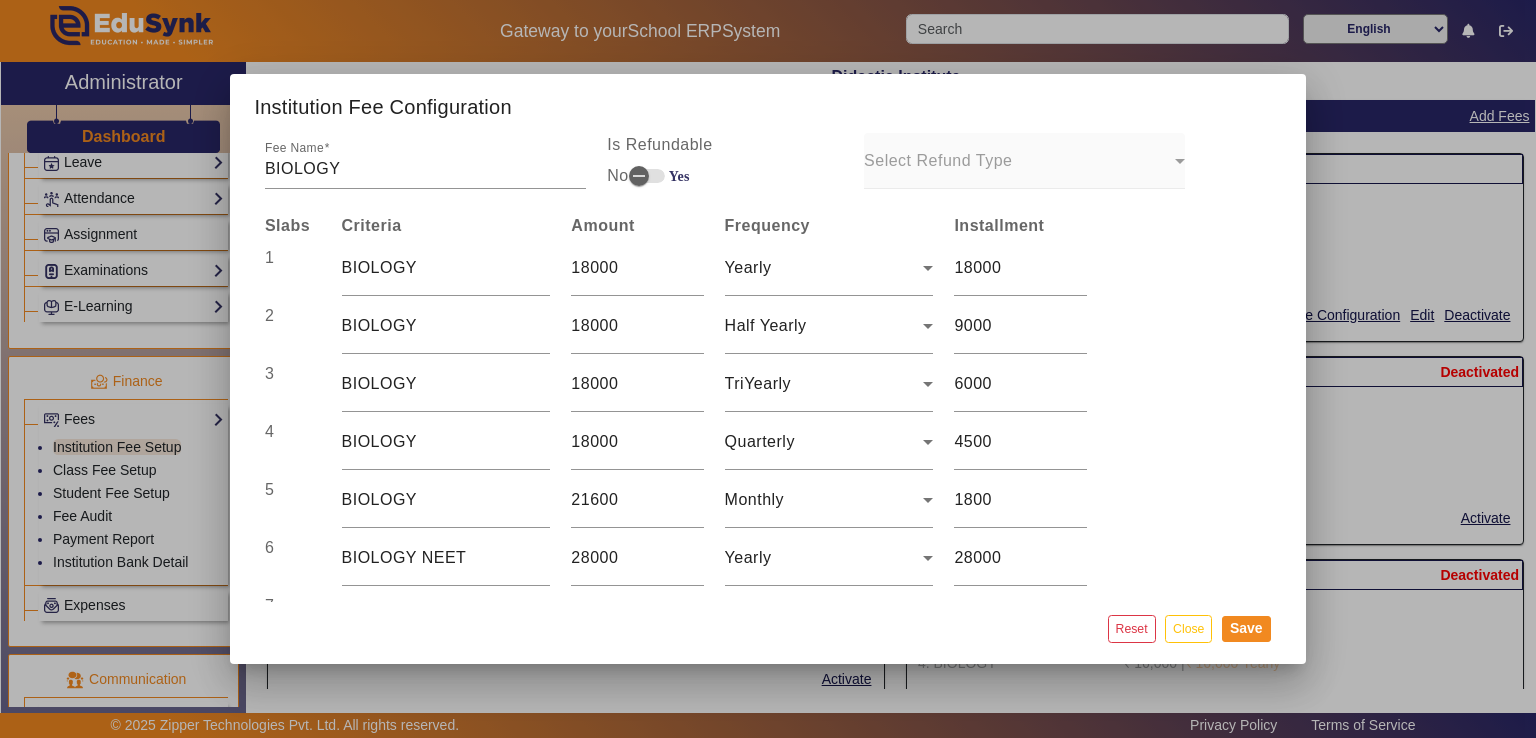 scroll, scrollTop: 53, scrollLeft: 0, axis: vertical 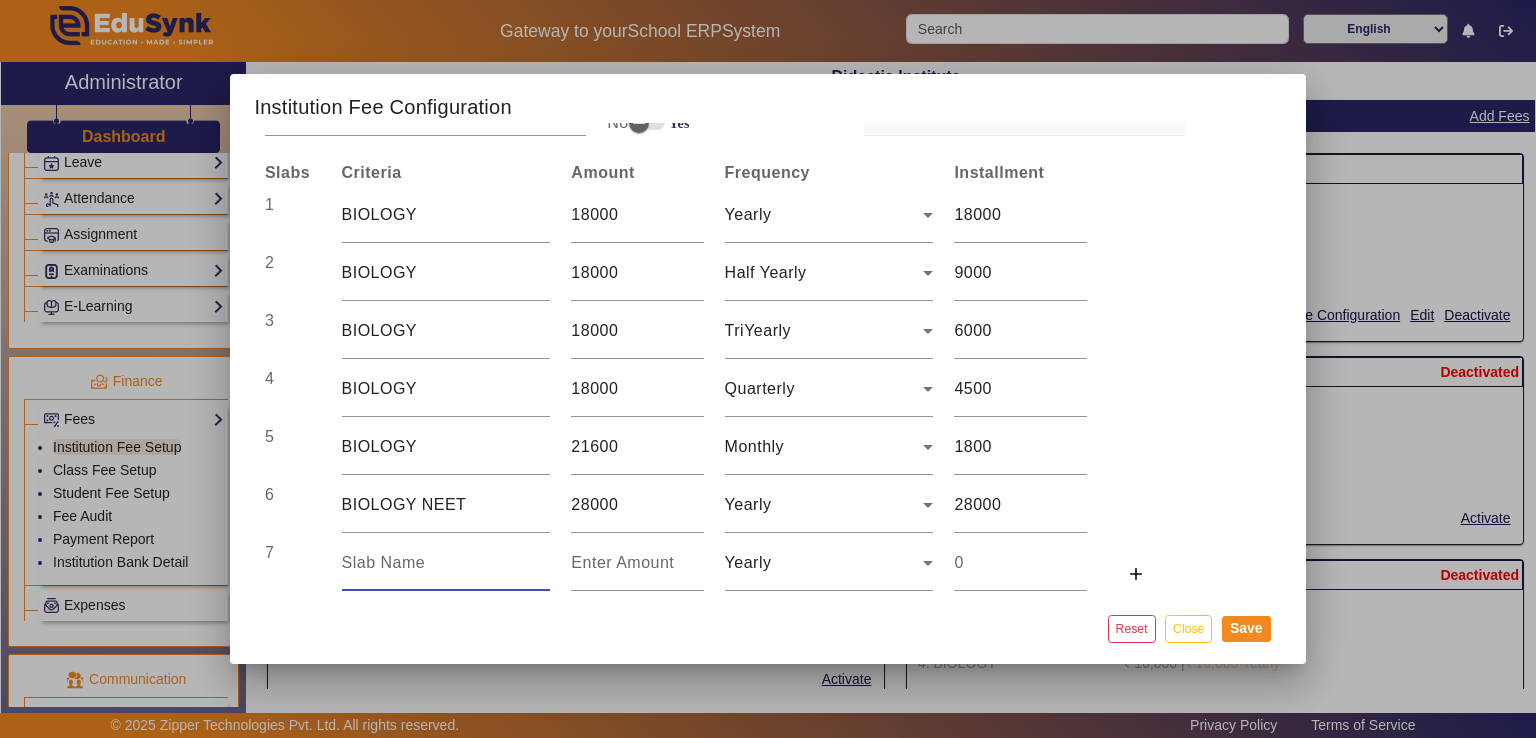 click at bounding box center [446, 563] 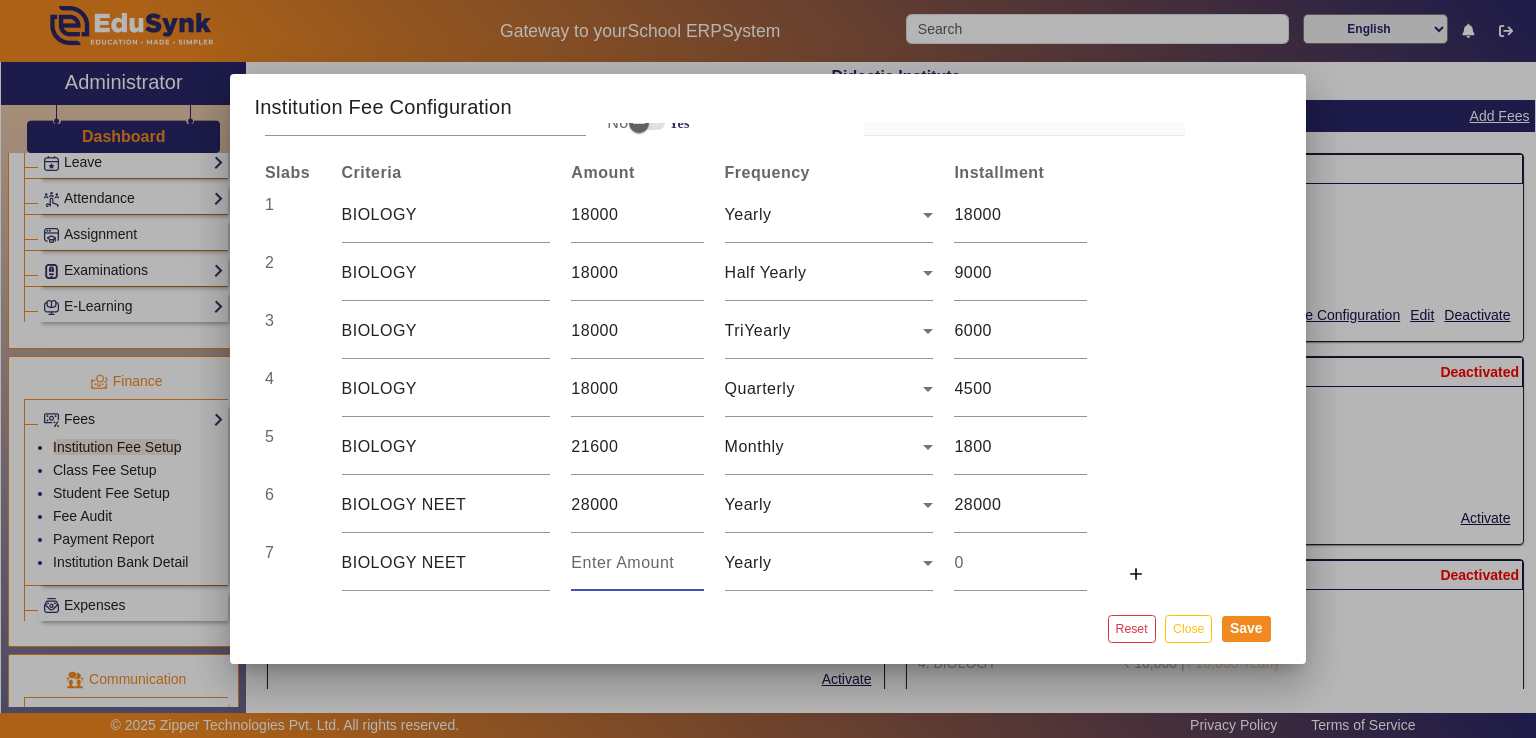 click at bounding box center [637, 563] 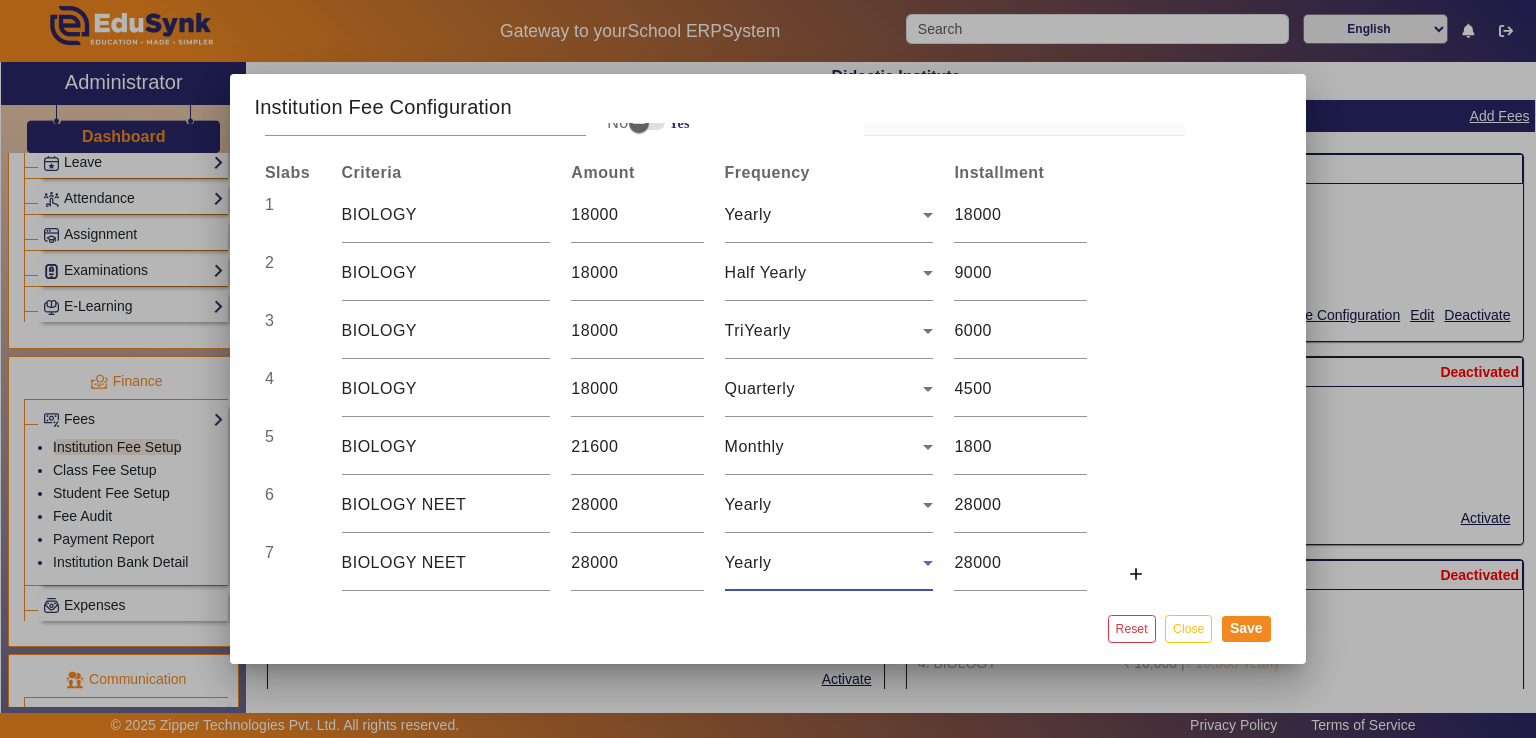 click on "Yearly" at bounding box center (824, 563) 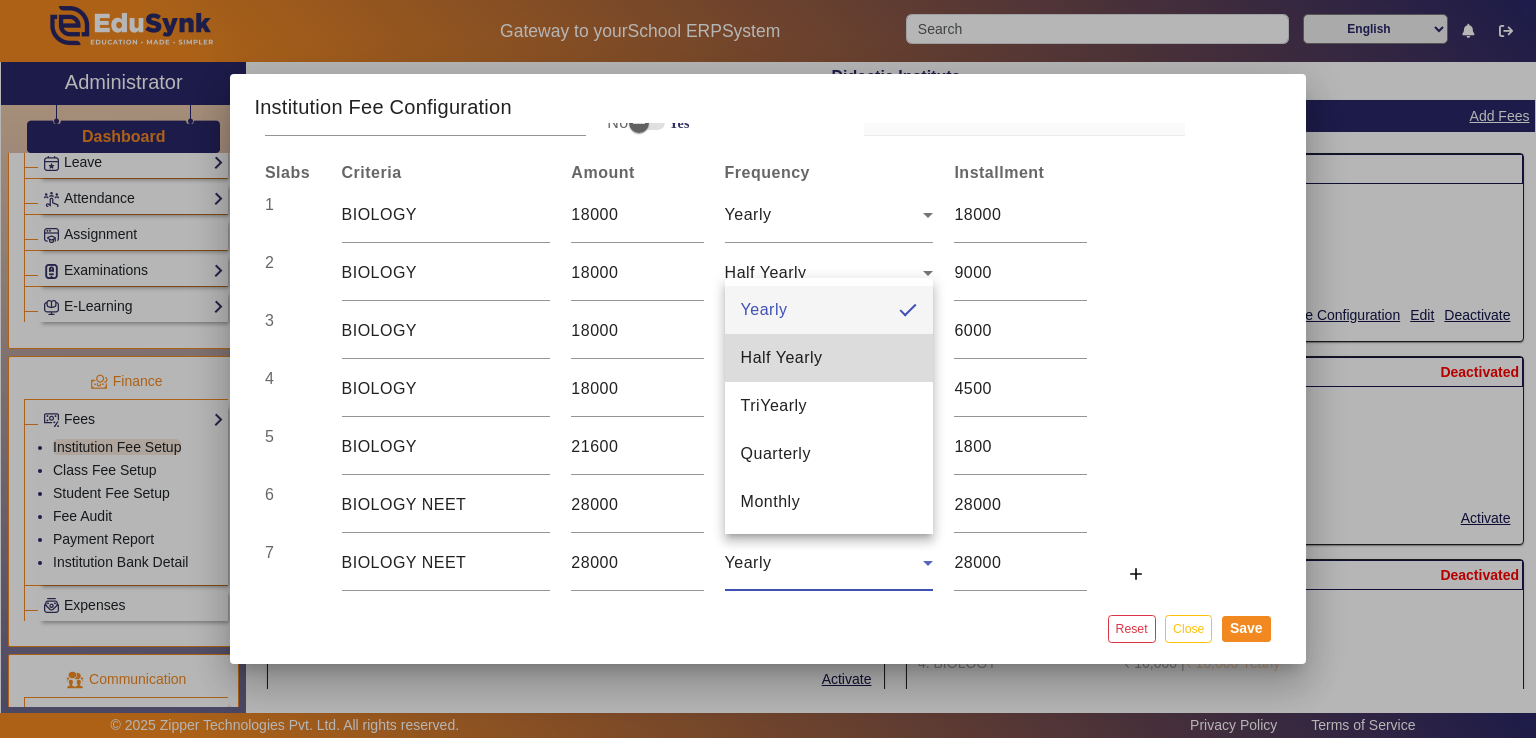 click on "Half Yearly" at bounding box center [829, 358] 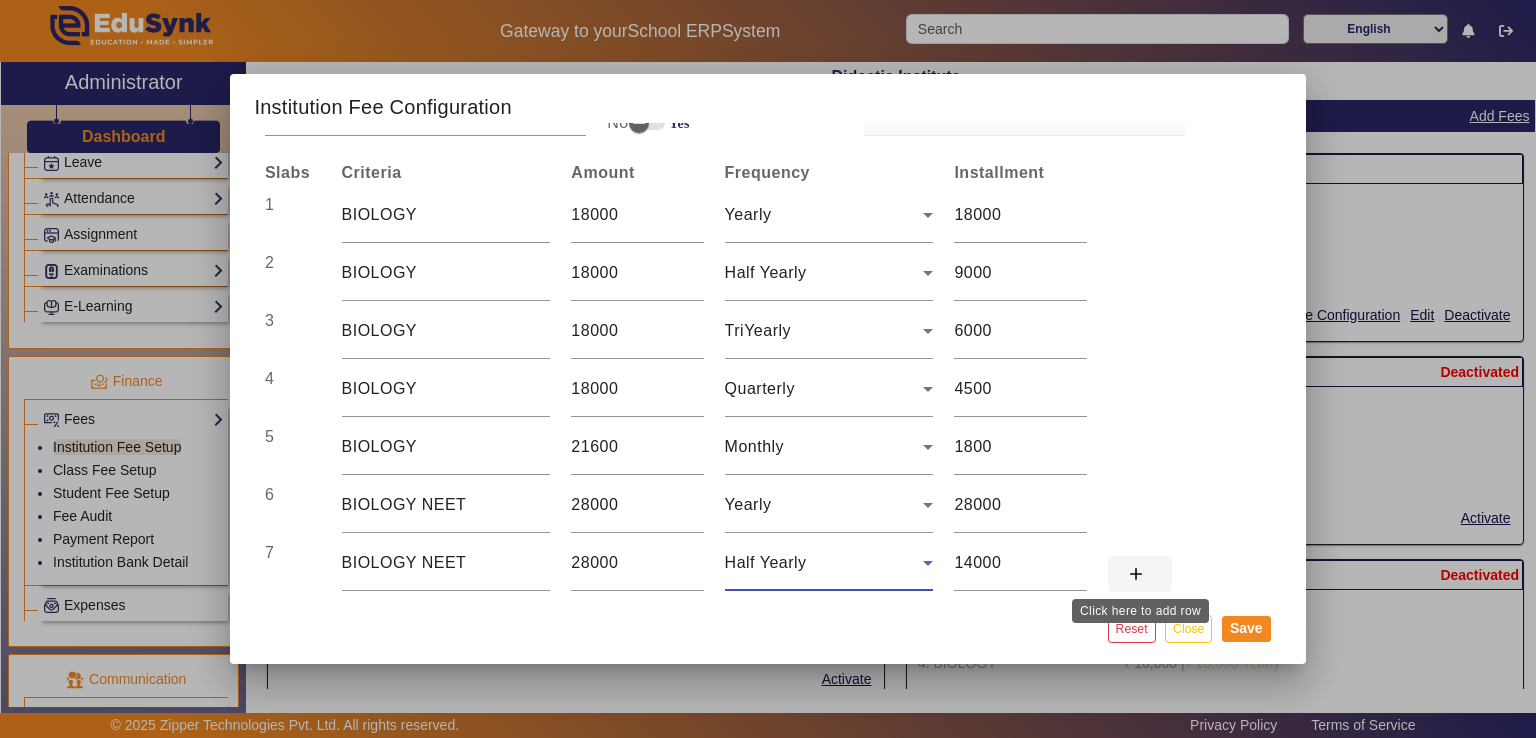 click on "add" at bounding box center (1136, 574) 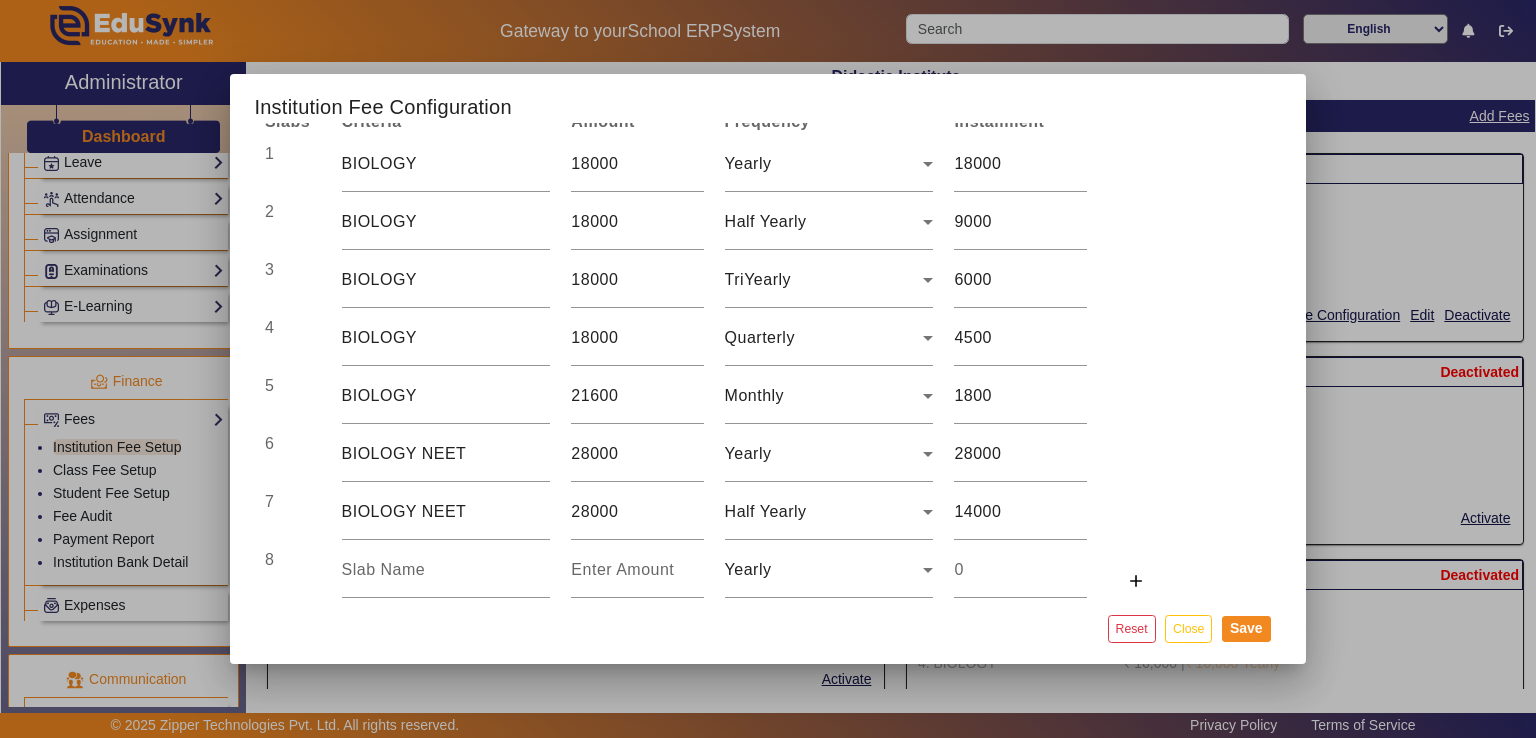 scroll, scrollTop: 112, scrollLeft: 0, axis: vertical 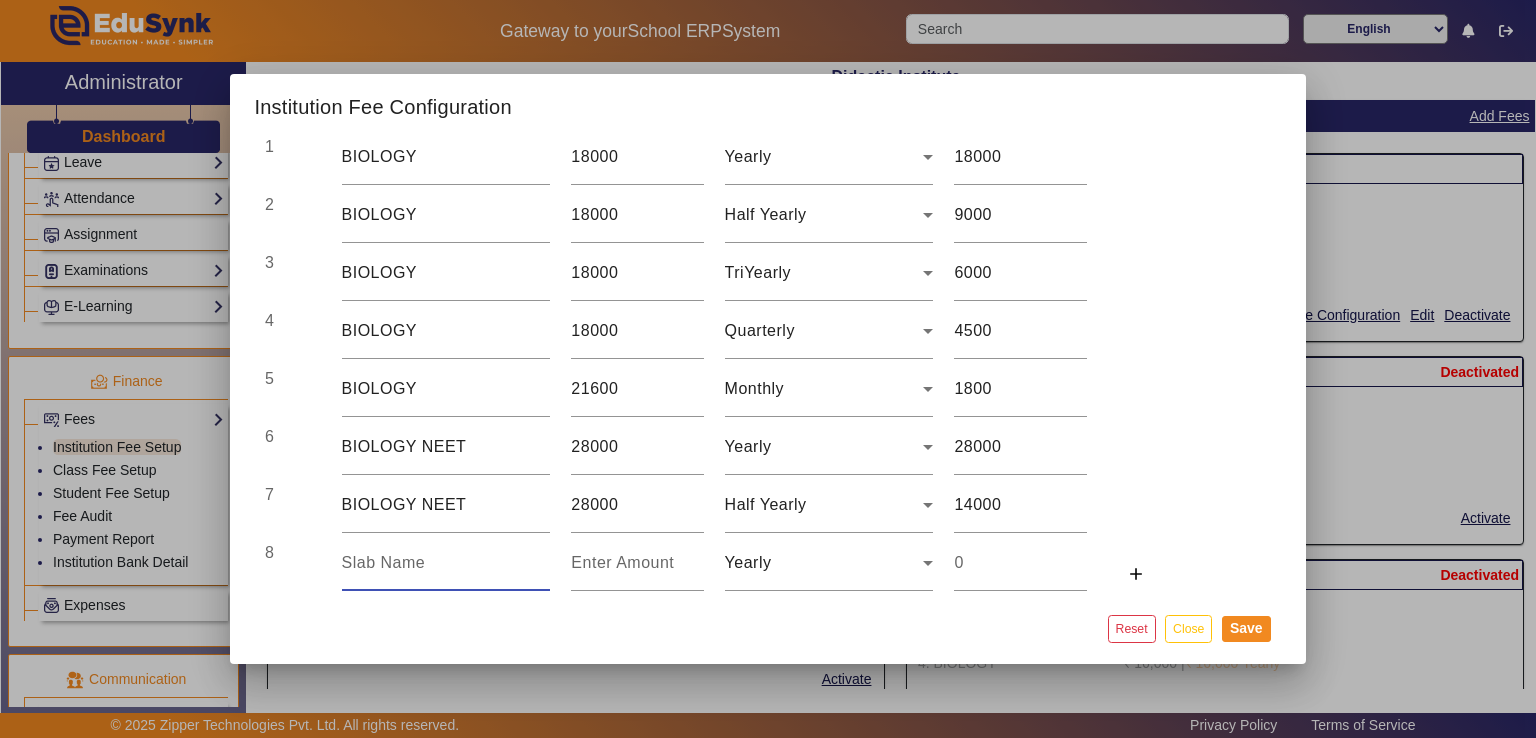 click at bounding box center (446, 563) 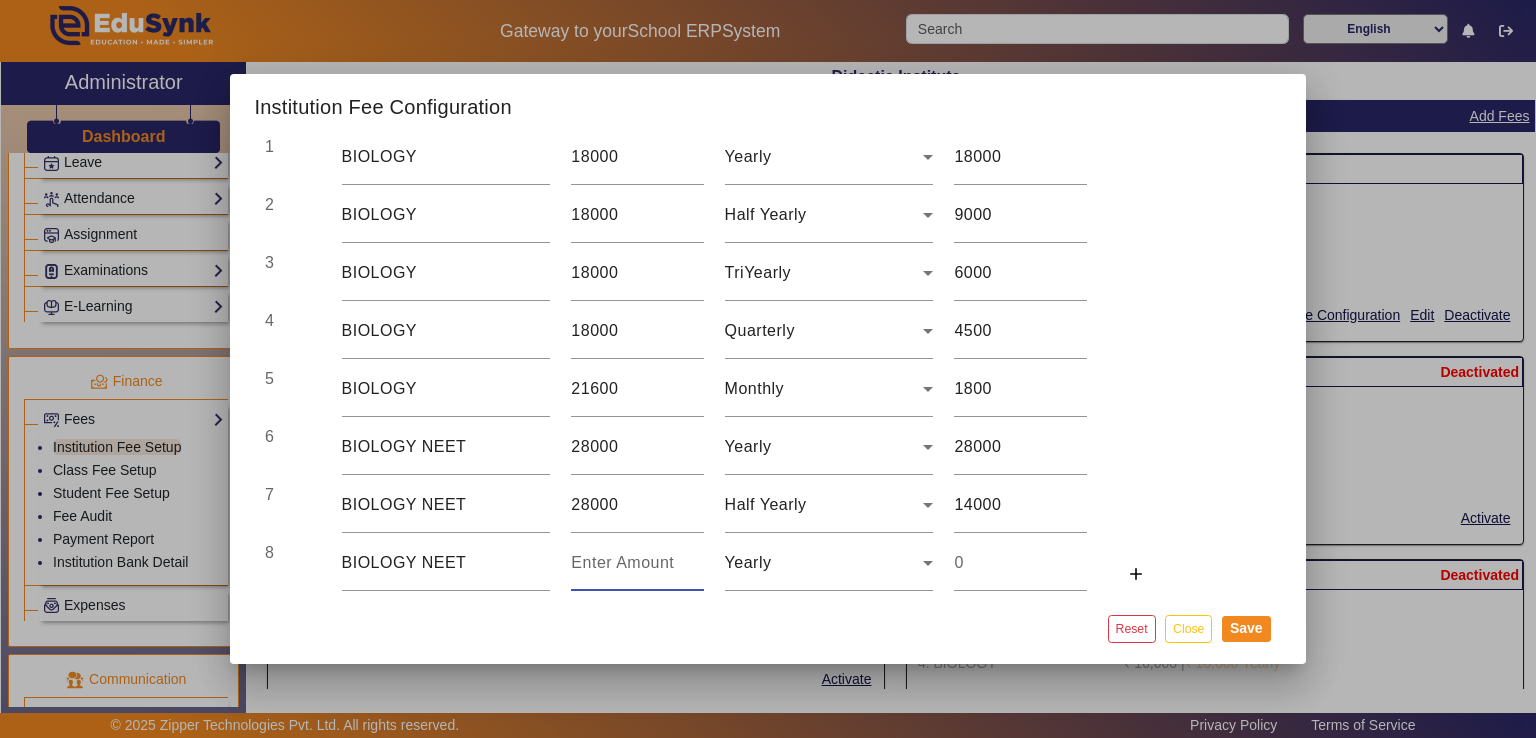 click at bounding box center (637, 563) 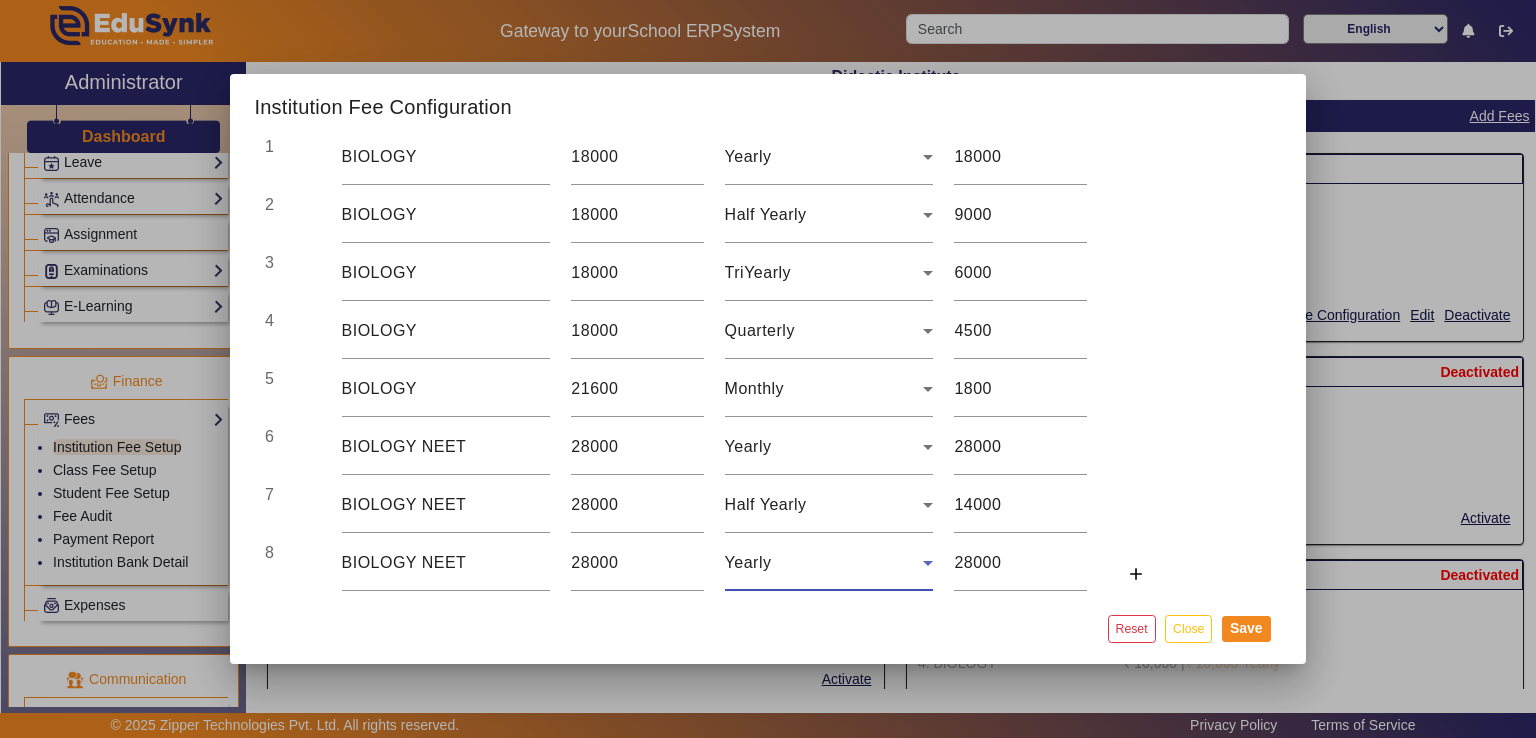 click 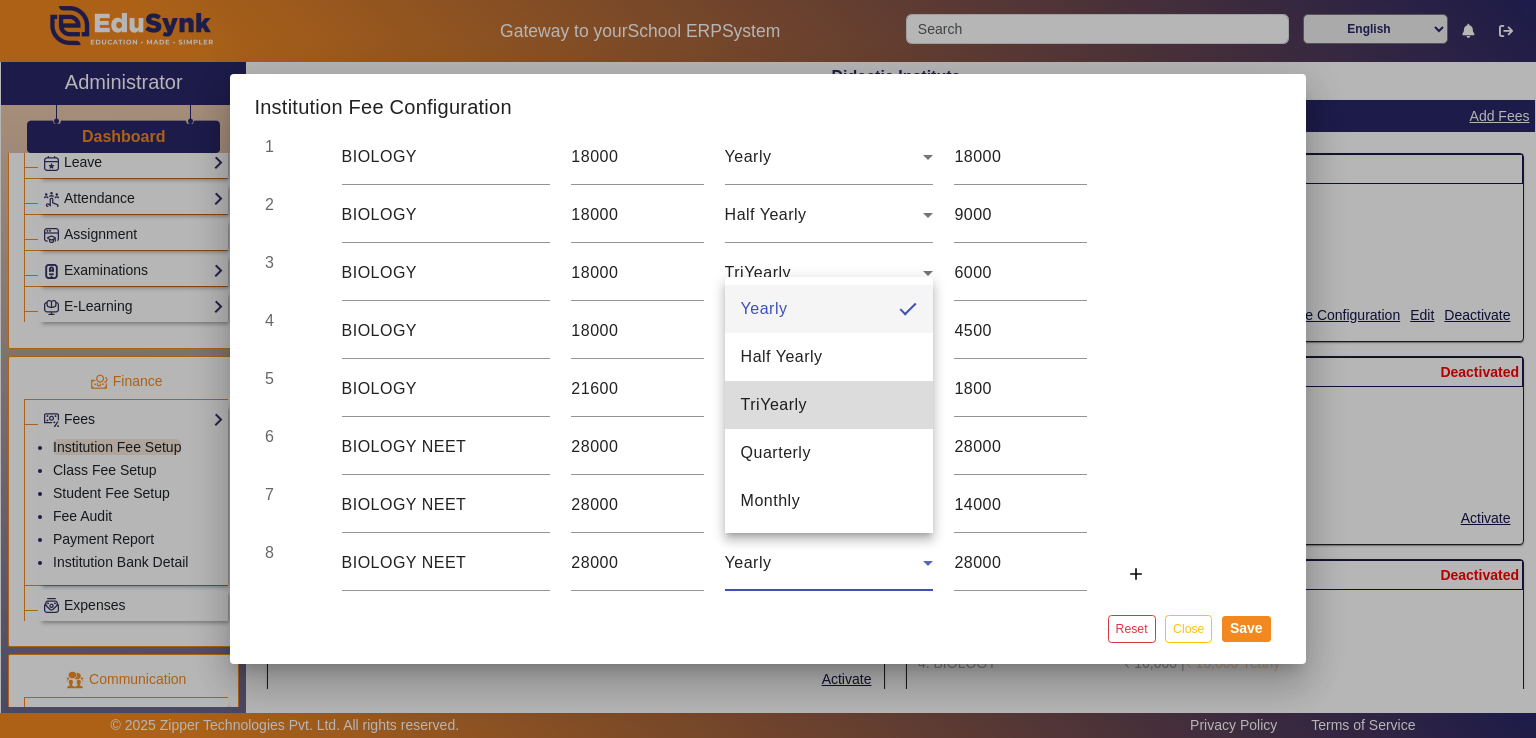 click on "TriYearly" at bounding box center [774, 405] 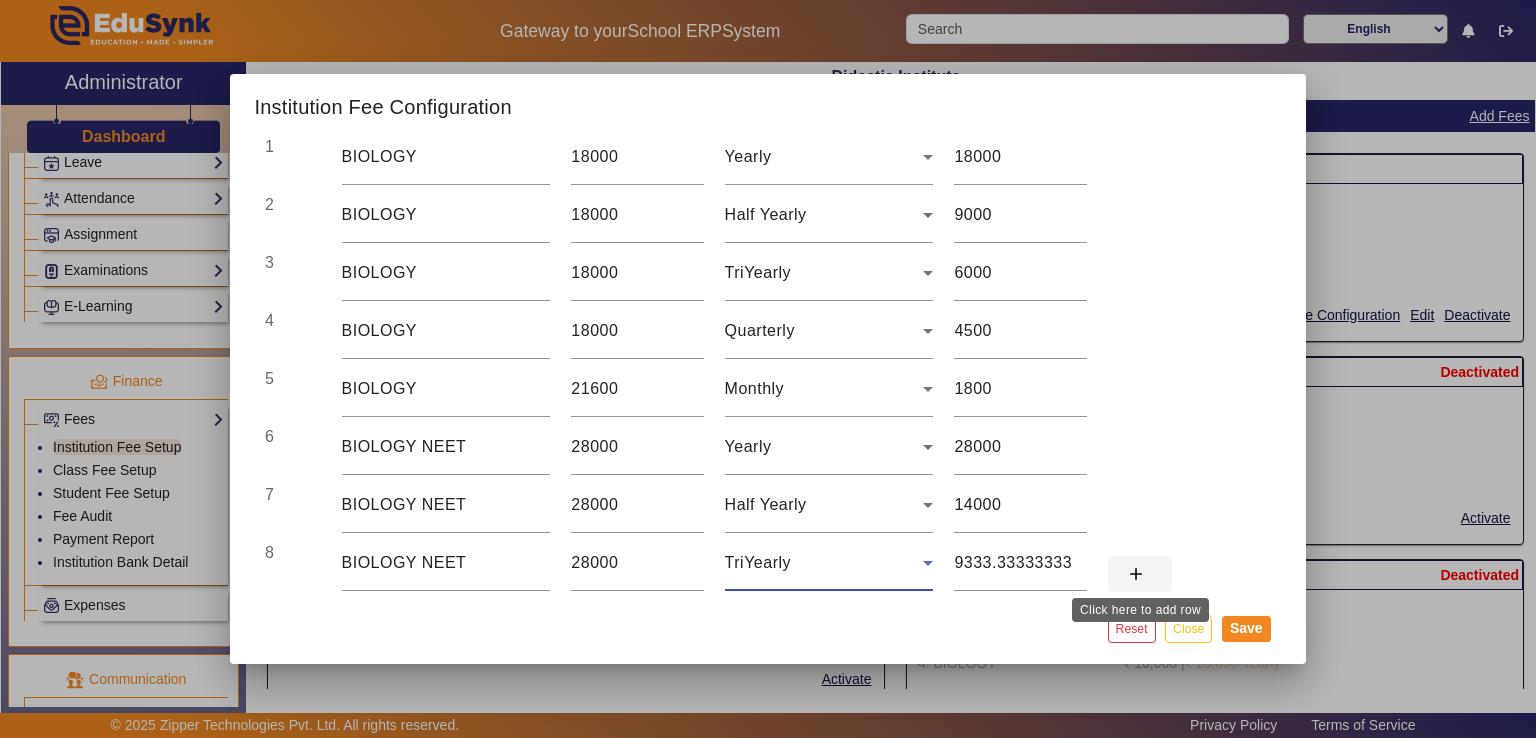 click on "add" at bounding box center (1136, 574) 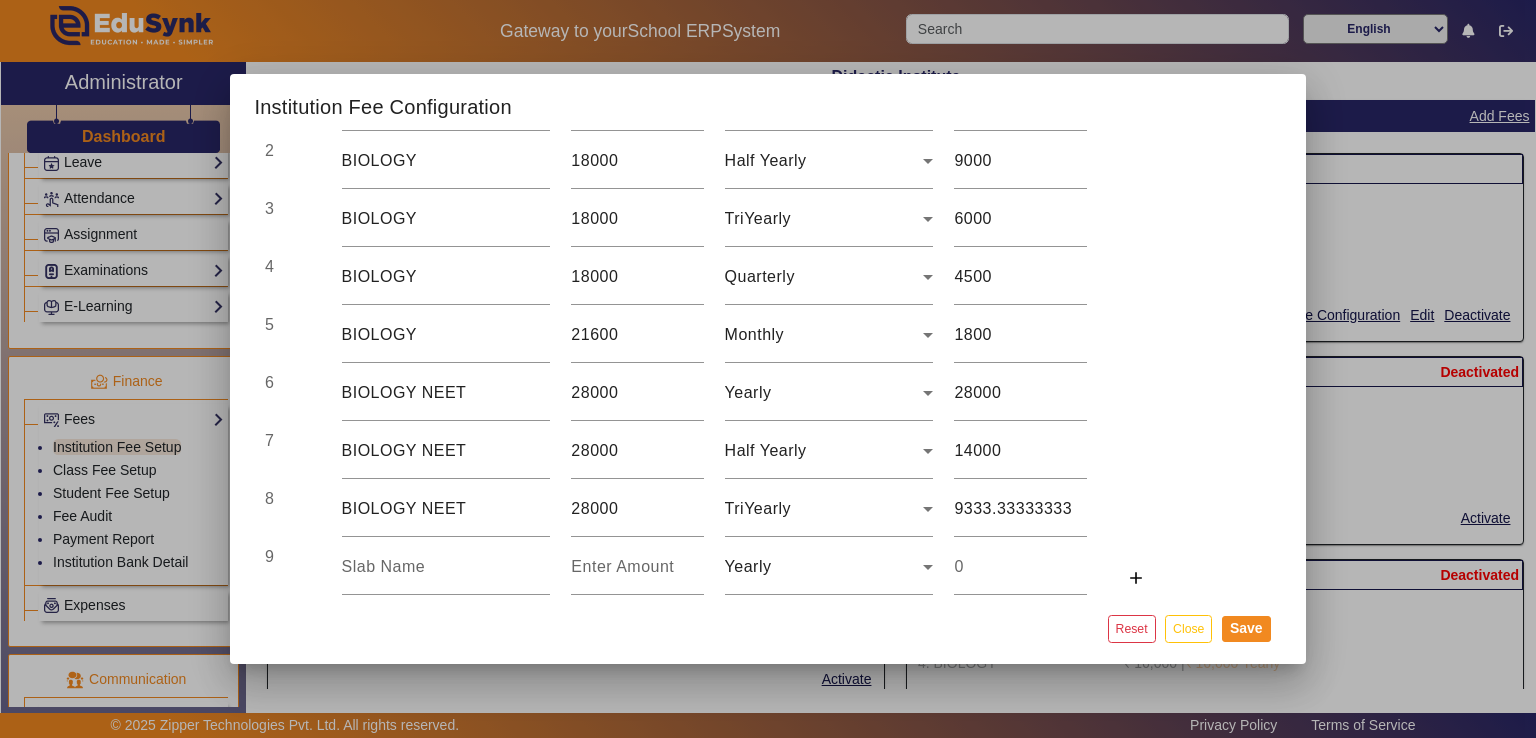 scroll, scrollTop: 169, scrollLeft: 0, axis: vertical 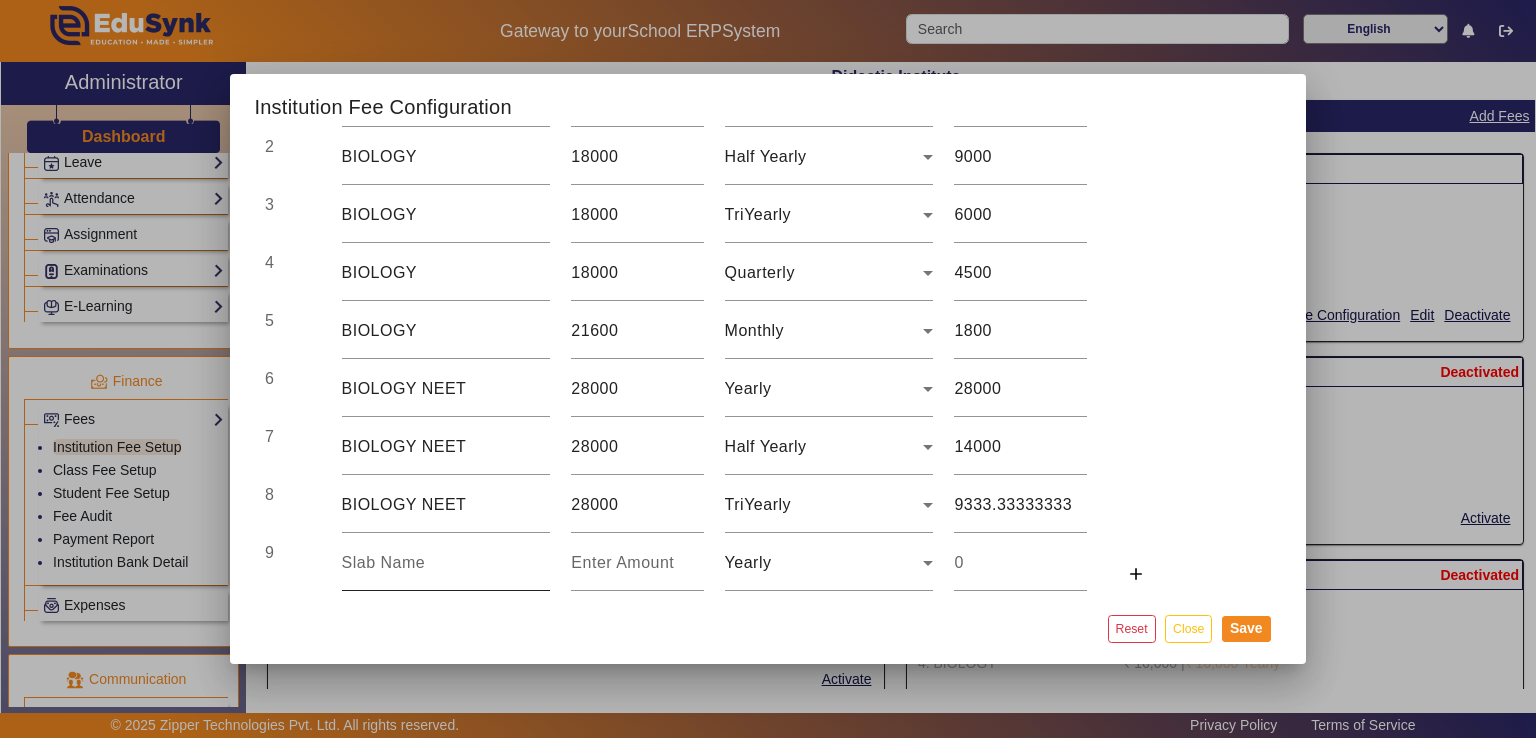 click at bounding box center (446, 563) 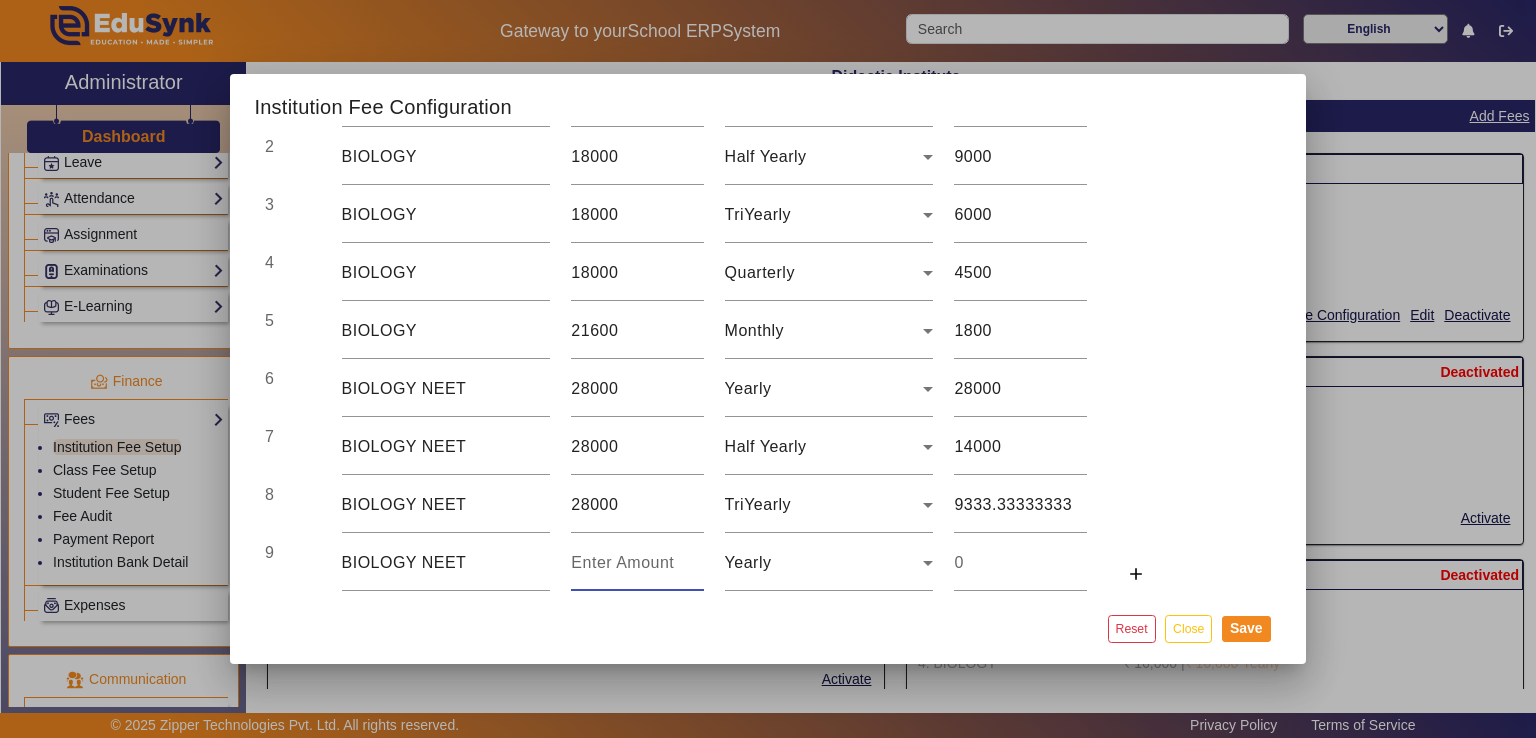 click at bounding box center (637, 563) 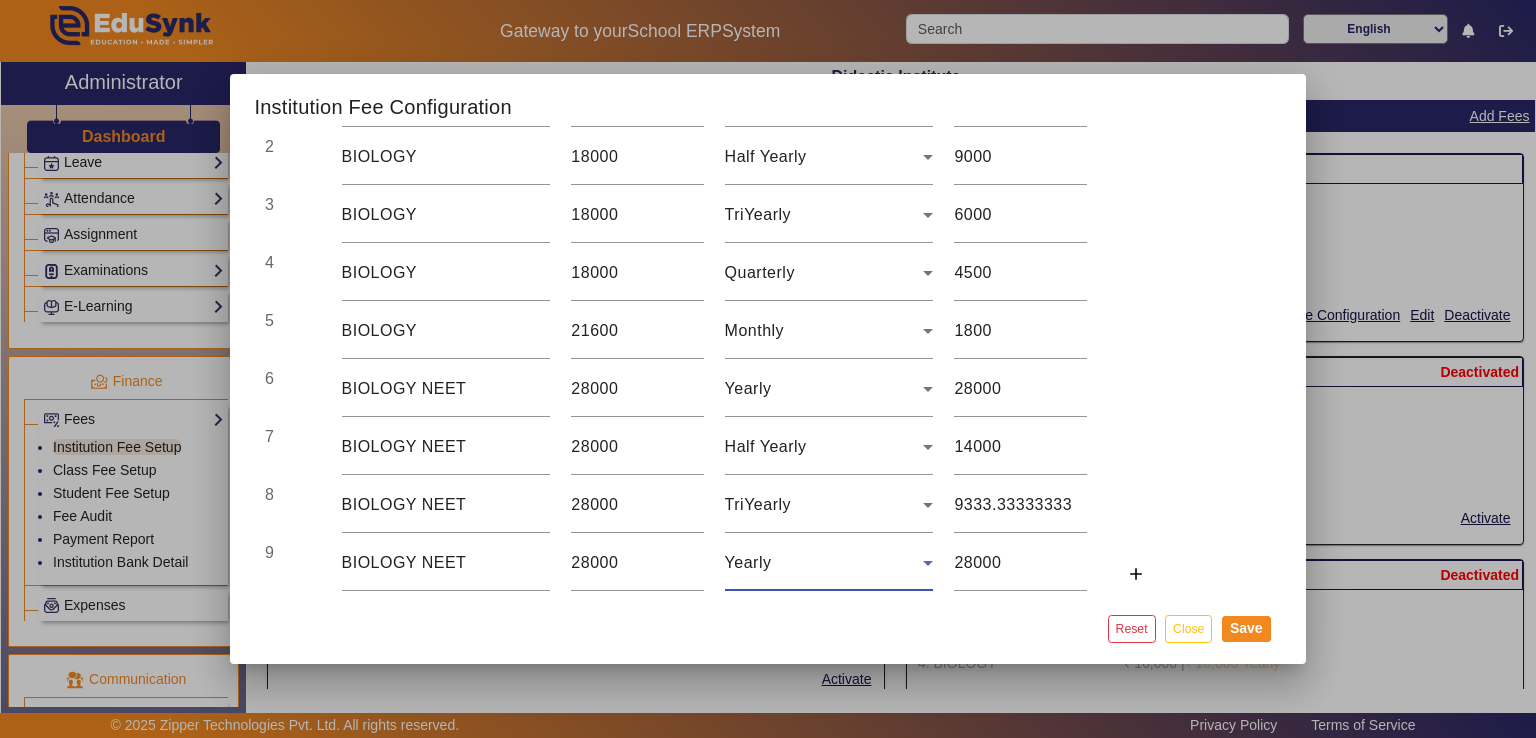 click on "Yearly" at bounding box center (824, 563) 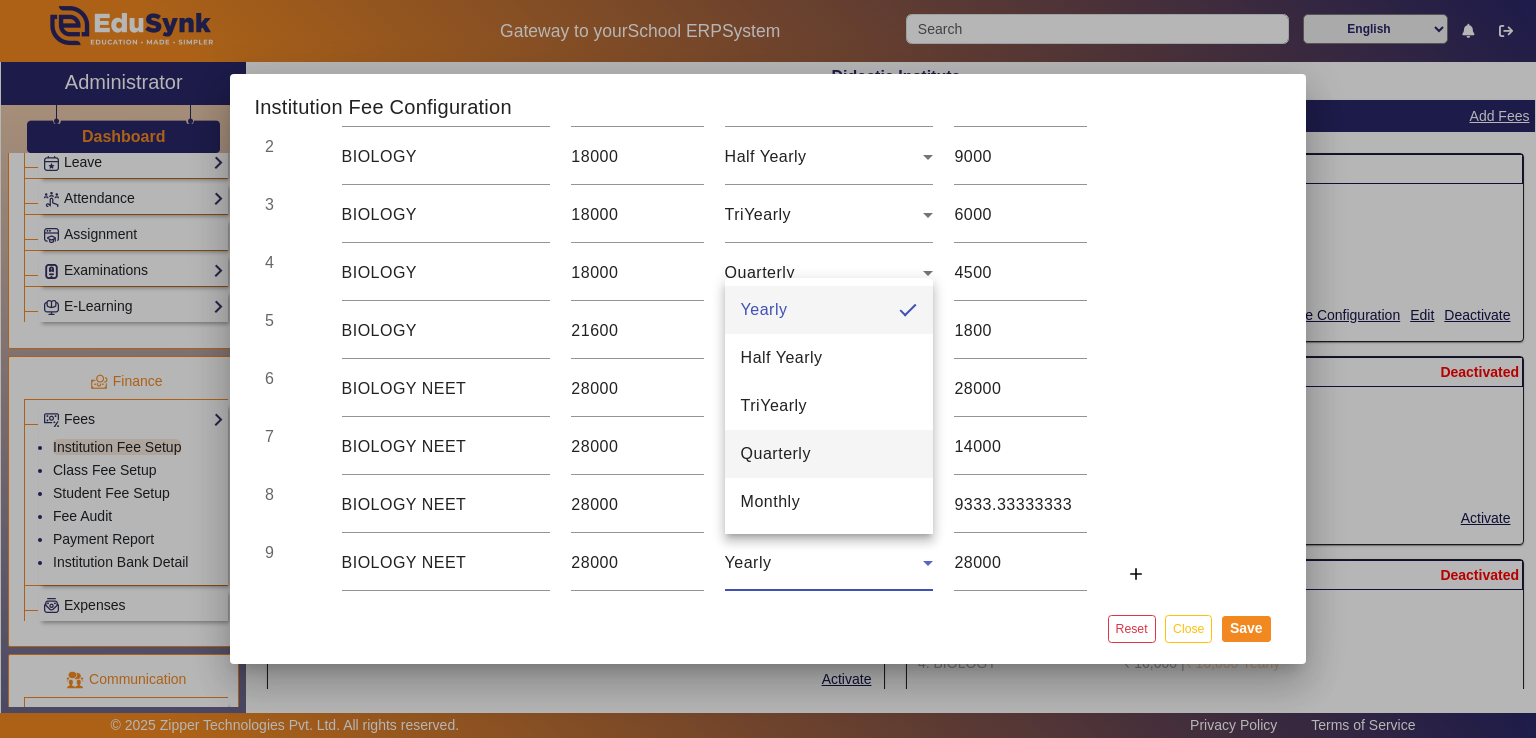 click on "Quarterly" at bounding box center (829, 454) 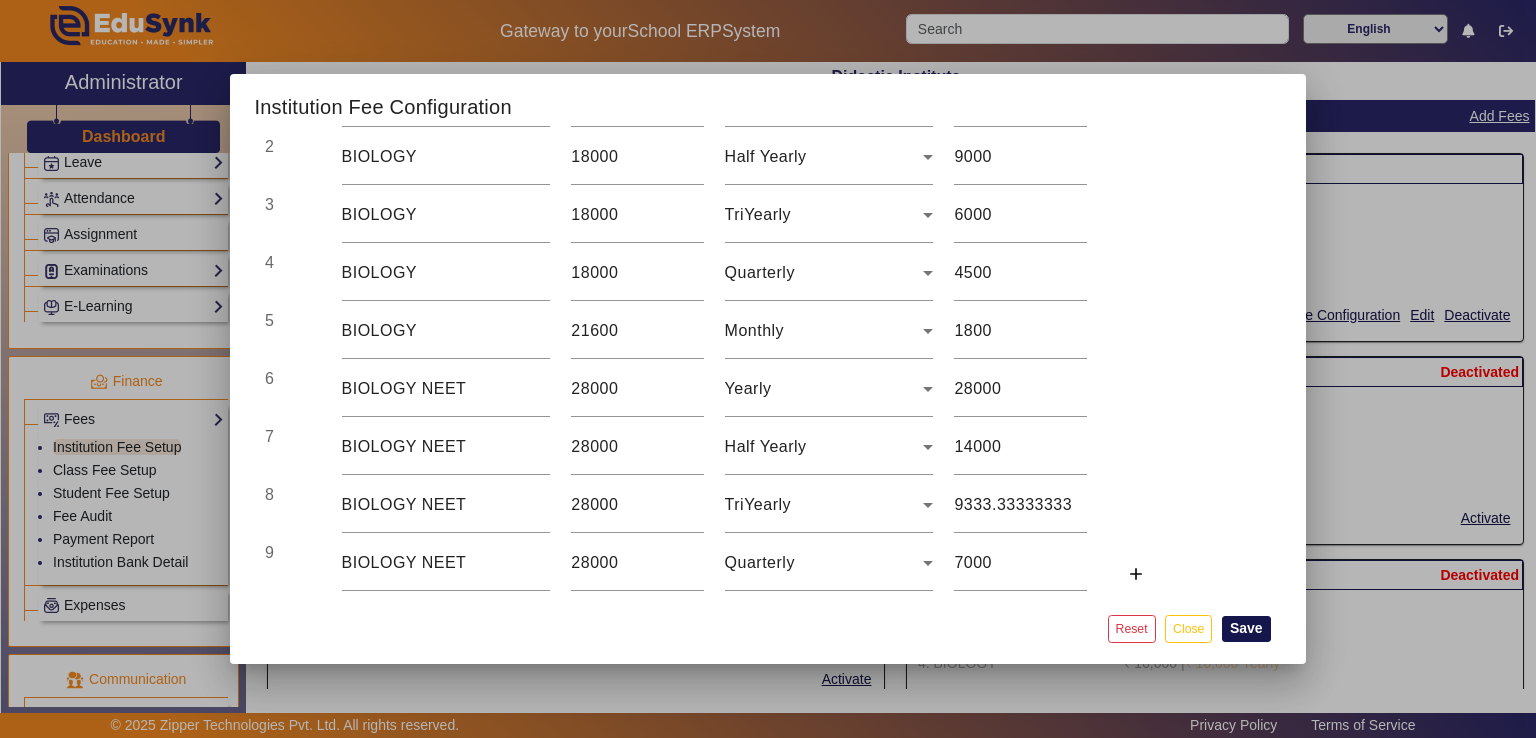 click on "Save" 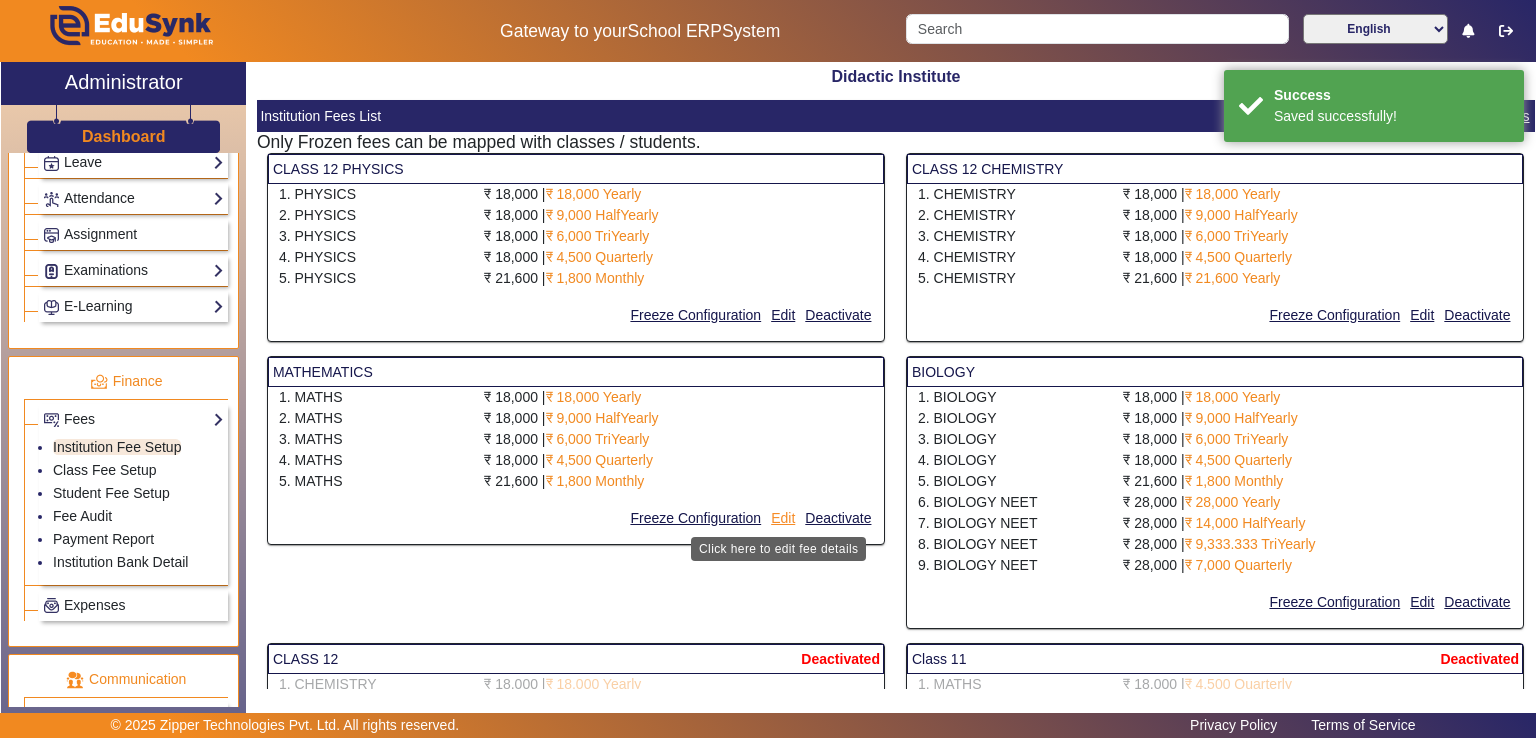 click on "Edit" 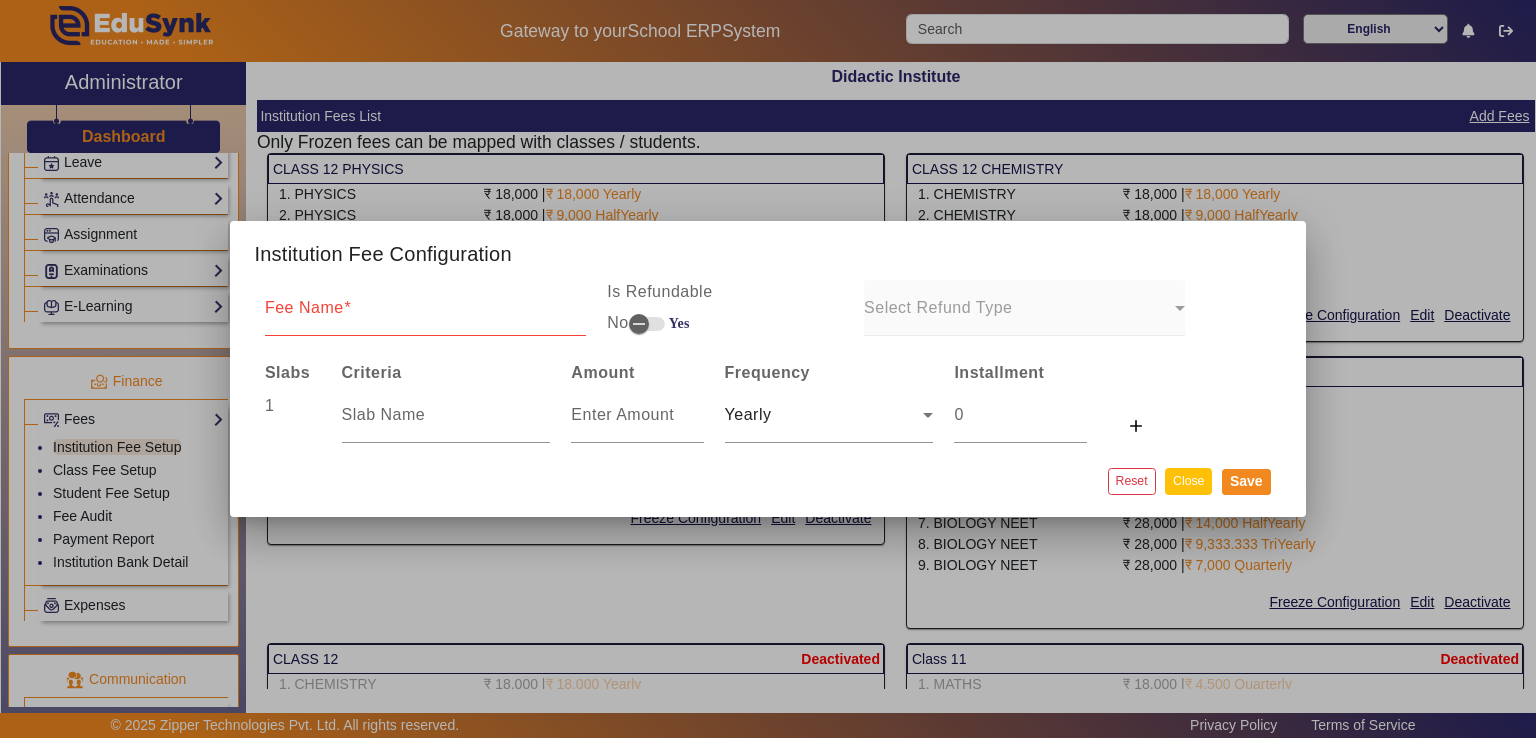click on "Close" 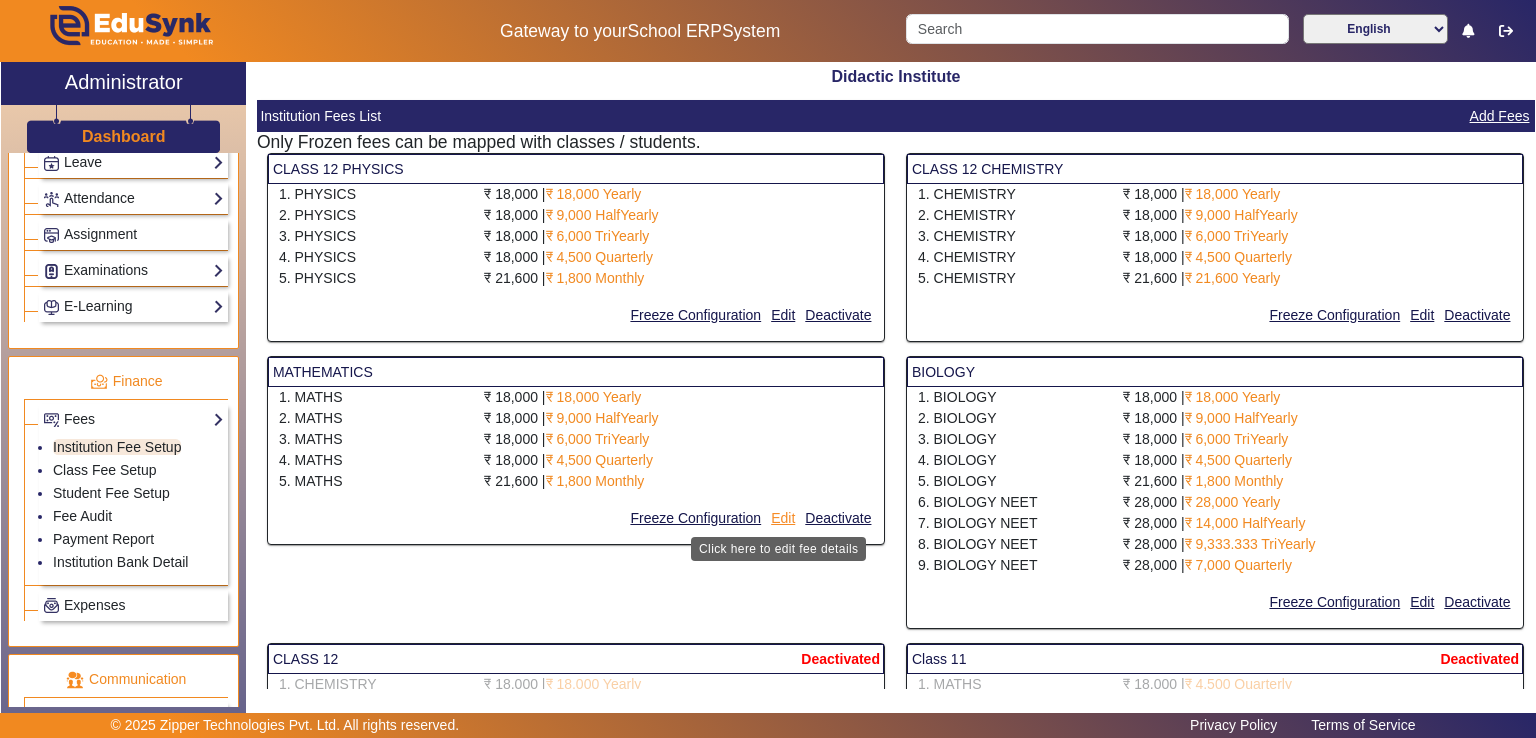 click on "Edit" 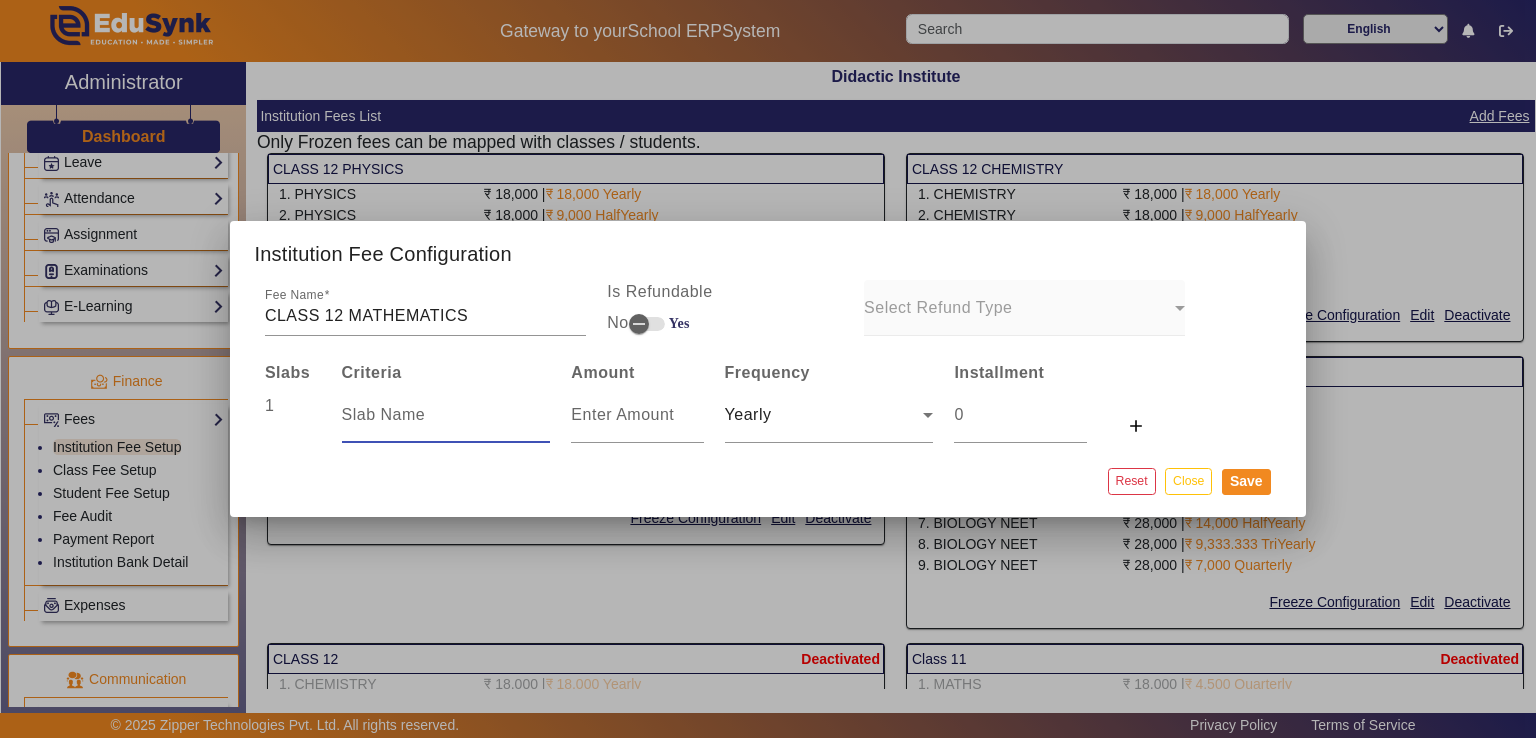 click at bounding box center [446, 415] 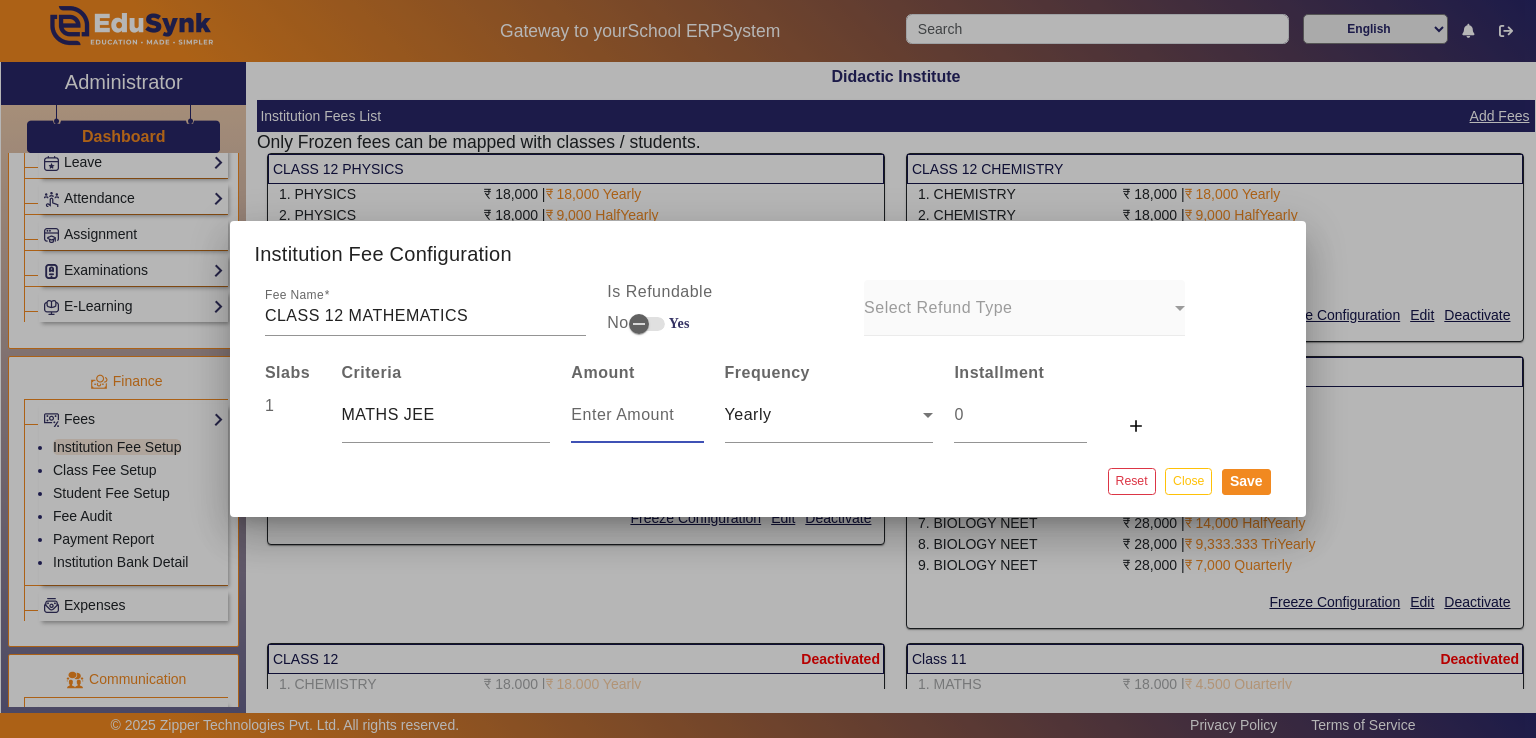 click at bounding box center (637, 415) 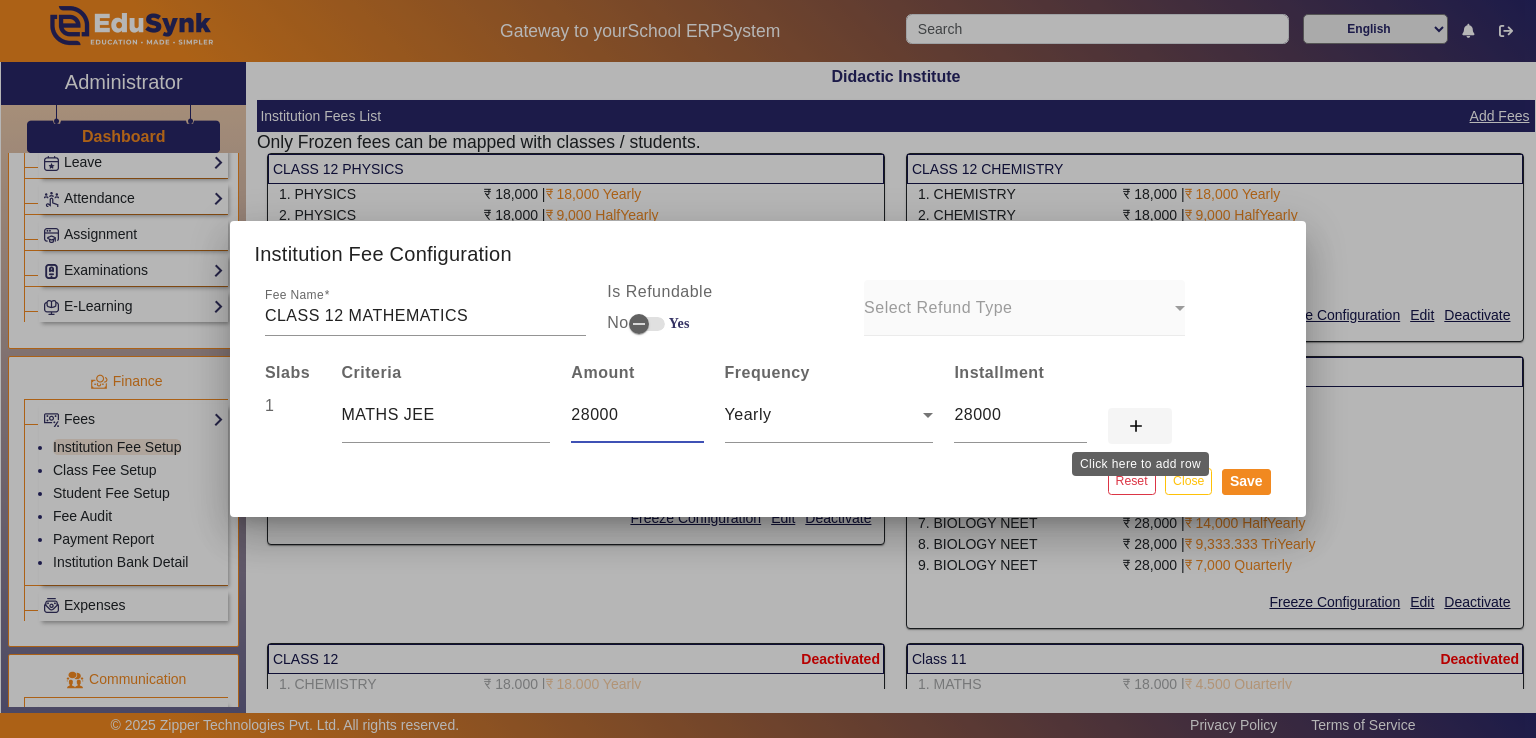 click on "add" at bounding box center (1136, 426) 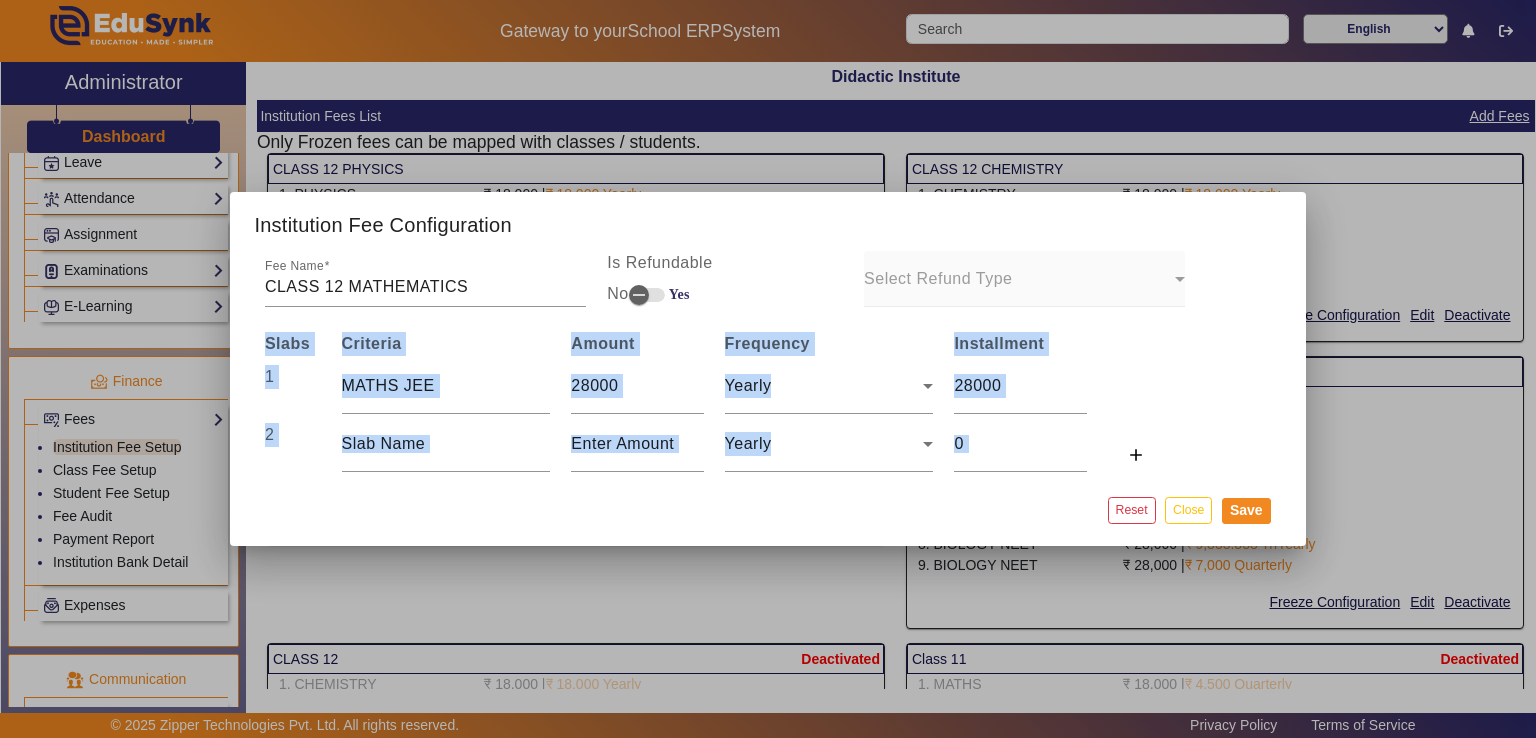 click on "2  Yearly add" at bounding box center (713, 444) 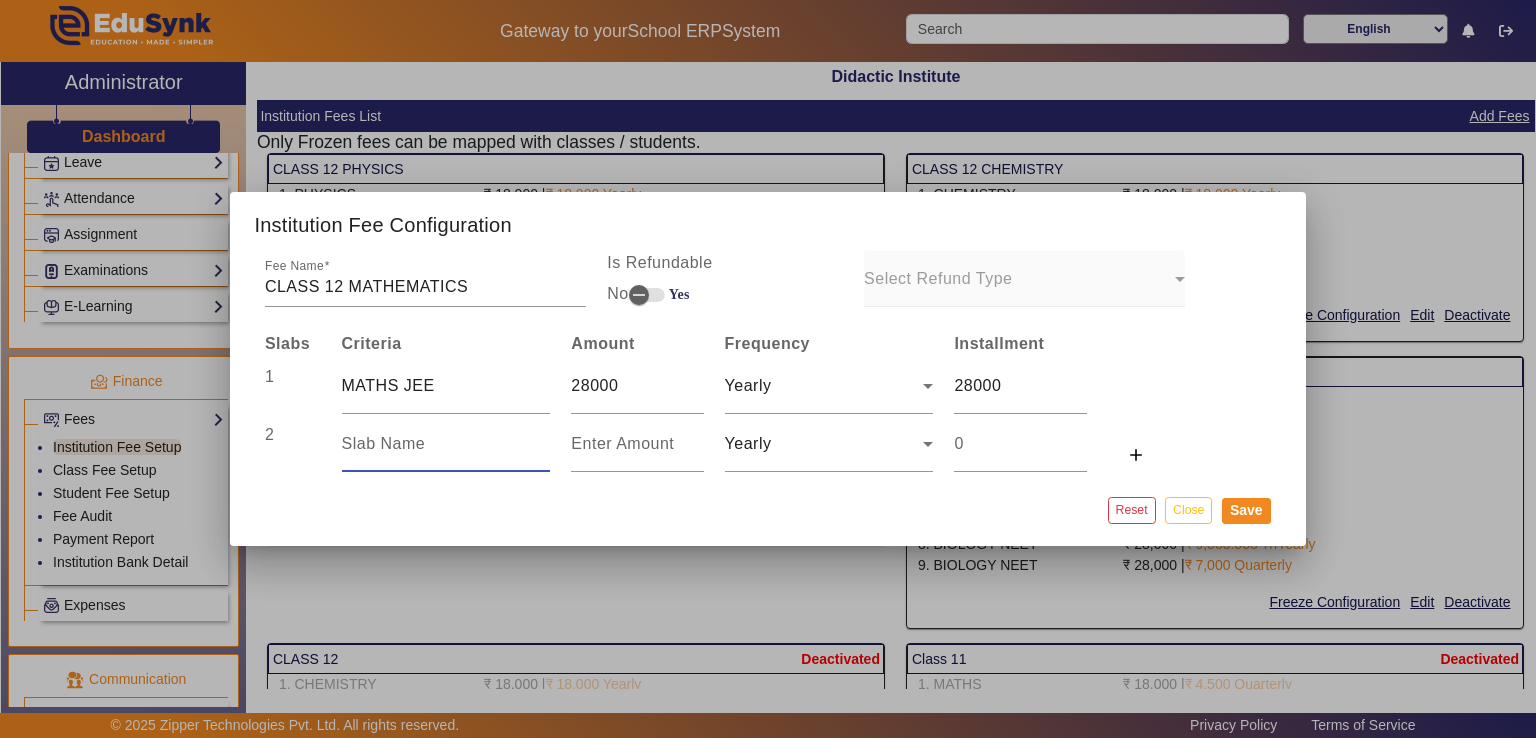click at bounding box center (446, 444) 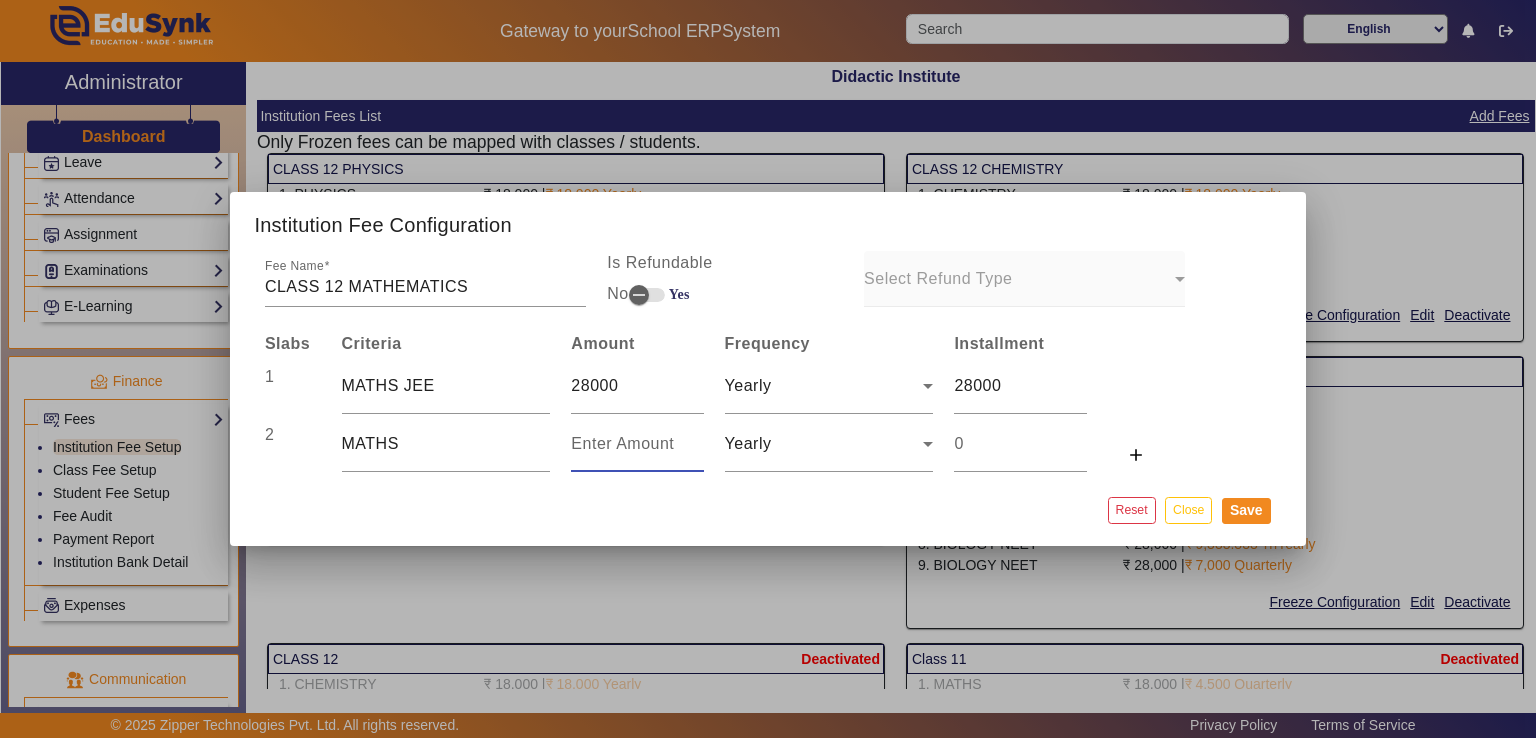 click at bounding box center [637, 444] 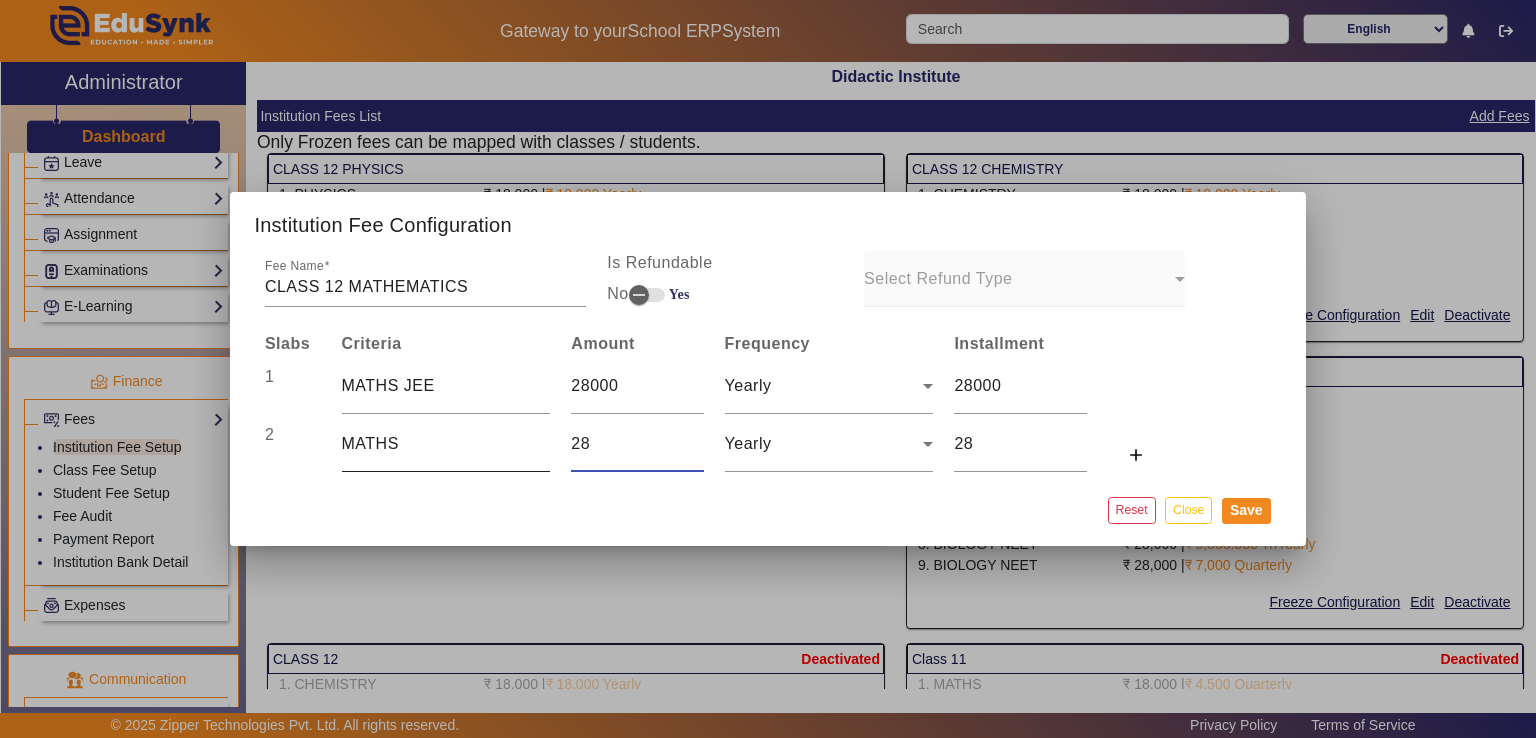 click on "MATHS" at bounding box center [446, 444] 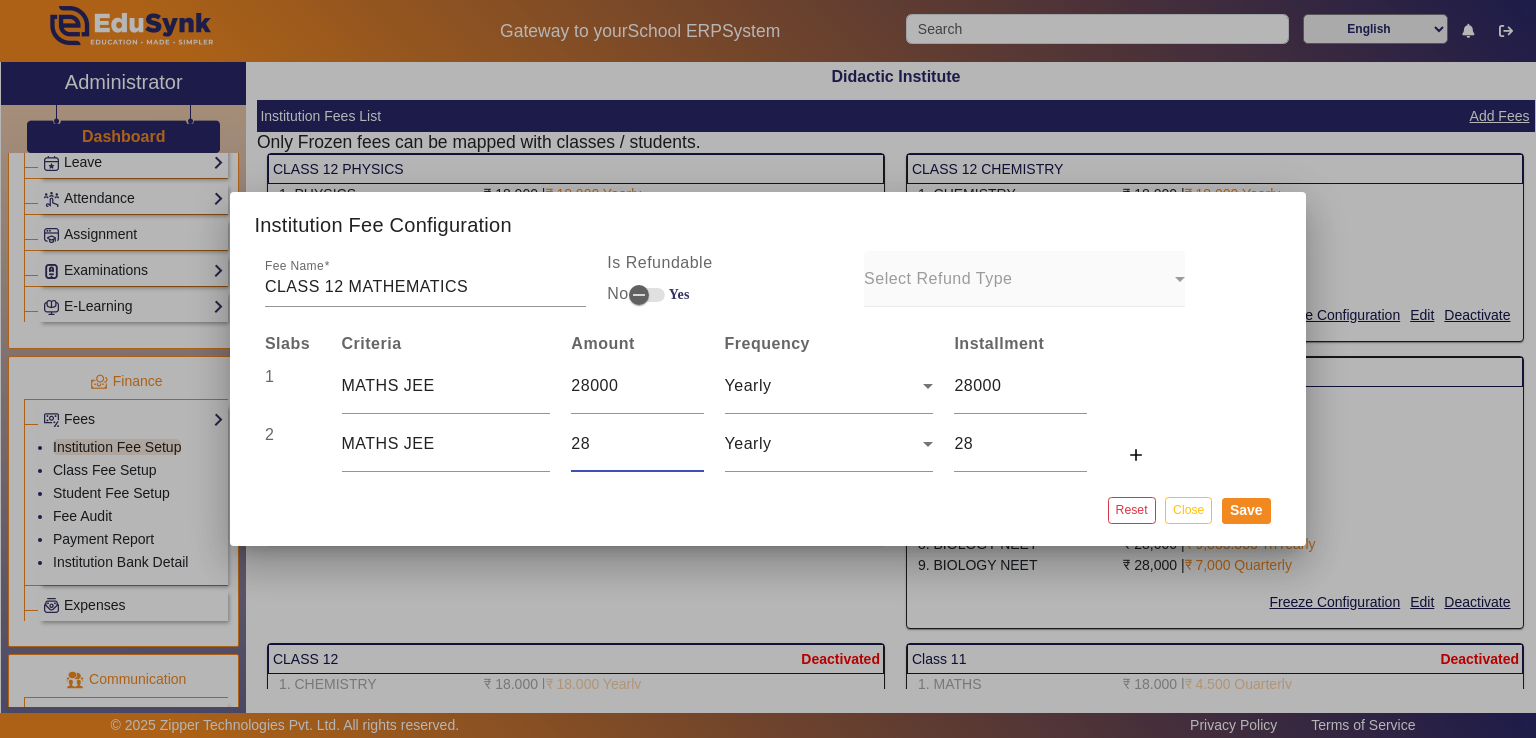click on "28" at bounding box center [637, 444] 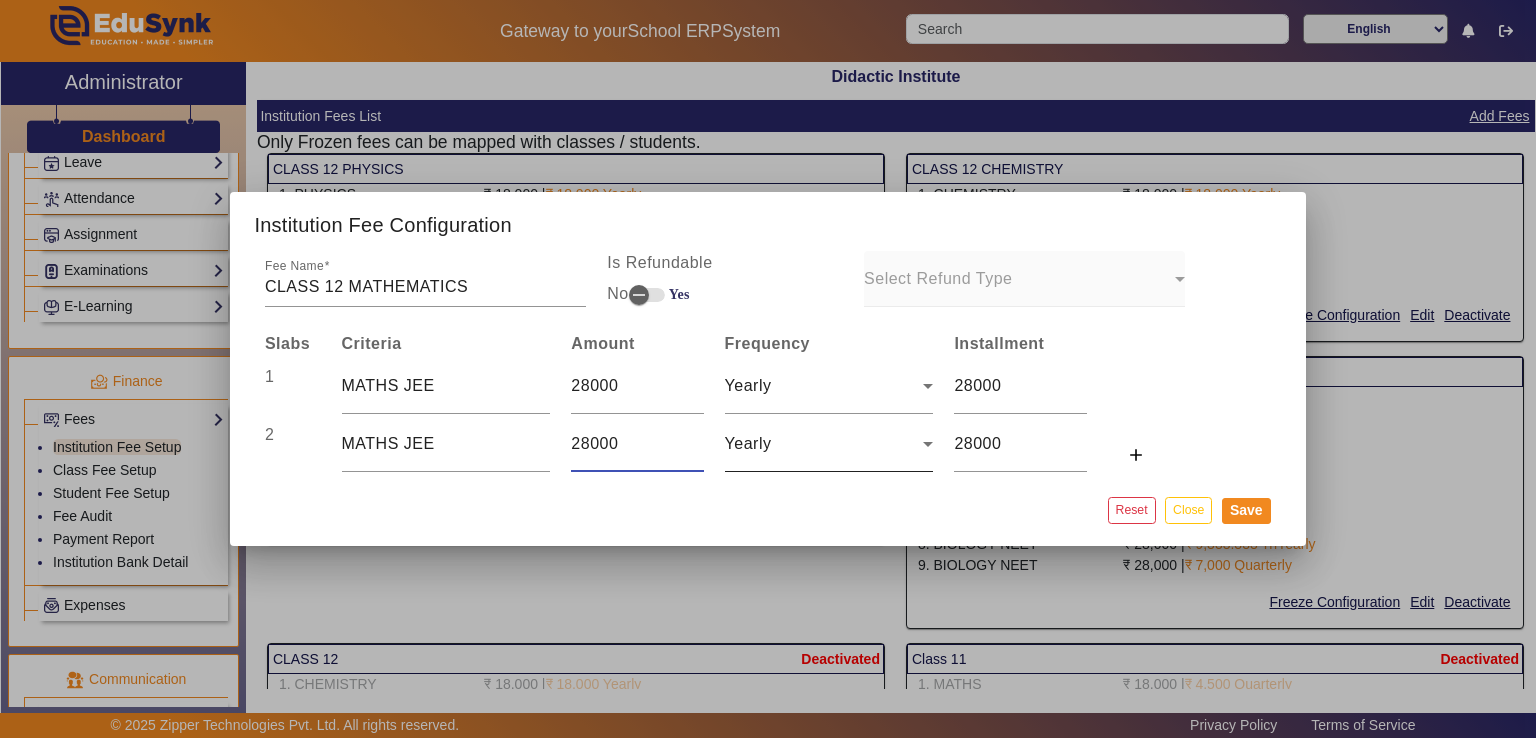 click on "Yearly" at bounding box center [824, 444] 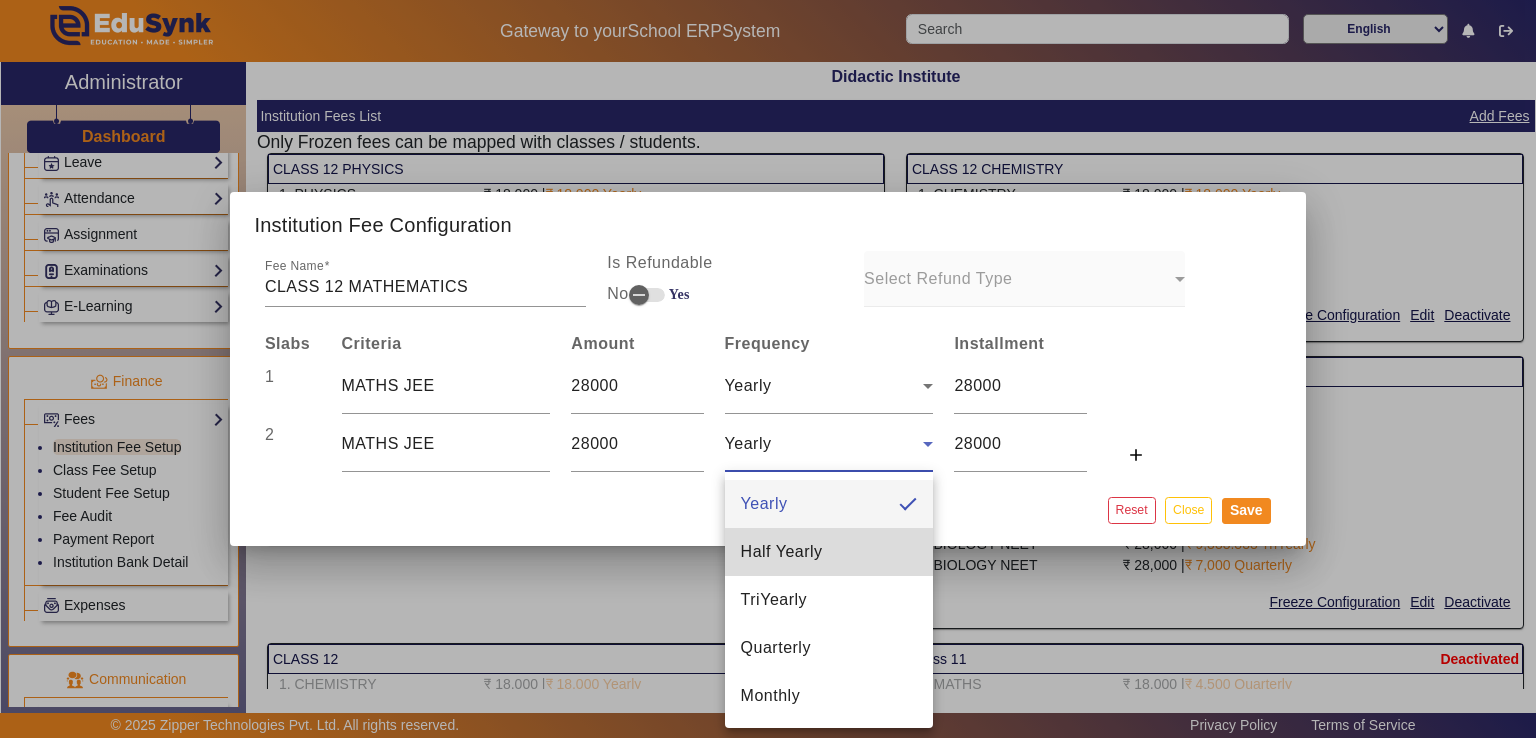 click on "Half Yearly" at bounding box center [782, 552] 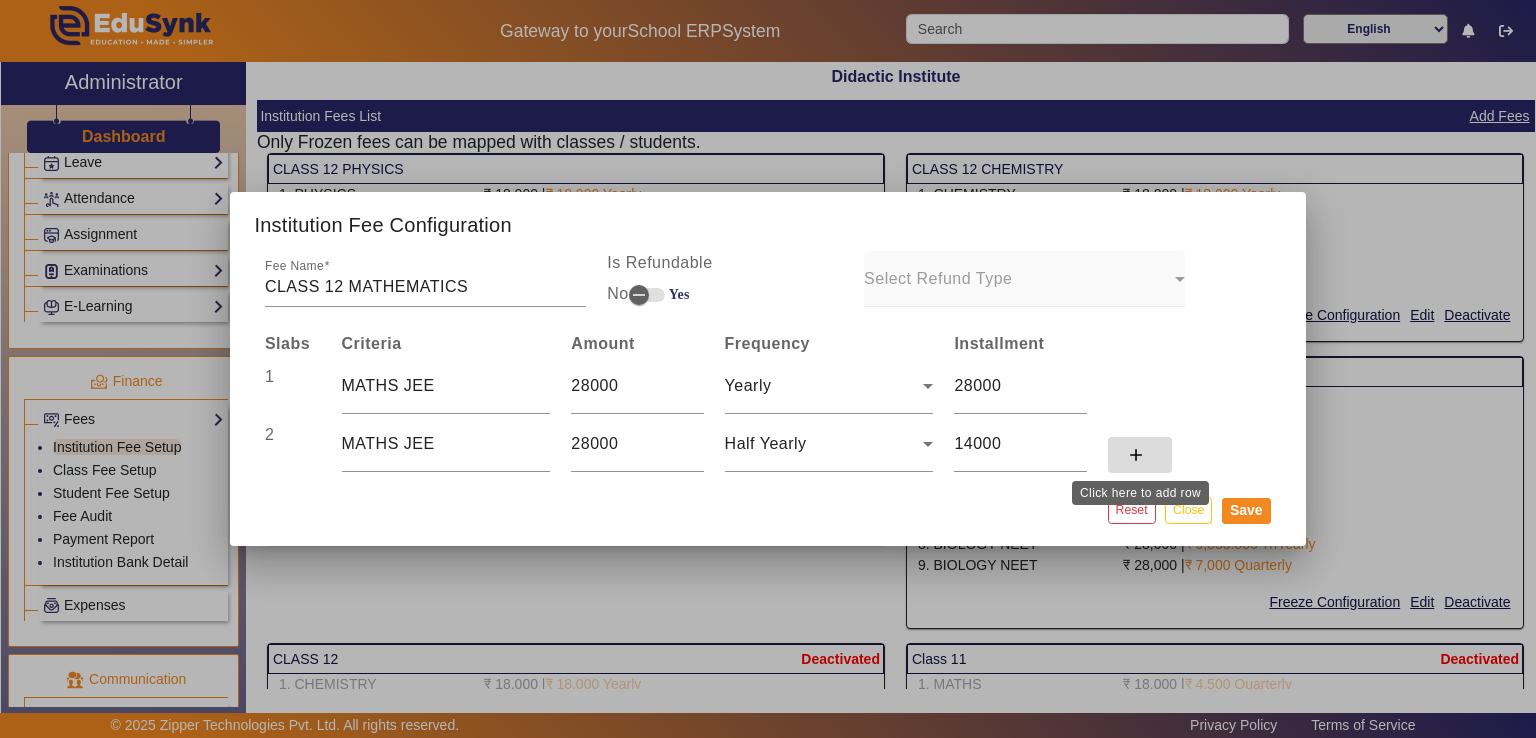 click on "add" at bounding box center (1136, 455) 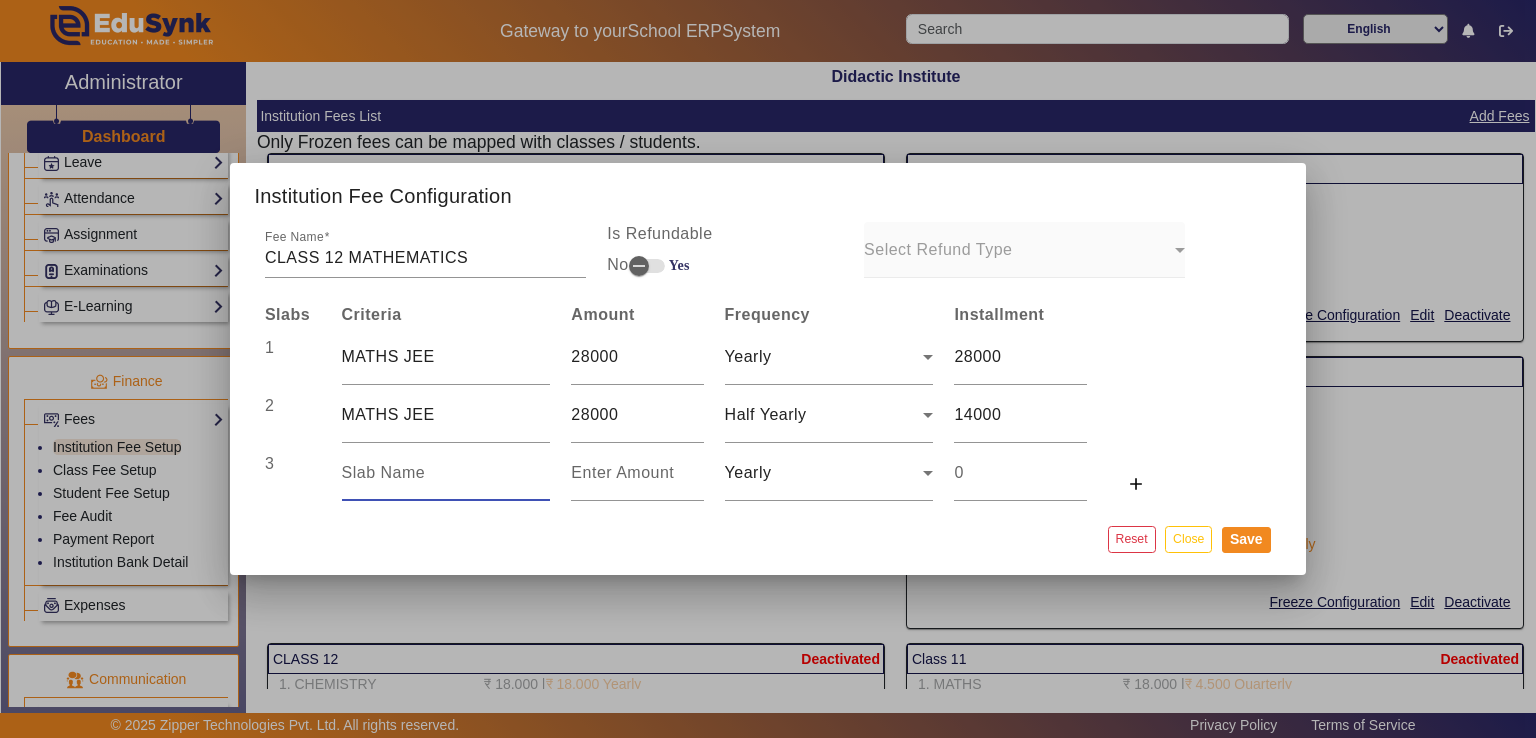 click at bounding box center [446, 473] 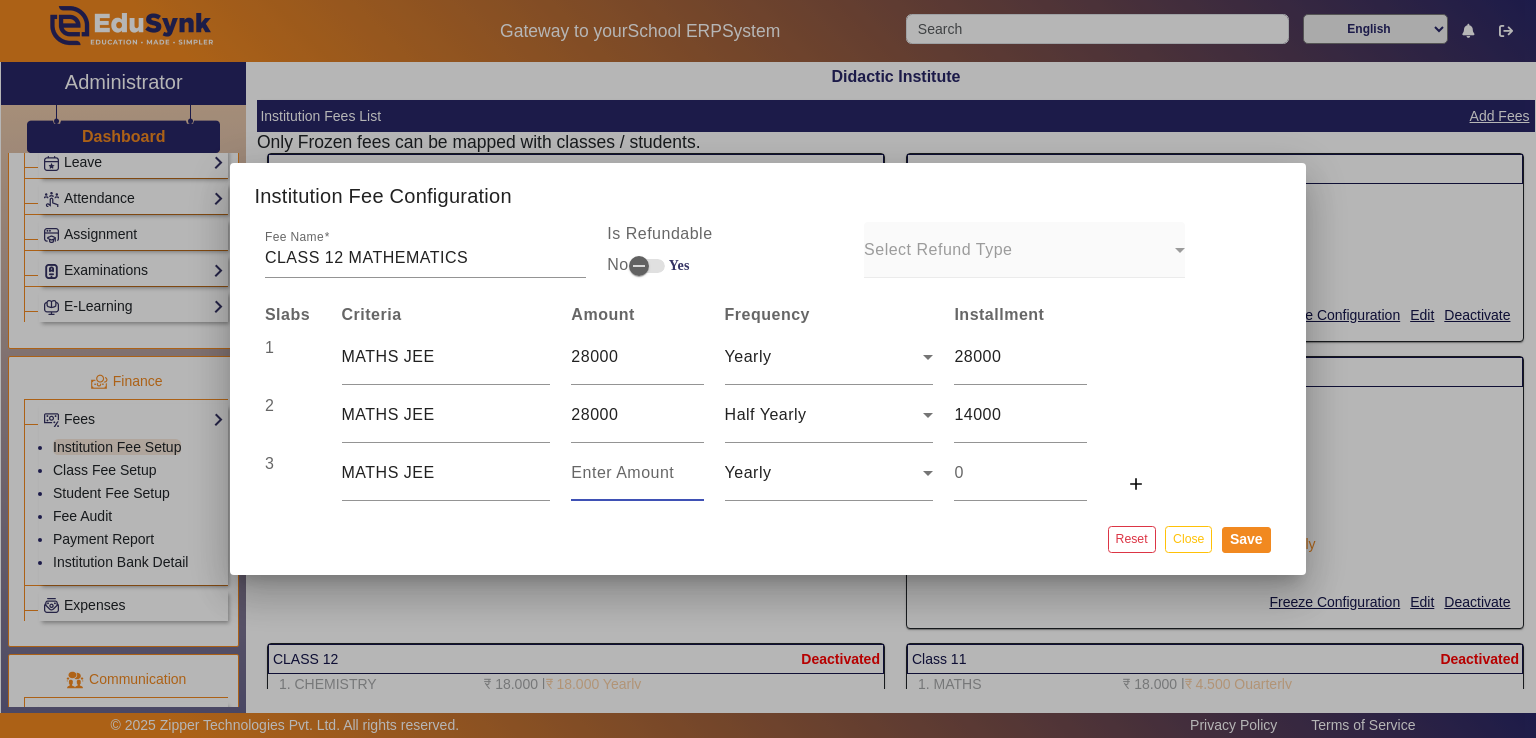 click at bounding box center (637, 473) 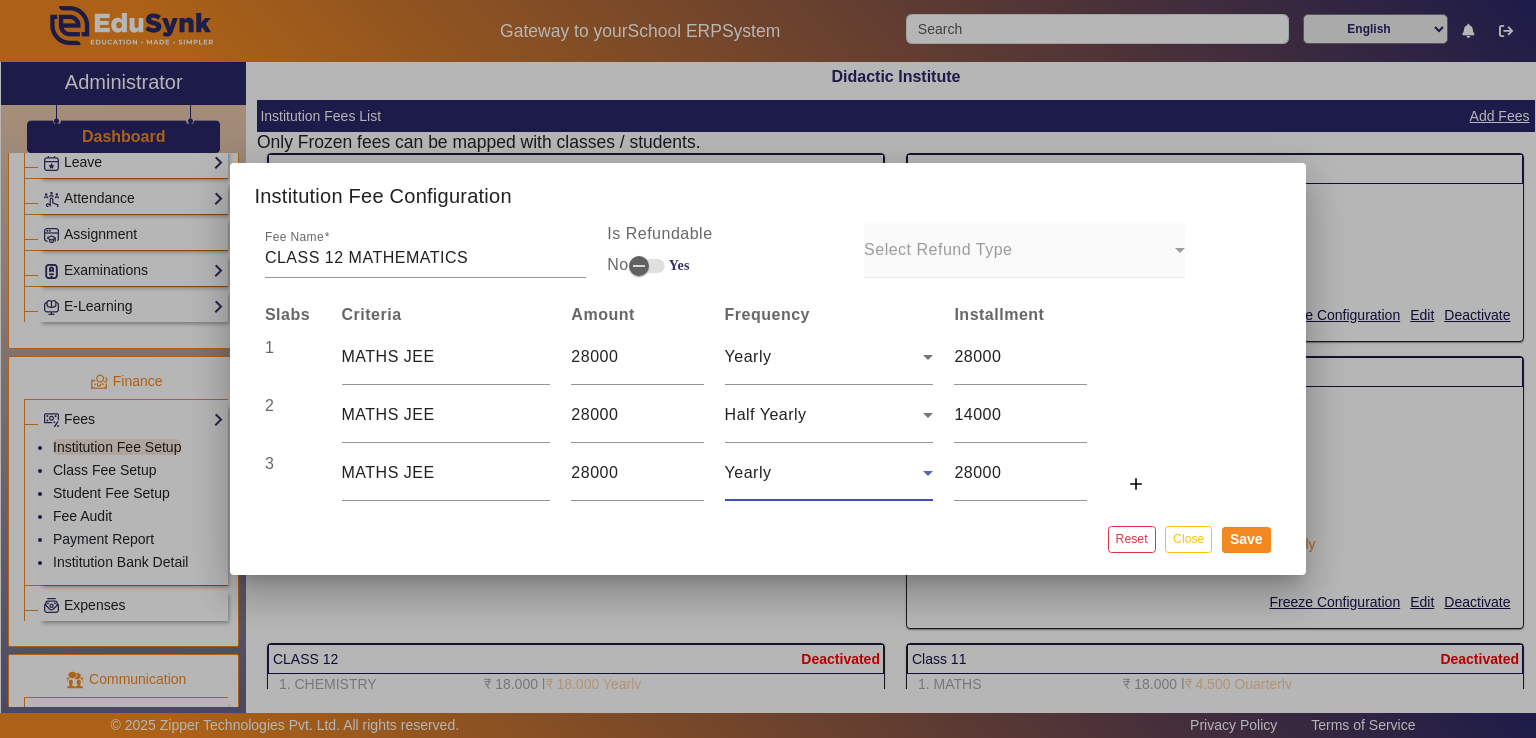 click on "Yearly" at bounding box center [824, 473] 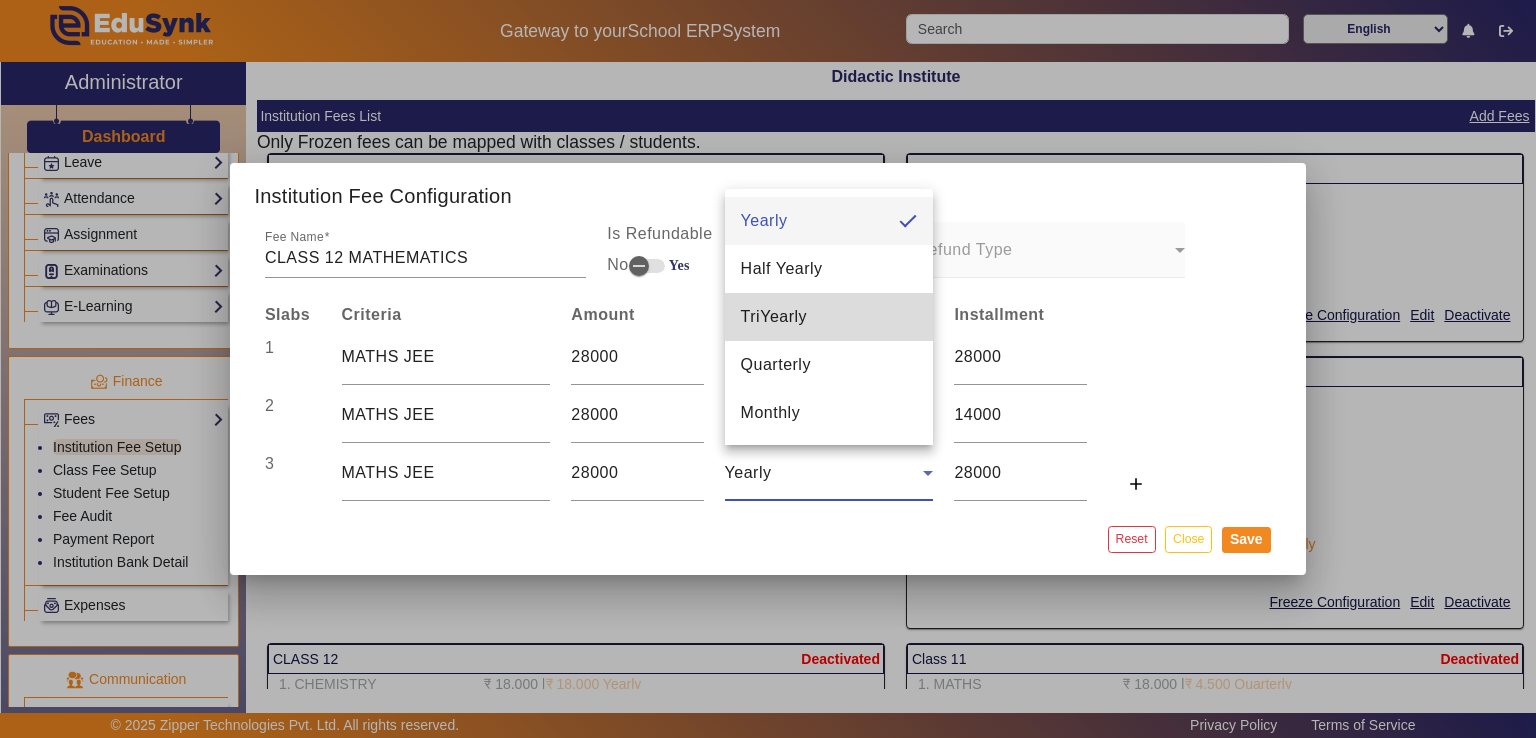 click on "TriYearly" at bounding box center [829, 317] 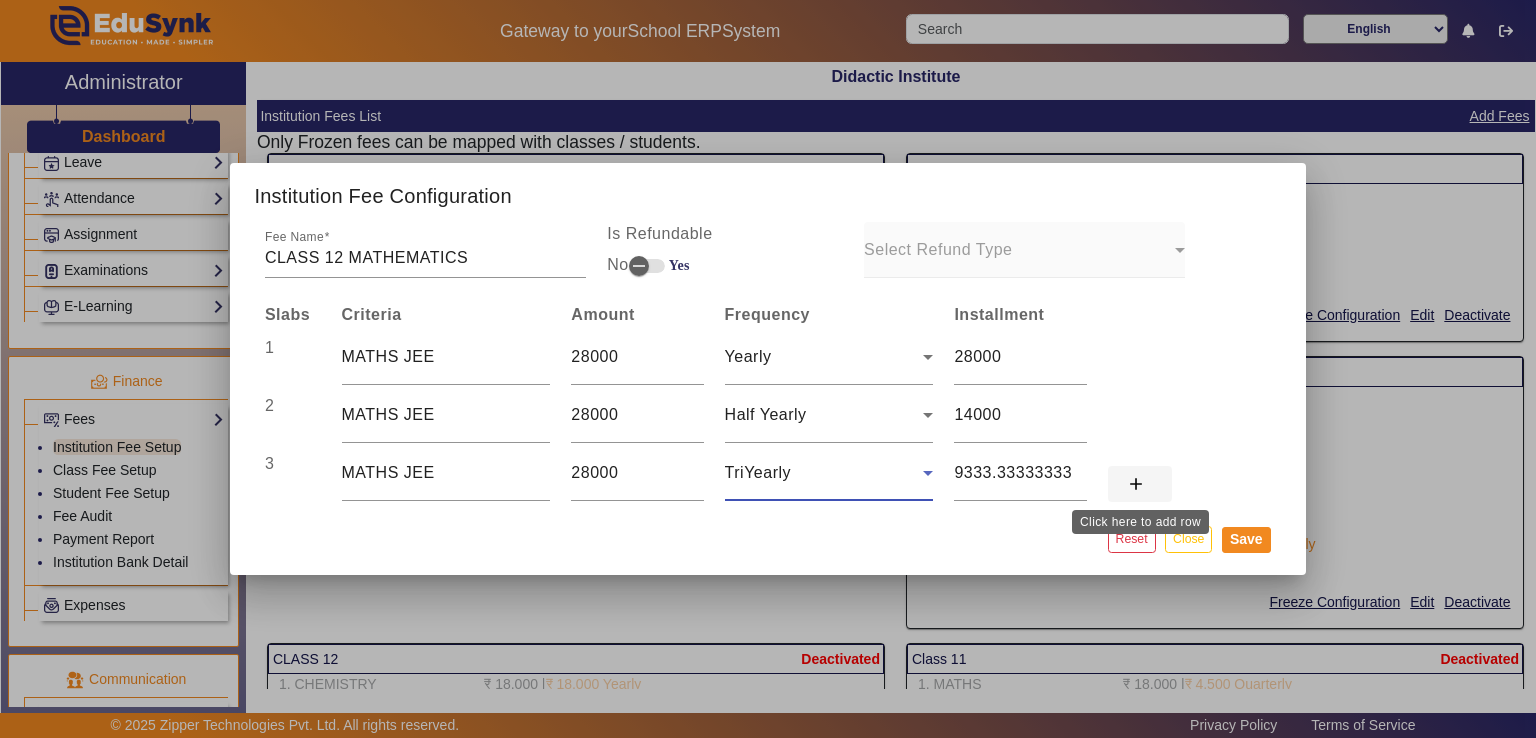 click on "add" at bounding box center (1136, 484) 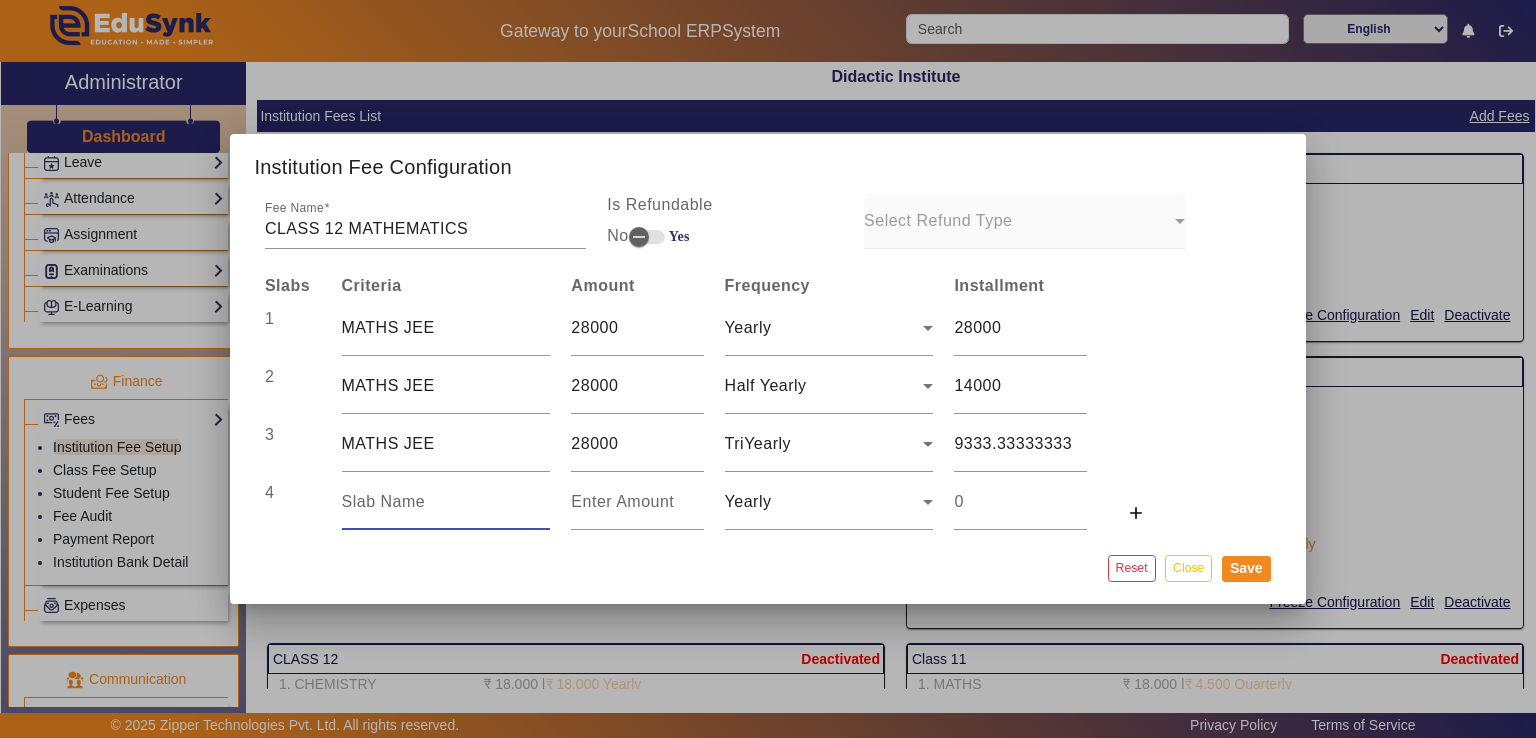 click at bounding box center (446, 502) 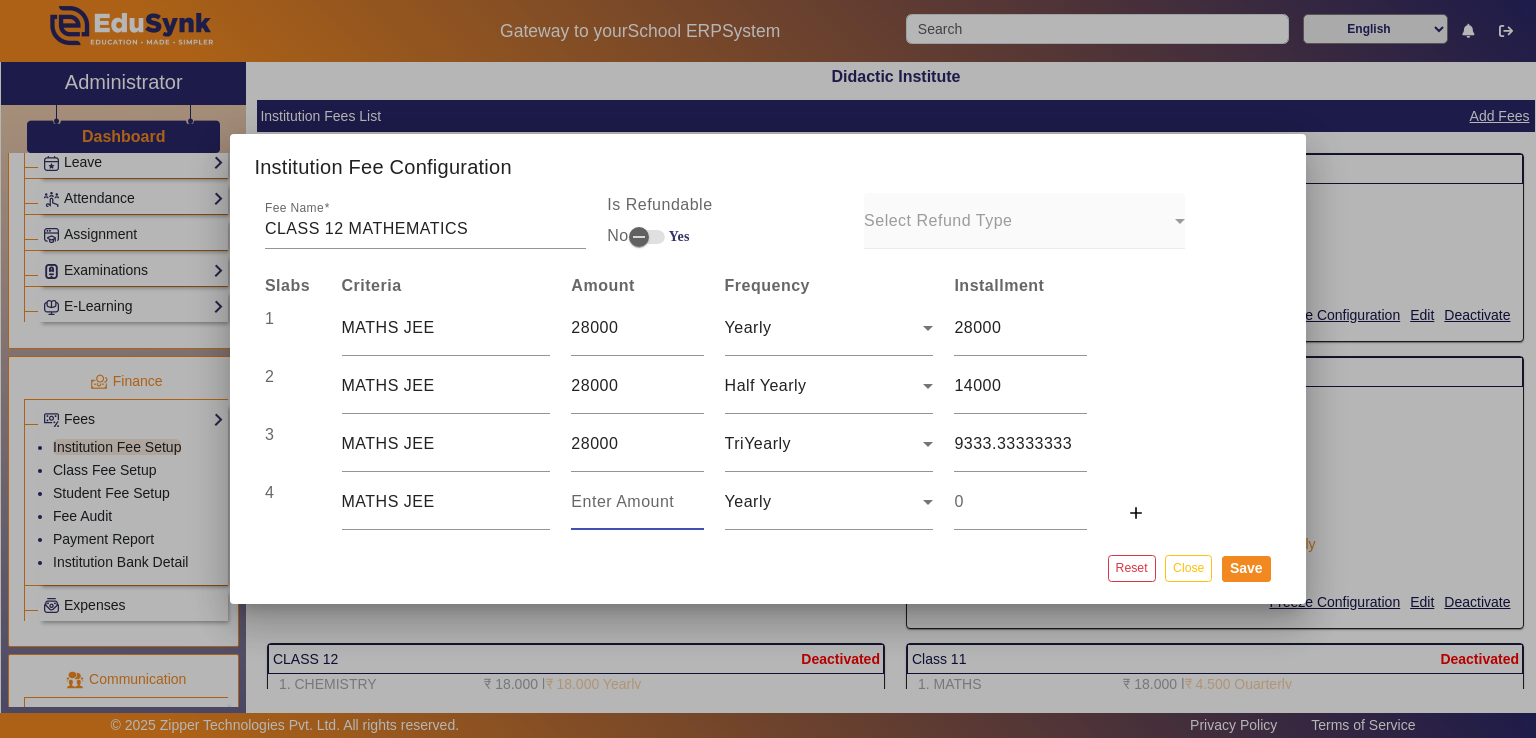click at bounding box center [637, 502] 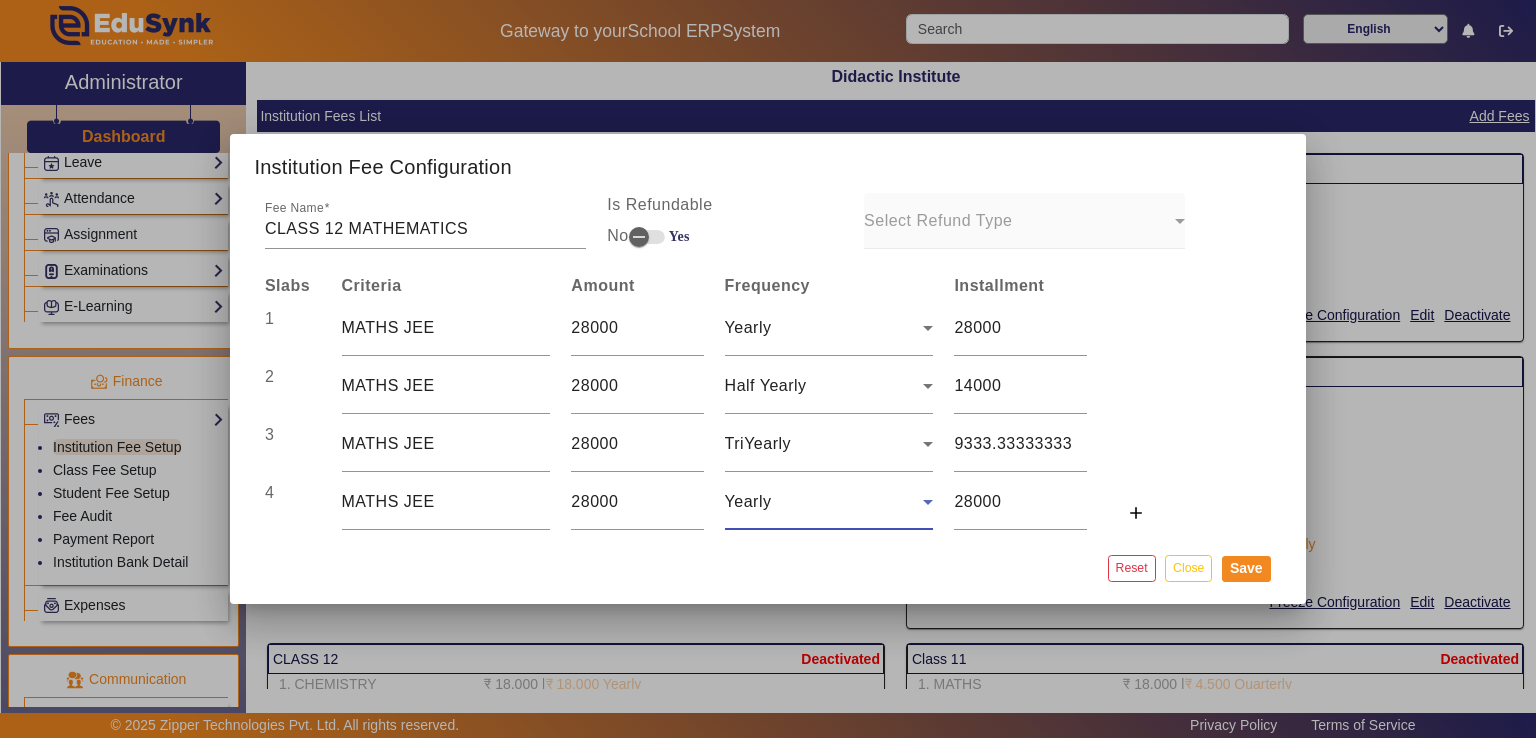 click on "Yearly" at bounding box center [824, 502] 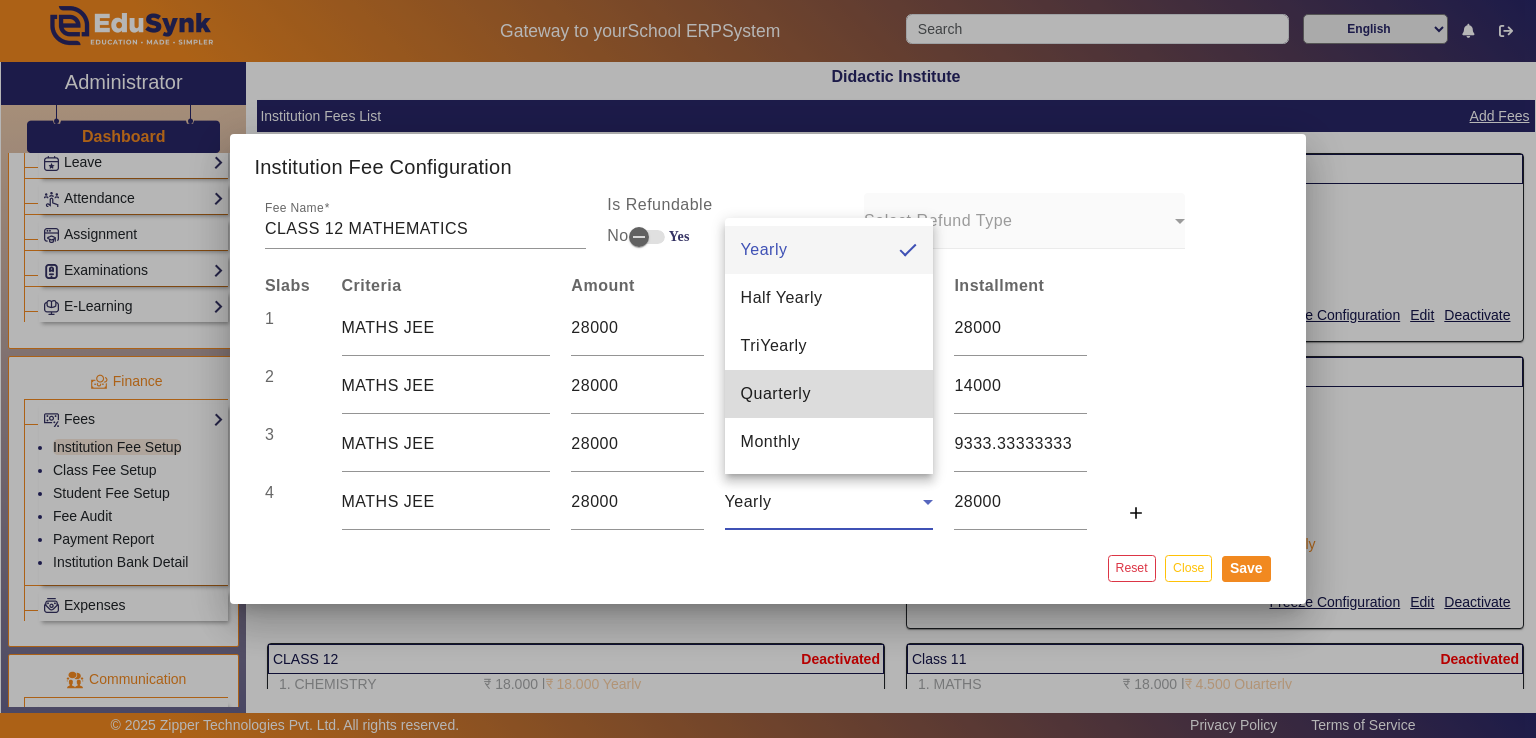 click on "Quarterly" at bounding box center [776, 394] 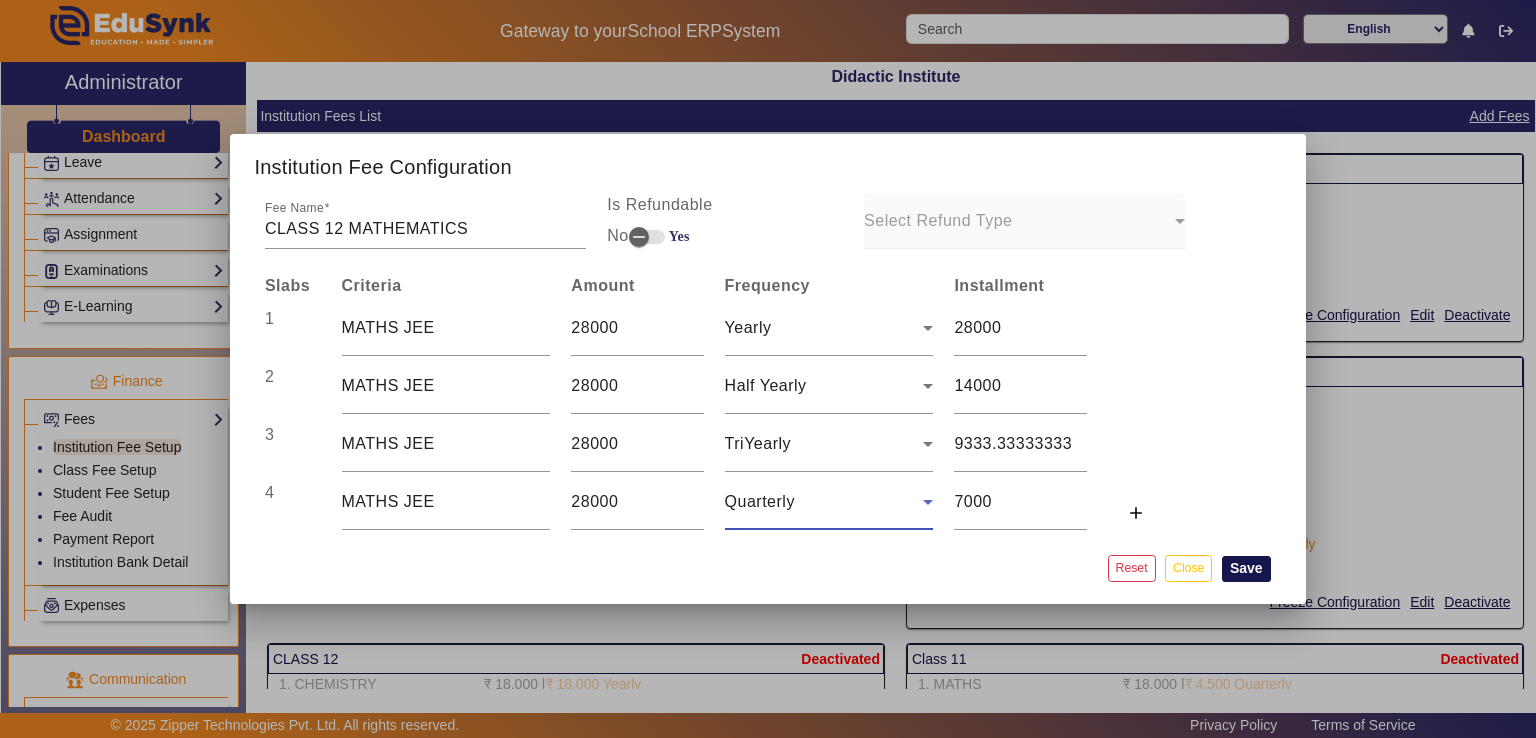 click on "Save" 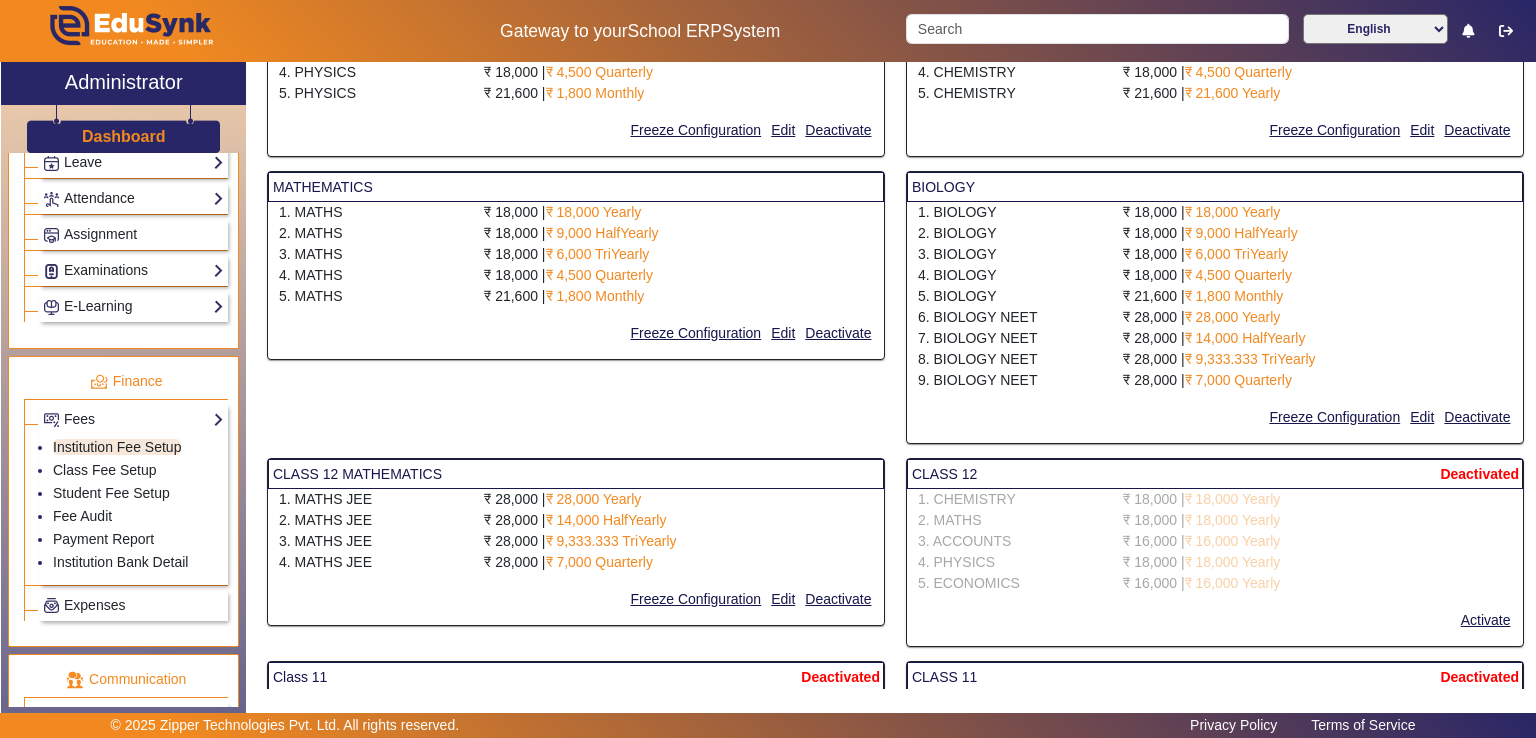 scroll, scrollTop: 192, scrollLeft: 0, axis: vertical 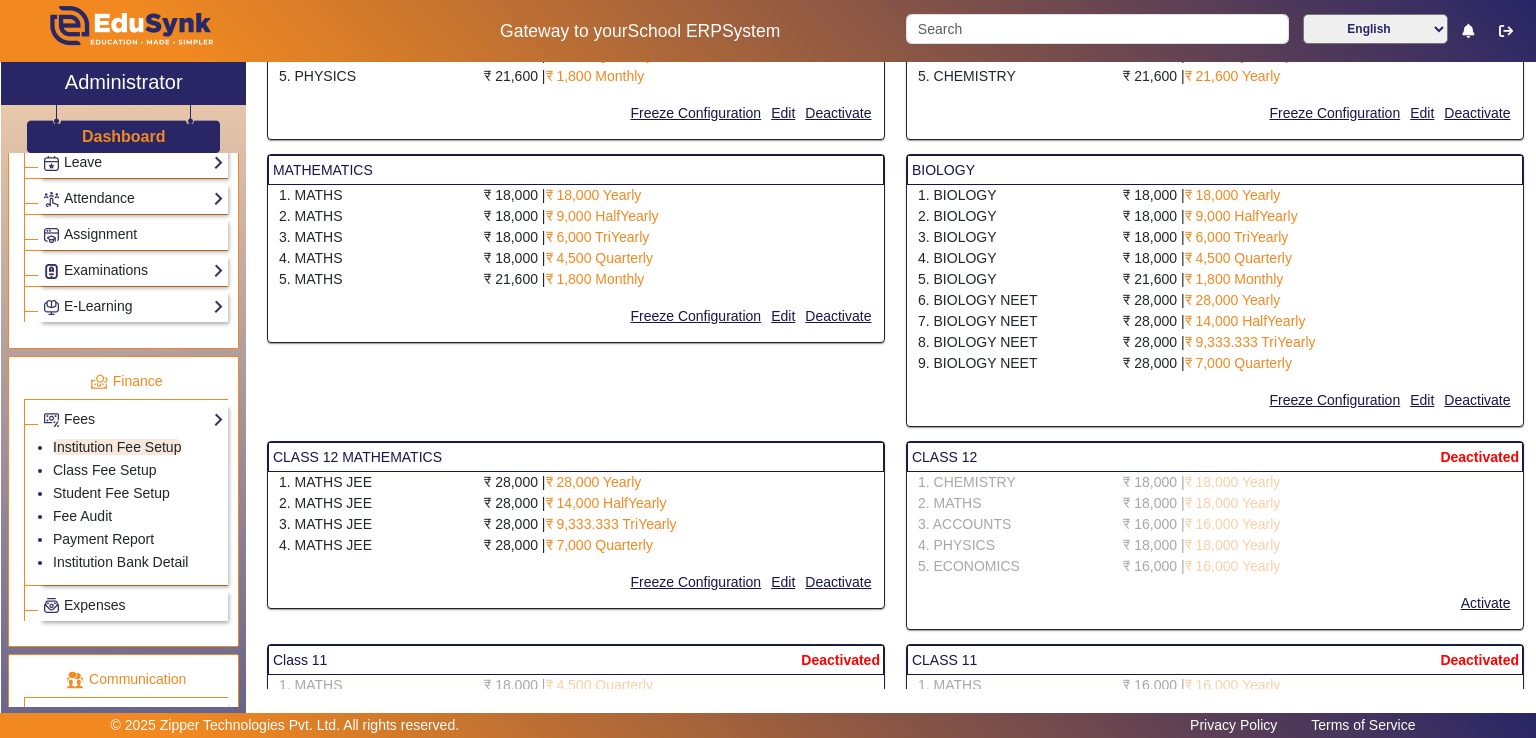 click on "₹ 18,000 |   ₹ 4,500 Quarterly" 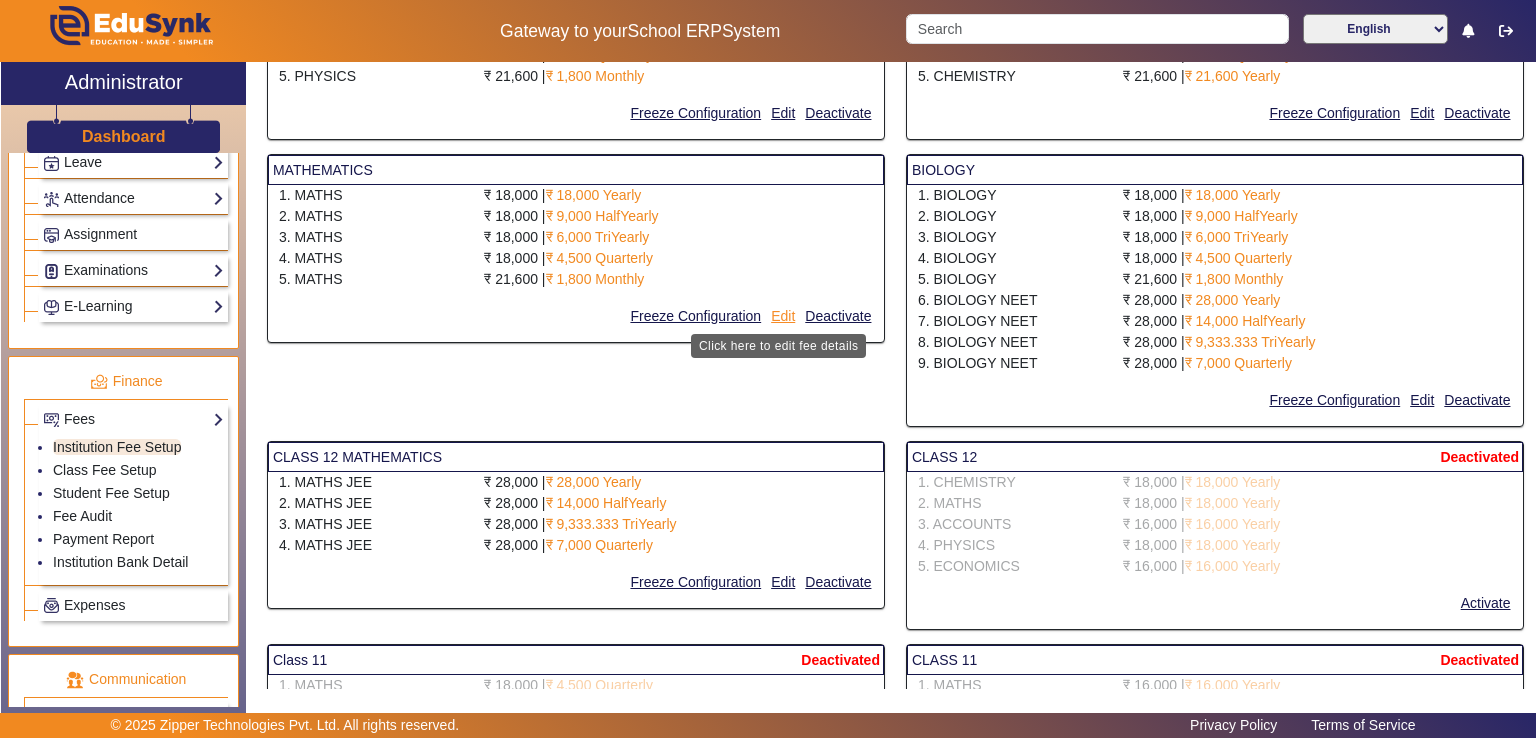 click on "Edit" 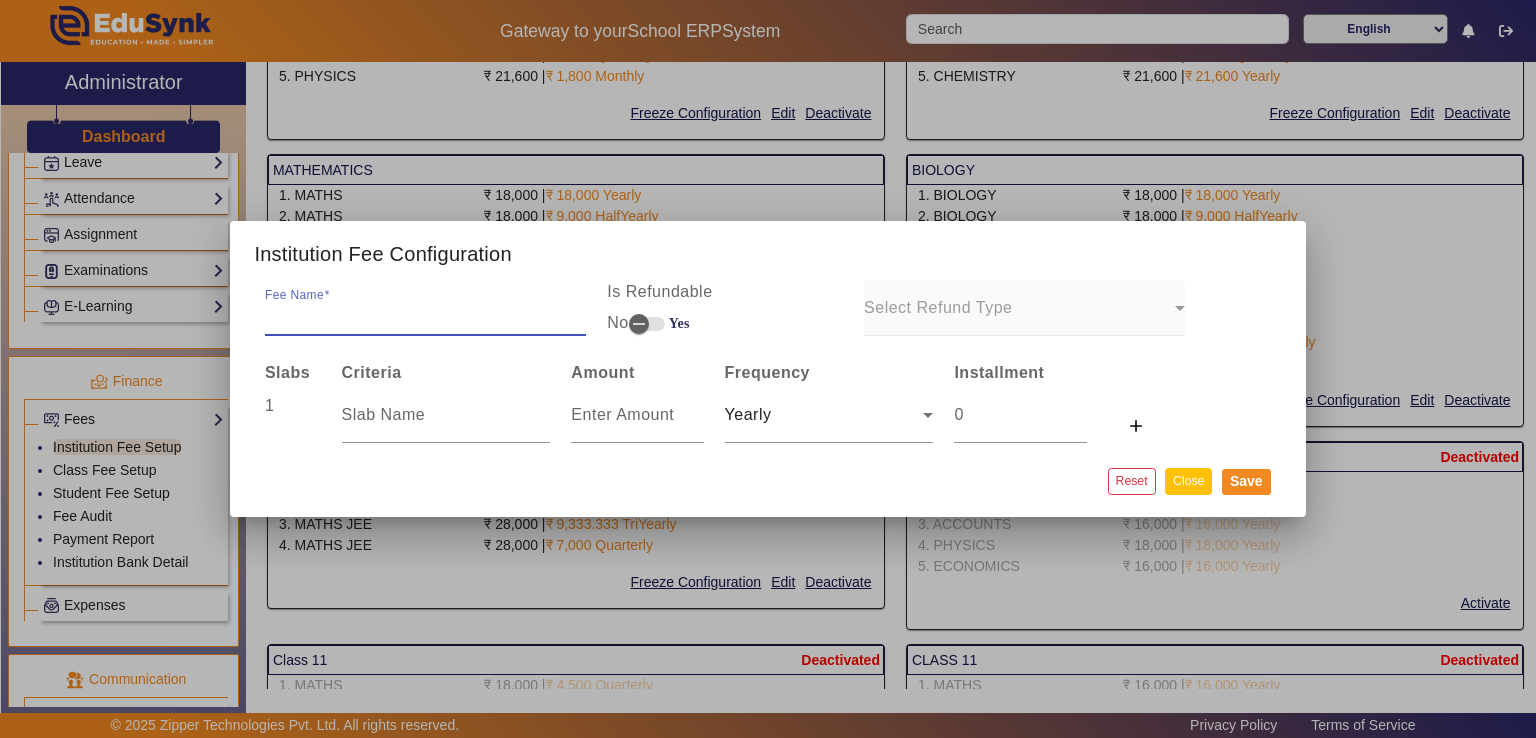 click on "Close" 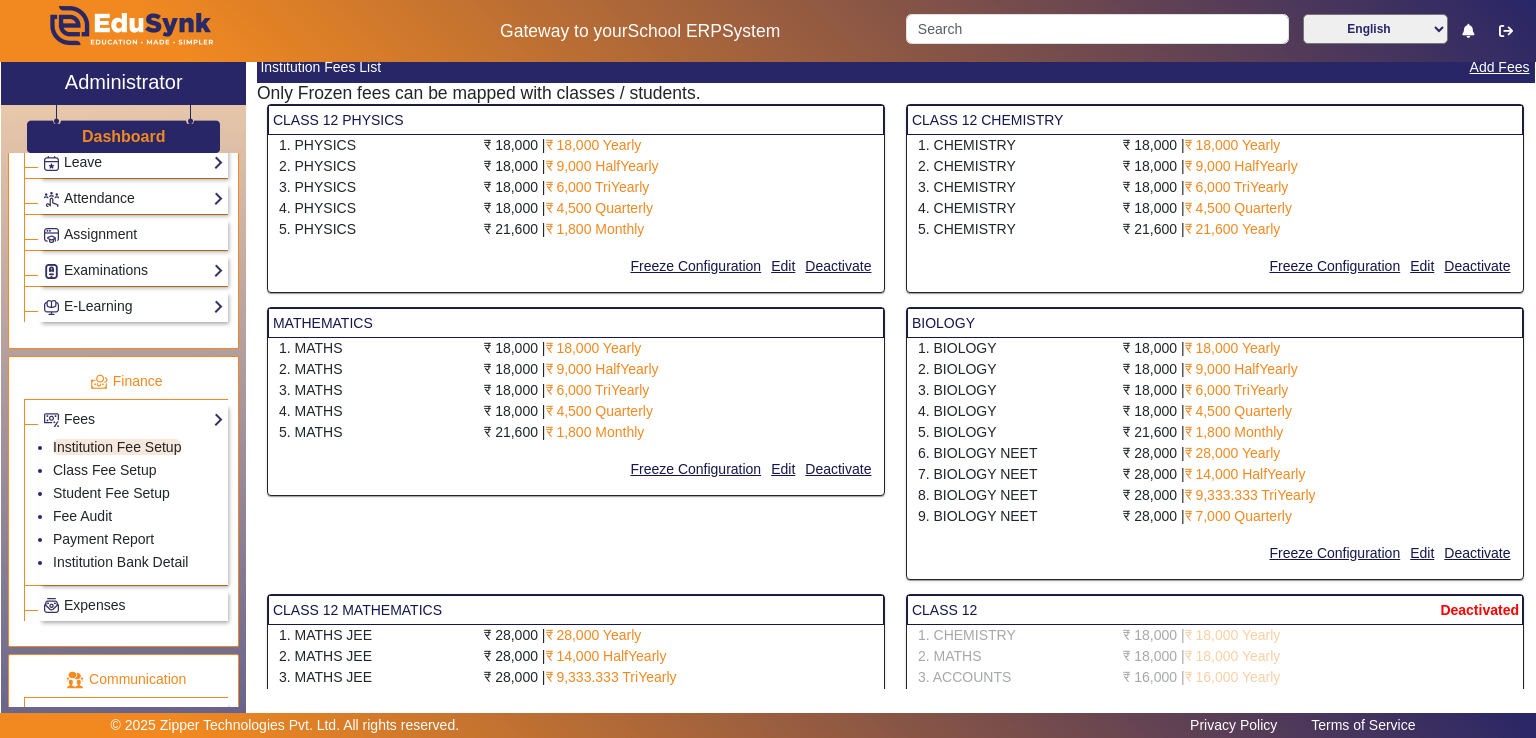 scroll, scrollTop: 21, scrollLeft: 0, axis: vertical 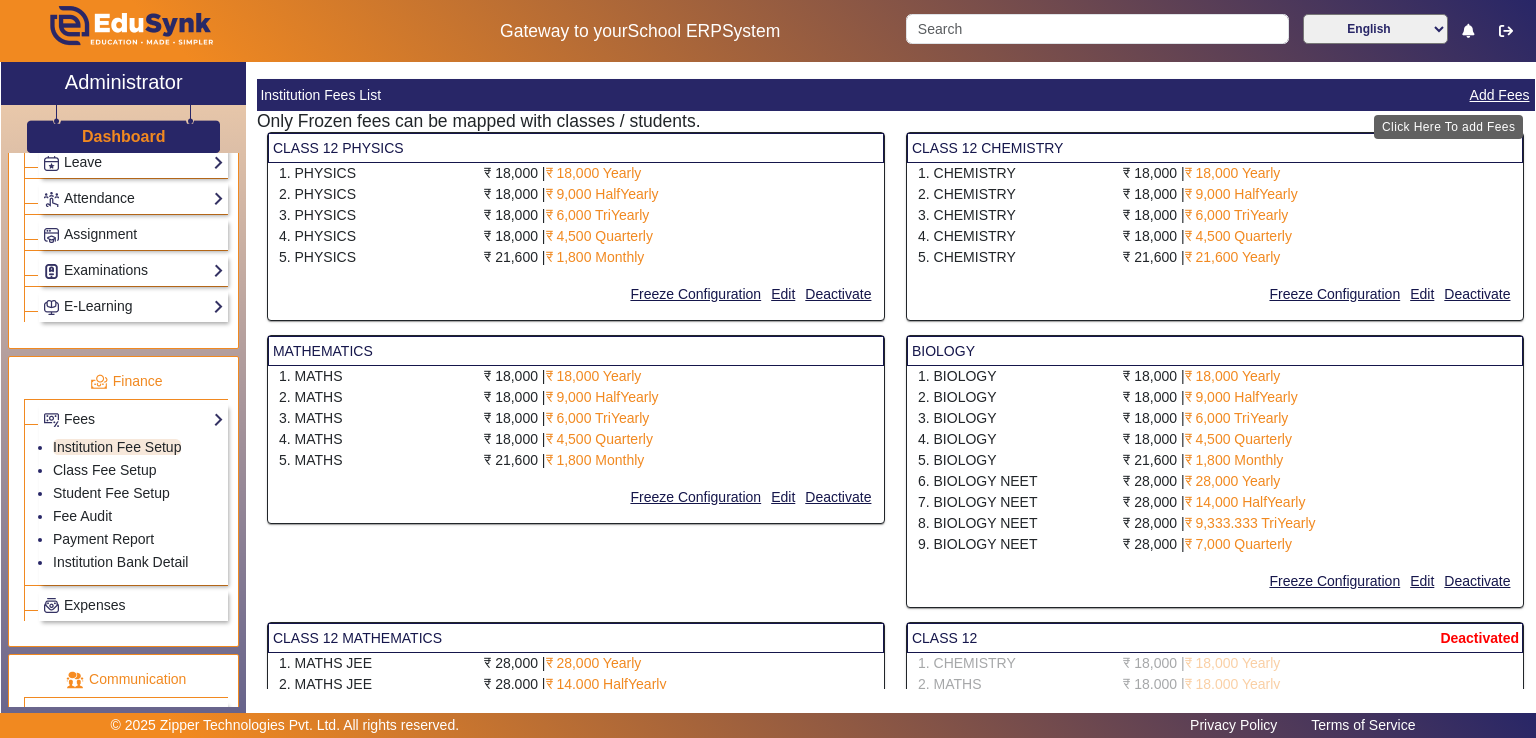 click on "Add Fees" 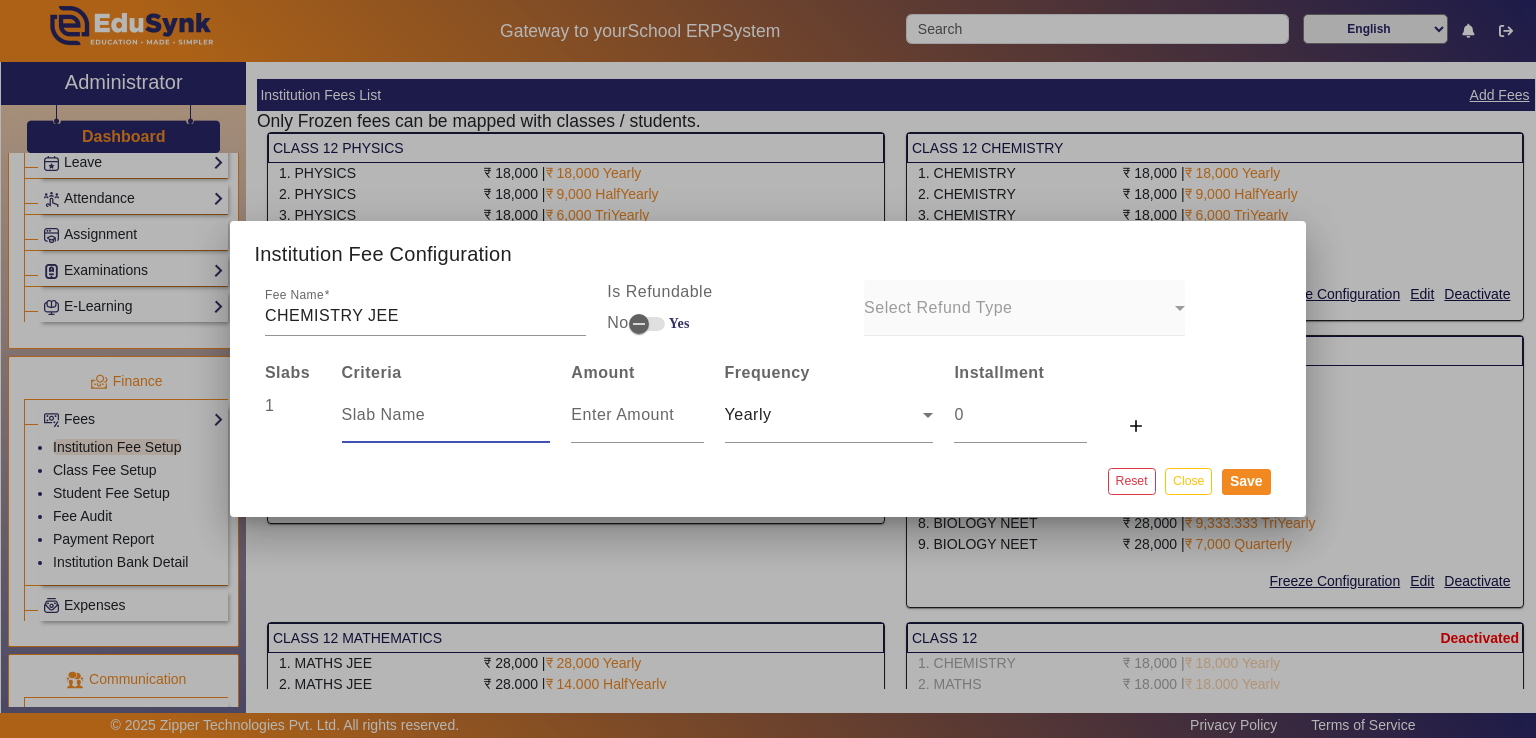 click at bounding box center [446, 415] 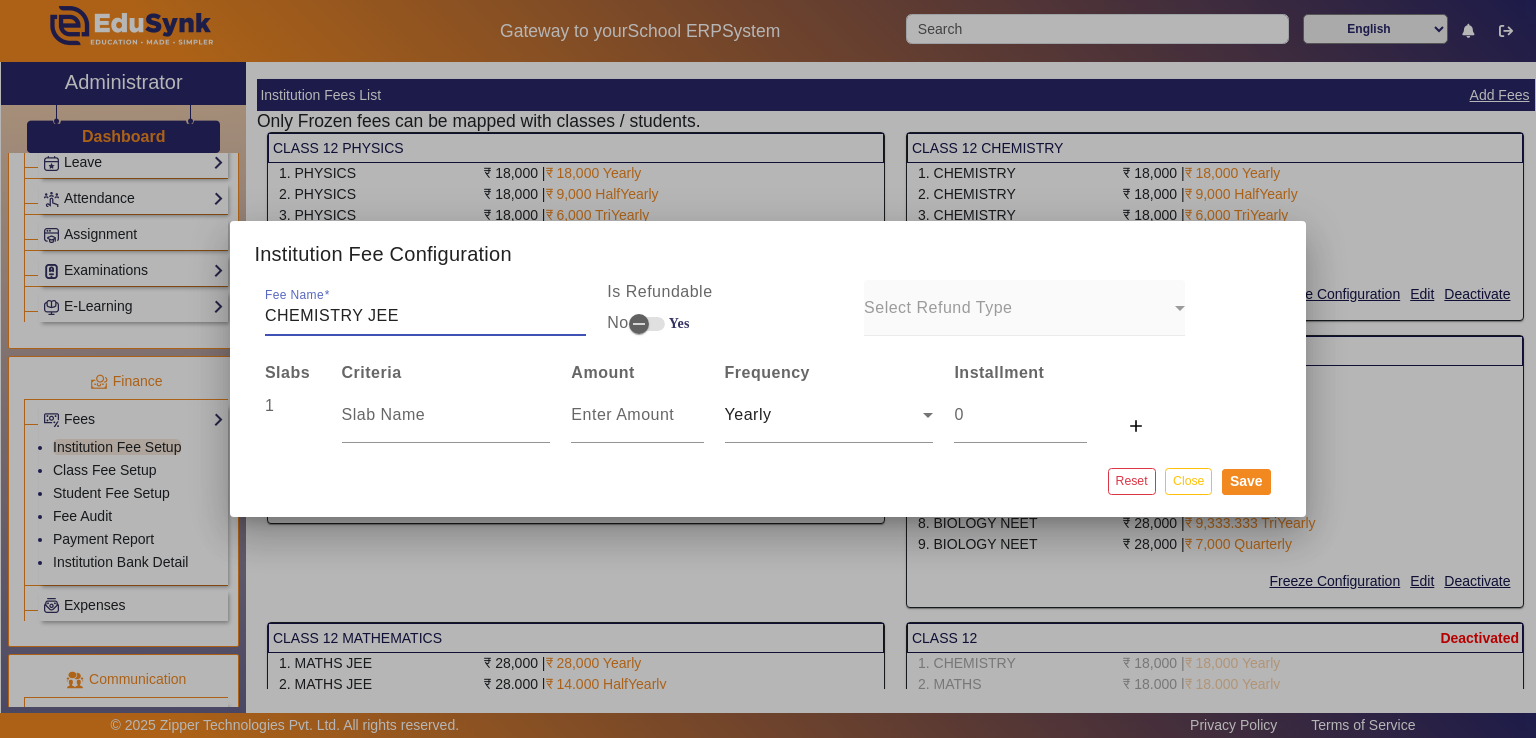 click on "CHEMISTRY JEE" at bounding box center [425, 316] 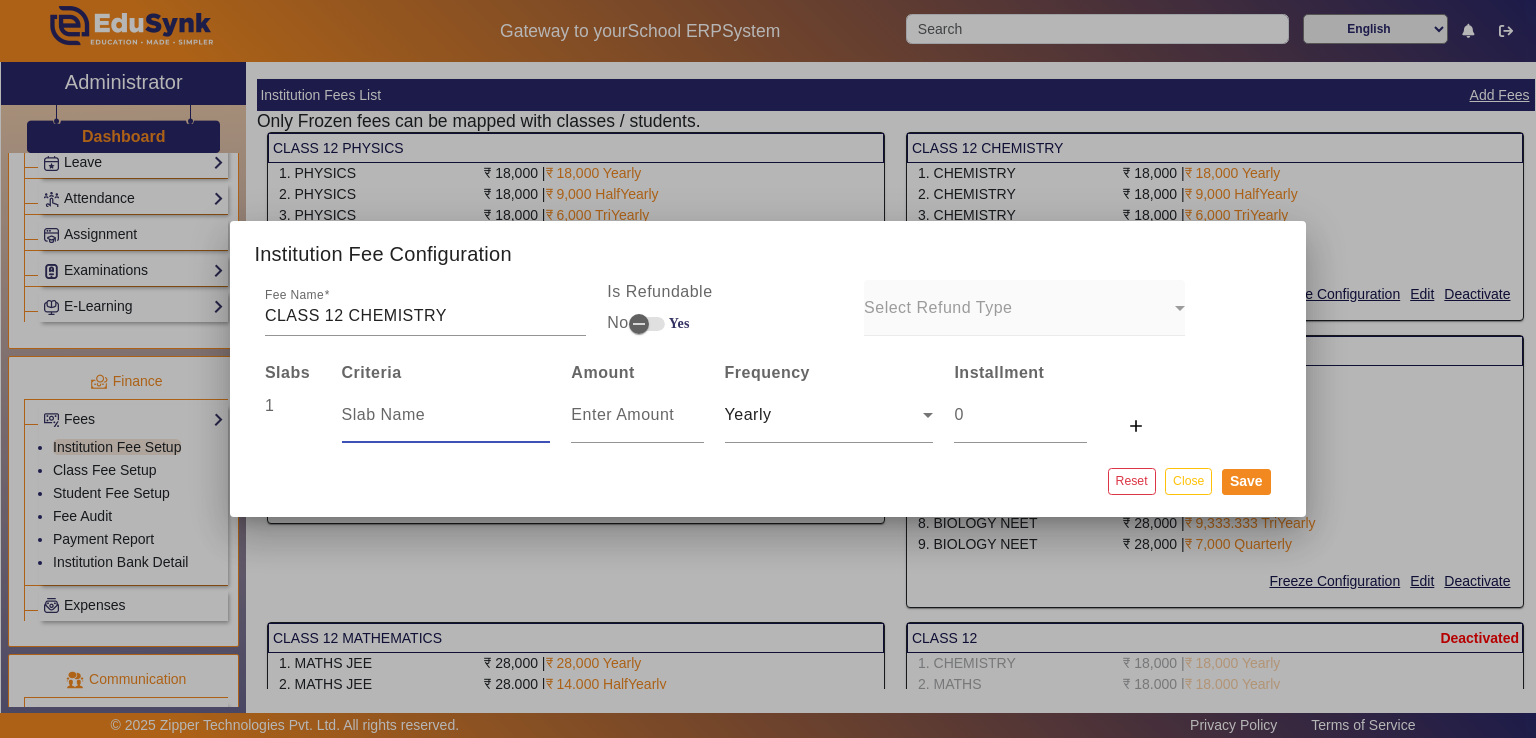 click at bounding box center [446, 415] 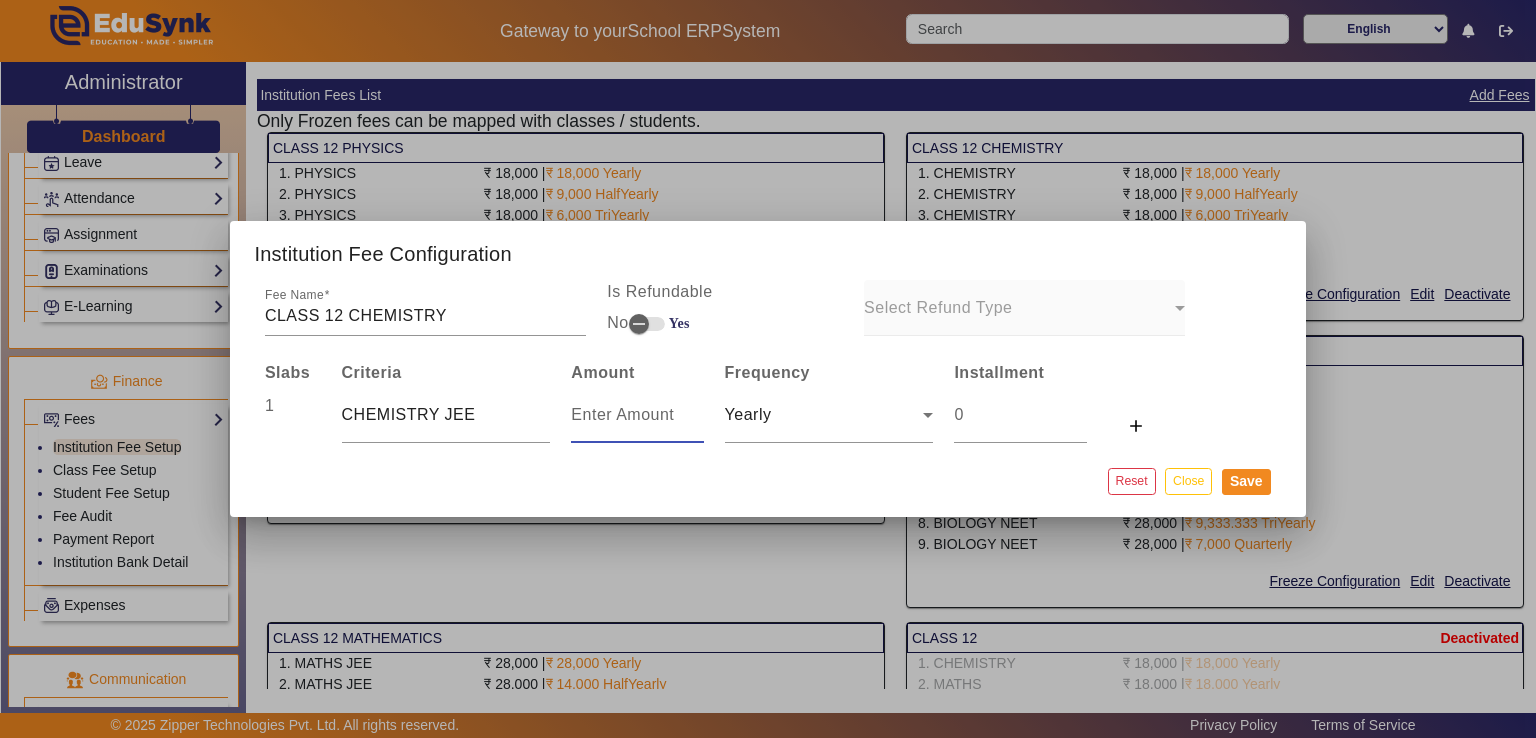 click at bounding box center (637, 415) 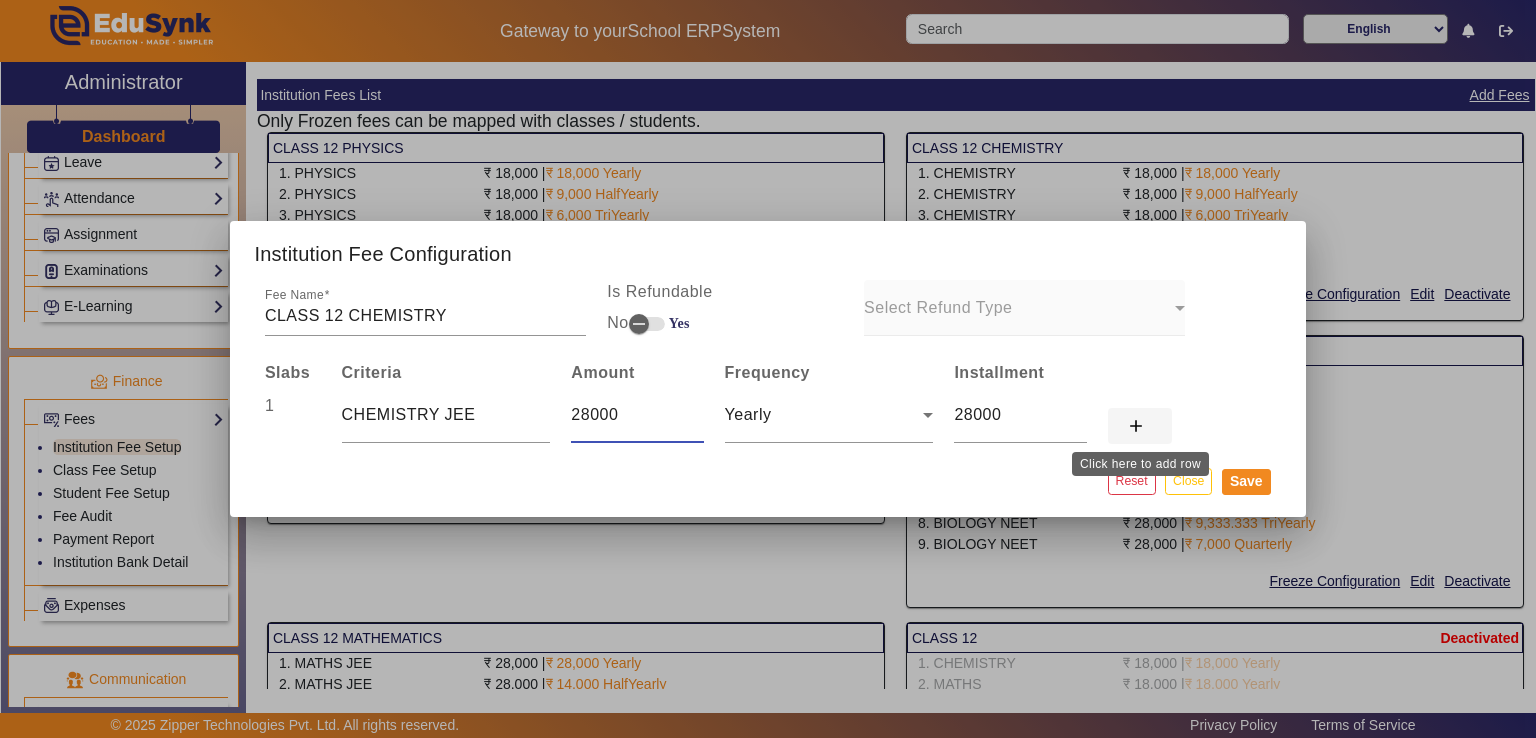click on "add" at bounding box center (1136, 426) 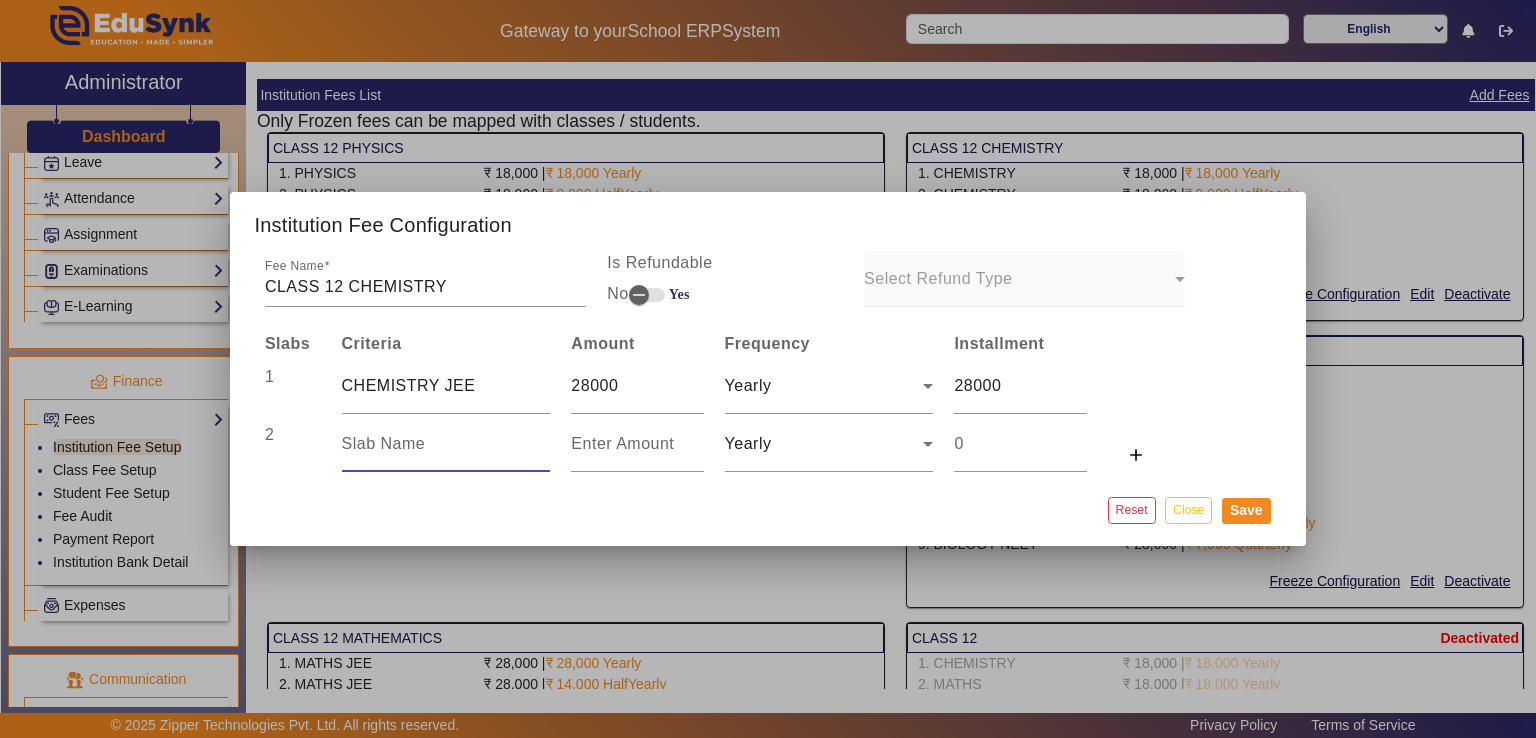 click at bounding box center [446, 444] 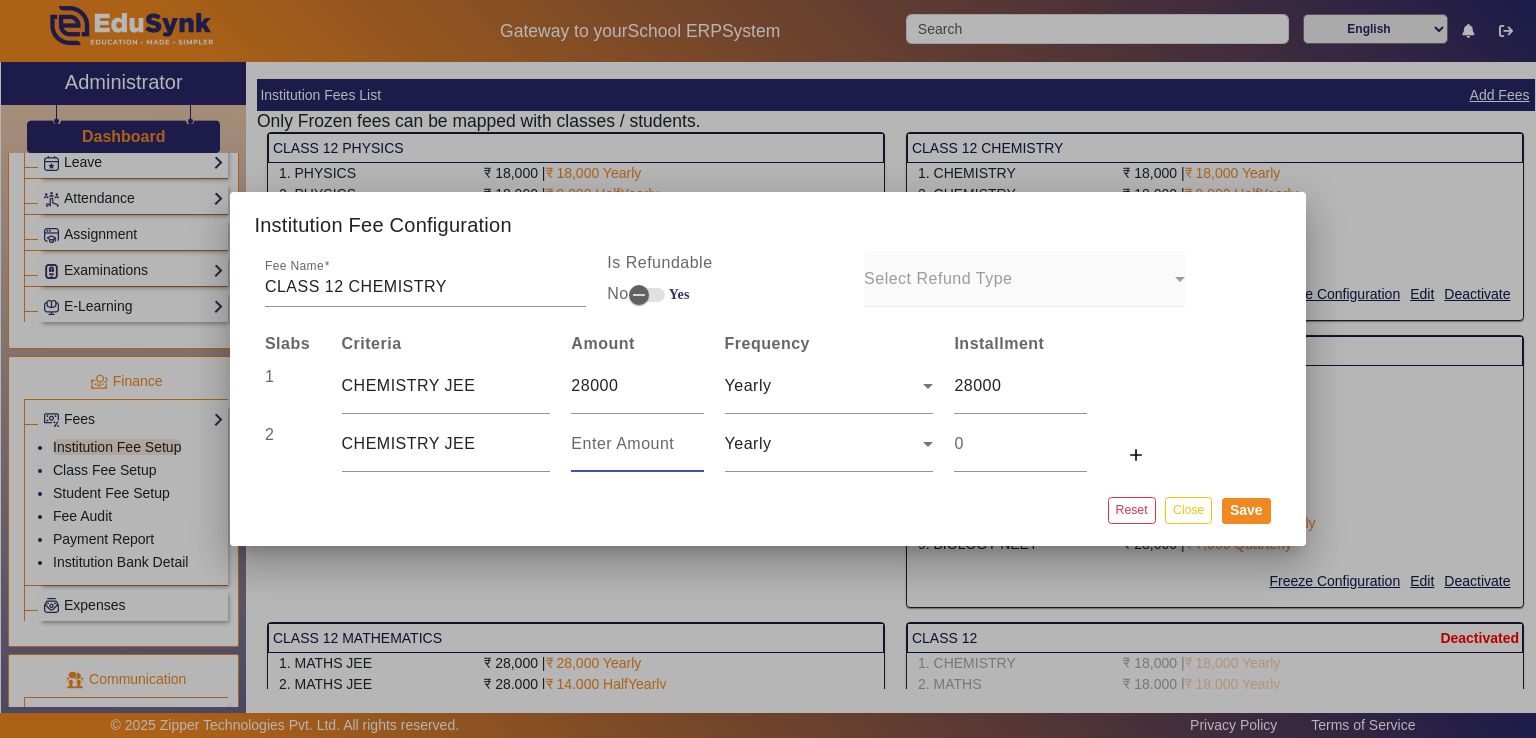 click at bounding box center [637, 444] 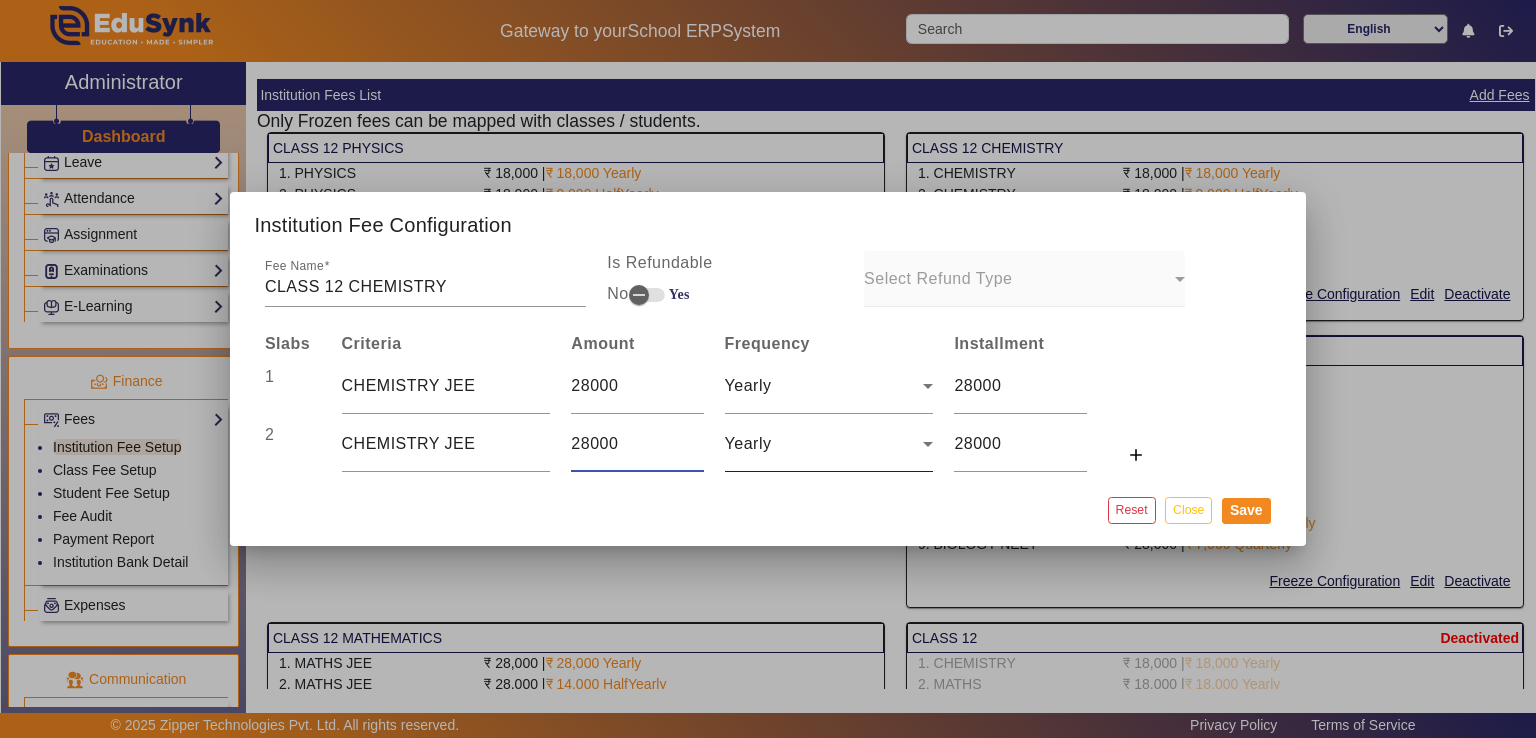 click on "Yearly" at bounding box center [748, 443] 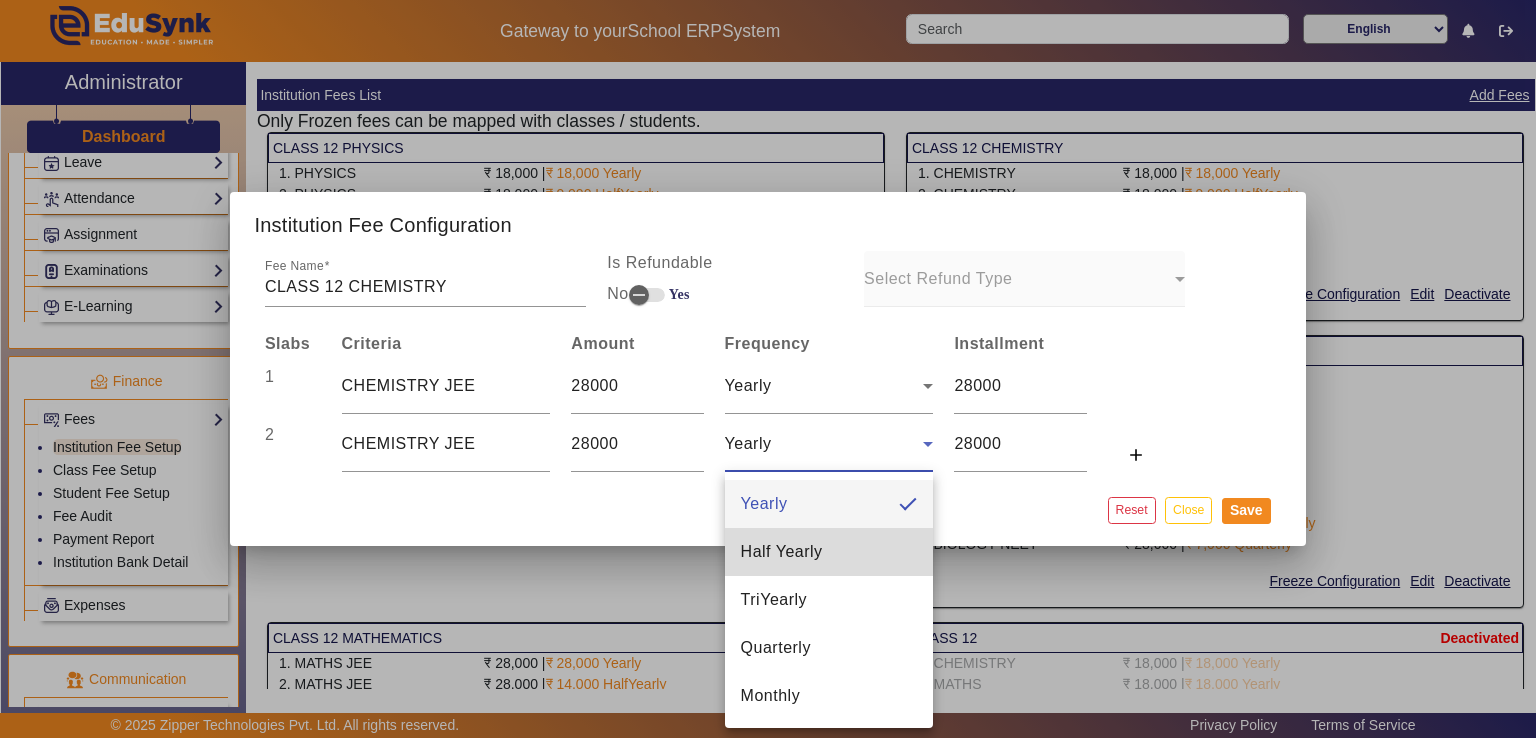 click on "Half Yearly" at bounding box center (782, 552) 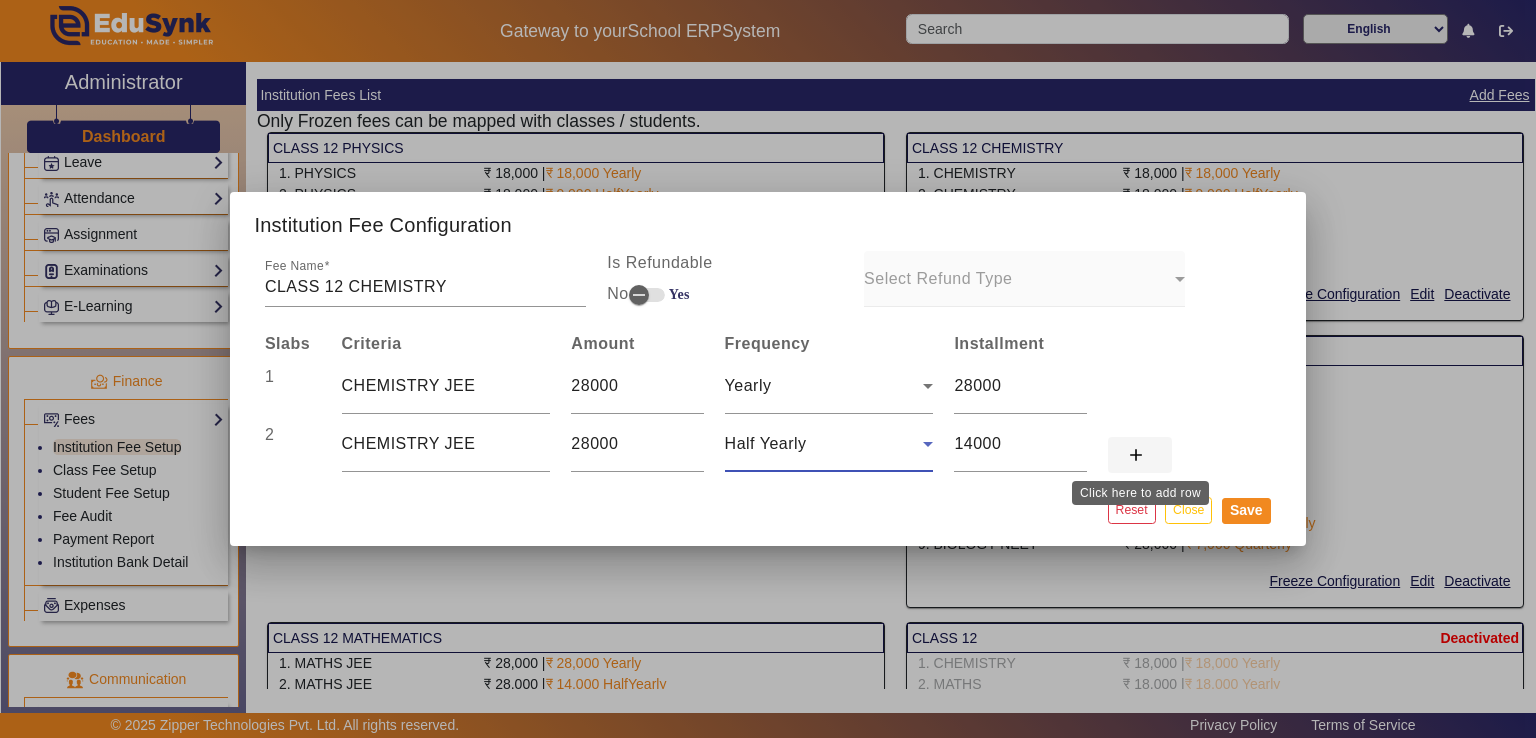 click on "add" at bounding box center (1136, 455) 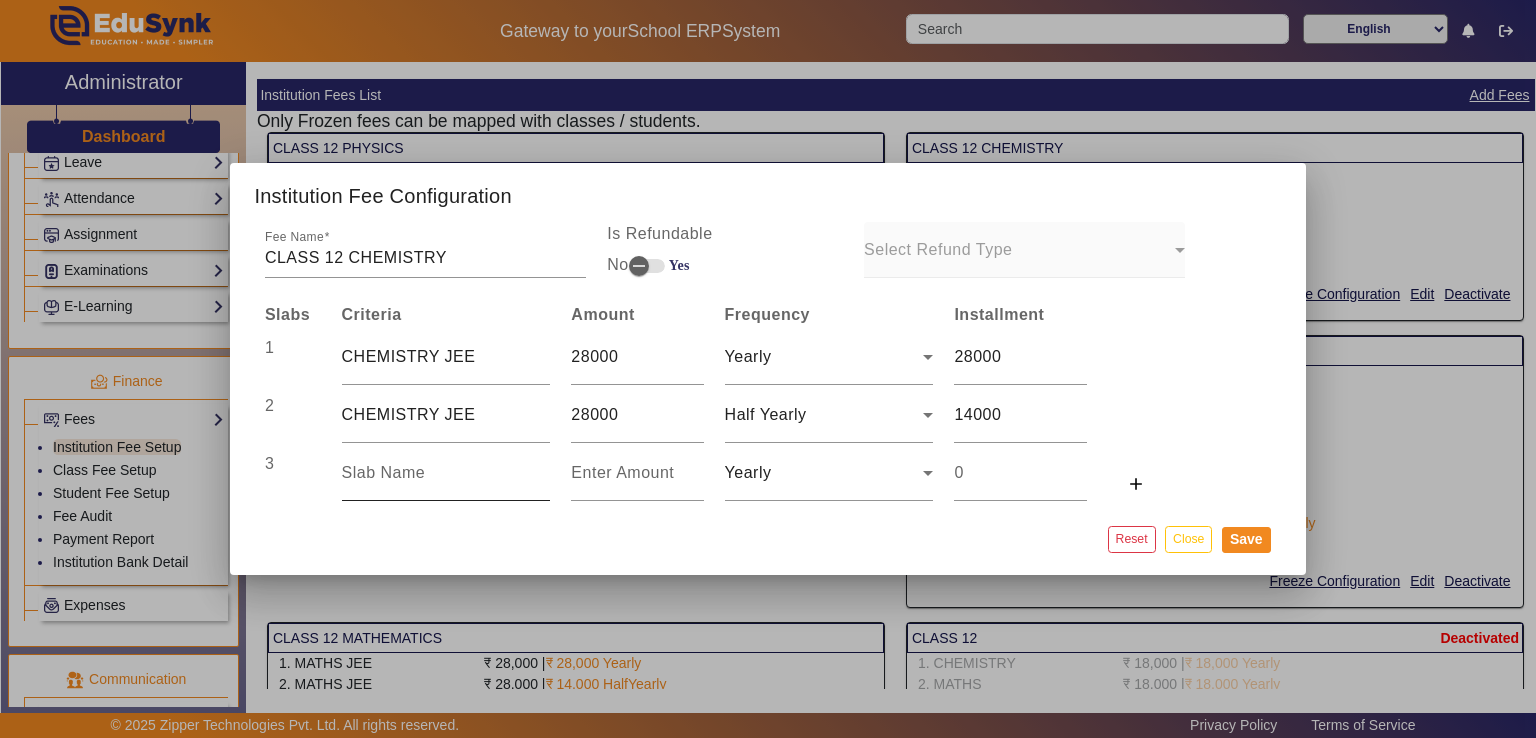 click at bounding box center [446, 473] 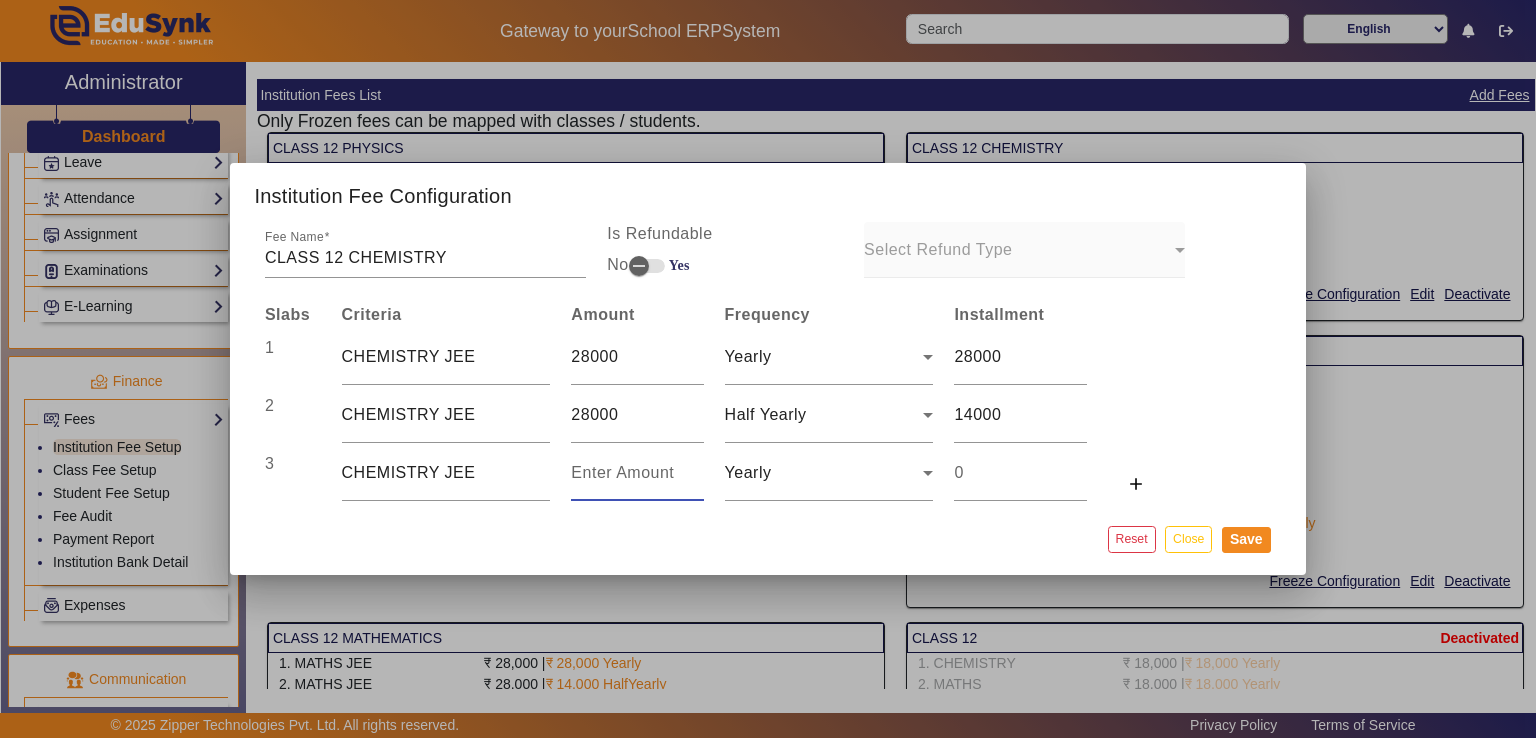click at bounding box center (637, 473) 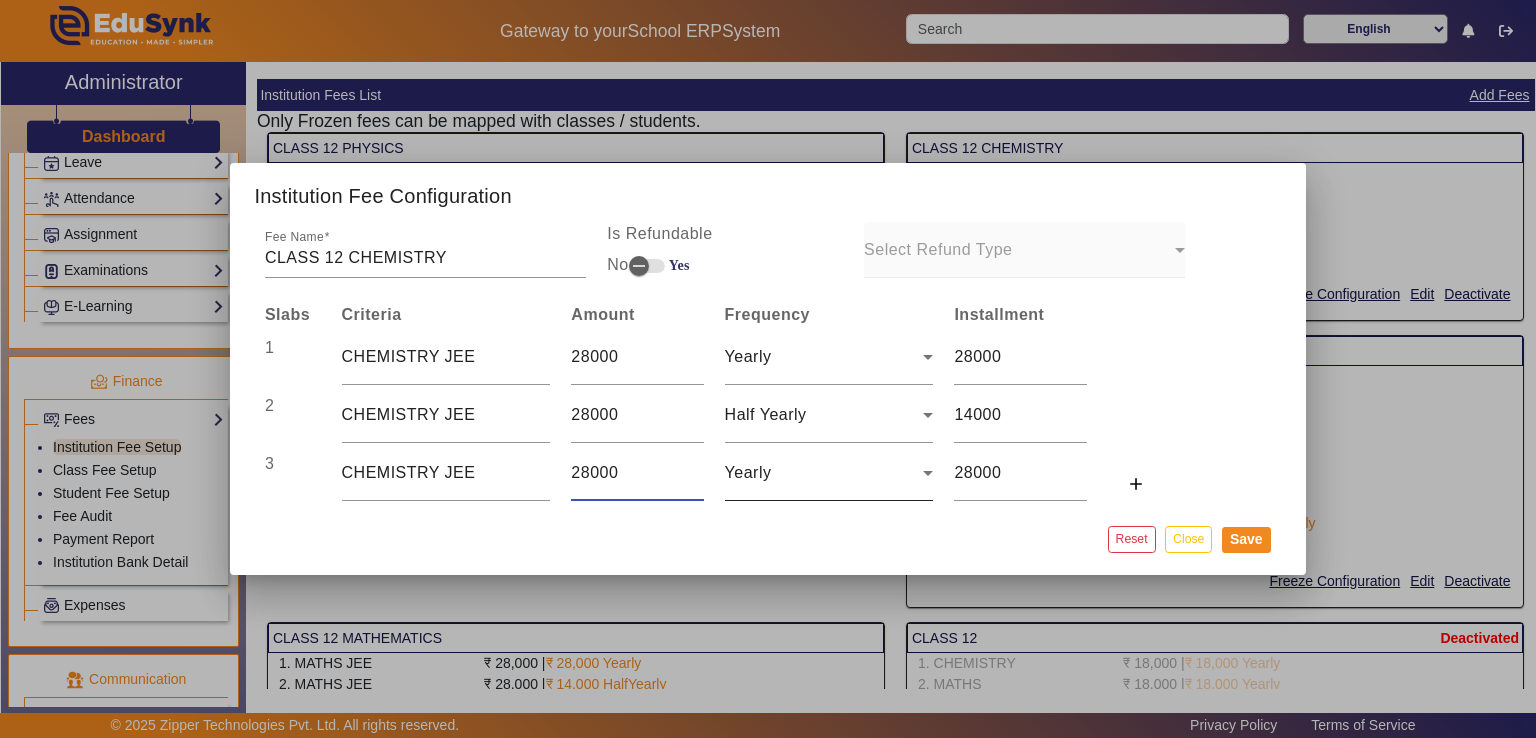 click on "Yearly" at bounding box center [824, 473] 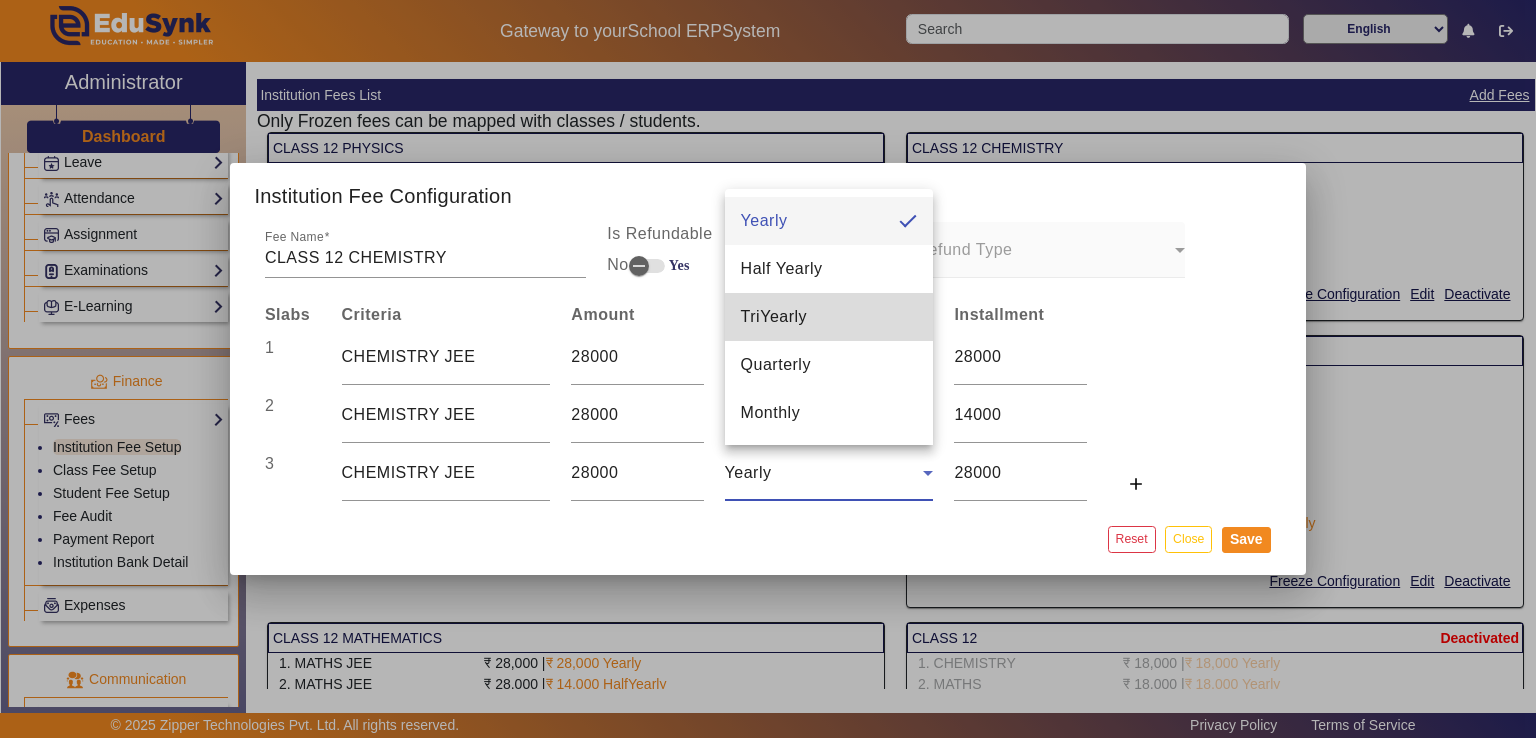 click on "TriYearly" at bounding box center [774, 317] 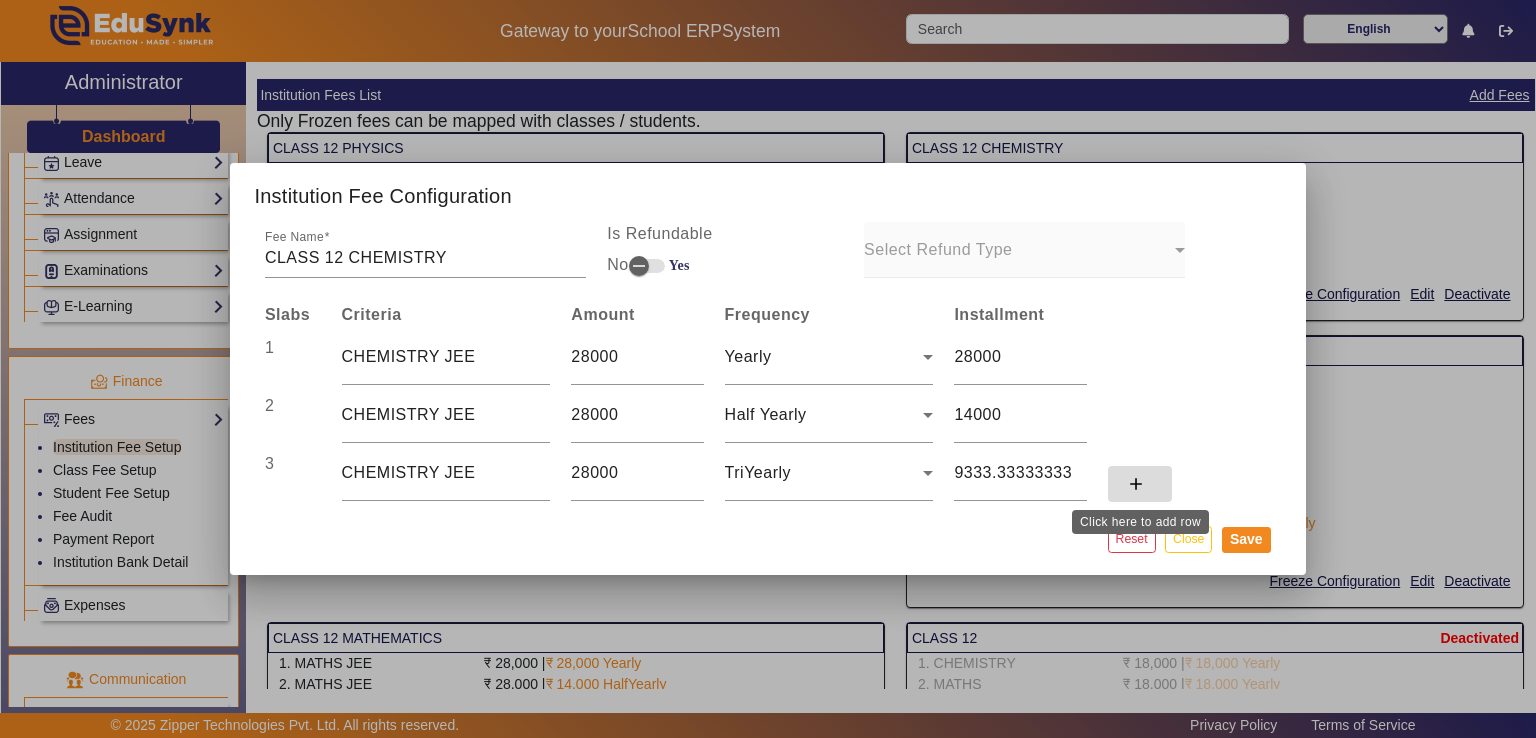 click on "add" at bounding box center [1136, 484] 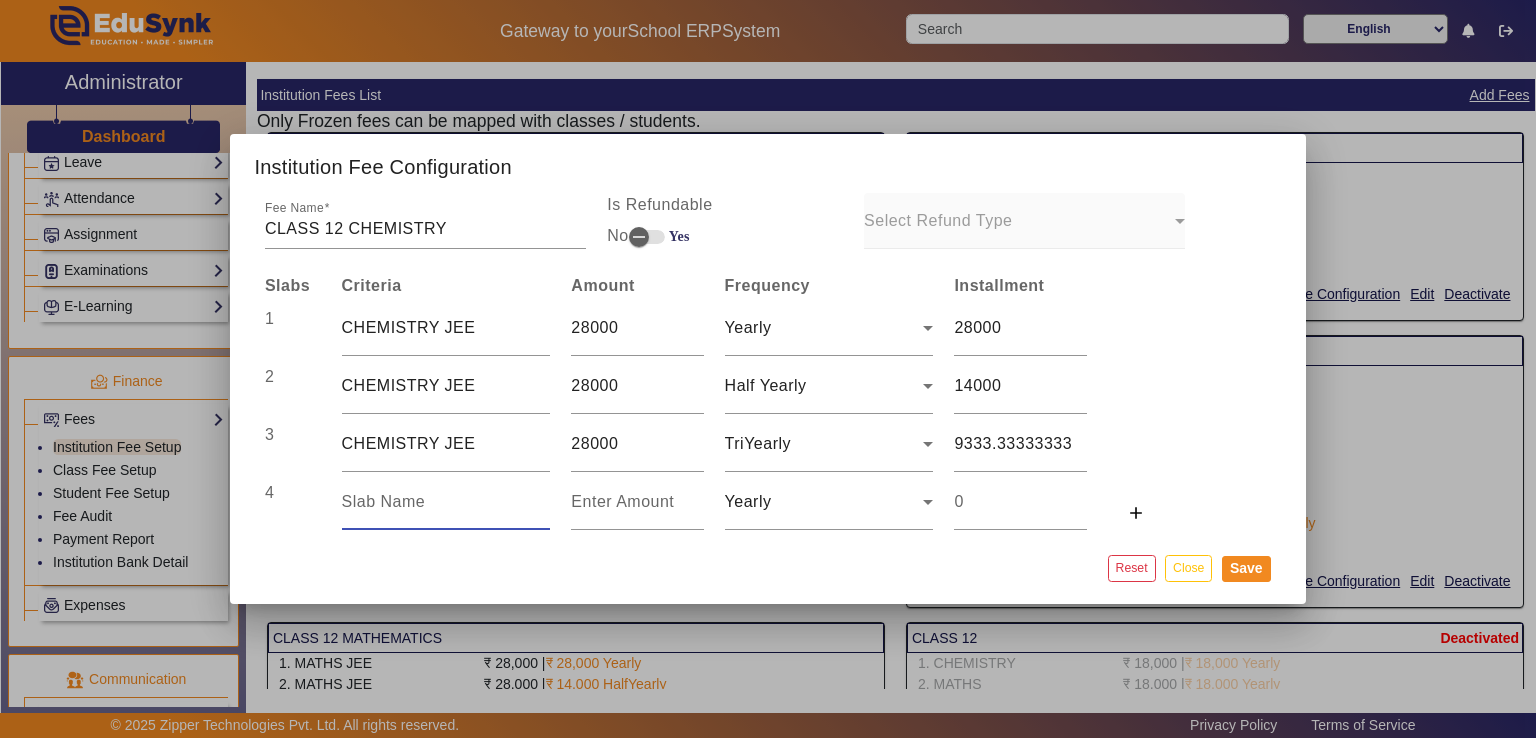 click at bounding box center [446, 502] 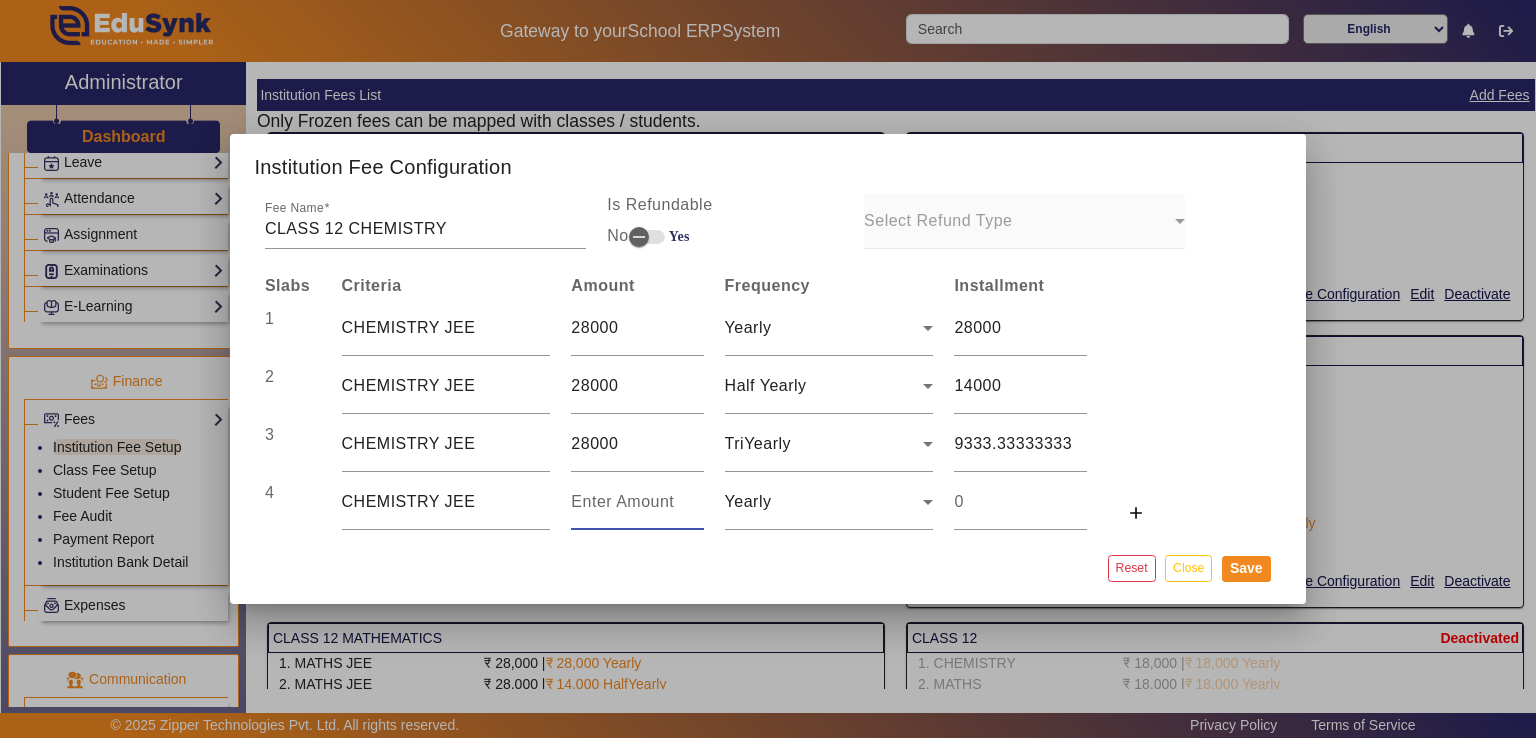 click at bounding box center [637, 502] 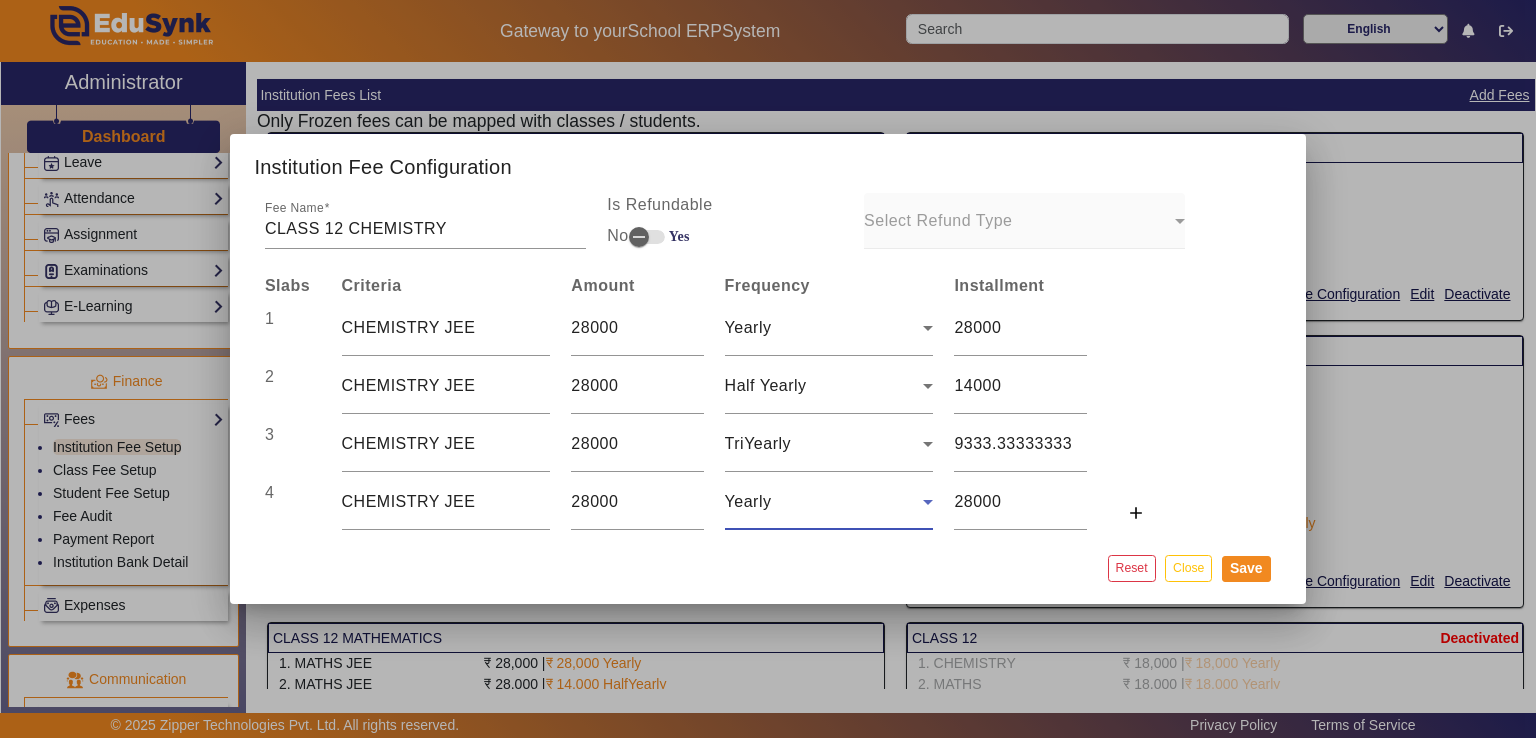 click on "Yearly" at bounding box center (748, 501) 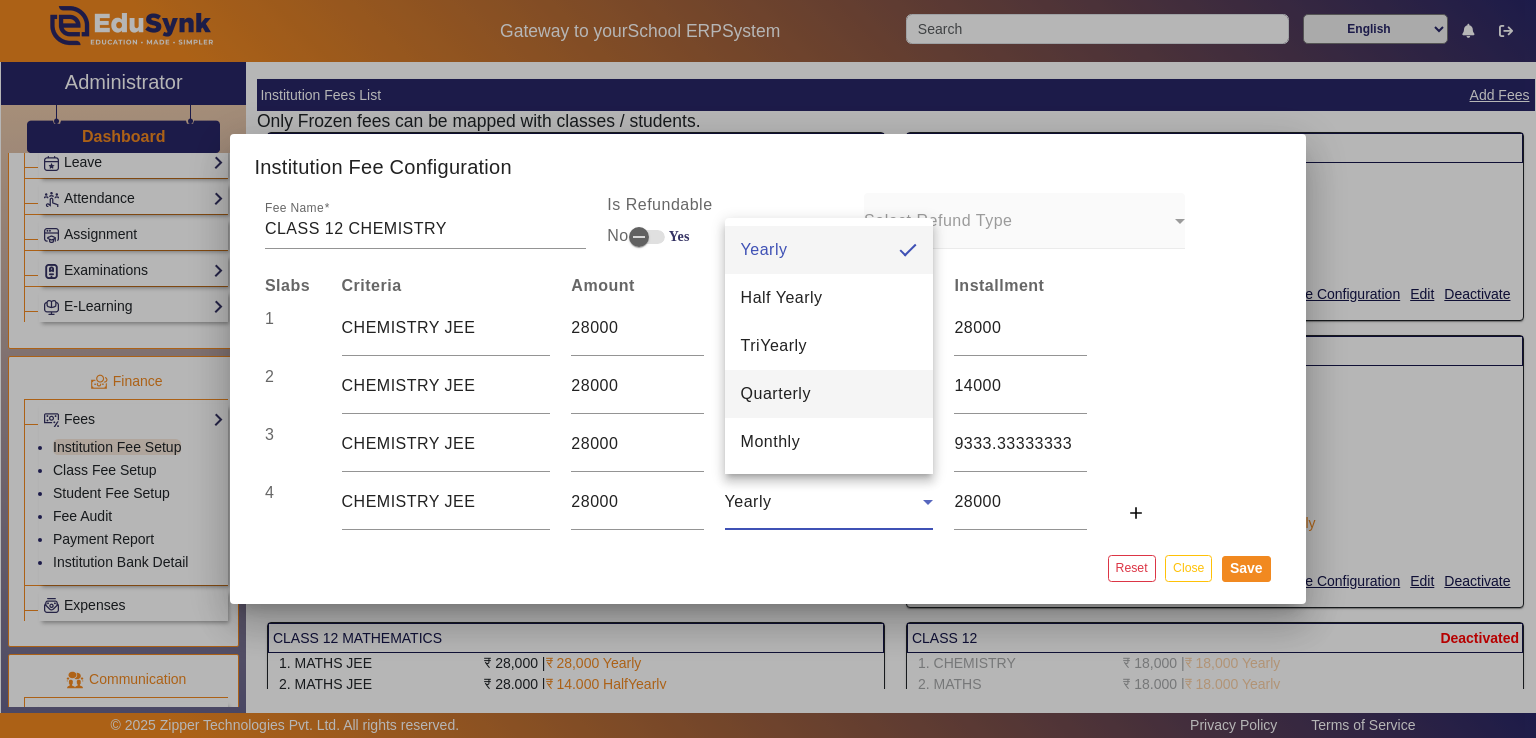 click on "Quarterly" at bounding box center [776, 394] 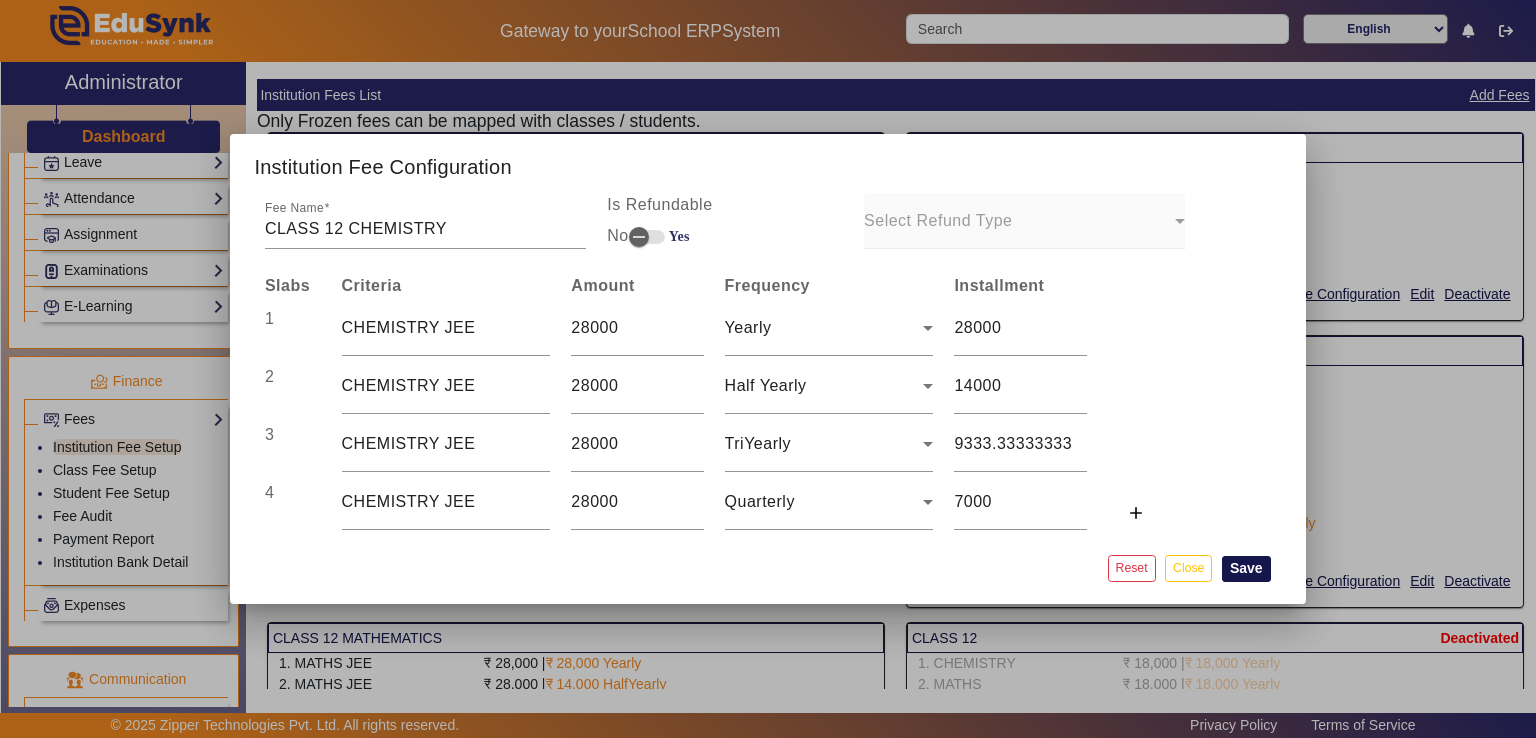 click on "Save" 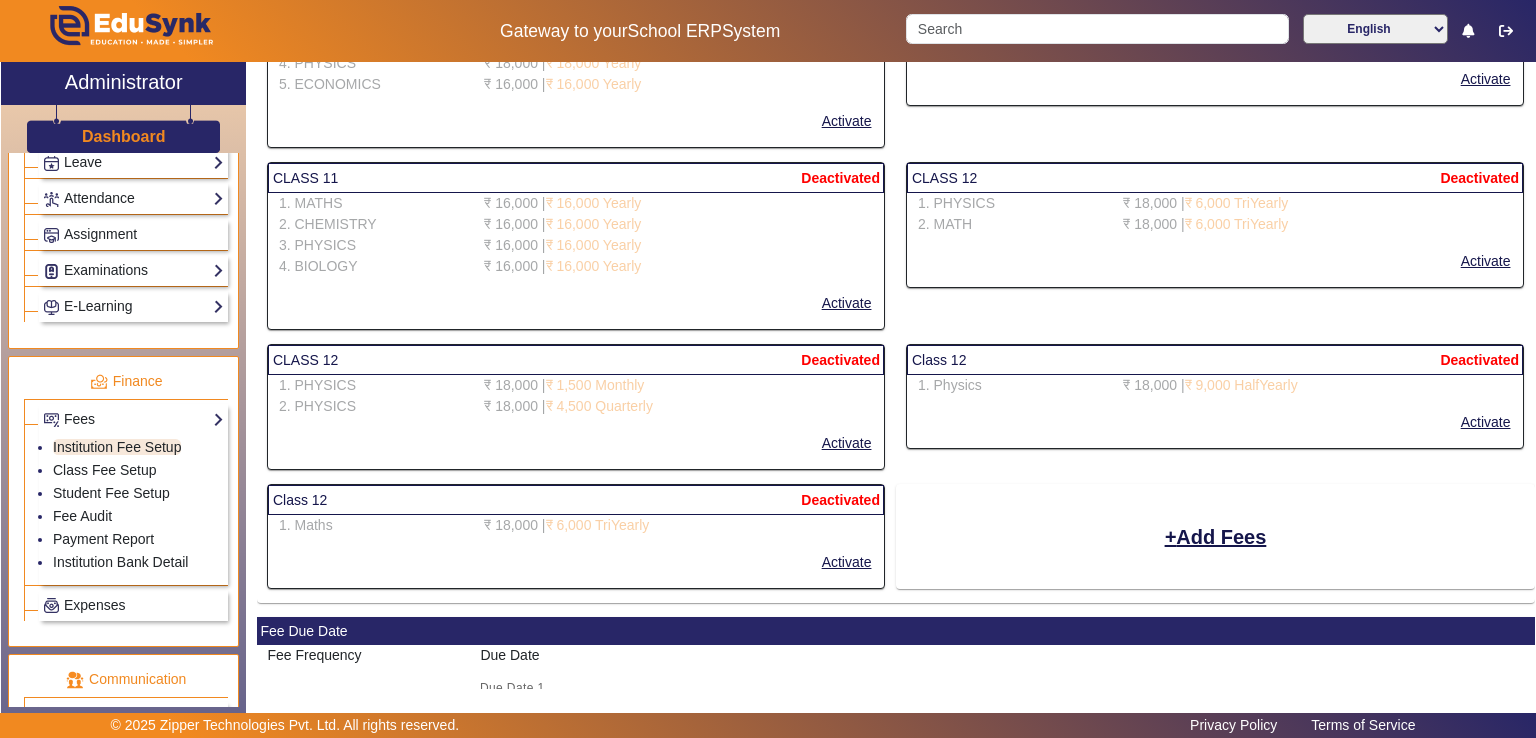 scroll, scrollTop: 868, scrollLeft: 0, axis: vertical 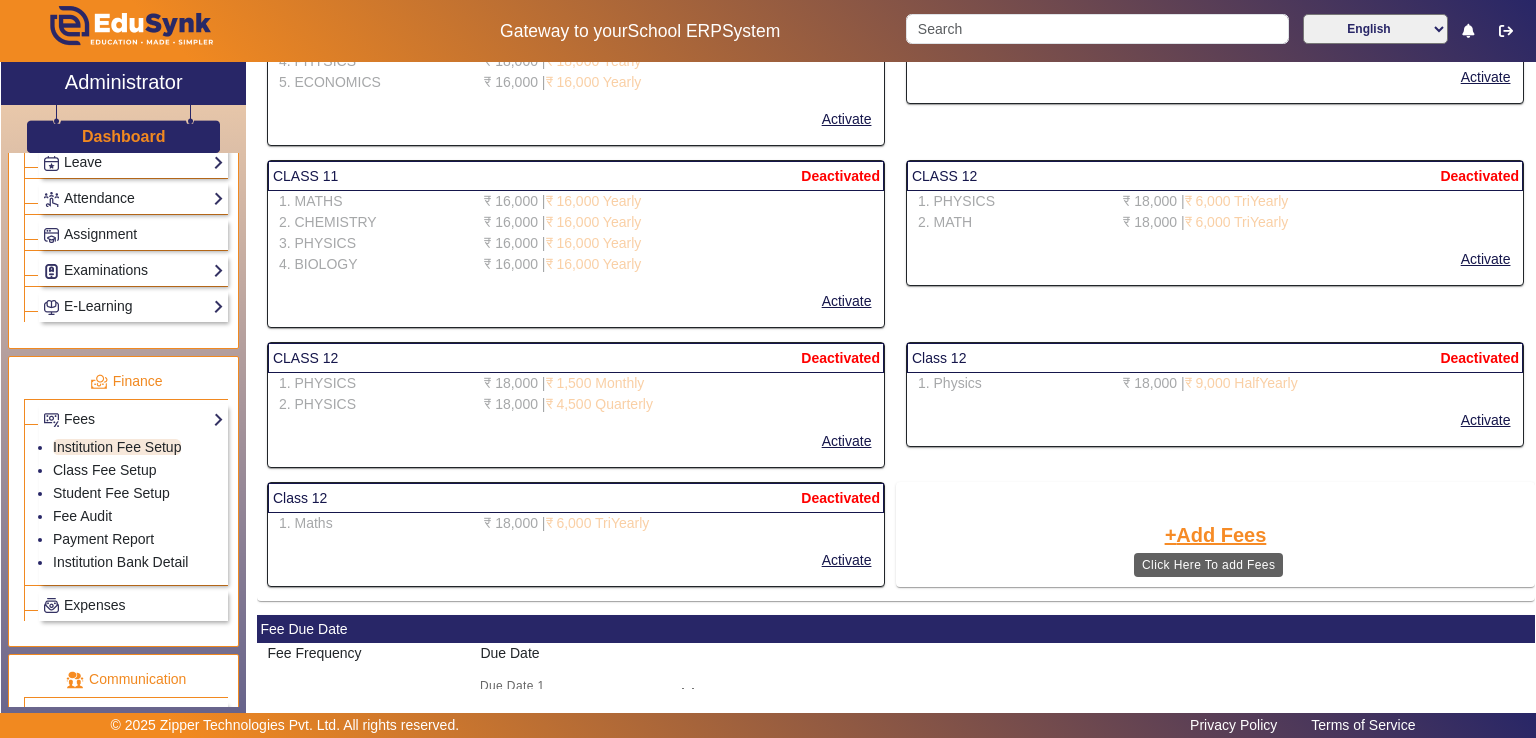 click on "Add Fees" 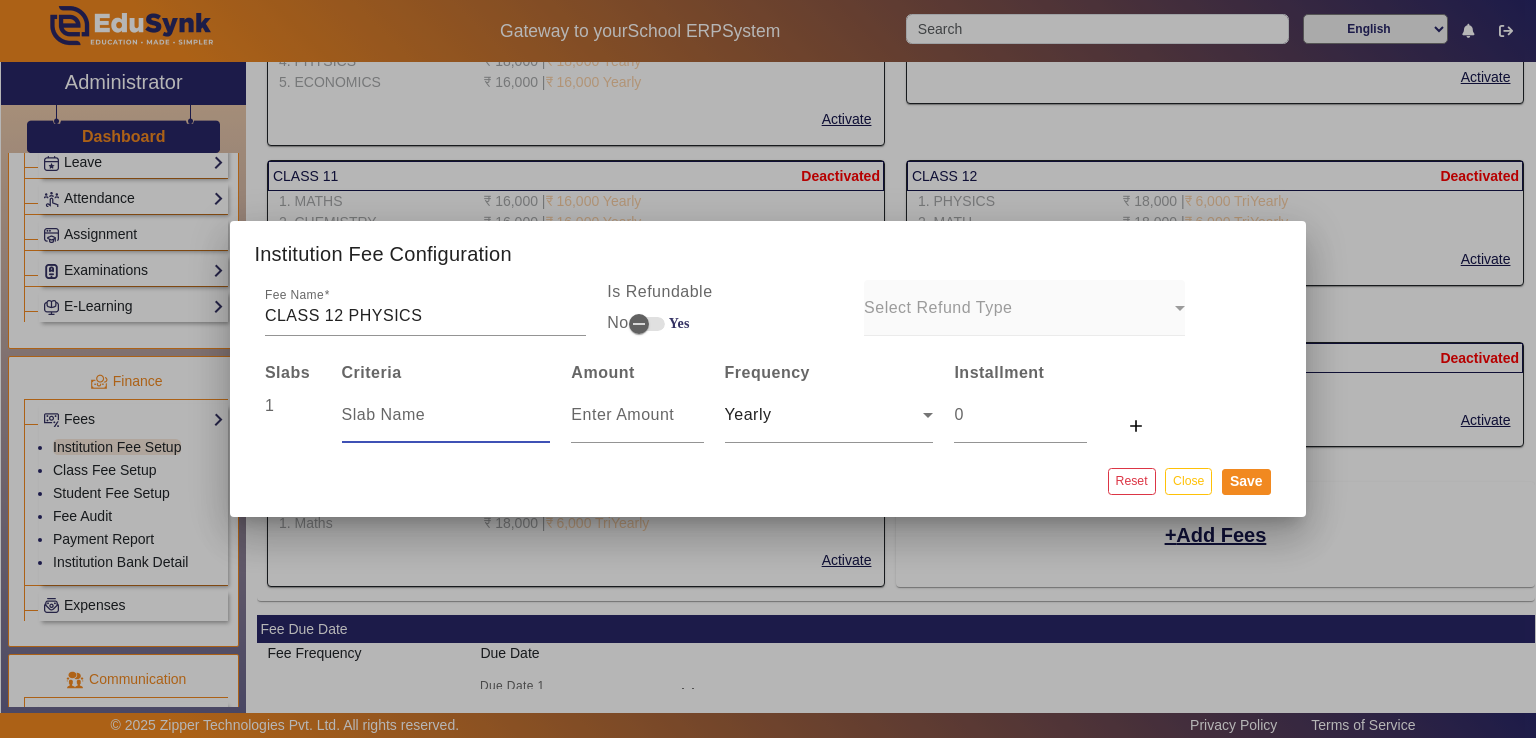 click at bounding box center (446, 415) 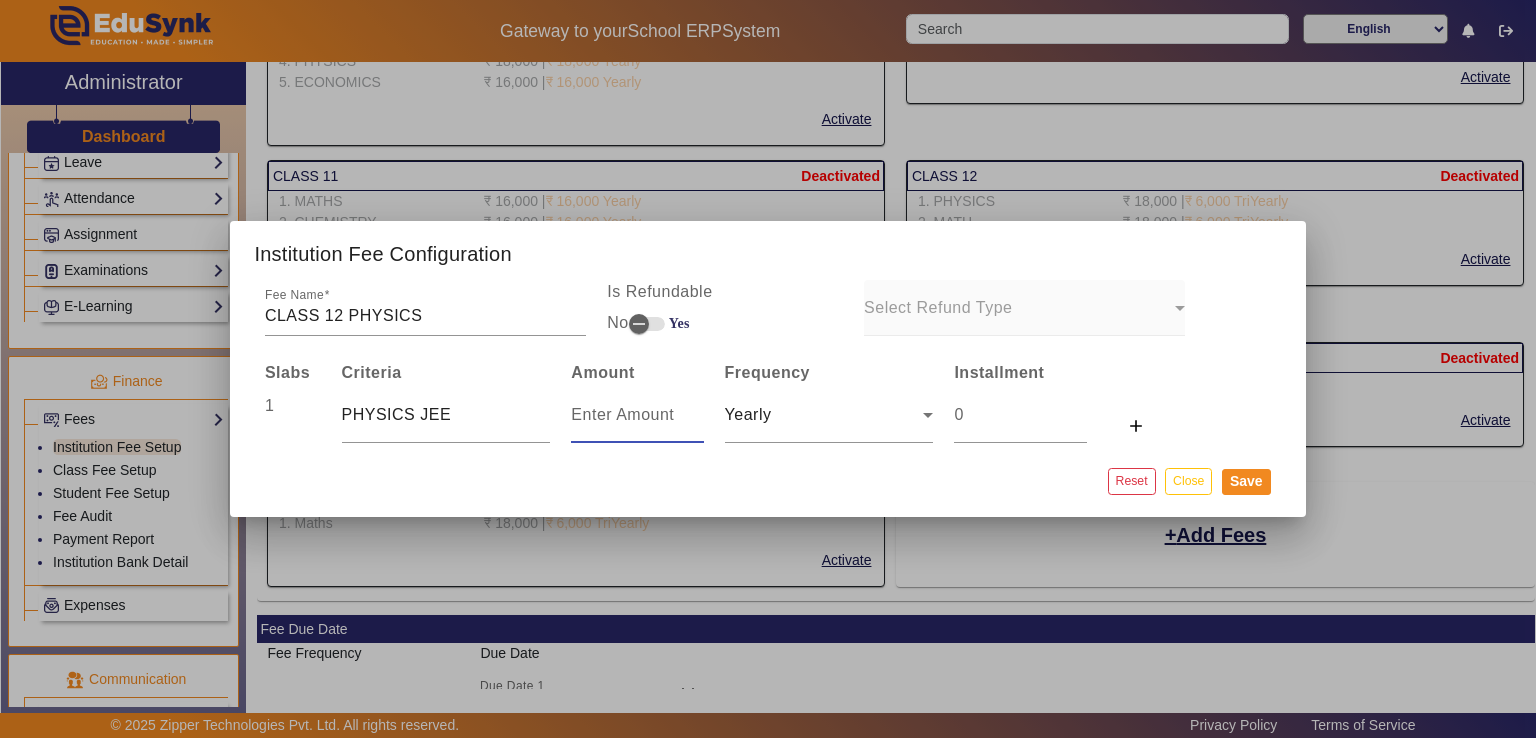 click at bounding box center [637, 415] 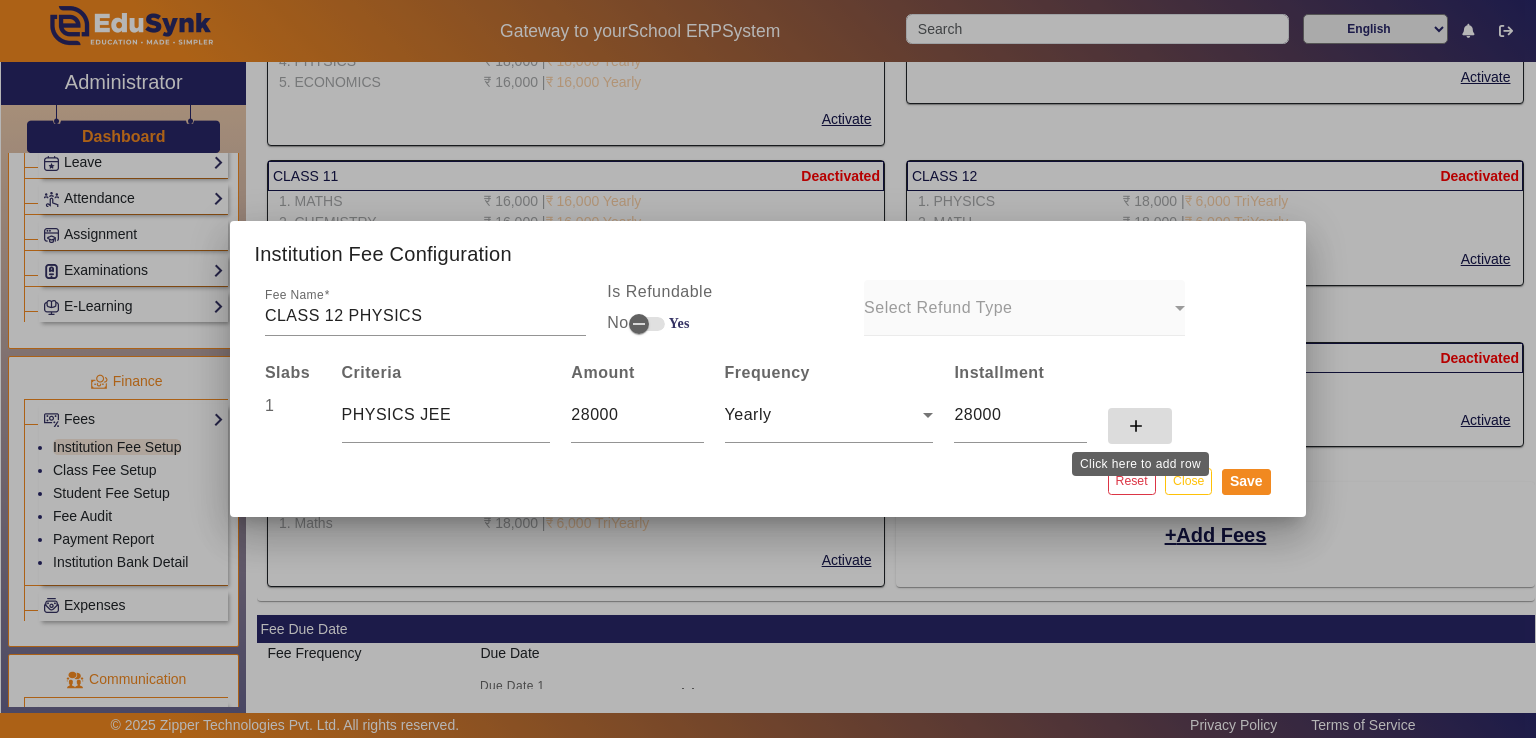 click on "add" at bounding box center [1136, 426] 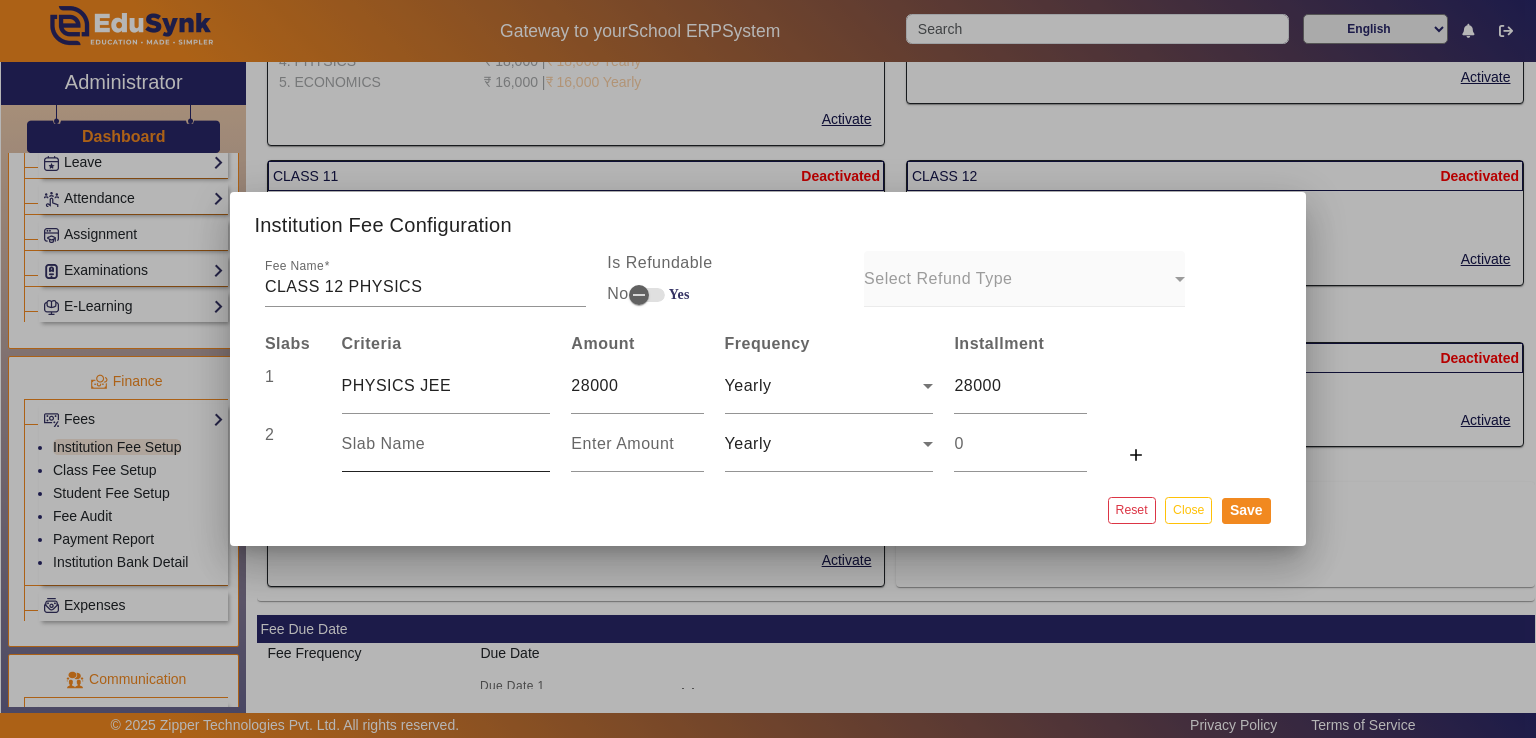 click at bounding box center [446, 444] 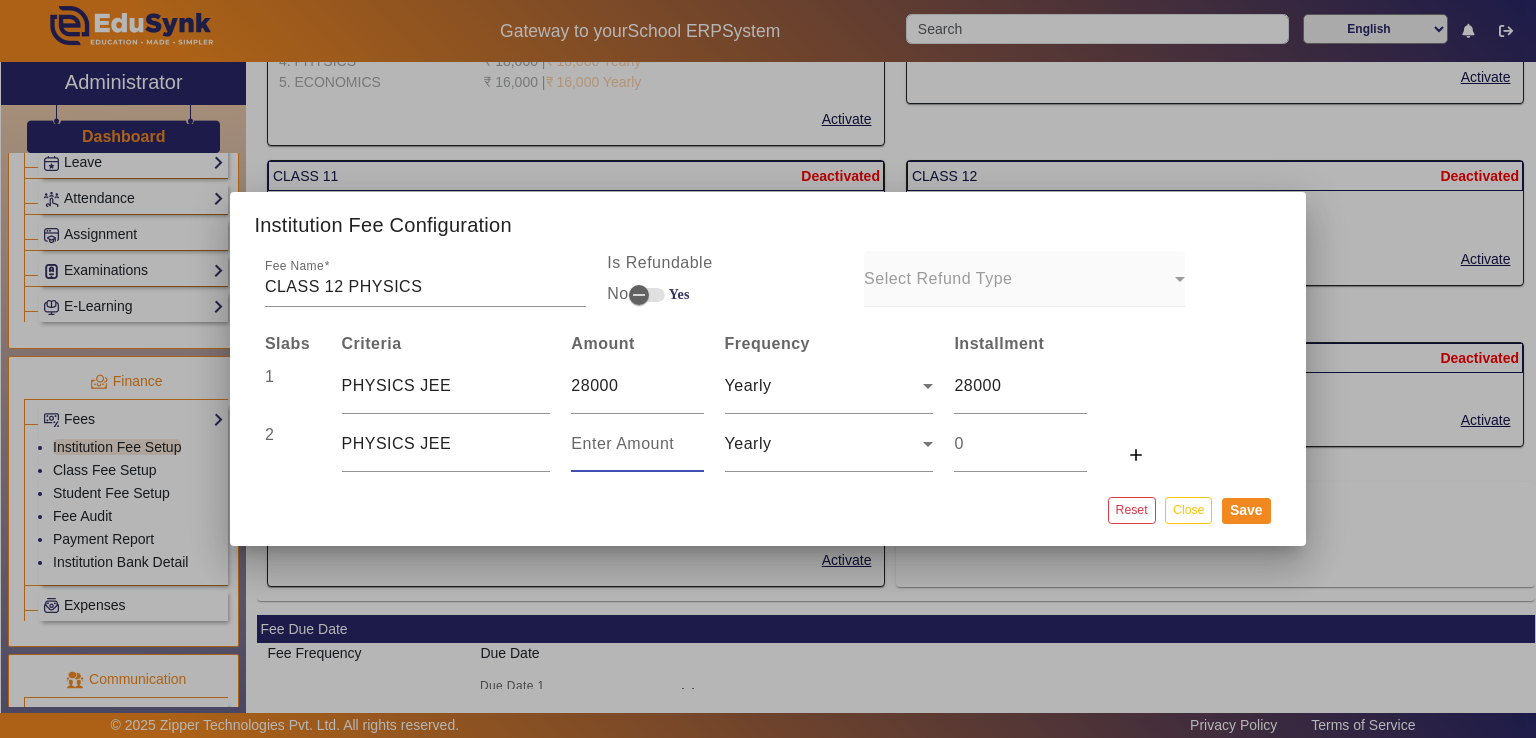 click at bounding box center [637, 444] 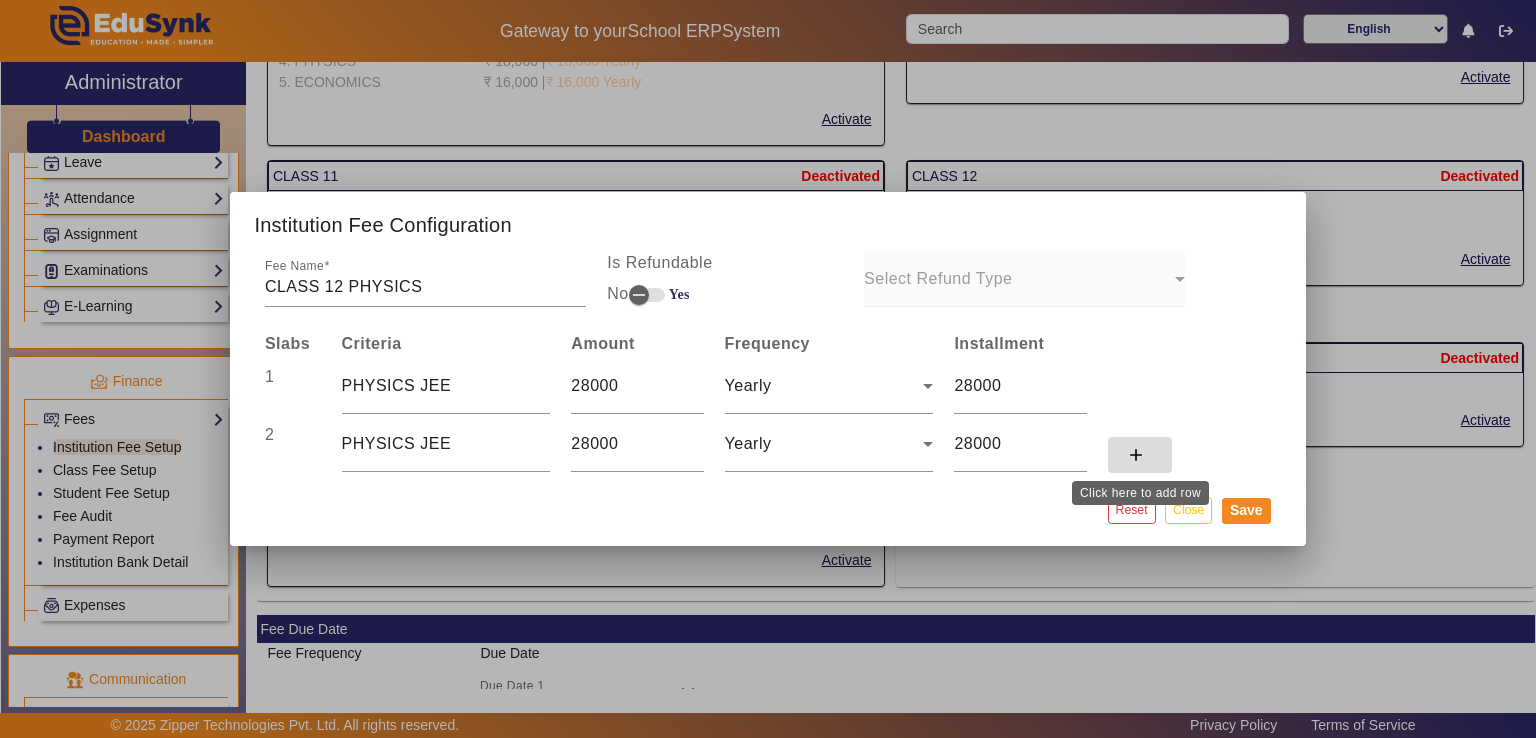 click on "add" at bounding box center (1136, 455) 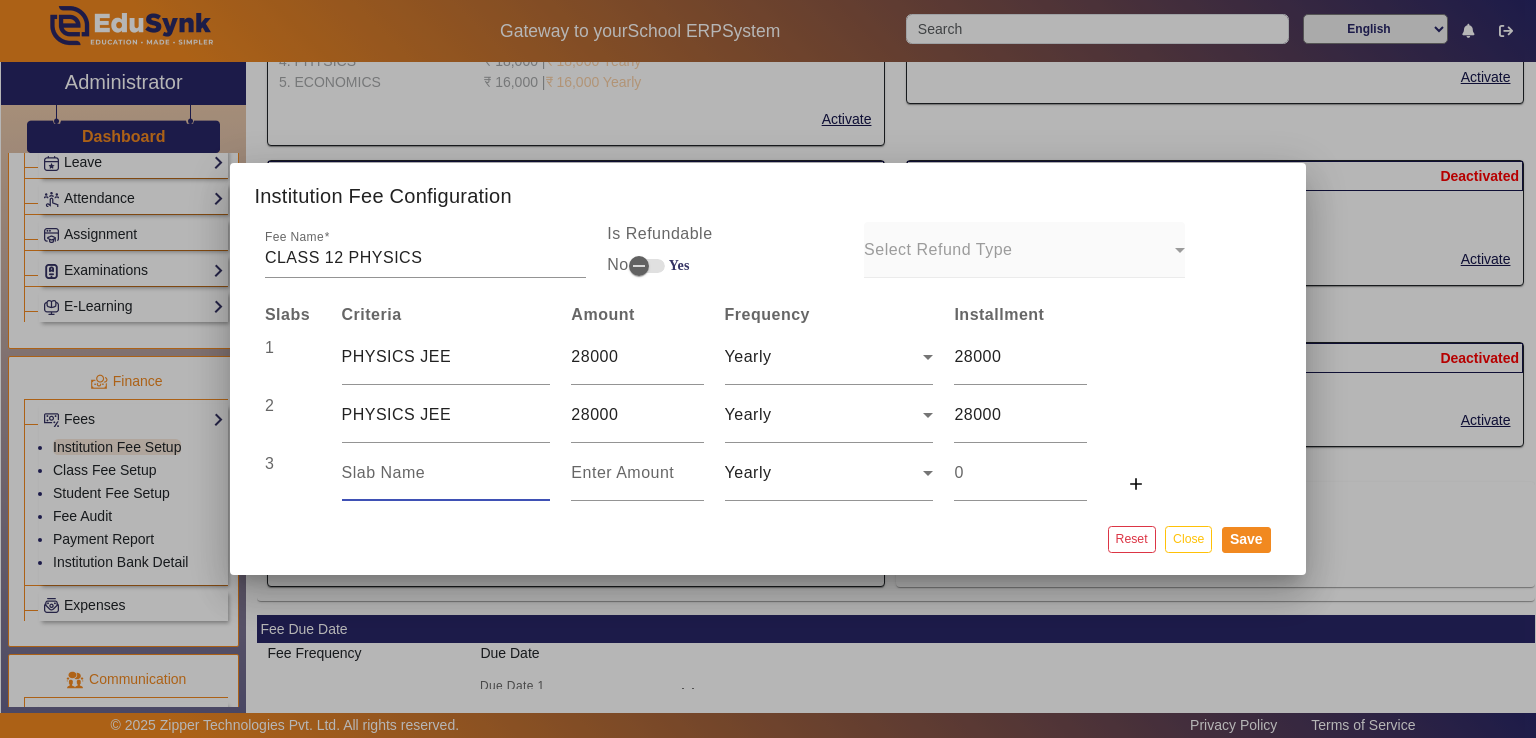 click at bounding box center [446, 473] 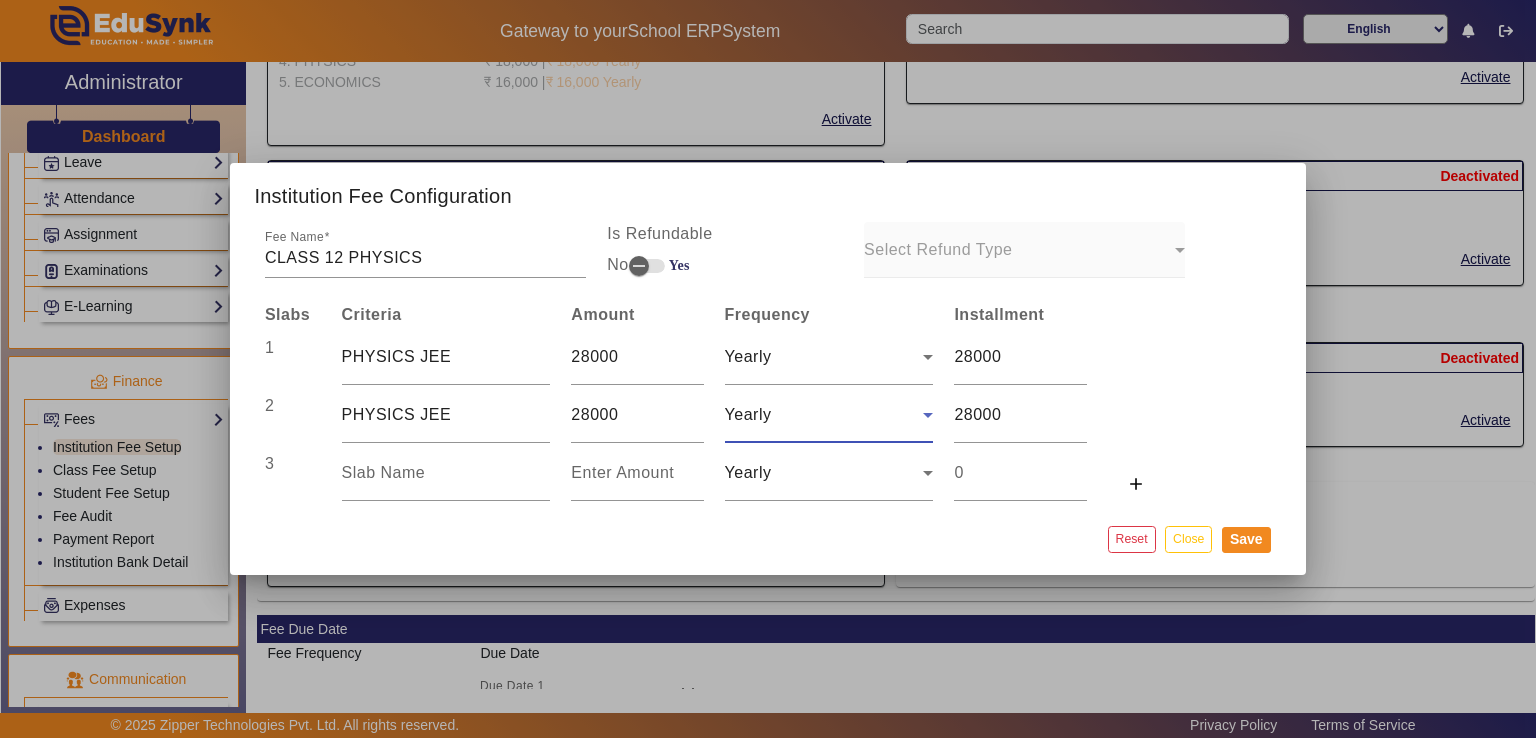 click on "Yearly" at bounding box center (824, 415) 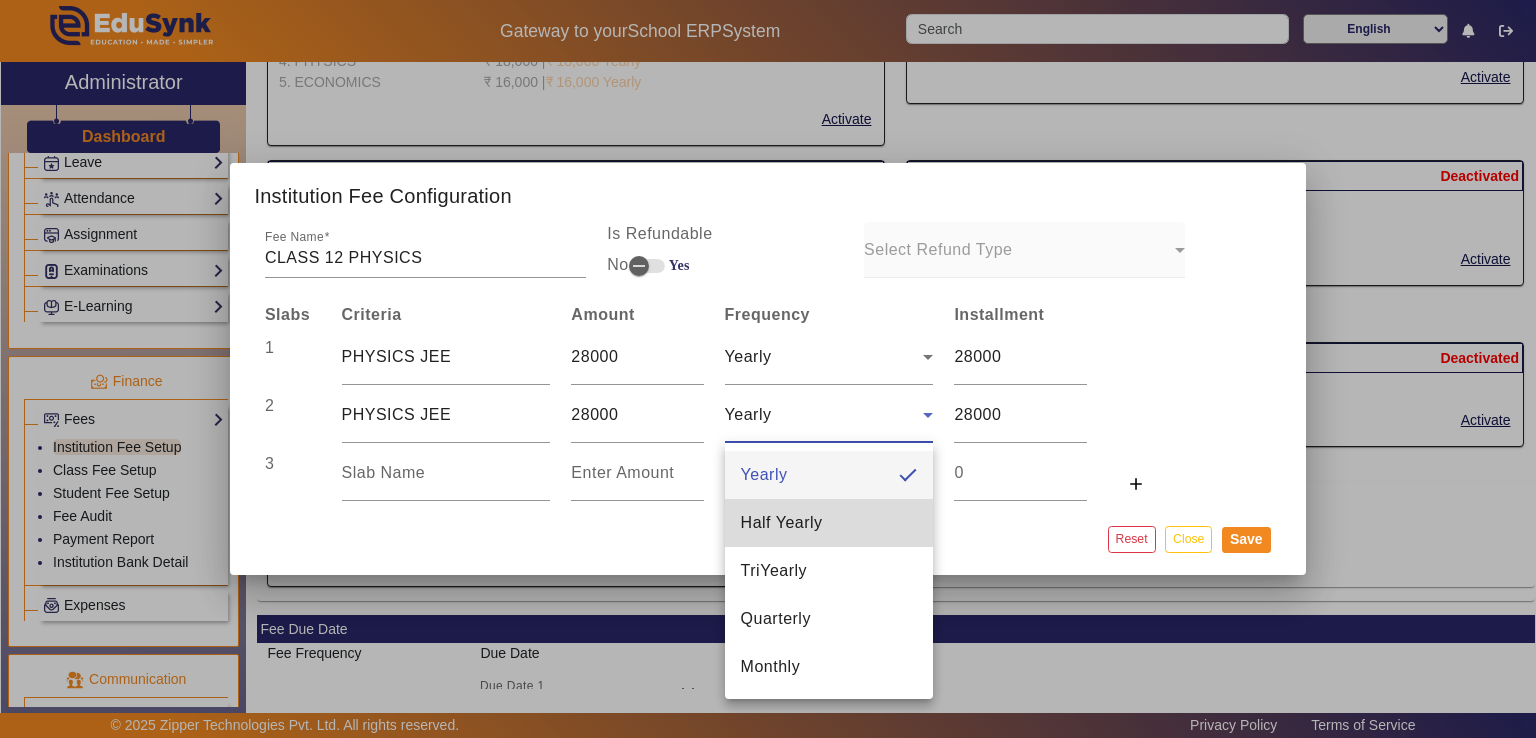 click on "Half Yearly" at bounding box center (782, 523) 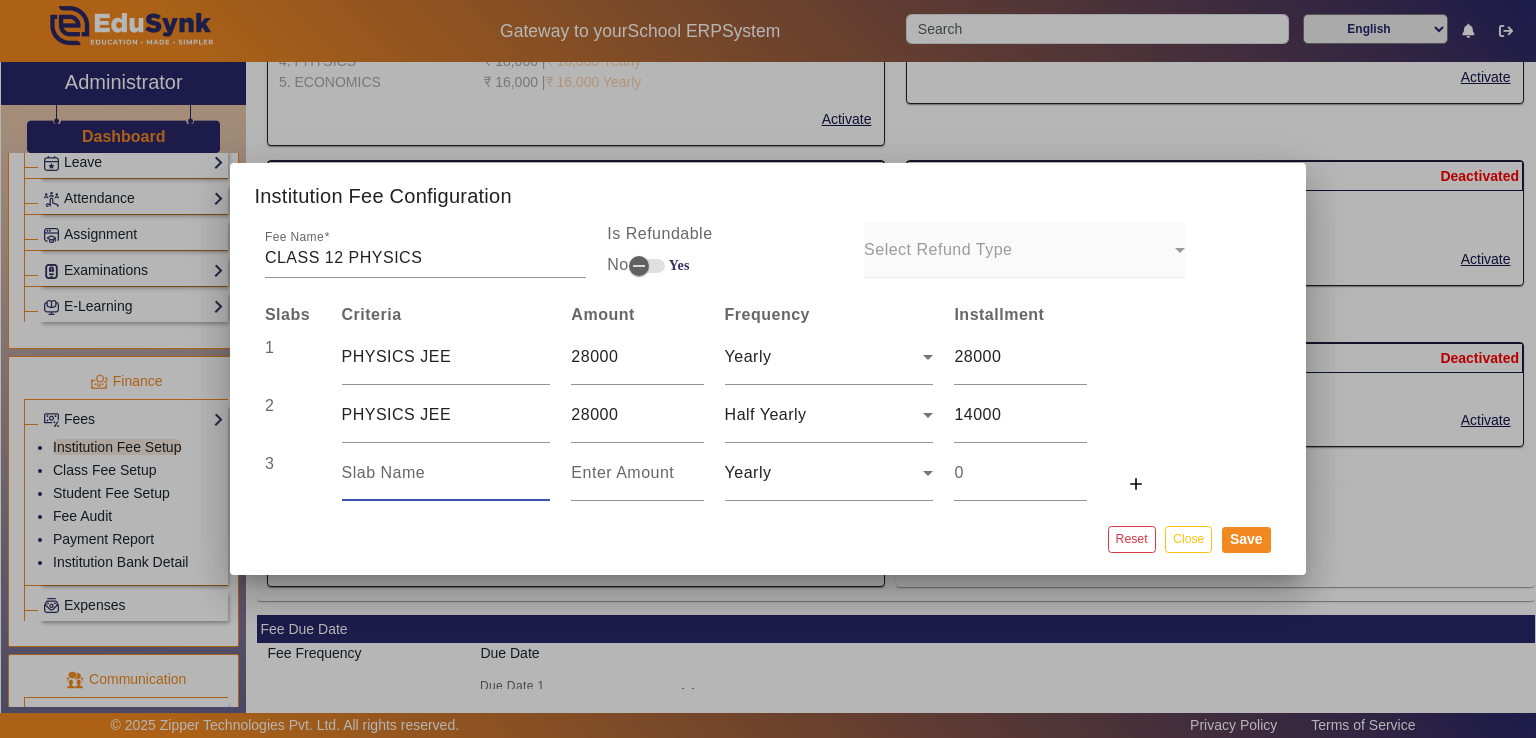 click at bounding box center (446, 473) 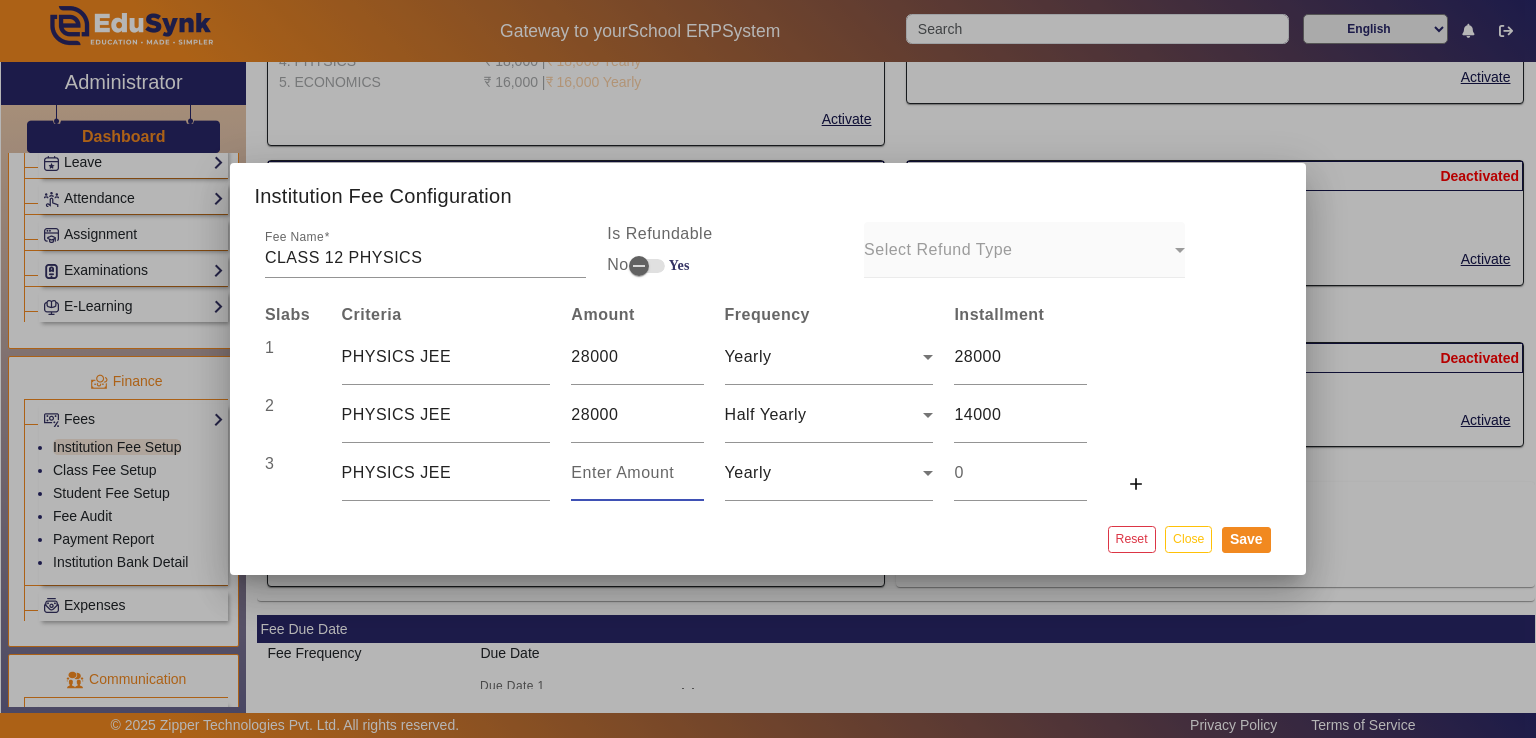 click at bounding box center (637, 473) 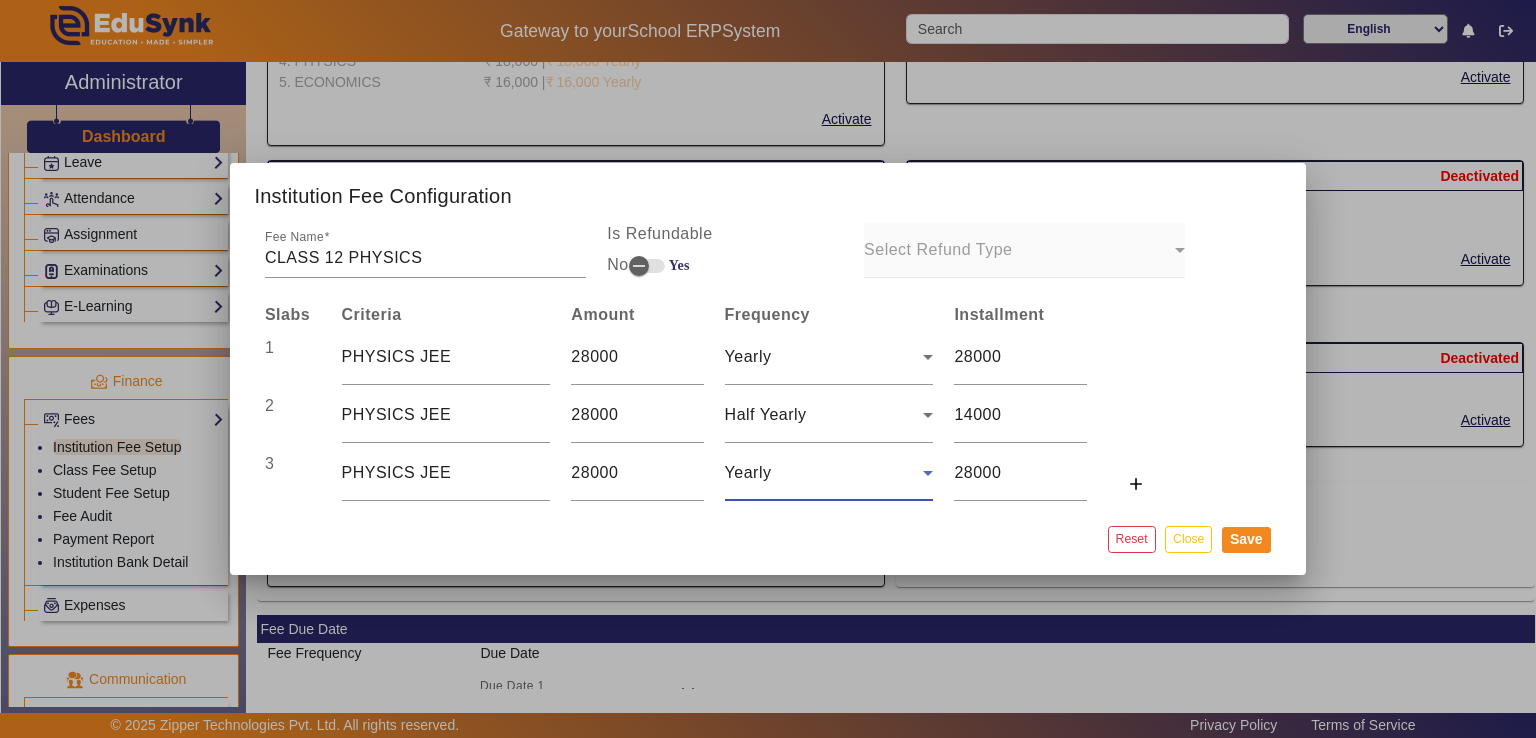 click on "Yearly" at bounding box center (824, 473) 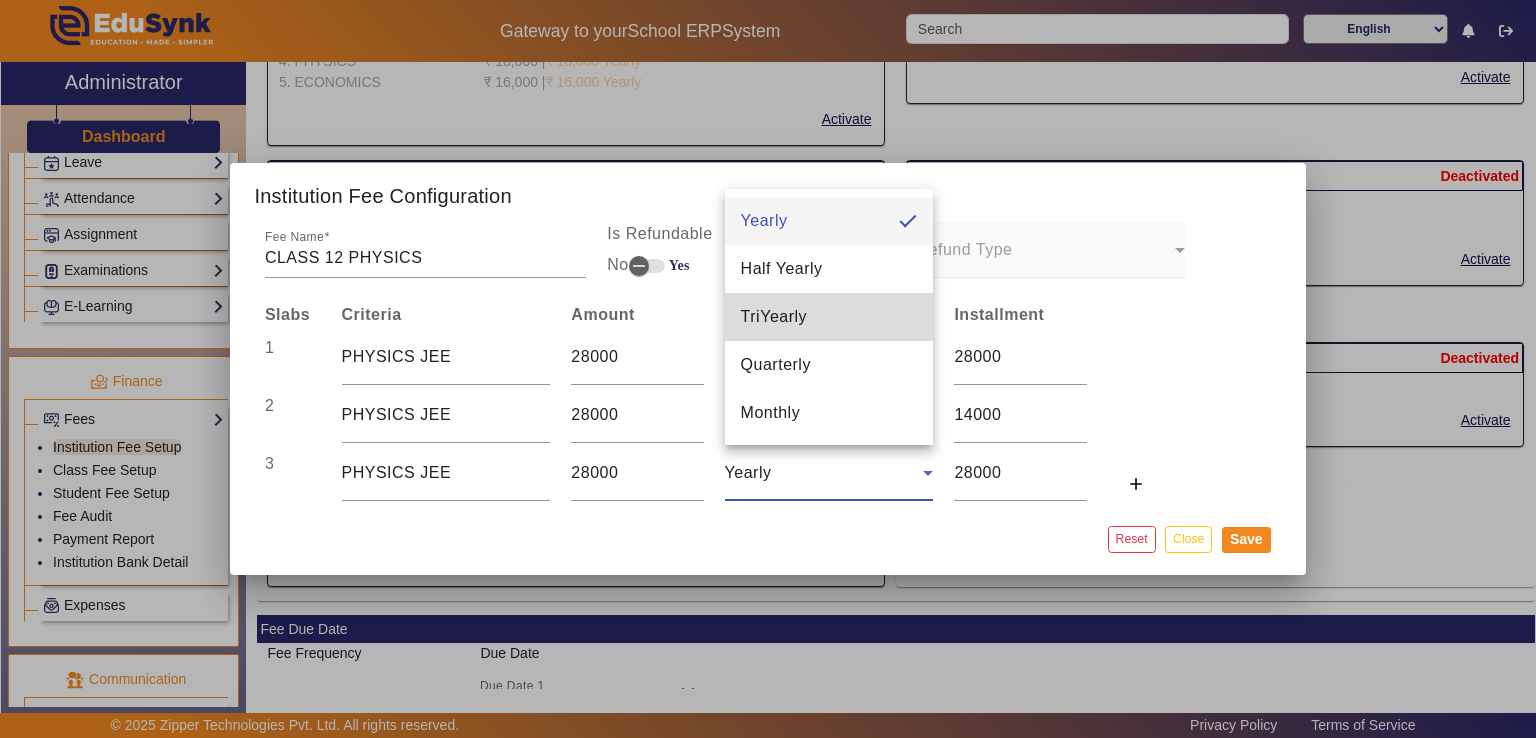 click on "TriYearly" at bounding box center [774, 317] 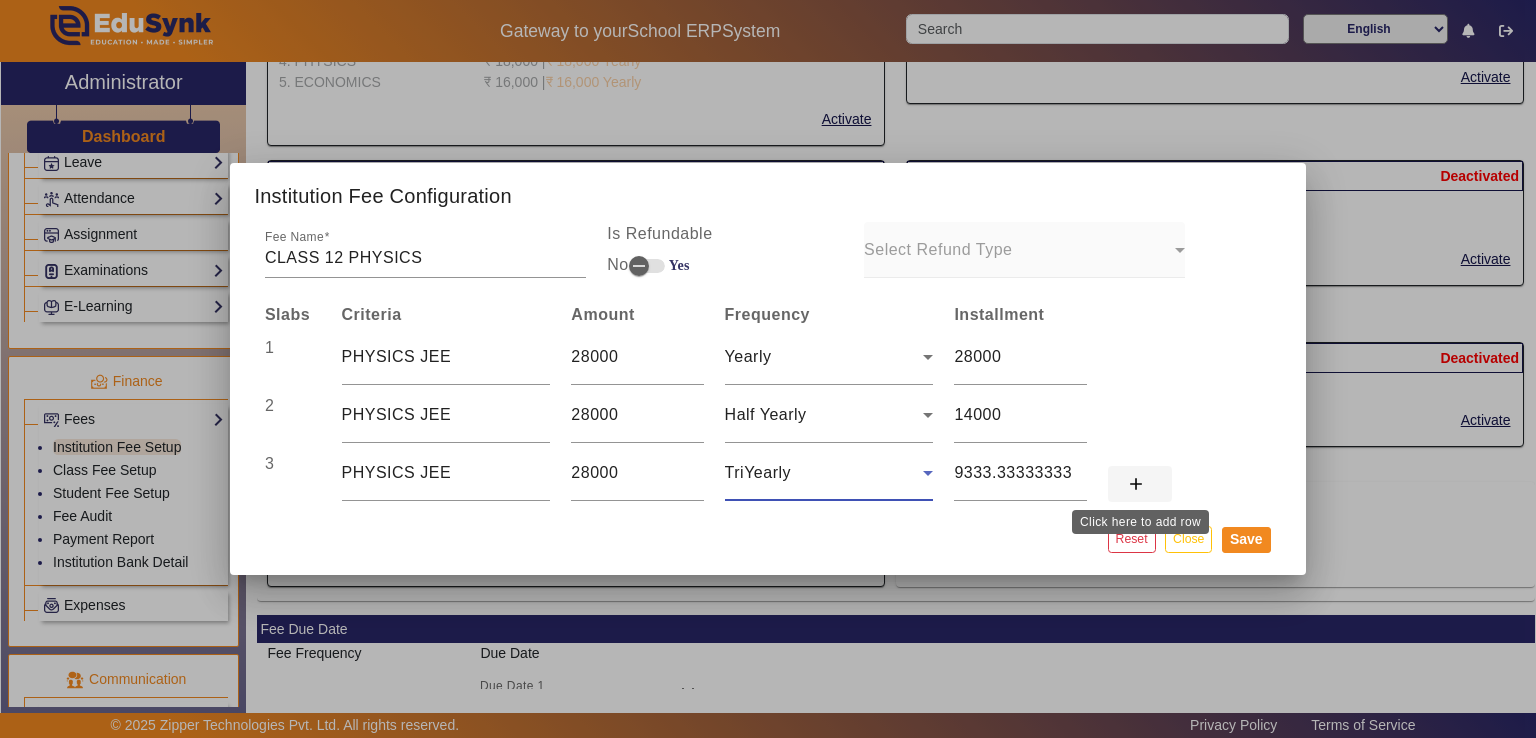 click on "add" at bounding box center [1136, 484] 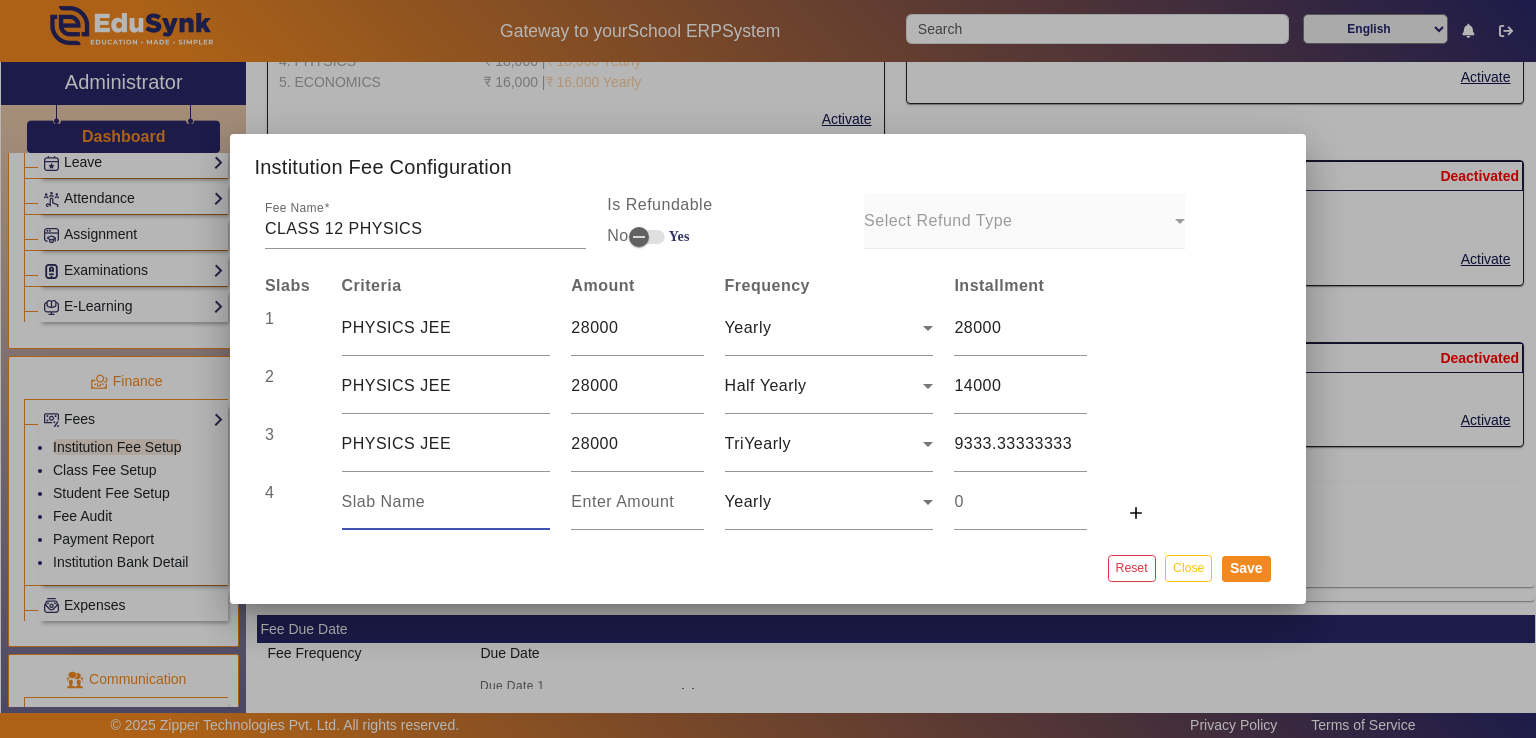 click at bounding box center [446, 502] 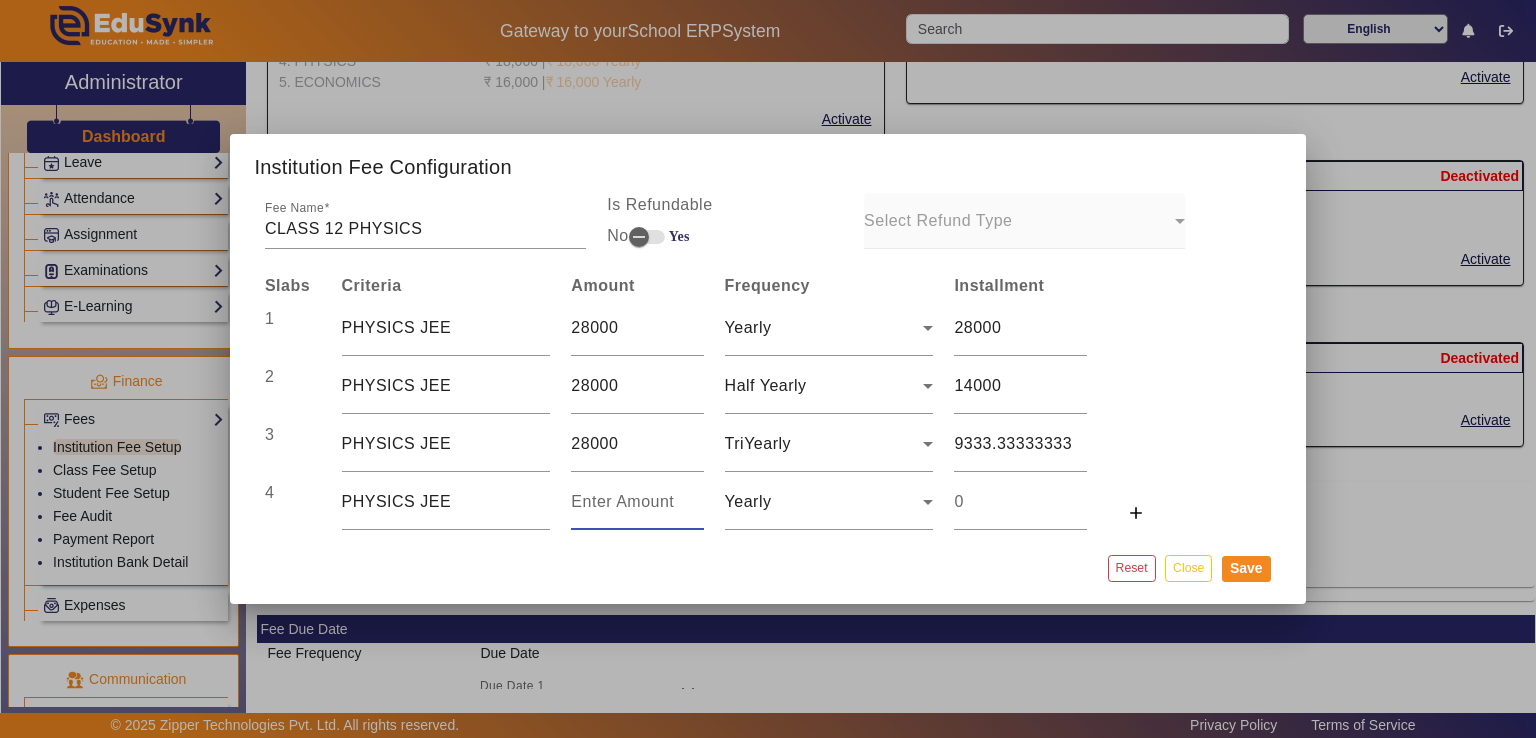 click at bounding box center (637, 502) 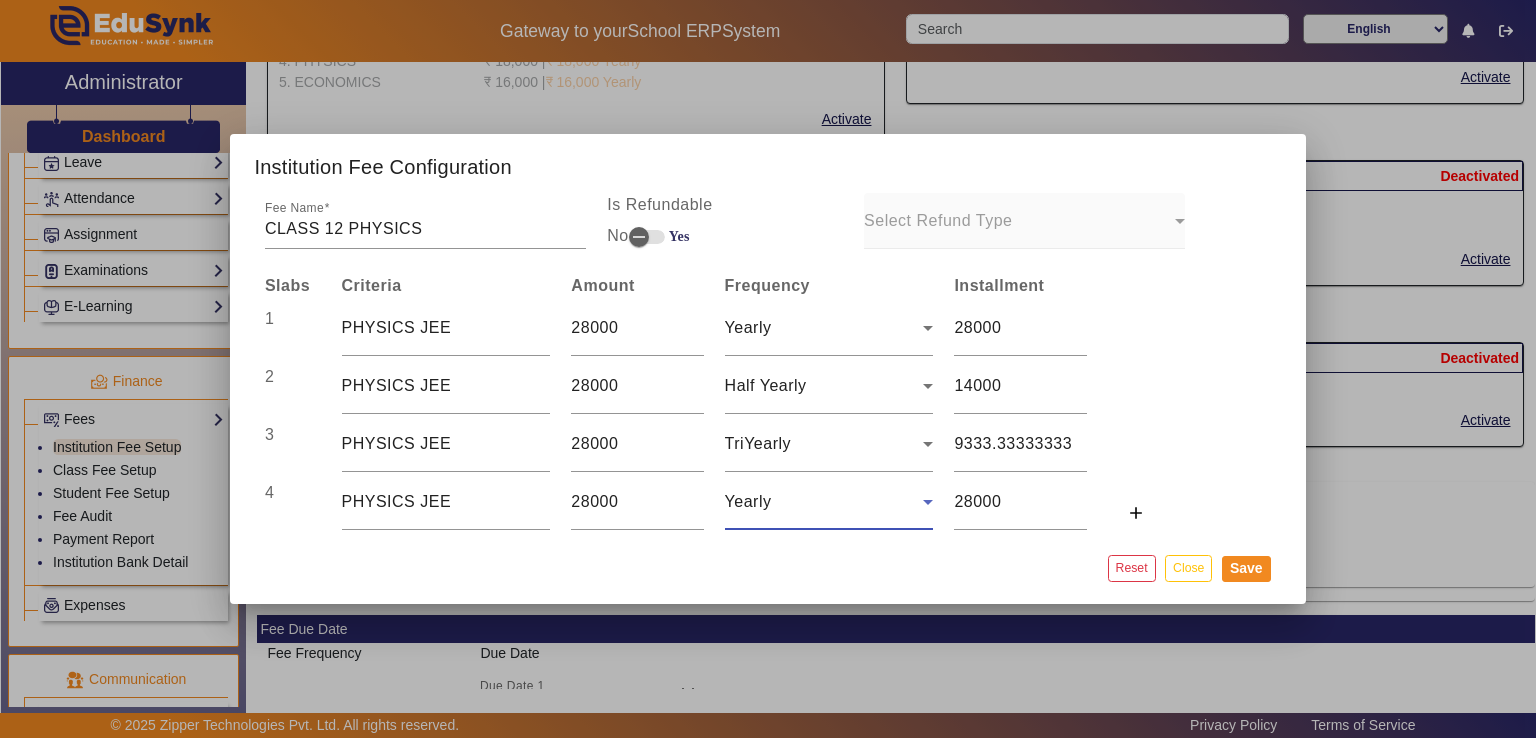 click on "Yearly" at bounding box center (824, 502) 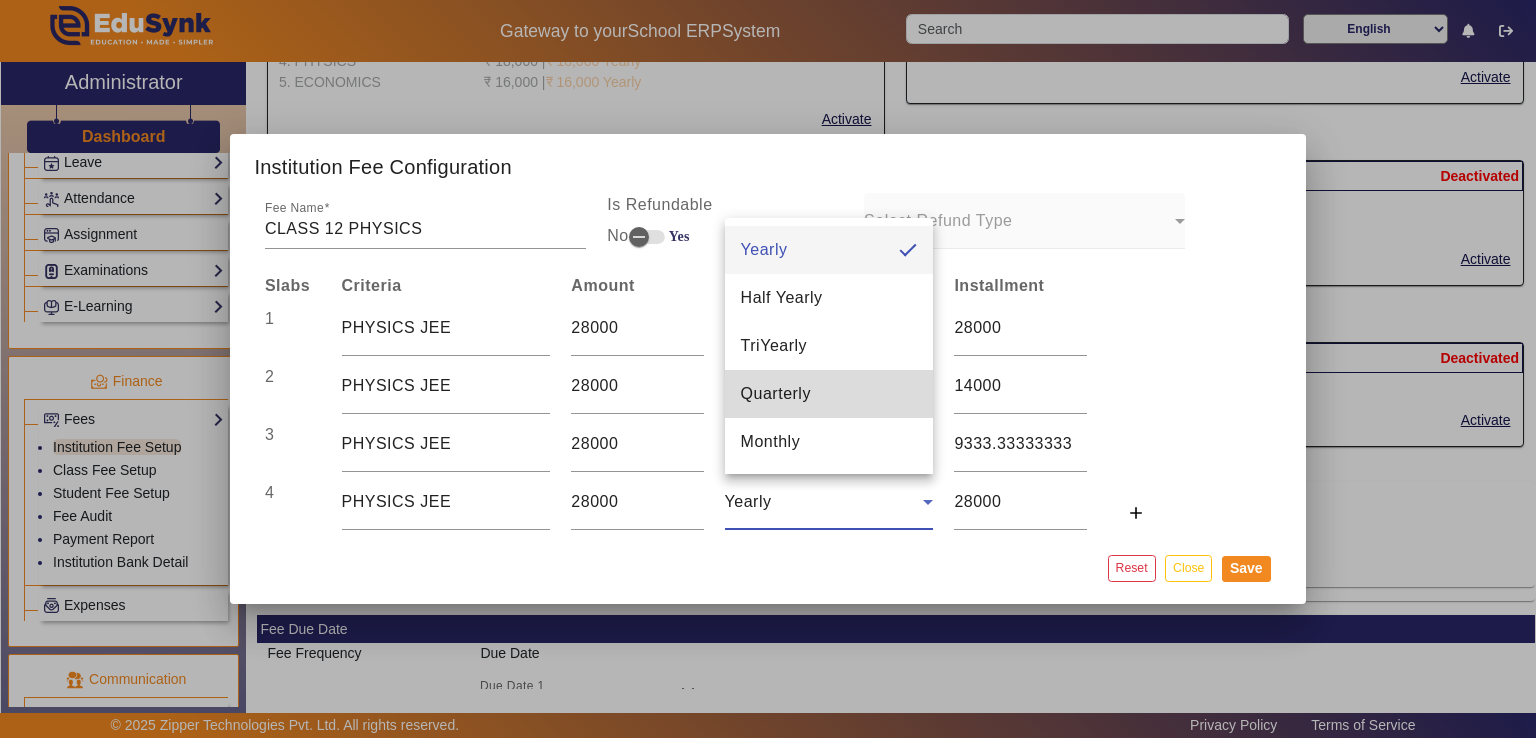 click on "Quarterly" at bounding box center [776, 394] 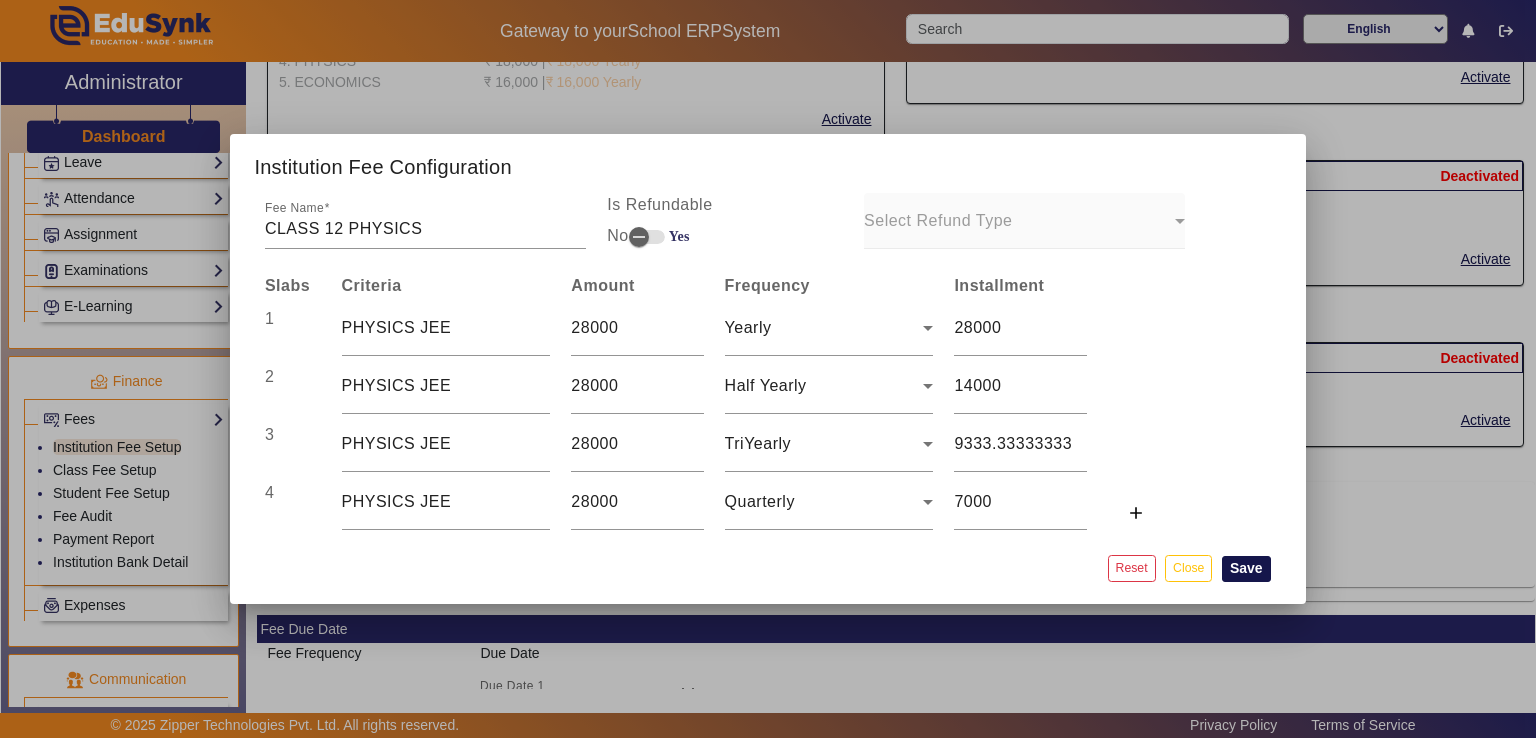click on "Save" 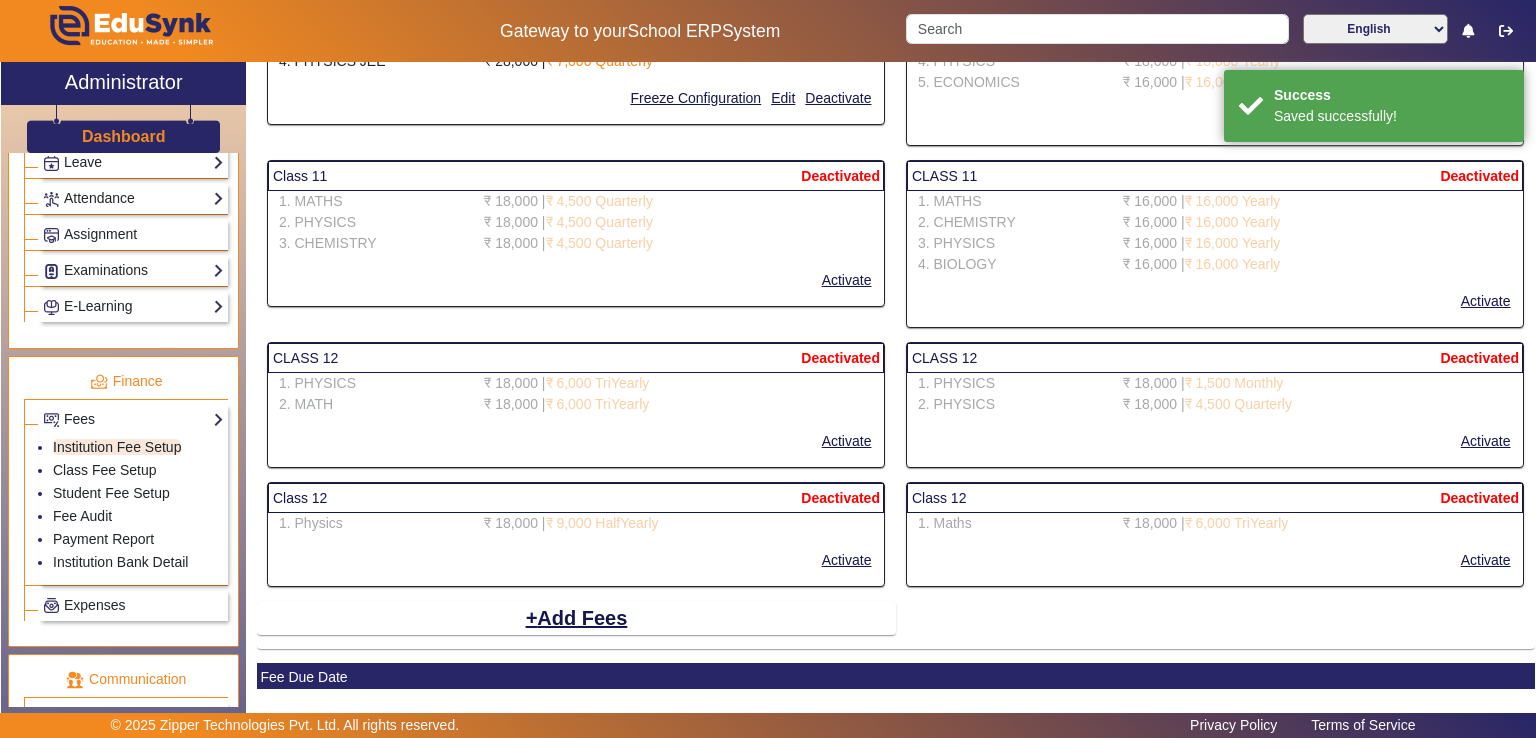 scroll, scrollTop: 987, scrollLeft: 0, axis: vertical 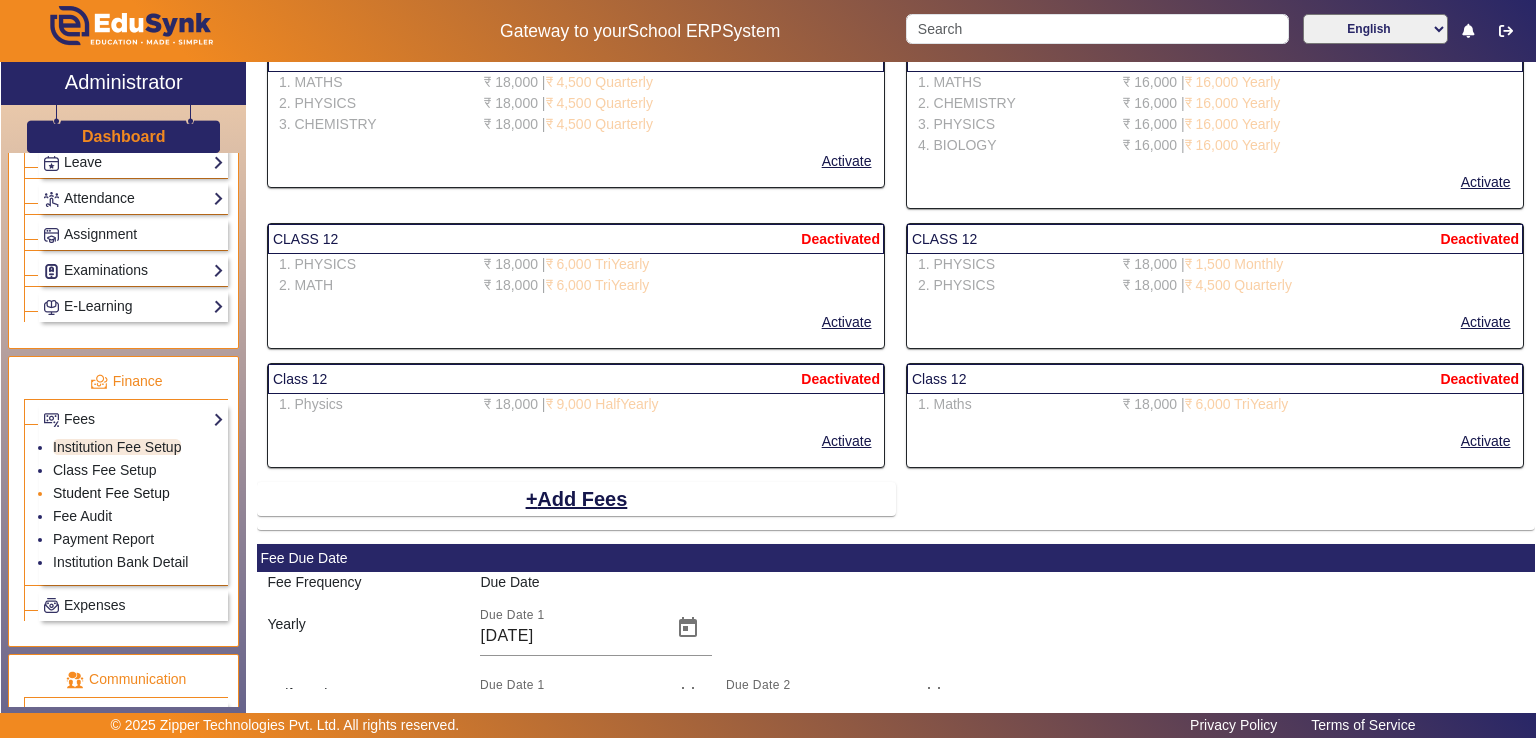 click on "Student Fee Setup" 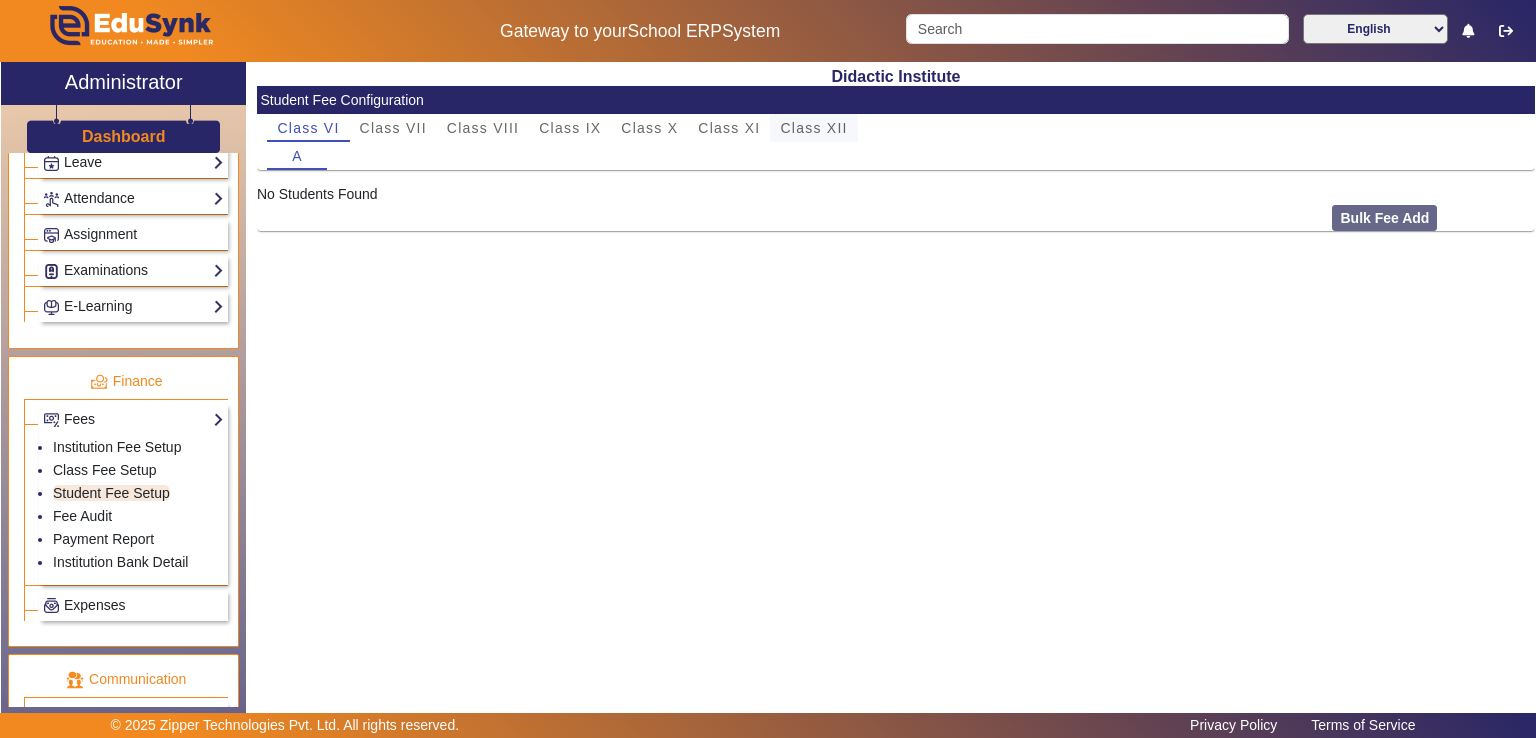 click on "Class XII" at bounding box center (813, 128) 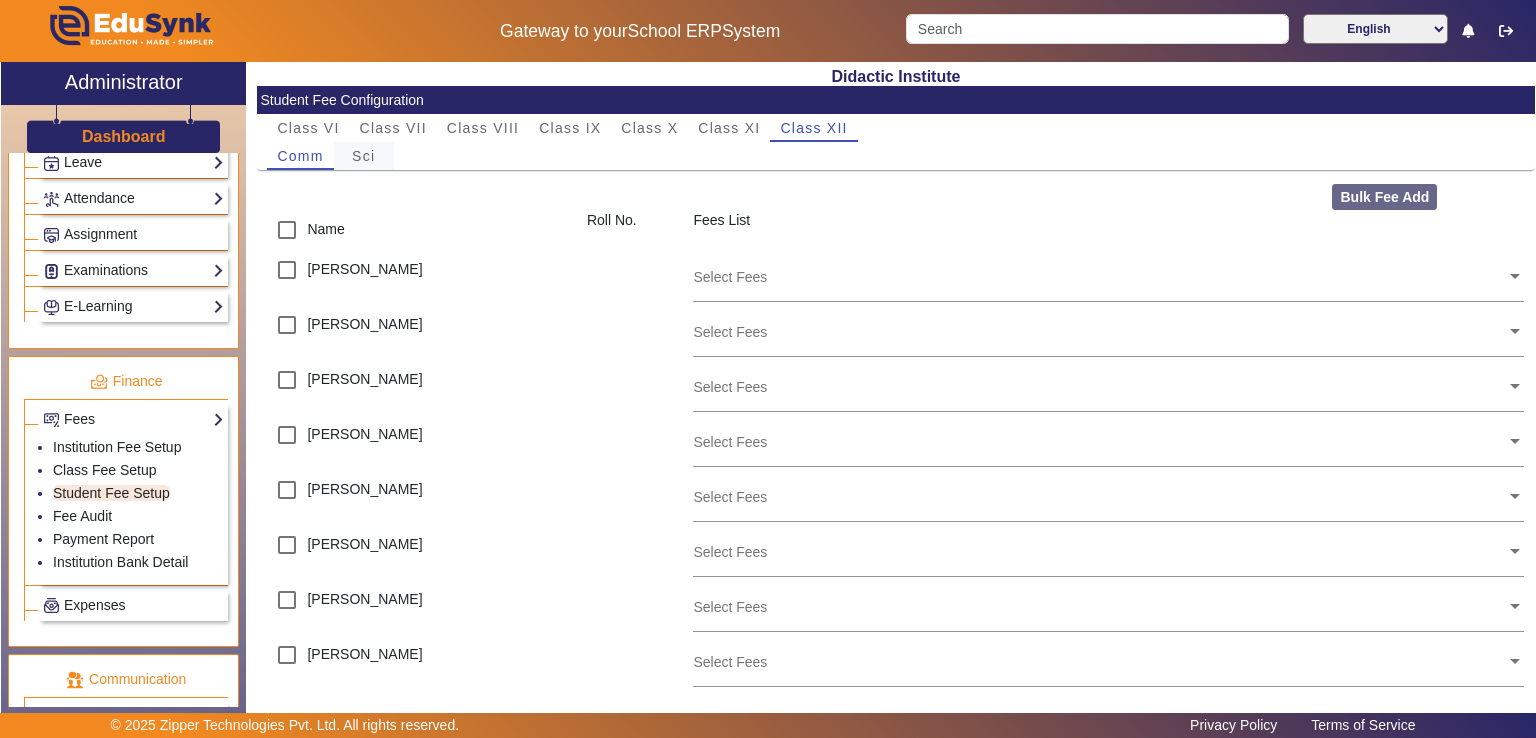 click on "Sci" at bounding box center (363, 156) 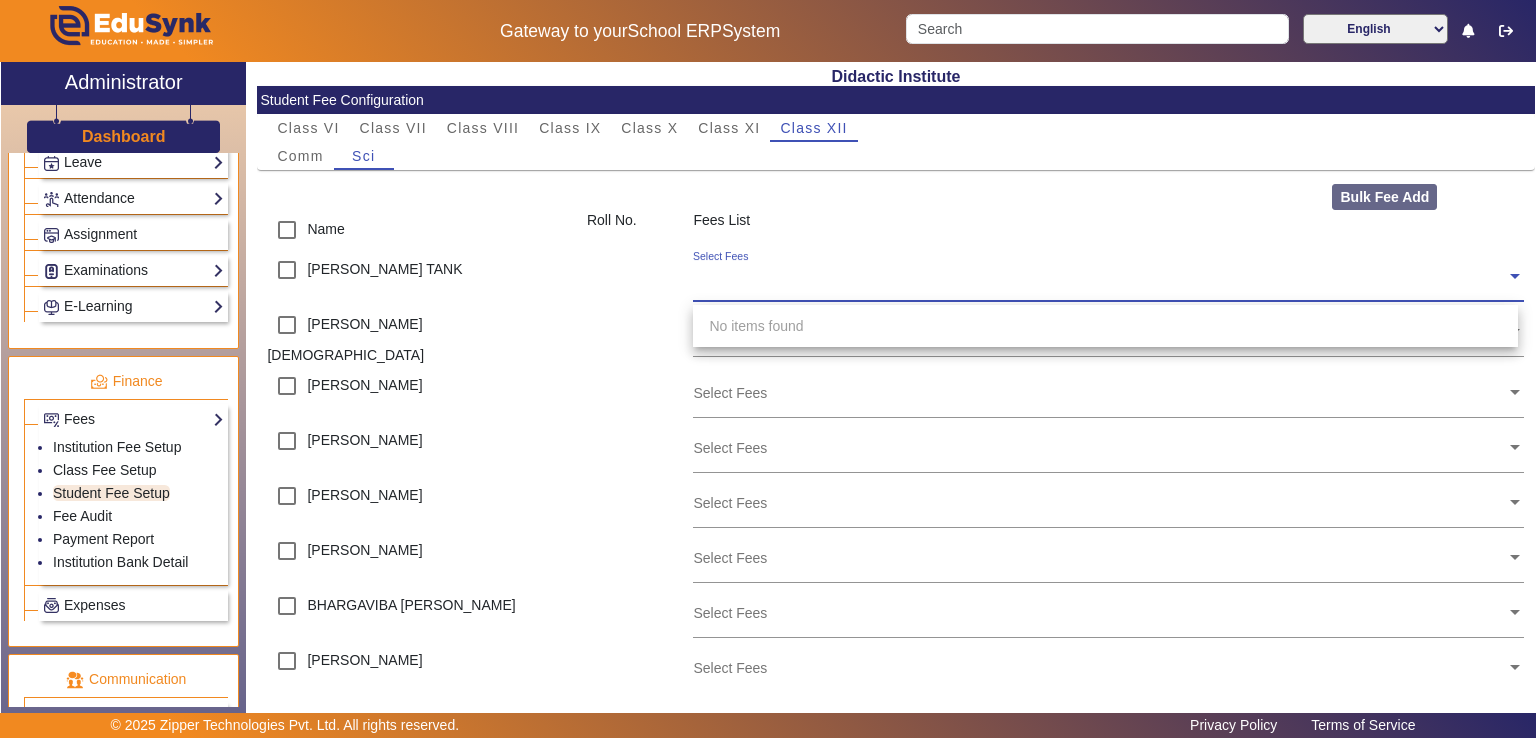 click 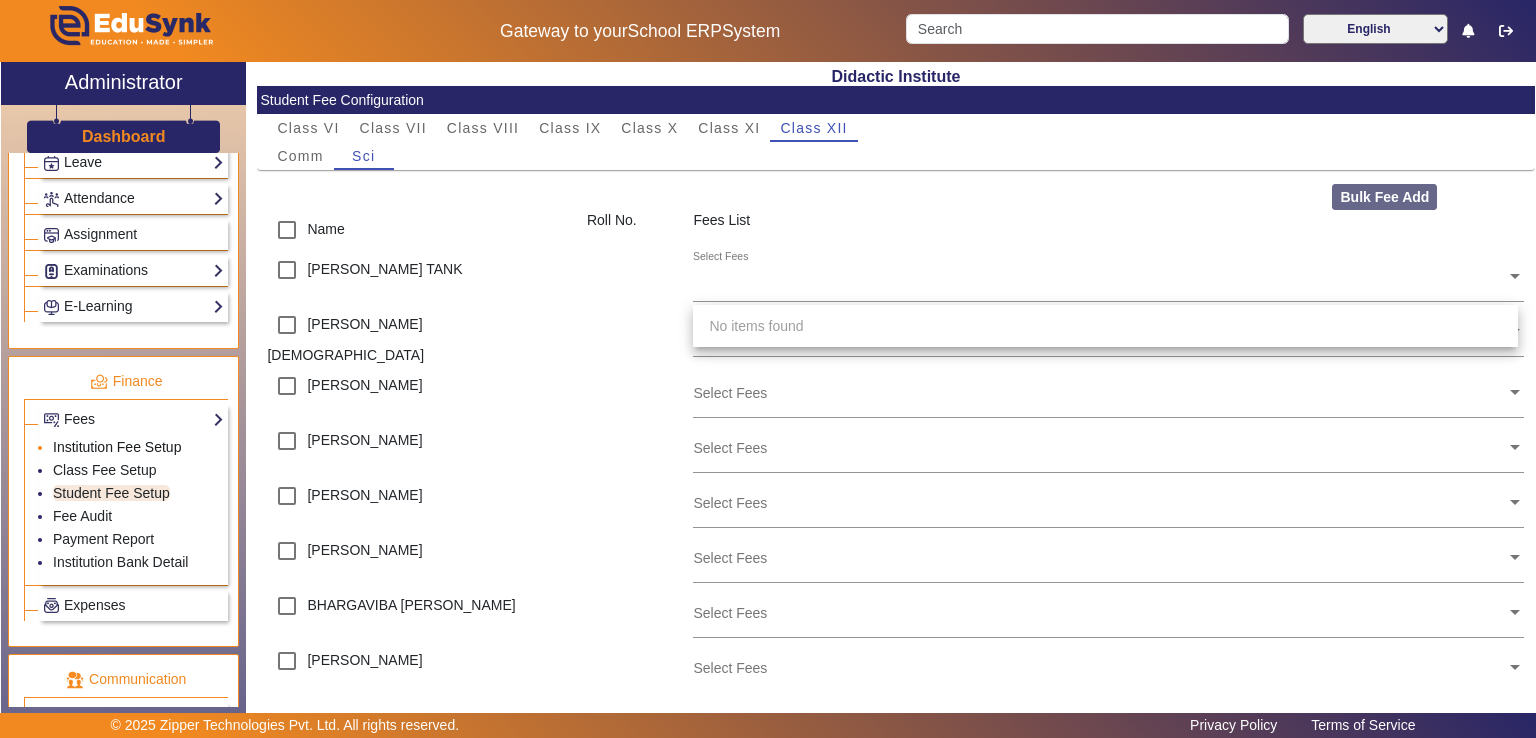click on "Institution Fee Setup" 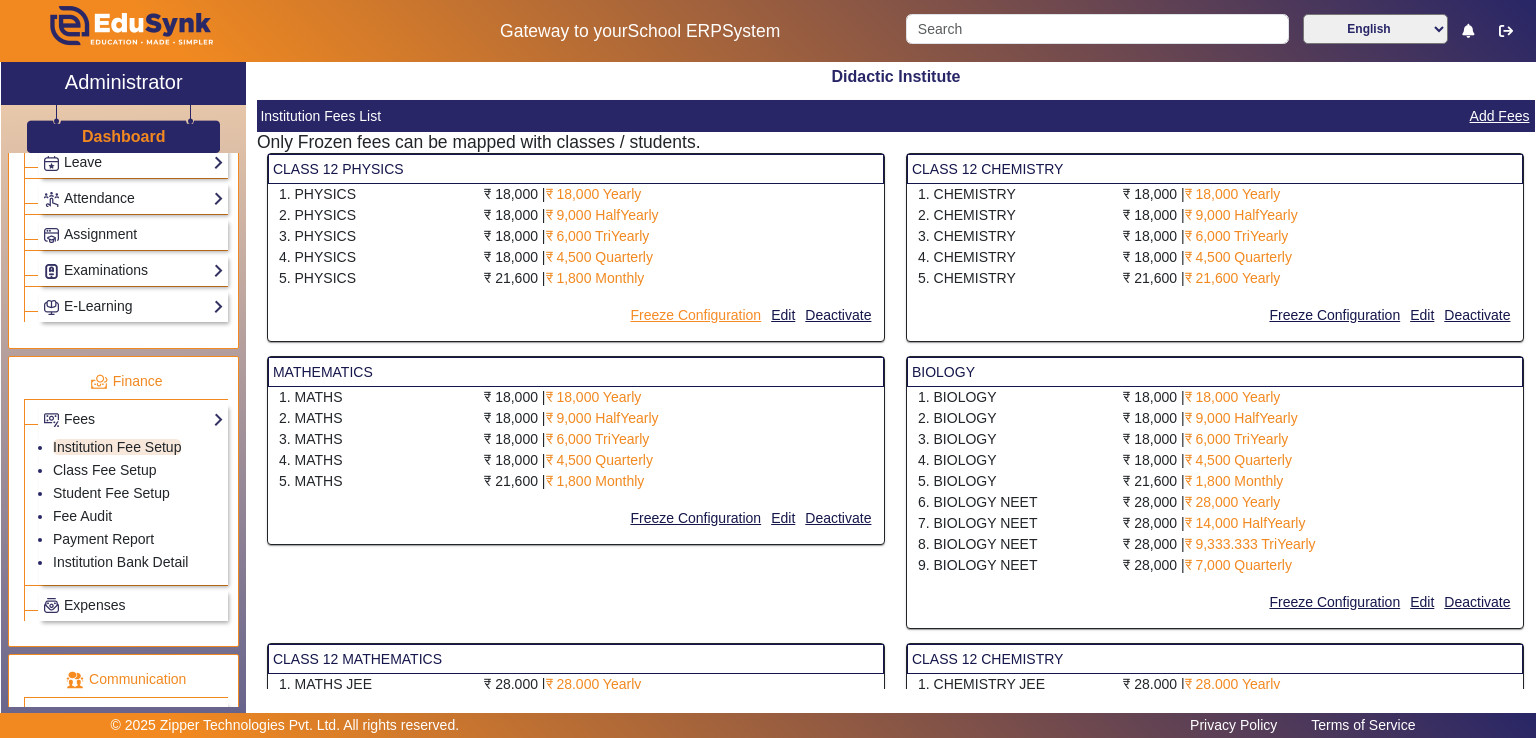 click on "Freeze Configuration" 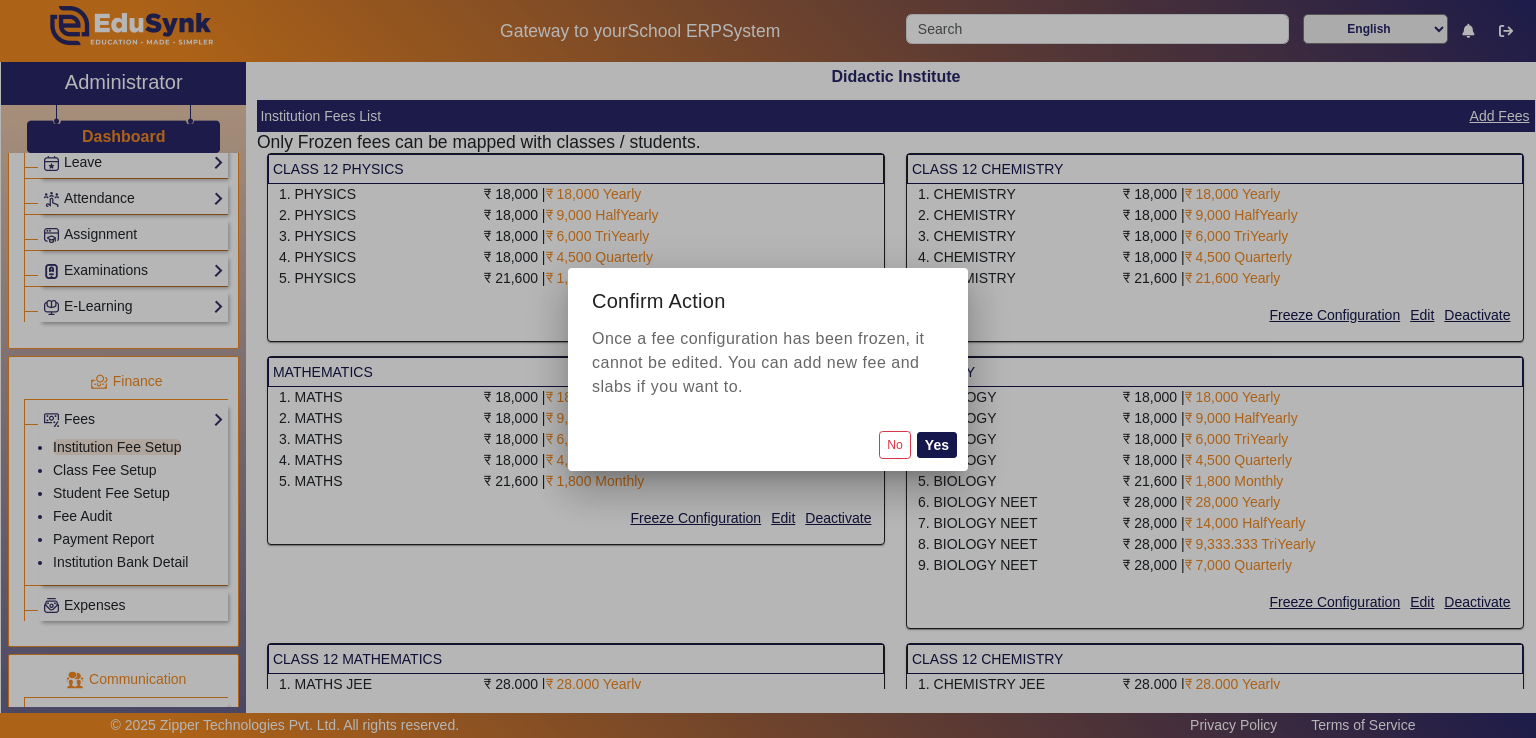 click on "Yes" at bounding box center (937, 445) 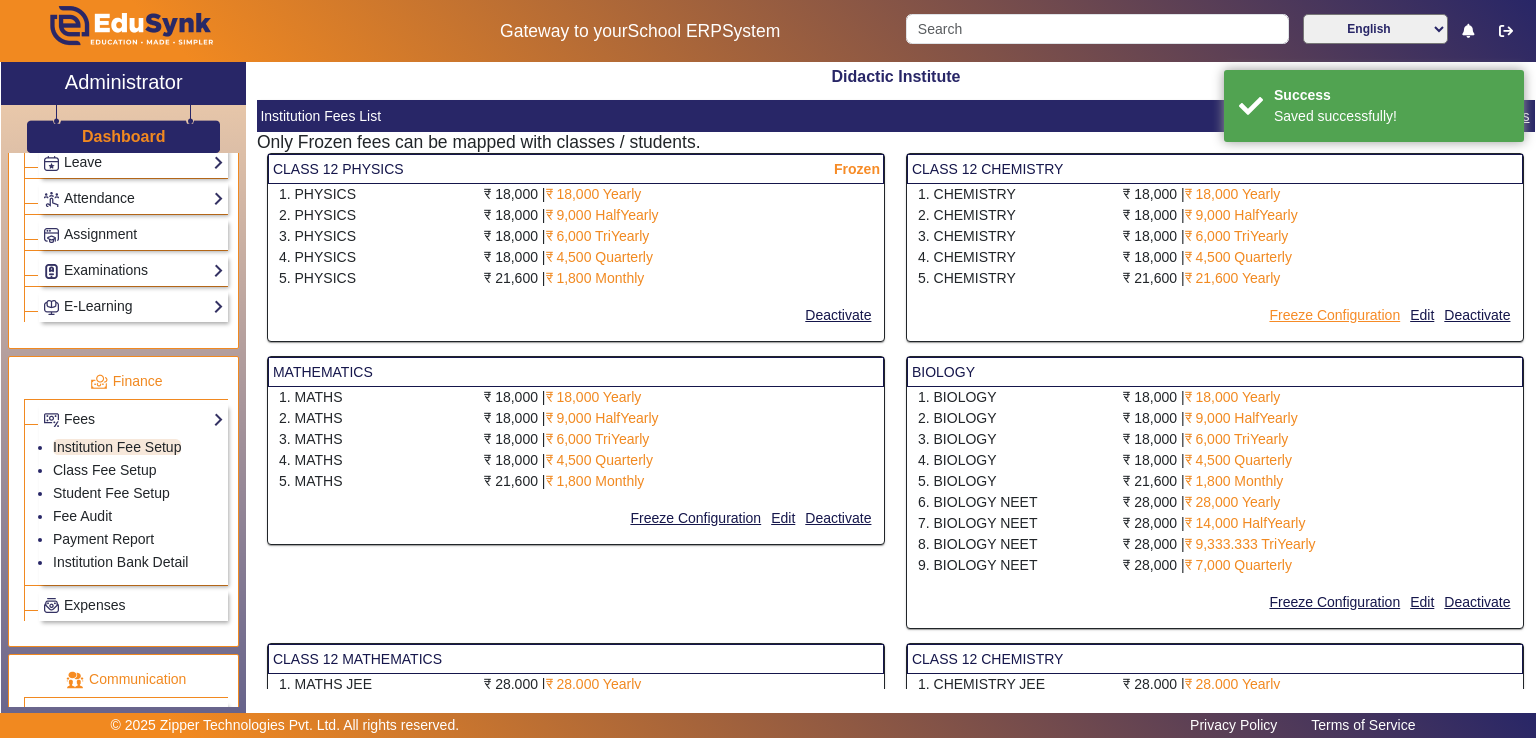 click on "Freeze Configuration" 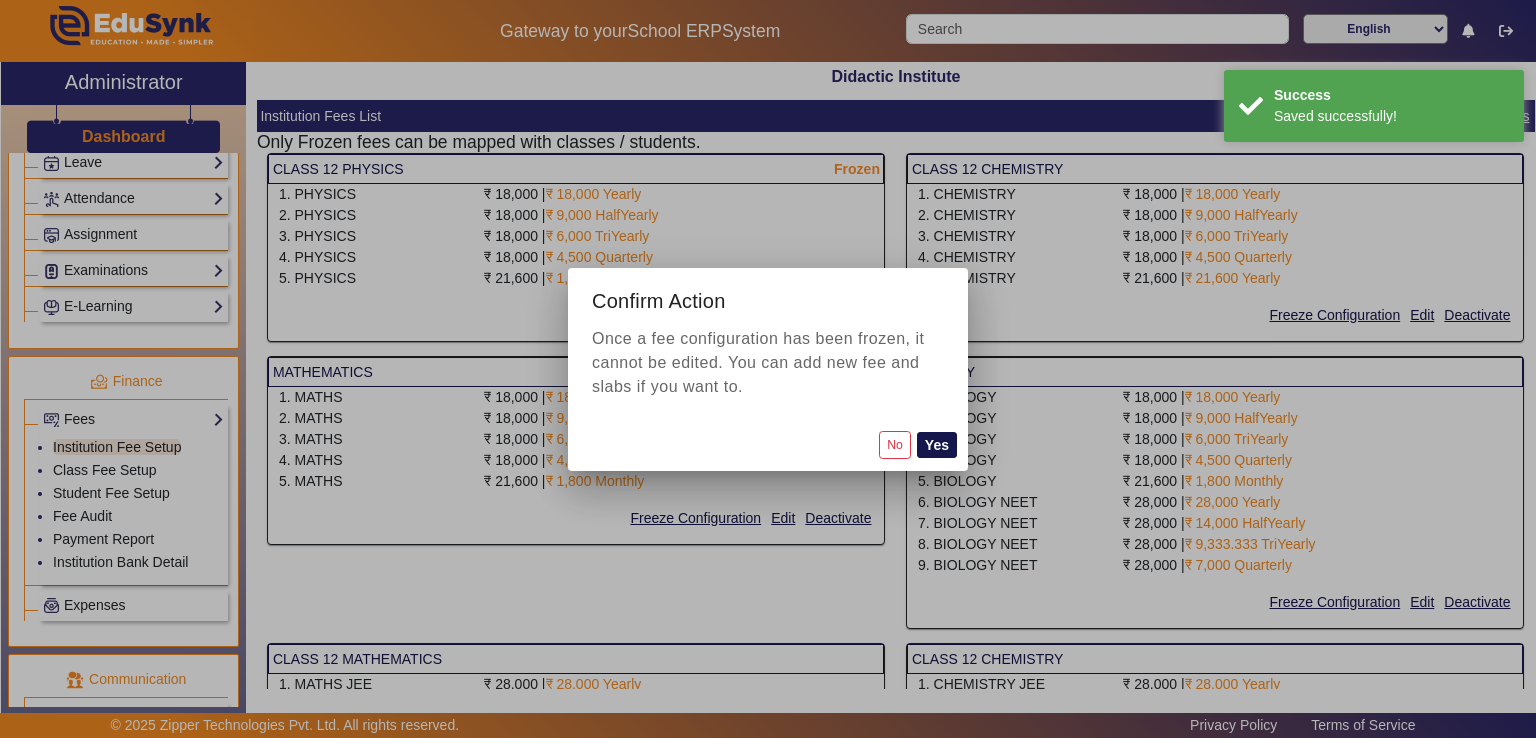 click on "Yes" at bounding box center [937, 445] 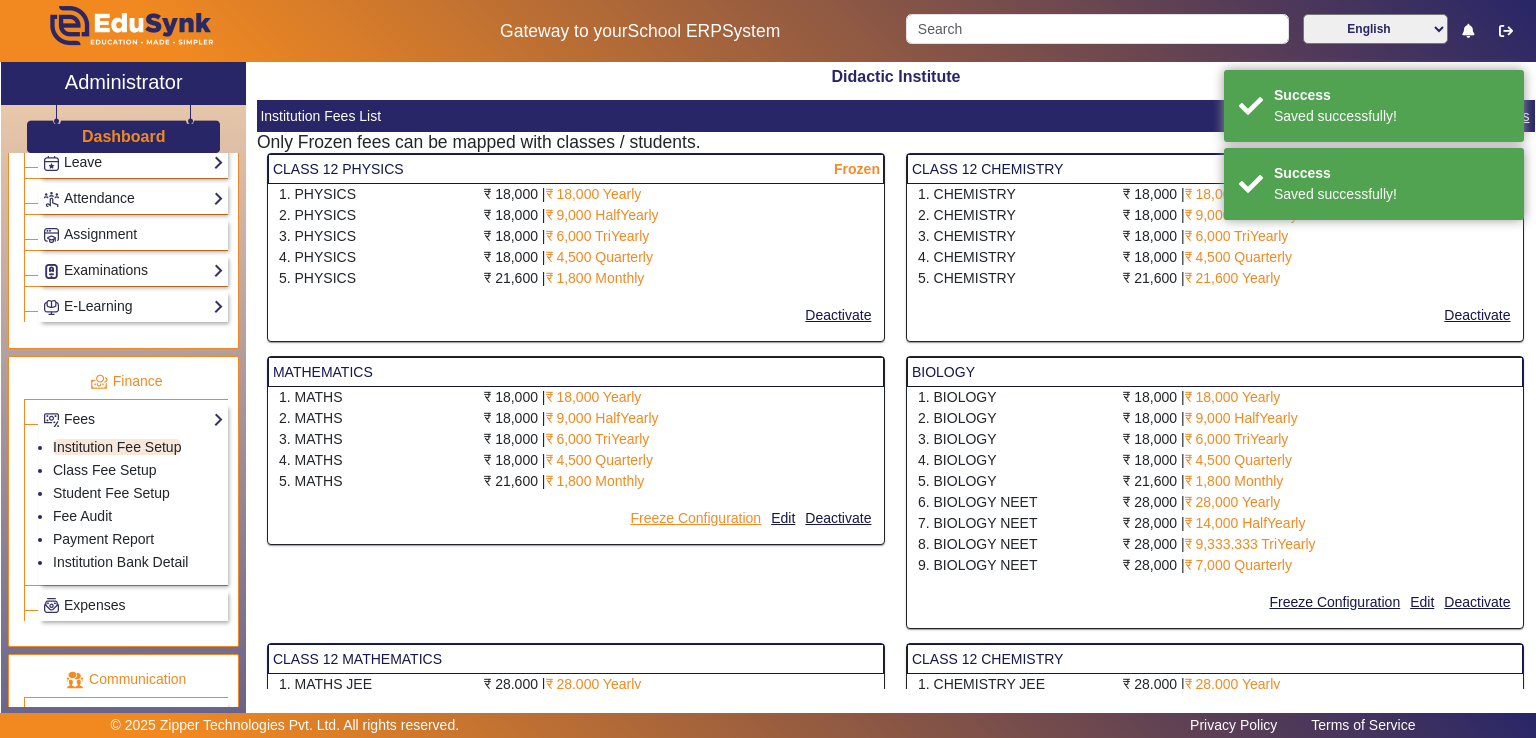 click on "Freeze Configuration" 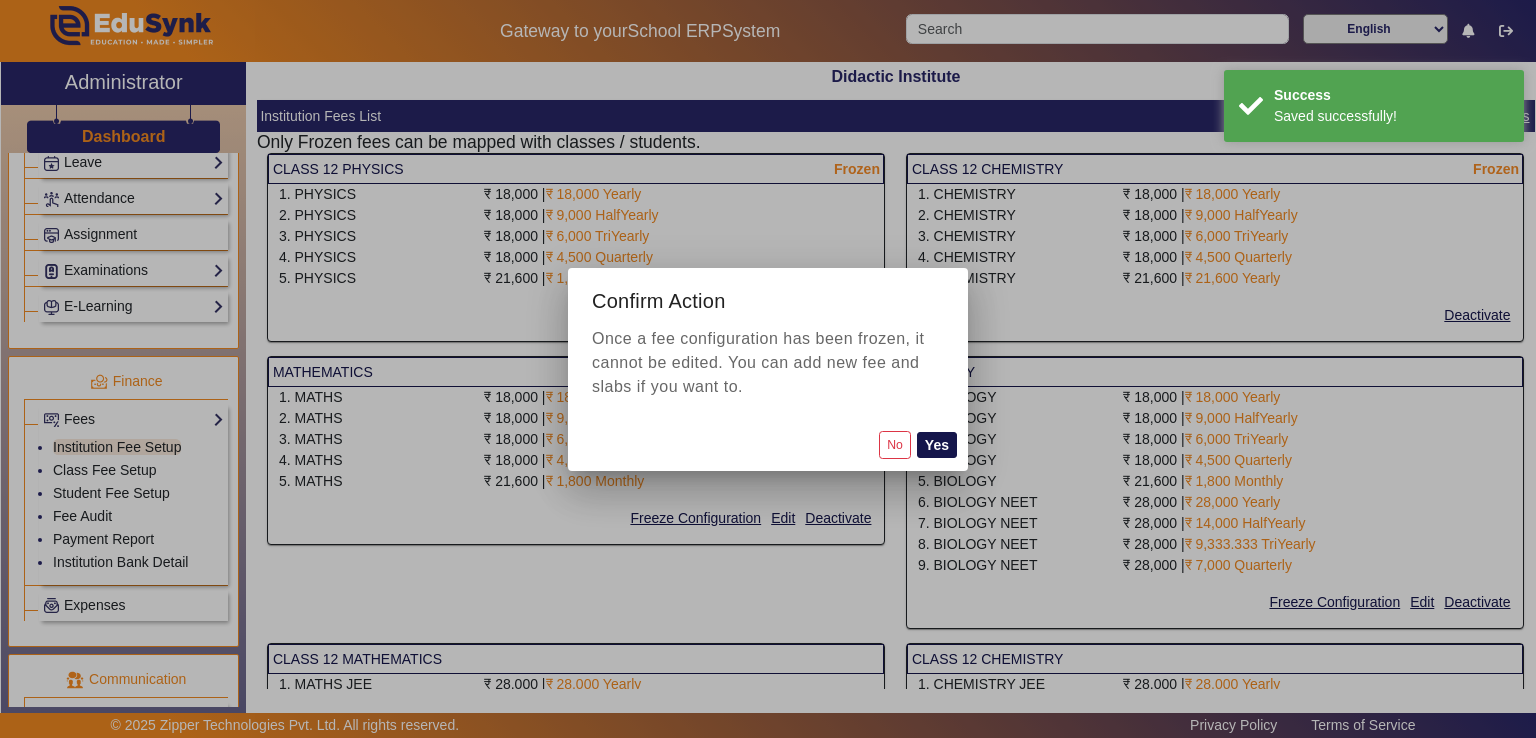 click on "Yes" at bounding box center (937, 445) 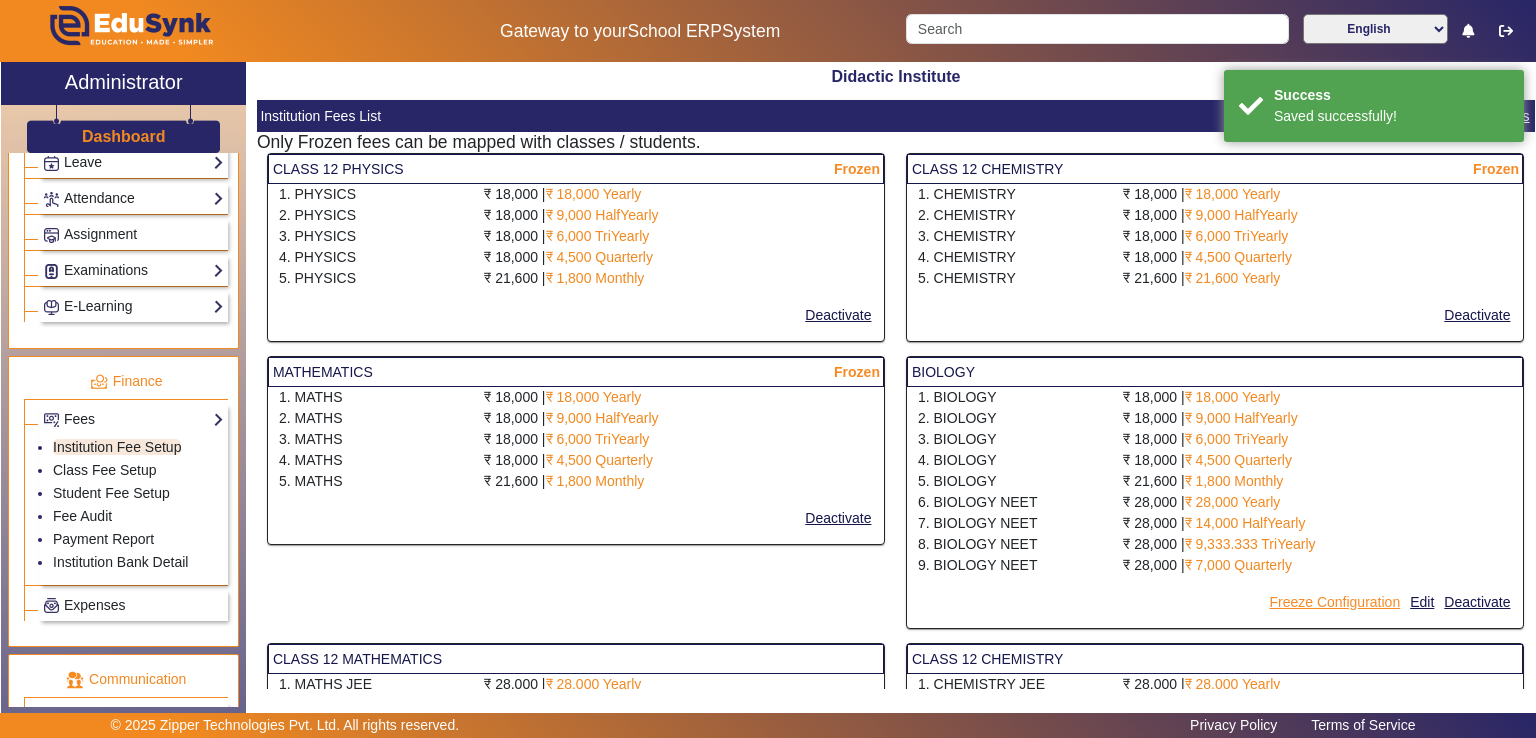 click on "Freeze Configuration" 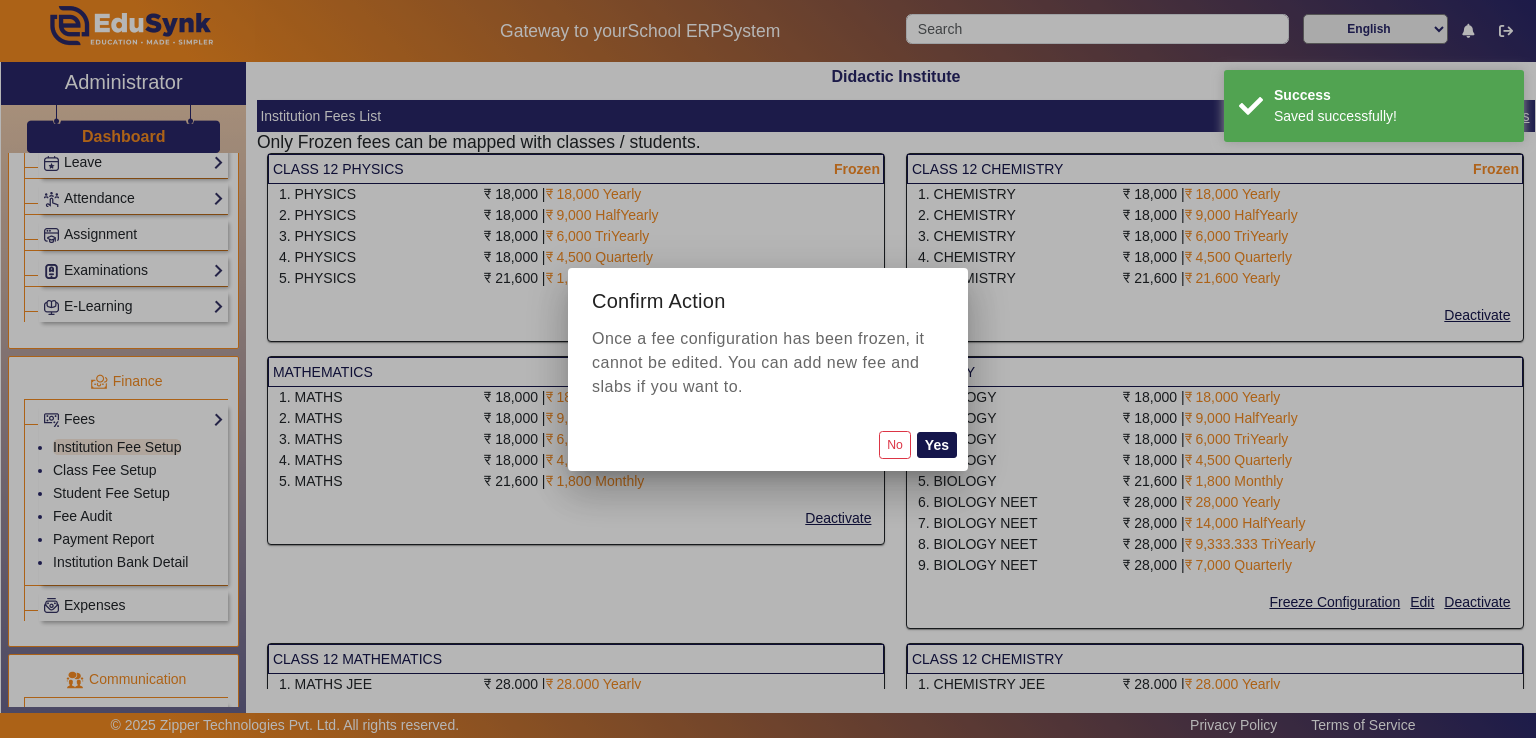click on "Yes" at bounding box center [937, 445] 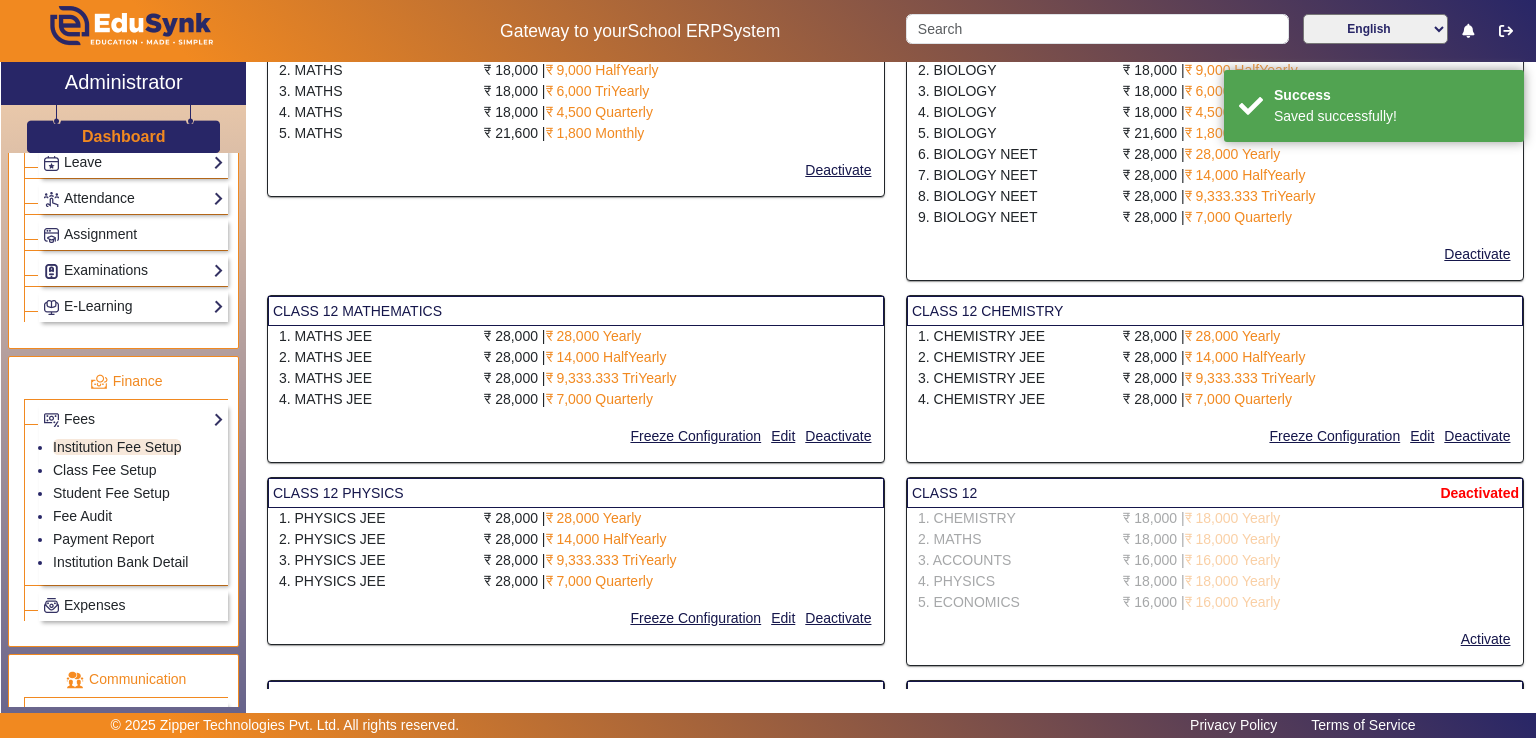 scroll, scrollTop: 378, scrollLeft: 0, axis: vertical 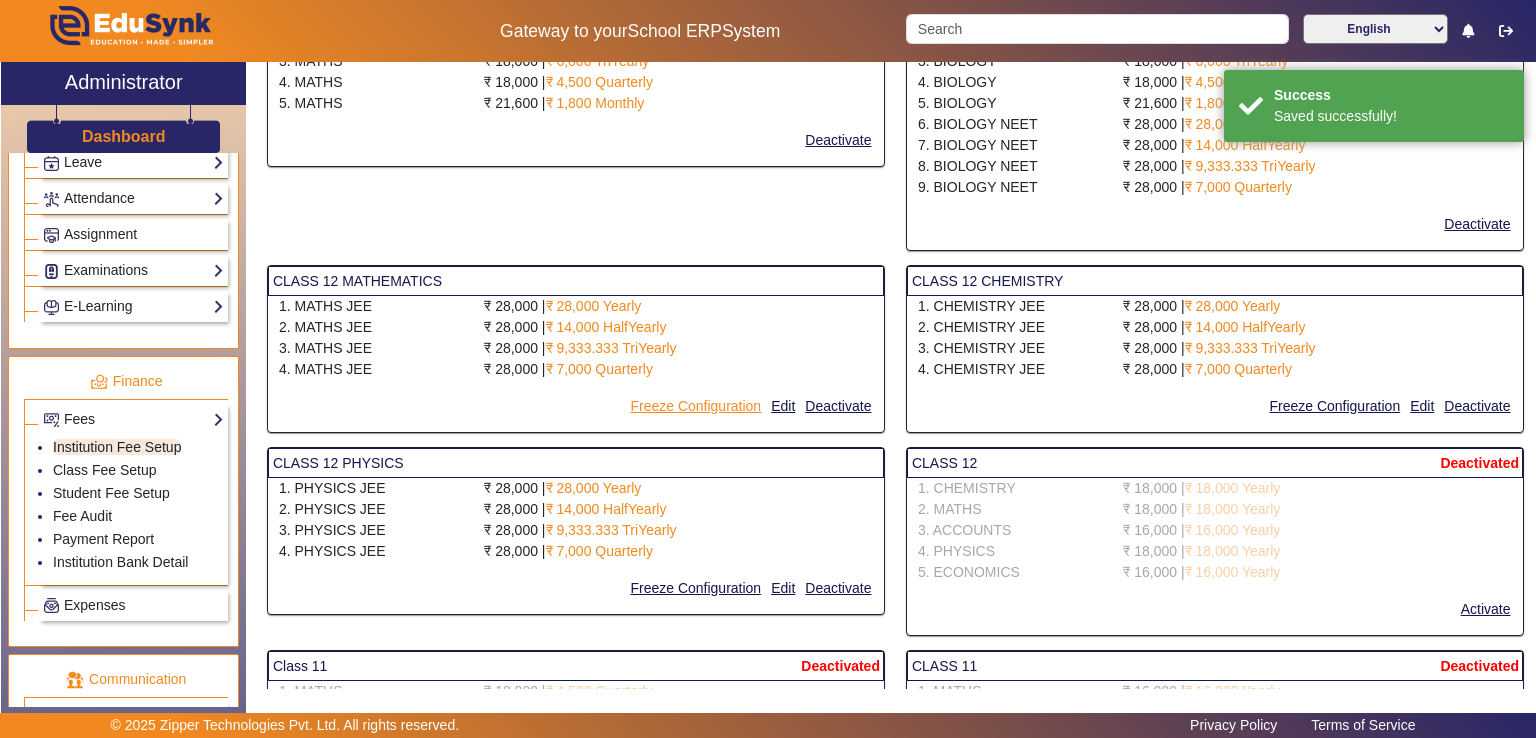 click on "Freeze Configuration" 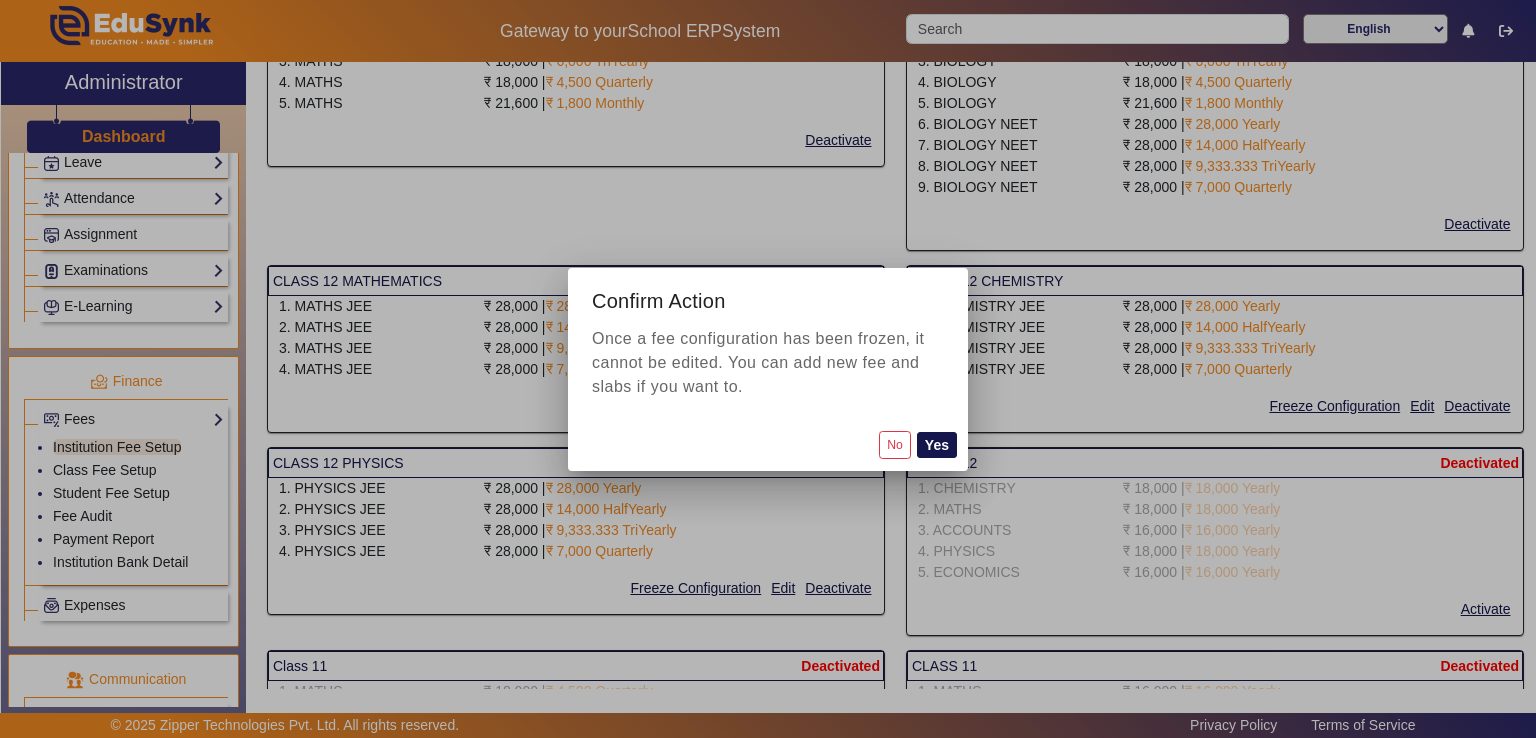 click on "Yes" at bounding box center [937, 445] 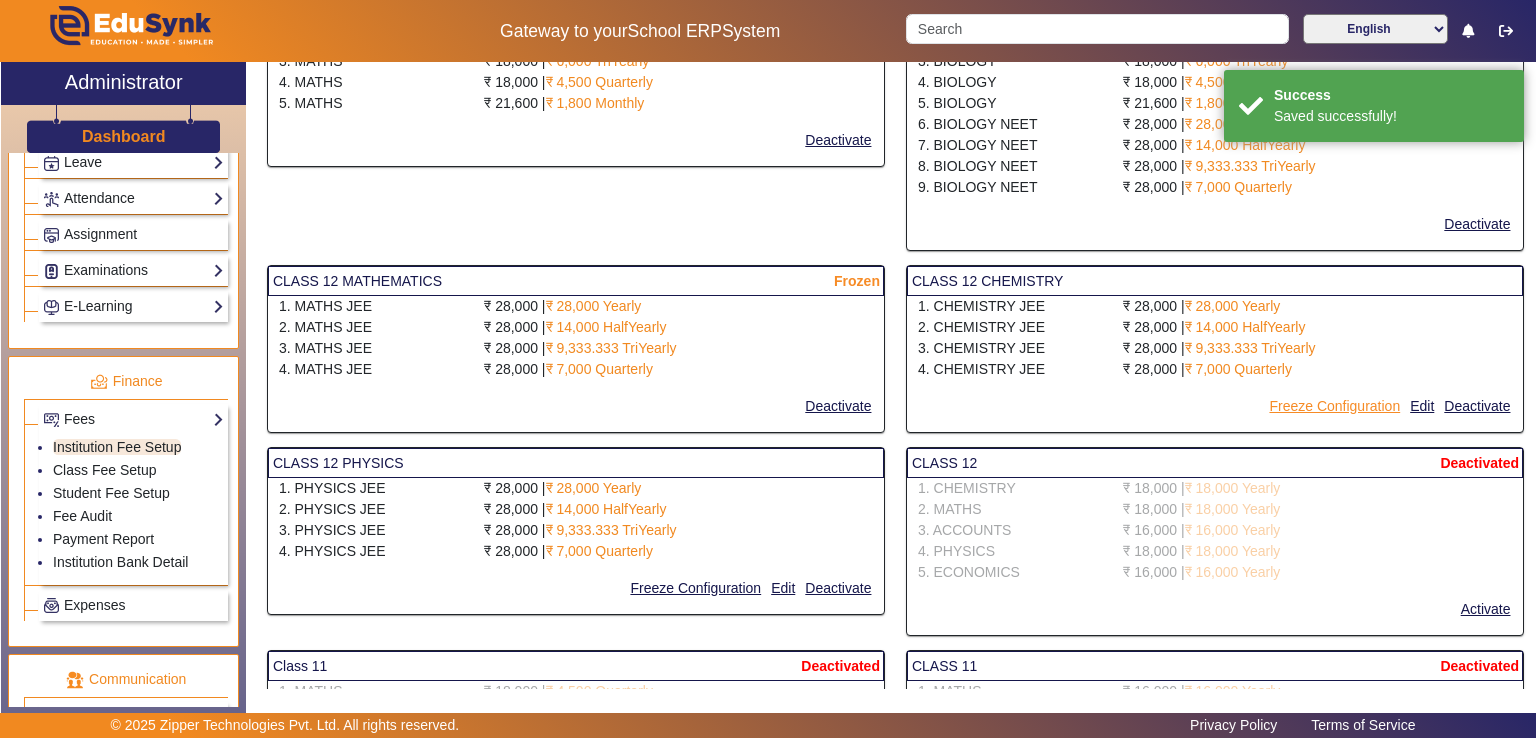 click on "Freeze Configuration" 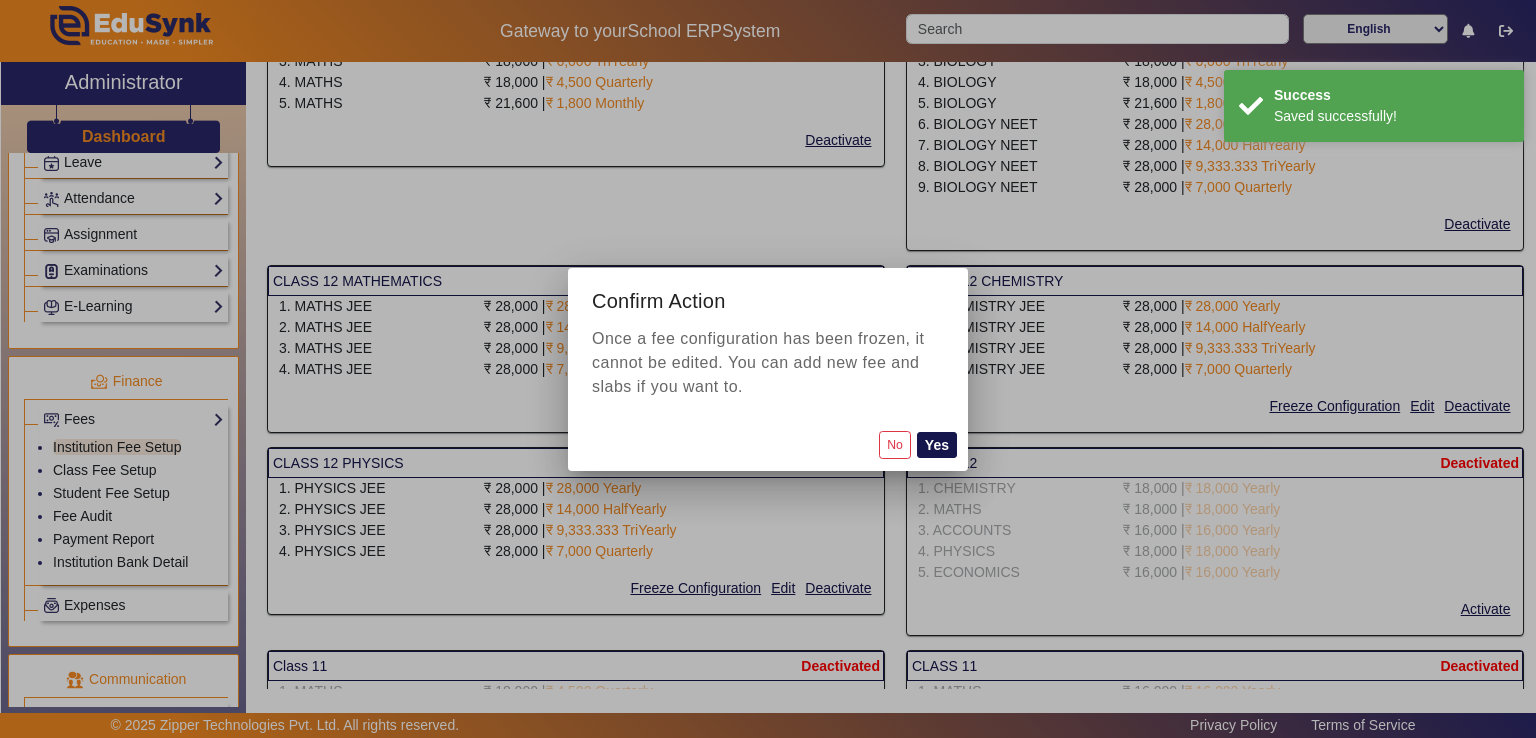 click on "Yes" at bounding box center (937, 445) 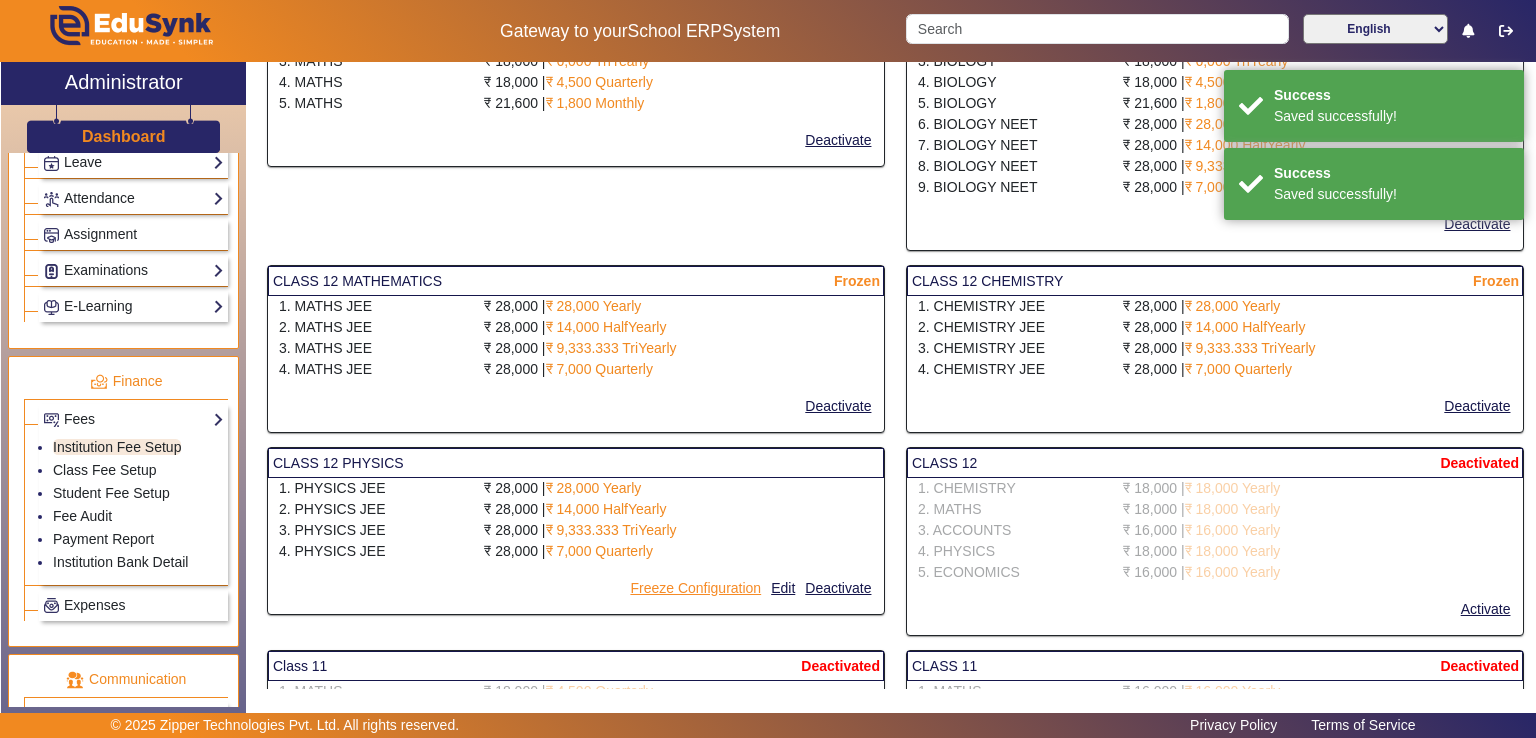 click on "Freeze Configuration" 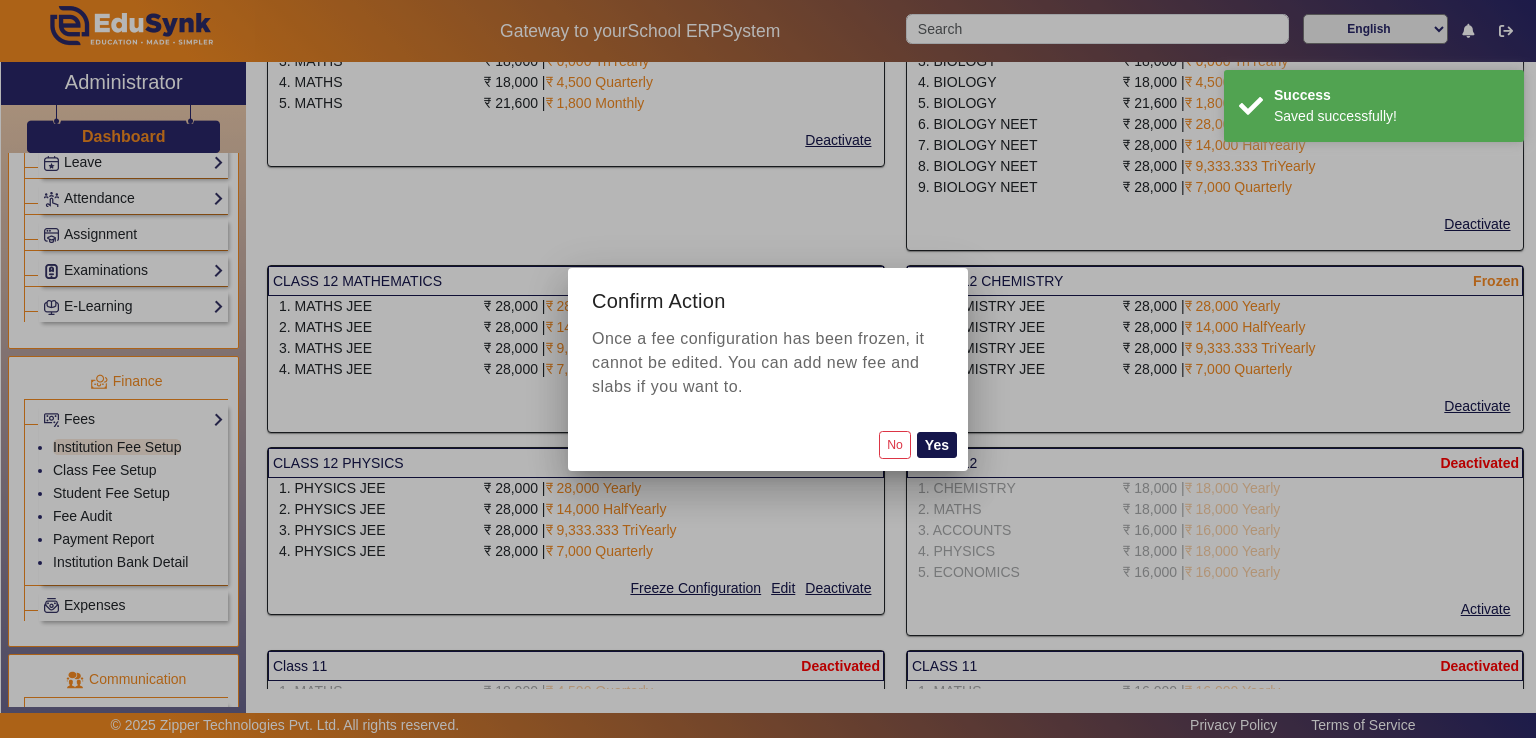 click on "Yes" at bounding box center [937, 445] 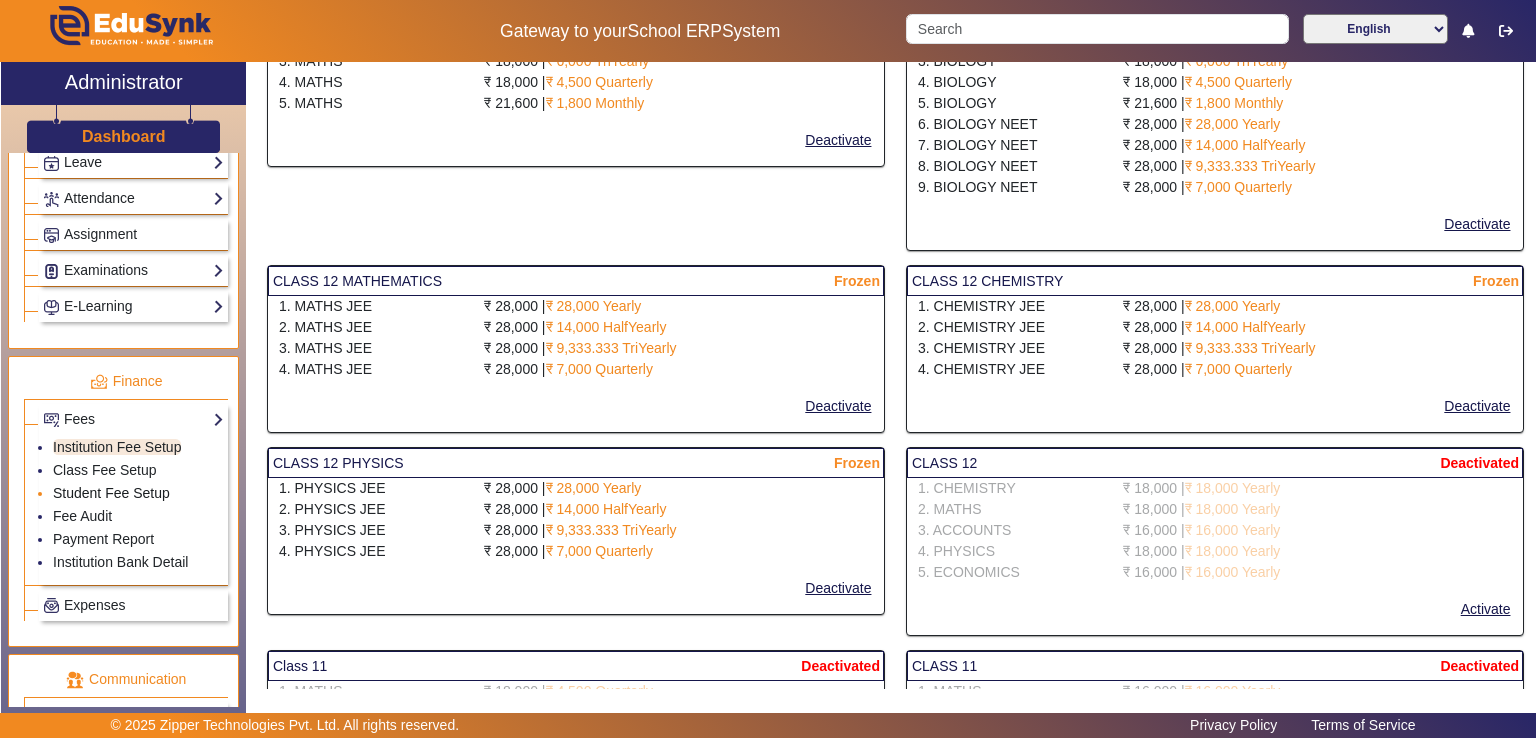 click on "Student Fee Setup" 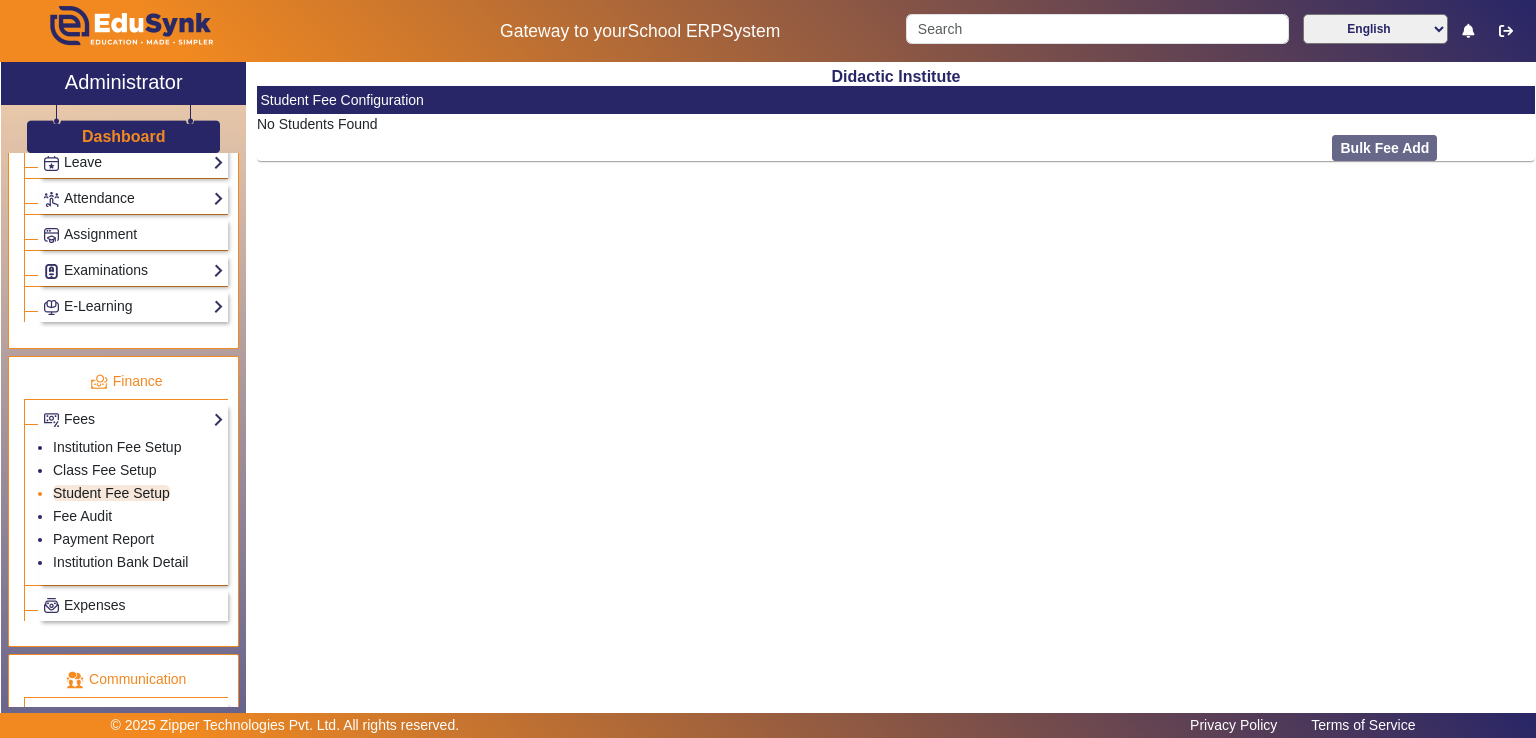 scroll, scrollTop: 0, scrollLeft: 0, axis: both 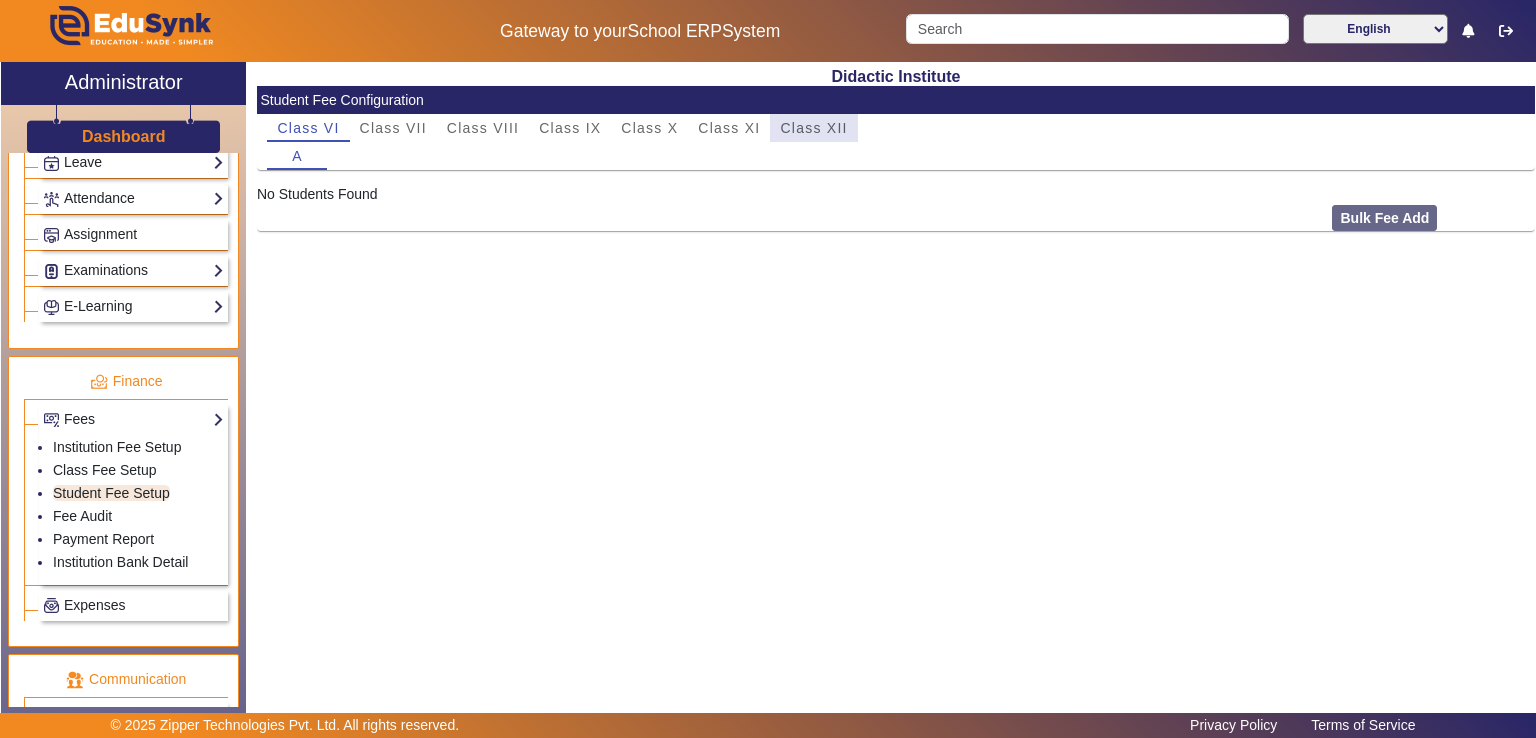click on "Class XII" at bounding box center [813, 128] 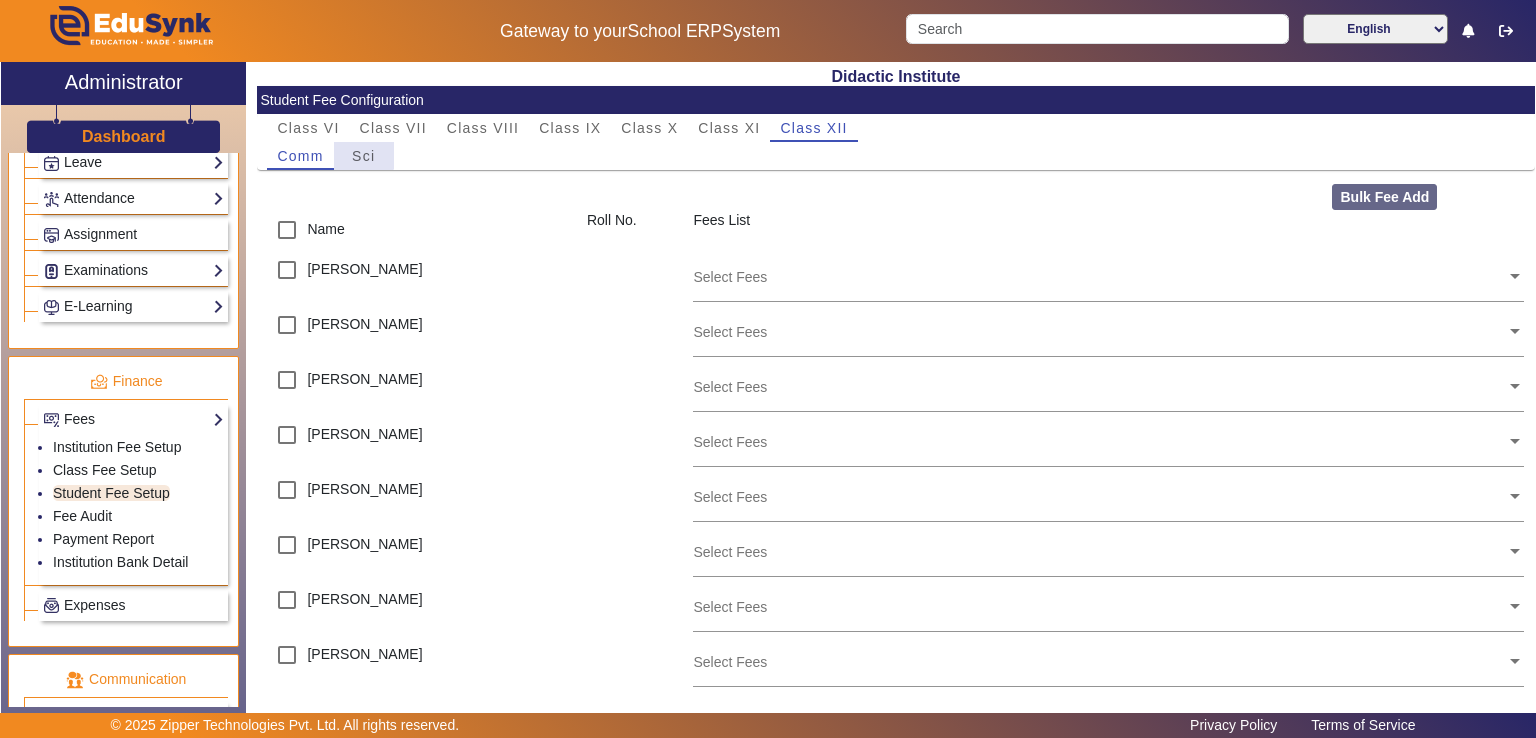 click on "Sci" at bounding box center [363, 156] 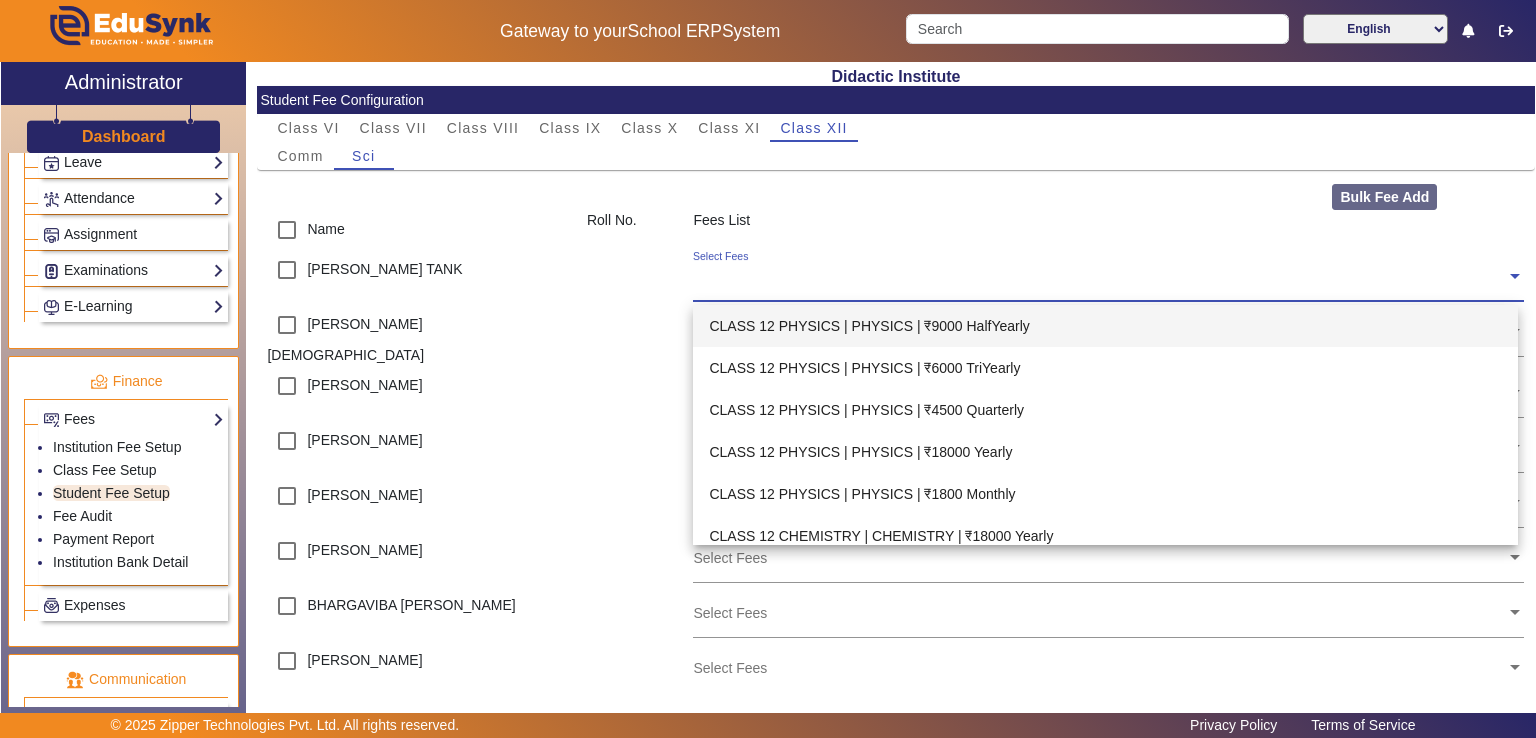 click 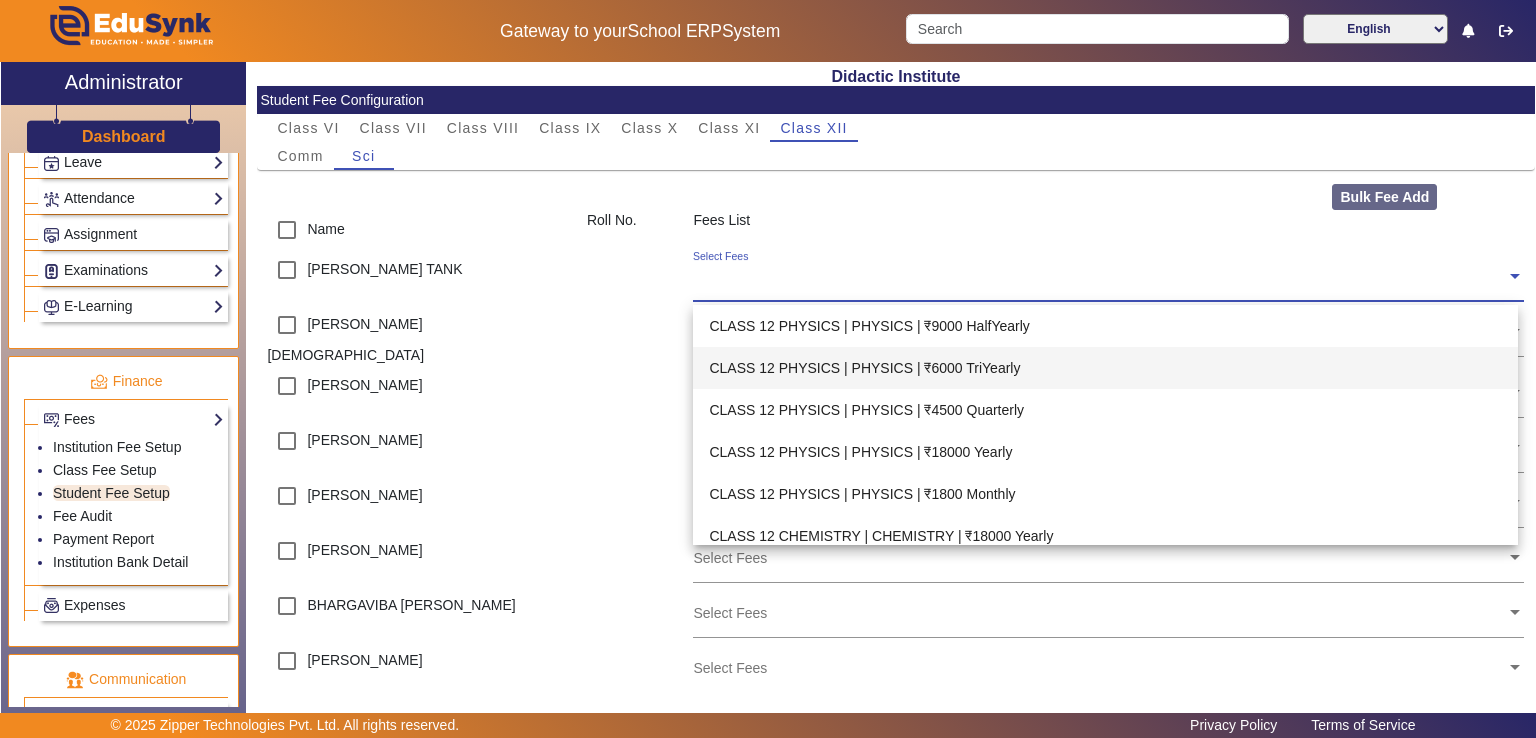 click on "CLASS 12 PHYSICS | PHYSICS | ₹6000 TriYearly" at bounding box center (1105, 368) 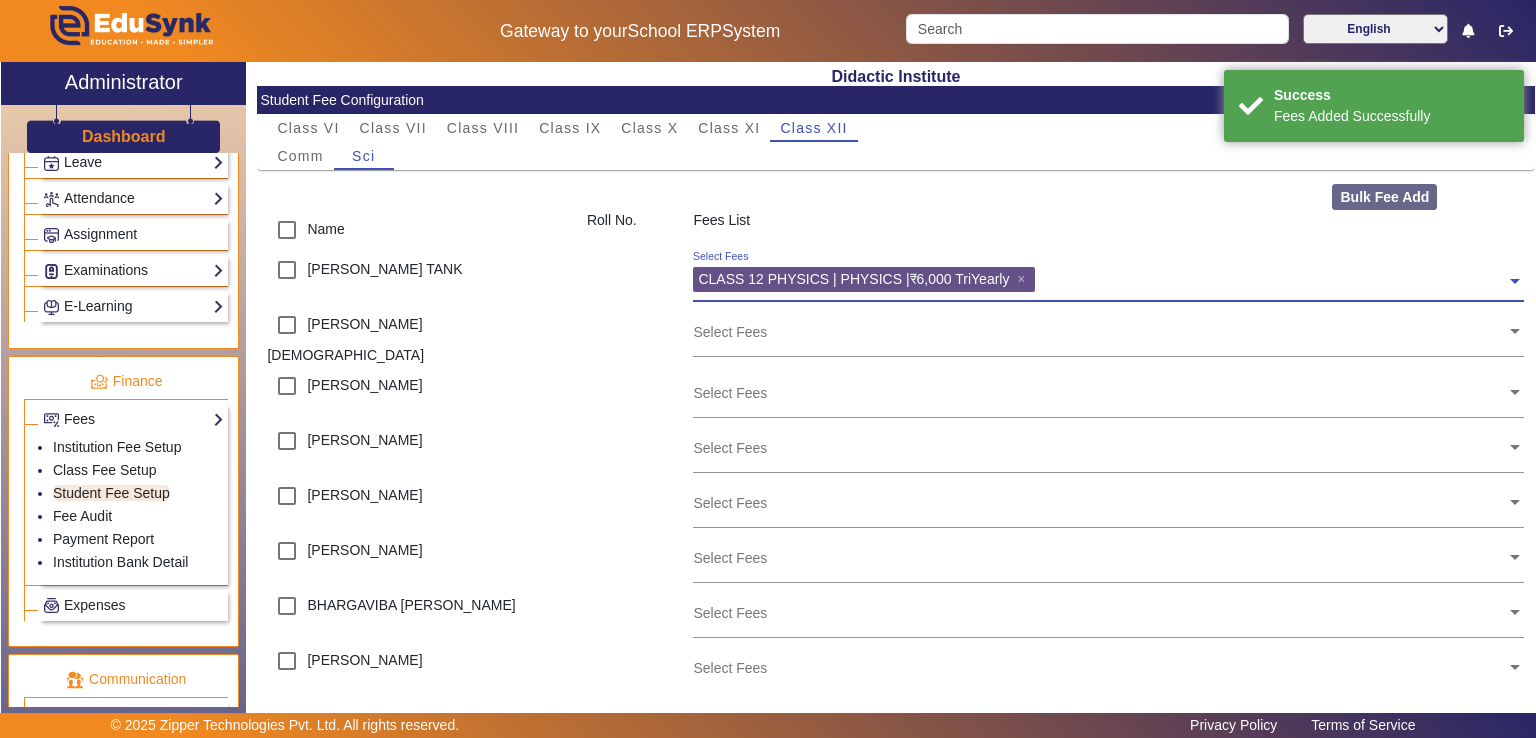 click 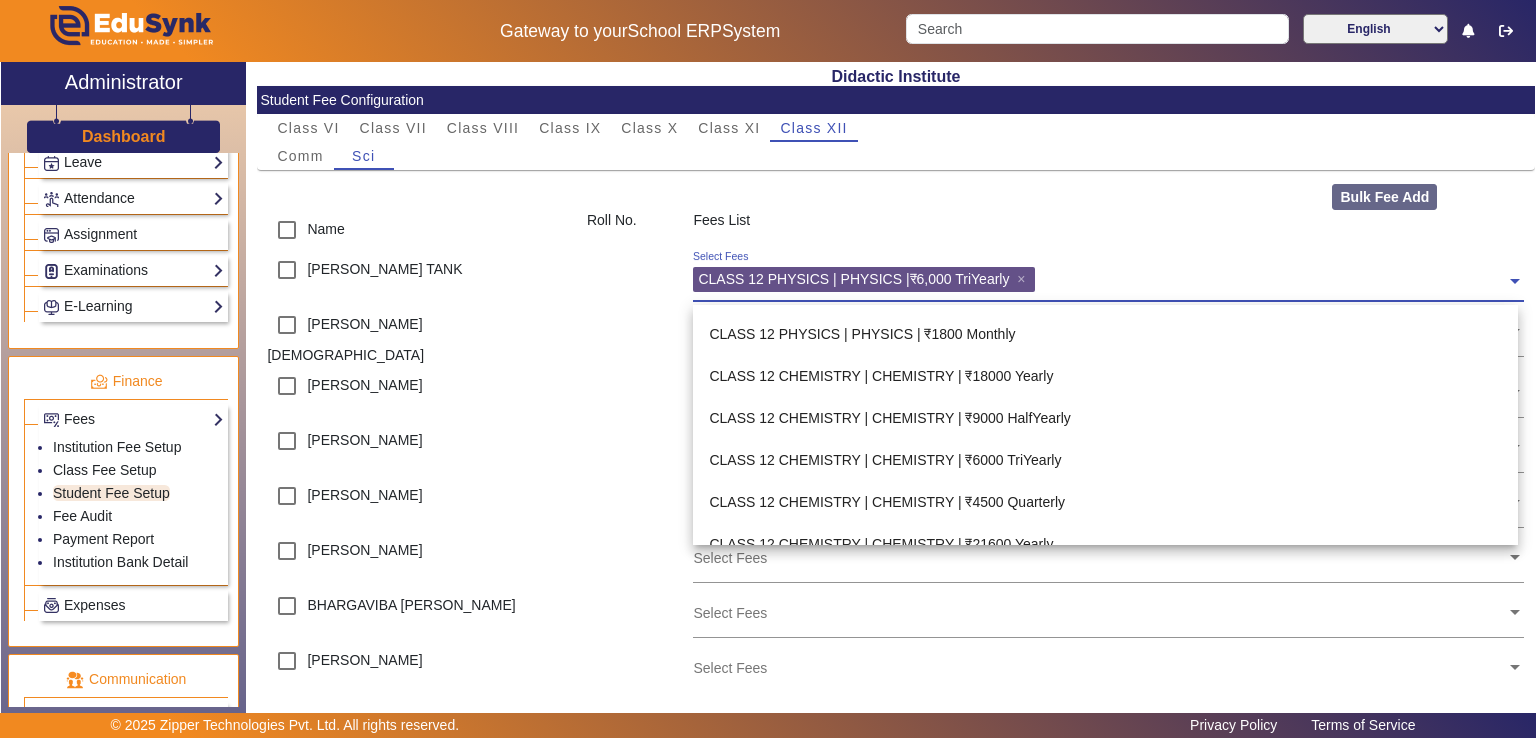 scroll, scrollTop: 183, scrollLeft: 0, axis: vertical 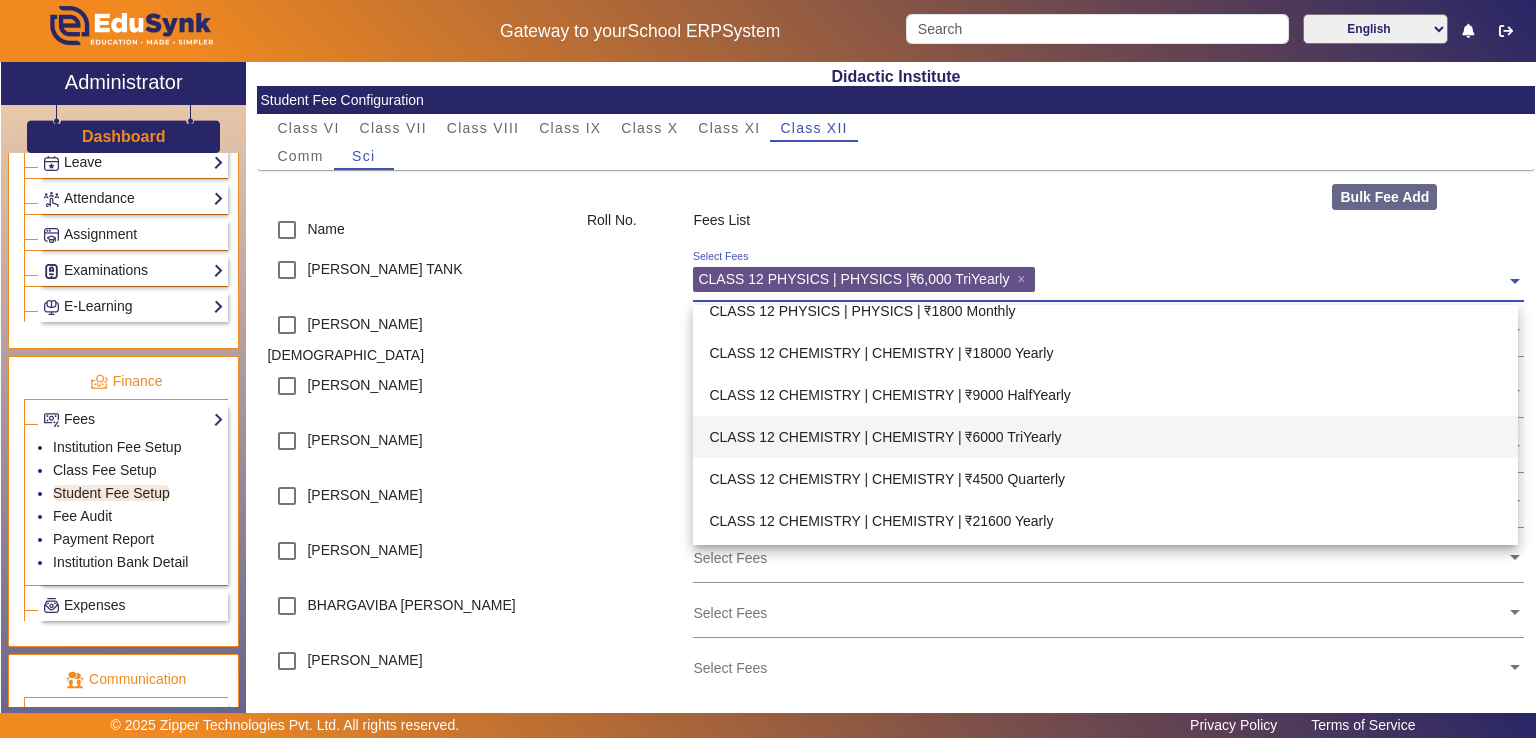 click on "CLASS 12 CHEMISTRY | CHEMISTRY | ₹6000 TriYearly" at bounding box center (1105, 437) 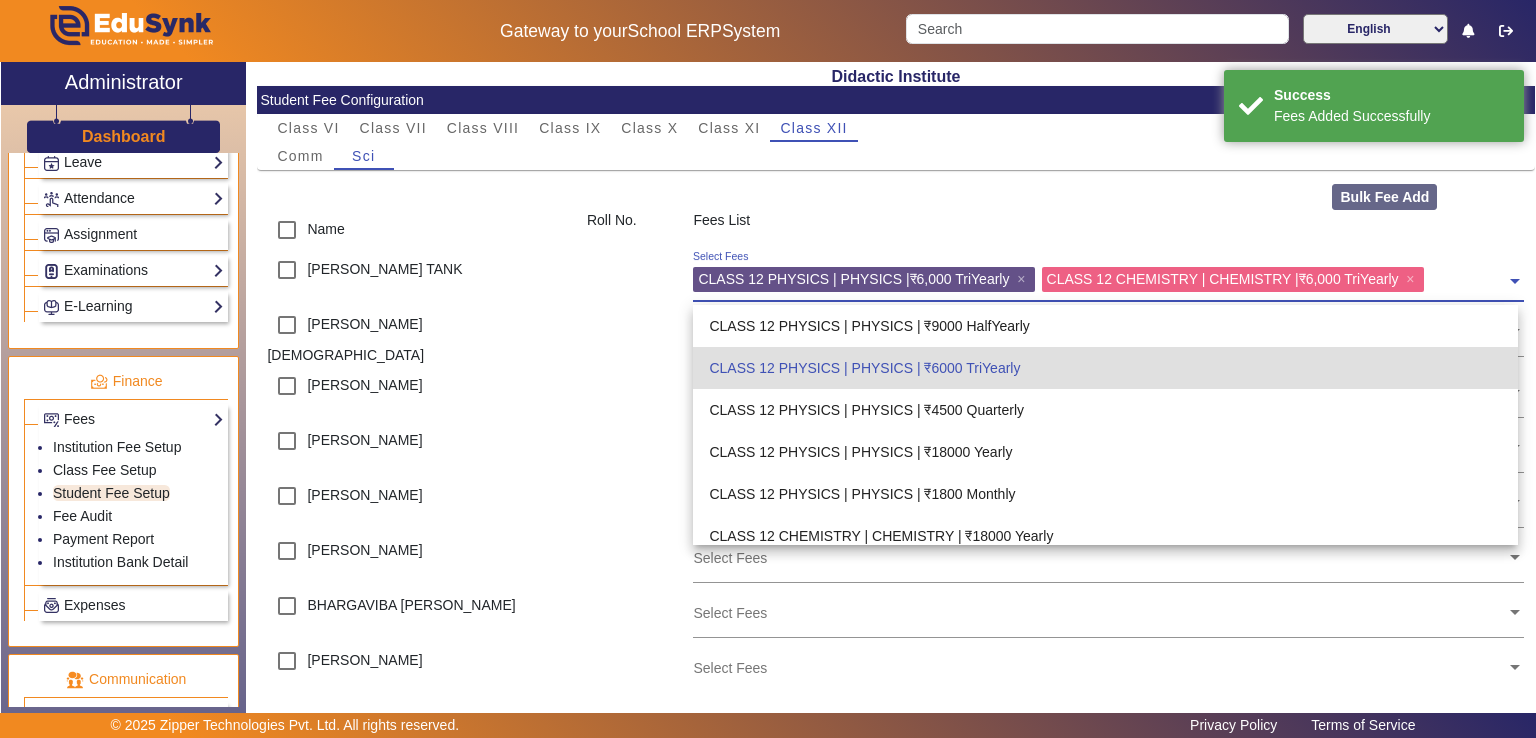 click 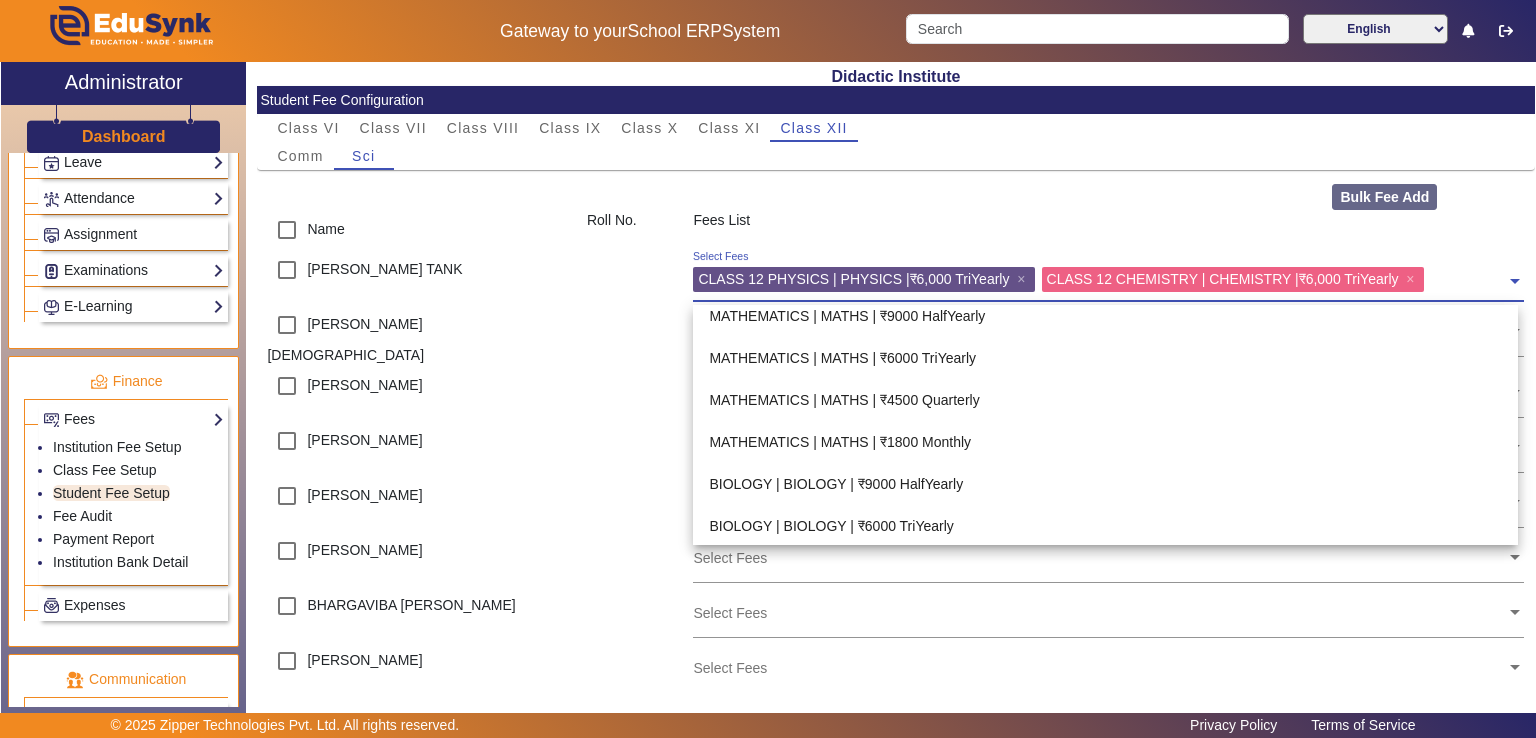scroll, scrollTop: 477, scrollLeft: 0, axis: vertical 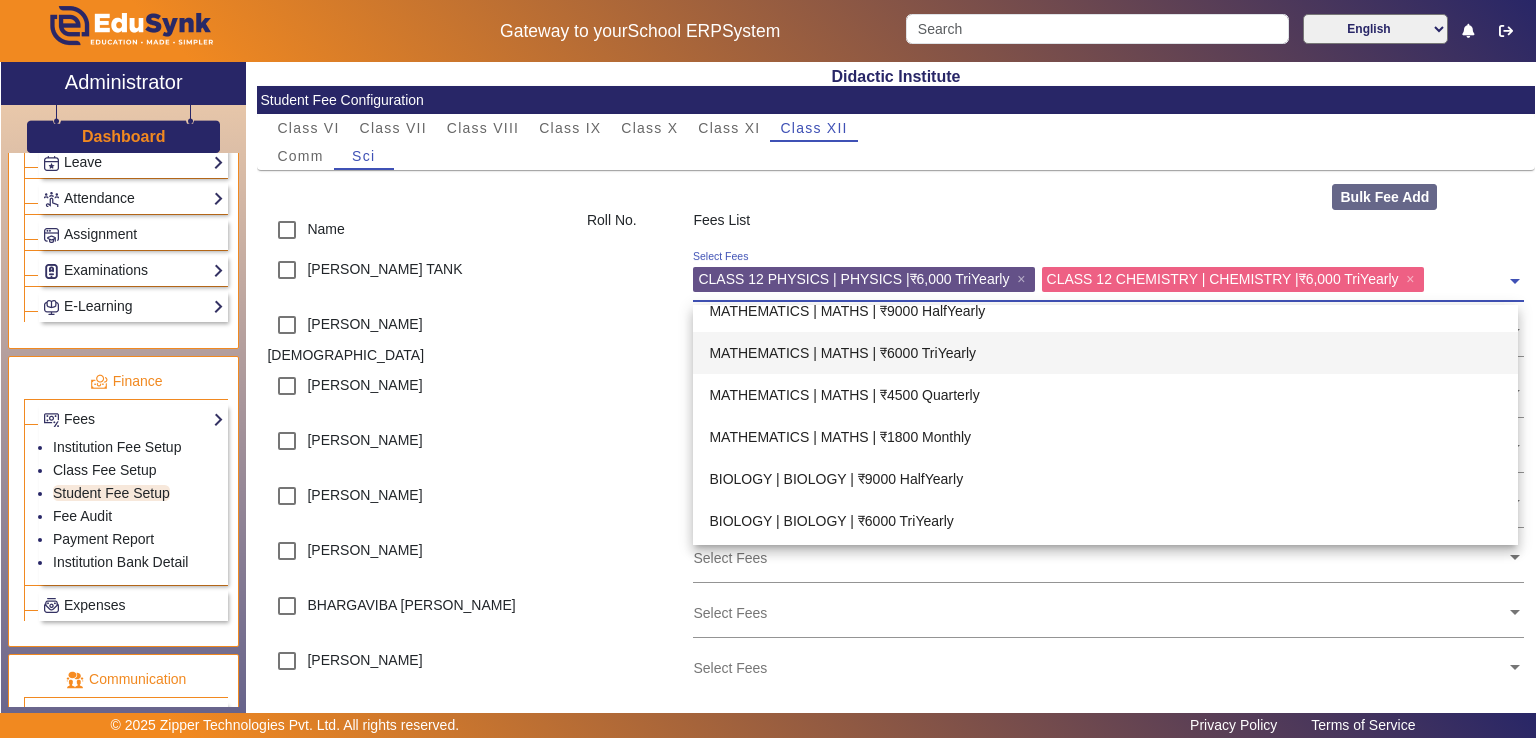click on "MATHEMATICS | MATHS | ₹6000 TriYearly" at bounding box center [1105, 353] 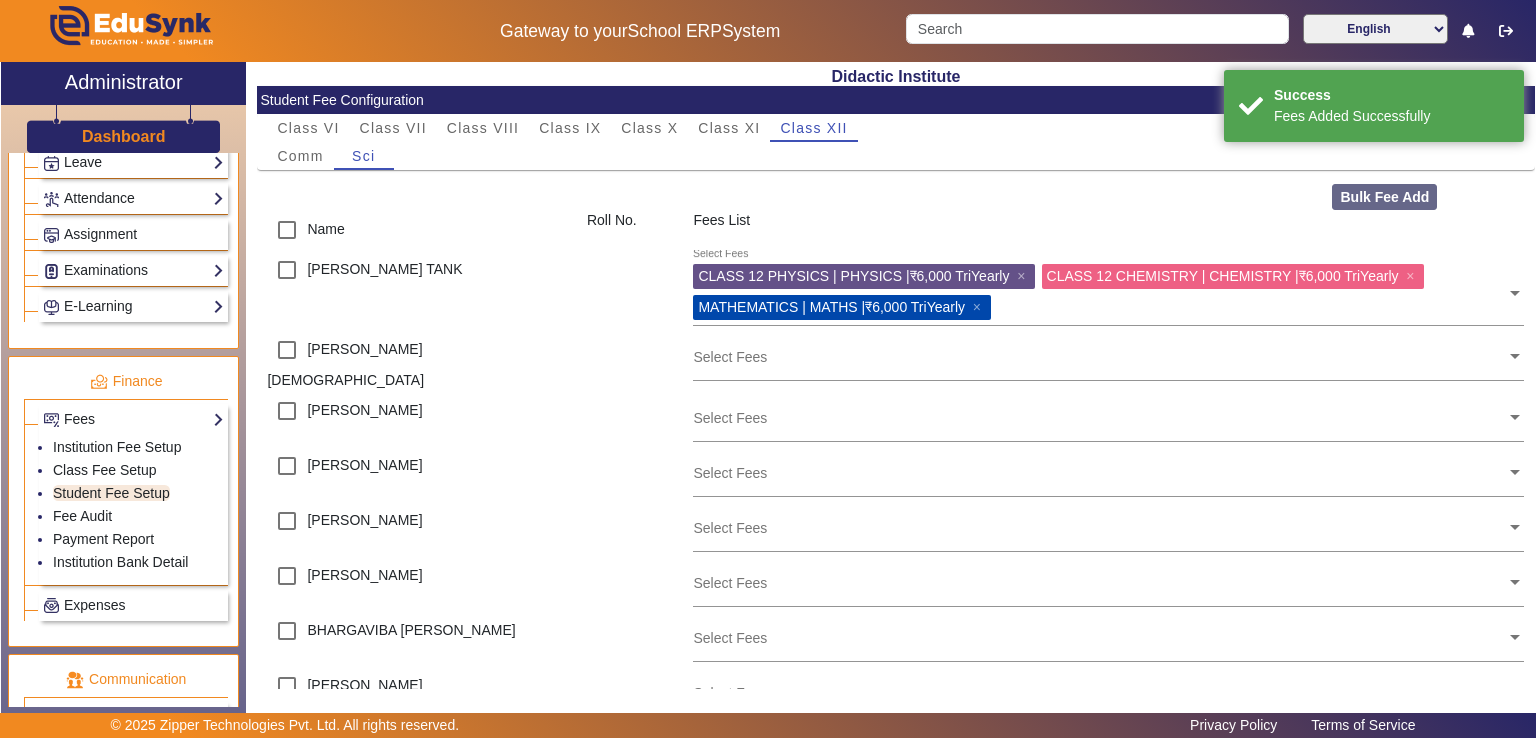 click on "Bulk Fee Add" 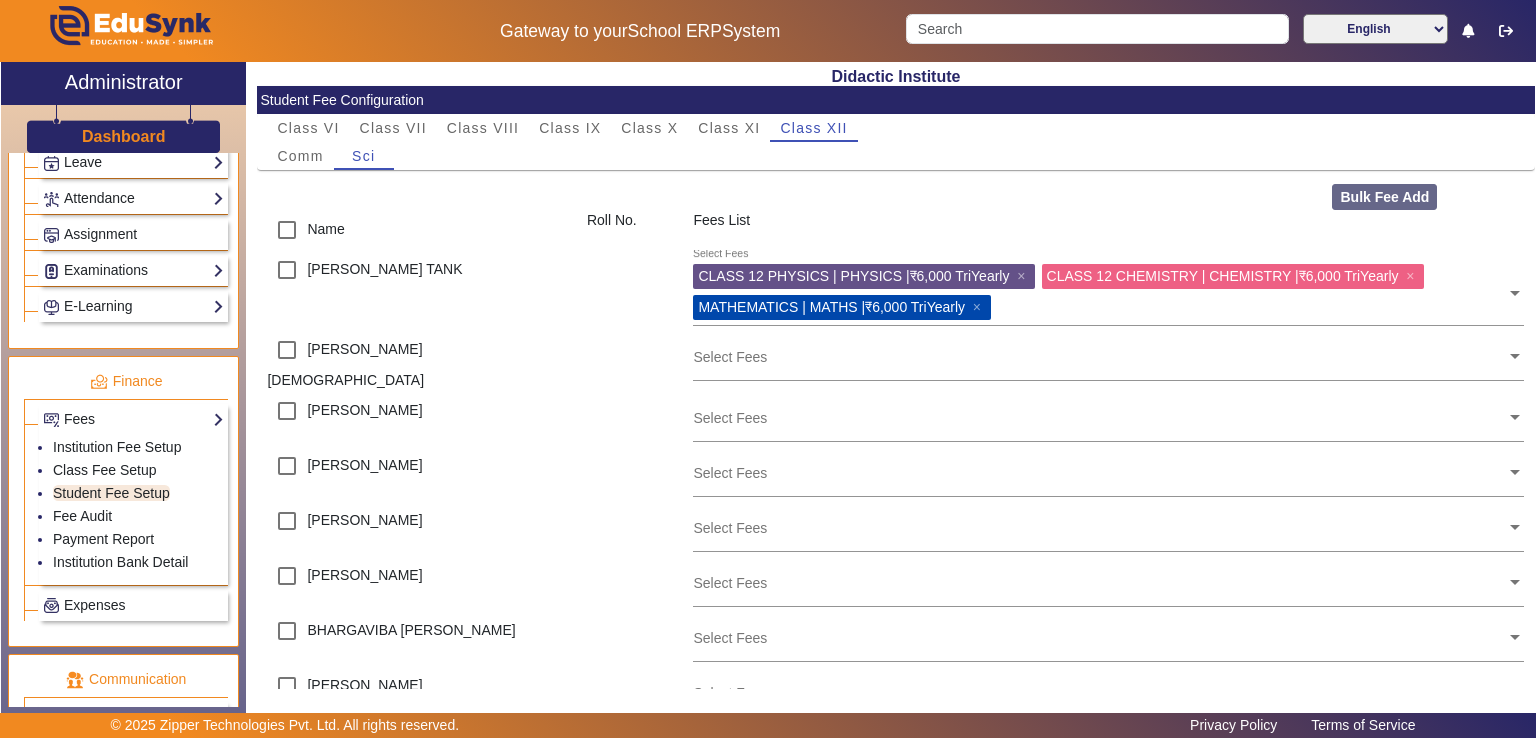 click on "Fees List" 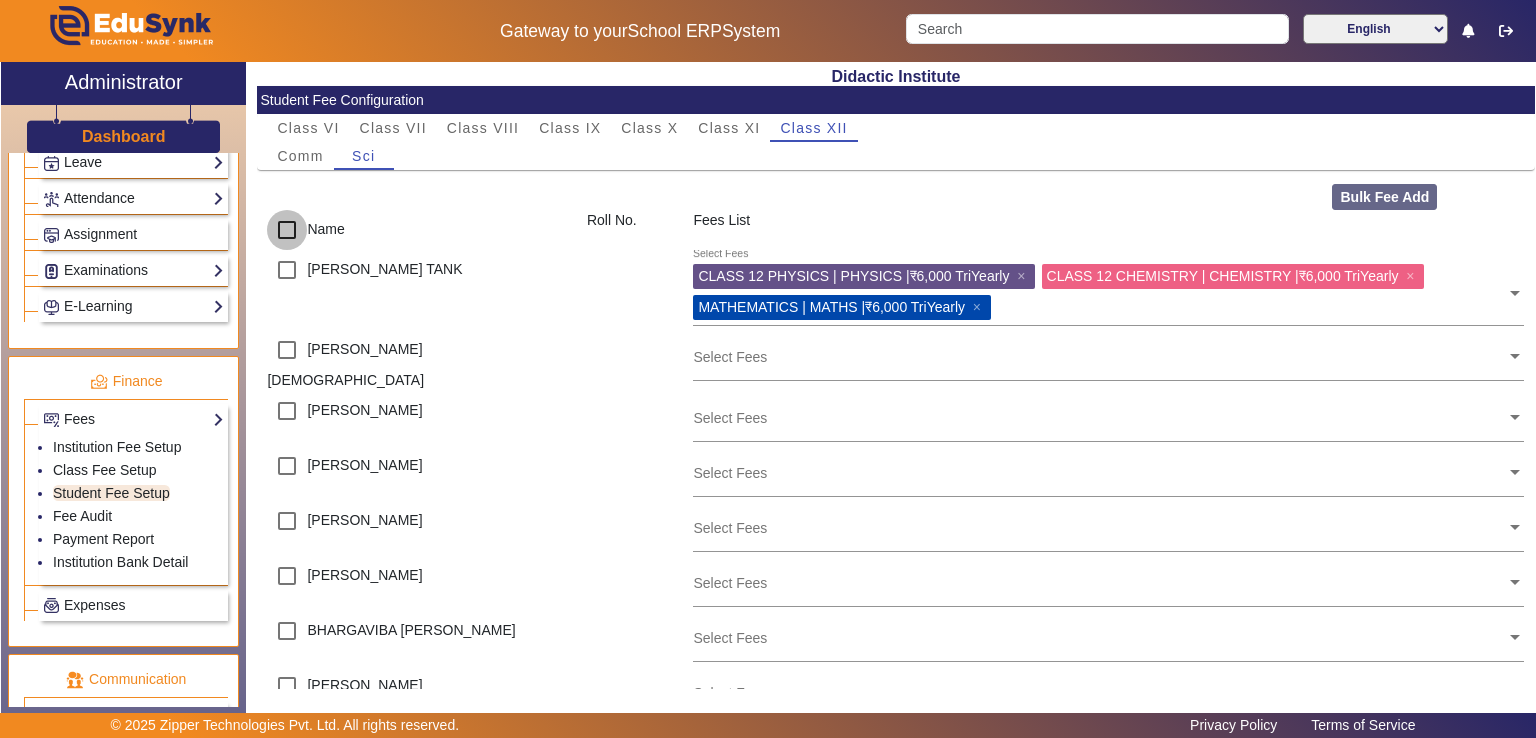 click at bounding box center (287, 230) 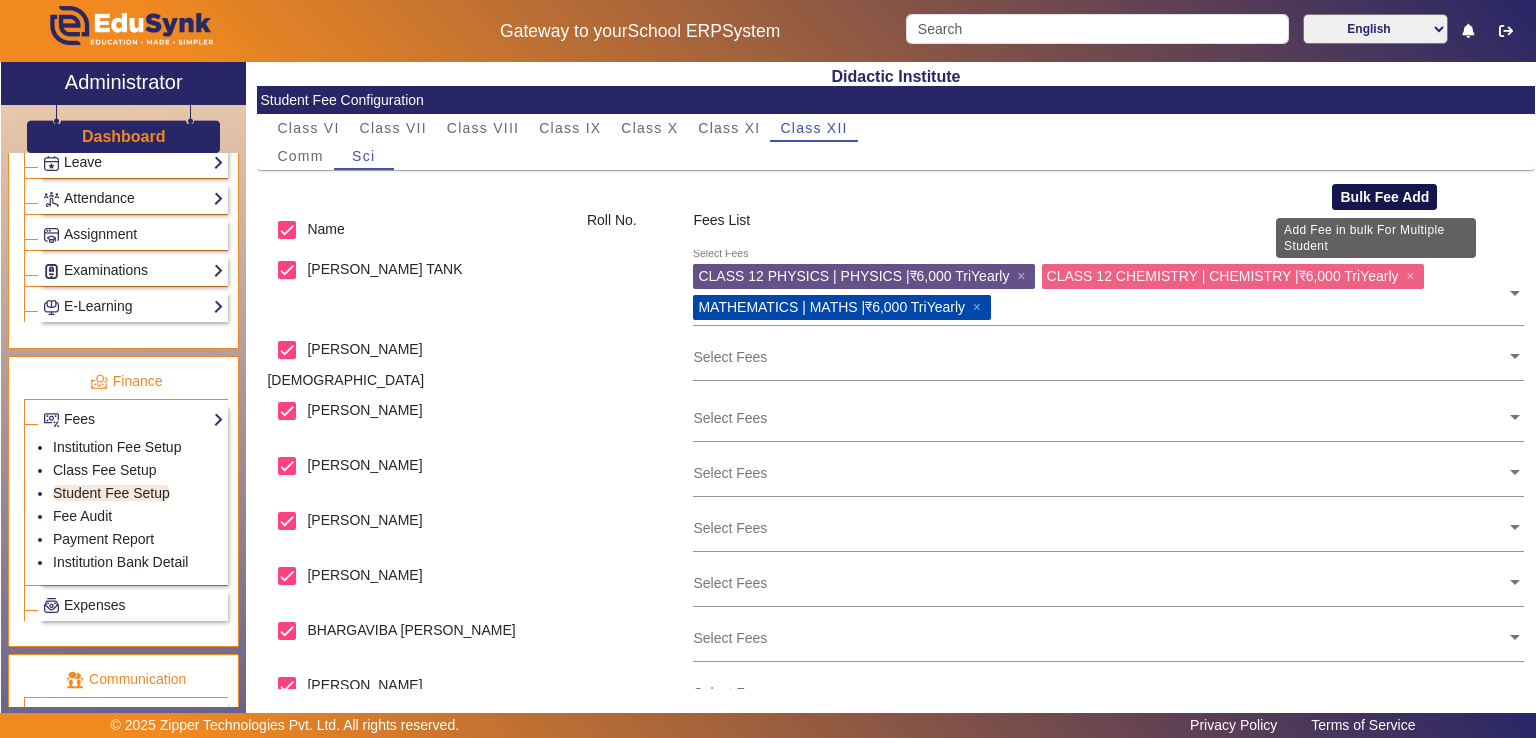 click on "Bulk Fee Add" 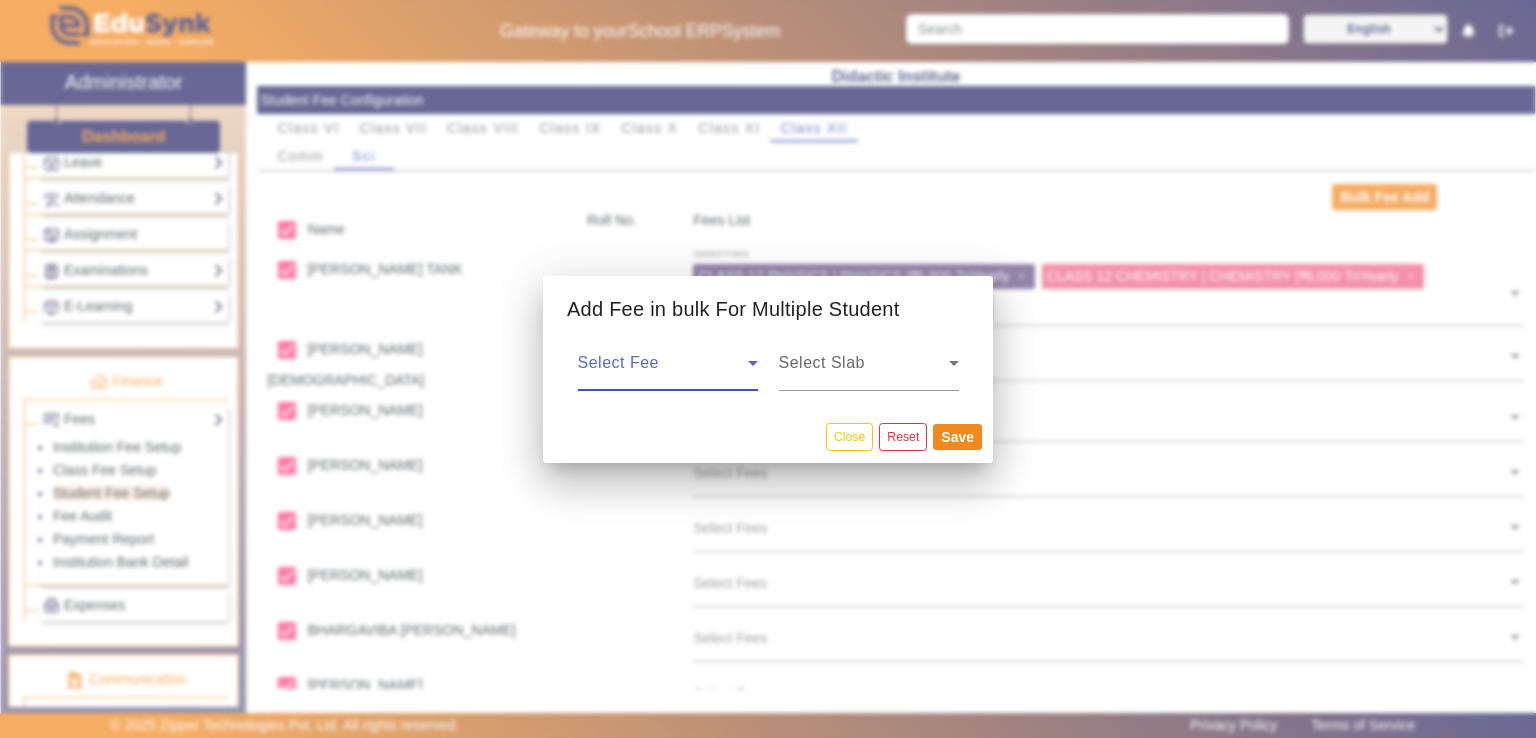 click 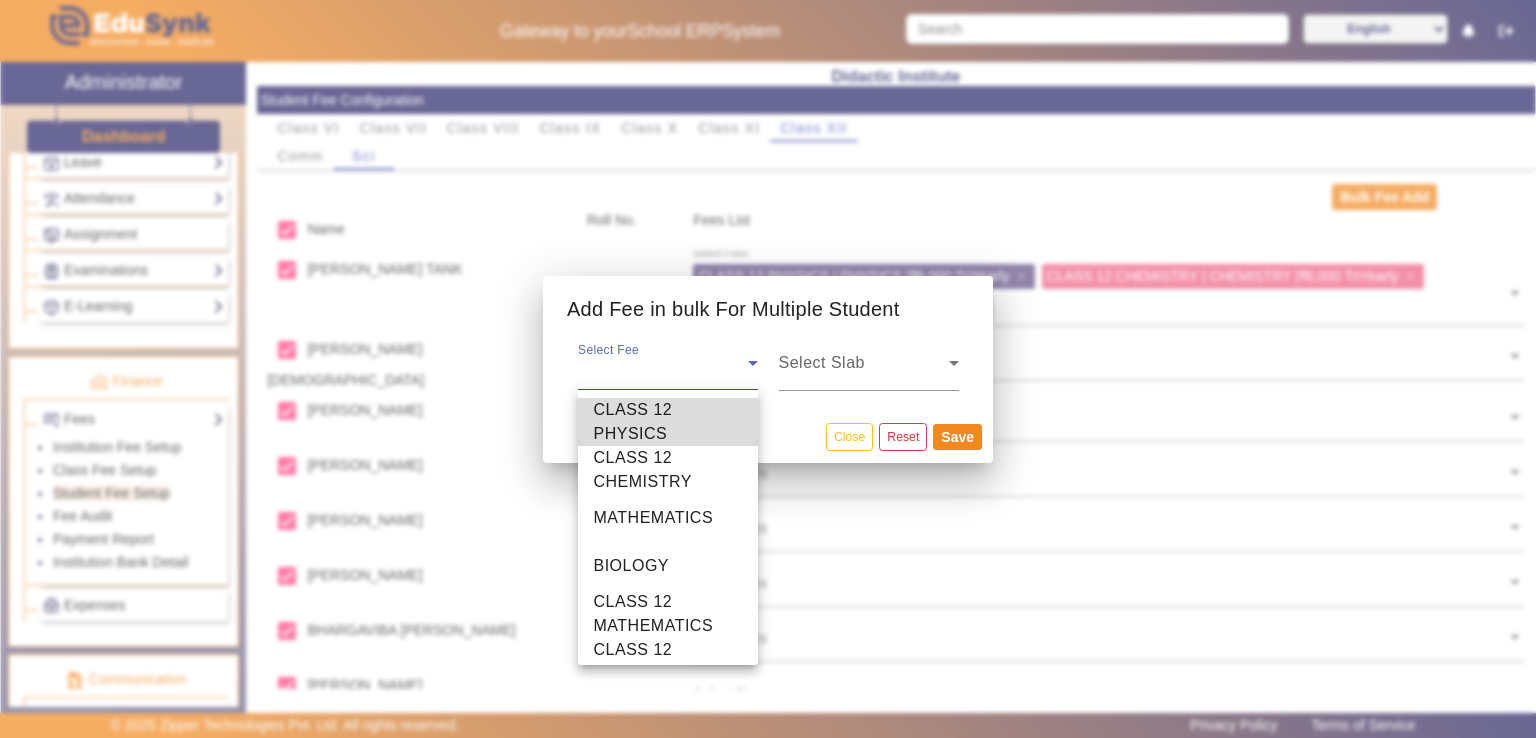 click on "CLASS 12 PHYSICS" at bounding box center [668, 422] 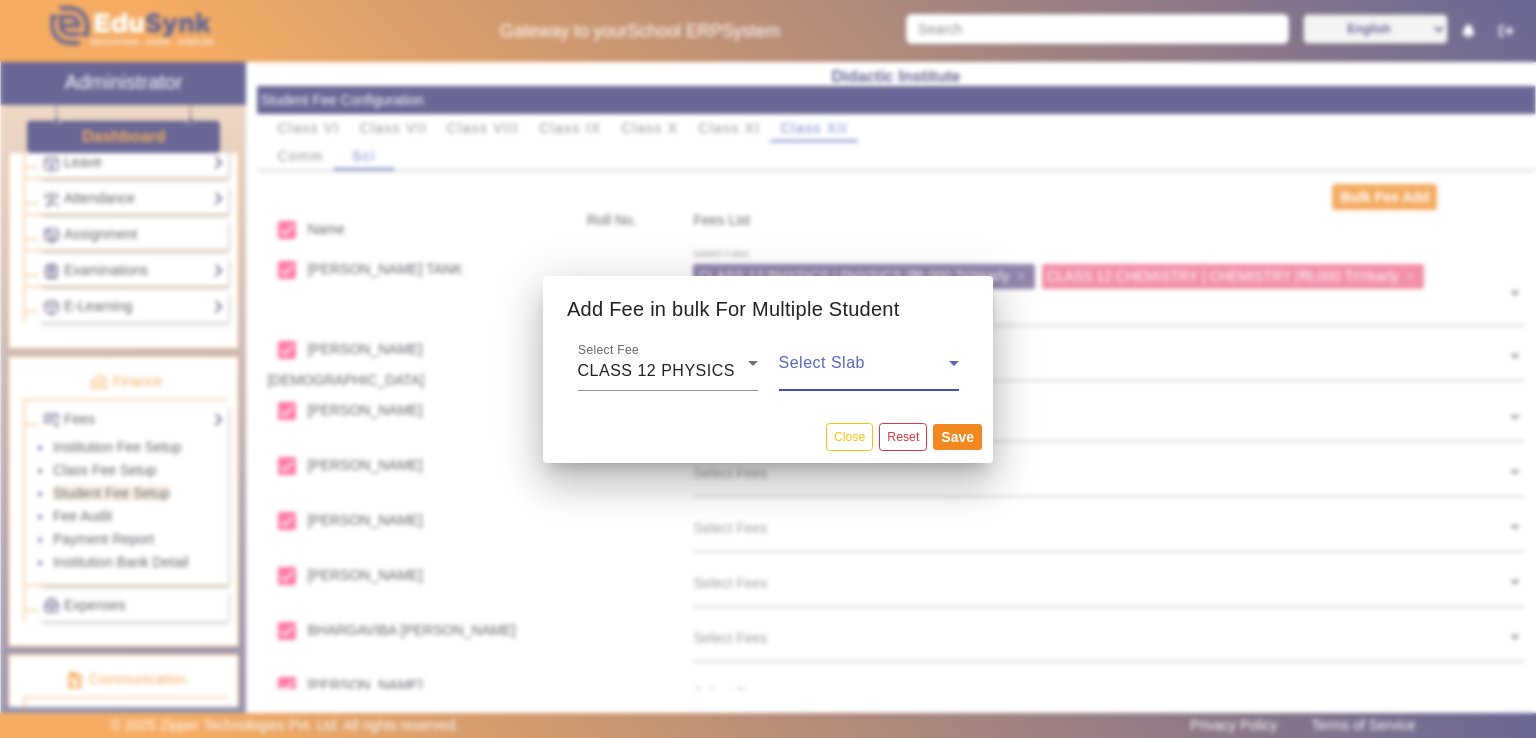 click at bounding box center (864, 371) 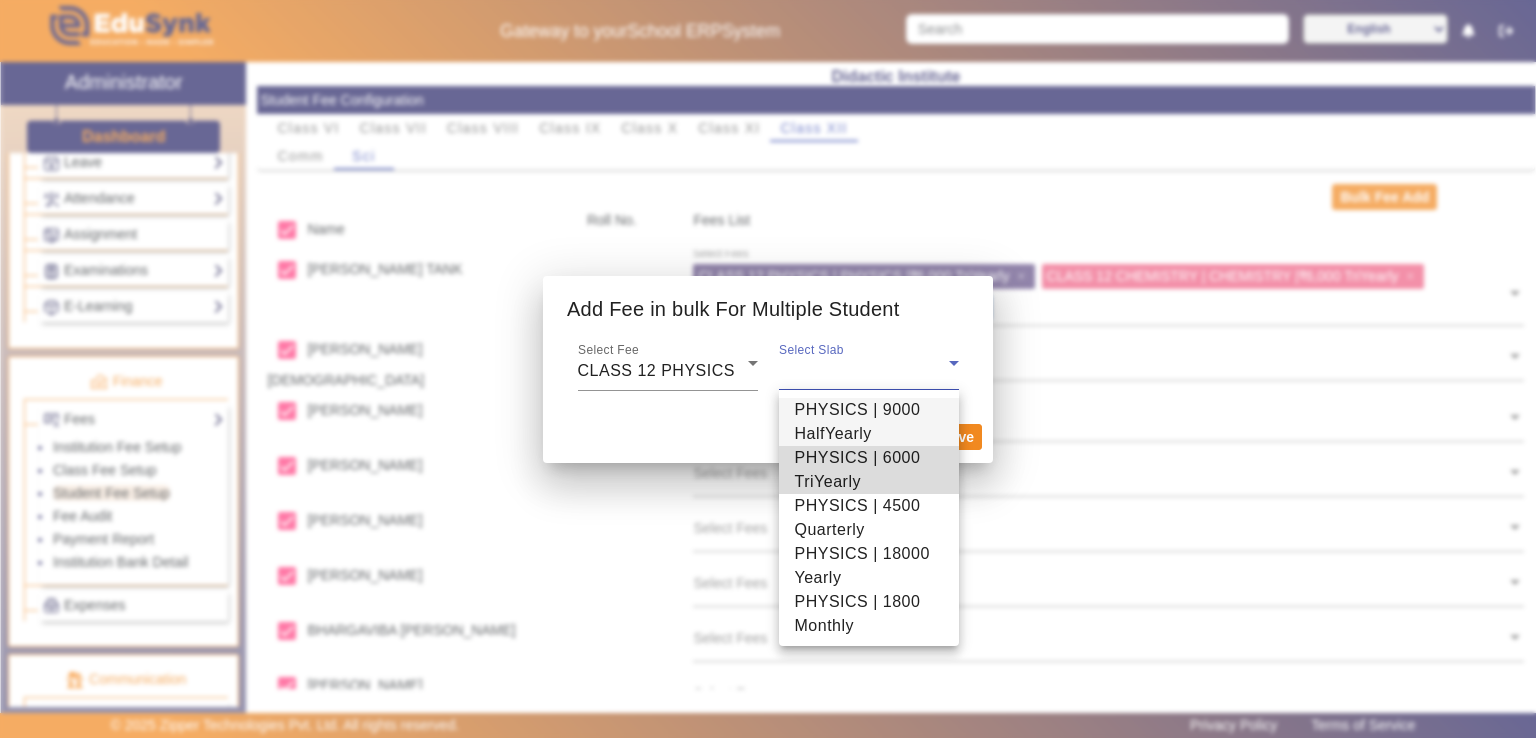 click on "PHYSICS | 6000 TriYearly" at bounding box center [869, 470] 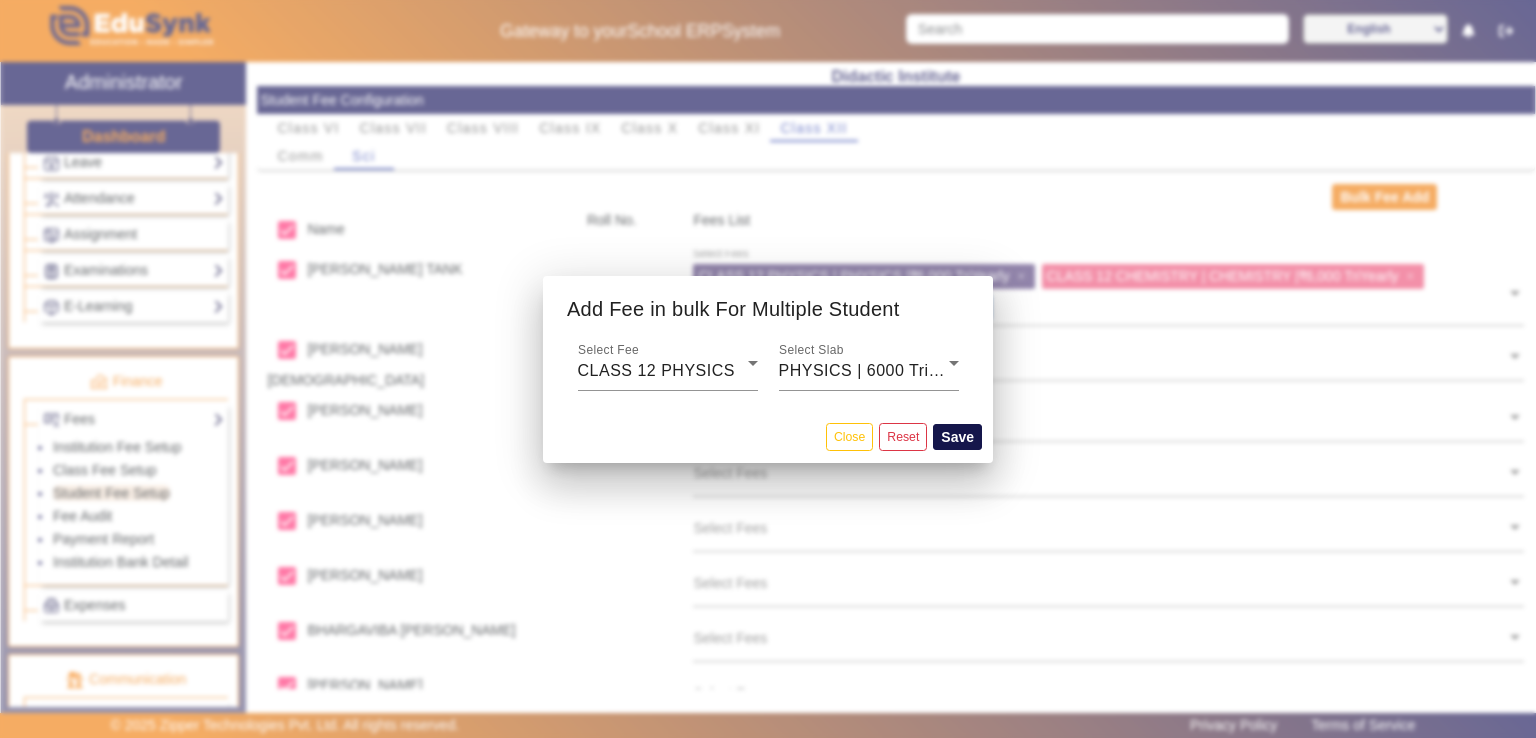 click on "Save" 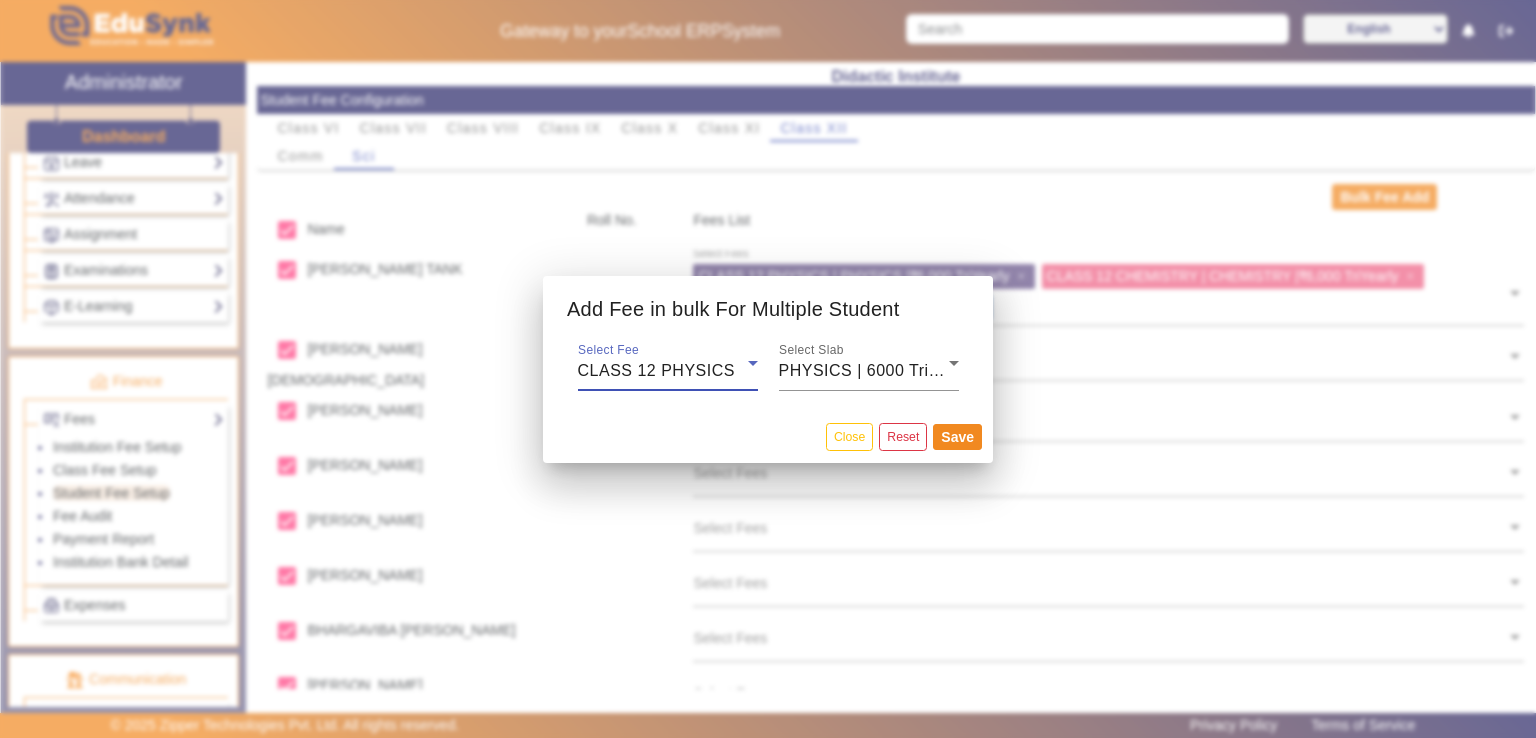click on "CLASS 12 PHYSICS" at bounding box center (656, 370) 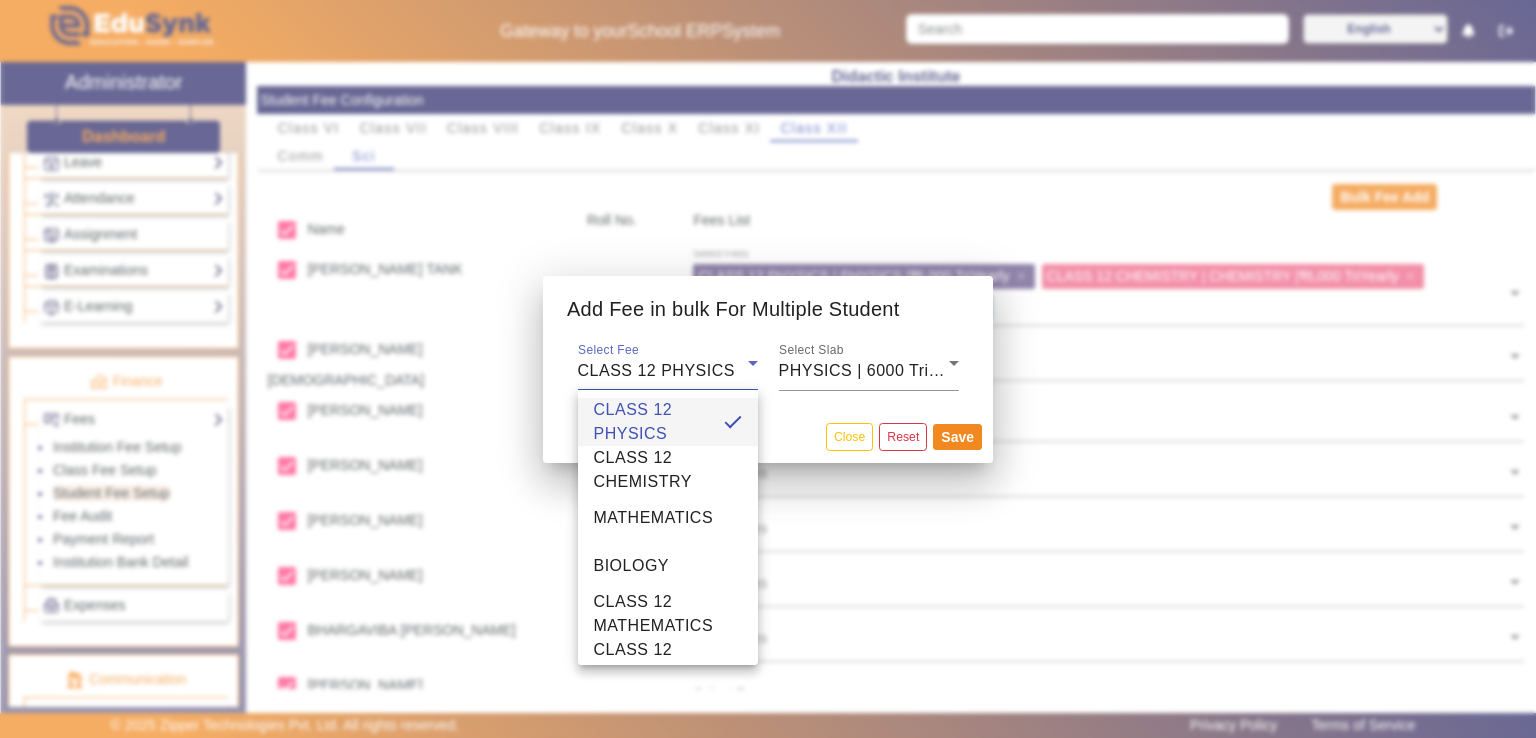 click at bounding box center (768, 369) 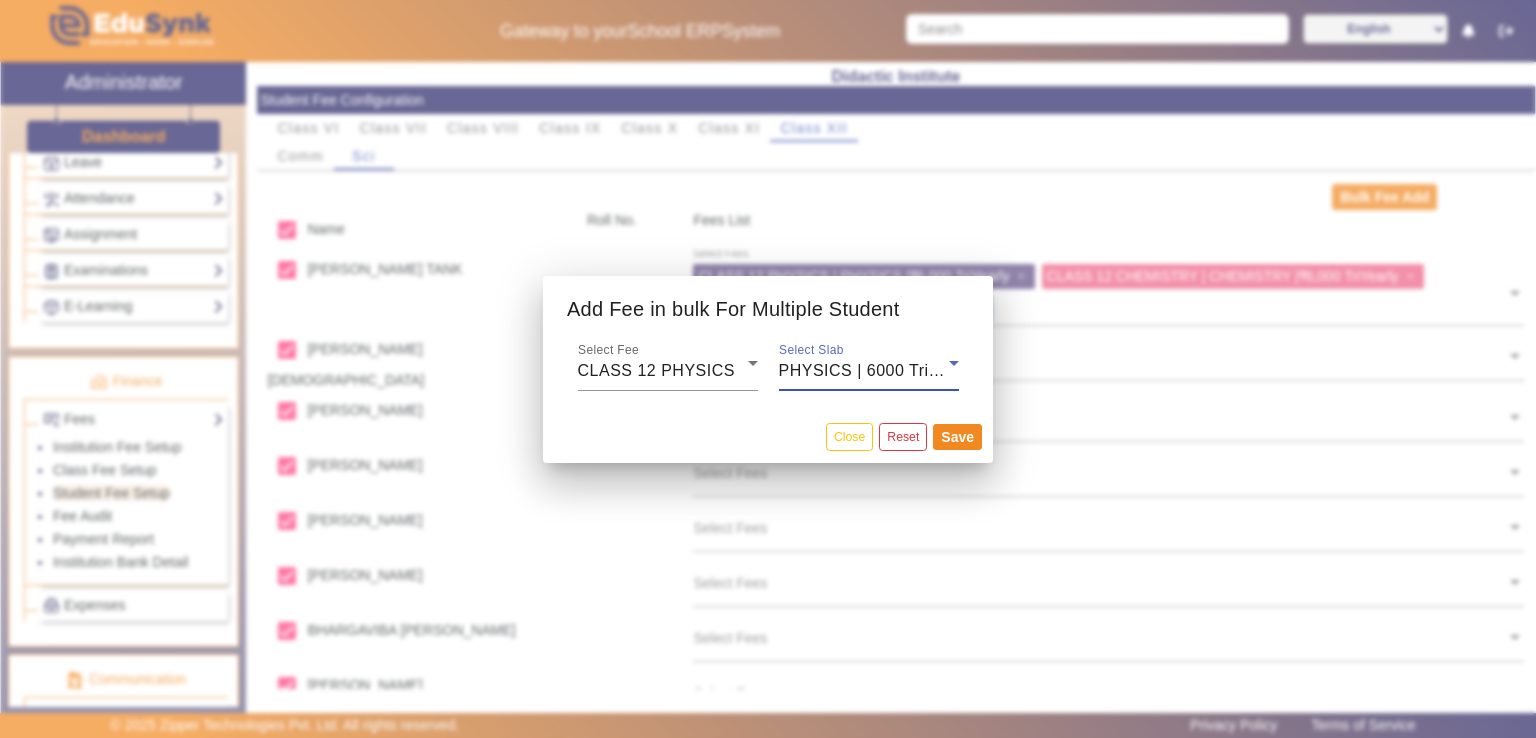 click on "PHYSICS | 6000 TriYearly" at bounding box center [877, 370] 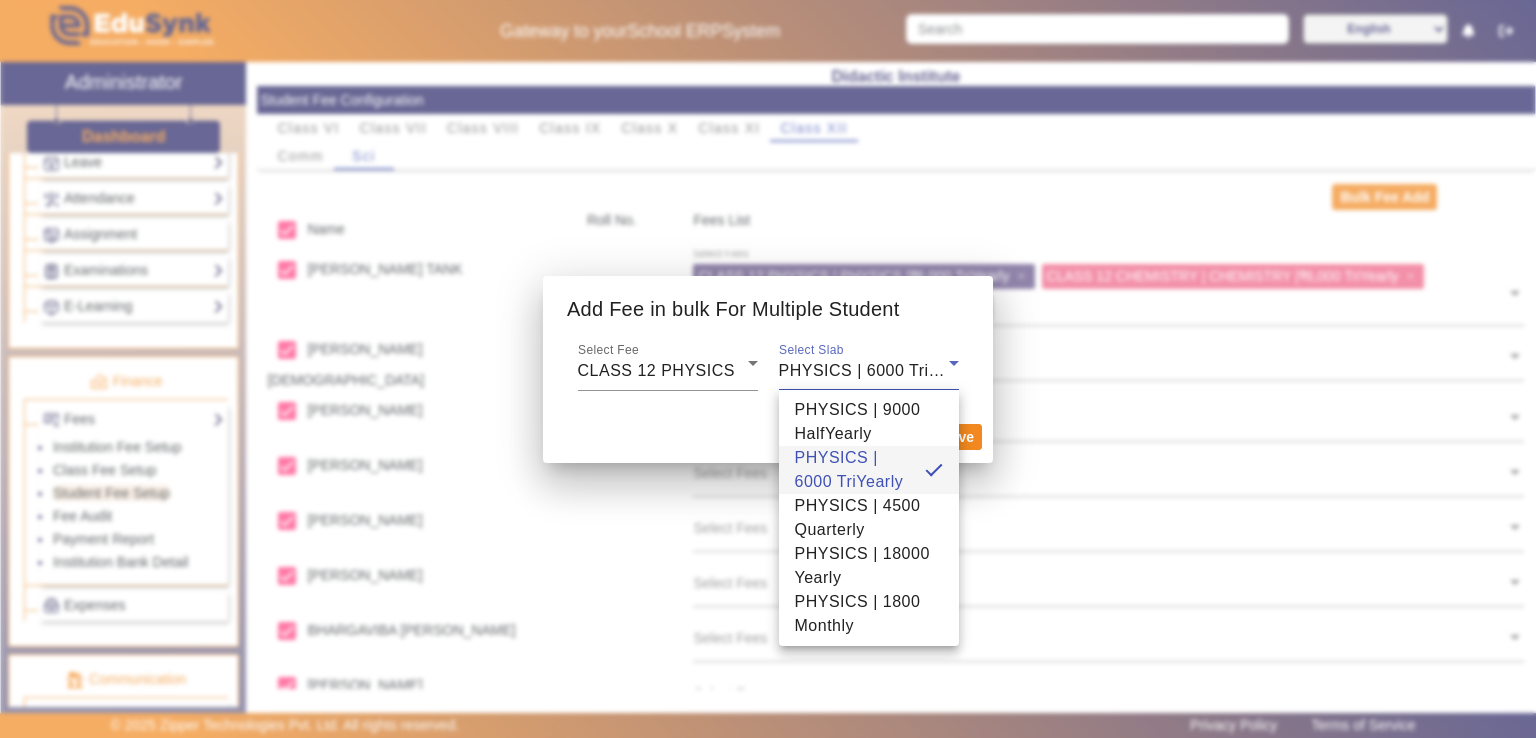 click on "PHYSICS | 6000 TriYearly" at bounding box center [852, 470] 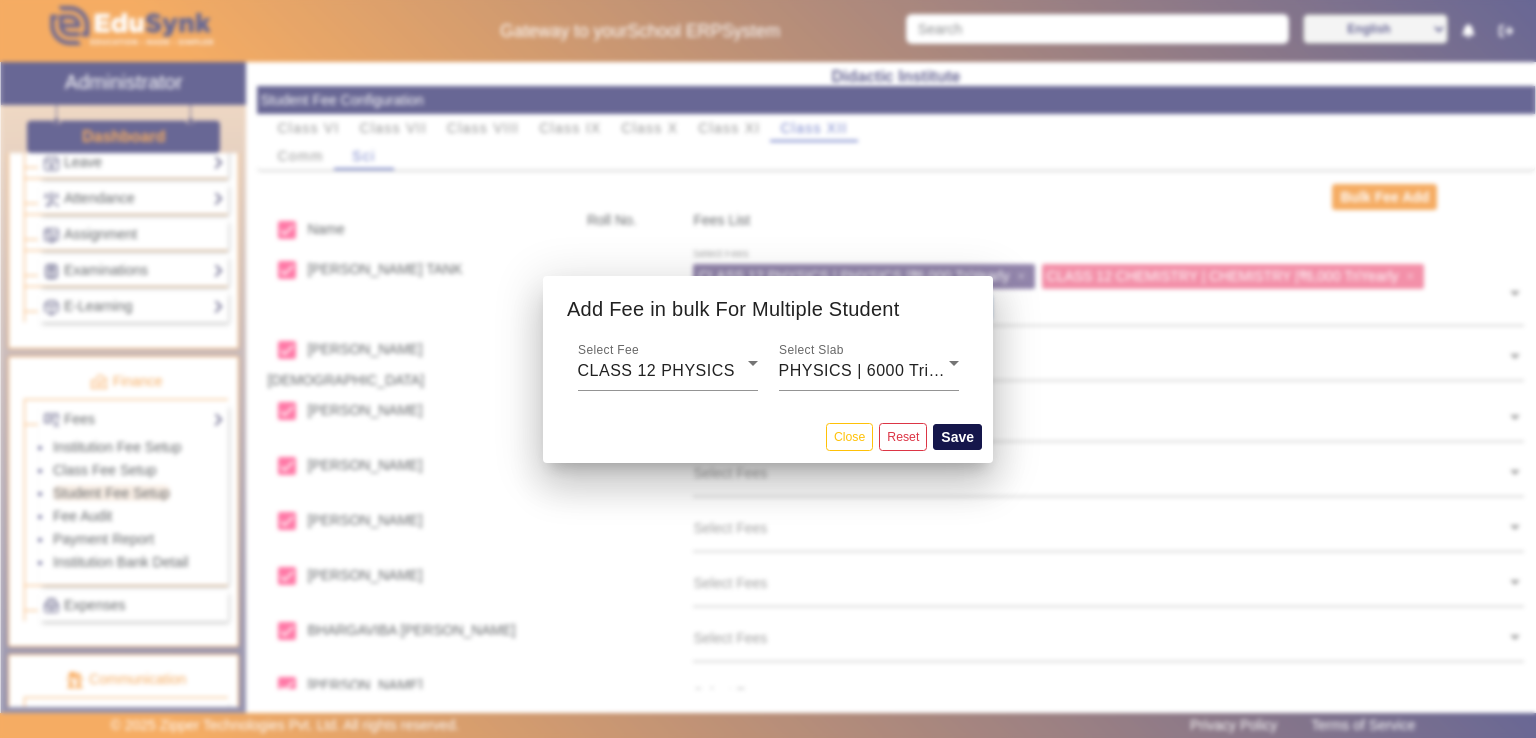 click on "Save" 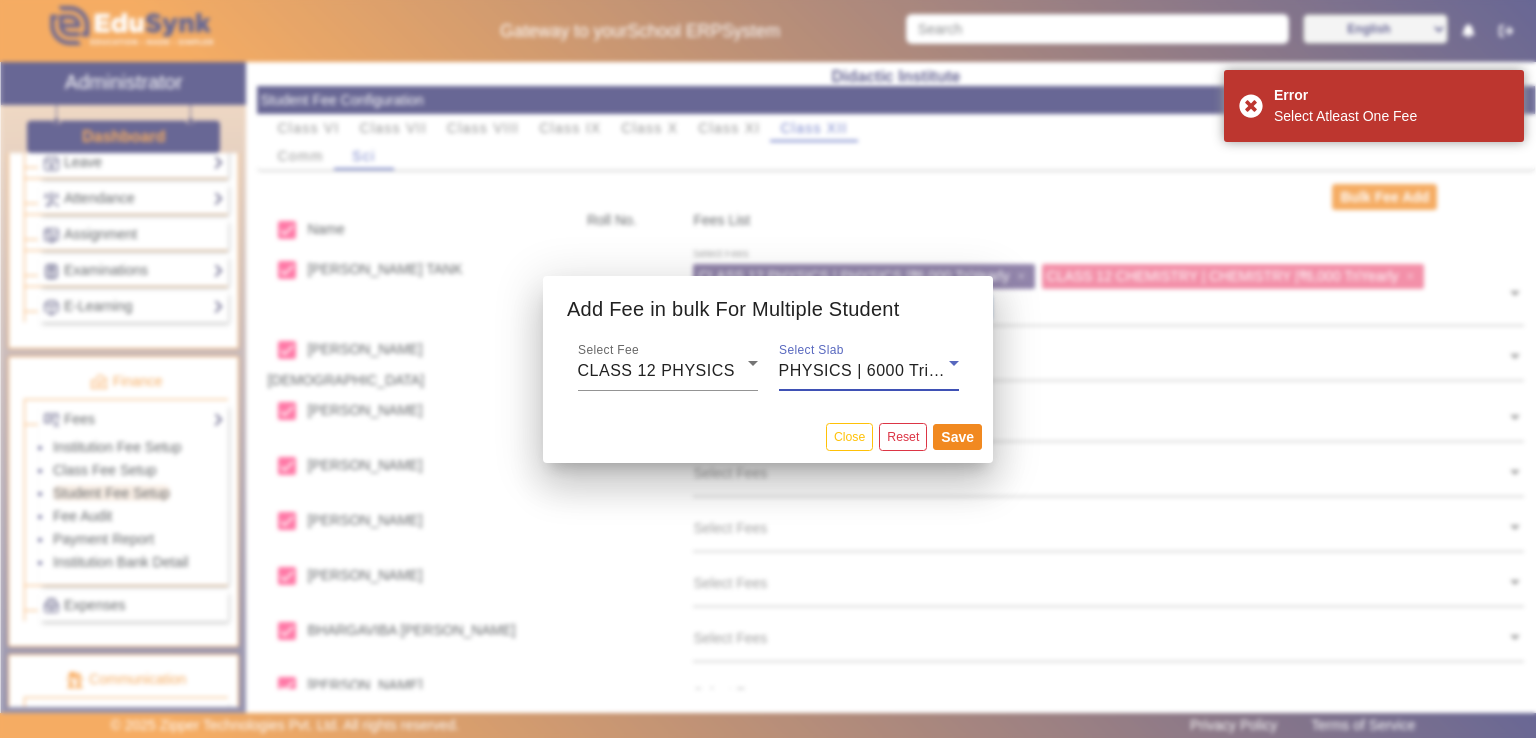 click on "PHYSICS | 6000 TriYearly" at bounding box center (877, 370) 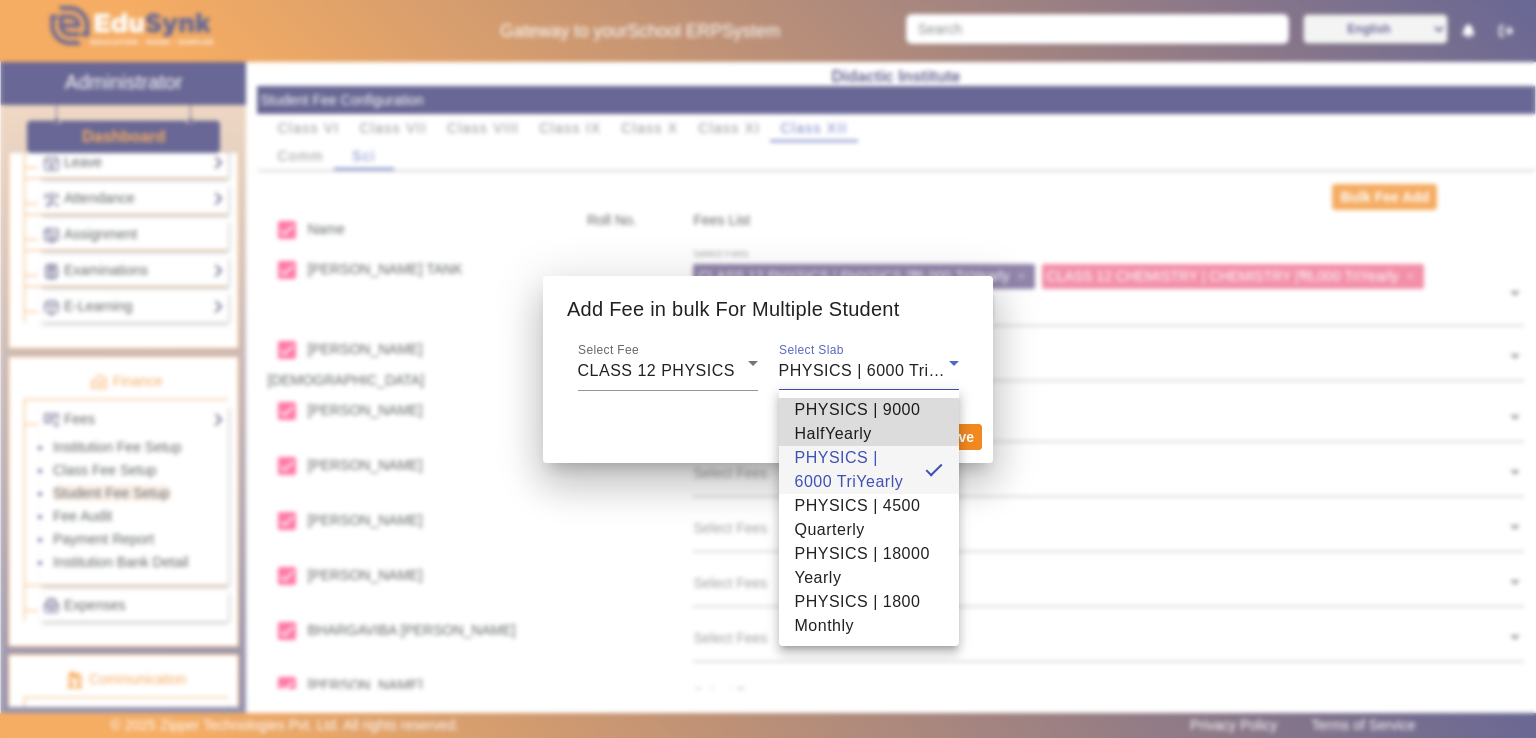 click on "PHYSICS | 9000 HalfYearly" at bounding box center [869, 422] 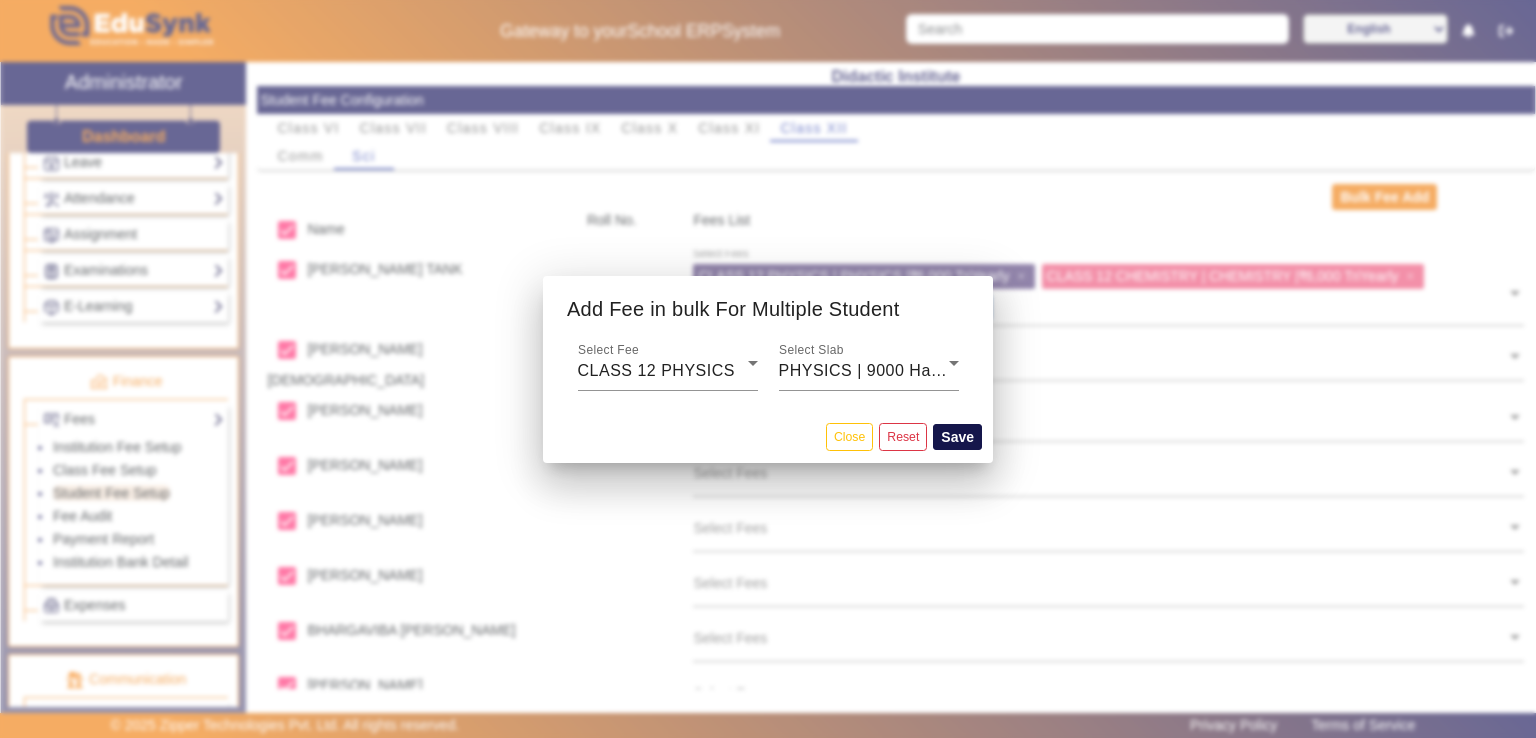click on "Save" 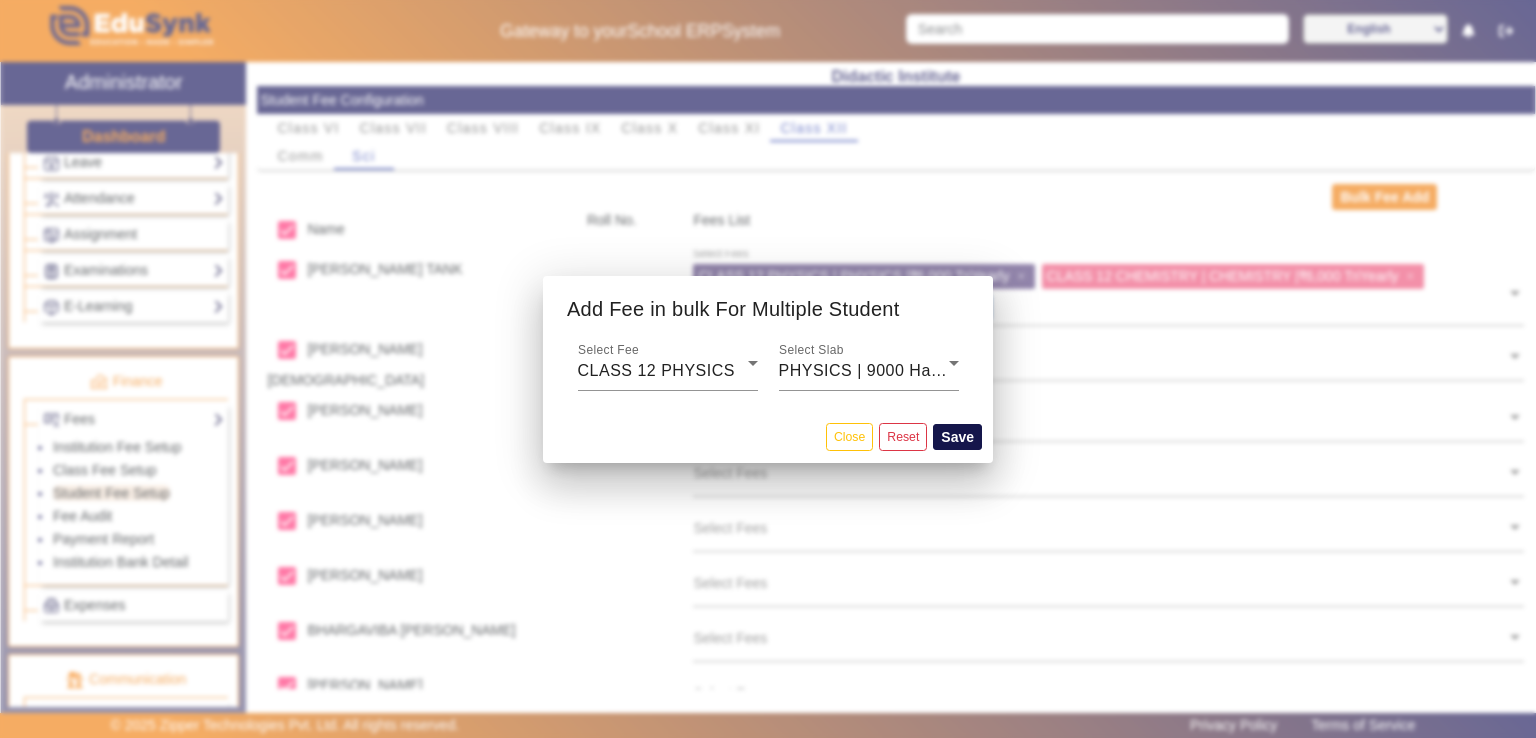 click on "Save" 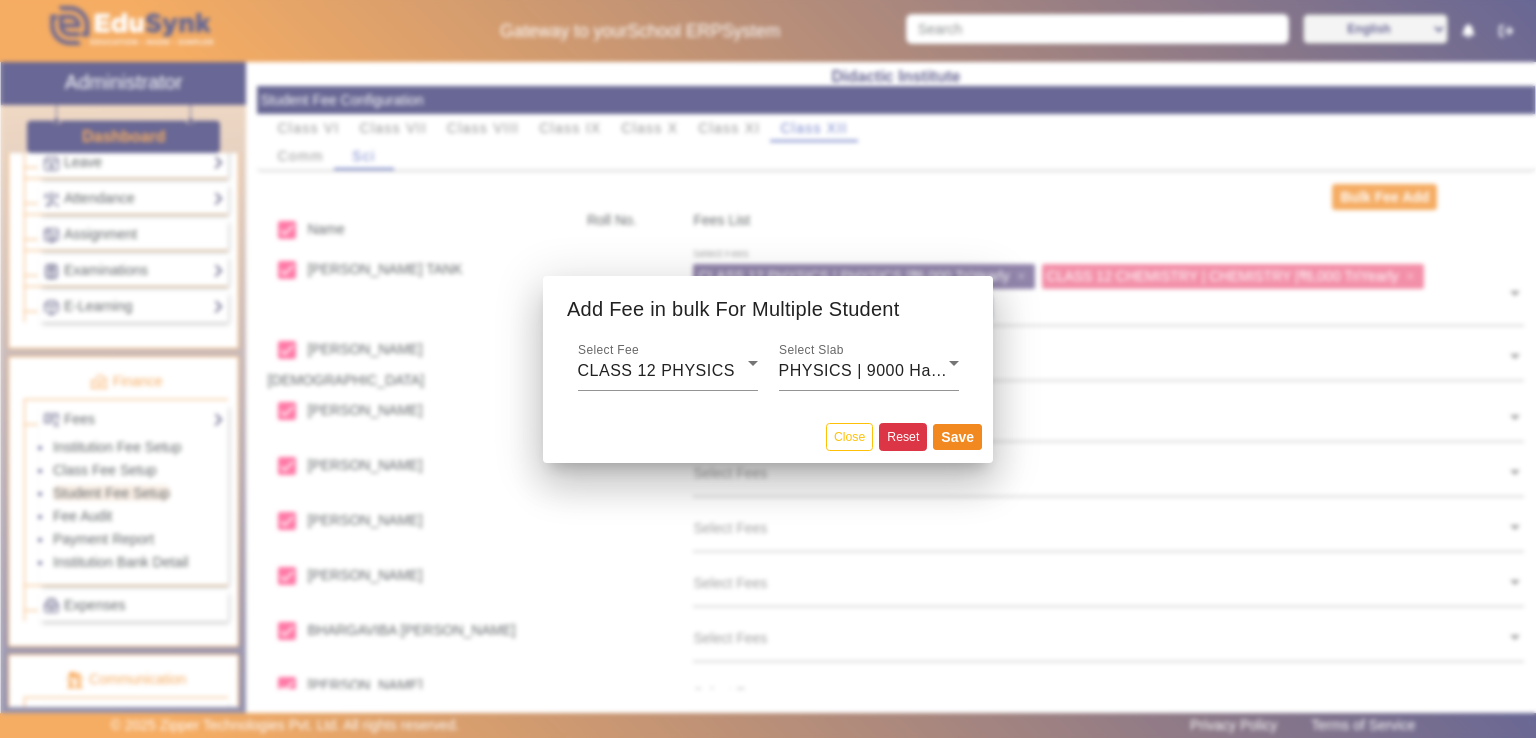 click on "Reset" 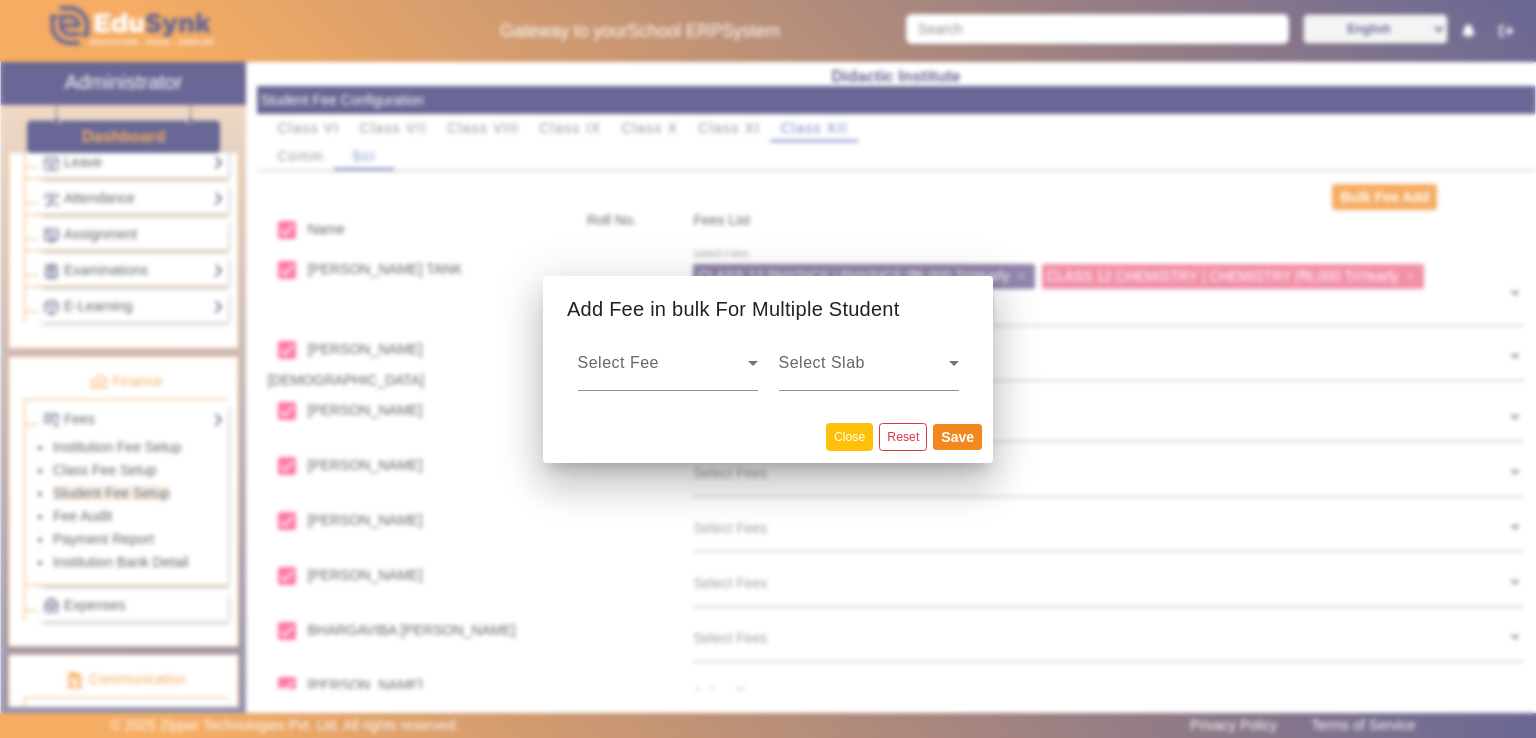 click on "Close" 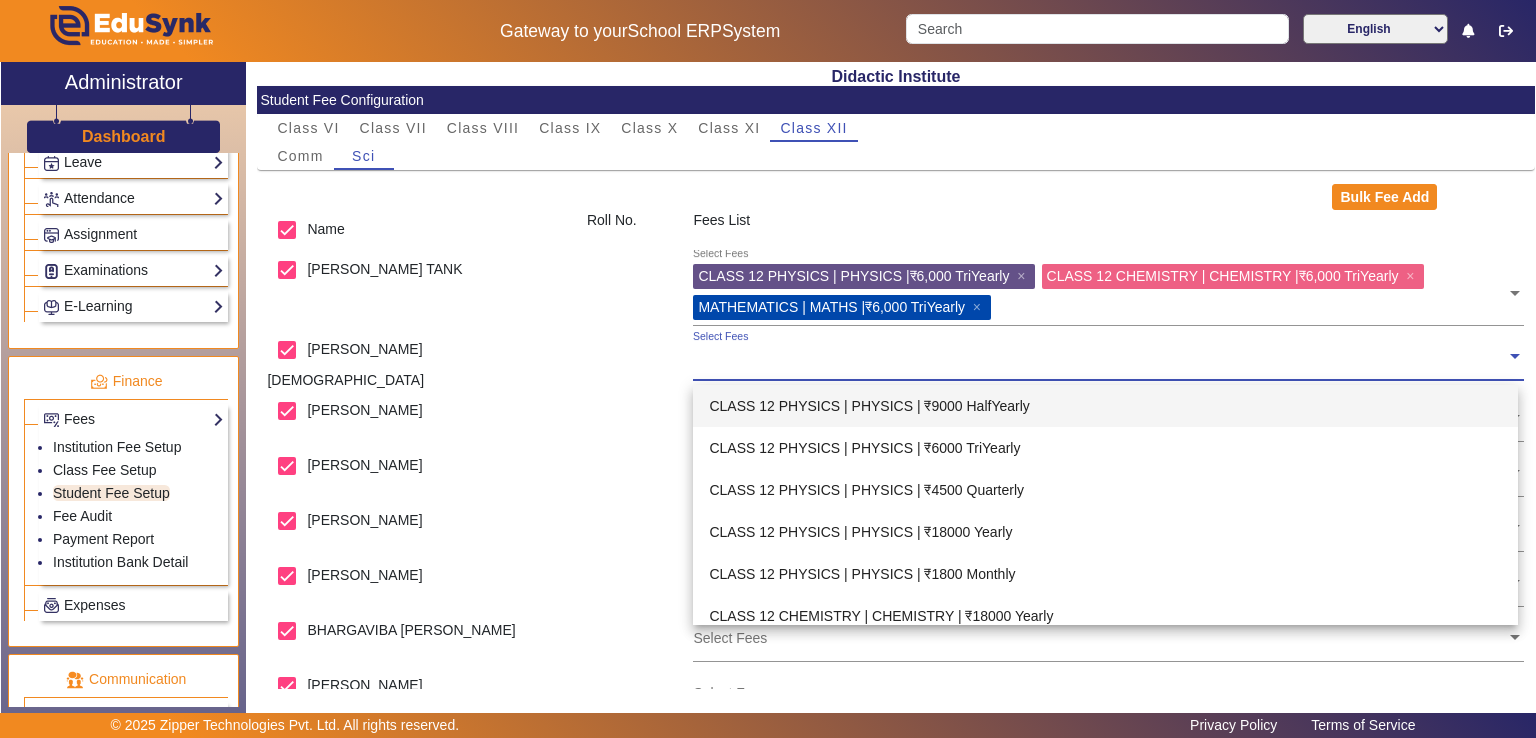 click on "Select Fees" 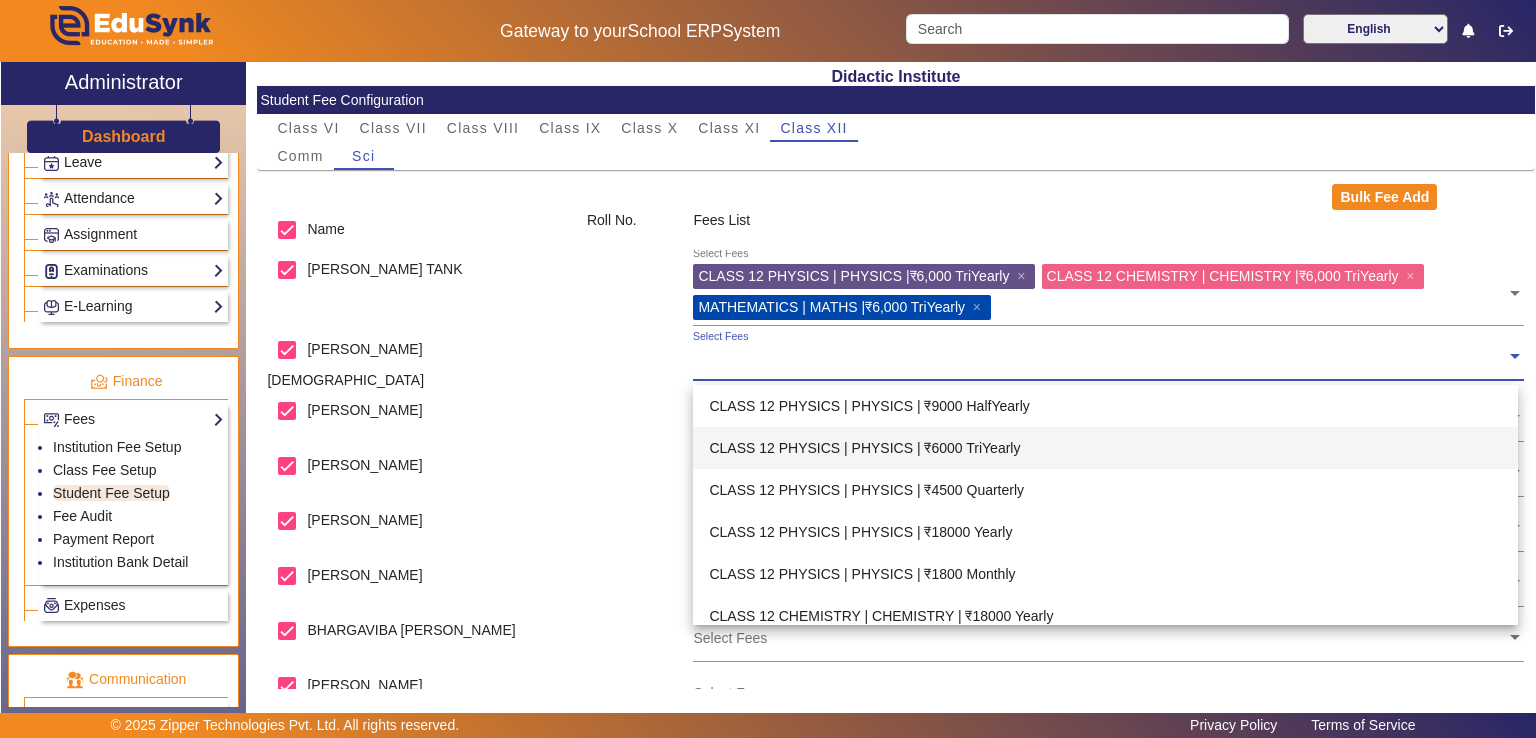 click on "CLASS 12 PHYSICS | PHYSICS | ₹6000 TriYearly" at bounding box center [1105, 448] 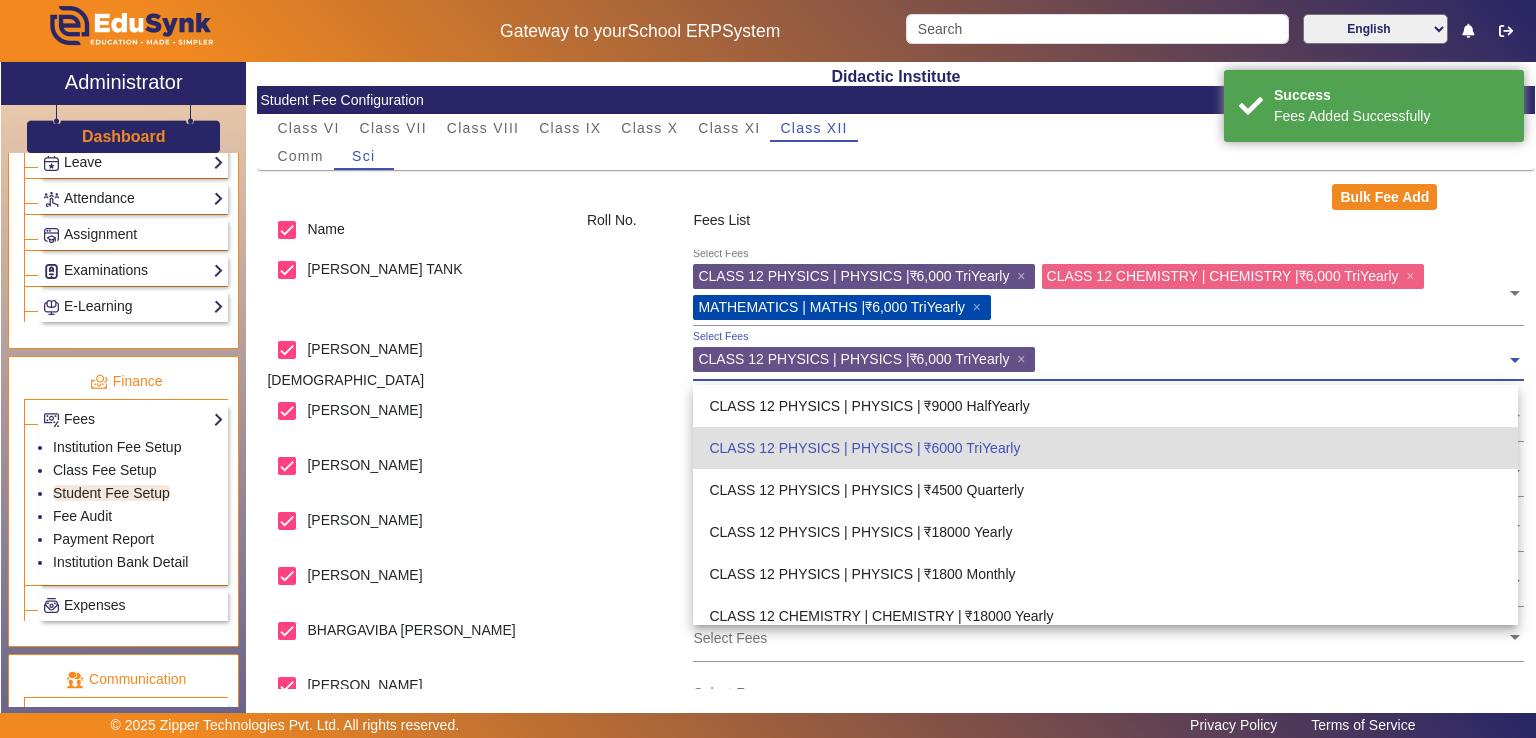 click 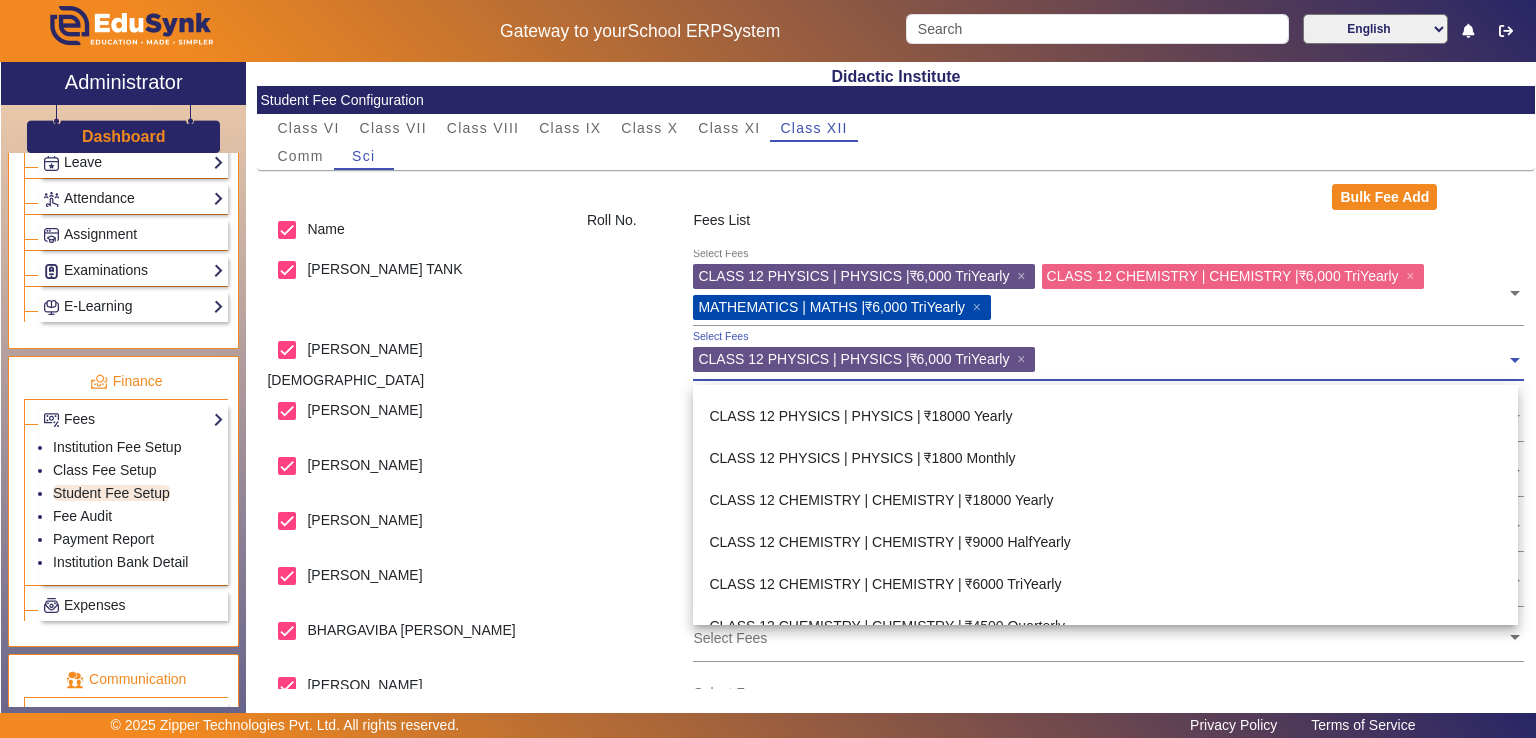 scroll, scrollTop: 121, scrollLeft: 0, axis: vertical 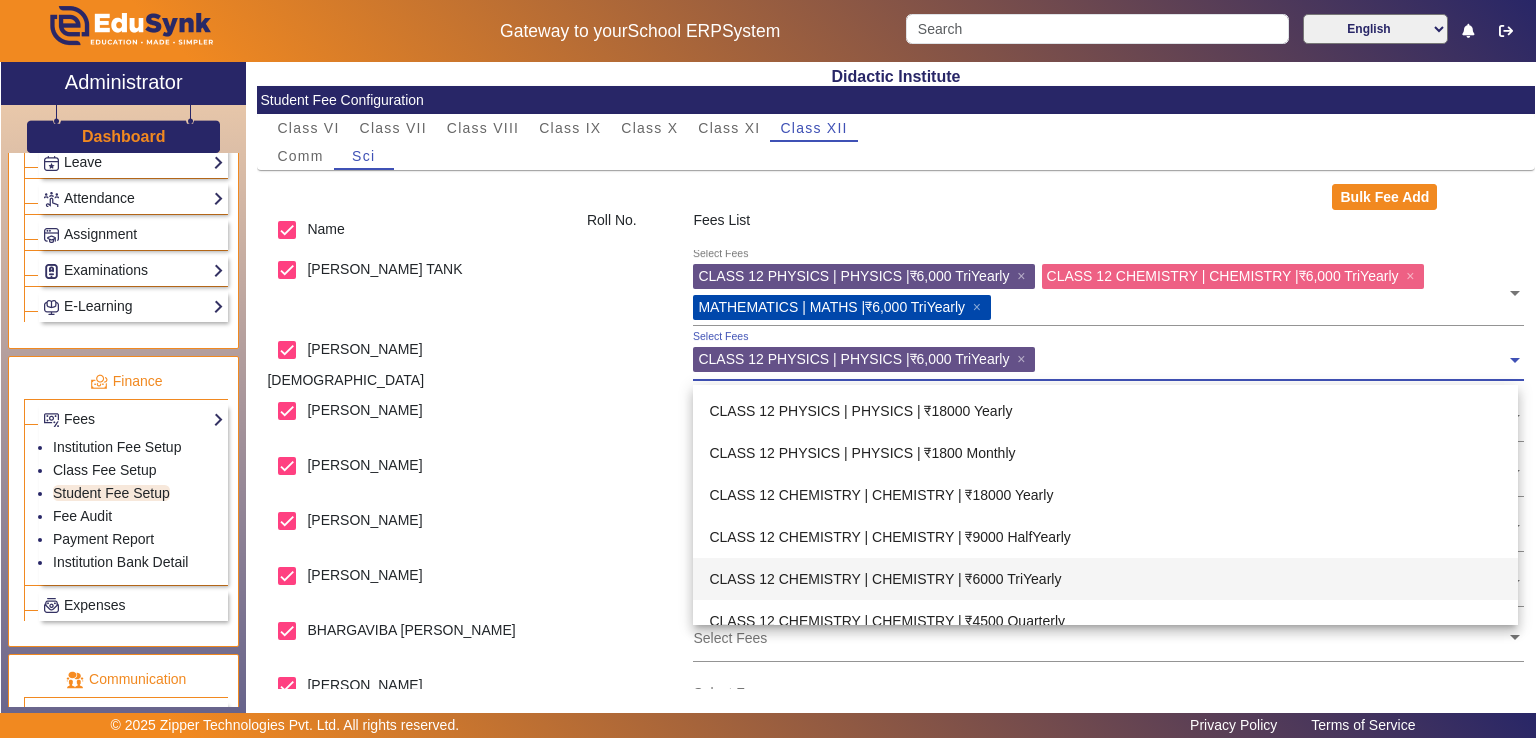 click on "CLASS 12 CHEMISTRY | CHEMISTRY | ₹6000 TriYearly" at bounding box center (1105, 579) 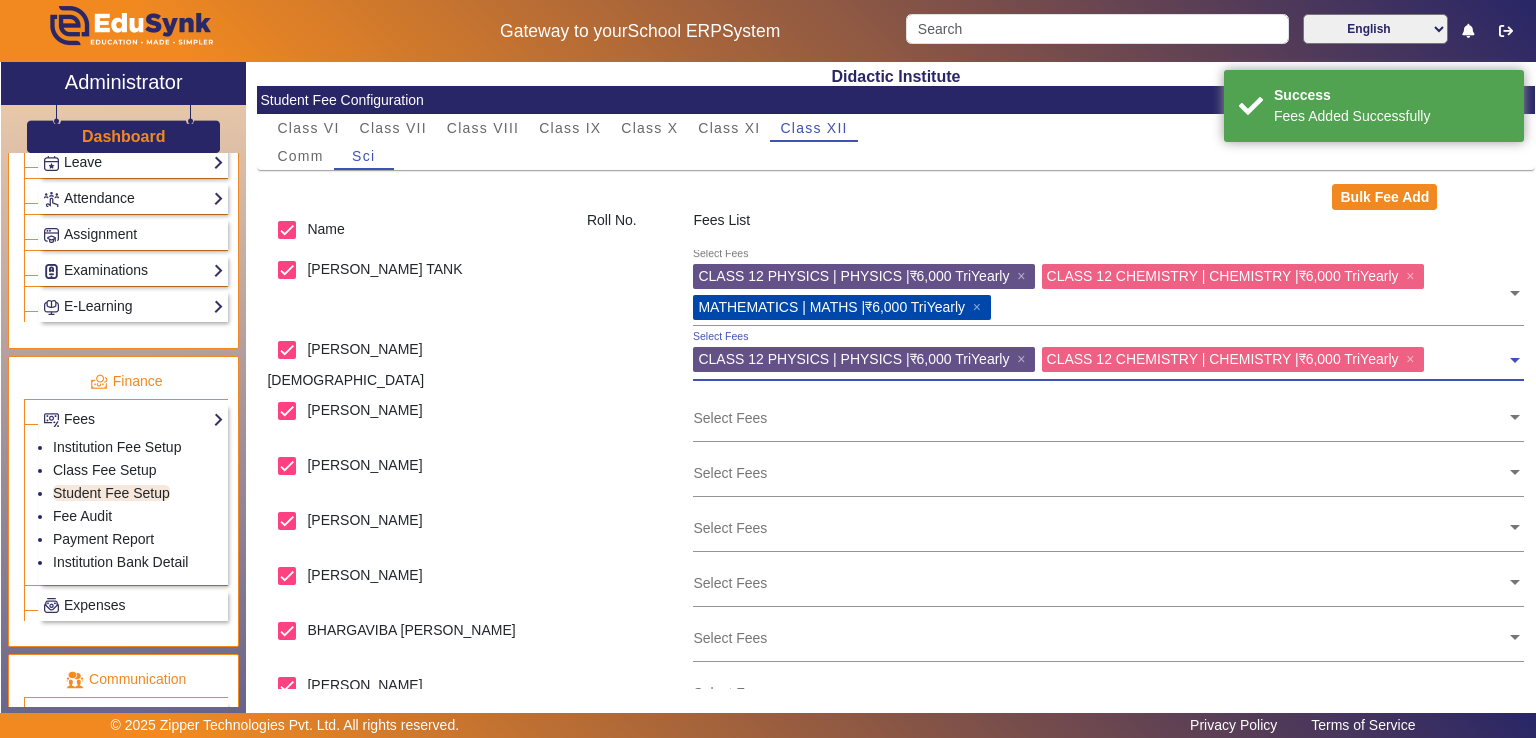 click 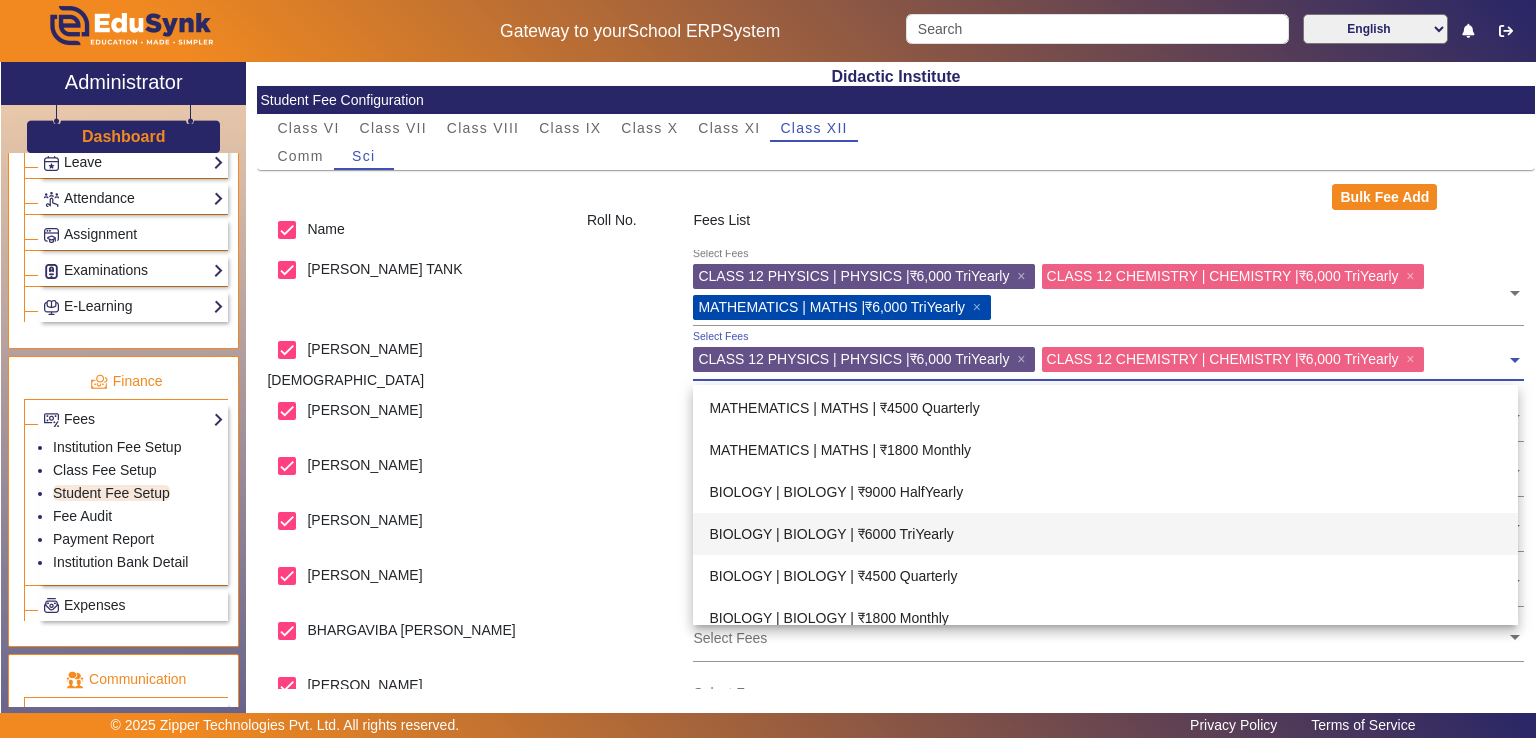 scroll, scrollTop: 532, scrollLeft: 0, axis: vertical 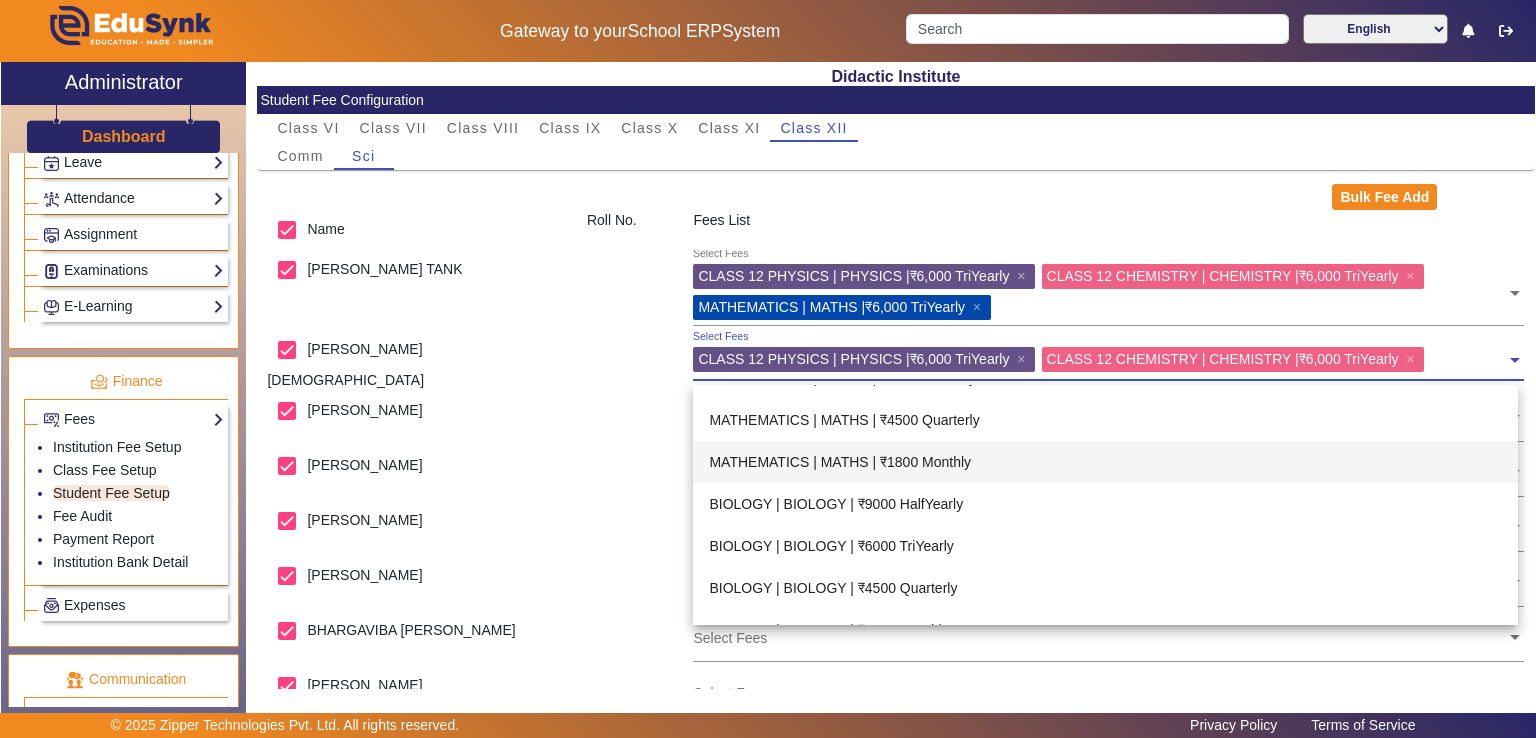 click on "MATHEMATICS | MATHS | ₹1800 Monthly" at bounding box center (1105, 462) 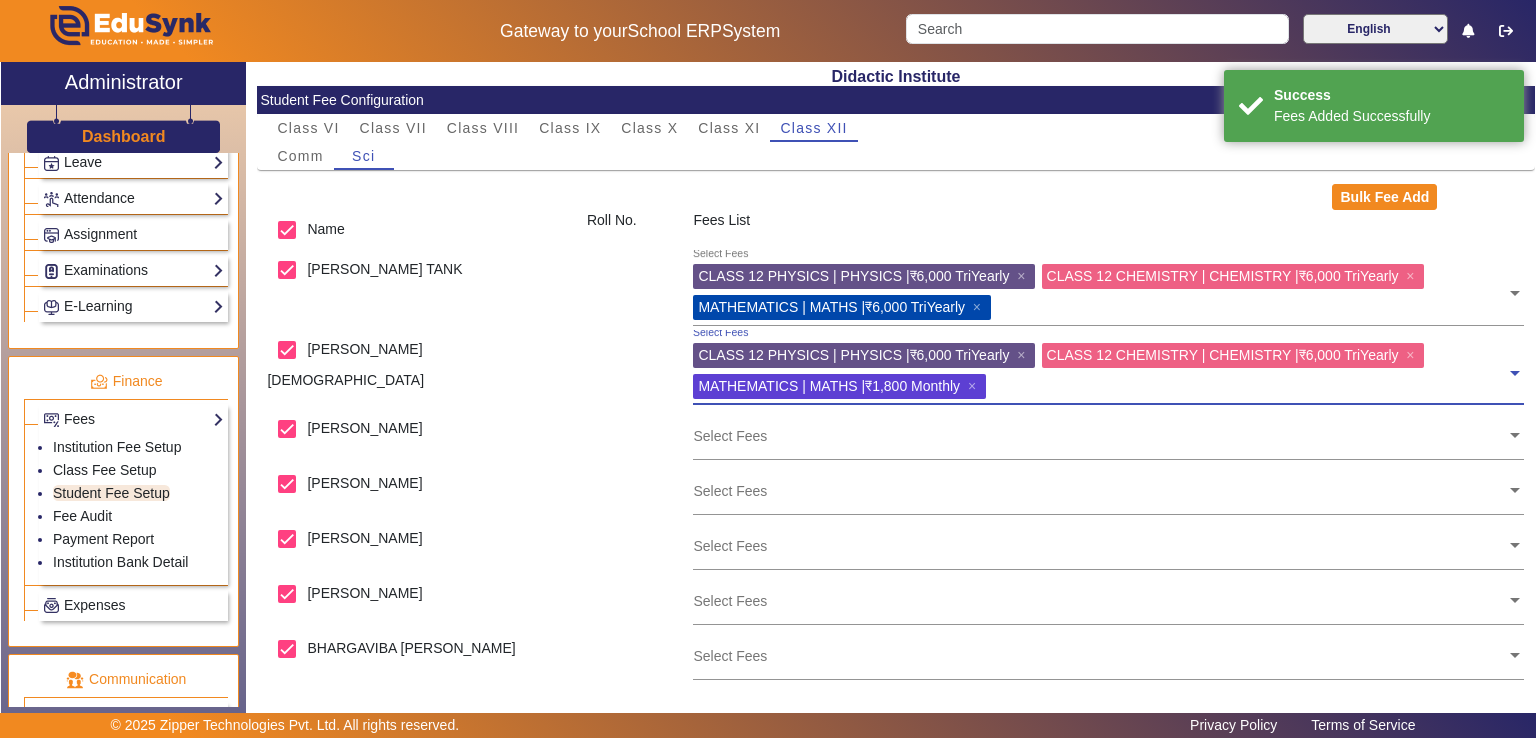 click 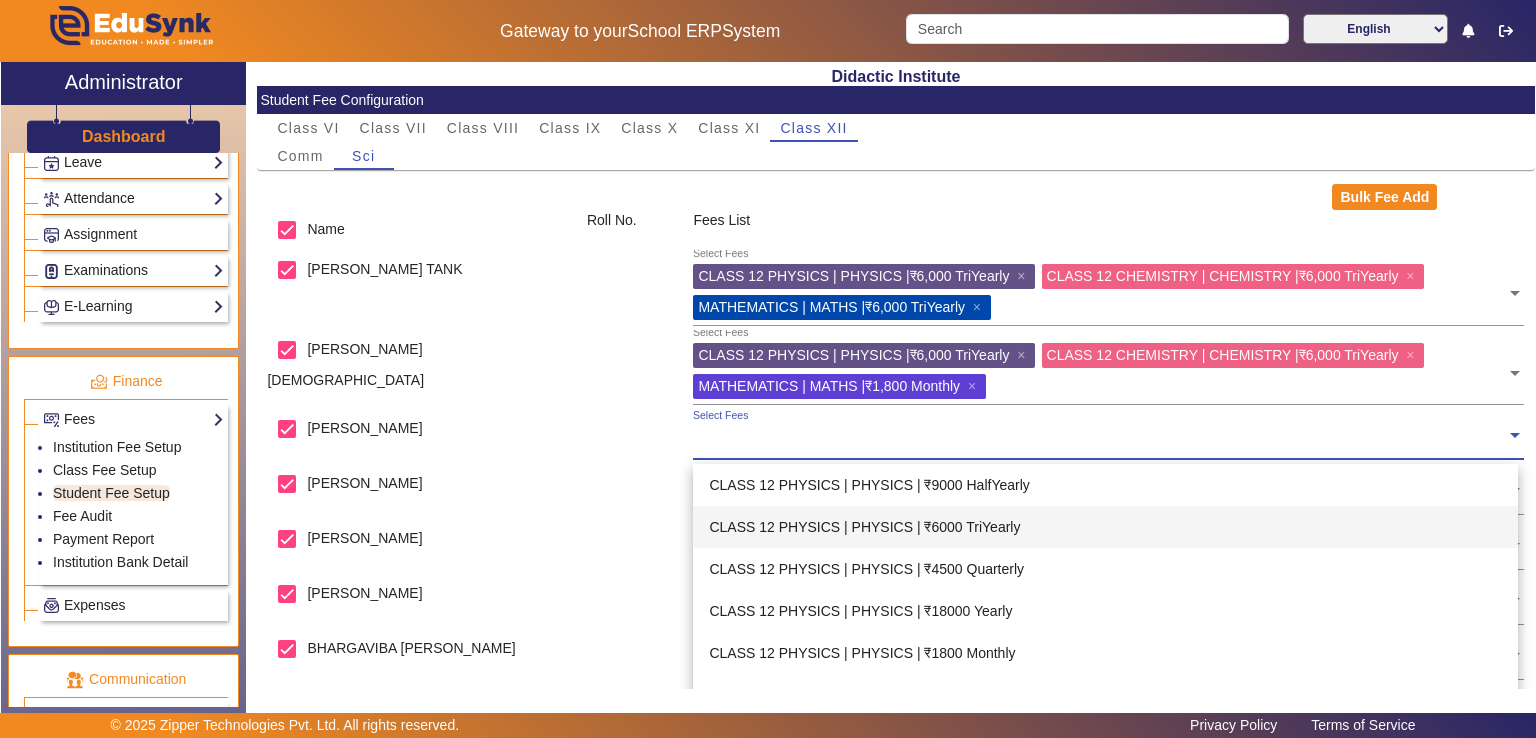 click on "CLASS 12 PHYSICS | PHYSICS | ₹6000 TriYearly" at bounding box center [1105, 527] 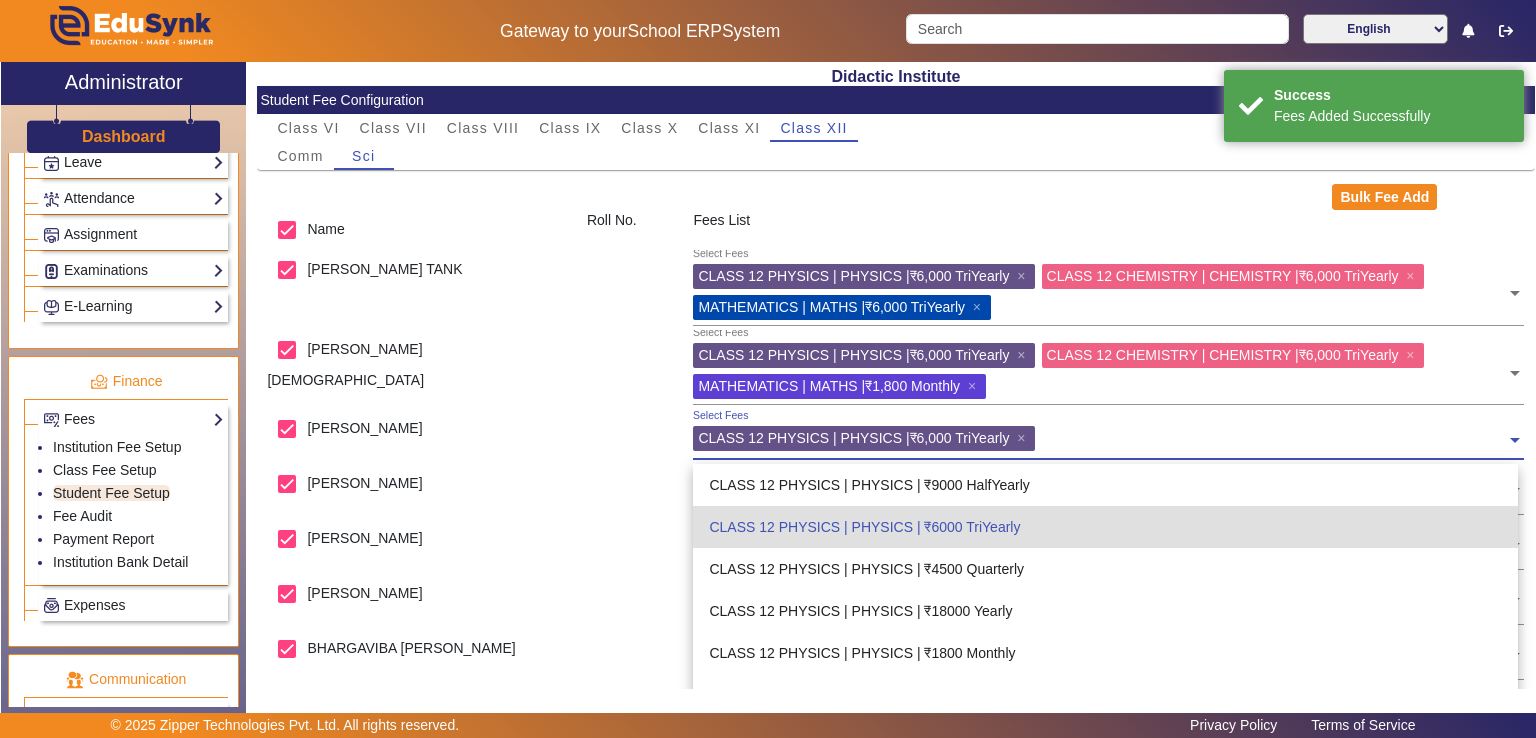 click 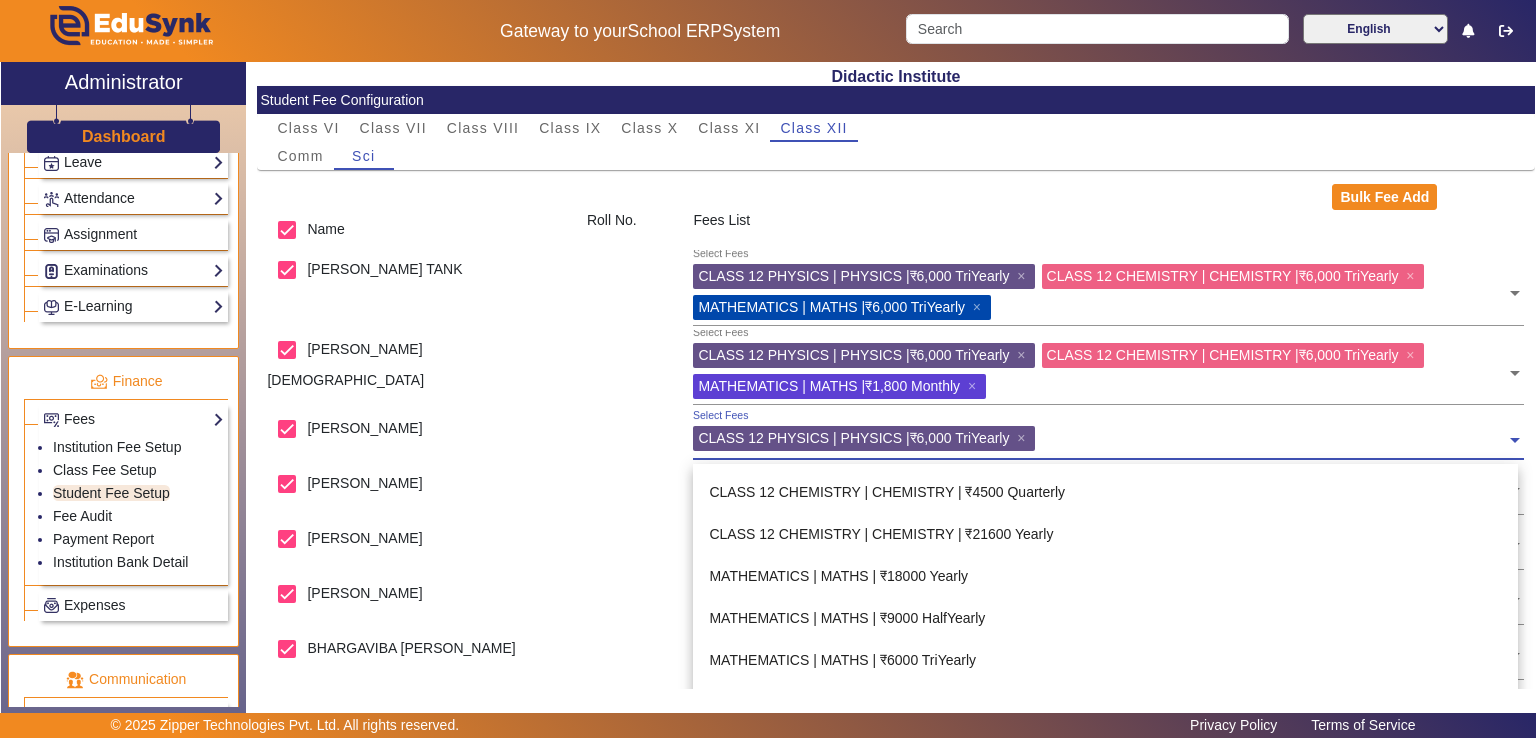 scroll, scrollTop: 346, scrollLeft: 0, axis: vertical 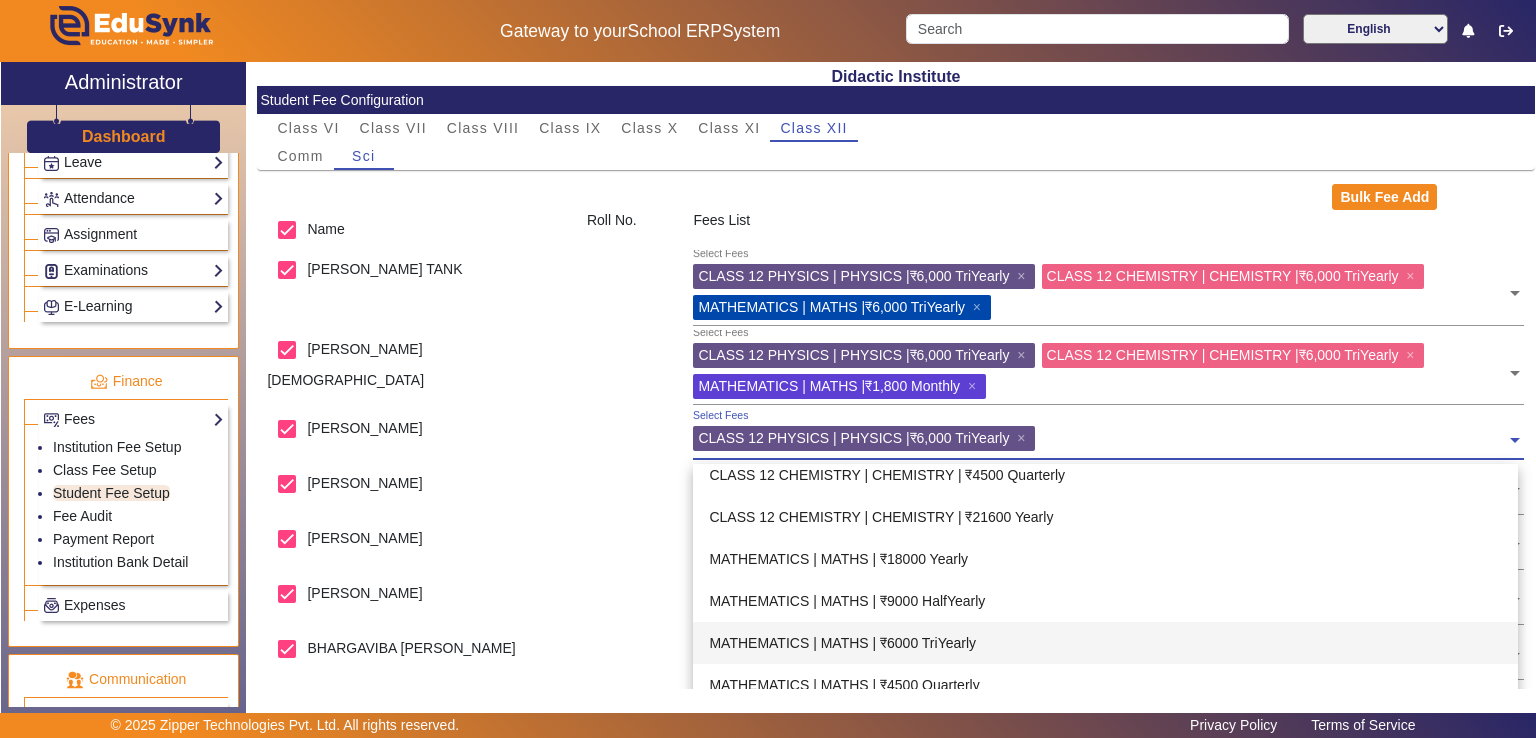 click on "MATHEMATICS | MATHS | ₹6000 TriYearly" at bounding box center [1105, 643] 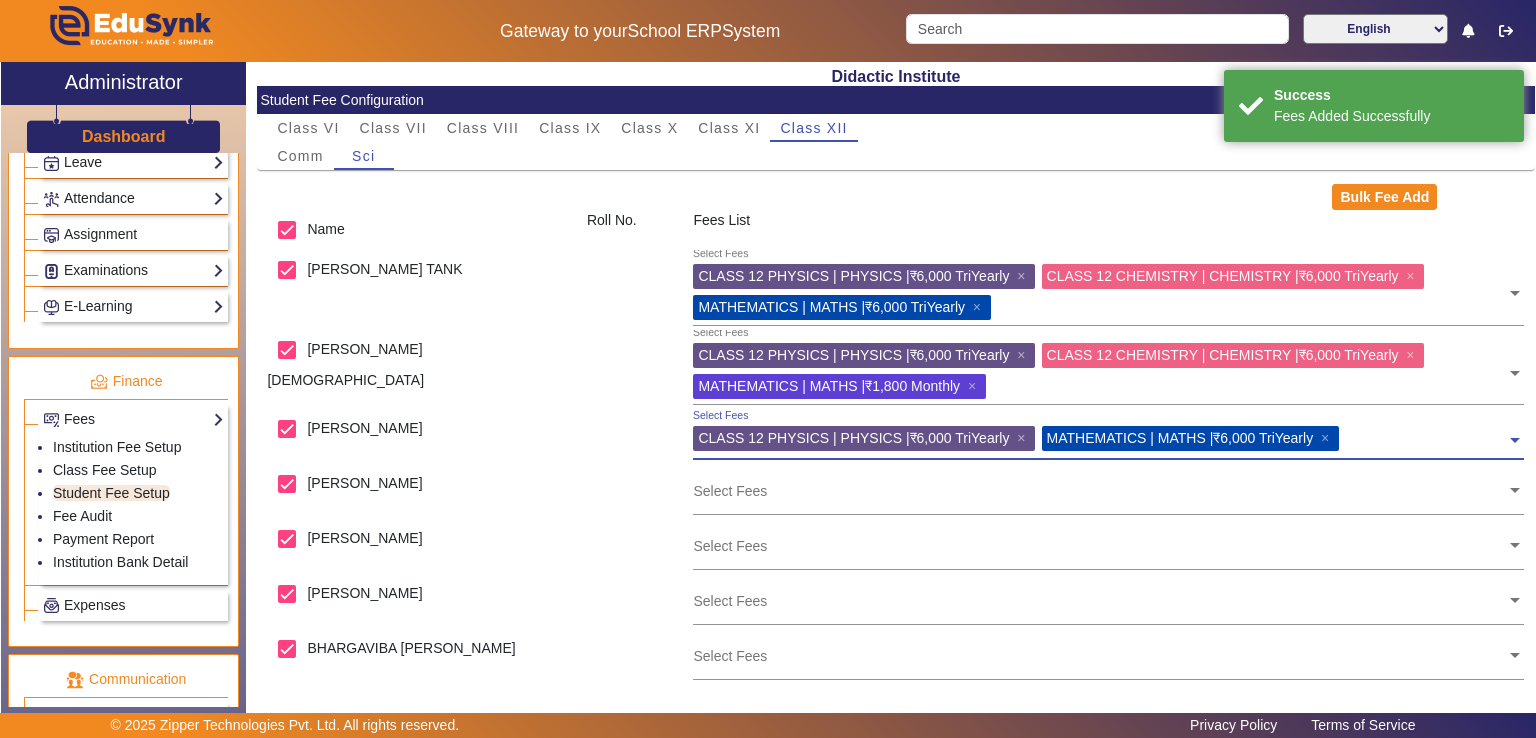 click 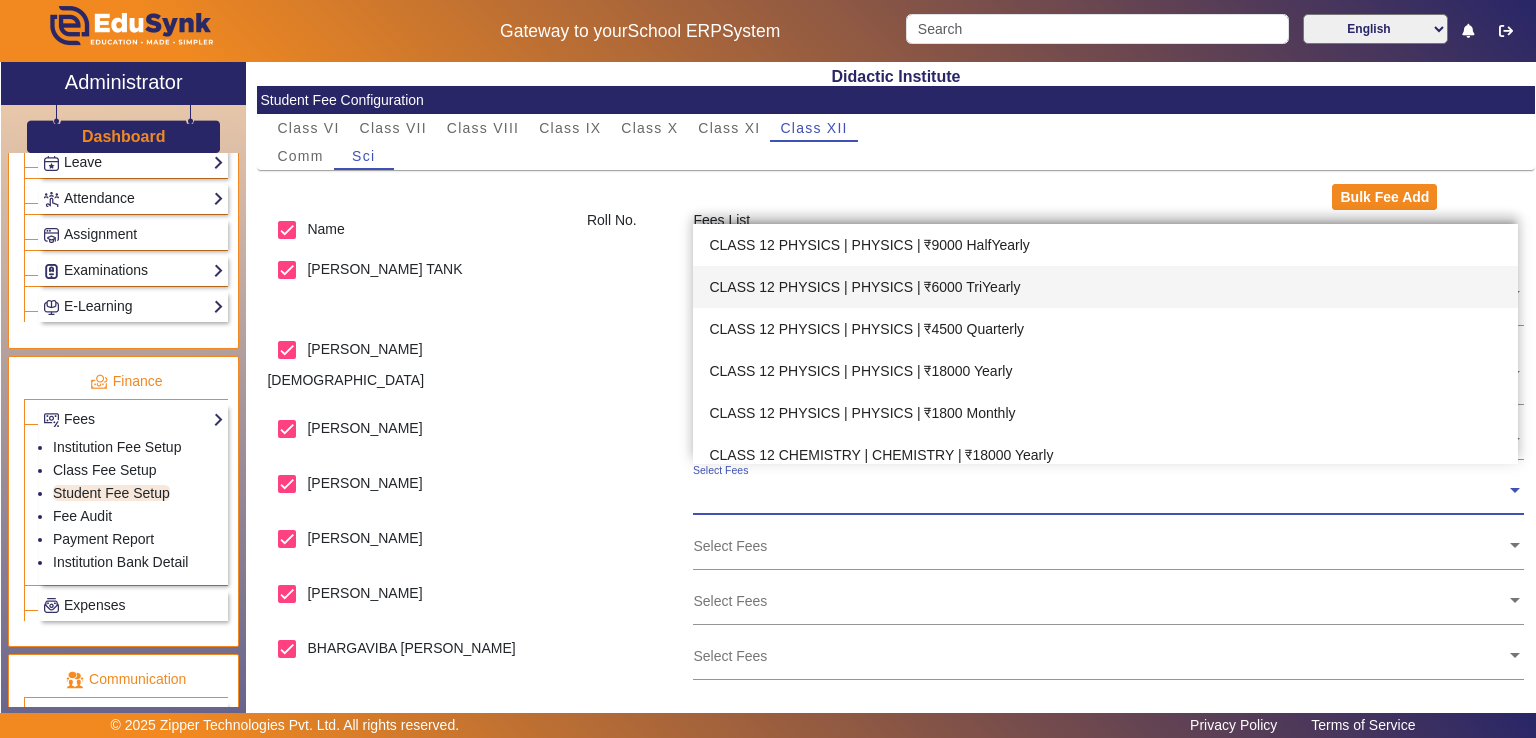 click on "CLASS 12 PHYSICS | PHYSICS | ₹6000 TriYearly" at bounding box center [1105, 287] 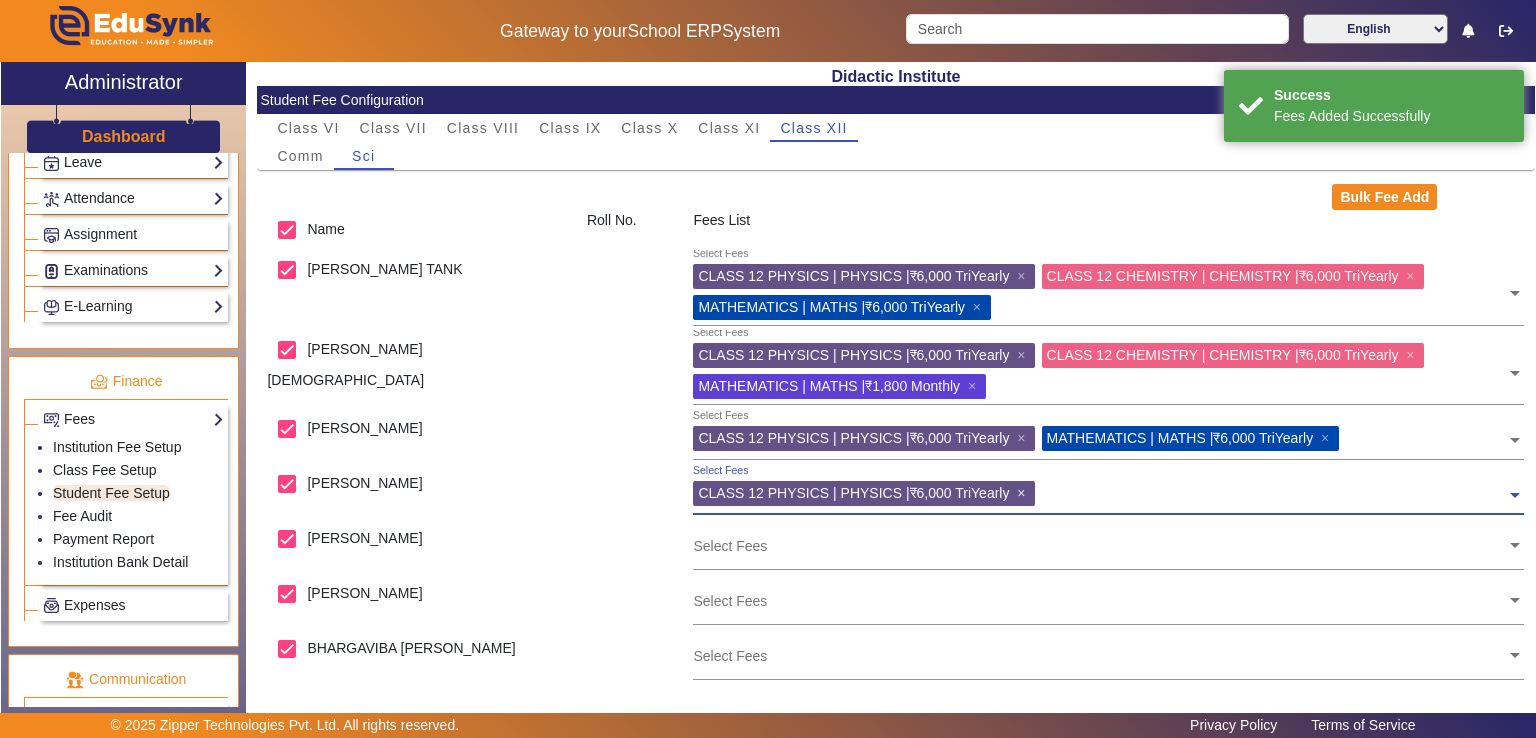 click on "×" 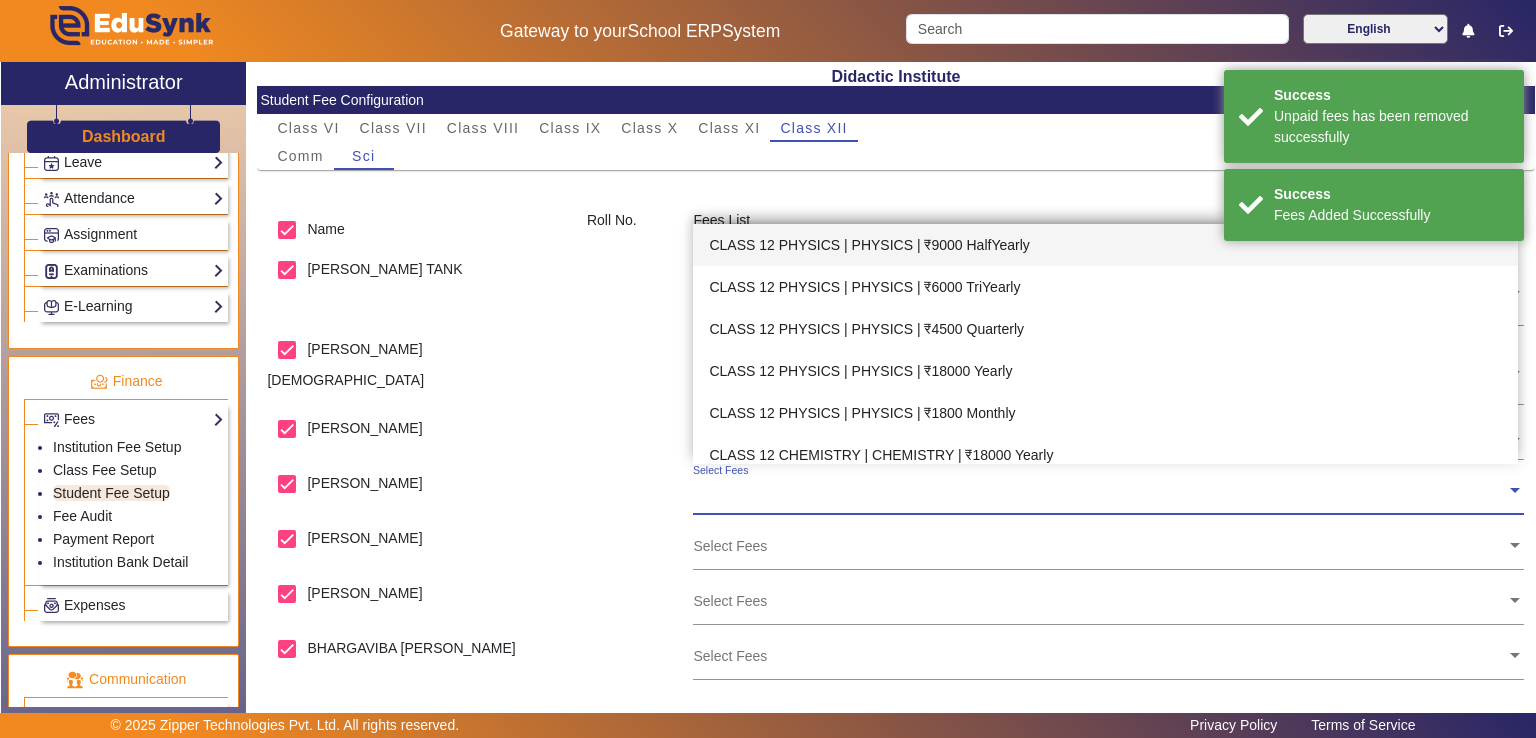 click on "Select Fees" 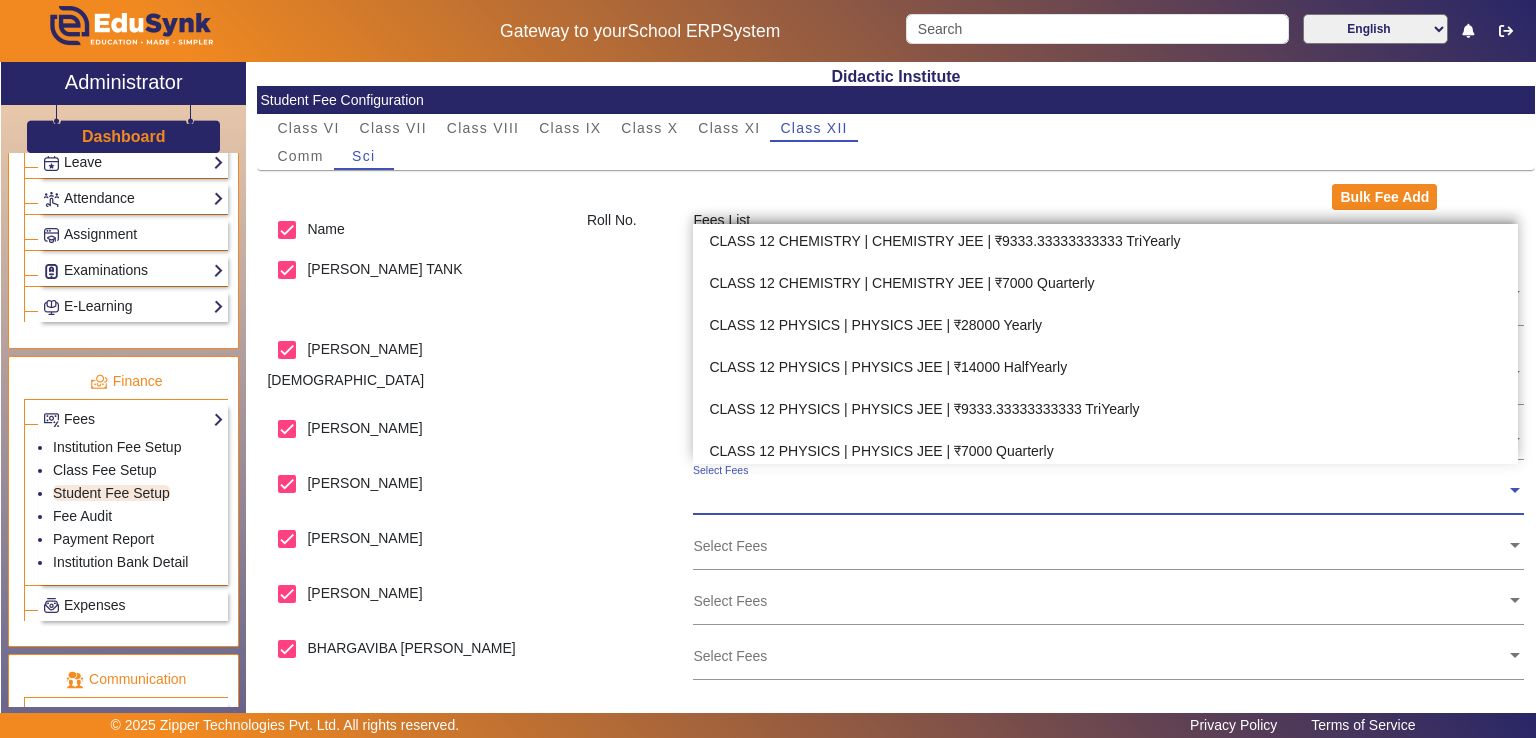 scroll, scrollTop: 1272, scrollLeft: 0, axis: vertical 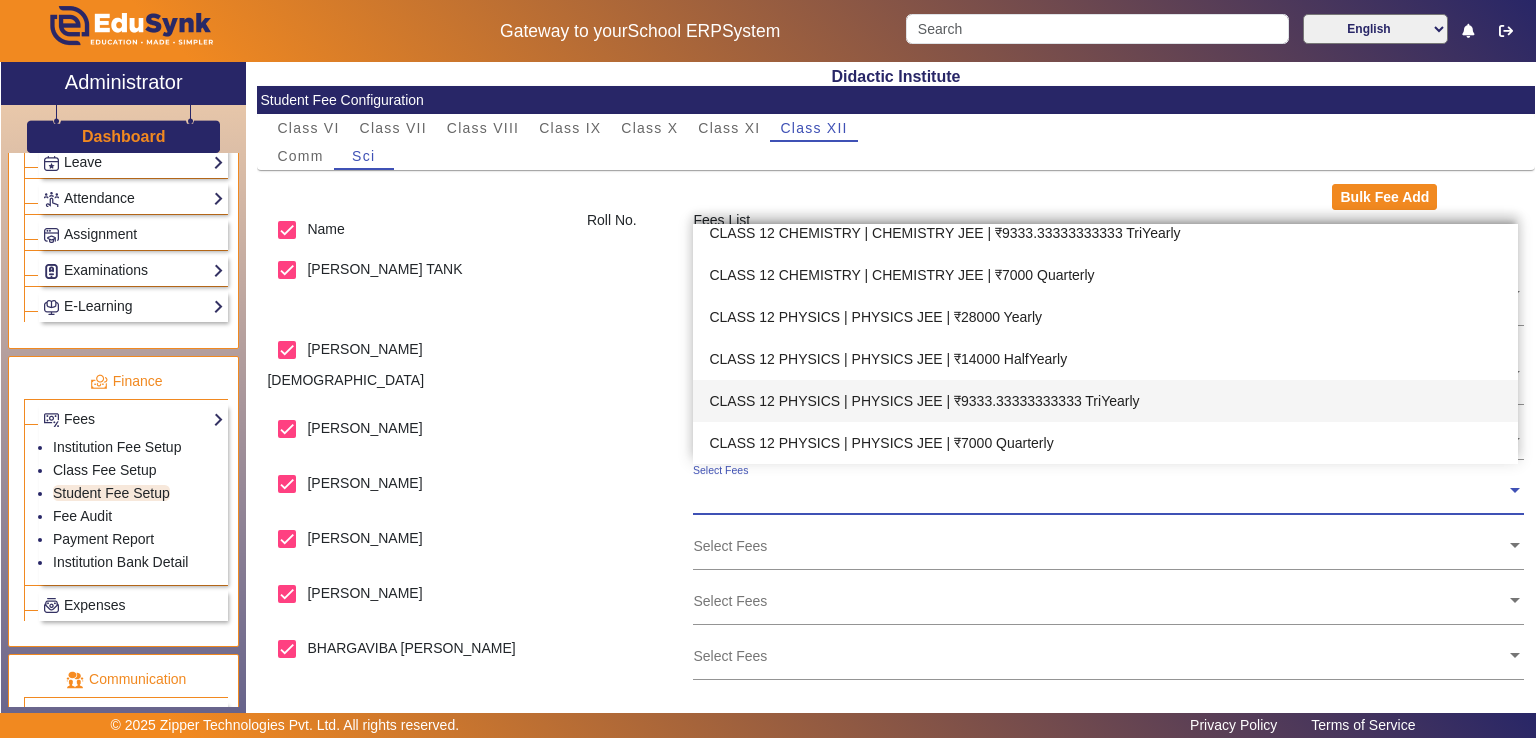 click on "CLASS 12 PHYSICS | PHYSICS JEE | ₹9333.33333333333 TriYearly" at bounding box center (1105, 401) 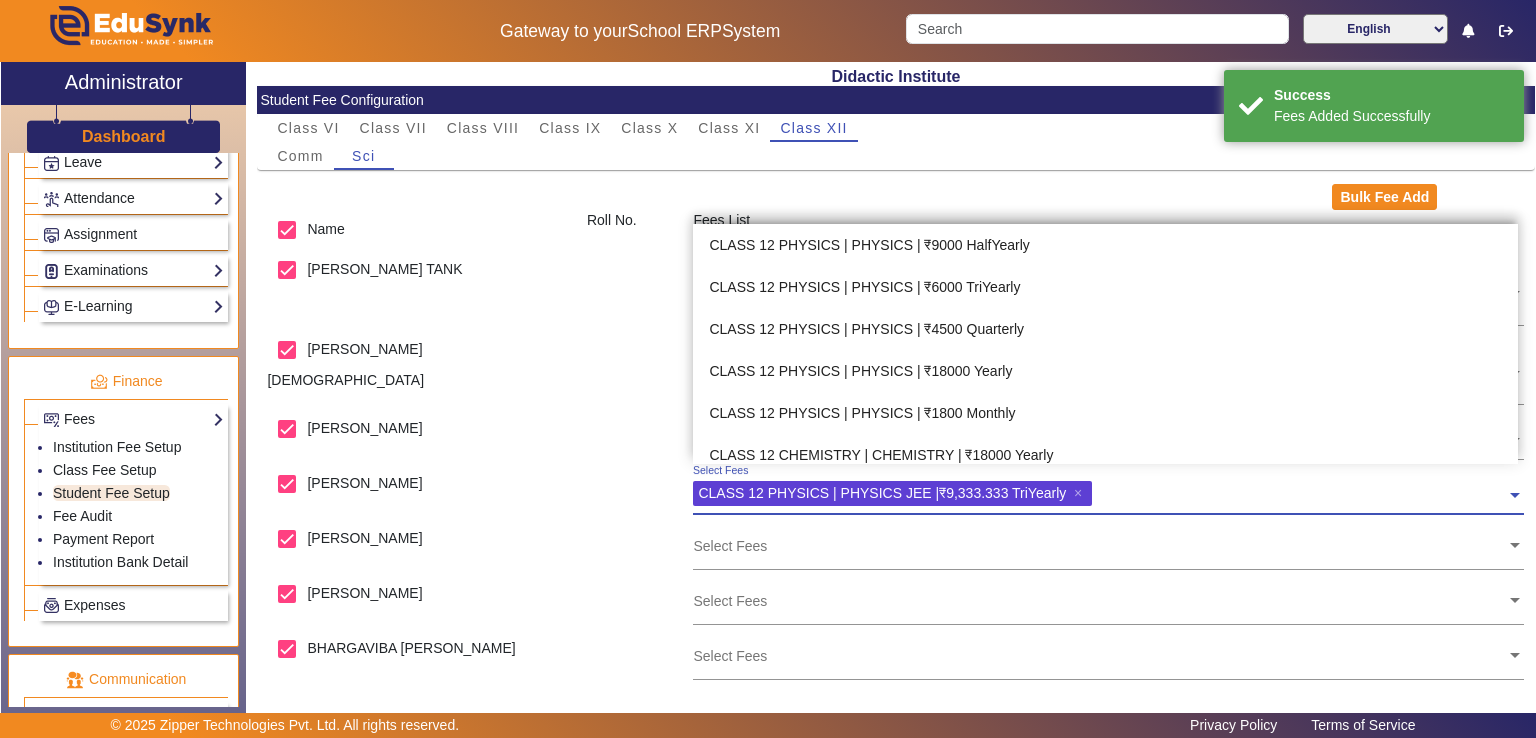 click 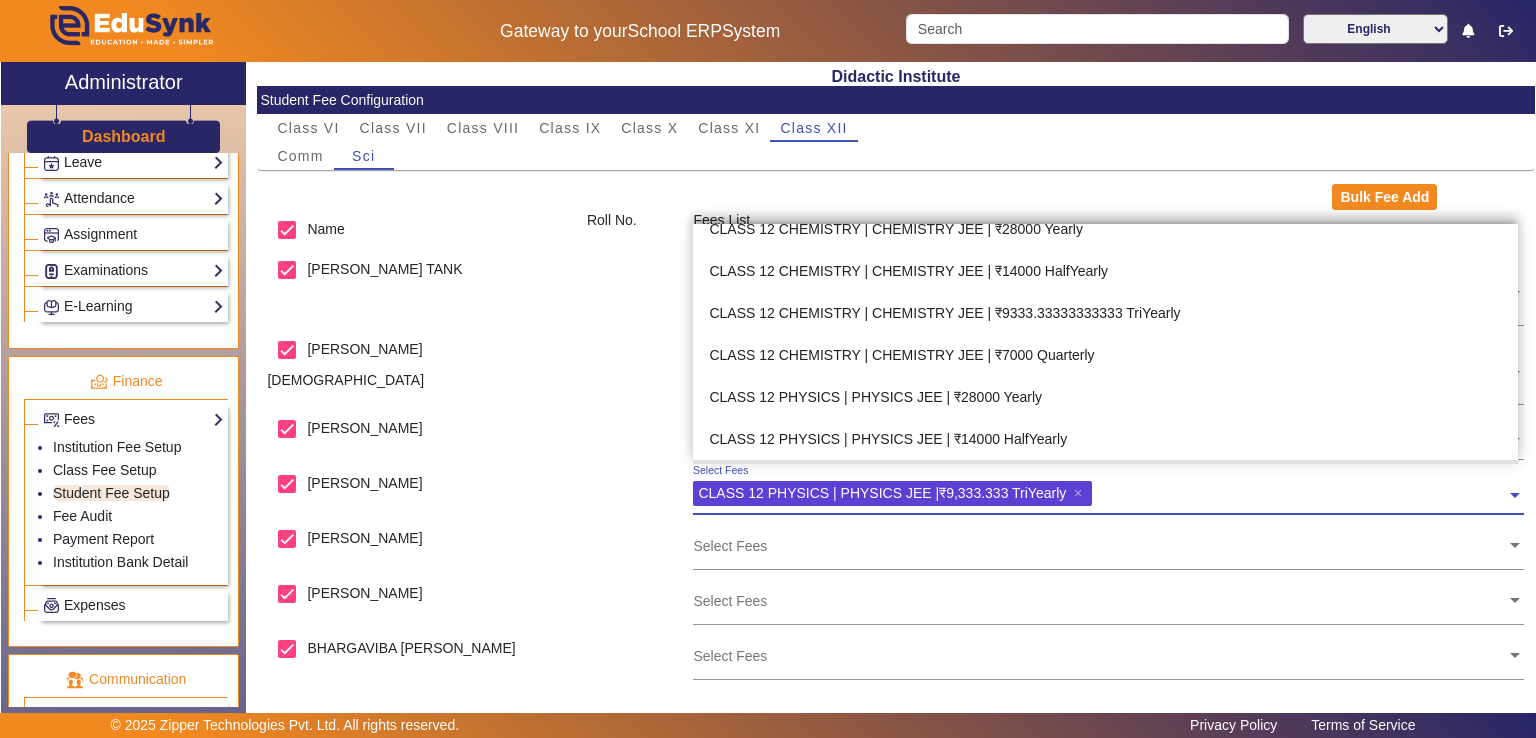 scroll, scrollTop: 1175, scrollLeft: 0, axis: vertical 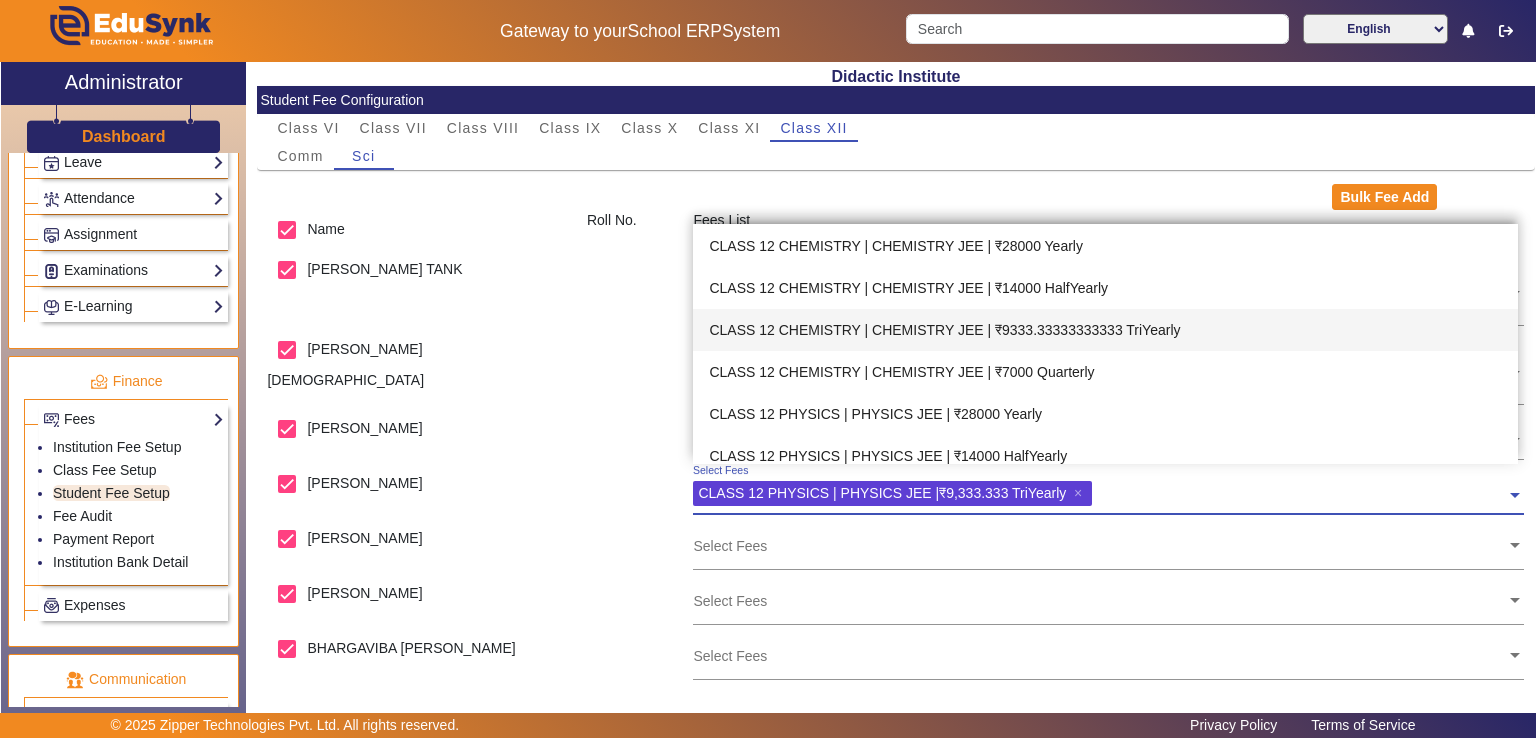 click on "CLASS 12 CHEMISTRY | CHEMISTRY JEE | ₹9333.33333333333 TriYearly" at bounding box center (1105, 330) 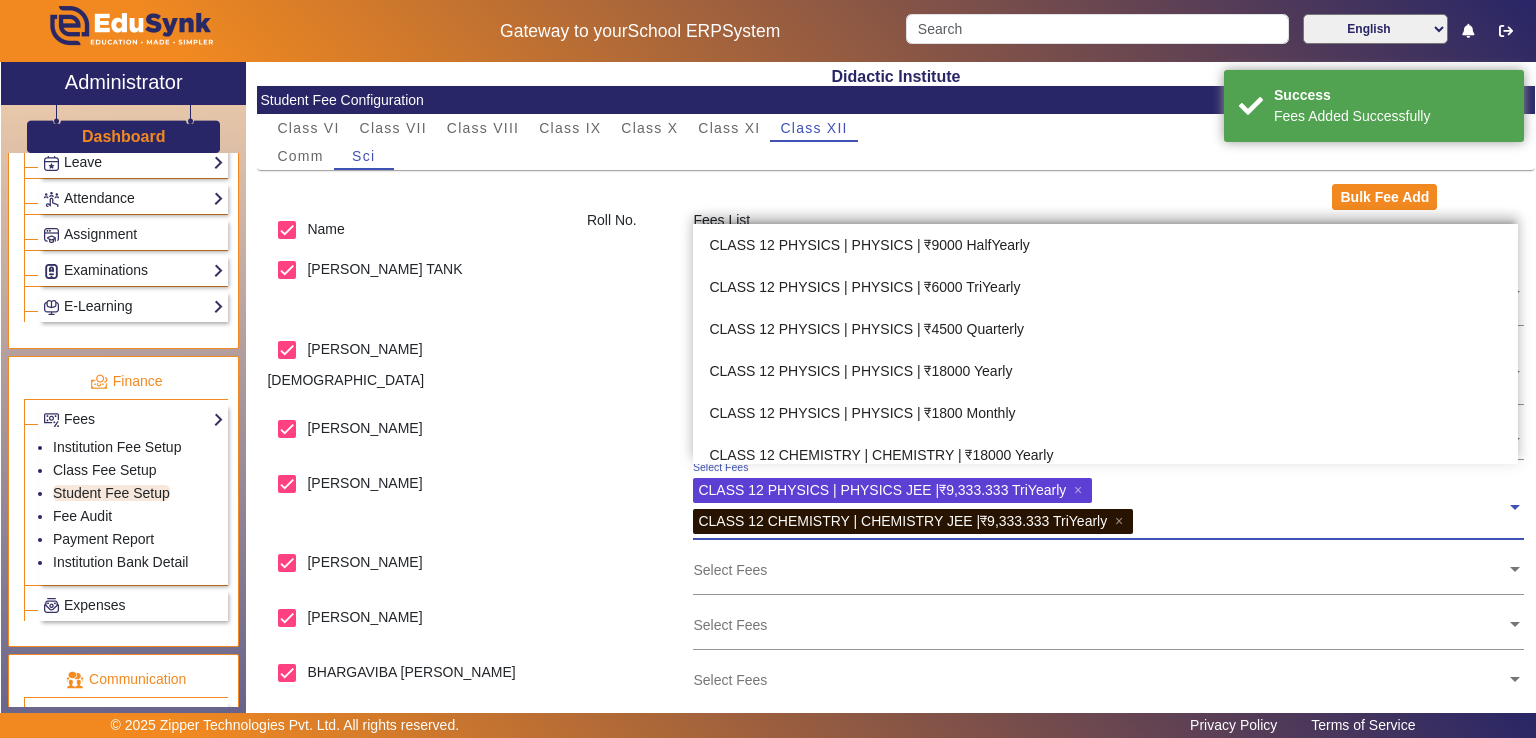 scroll, scrollTop: 1260, scrollLeft: 0, axis: vertical 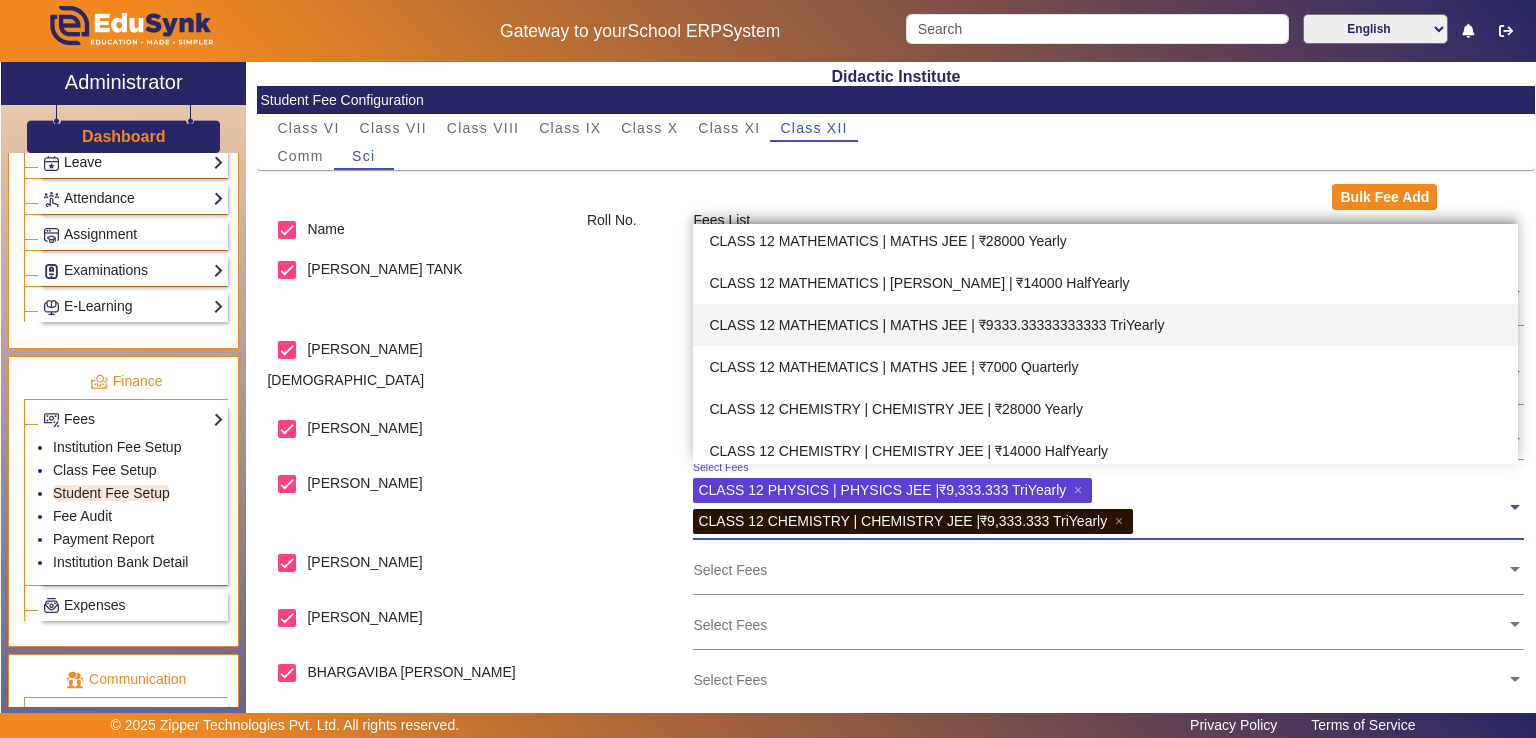 click on "CLASS 12 MATHEMATICS | MATHS JEE | ₹9333.33333333333 TriYearly" at bounding box center (1105, 325) 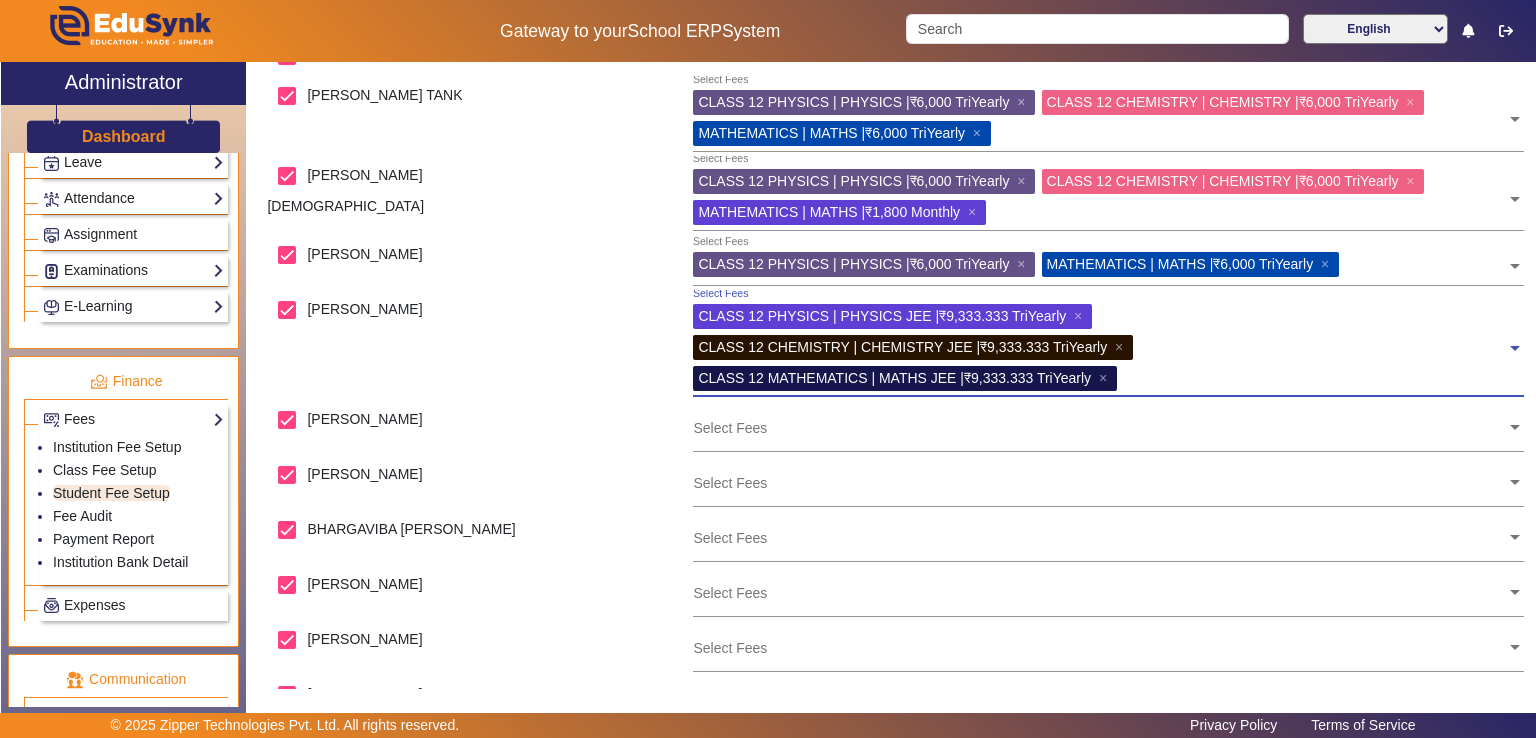 scroll, scrollTop: 176, scrollLeft: 0, axis: vertical 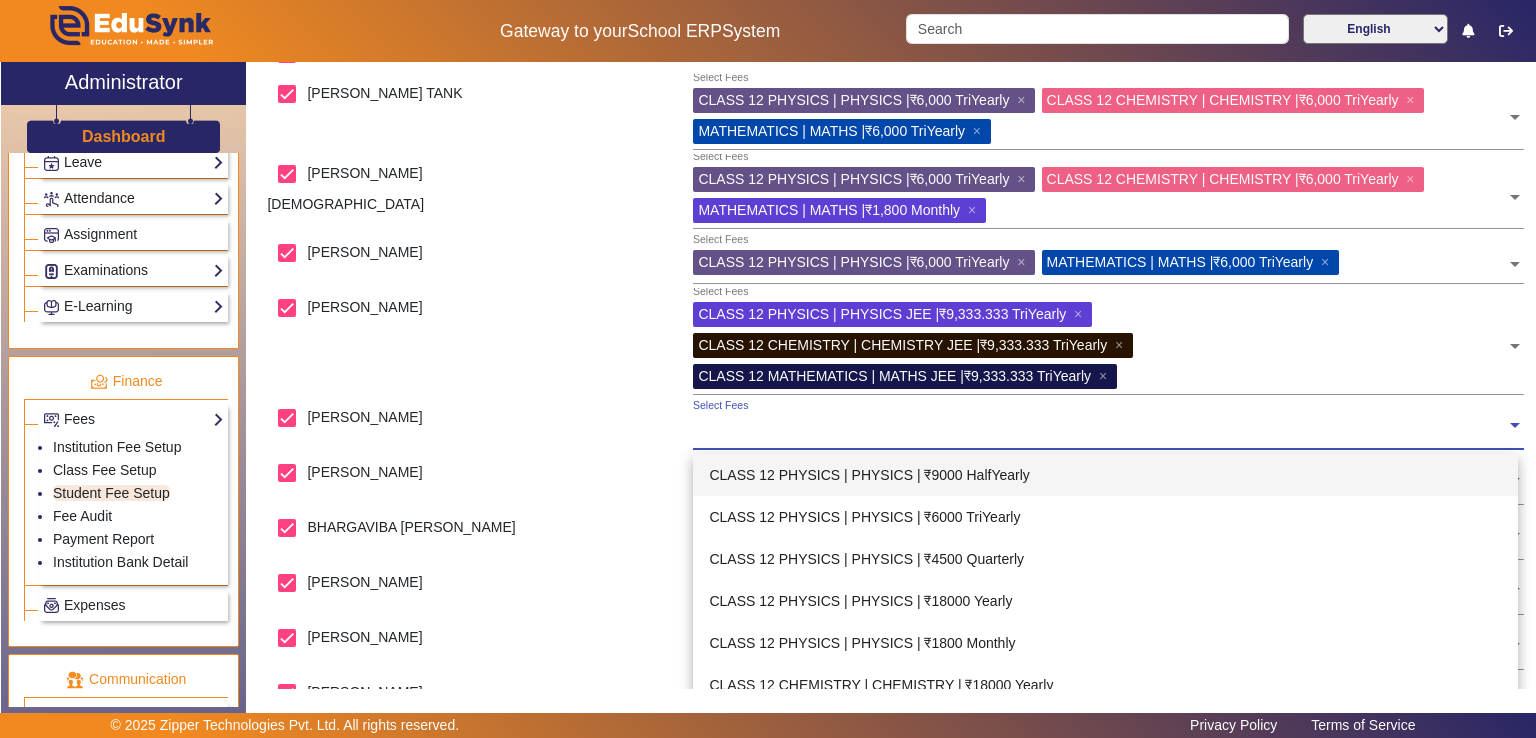 click 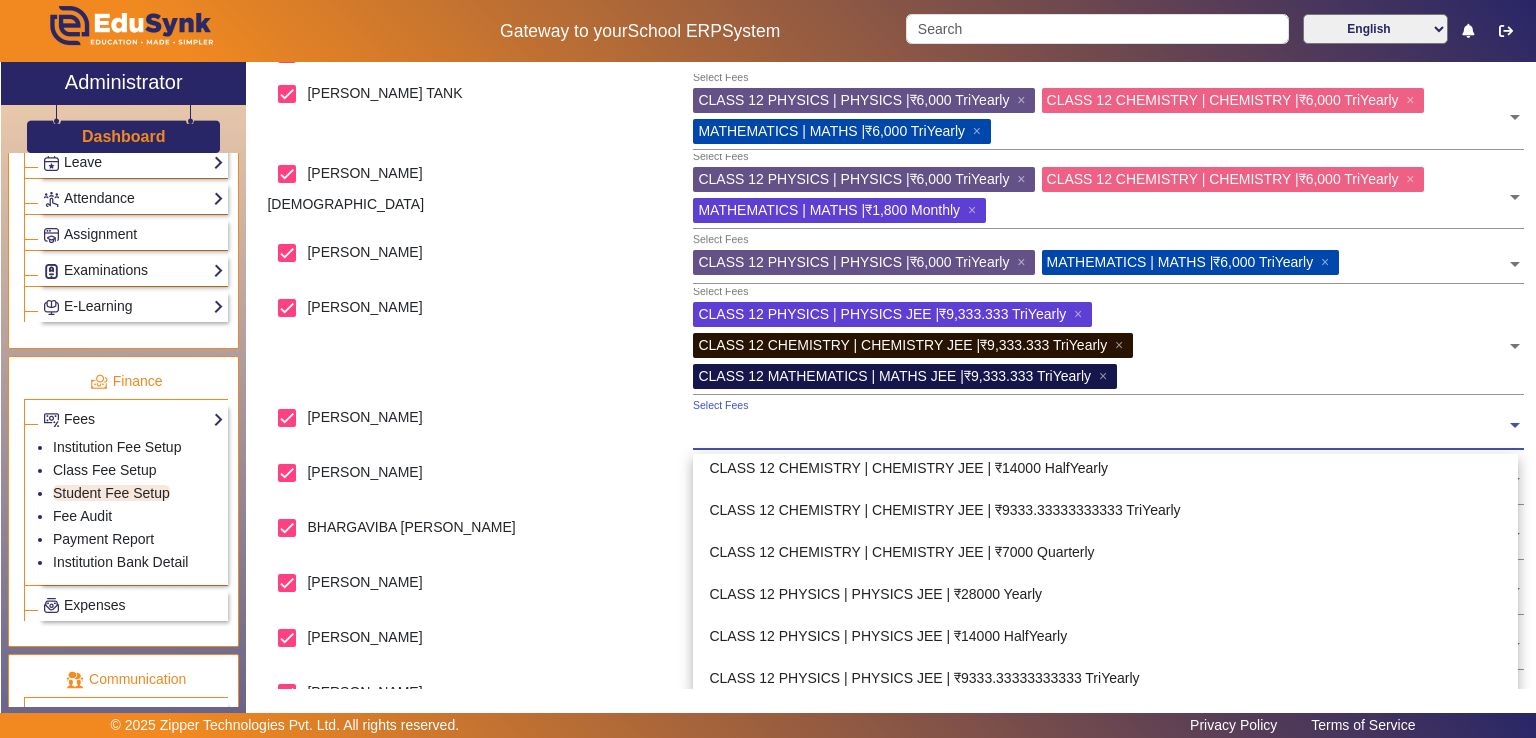 scroll, scrollTop: 1231, scrollLeft: 0, axis: vertical 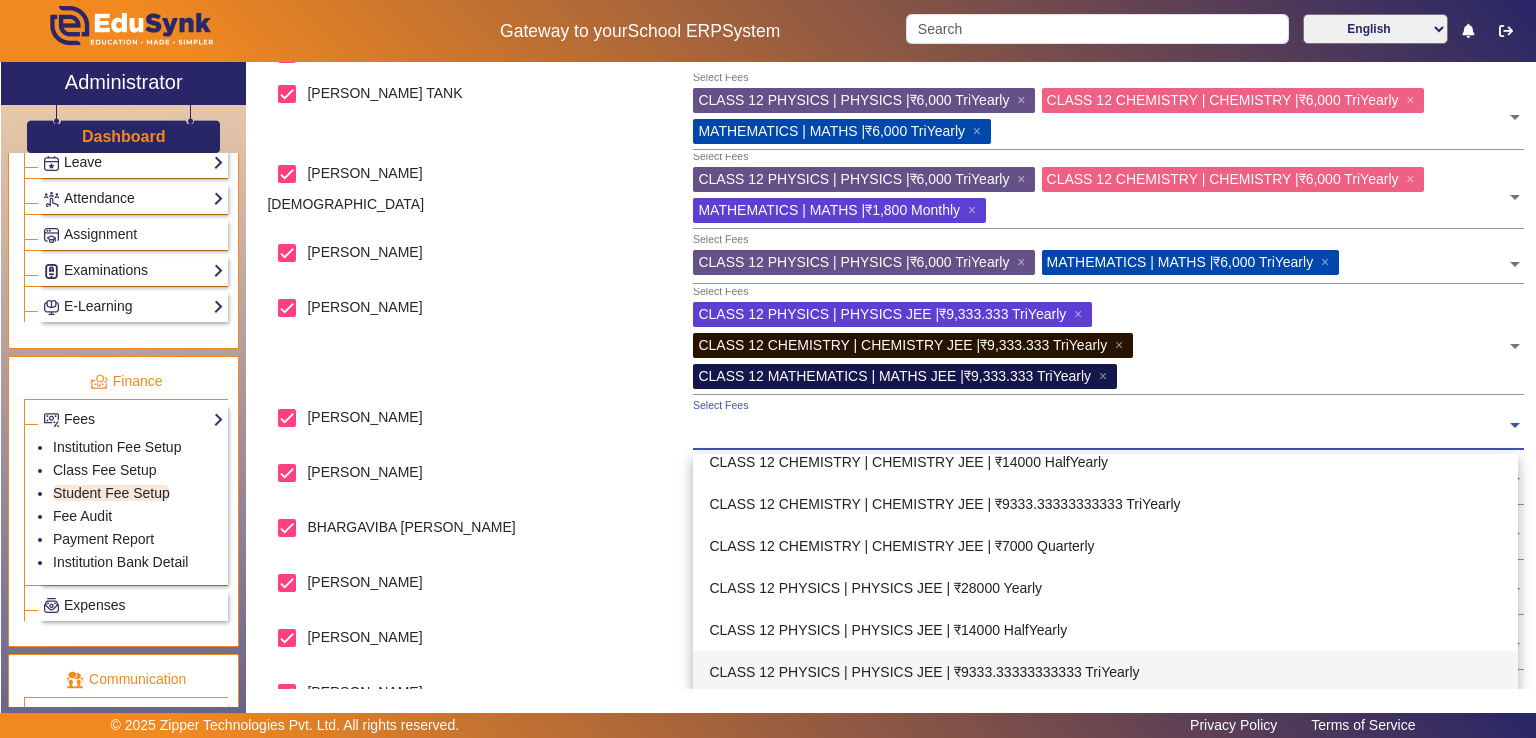 click on "CLASS 12 PHYSICS | PHYSICS JEE | ₹9333.33333333333 TriYearly" at bounding box center [1105, 672] 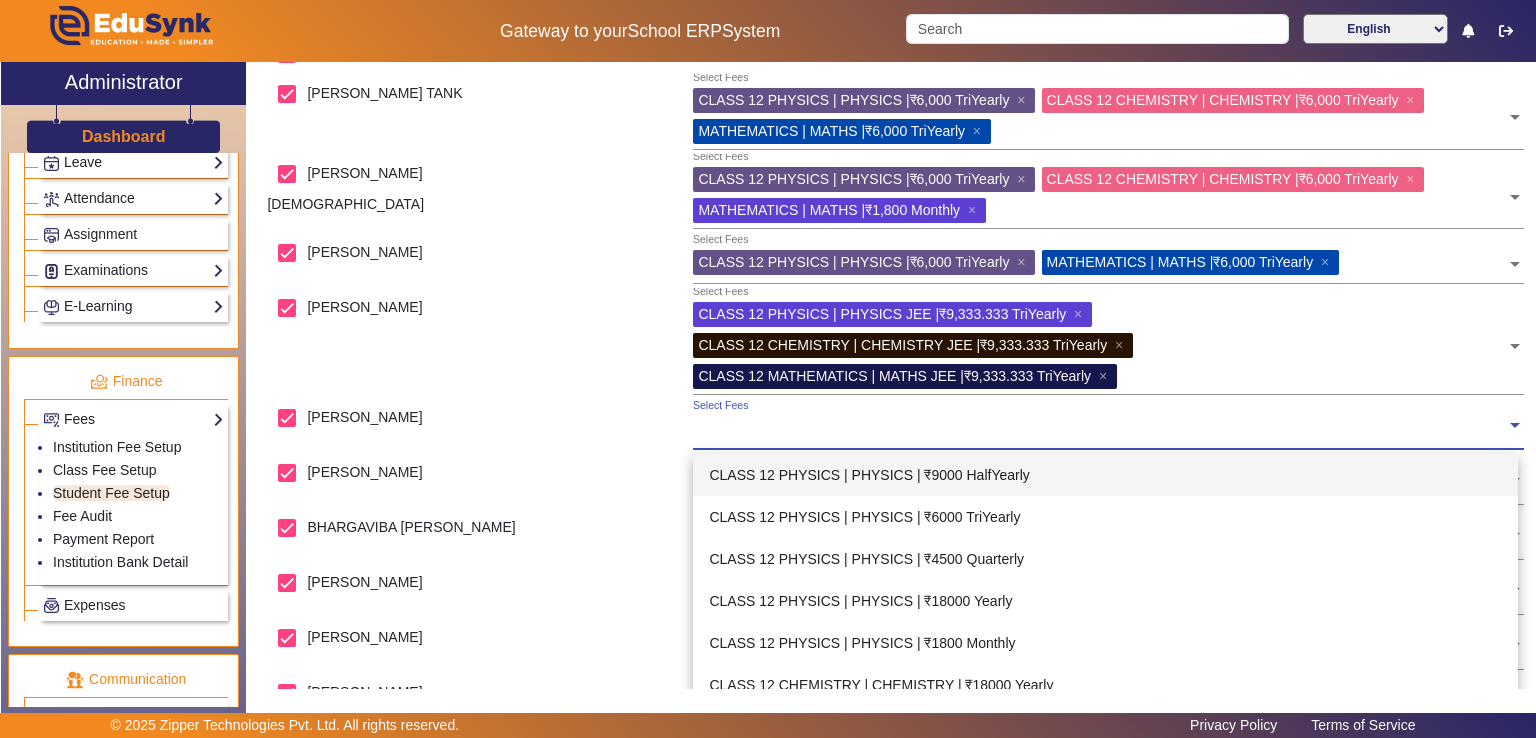 click 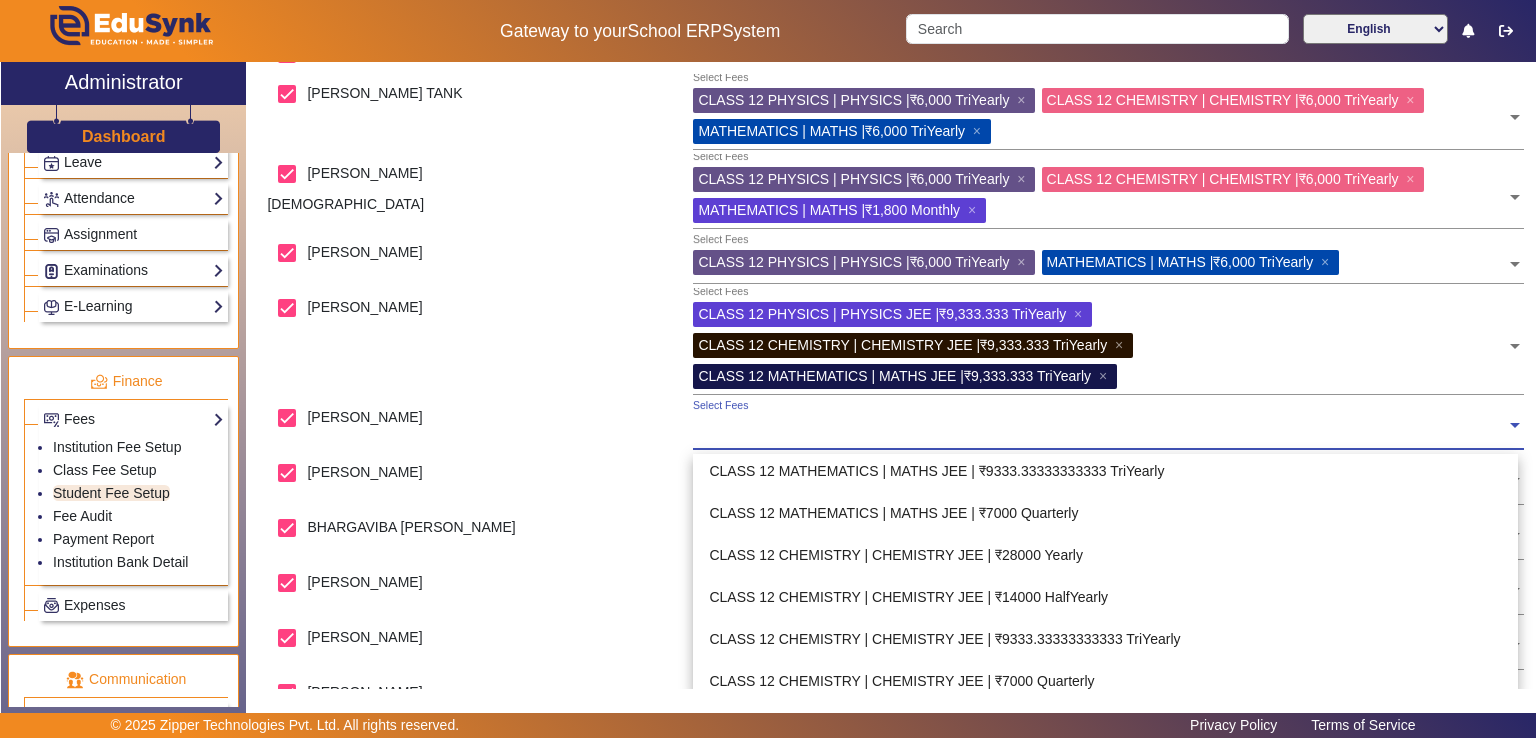 scroll, scrollTop: 1147, scrollLeft: 0, axis: vertical 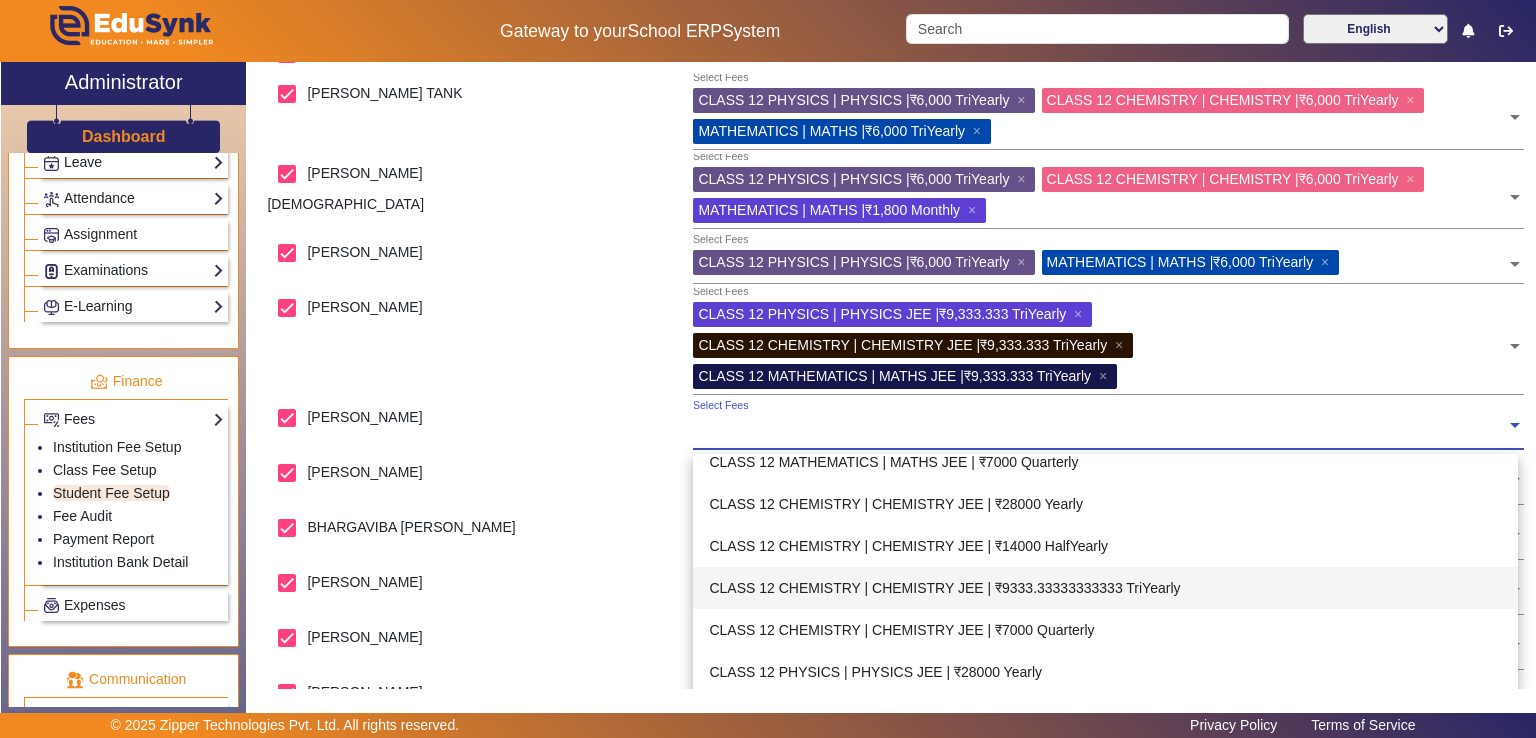 click on "CLASS 12 CHEMISTRY | CHEMISTRY JEE | ₹9333.33333333333 TriYearly" at bounding box center [1105, 588] 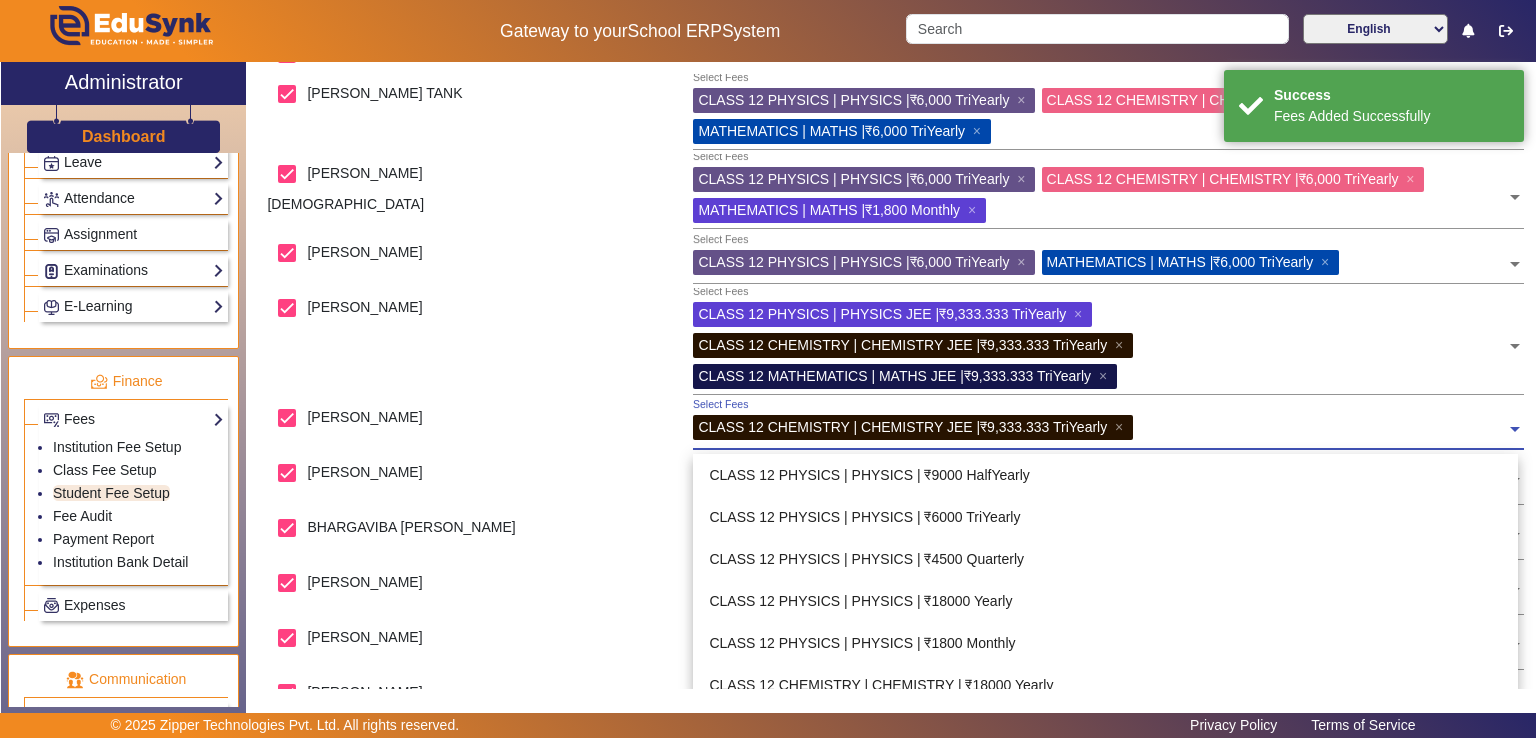 scroll, scrollTop: 1260, scrollLeft: 0, axis: vertical 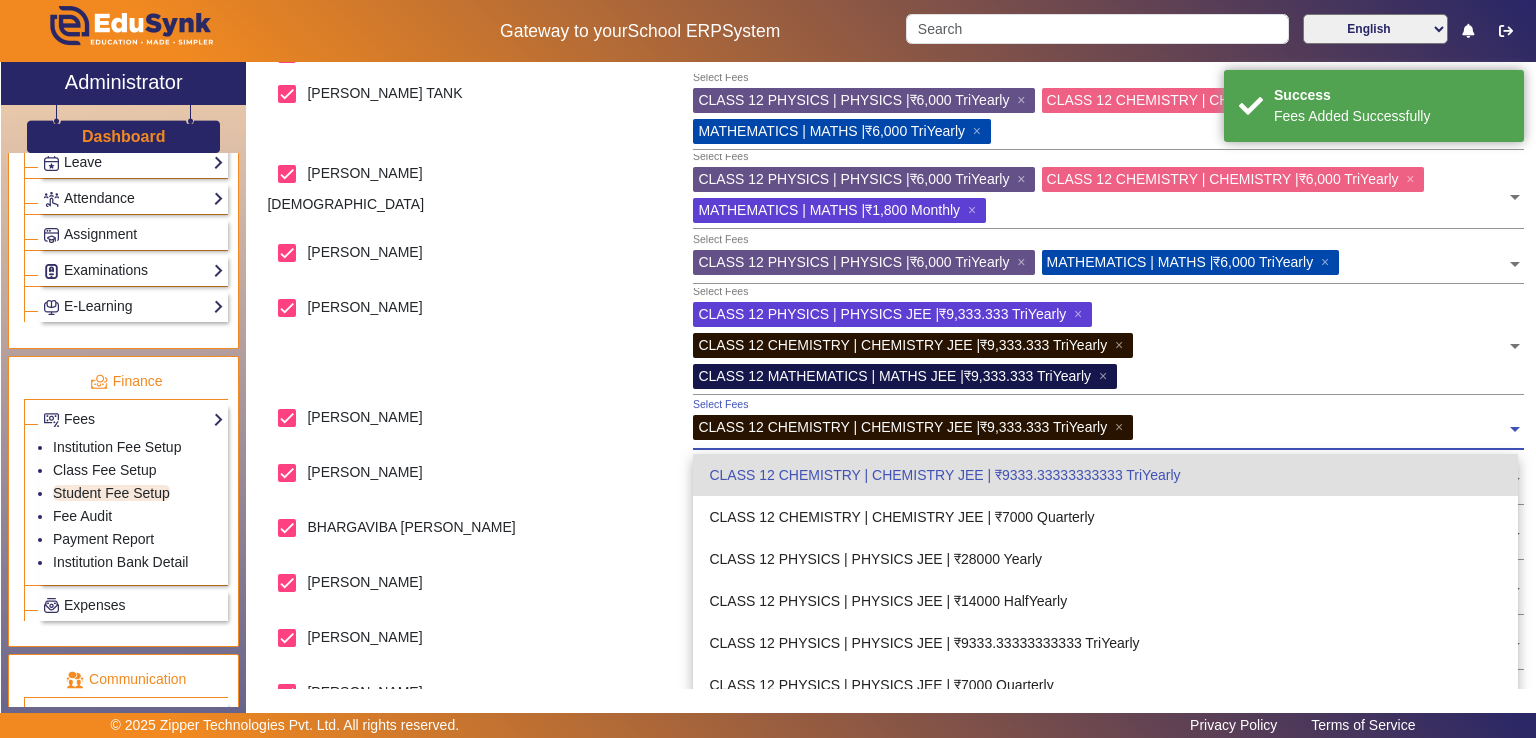 click 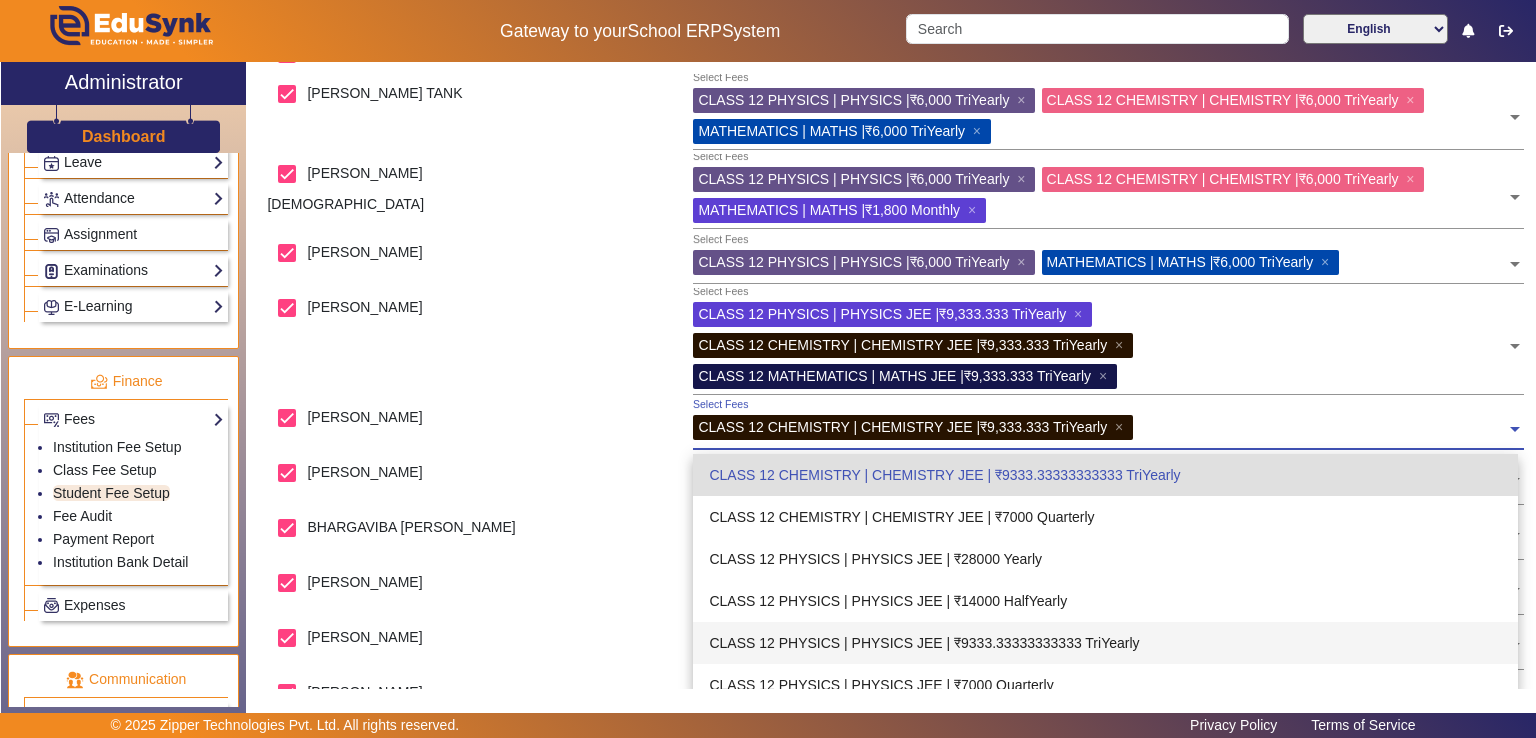 click on "CLASS 12 PHYSICS | PHYSICS JEE | ₹9333.33333333333 TriYearly" at bounding box center [1105, 643] 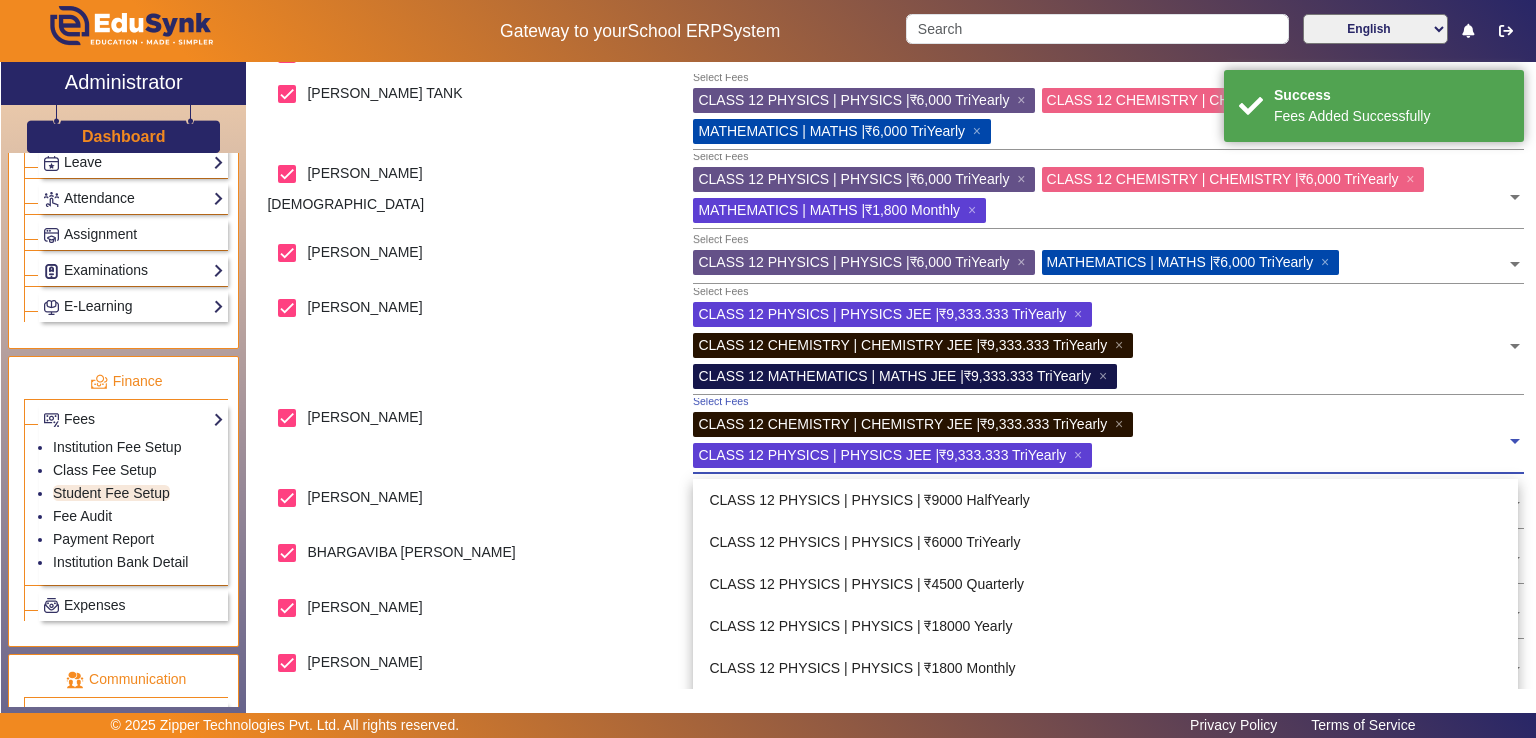 click 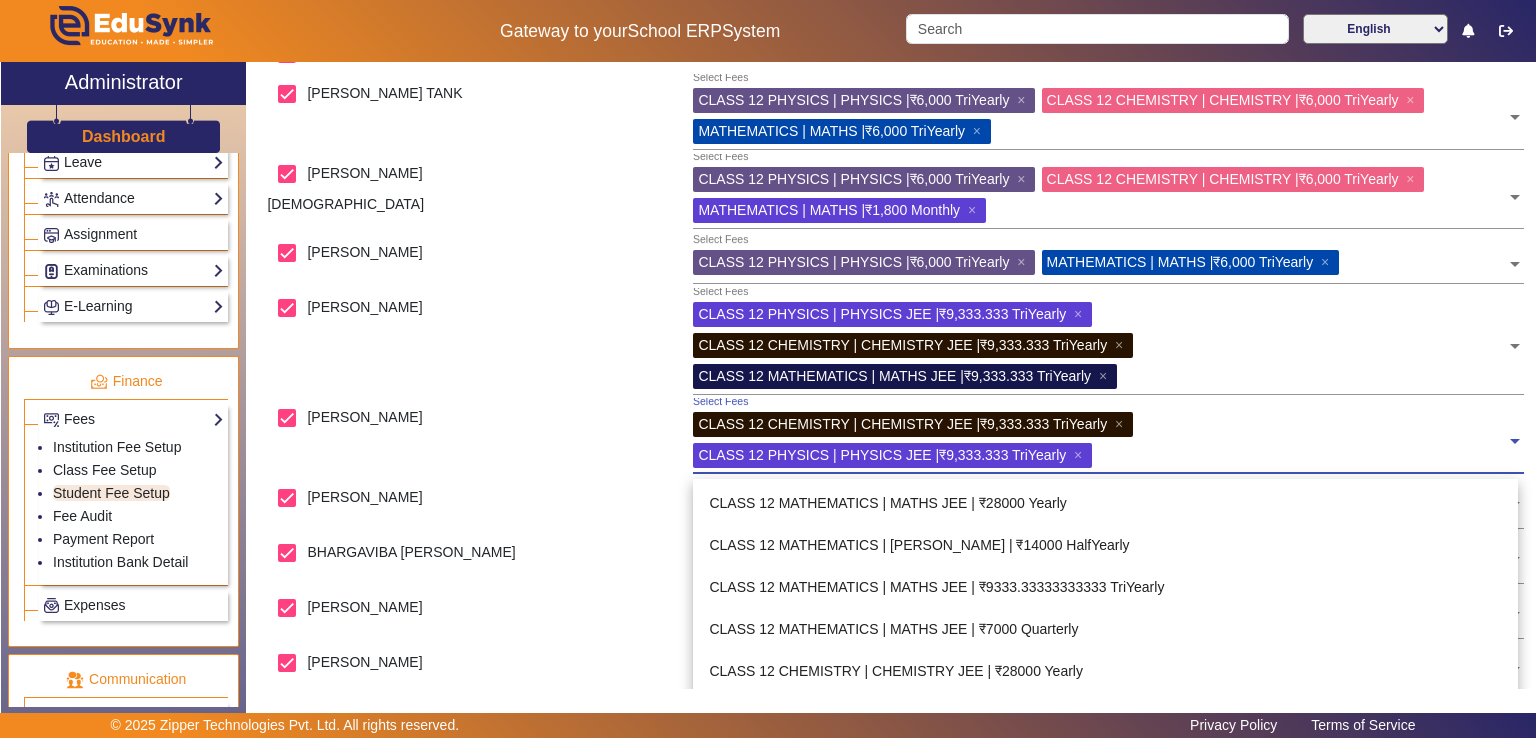 scroll, scrollTop: 912, scrollLeft: 0, axis: vertical 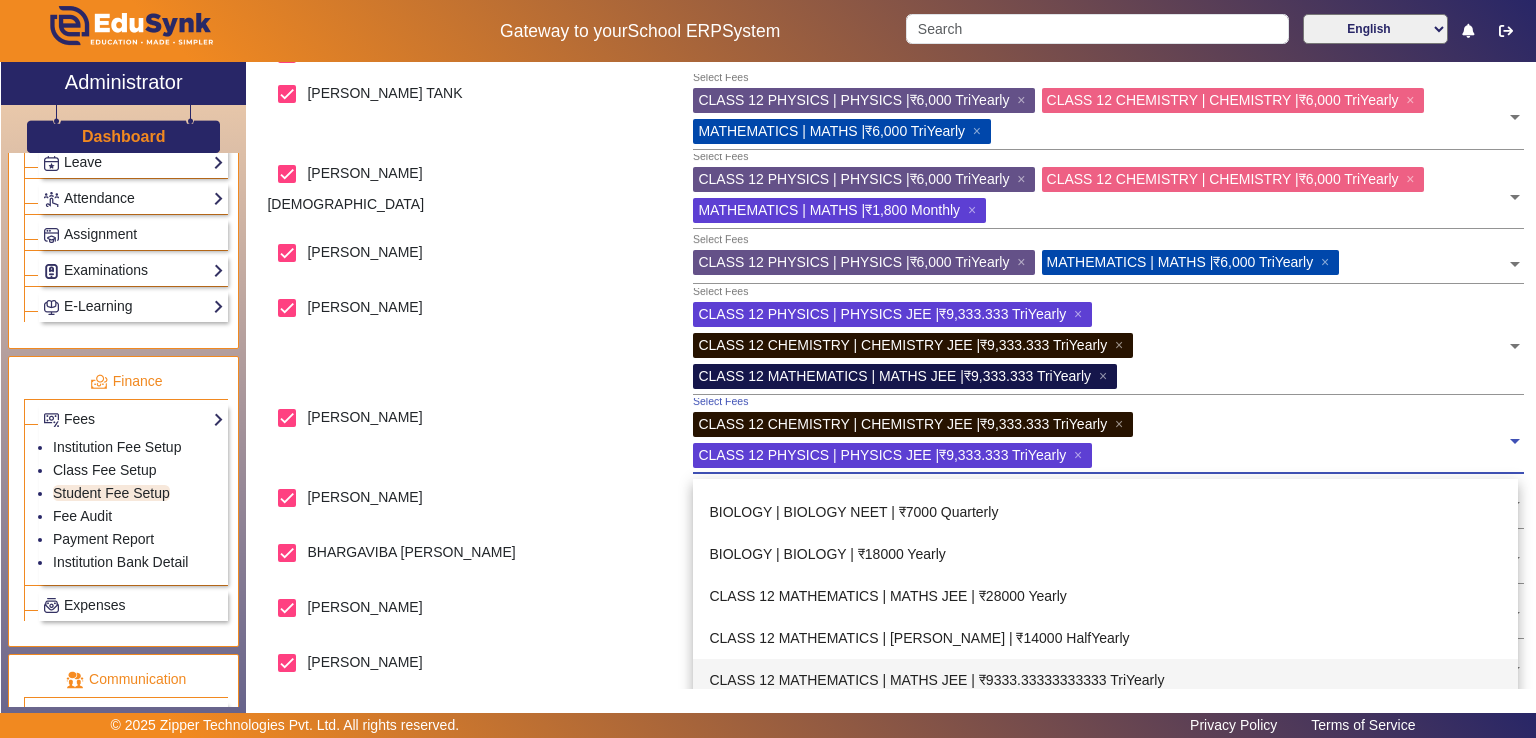 click on "CLASS 12 MATHEMATICS | MATHS JEE | ₹9333.33333333333 TriYearly" at bounding box center (1105, 680) 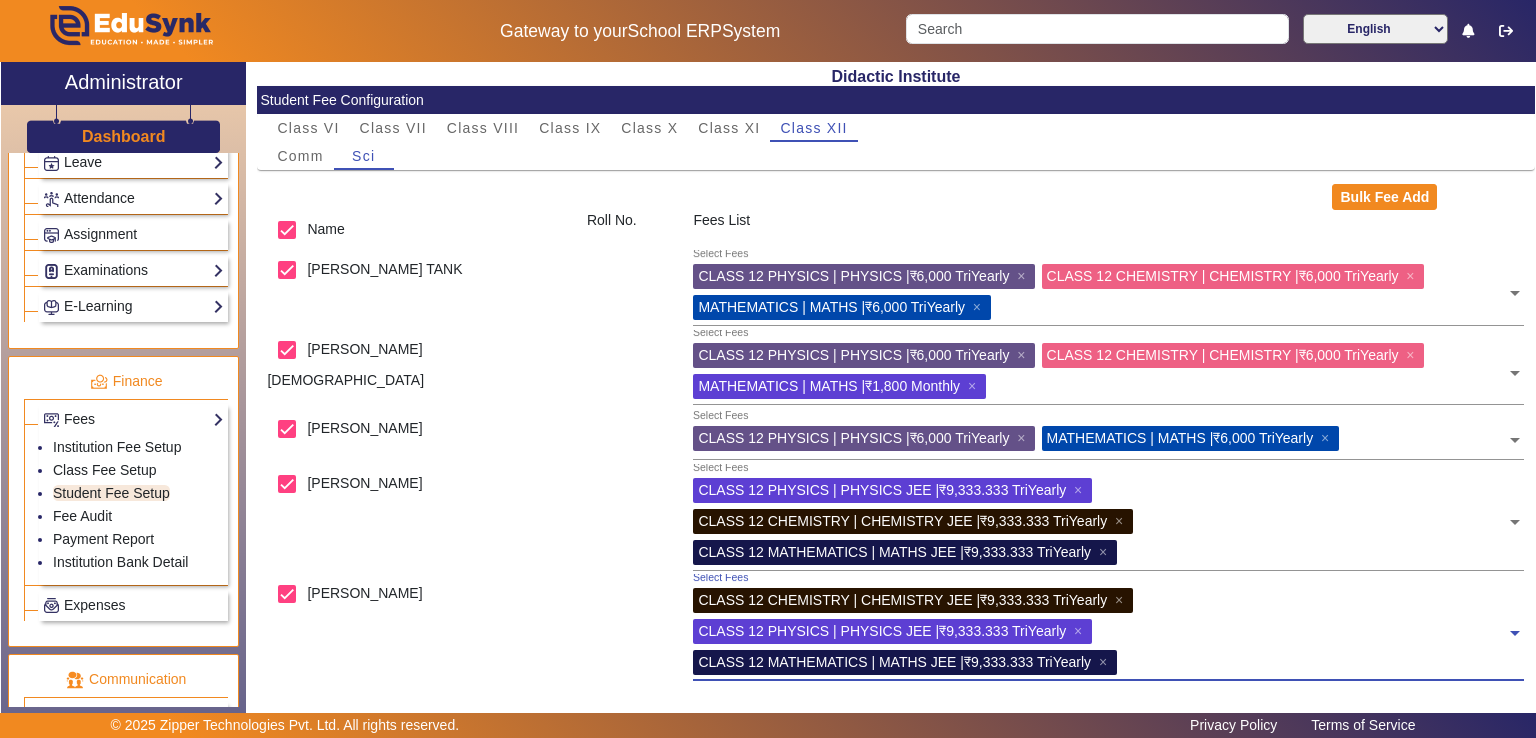 scroll, scrollTop: 944, scrollLeft: 0, axis: vertical 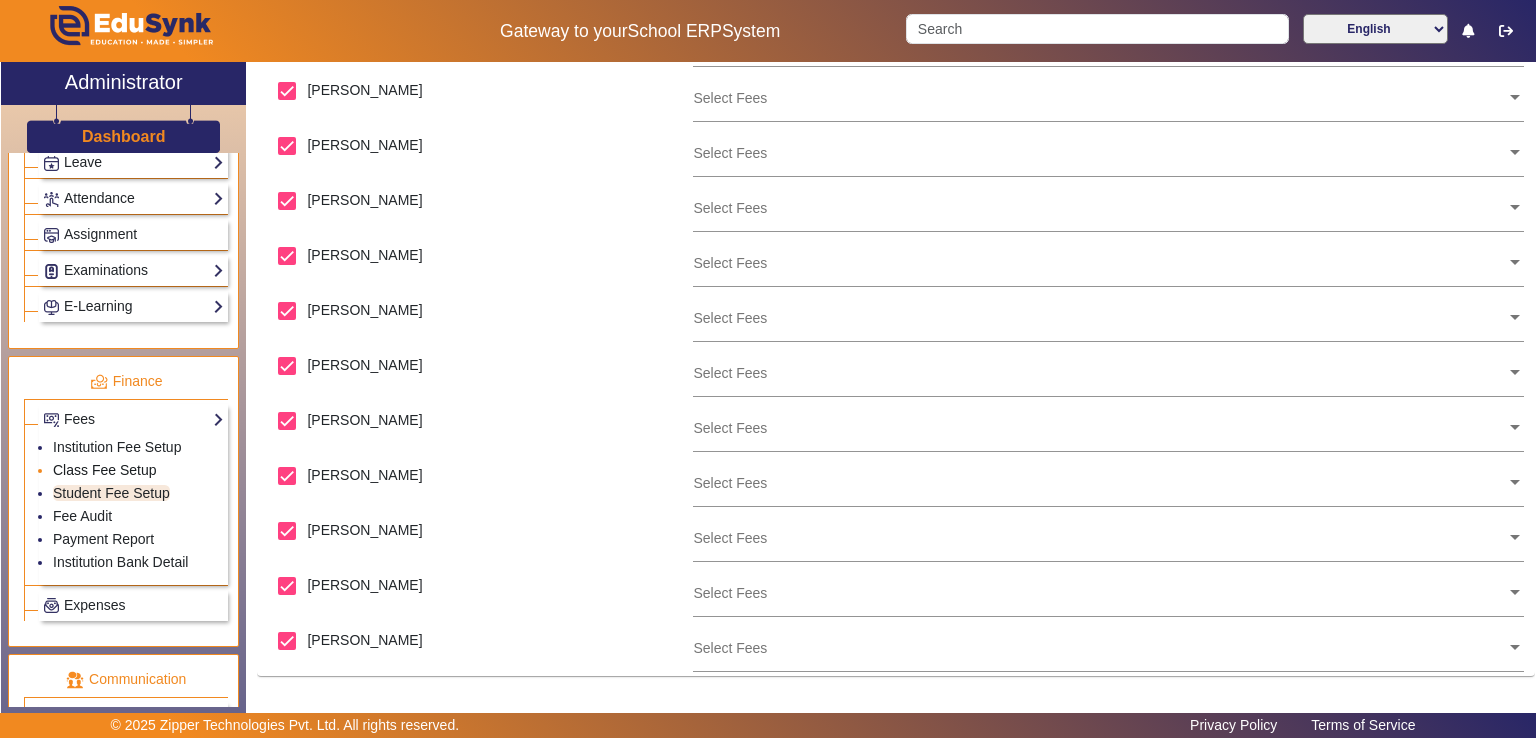 click on "Class Fee Setup" 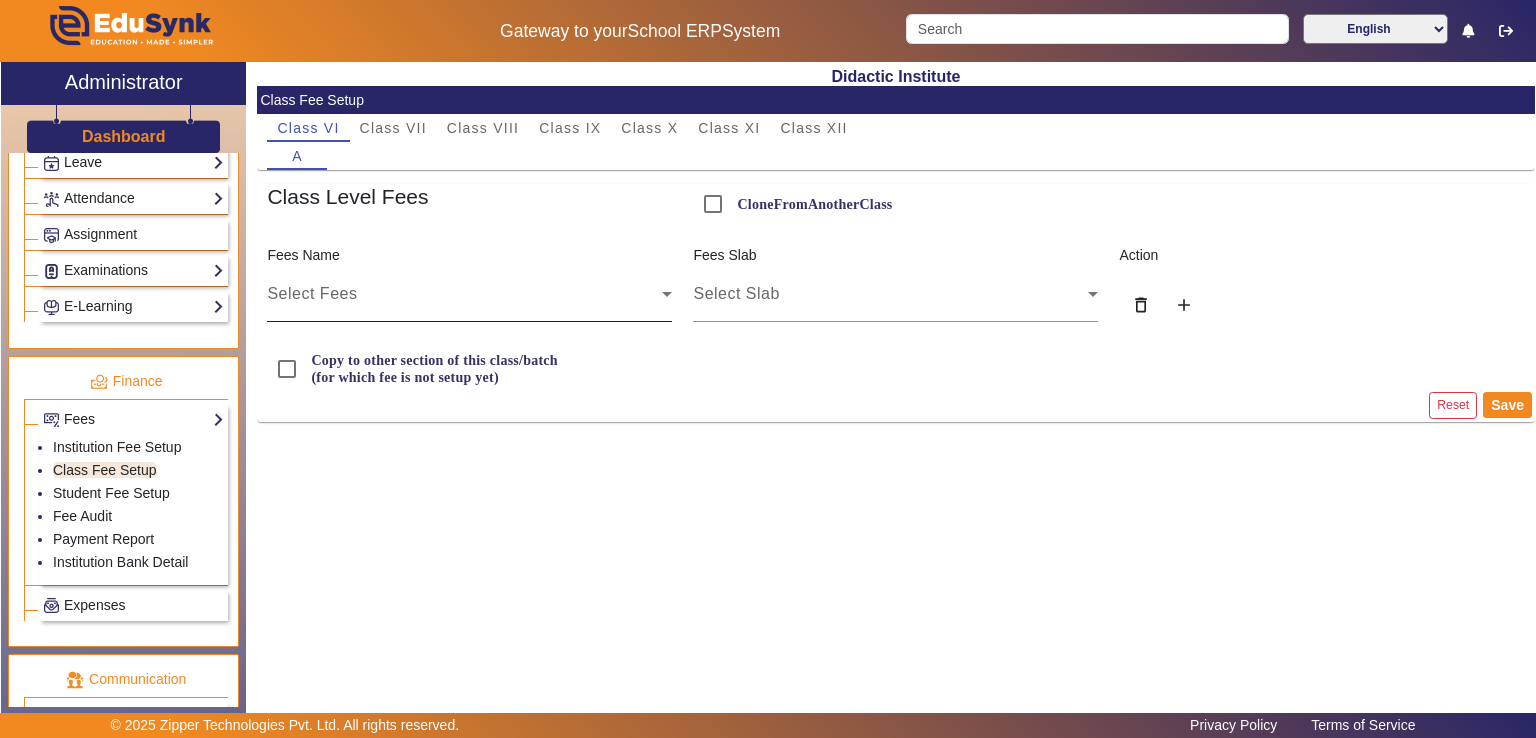 click on "Select Fees" 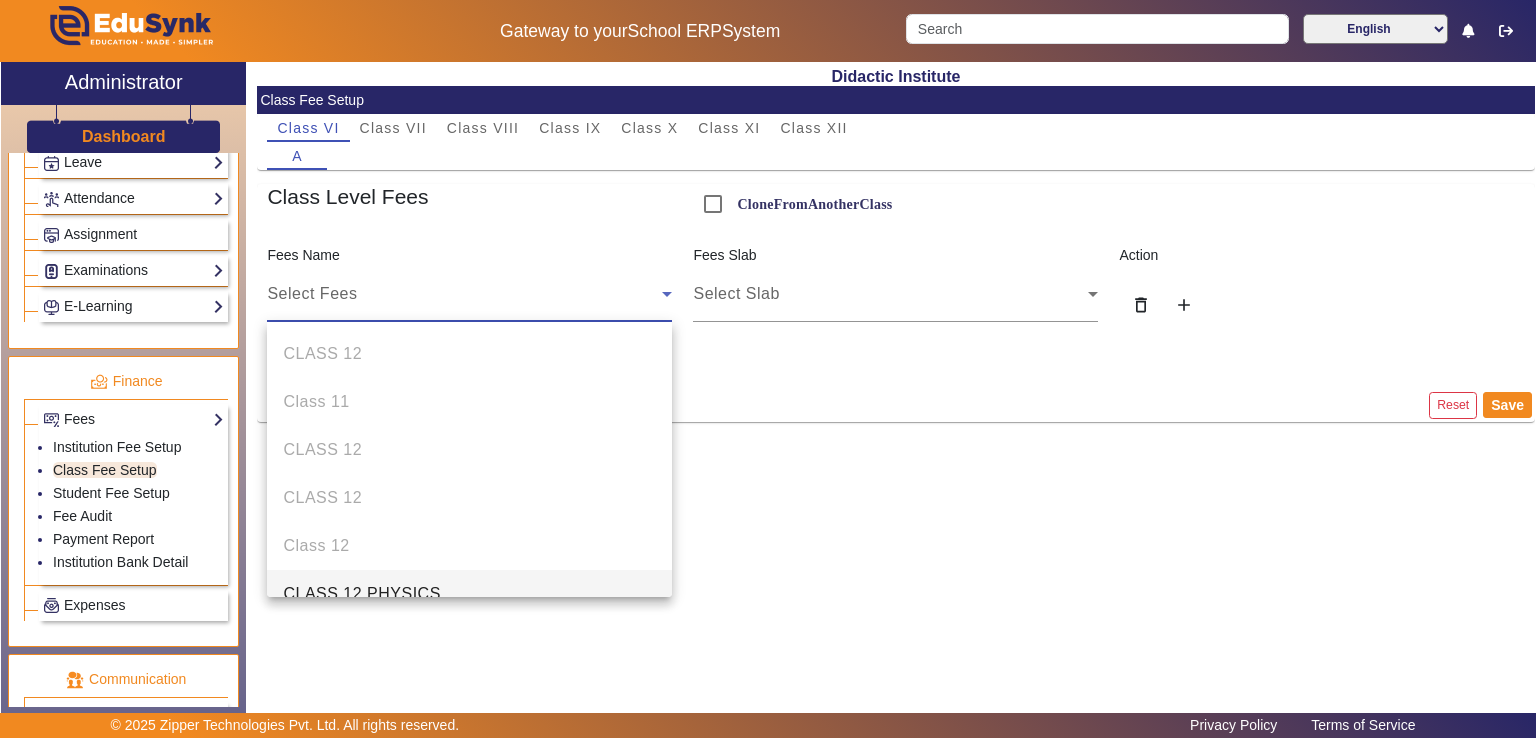 scroll, scrollTop: 20, scrollLeft: 0, axis: vertical 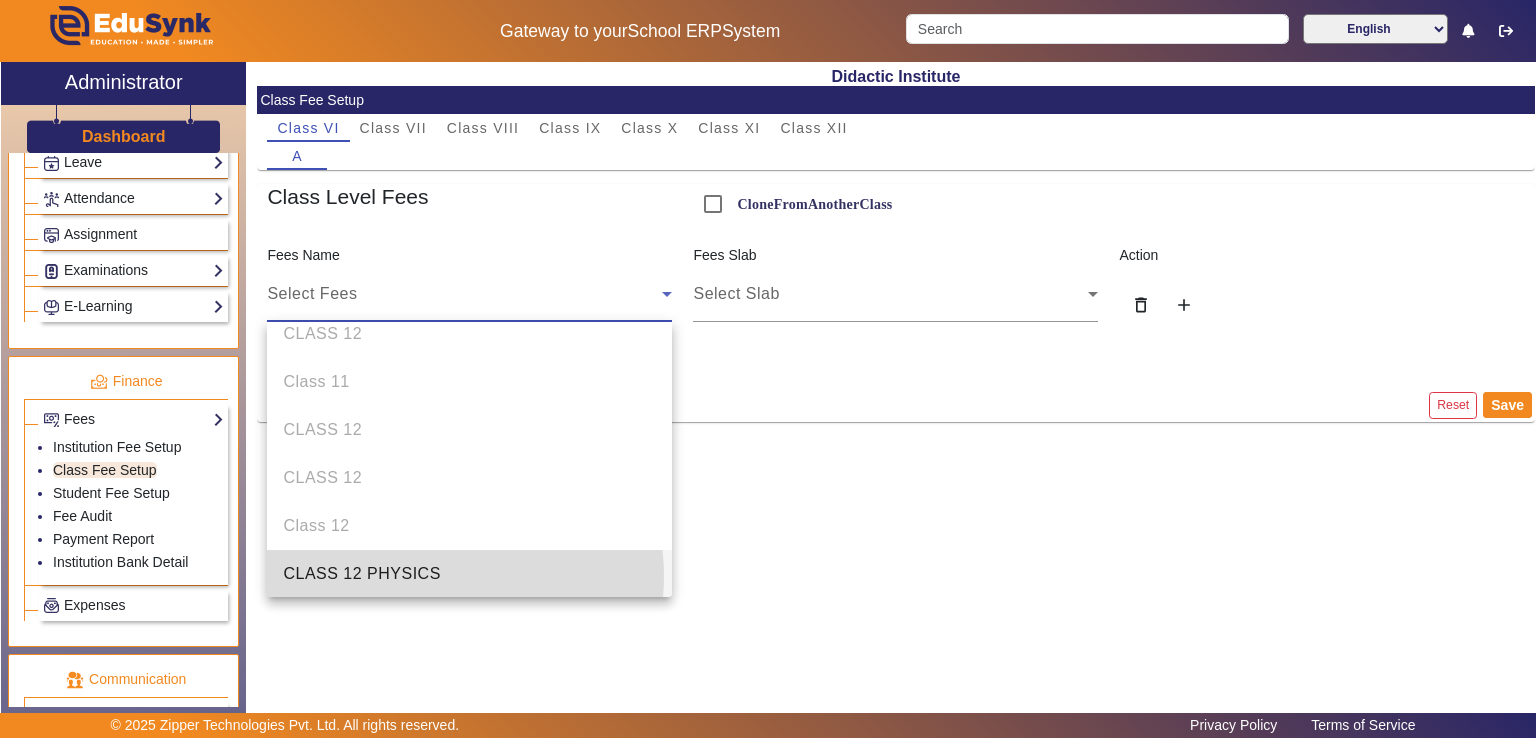 click on "CLASS 12 PHYSICS" at bounding box center [469, 574] 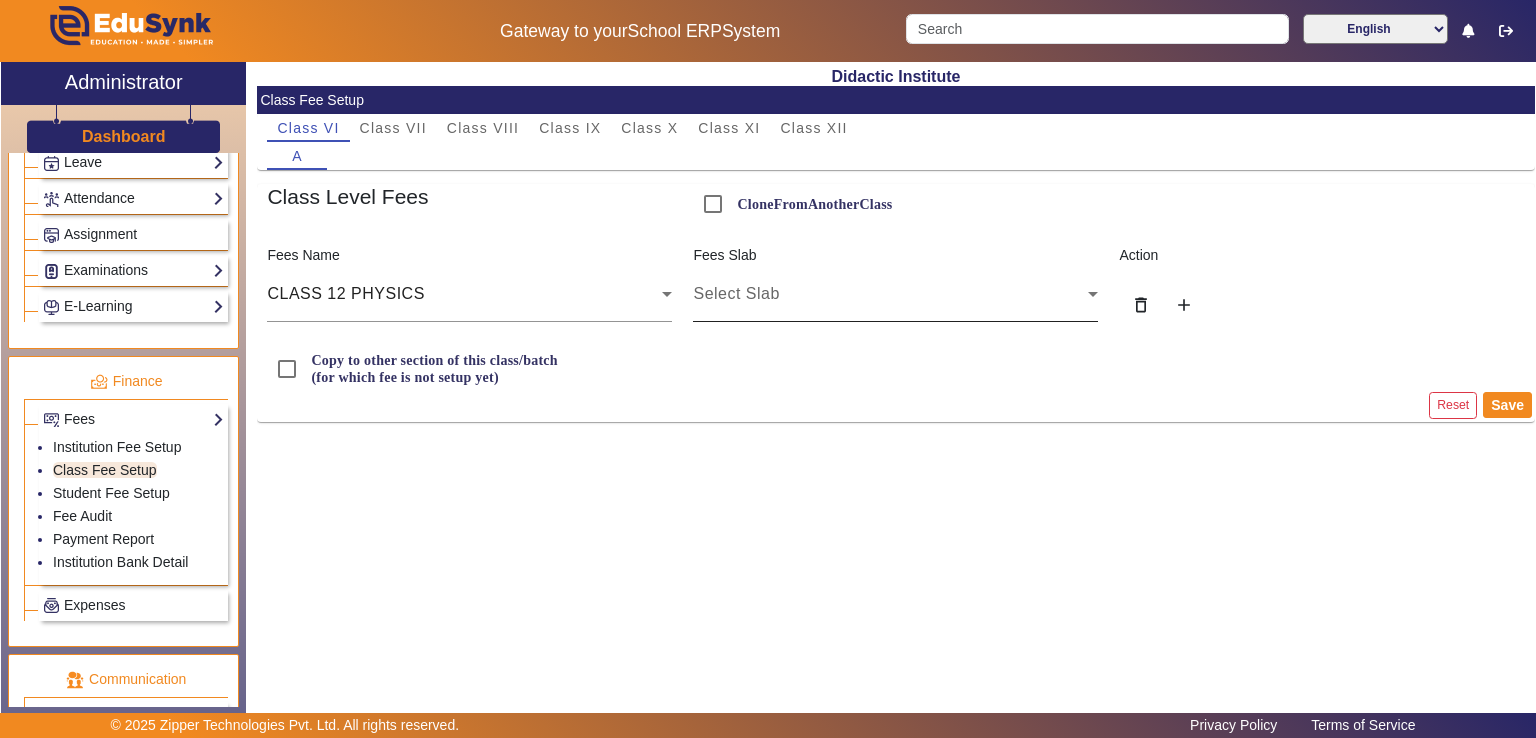 click on "Select Slab" 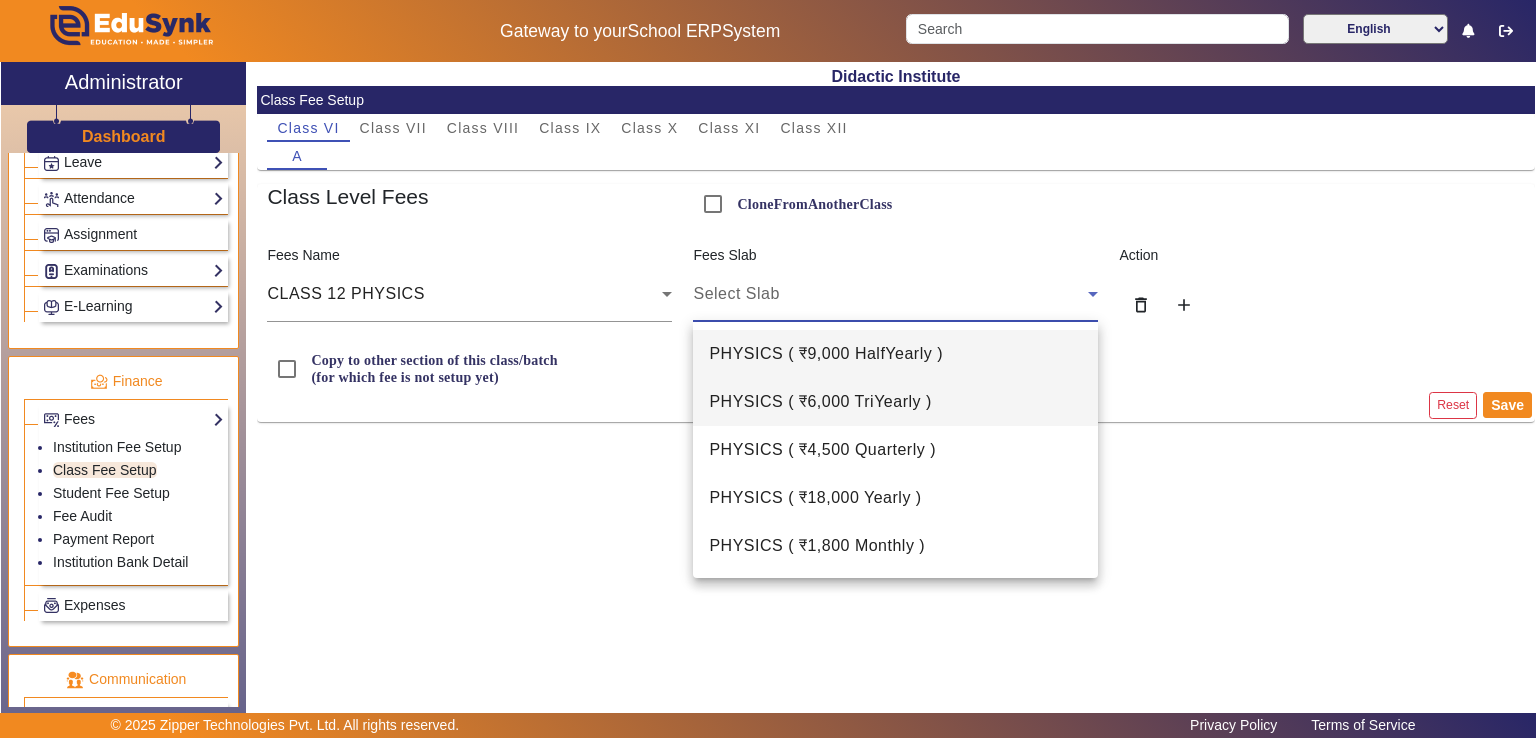 click on "PHYSICS ( ₹6,000 TriYearly )" at bounding box center [820, 402] 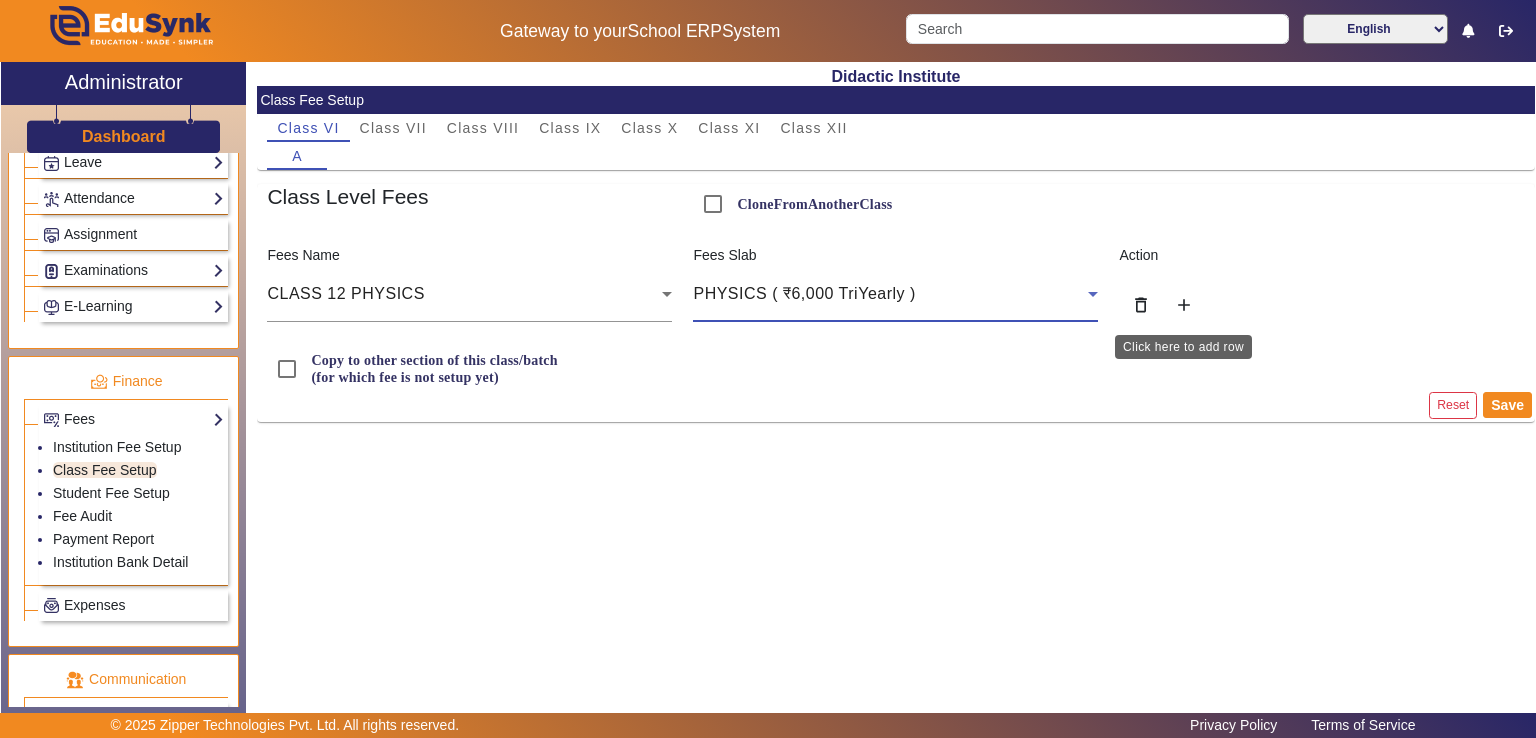 click on "add" 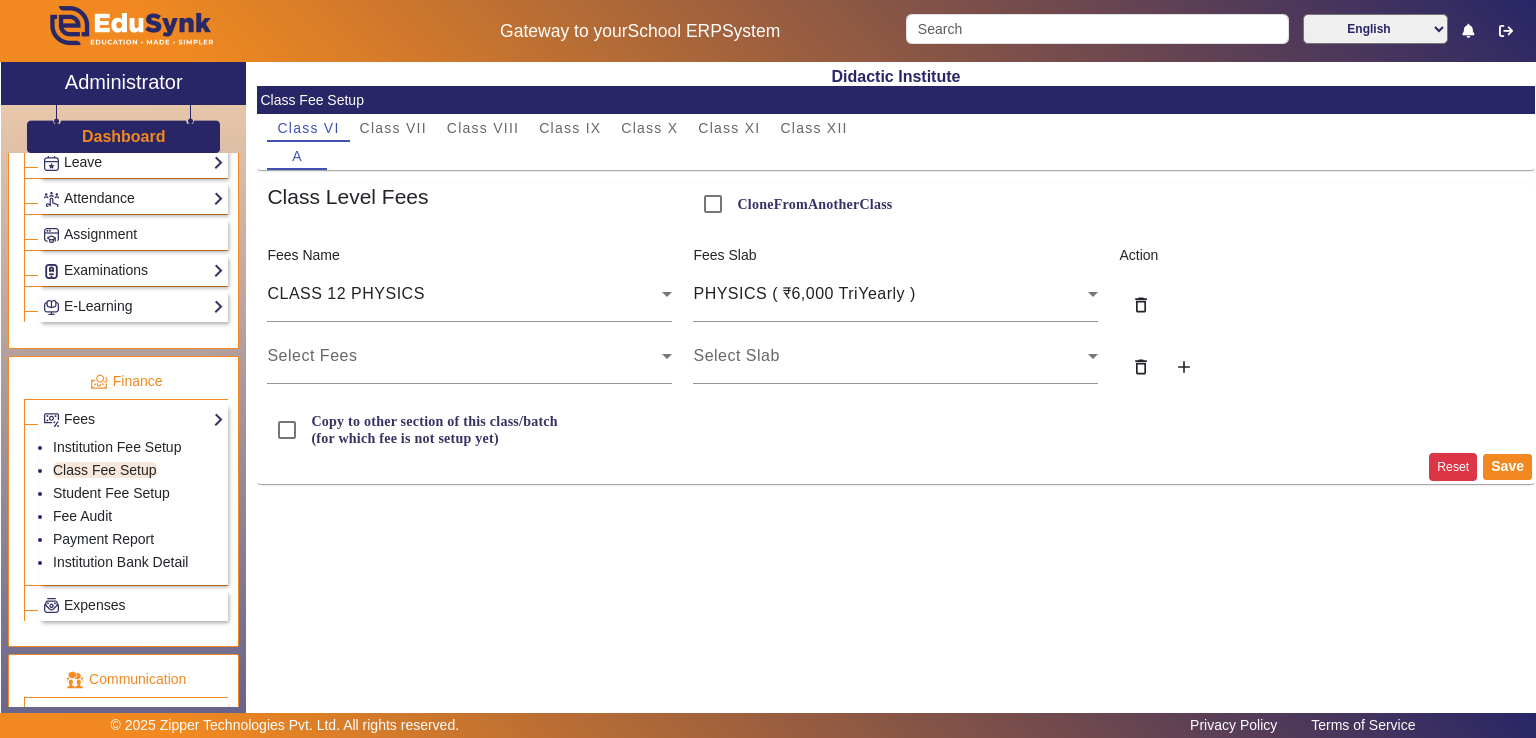 click on "Reset" 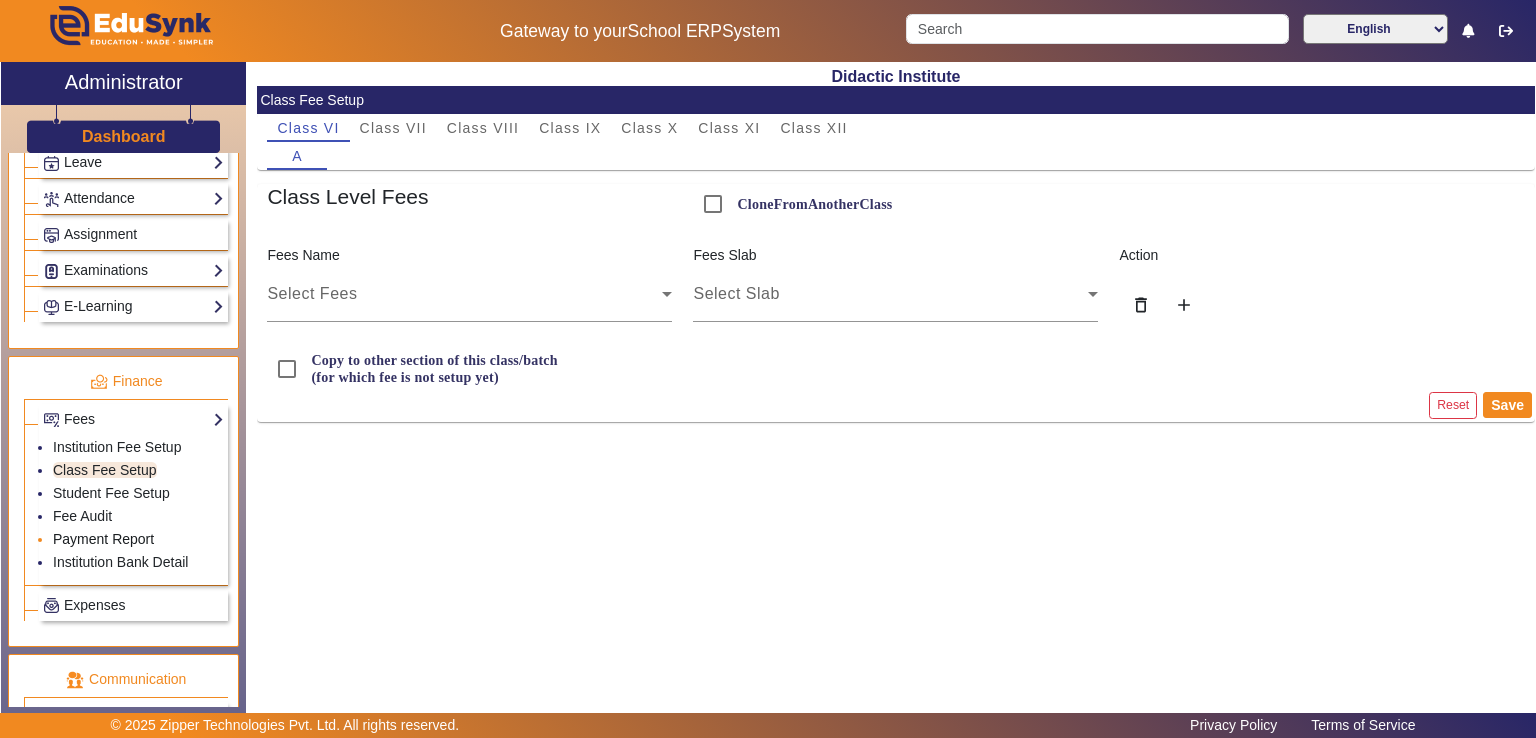 click on "Payment Report" 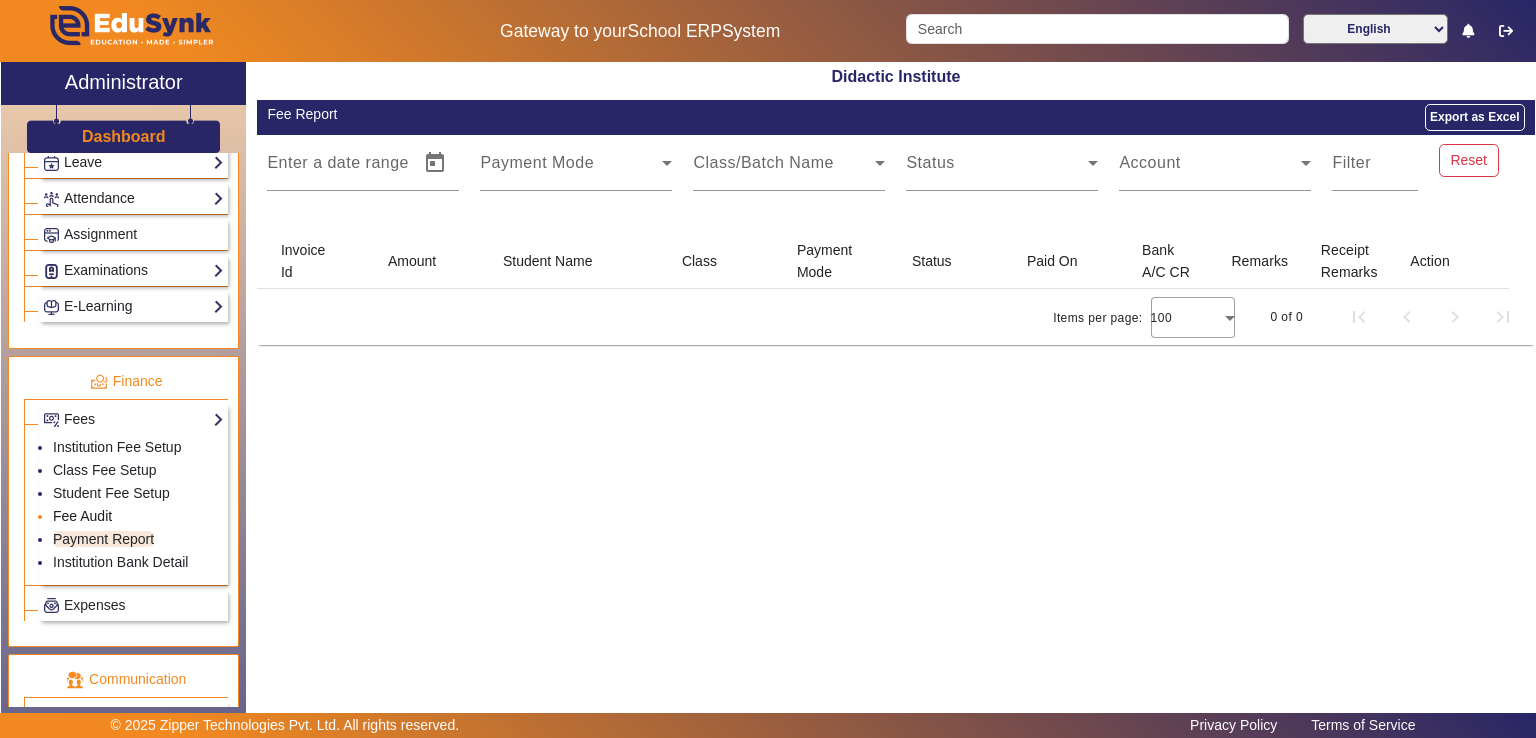 click on "Fee Audit" 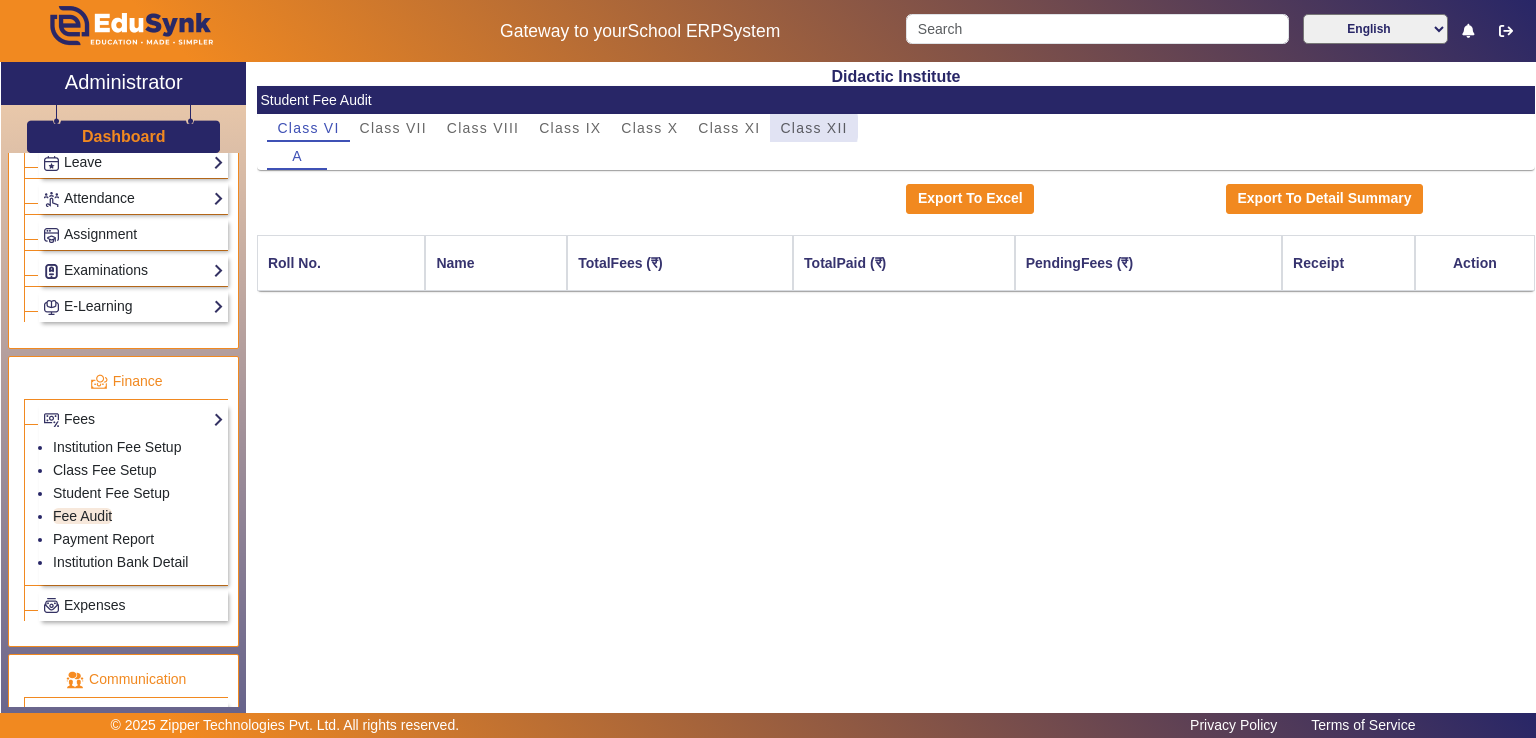 click on "Class XII" at bounding box center (813, 128) 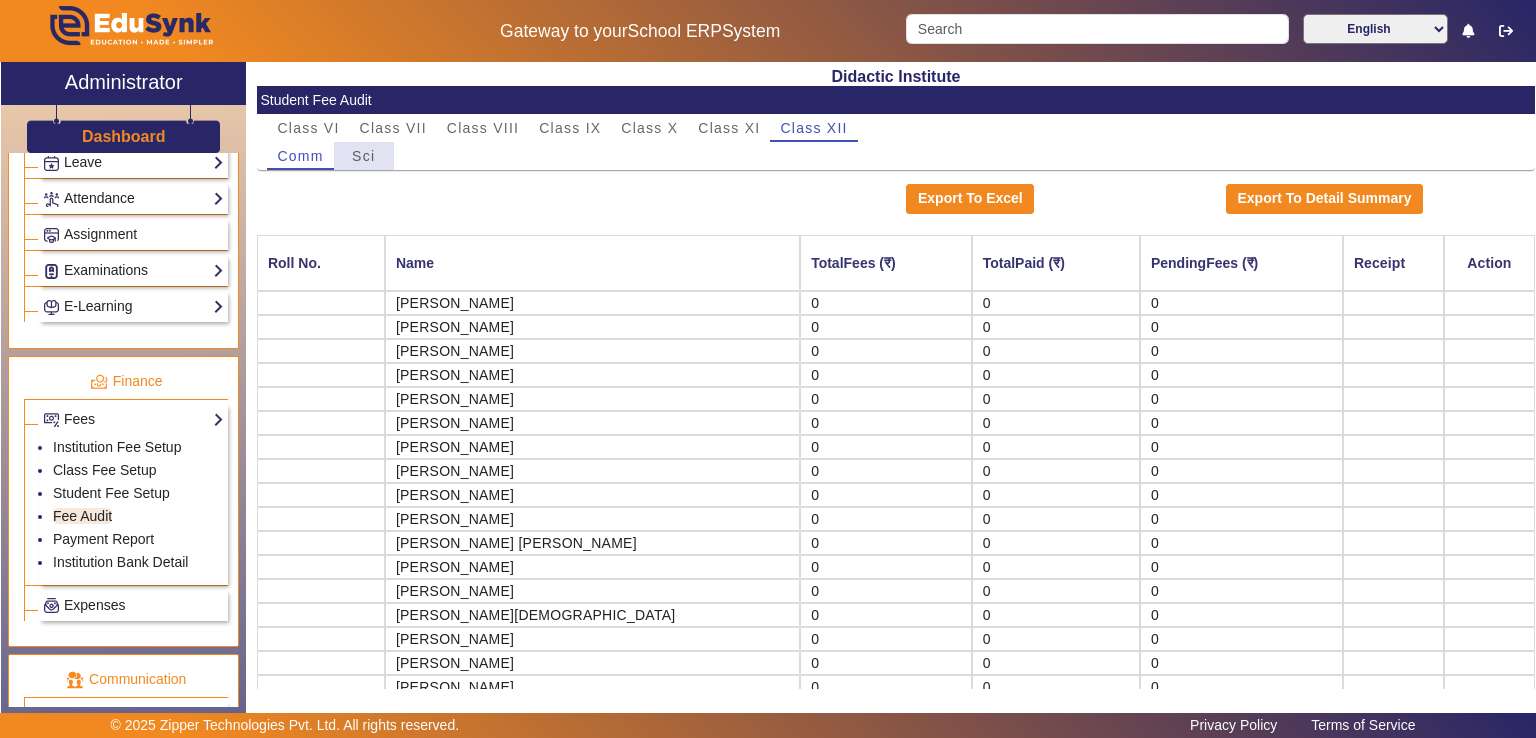 click on "Sci" at bounding box center [363, 156] 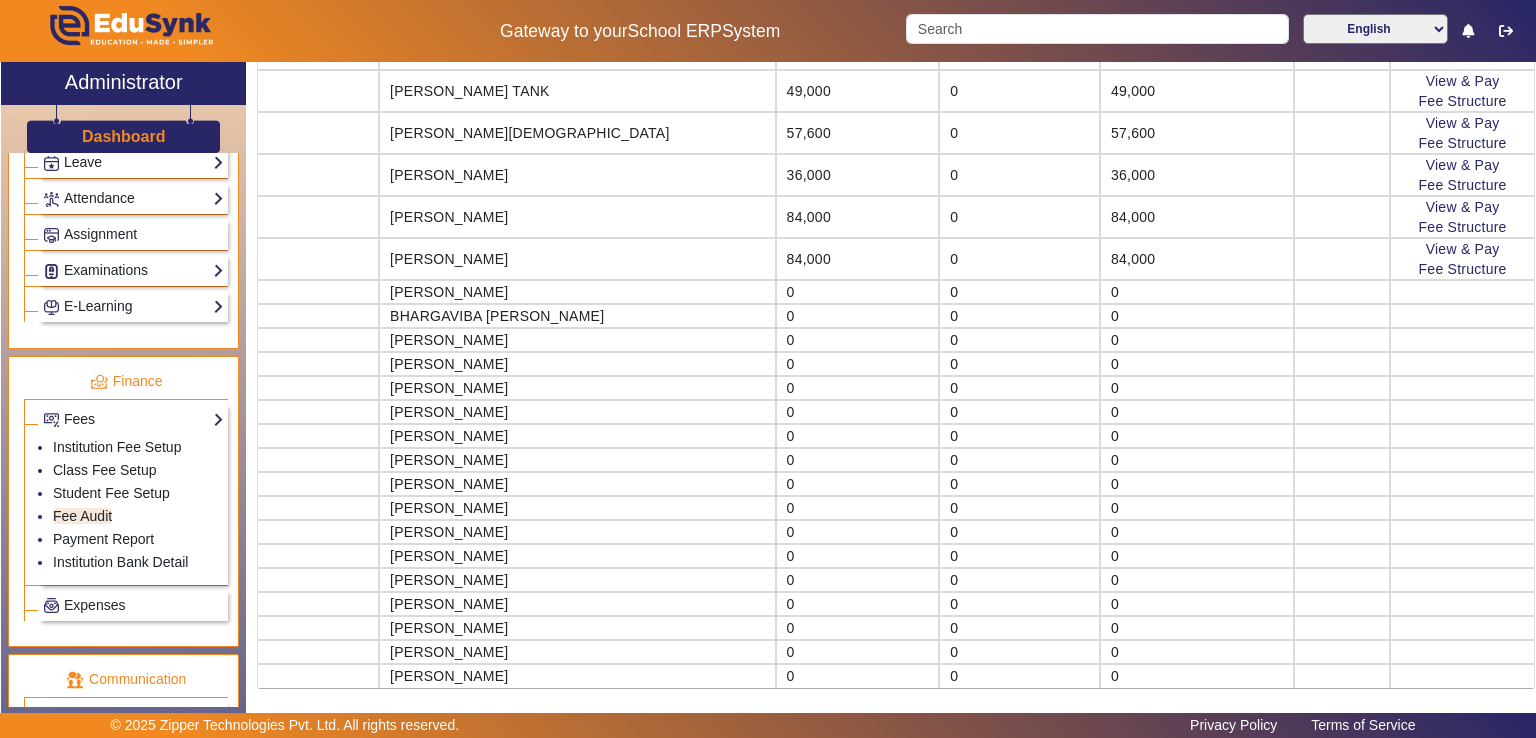 scroll, scrollTop: 225, scrollLeft: 0, axis: vertical 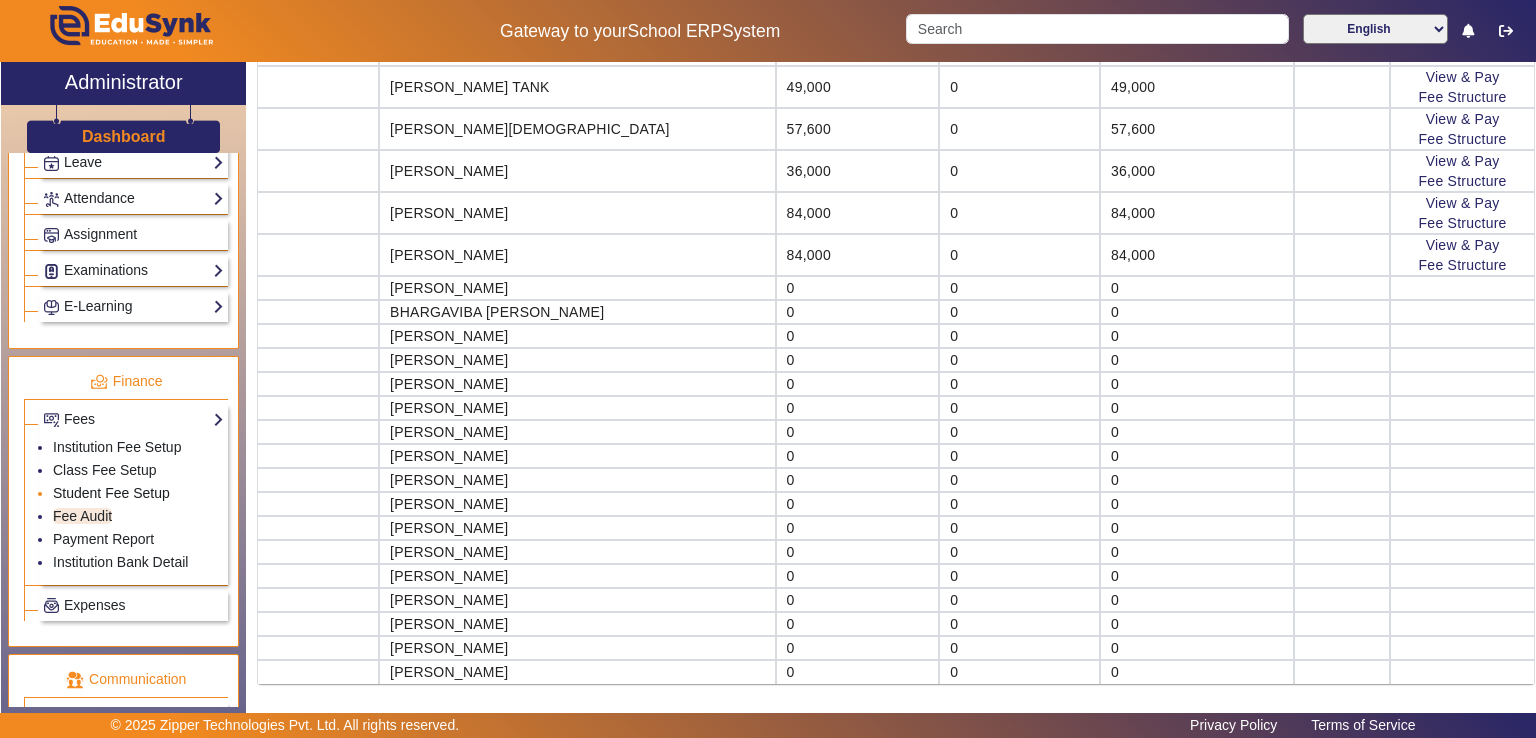 click on "Student Fee Setup" 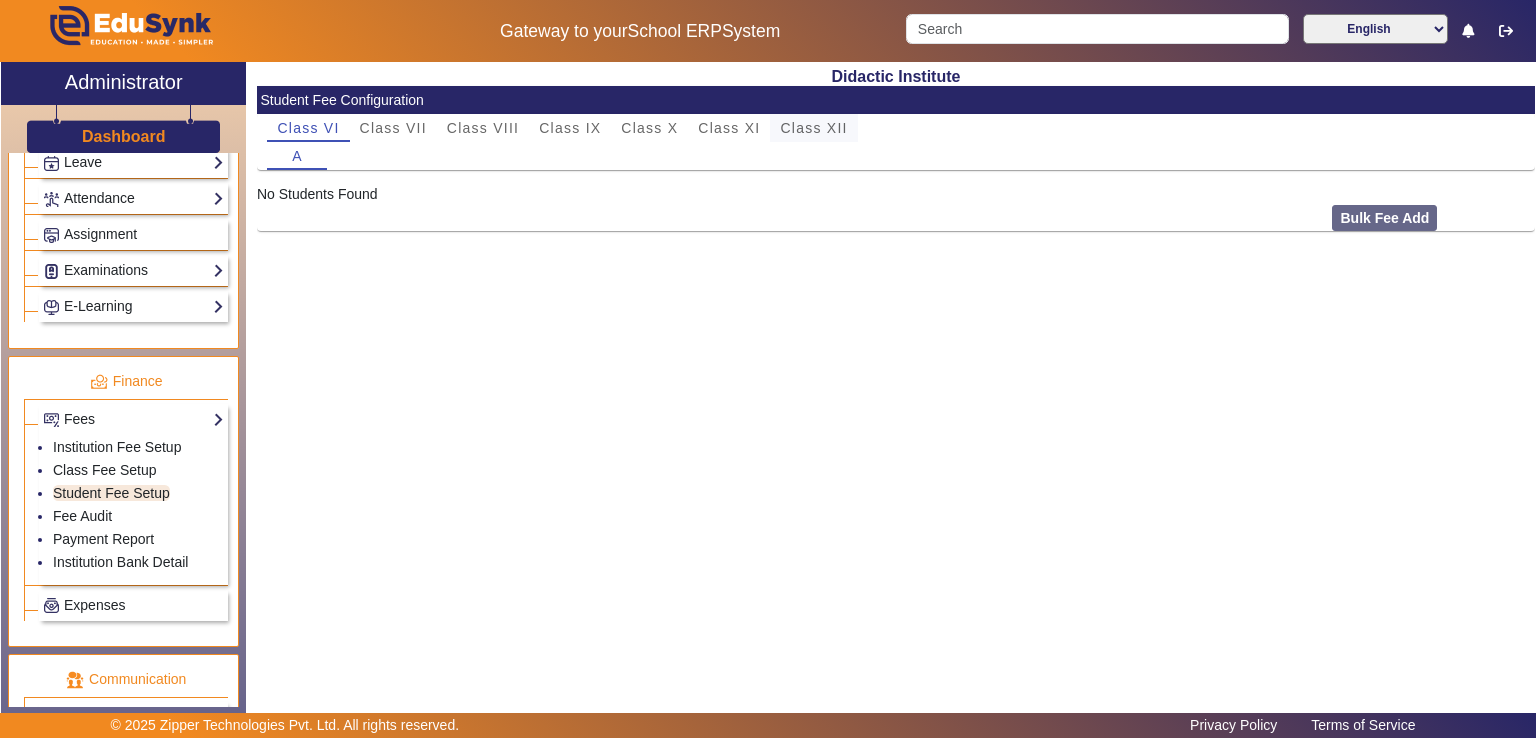 click on "Class XII" at bounding box center [813, 128] 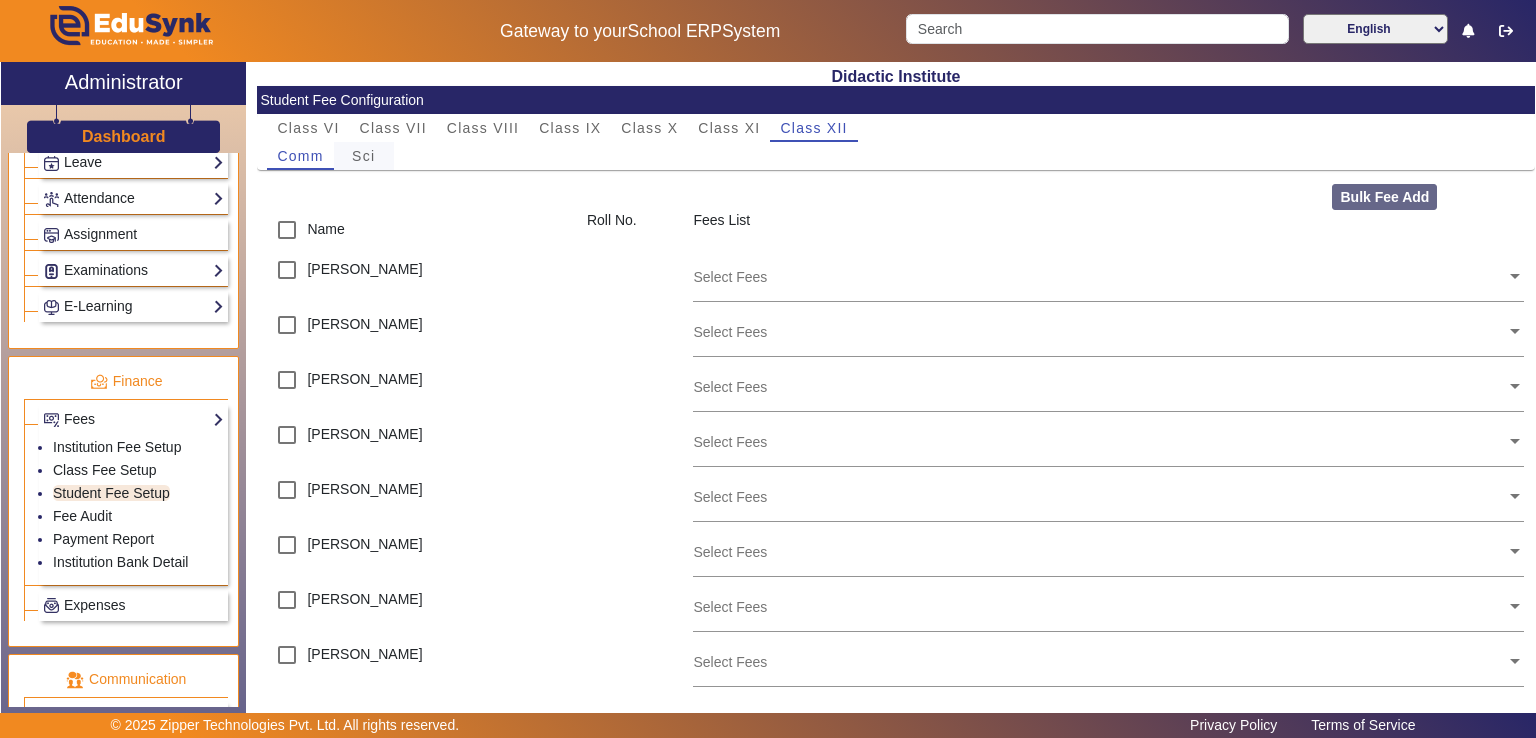 click on "Sci" at bounding box center (363, 156) 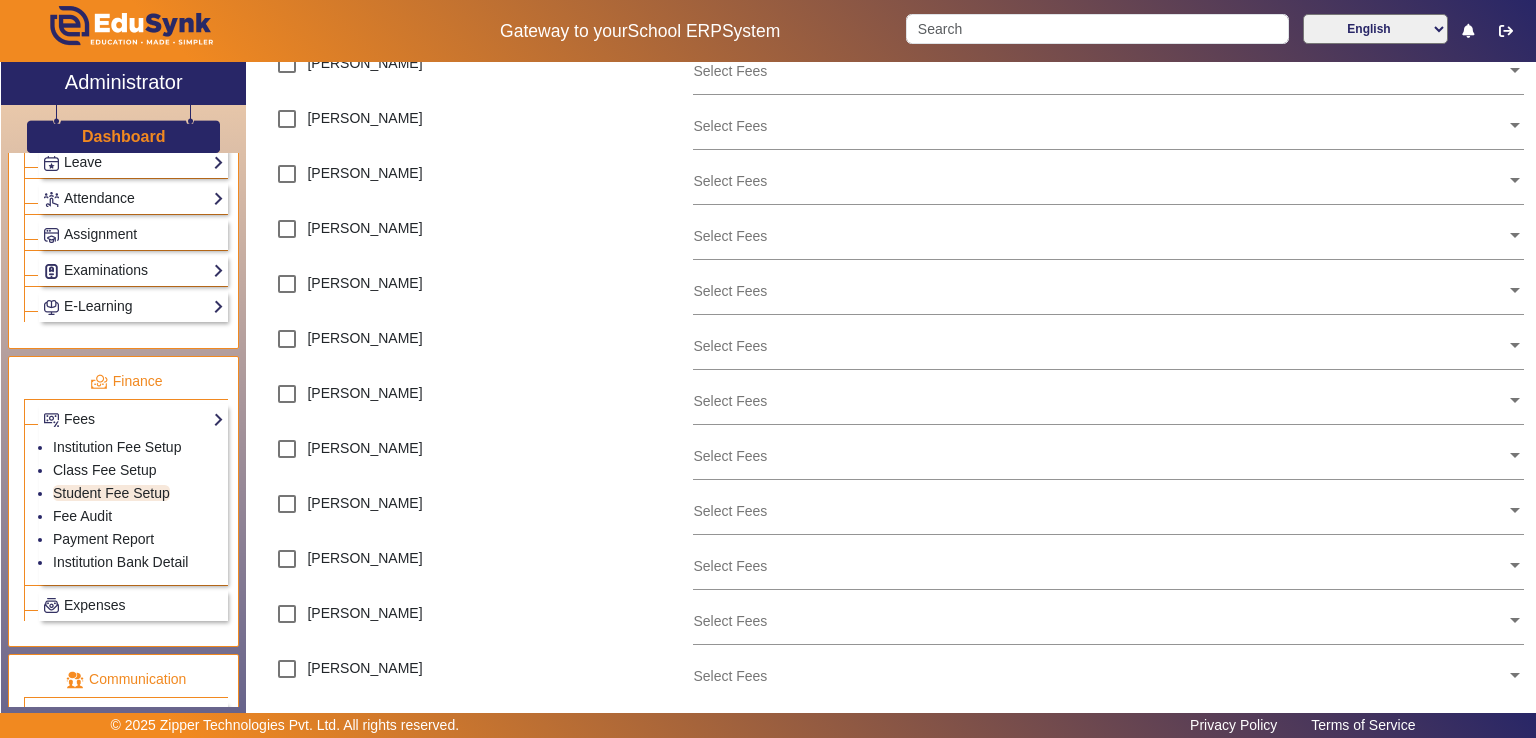 scroll, scrollTop: 761, scrollLeft: 0, axis: vertical 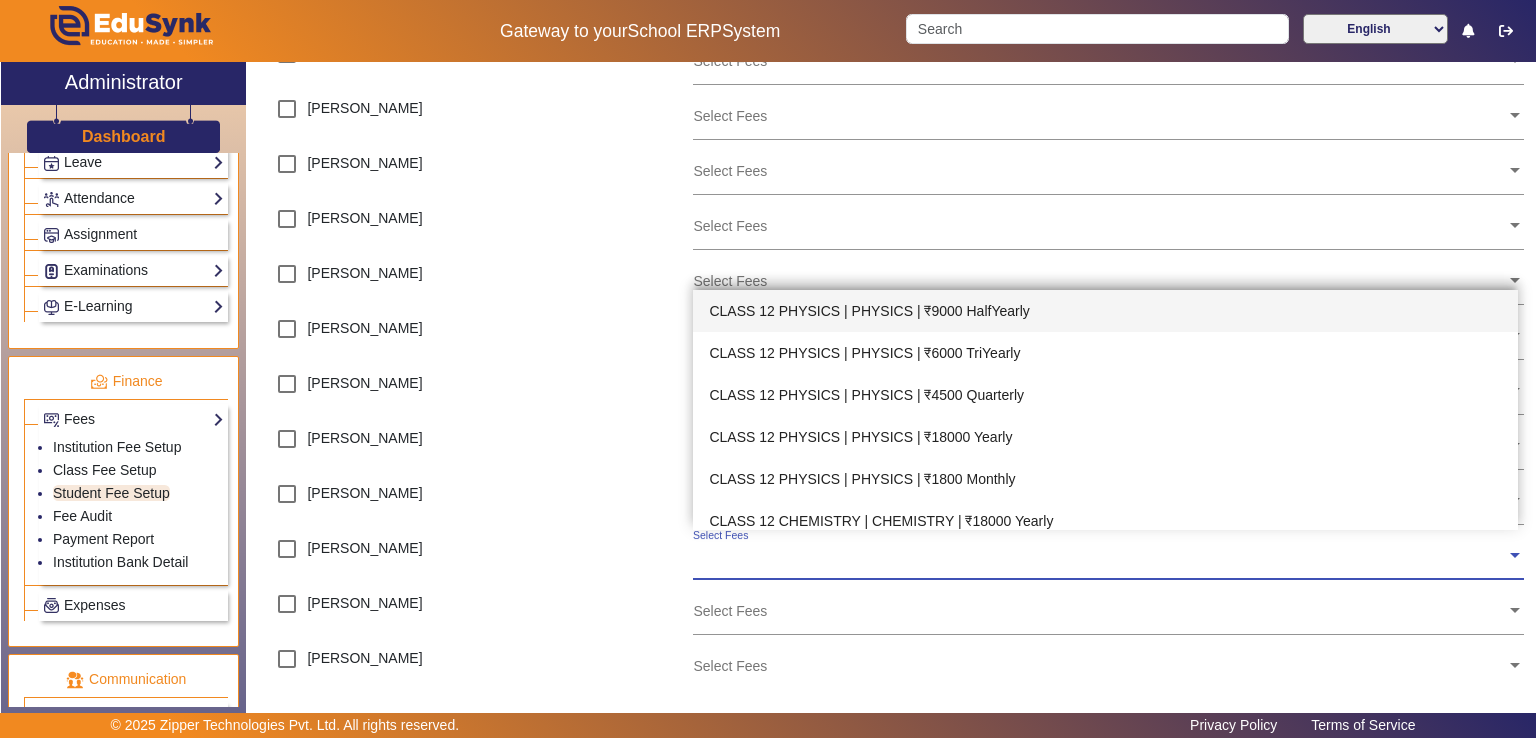 click on "Select Fees" 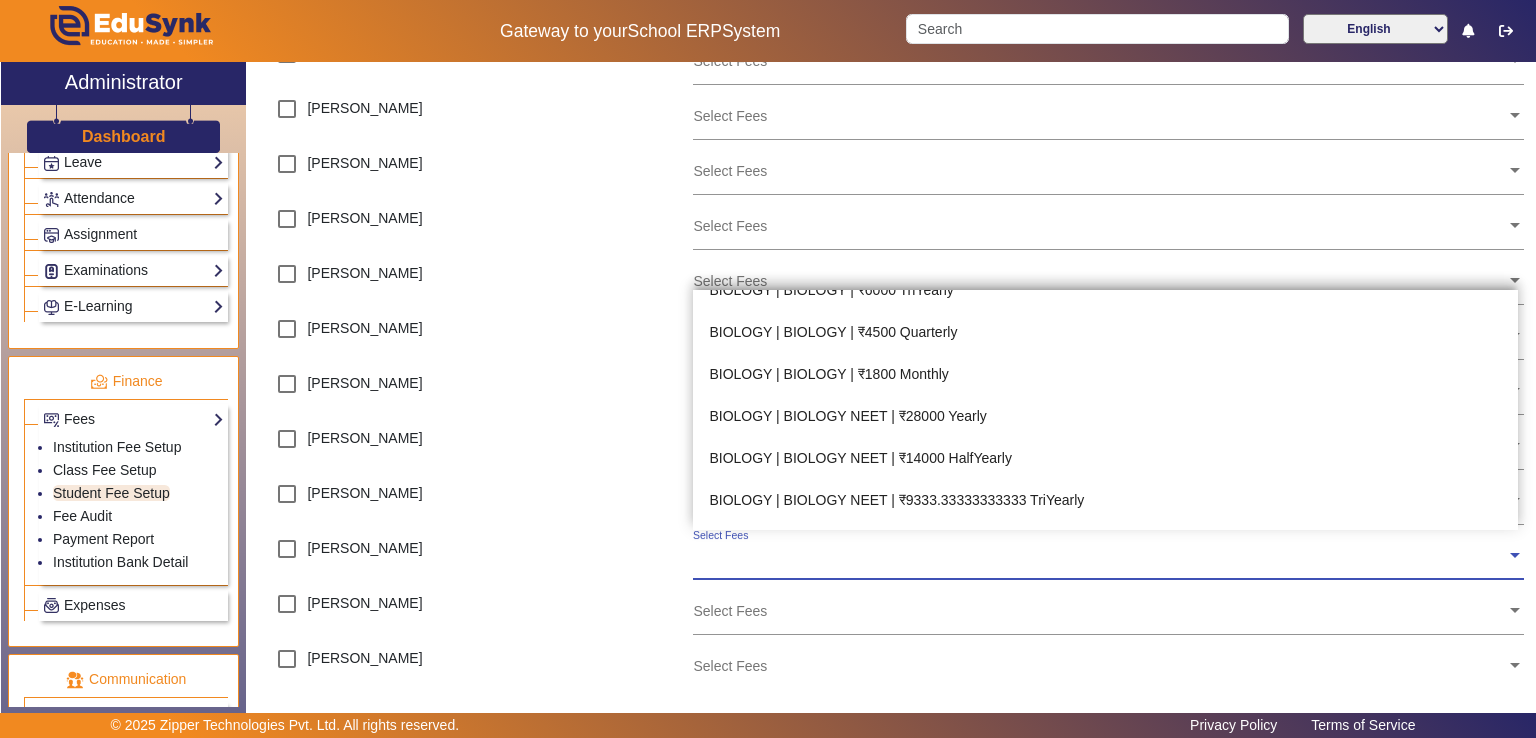 scroll, scrollTop: 699, scrollLeft: 0, axis: vertical 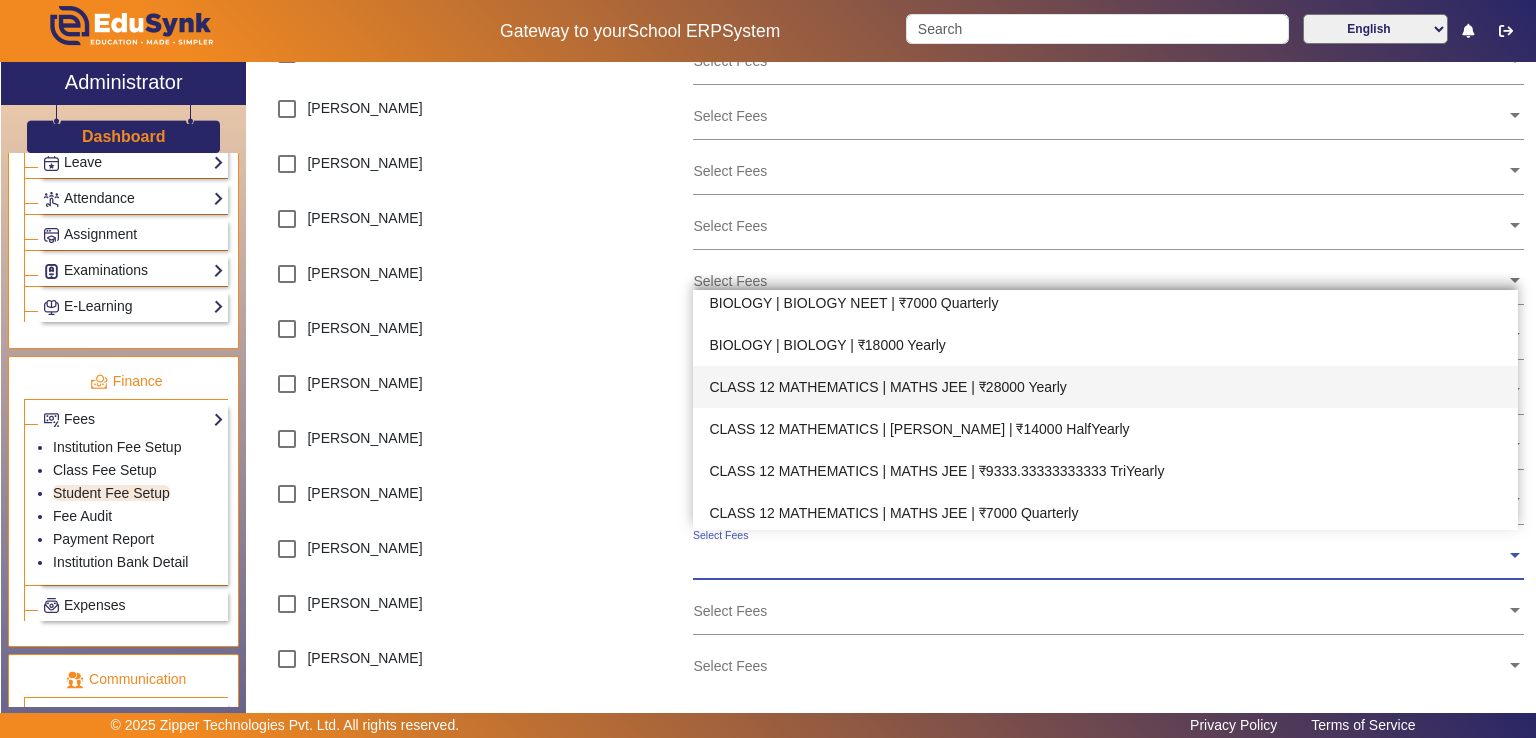 click on "CLASS 12 MATHEMATICS | MATHS JEE | ₹28000 Yearly" at bounding box center (1105, 387) 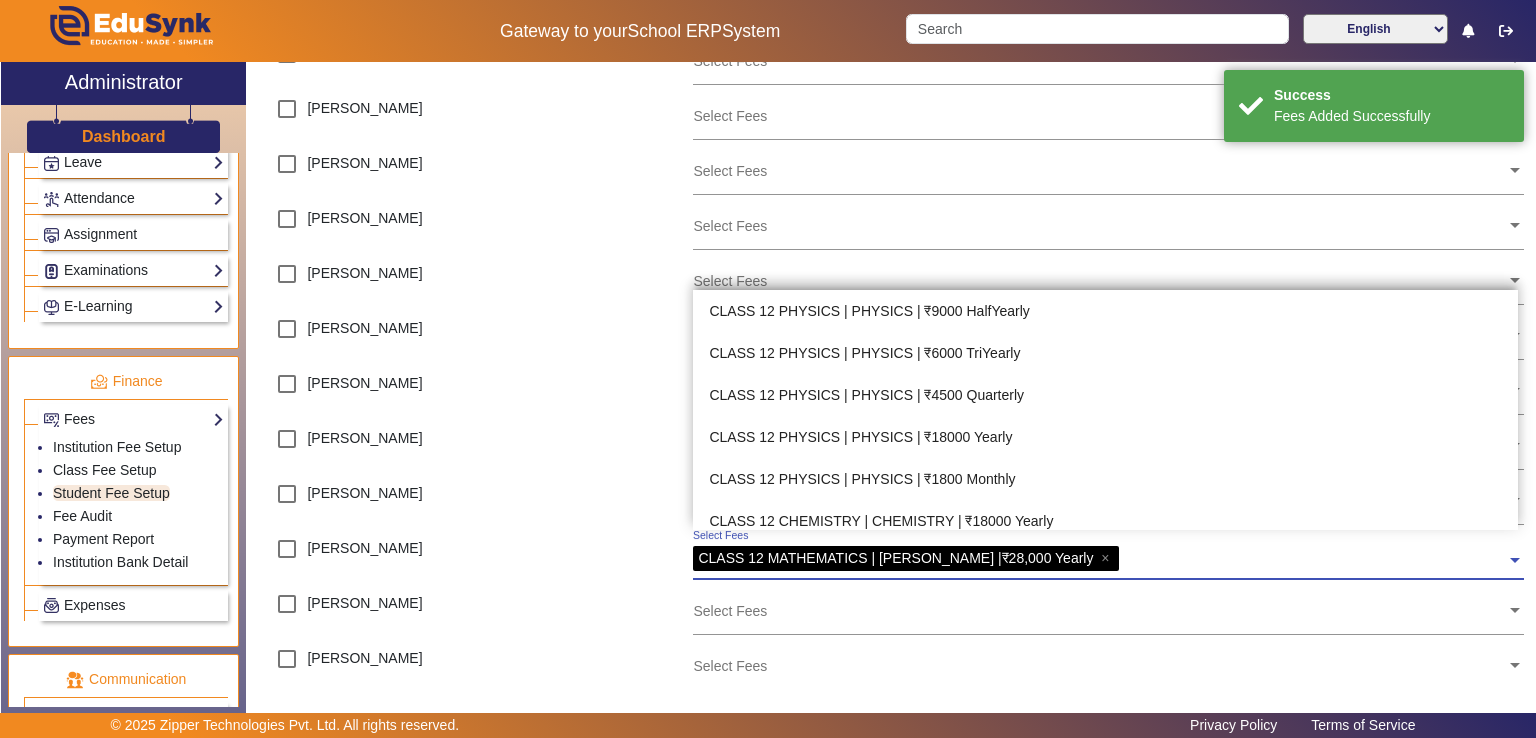 click 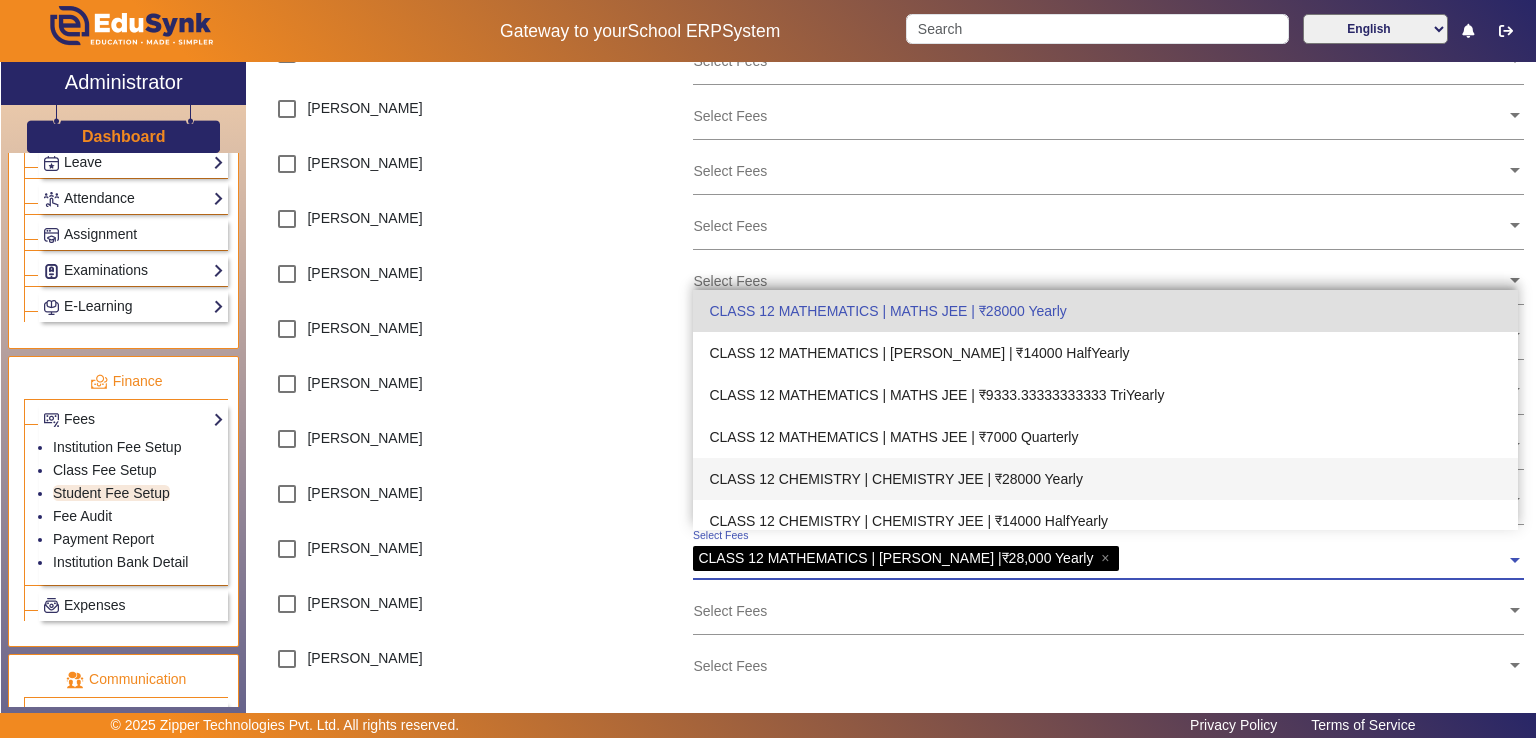 click on "CLASS 12 CHEMISTRY | CHEMISTRY JEE | ₹28000 Yearly" at bounding box center (1105, 479) 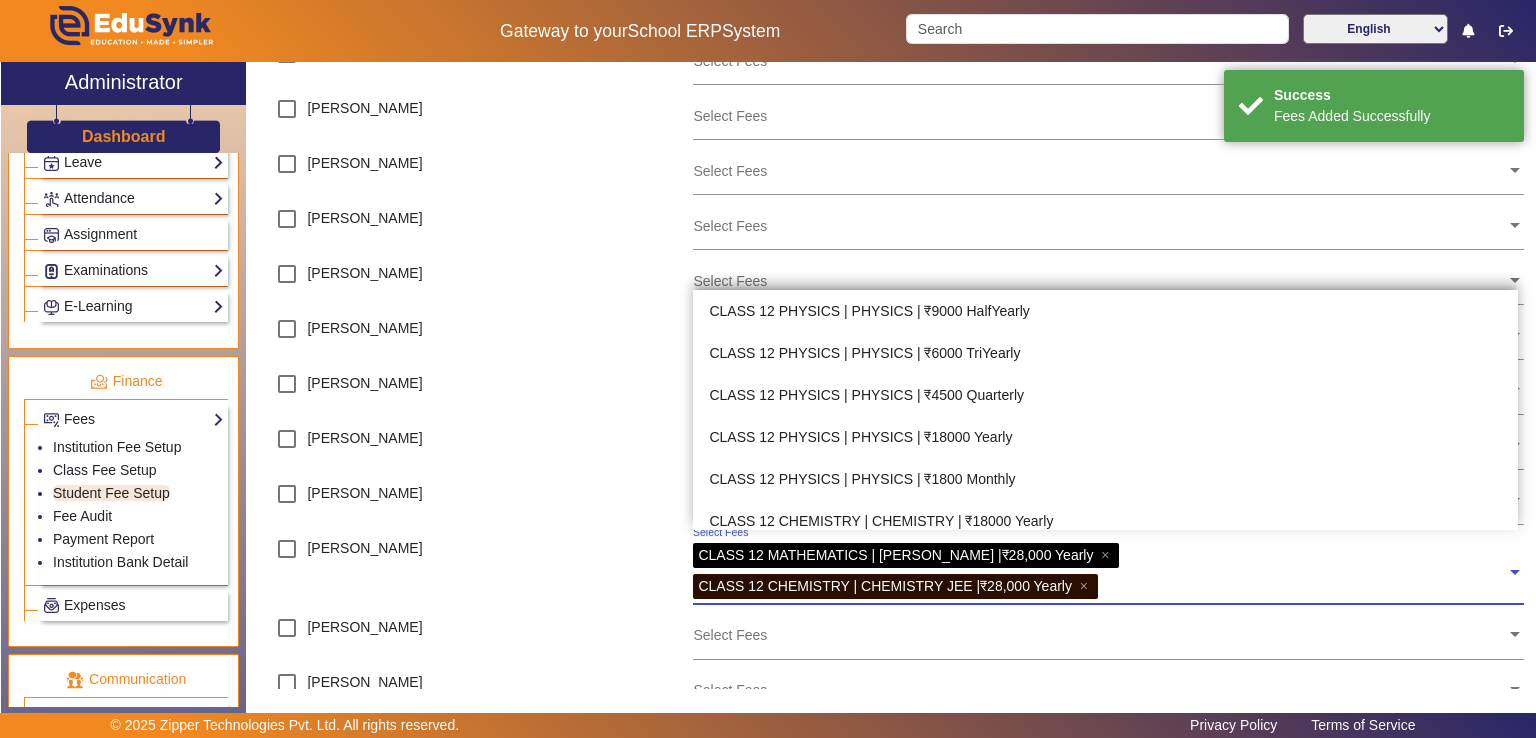 click 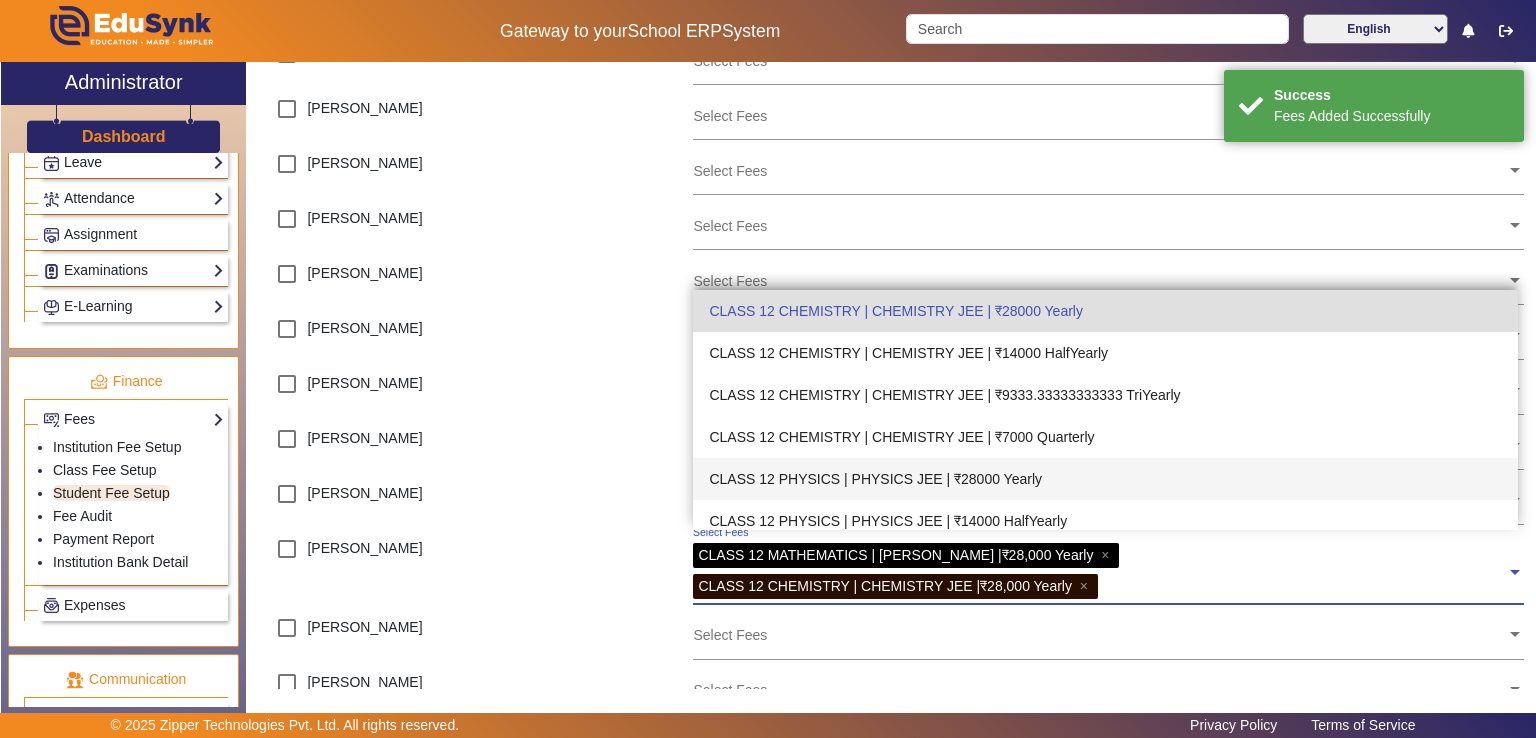 scroll, scrollTop: 1272, scrollLeft: 0, axis: vertical 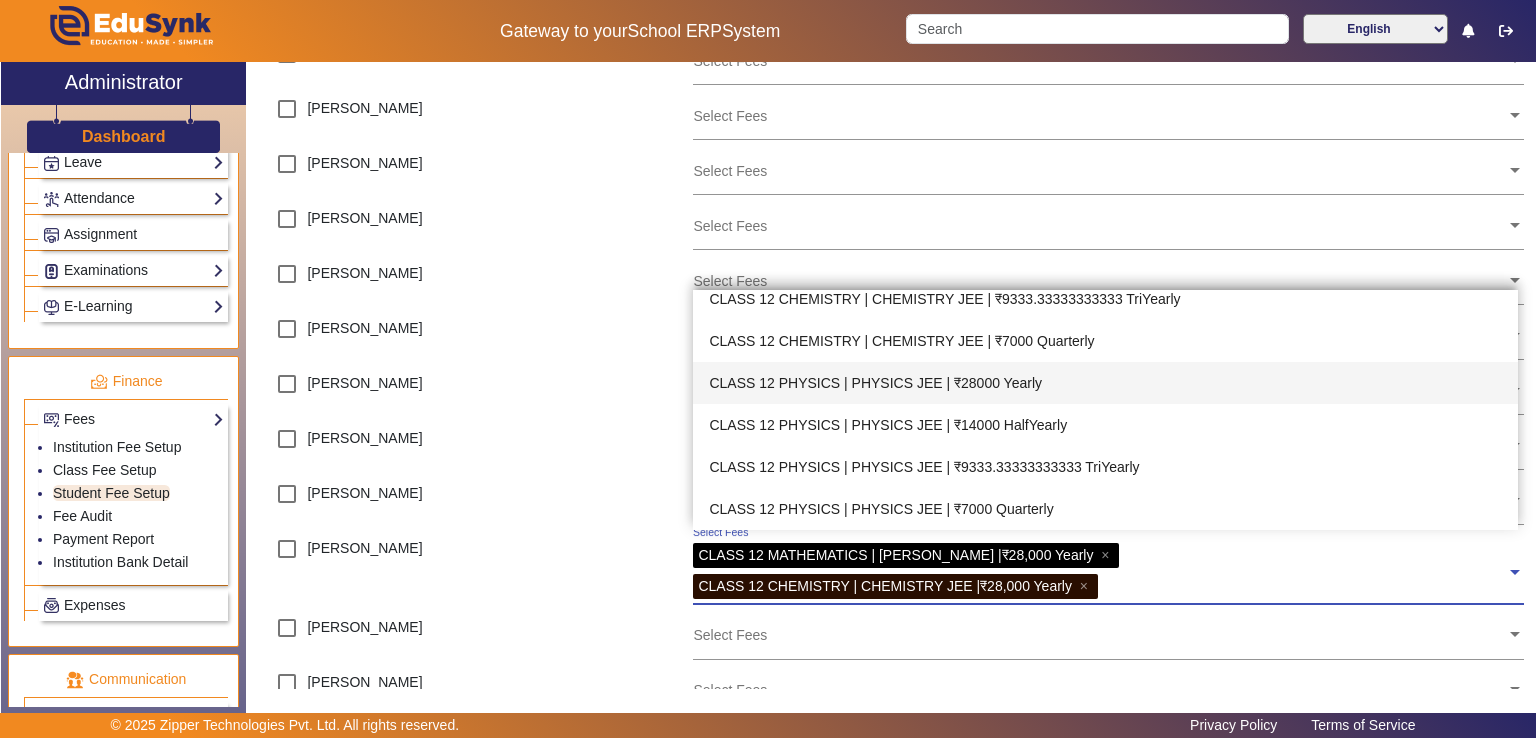 click on "CLASS 12 PHYSICS | PHYSICS JEE | ₹28000 Yearly" at bounding box center [1105, 383] 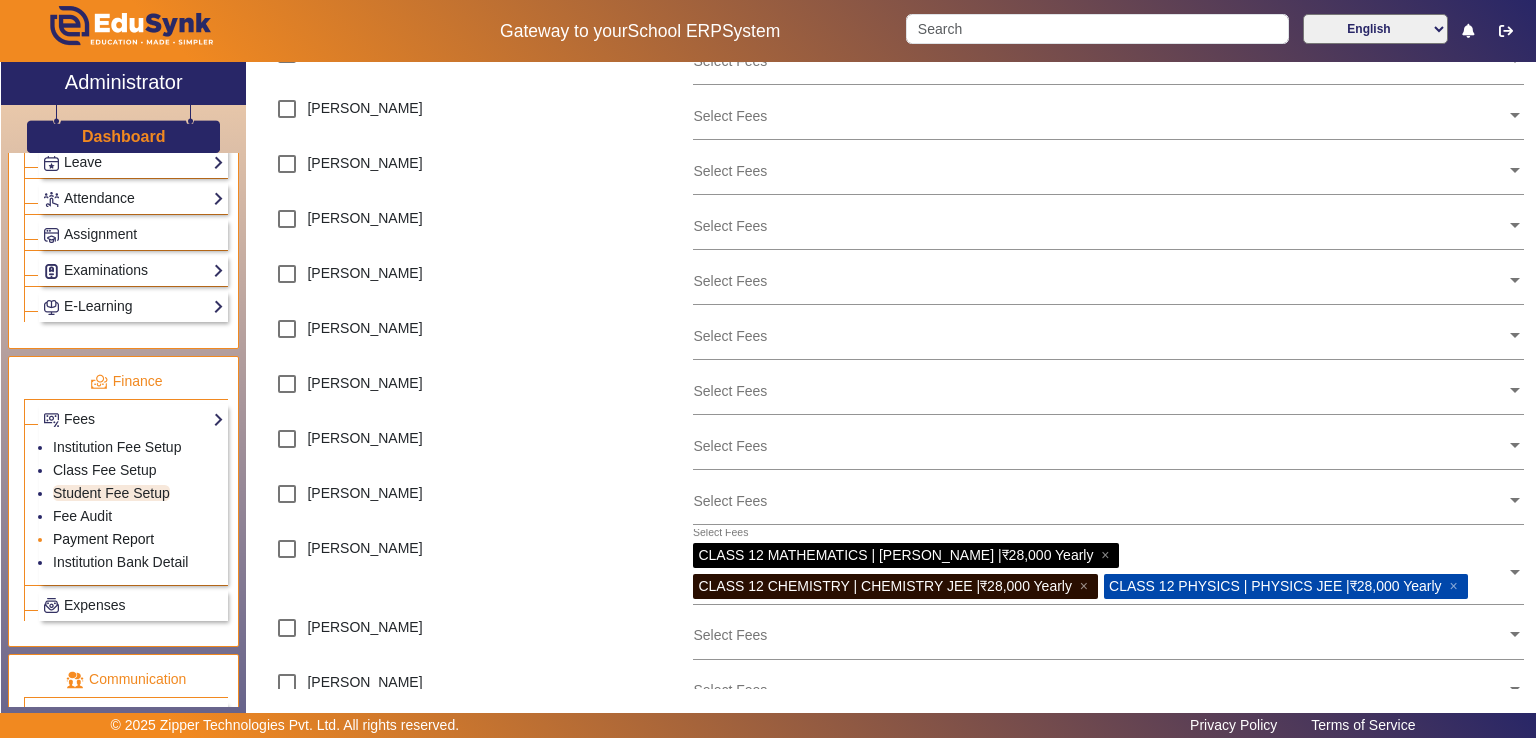 click on "Payment Report" 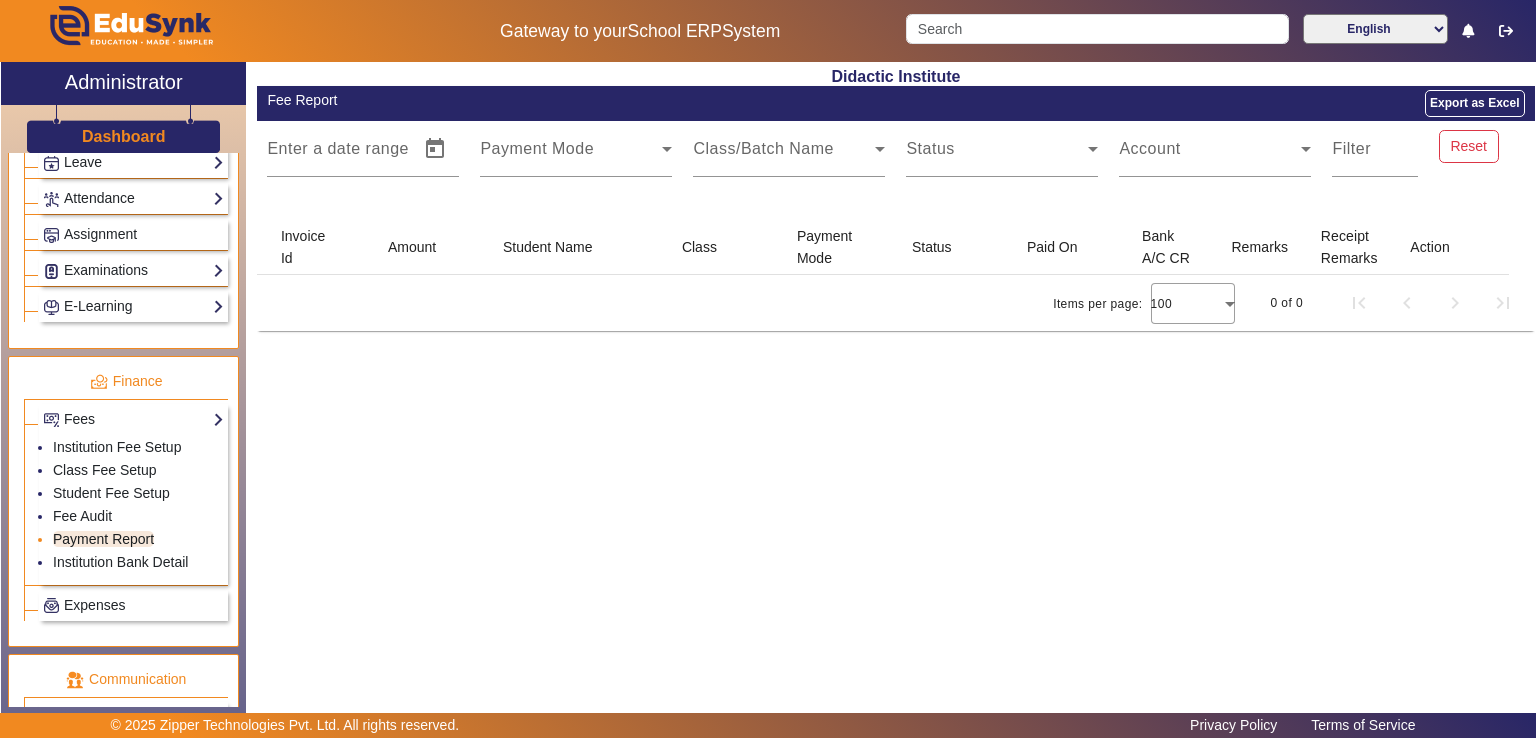 scroll, scrollTop: 0, scrollLeft: 0, axis: both 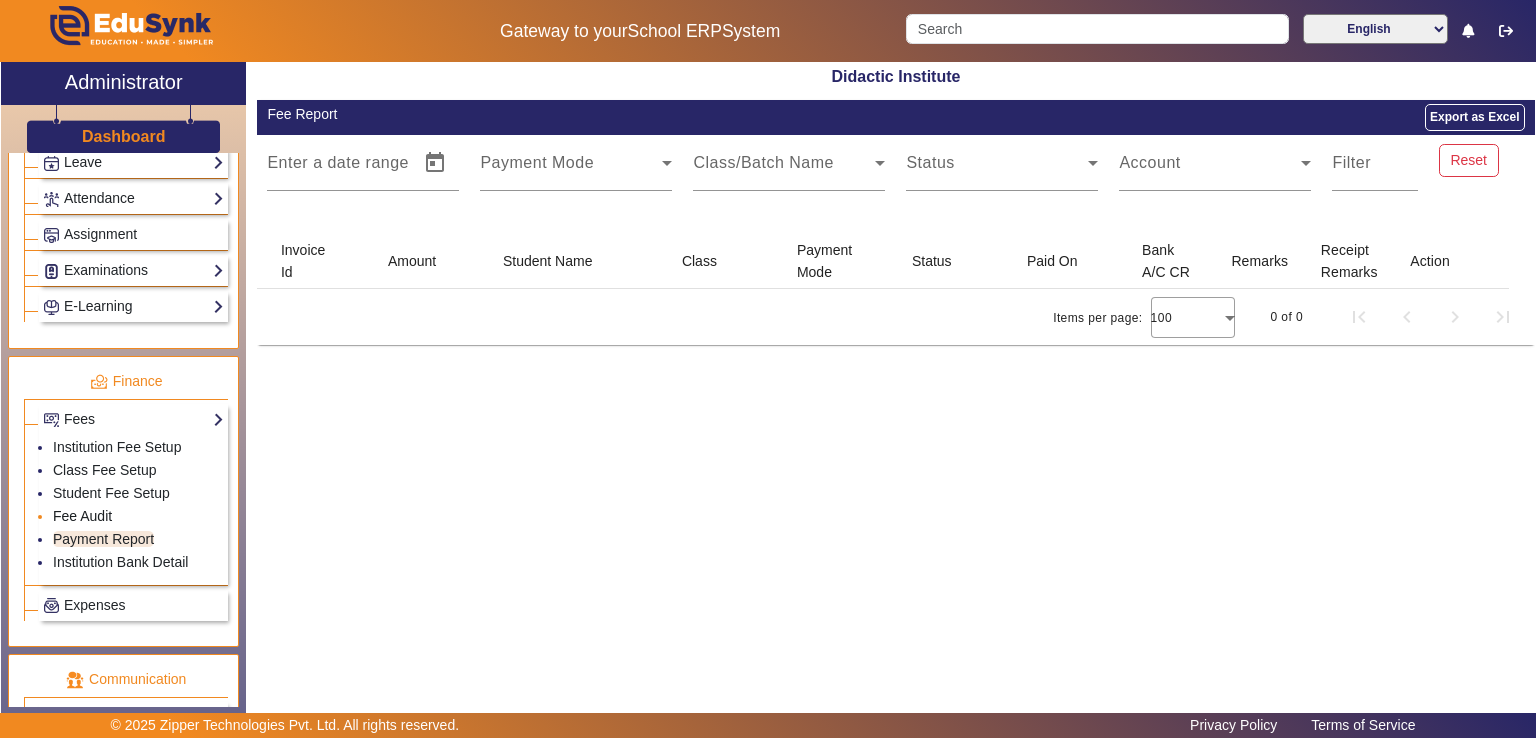 click on "Fee Audit" 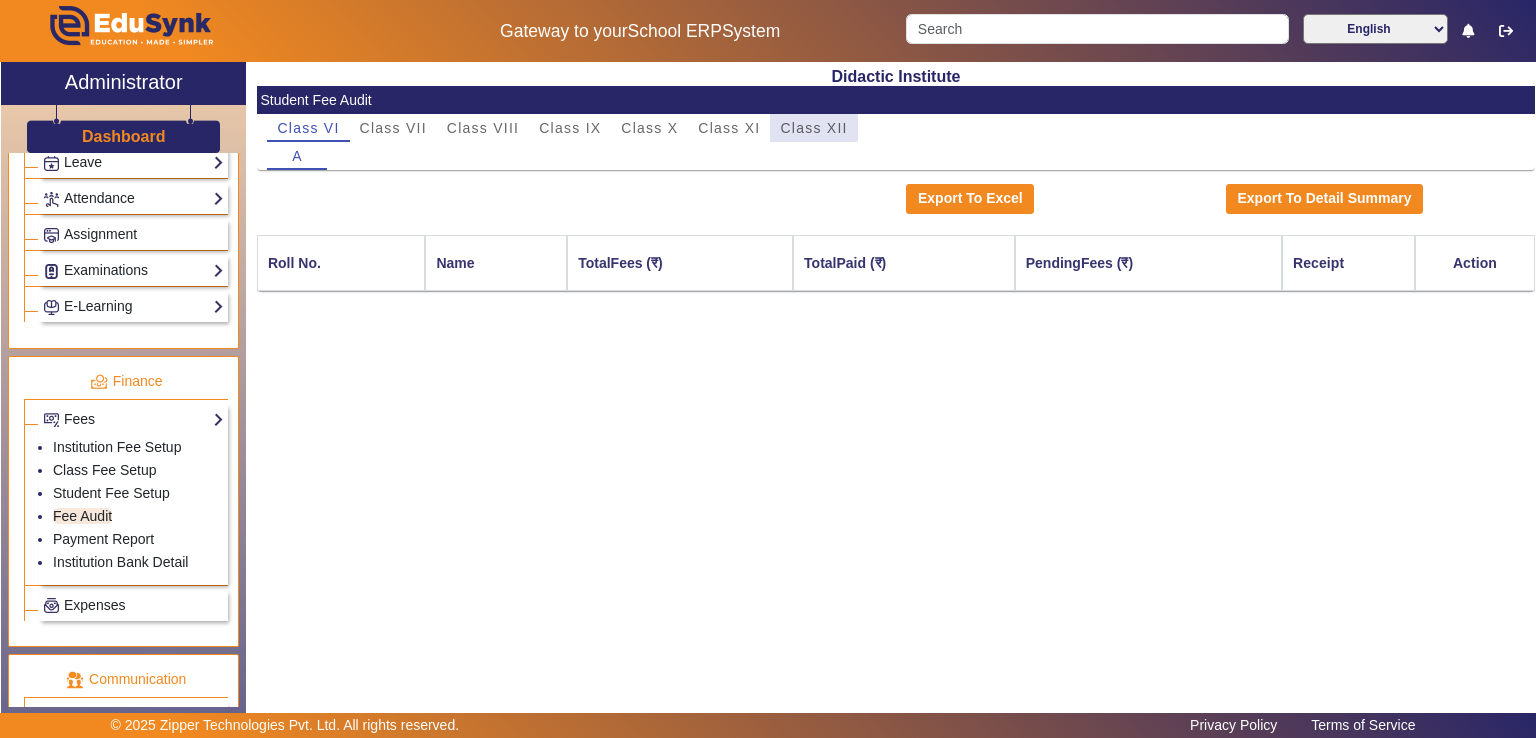 click on "Class XII" at bounding box center [813, 128] 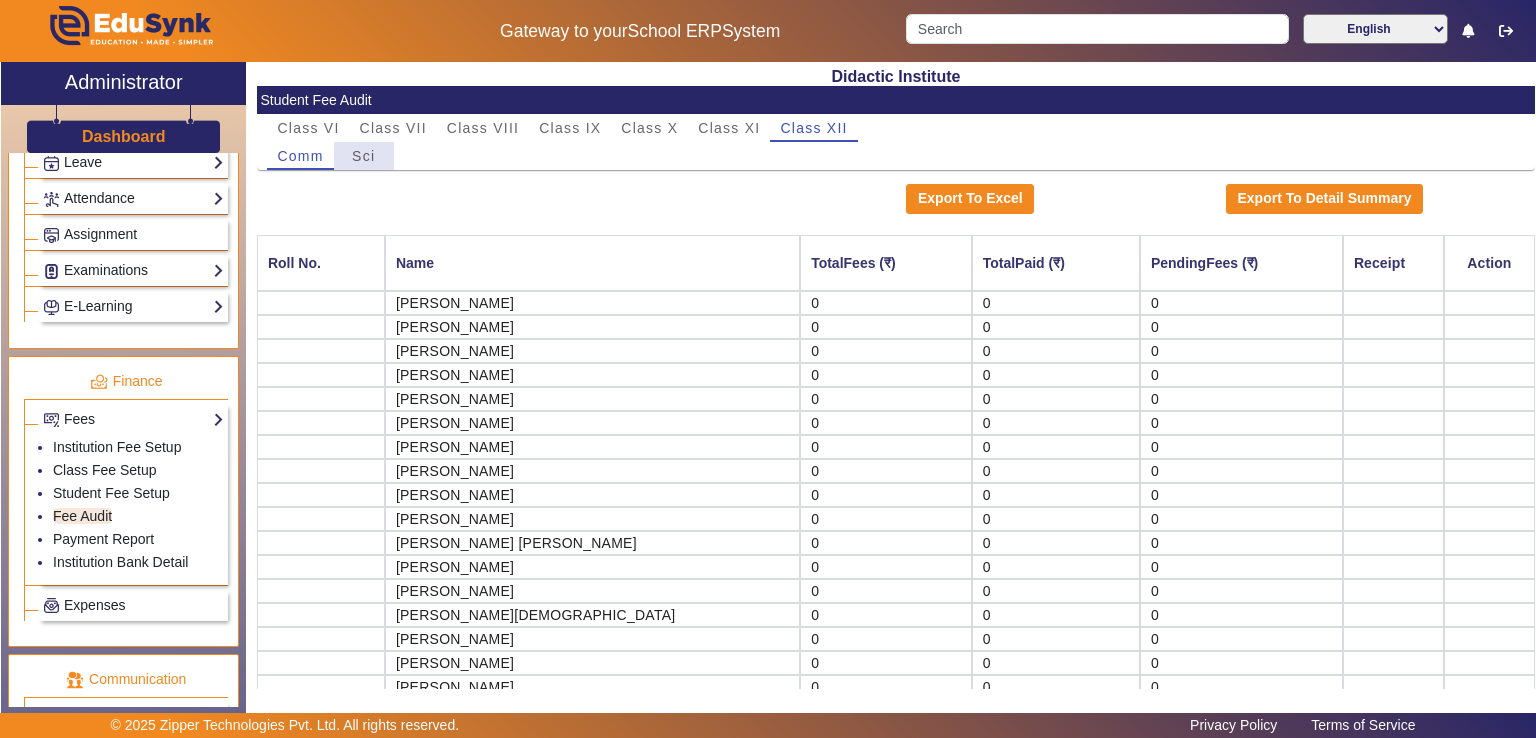 click on "Sci" at bounding box center (363, 156) 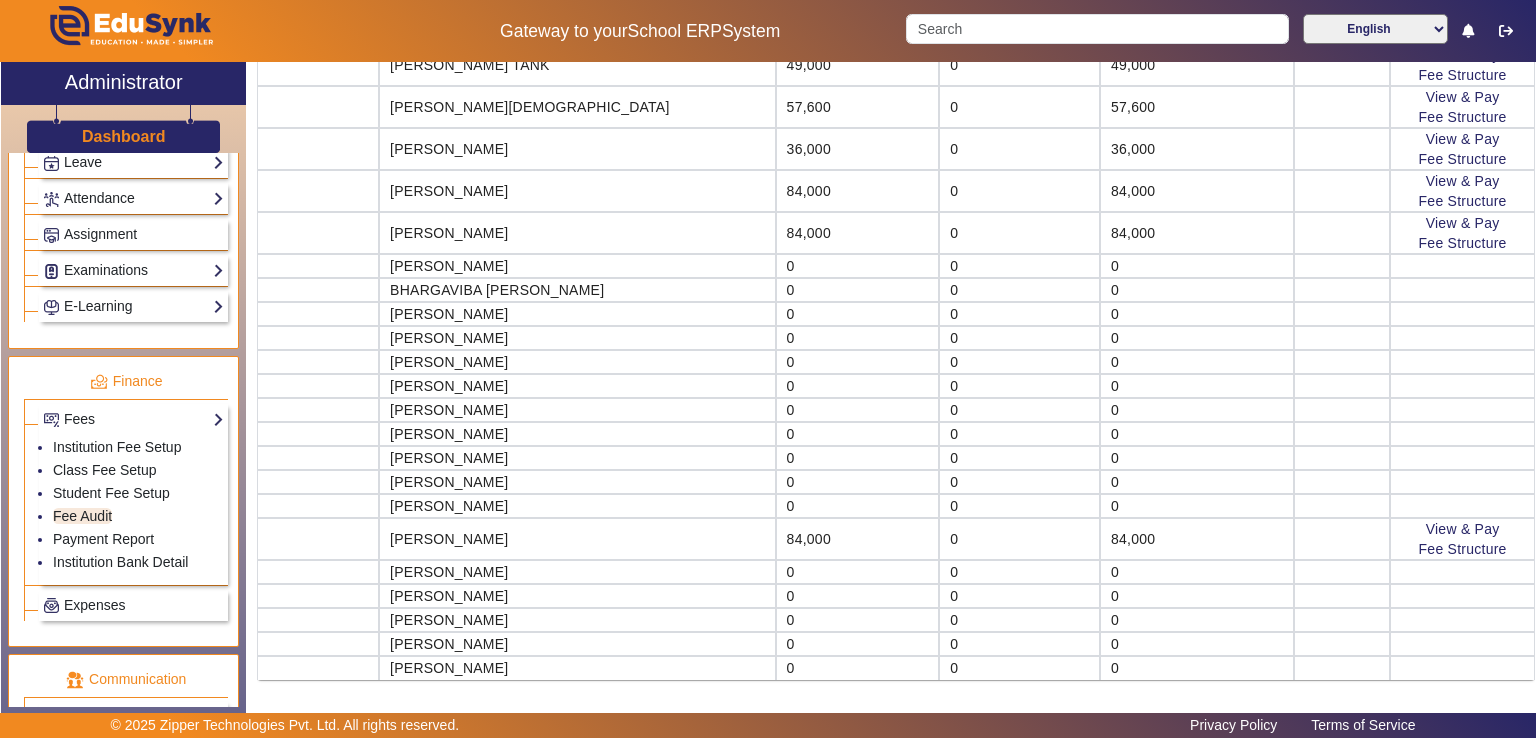 scroll, scrollTop: 248, scrollLeft: 0, axis: vertical 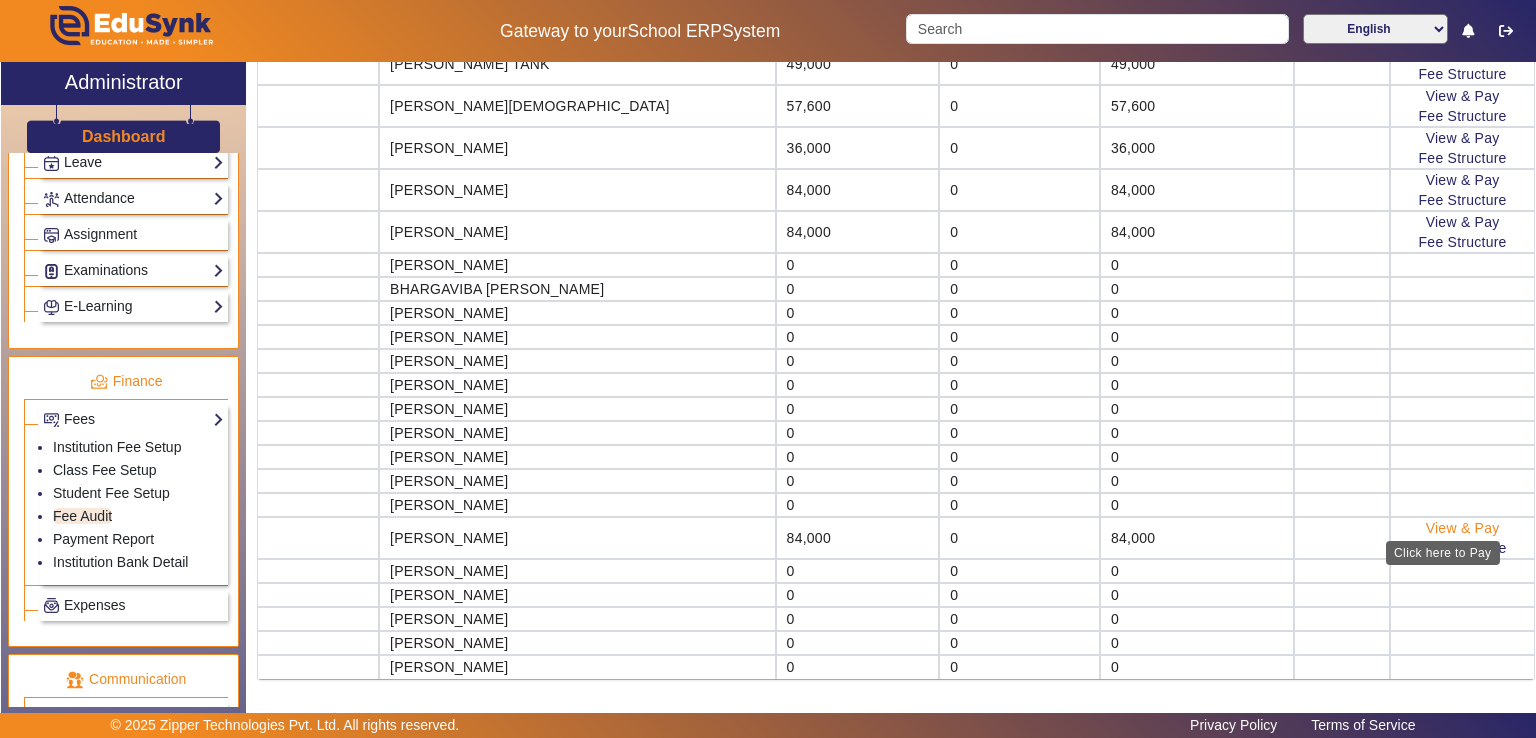 click on "View & Pay" 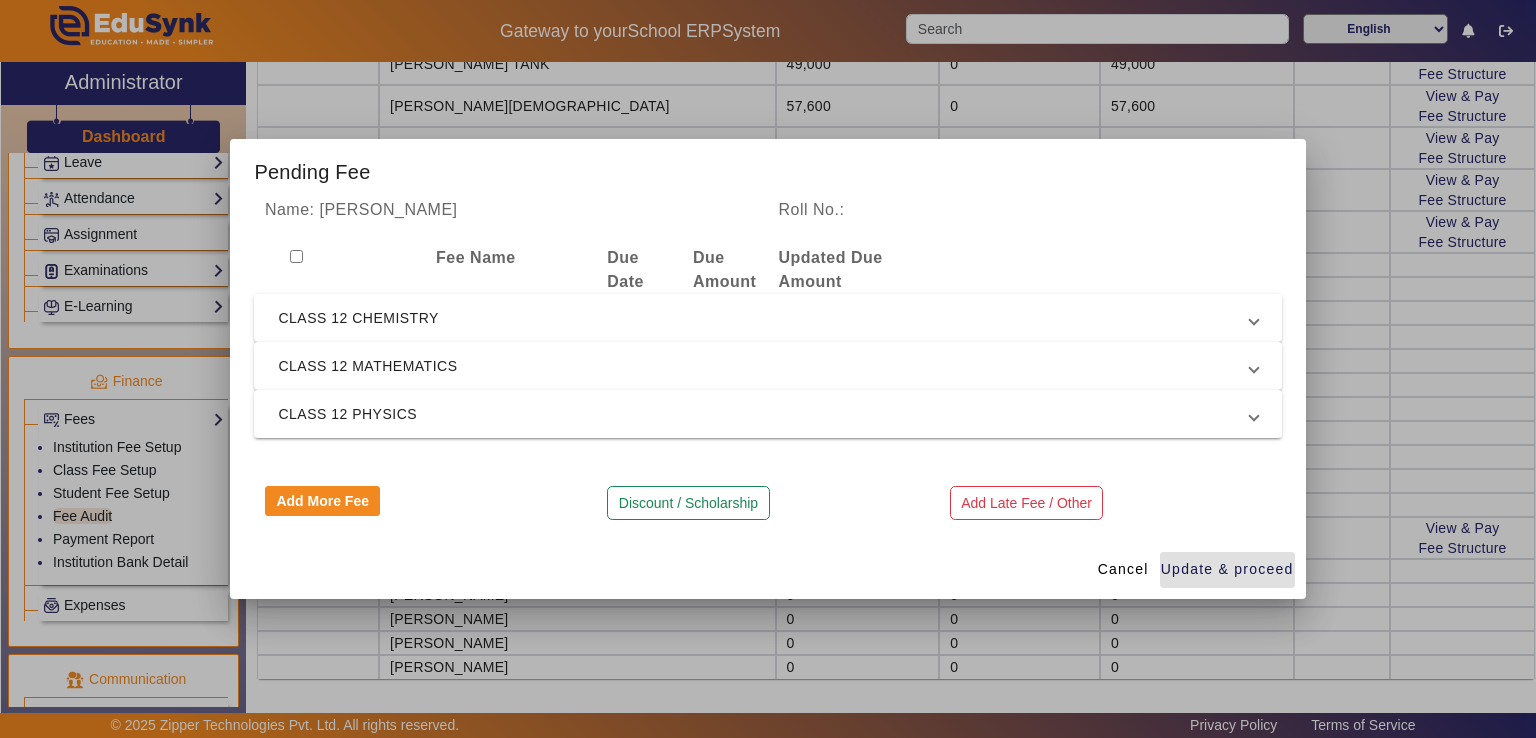 click at bounding box center [296, 256] 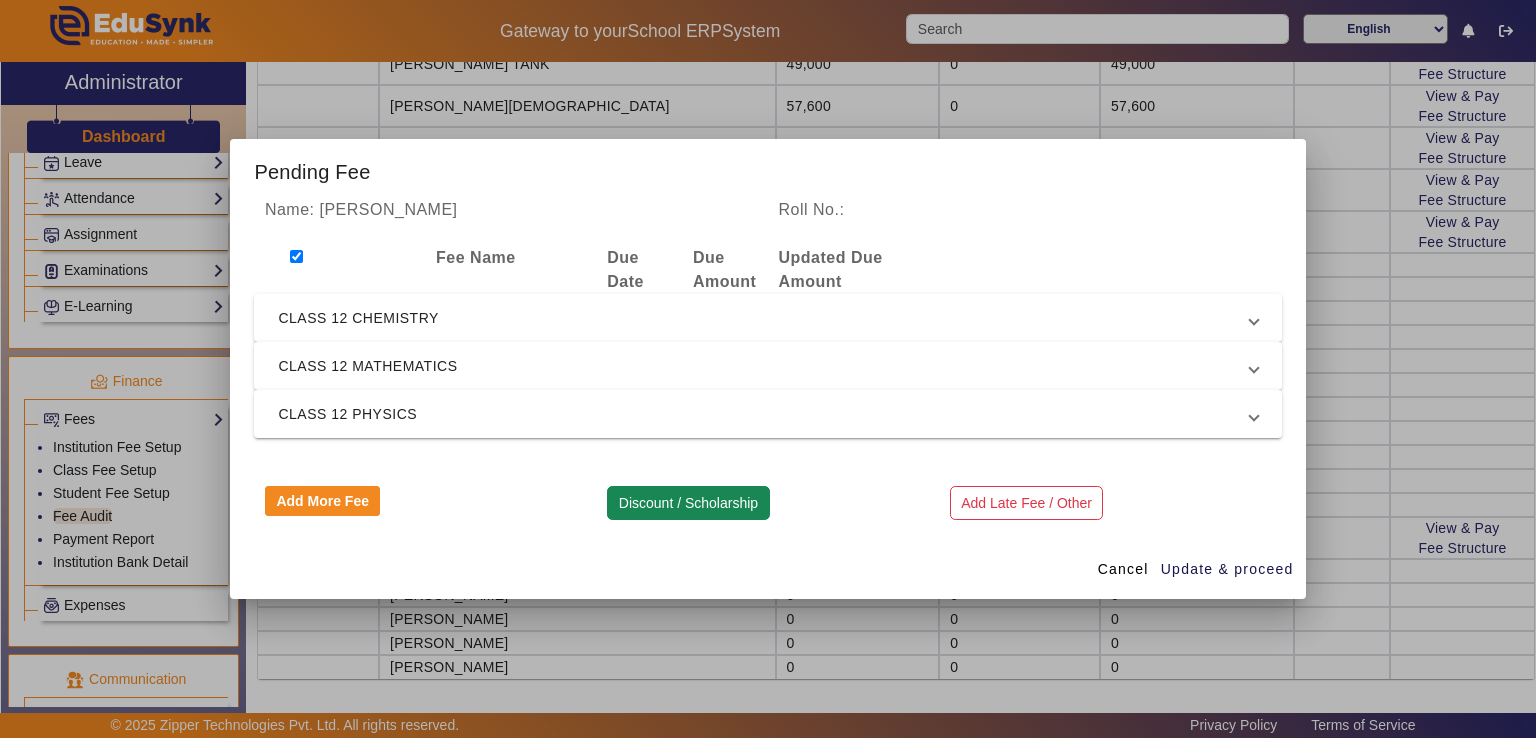 click on "Discount / Scholarship" at bounding box center [688, 503] 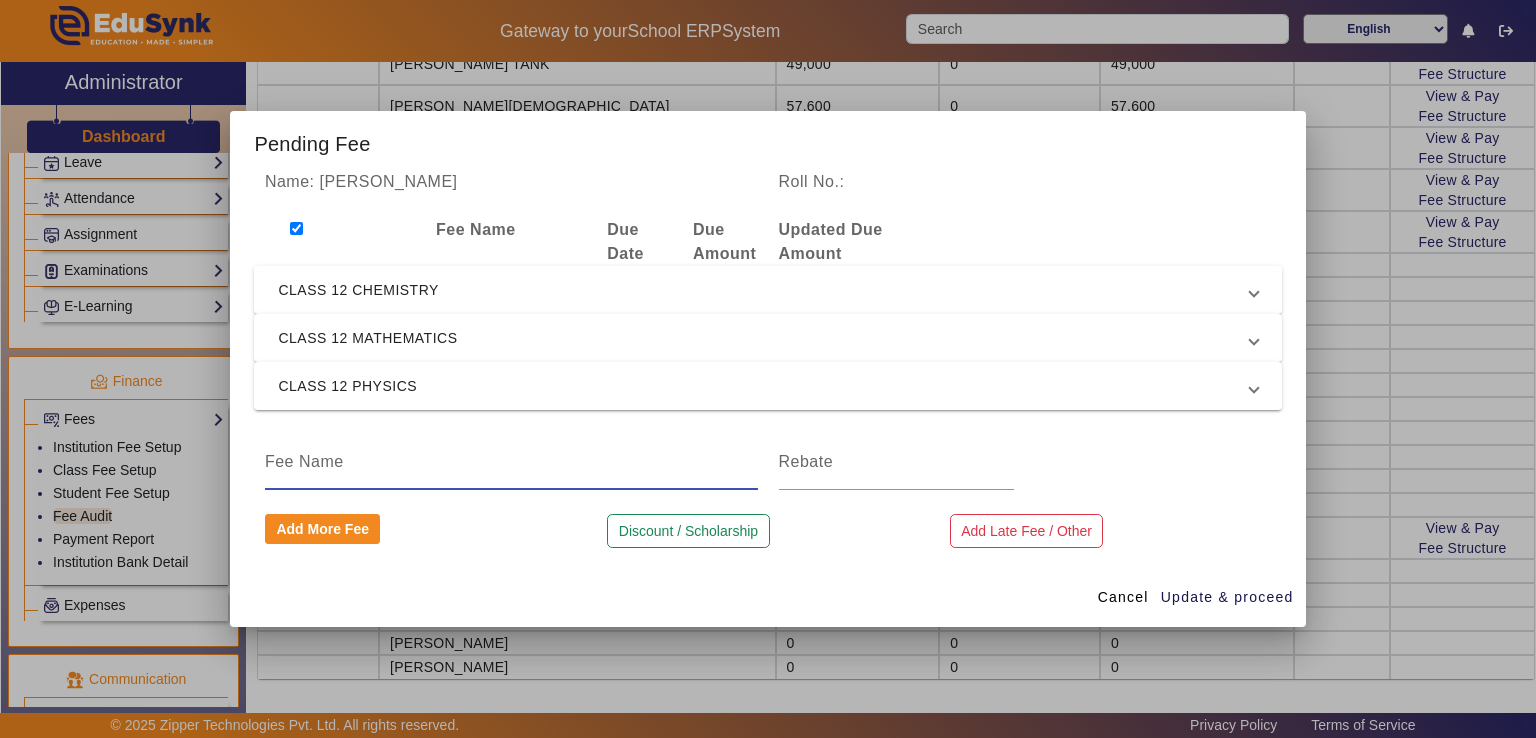 click at bounding box center (511, 462) 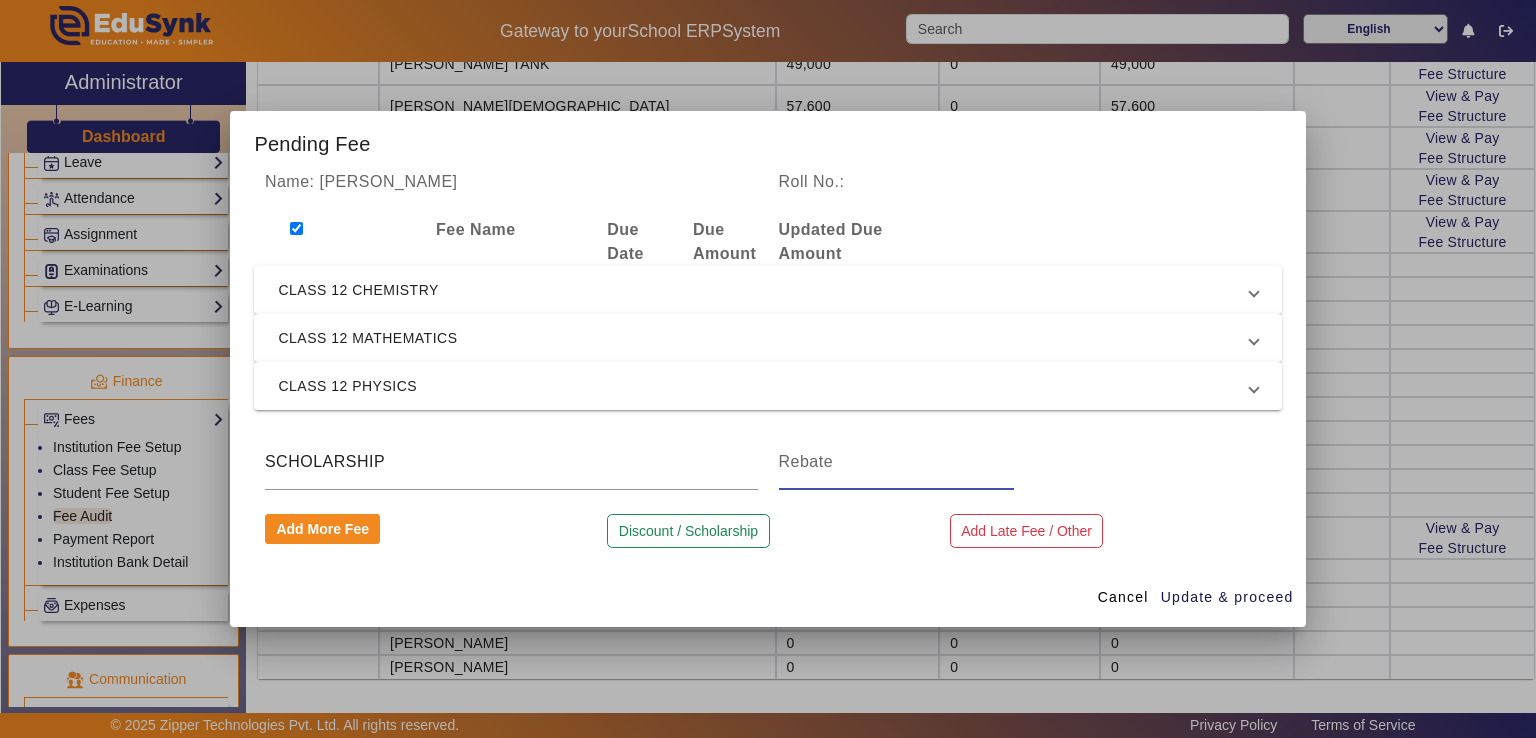 click at bounding box center (897, 462) 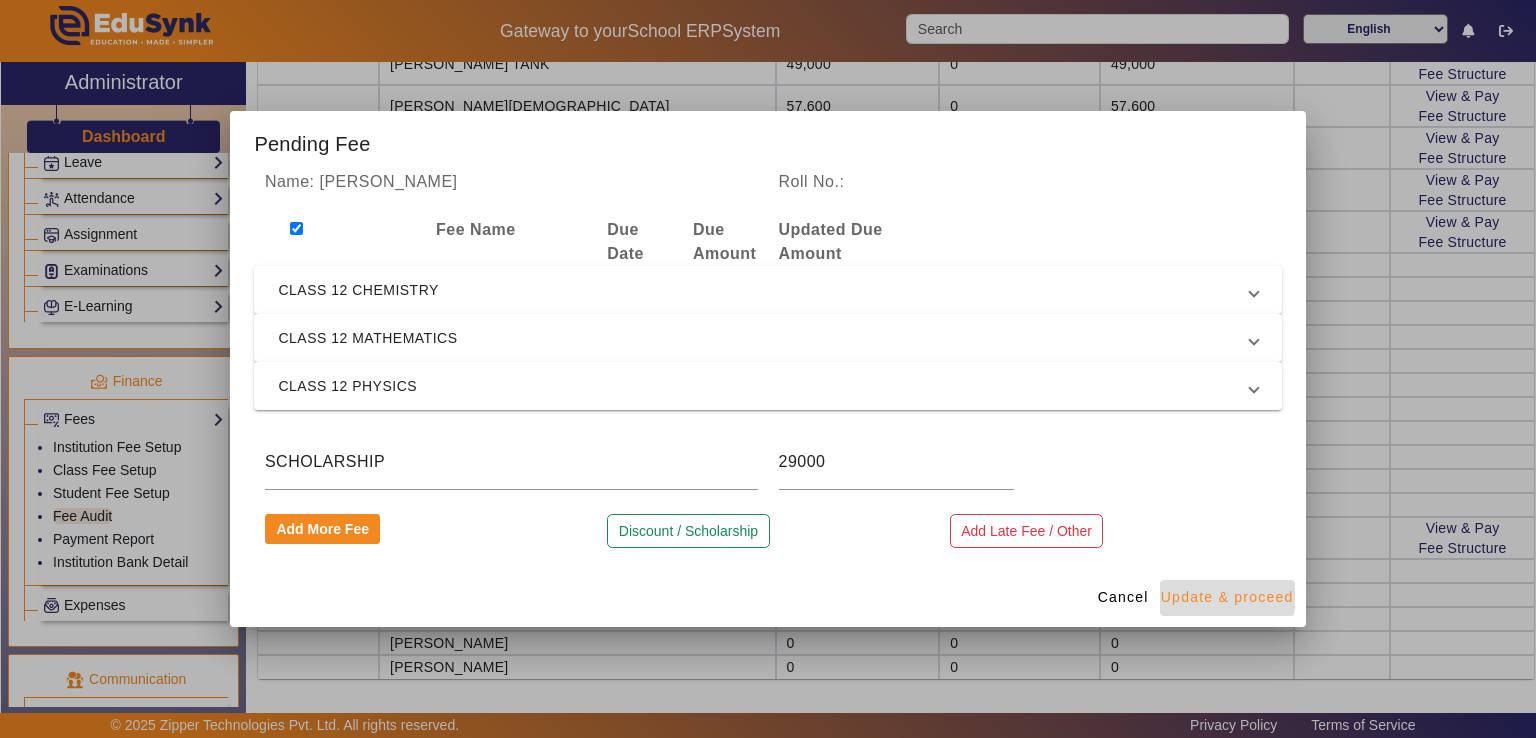 click on "Update & proceed" at bounding box center (1227, 597) 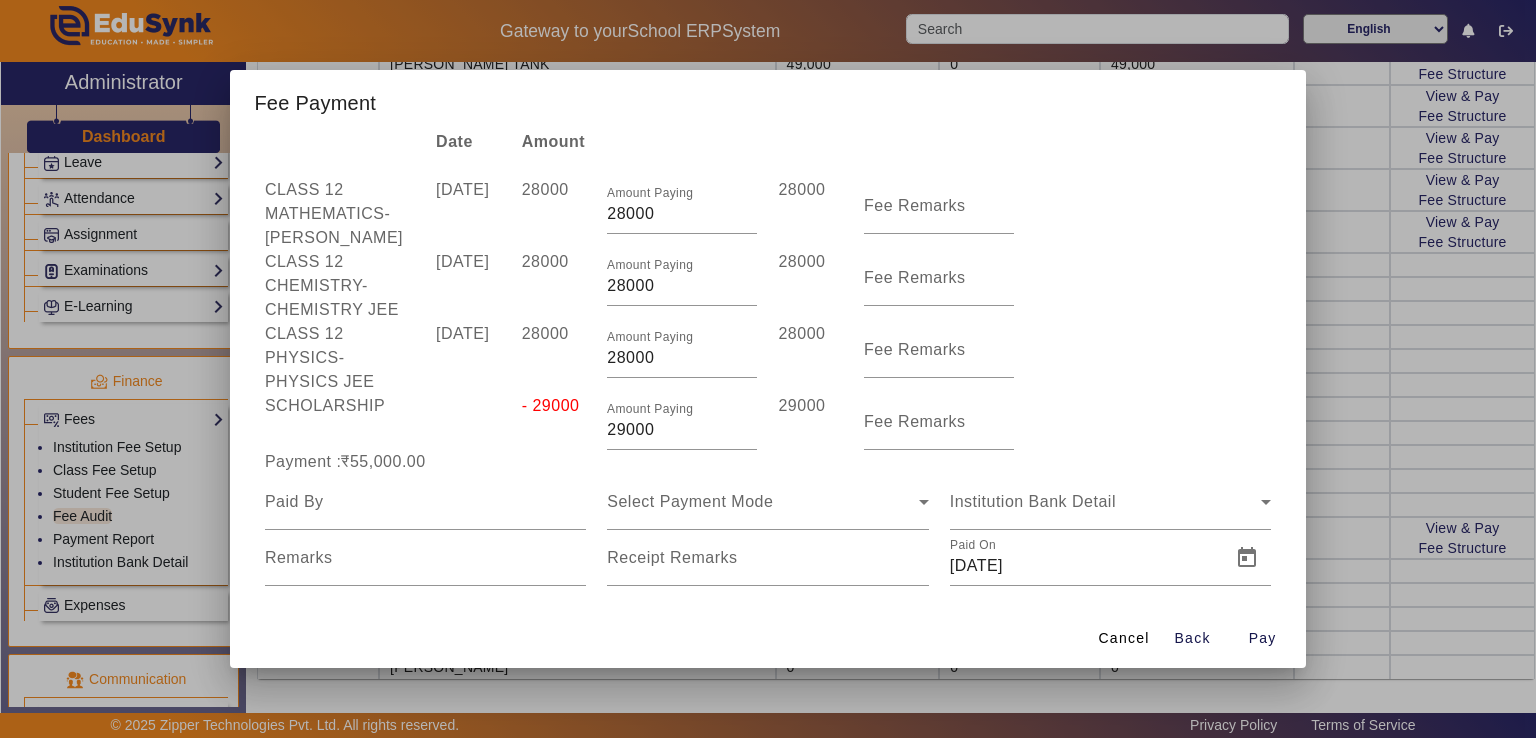 scroll, scrollTop: 76, scrollLeft: 0, axis: vertical 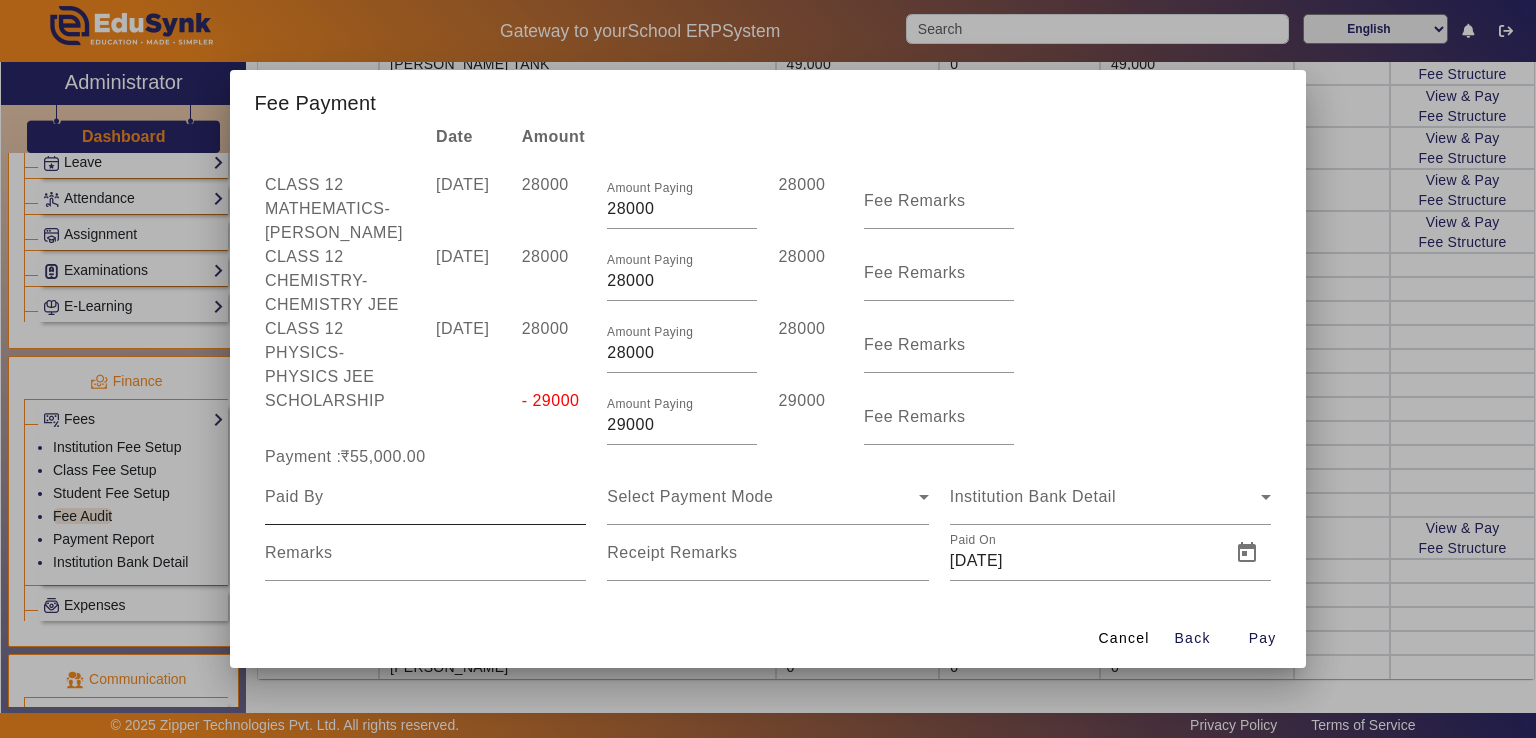 click at bounding box center (425, 497) 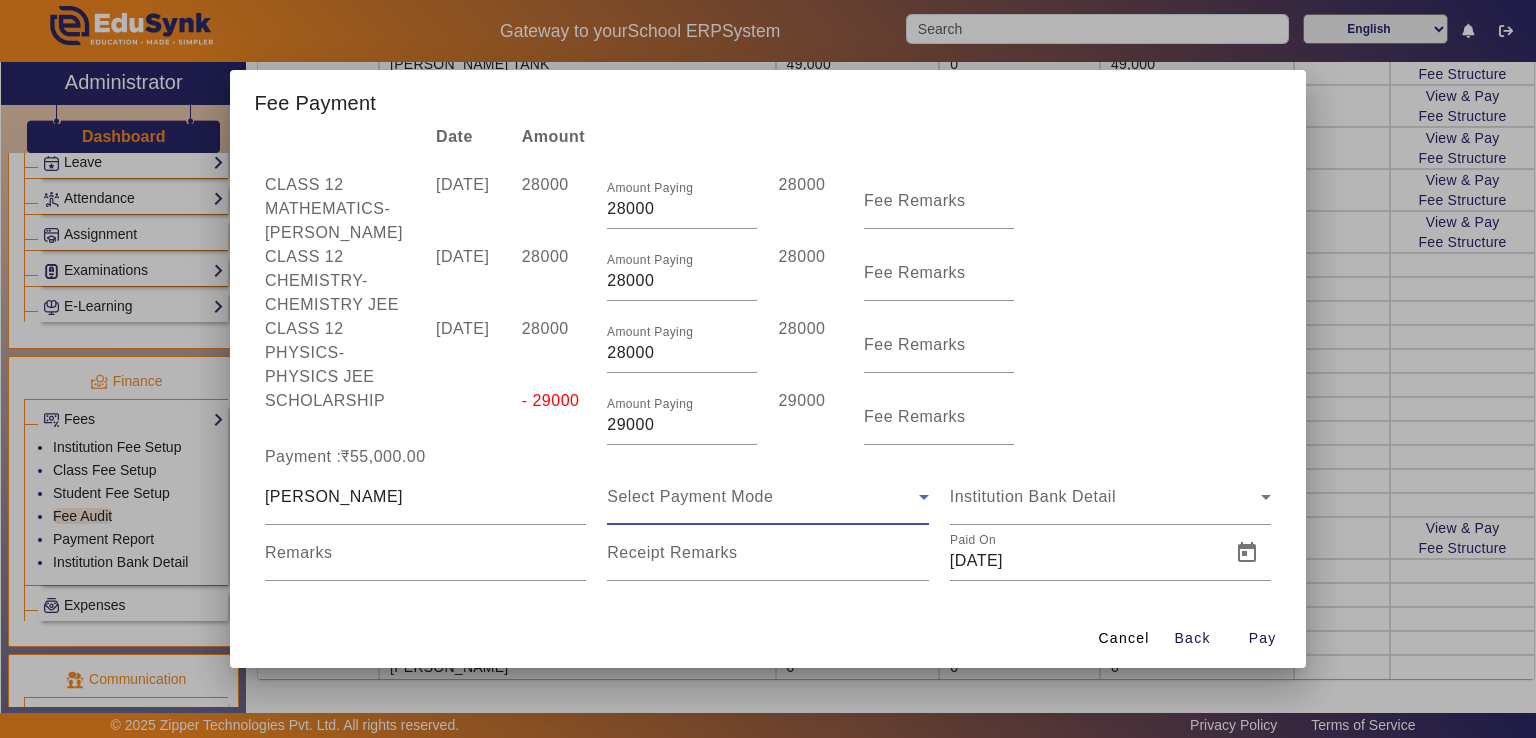 click on "Select Payment Mode" at bounding box center (690, 496) 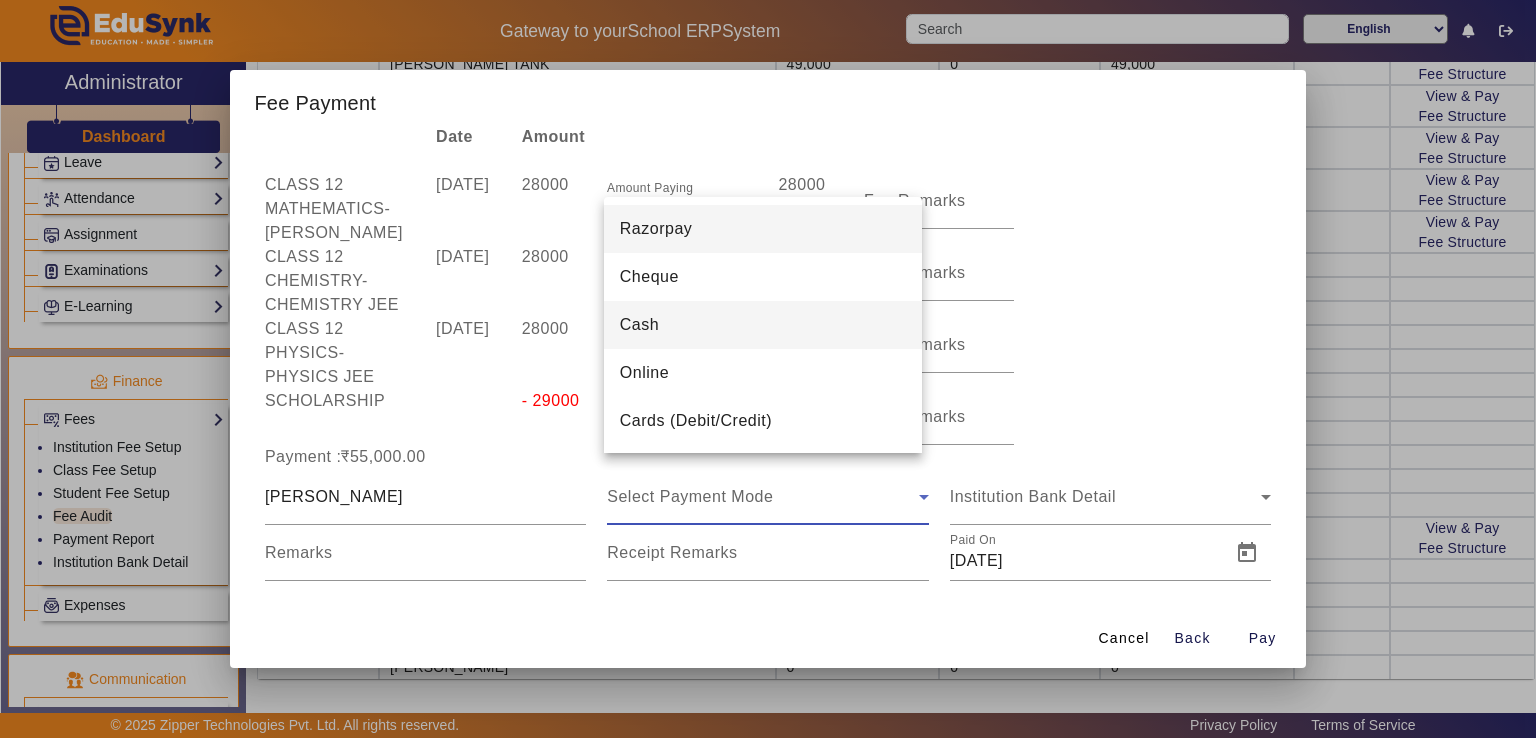 click on "Cash" at bounding box center [763, 325] 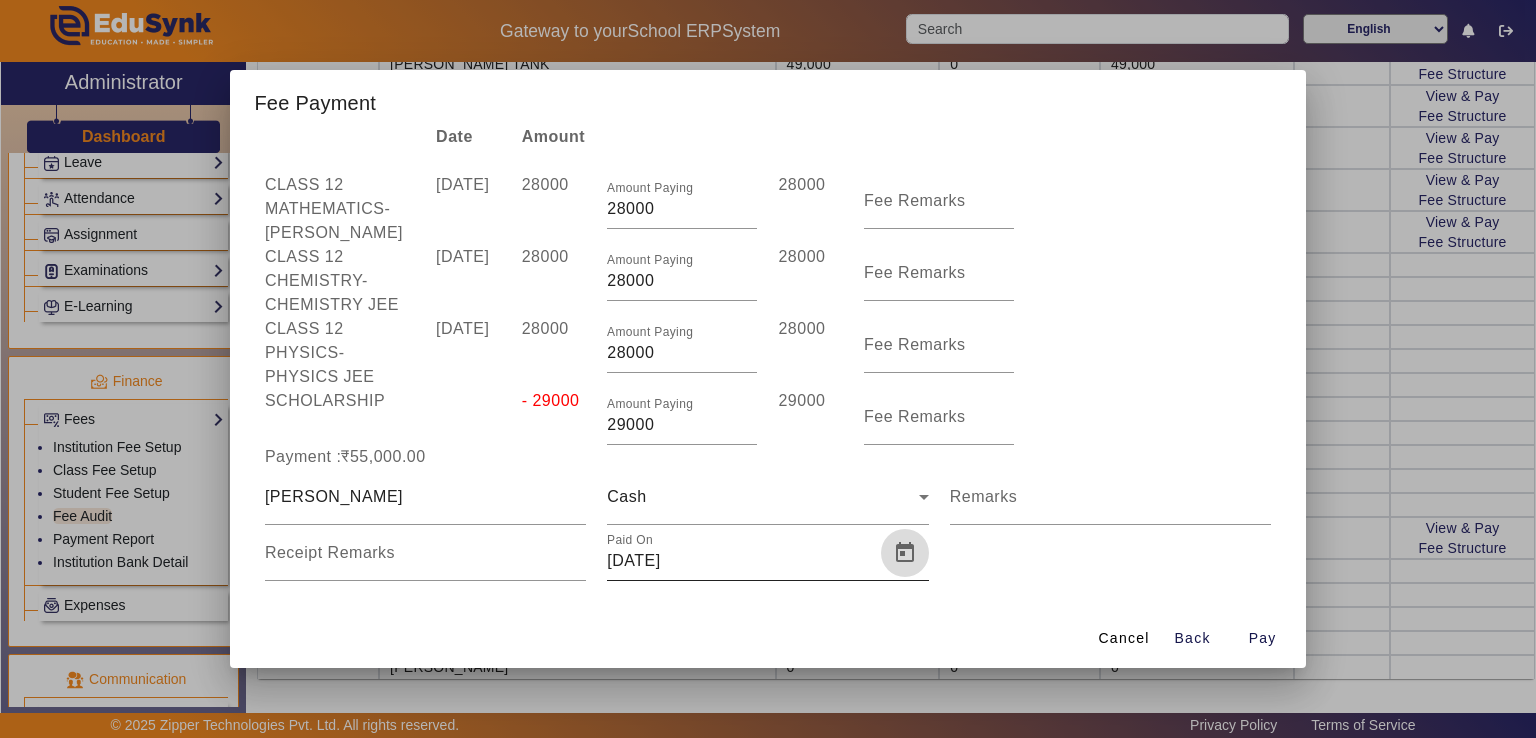 click at bounding box center (905, 553) 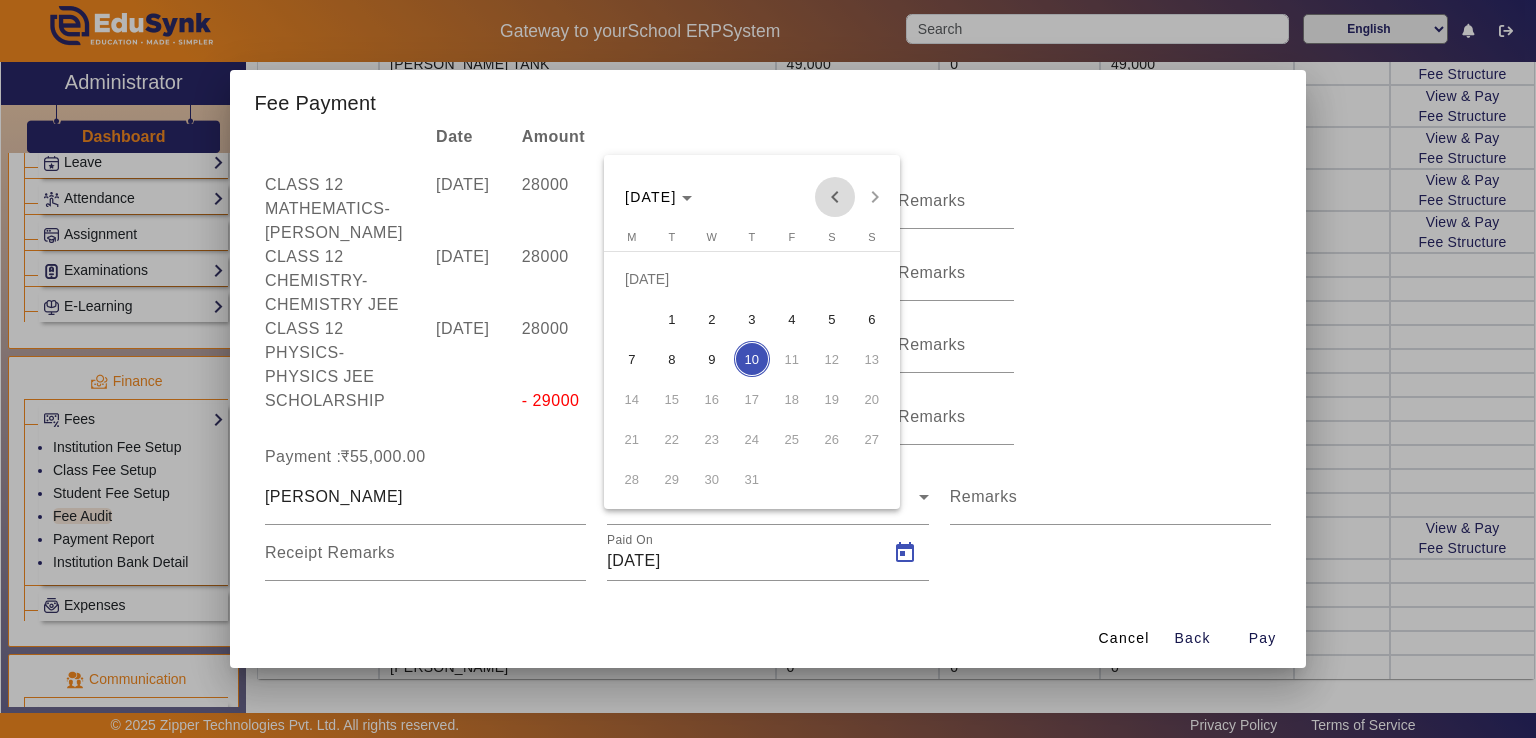 click at bounding box center [835, 197] 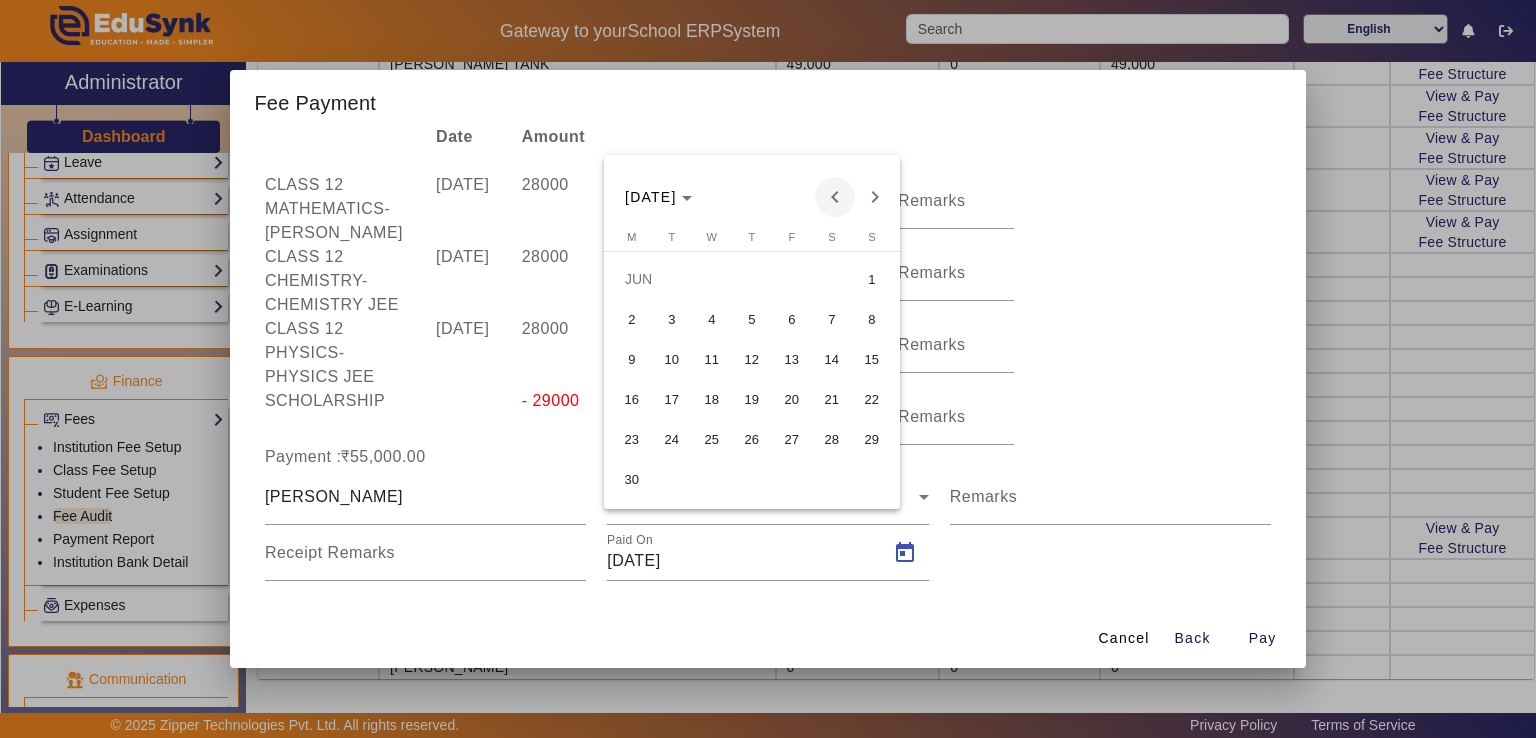 click at bounding box center [835, 197] 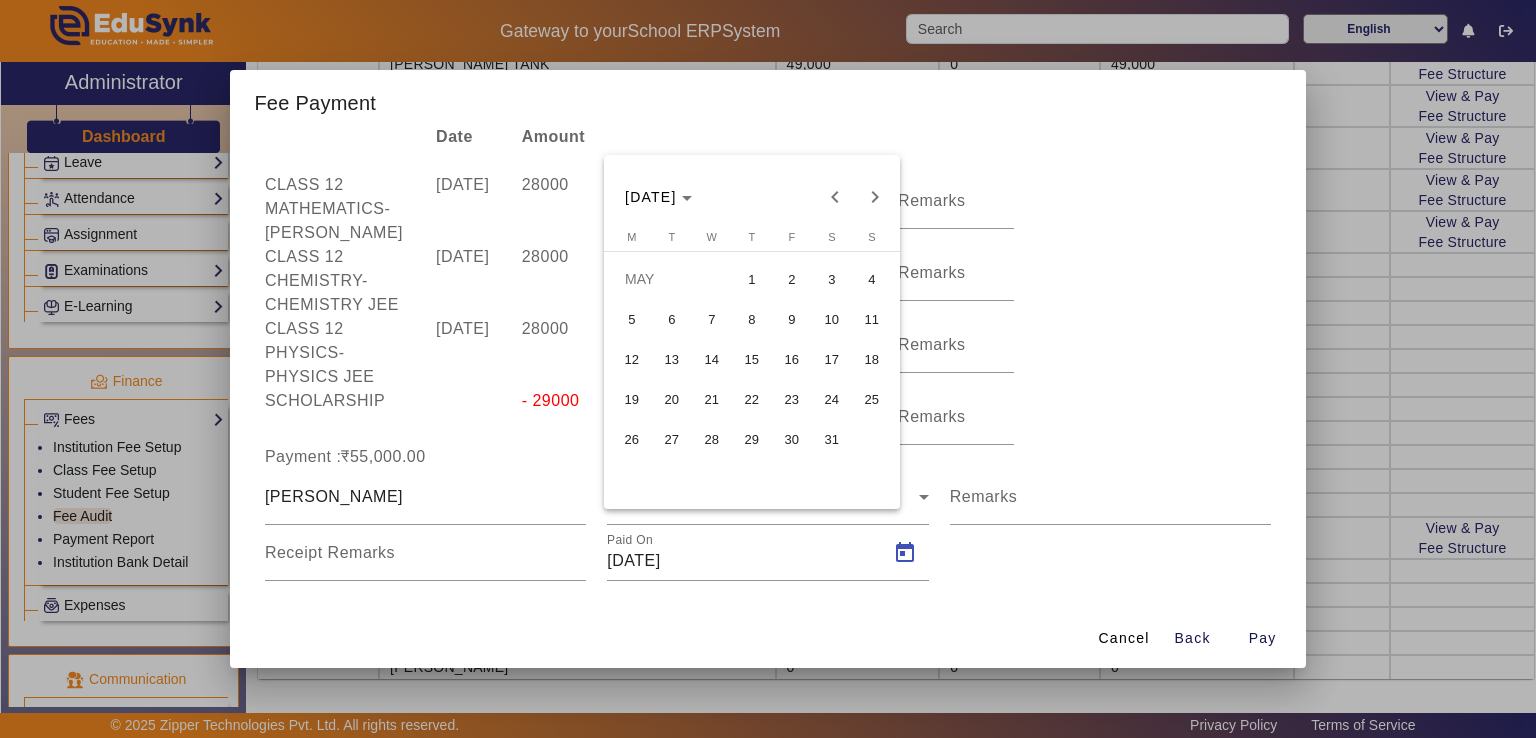 click on "29" at bounding box center (752, 439) 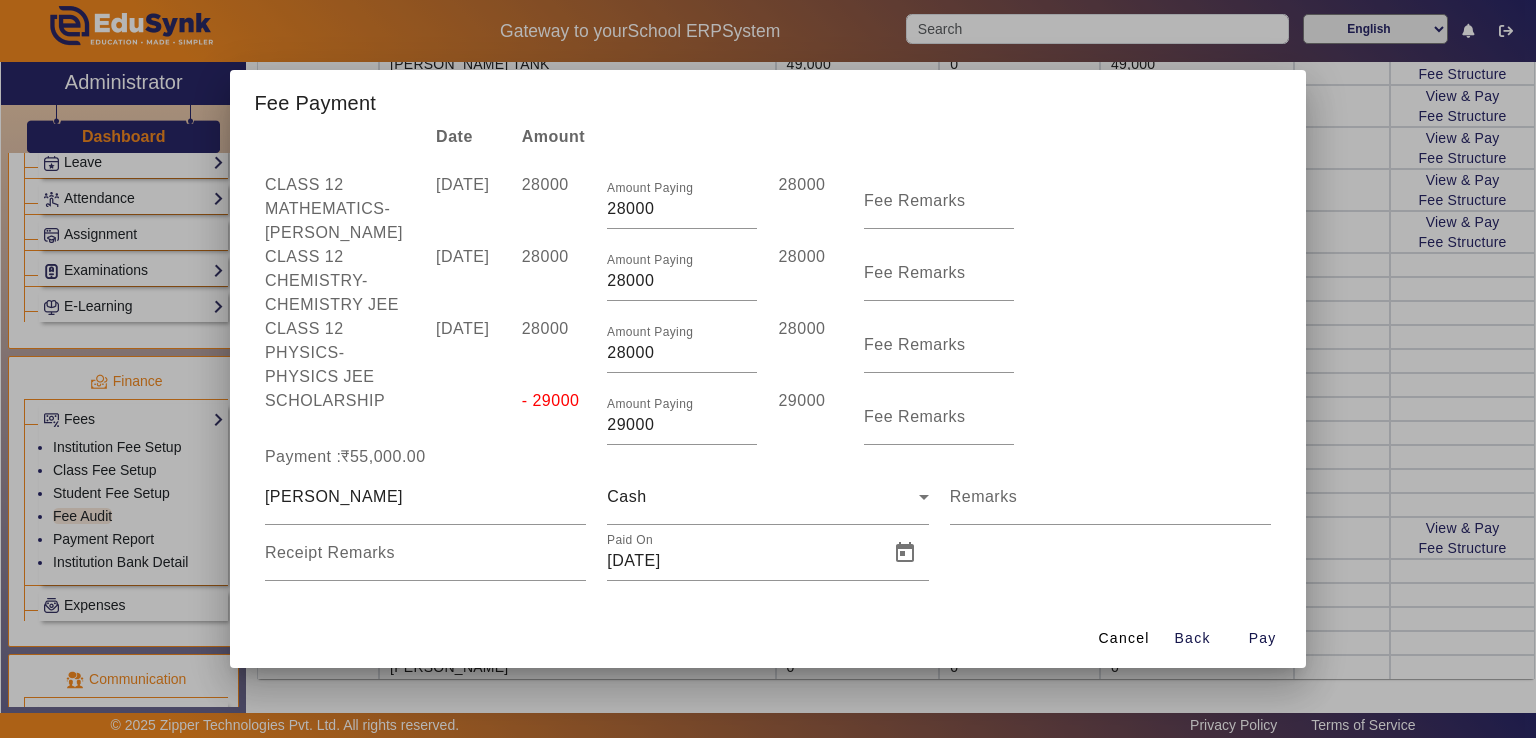 scroll, scrollTop: 76, scrollLeft: 0, axis: vertical 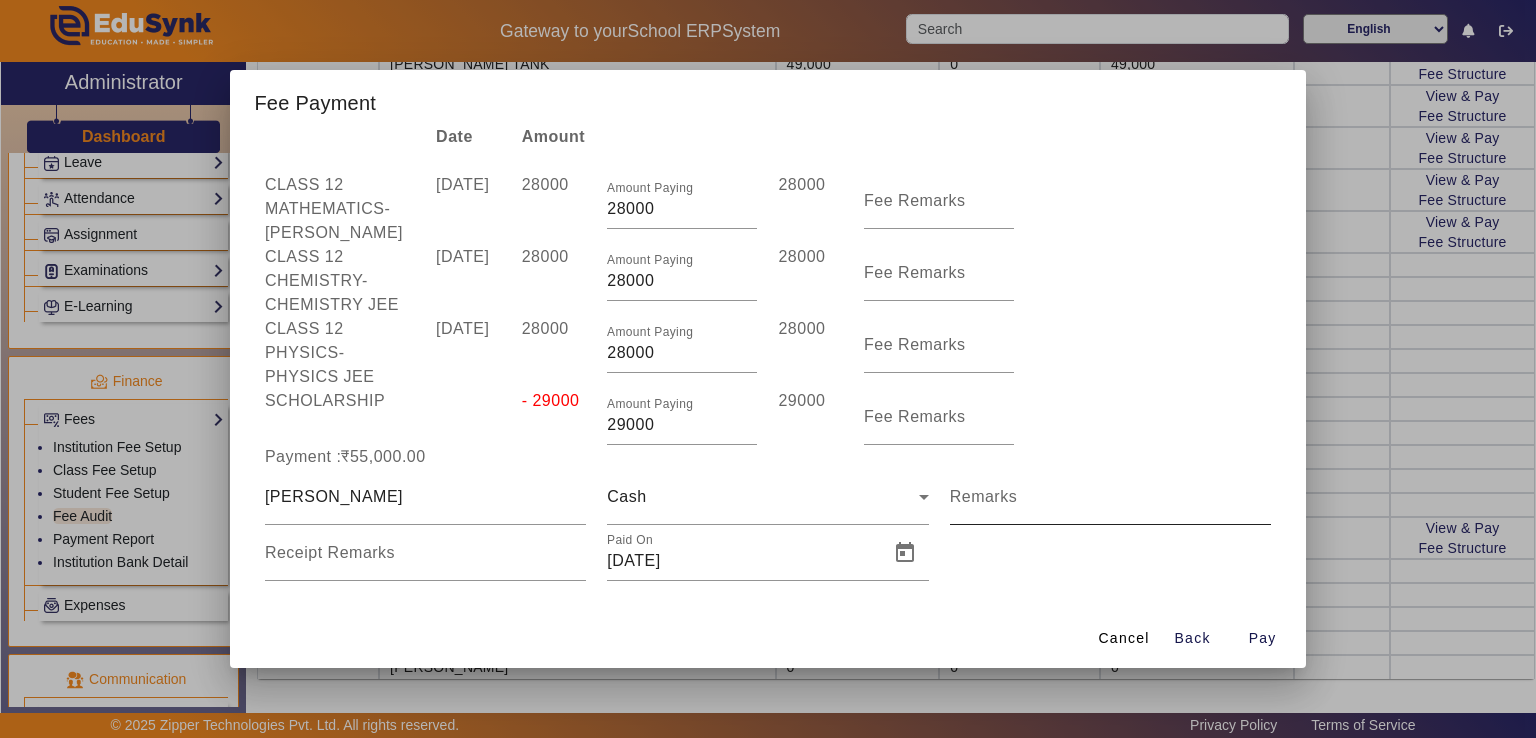 click on "Remarks" at bounding box center [1110, 505] 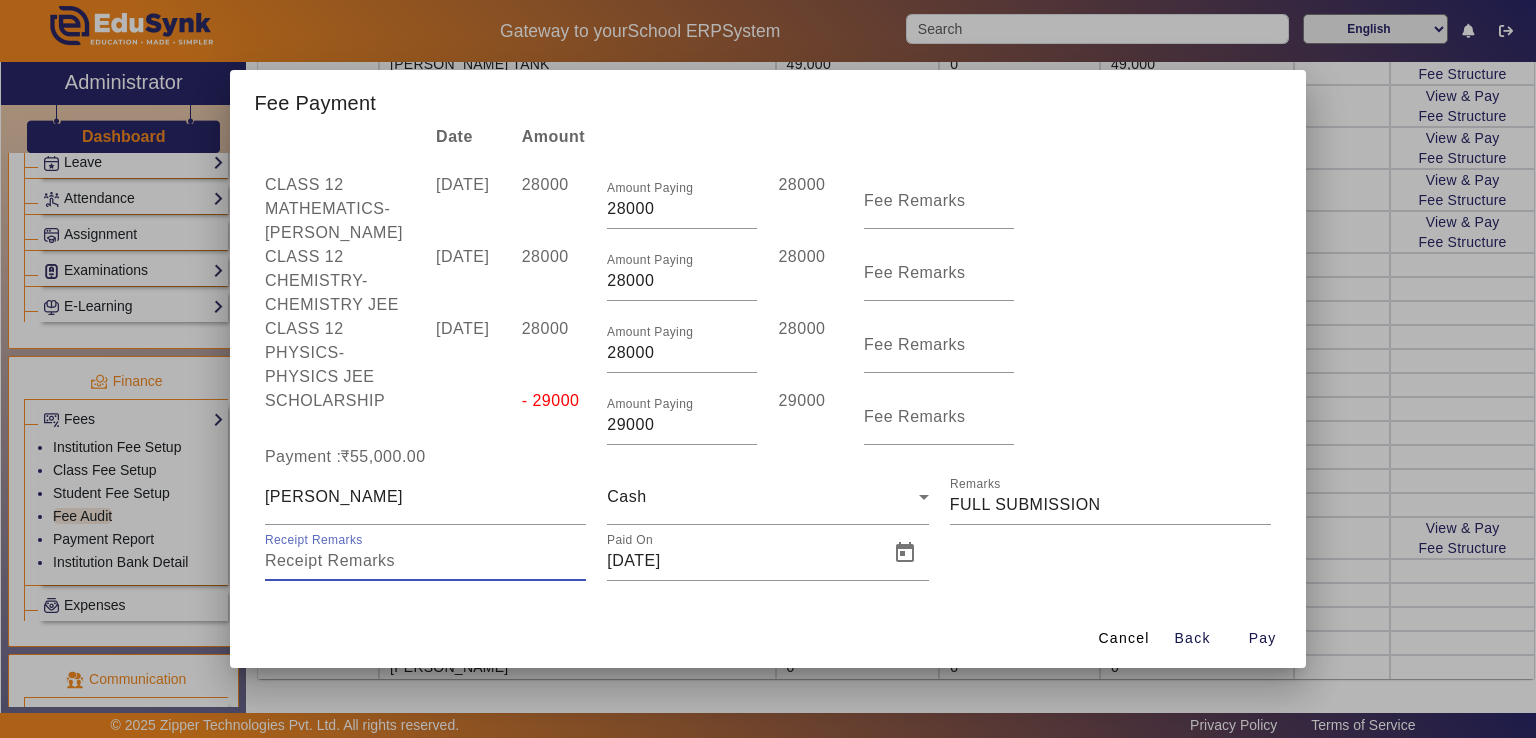 click on "Receipt Remarks" at bounding box center (425, 561) 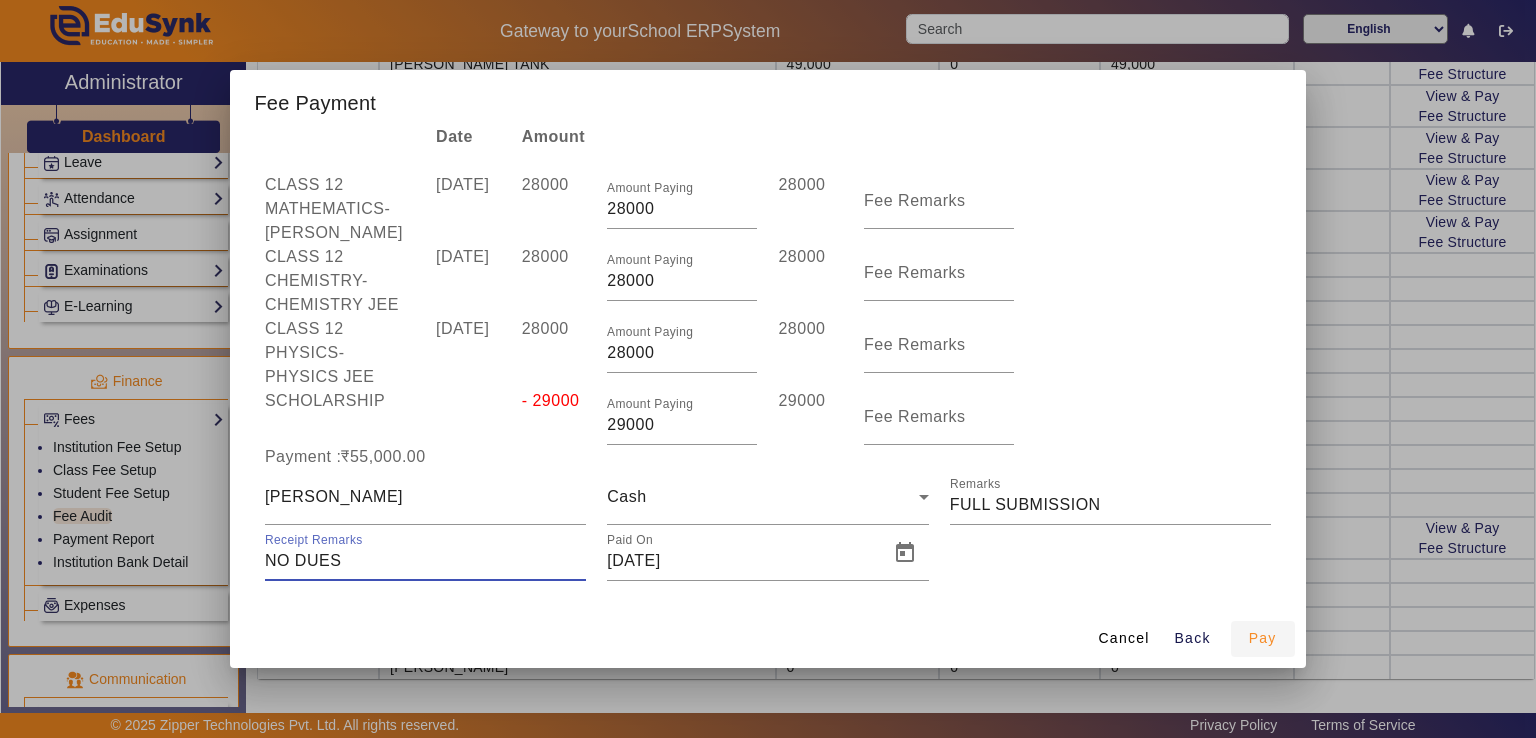 click at bounding box center (1263, 639) 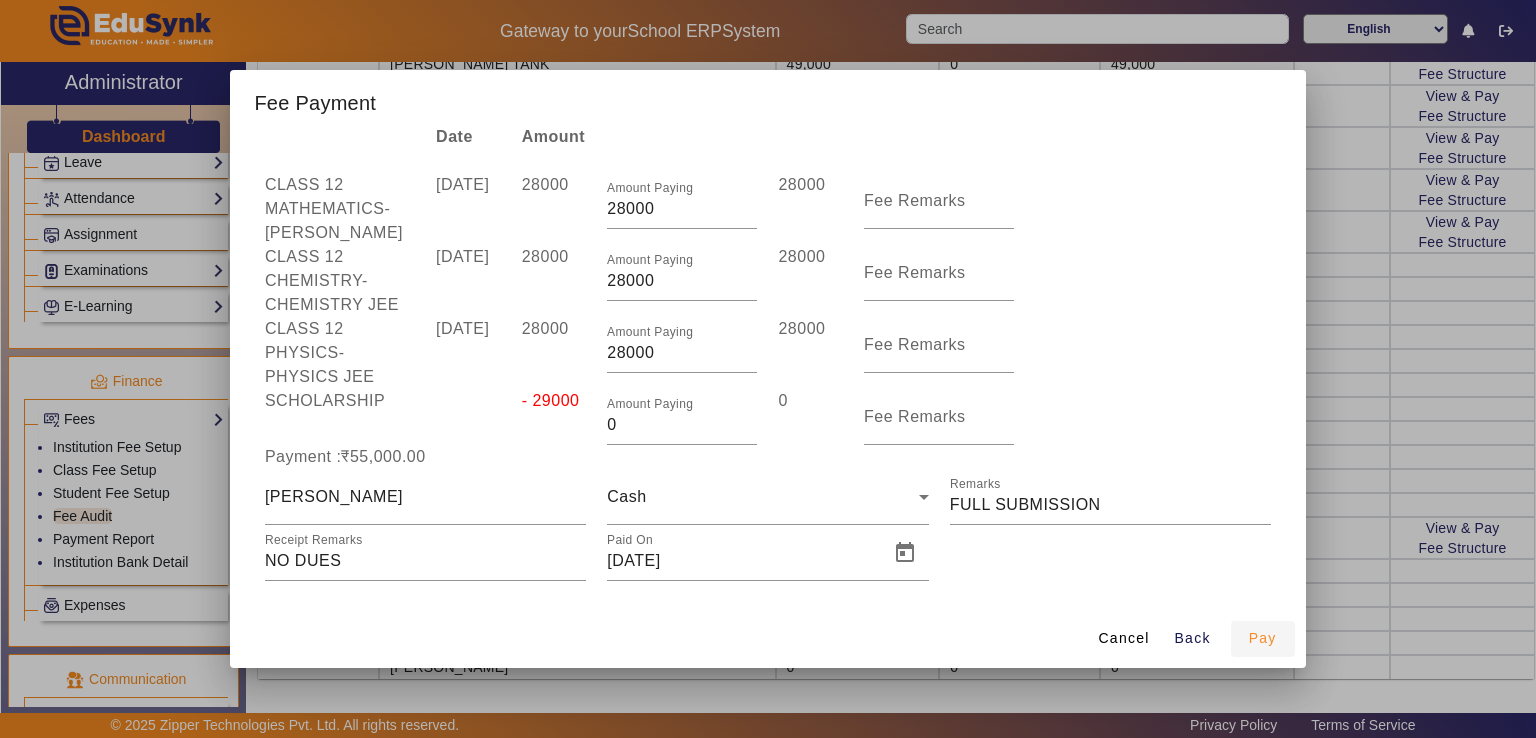 scroll, scrollTop: 0, scrollLeft: 0, axis: both 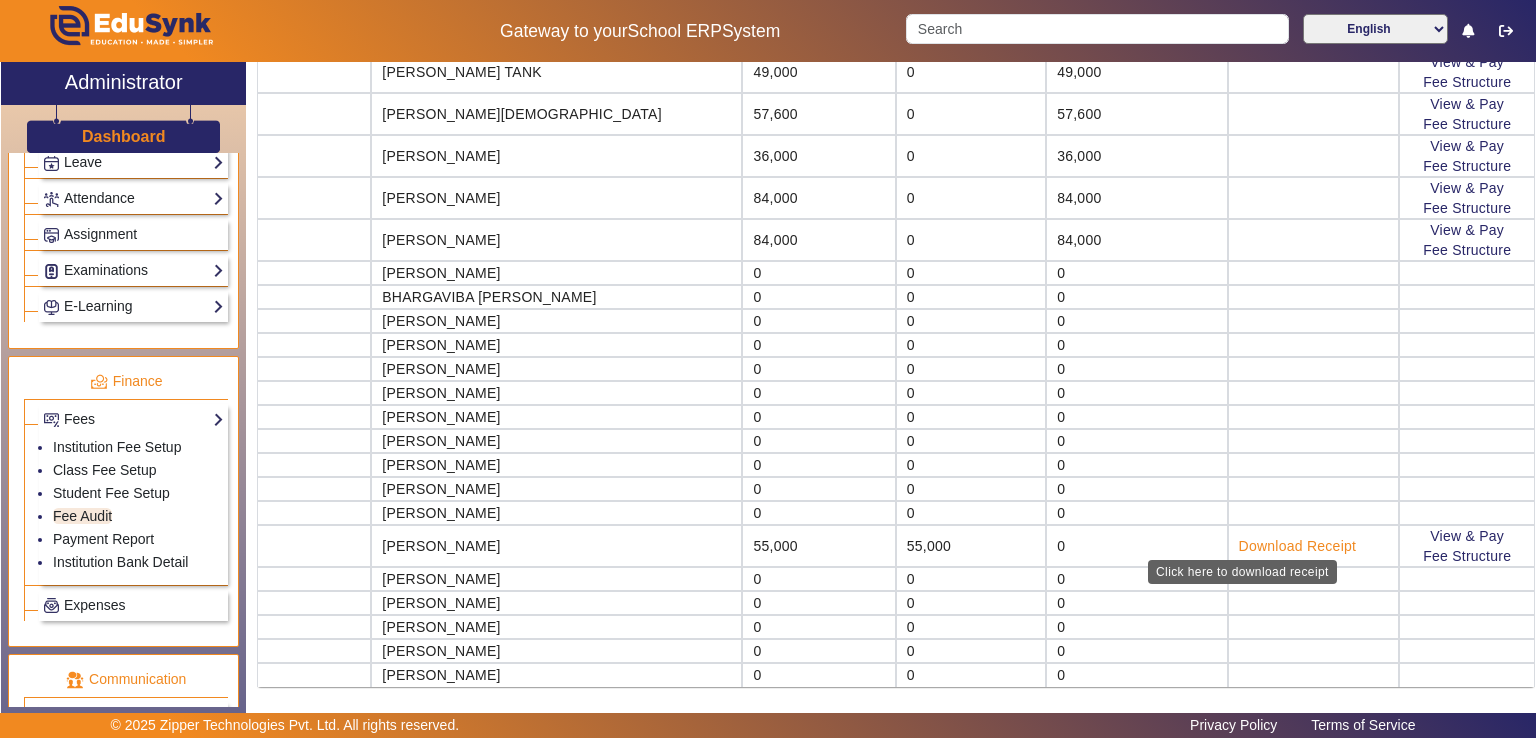 click on "Download Receipt" 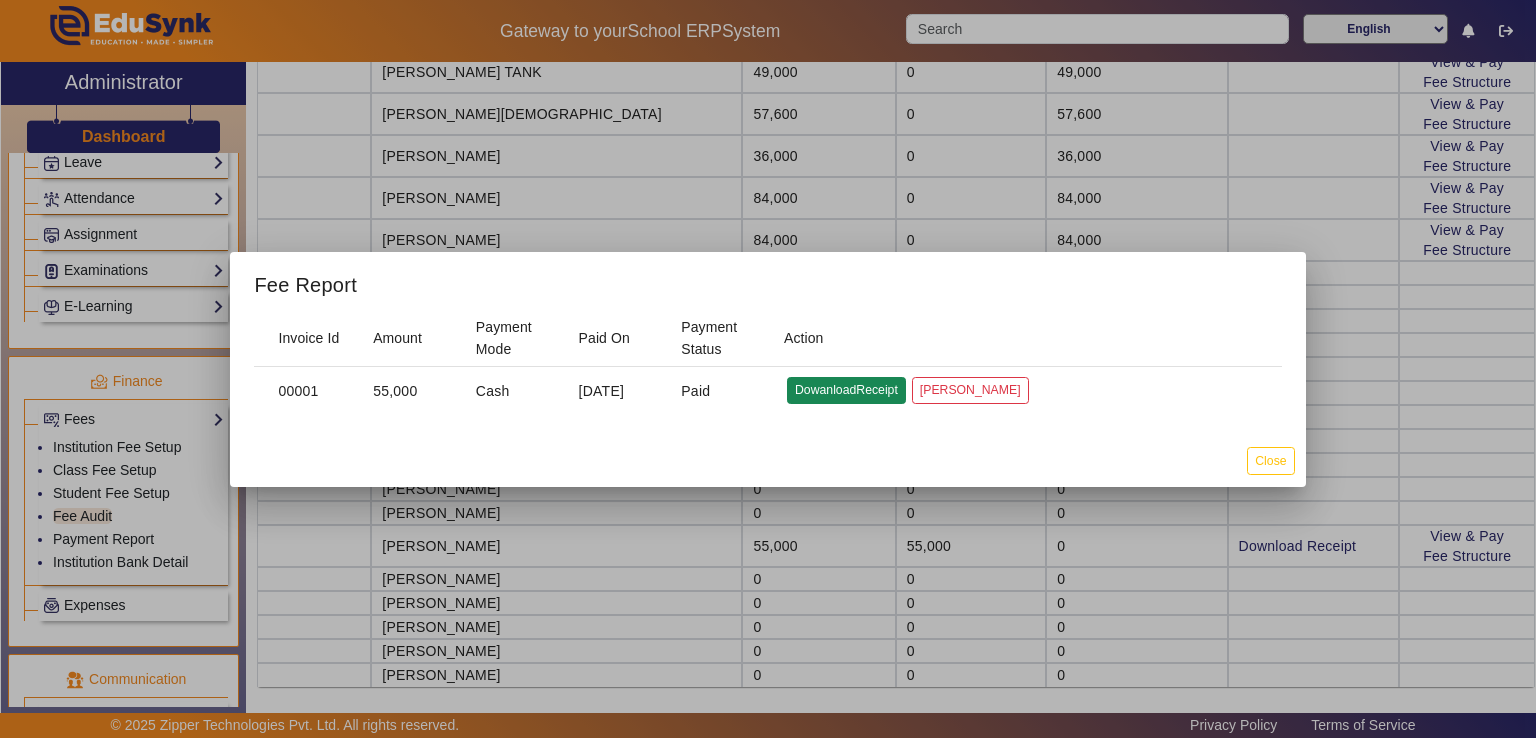 click on "DowanloadReceipt" 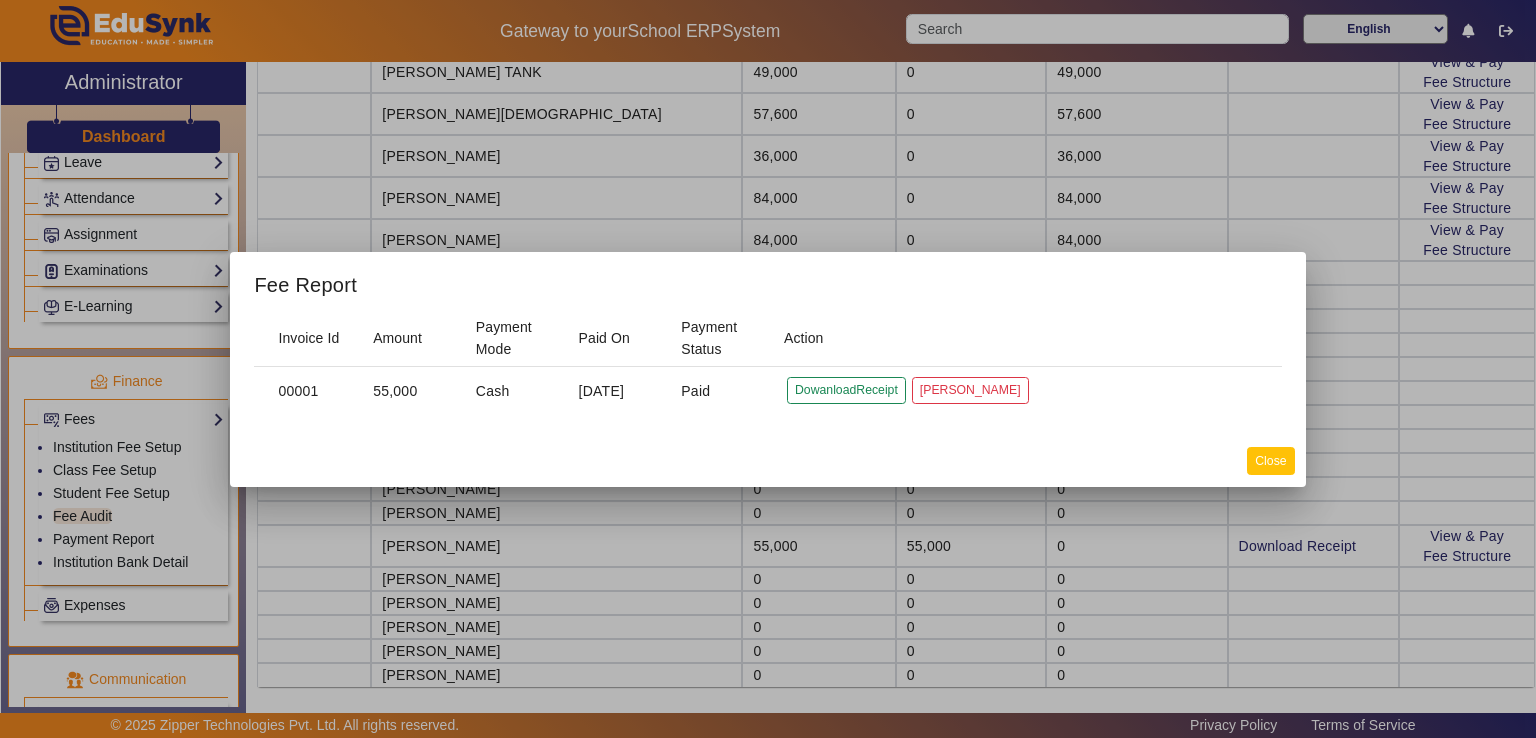 click on "Close" 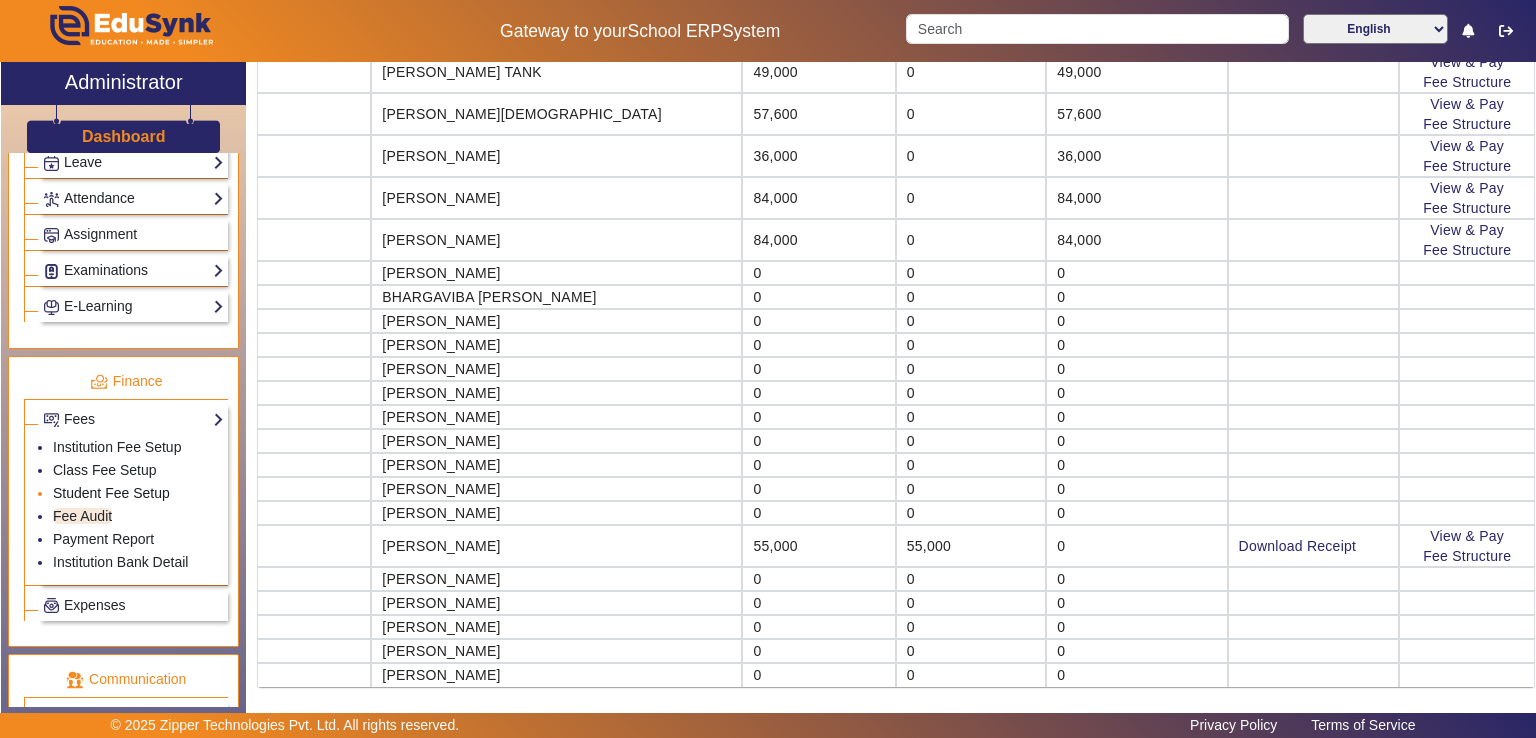 click on "Student Fee Setup" 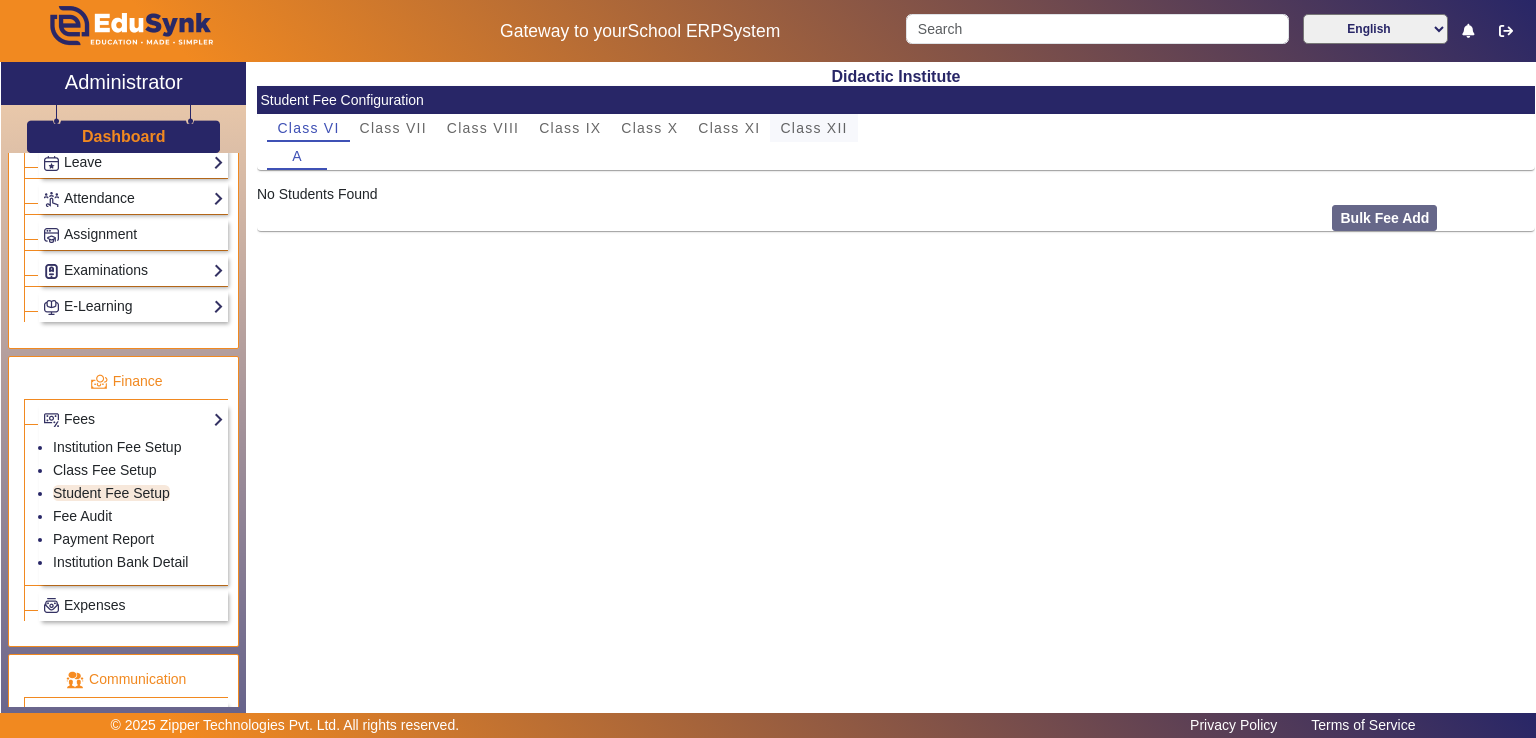 click on "Class XII" at bounding box center (813, 128) 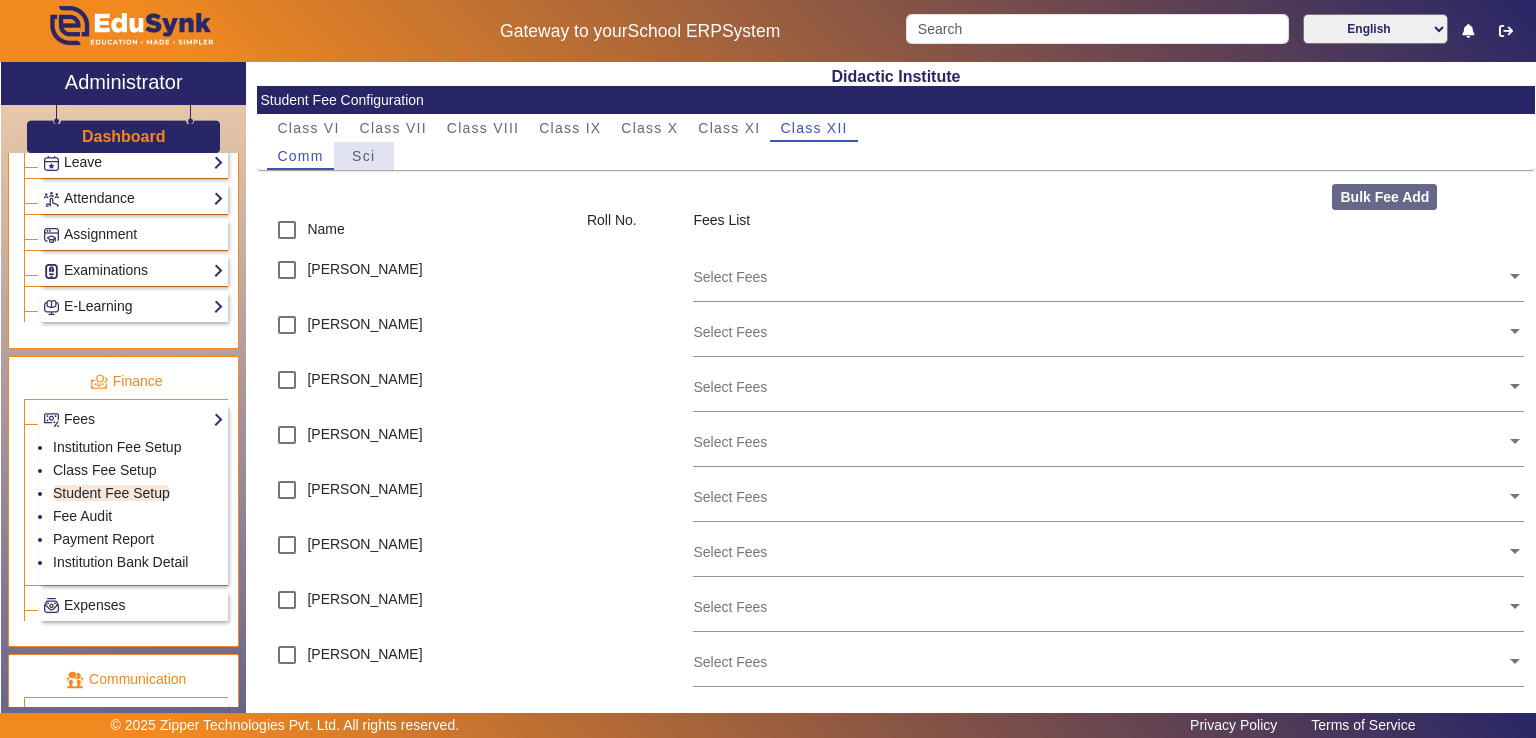 click on "Sci" at bounding box center [363, 156] 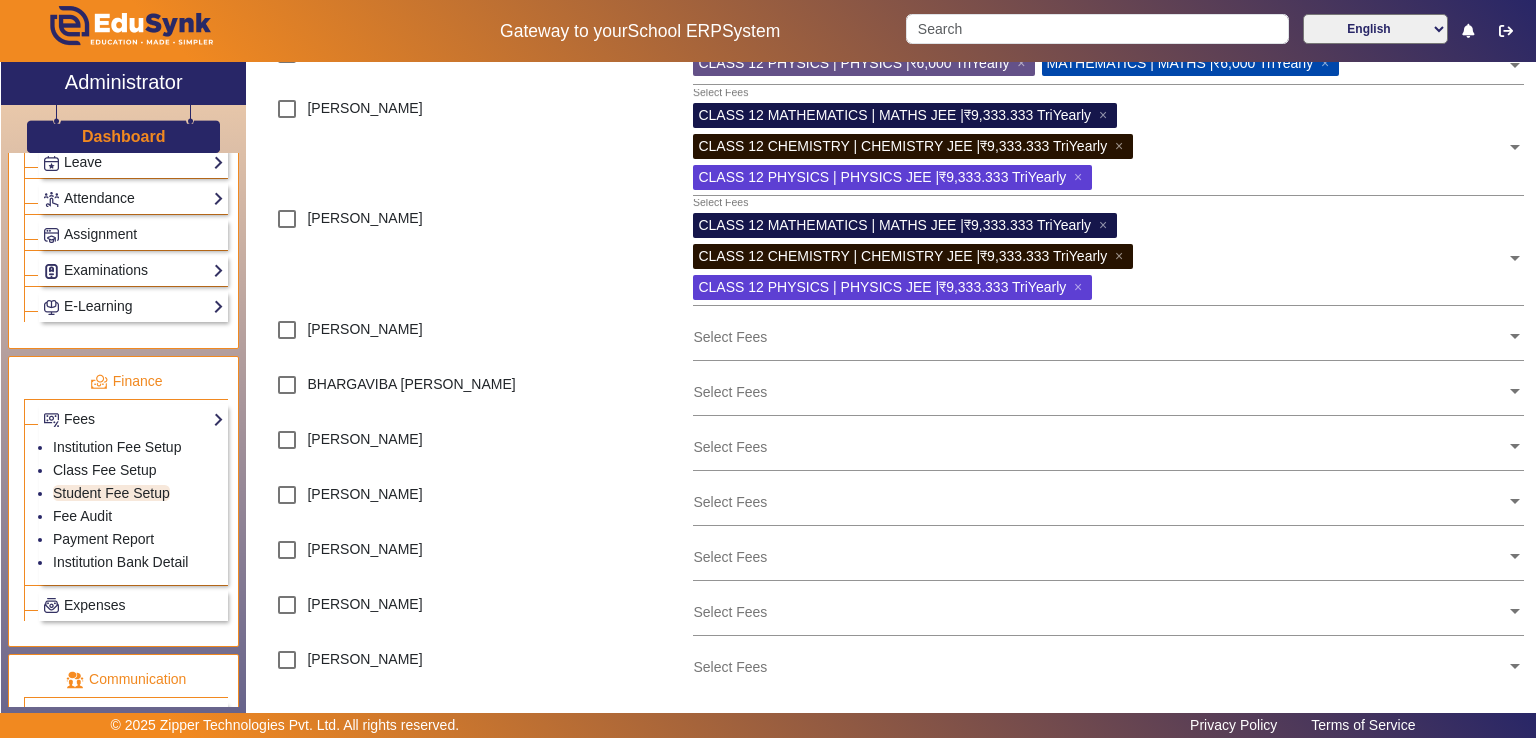 scroll, scrollTop: 384, scrollLeft: 0, axis: vertical 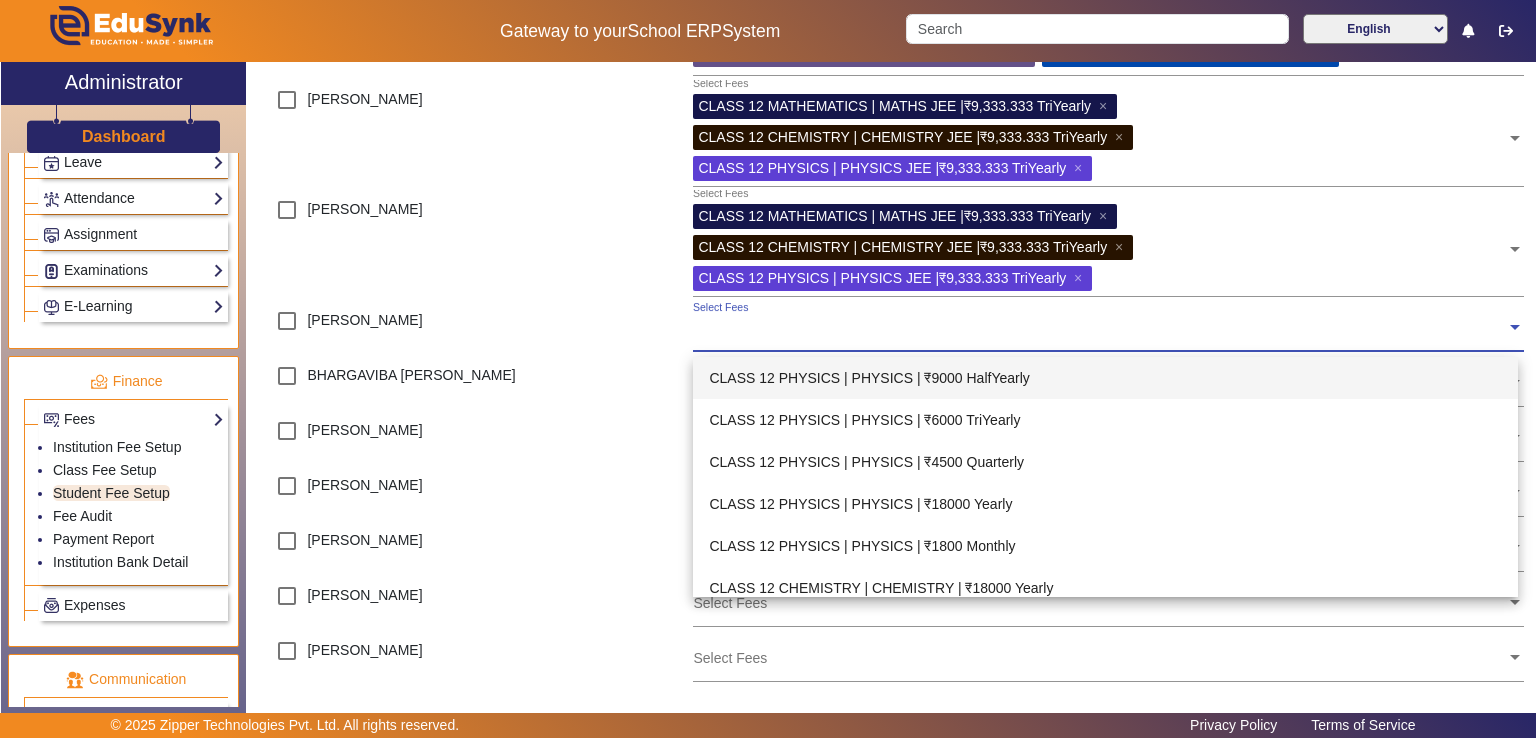 click 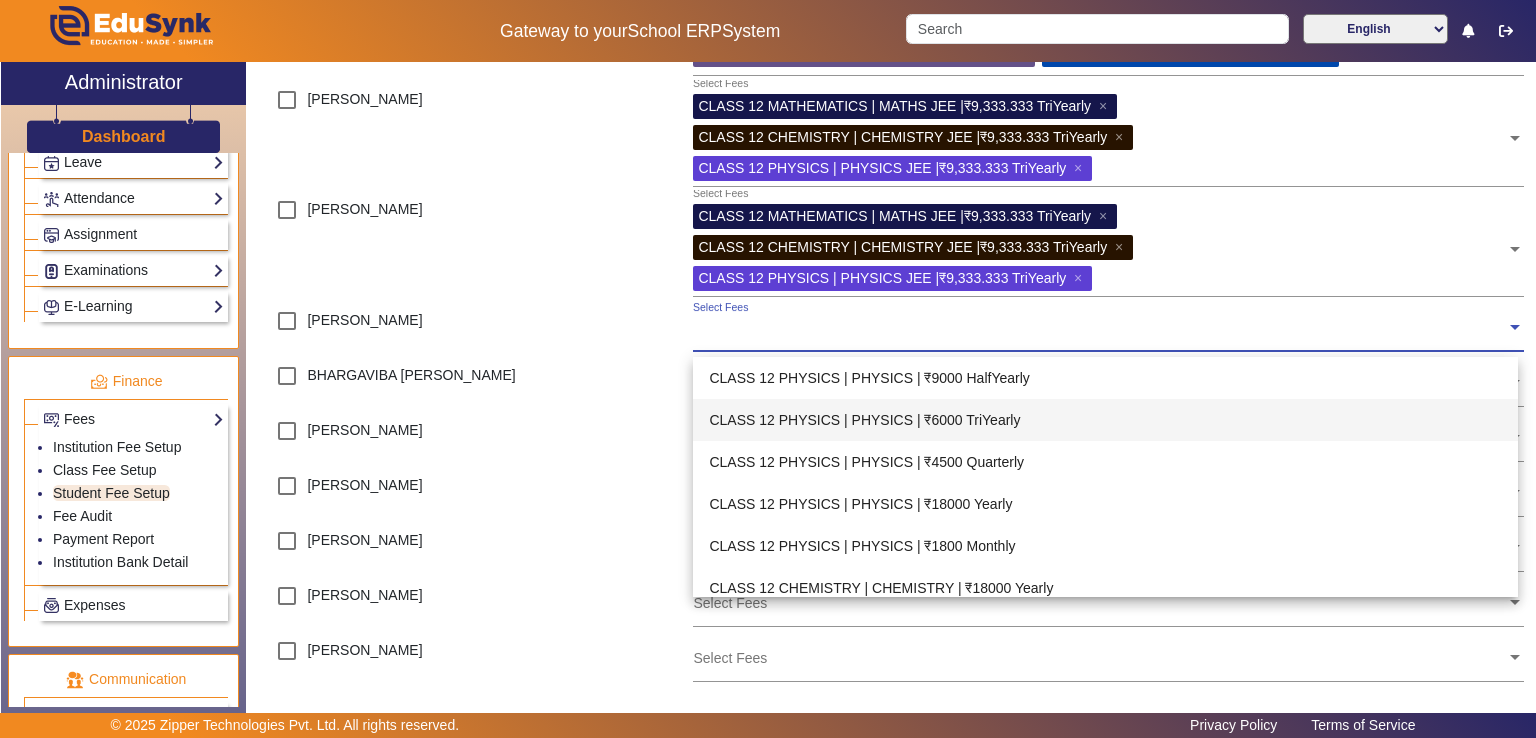click on "CLASS 12 PHYSICS | PHYSICS | ₹6000 TriYearly" at bounding box center (1105, 420) 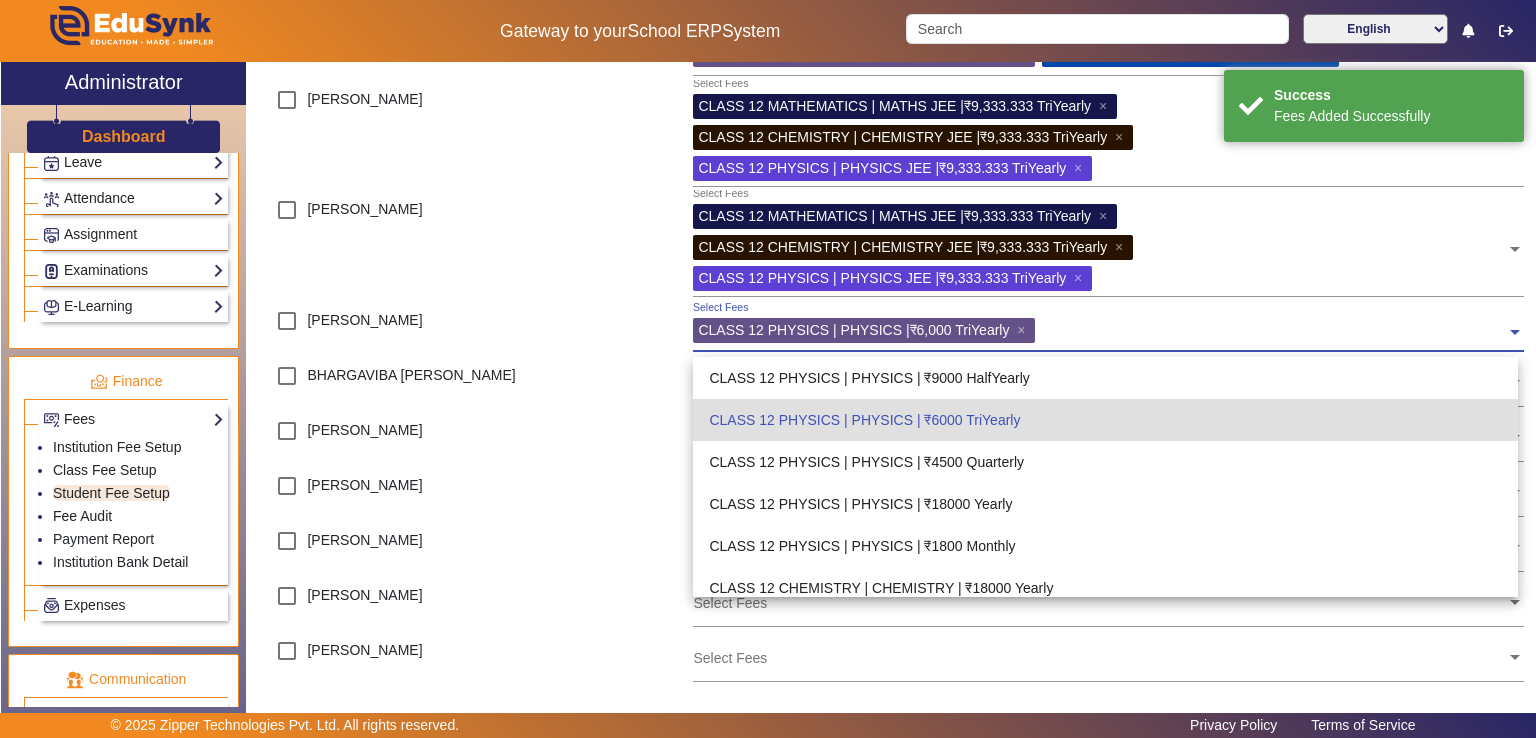 click 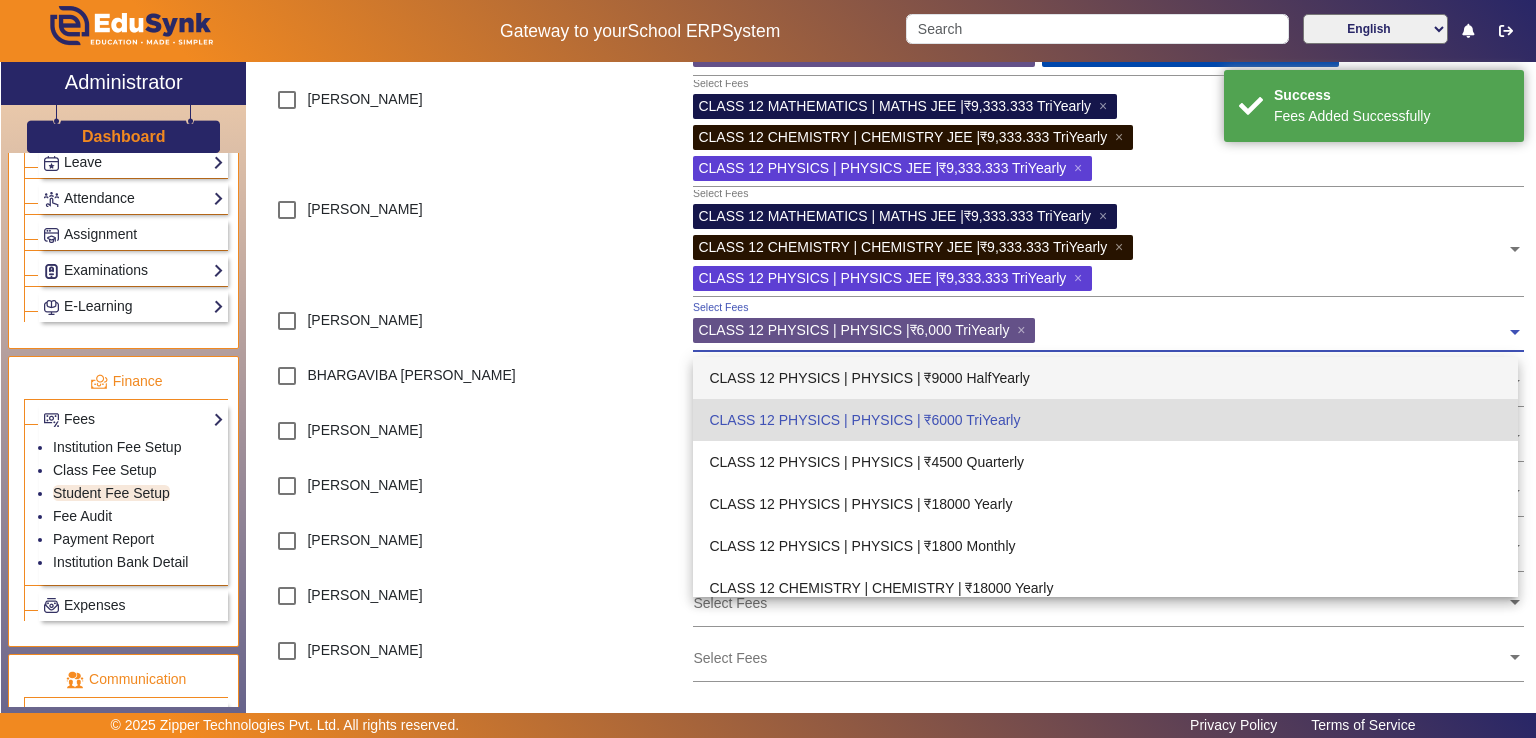 click 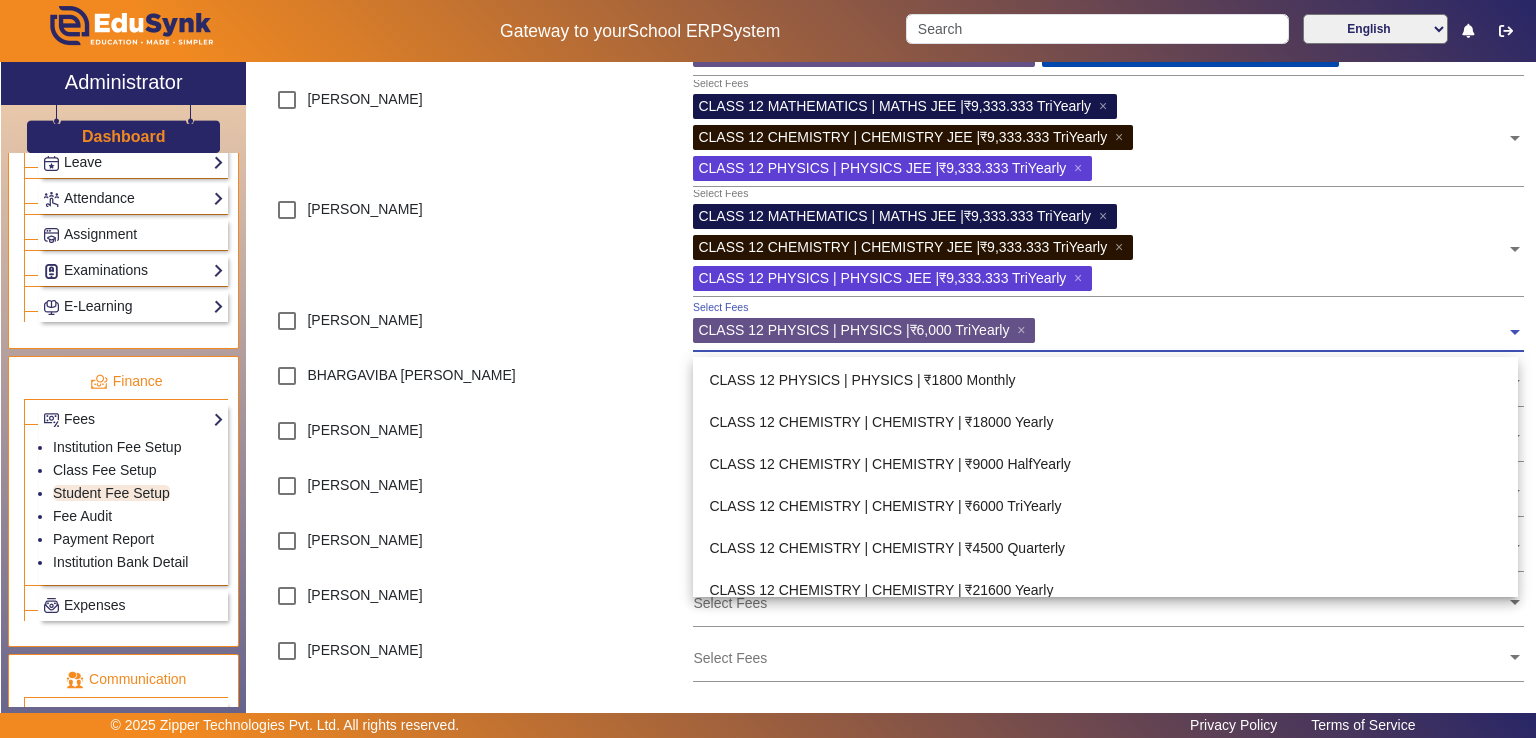 scroll, scrollTop: 172, scrollLeft: 0, axis: vertical 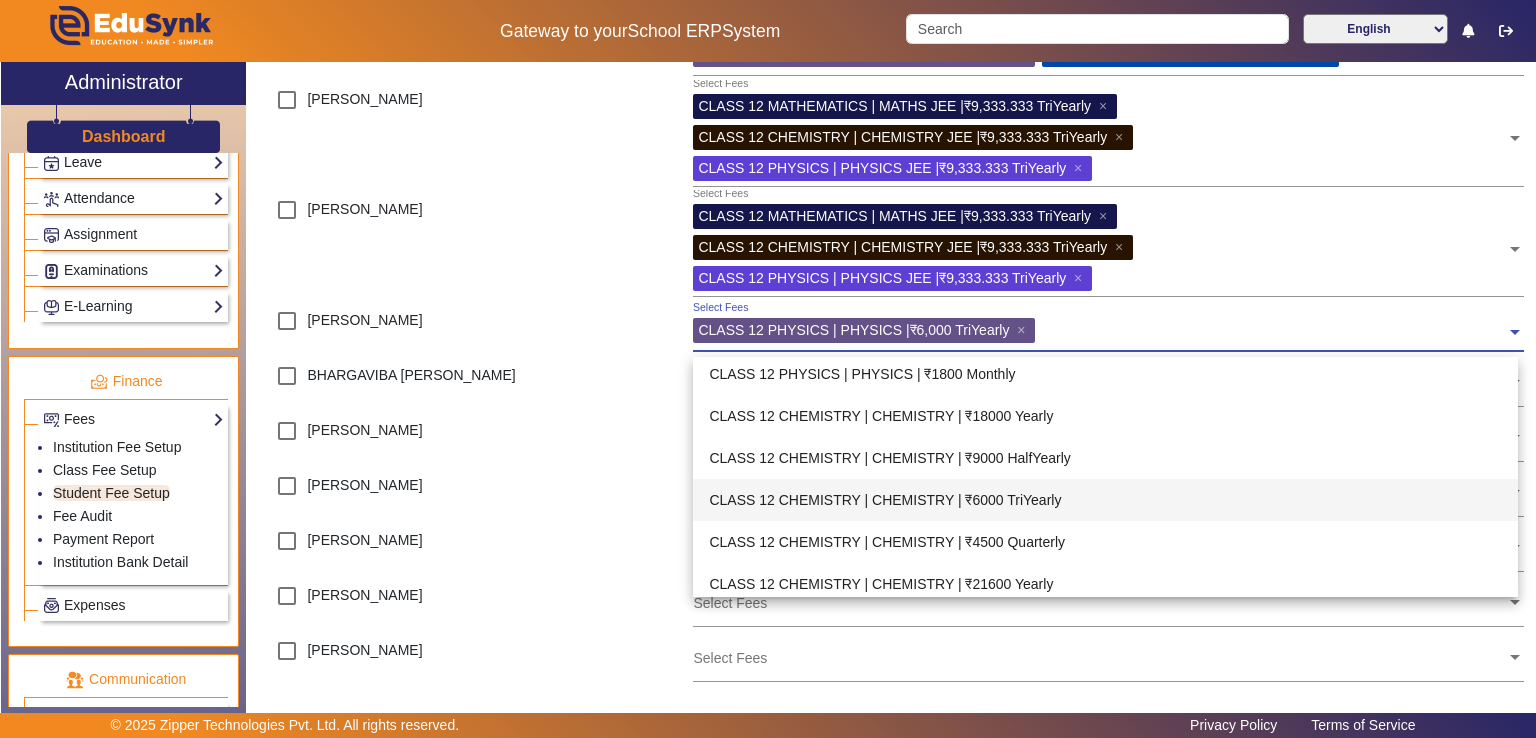 click on "CLASS 12 CHEMISTRY | CHEMISTRY | ₹6000 TriYearly" at bounding box center [1105, 500] 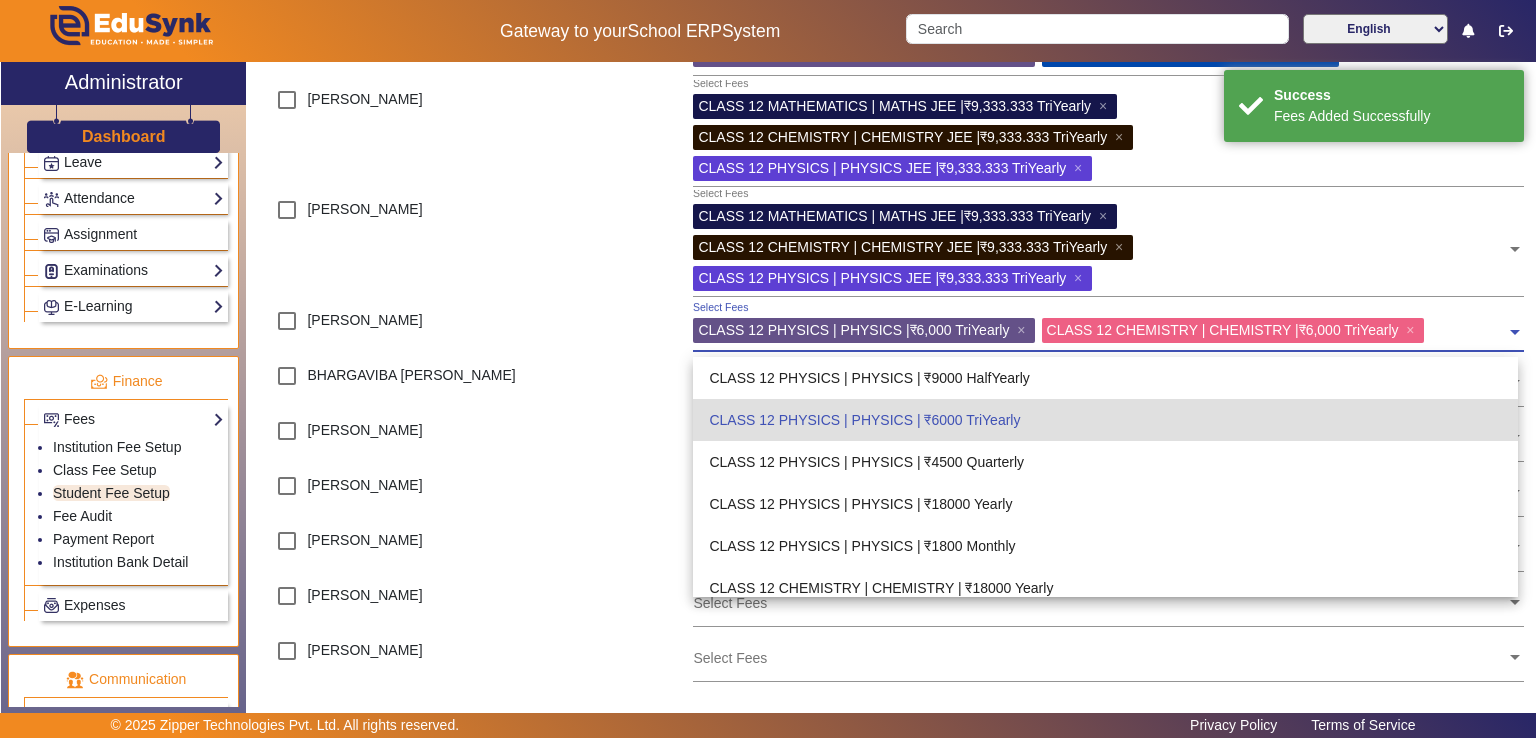 click 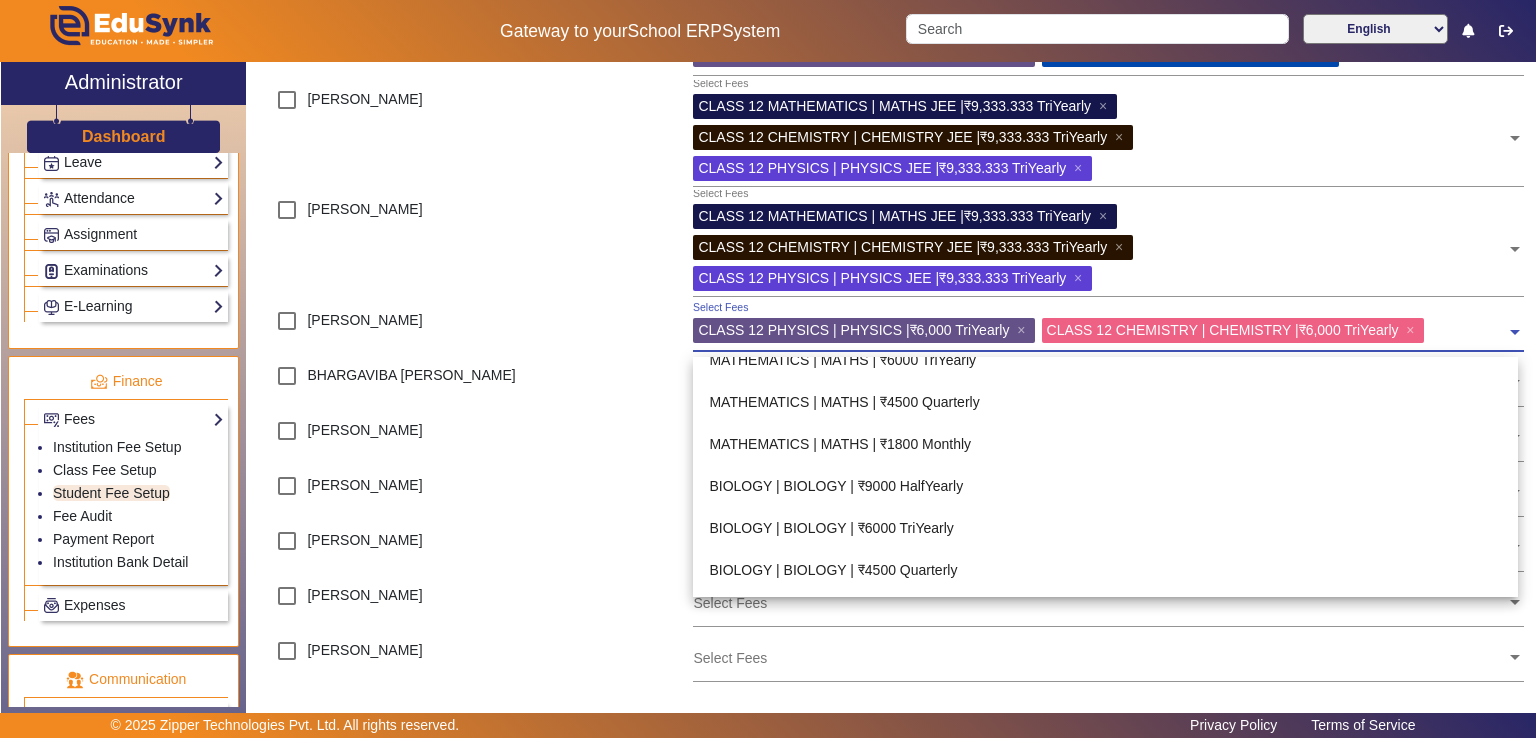 scroll, scrollTop: 505, scrollLeft: 0, axis: vertical 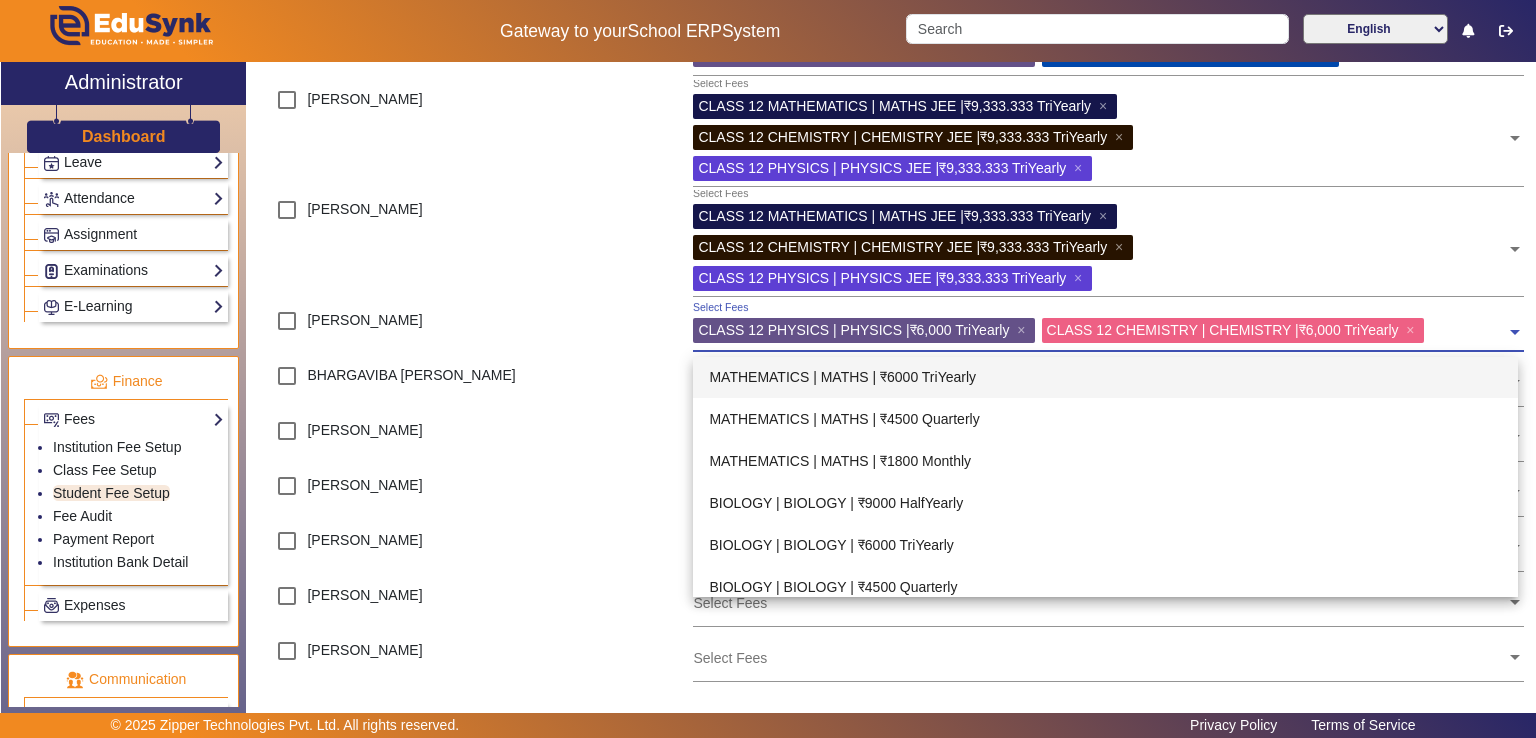 click on "MATHEMATICS | MATHS | ₹6000 TriYearly" at bounding box center [1105, 377] 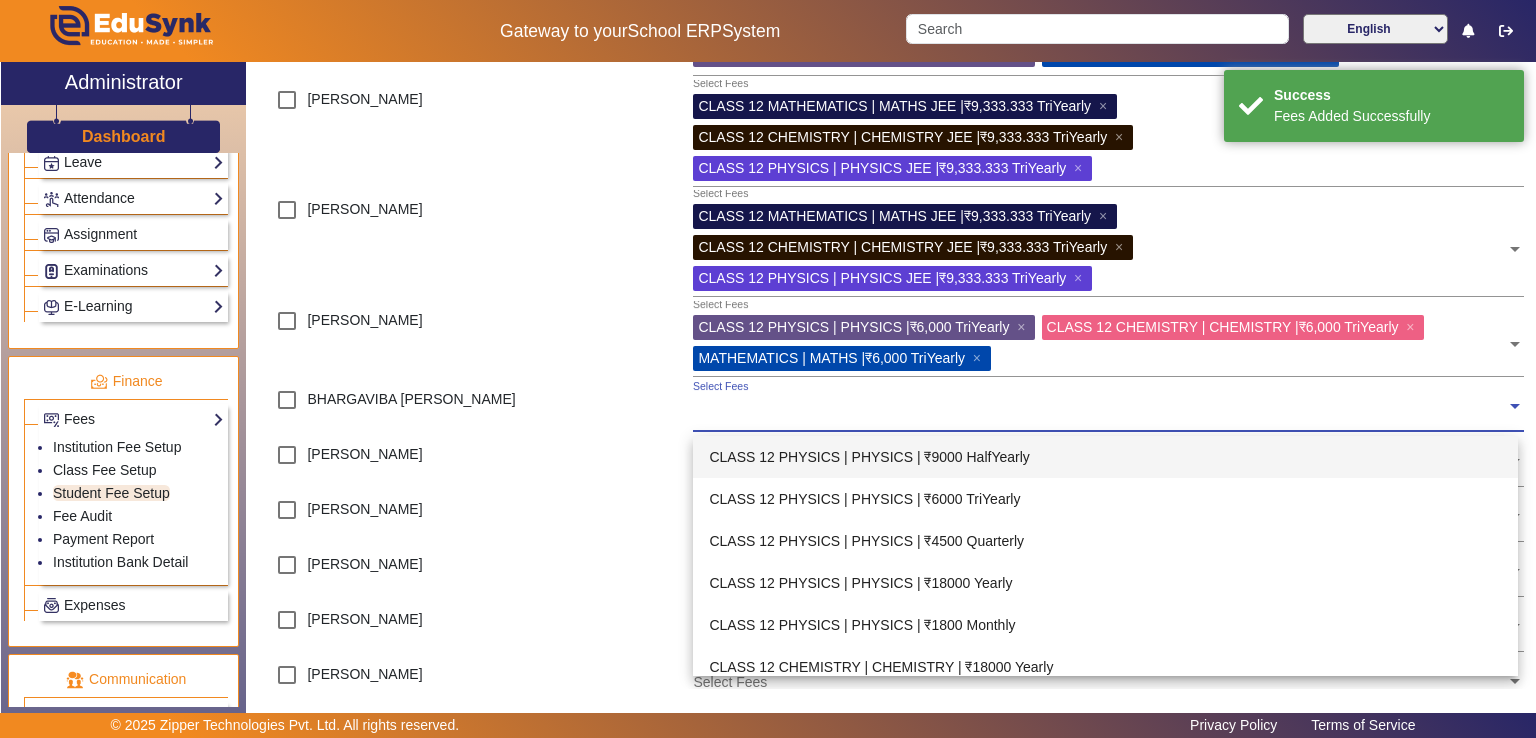 click 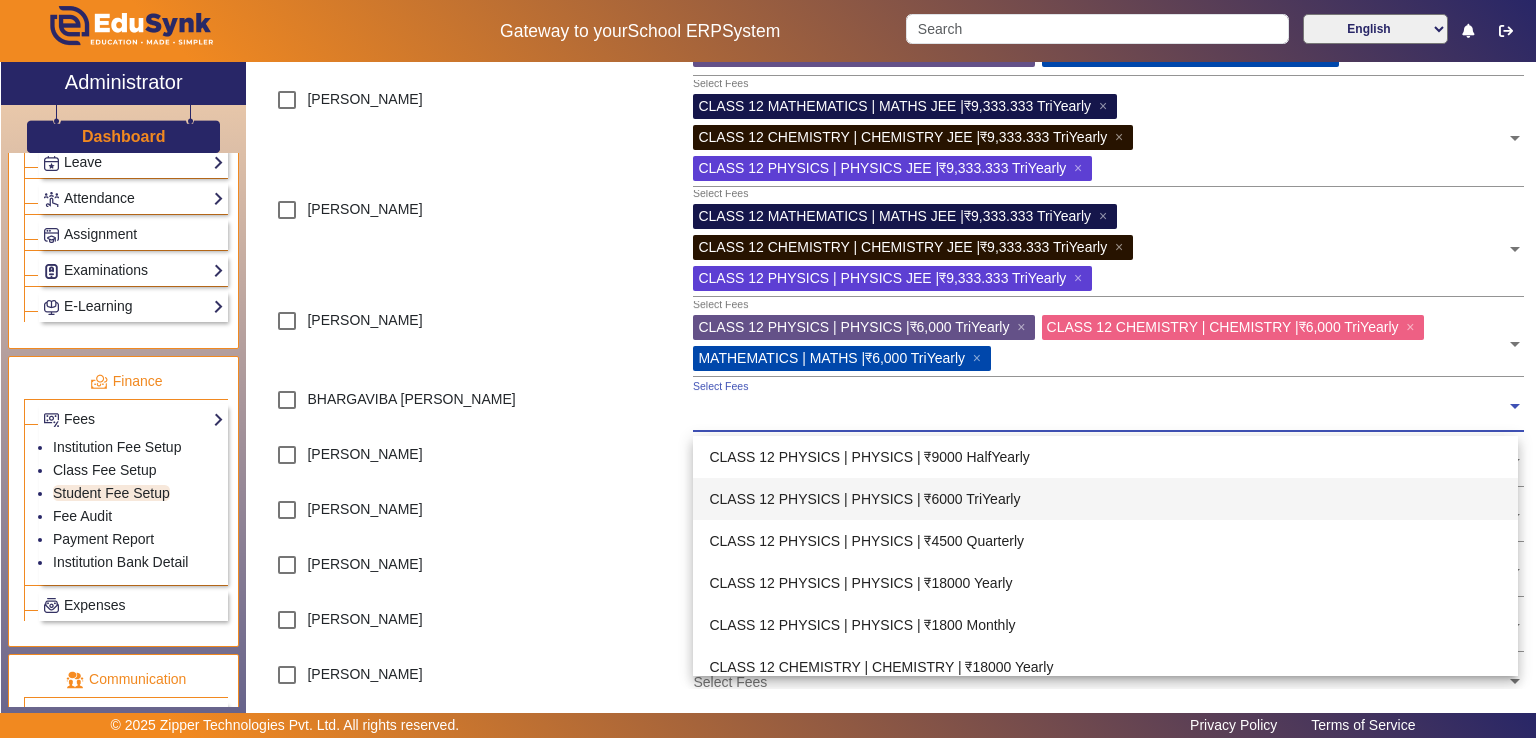 click on "CLASS 12 PHYSICS | PHYSICS | ₹6000 TriYearly" at bounding box center [1105, 499] 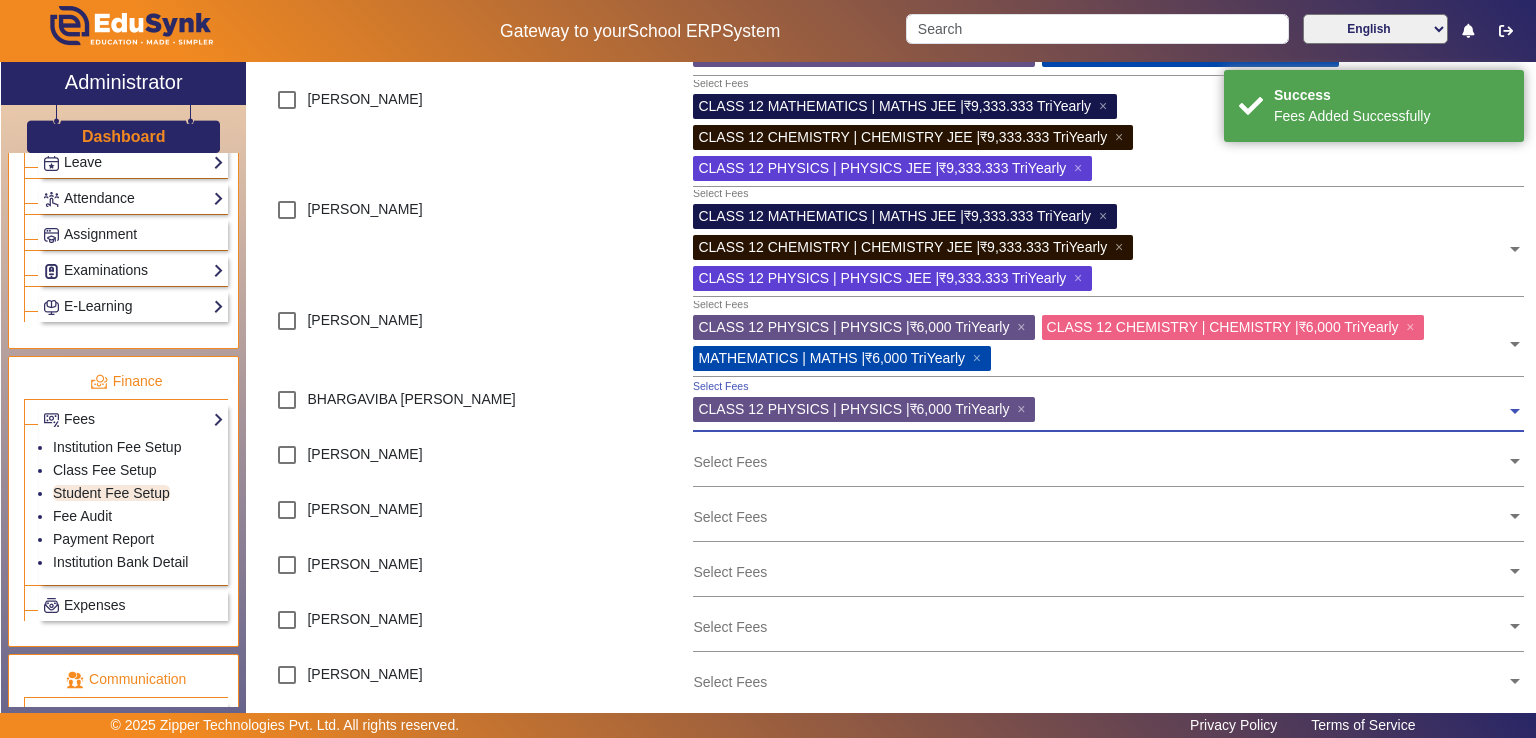 click 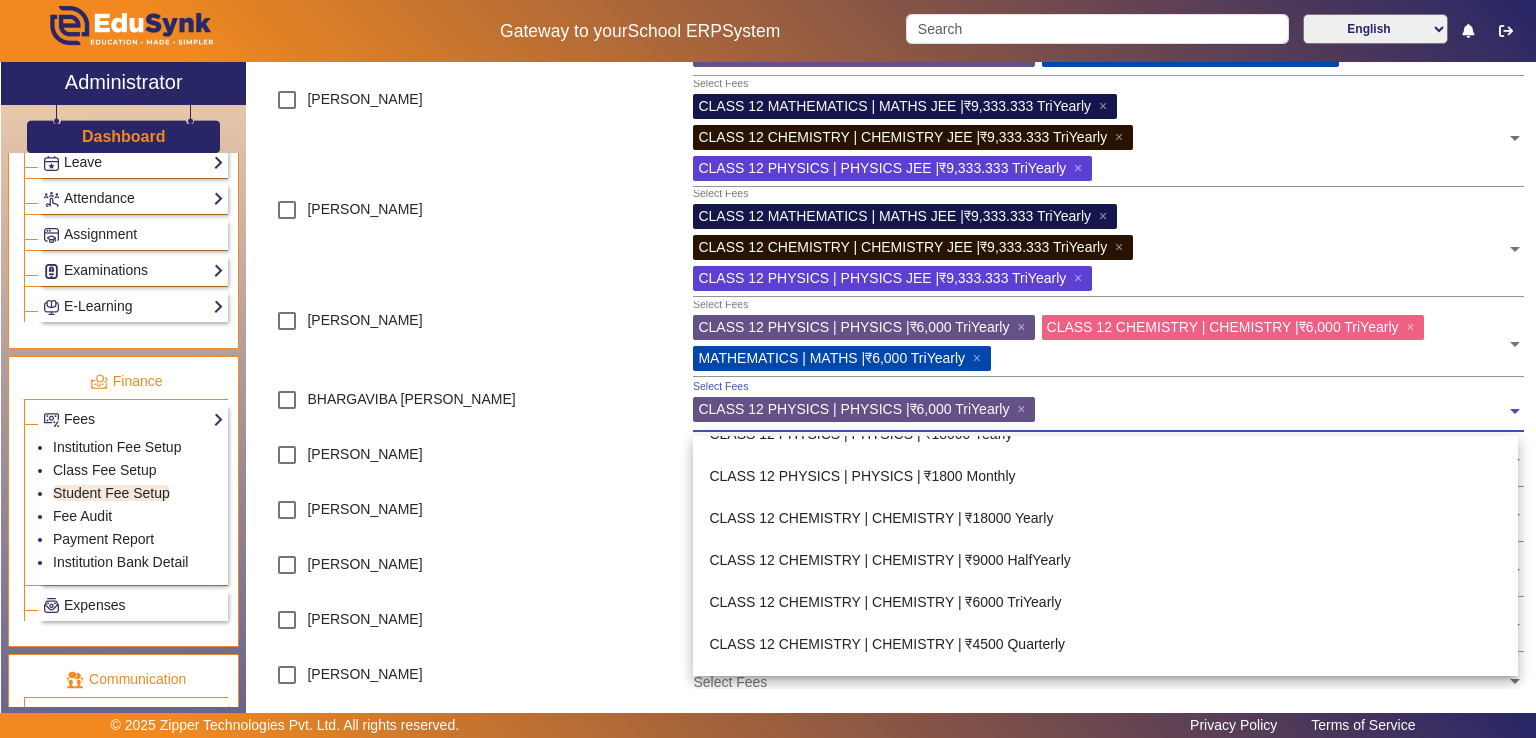 scroll, scrollTop: 160, scrollLeft: 0, axis: vertical 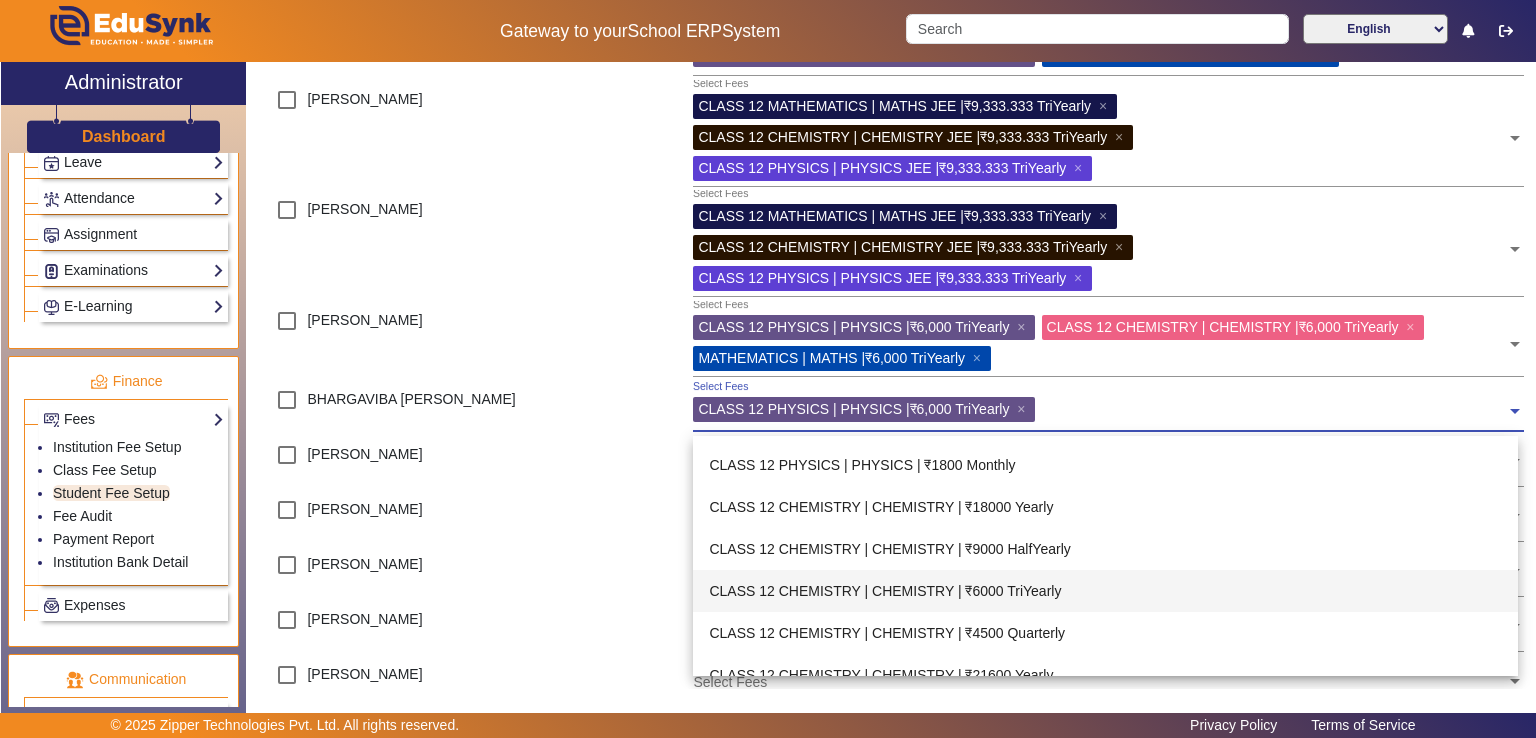 click on "CLASS 12 CHEMISTRY | CHEMISTRY | ₹6000 TriYearly" at bounding box center [1105, 591] 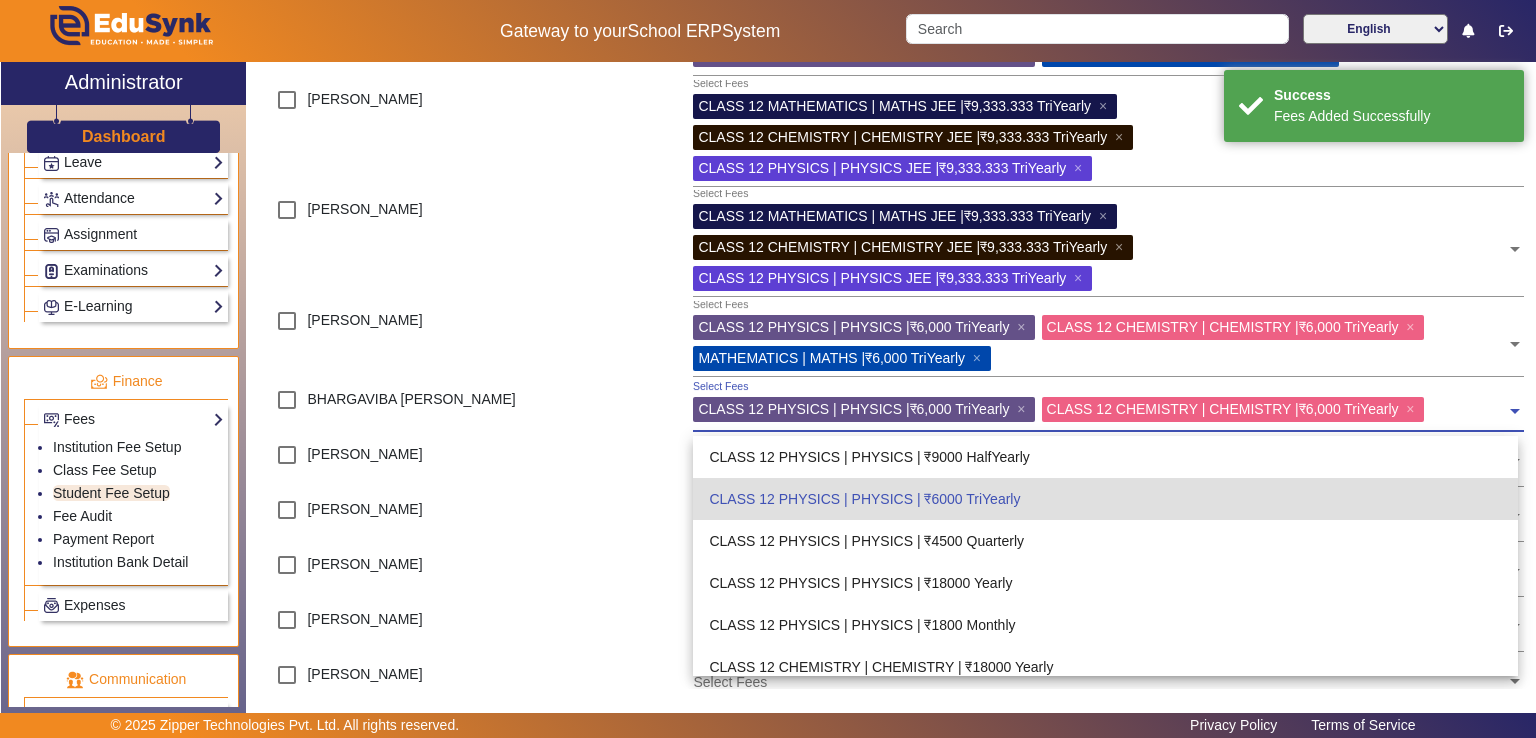 click 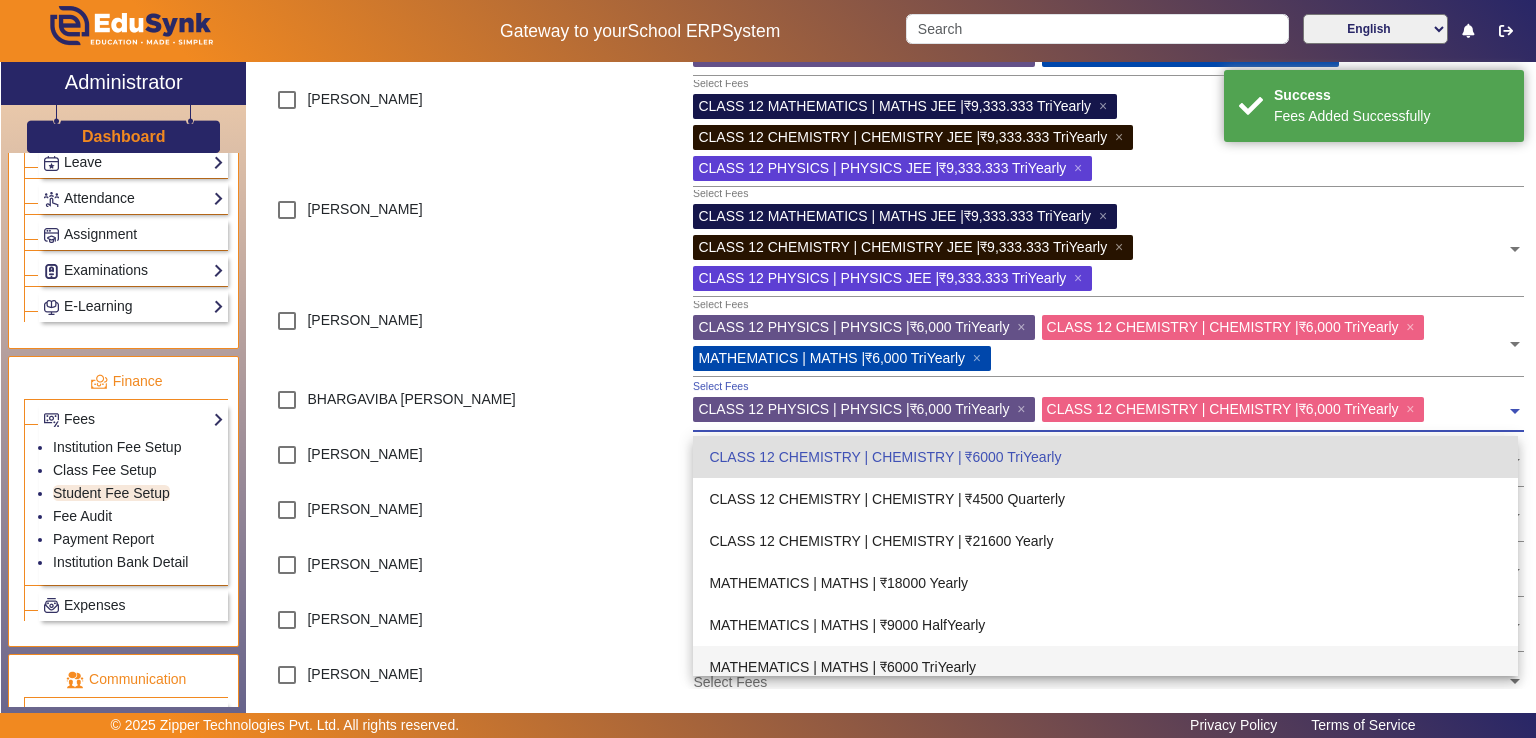 click on "MATHEMATICS | MATHS | ₹6000 TriYearly" at bounding box center [1105, 667] 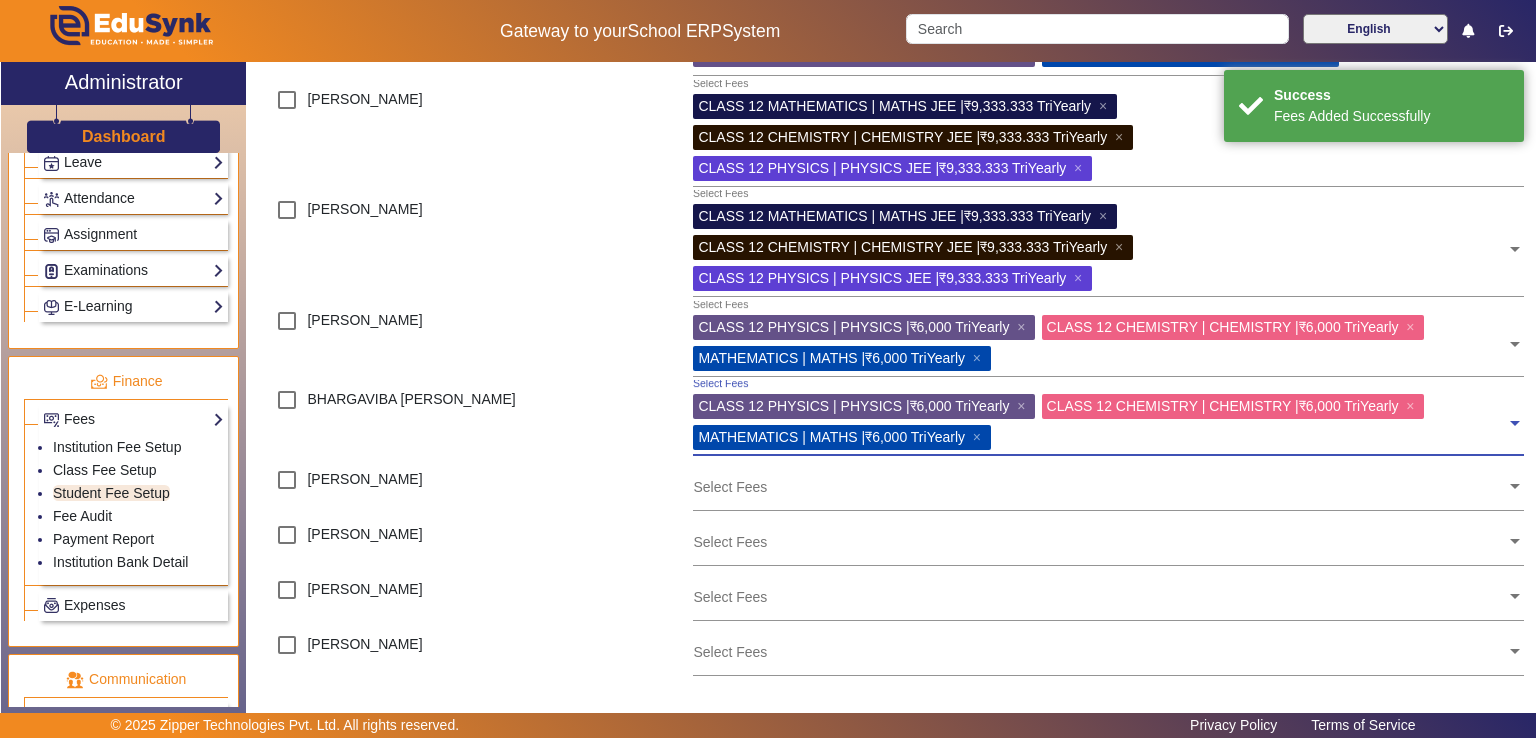 click 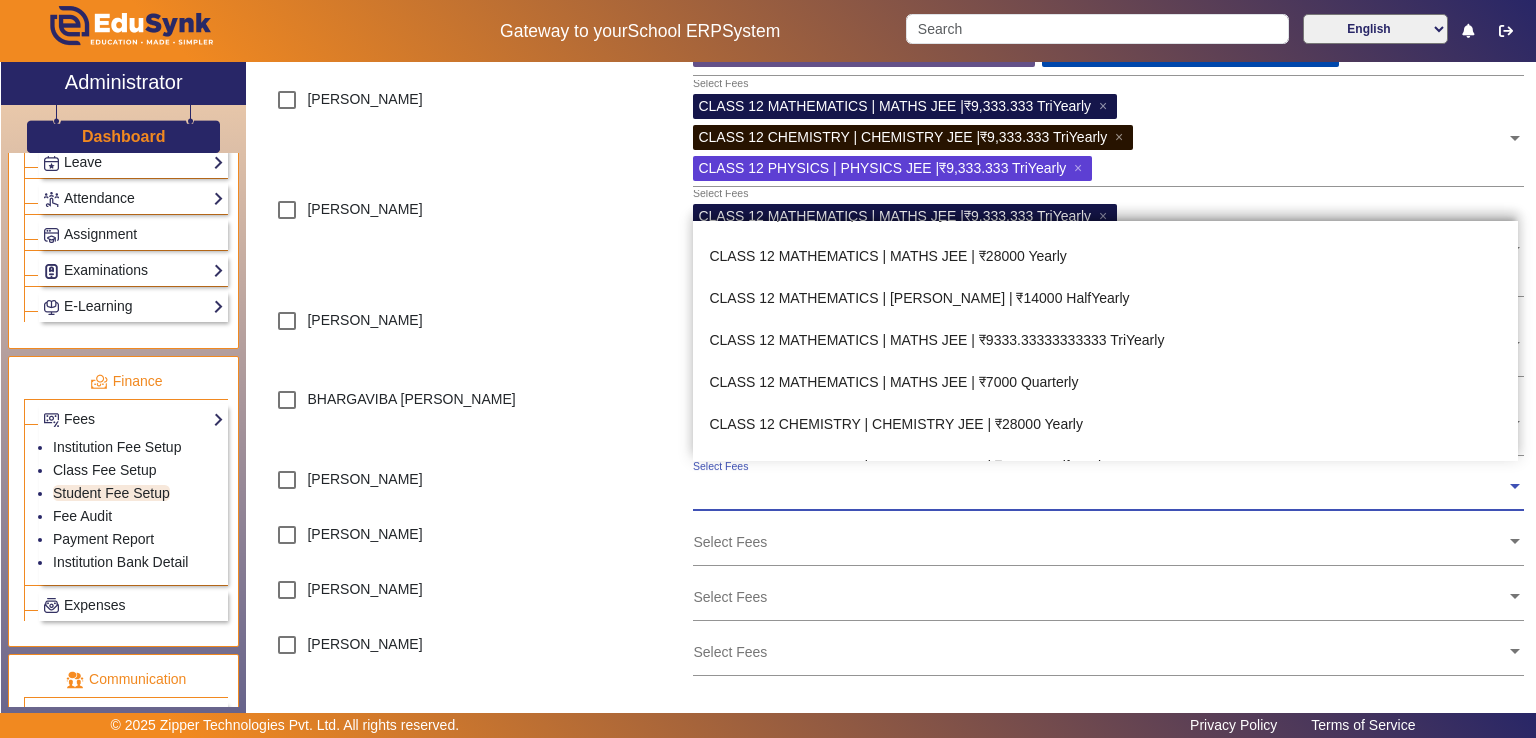 scroll, scrollTop: 1022, scrollLeft: 0, axis: vertical 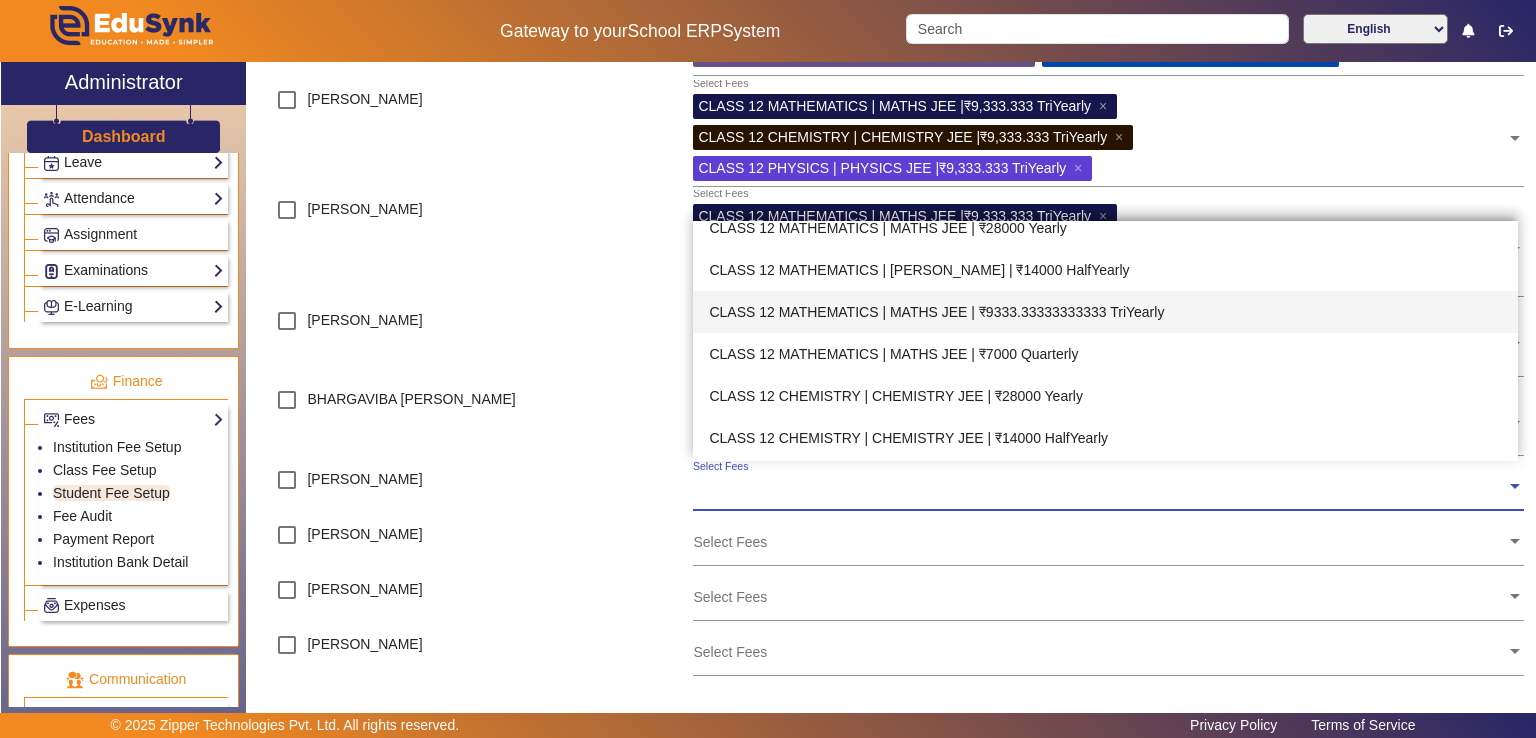click on "CLASS 12 MATHEMATICS | MATHS JEE | ₹9333.33333333333 TriYearly" at bounding box center [1105, 312] 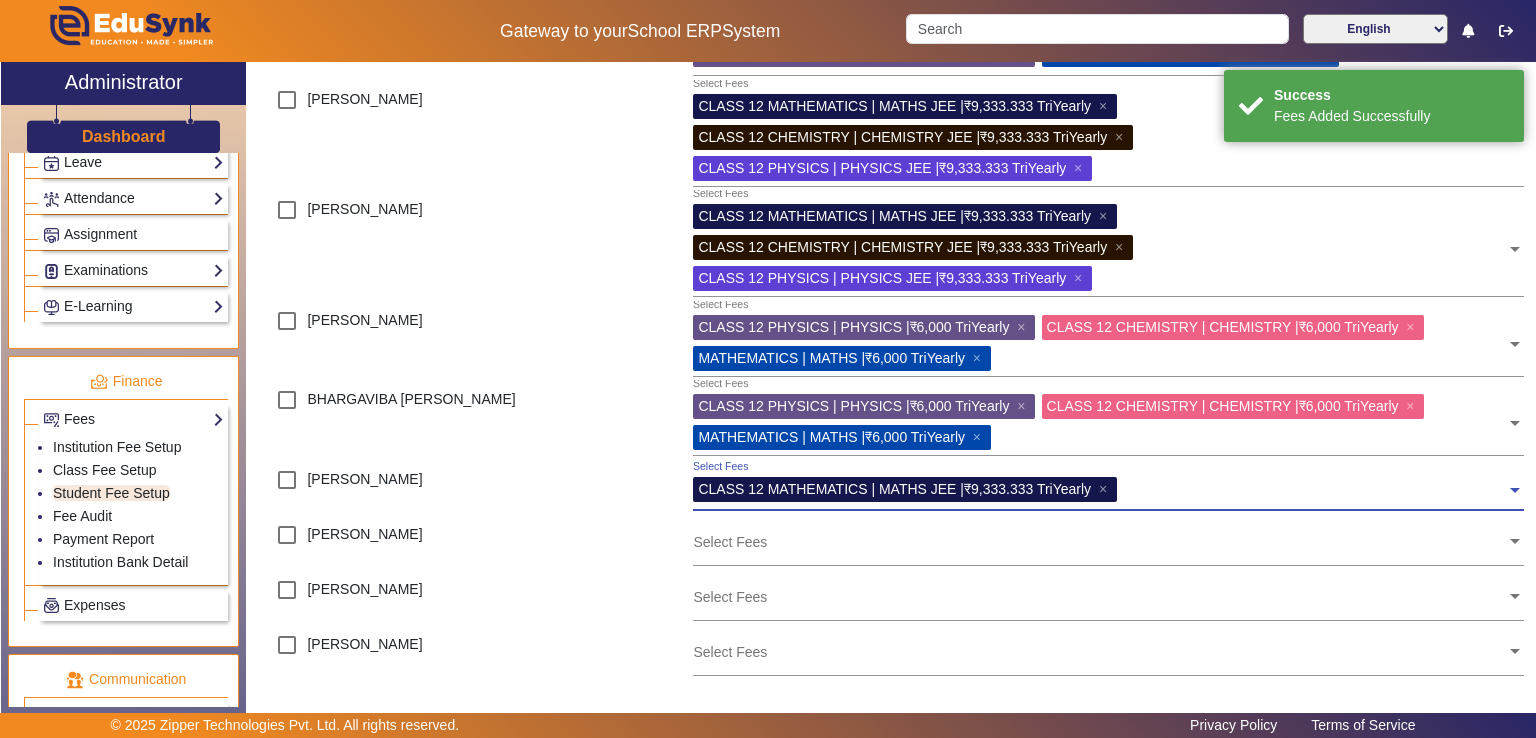 click 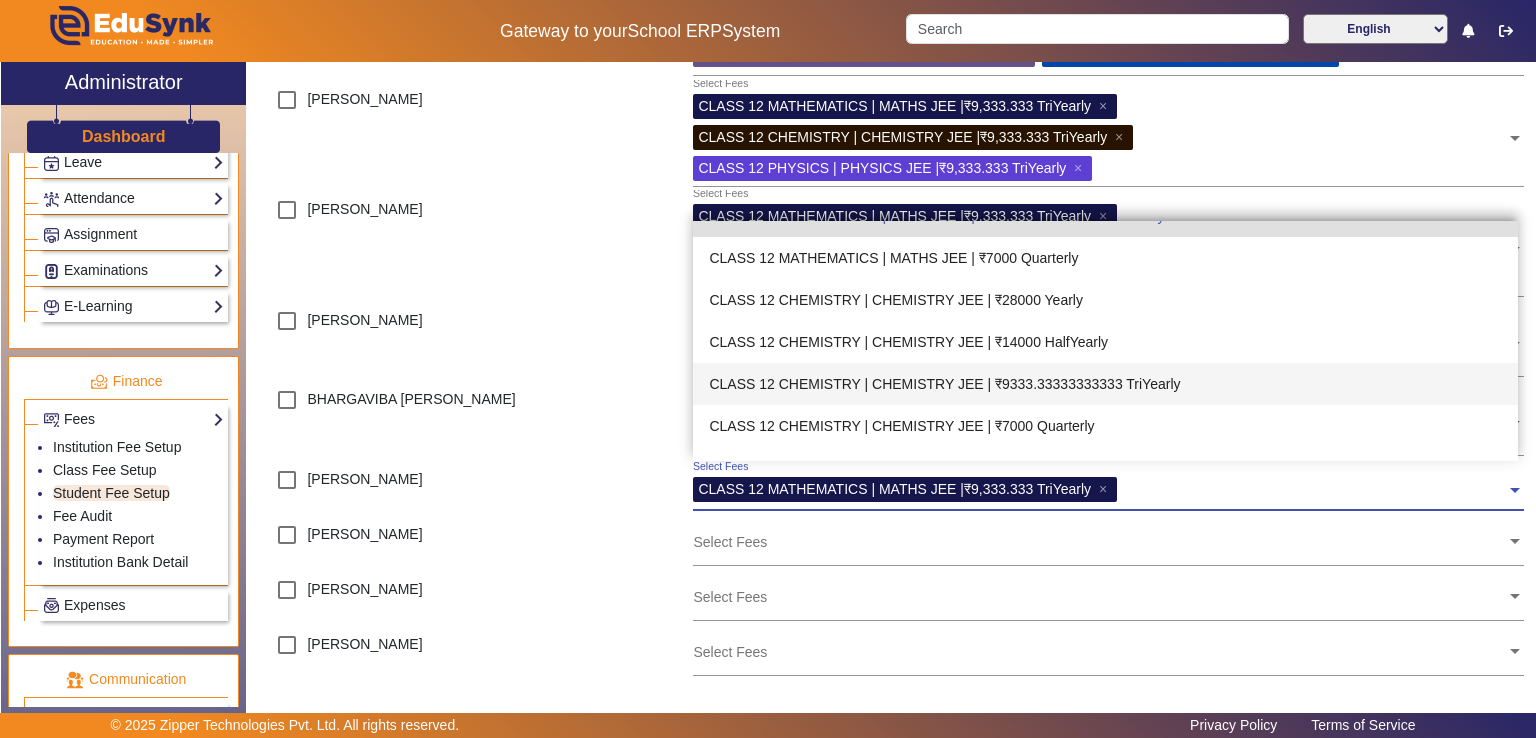 scroll, scrollTop: 1124, scrollLeft: 0, axis: vertical 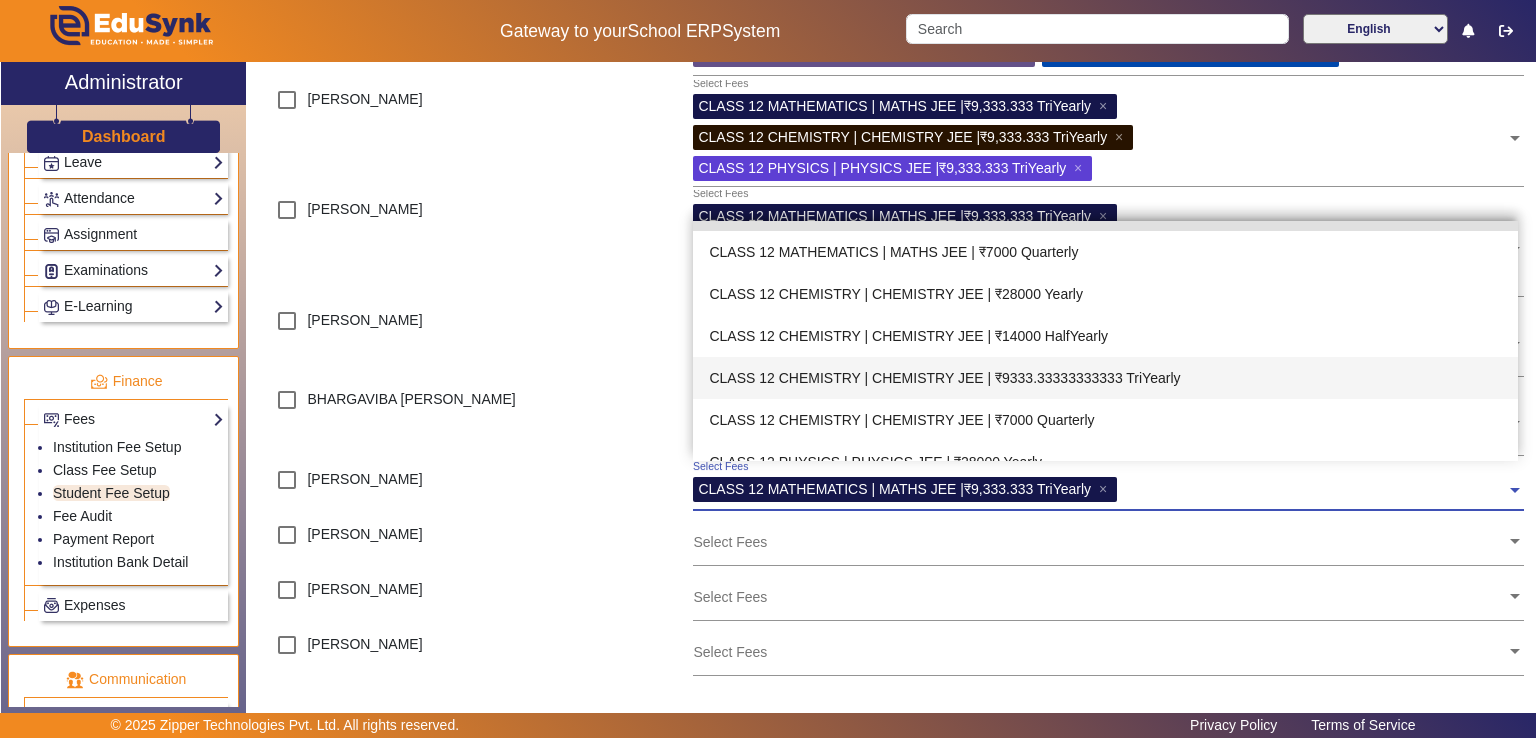 click on "CLASS 12 CHEMISTRY | CHEMISTRY JEE | ₹9333.33333333333 TriYearly" at bounding box center (1105, 378) 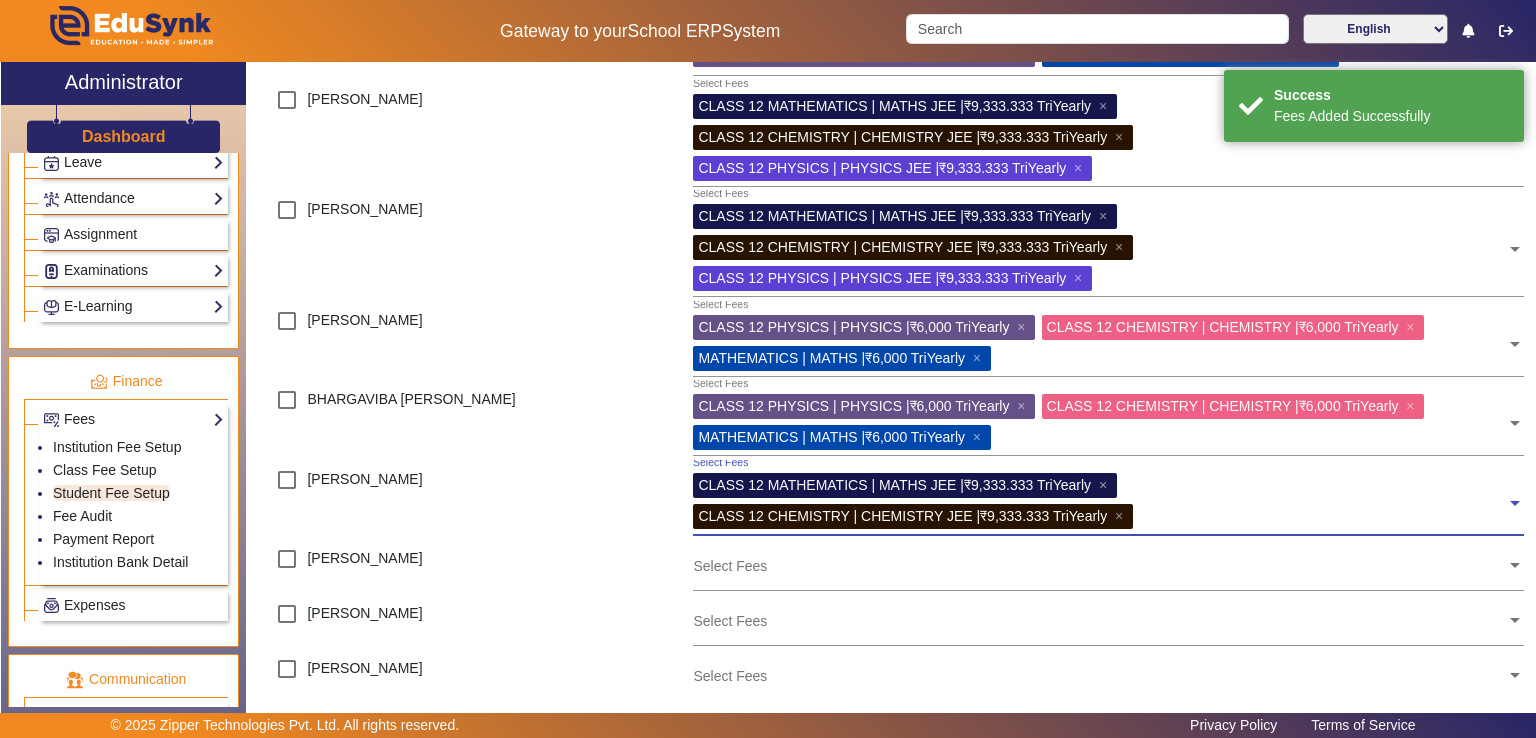 click 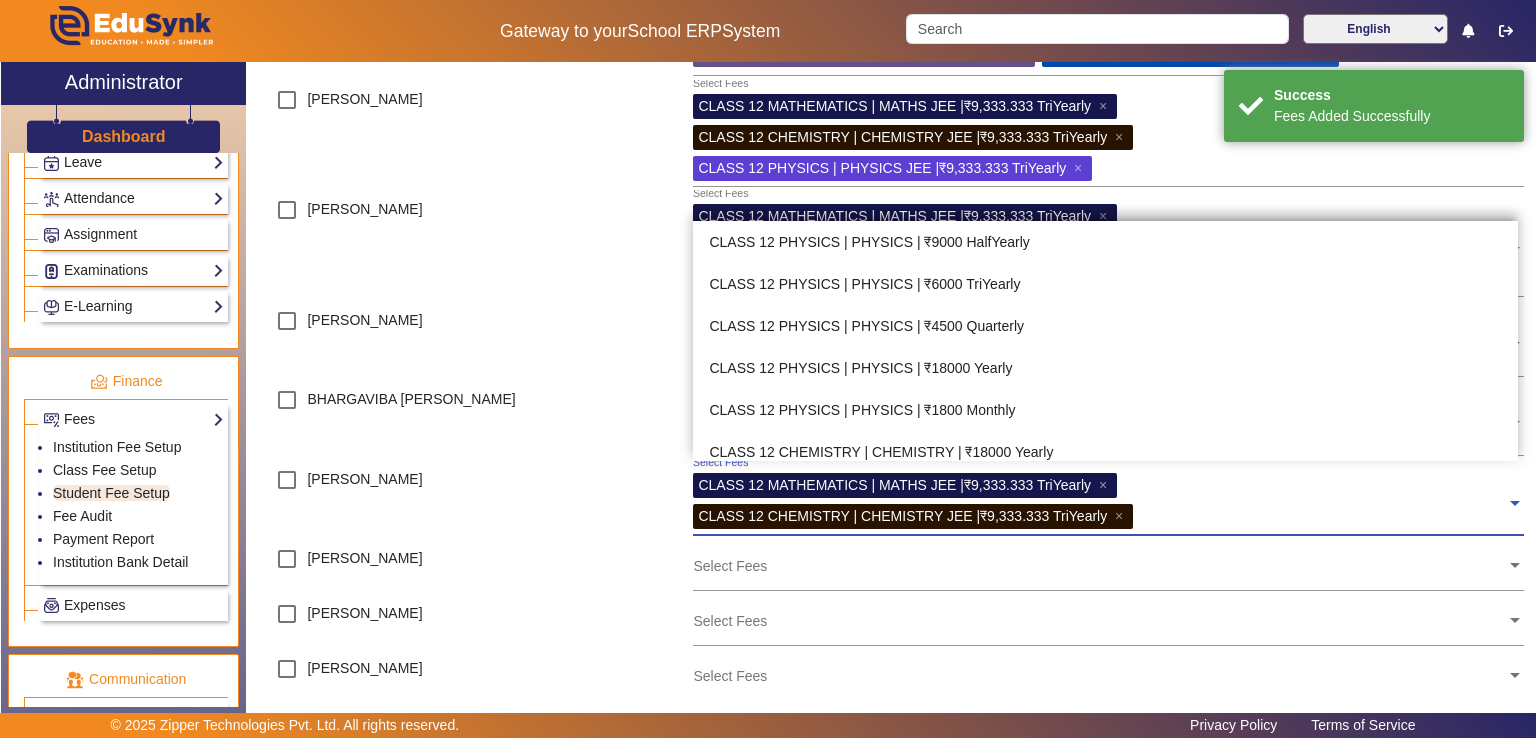 scroll, scrollTop: 1260, scrollLeft: 0, axis: vertical 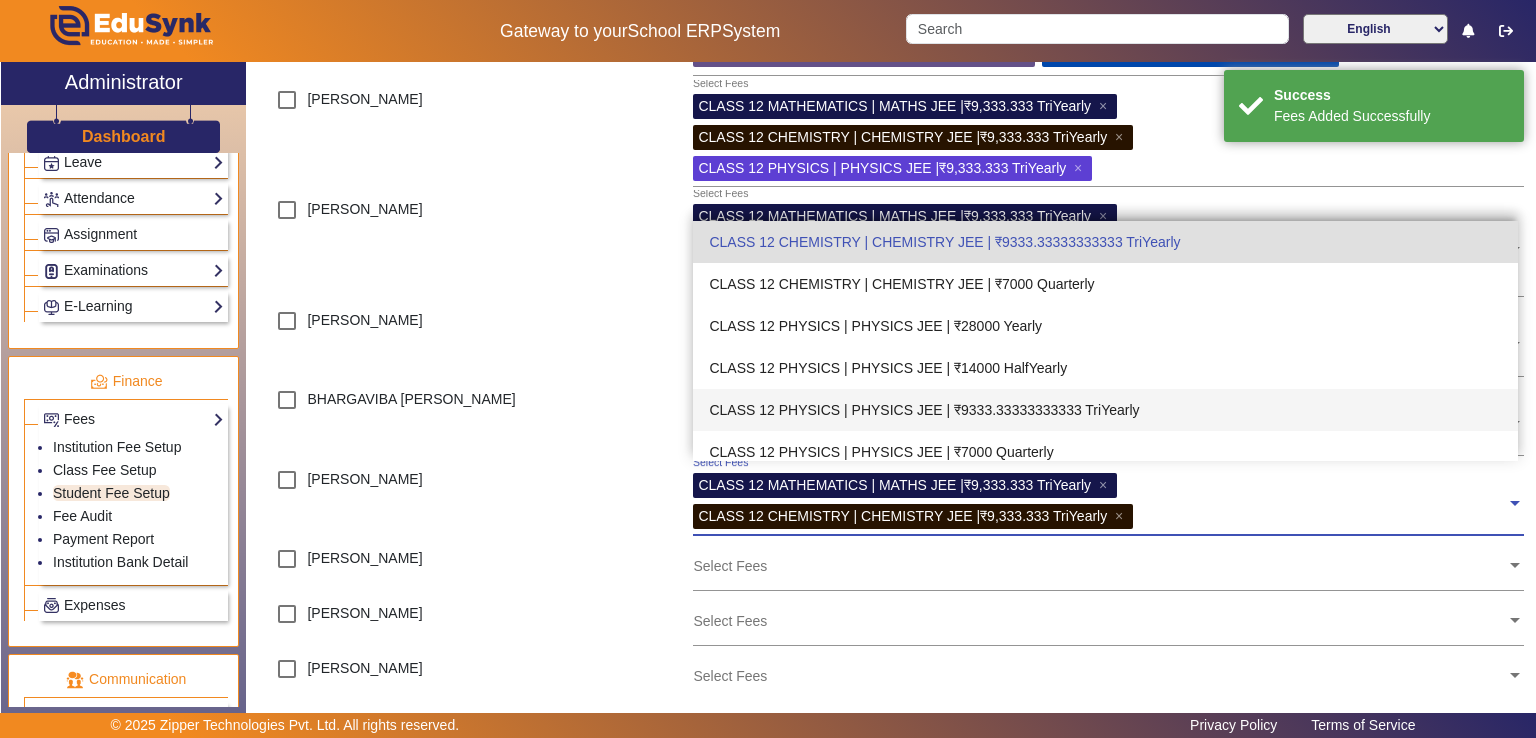 click on "CLASS 12 PHYSICS | PHYSICS JEE | ₹9333.33333333333 TriYearly" at bounding box center (1105, 410) 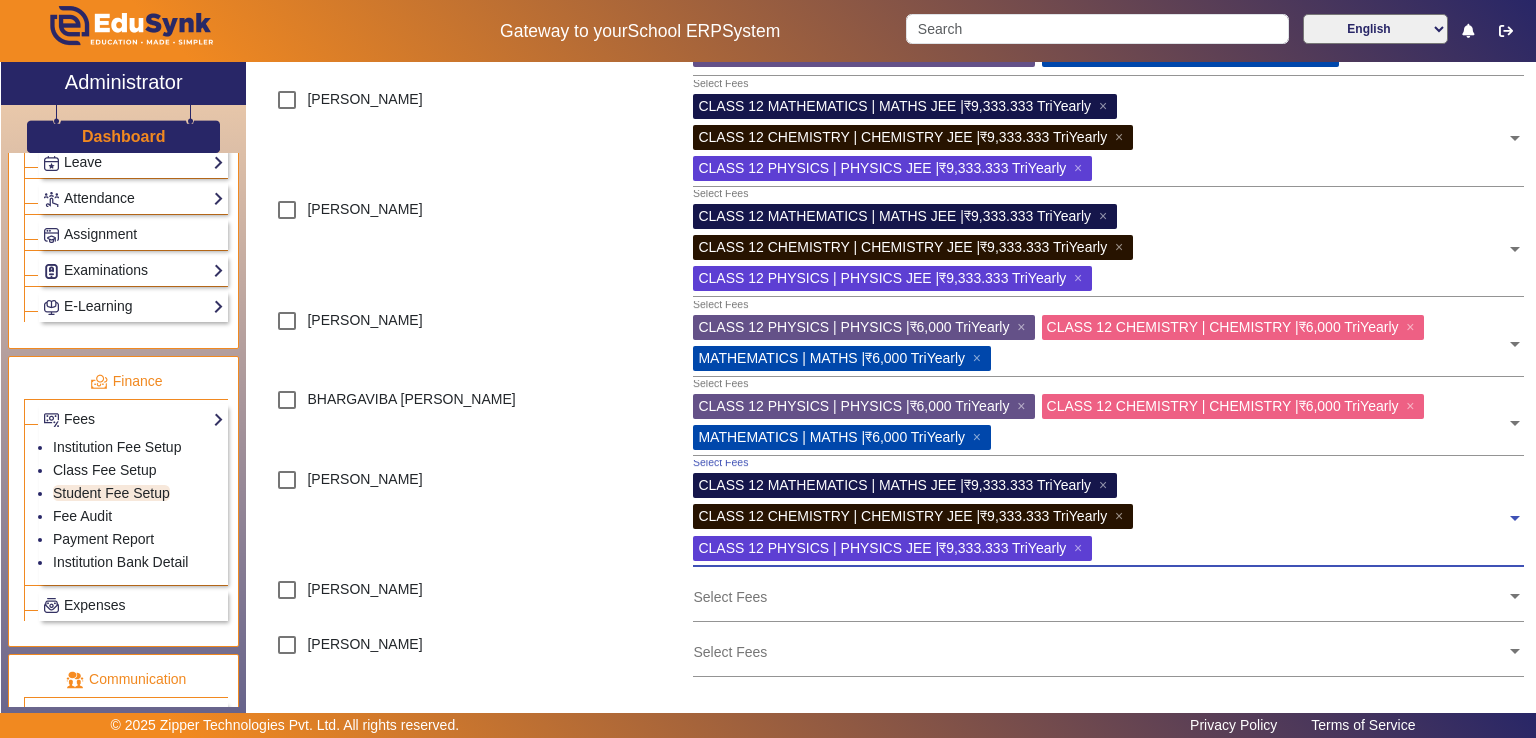 click 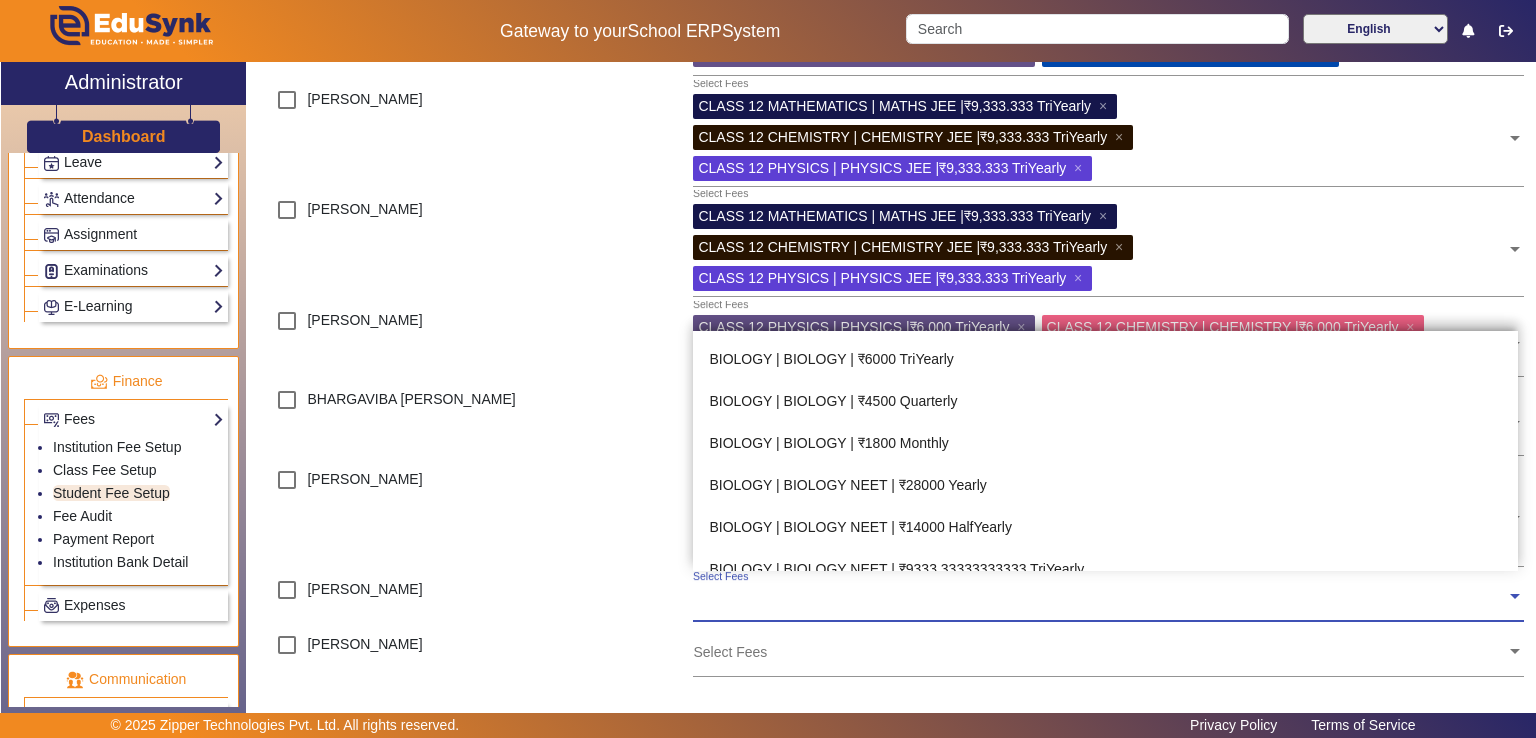 scroll, scrollTop: 1272, scrollLeft: 0, axis: vertical 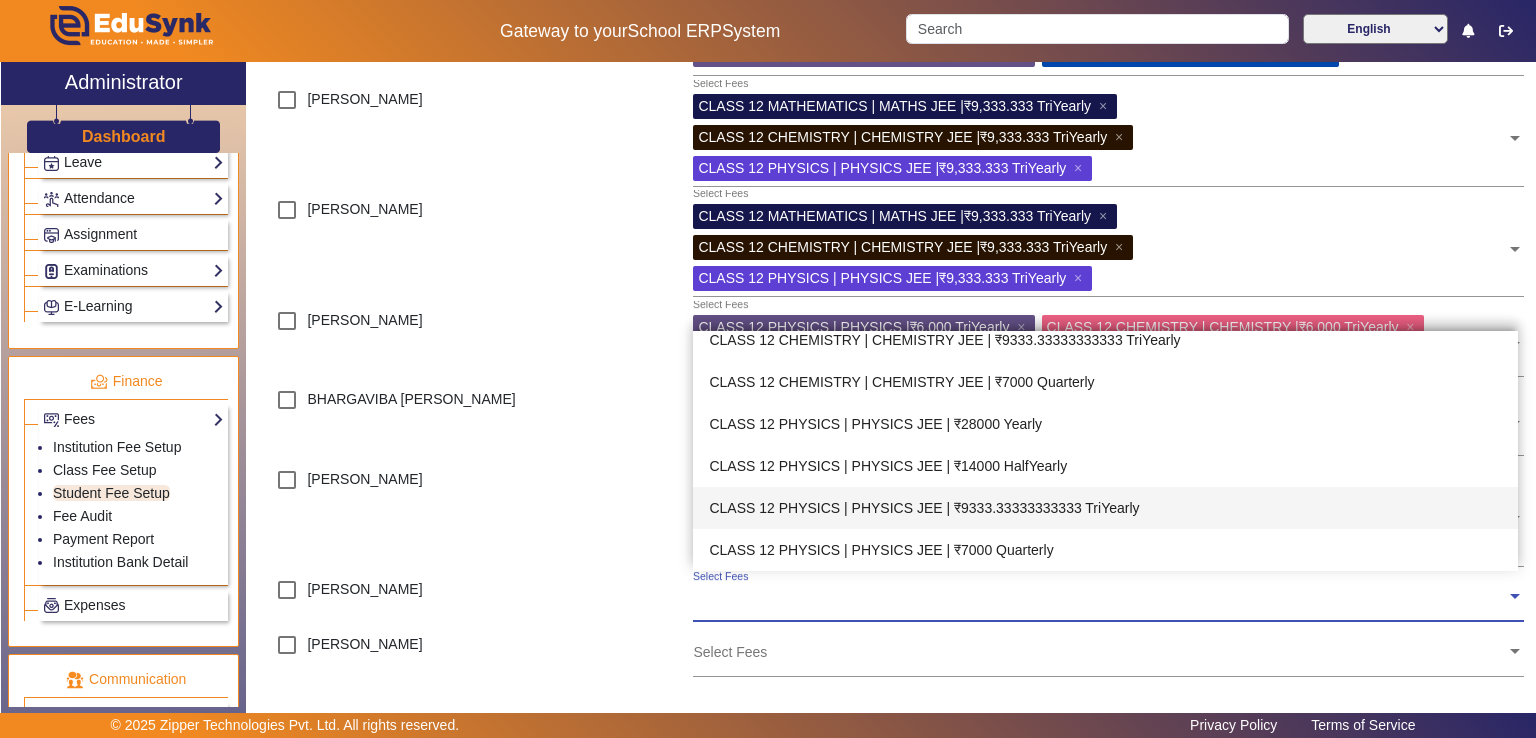 click on "CLASS 12 PHYSICS | PHYSICS JEE | ₹9333.33333333333 TriYearly" at bounding box center [1105, 508] 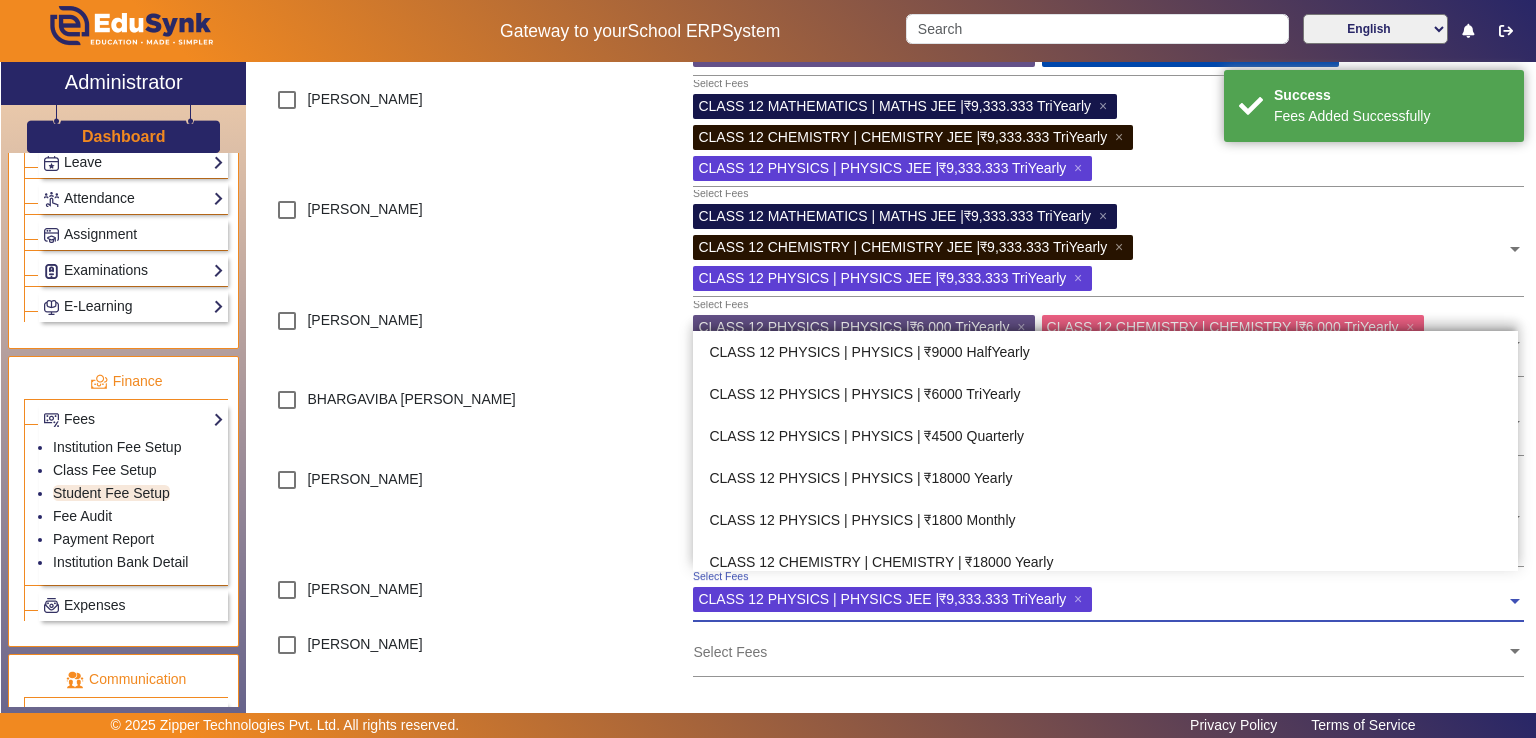 click 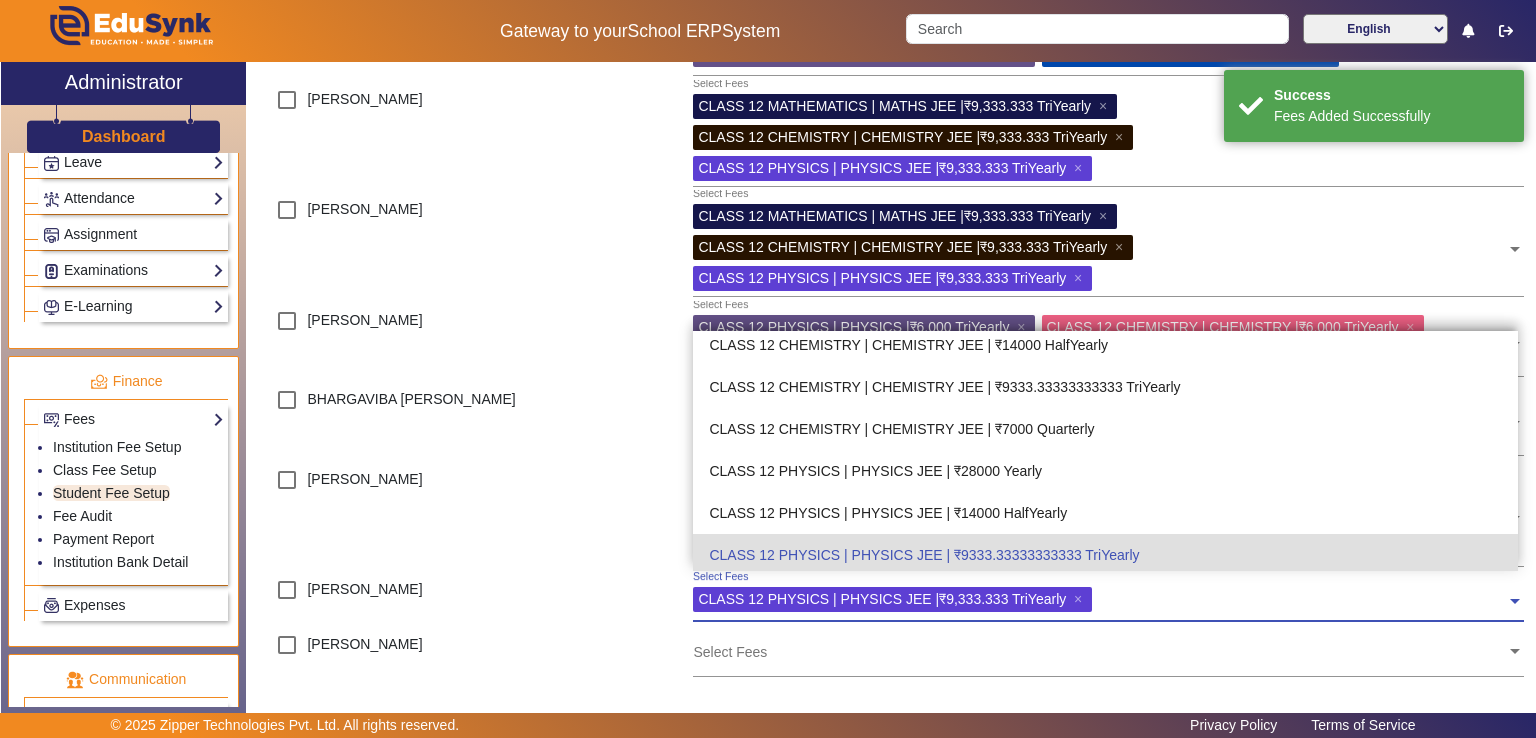 scroll, scrollTop: 1220, scrollLeft: 0, axis: vertical 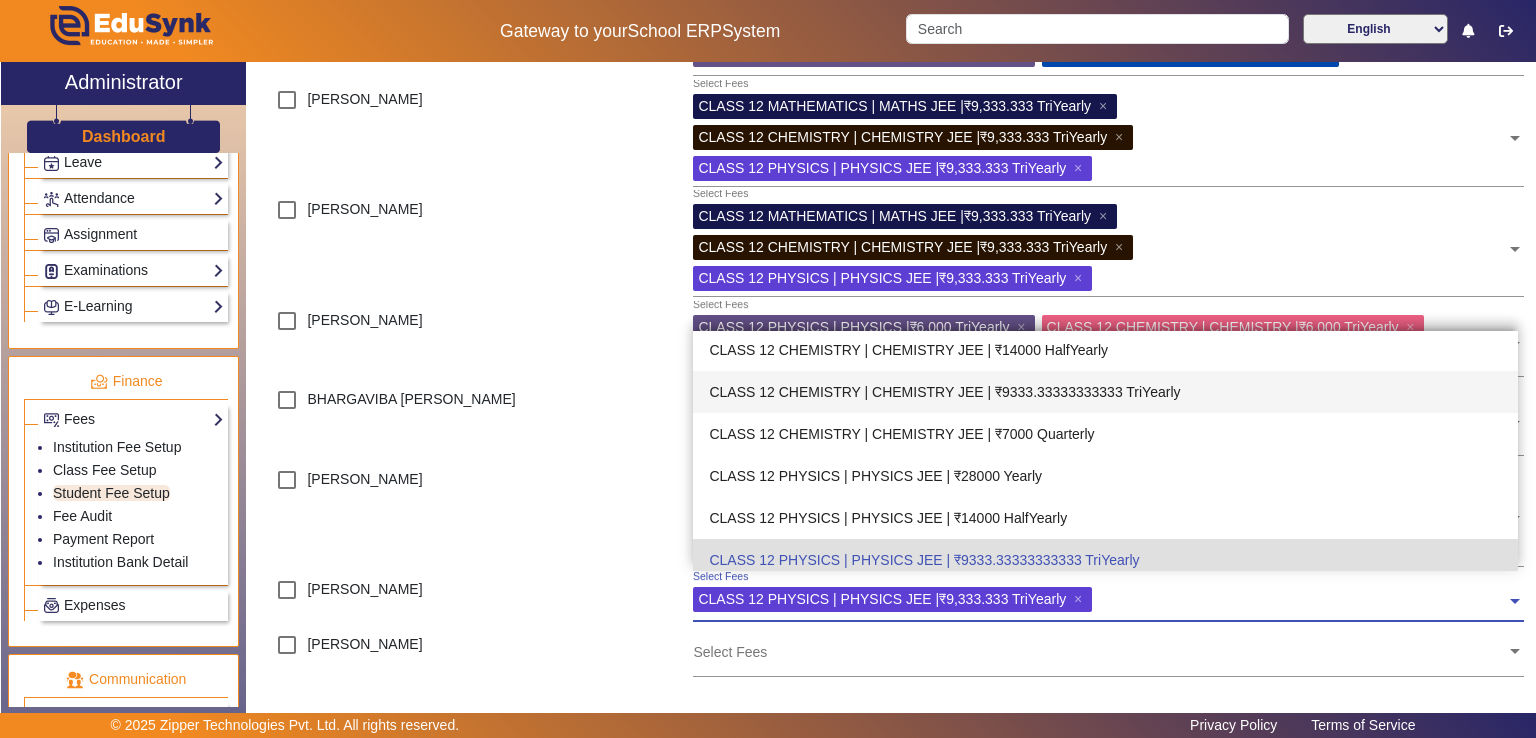 click on "CLASS 12 CHEMISTRY | CHEMISTRY JEE | ₹9333.33333333333 TriYearly" at bounding box center (1105, 392) 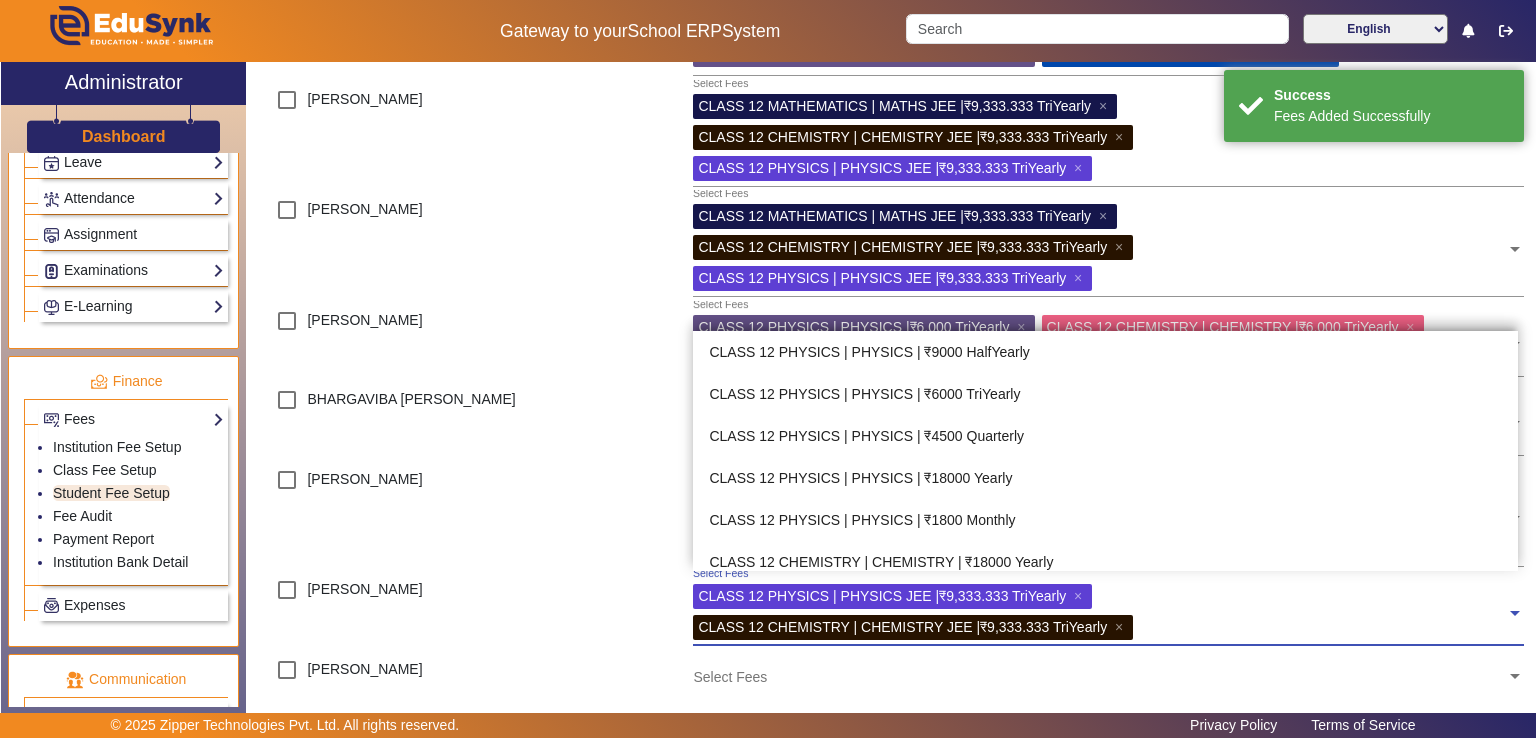 click 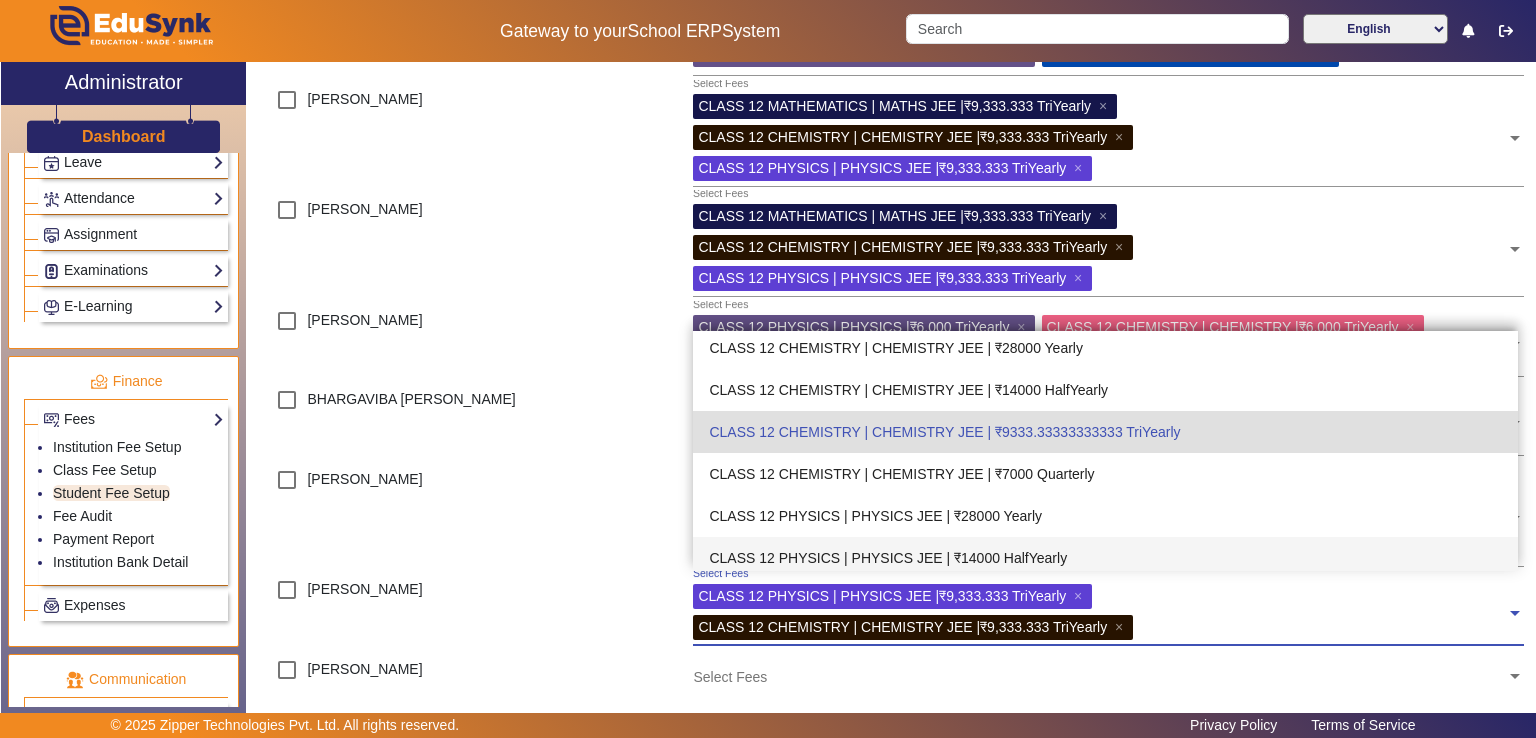 scroll, scrollTop: 1033, scrollLeft: 0, axis: vertical 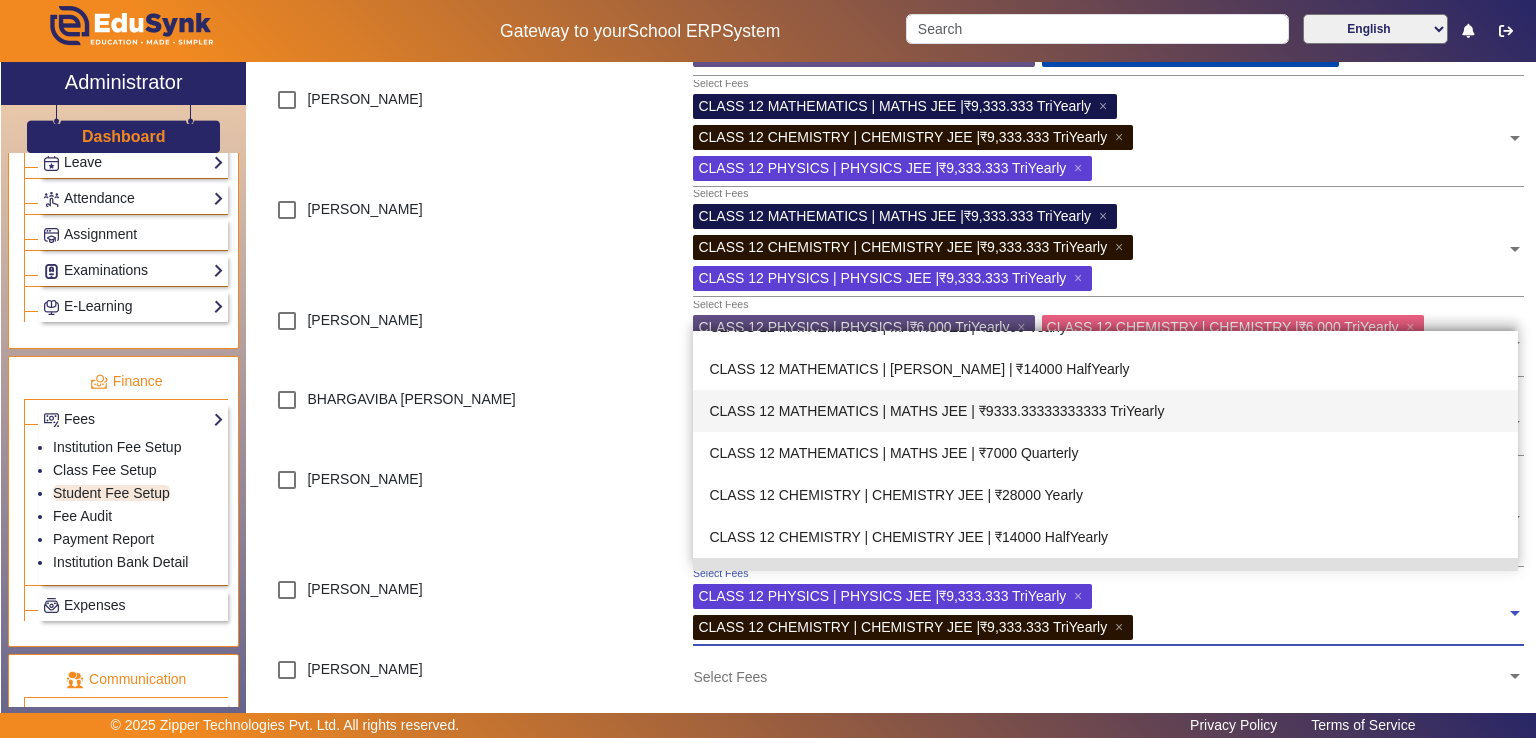 click on "CLASS 12 MATHEMATICS | MATHS JEE | ₹9333.33333333333 TriYearly" at bounding box center [1105, 411] 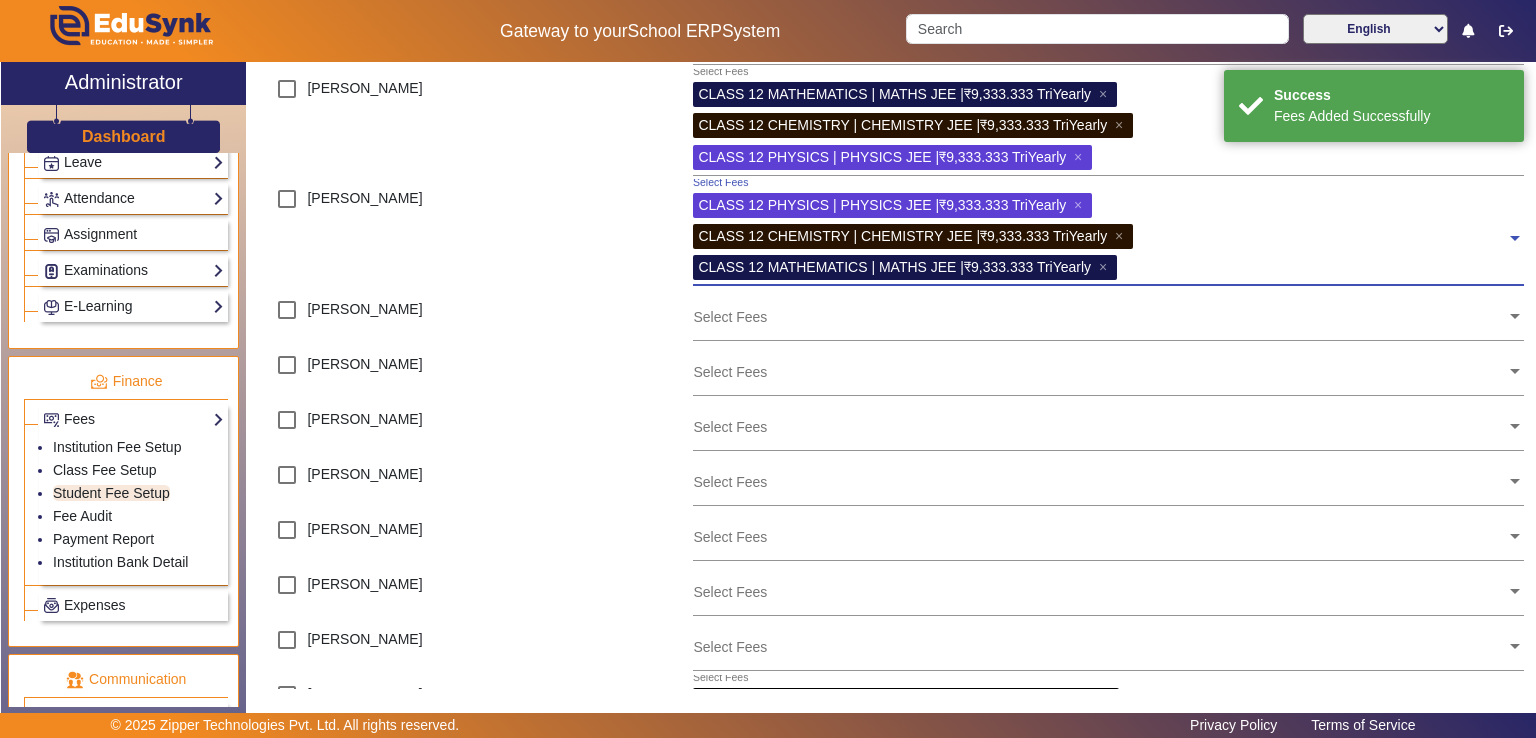 scroll, scrollTop: 810, scrollLeft: 0, axis: vertical 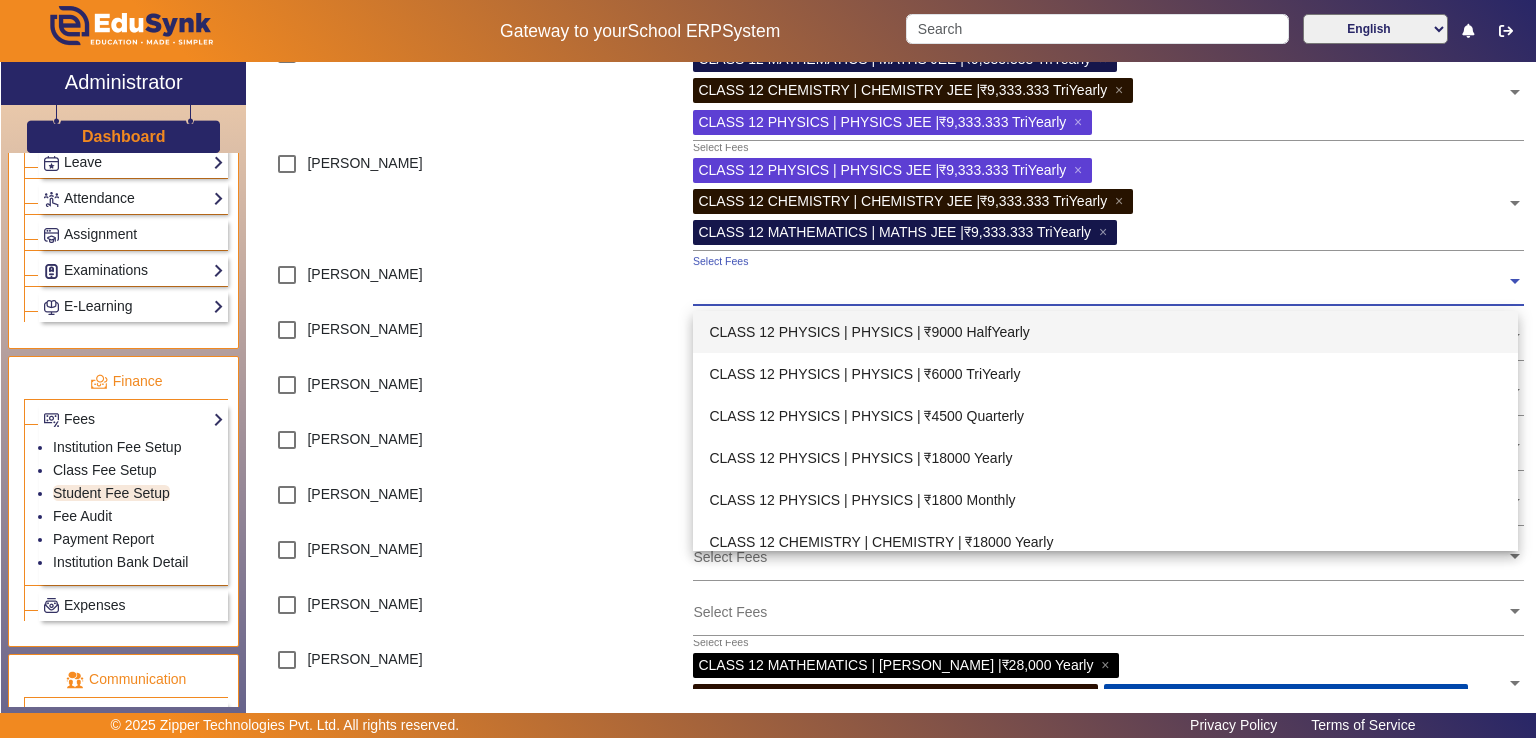 click on "Select Fees" 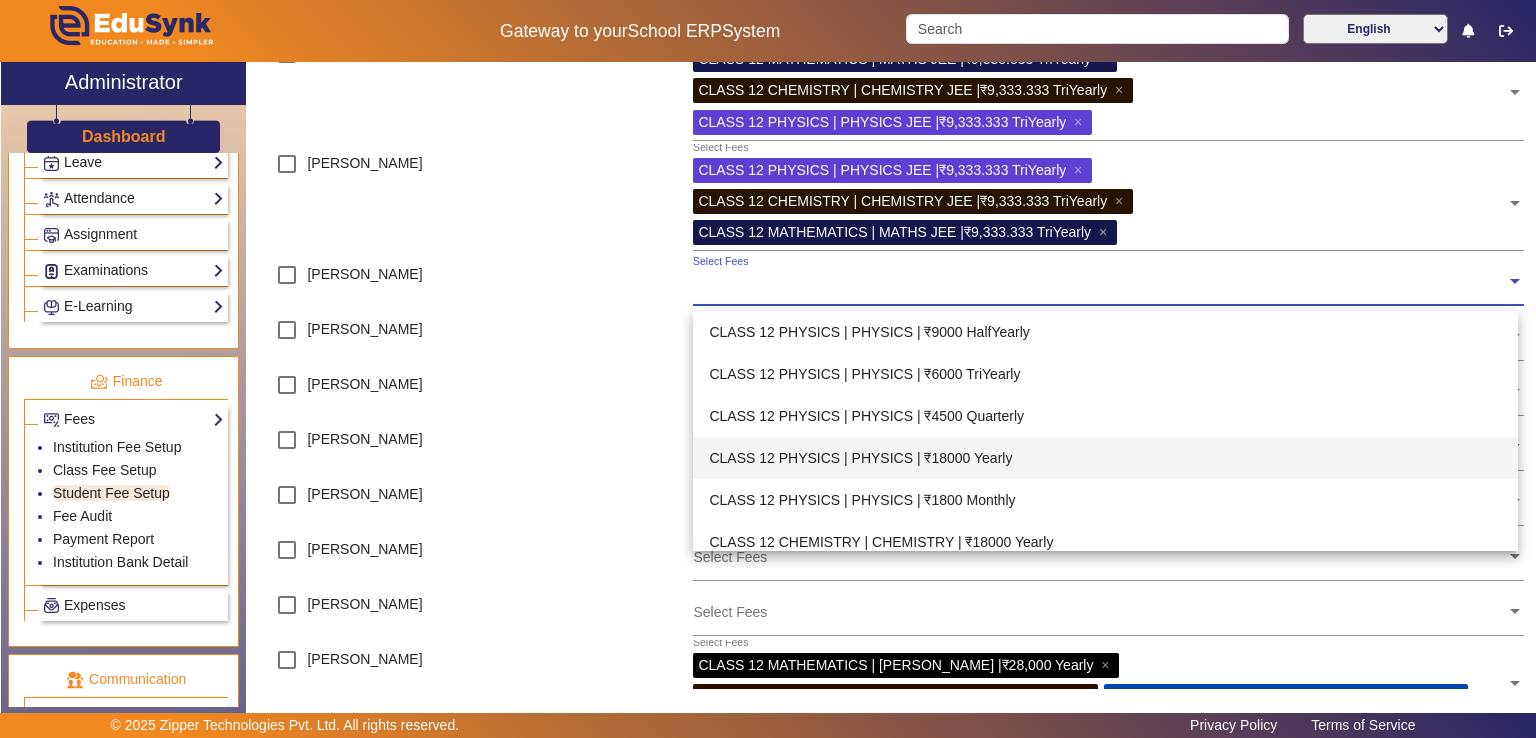 click on "CLASS 12 PHYSICS | PHYSICS | ₹18000 Yearly" at bounding box center (1105, 458) 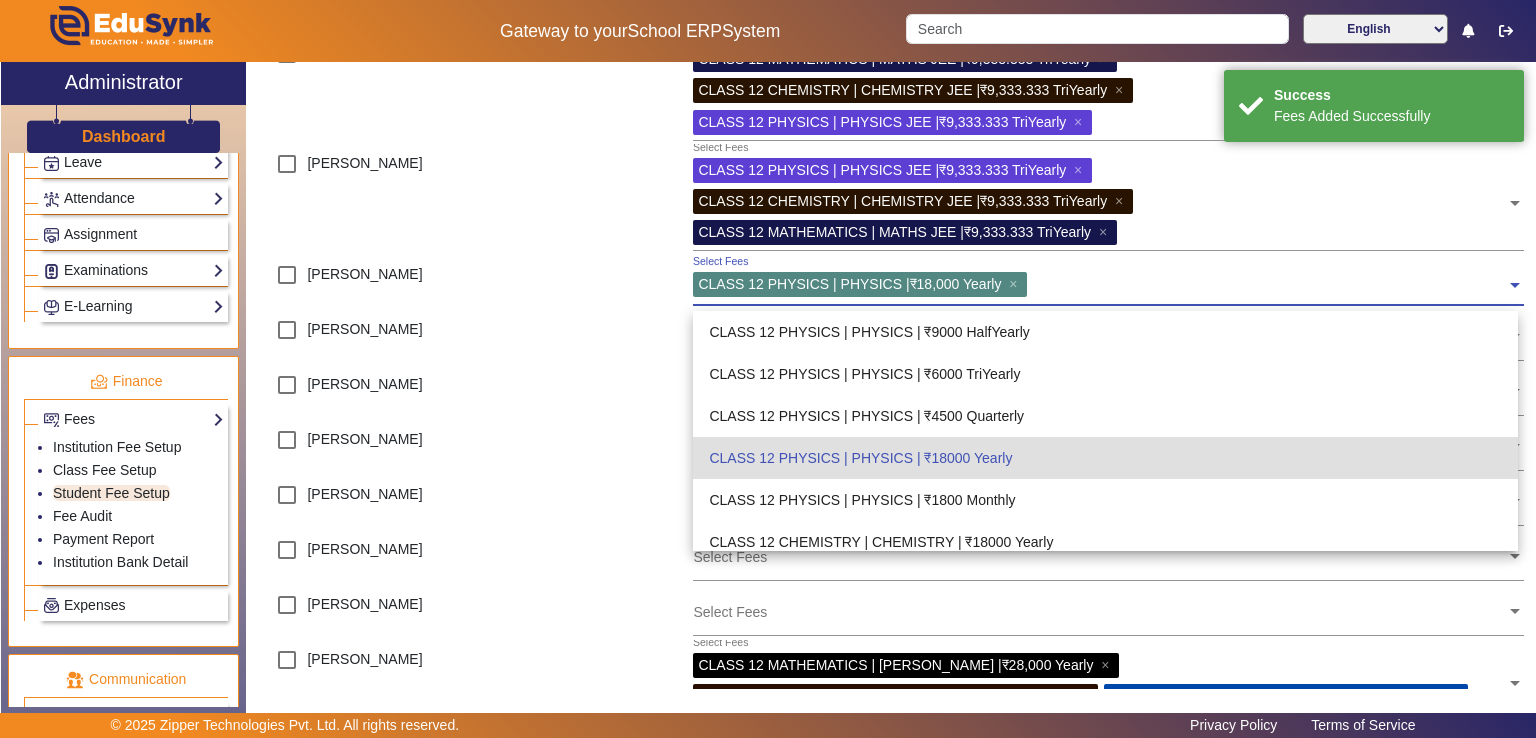 click 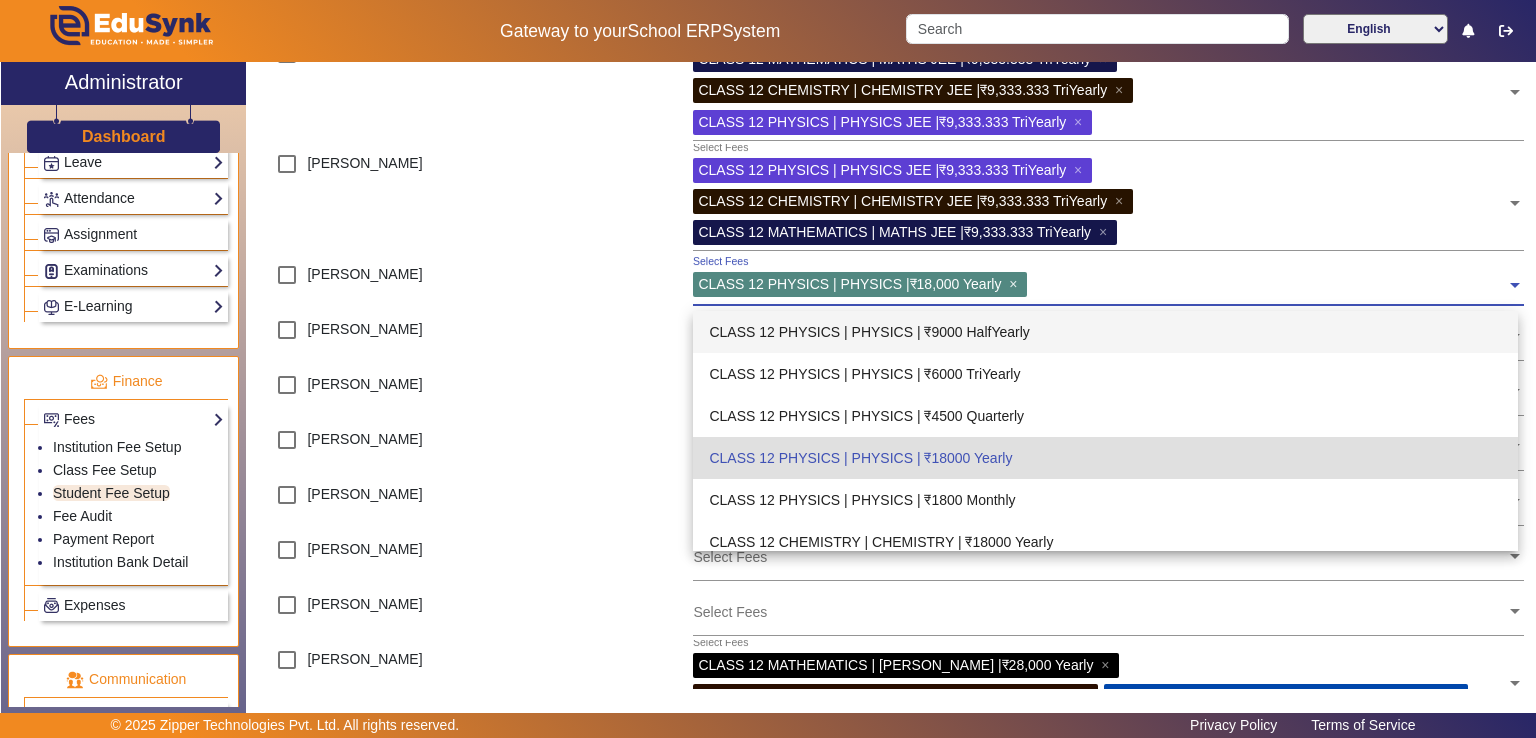 click on "×" 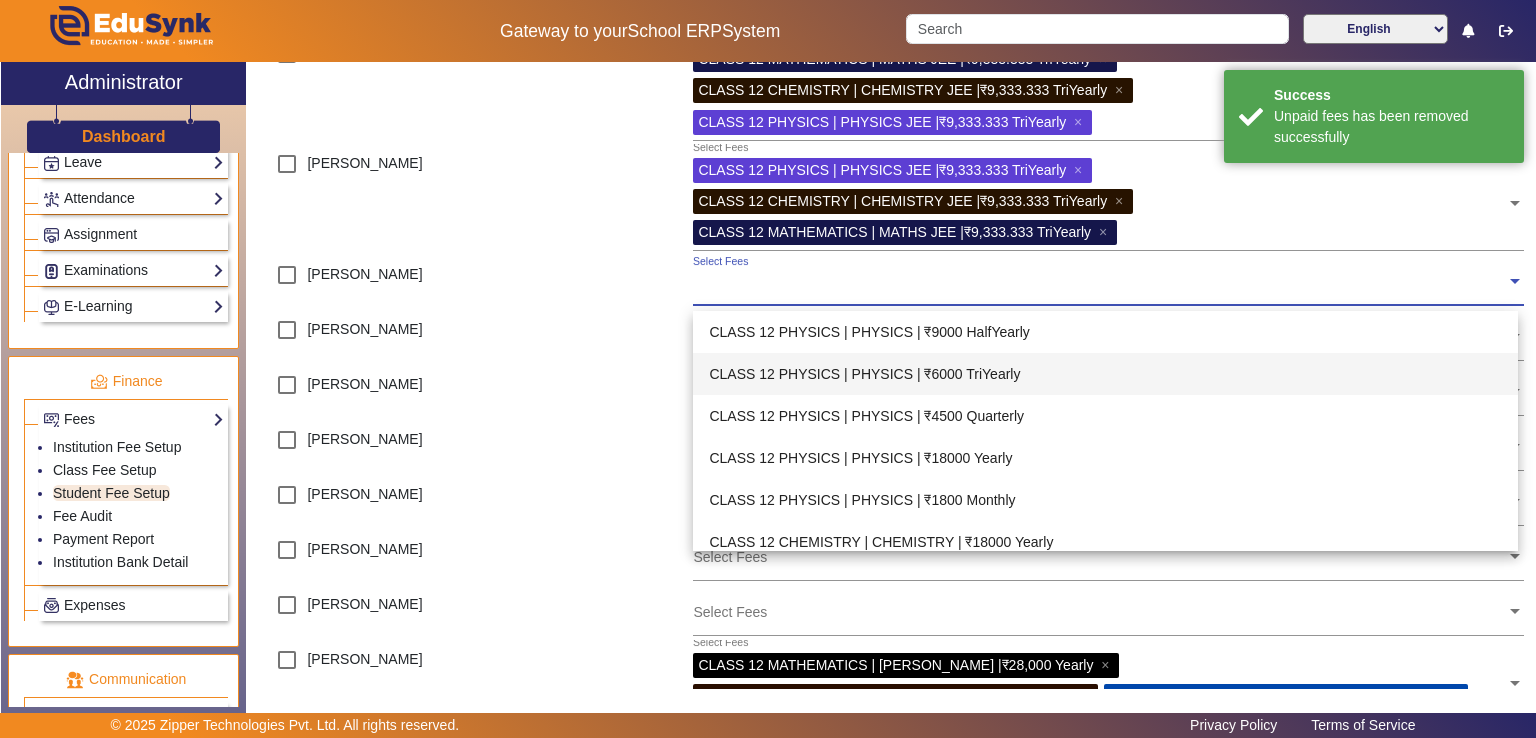 click on "CLASS 12 PHYSICS | PHYSICS | ₹6000 TriYearly" at bounding box center [1105, 374] 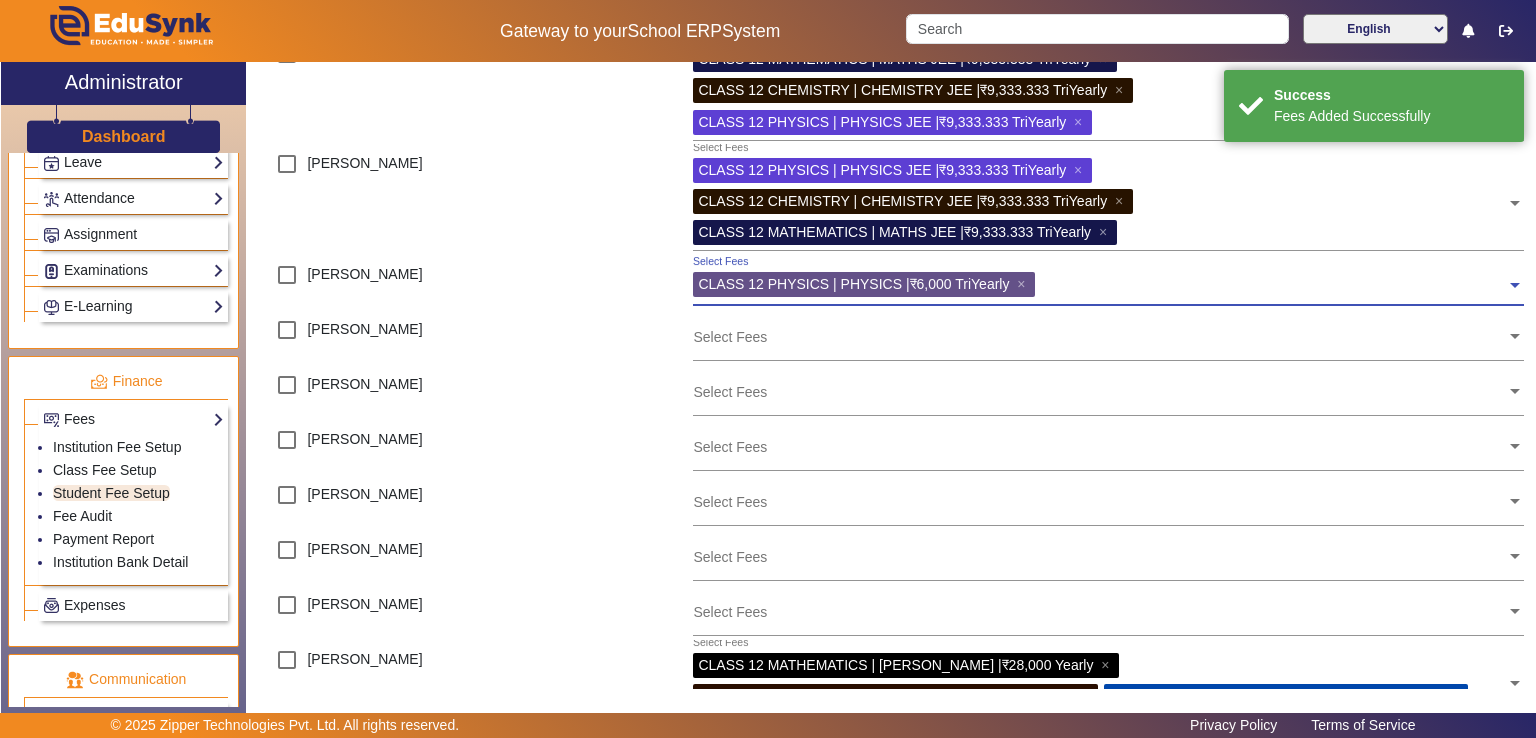 click 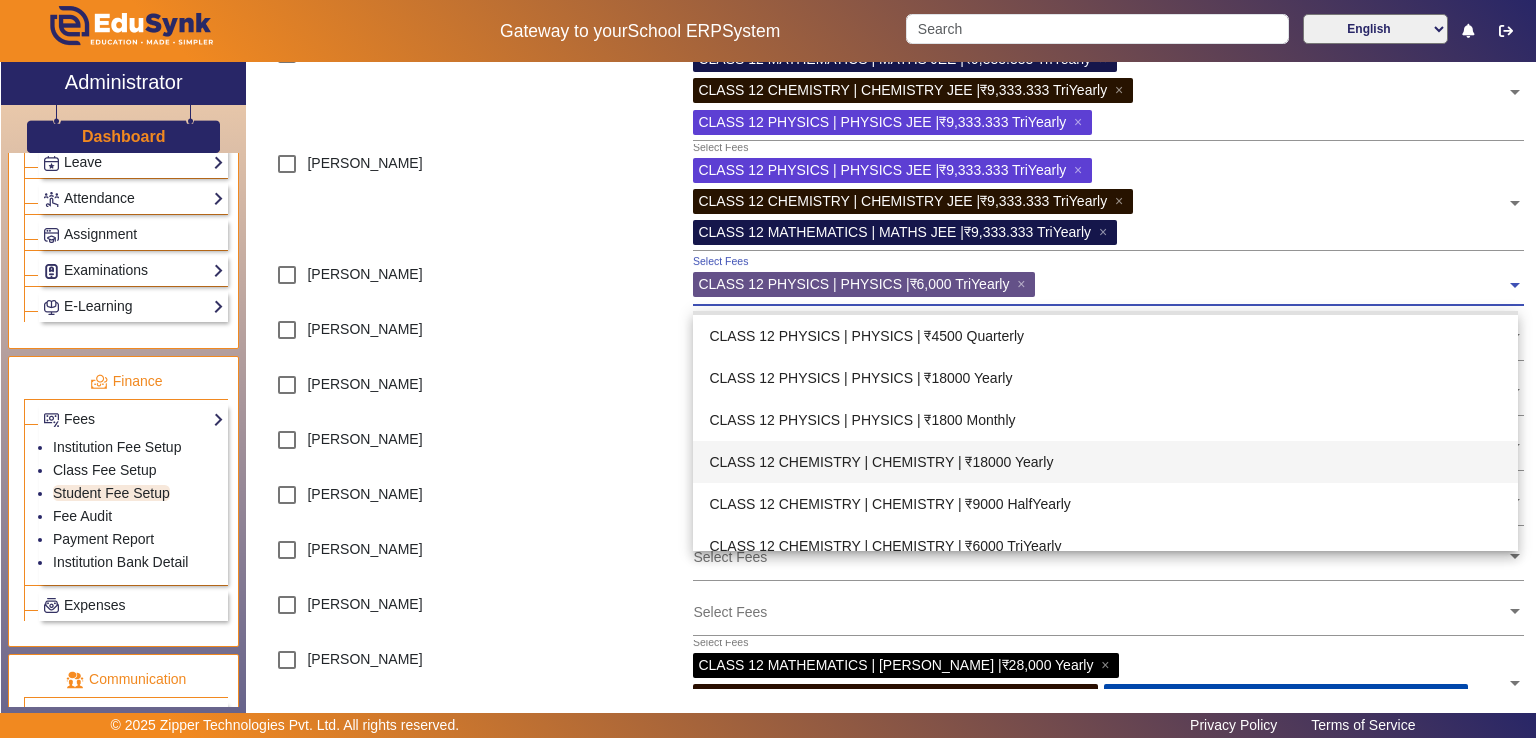 scroll, scrollTop: 120, scrollLeft: 0, axis: vertical 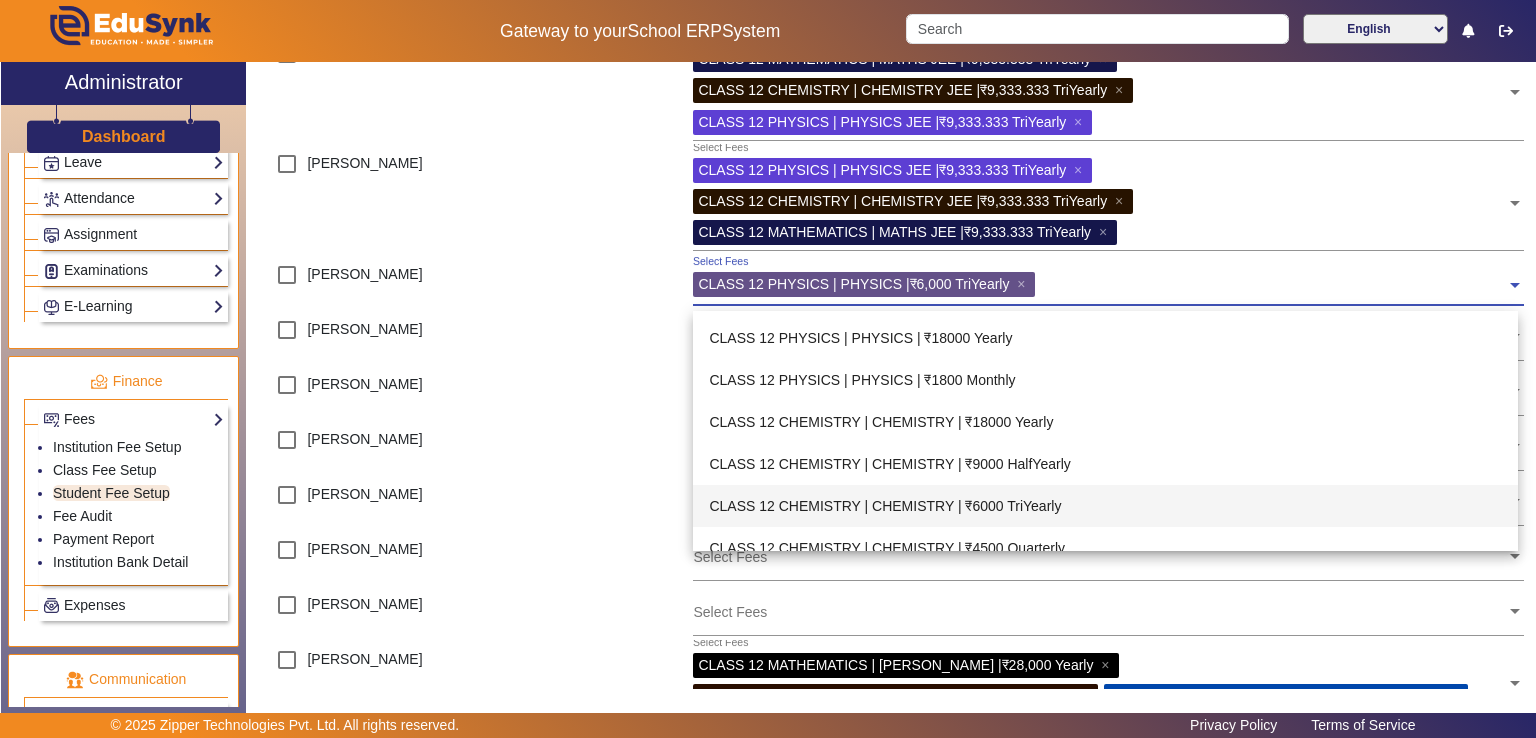 click on "CLASS 12 CHEMISTRY | CHEMISTRY | ₹6000 TriYearly" at bounding box center [1105, 506] 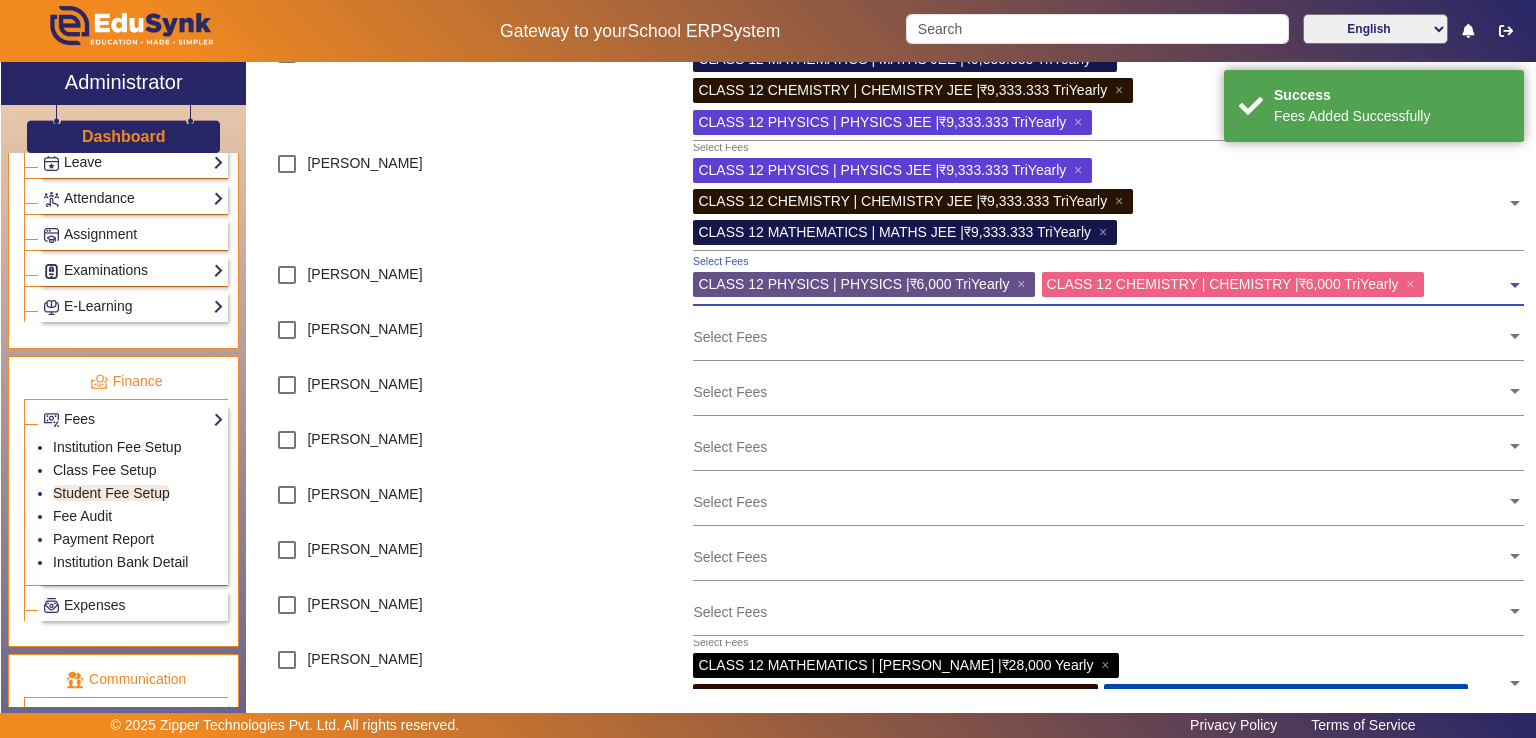 click 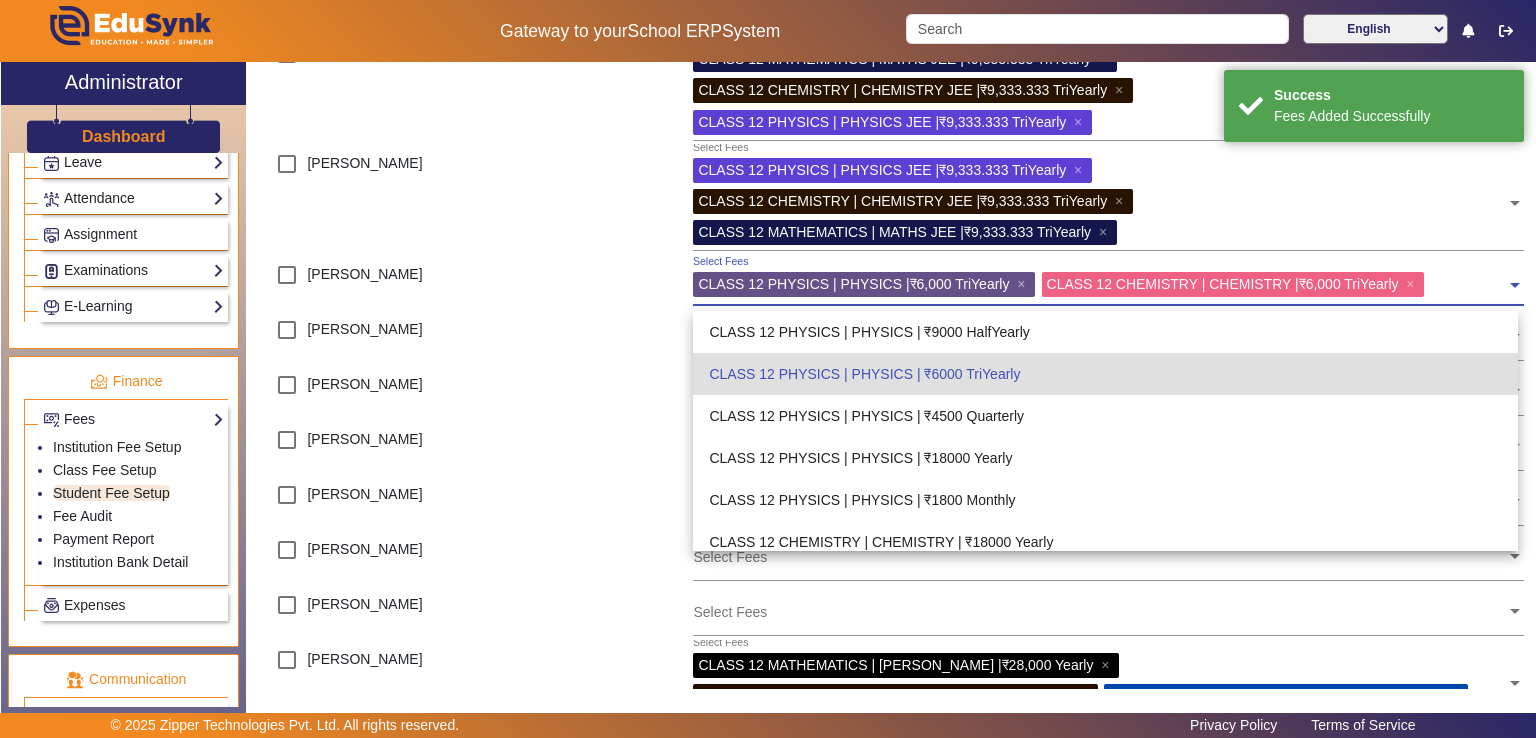 scroll, scrollTop: 294, scrollLeft: 0, axis: vertical 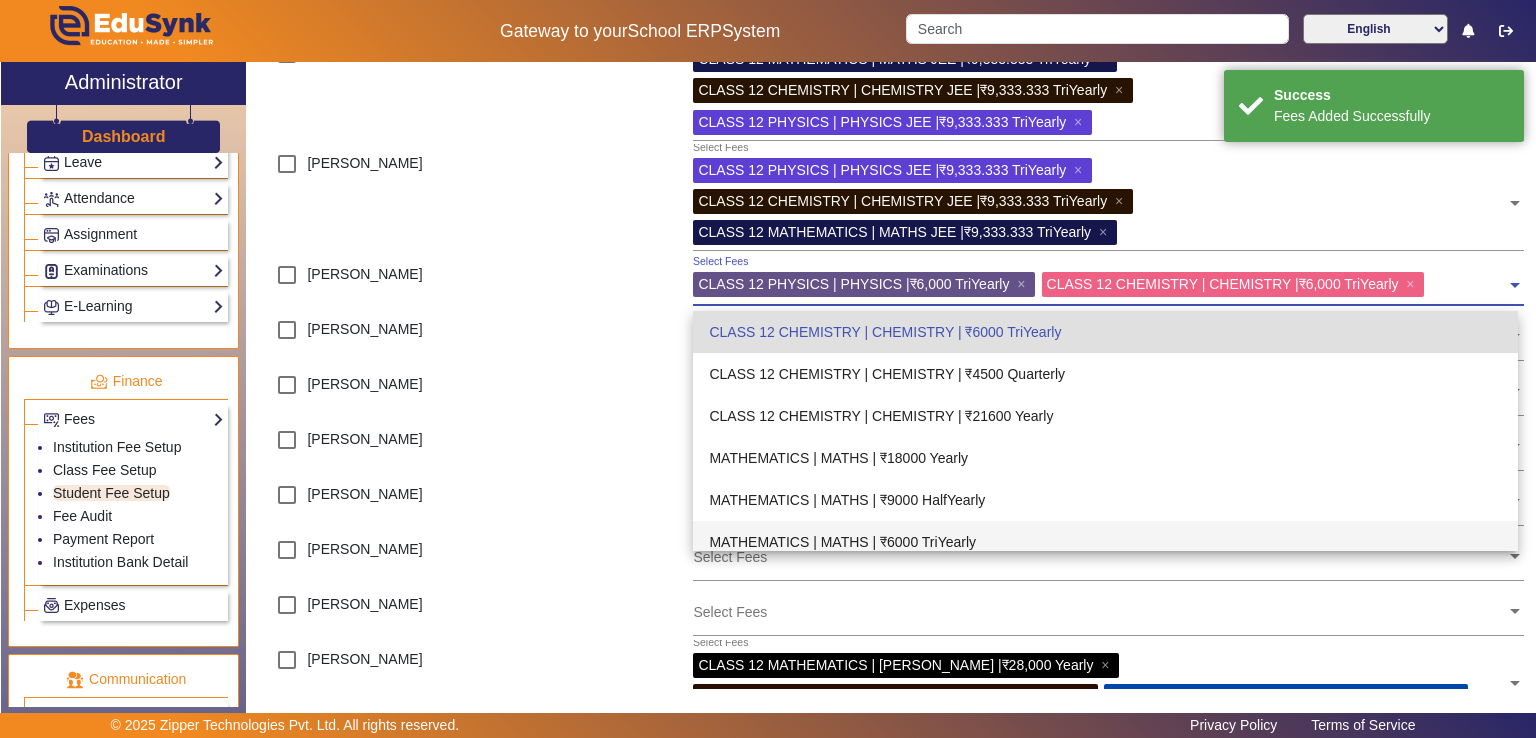 click on "MATHEMATICS | MATHS | ₹6000 TriYearly" at bounding box center [1105, 542] 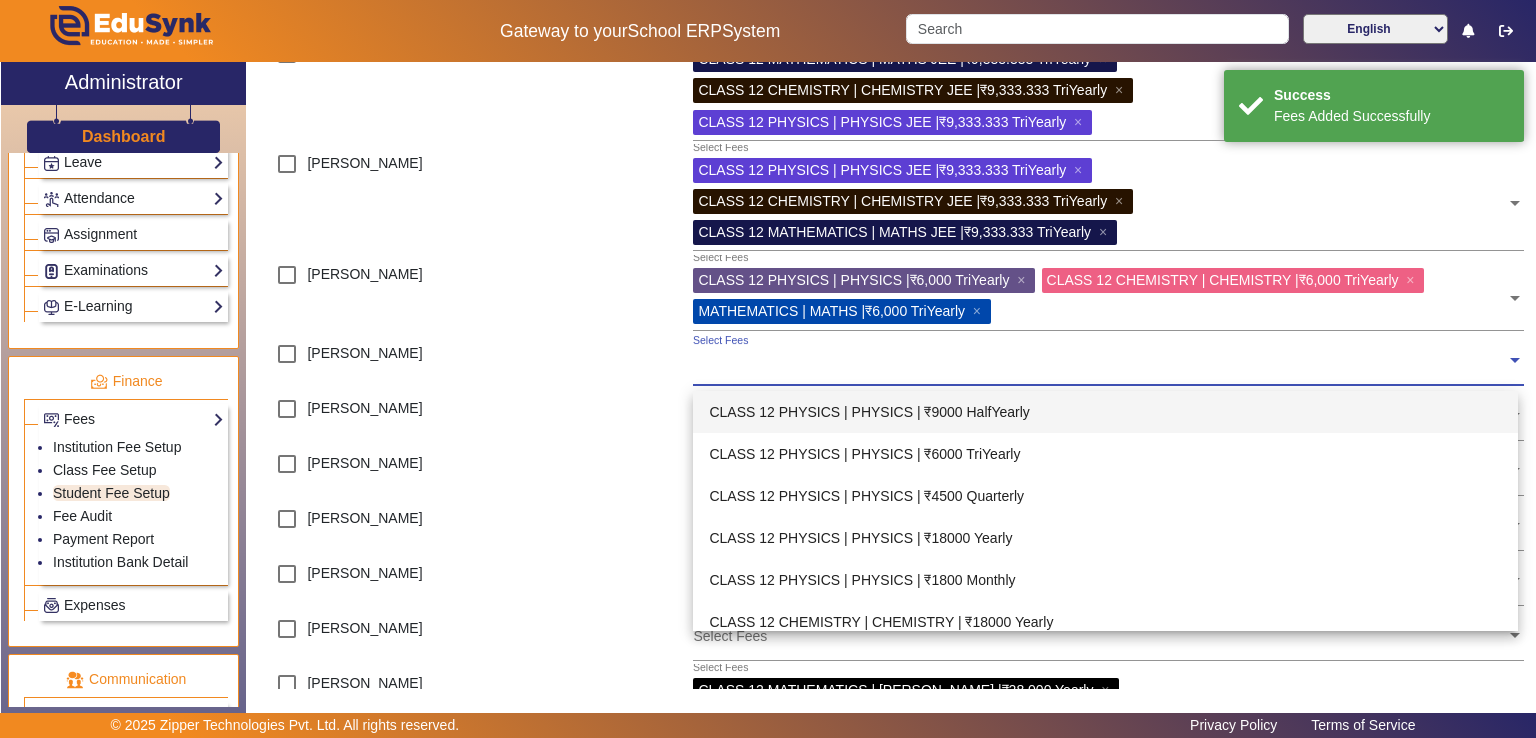 click 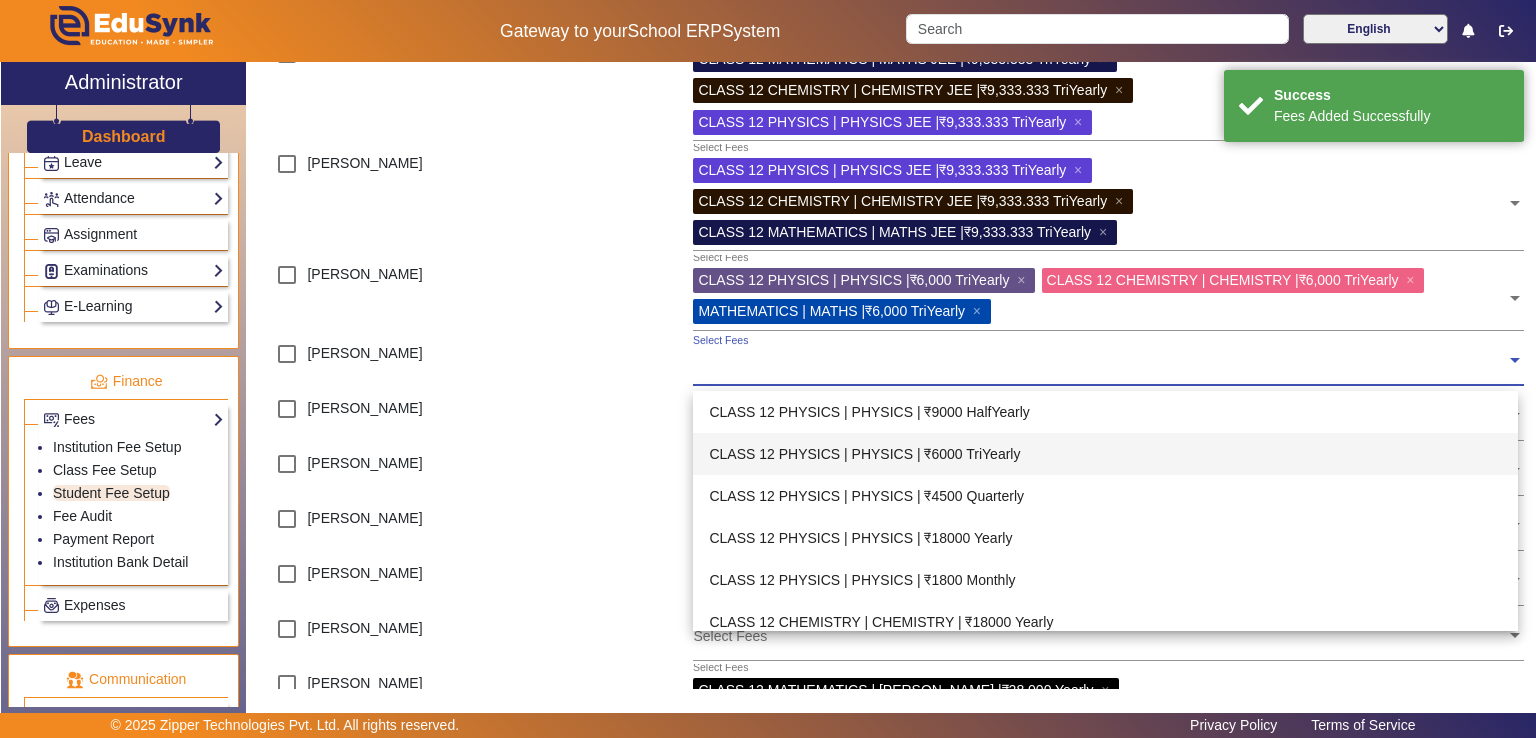 click on "CLASS 12 PHYSICS | PHYSICS | ₹6000 TriYearly" at bounding box center (1105, 454) 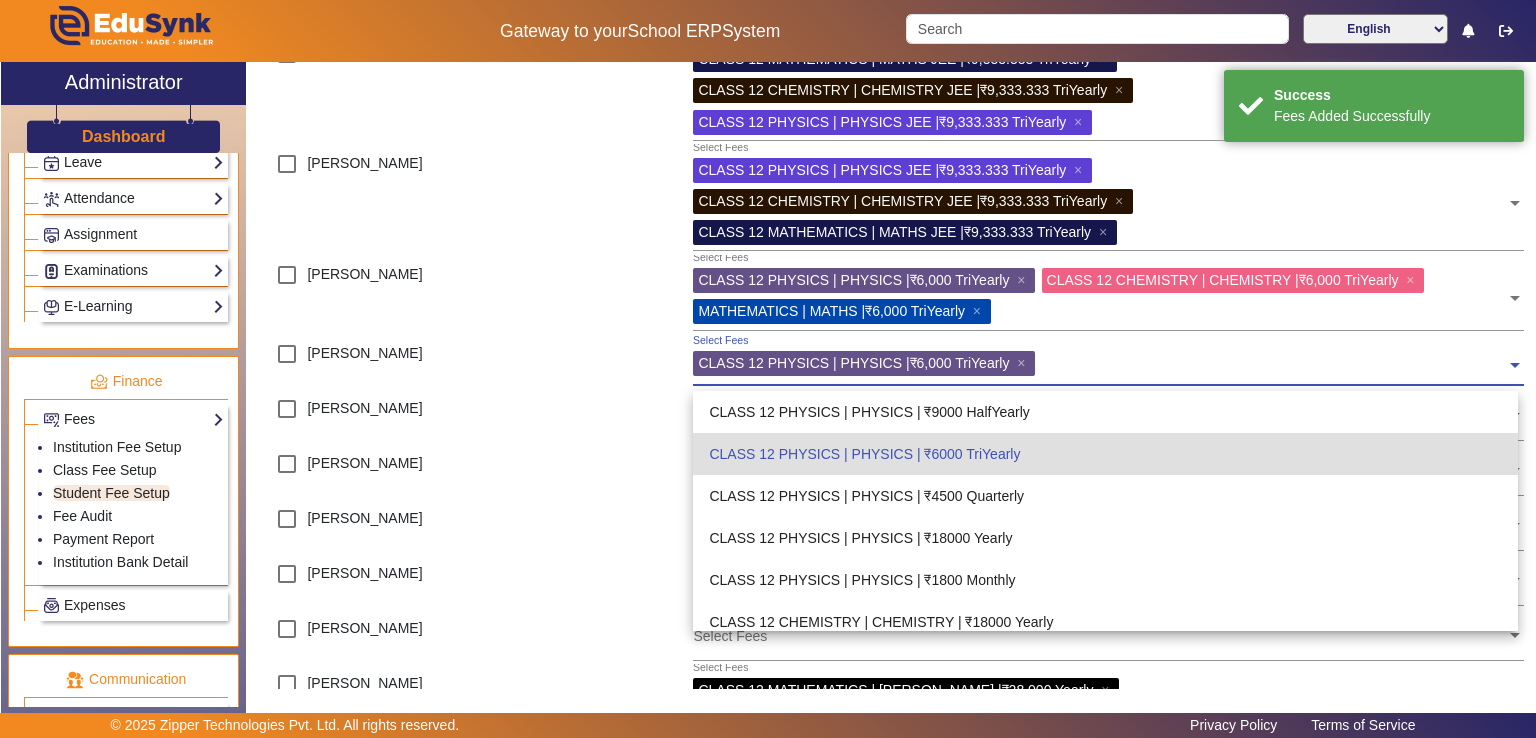 click 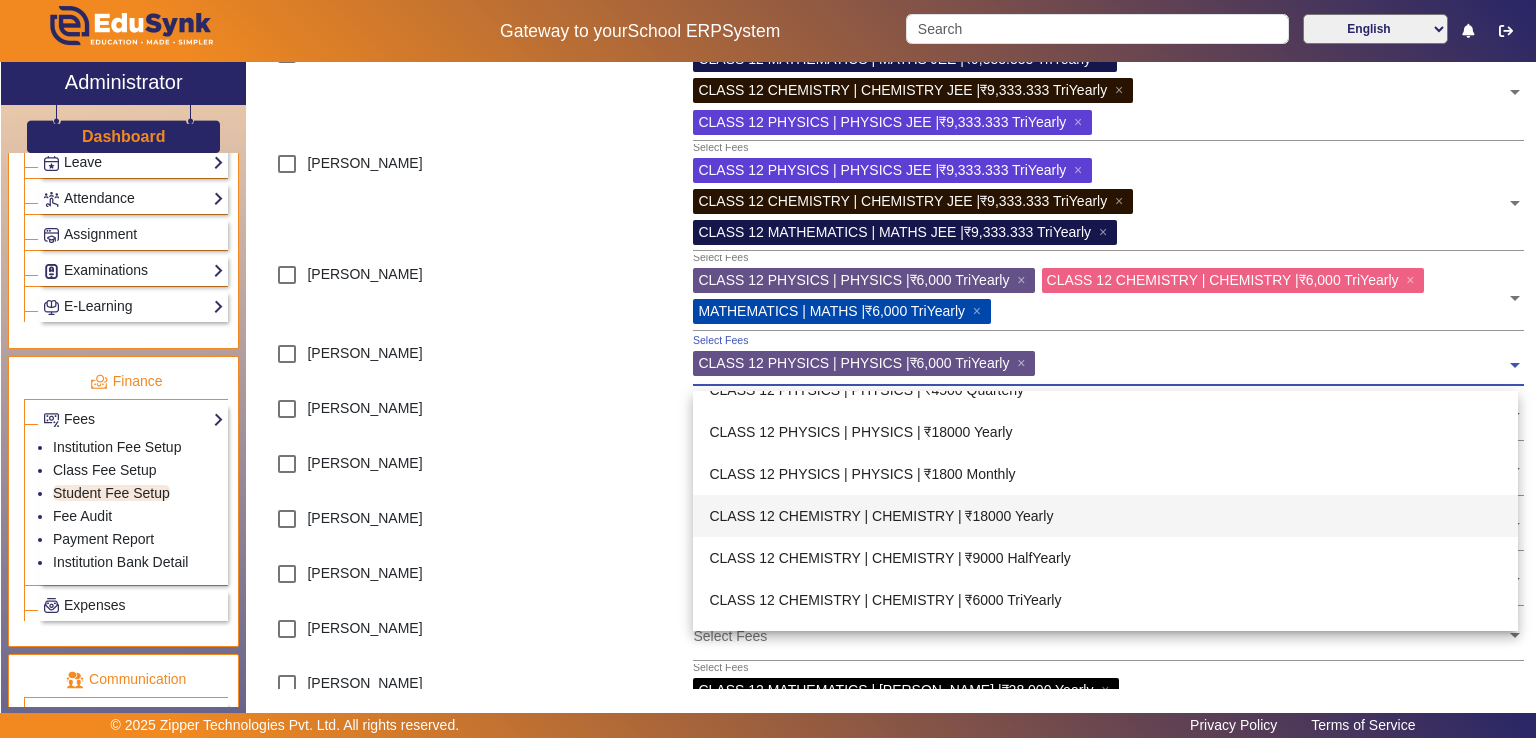 scroll, scrollTop: 120, scrollLeft: 0, axis: vertical 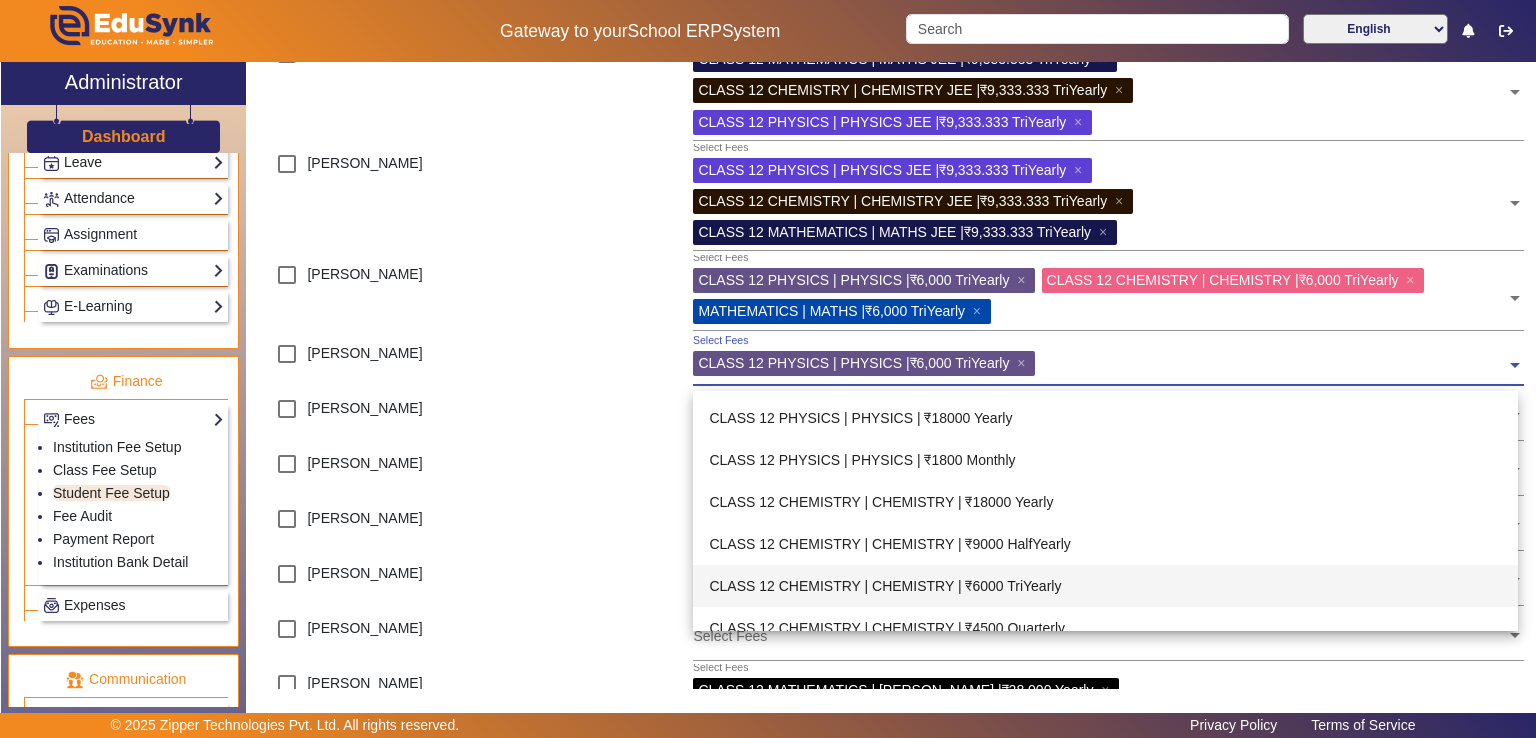 click on "CLASS 12 CHEMISTRY | CHEMISTRY | ₹6000 TriYearly" at bounding box center [1105, 586] 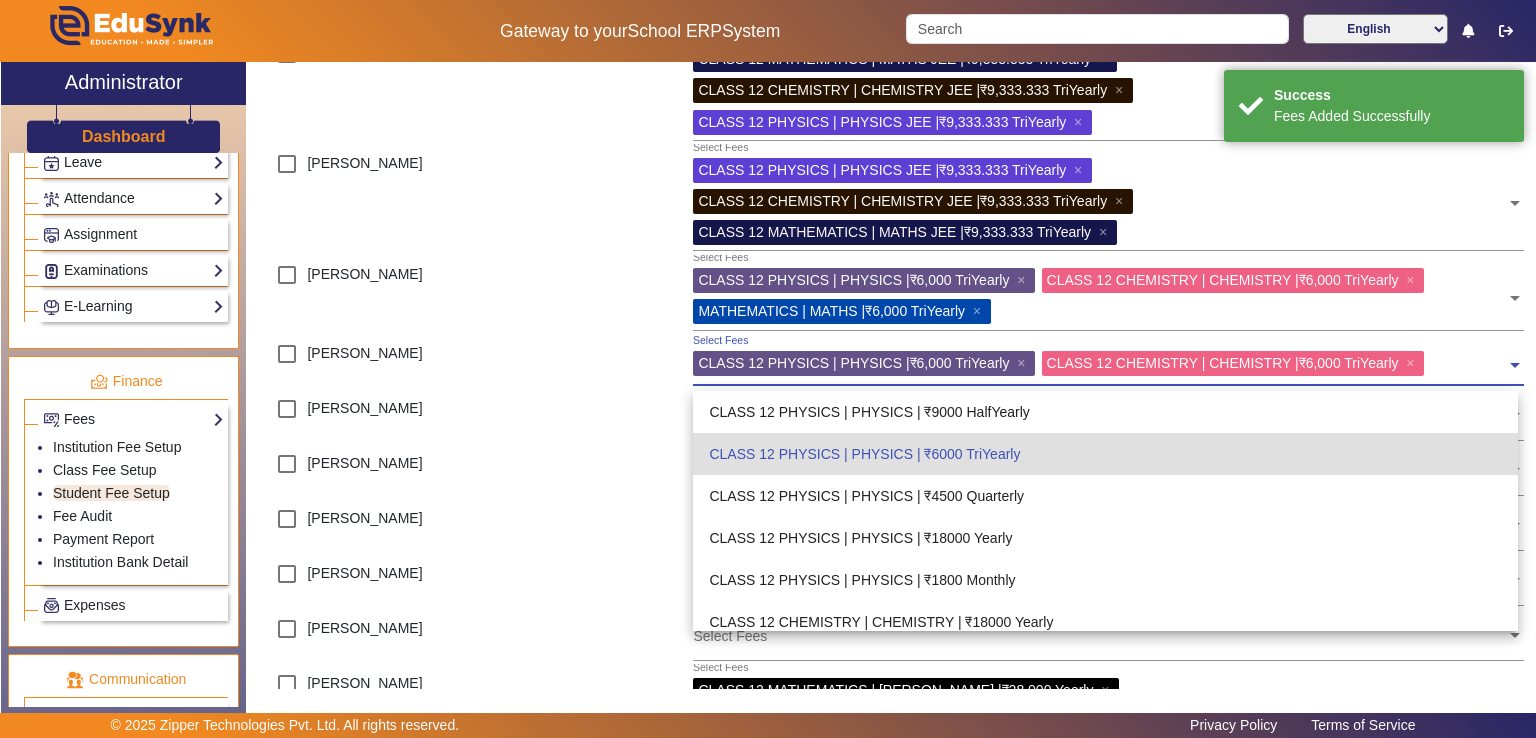 click 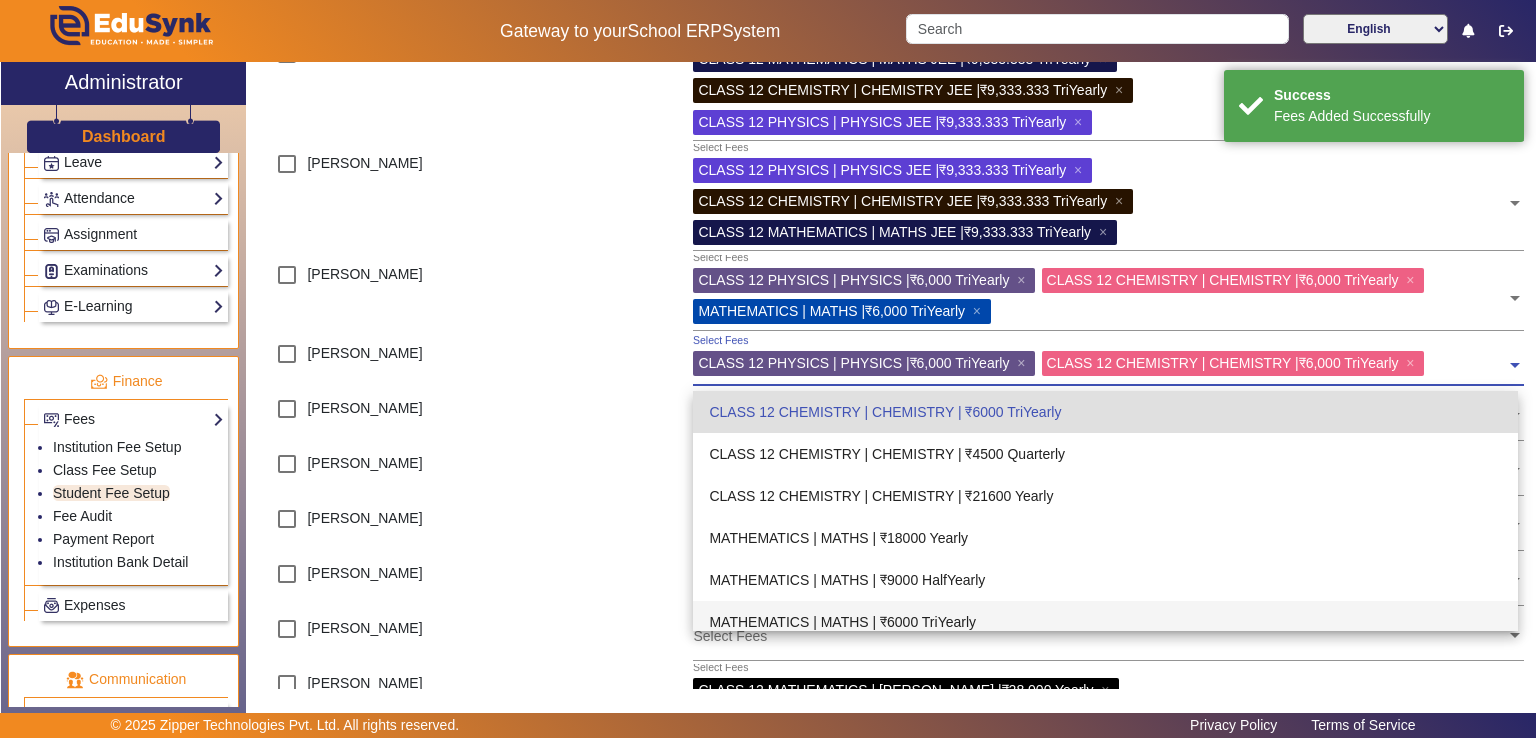 click on "MATHEMATICS | MATHS | ₹6000 TriYearly" at bounding box center [1105, 622] 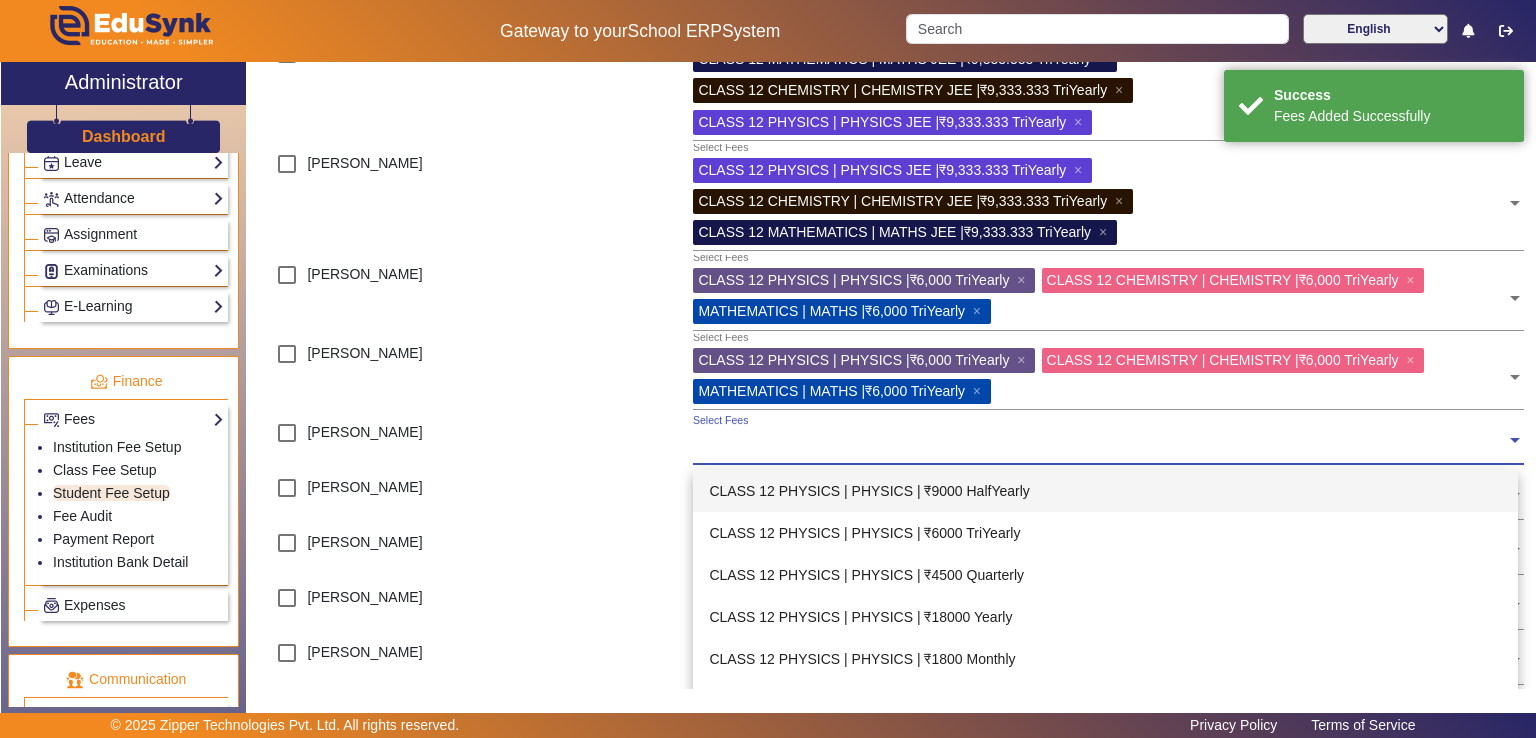 click 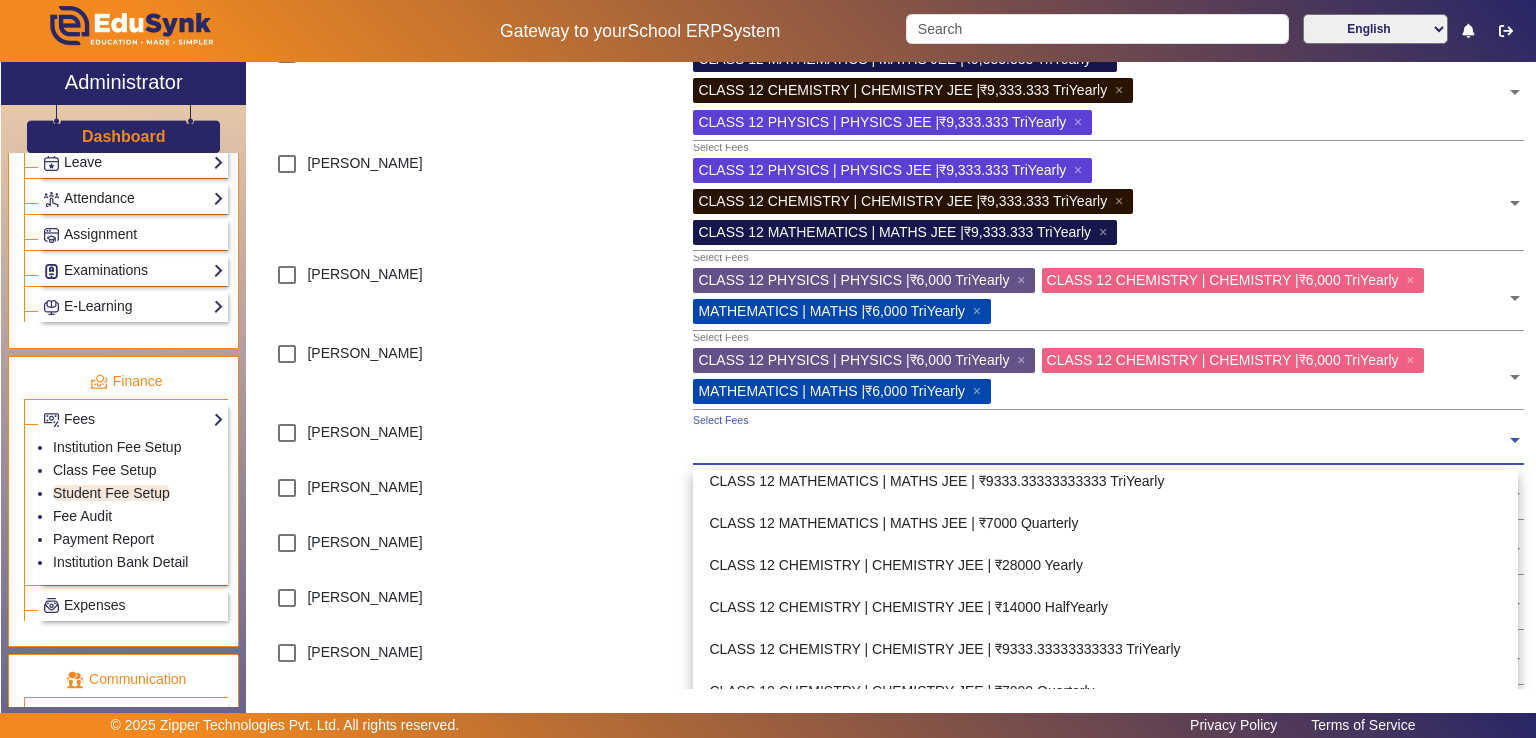 scroll, scrollTop: 1119, scrollLeft: 0, axis: vertical 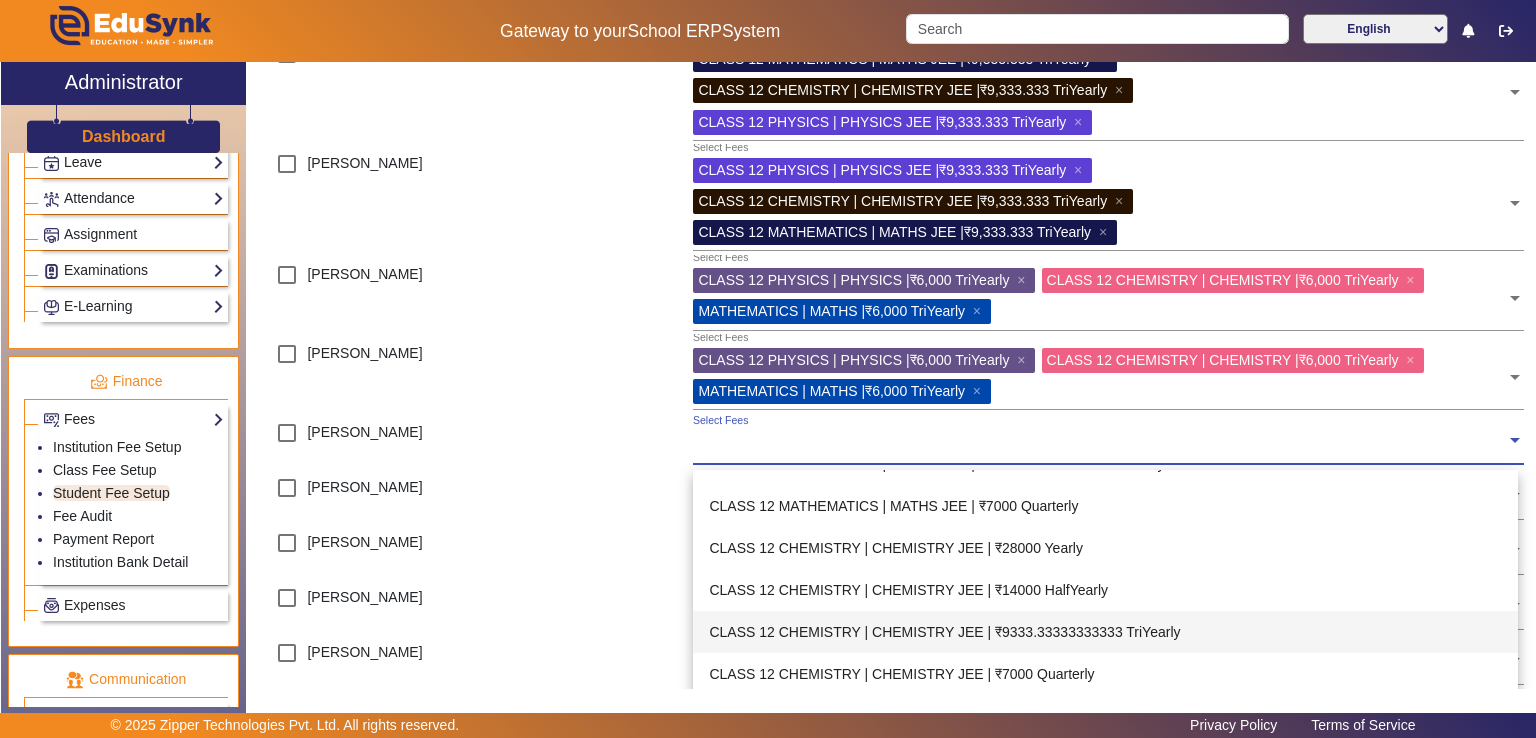 click on "CLASS 12 CHEMISTRY | CHEMISTRY JEE | ₹9333.33333333333 TriYearly" at bounding box center [1105, 632] 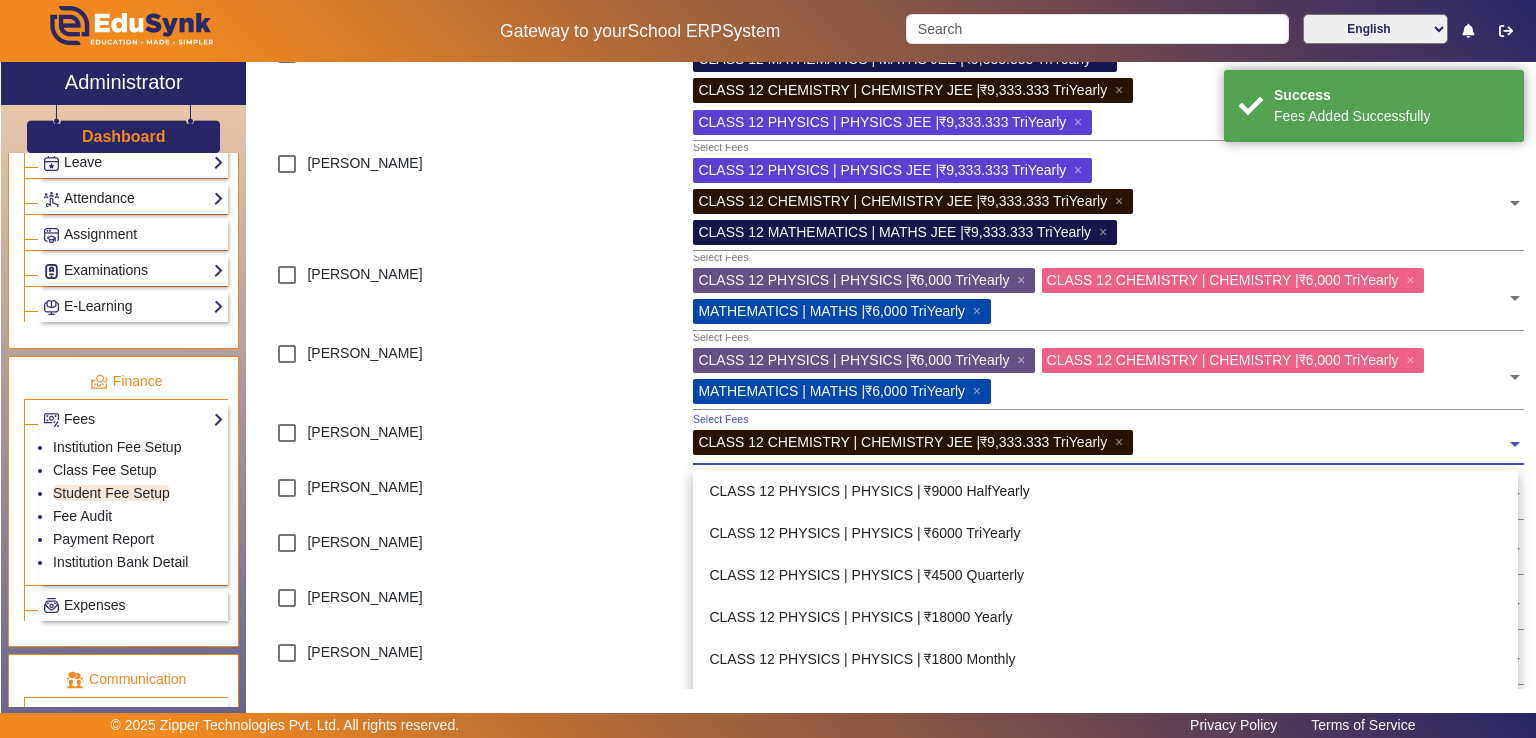 click 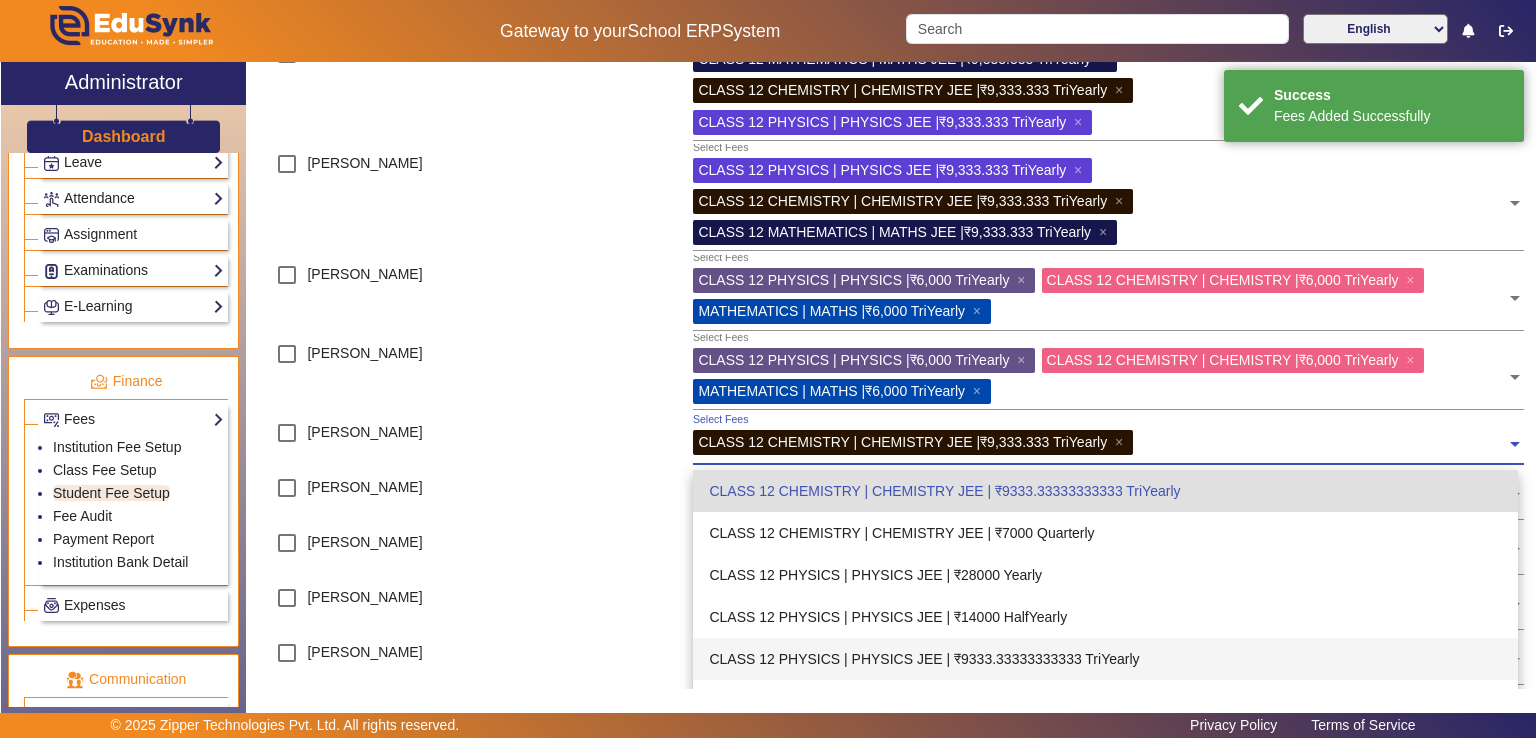 click on "CLASS 12 PHYSICS | PHYSICS JEE | ₹9333.33333333333 TriYearly" at bounding box center [1105, 659] 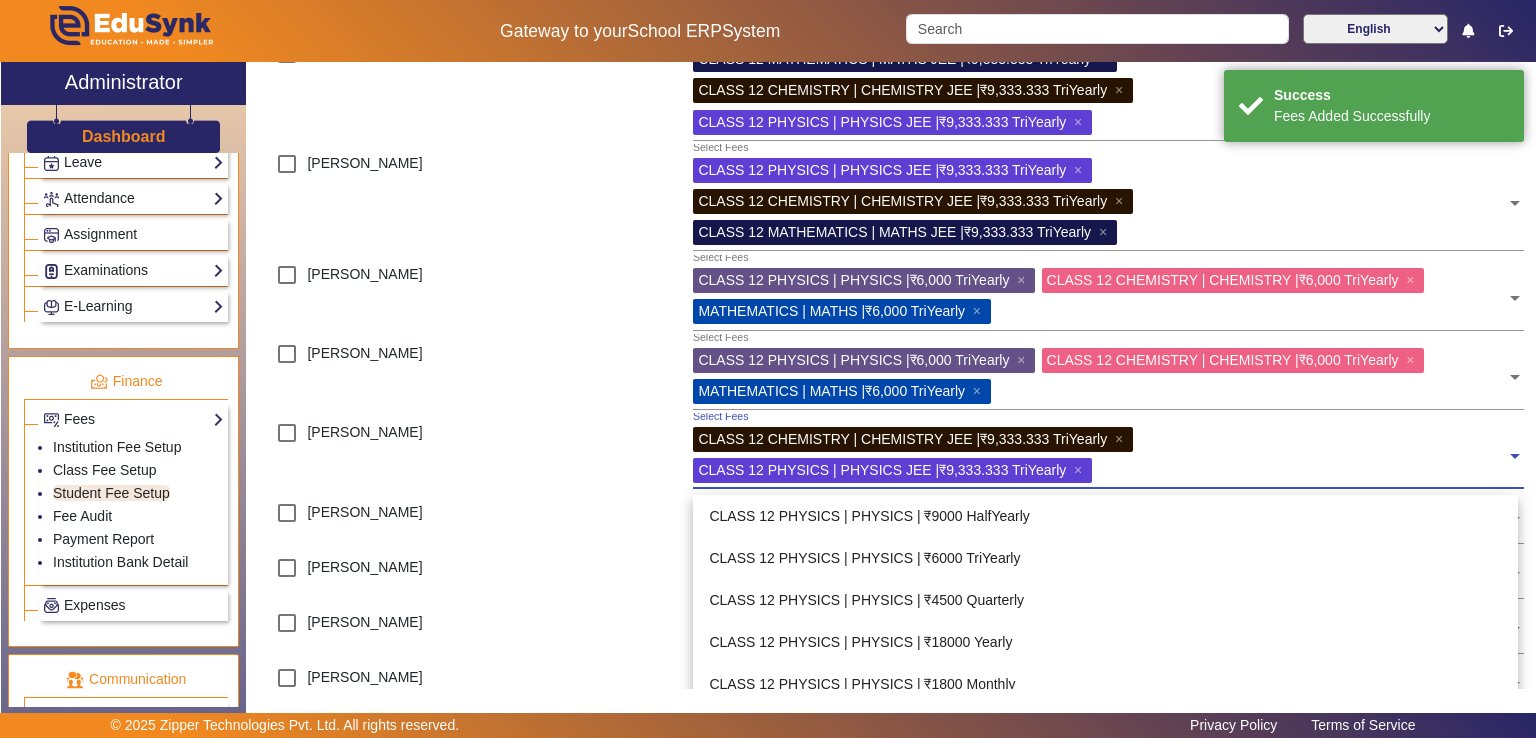 click 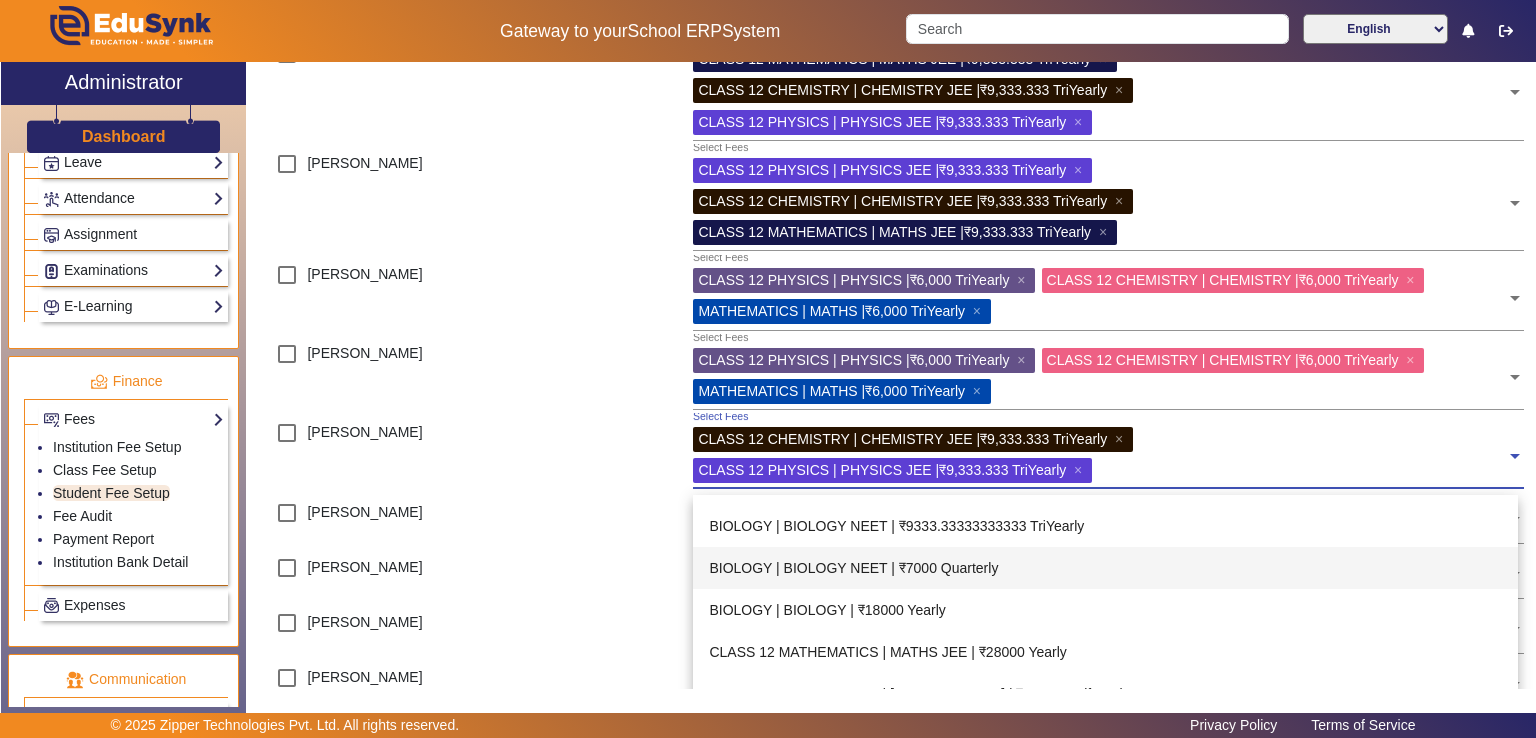 scroll, scrollTop: 859, scrollLeft: 0, axis: vertical 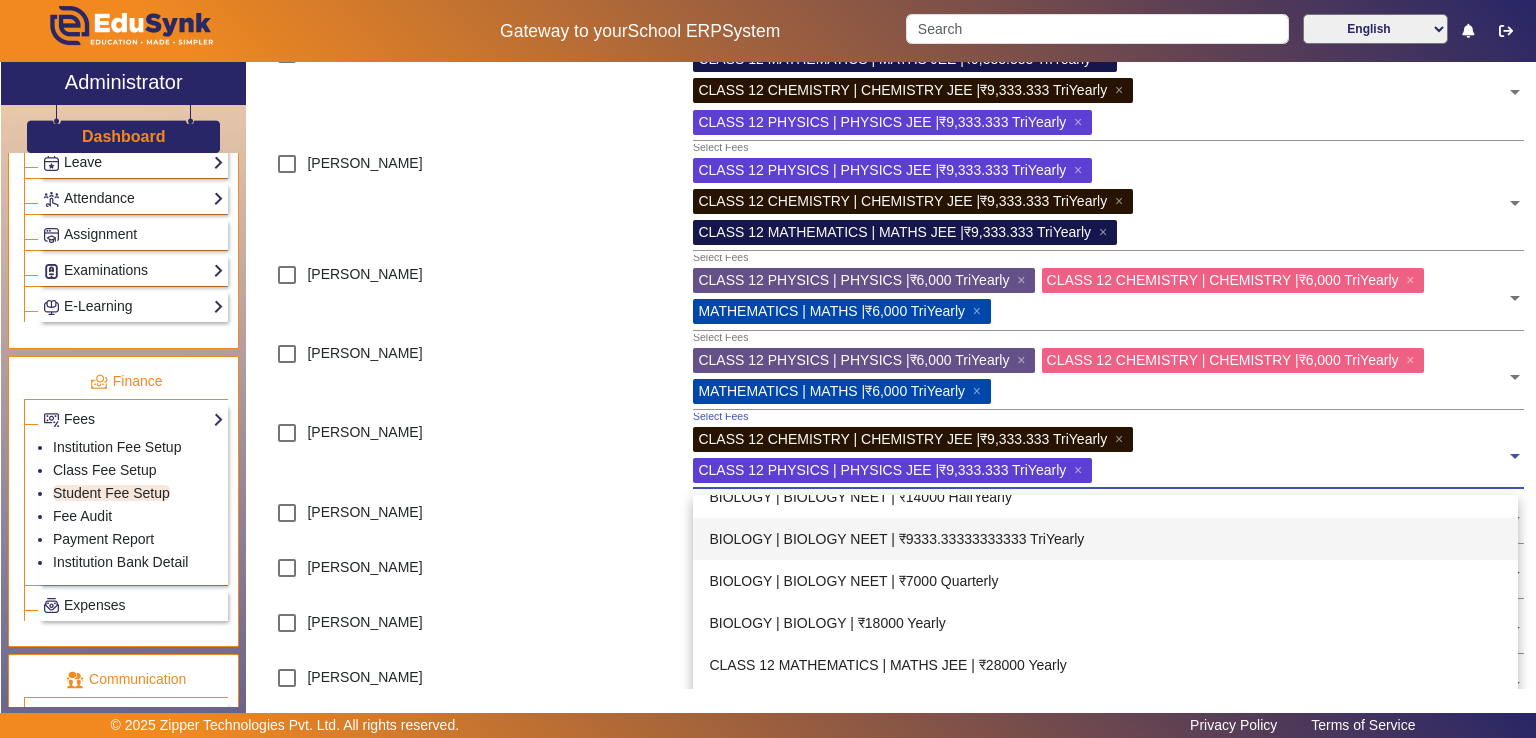 click on "BIOLOGY | BIOLOGY NEET | ₹9333.33333333333 TriYearly" at bounding box center [1105, 539] 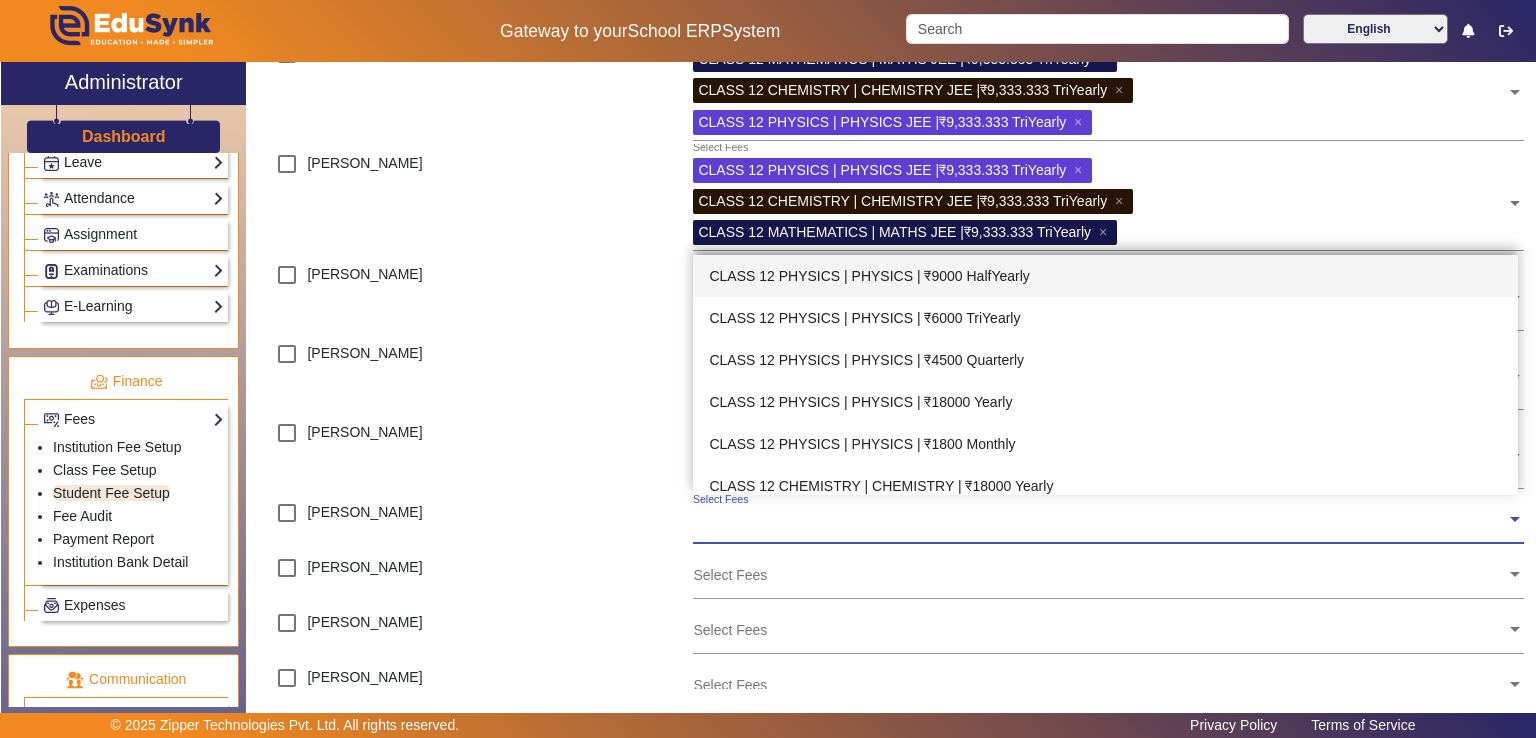 click on "Select Fees" 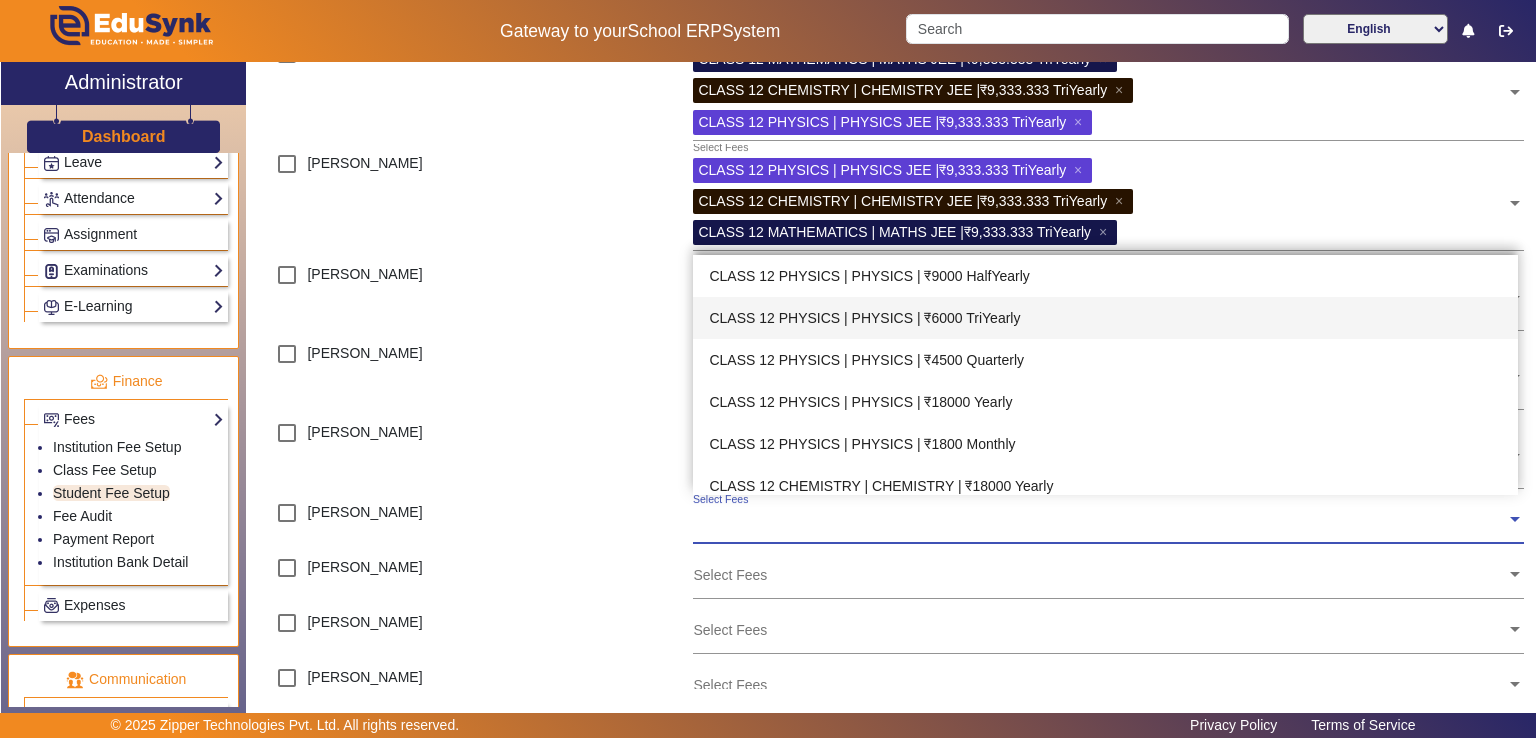 click on "CLASS 12 PHYSICS | PHYSICS | ₹6000 TriYearly" at bounding box center (1105, 318) 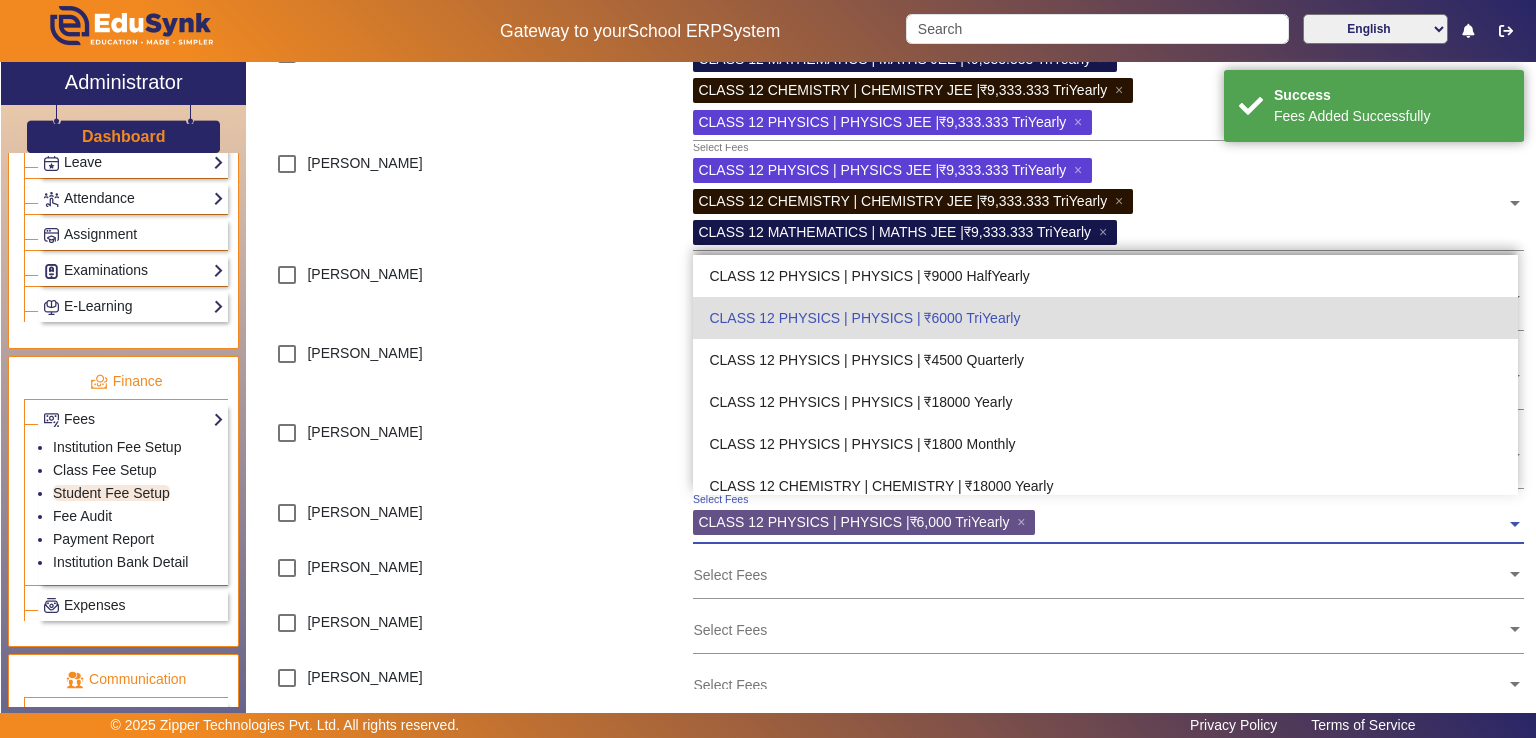 click 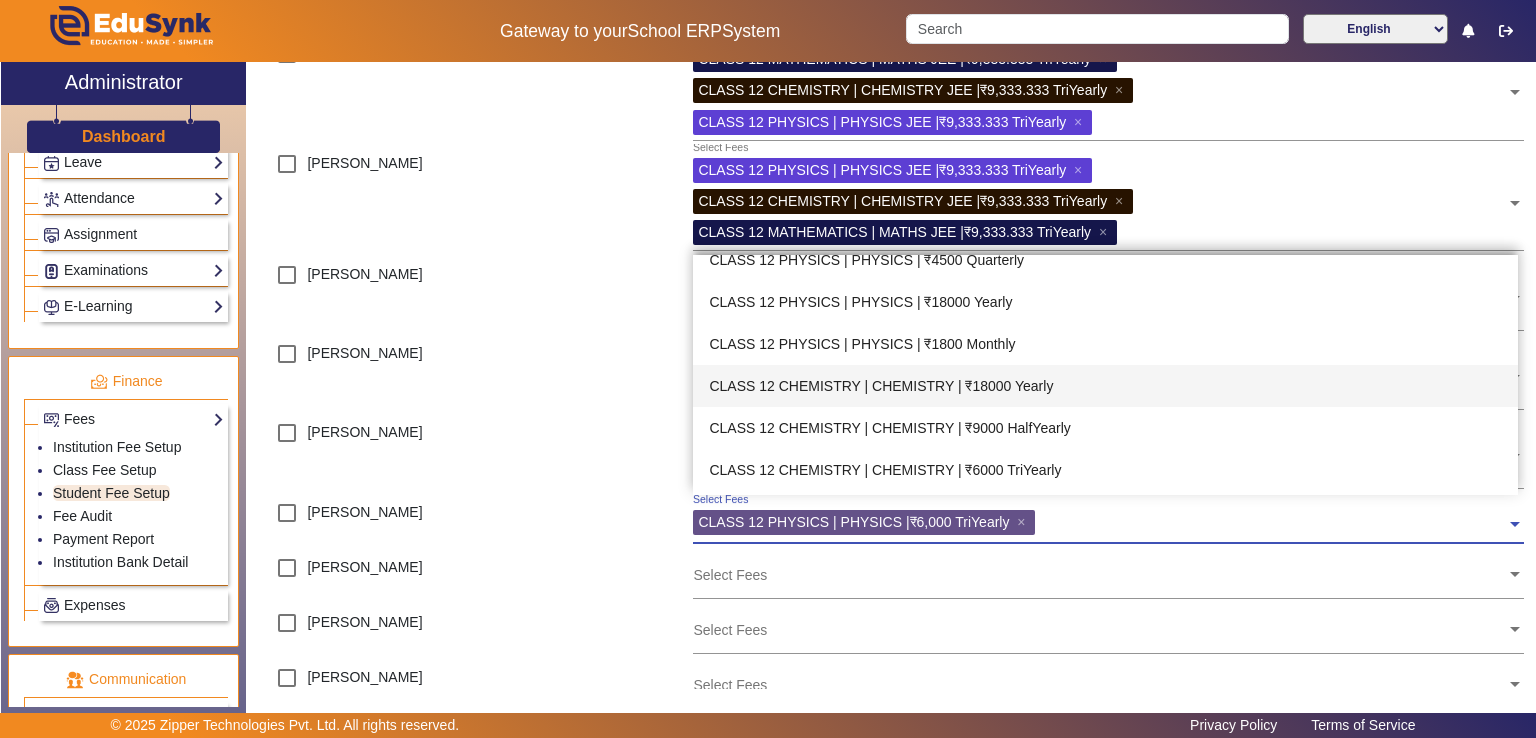 scroll, scrollTop: 120, scrollLeft: 0, axis: vertical 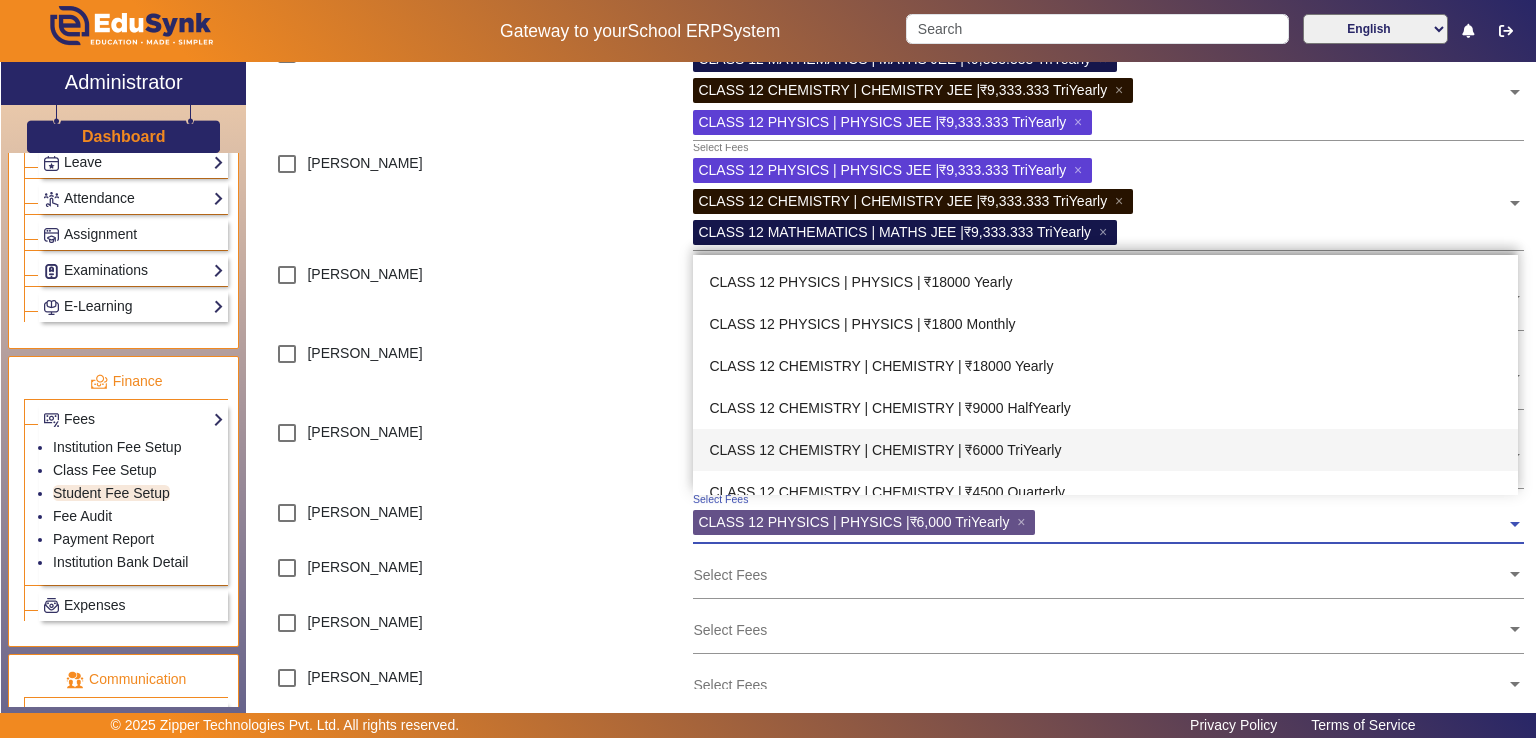 click on "CLASS 12 CHEMISTRY | CHEMISTRY | ₹6000 TriYearly" at bounding box center (1105, 450) 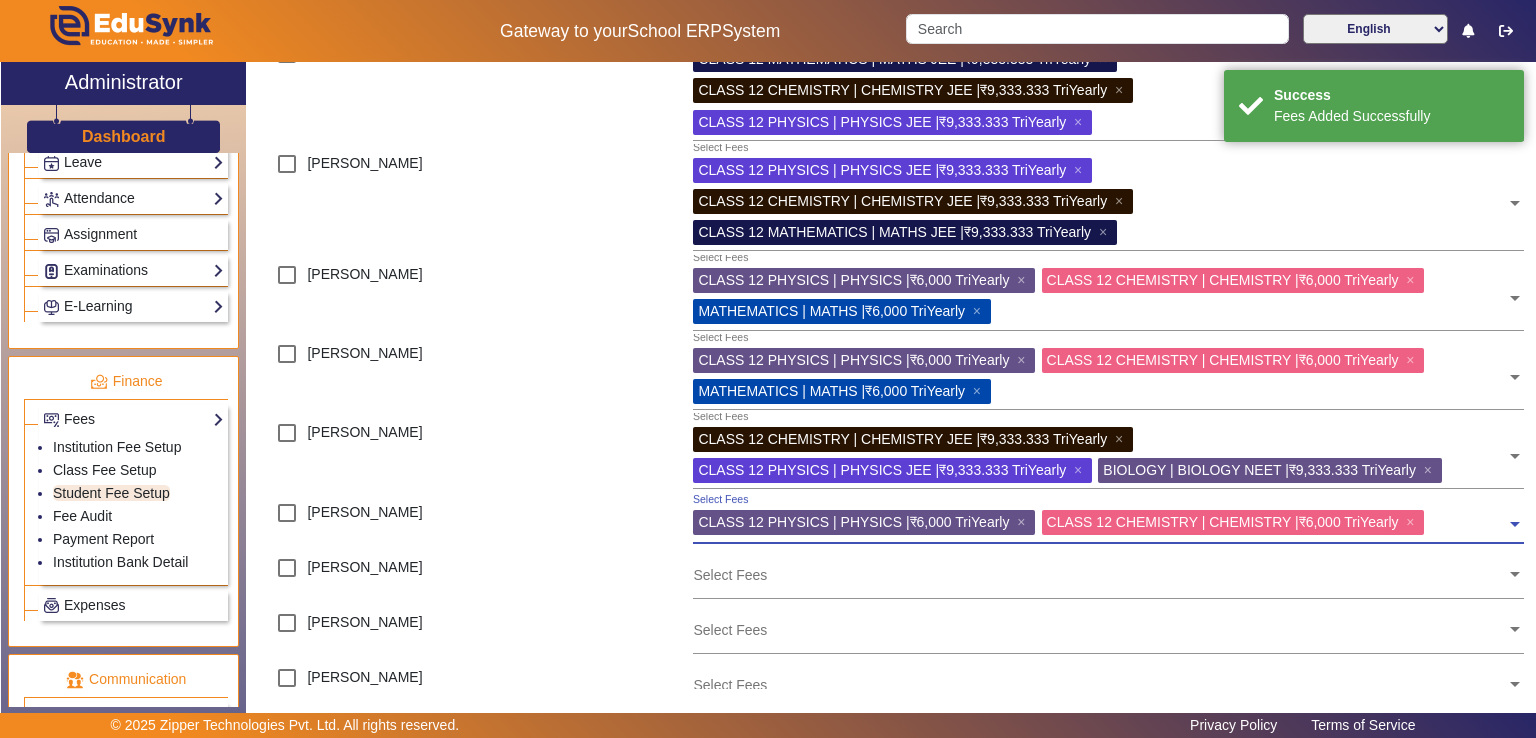 click 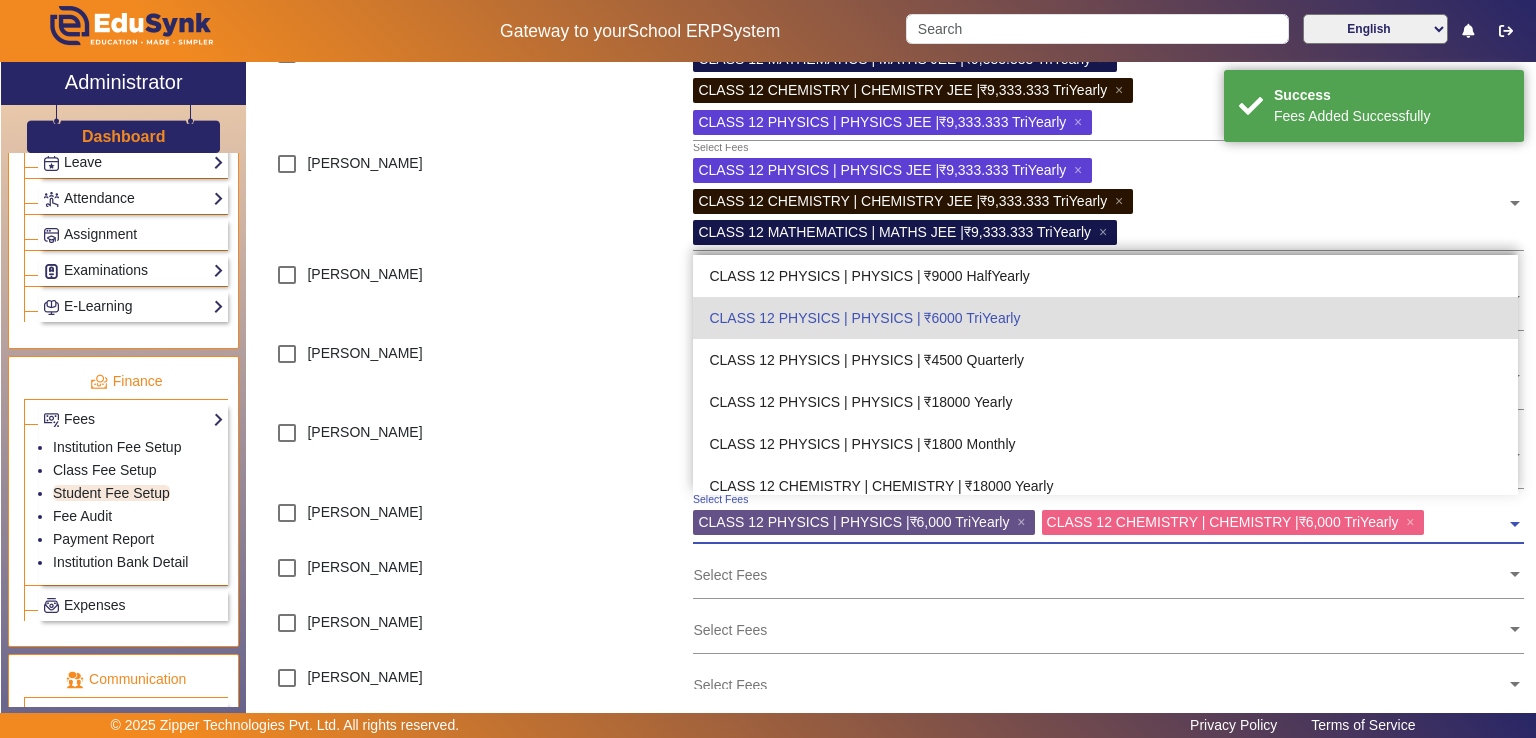 scroll, scrollTop: 294, scrollLeft: 0, axis: vertical 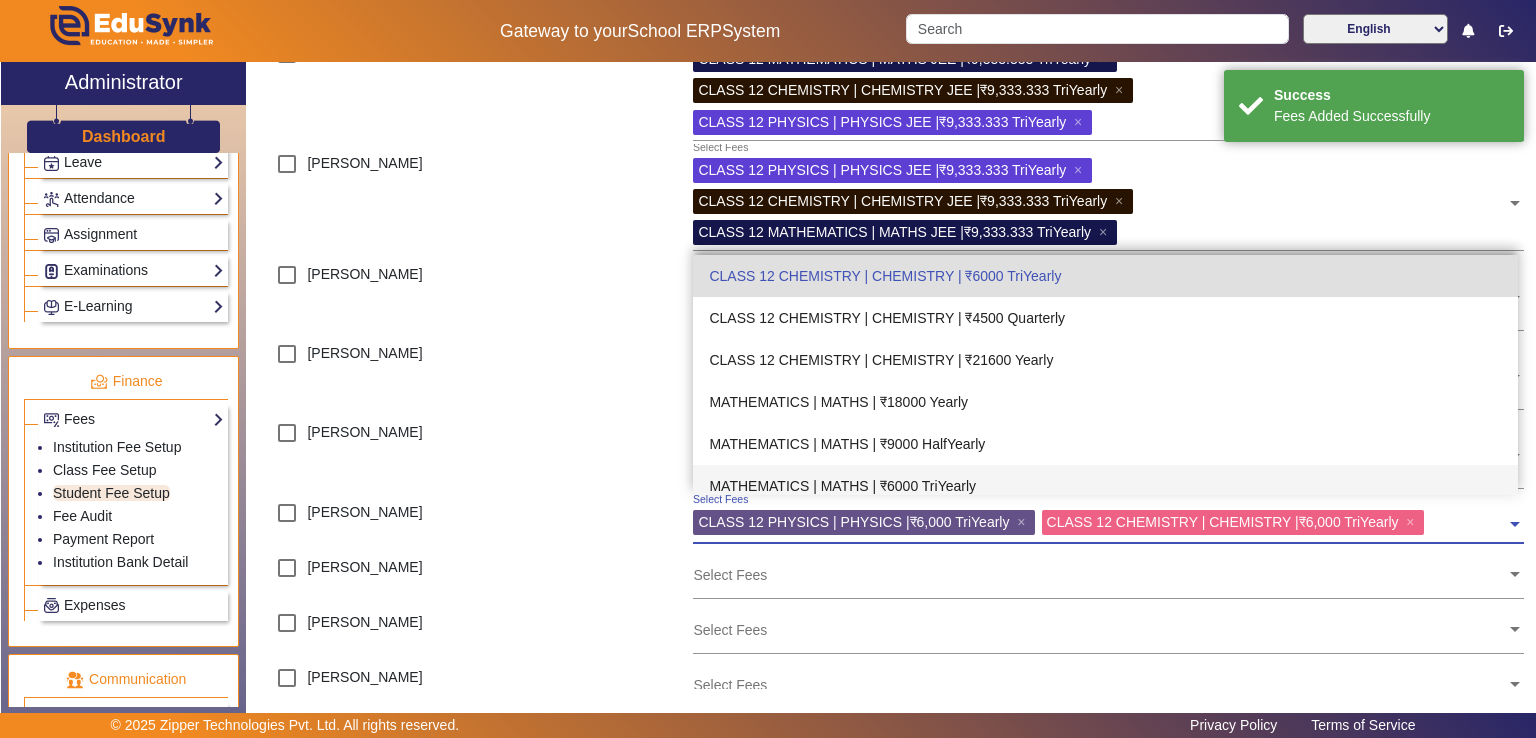 click on "MATHEMATICS | MATHS | ₹6000 TriYearly" at bounding box center [1105, 486] 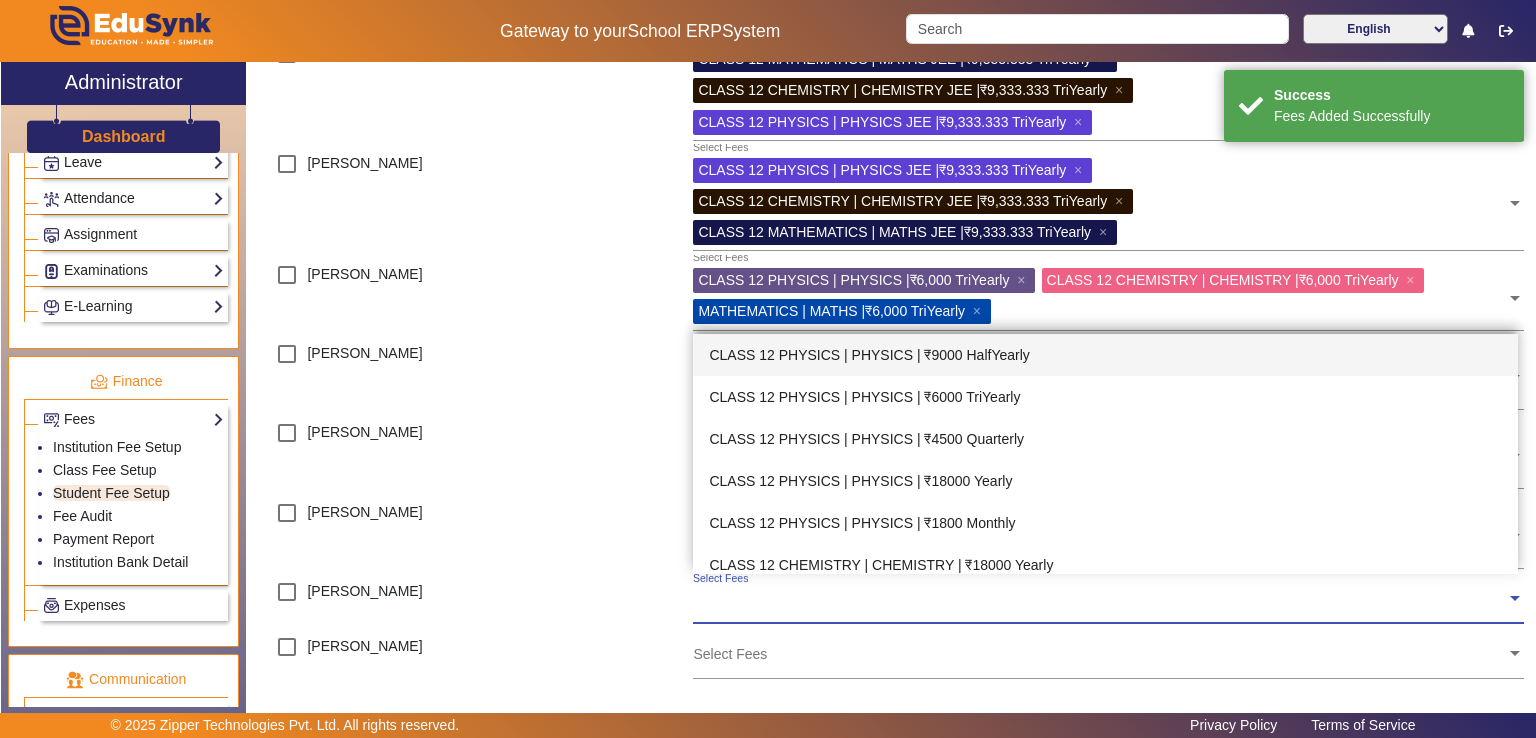 click on "Select Fees" 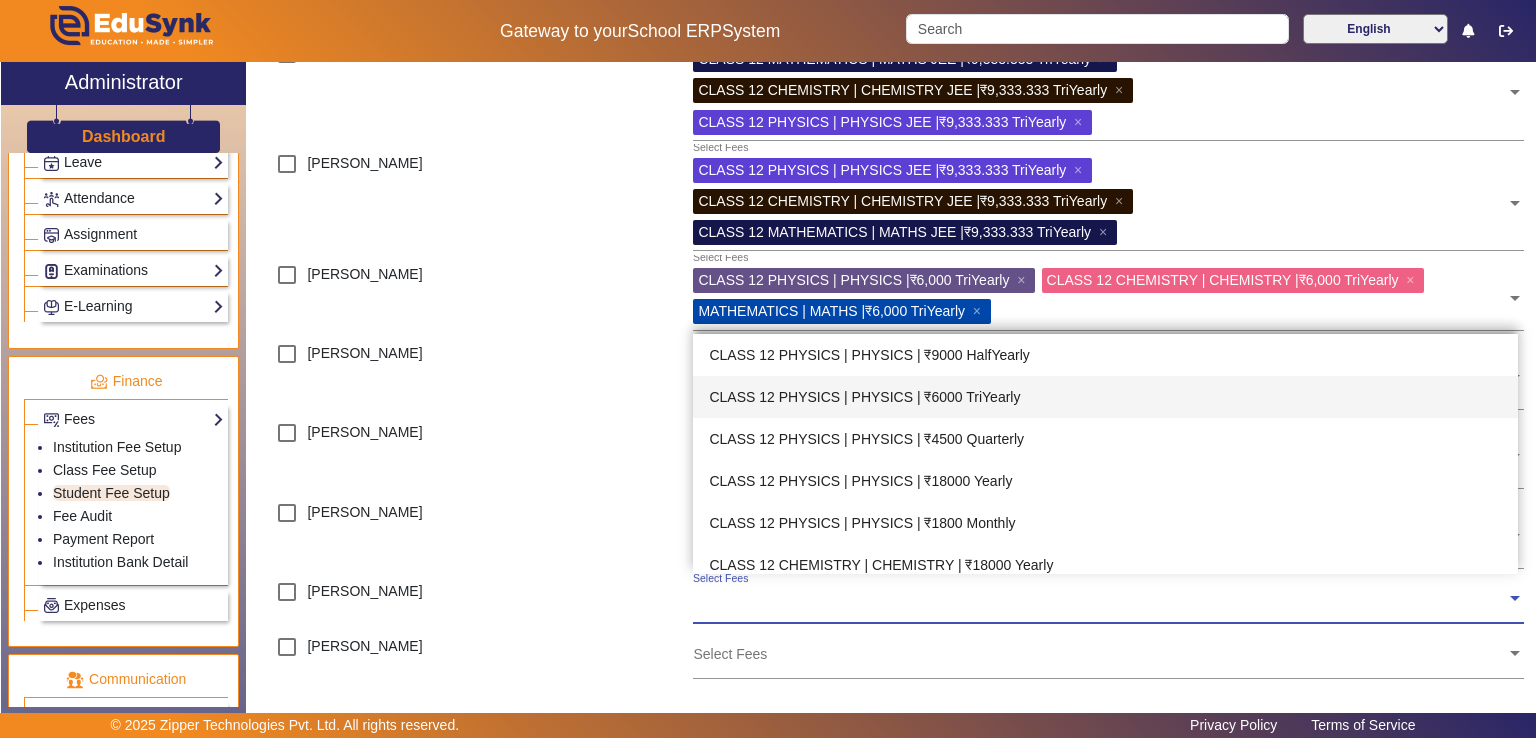 click on "CLASS 12 PHYSICS | PHYSICS | ₹6000 TriYearly" at bounding box center [1105, 397] 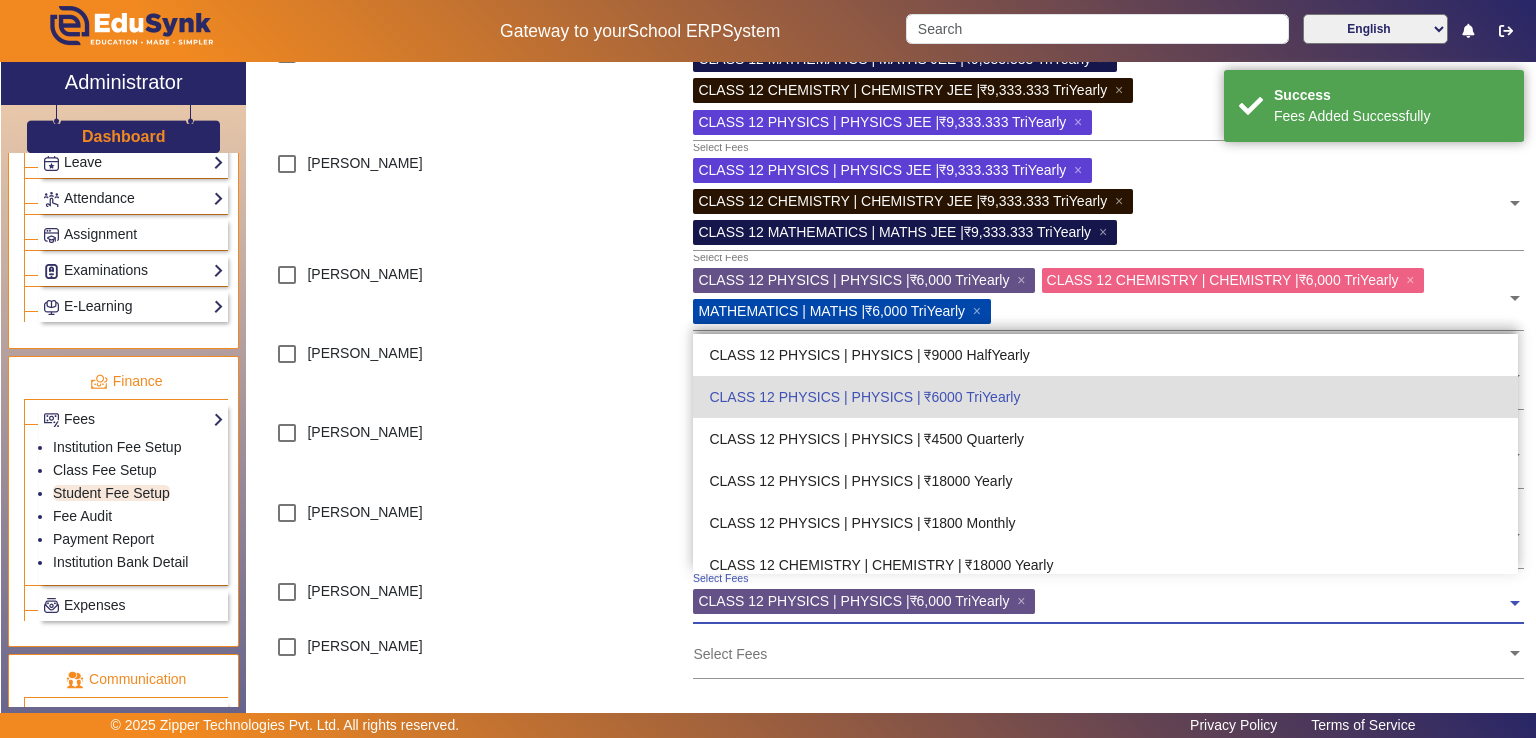 click 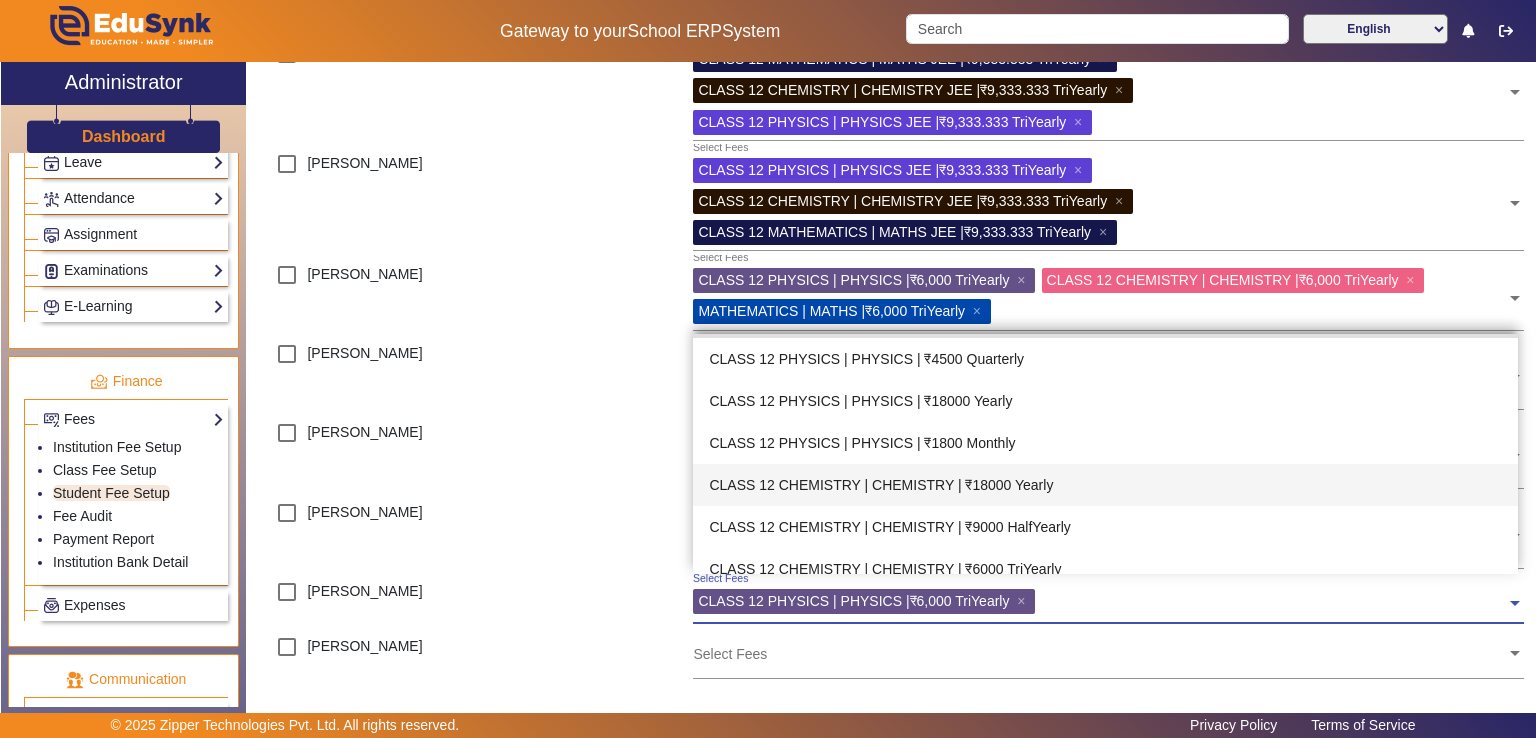scroll, scrollTop: 120, scrollLeft: 0, axis: vertical 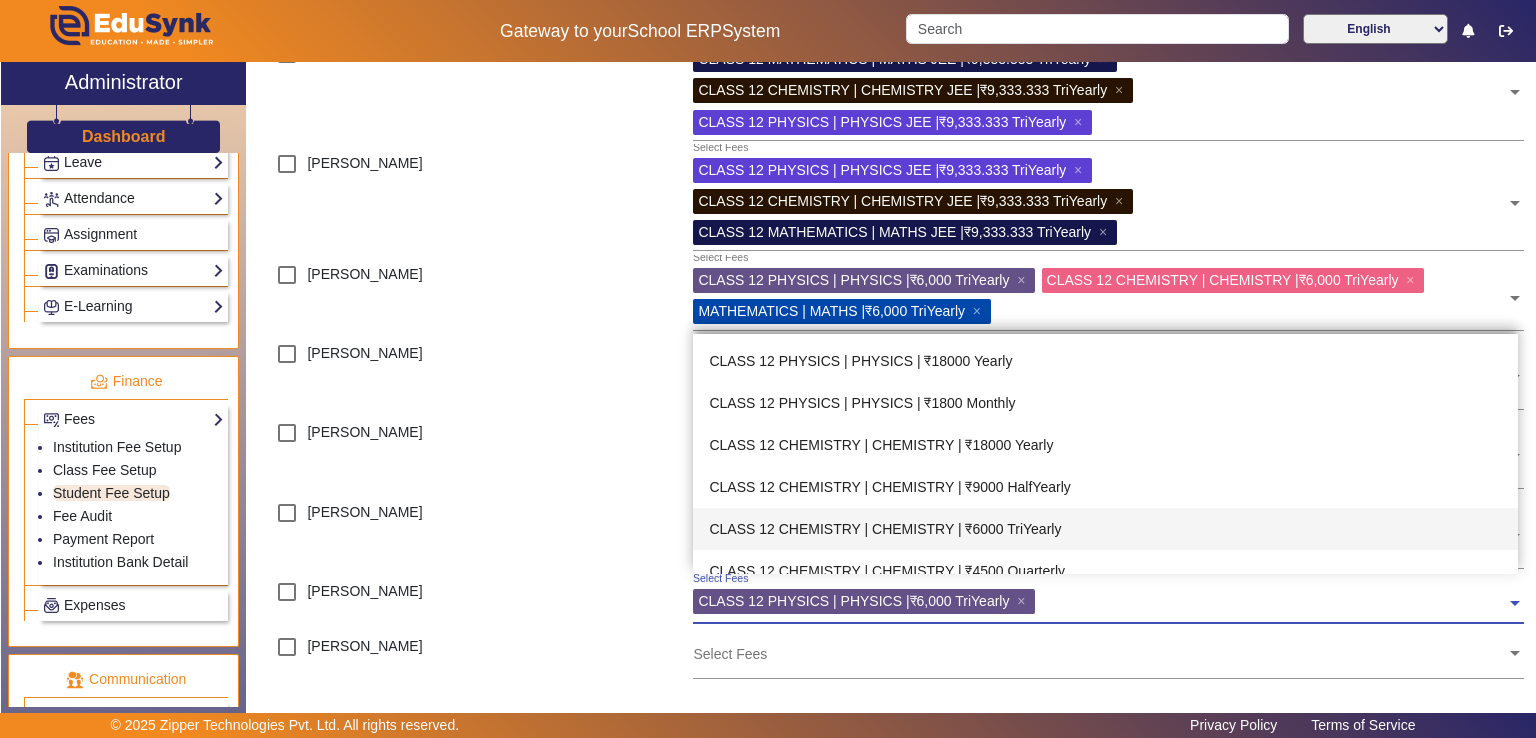 click on "CLASS 12 CHEMISTRY | CHEMISTRY | ₹6000 TriYearly" at bounding box center [1105, 529] 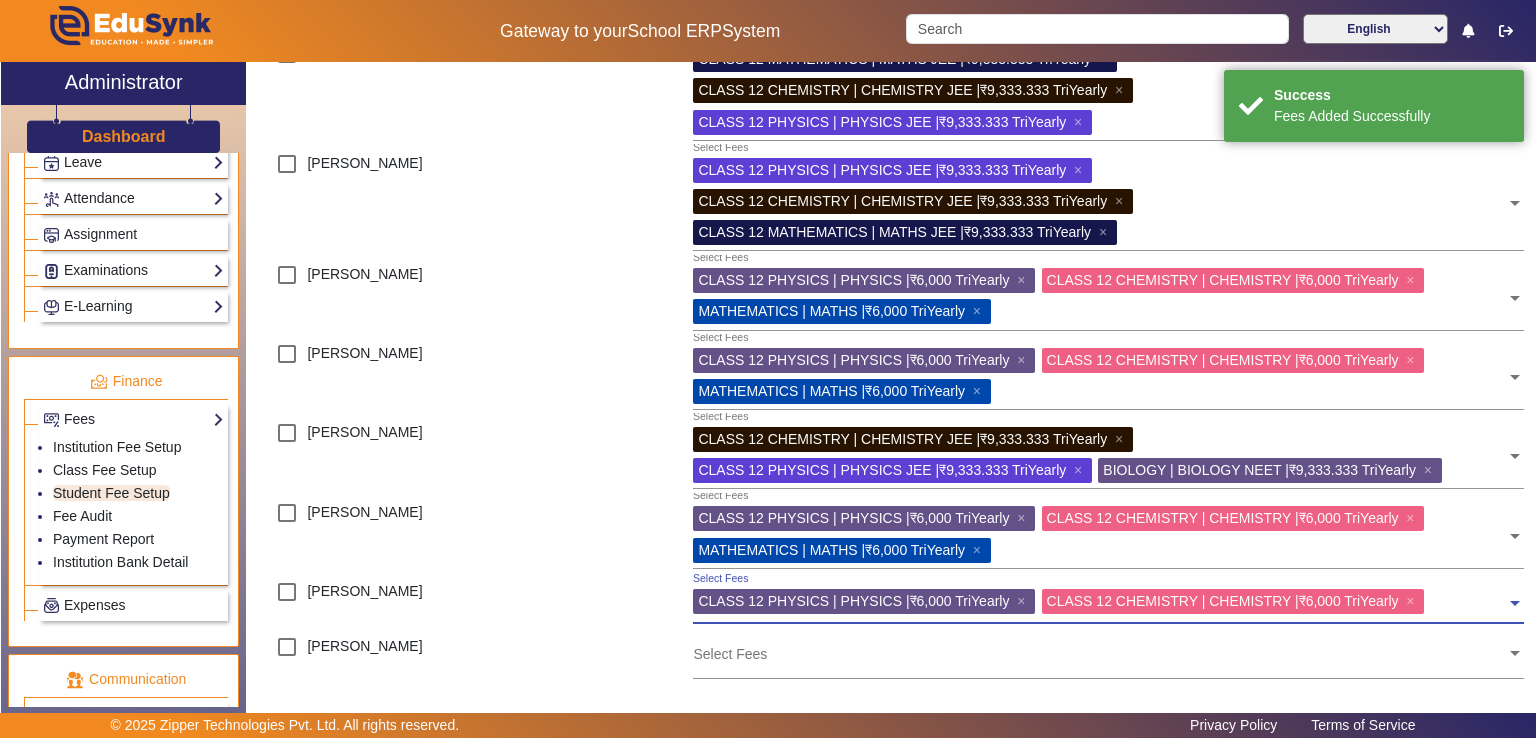 click 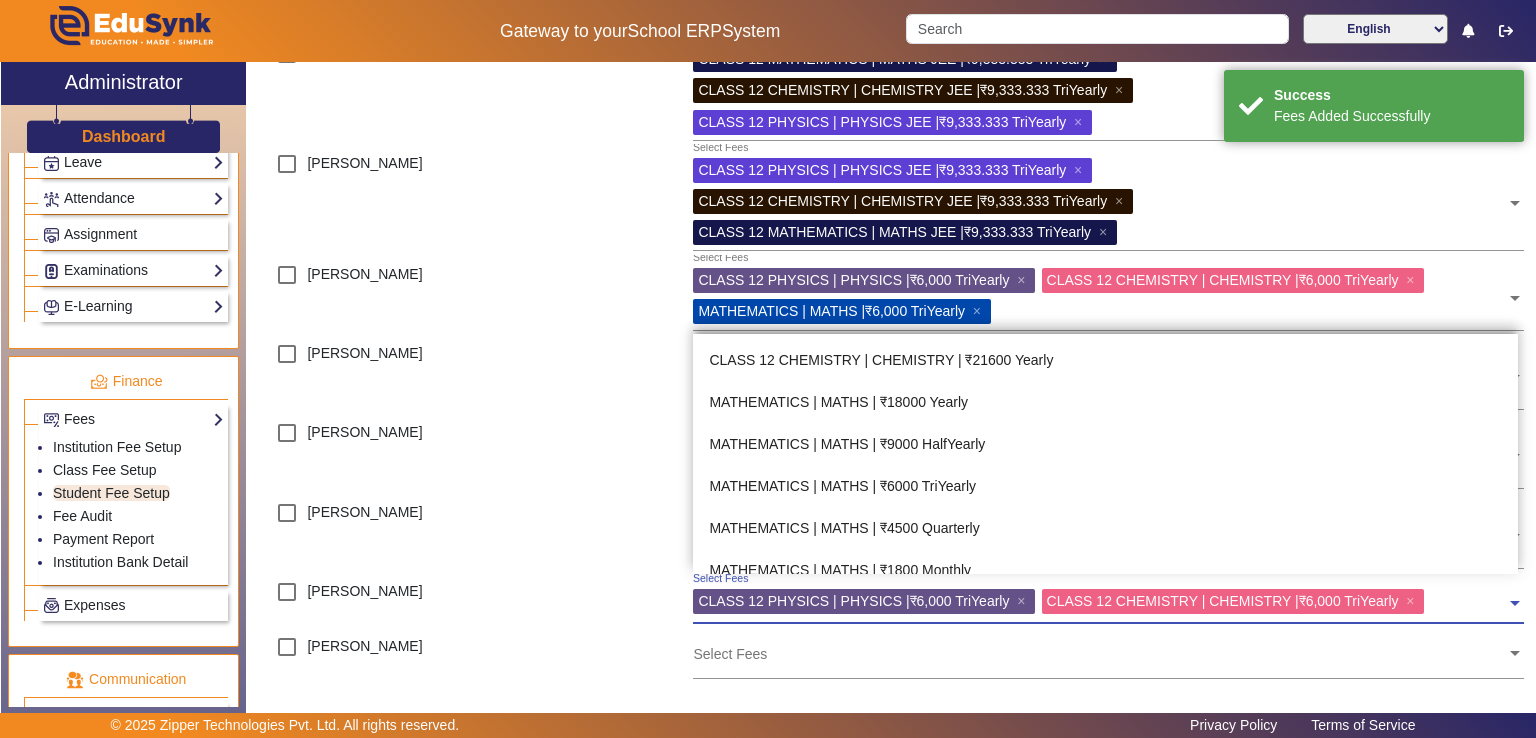 scroll, scrollTop: 374, scrollLeft: 0, axis: vertical 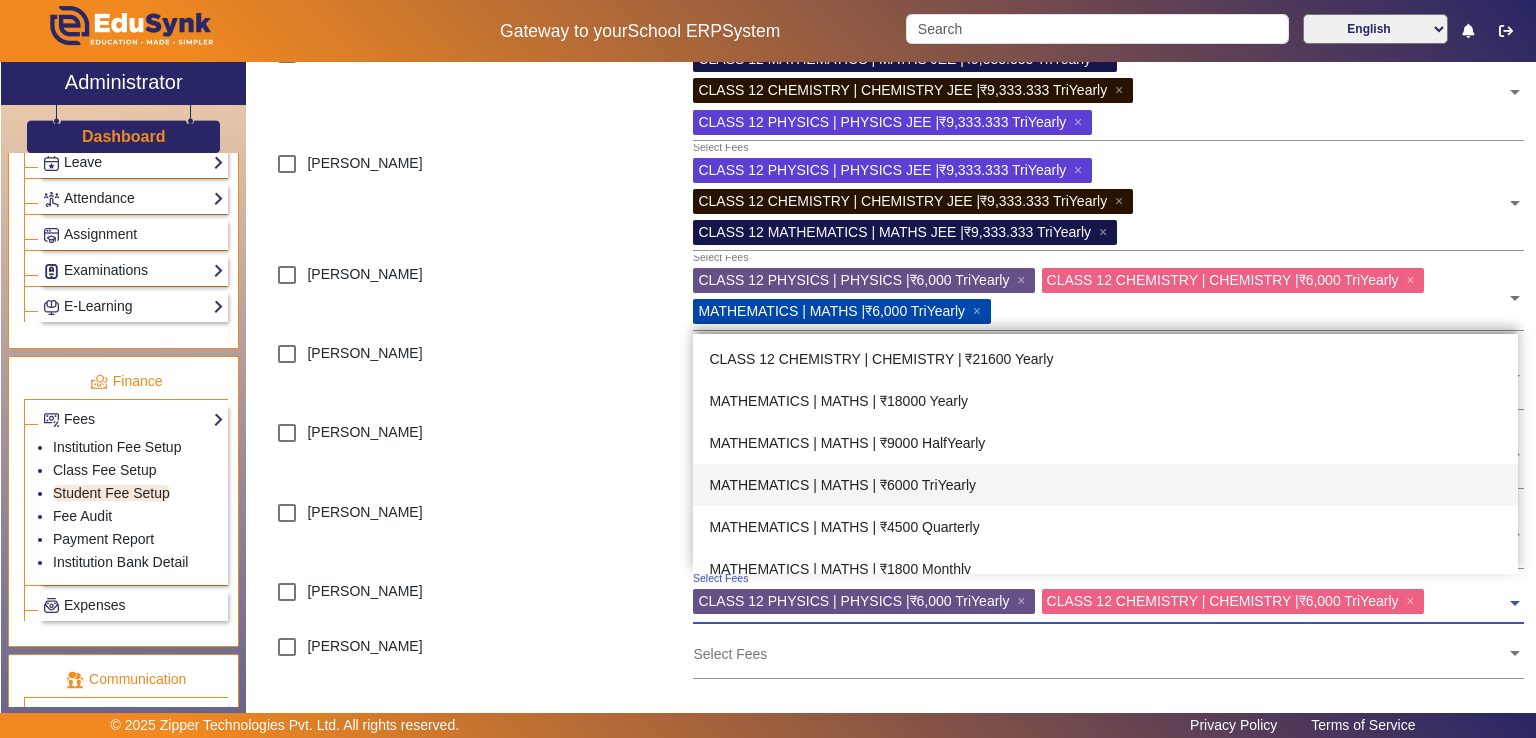 click on "MATHEMATICS | MATHS | ₹6000 TriYearly" at bounding box center (1105, 485) 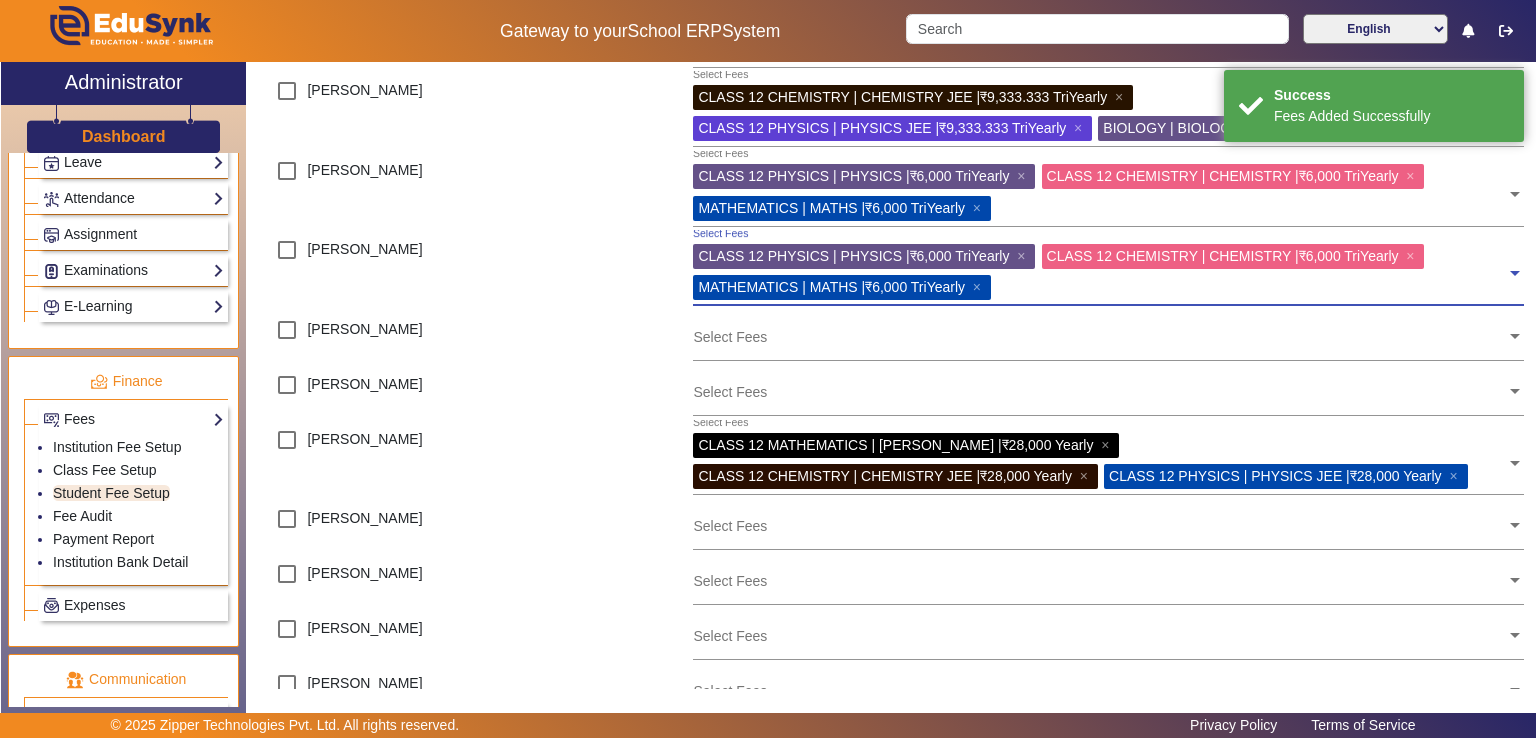 scroll, scrollTop: 1160, scrollLeft: 0, axis: vertical 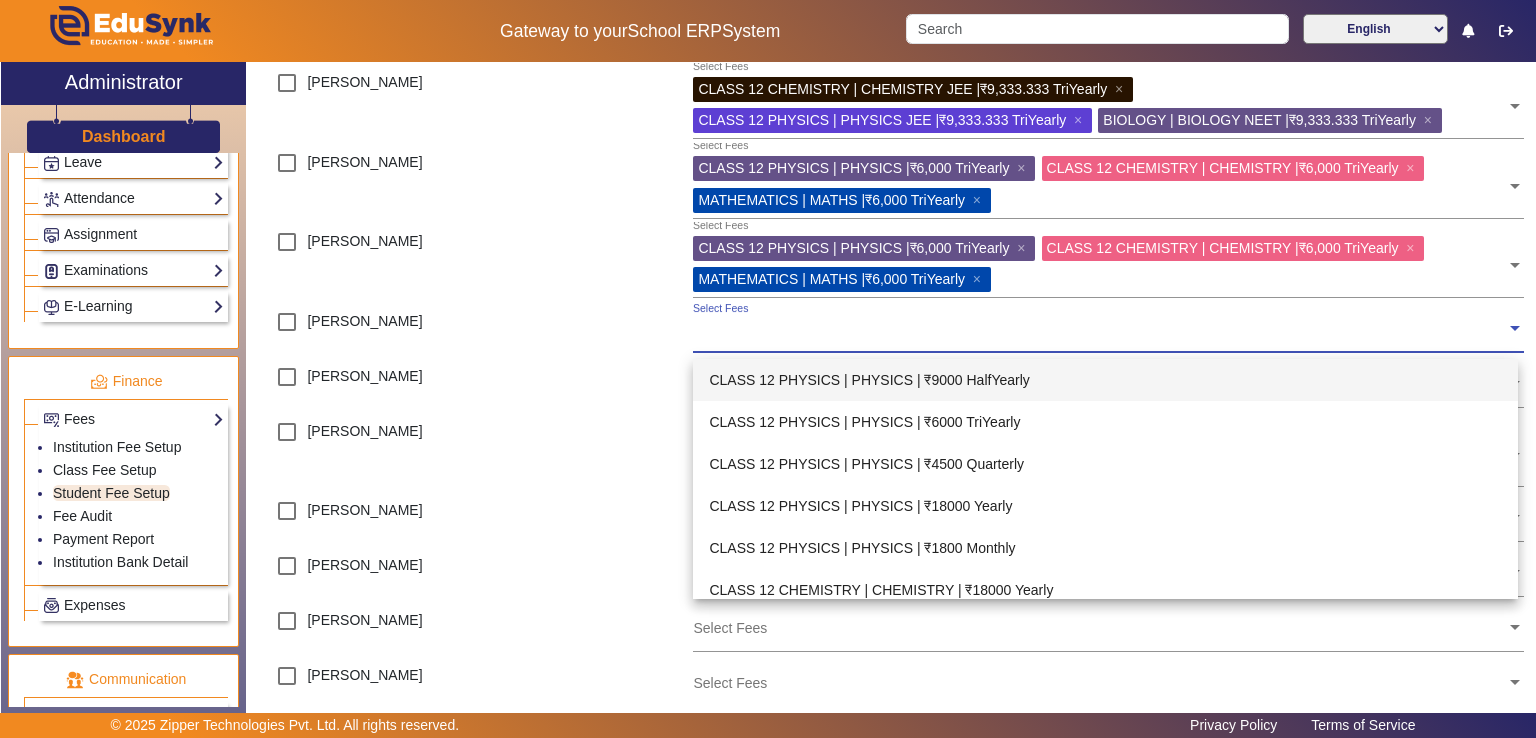 click 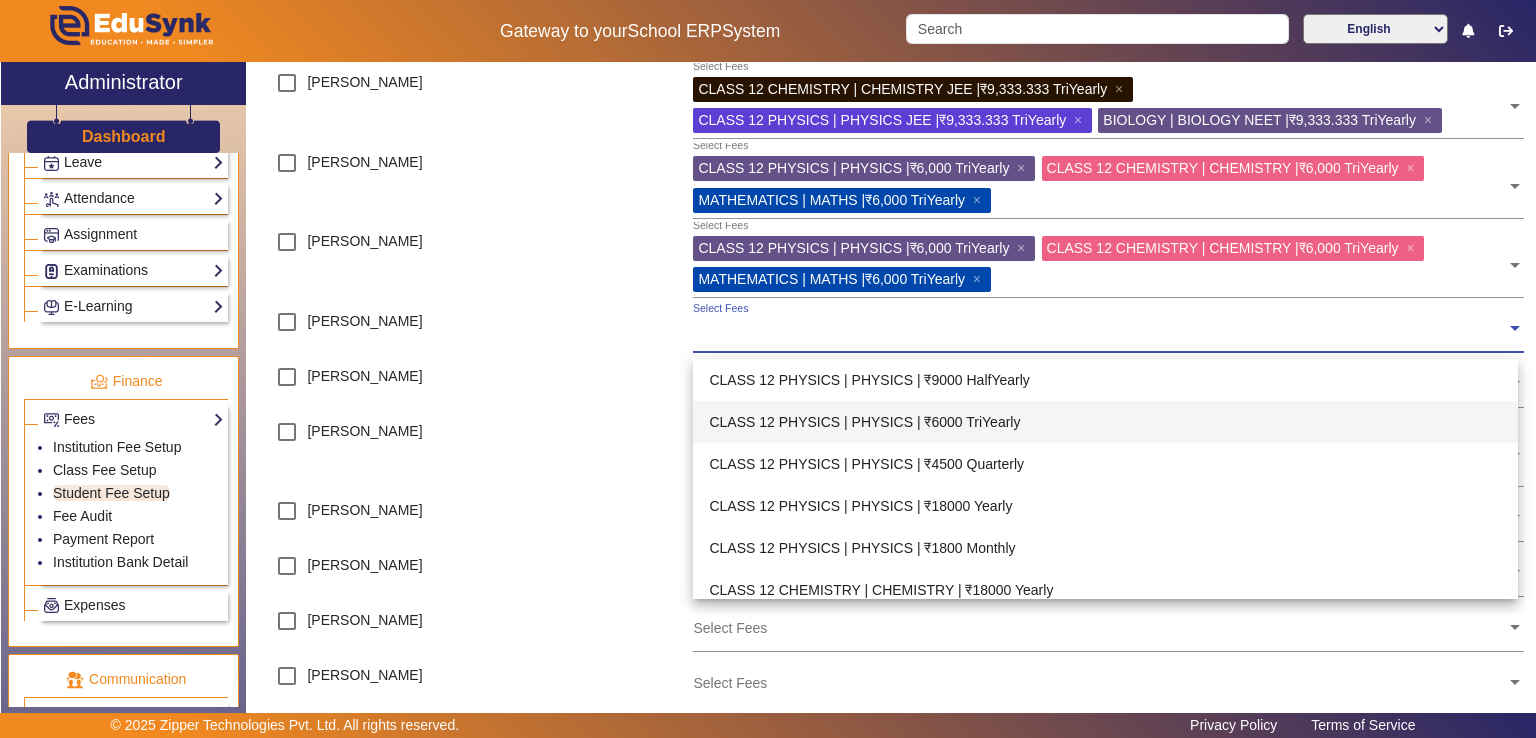 click on "CLASS 12 PHYSICS | PHYSICS | ₹6000 TriYearly" at bounding box center [1105, 422] 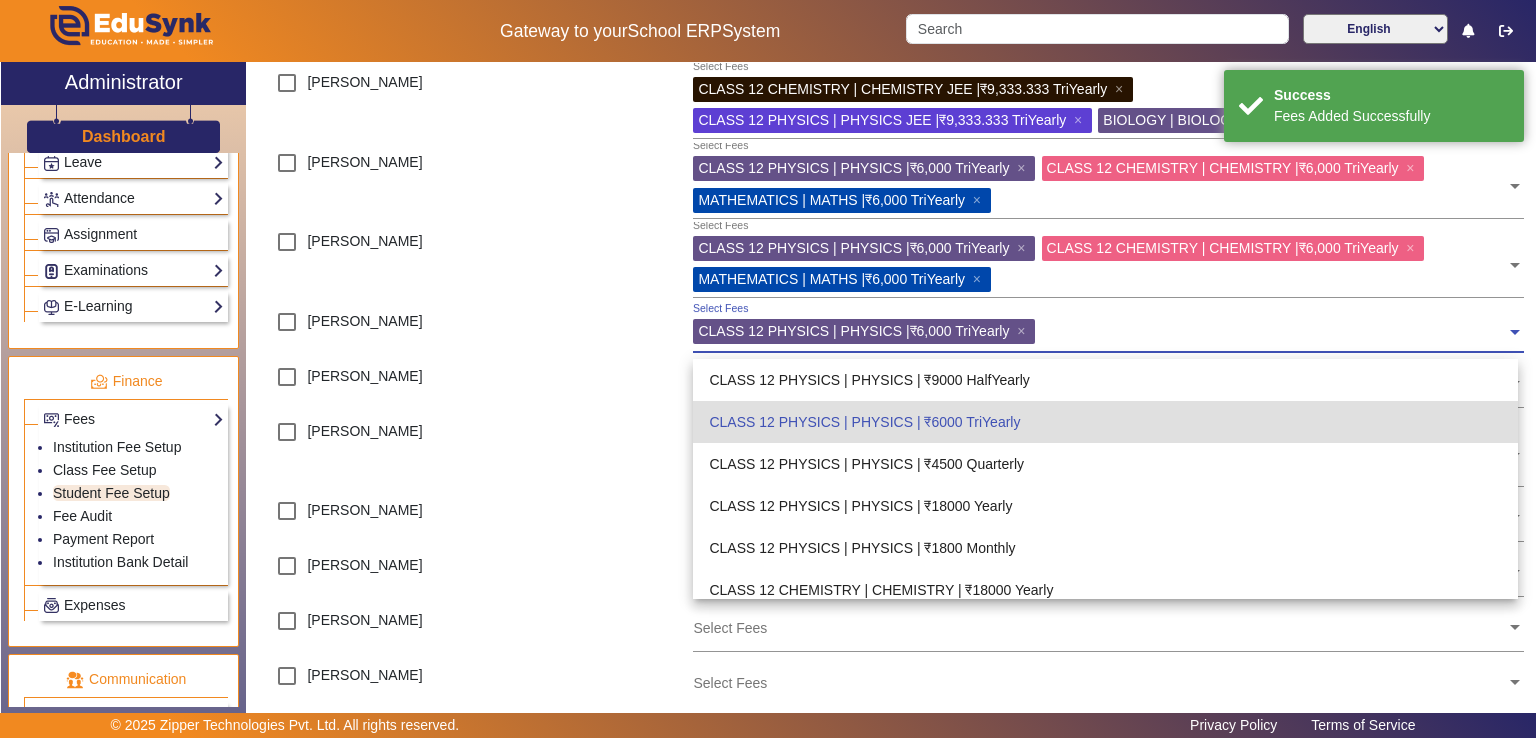click 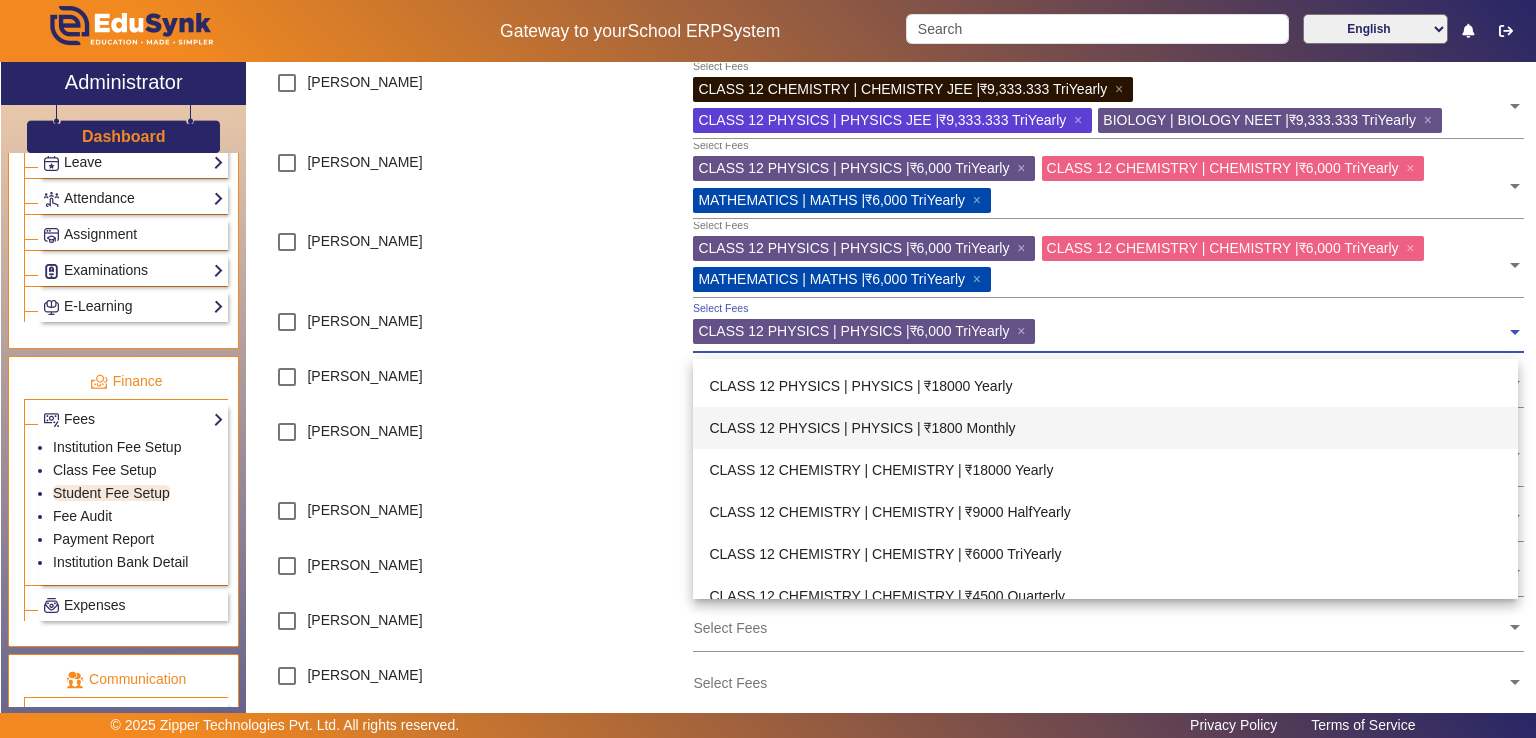 scroll, scrollTop: 160, scrollLeft: 0, axis: vertical 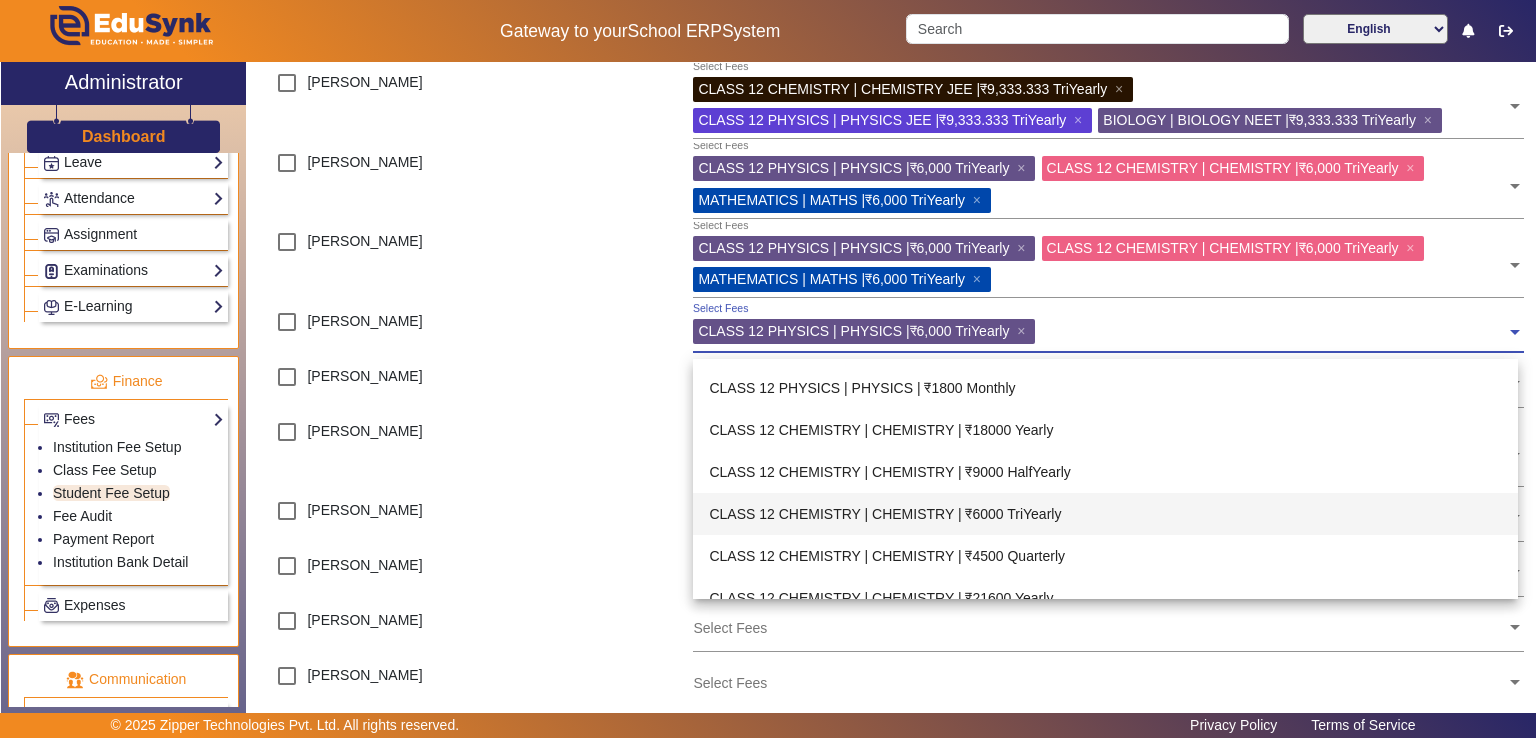 click on "CLASS 12 CHEMISTRY | CHEMISTRY | ₹6000 TriYearly" at bounding box center [1105, 514] 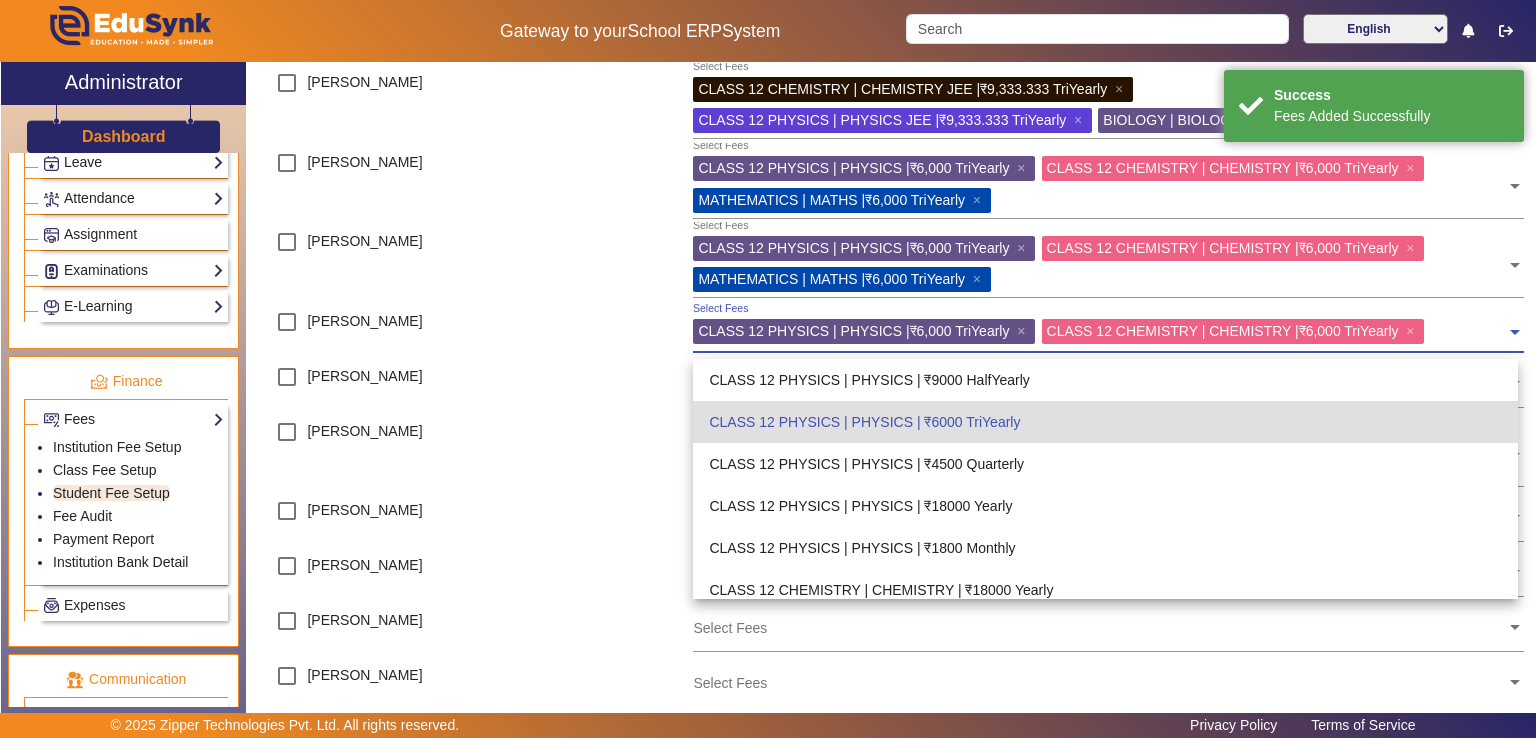 click 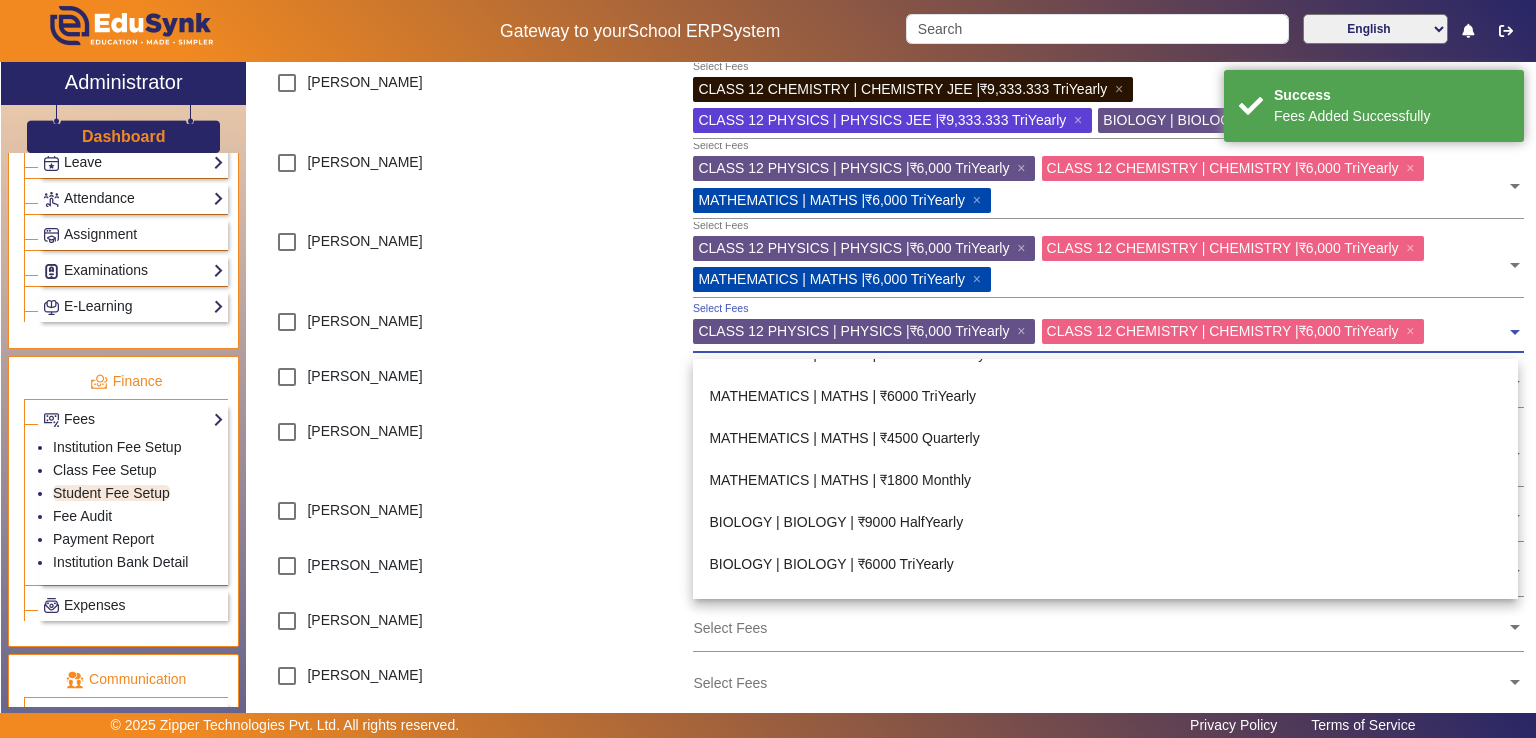 scroll, scrollTop: 494, scrollLeft: 0, axis: vertical 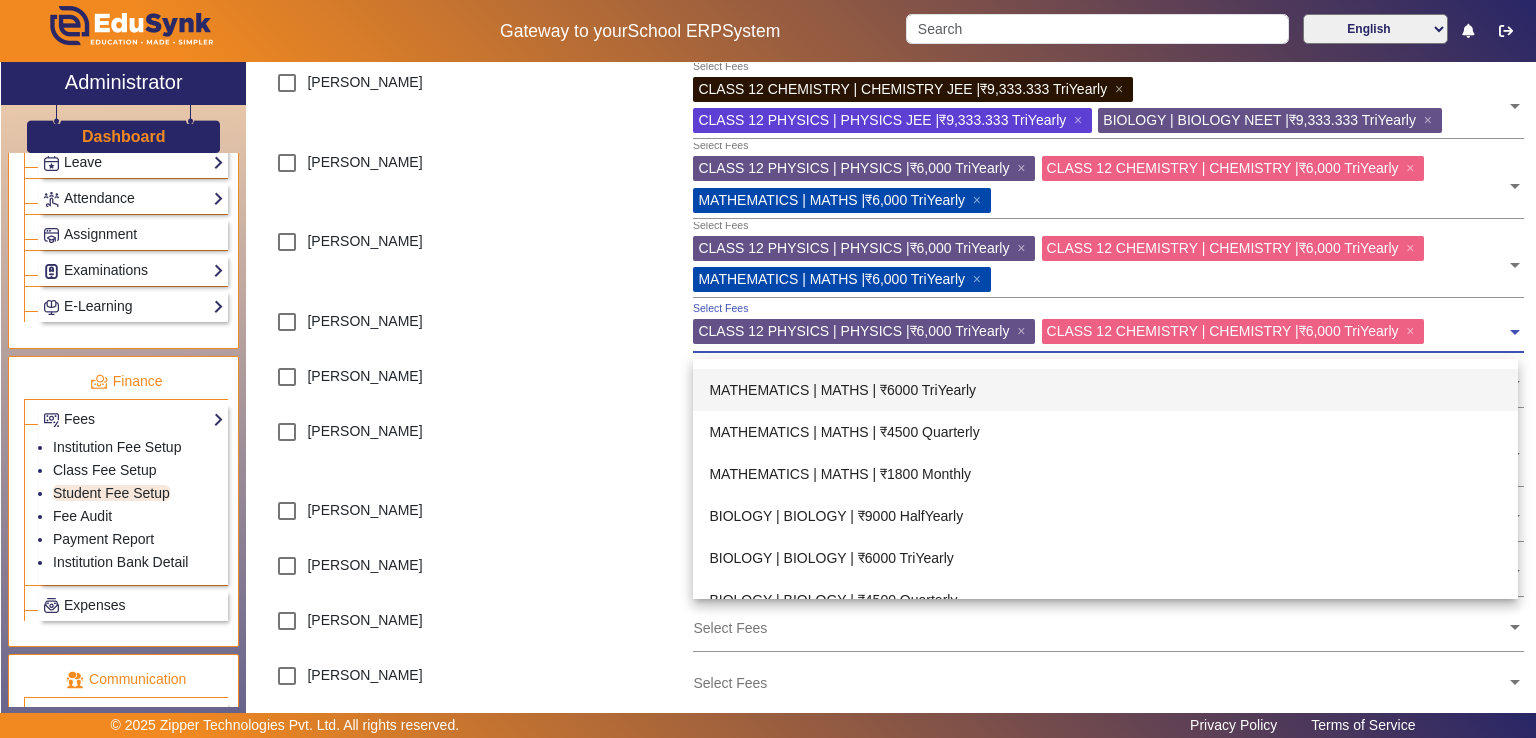 click on "MATHEMATICS | MATHS | ₹6000 TriYearly" at bounding box center [1105, 390] 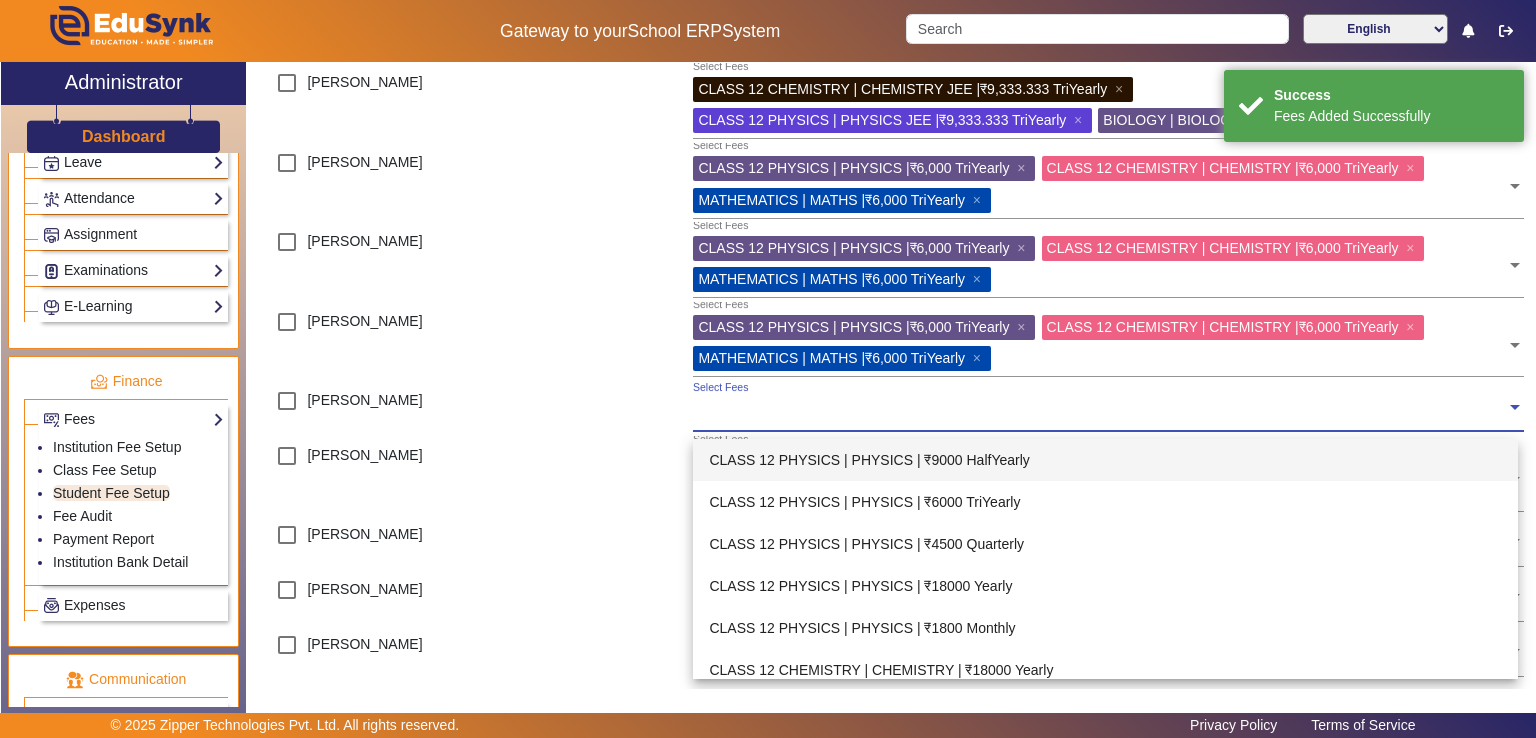click on "Select Fees" 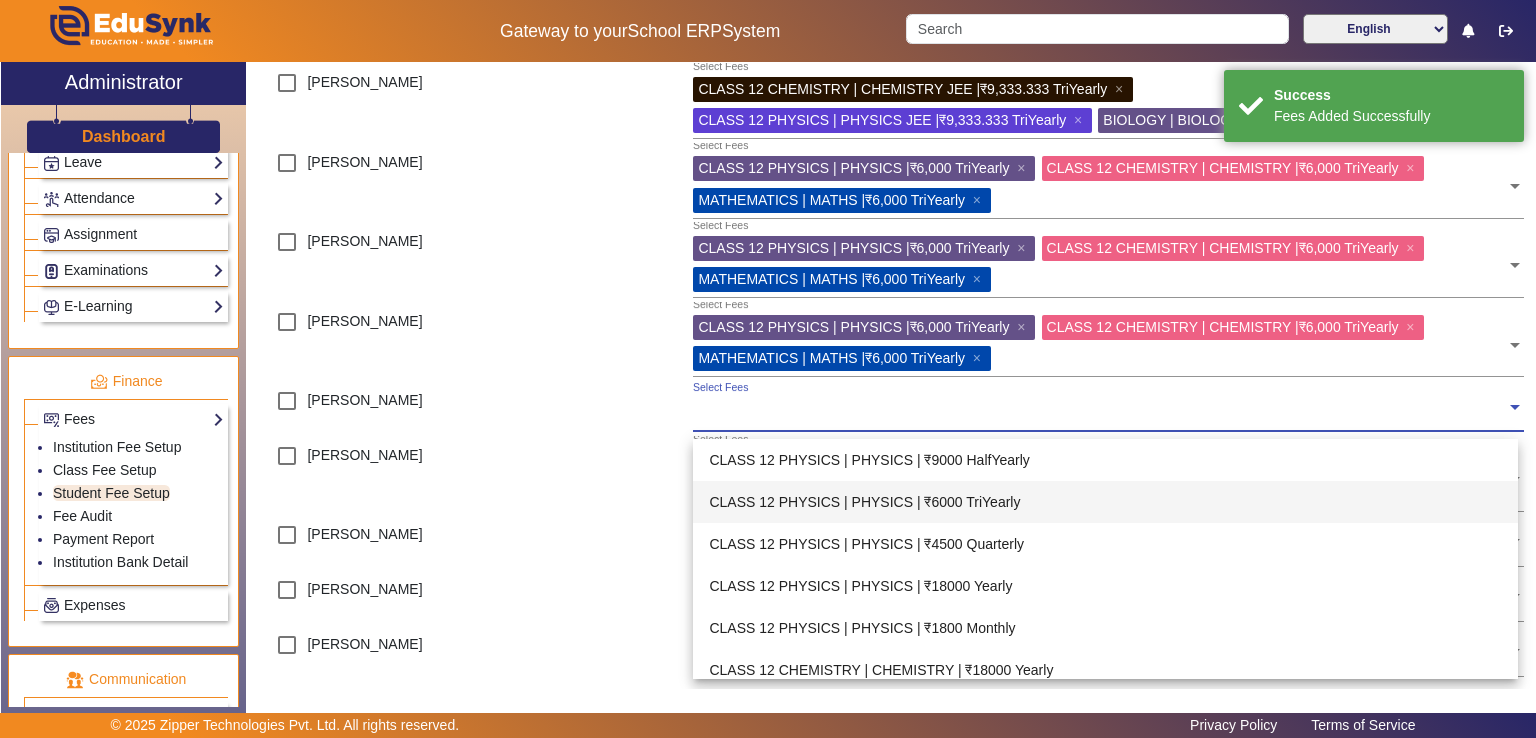 click on "CLASS 12 PHYSICS | PHYSICS | ₹6000 TriYearly" at bounding box center [1105, 502] 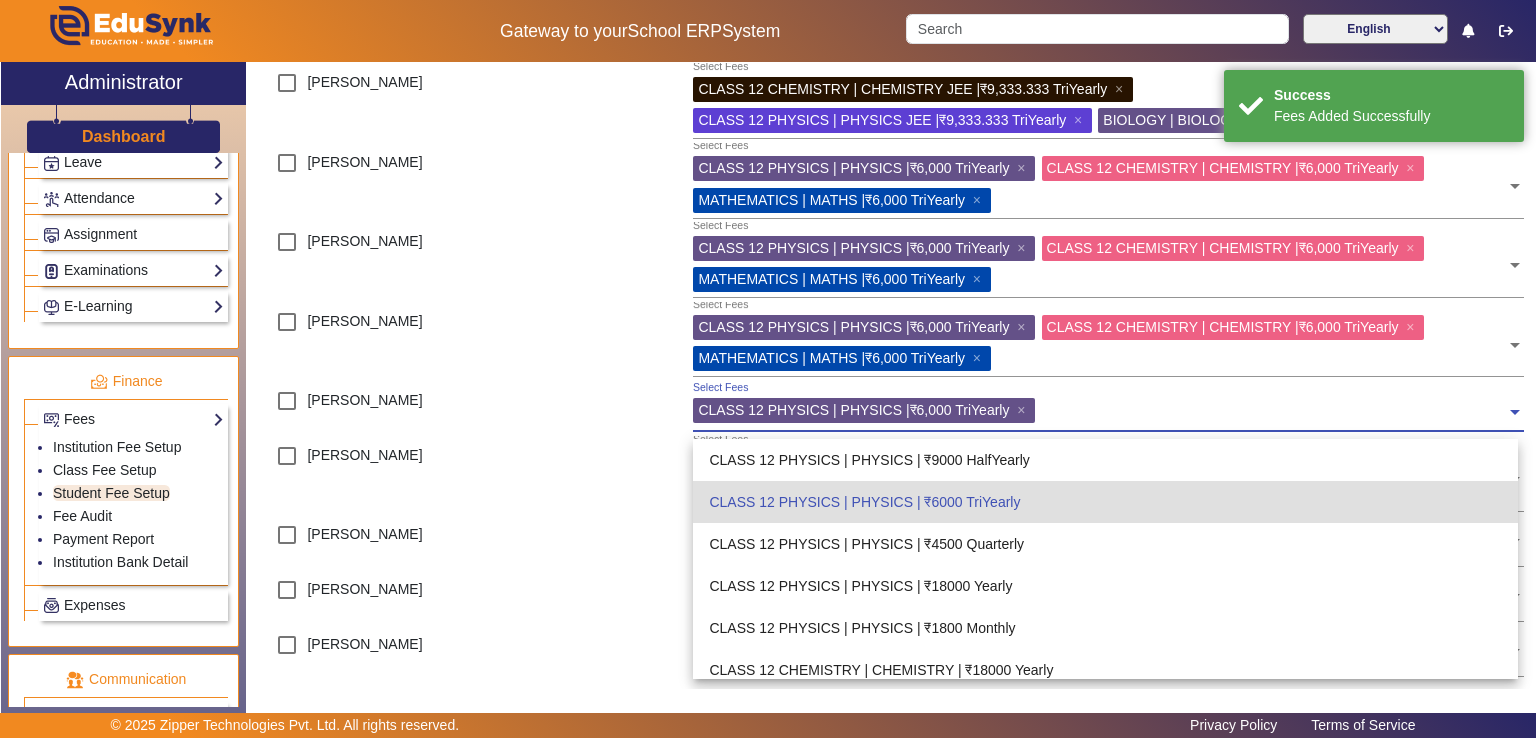 click 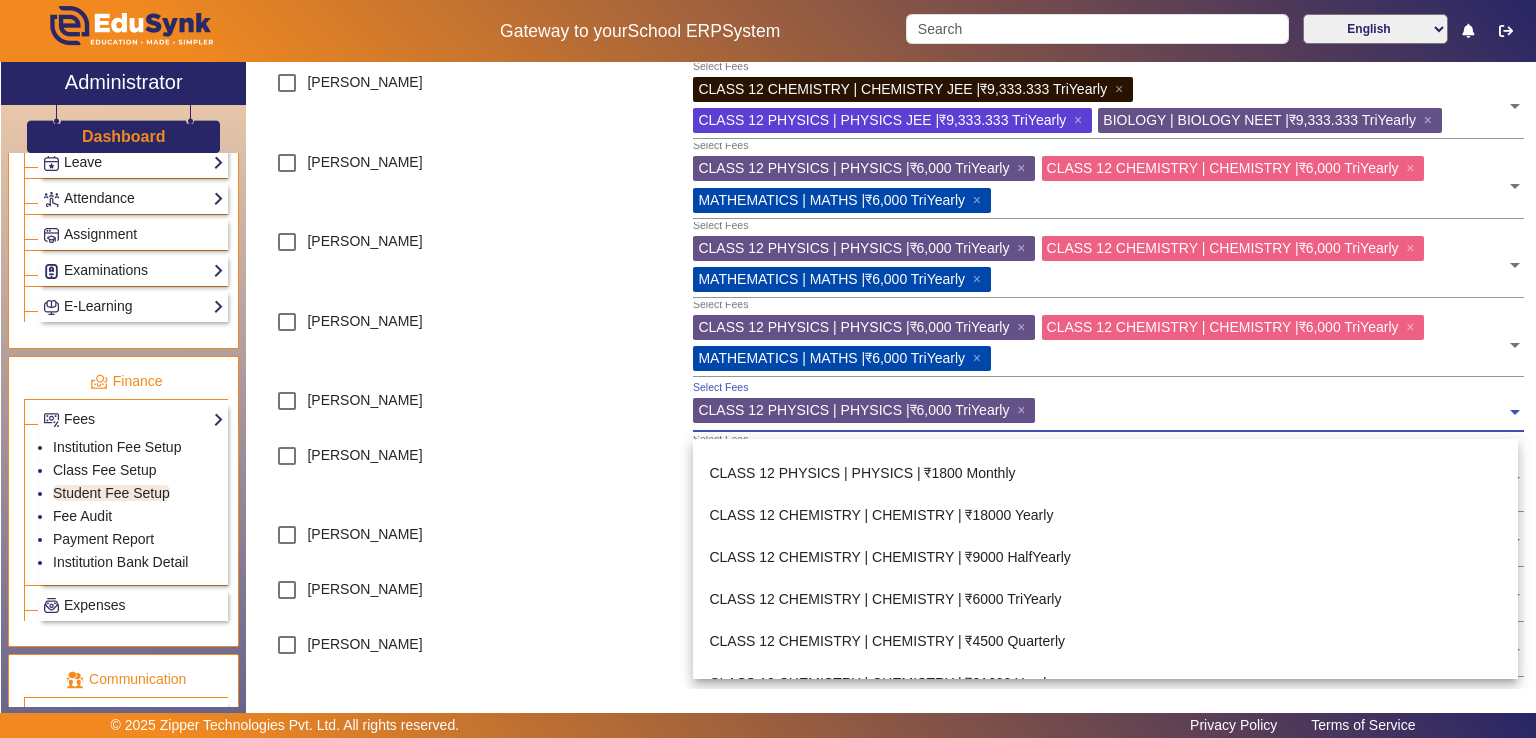scroll, scrollTop: 166, scrollLeft: 0, axis: vertical 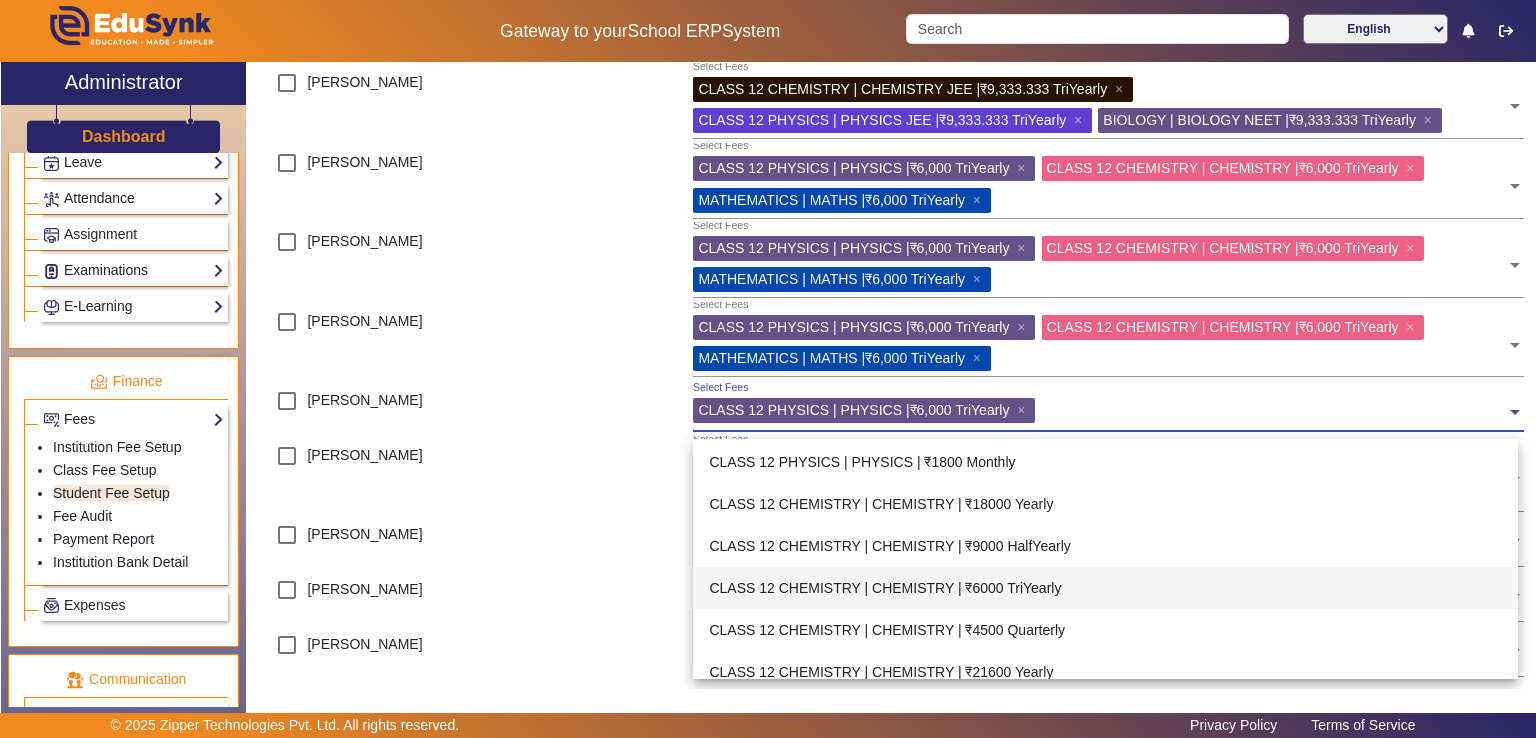 click on "CLASS 12 CHEMISTRY | CHEMISTRY | ₹6000 TriYearly" at bounding box center [1105, 588] 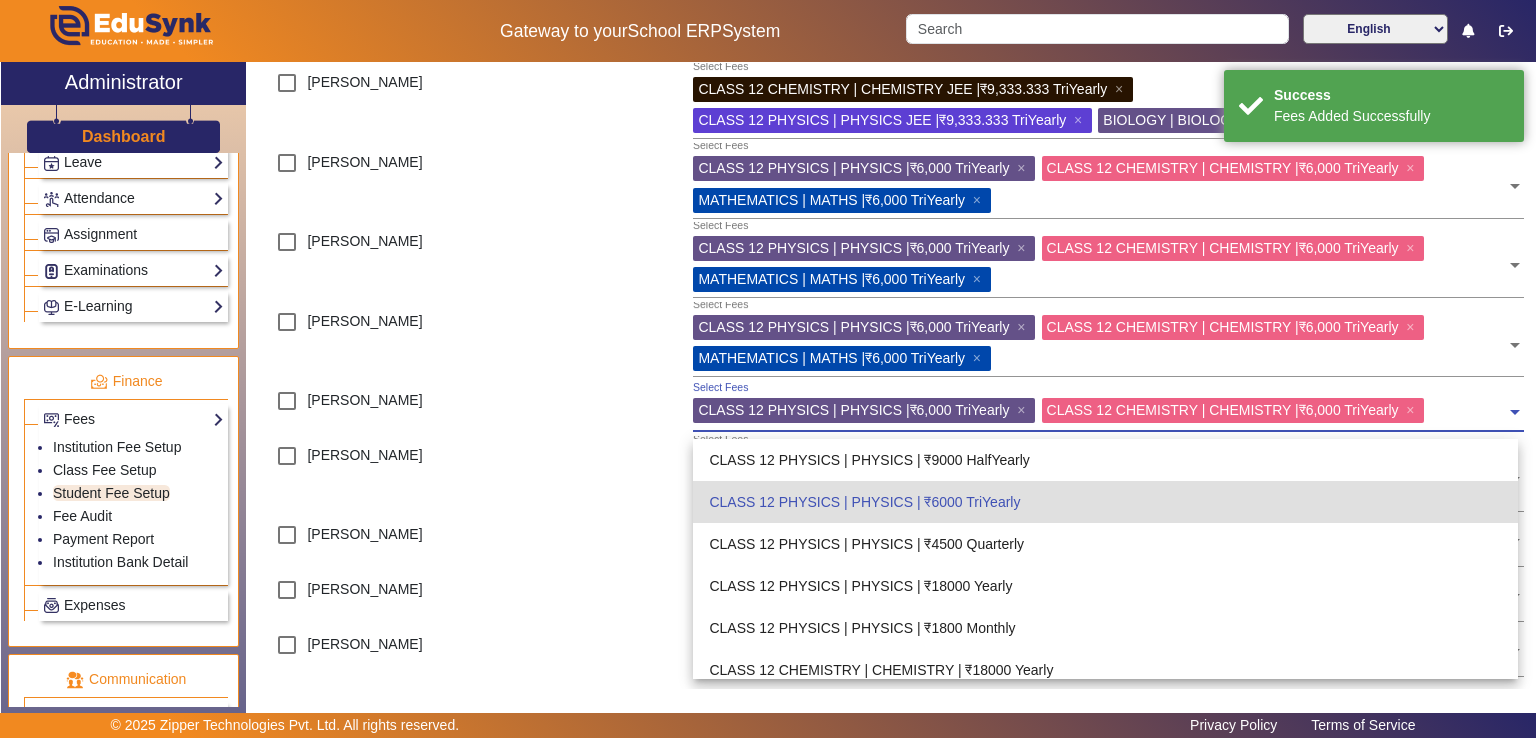 click 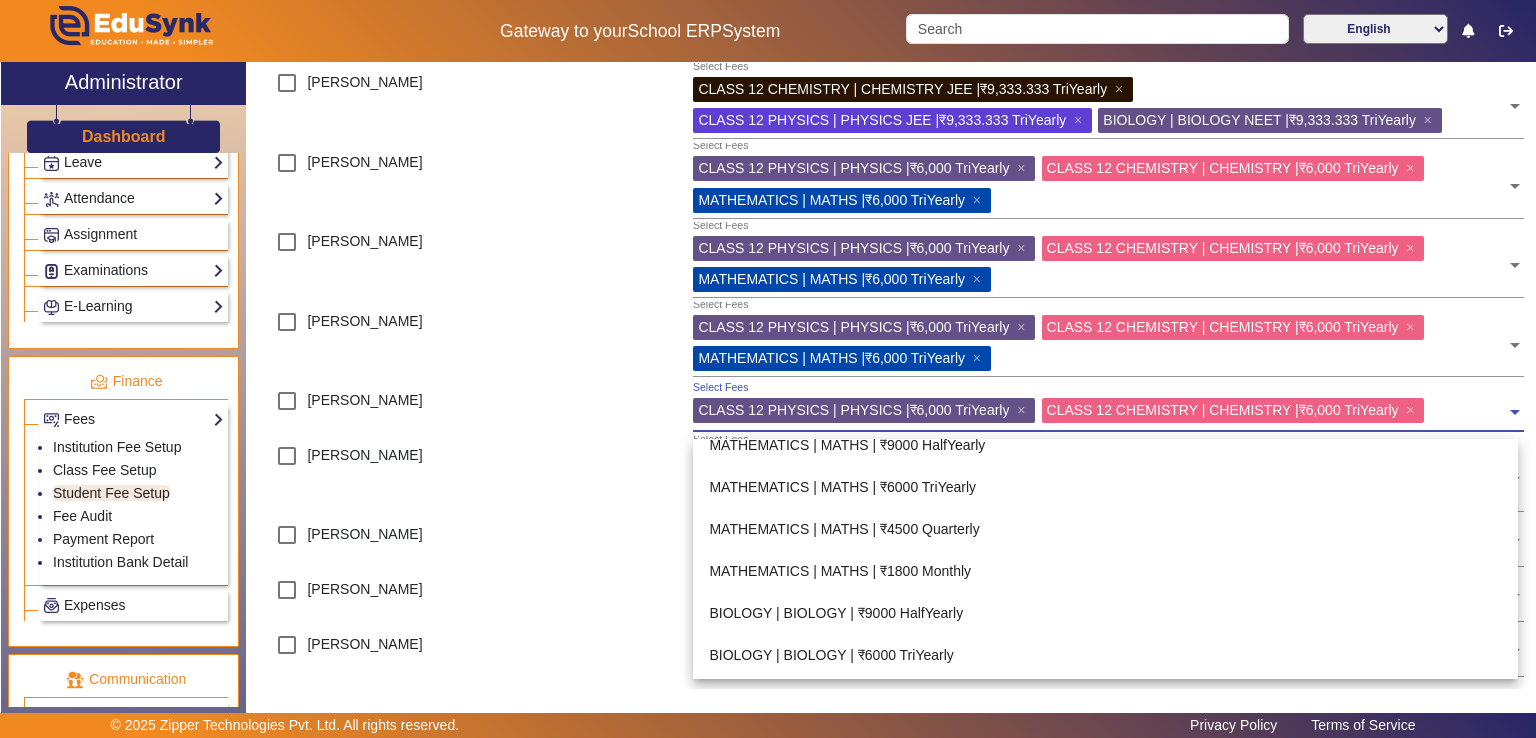 scroll, scrollTop: 483, scrollLeft: 0, axis: vertical 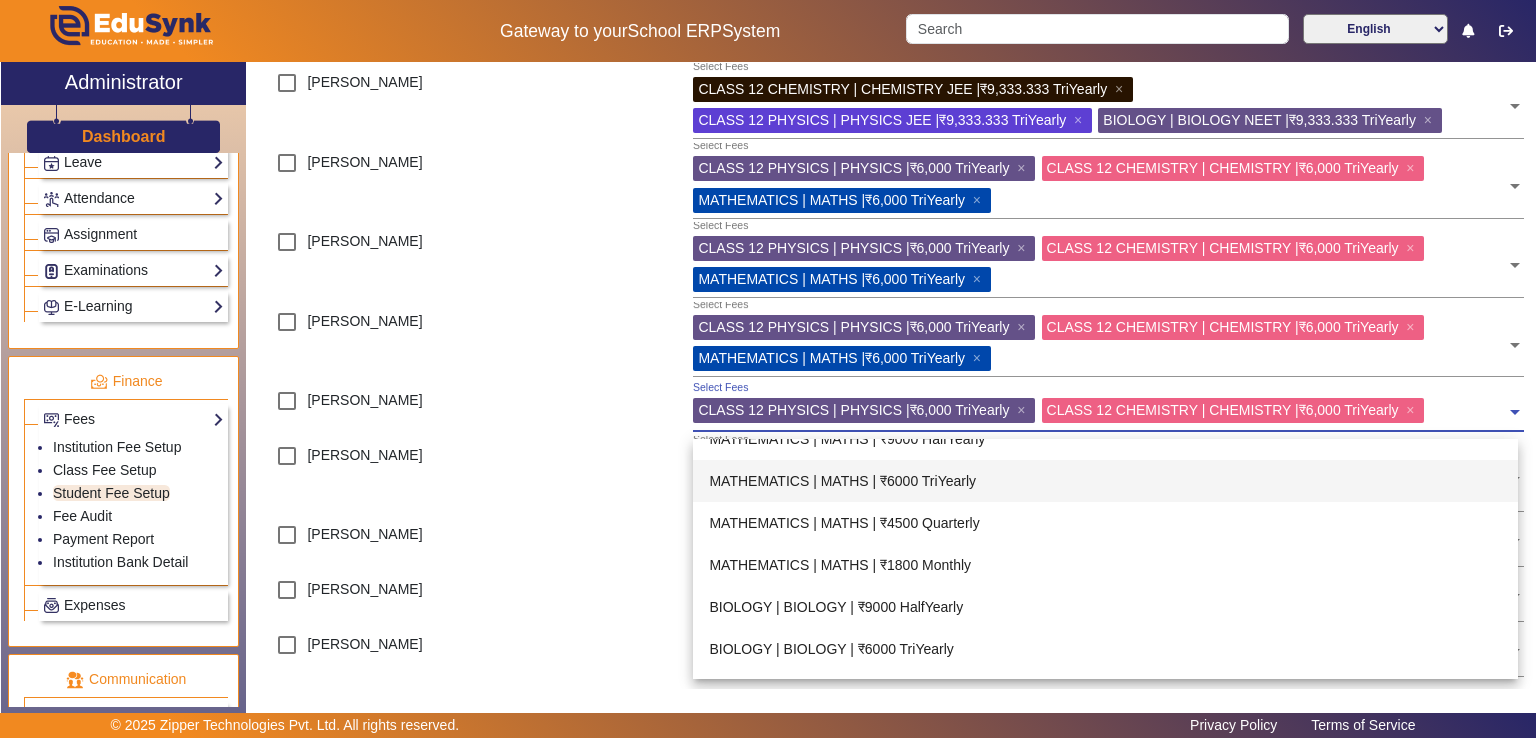 click on "MATHEMATICS | MATHS | ₹6000 TriYearly" at bounding box center (1105, 481) 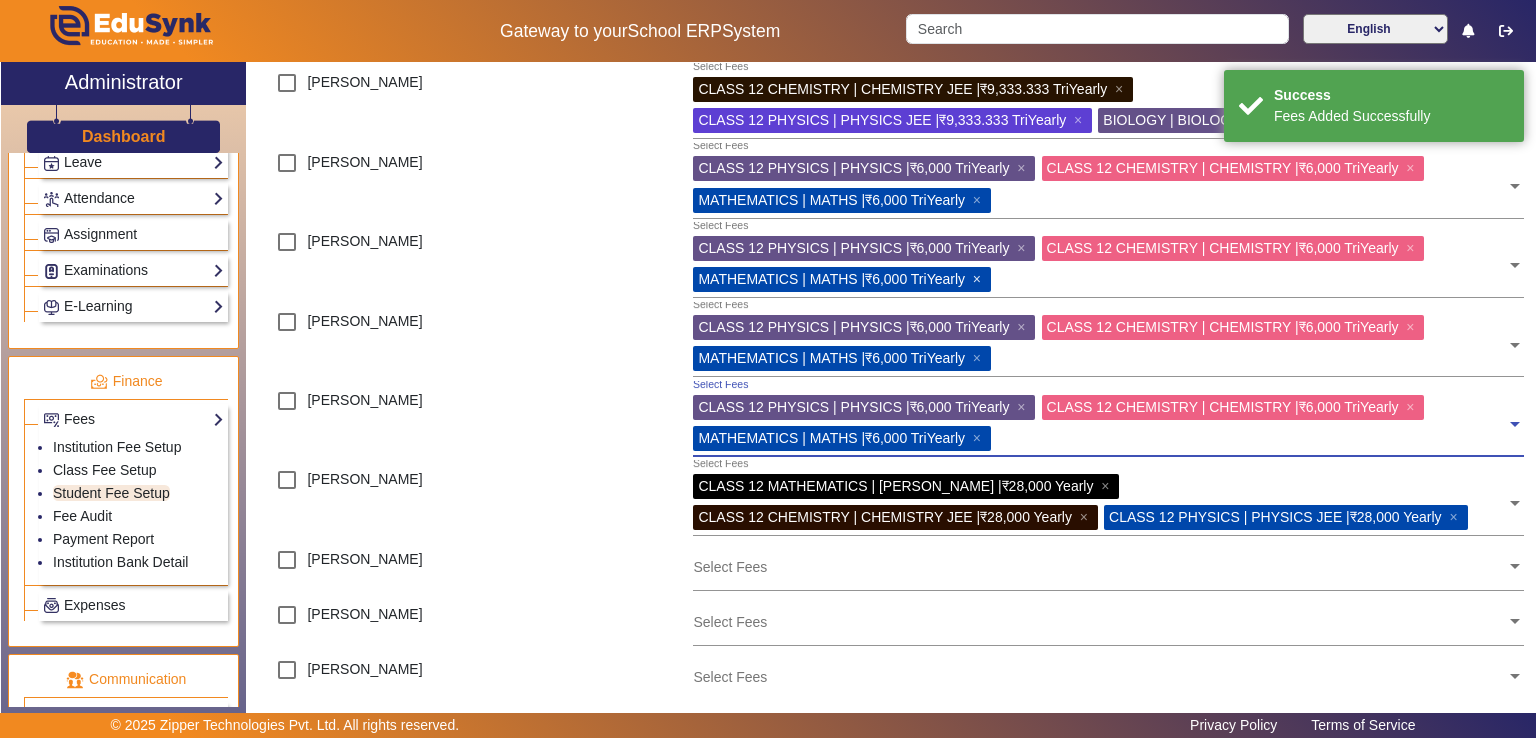 click on "×" 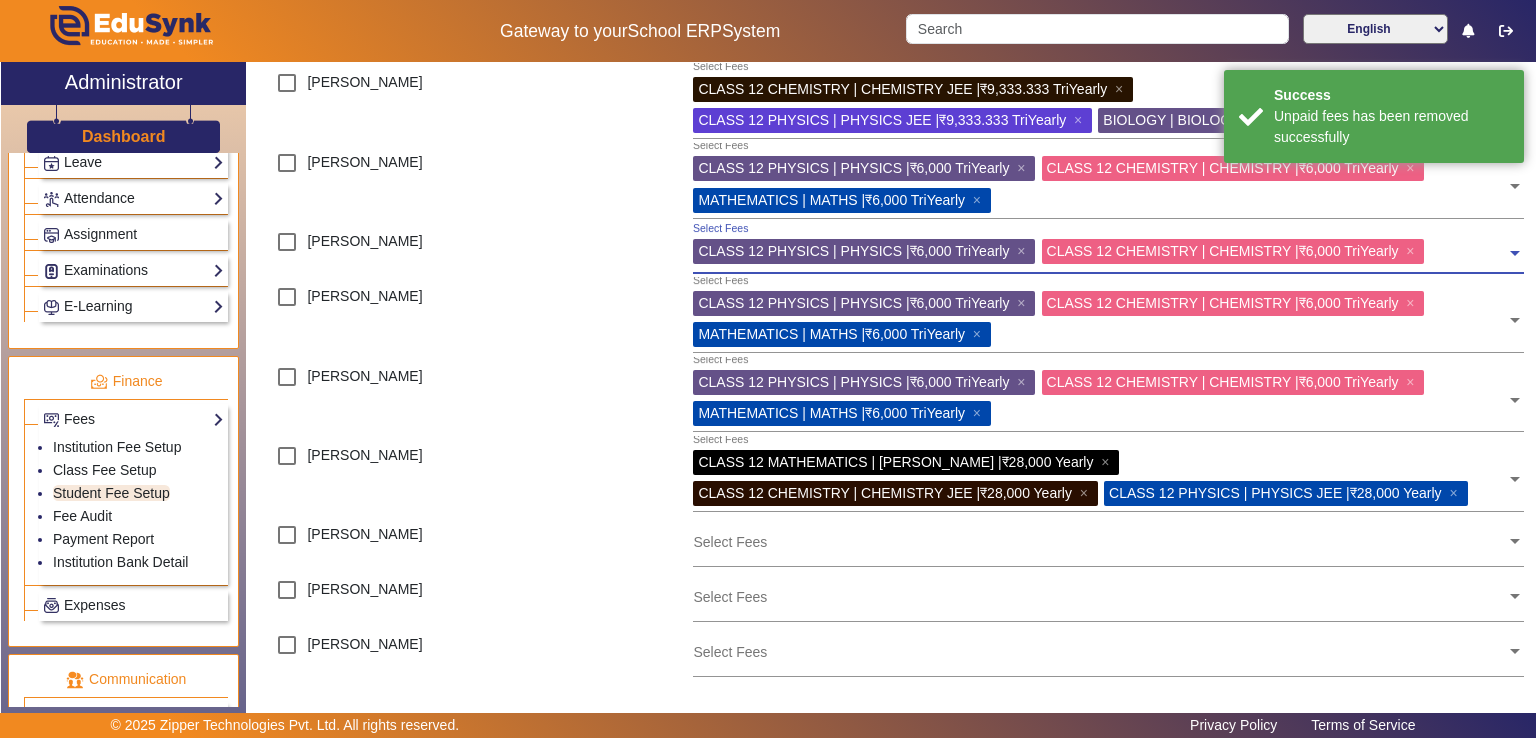 click 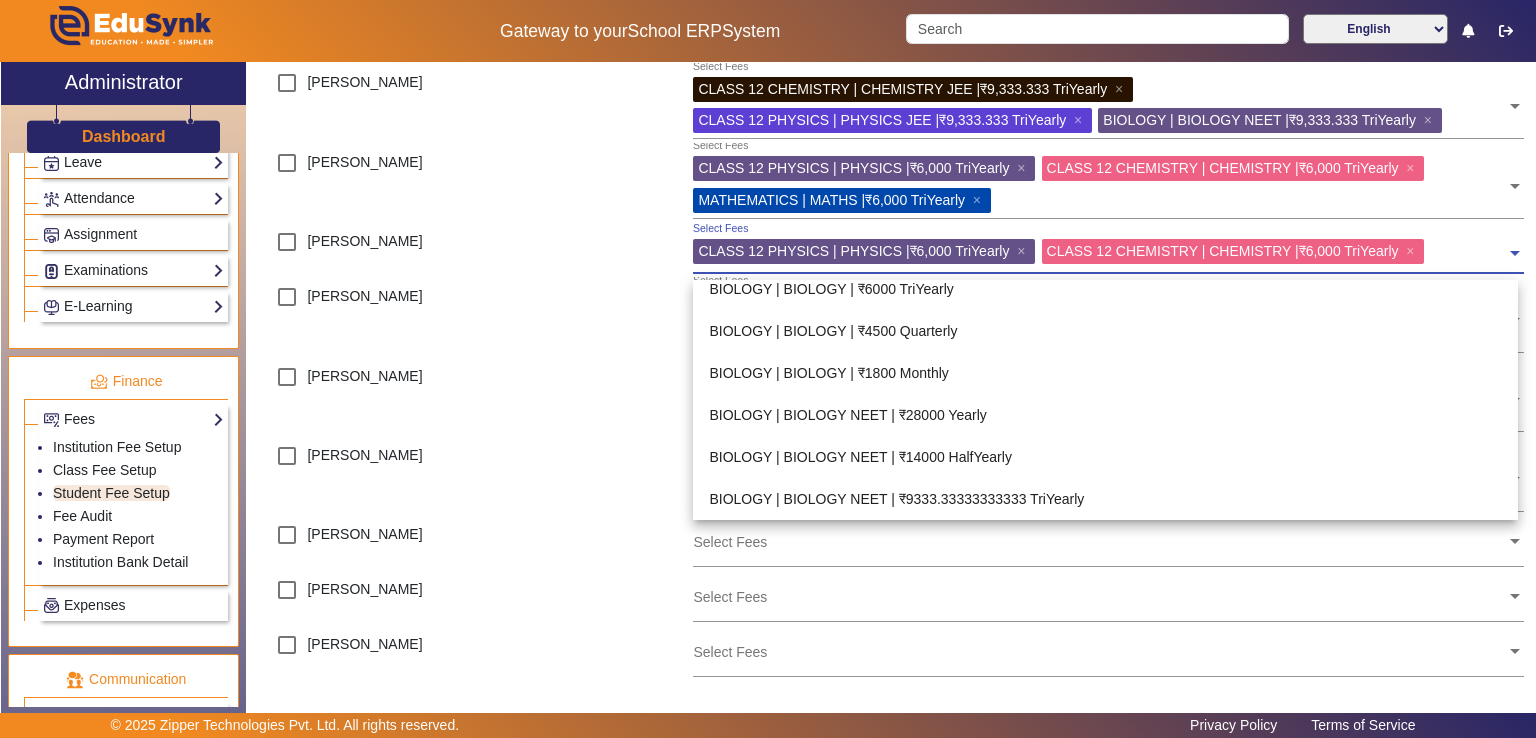 scroll, scrollTop: 656, scrollLeft: 0, axis: vertical 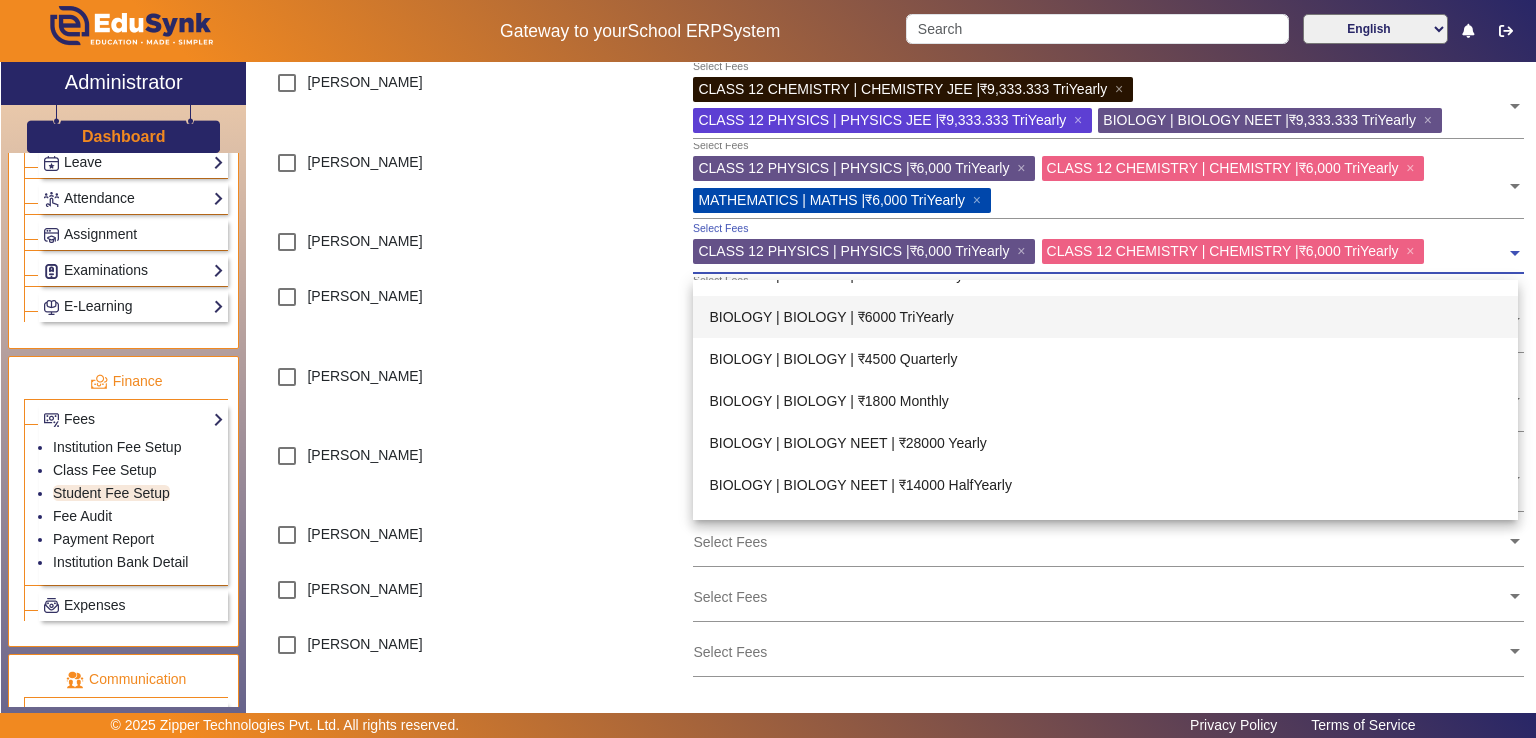 click on "BIOLOGY | BIOLOGY | ₹6000 TriYearly" at bounding box center (1105, 317) 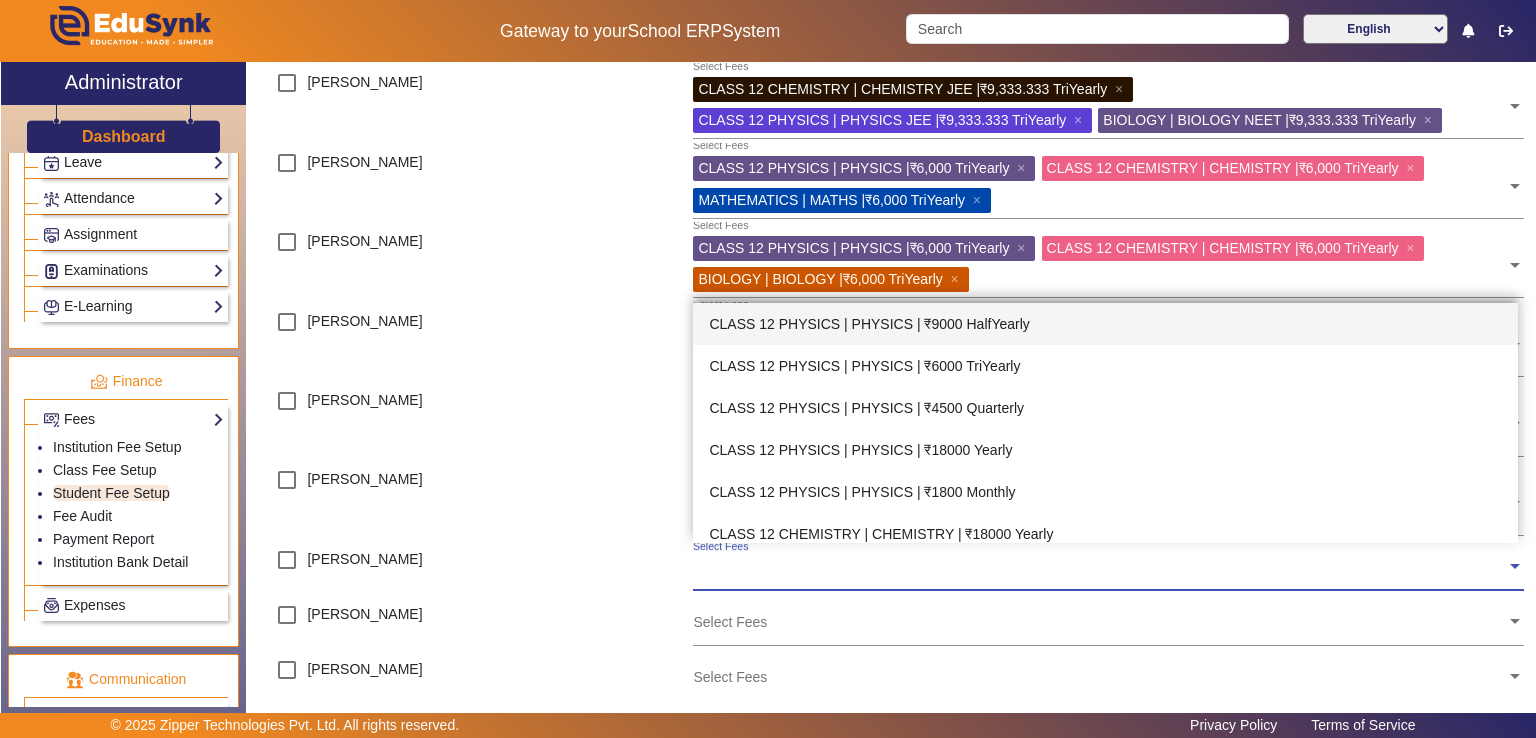 click on "Select Fees" 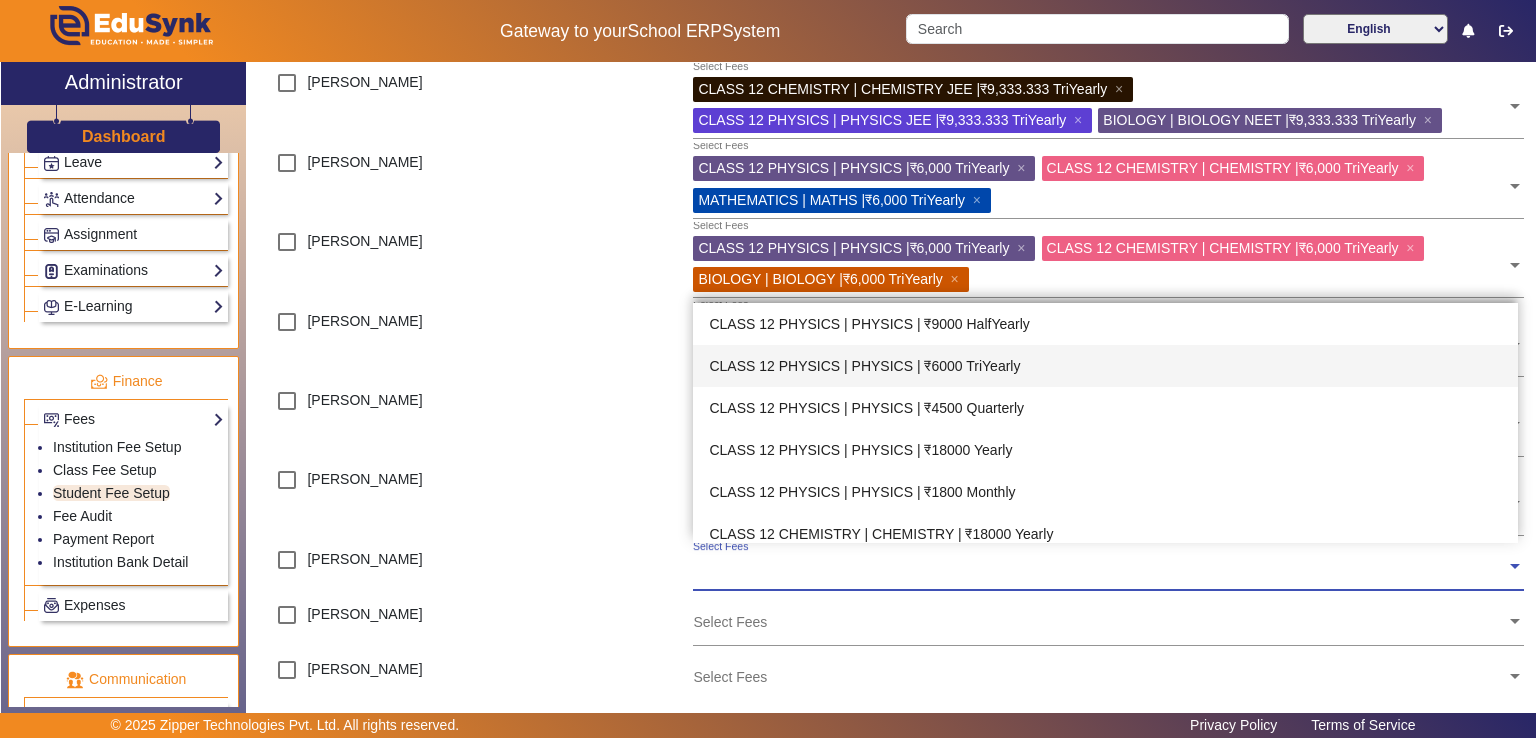 click on "CLASS 12 PHYSICS | PHYSICS | ₹6000 TriYearly" at bounding box center [1105, 366] 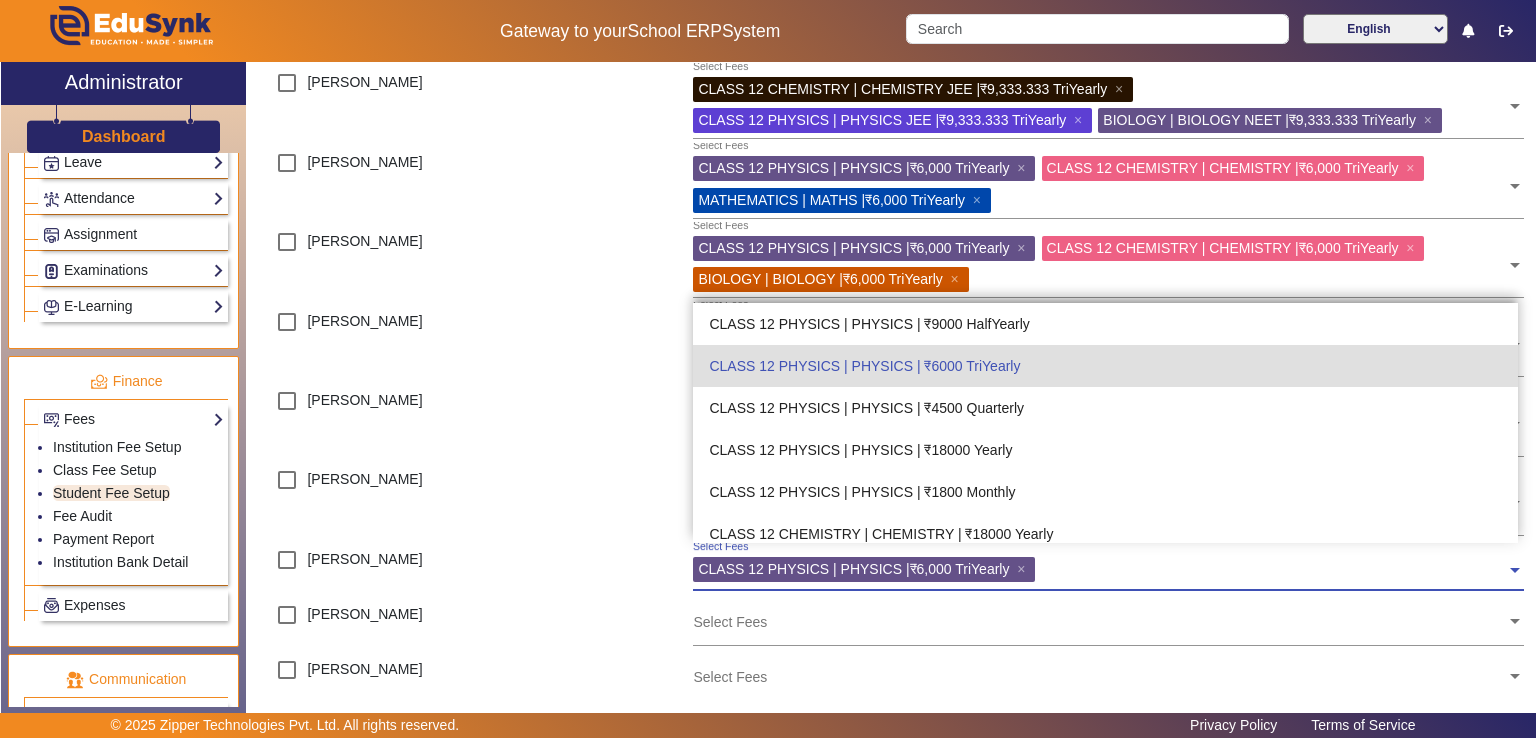click 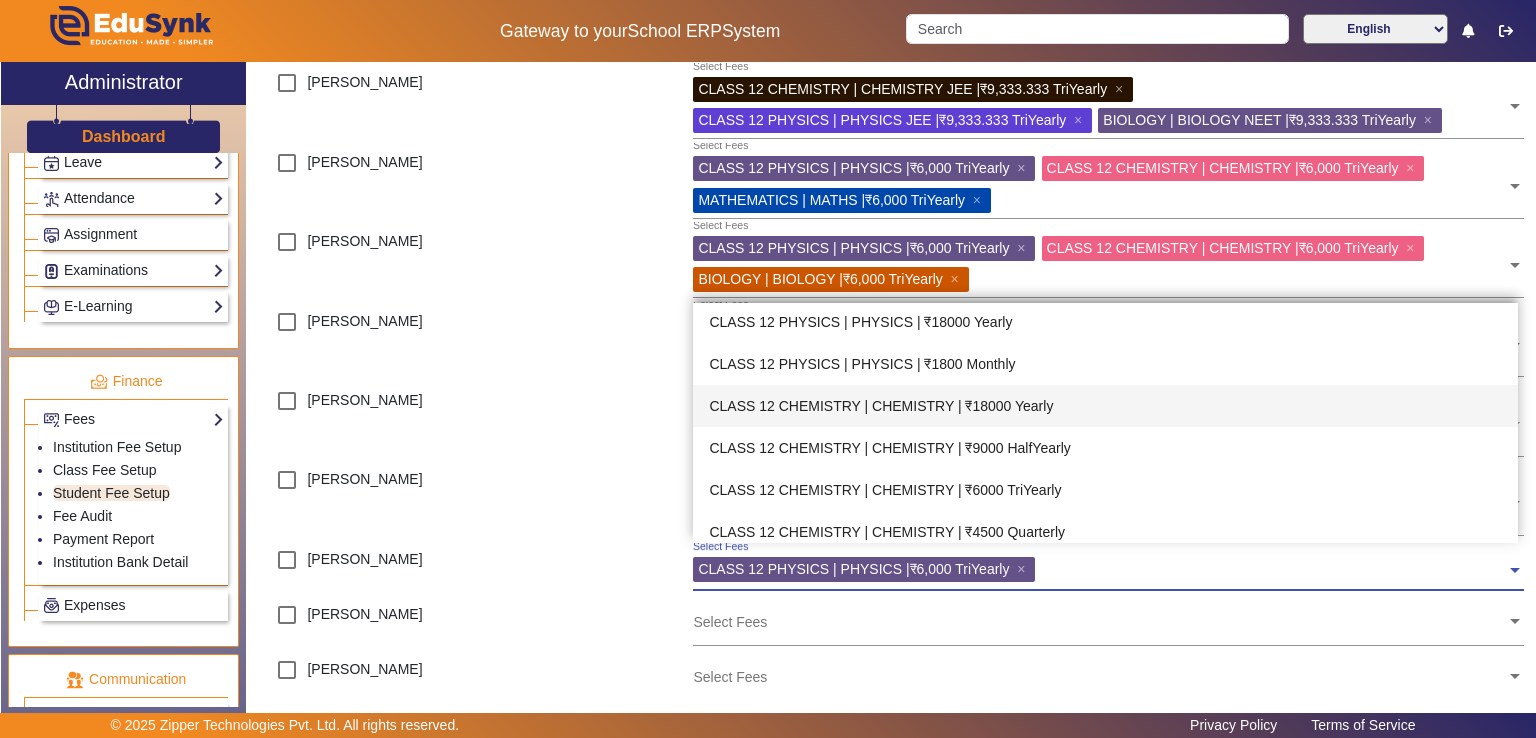 scroll, scrollTop: 160, scrollLeft: 0, axis: vertical 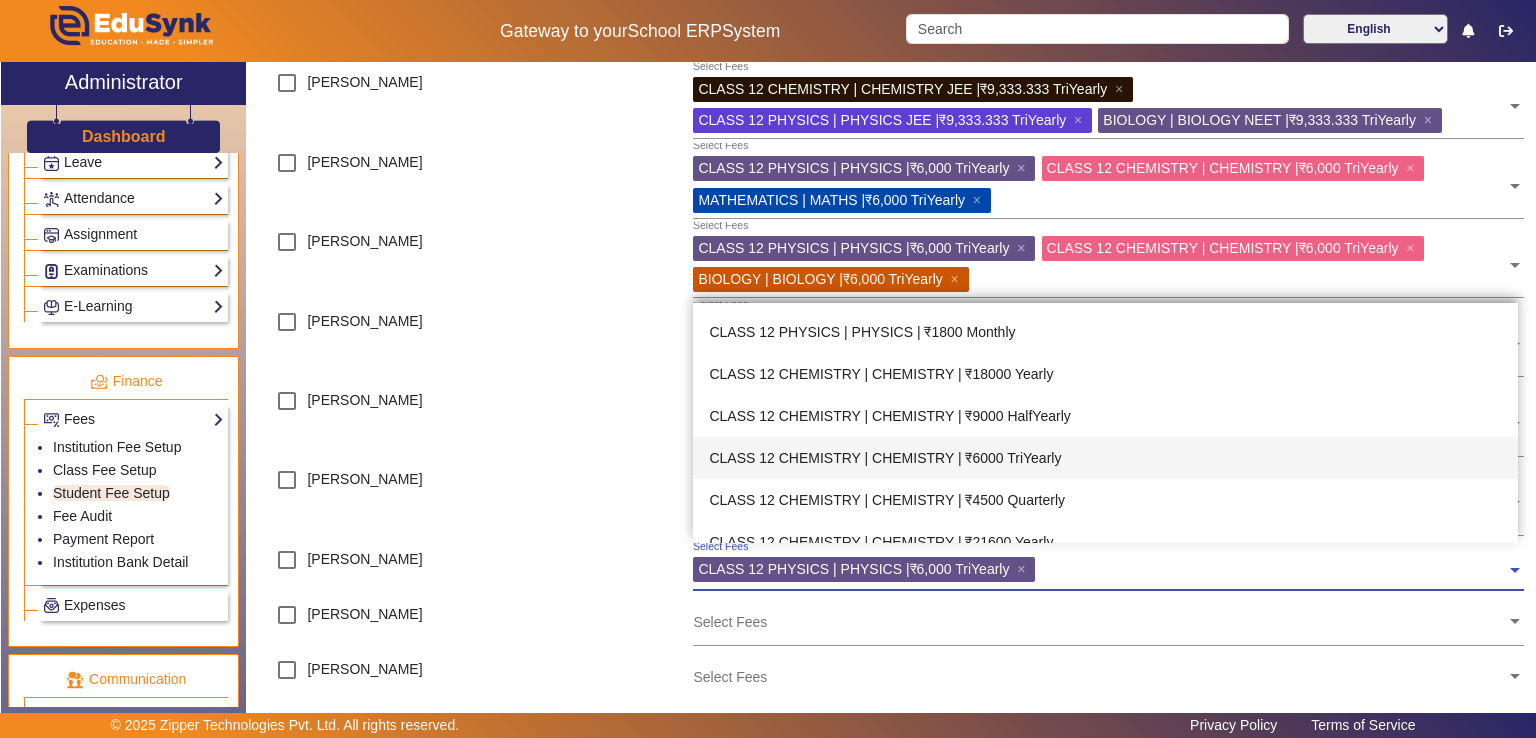 click on "CLASS 12 CHEMISTRY | CHEMISTRY | ₹6000 TriYearly" at bounding box center (1105, 458) 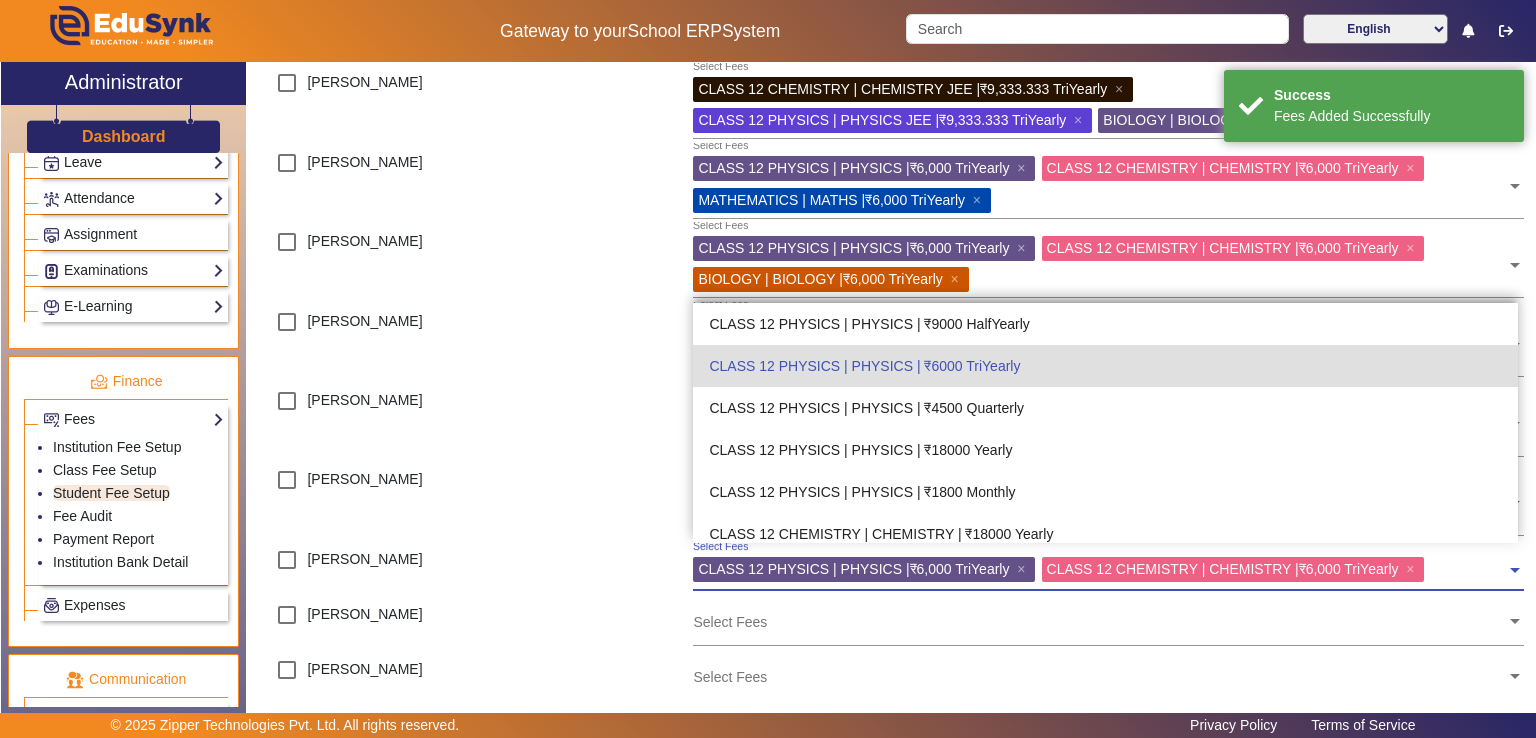 scroll, scrollTop: 294, scrollLeft: 0, axis: vertical 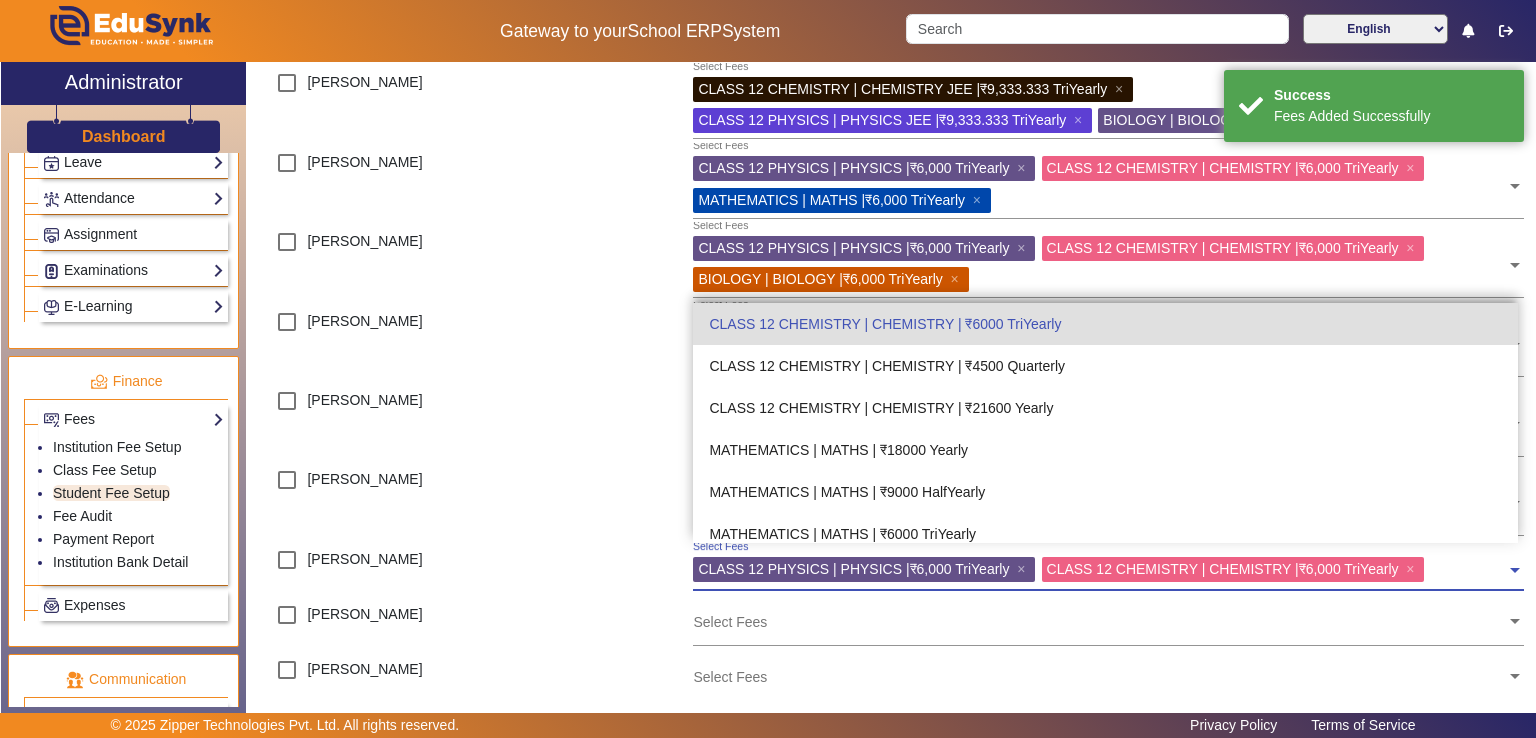 click 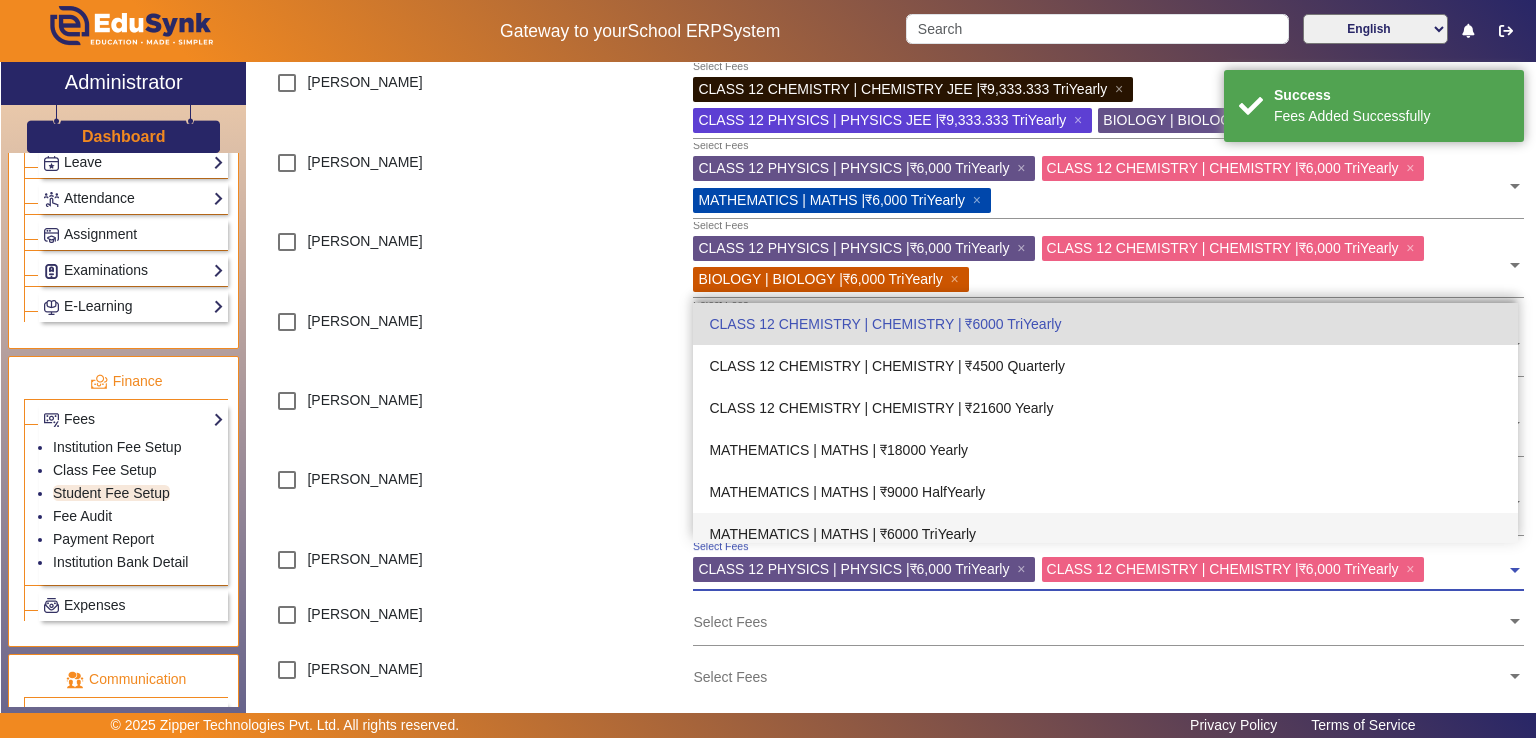 click on "MATHEMATICS | MATHS | ₹6000 TriYearly" at bounding box center [1105, 534] 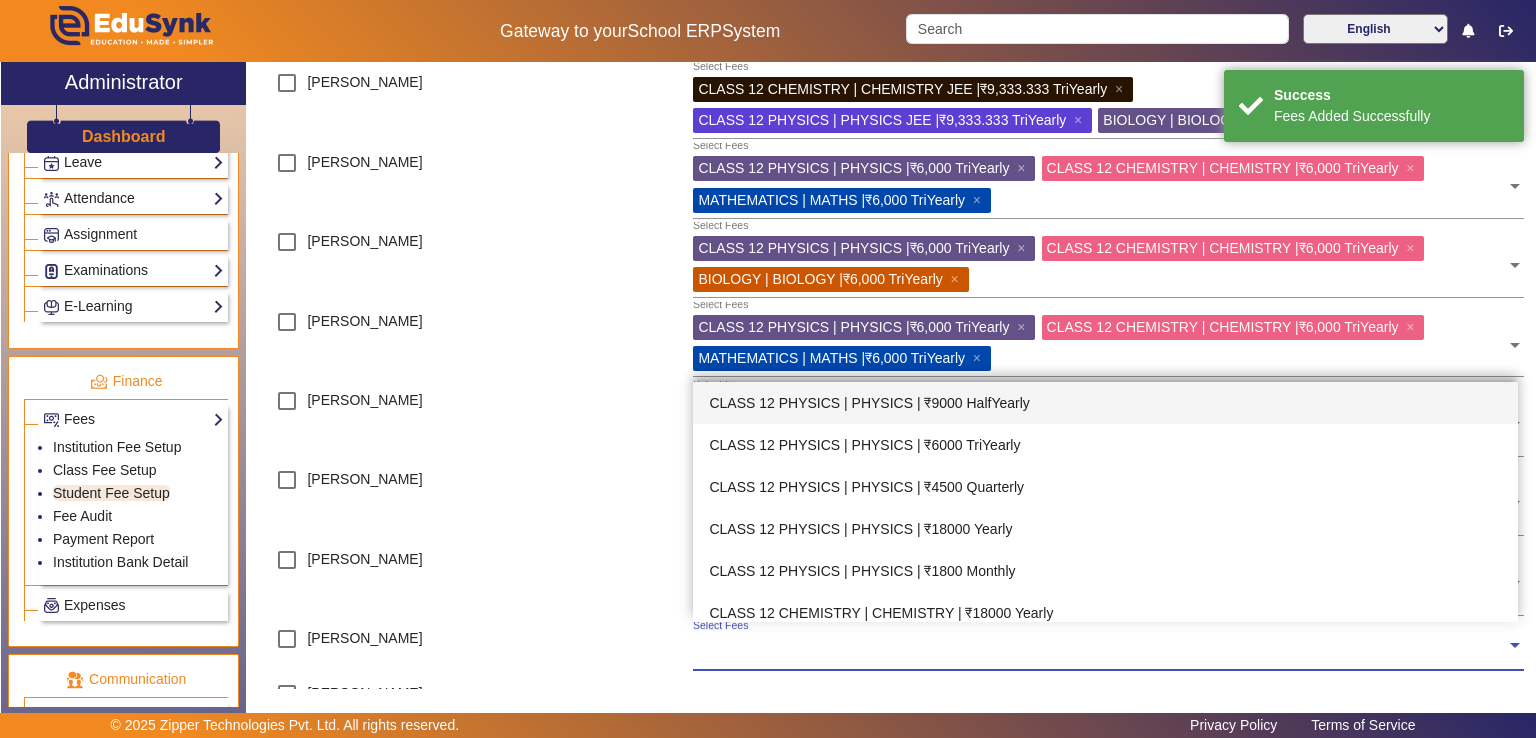 click on "Select Fees" 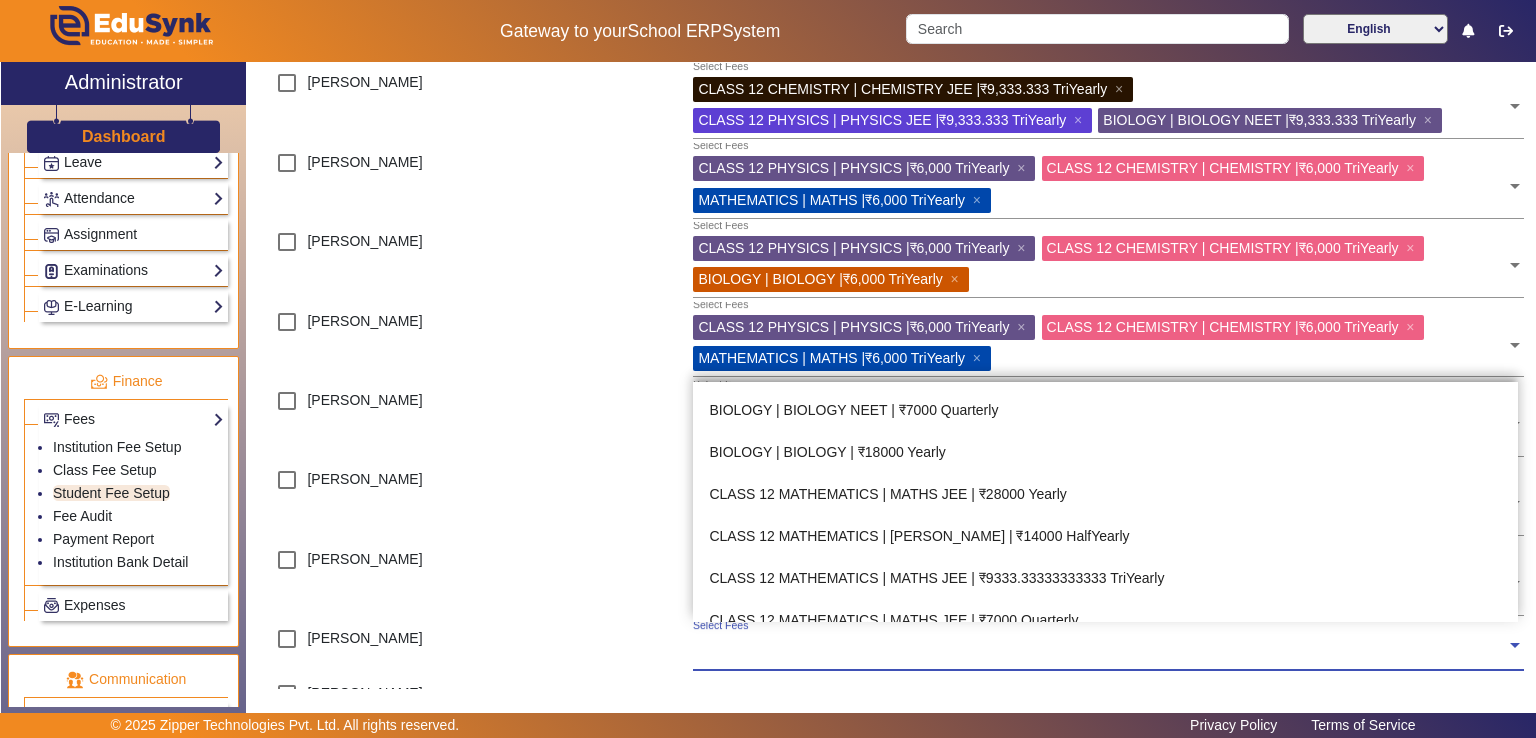 scroll, scrollTop: 928, scrollLeft: 0, axis: vertical 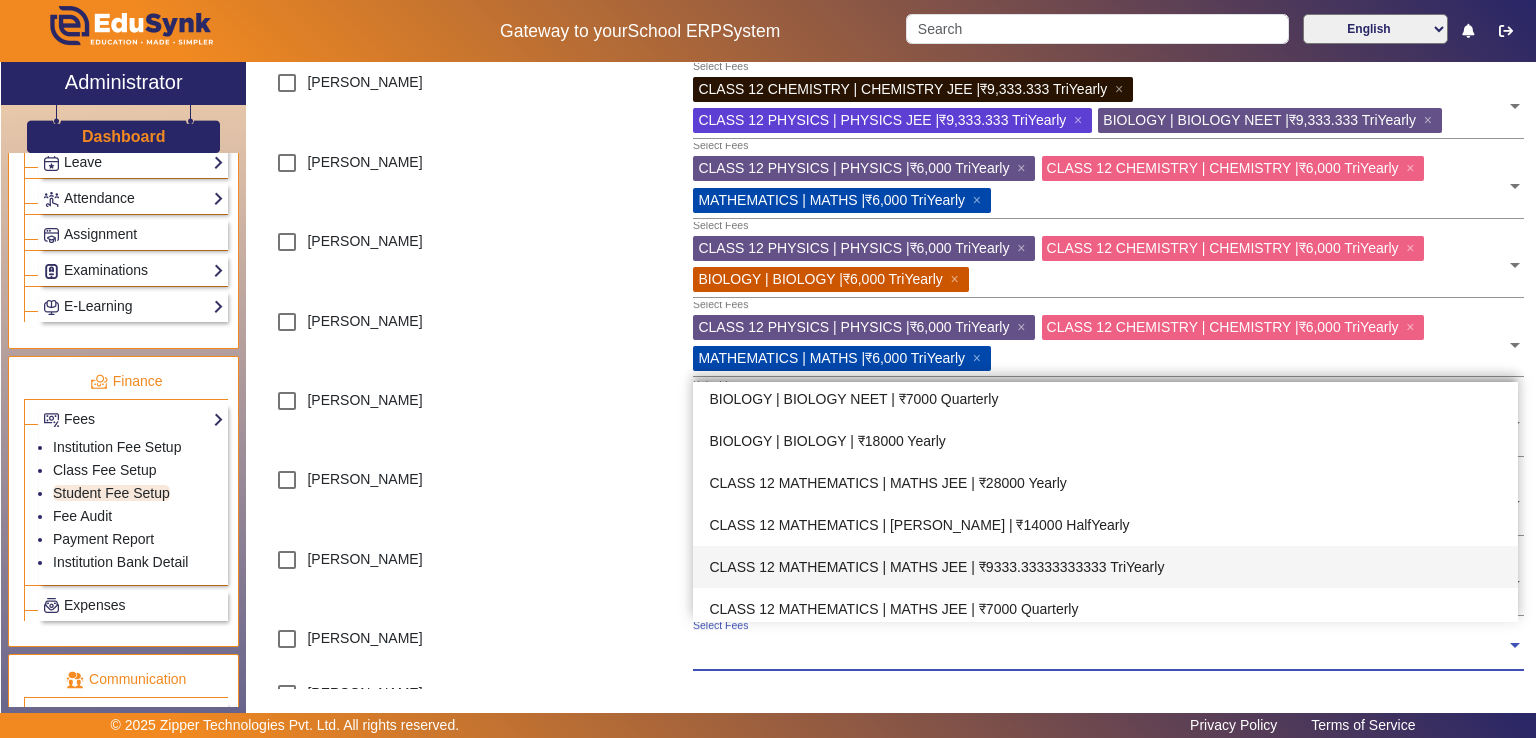 click on "CLASS 12 MATHEMATICS | MATHS JEE | ₹9333.33333333333 TriYearly" at bounding box center (1105, 567) 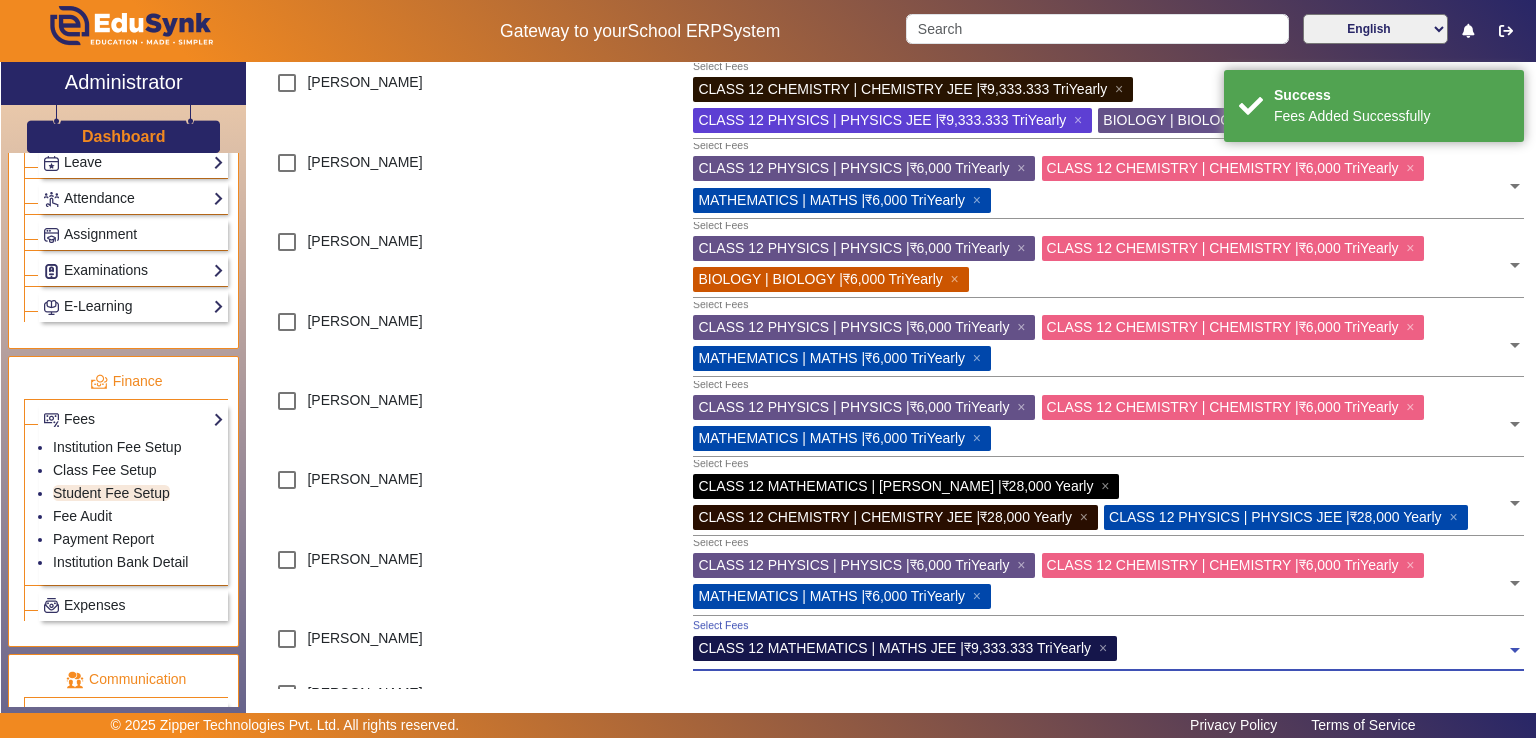 click 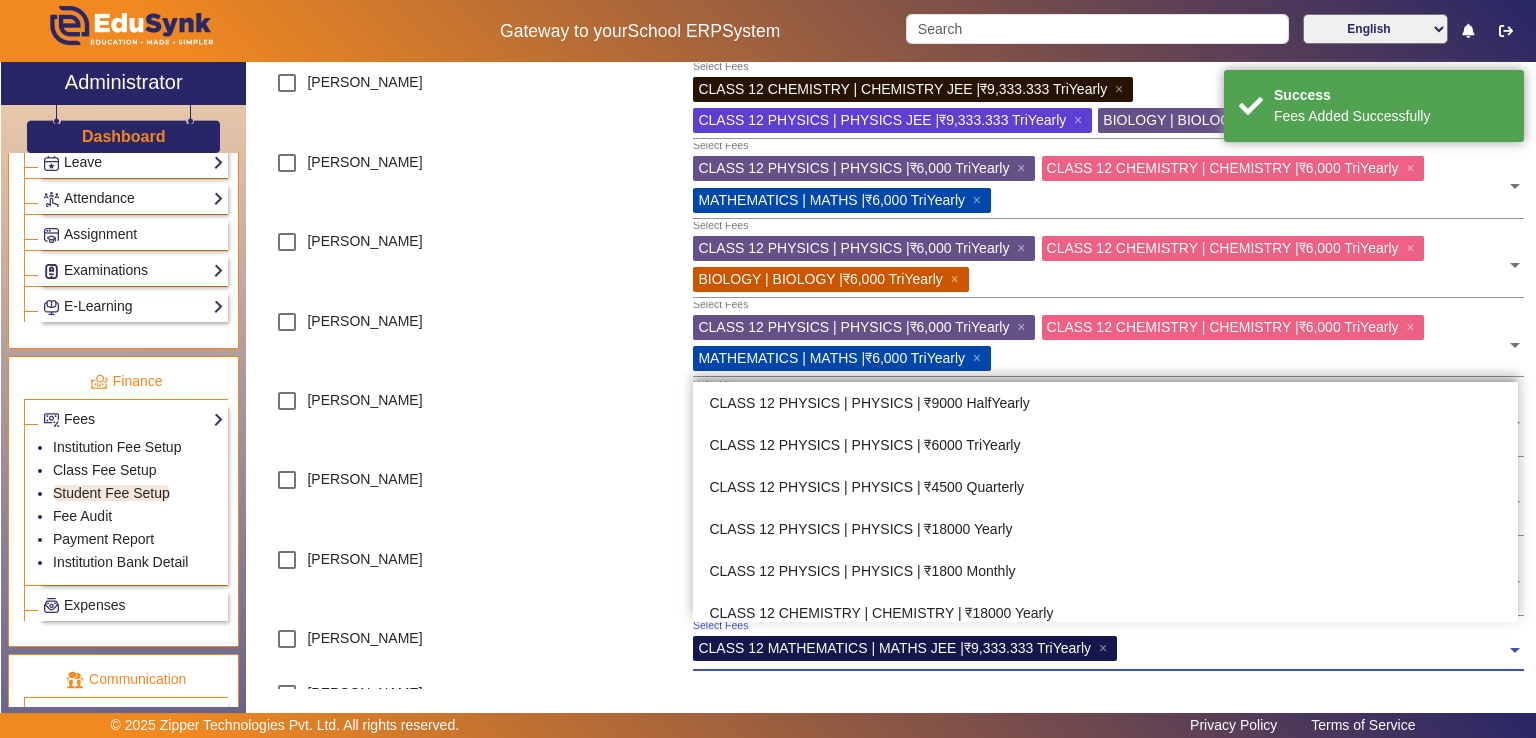 scroll, scrollTop: 1092, scrollLeft: 0, axis: vertical 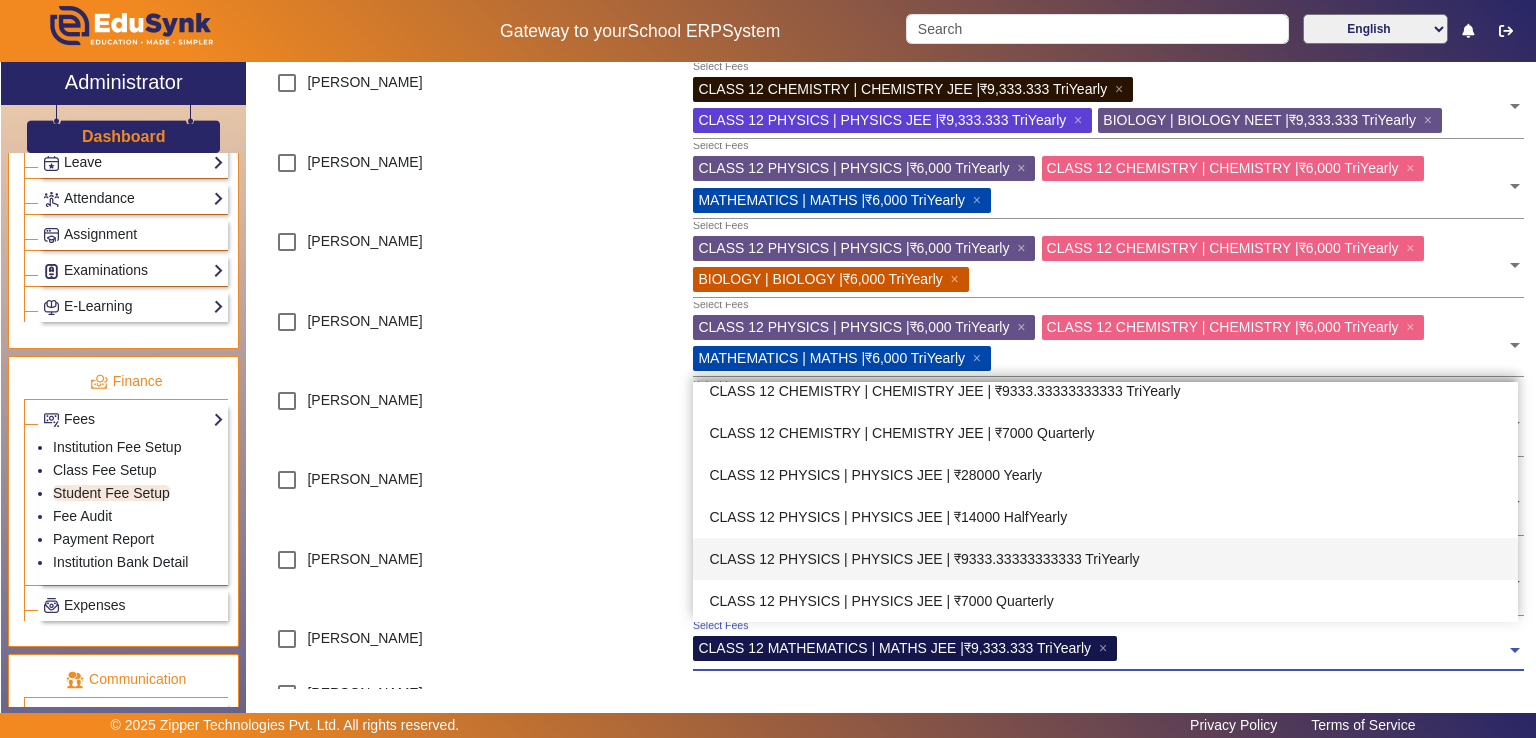 click on "CLASS 12 PHYSICS | PHYSICS JEE | ₹9333.33333333333 TriYearly" at bounding box center (1105, 559) 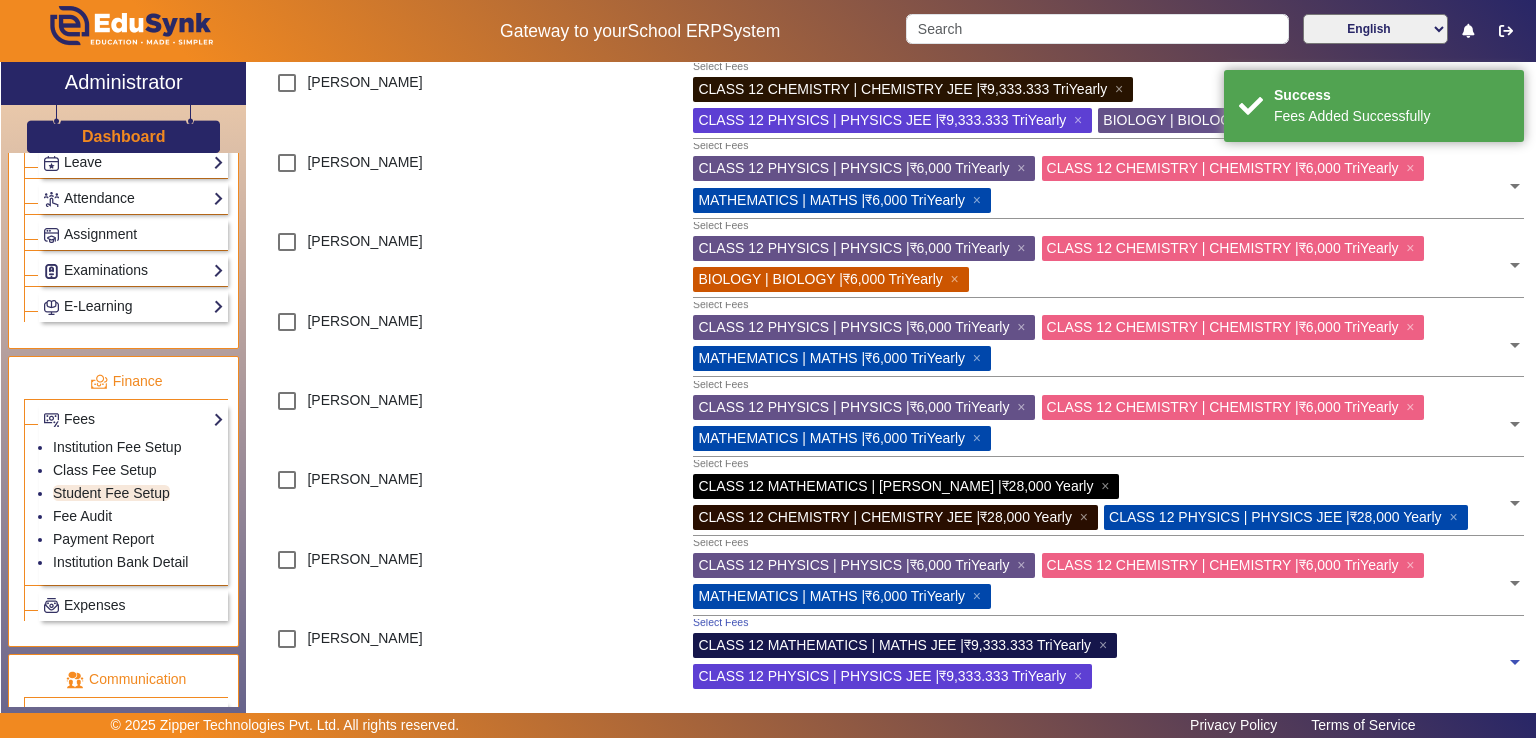click 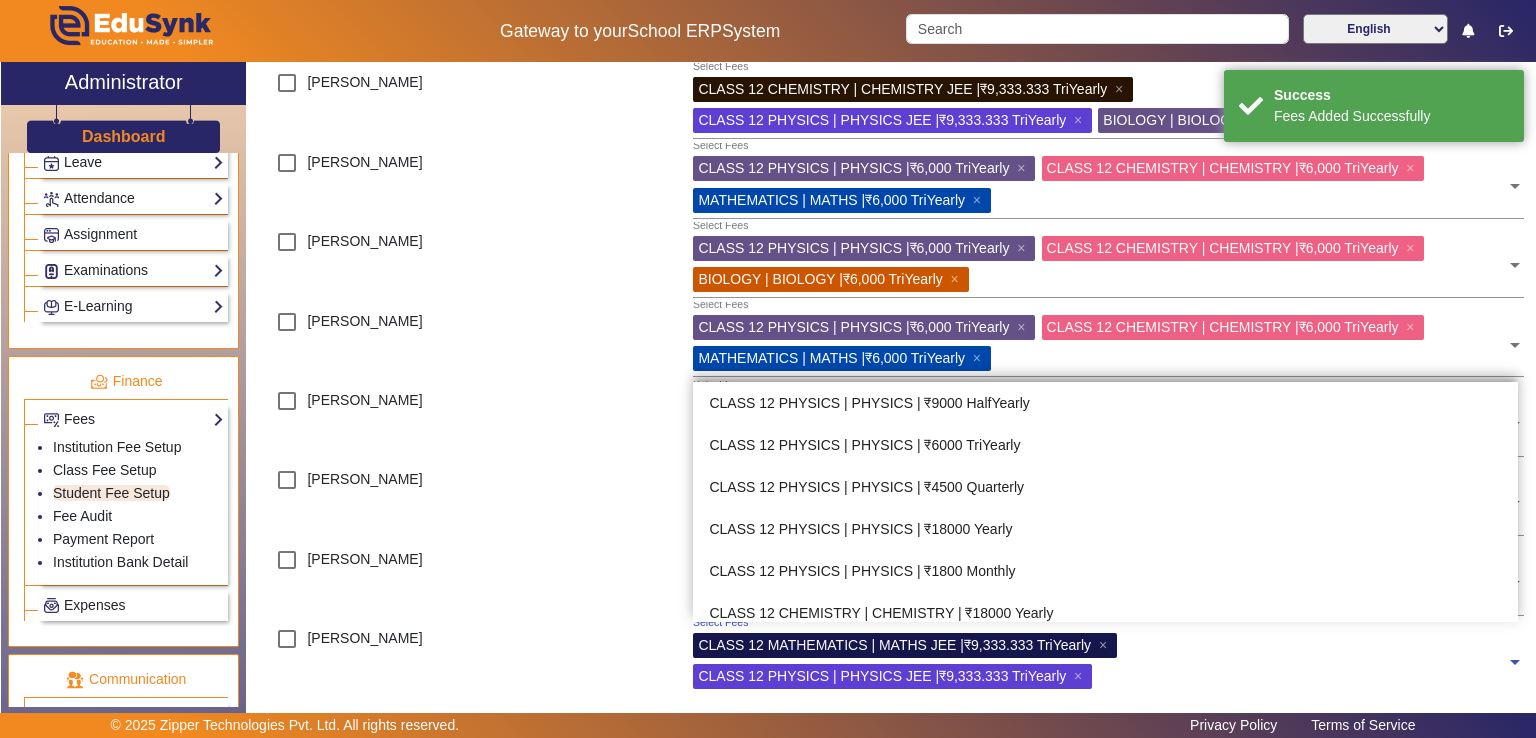 scroll, scrollTop: 1272, scrollLeft: 0, axis: vertical 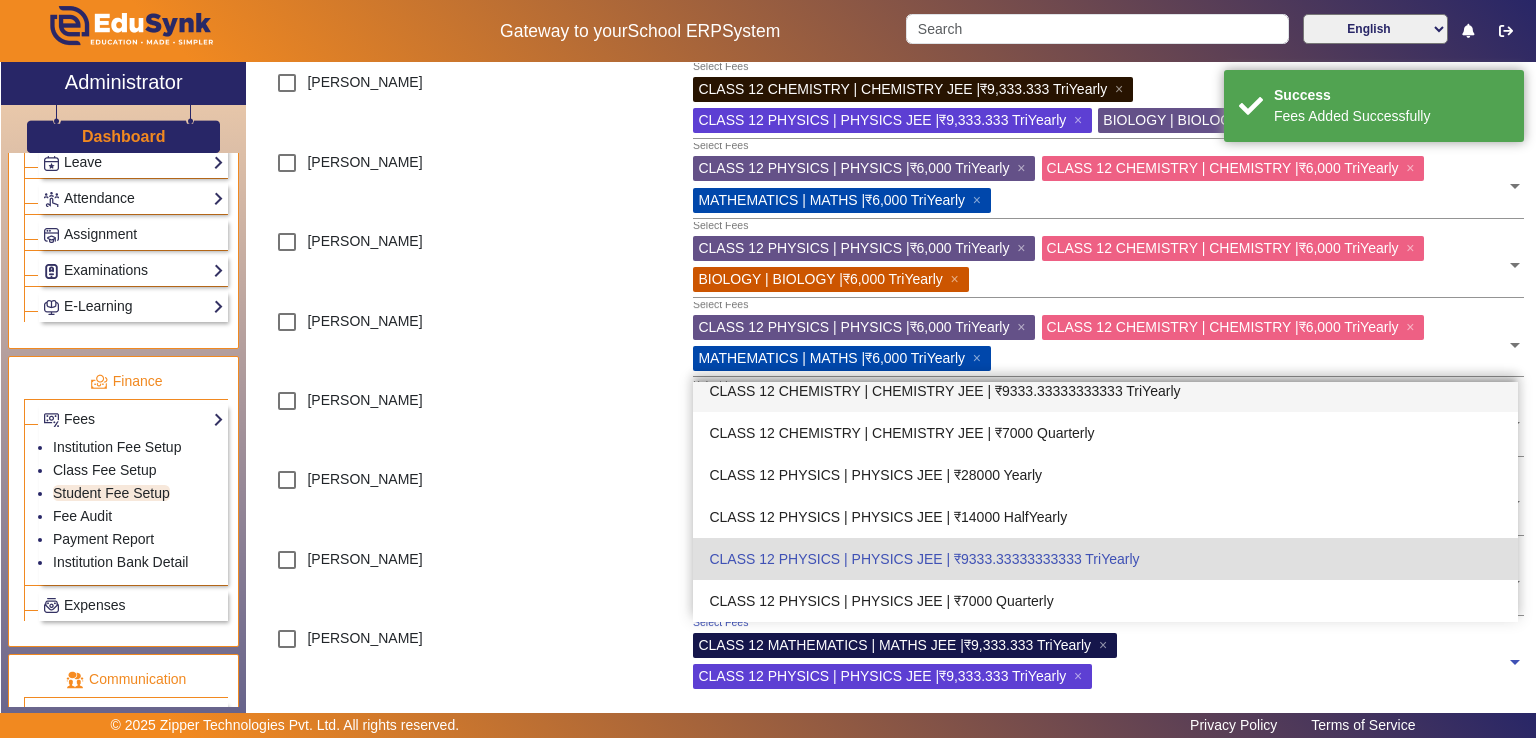 click on "CLASS 12 CHEMISTRY | CHEMISTRY JEE | ₹9333.33333333333 TriYearly" at bounding box center [1105, 391] 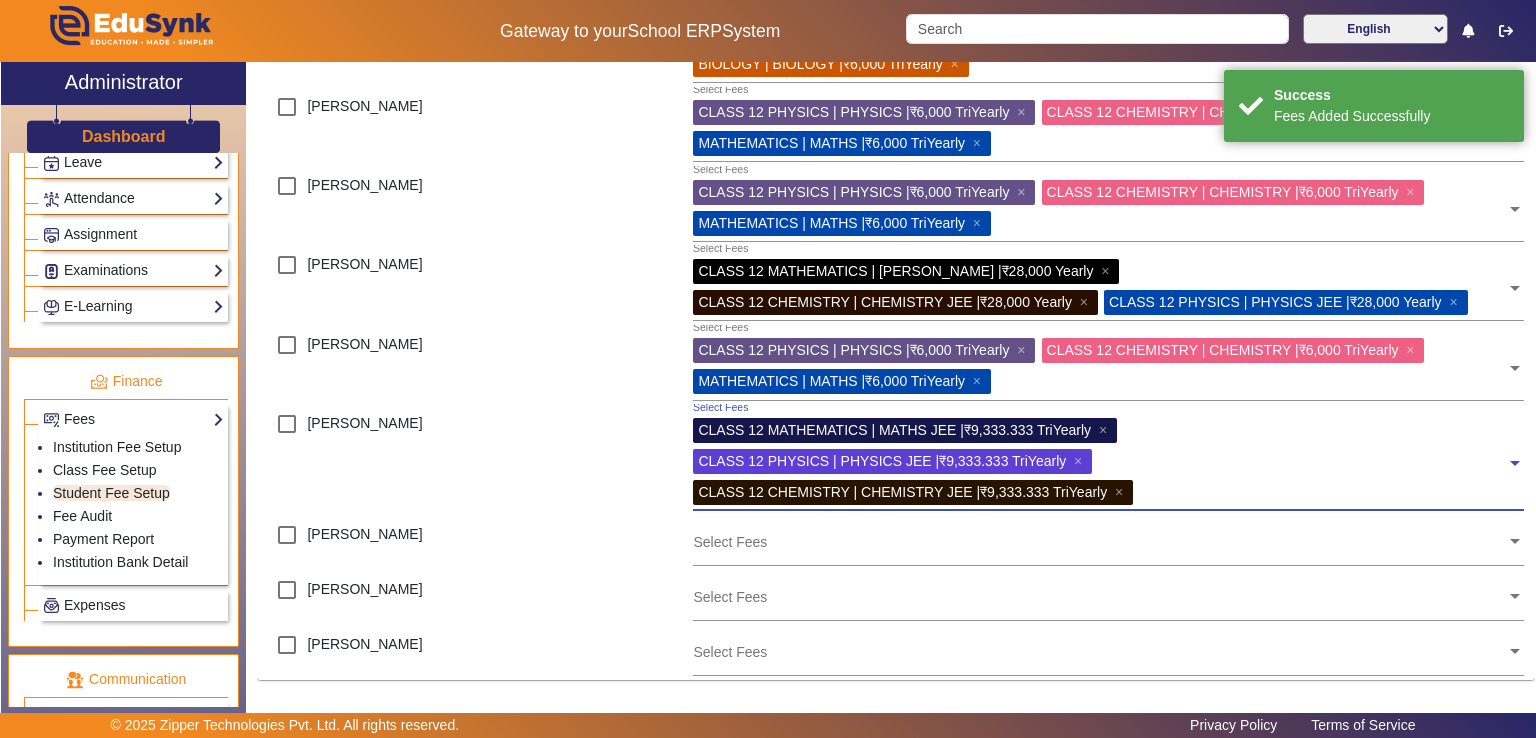 scroll, scrollTop: 1382, scrollLeft: 0, axis: vertical 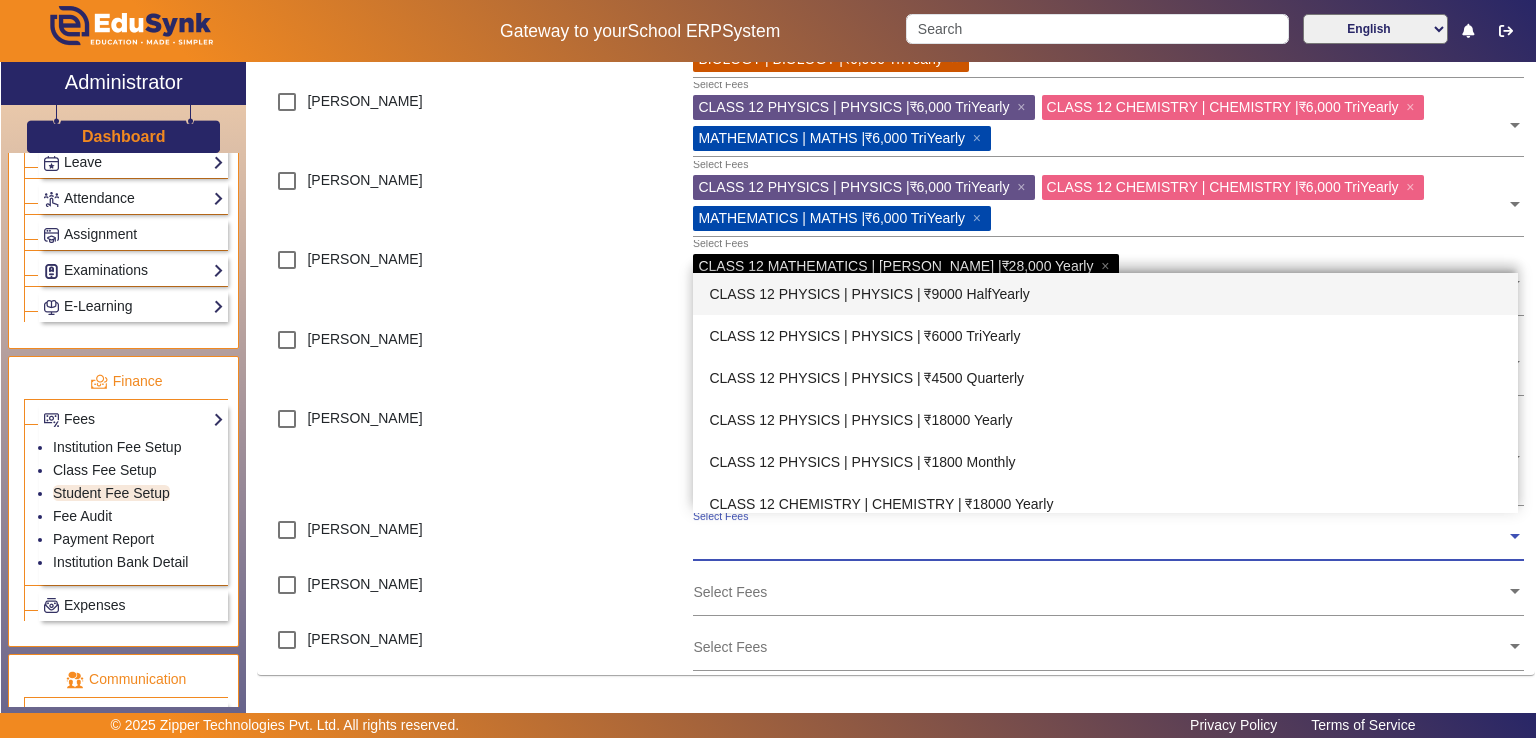 click on "Select Fees" 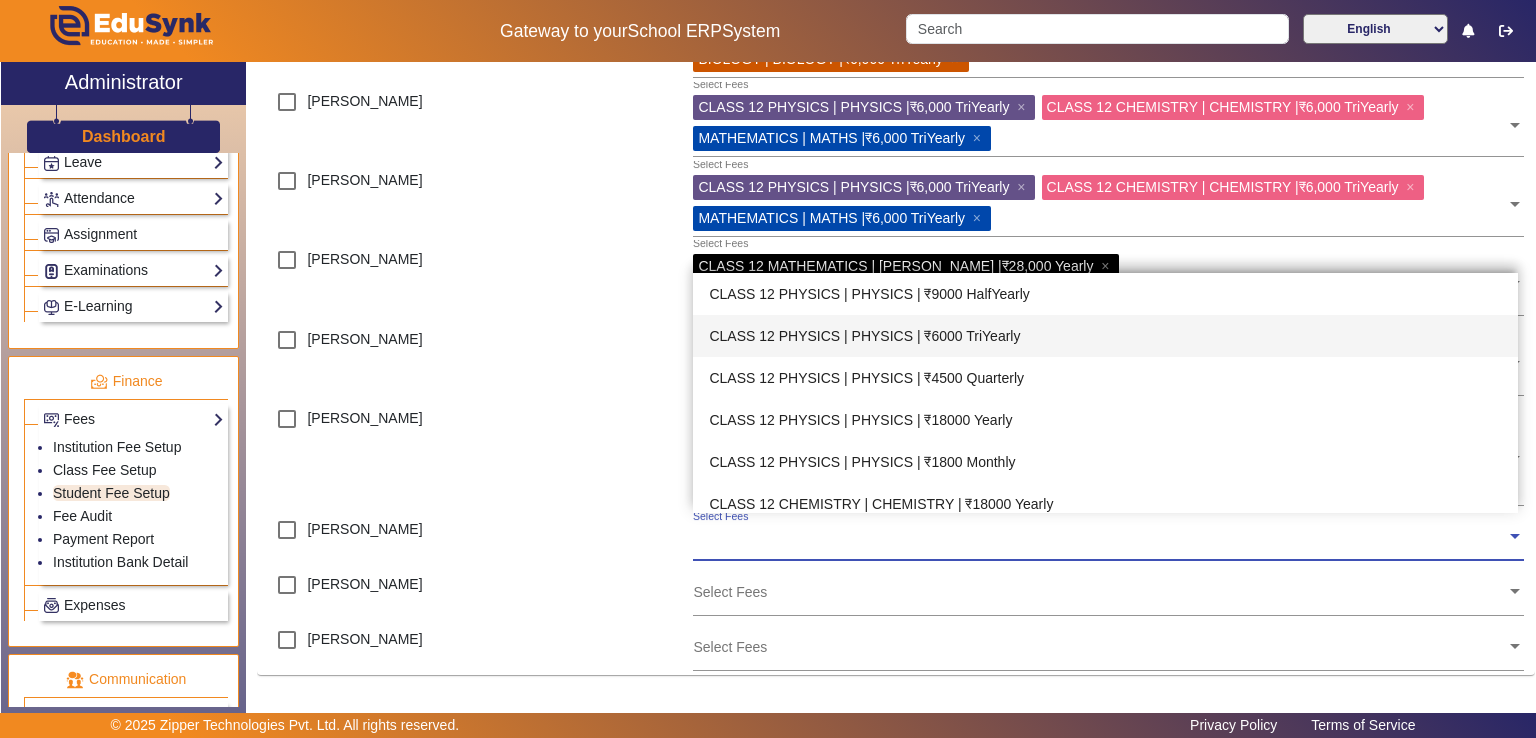 click on "CLASS 12 PHYSICS | PHYSICS | ₹6000 TriYearly" at bounding box center (1105, 336) 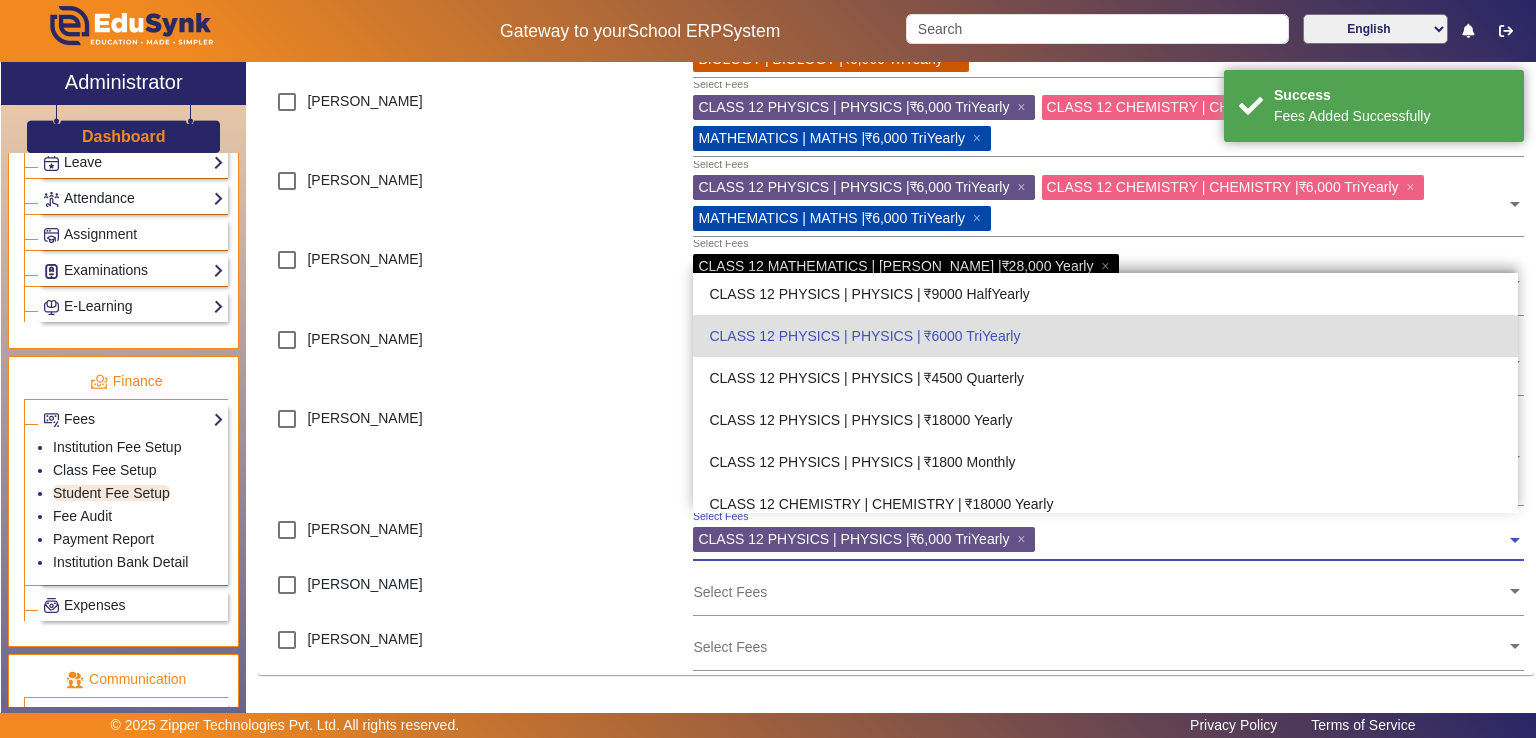 click 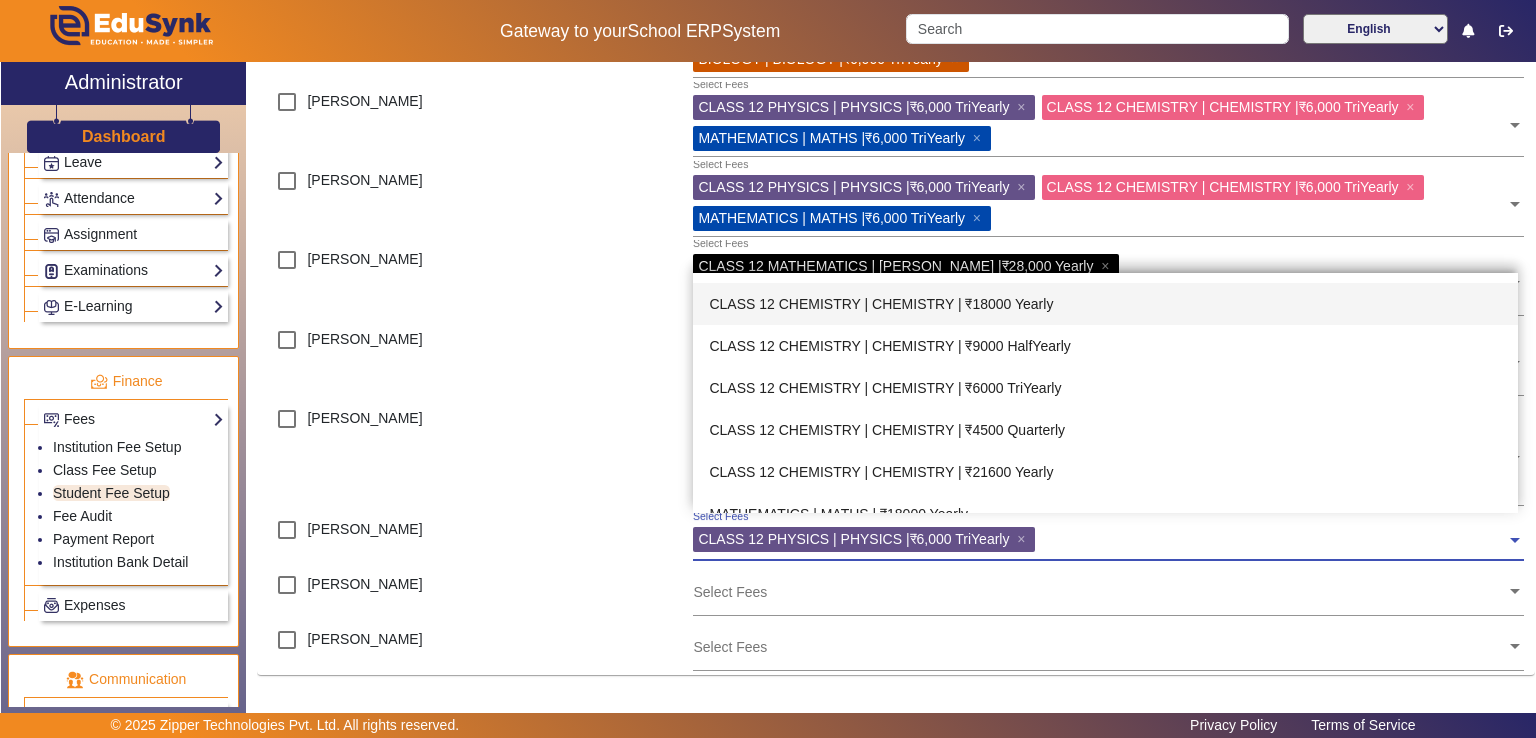 scroll, scrollTop: 240, scrollLeft: 0, axis: vertical 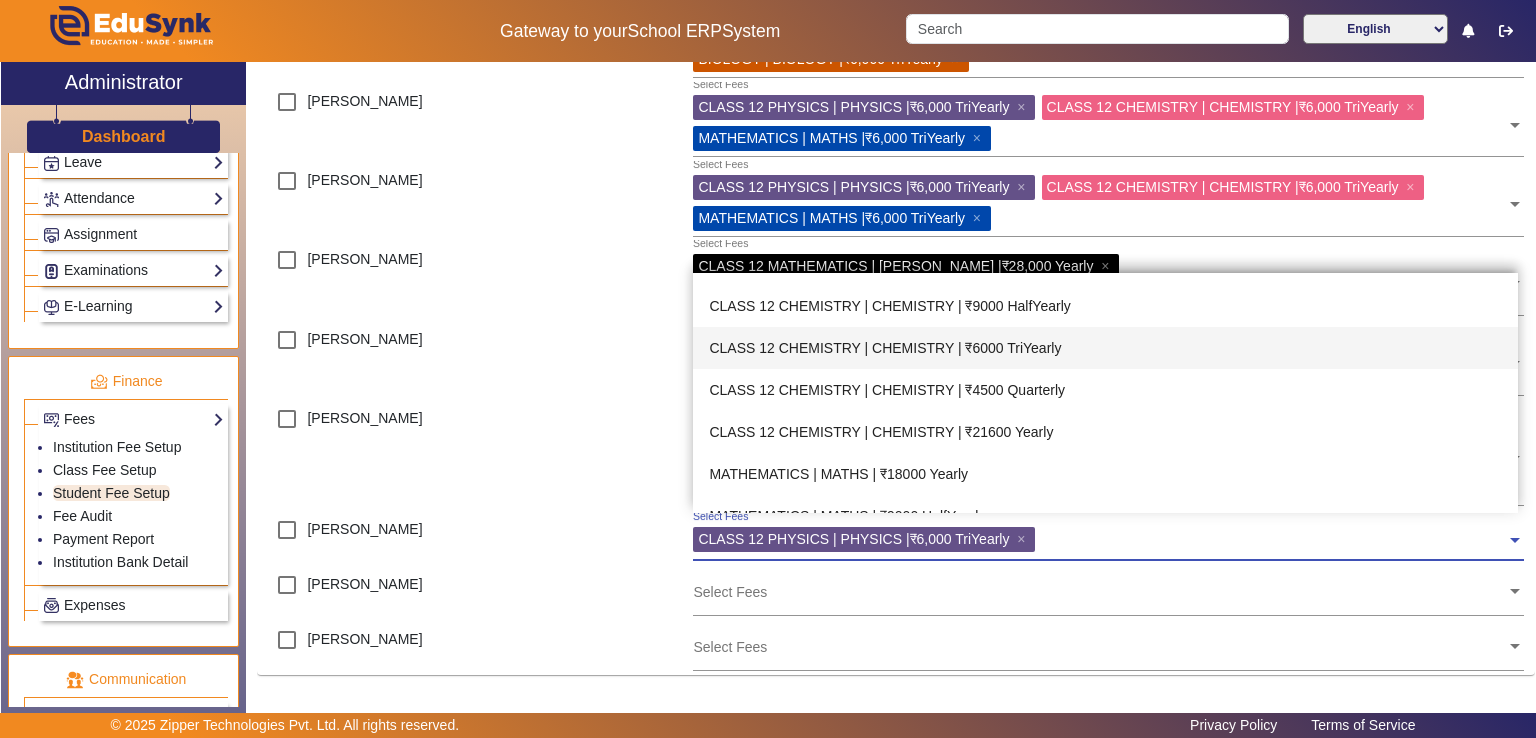 click on "CLASS 12 CHEMISTRY | CHEMISTRY | ₹6000 TriYearly" at bounding box center (1105, 348) 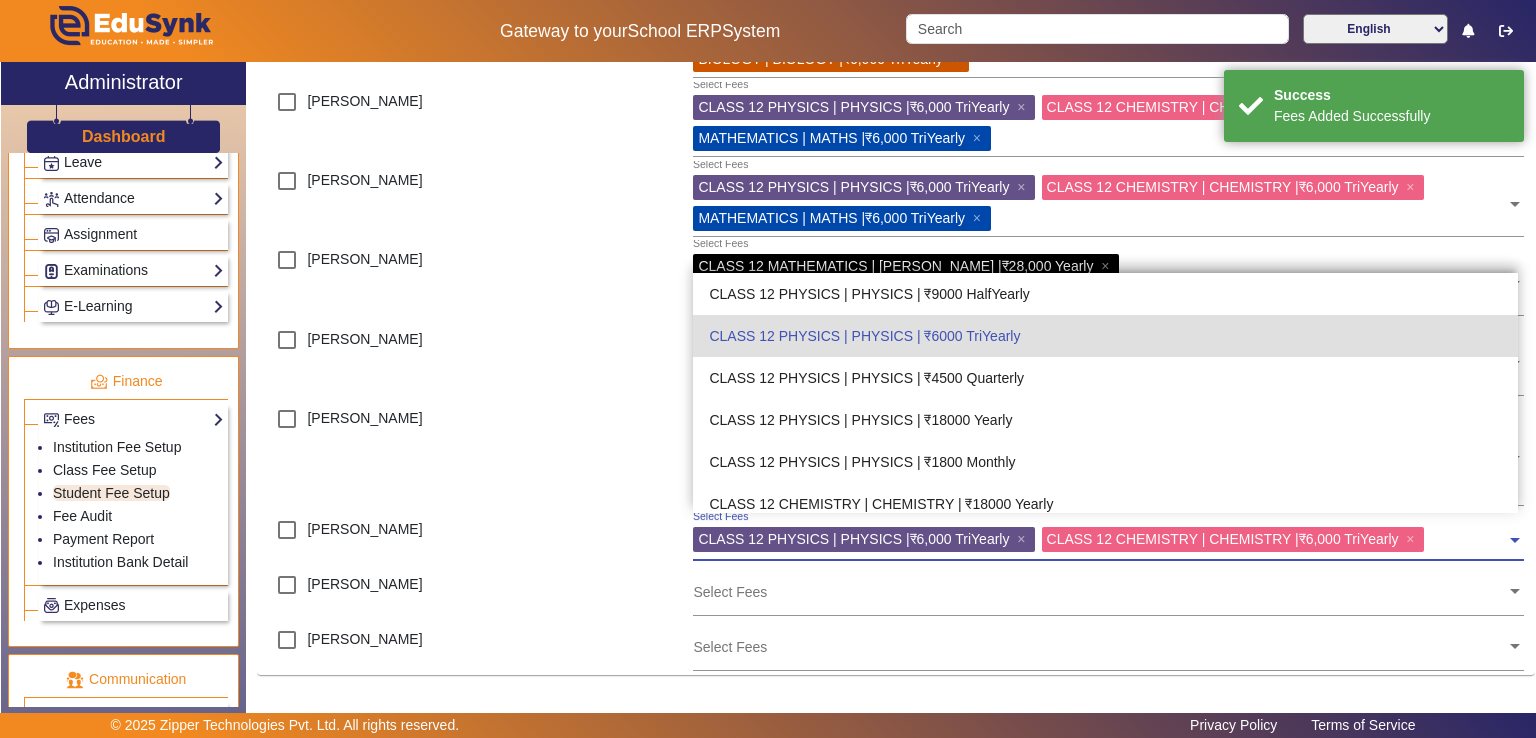 click 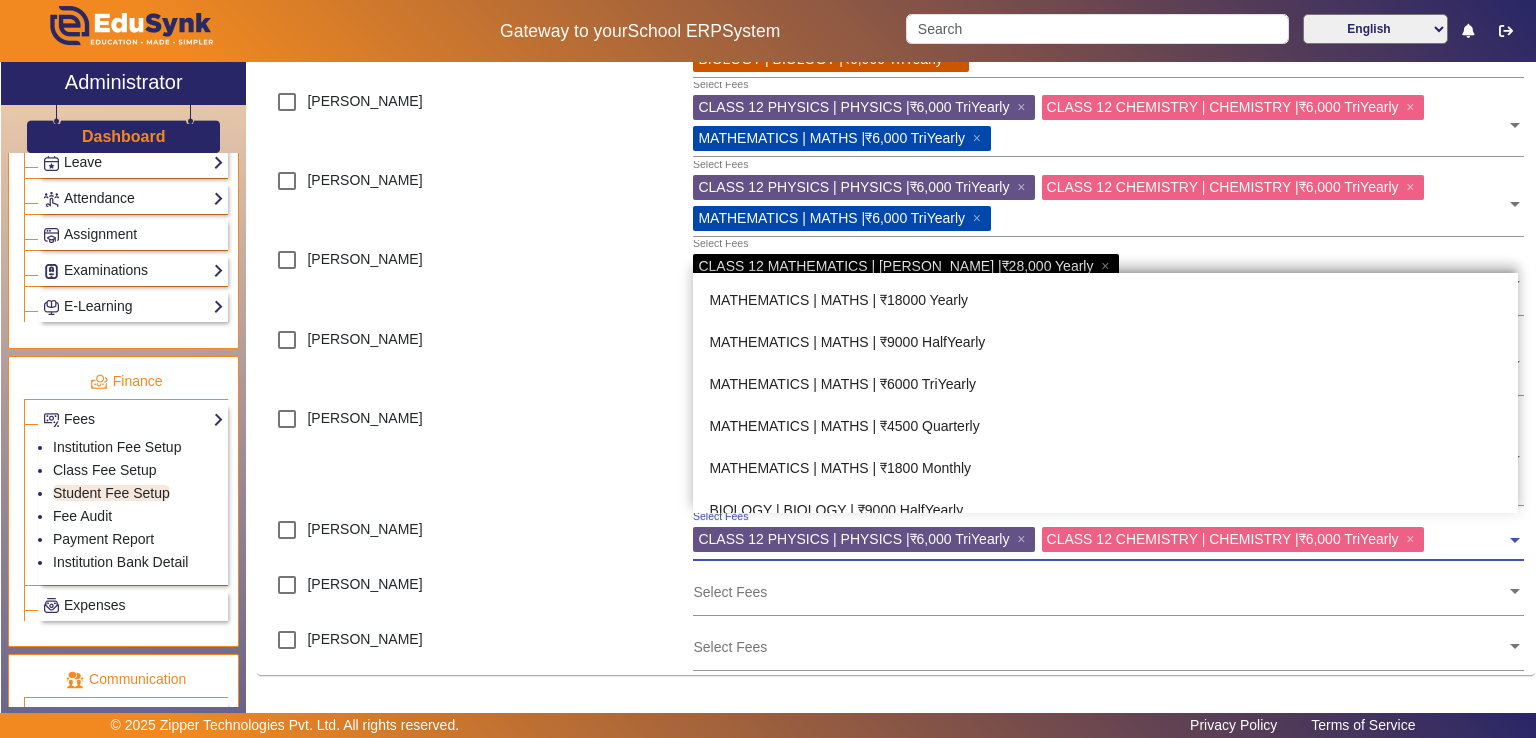 scroll, scrollTop: 454, scrollLeft: 0, axis: vertical 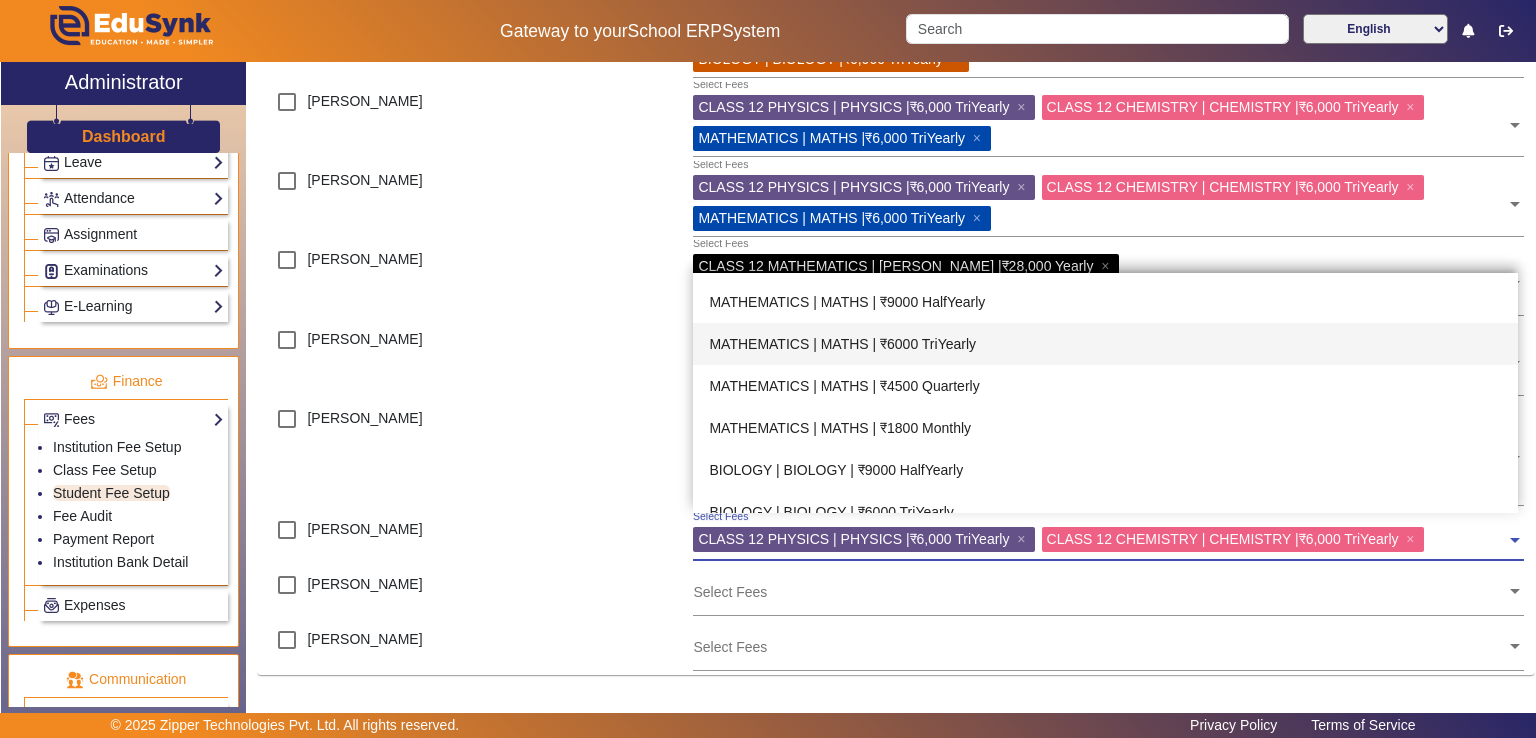 click on "MATHEMATICS | MATHS | ₹6000 TriYearly" at bounding box center (1105, 344) 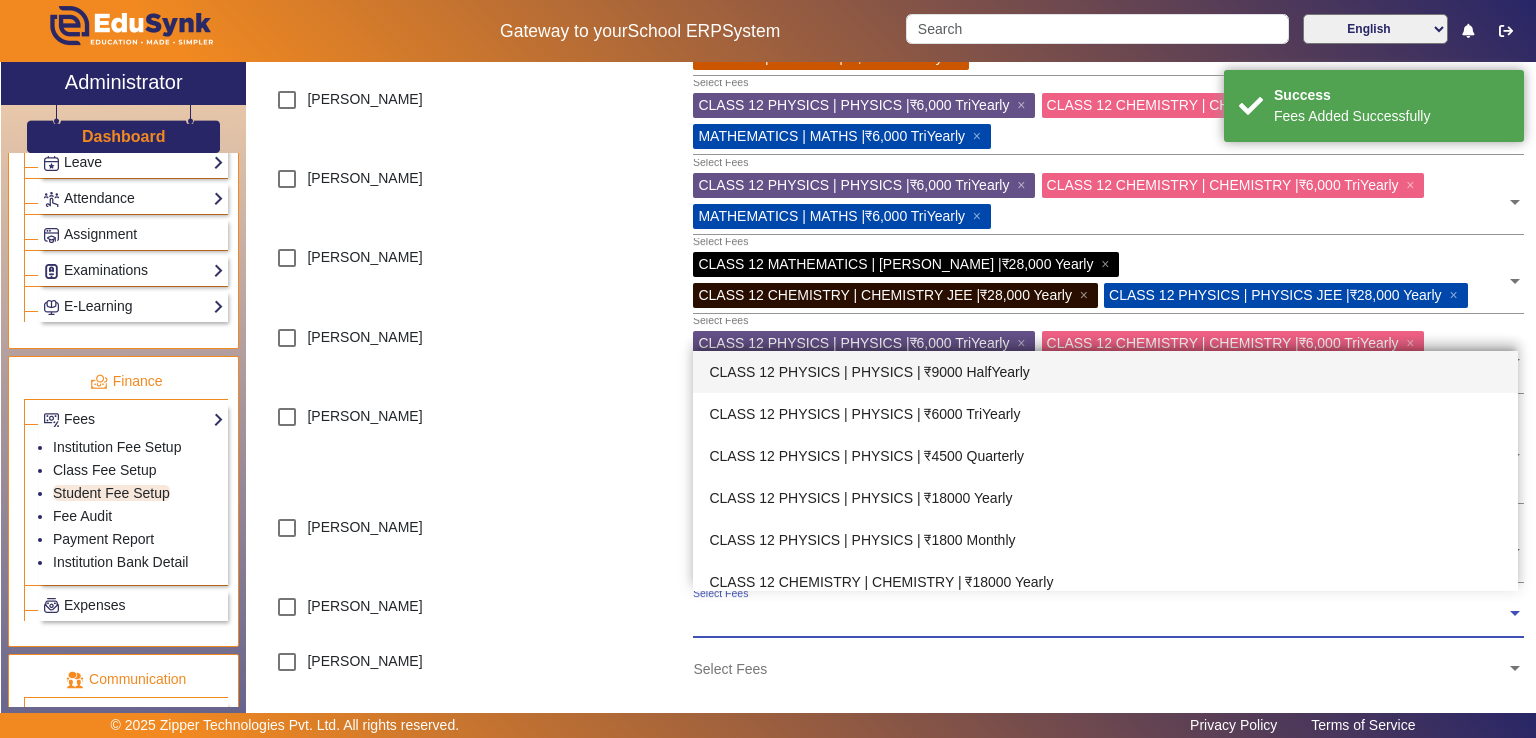click on "Select Fees" 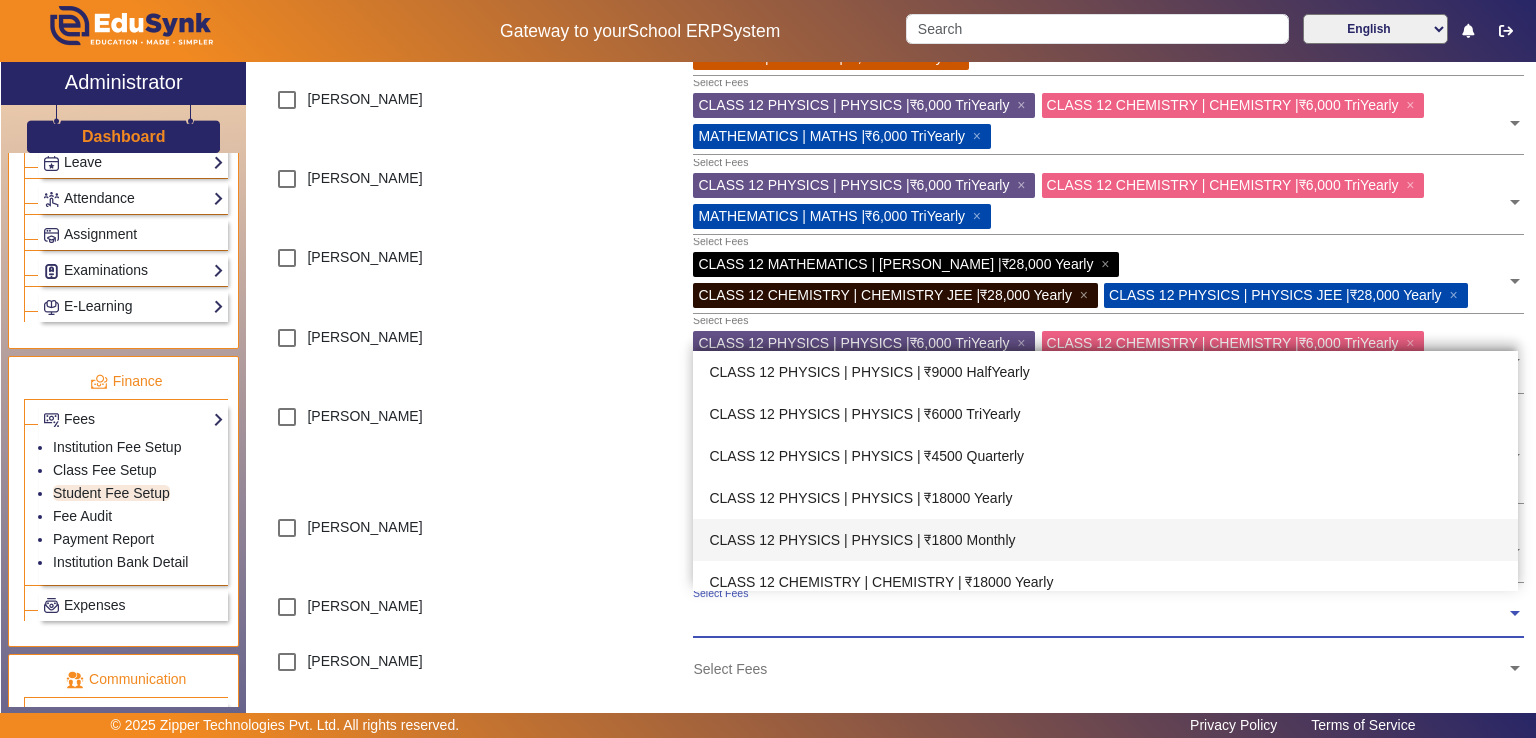 click on "CLASS 12 PHYSICS | PHYSICS | ₹1800 Monthly" at bounding box center [1105, 540] 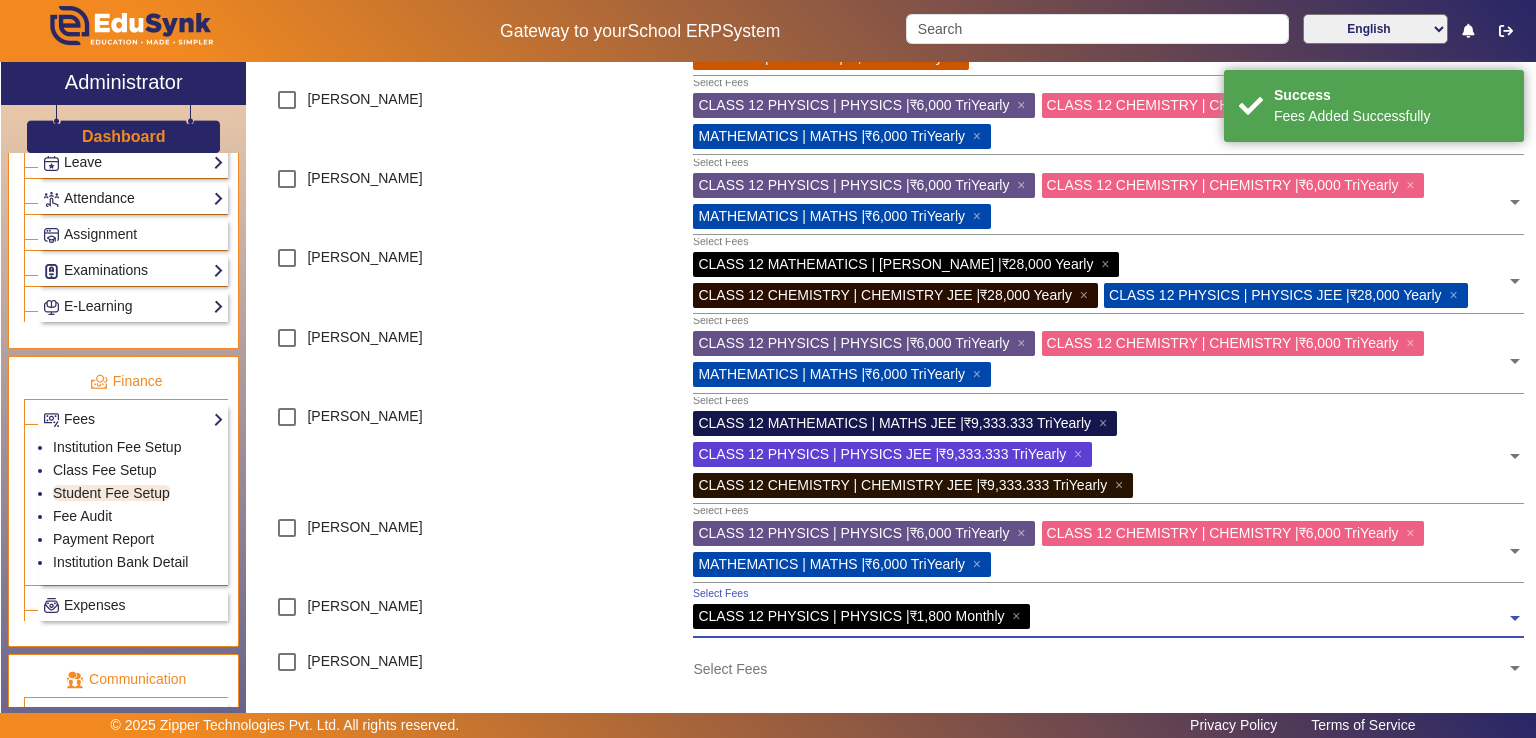 click 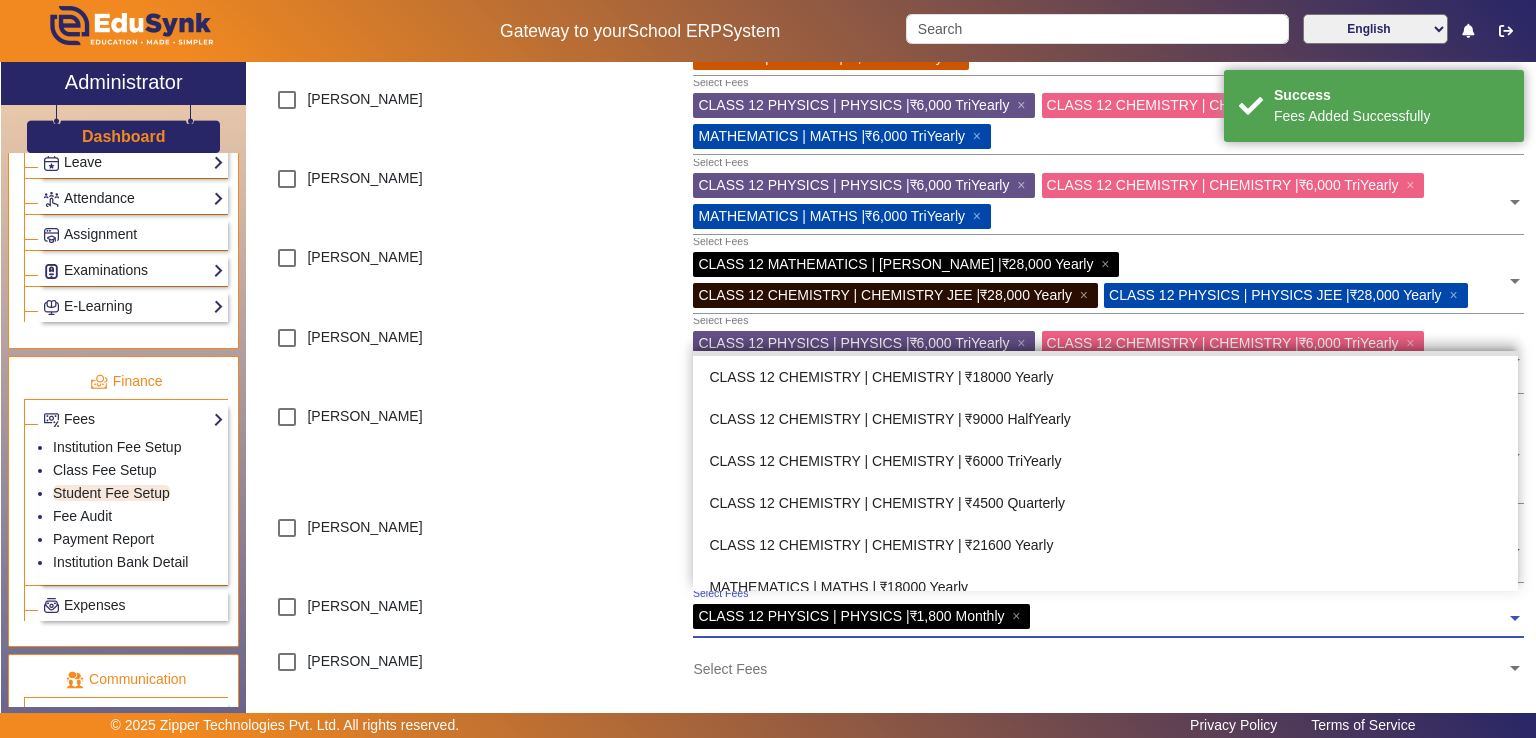 scroll, scrollTop: 216, scrollLeft: 0, axis: vertical 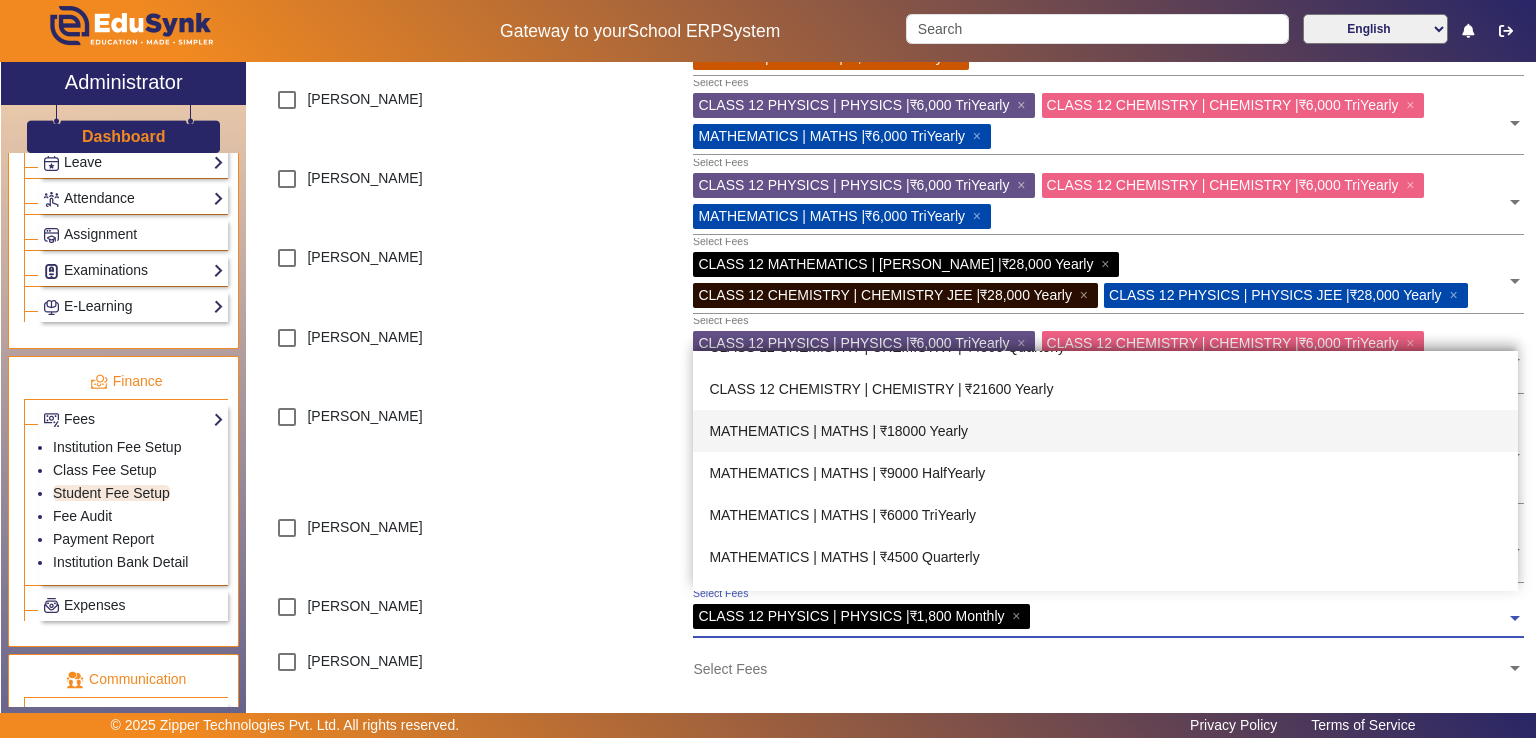 click on "MATHEMATICS | MATHS | ₹18000 Yearly" at bounding box center [1105, 431] 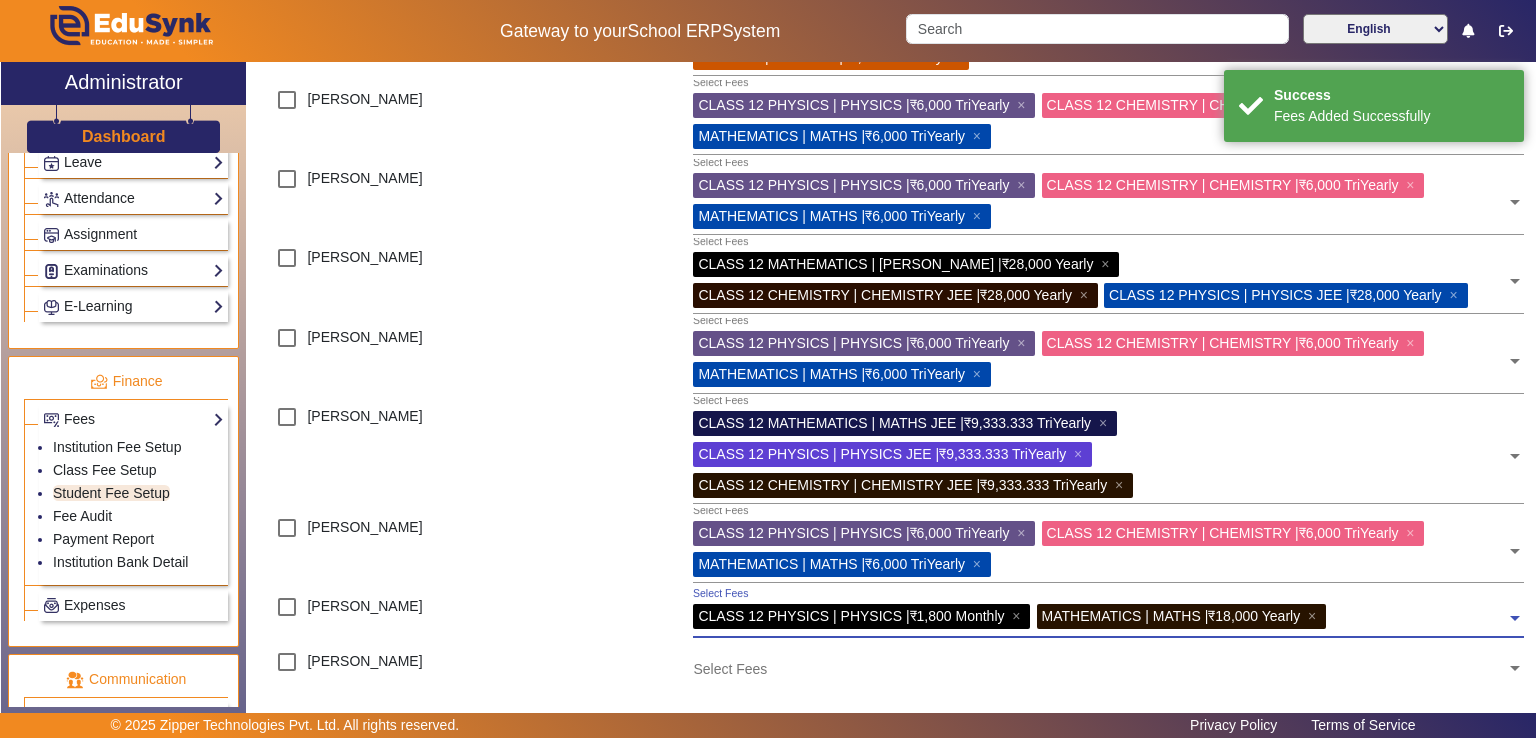 click 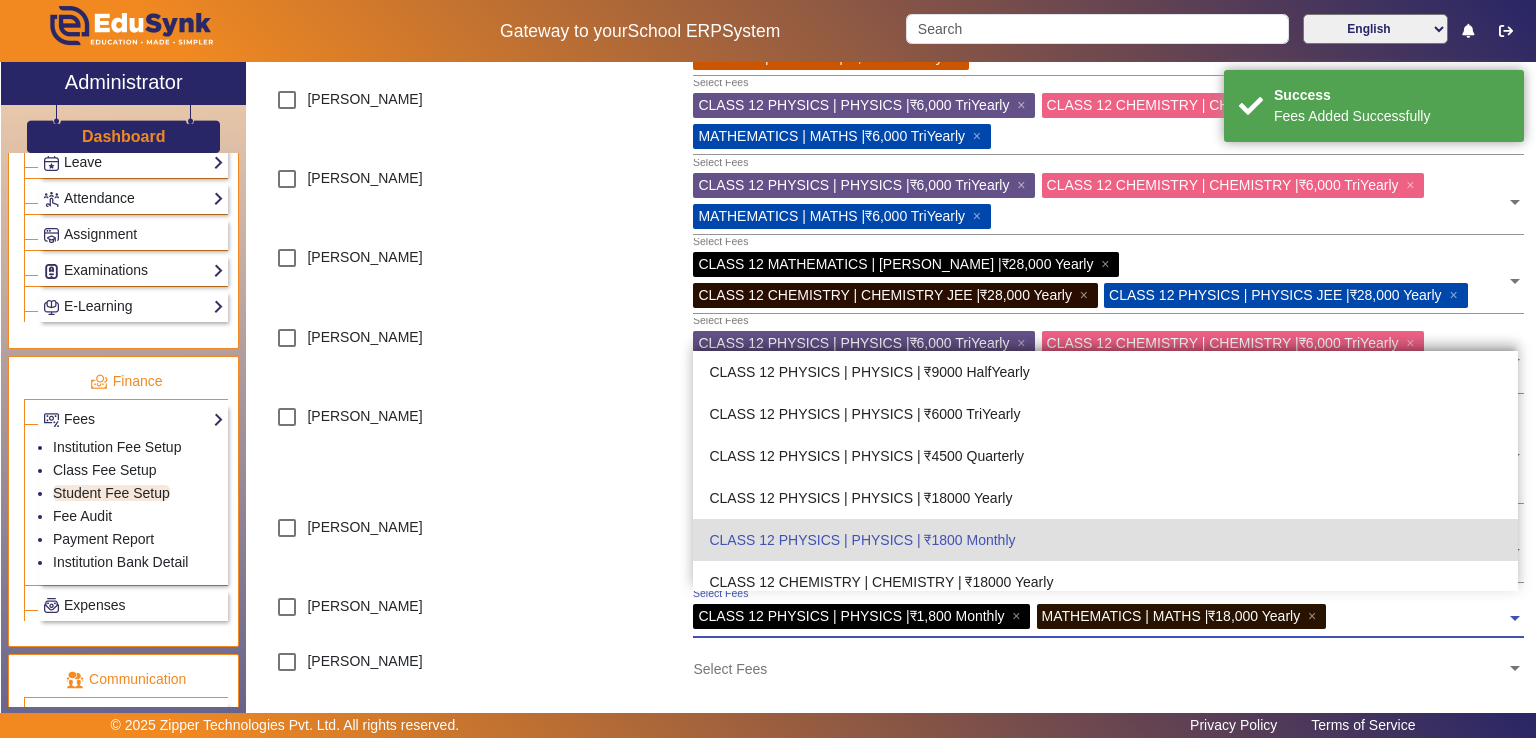 scroll, scrollTop: 420, scrollLeft: 0, axis: vertical 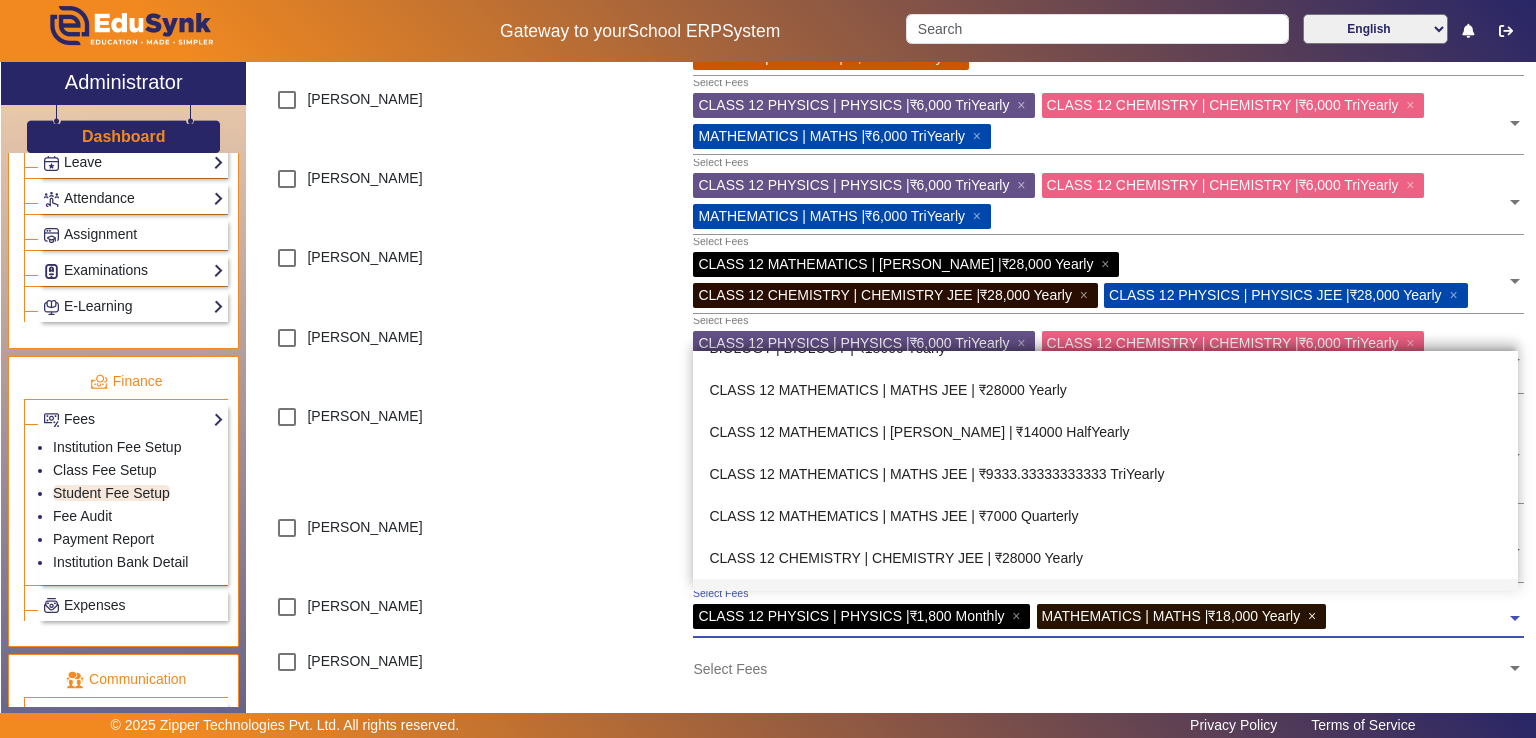 click on "×" 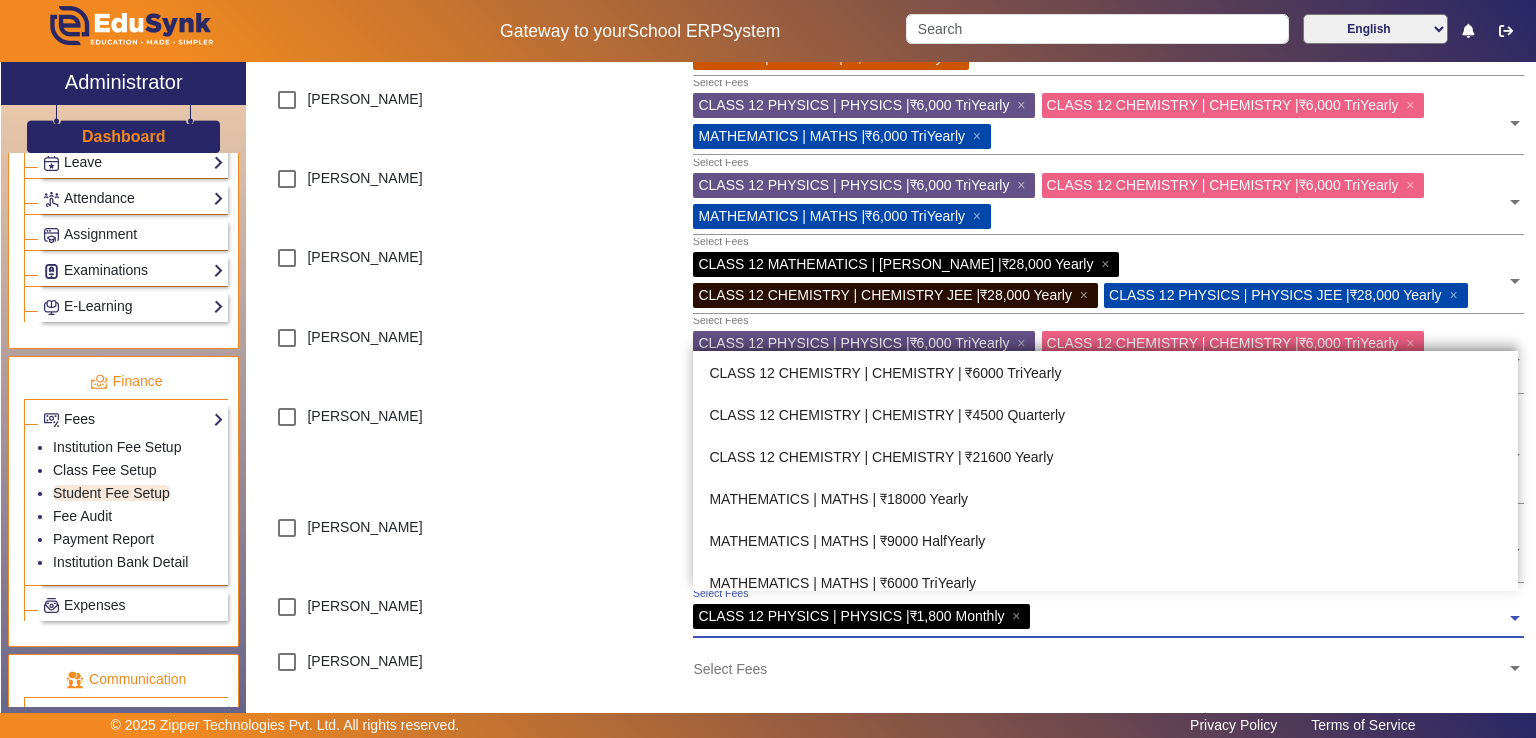scroll, scrollTop: 288, scrollLeft: 0, axis: vertical 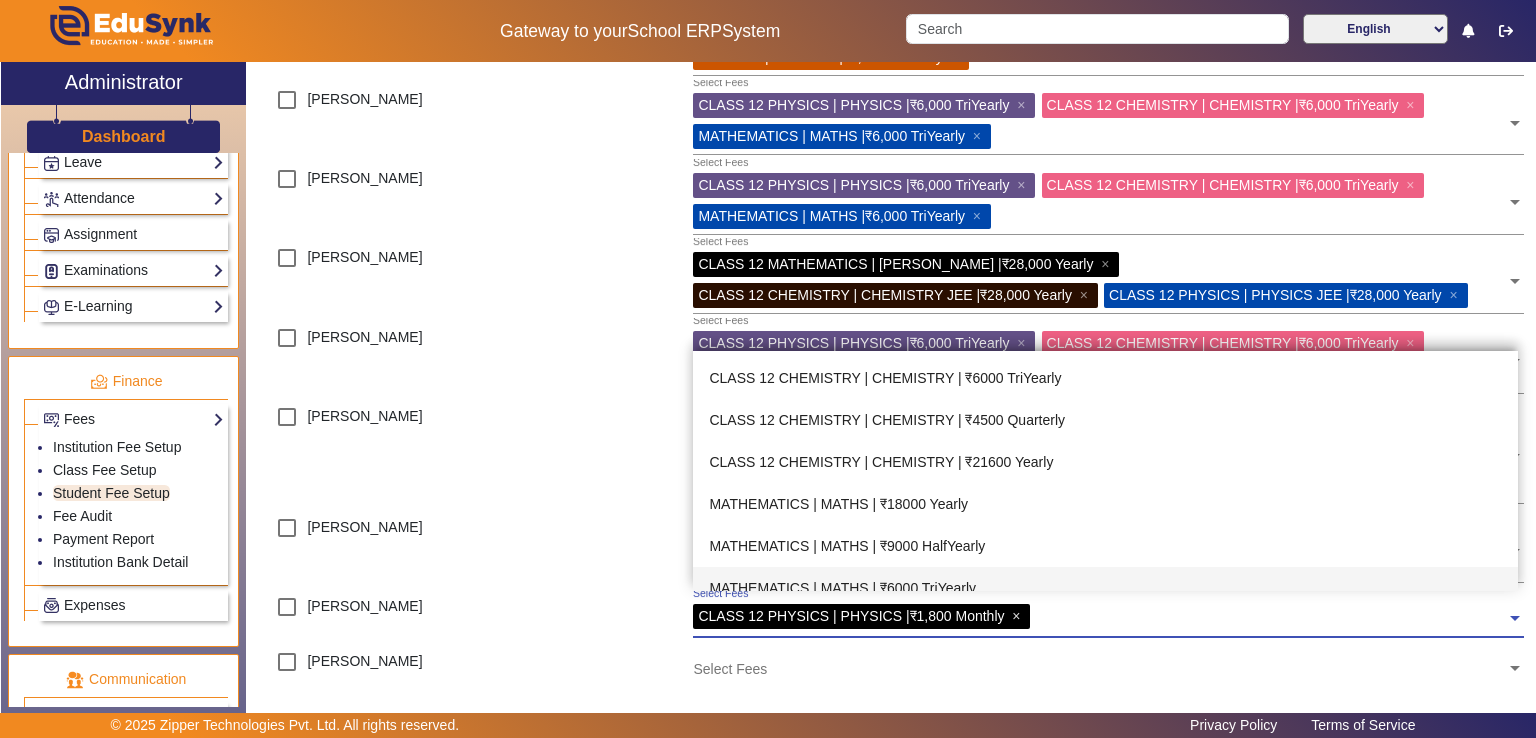 click on "×" 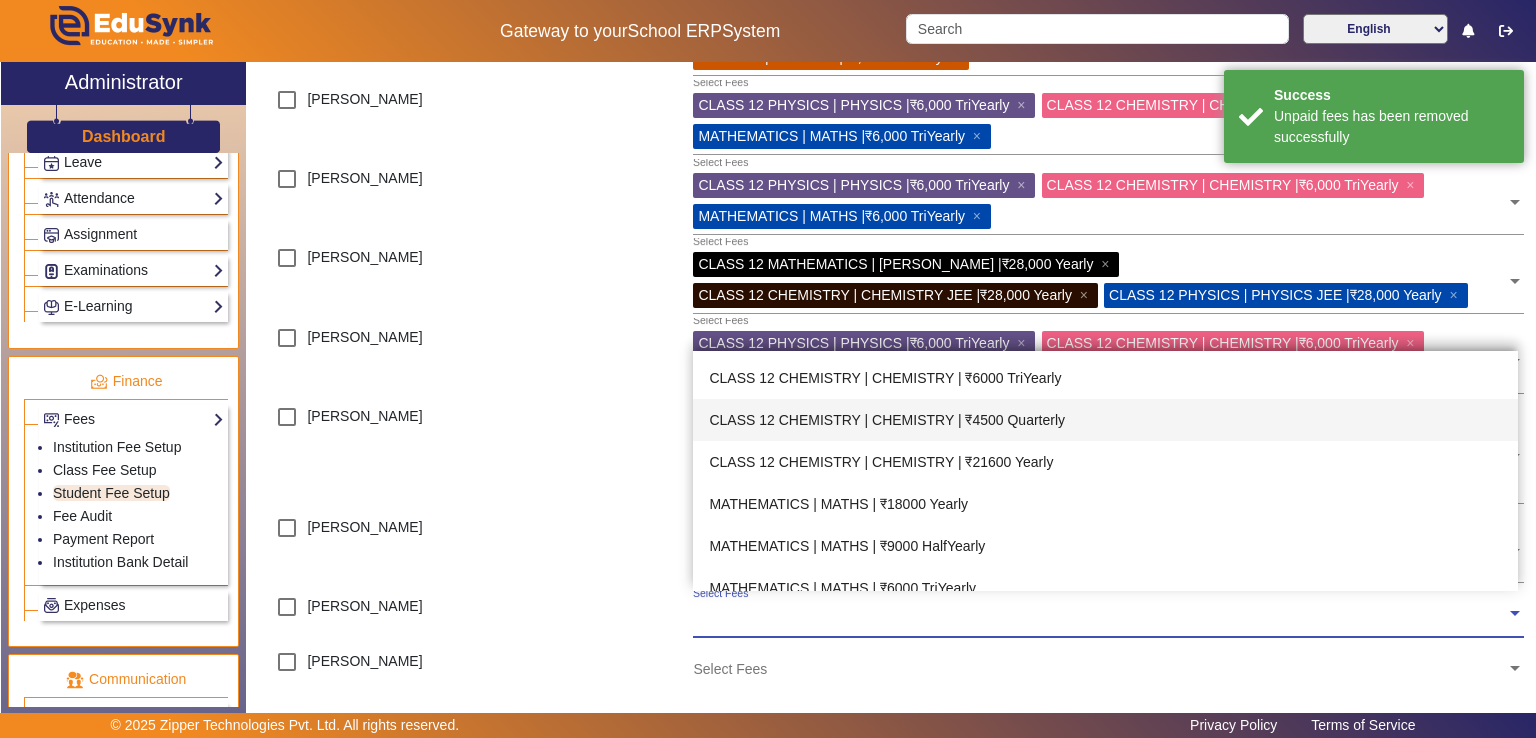 click on "CLASS 12 CHEMISTRY | CHEMISTRY | ₹4500 Quarterly" at bounding box center (1105, 420) 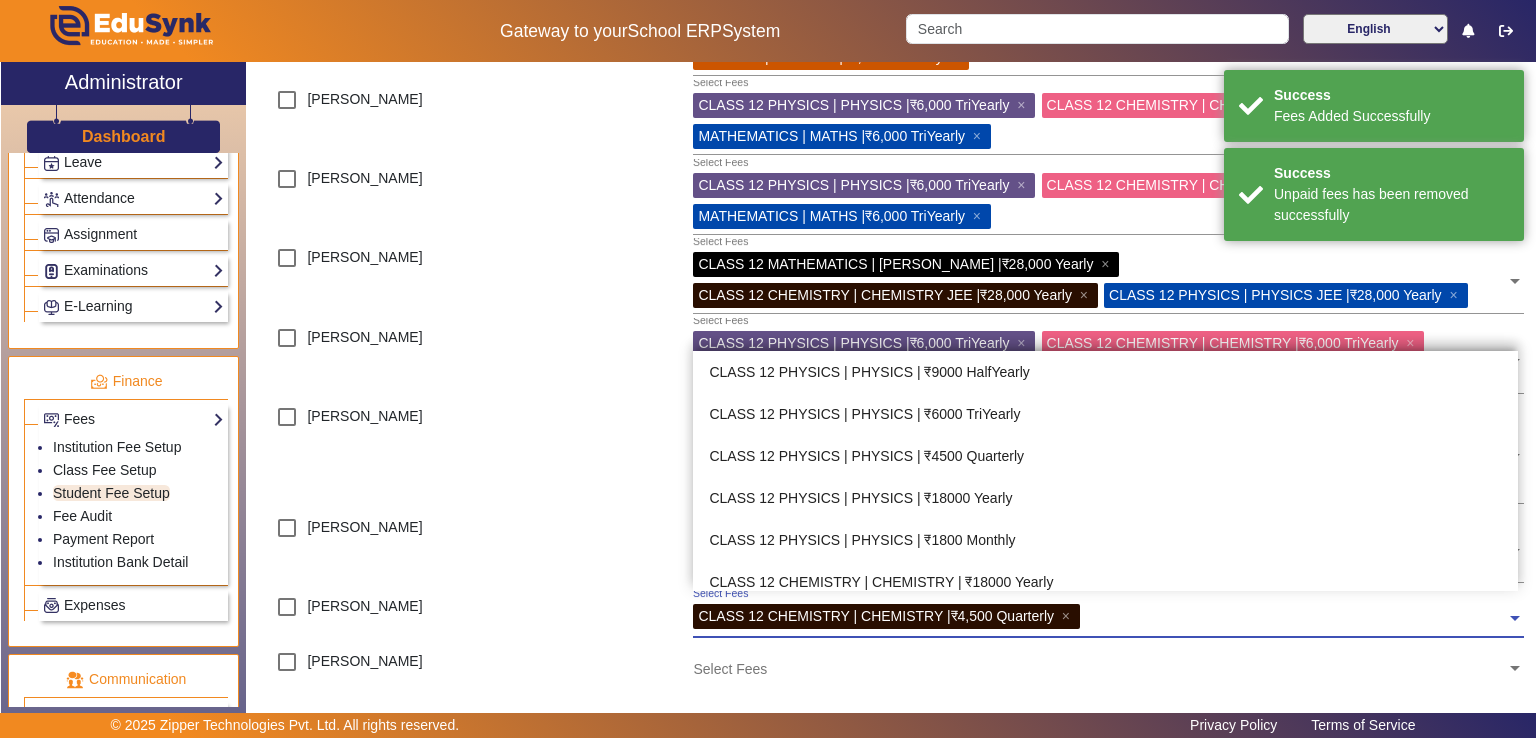 scroll, scrollTop: 336, scrollLeft: 0, axis: vertical 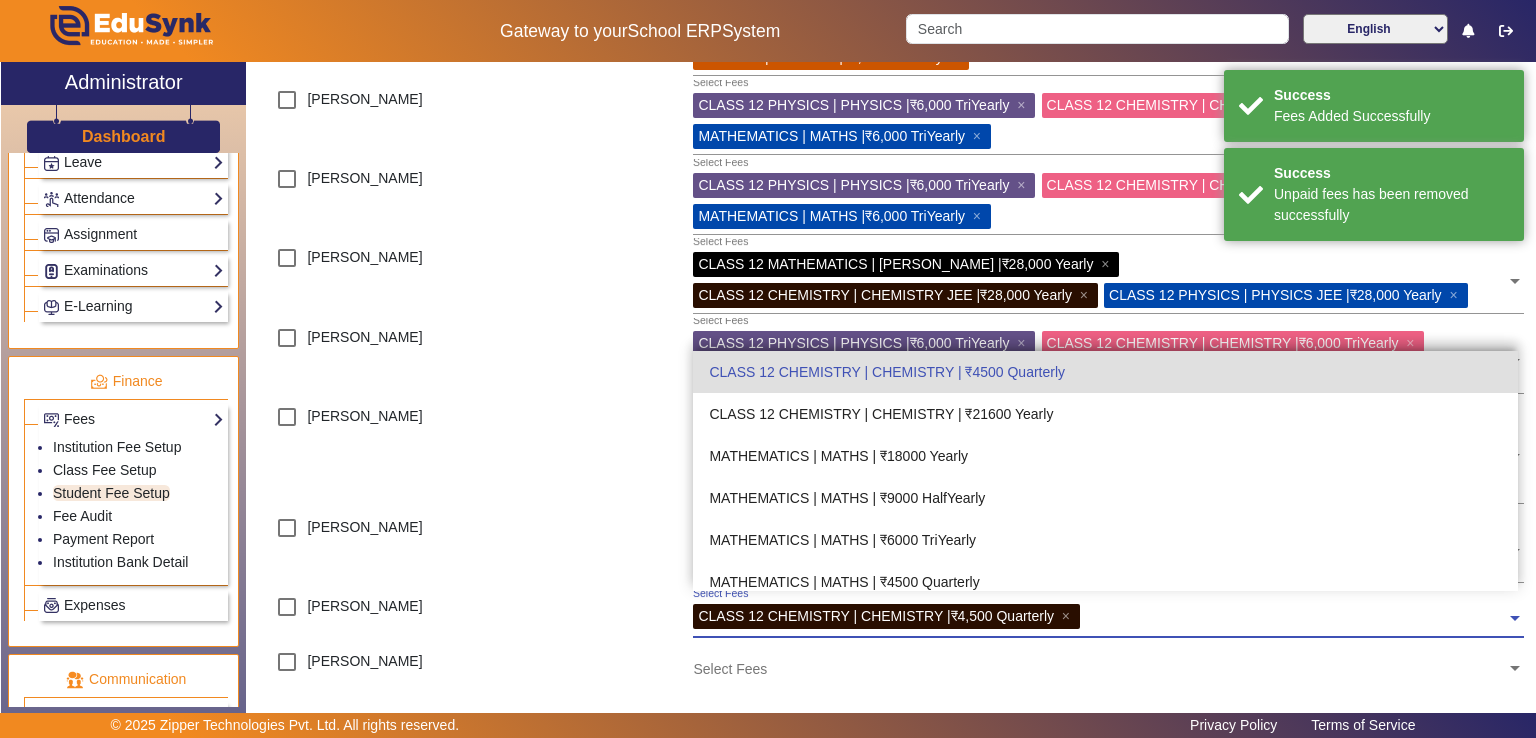 click 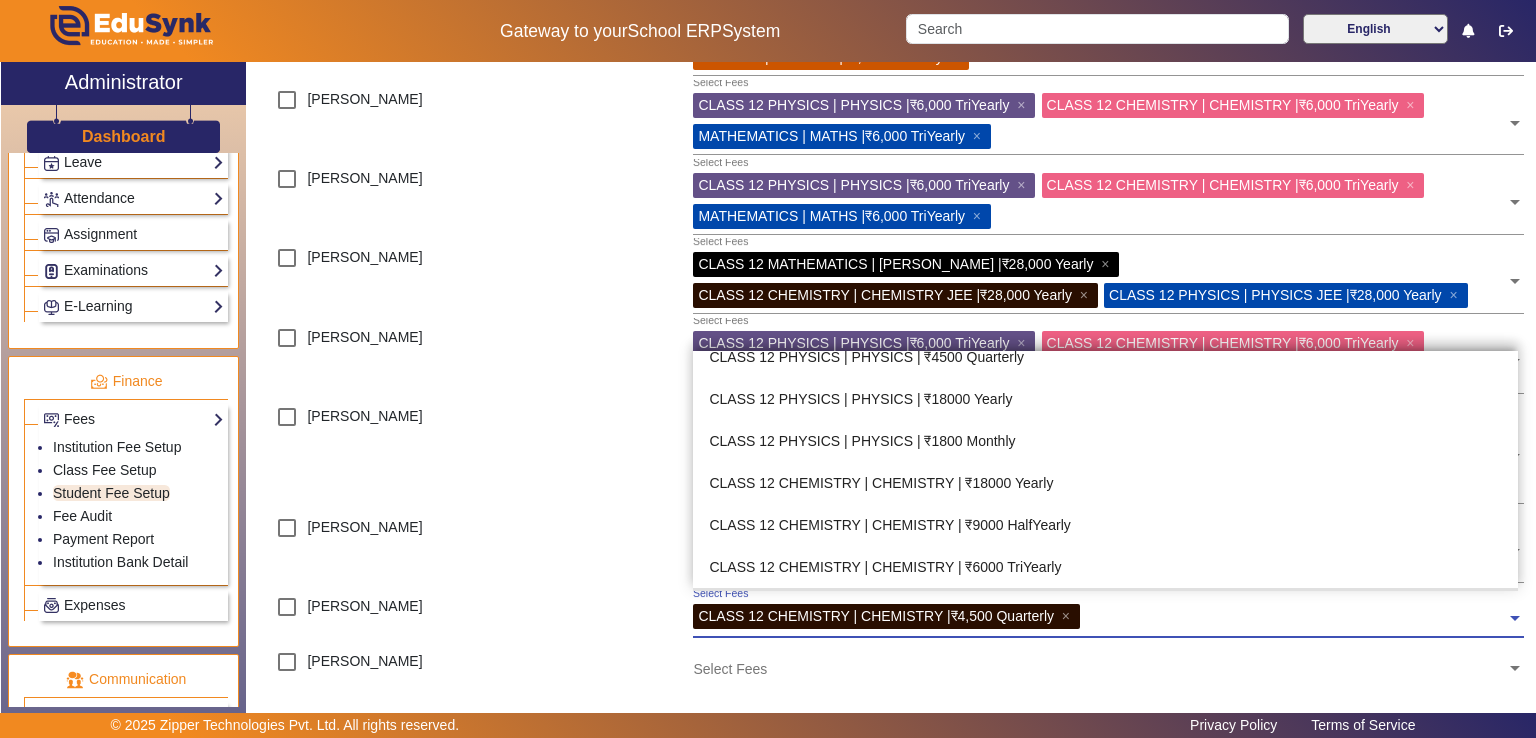 scroll, scrollTop: 93, scrollLeft: 0, axis: vertical 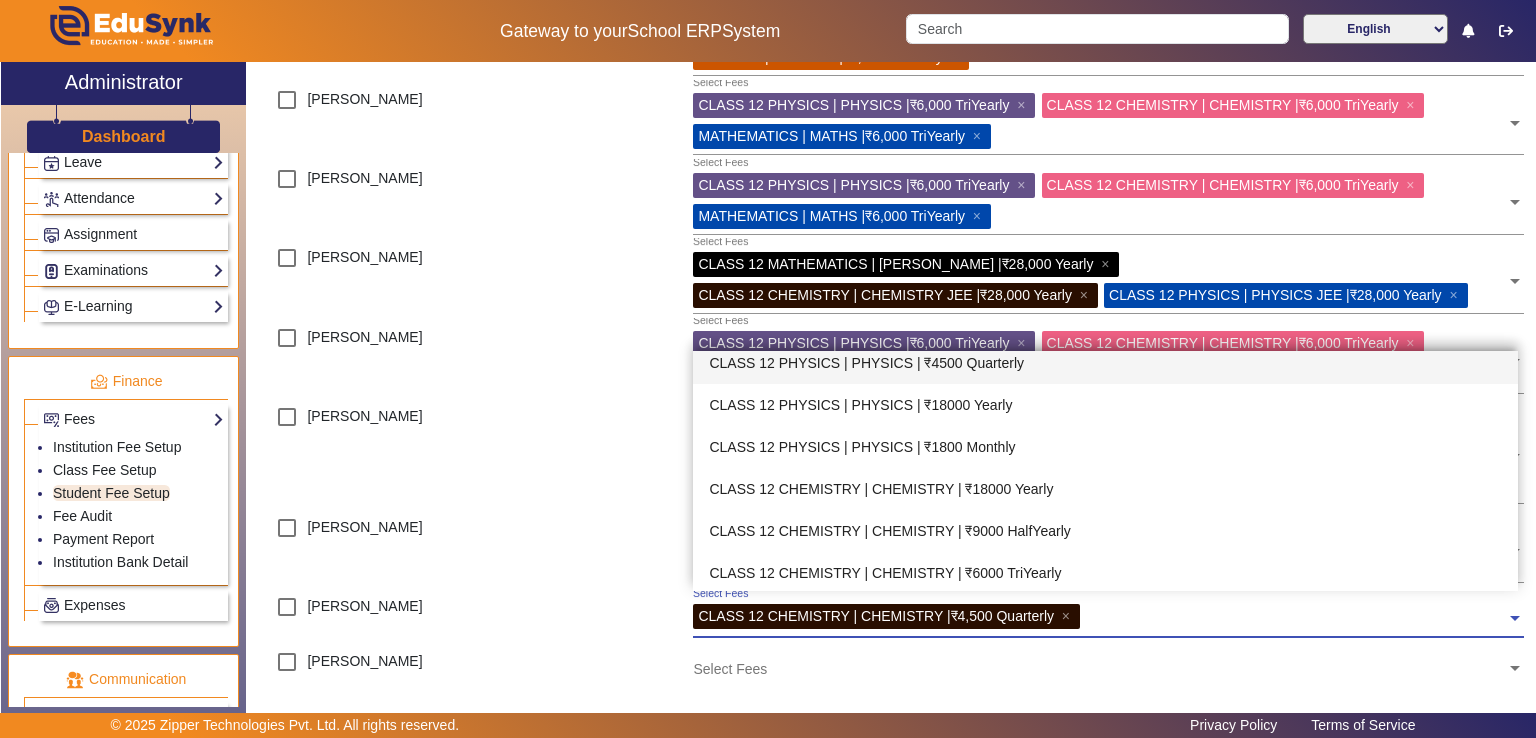 click on "CLASS 12 PHYSICS | PHYSICS | ₹4500 Quarterly" at bounding box center (1105, 363) 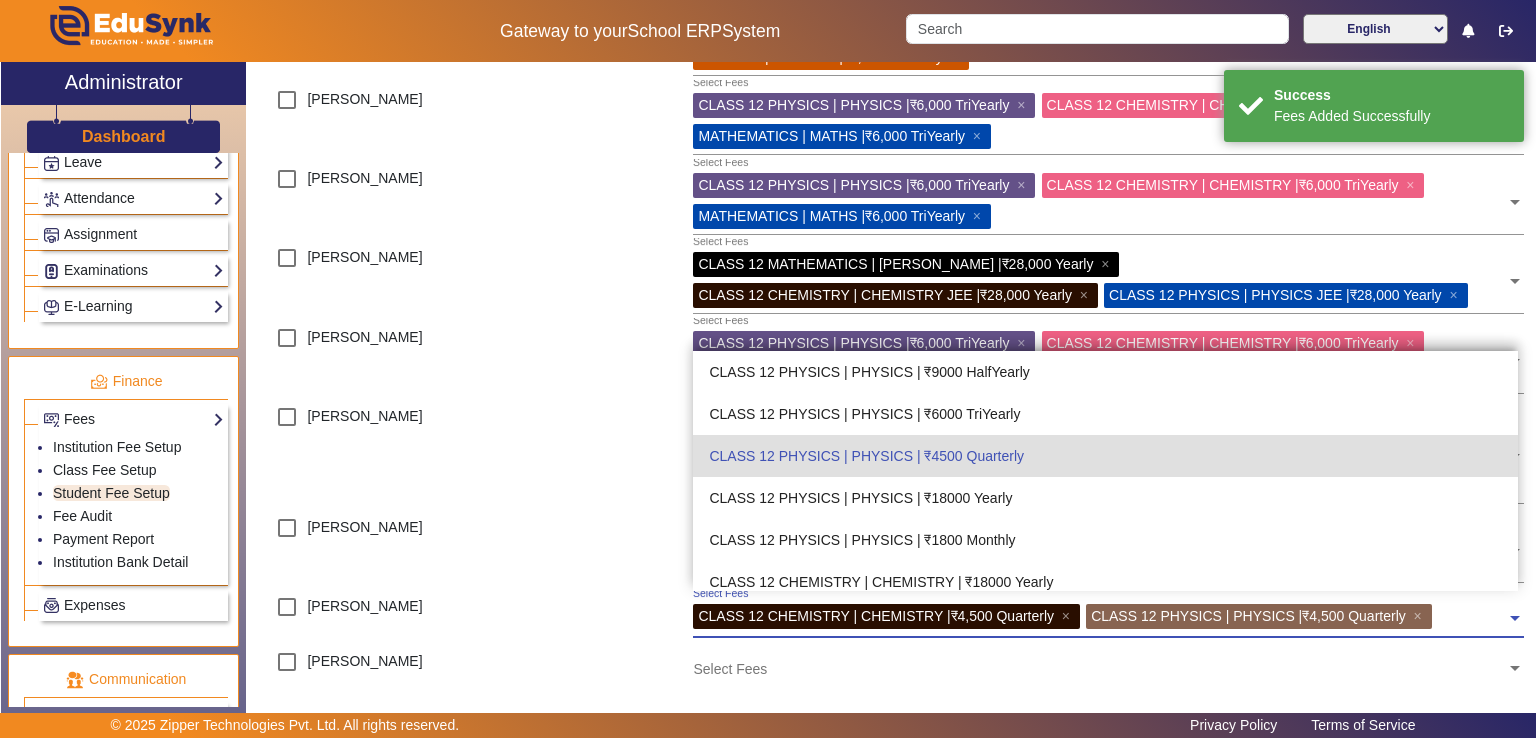 click 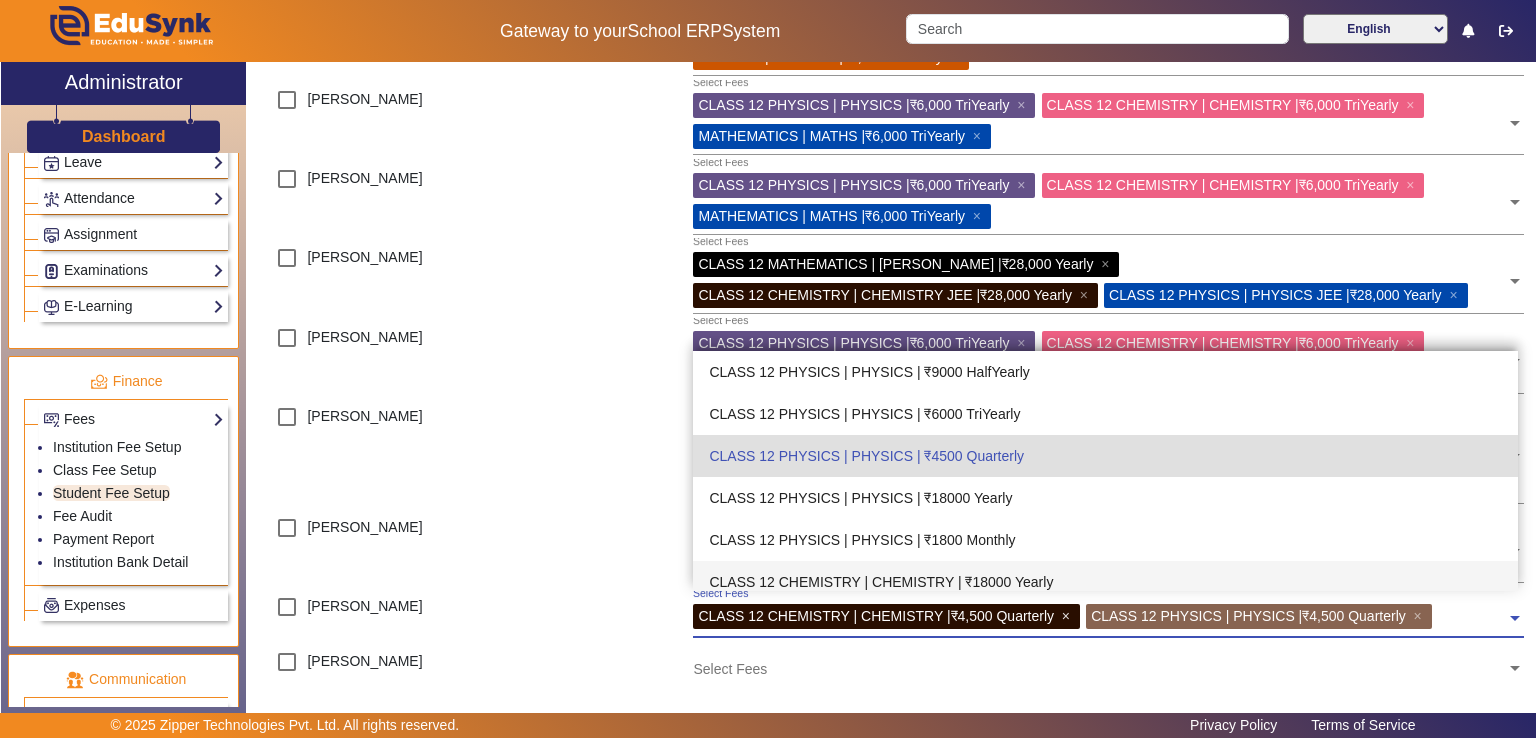 click on "×" 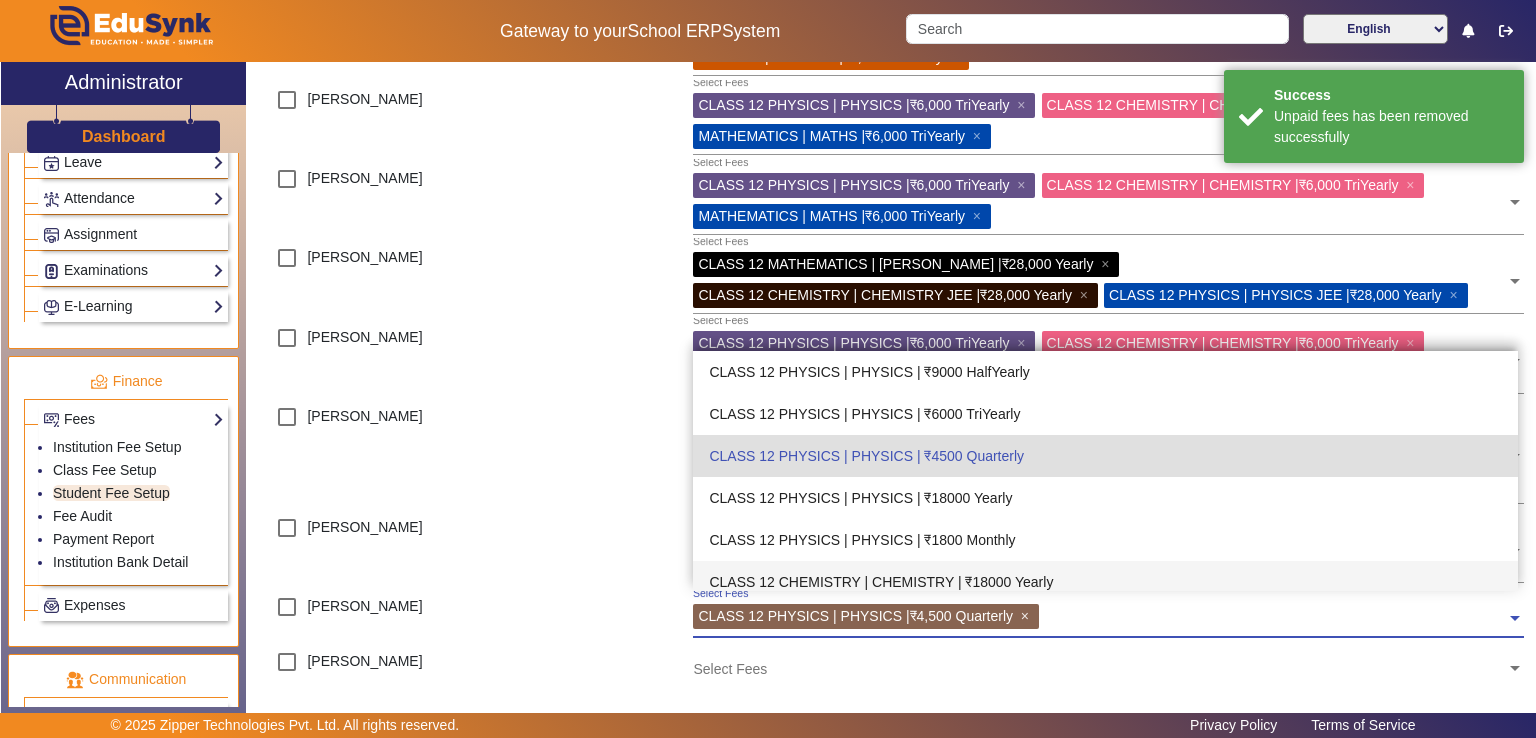 click on "×" 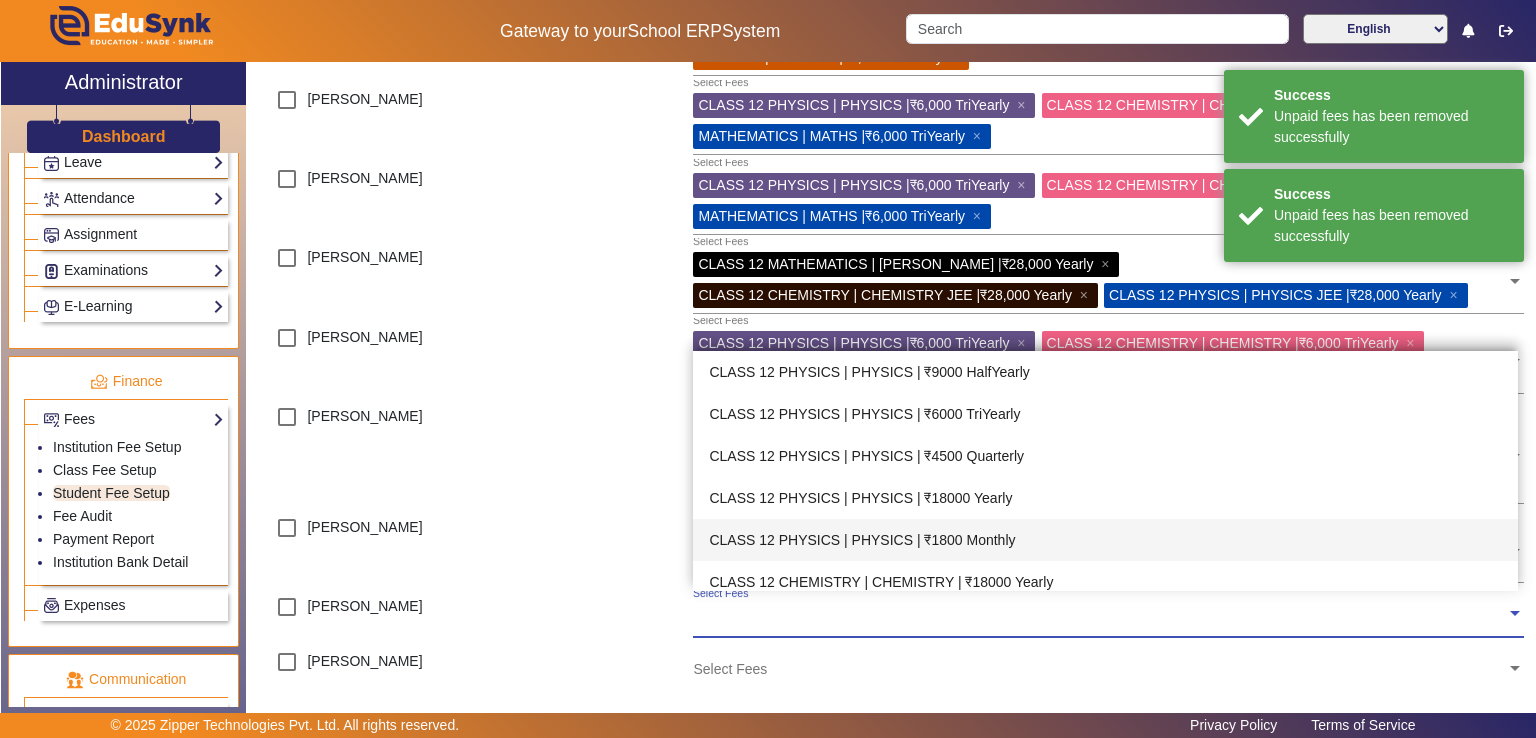 click on "CLASS 12 PHYSICS | PHYSICS | ₹1800 Monthly" at bounding box center (1105, 540) 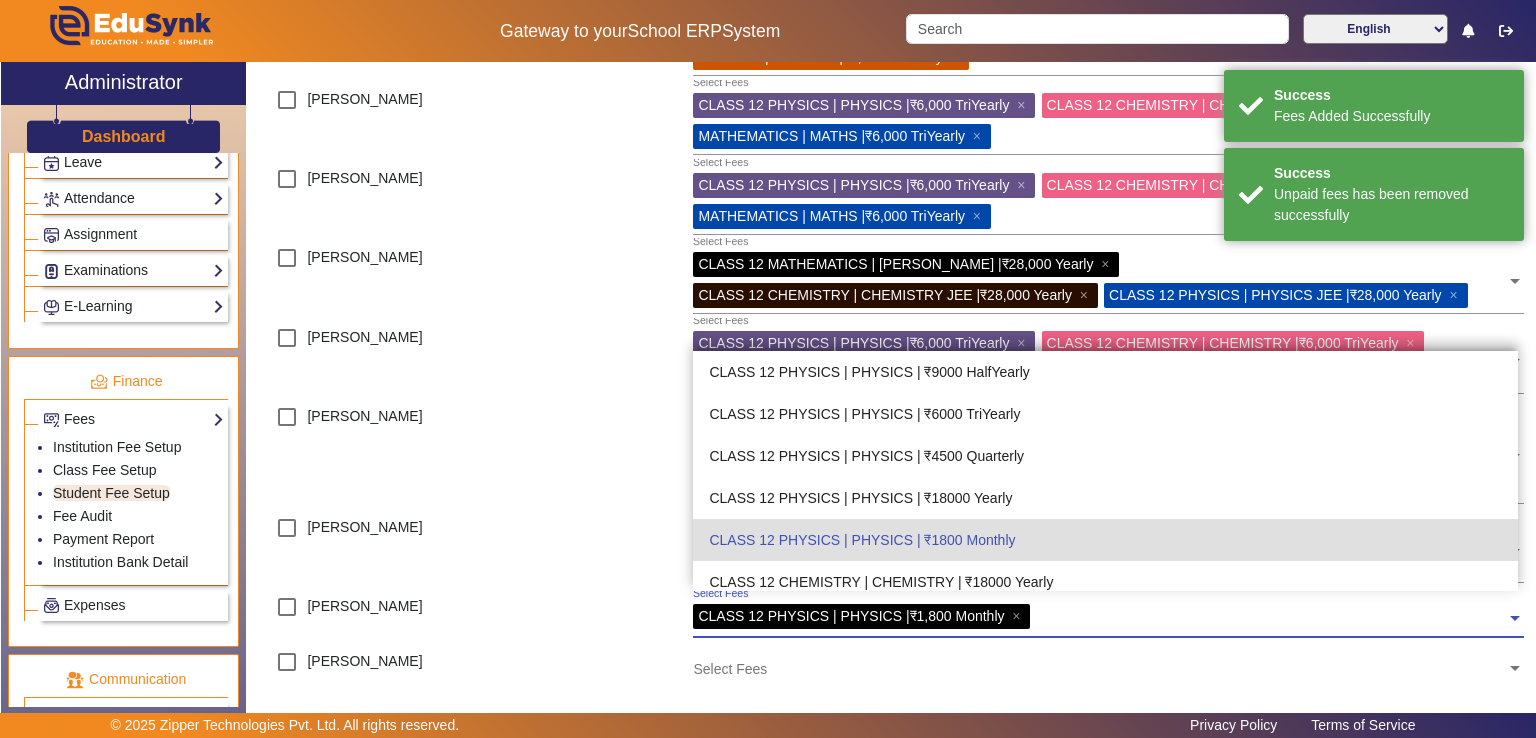 click 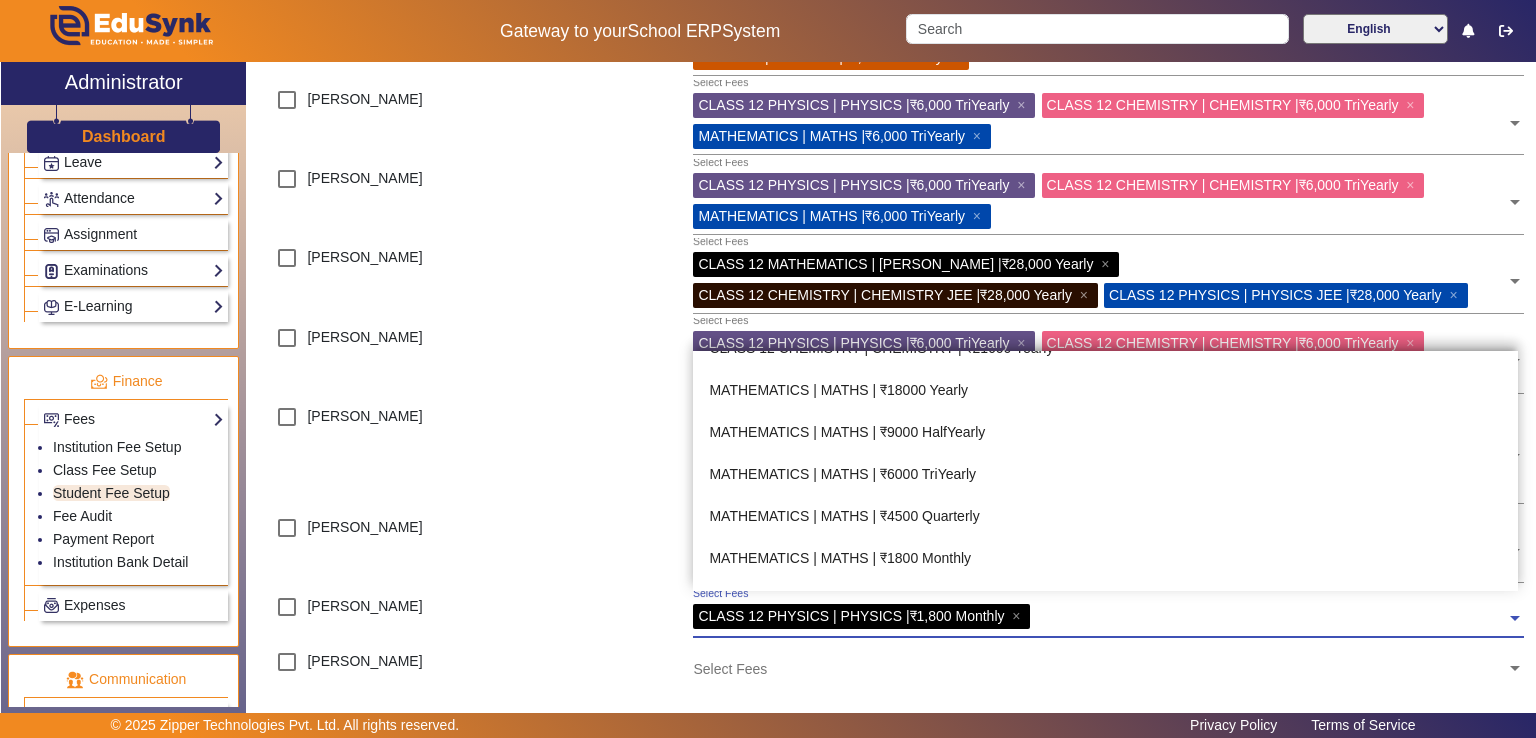 scroll, scrollTop: 408, scrollLeft: 0, axis: vertical 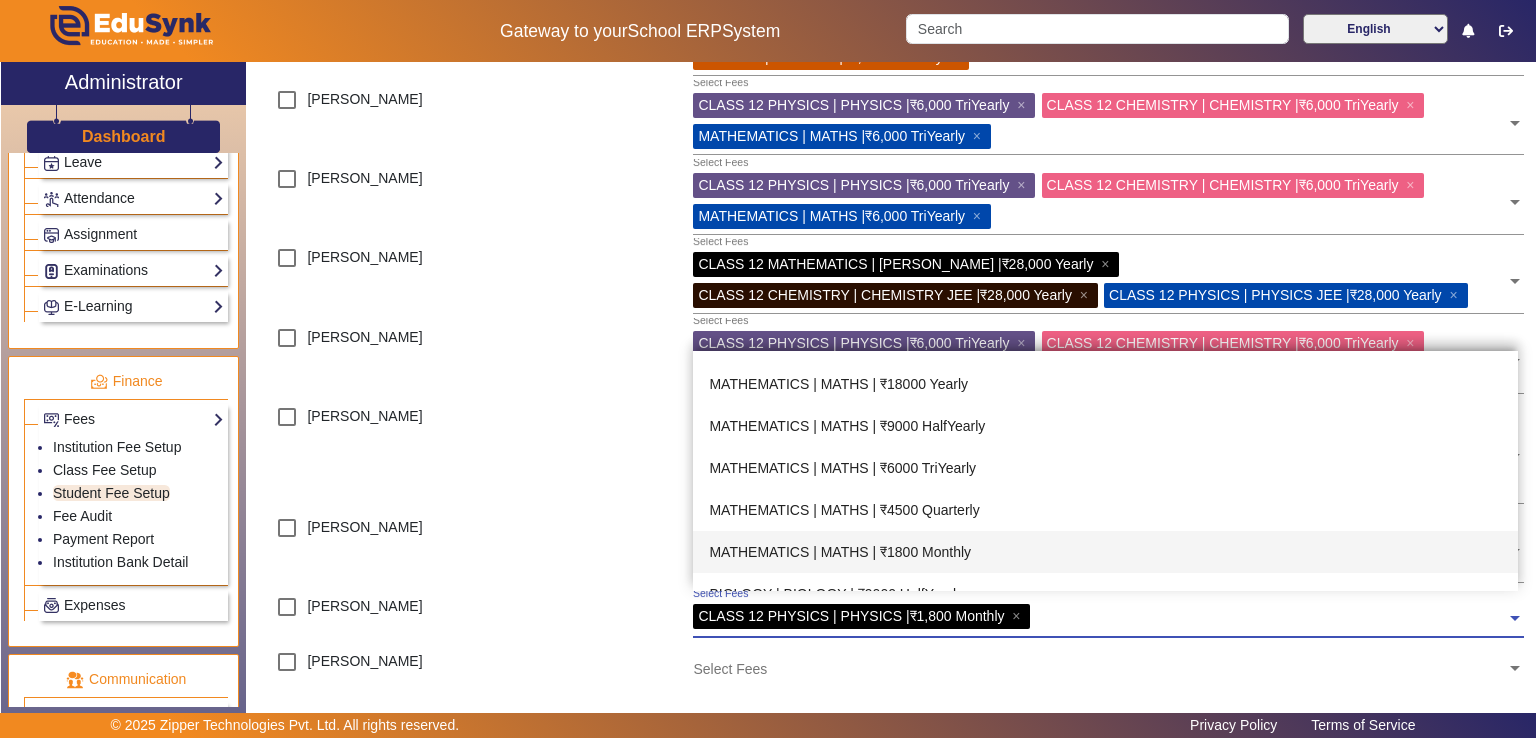 click on "MATHEMATICS | MATHS | ₹1800 Monthly" at bounding box center (1105, 552) 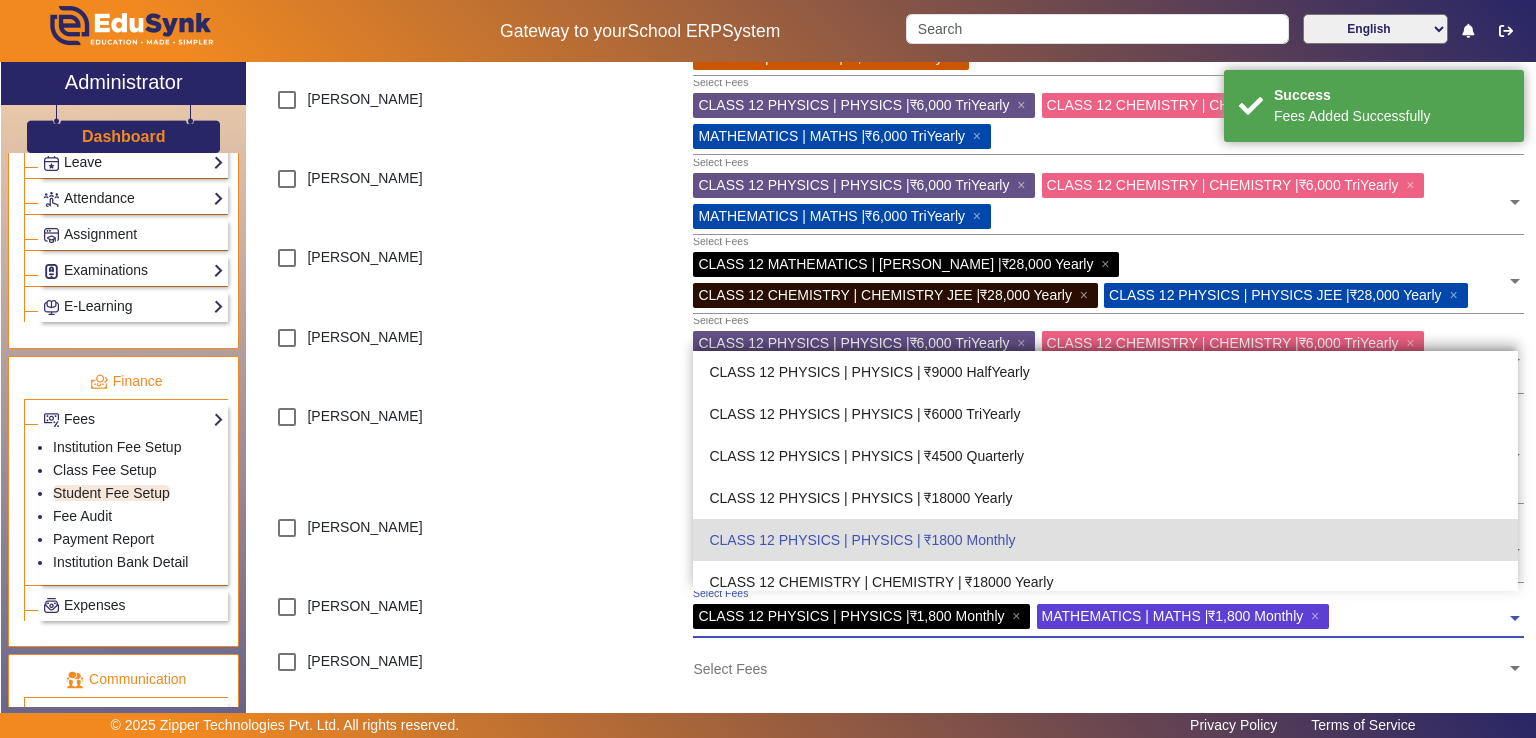 click 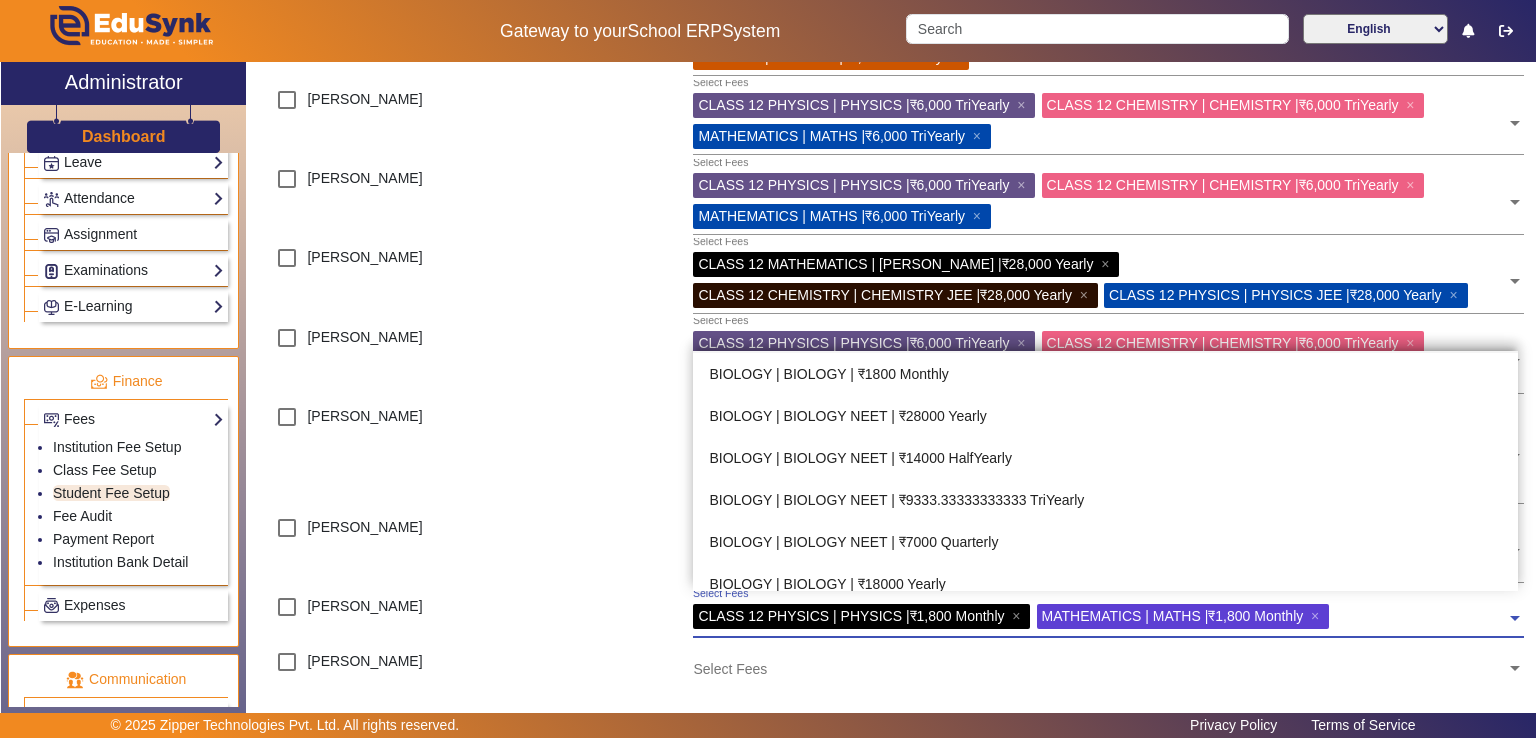 scroll, scrollTop: 748, scrollLeft: 0, axis: vertical 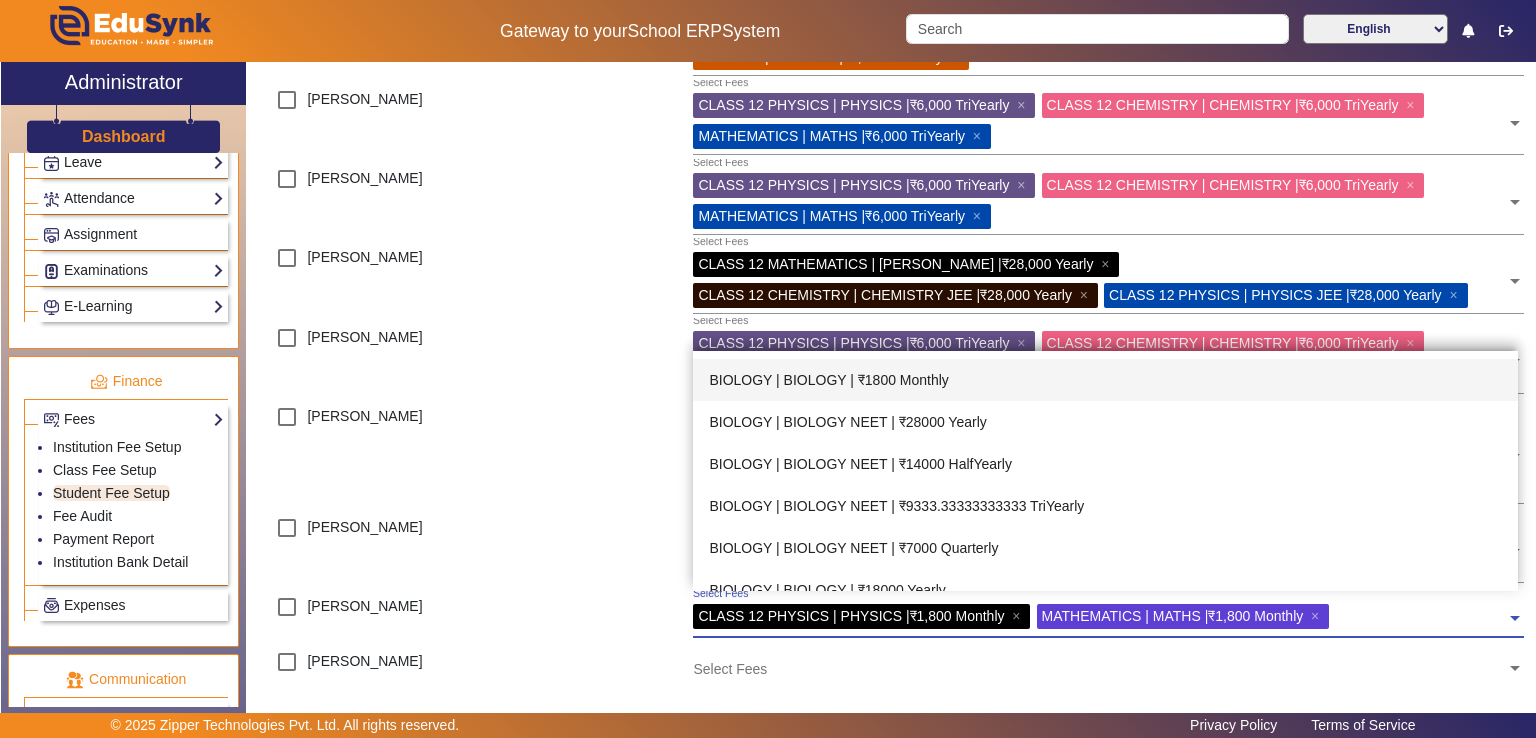 click on "BIOLOGY | BIOLOGY | ₹1800 Monthly" at bounding box center (1105, 380) 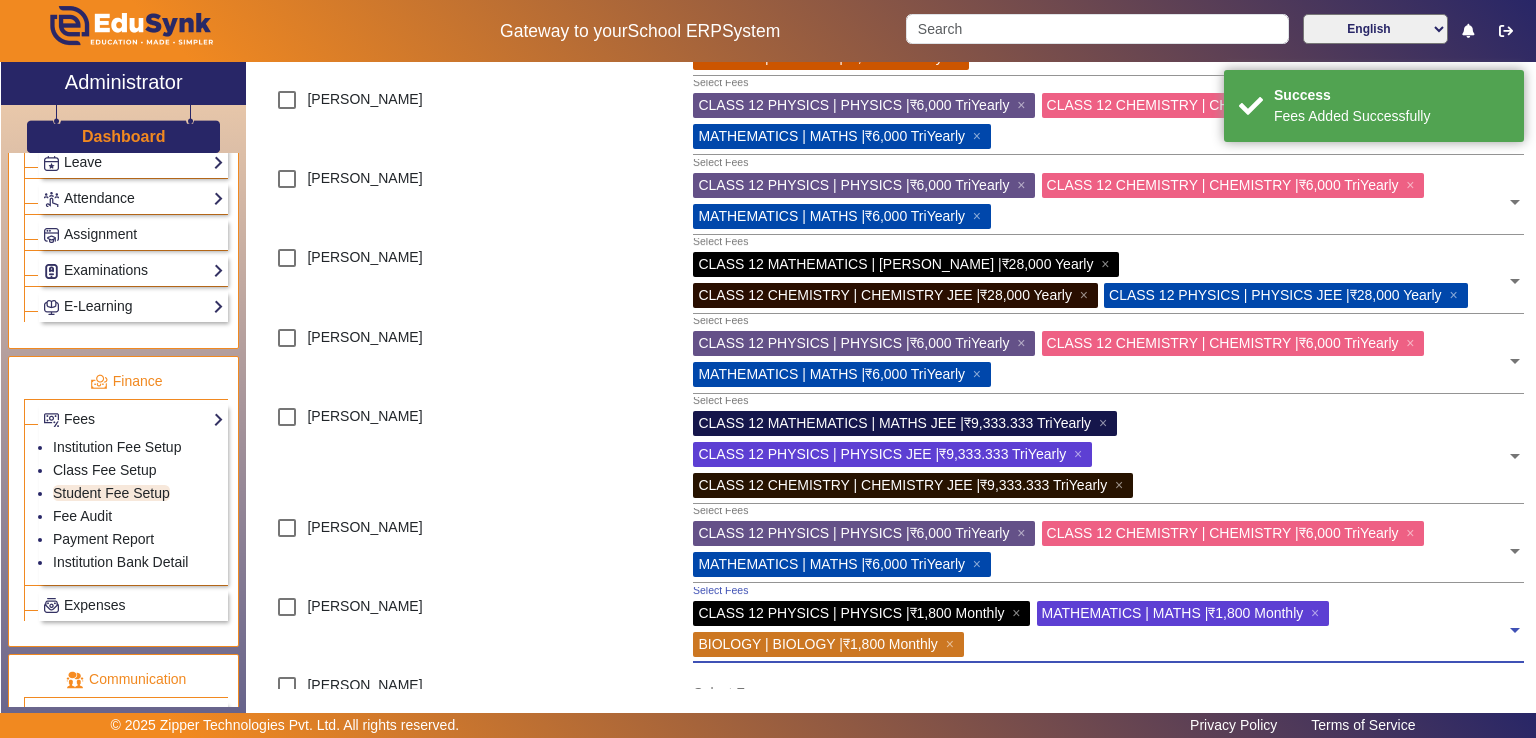 scroll, scrollTop: 1432, scrollLeft: 0, axis: vertical 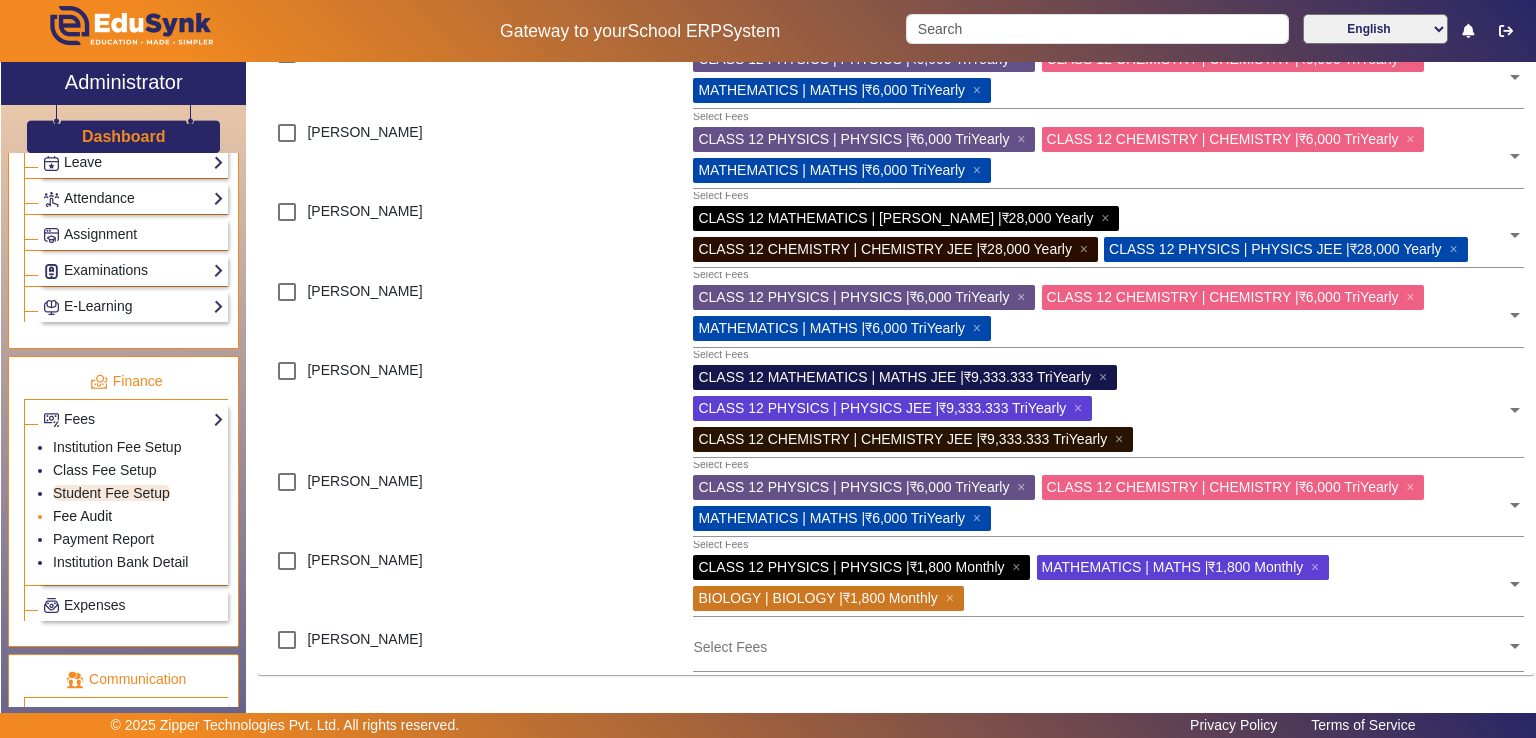 click on "Fee Audit" 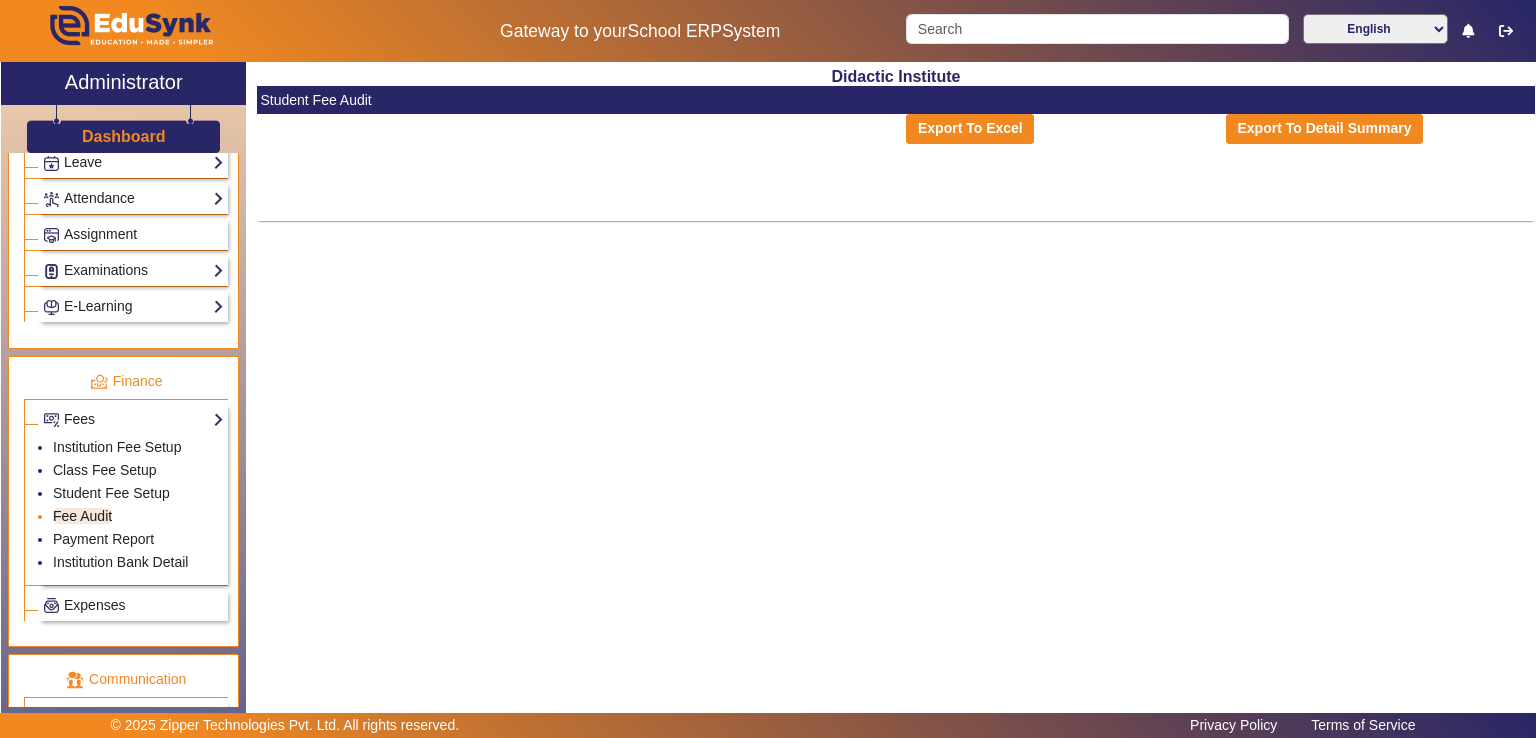 scroll, scrollTop: 0, scrollLeft: 0, axis: both 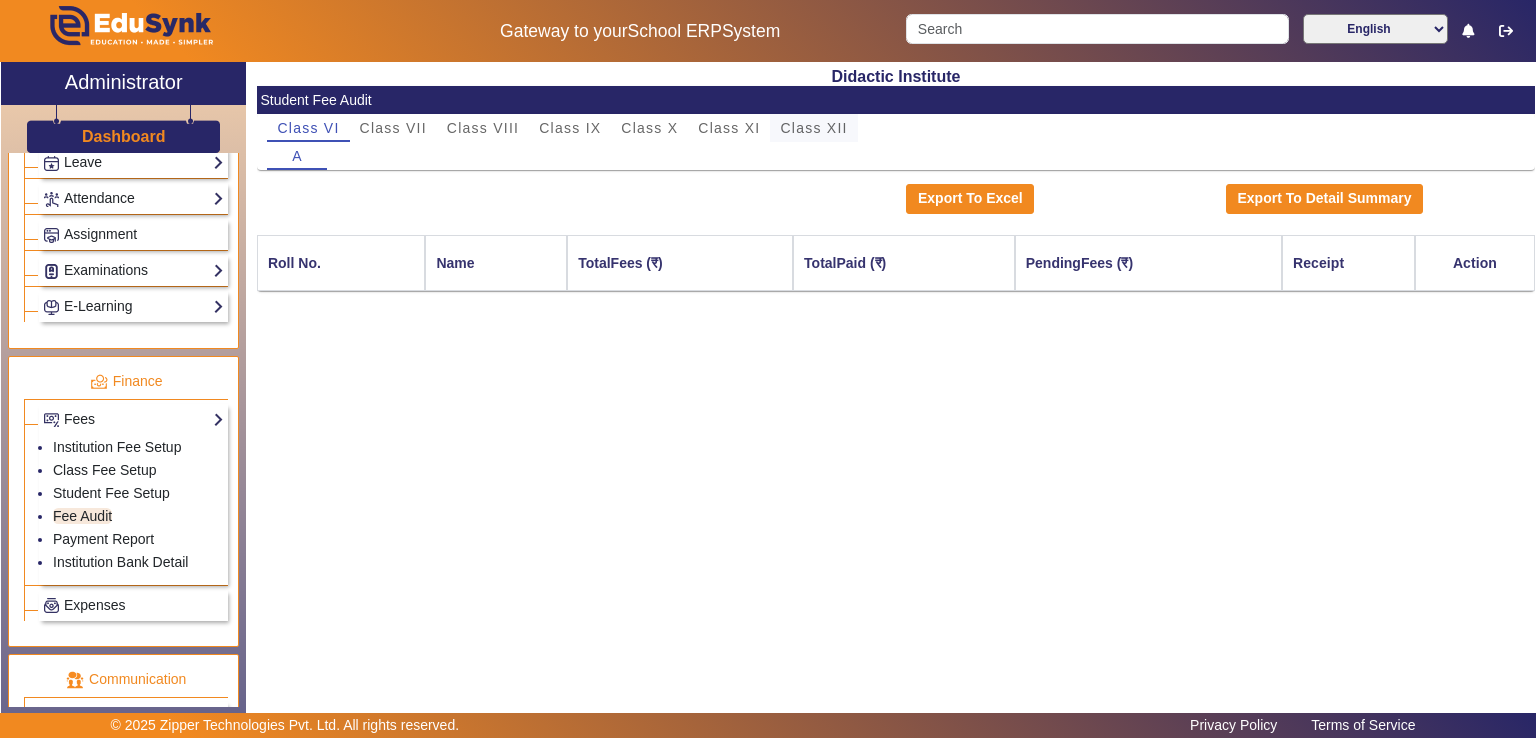 click on "Class XII" at bounding box center (813, 128) 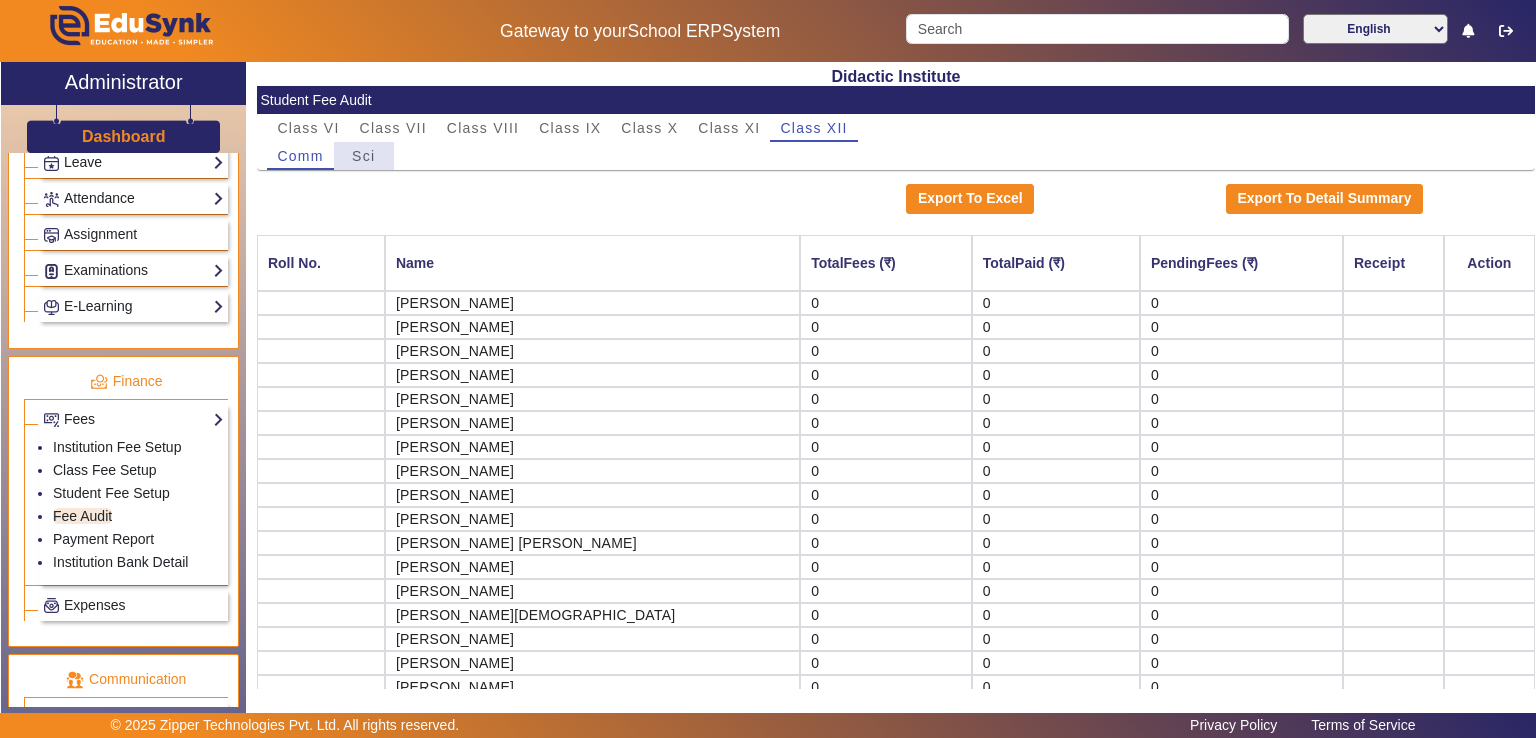 click on "Sci" at bounding box center (363, 156) 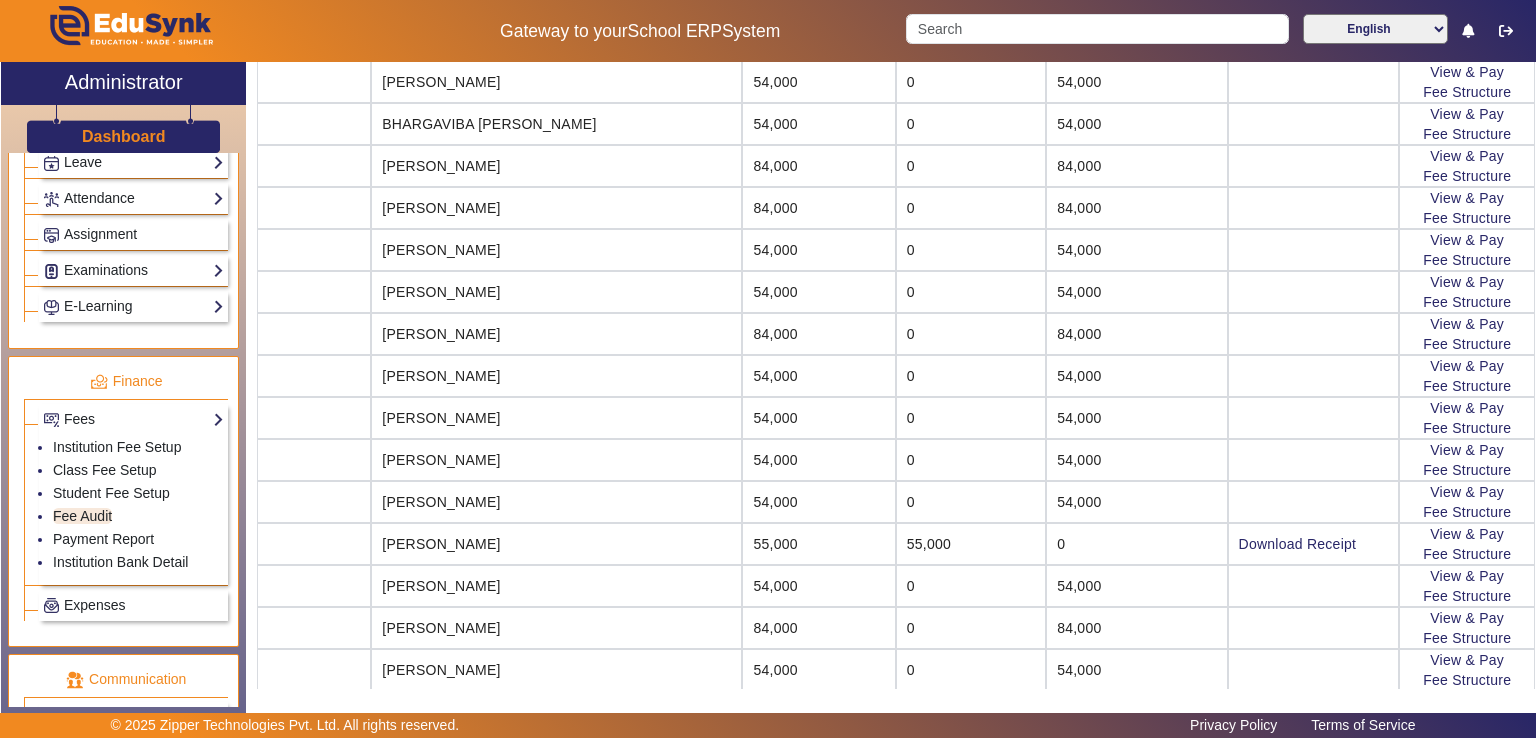 scroll, scrollTop: 512, scrollLeft: 0, axis: vertical 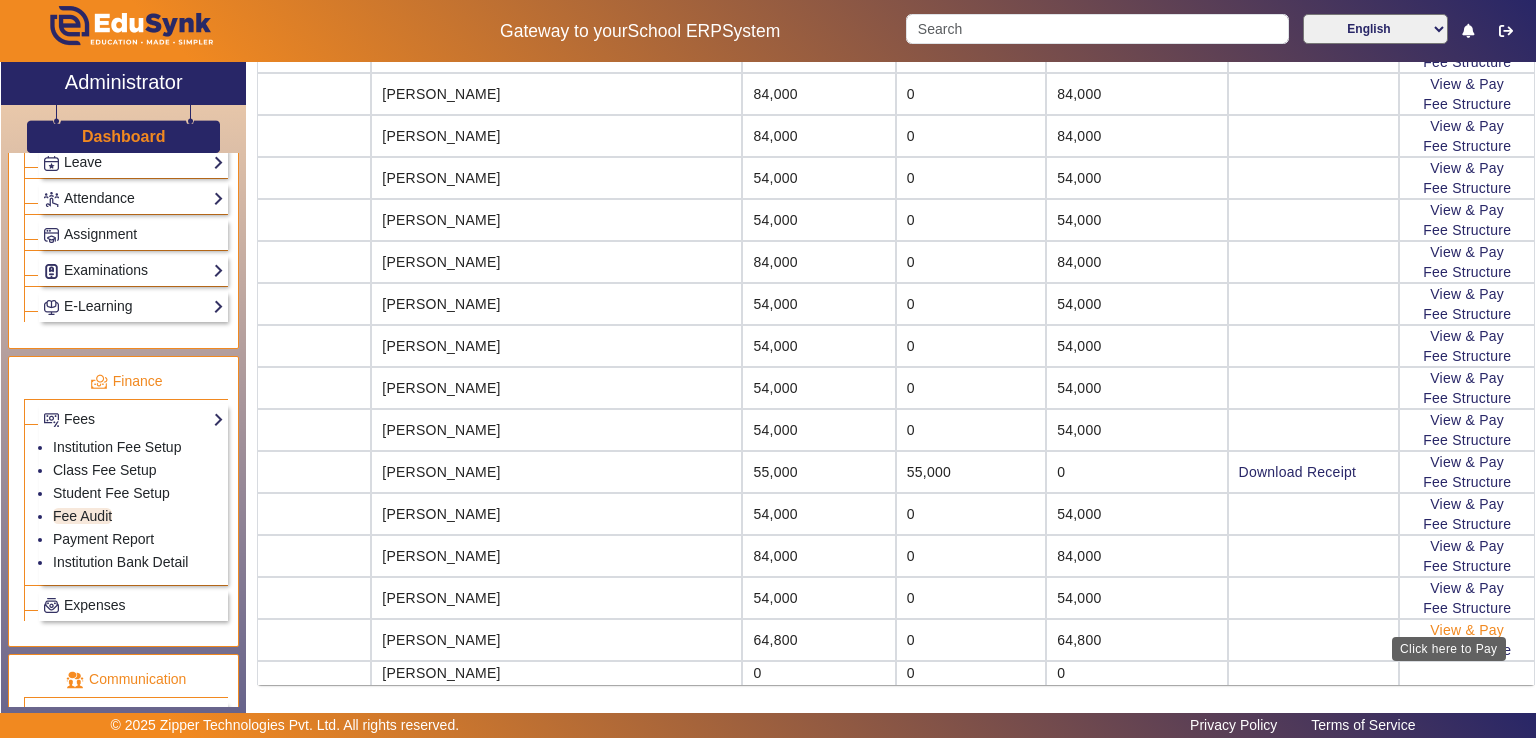 click on "View & Pay" 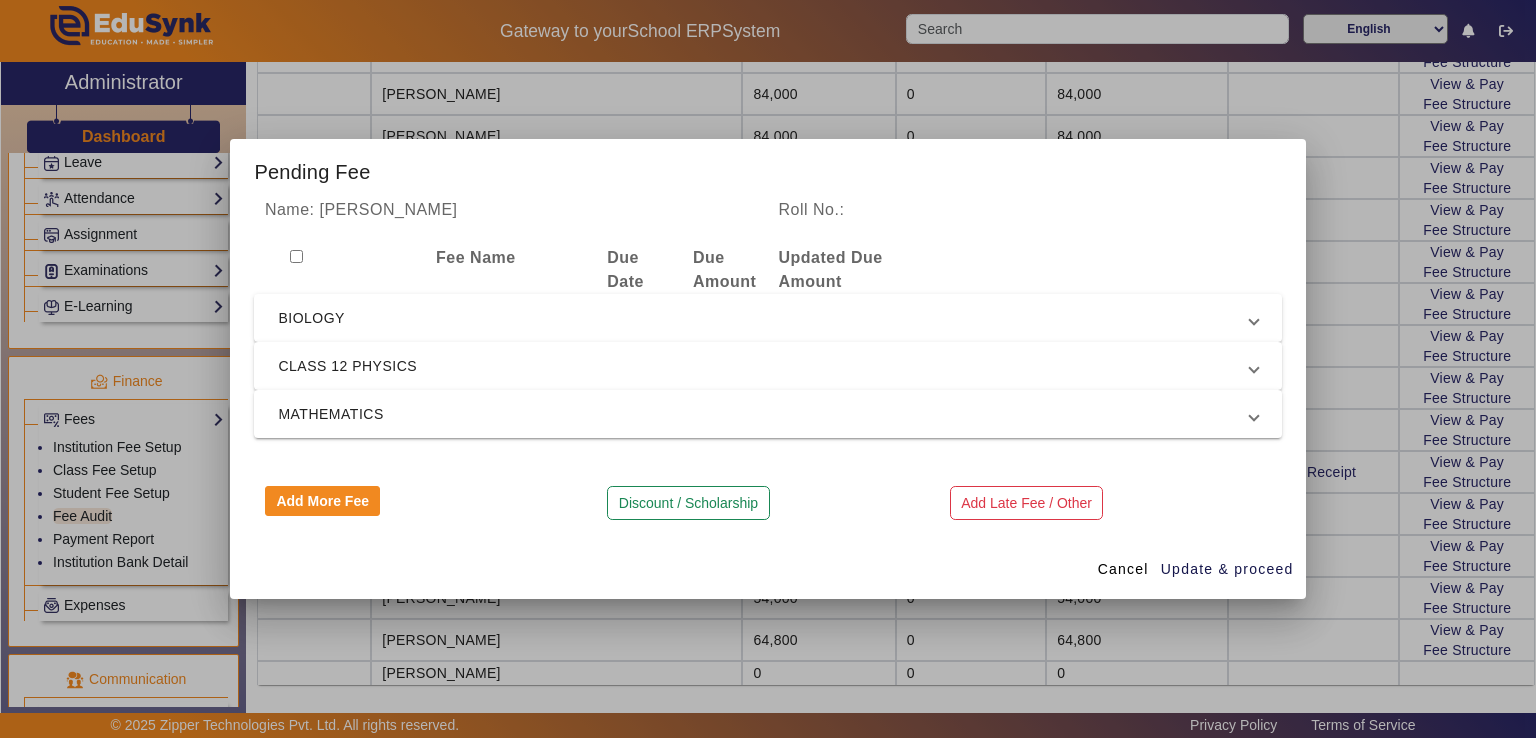 click at bounding box center [296, 256] 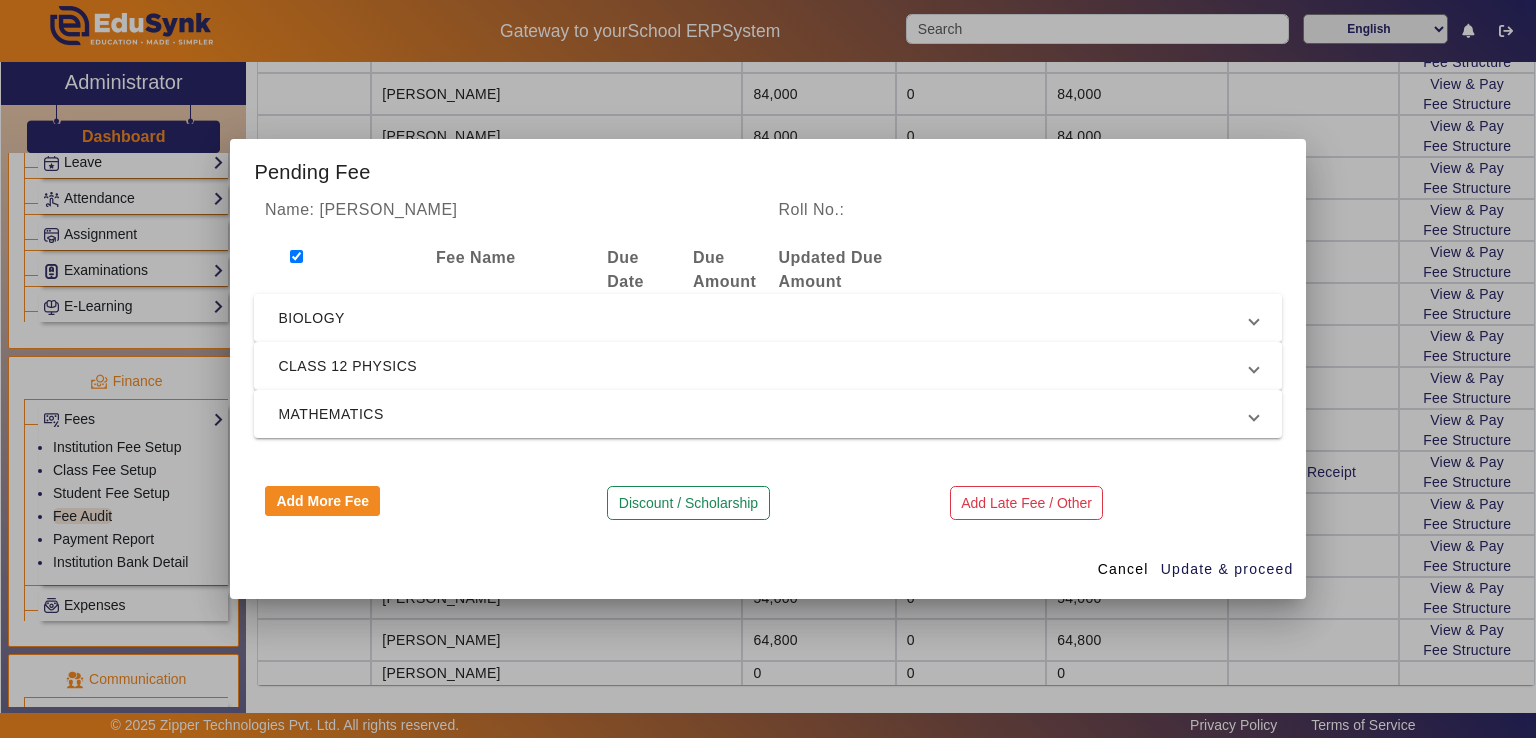 click on "BIOLOGY" at bounding box center (763, 318) 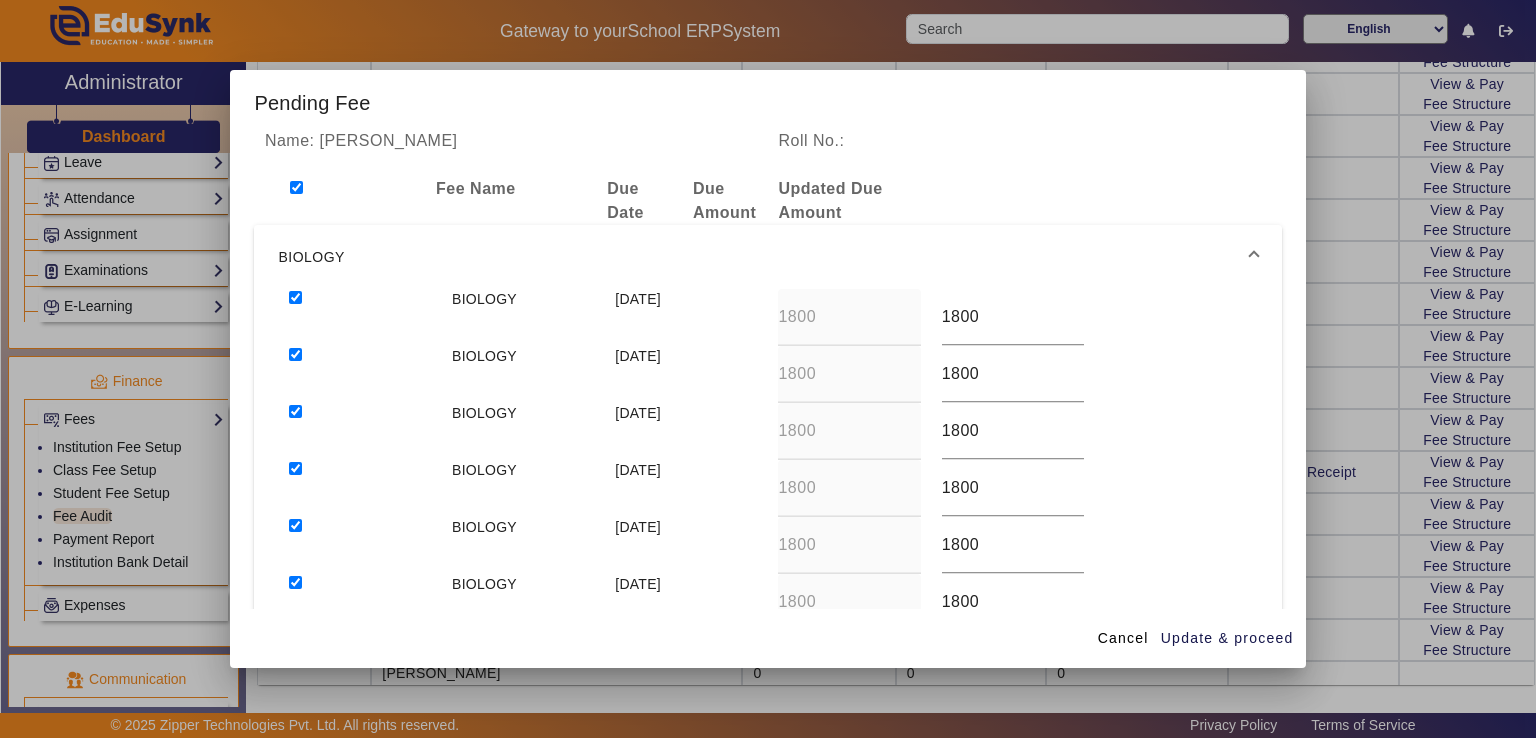click at bounding box center (1254, 257) 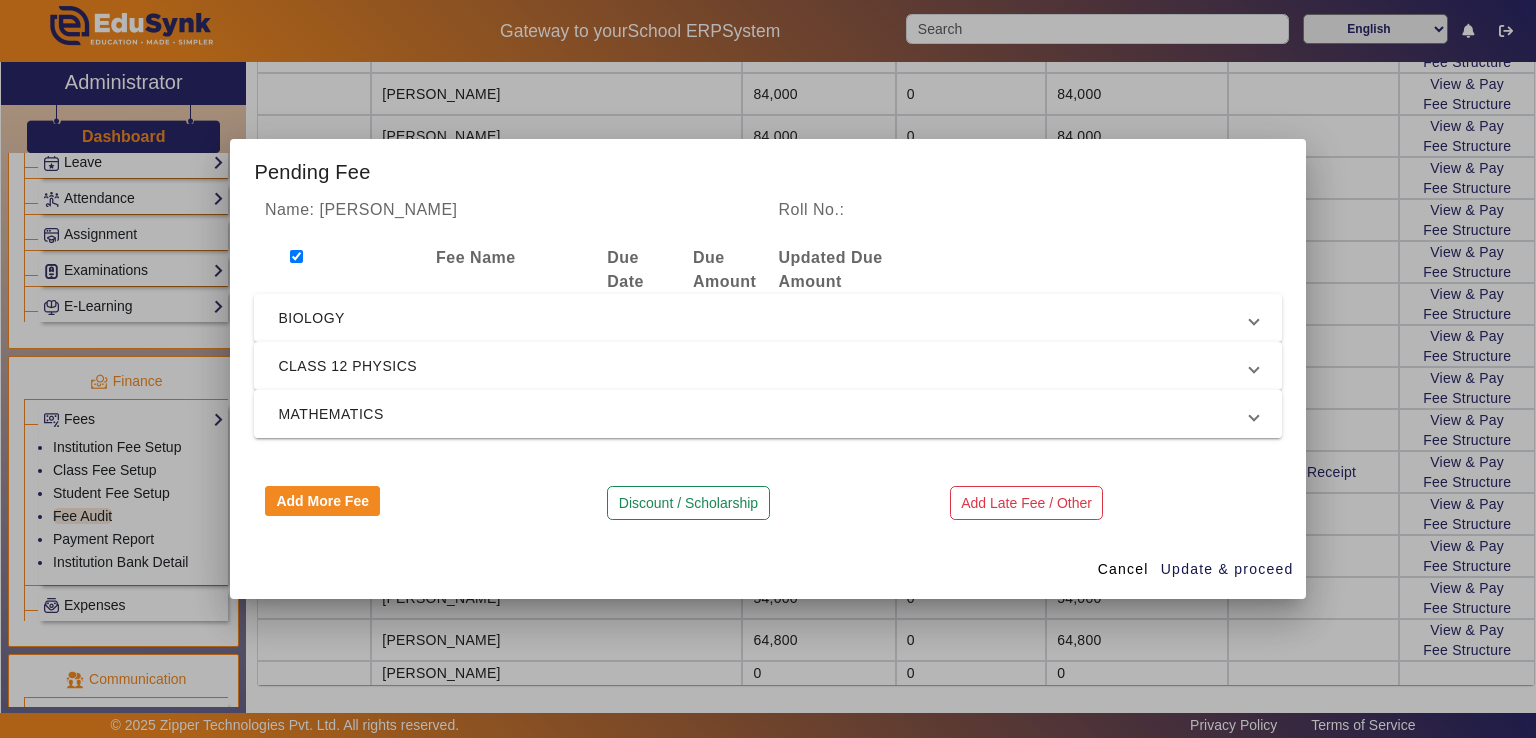 click at bounding box center (1254, 414) 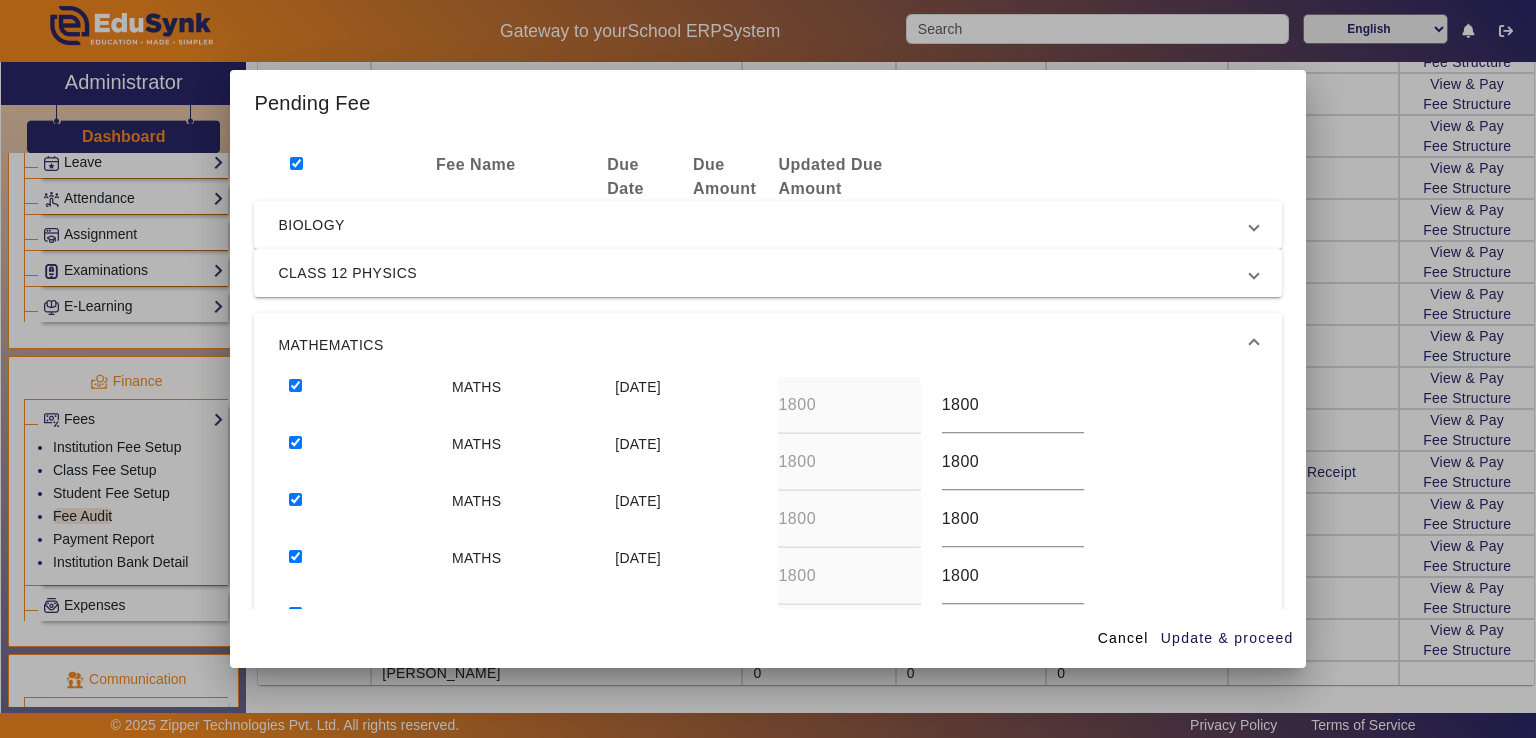 scroll, scrollTop: 0, scrollLeft: 0, axis: both 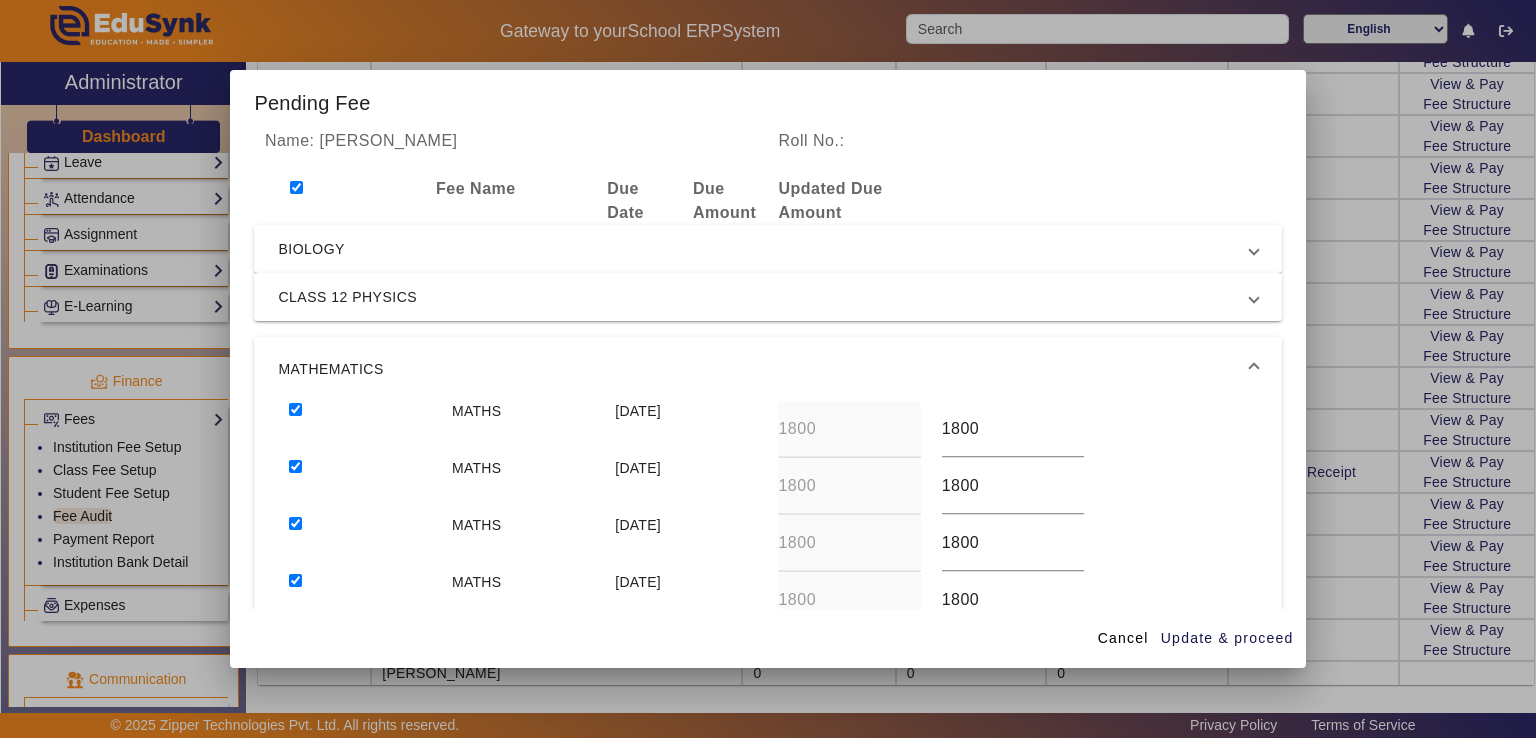 click on "Name: [PERSON_NAME]   Roll No.:   Fee Name Due Date Due Amount Updated Due Amount  BIOLOGY  BIOLOGY [DATE] 1800 1800 BIOLOGY [DATE] 1800 1800 BIOLOGY [DATE] 1800 1800 BIOLOGY [DATE] 1800 1800 BIOLOGY [DATE] 1800 1800 BIOLOGY [DATE] 1800 1800 BIOLOGY [DATE] 1800 1800 BIOLOGY [DATE] 1800 1800 BIOLOGY [DATE] 1800 1800 BIOLOGY [DATE] 1800 1800 BIOLOGY [DATE] 1800 1800 BIOLOGY [DATE] 1800 1800  CLASS 12 PHYSICS  PHYSICS [DATE] 1800 1800 PHYSICS [DATE] 1800 1800 PHYSICS [DATE] 1800 1800 PHYSICS [DATE] 1800 1800 PHYSICS [DATE] 1800 1800 PHYSICS [DATE] 1800 1800 PHYSICS [DATE] 1800 1800 PHYSICS [DATE] 1800 1800 PHYSICS [DATE] 1800 1800 PHYSICS [DATE] 1800 1800 PHYSICS [DATE] 1800 1800 PHYSICS [DATE] 1800 1800  MATHEMATICS  MATHS [DATE] 1800 1800 MATHS [DATE] 1800 1800 MATHS [DATE] 1800 1800 MATHS [DATE] 1800 1800 MATHS [DATE] 1800 1800 MATHS [DATE] 1800 1800 MATHS" at bounding box center (767, 369) 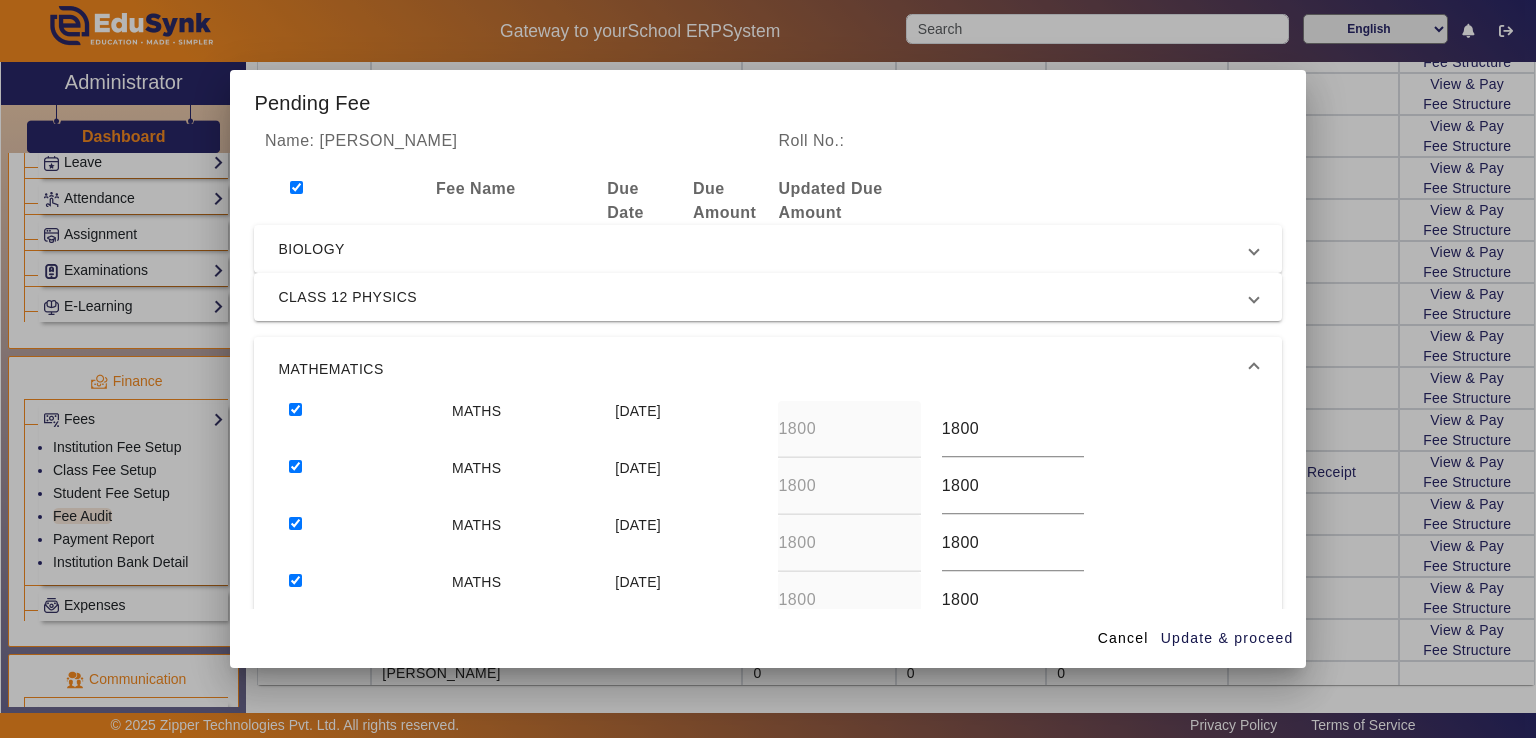 click on "MATHEMATICS" at bounding box center (767, 369) 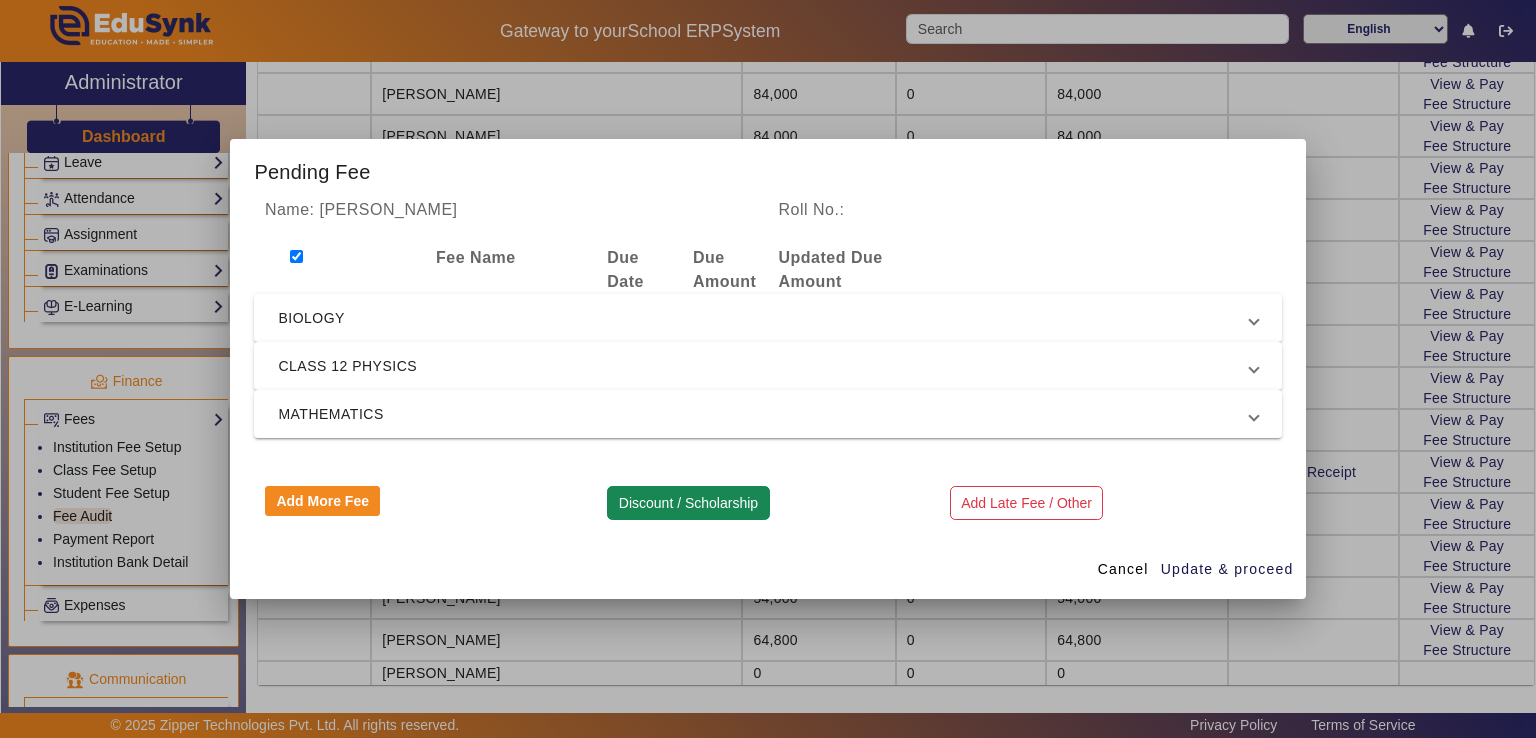 click on "Discount / Scholarship" at bounding box center [688, 503] 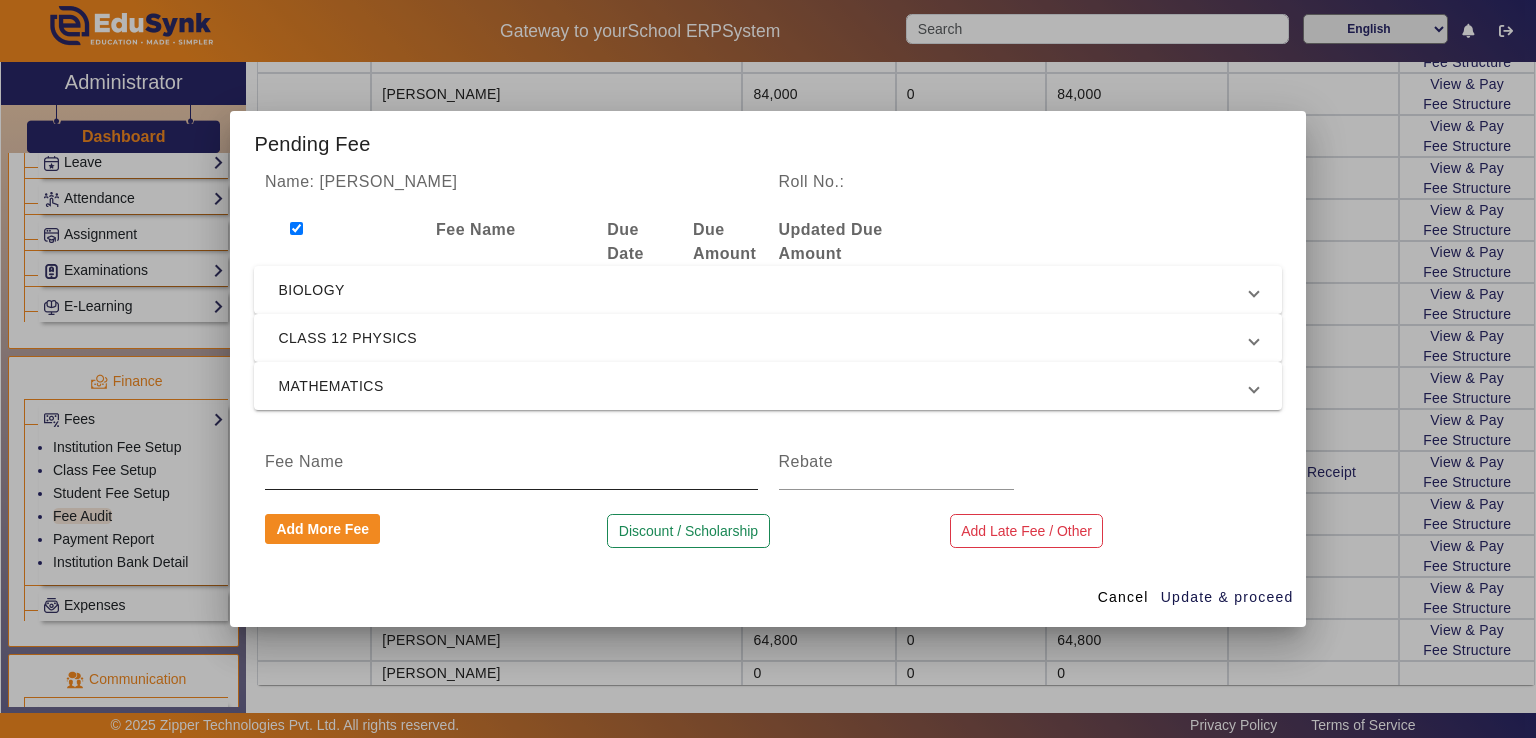 click at bounding box center (511, 462) 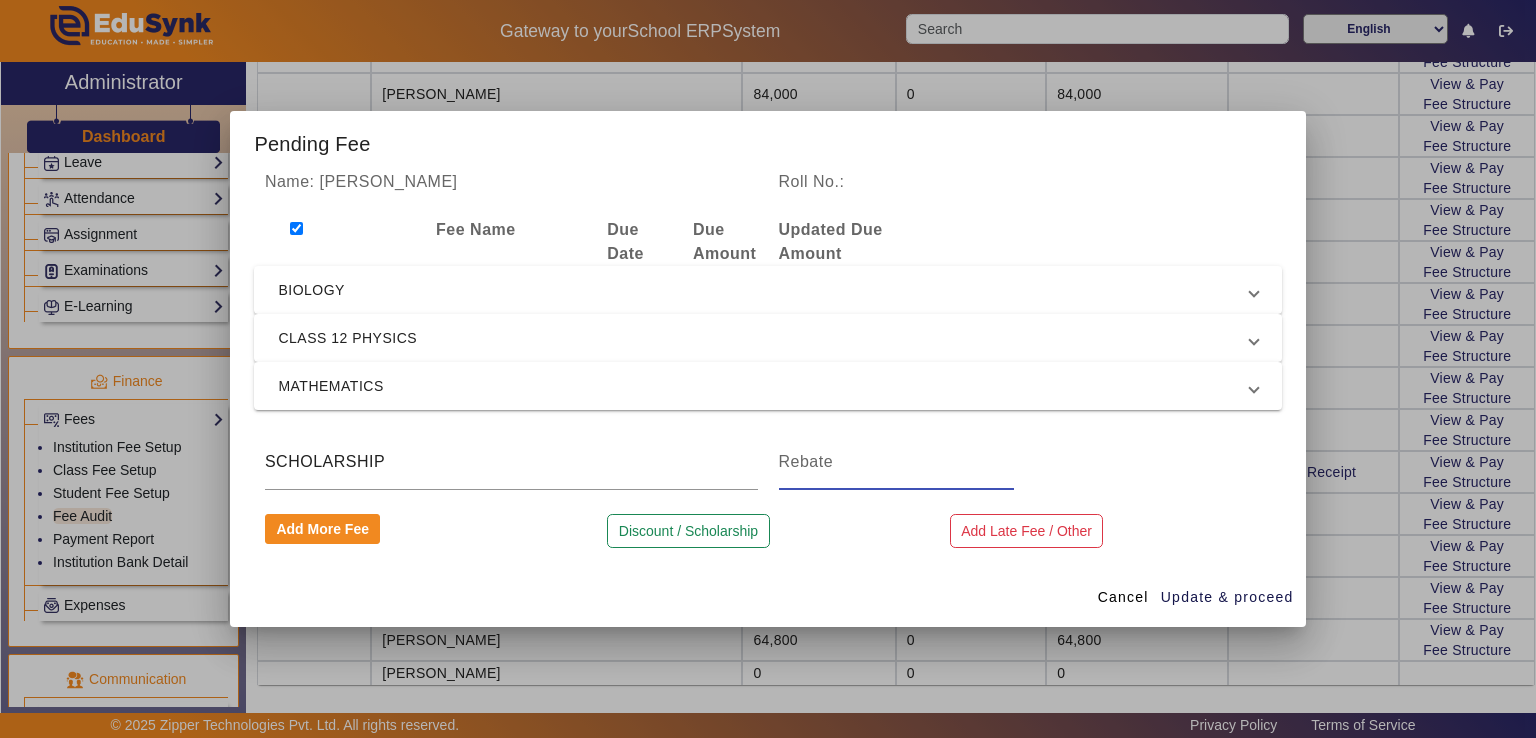click at bounding box center (897, 462) 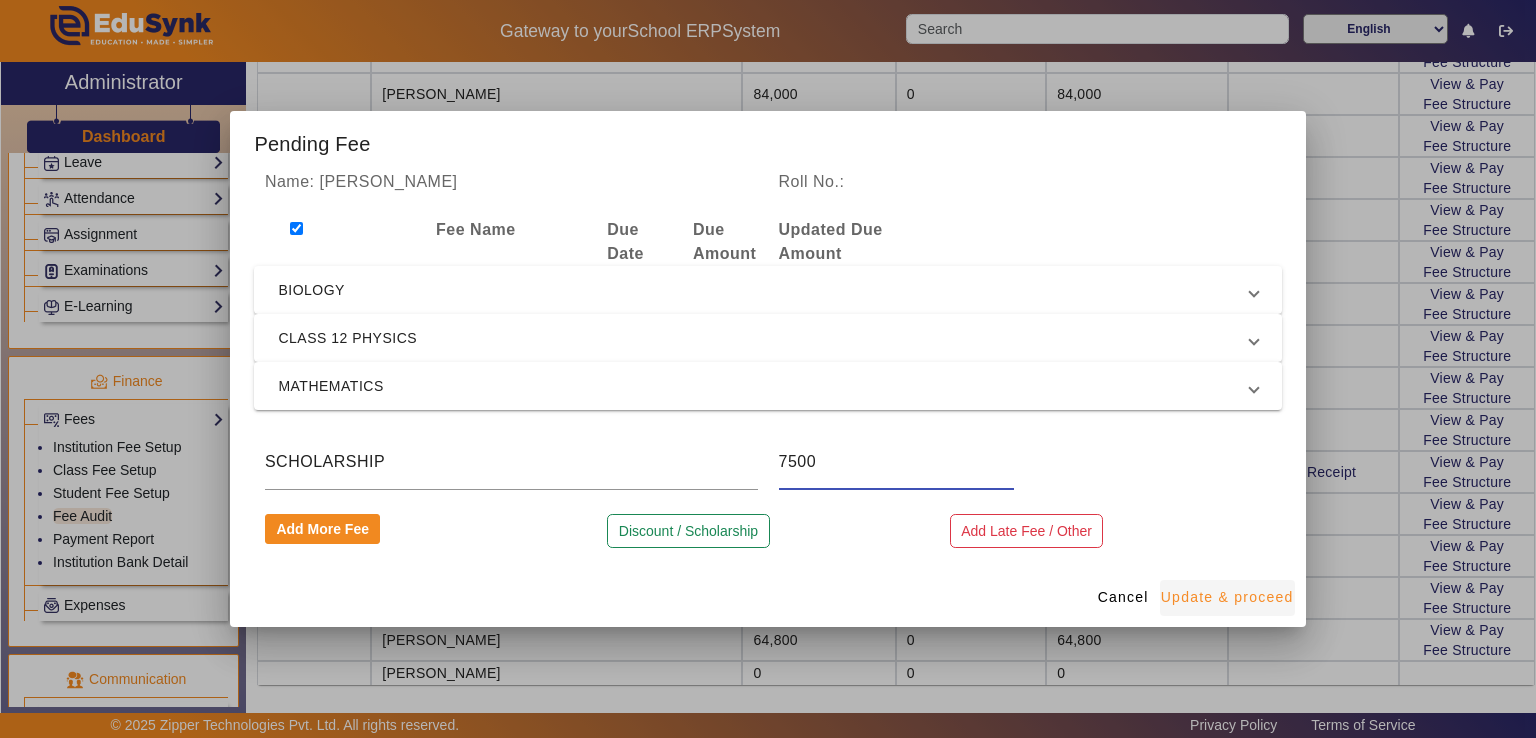 click on "Update & proceed" at bounding box center (1227, 597) 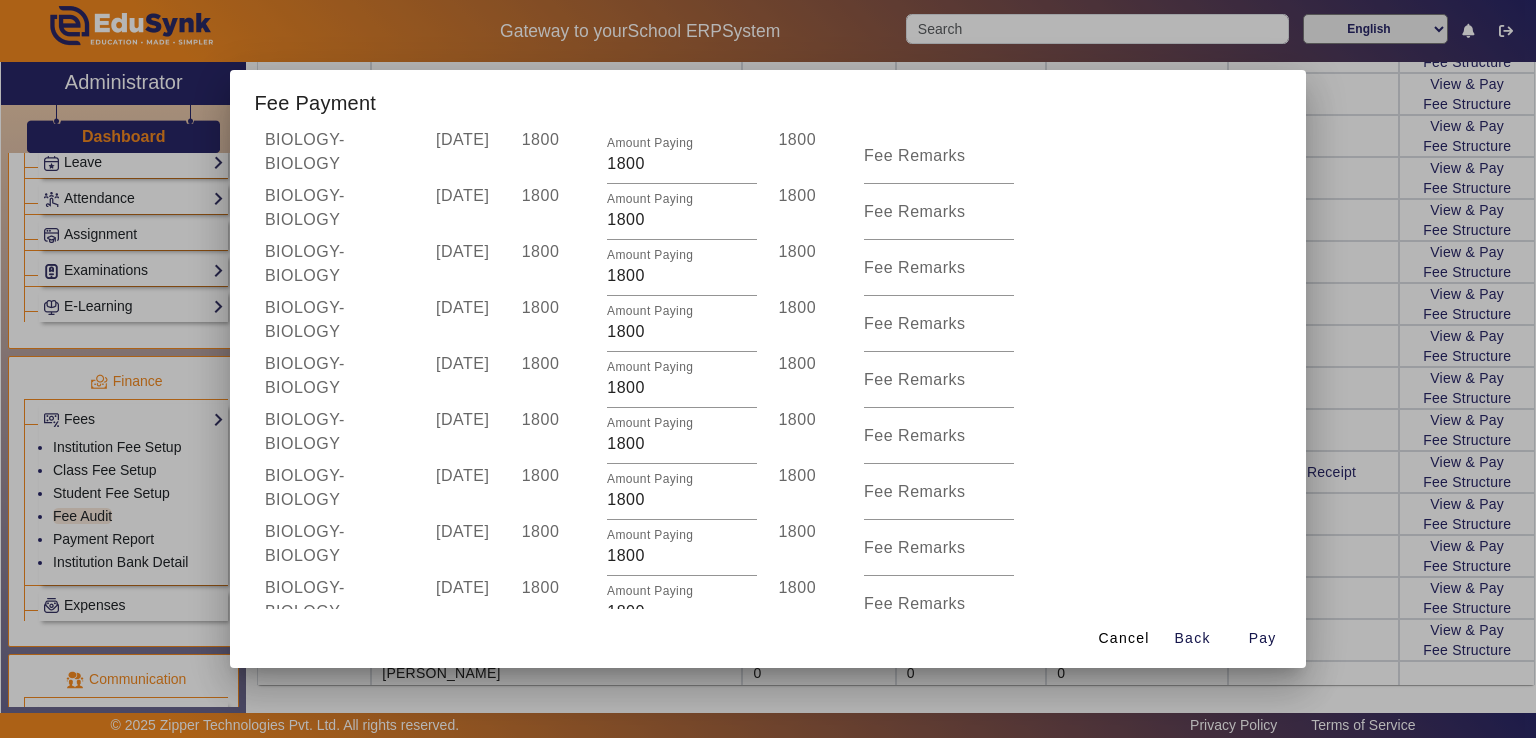 scroll, scrollTop: 1892, scrollLeft: 0, axis: vertical 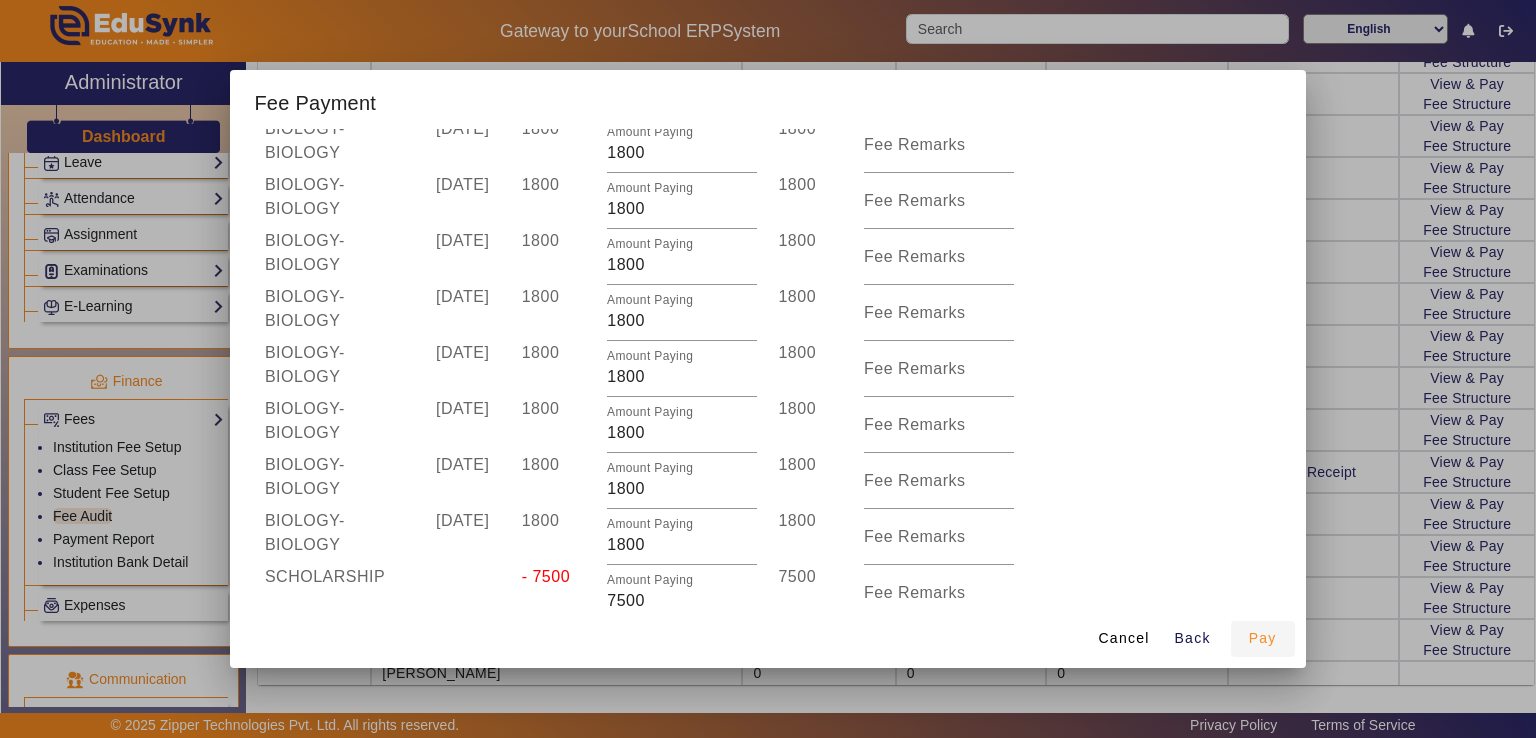 click on "Pay" at bounding box center [1263, 638] 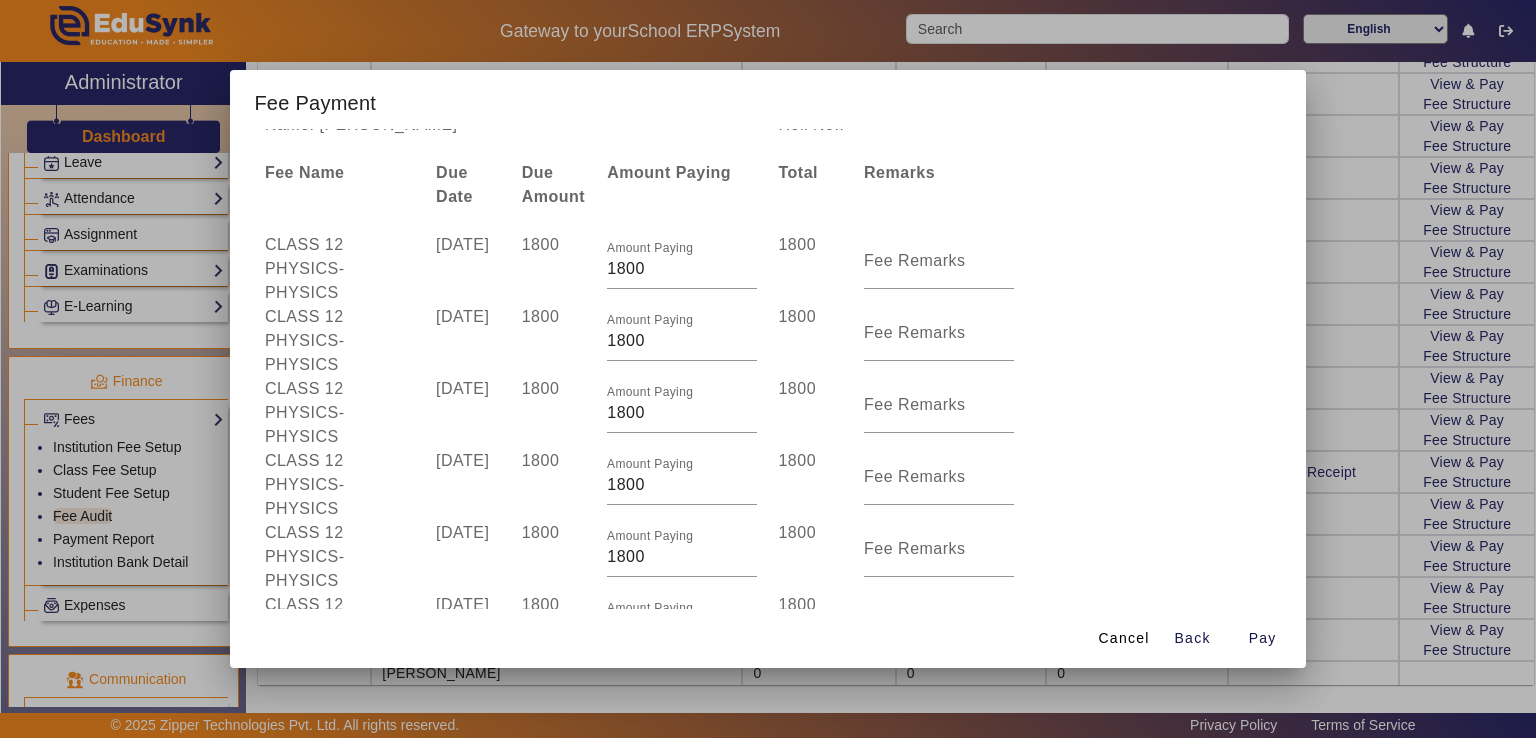 scroll, scrollTop: 0, scrollLeft: 0, axis: both 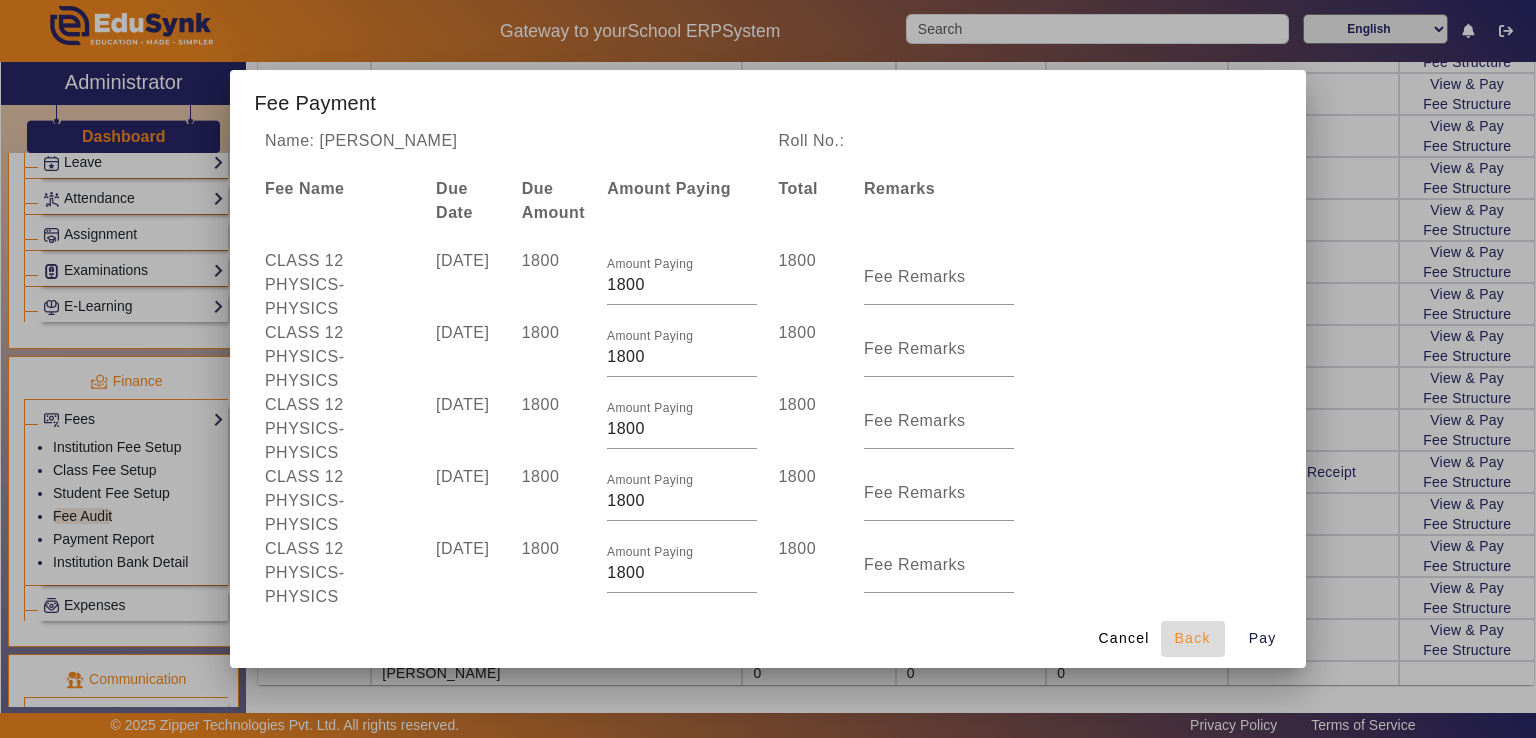 click on "Back" at bounding box center (1193, 638) 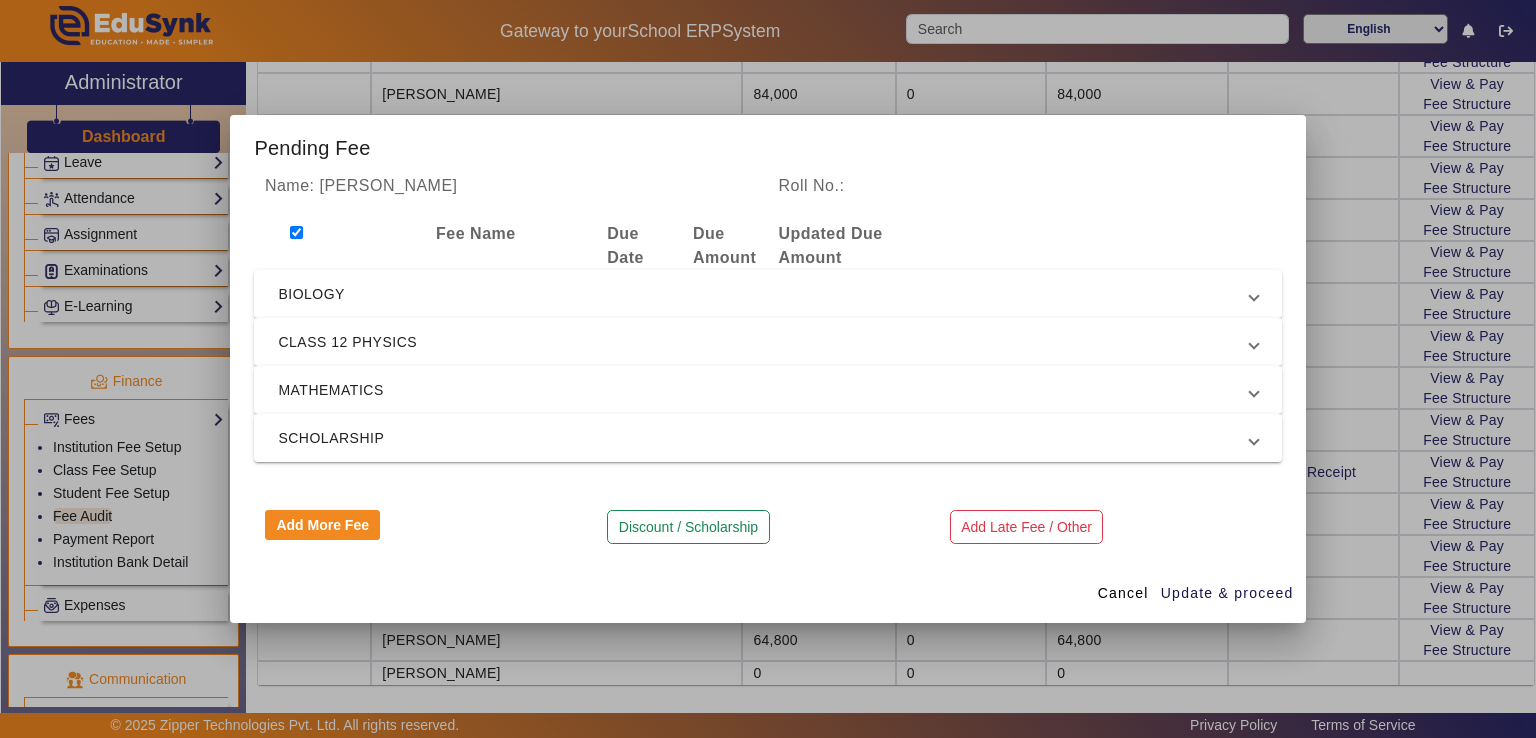 click on "BIOLOGY" at bounding box center [763, 294] 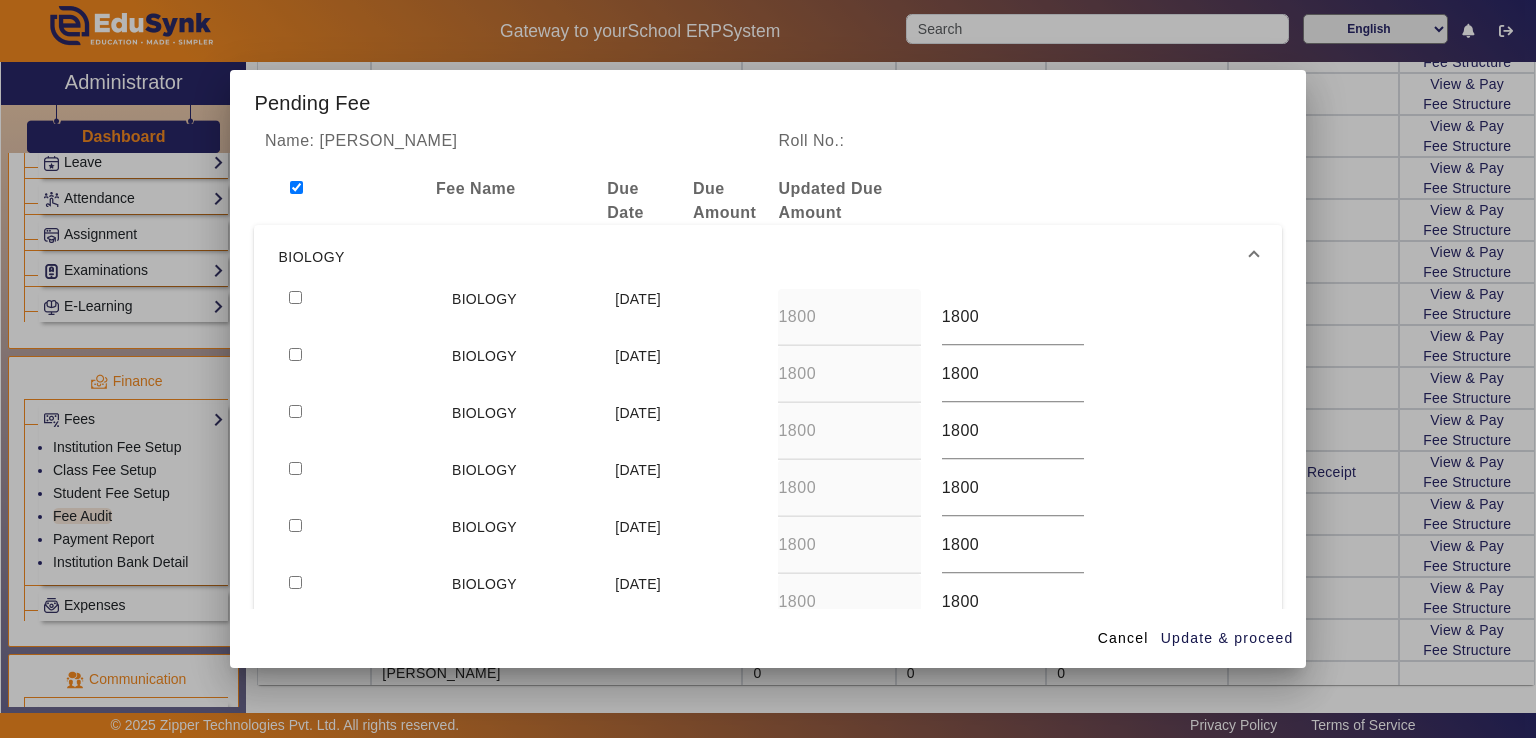 click at bounding box center (296, 187) 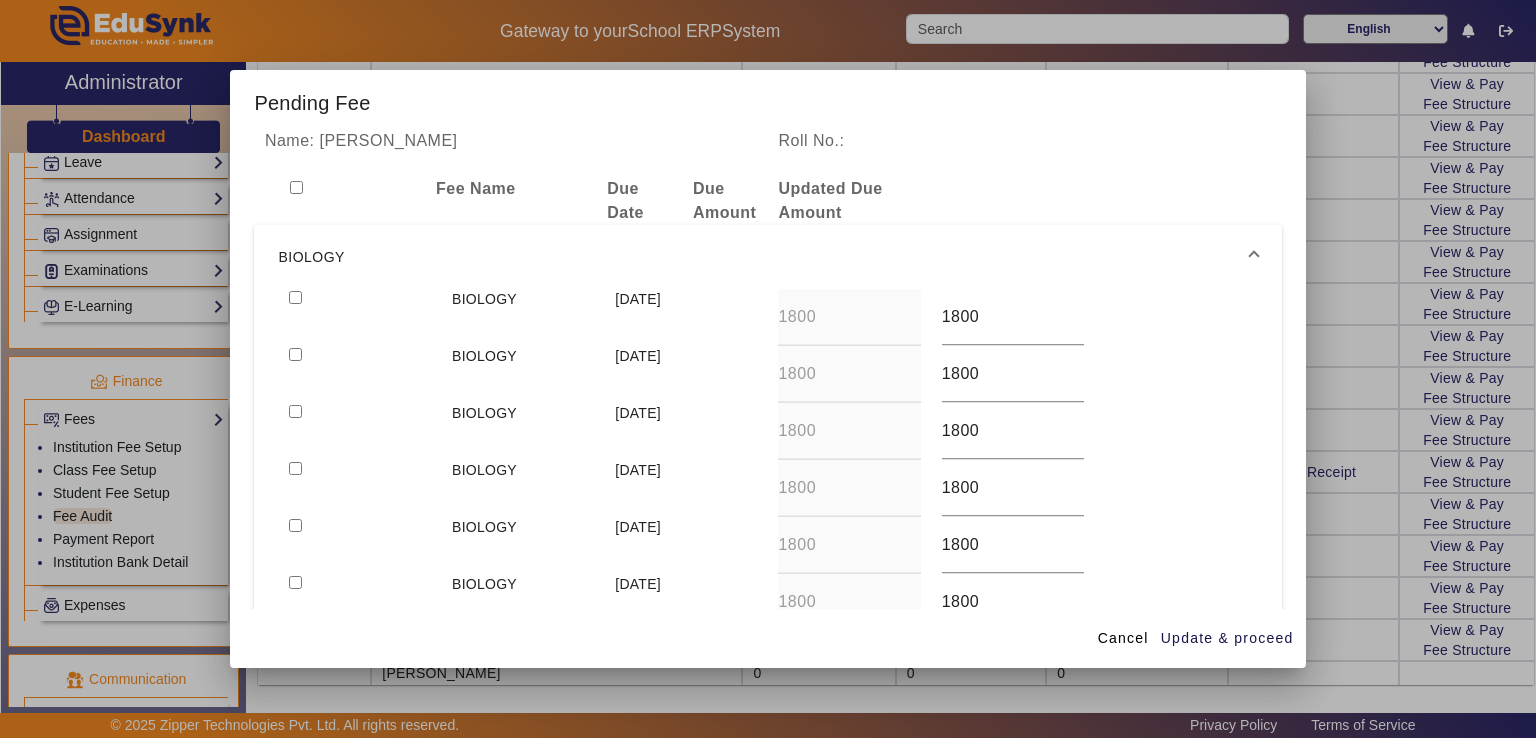 click at bounding box center [295, 297] 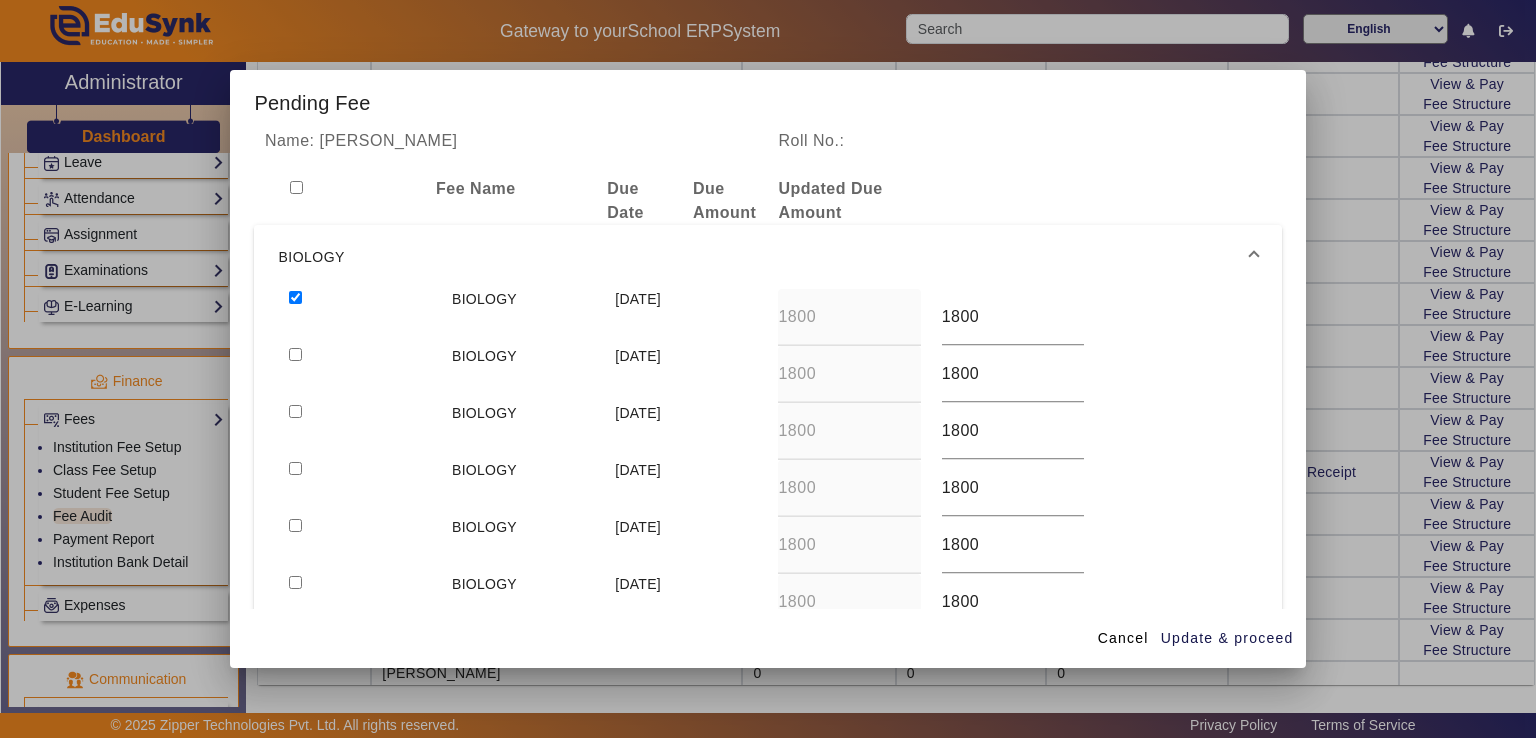 click on "BIOLOGY" at bounding box center (763, 257) 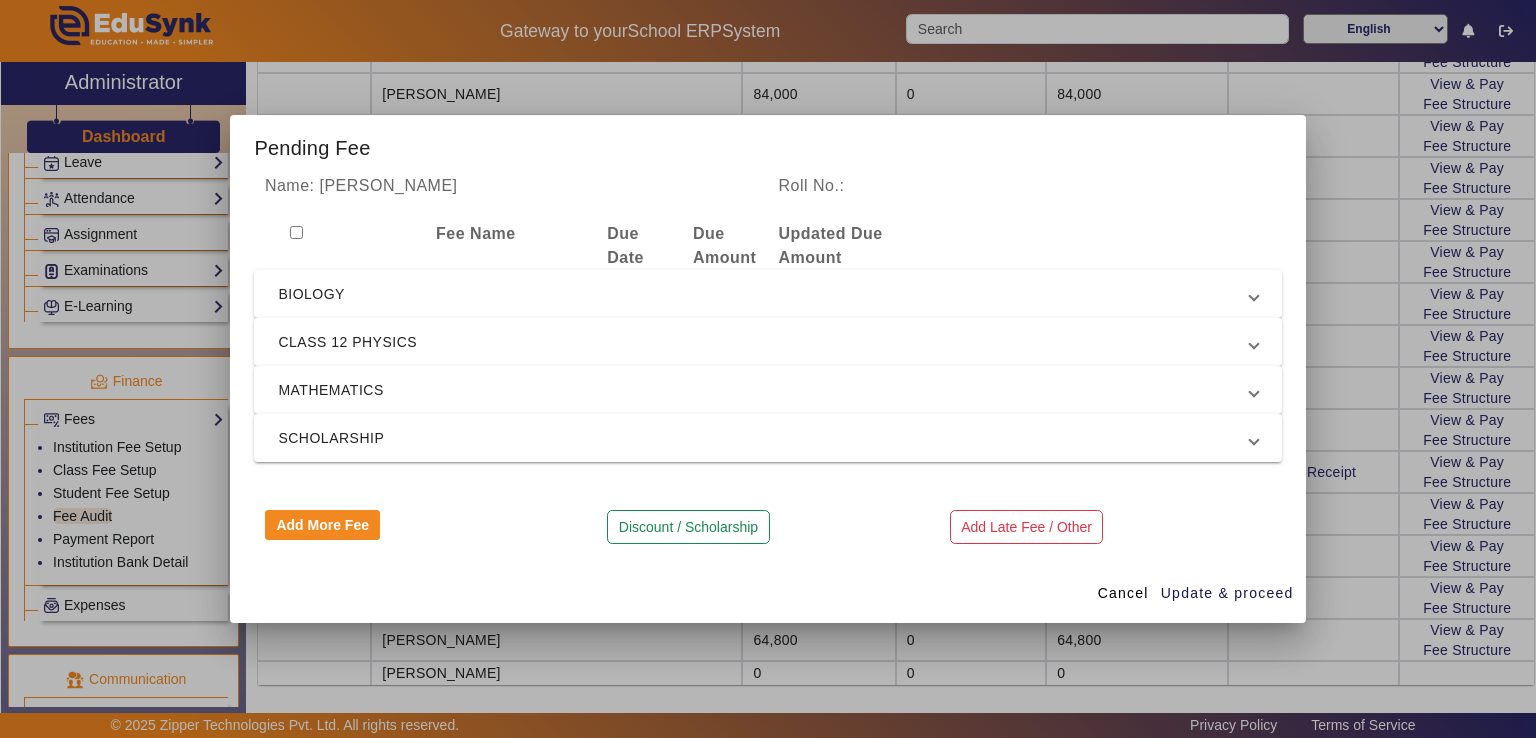 click on "CLASS 12 PHYSICS" at bounding box center (763, 342) 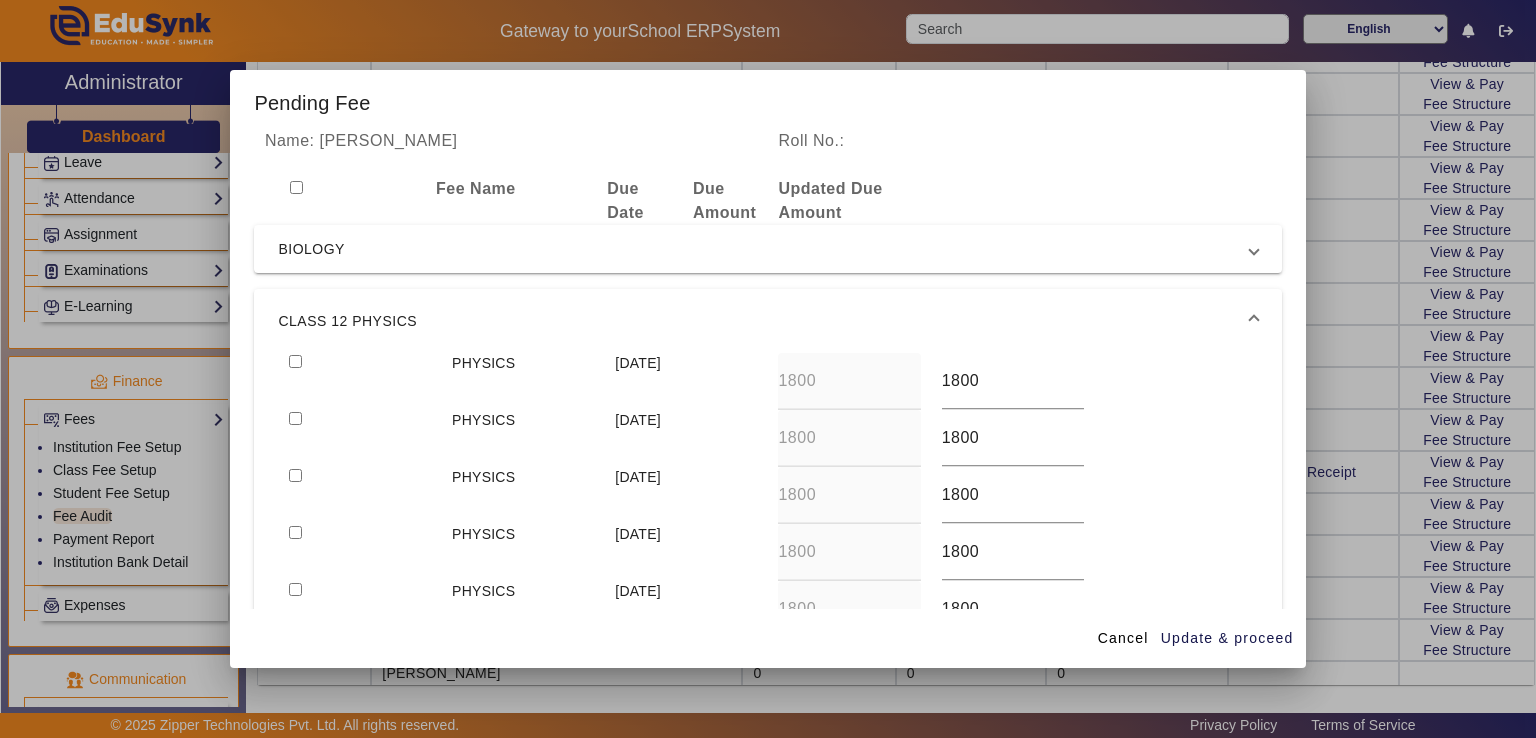 click at bounding box center [295, 361] 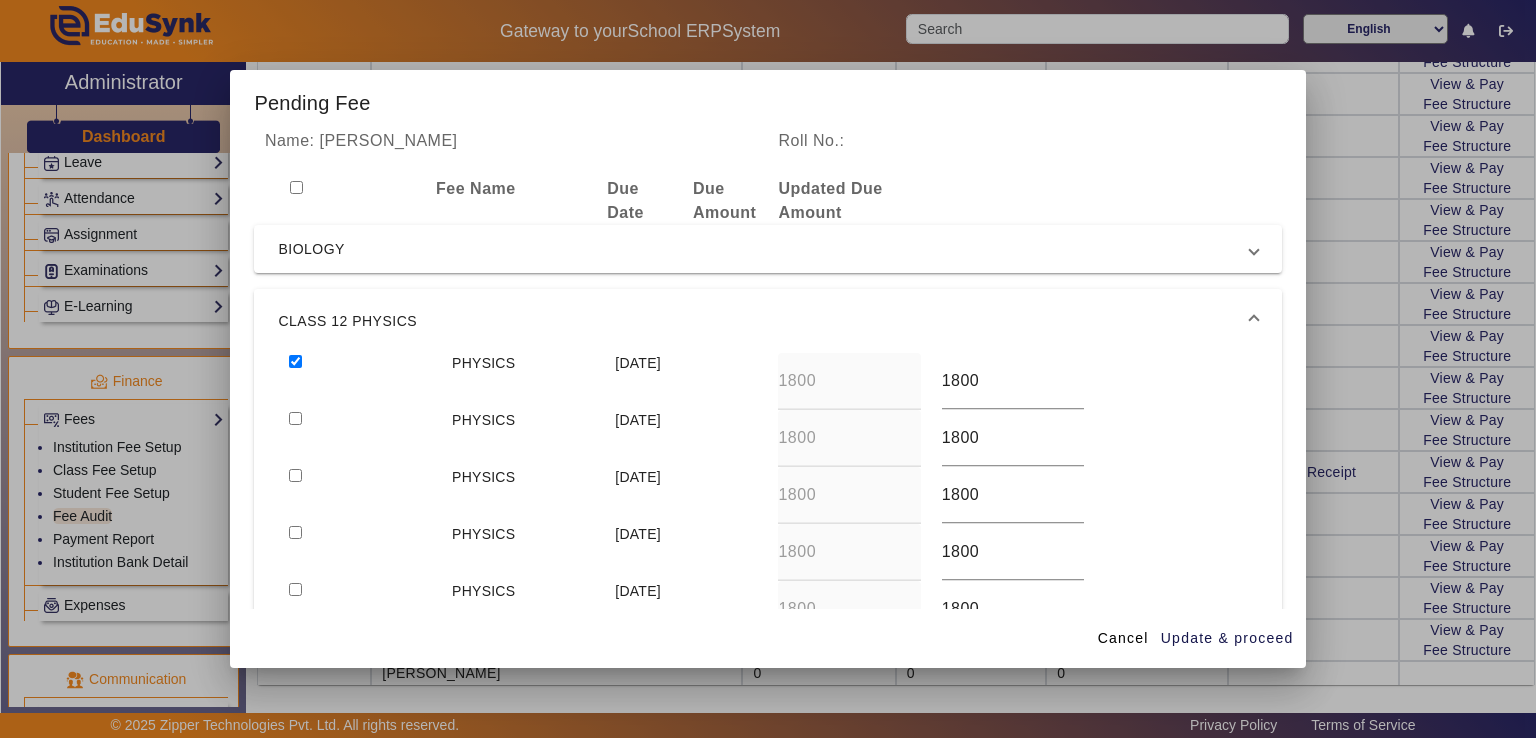 click on "CLASS 12 PHYSICS" at bounding box center (763, 321) 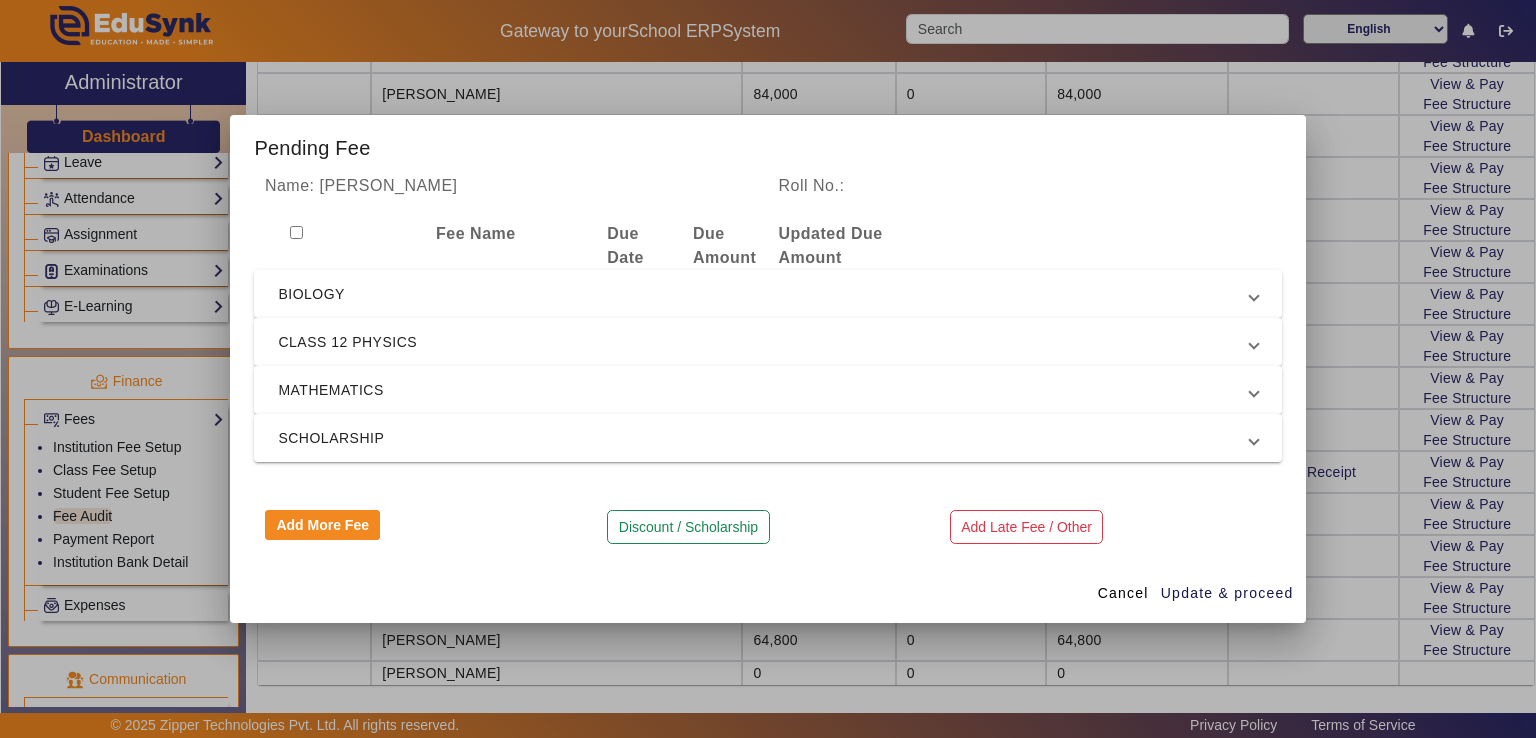 click on "MATHEMATICS" at bounding box center [763, 390] 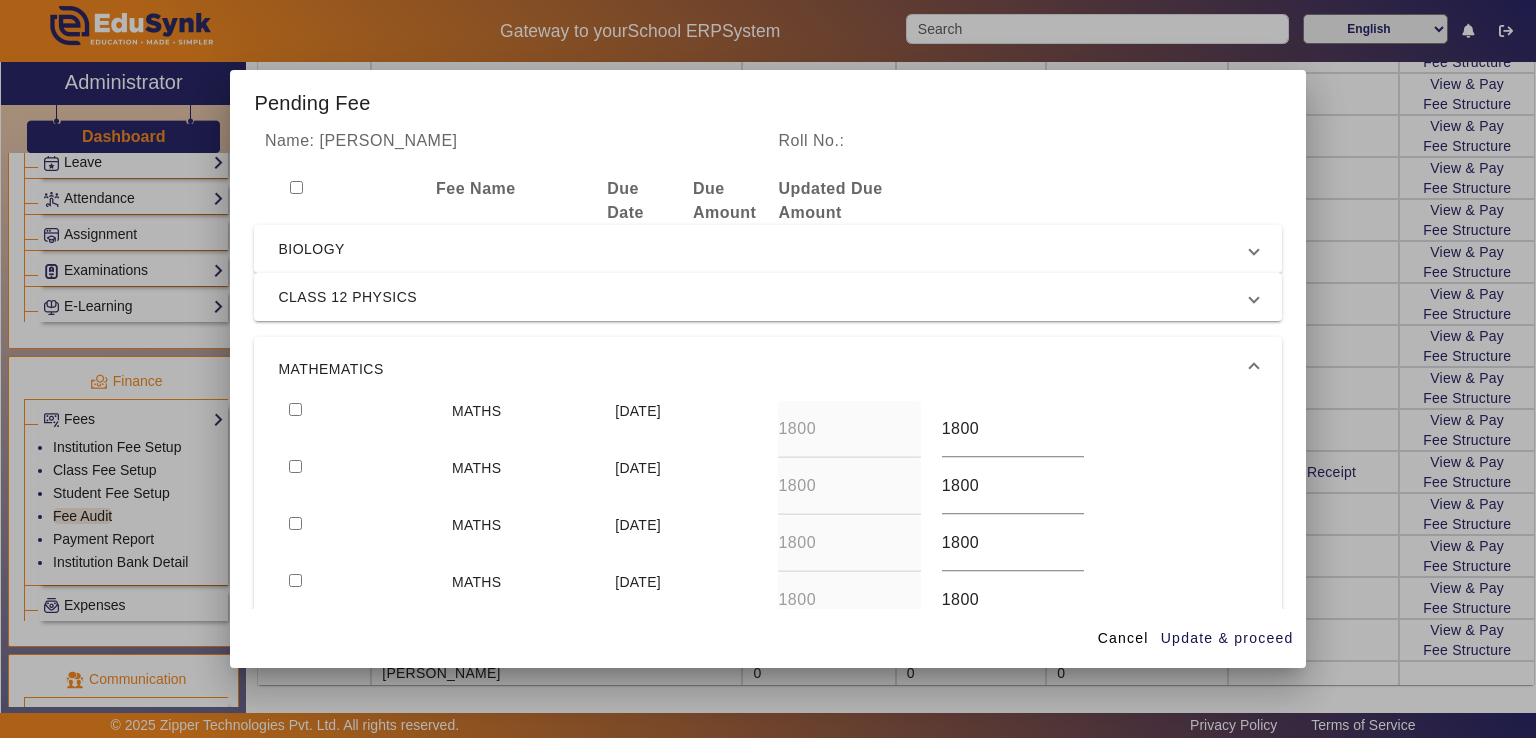 click at bounding box center (295, 409) 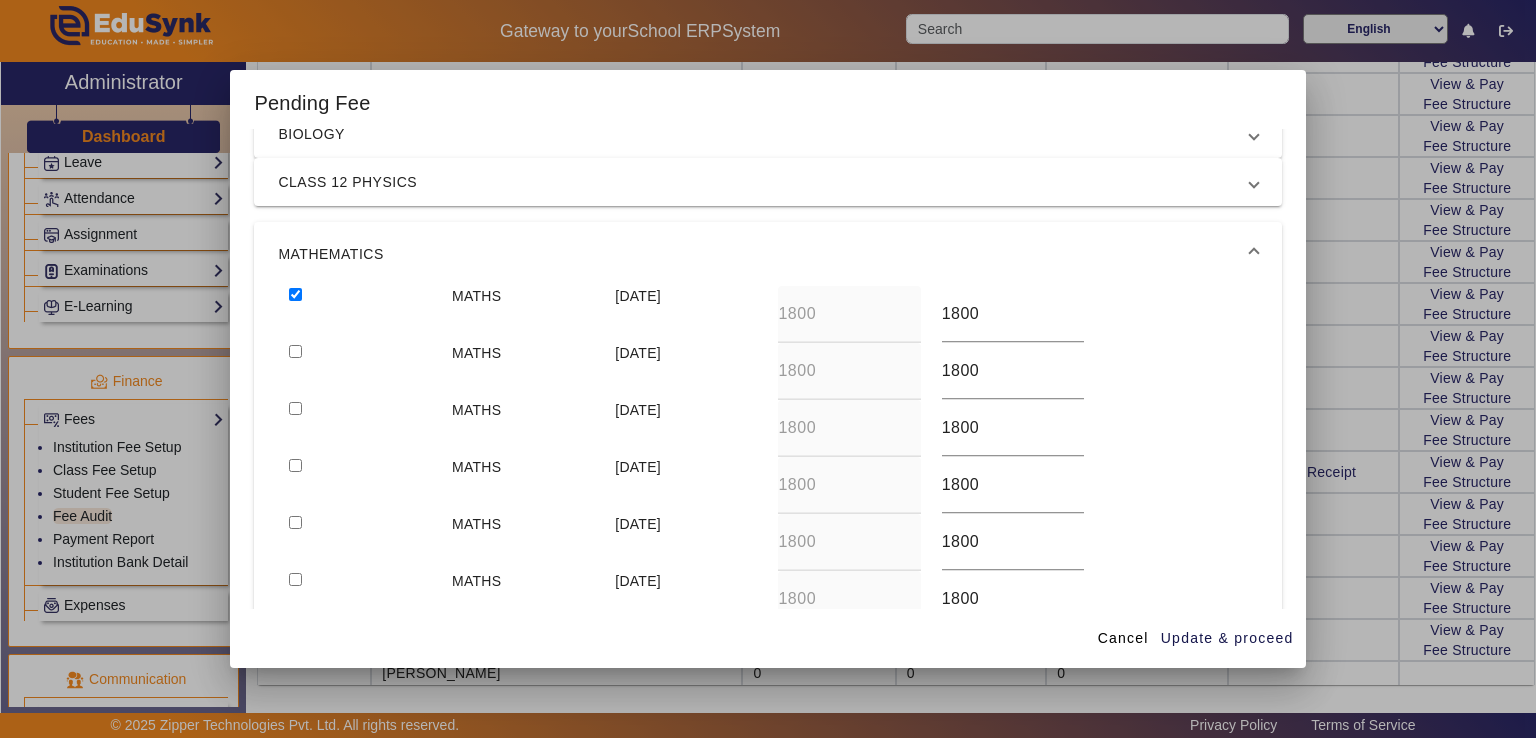 scroll, scrollTop: 119, scrollLeft: 0, axis: vertical 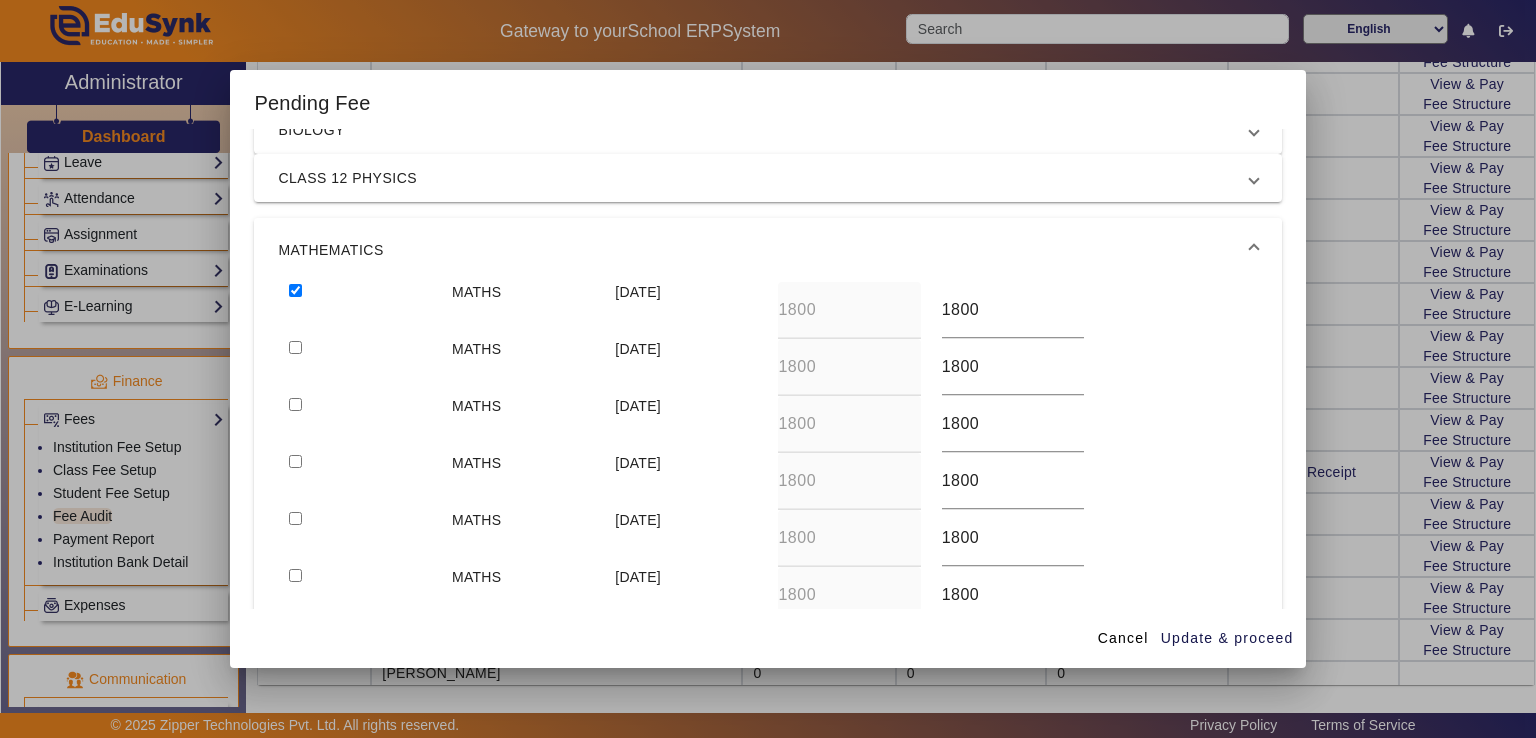 click on "MATHEMATICS" at bounding box center (763, 250) 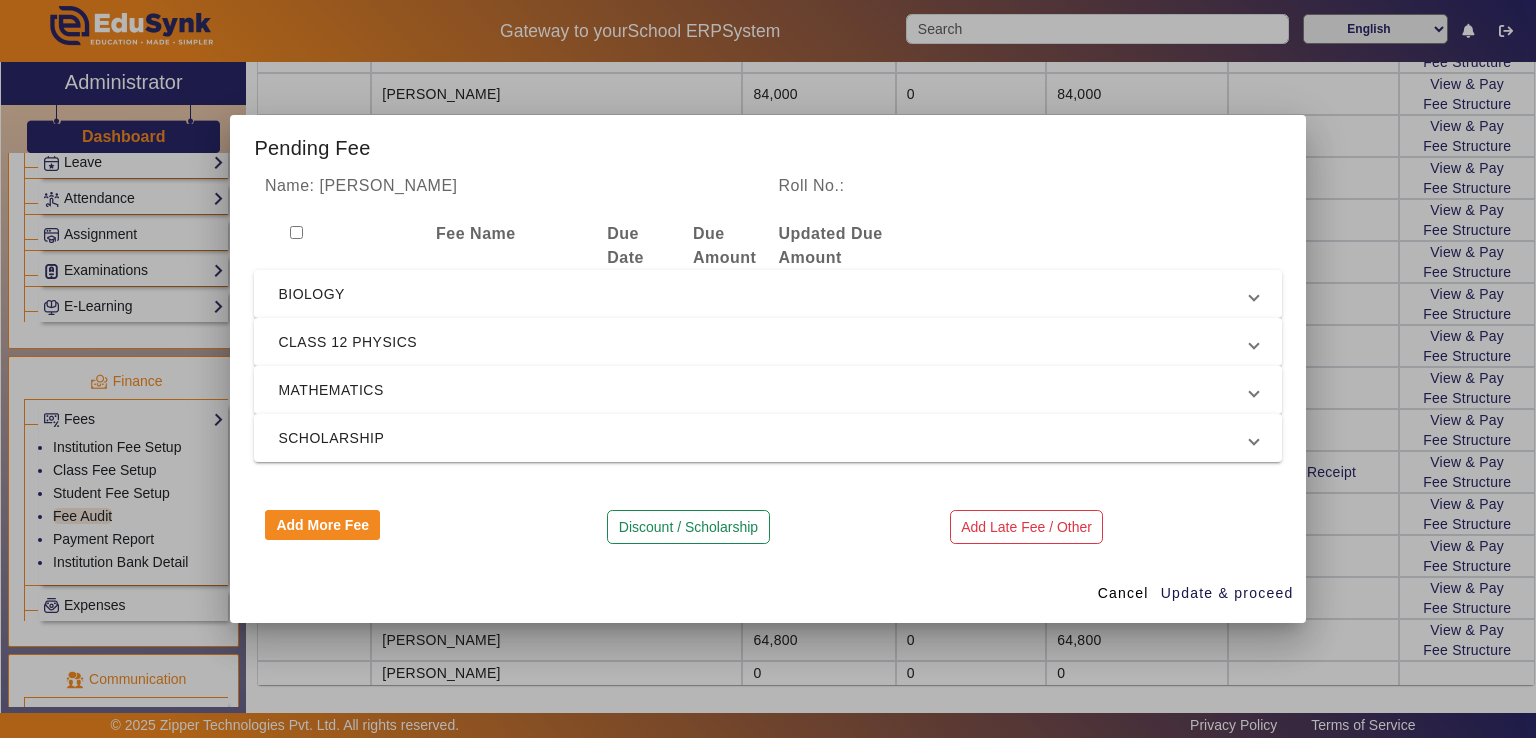 scroll, scrollTop: 0, scrollLeft: 0, axis: both 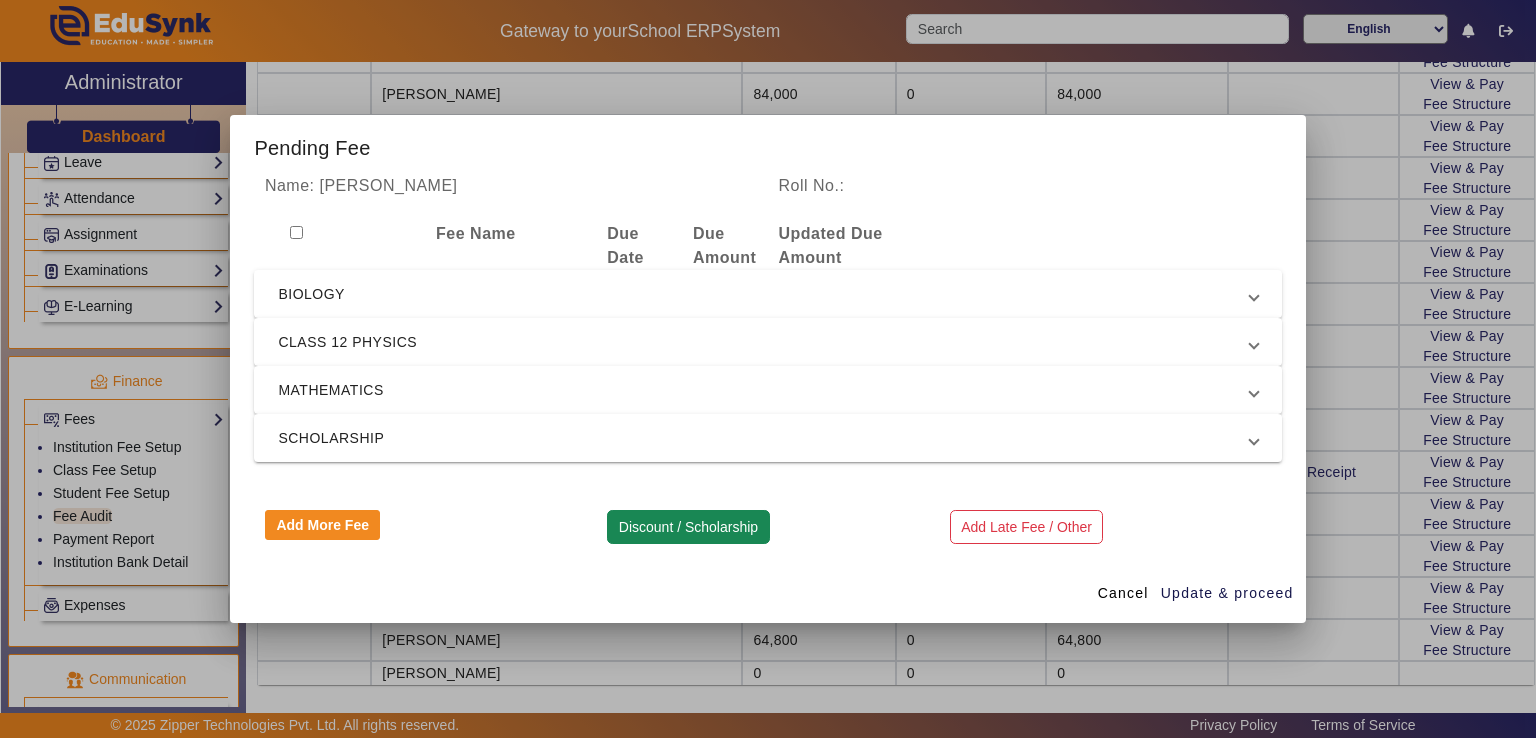 click on "Discount / Scholarship" at bounding box center (688, 527) 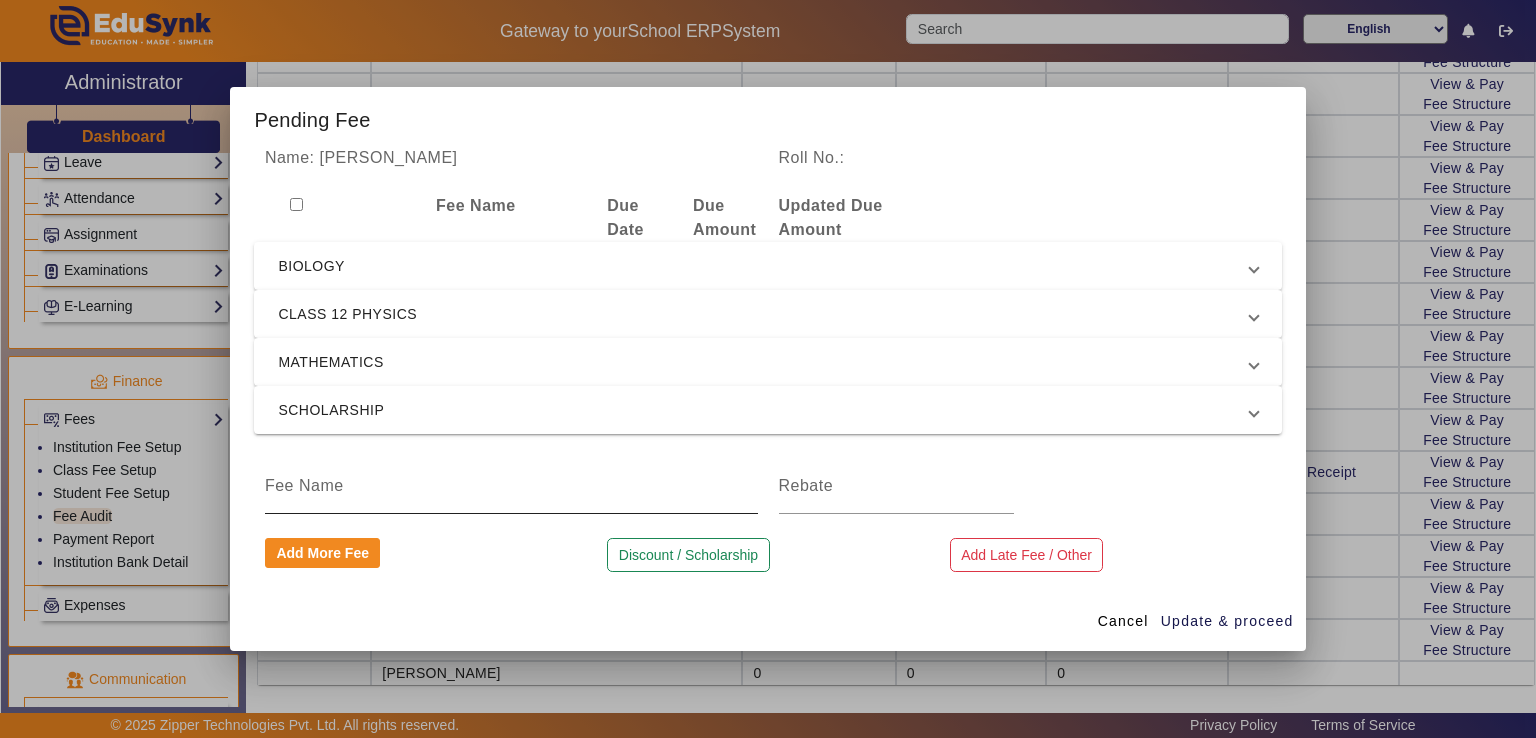 click at bounding box center [511, 486] 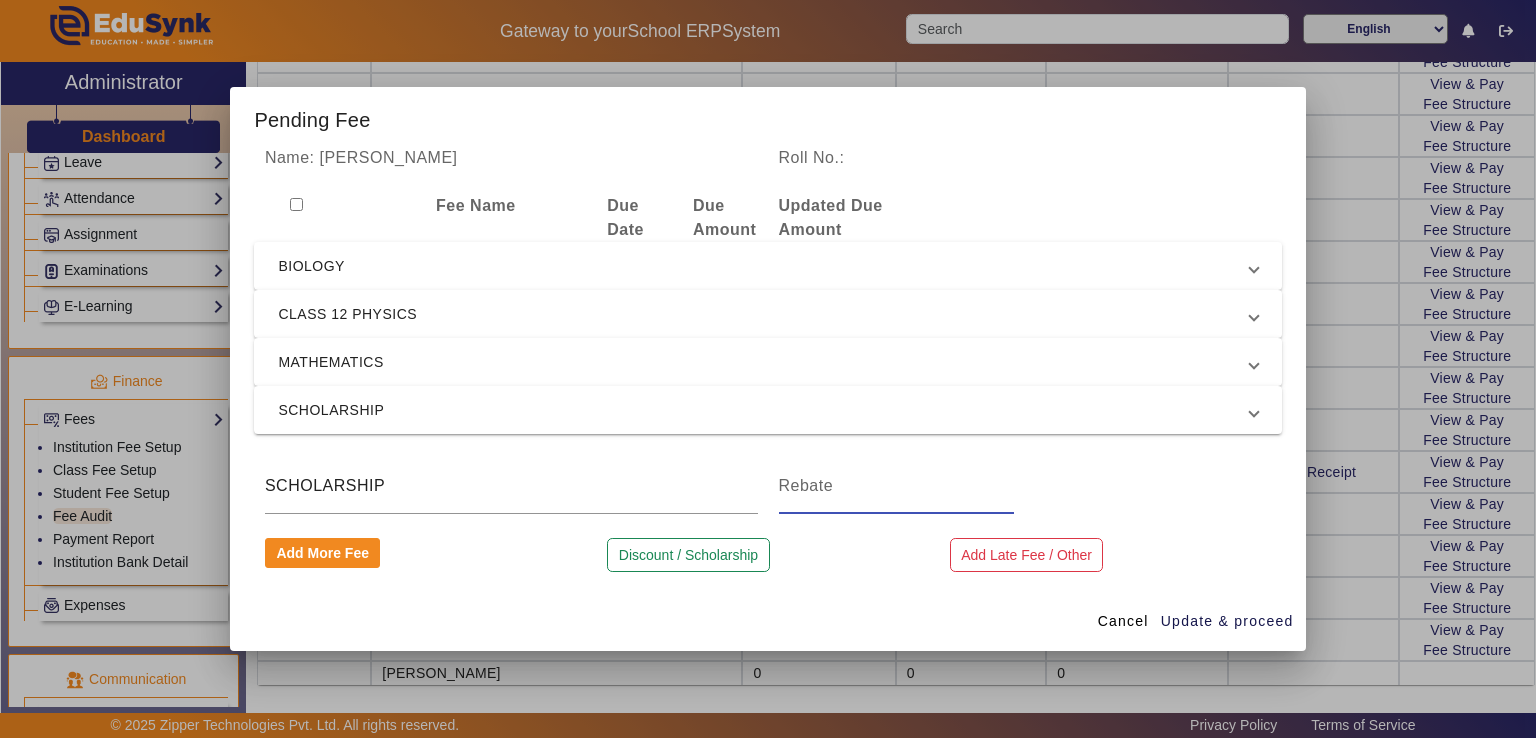 click at bounding box center [897, 486] 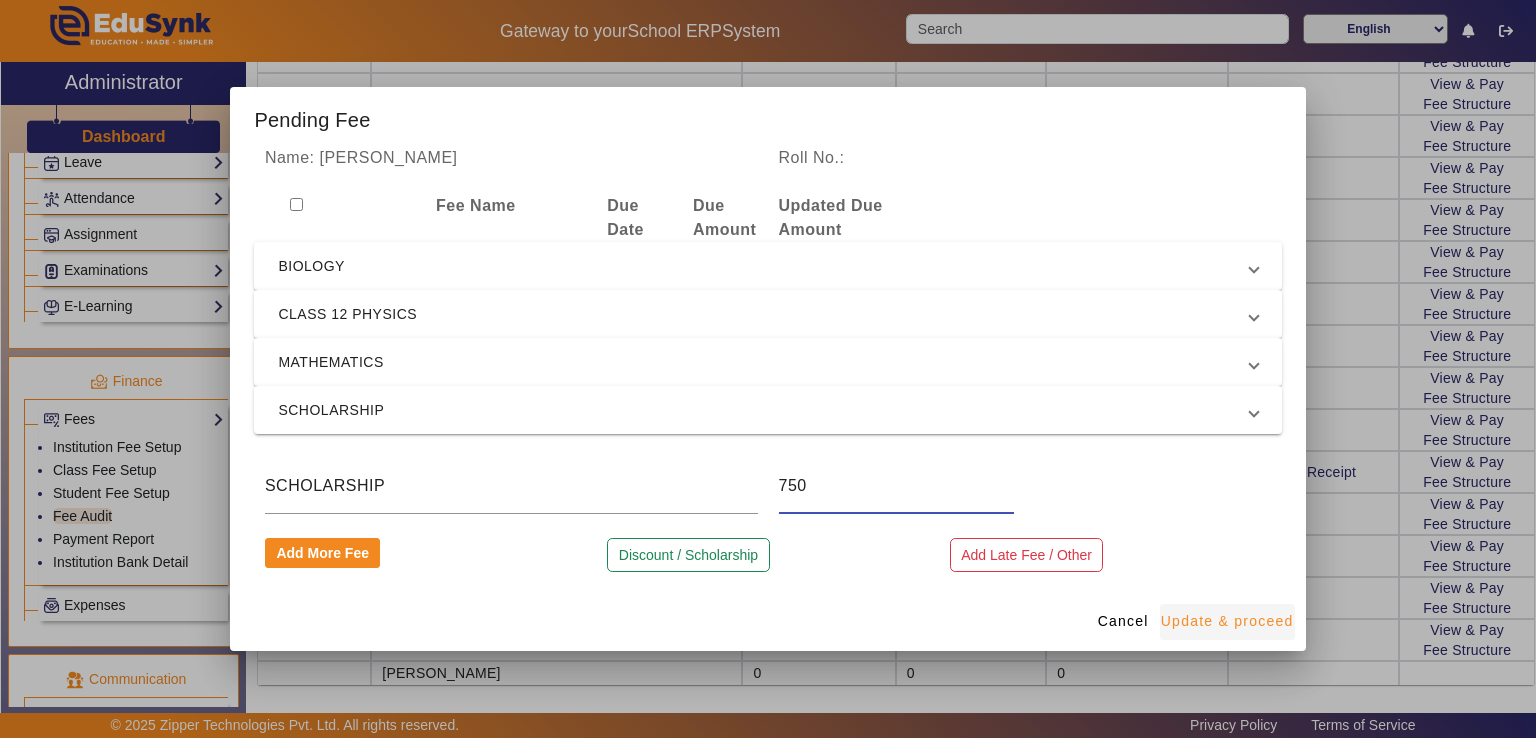 click at bounding box center (1227, 622) 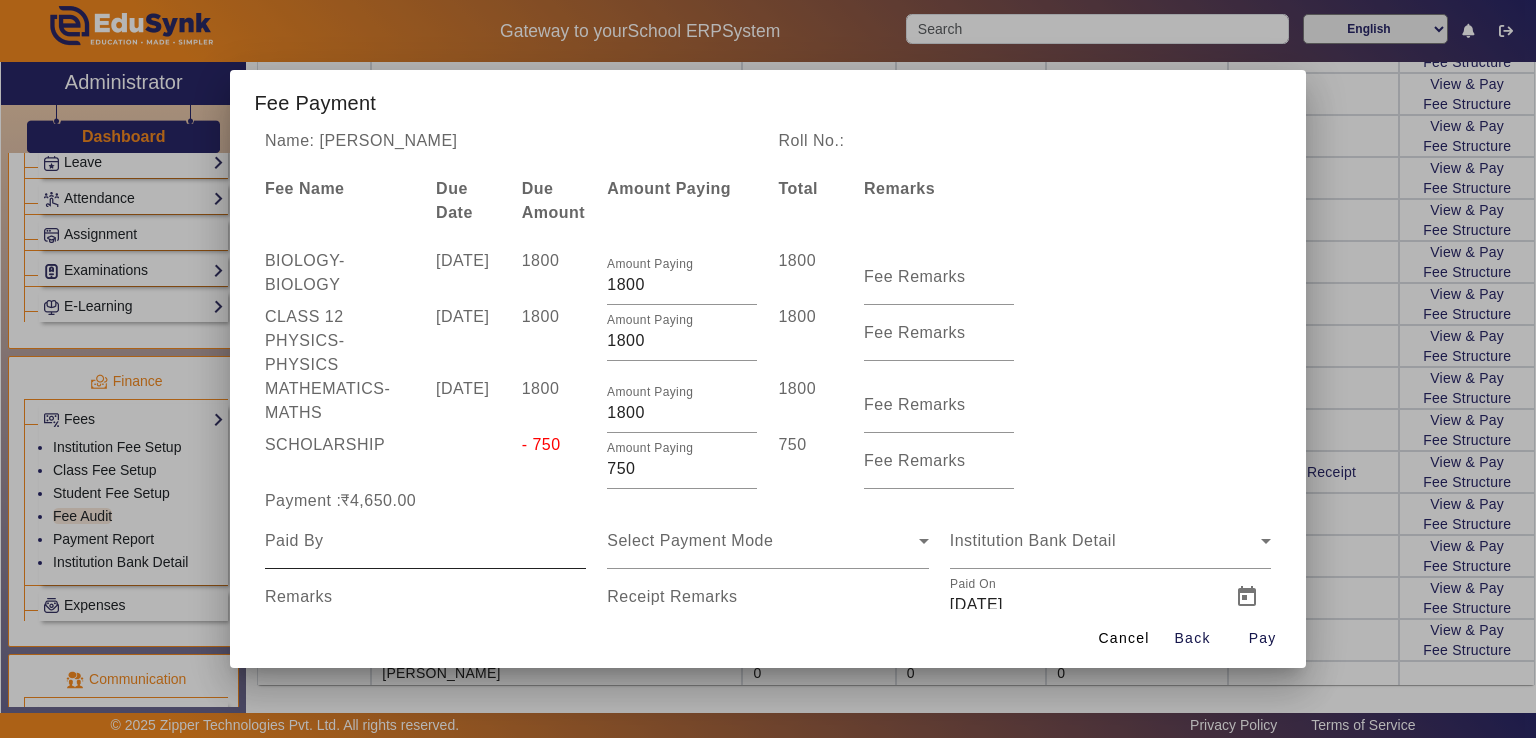 click at bounding box center [425, 541] 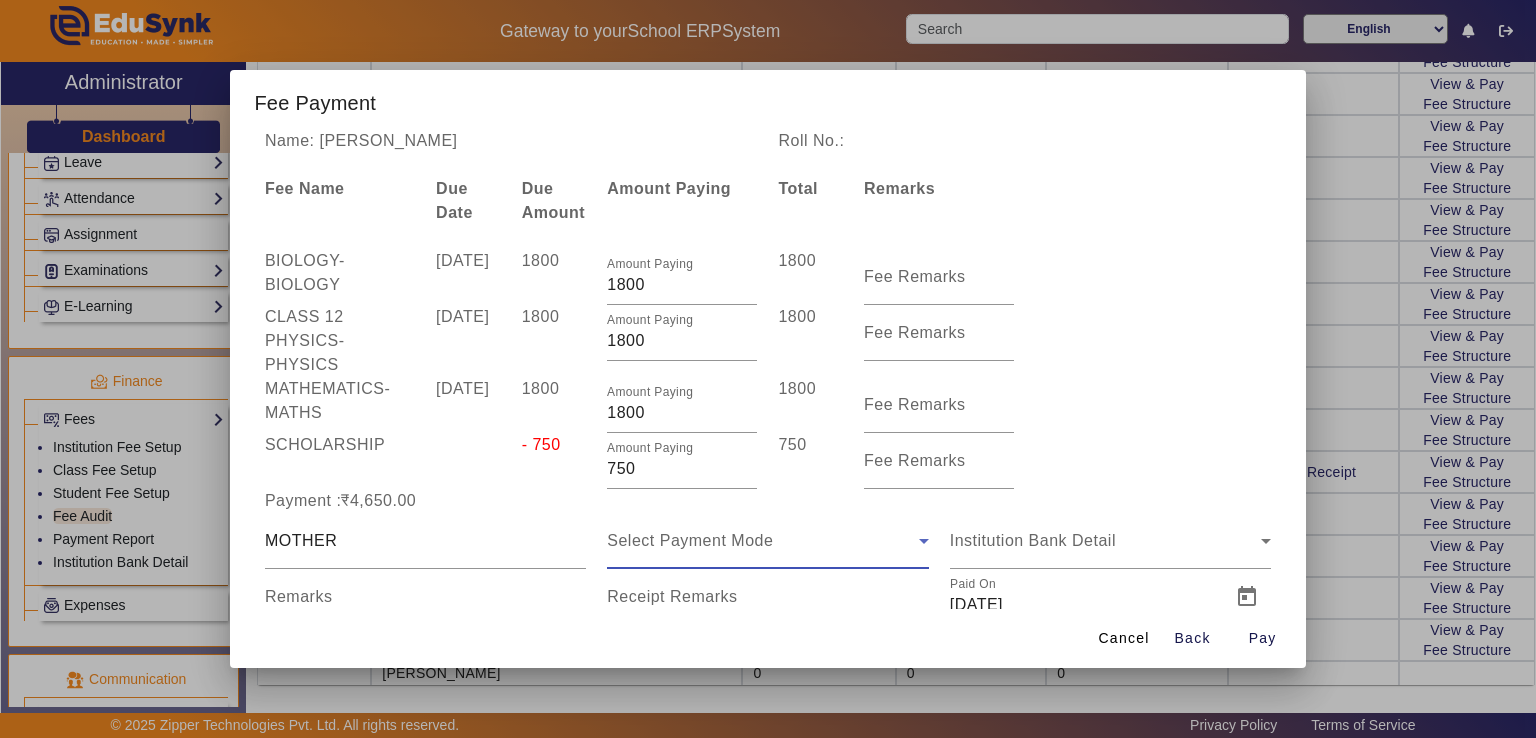 click on "Select Payment Mode" at bounding box center [690, 540] 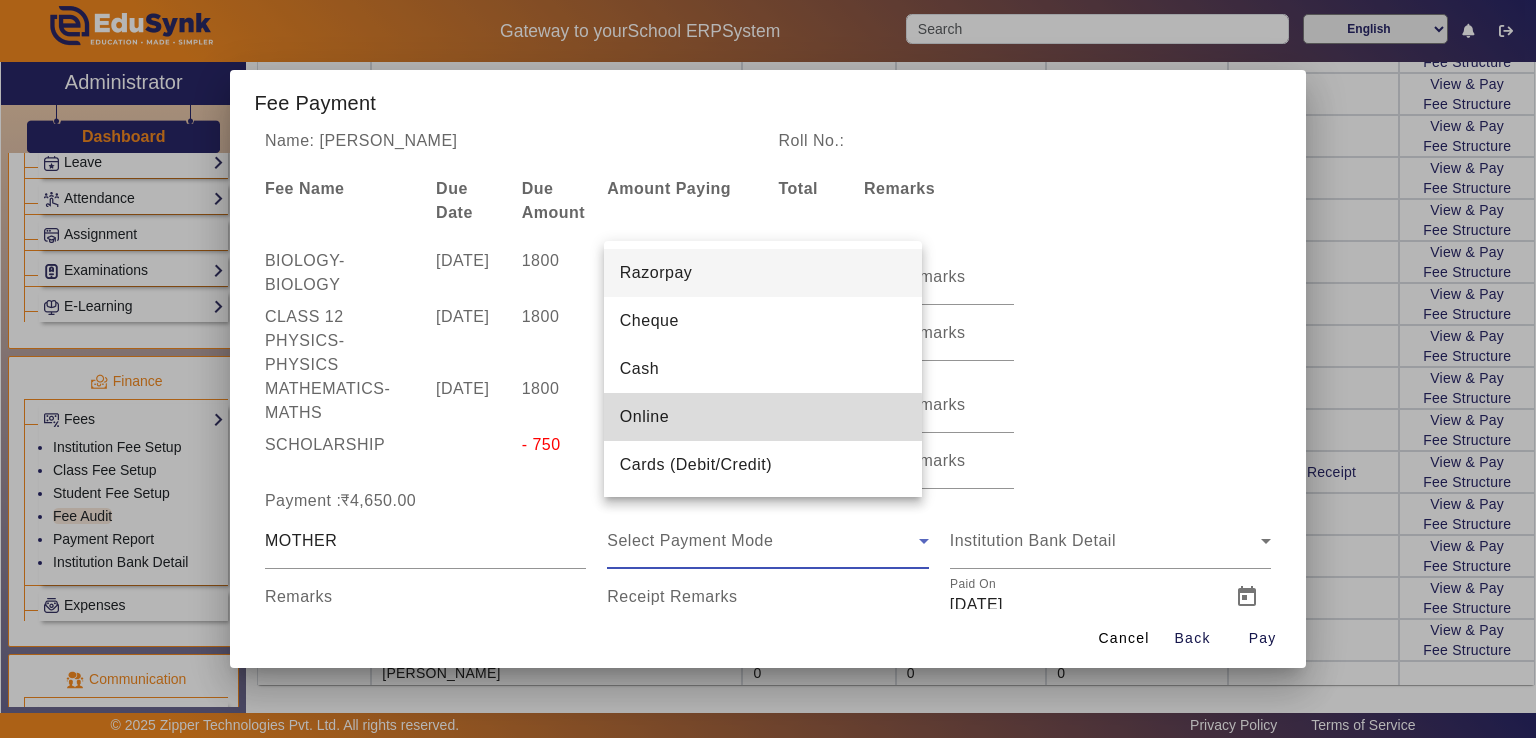 click on "Online" at bounding box center (763, 417) 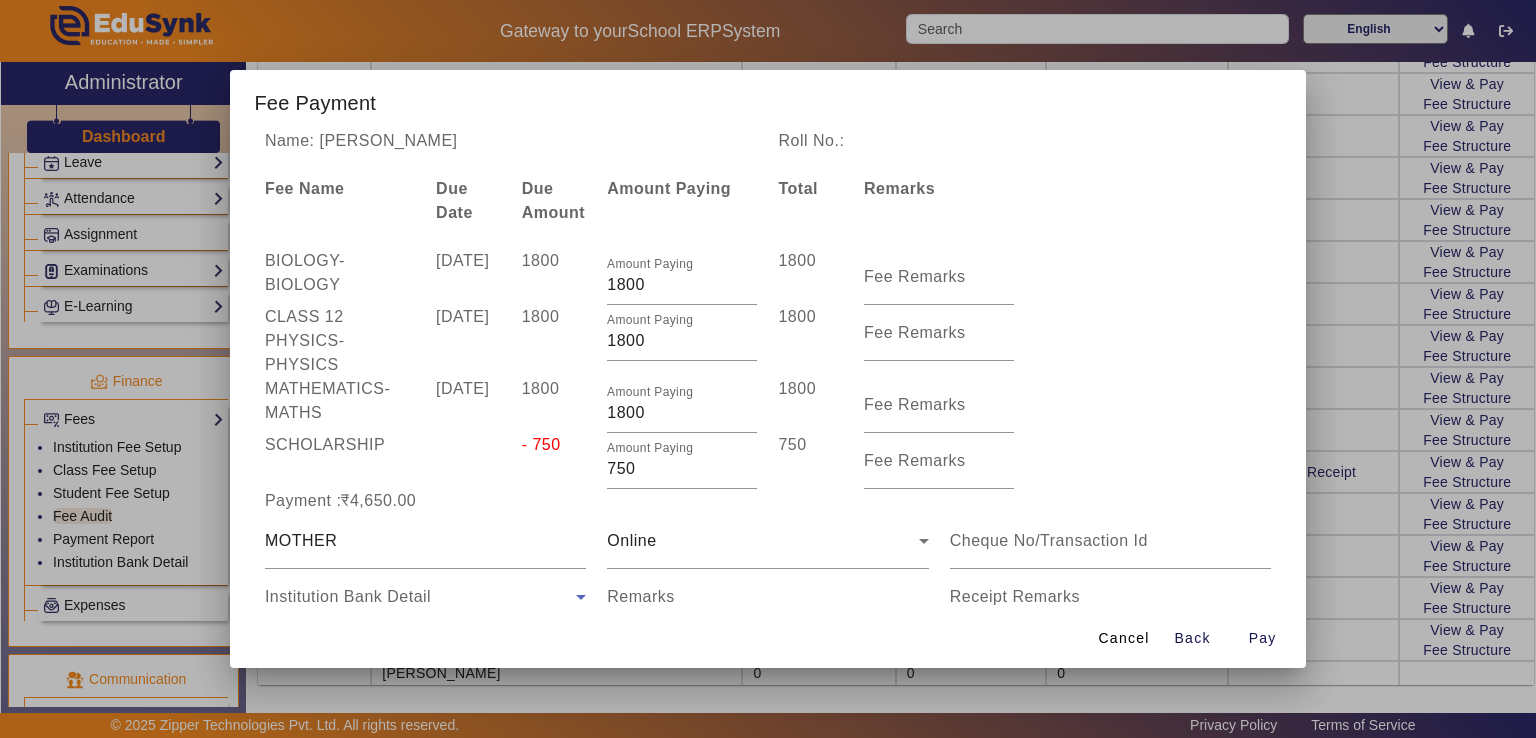 click on "Institution Bank Detail" at bounding box center [420, 597] 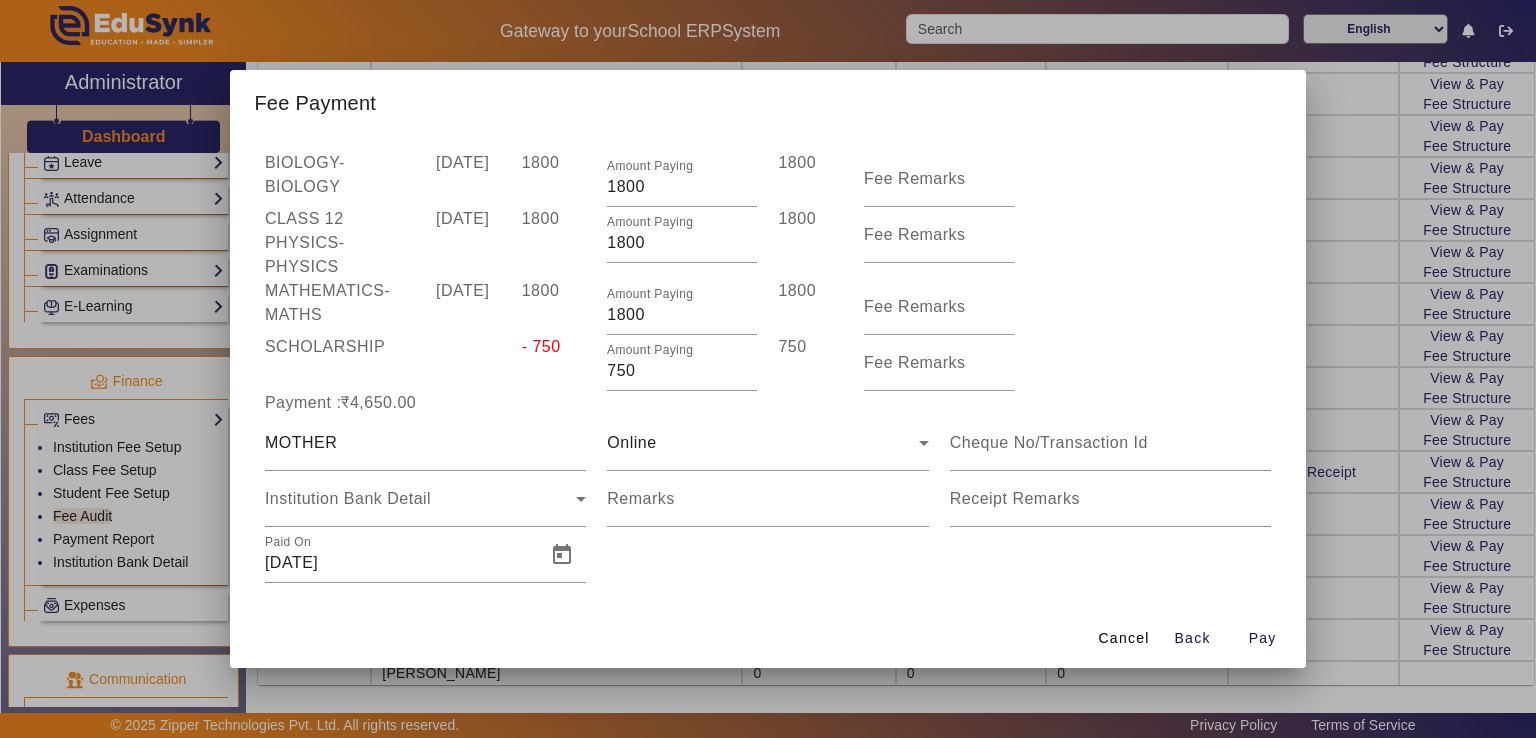 scroll, scrollTop: 100, scrollLeft: 0, axis: vertical 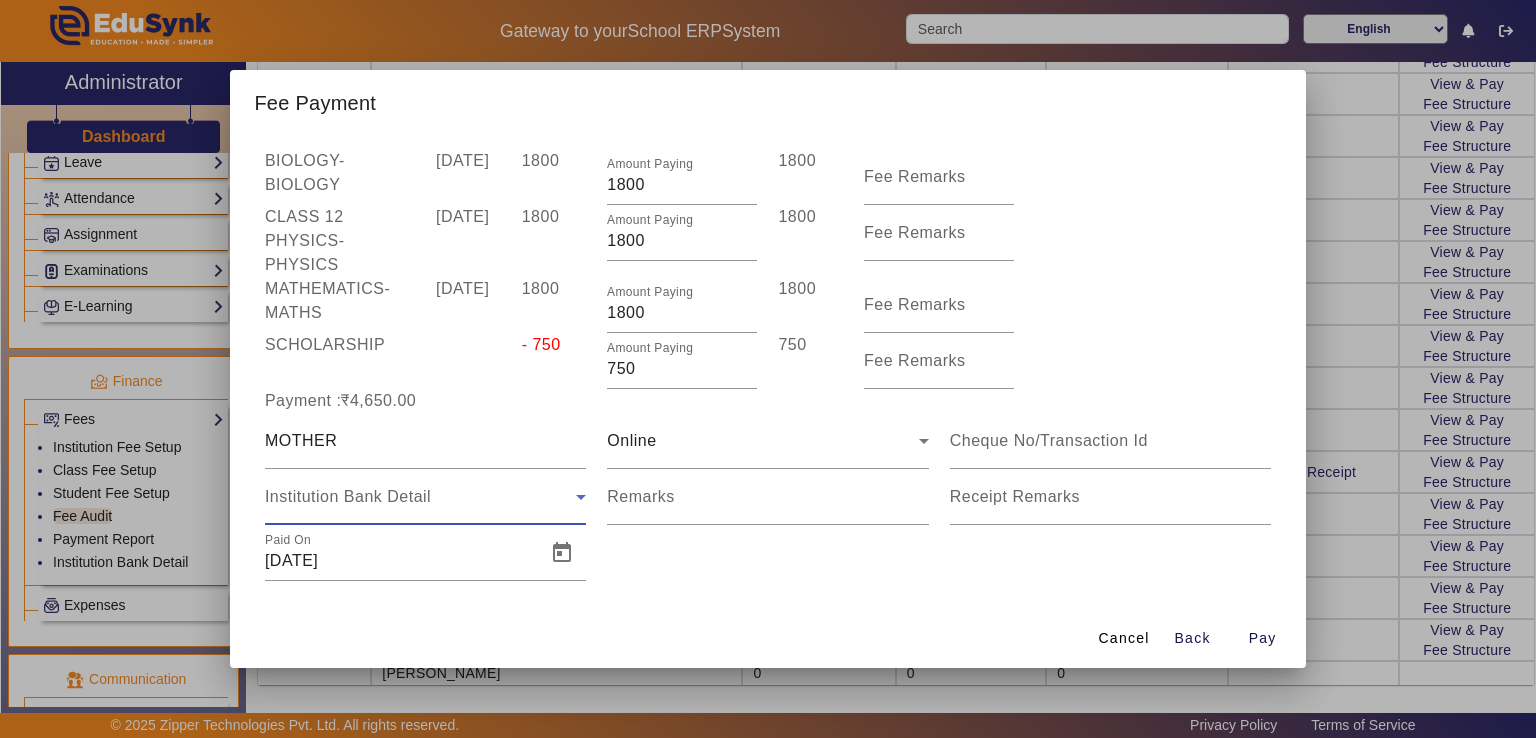 click on "Institution Bank Detail" at bounding box center (420, 497) 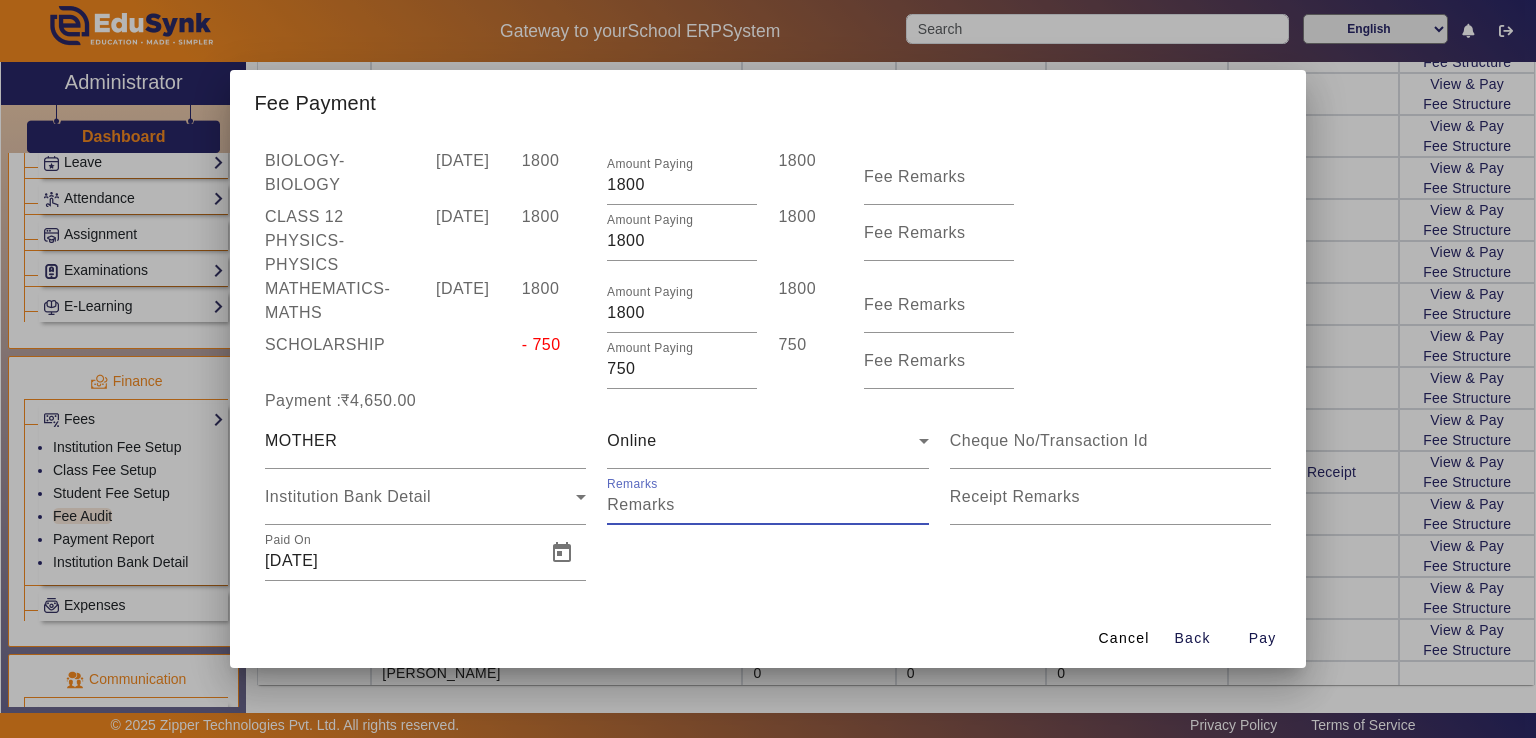 click on "Remarks" at bounding box center (767, 505) 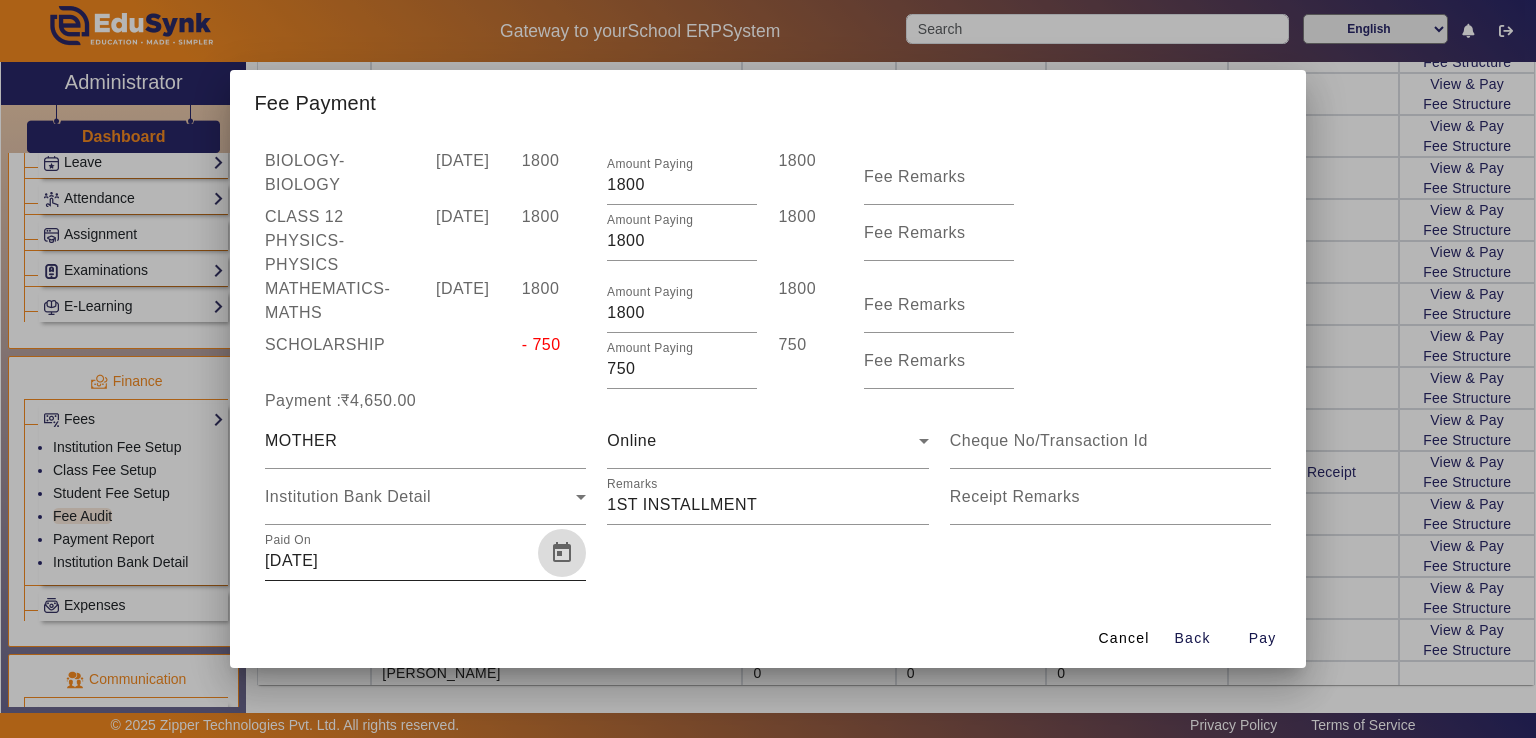 click at bounding box center (562, 553) 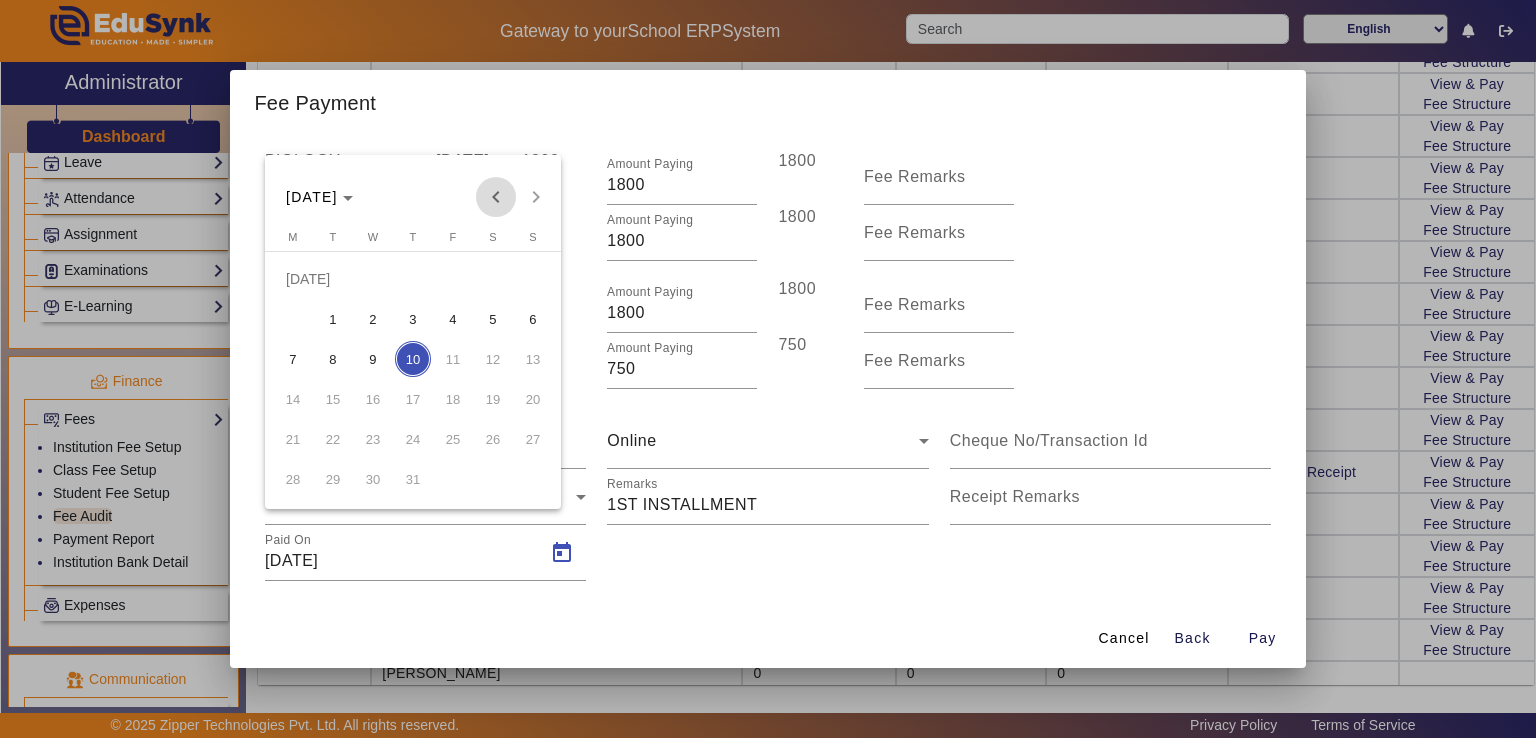 click at bounding box center [496, 197] 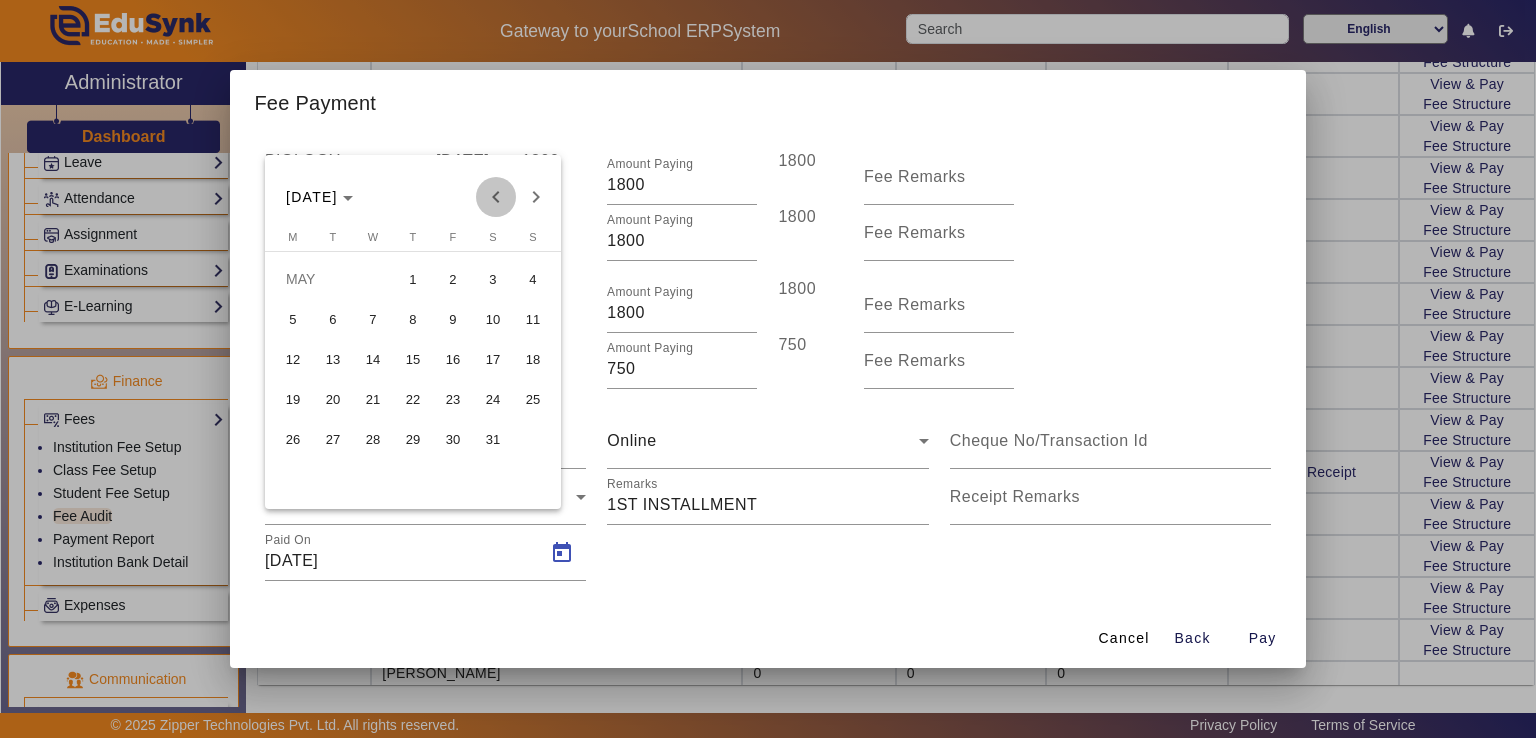click at bounding box center (496, 197) 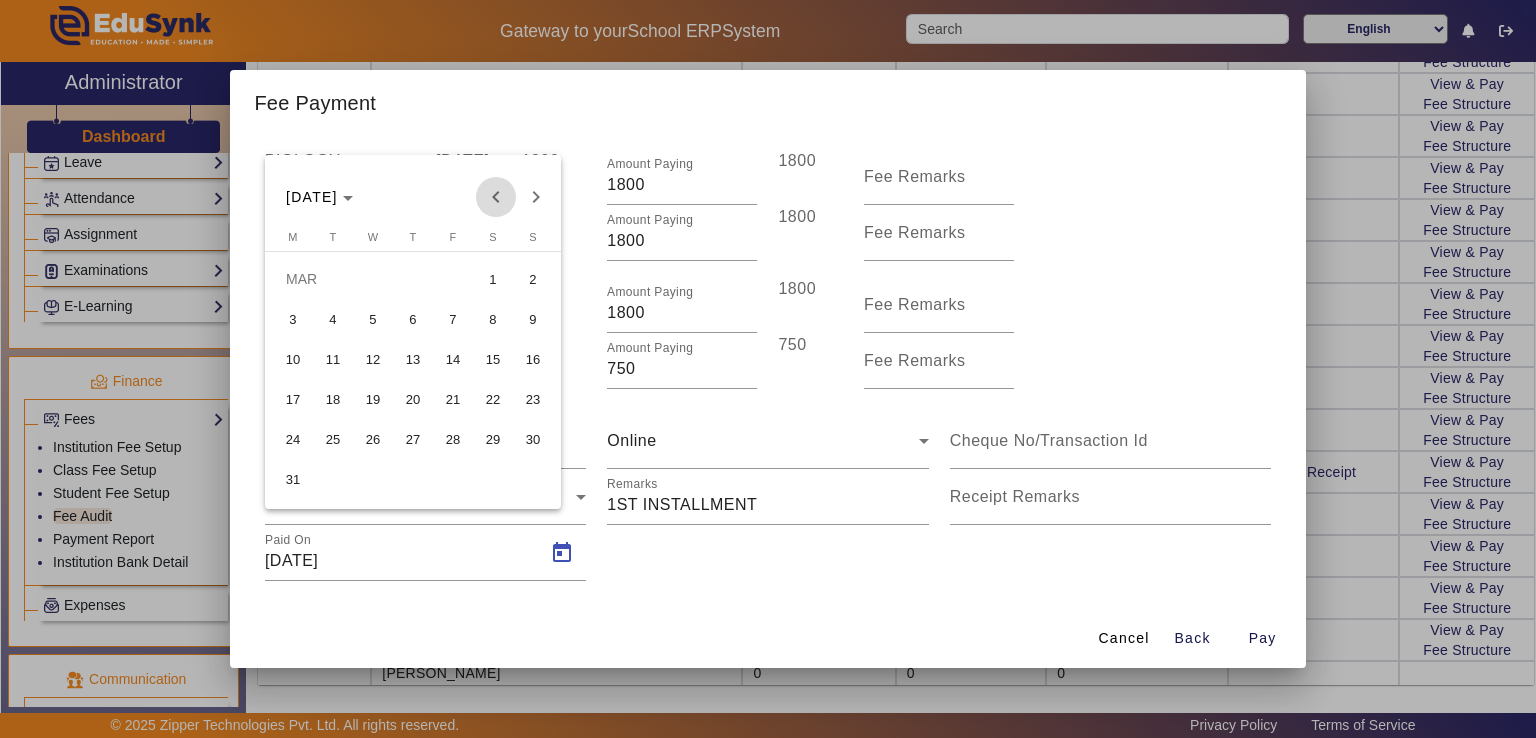 click at bounding box center (496, 197) 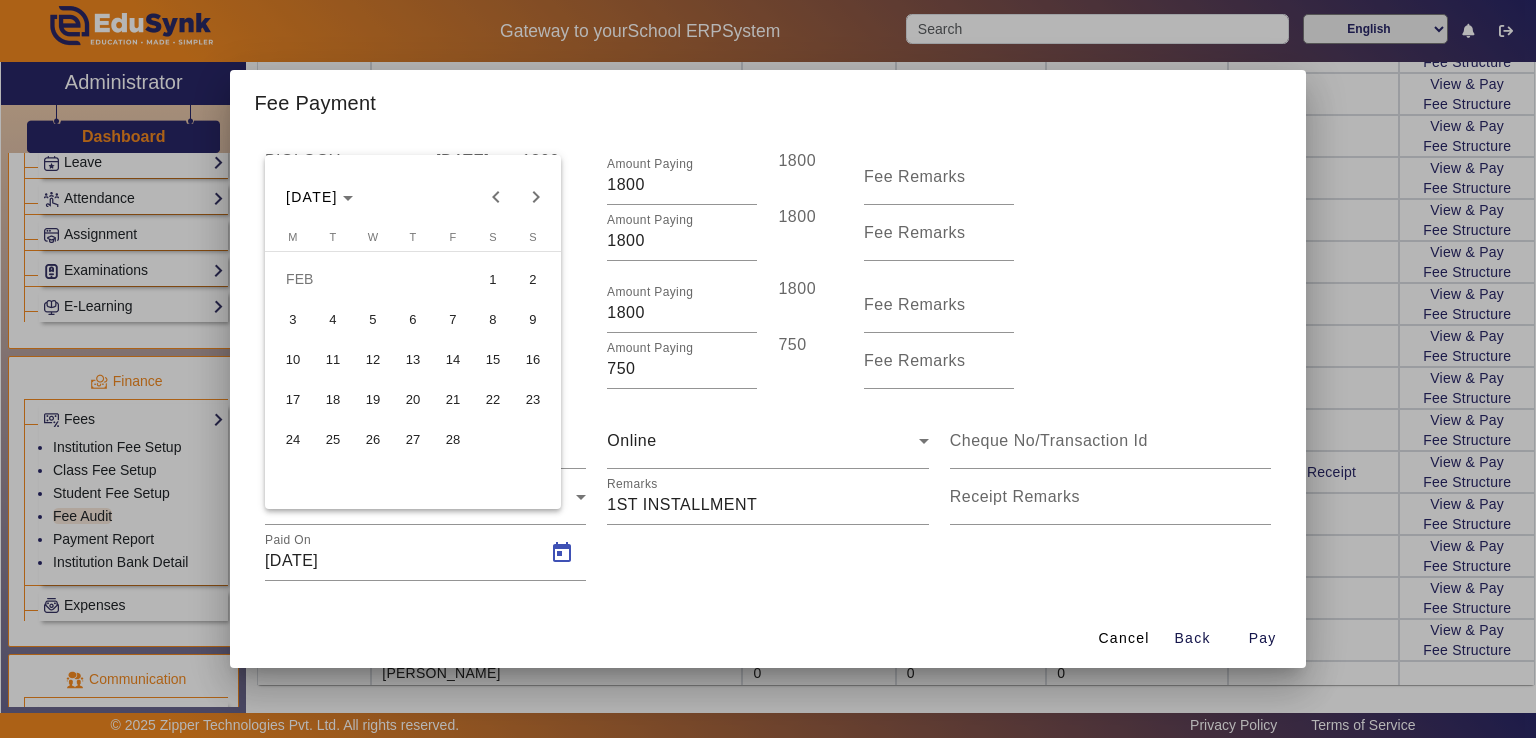 click on "21" at bounding box center (453, 399) 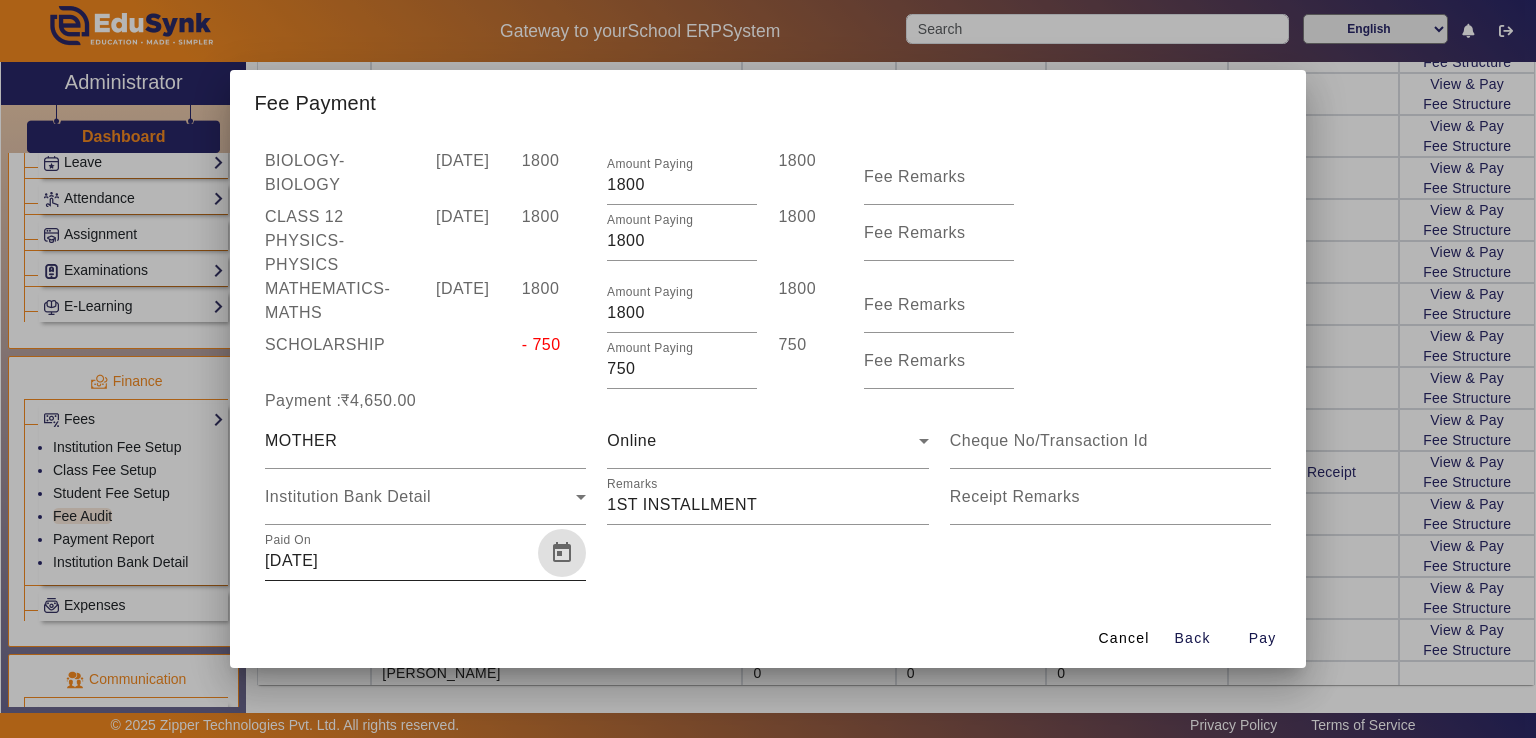 click at bounding box center [562, 553] 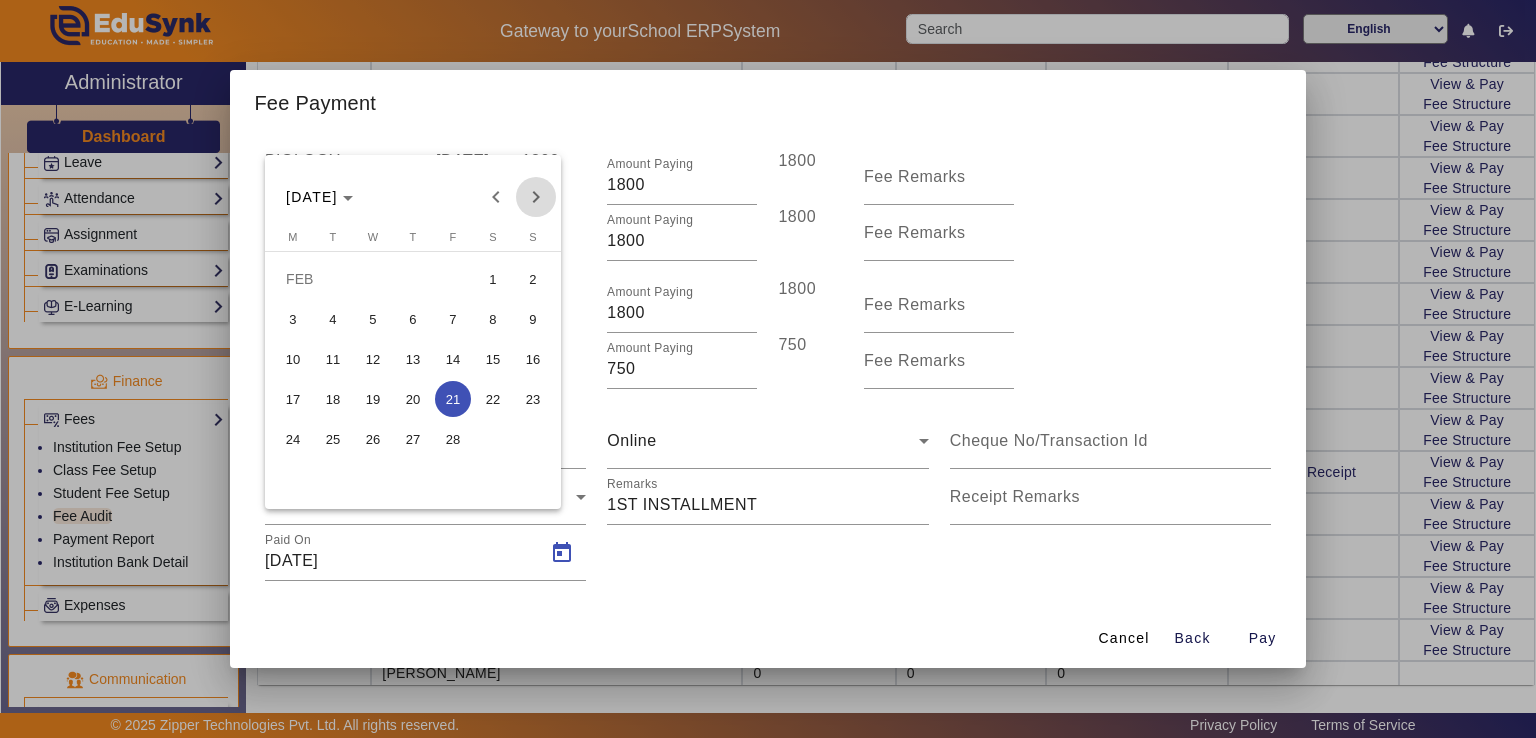 click at bounding box center [536, 197] 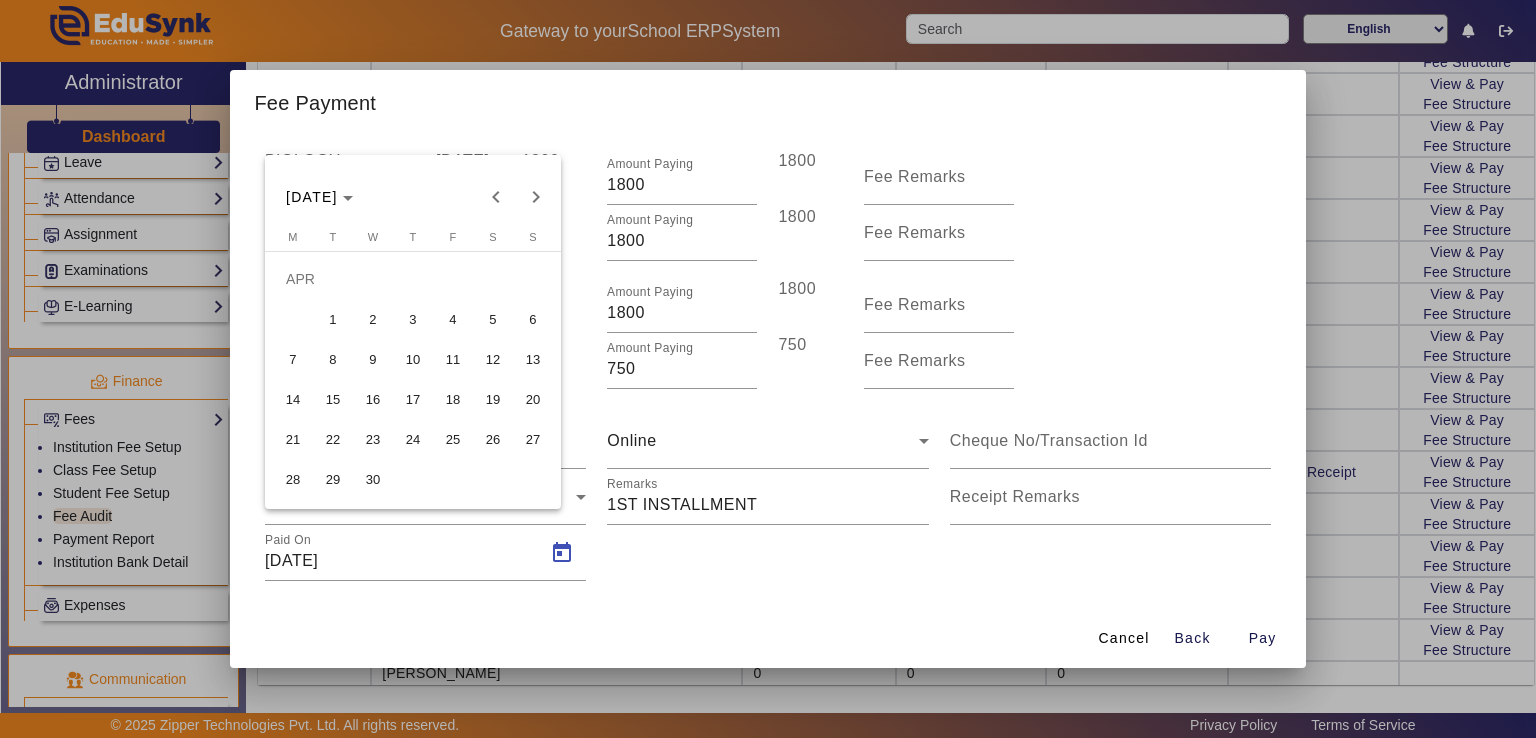 click on "20" at bounding box center (533, 399) 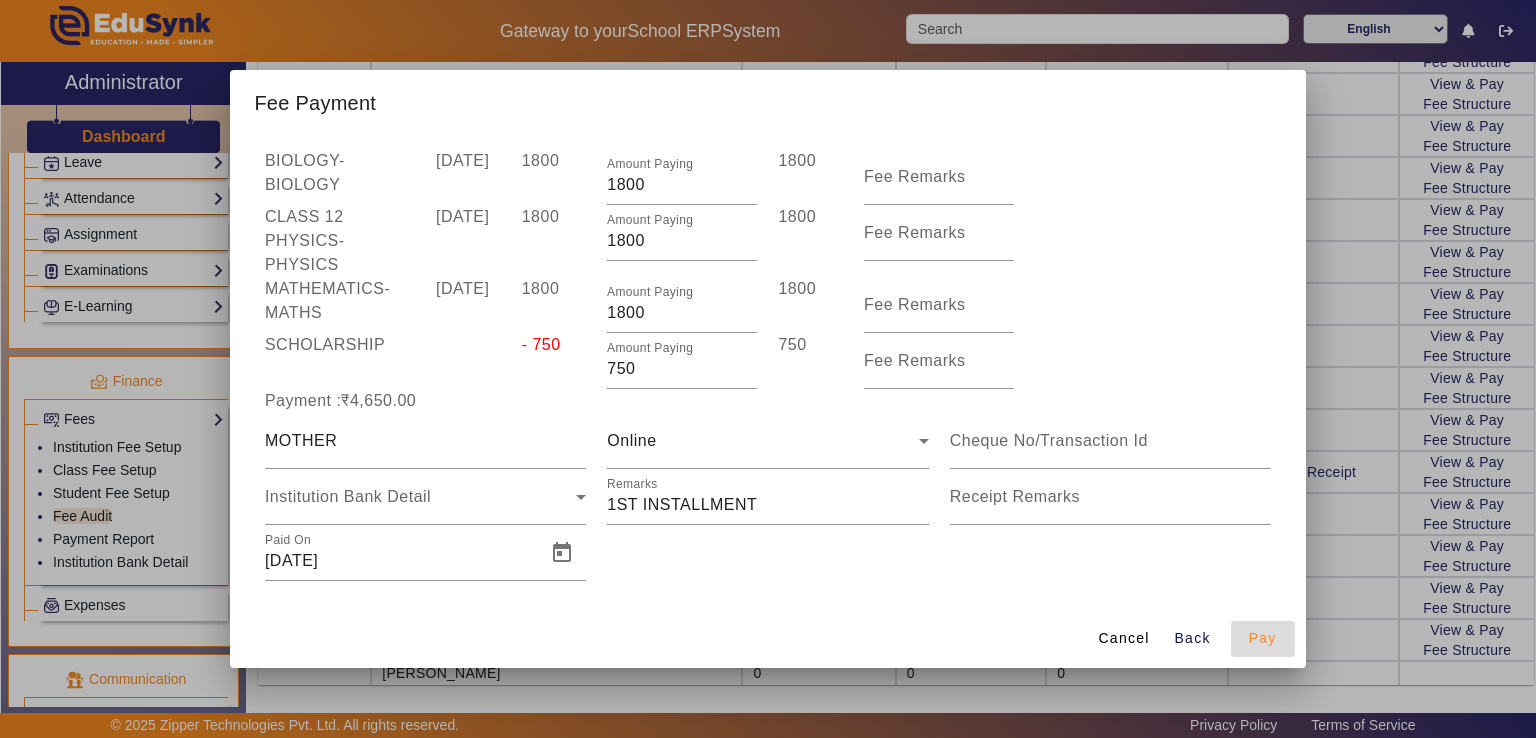 click on "Pay" at bounding box center [1263, 638] 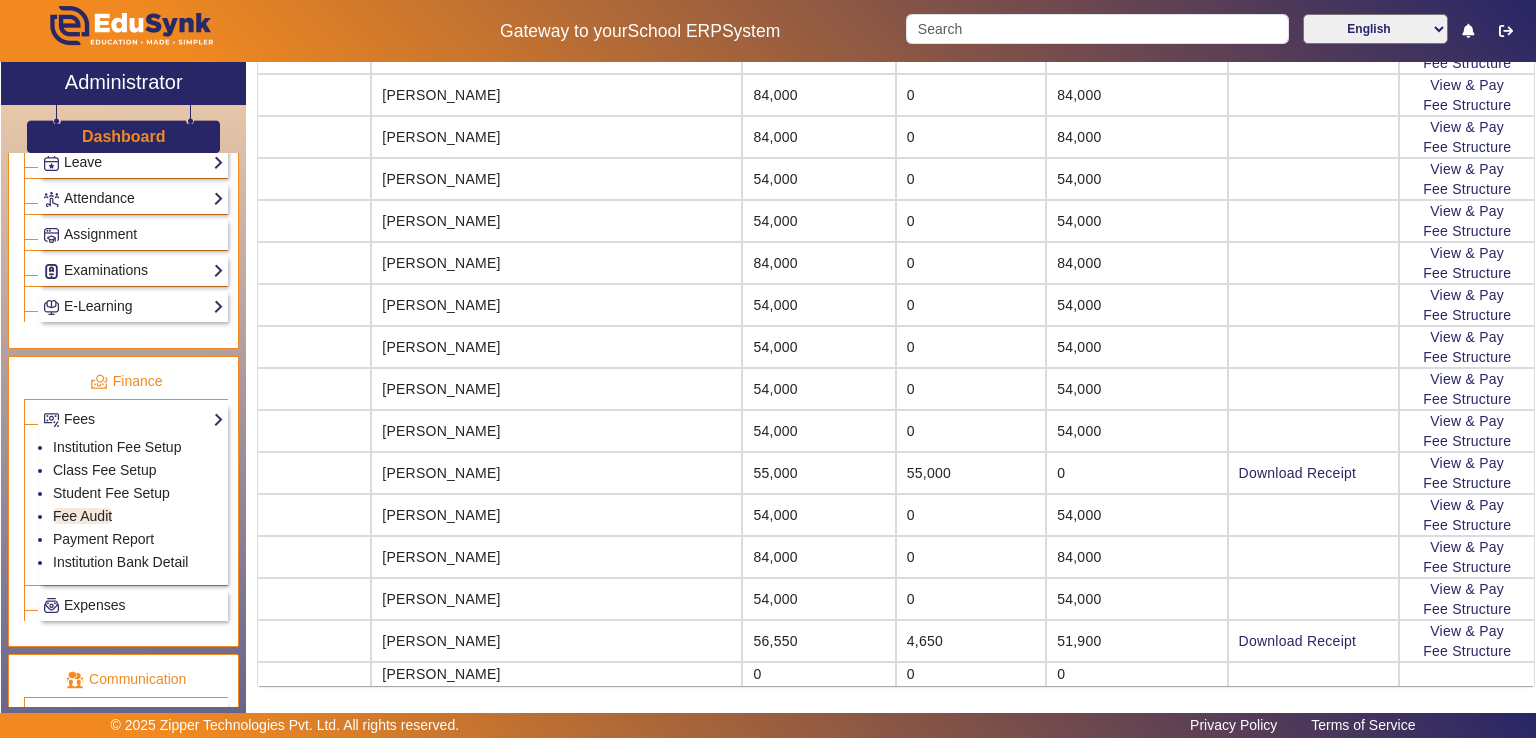 scroll, scrollTop: 512, scrollLeft: 0, axis: vertical 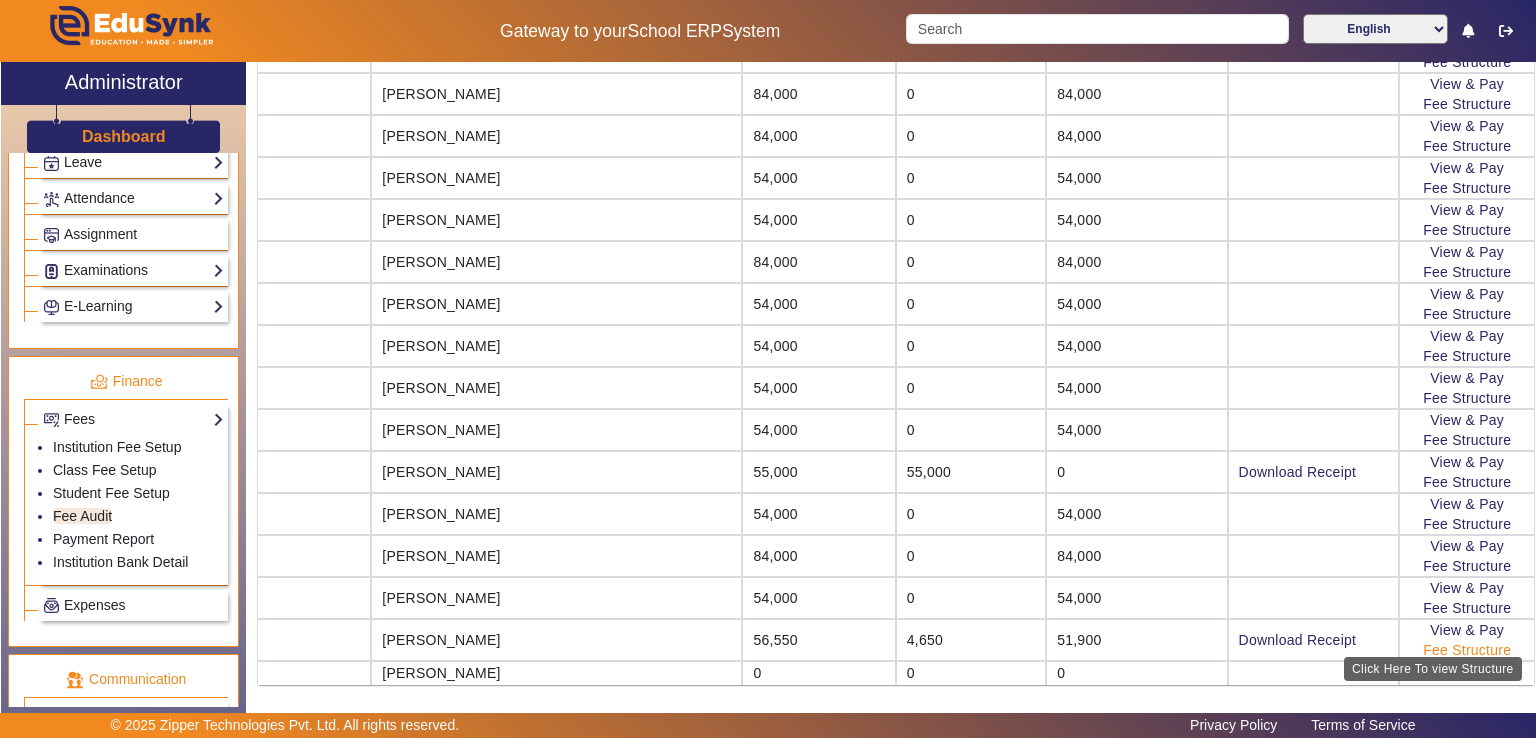 click on "Fee Structure" 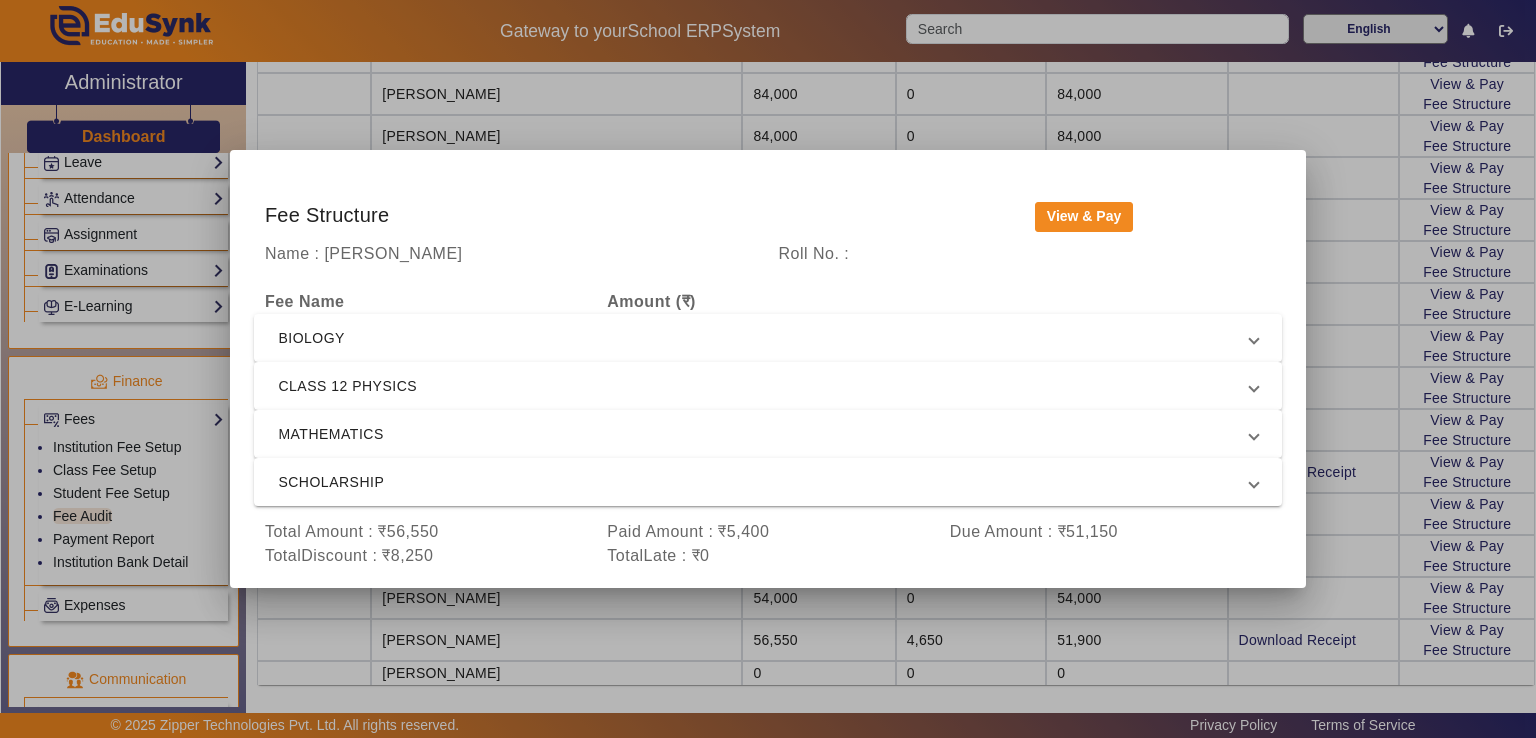 click on "Name : [PERSON_NAME] Roll No. :" at bounding box center [767, 254] 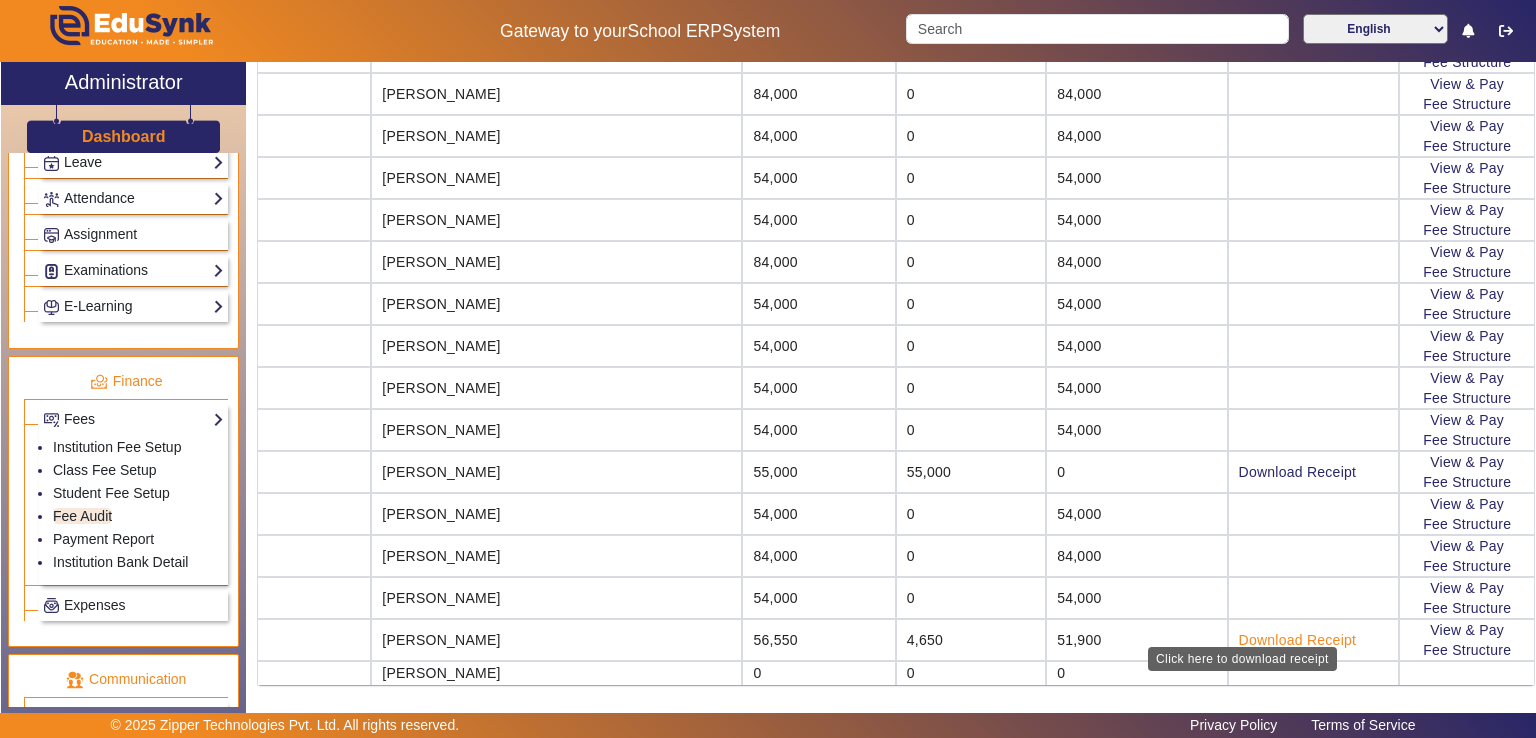 click on "Download Receipt" 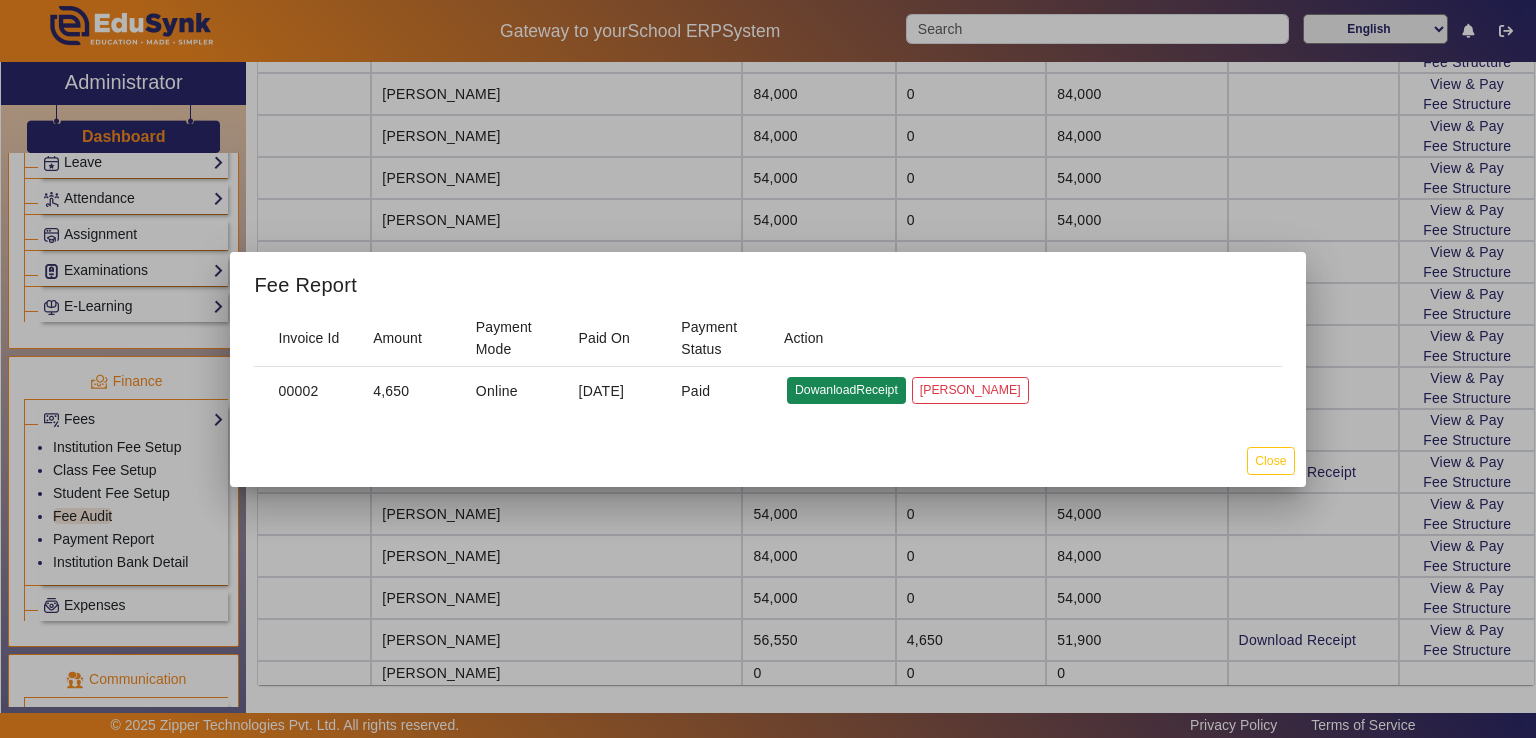 click on "DowanloadReceipt" 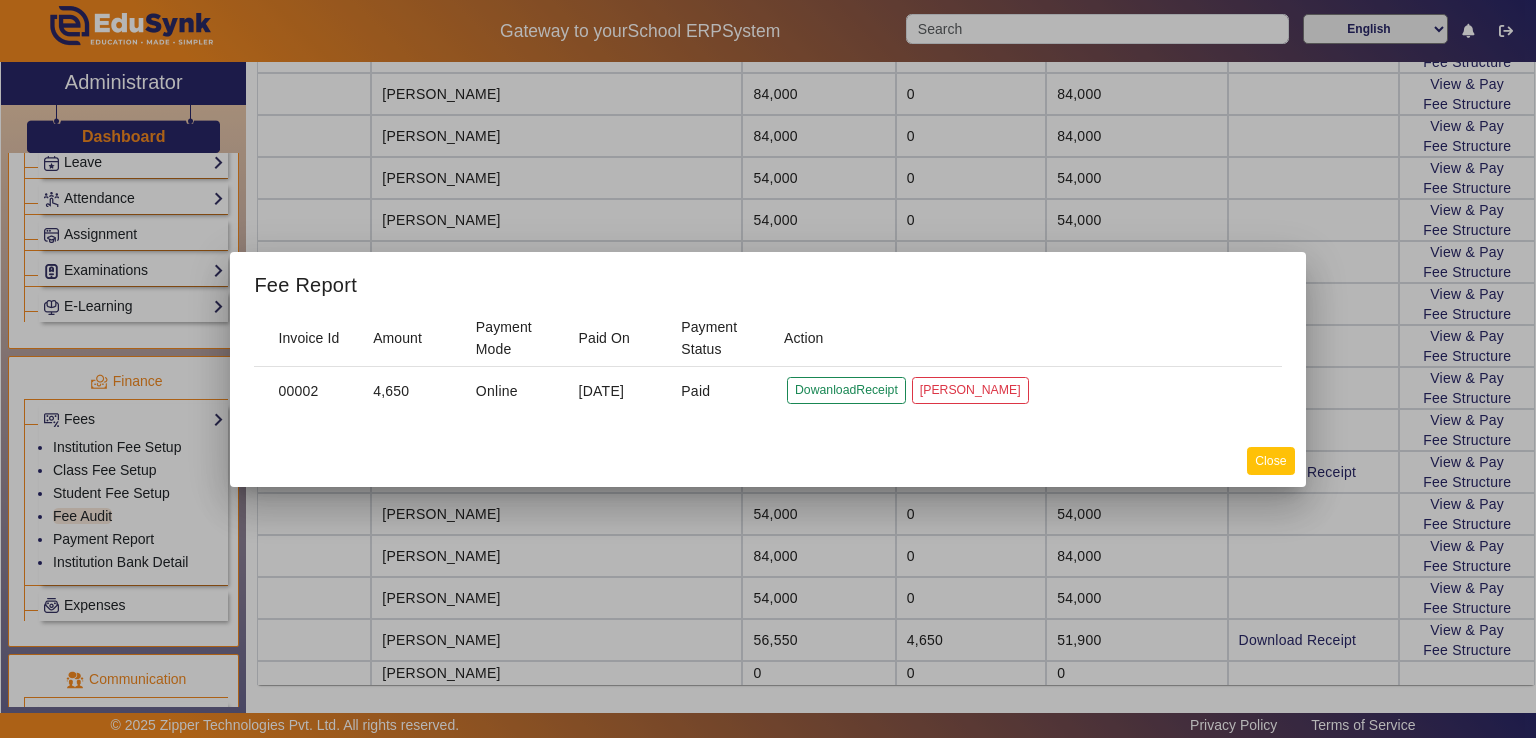 click on "Close" 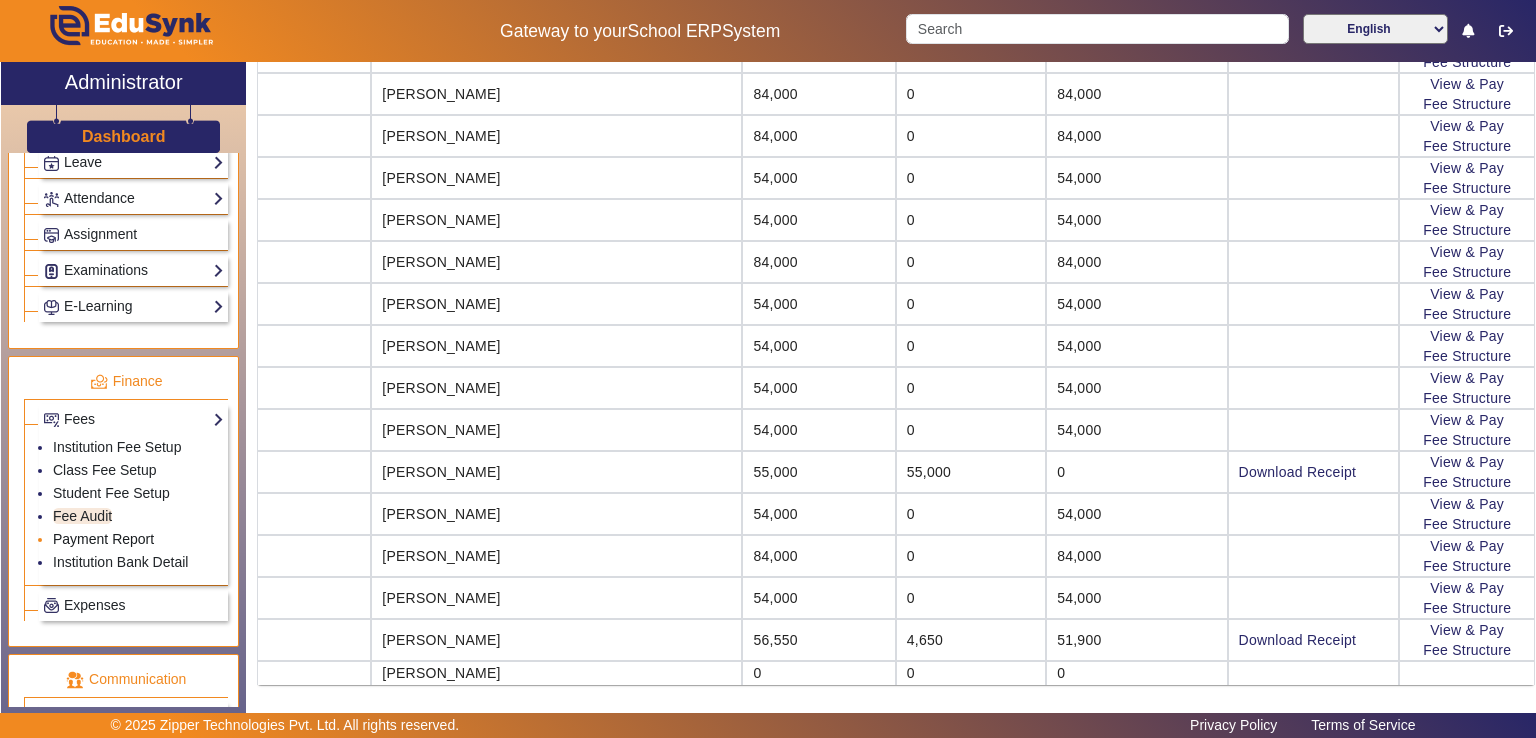 click on "Payment Report" 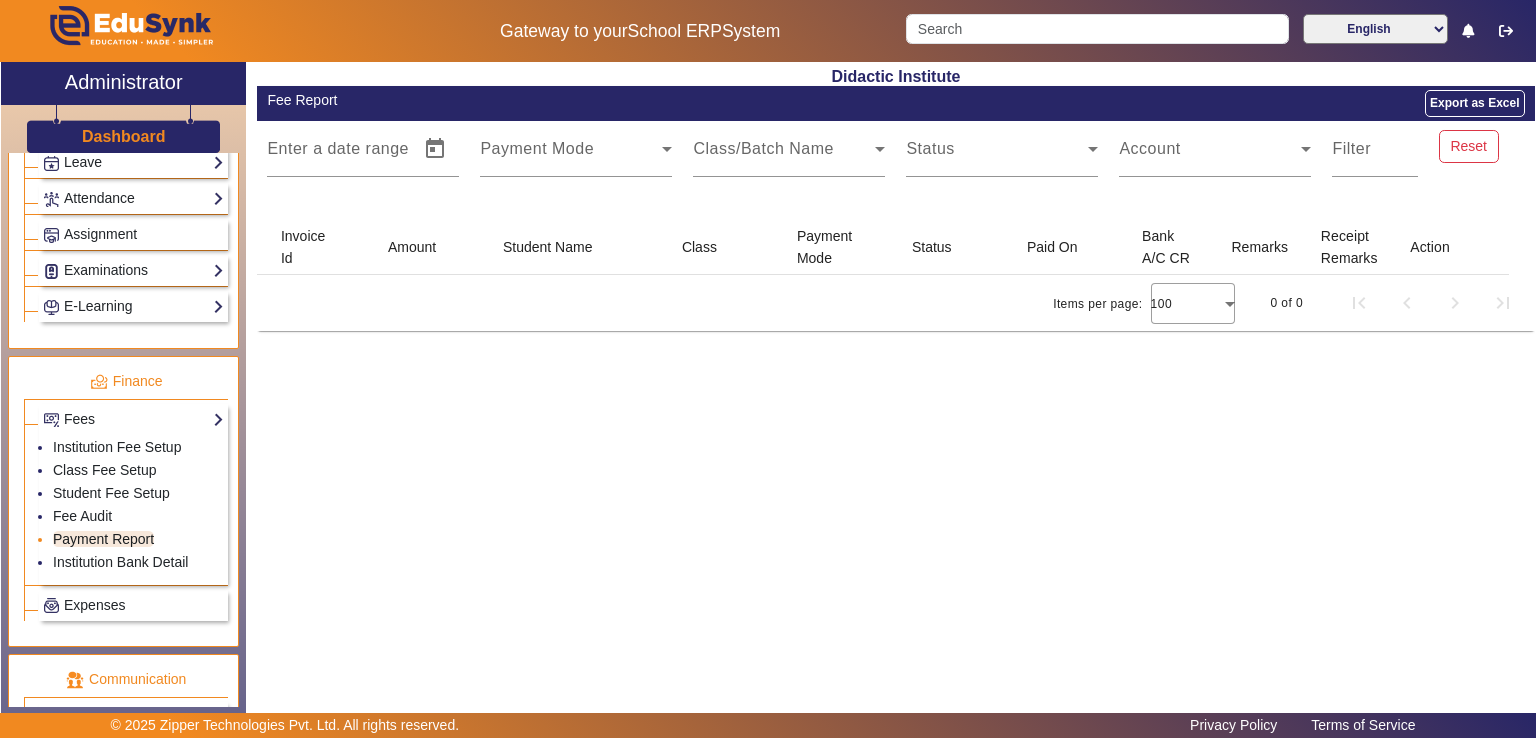 scroll, scrollTop: 0, scrollLeft: 0, axis: both 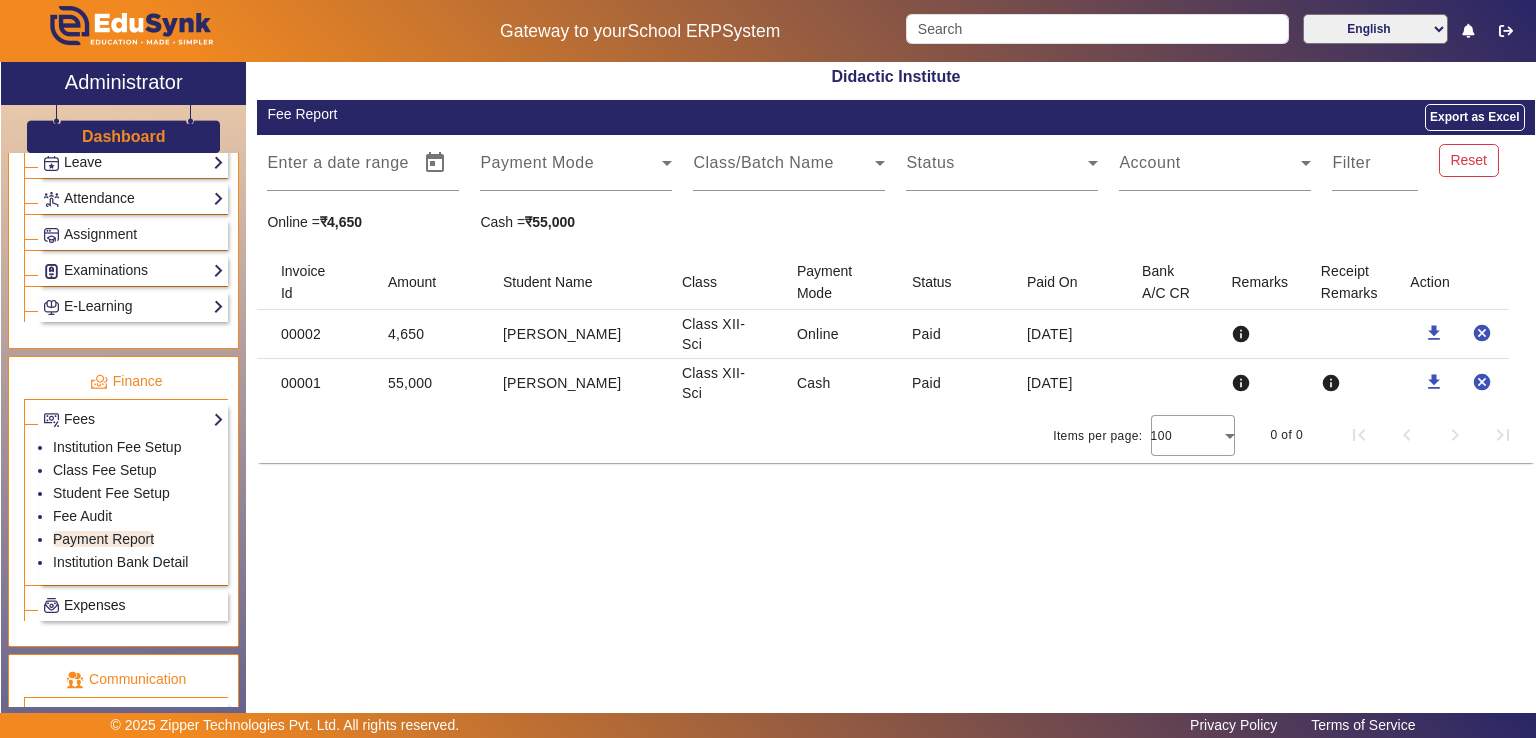 click on "Expenses" 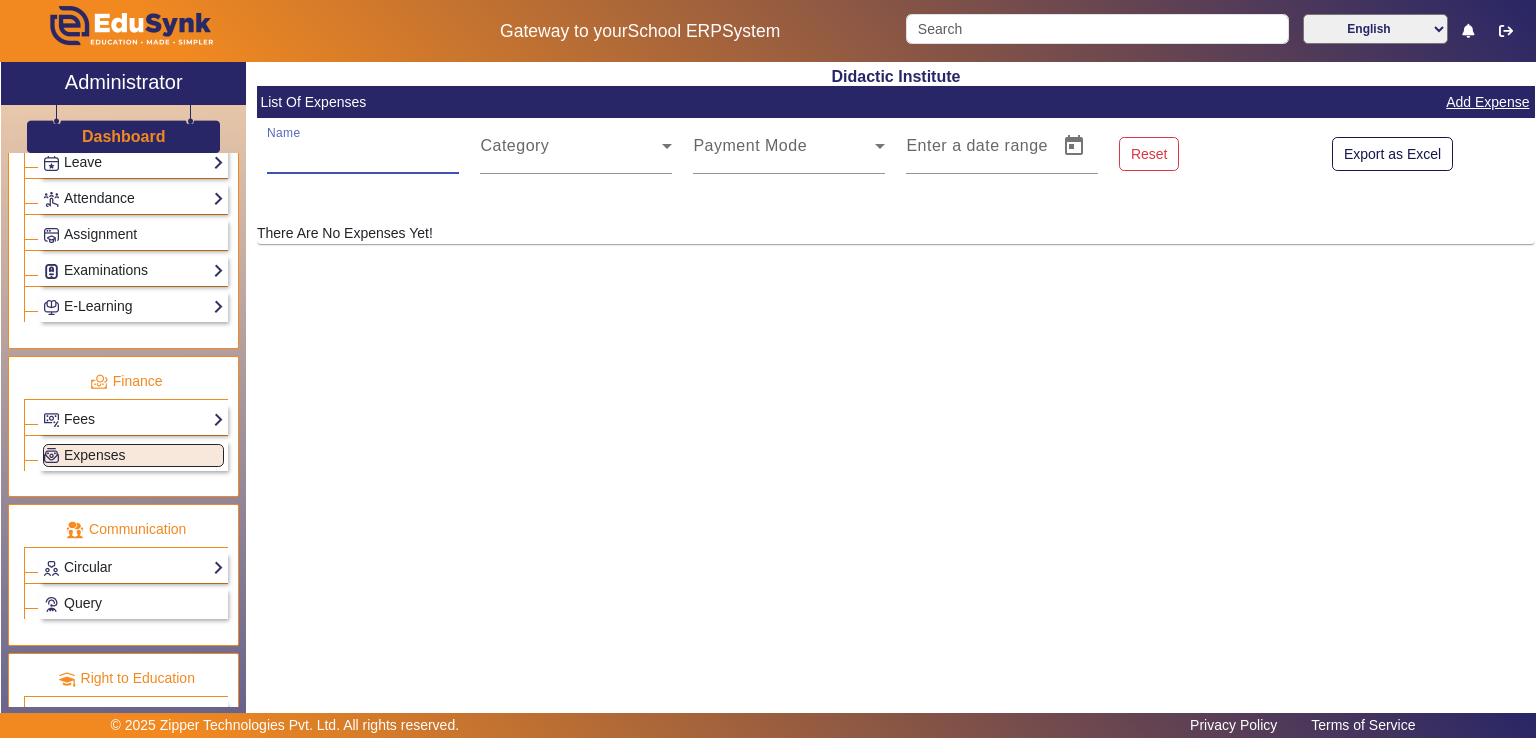 click on "Name" at bounding box center (363, 154) 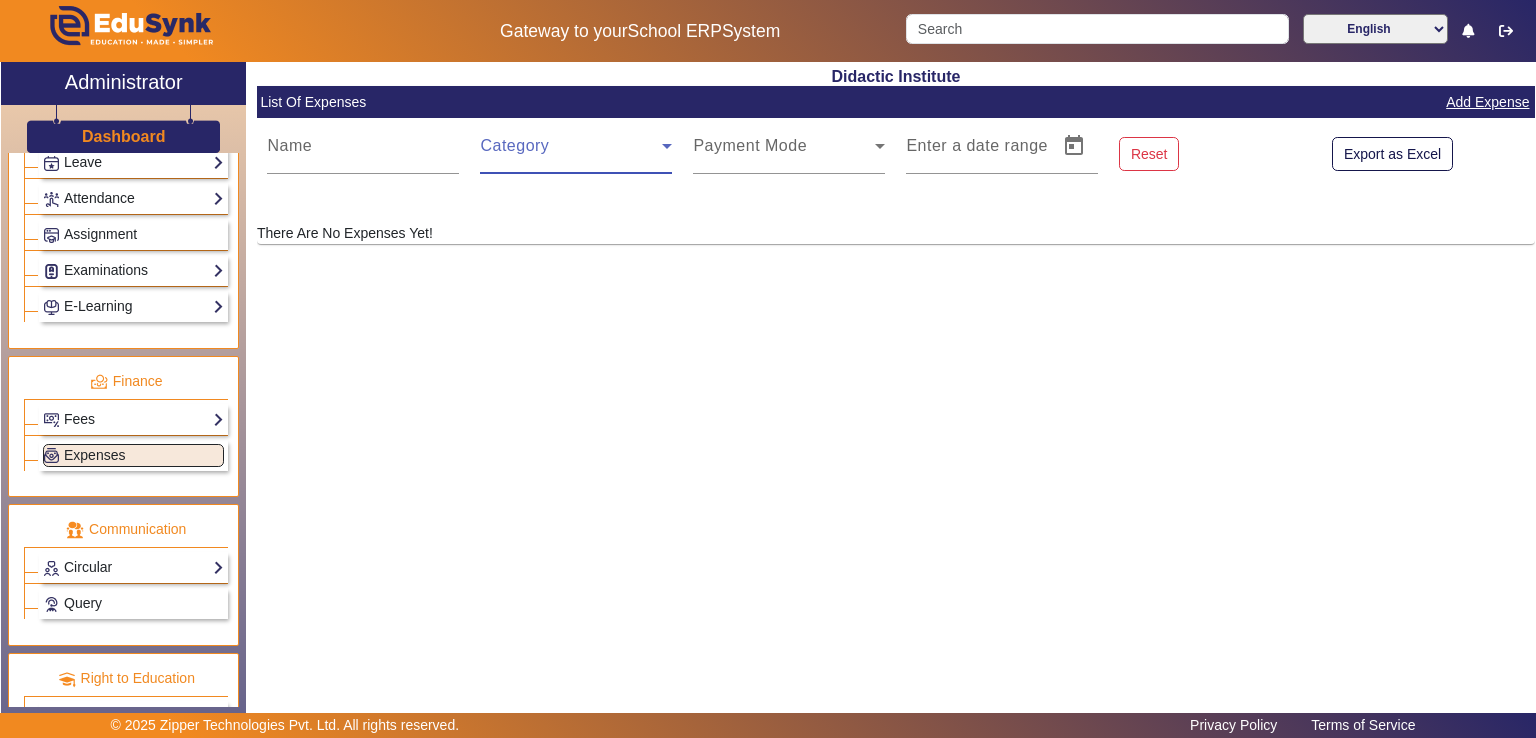 click at bounding box center (571, 154) 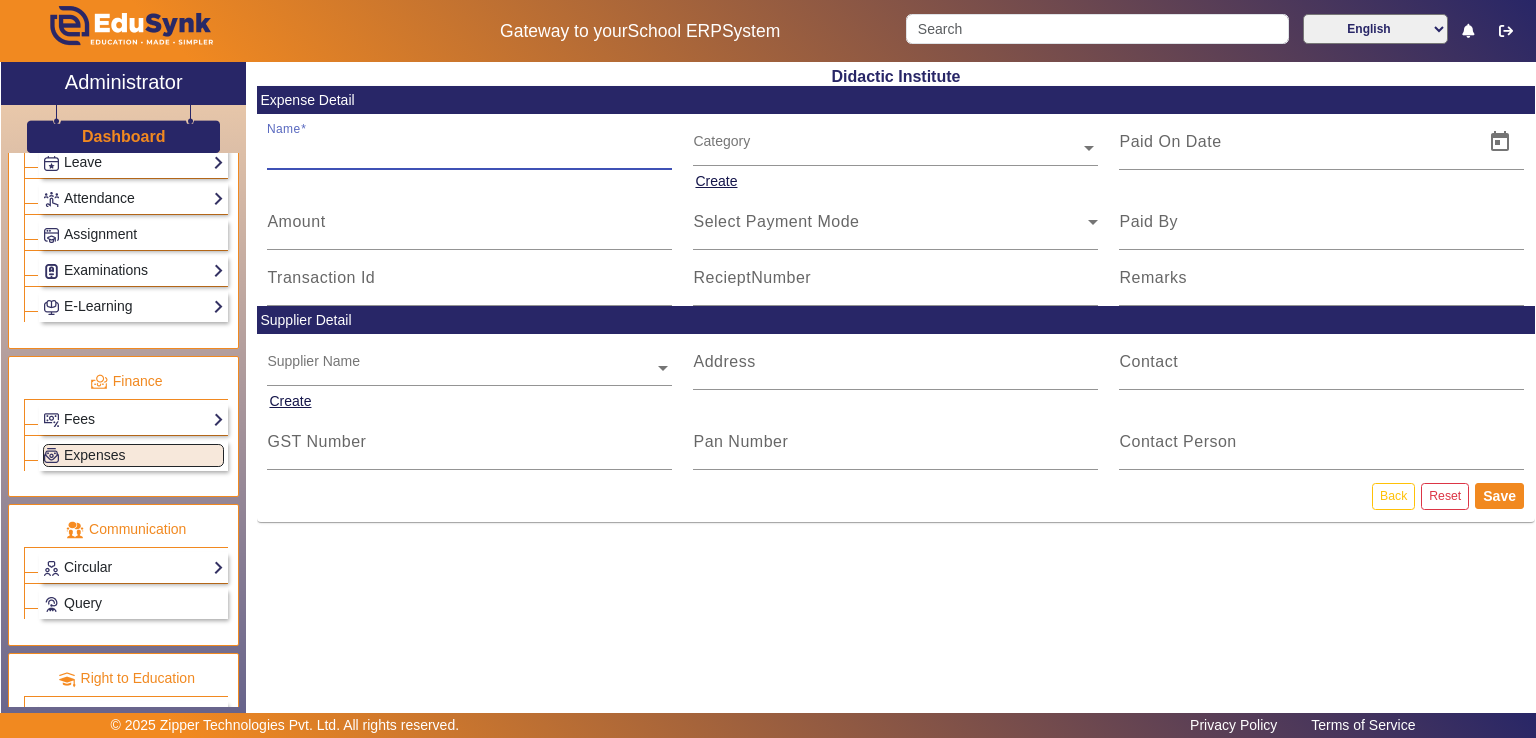 click on "Name" at bounding box center [469, 150] 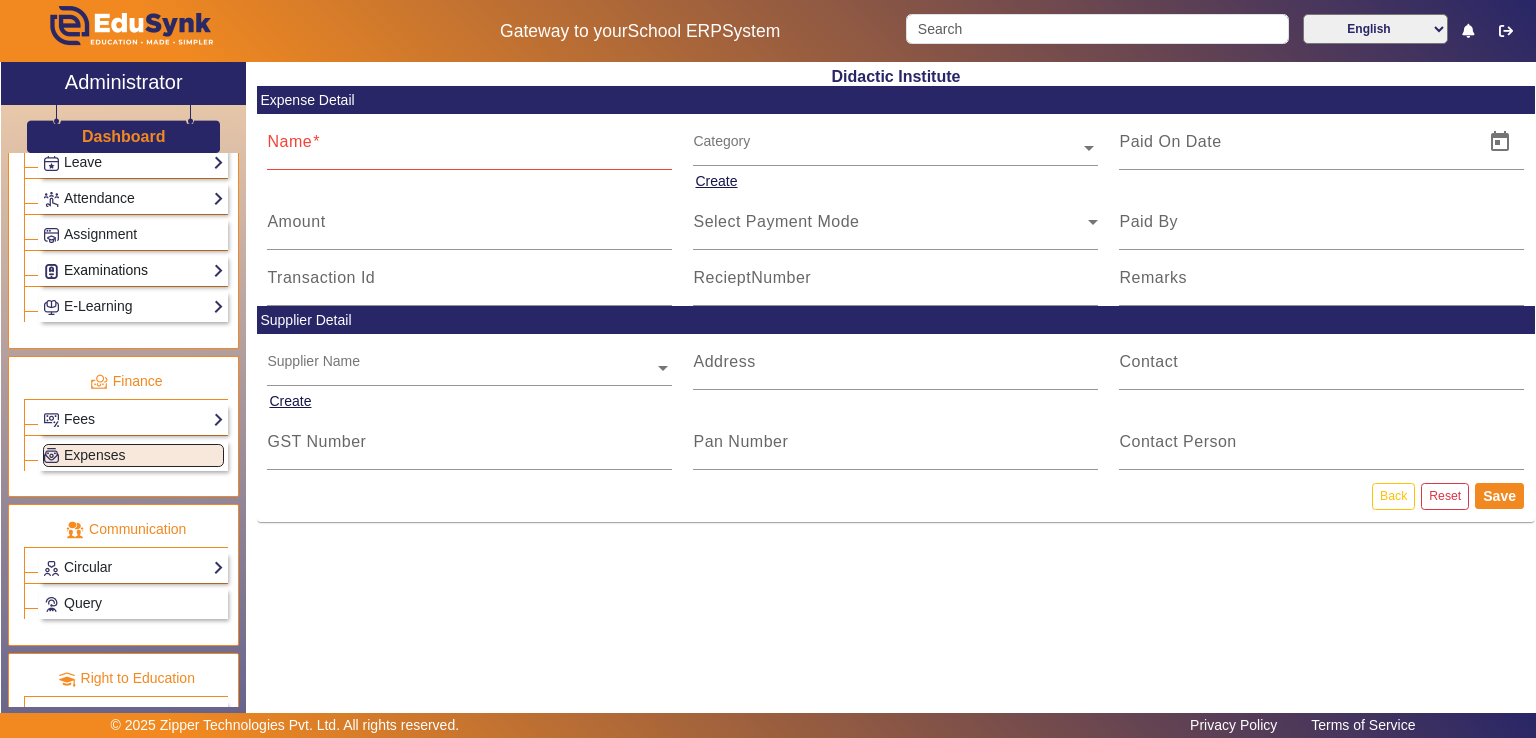 click on "Examinations" 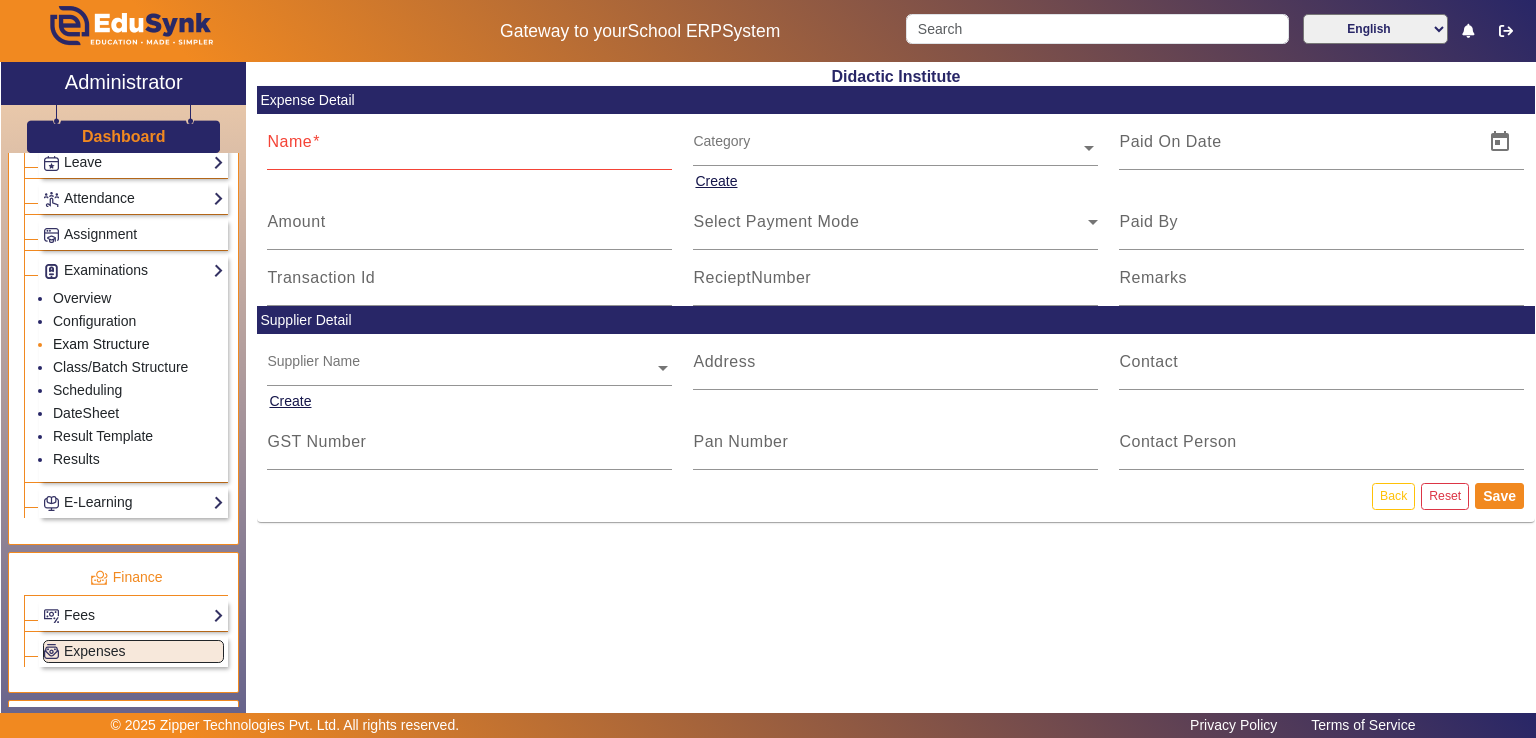 click on "Exam Structure" 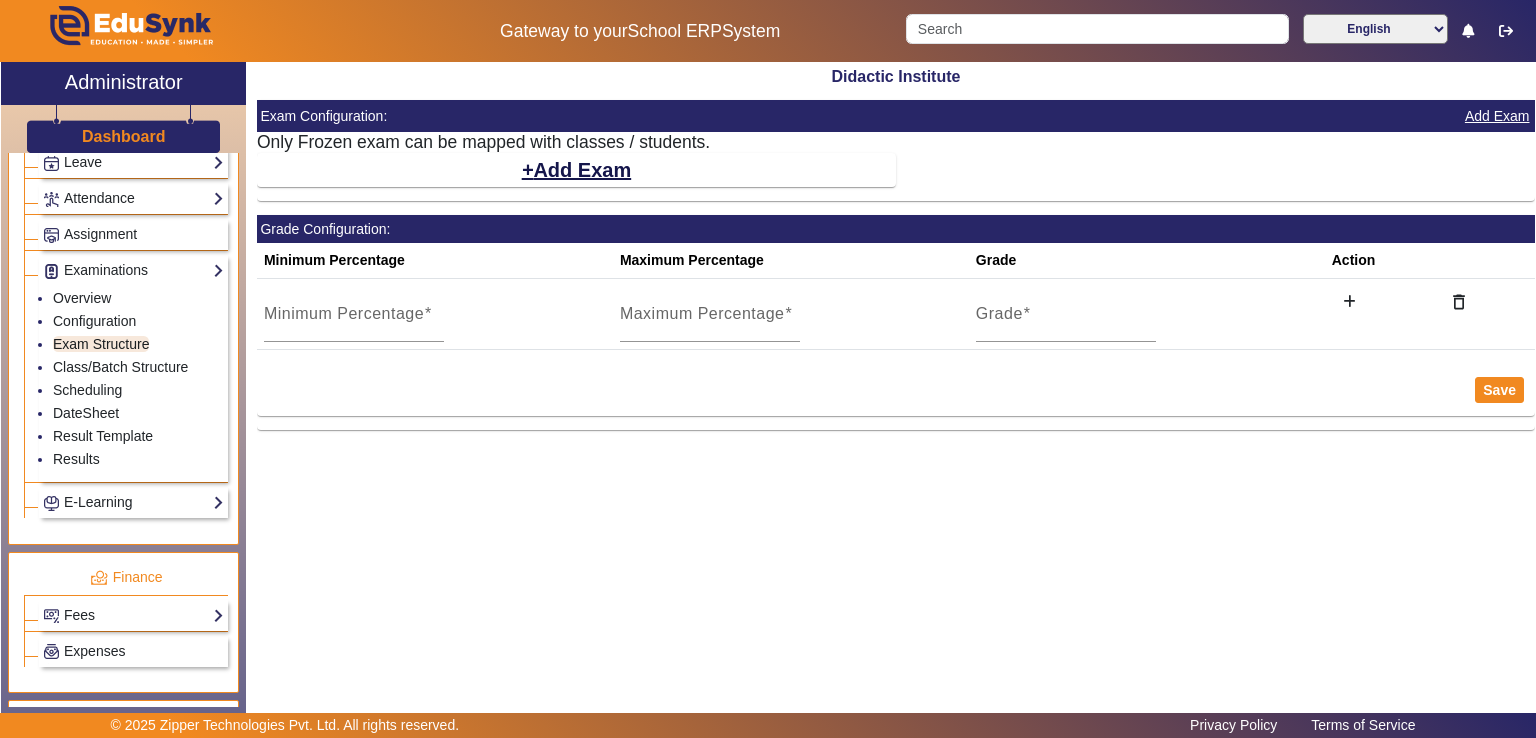 drag, startPoint x: 104, startPoint y: 326, endPoint x: 264, endPoint y: 253, distance: 175.86642 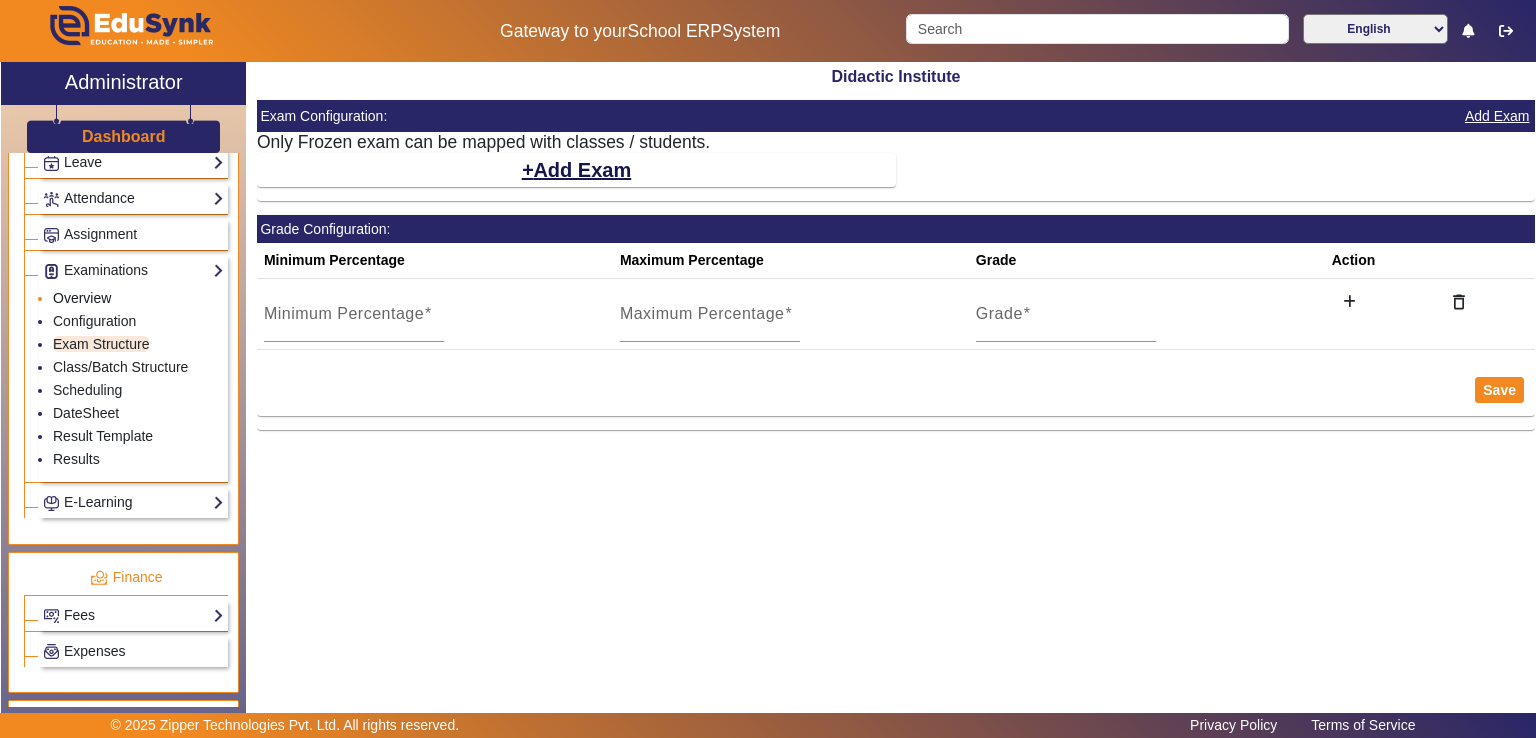 click on "Overview" 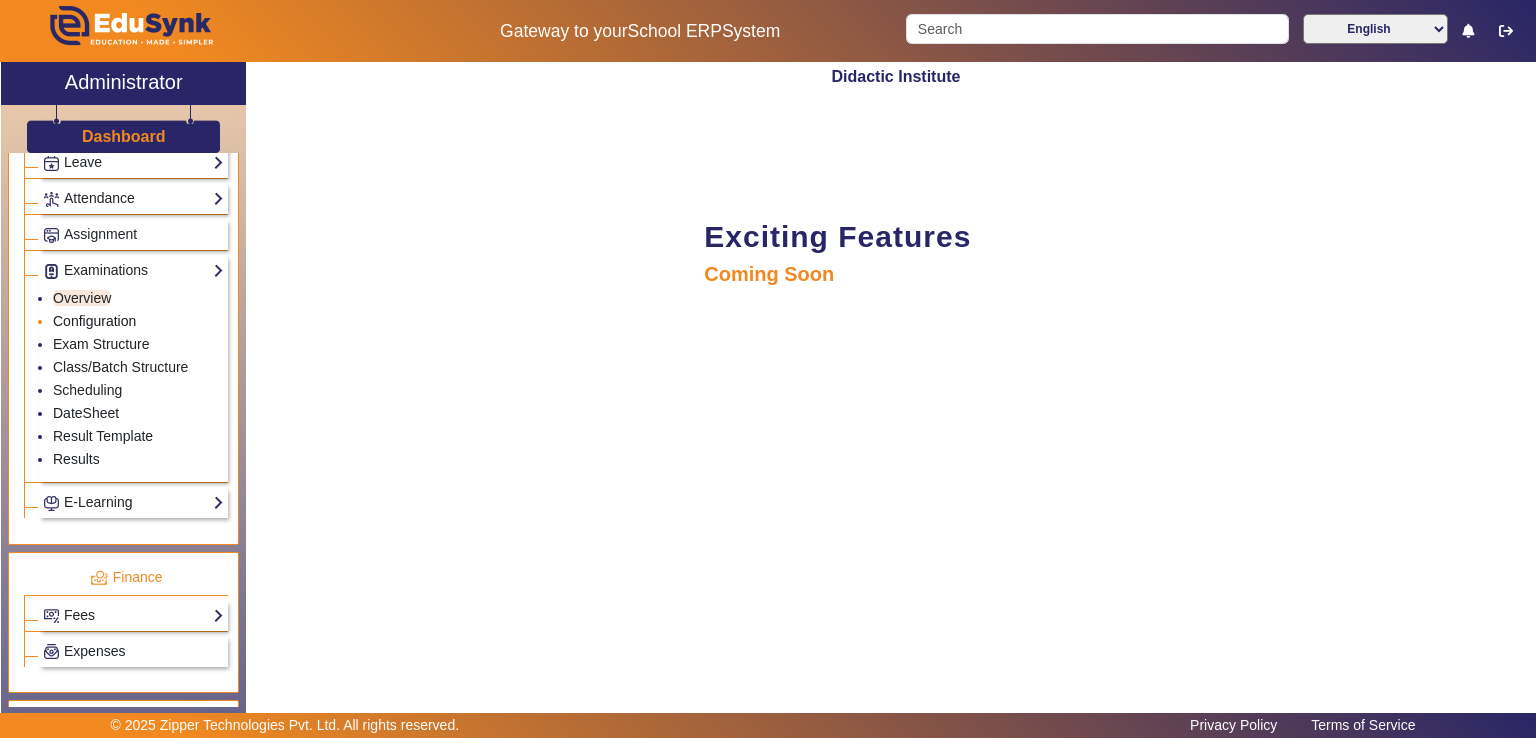 click on "Configuration" 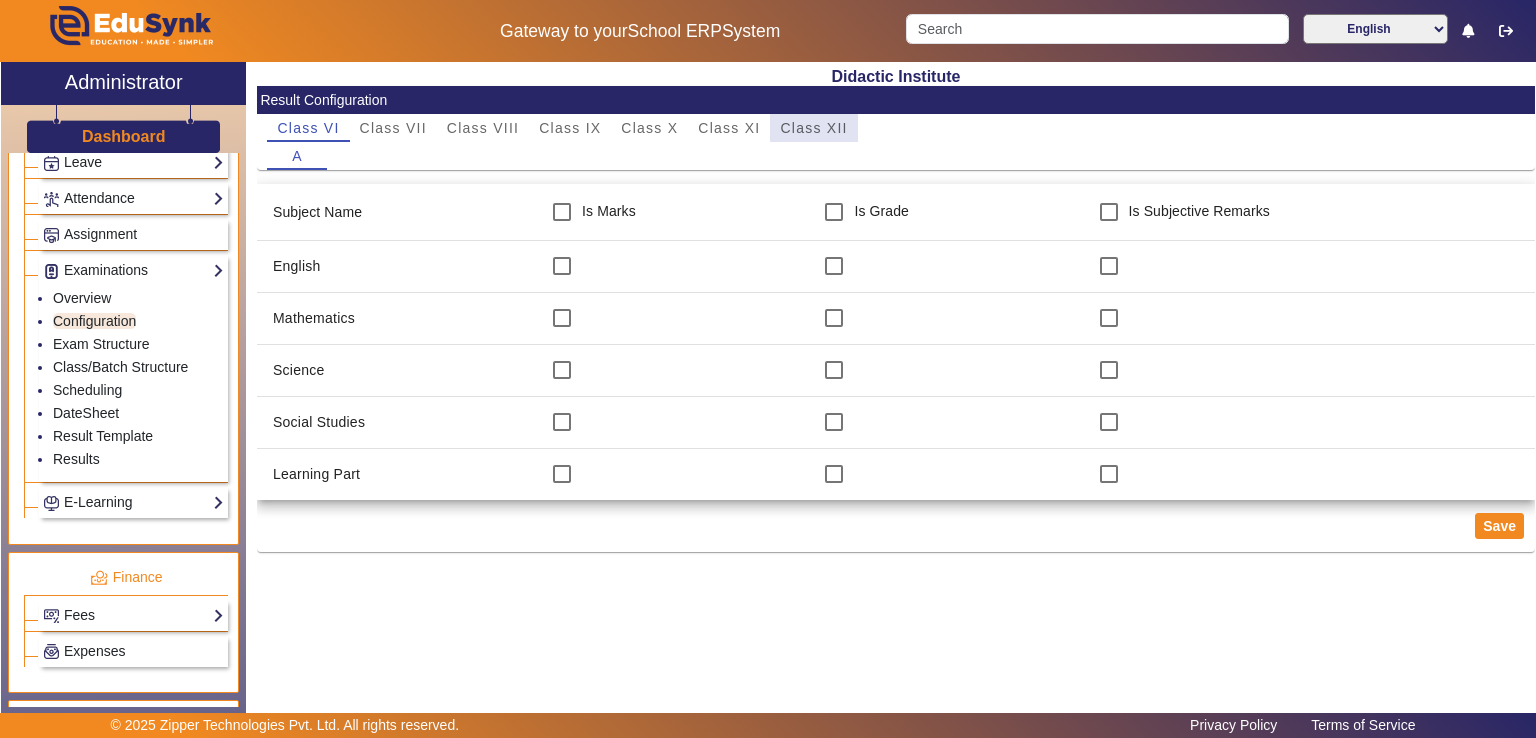 click on "Class XII" at bounding box center (813, 128) 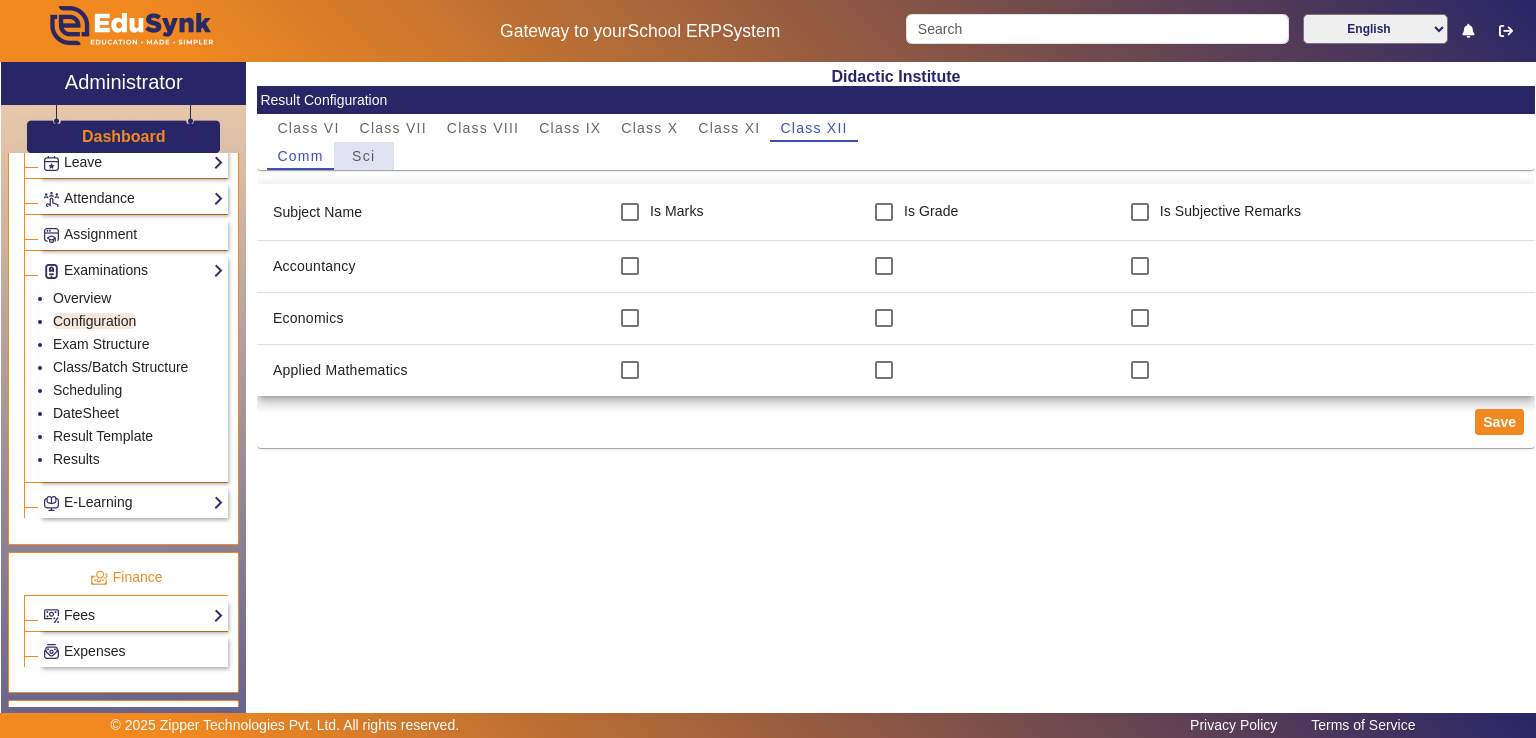 click on "Sci" at bounding box center [363, 156] 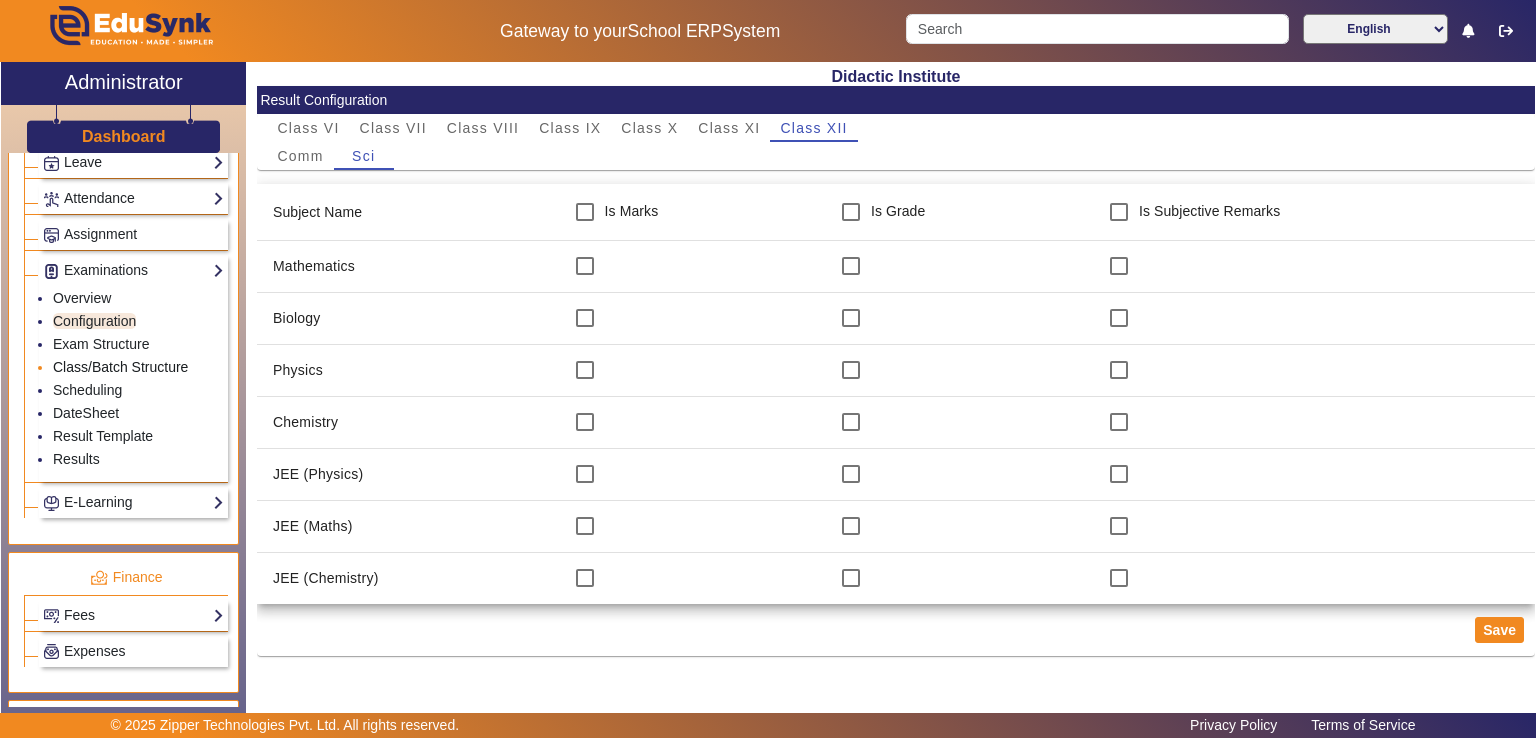 click on "Class/Batch Structure" 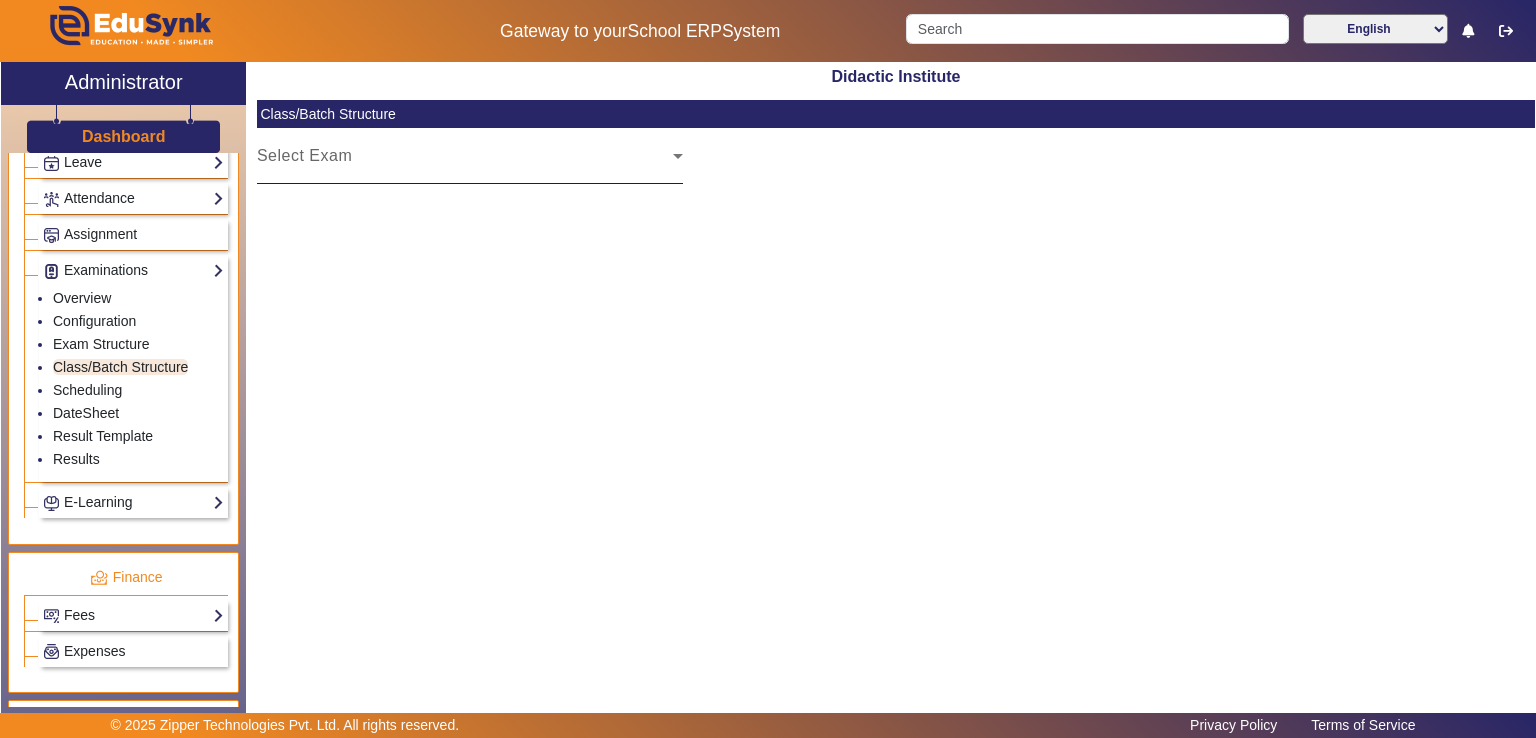 click on "Select Exam" at bounding box center (465, 164) 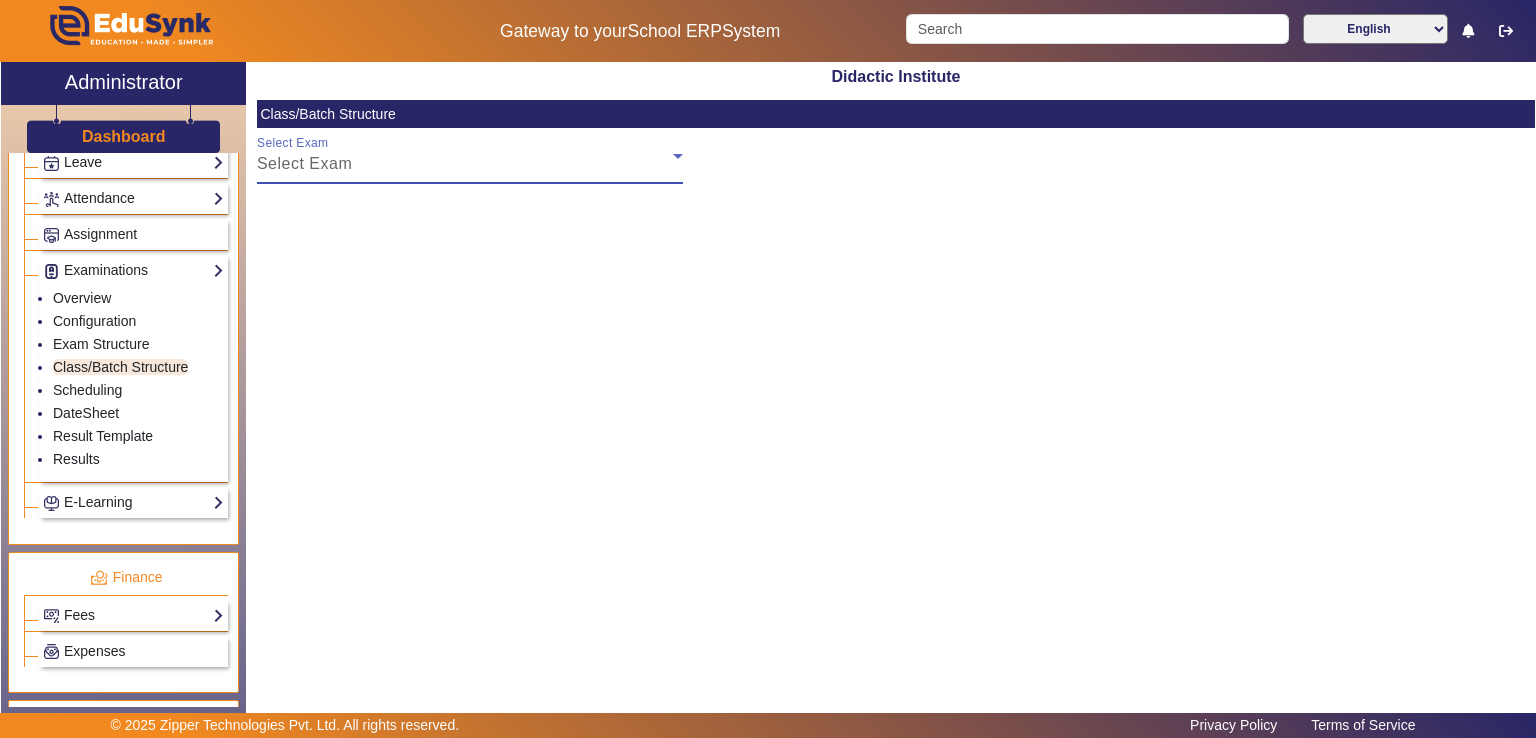click on "Select Exam" at bounding box center [465, 164] 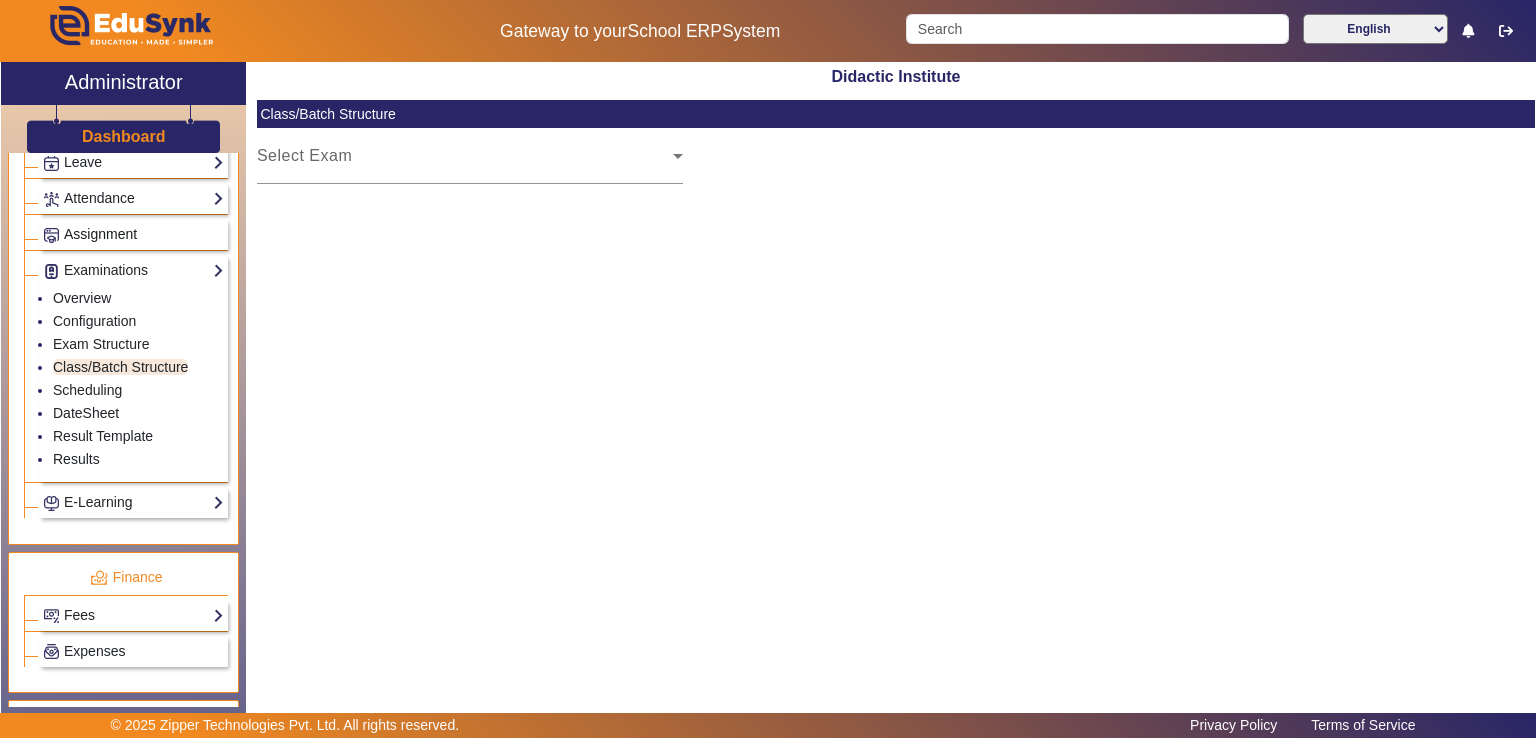 click on "Assignment" 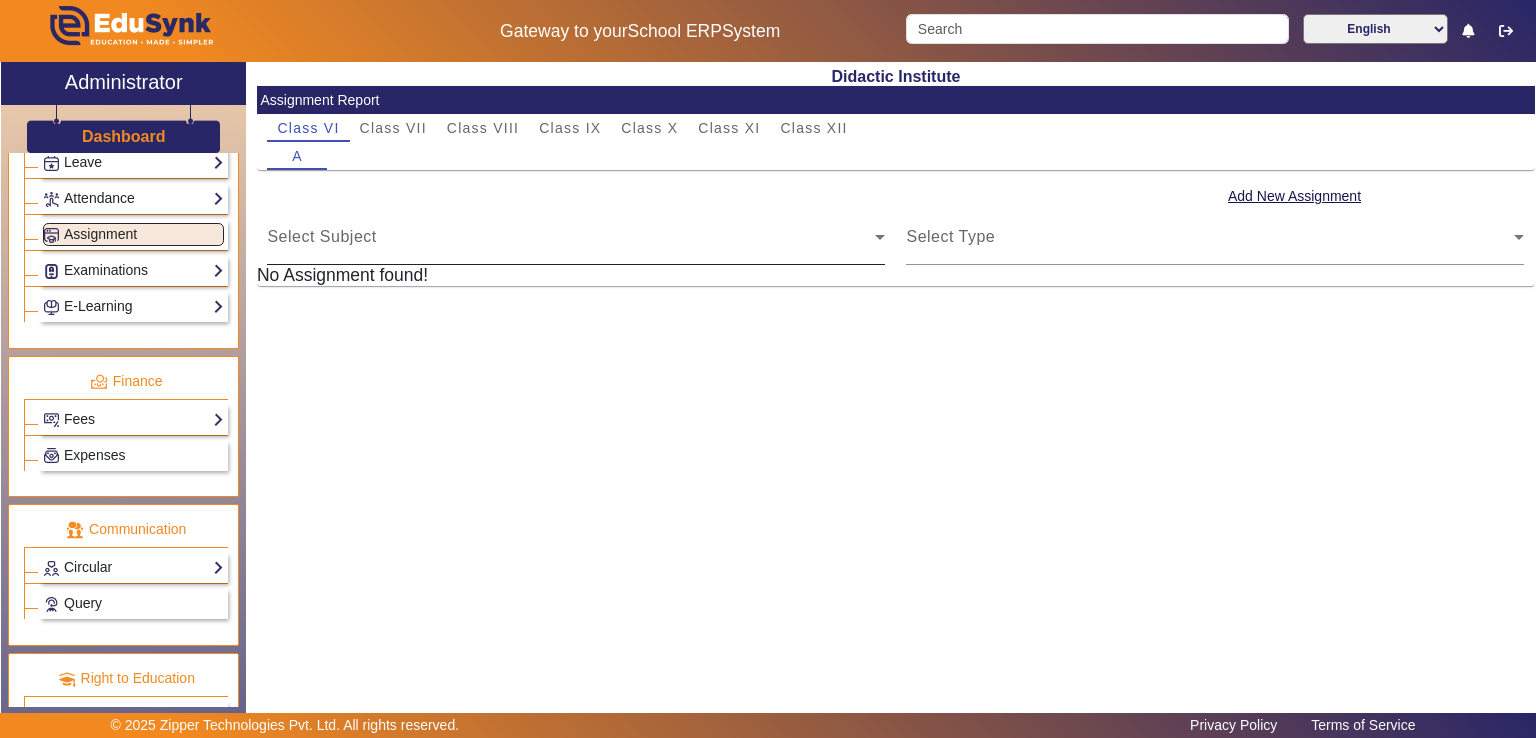 click 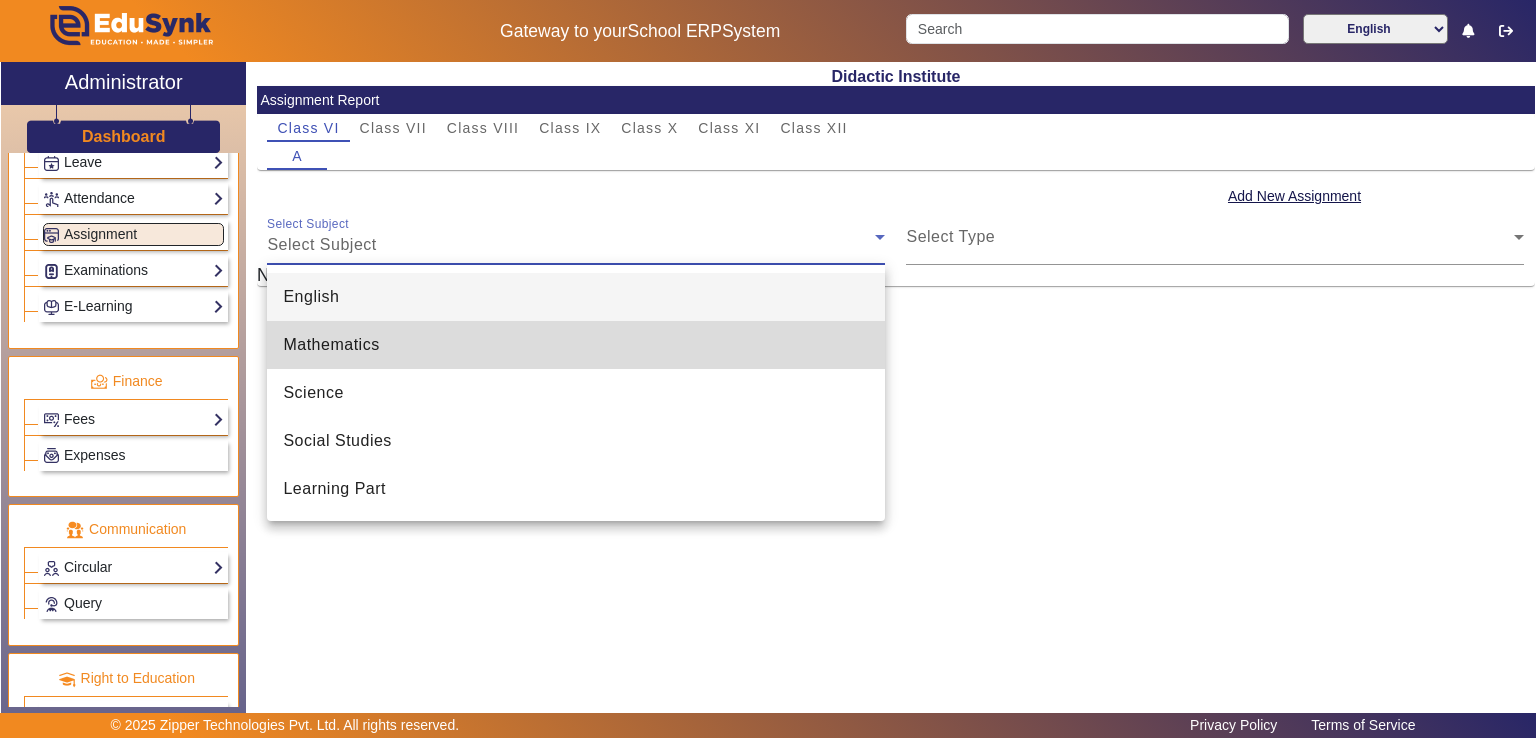 click on "Mathematics" at bounding box center [576, 345] 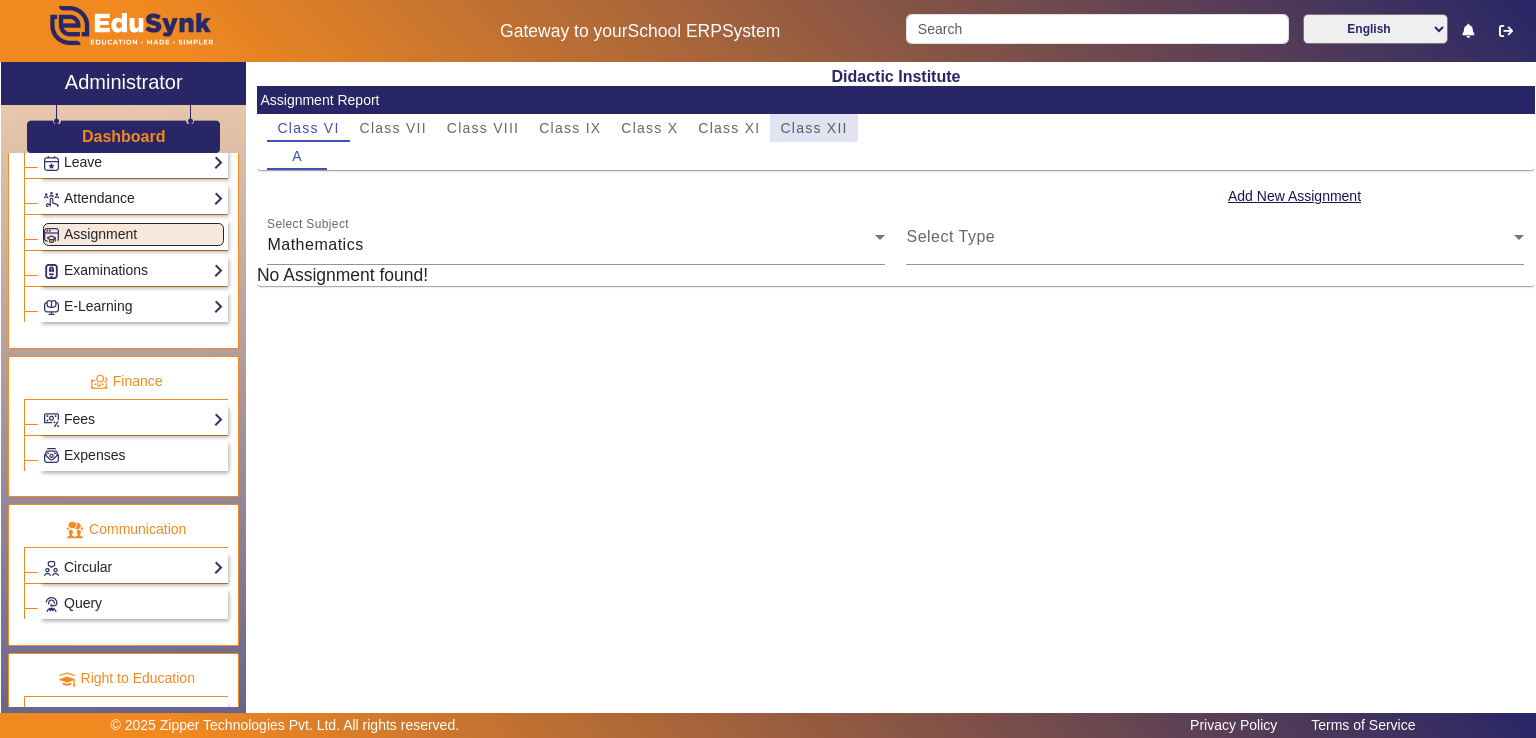 click on "Class XII" at bounding box center [813, 128] 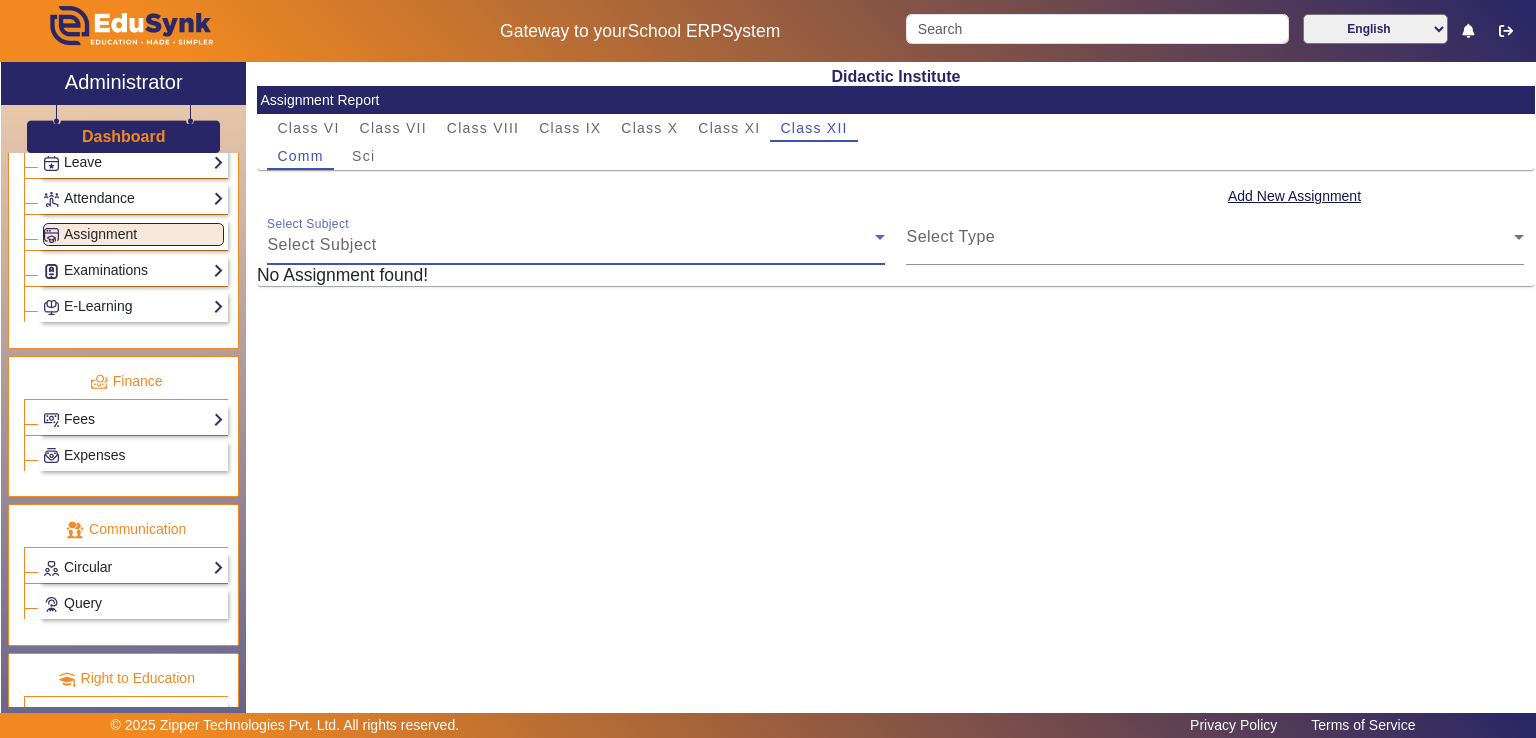 click on "Select Subject" at bounding box center (571, 245) 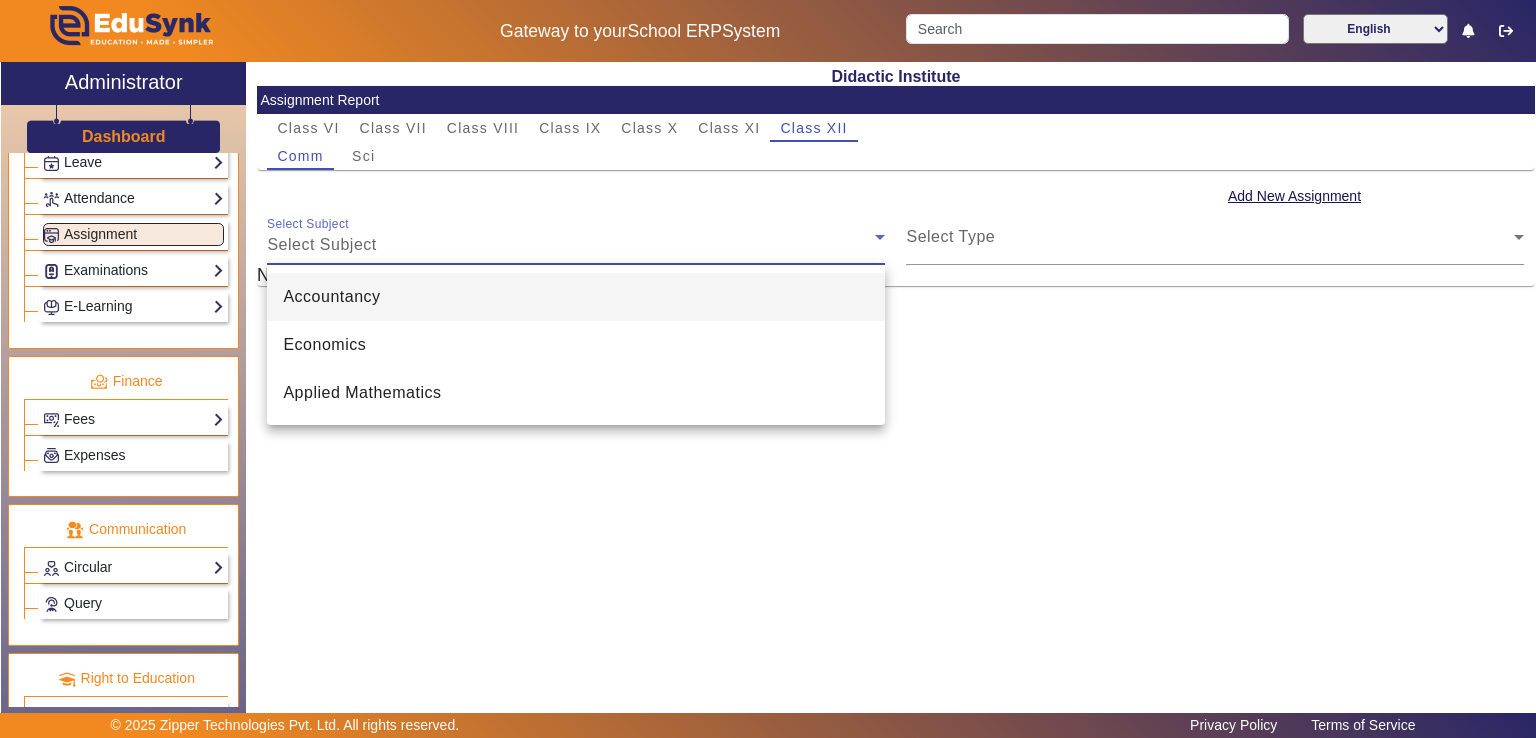 click at bounding box center (768, 369) 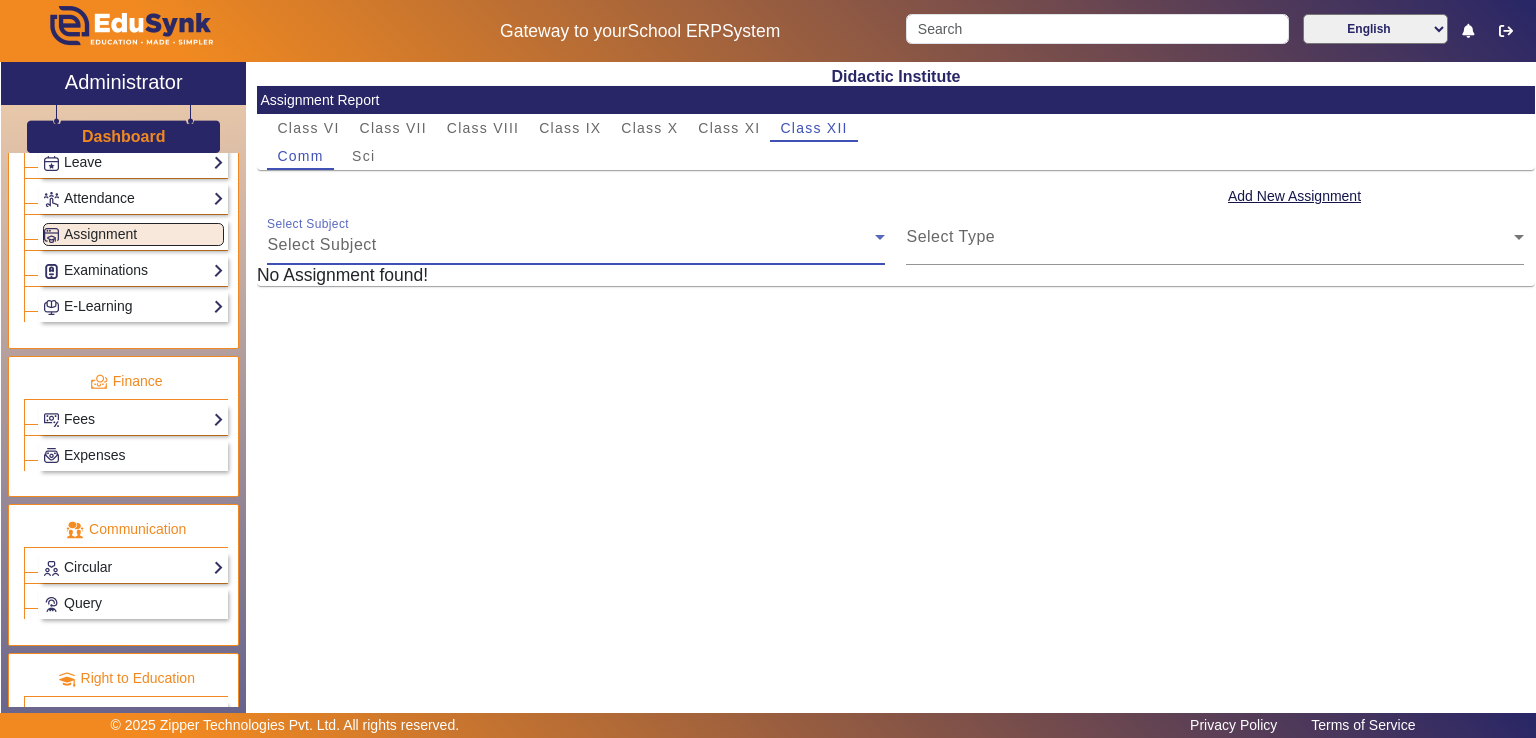 click on "Select Subject" at bounding box center (321, 244) 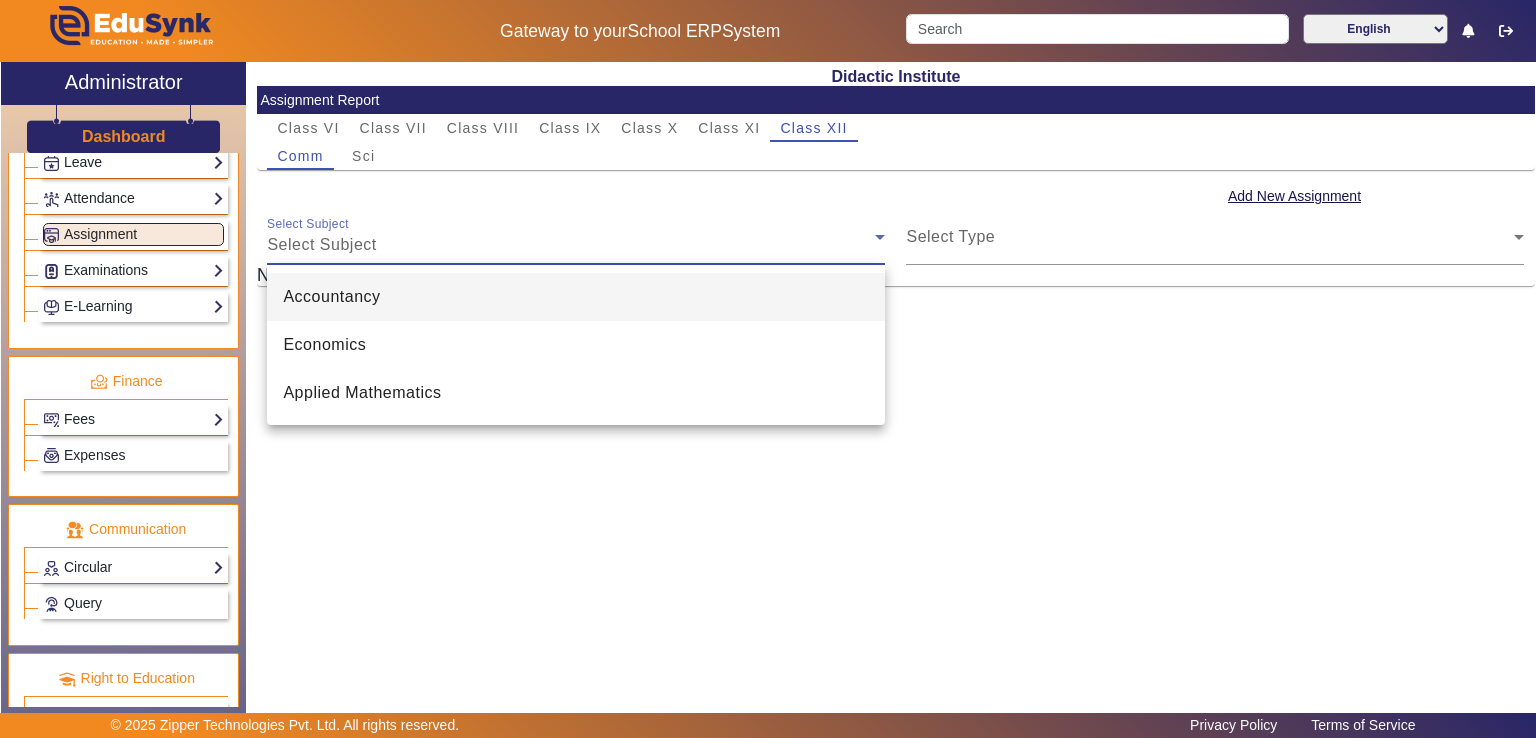 click at bounding box center (768, 369) 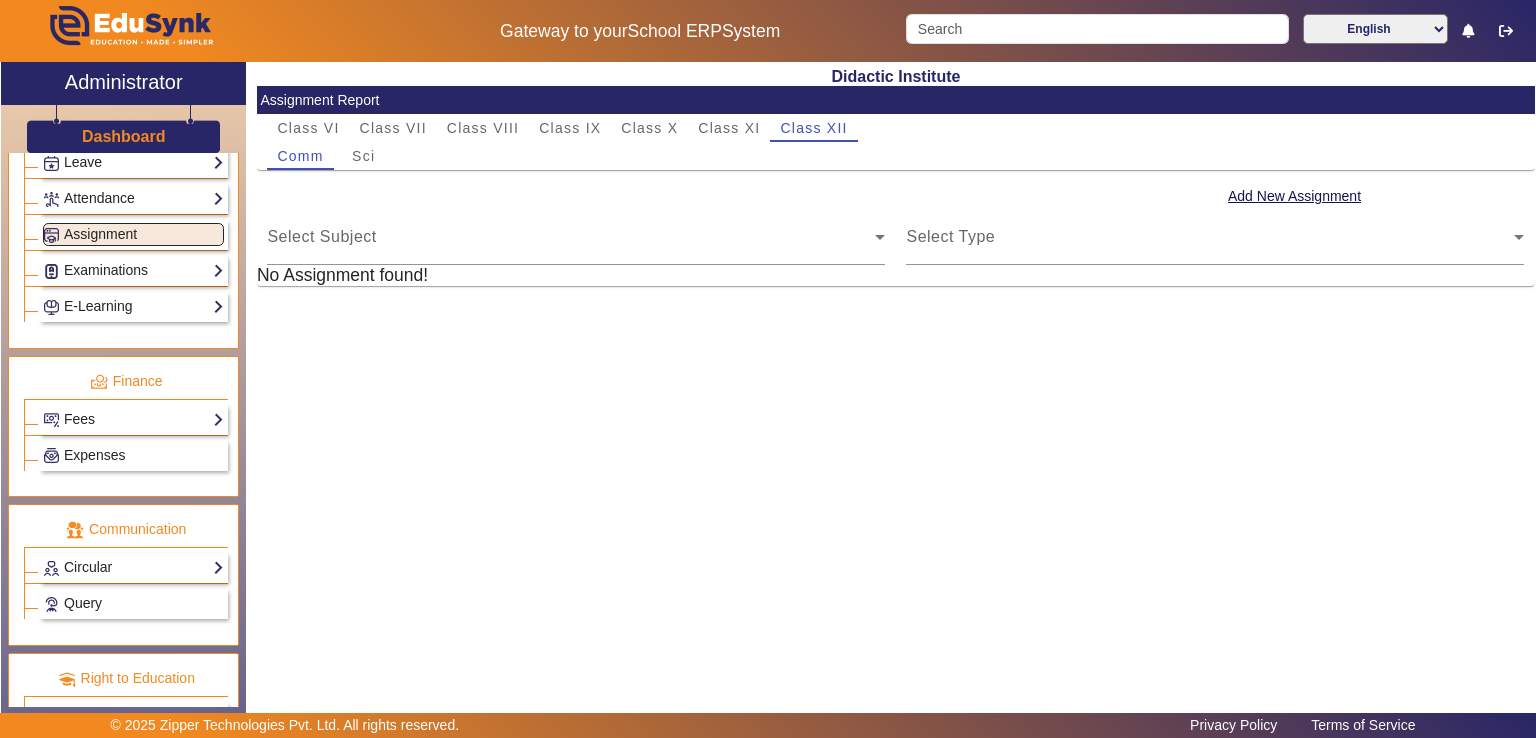 click on "Sci" at bounding box center (363, 156) 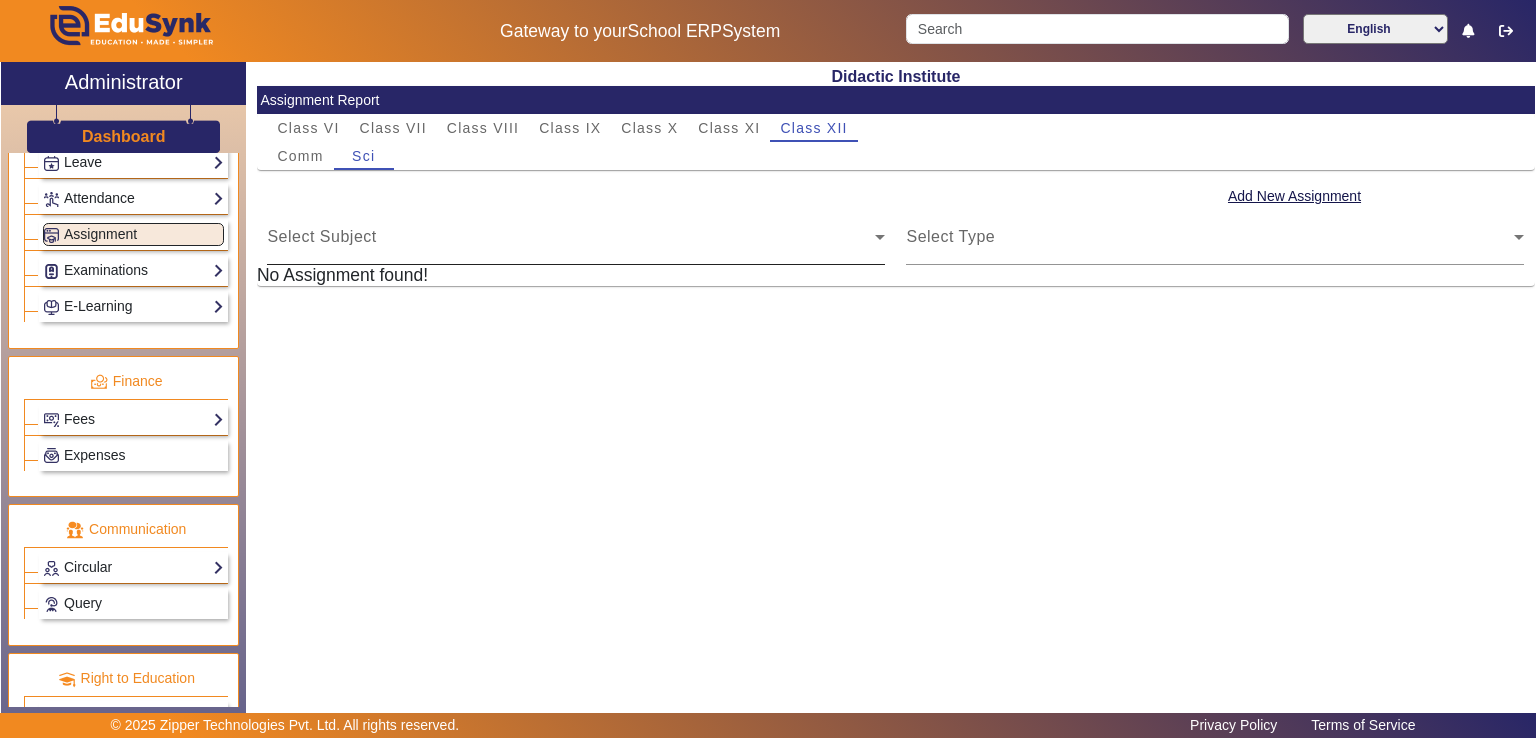 click on "Select Subject" at bounding box center (571, 245) 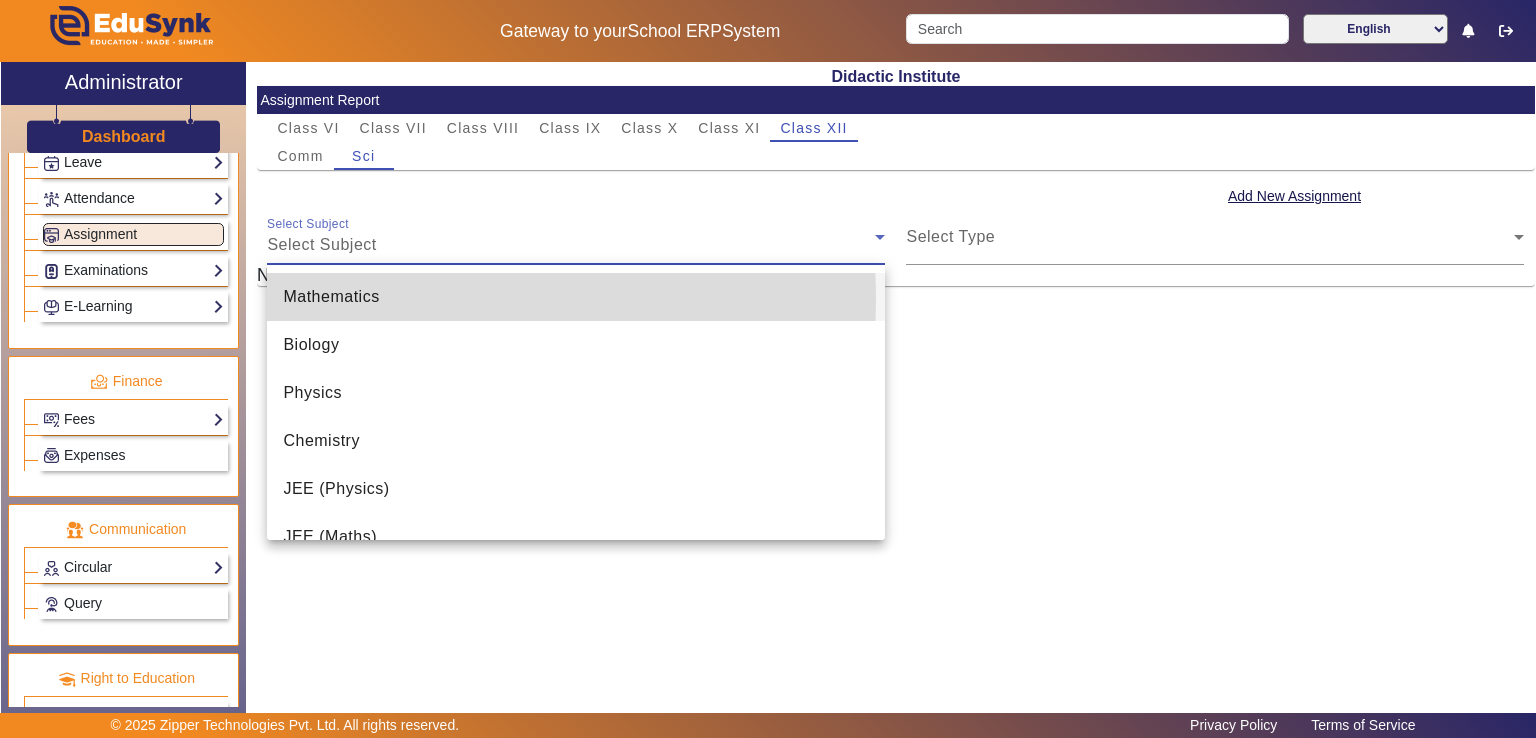 click on "Mathematics" at bounding box center [331, 297] 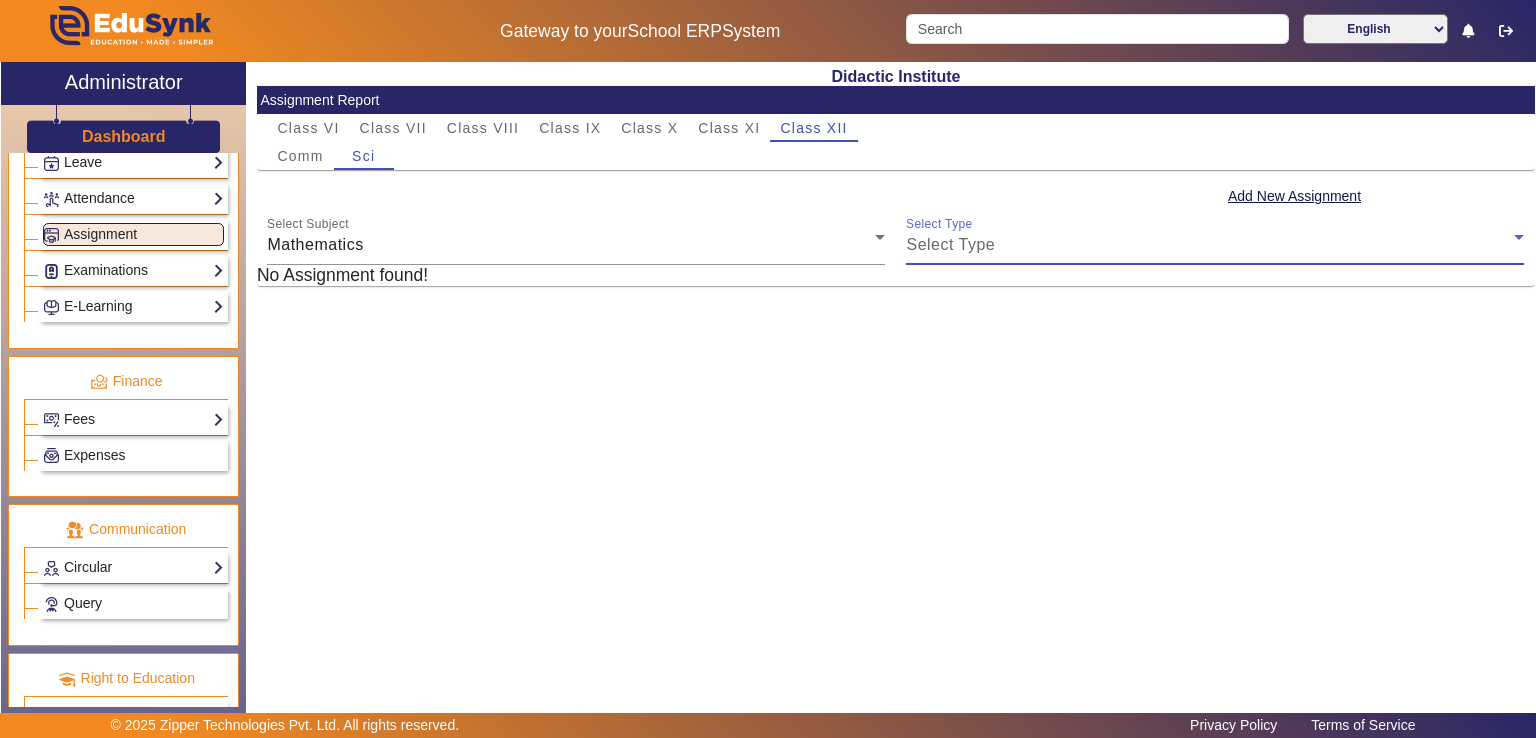 click on "Select Type" at bounding box center (950, 244) 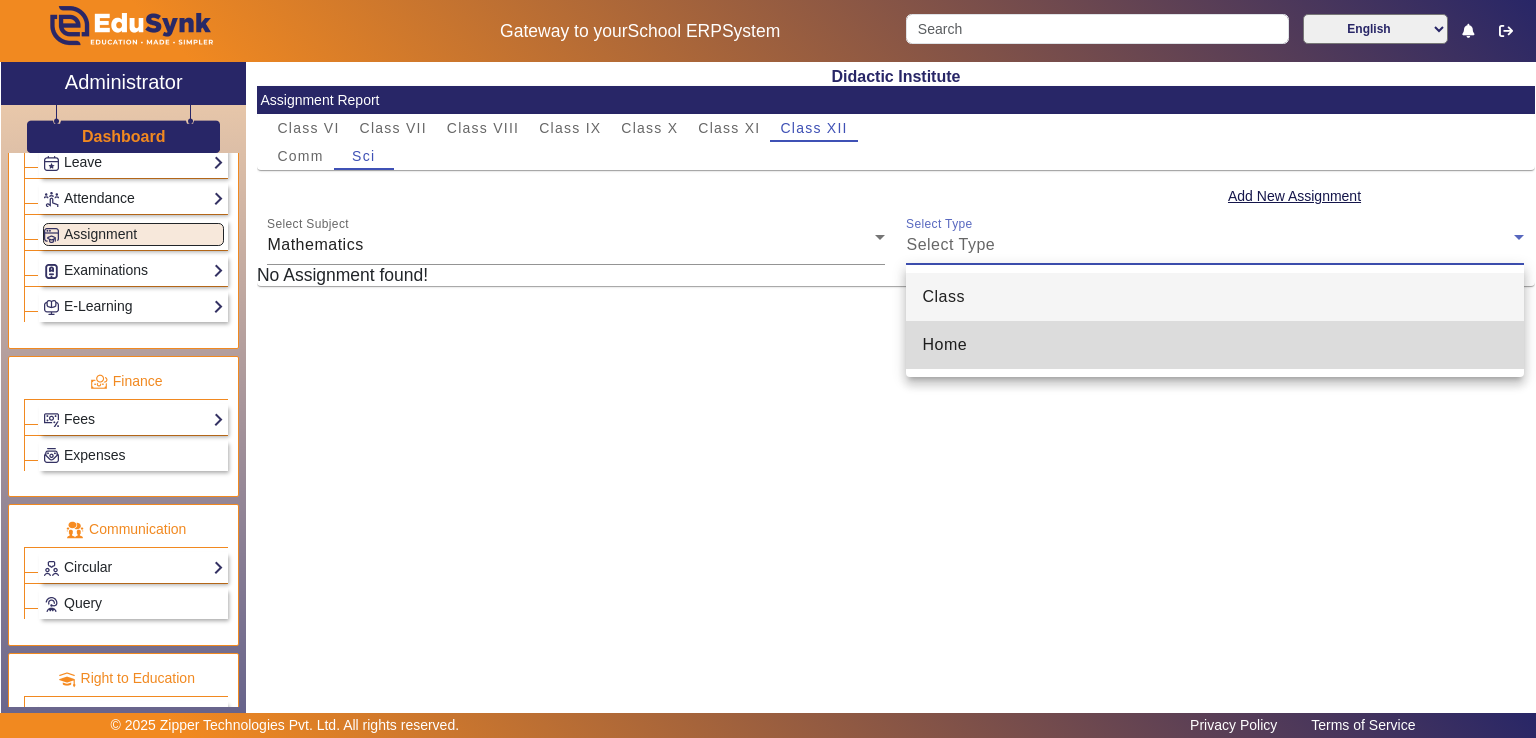 click on "Home" at bounding box center (944, 345) 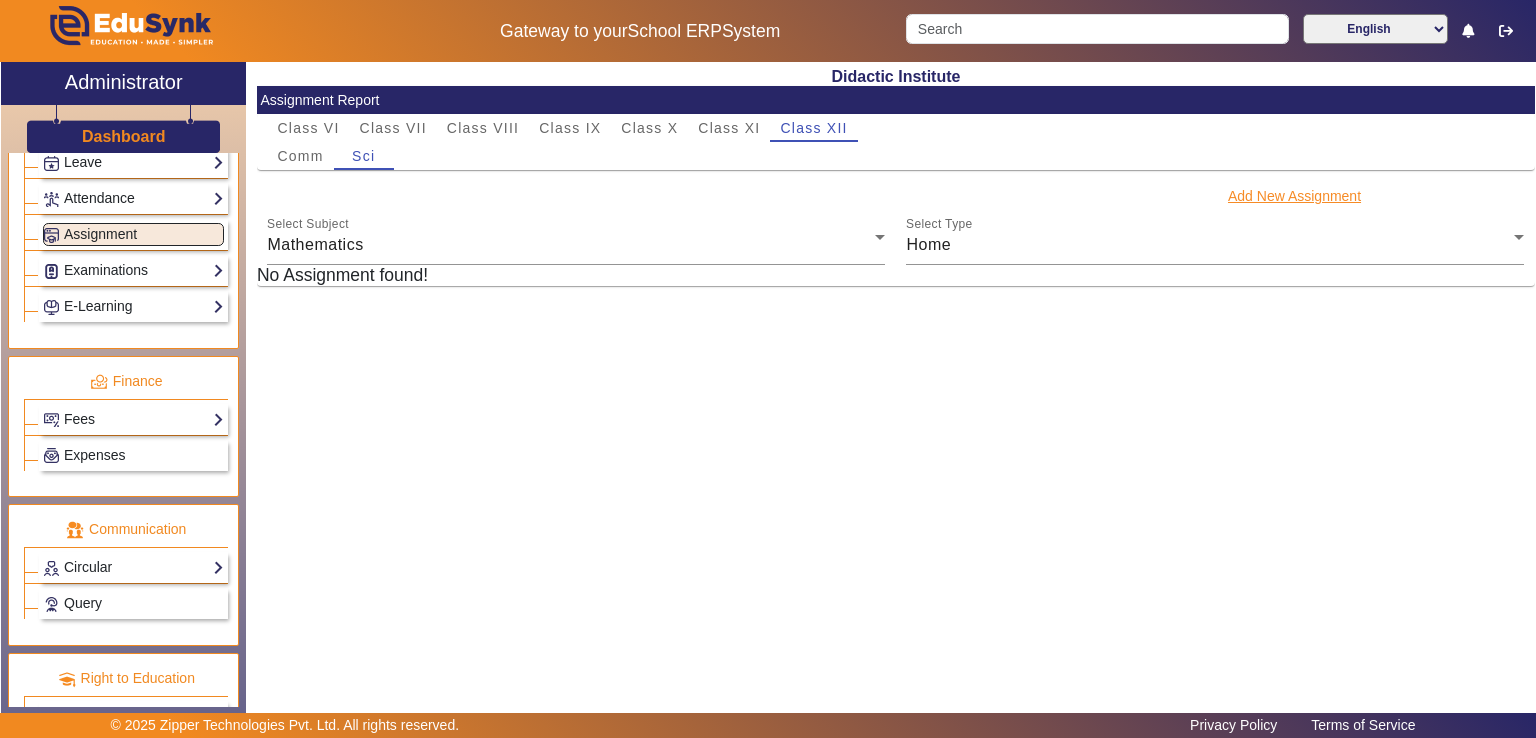 click on "Add New Assignment" 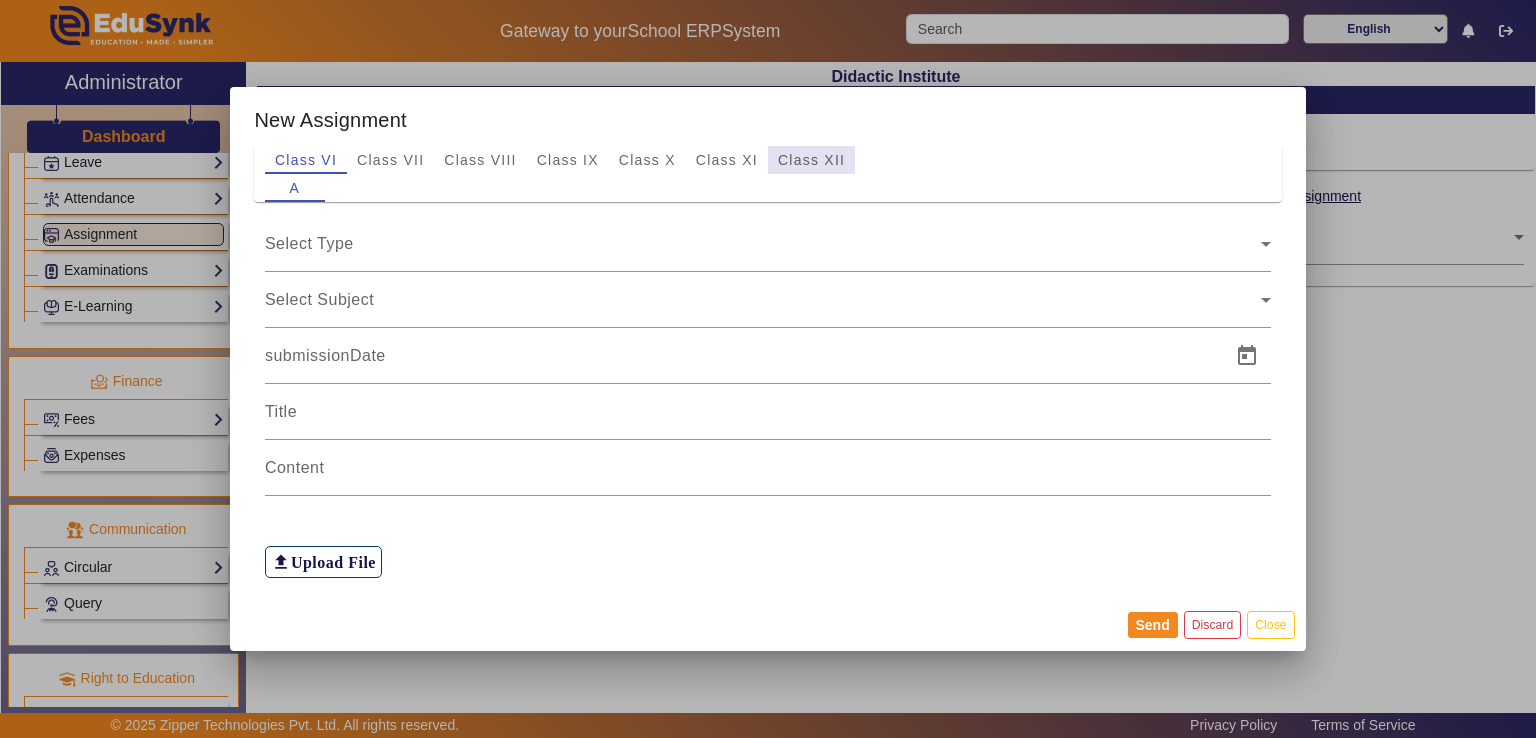 click on "Class XII" at bounding box center (811, 160) 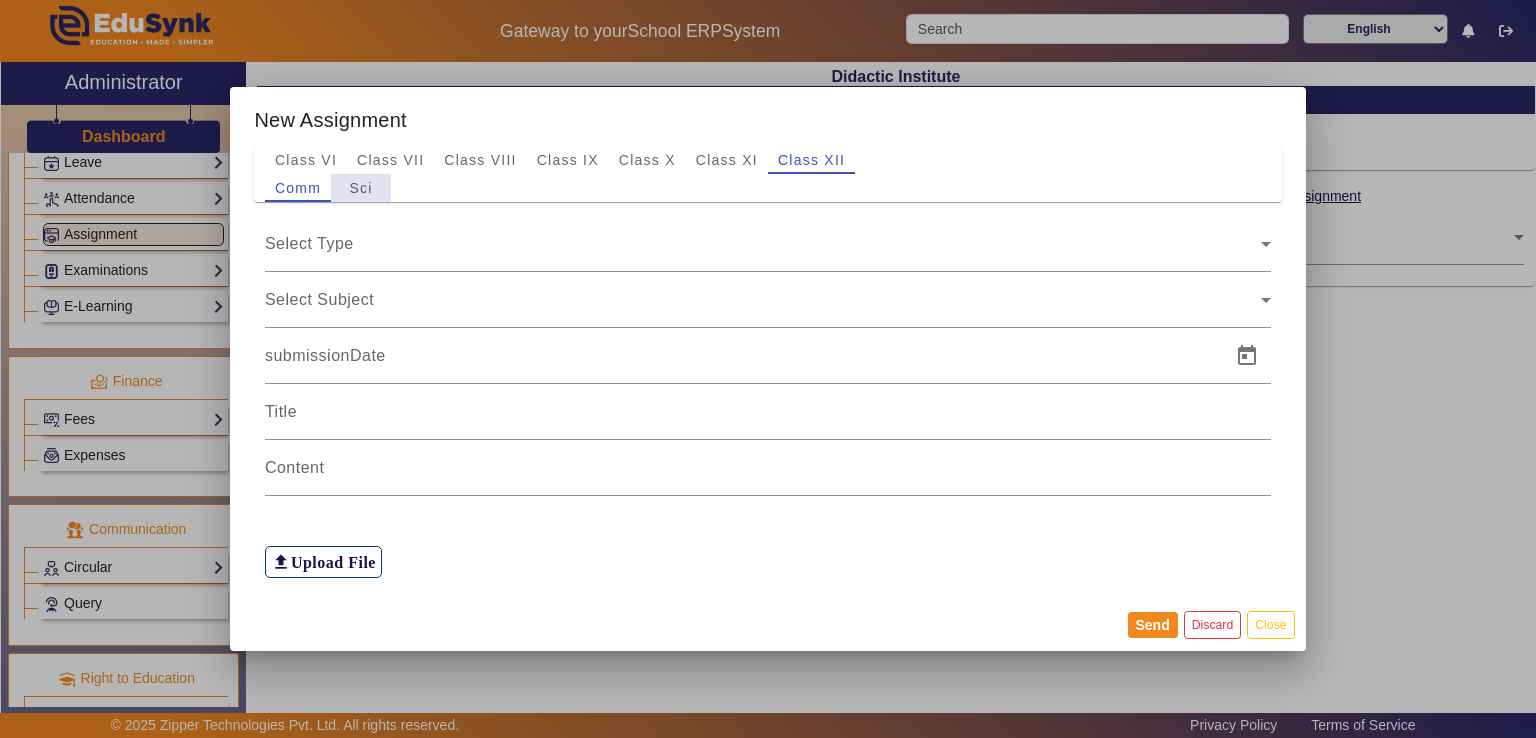 click on "Sci" at bounding box center [361, 188] 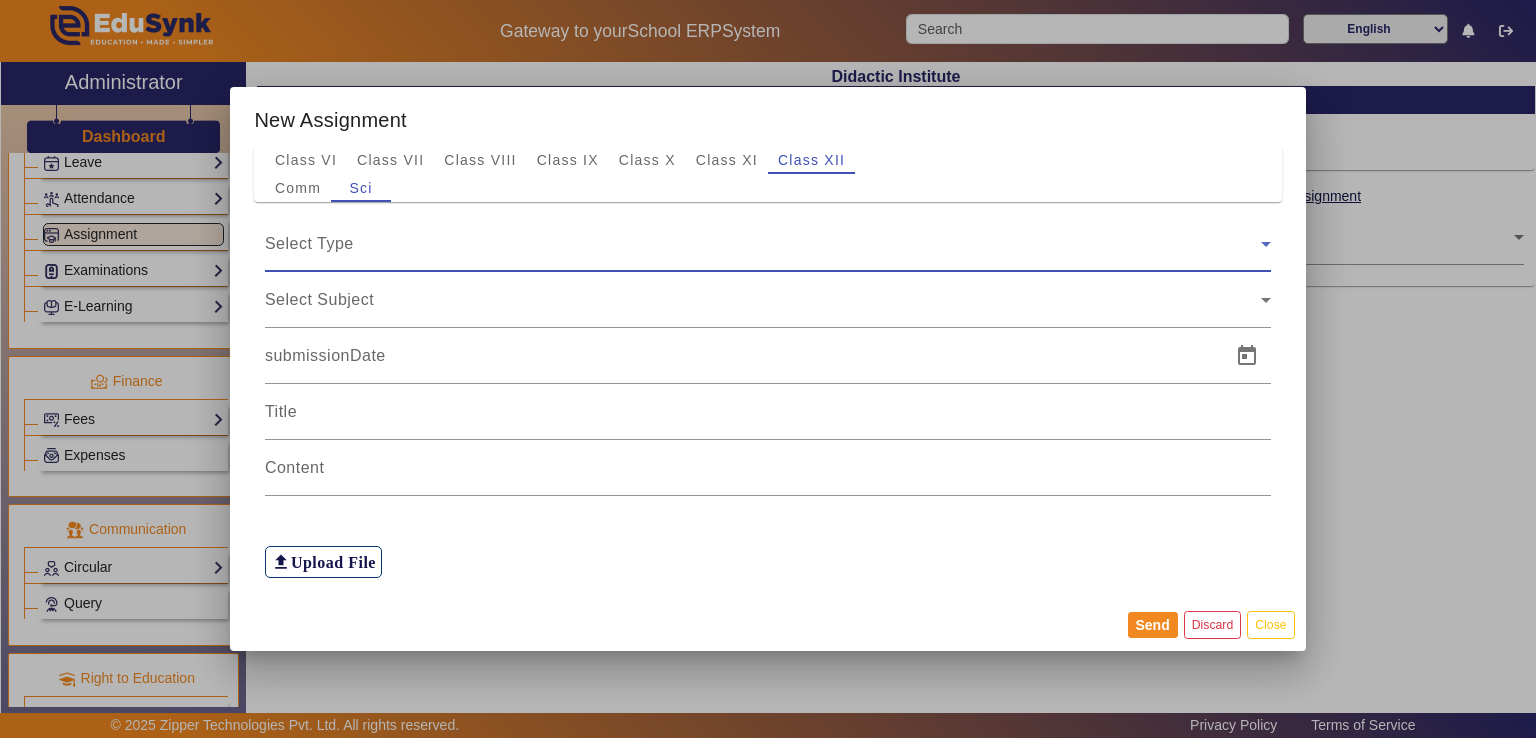 click on "Select Type" at bounding box center (763, 244) 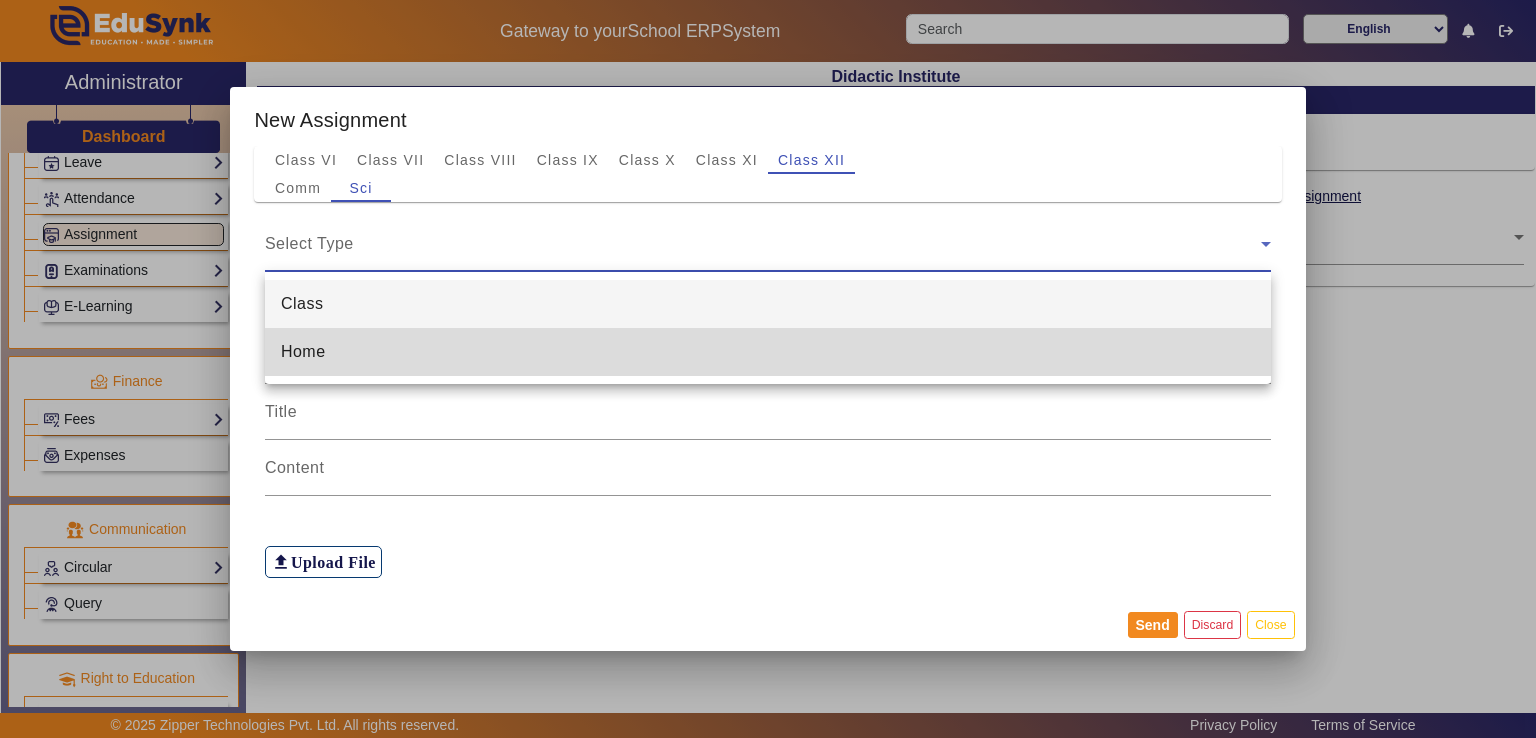 click on "Home" at bounding box center [768, 352] 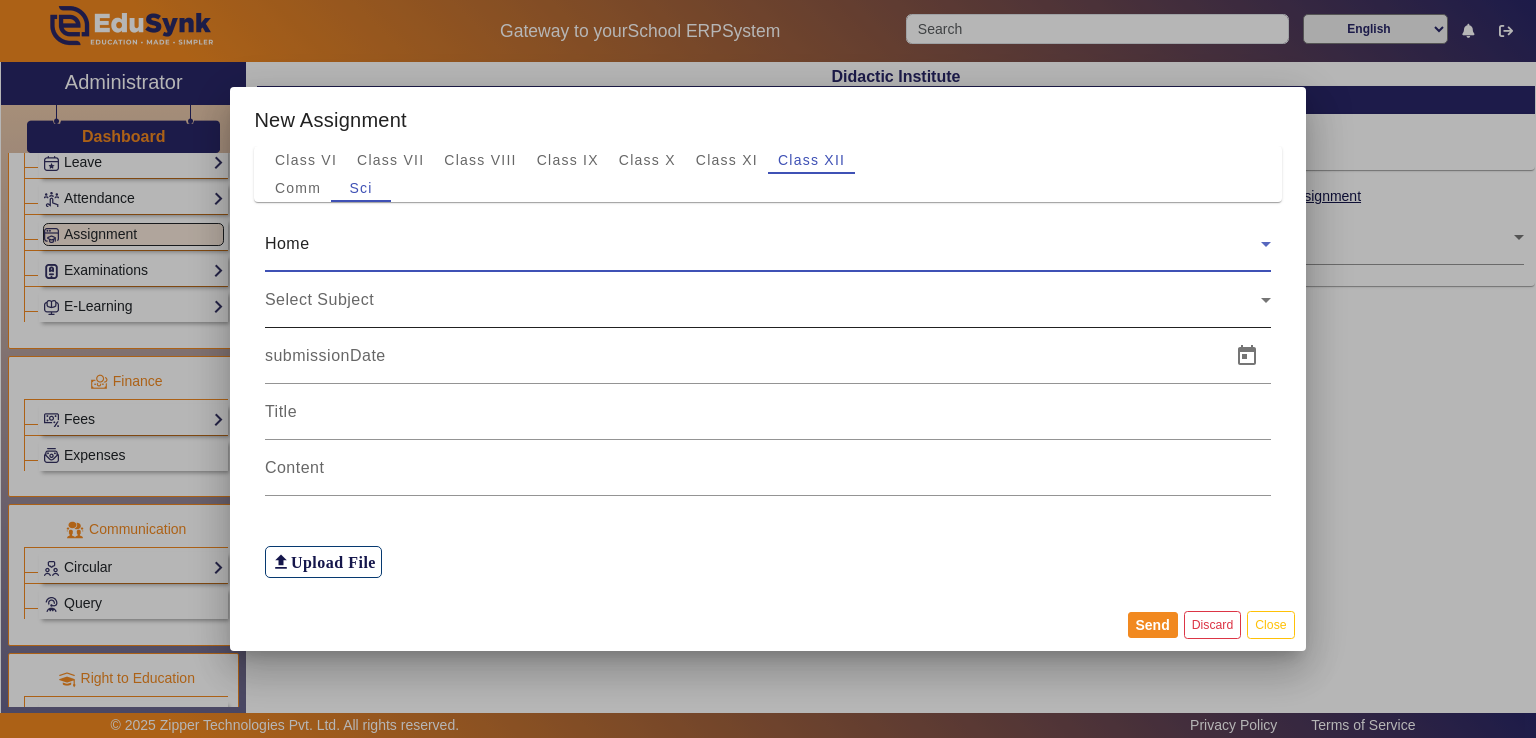 click on "Select Subject" at bounding box center (763, 300) 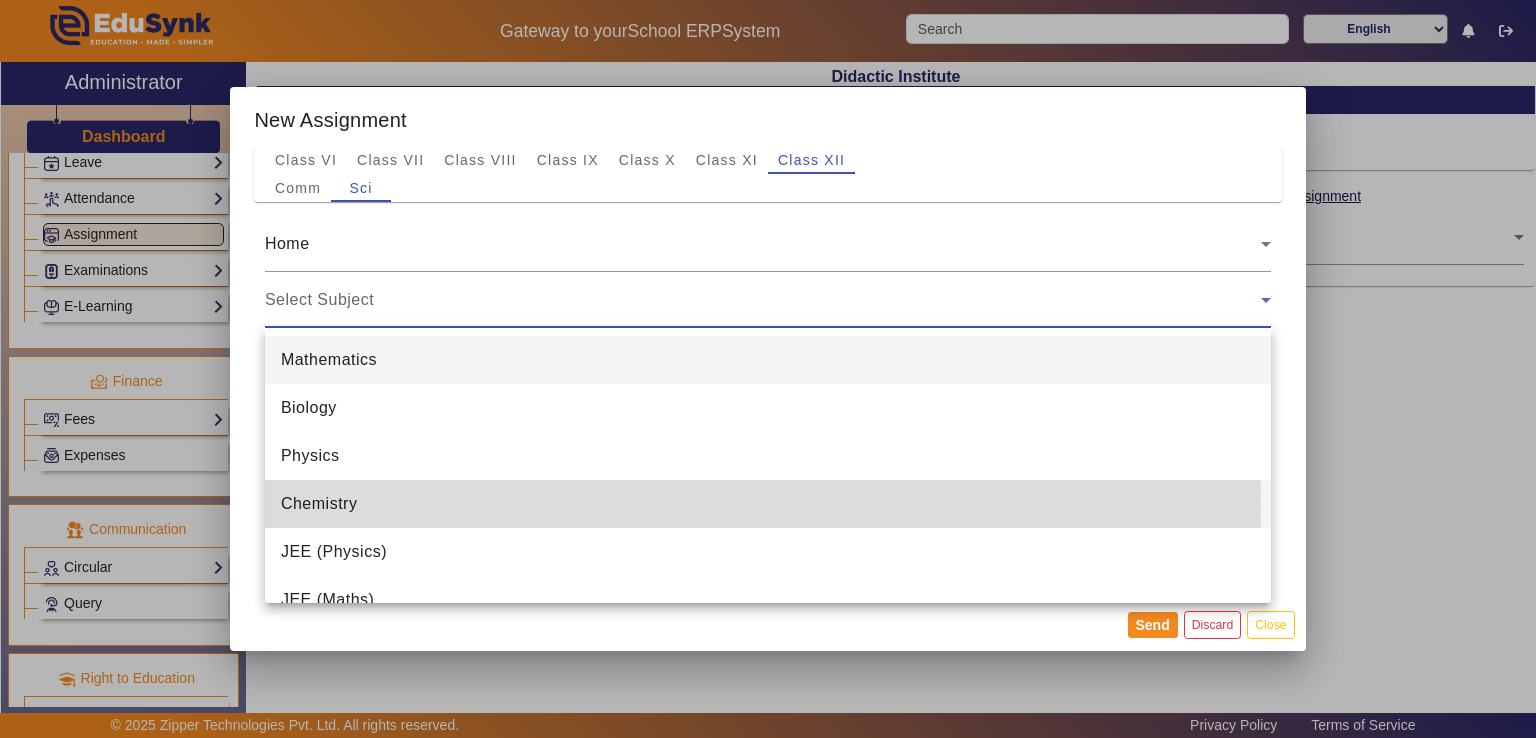 click on "Chemistry" at bounding box center (768, 504) 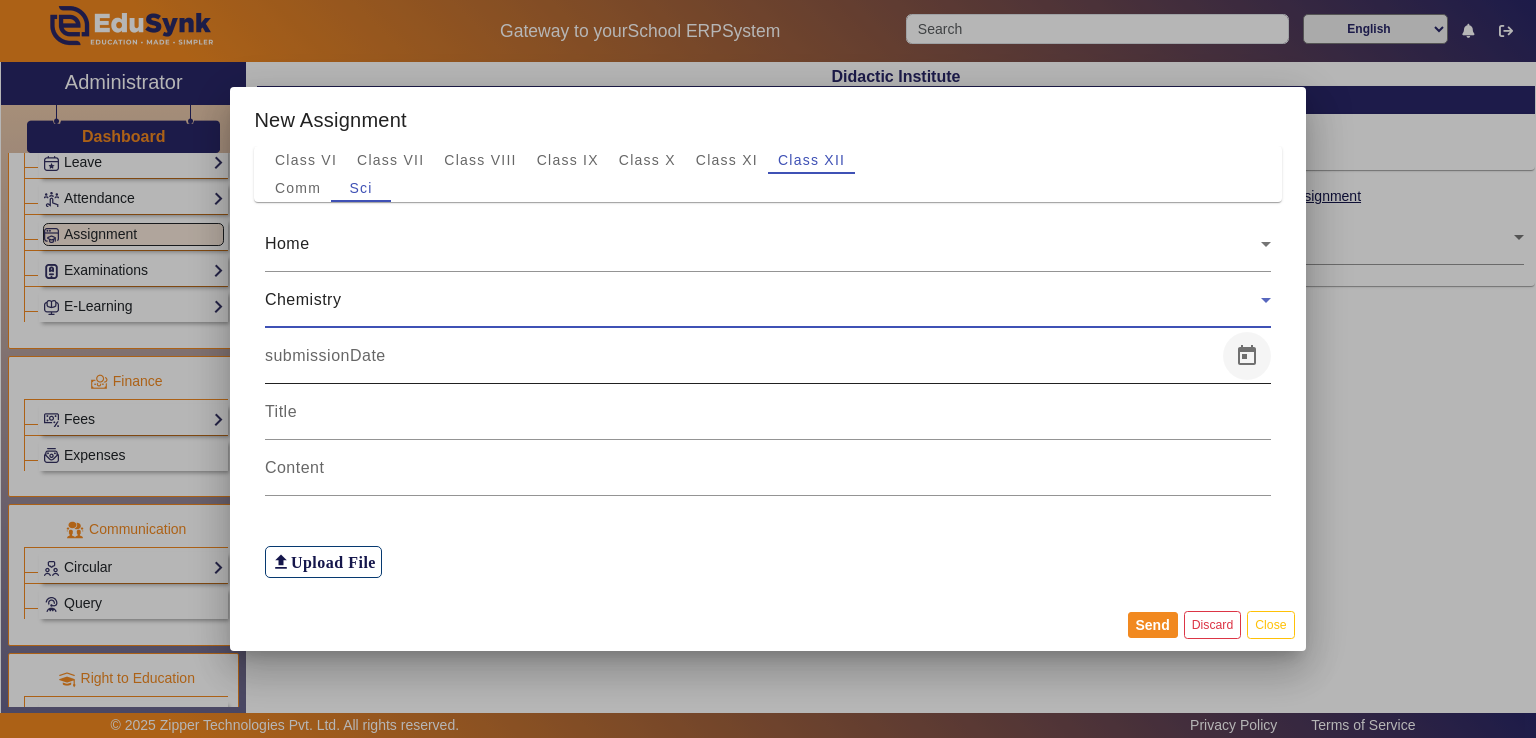 click at bounding box center (1247, 356) 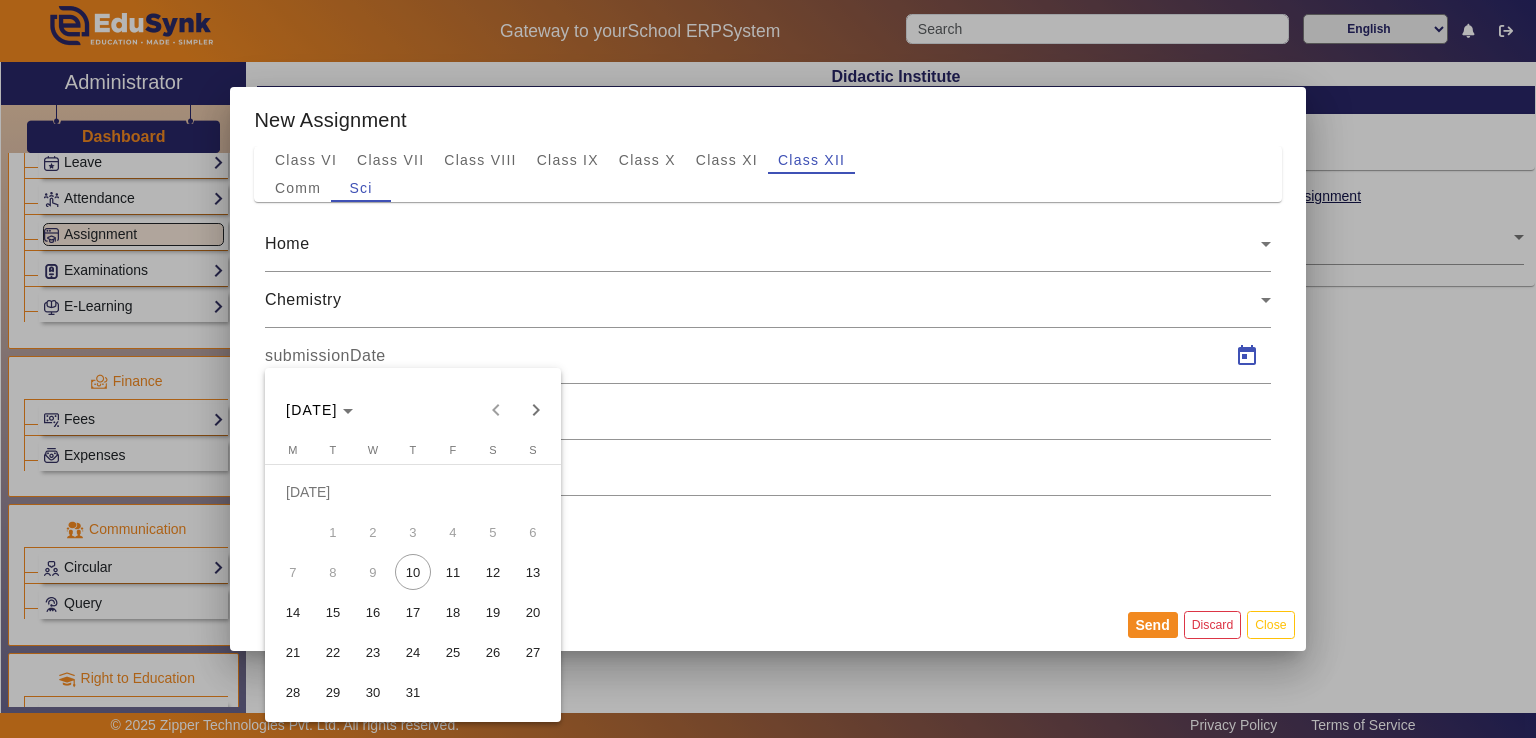 click on "14" at bounding box center [293, 612] 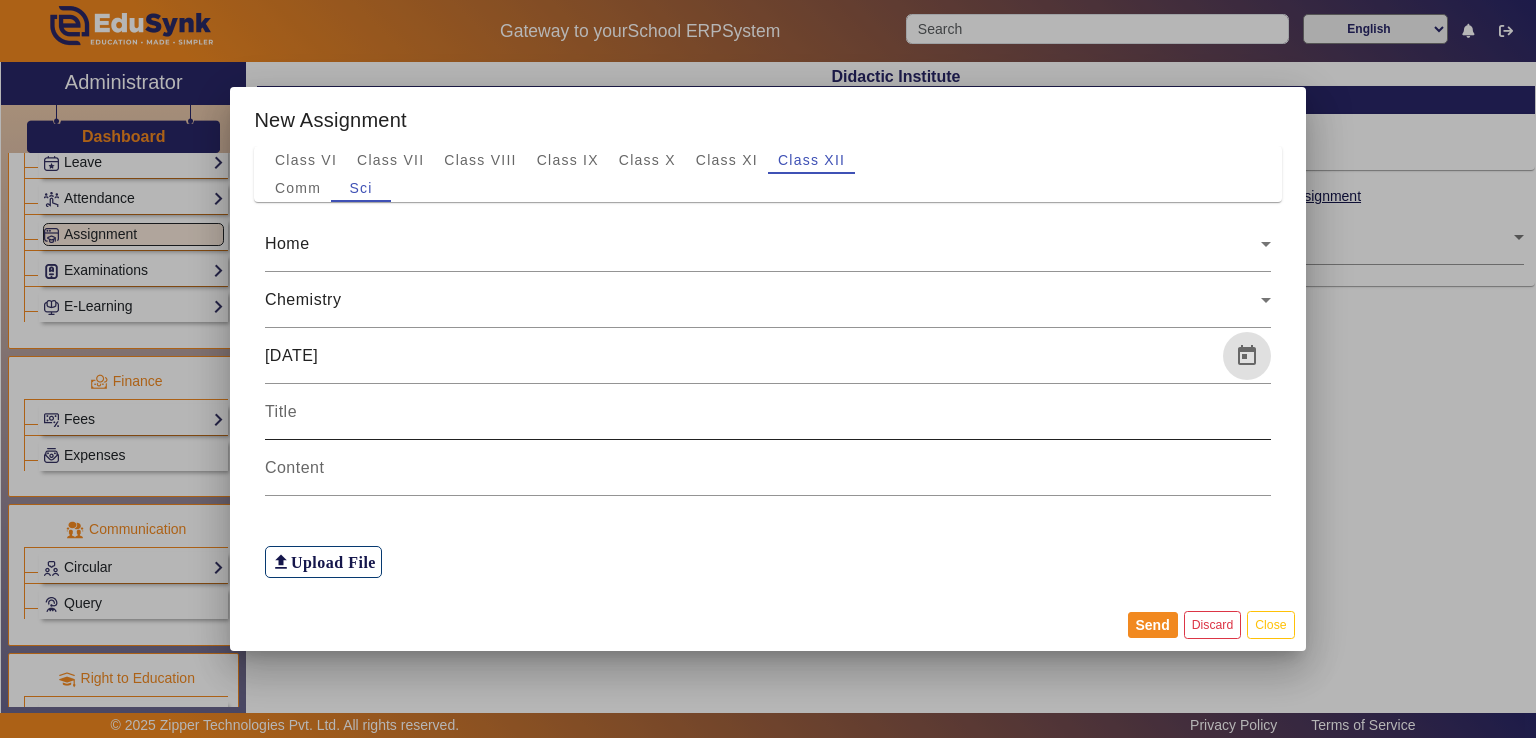 click at bounding box center (768, 412) 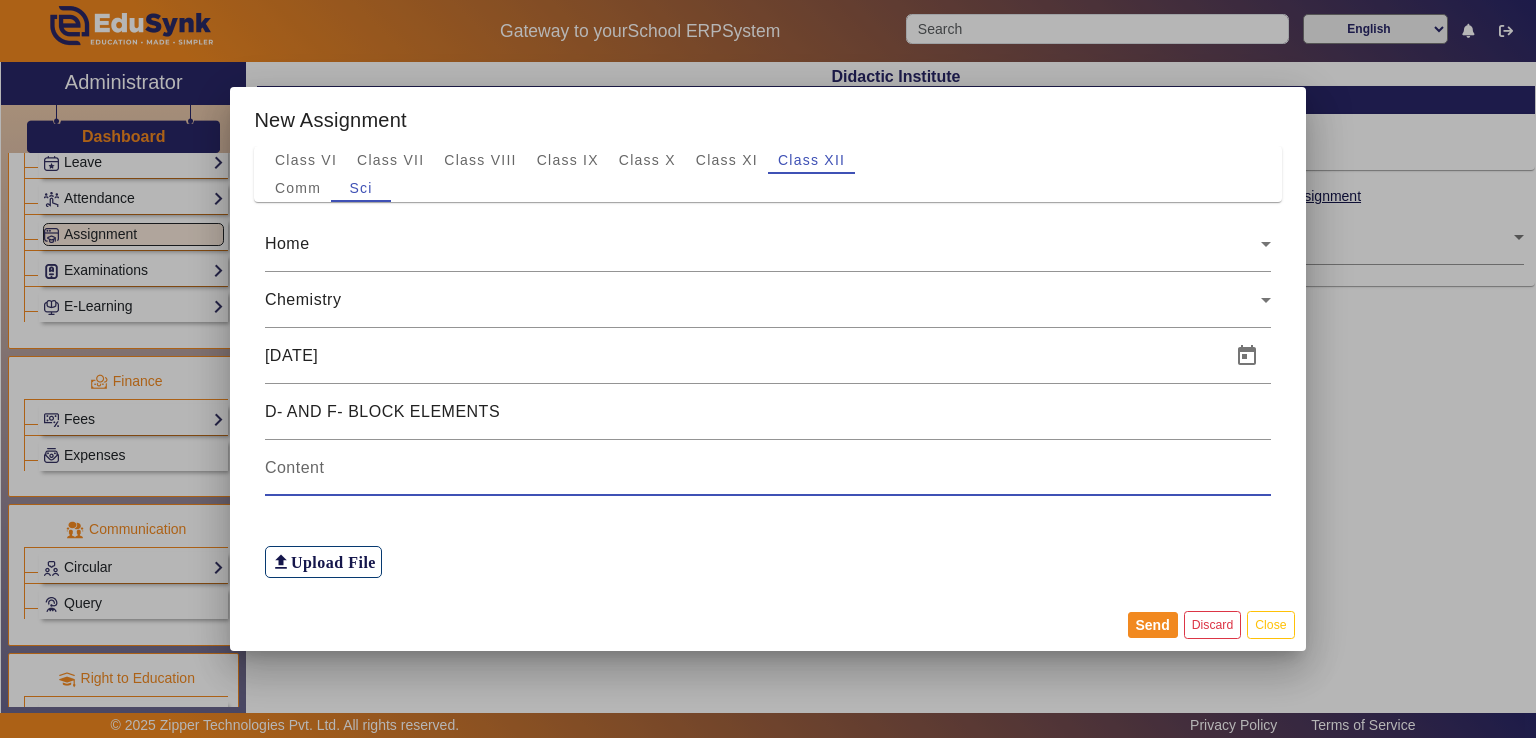 click at bounding box center (768, 468) 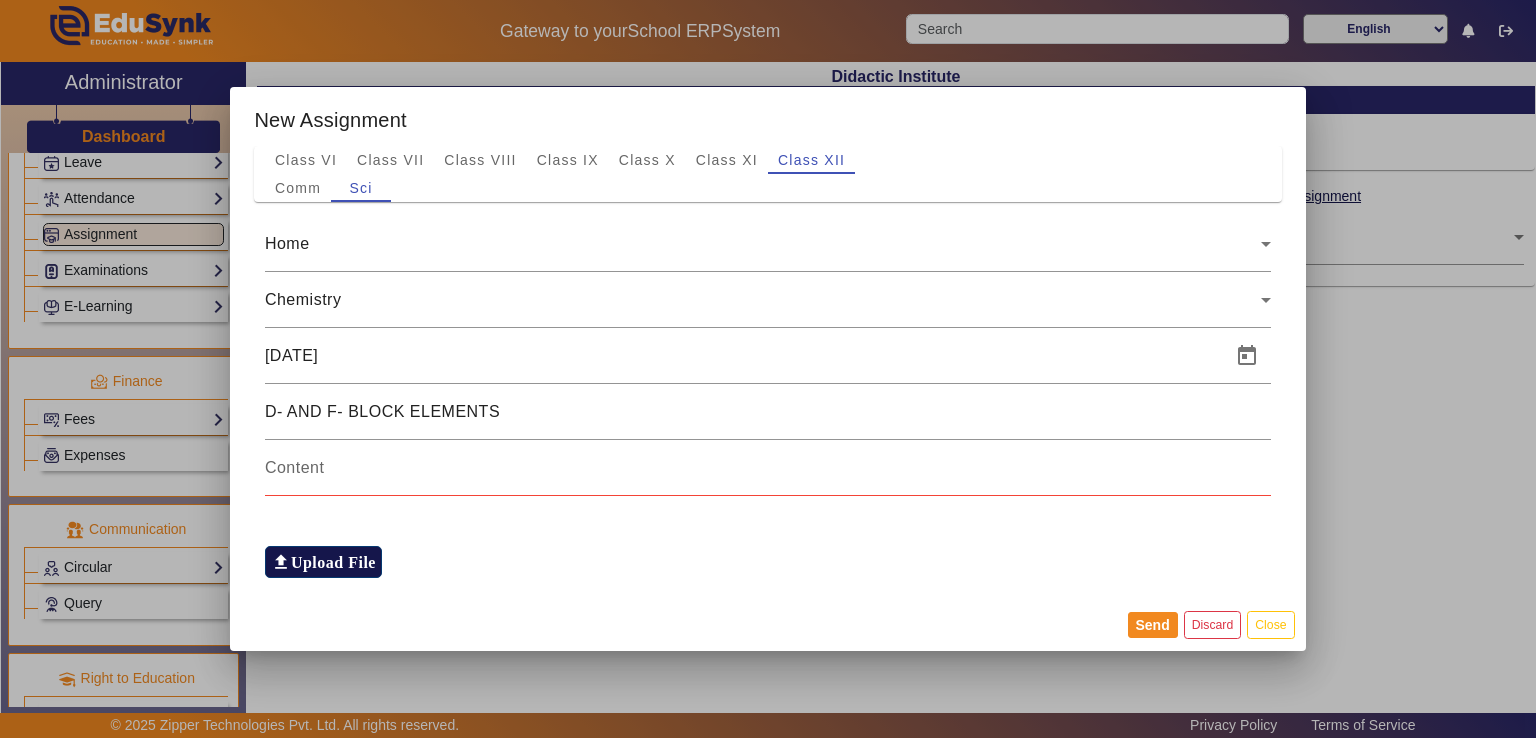 click on "Upload File" at bounding box center [333, 562] 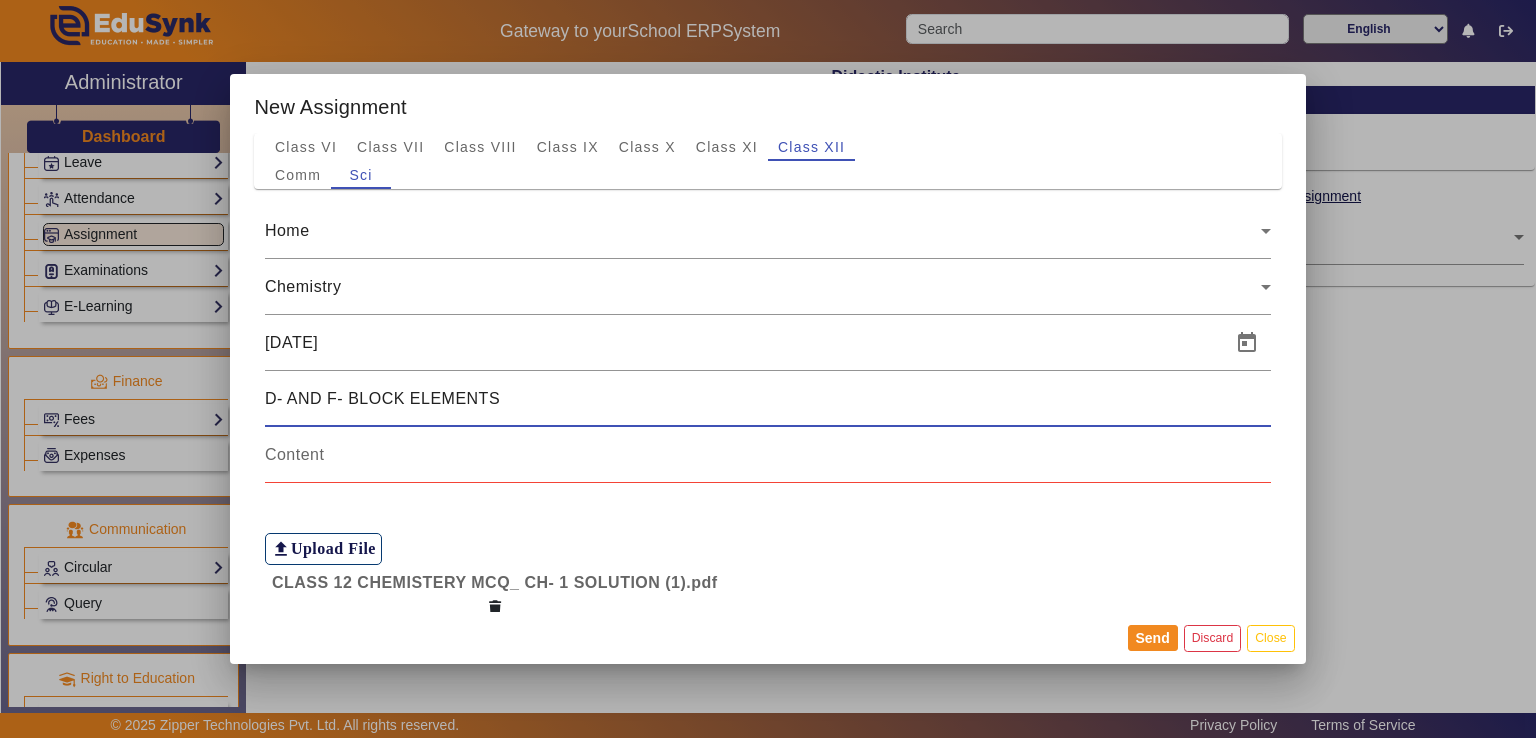 click on "D- AND F- BLOCK ELEMENTS" at bounding box center (768, 399) 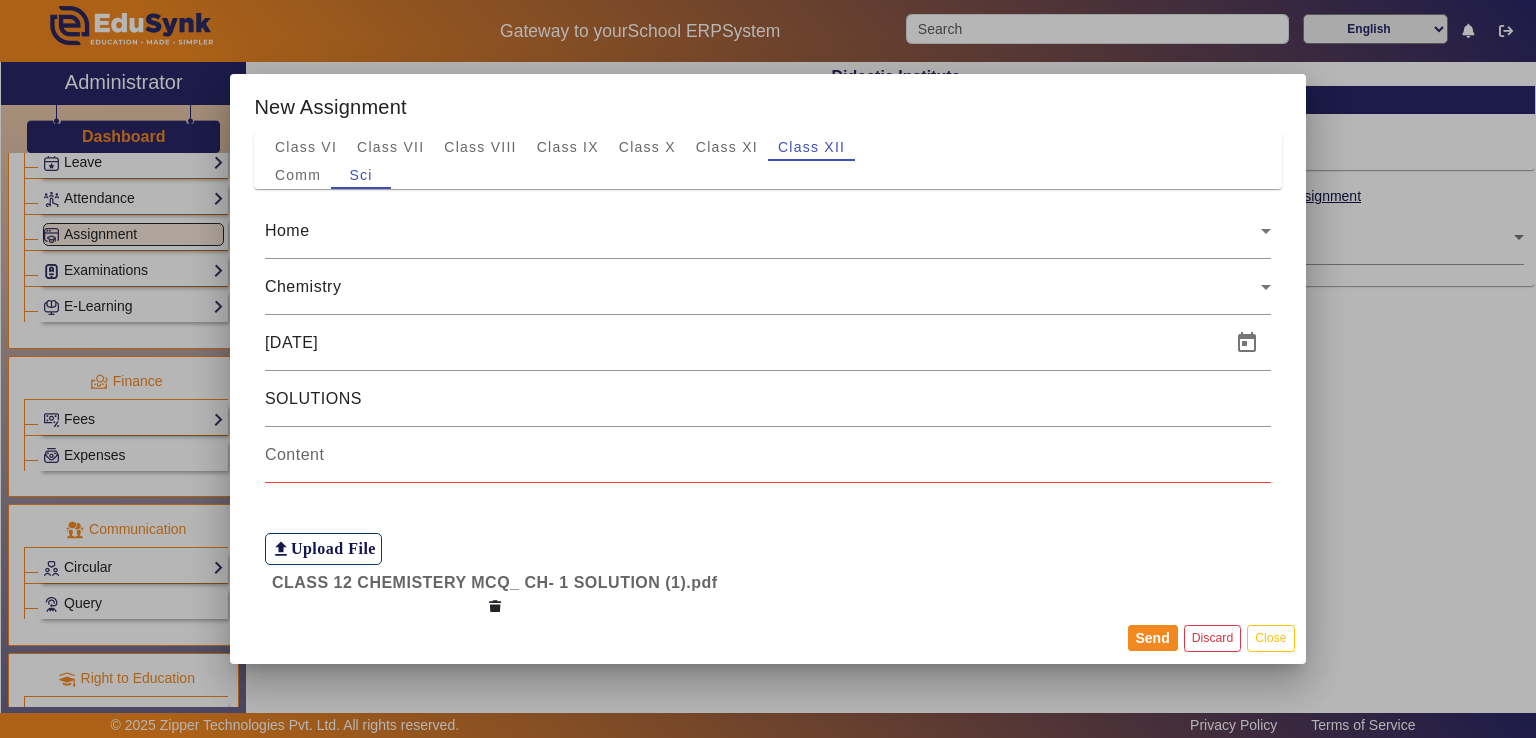 click at bounding box center (768, 455) 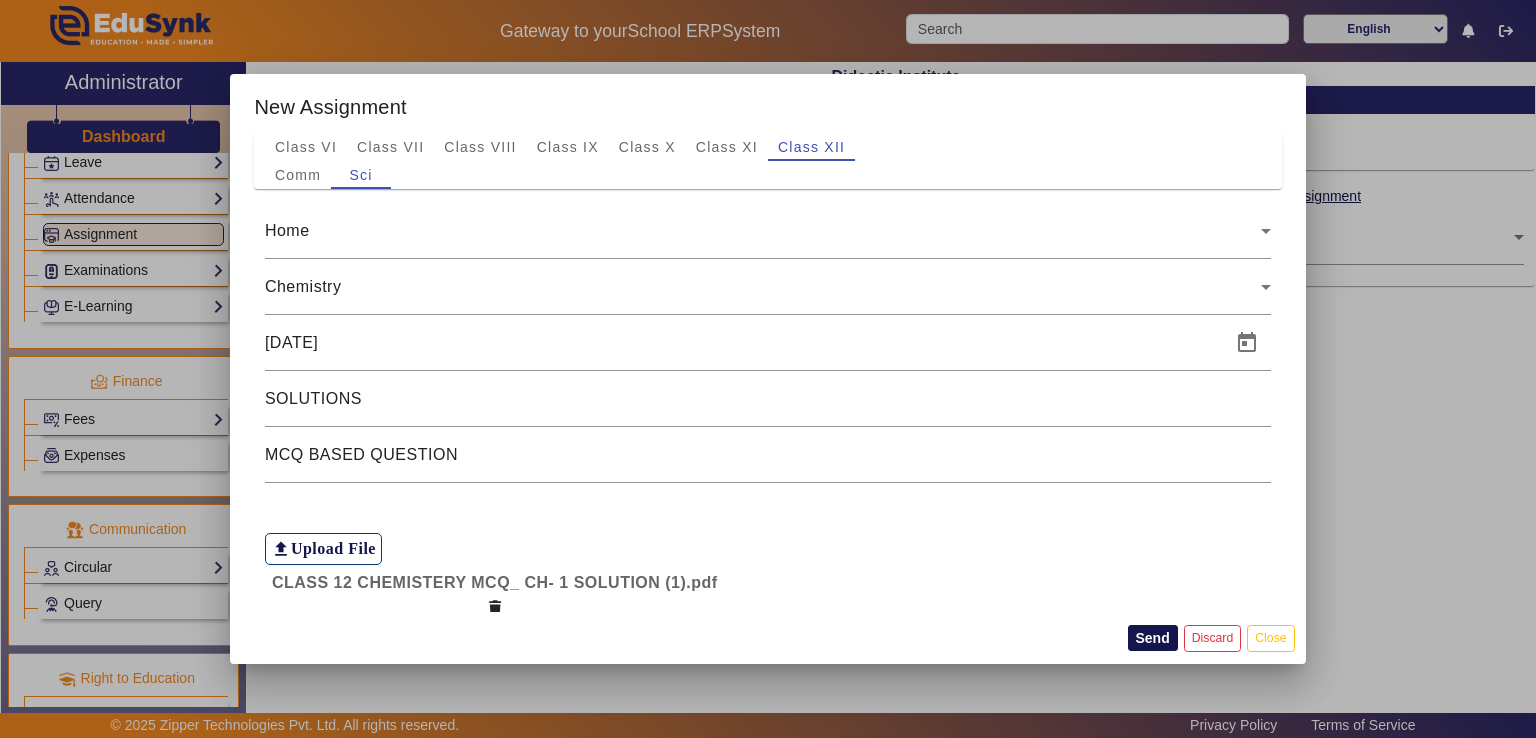 click on "Send" at bounding box center [1153, 638] 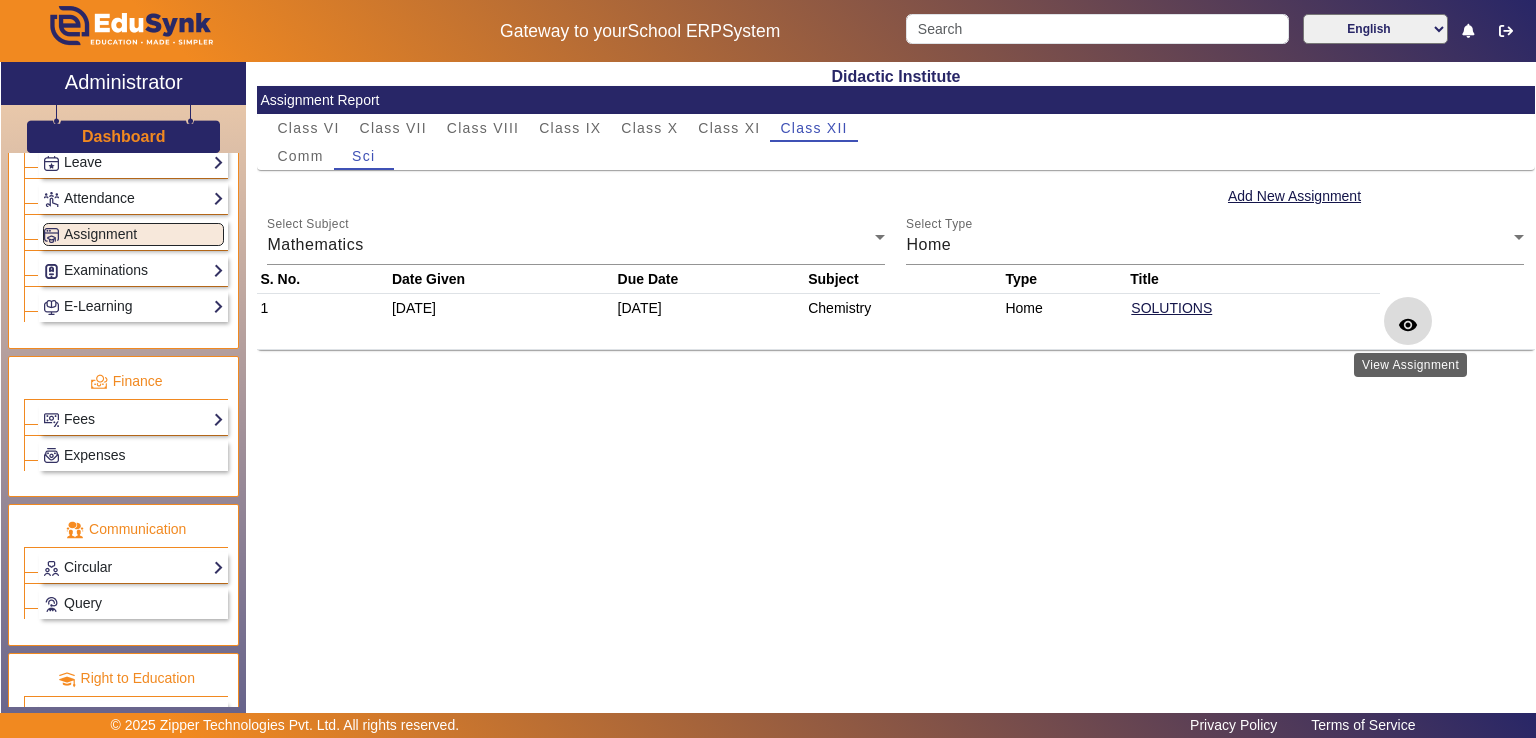 click on "remove_red_eye" 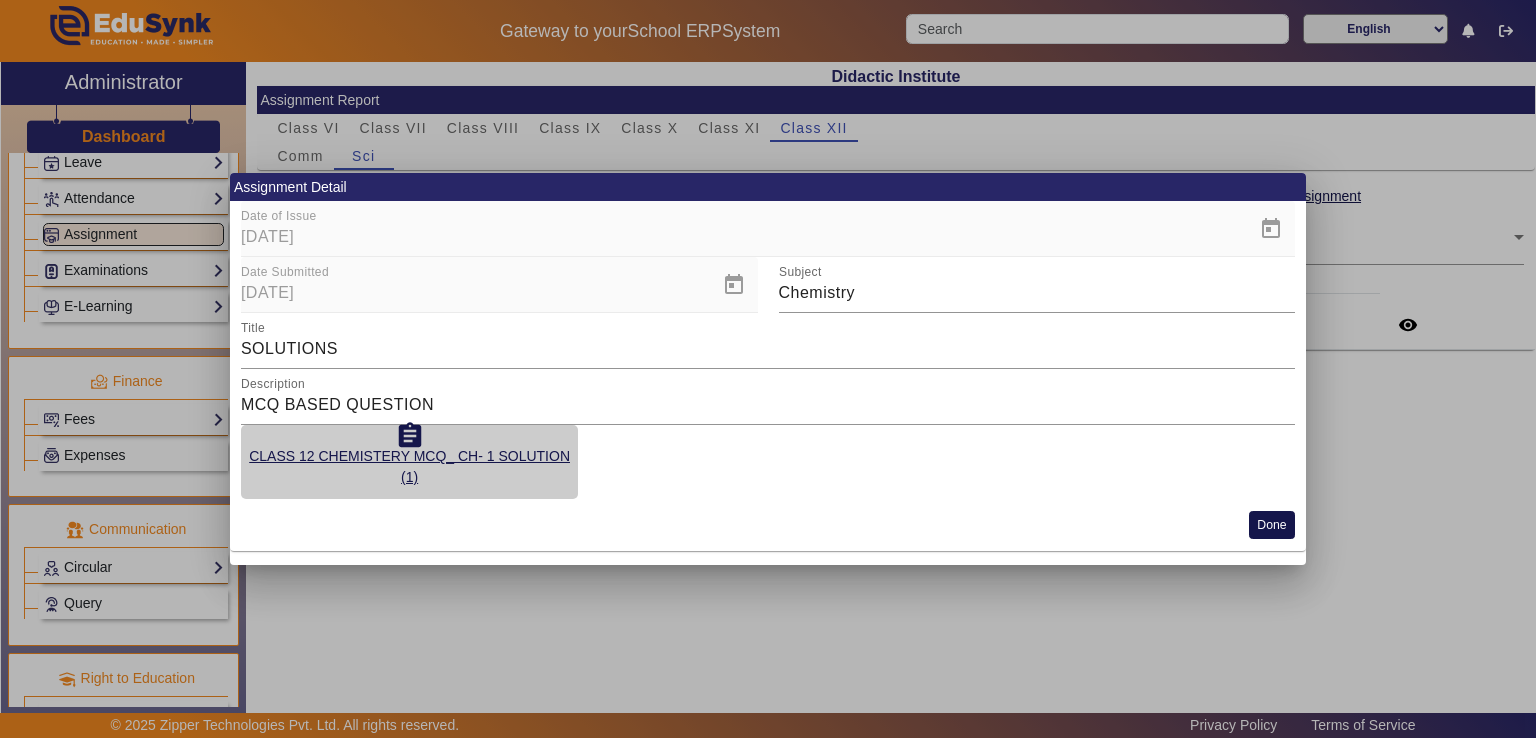 click on "Done" 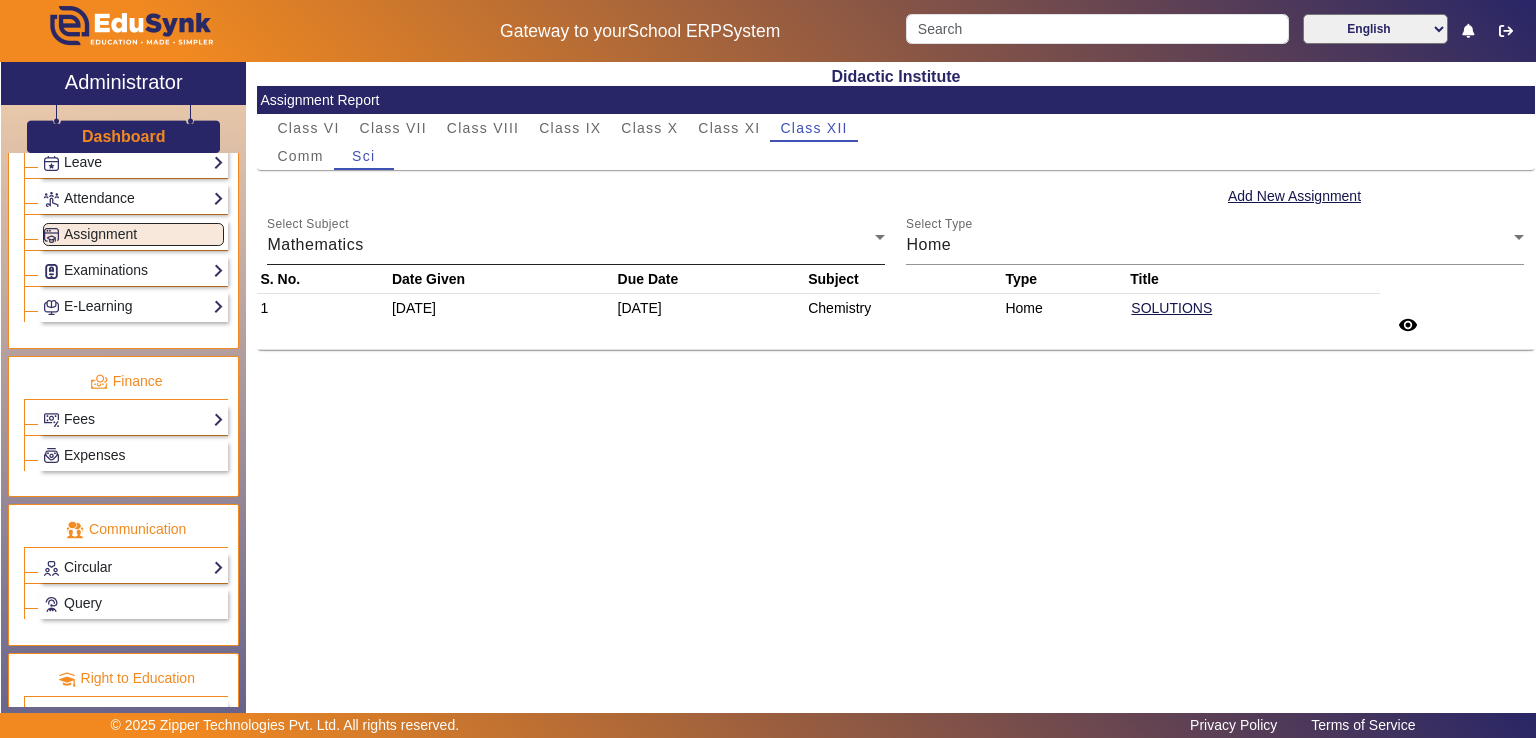 click on "Select Subject Mathematics" 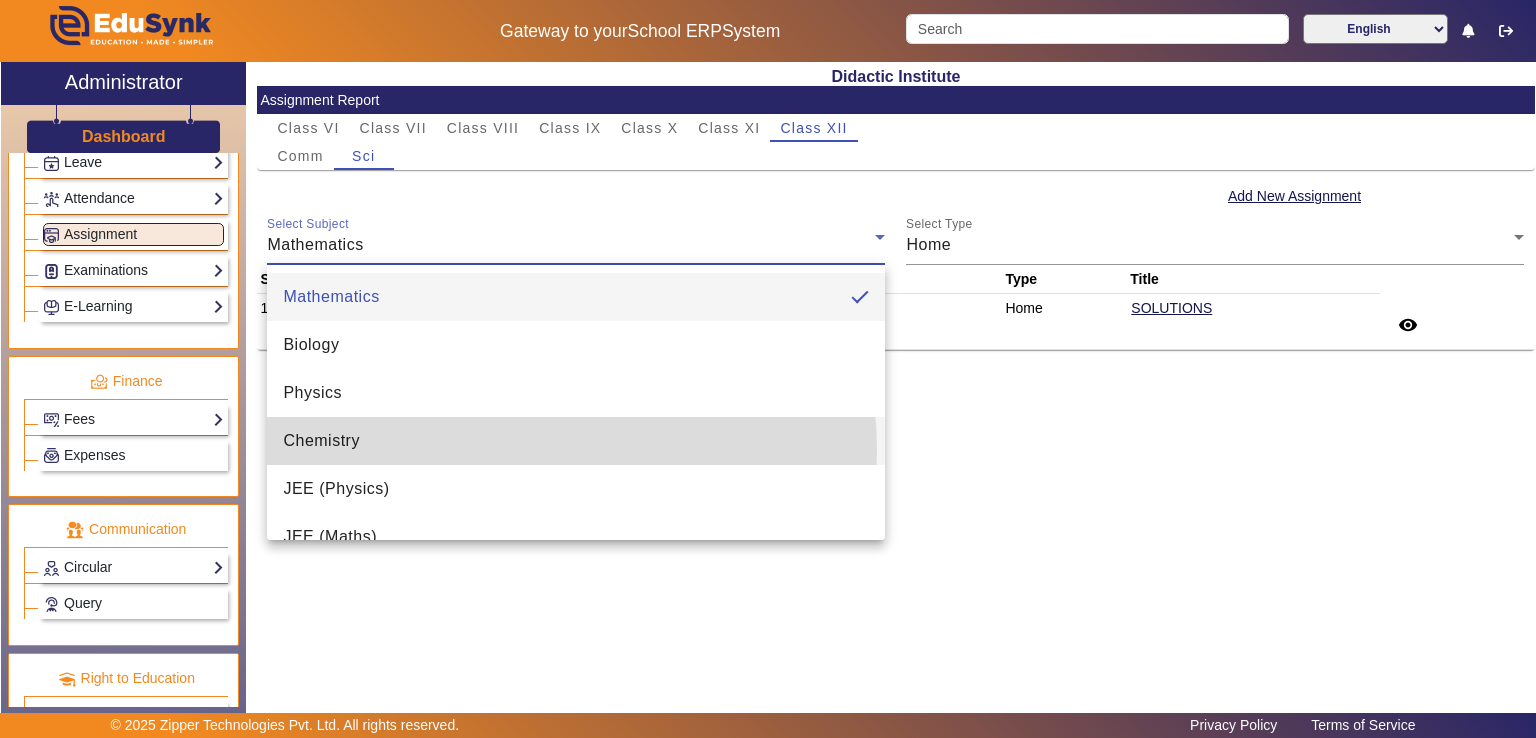 click on "Chemistry" at bounding box center [576, 441] 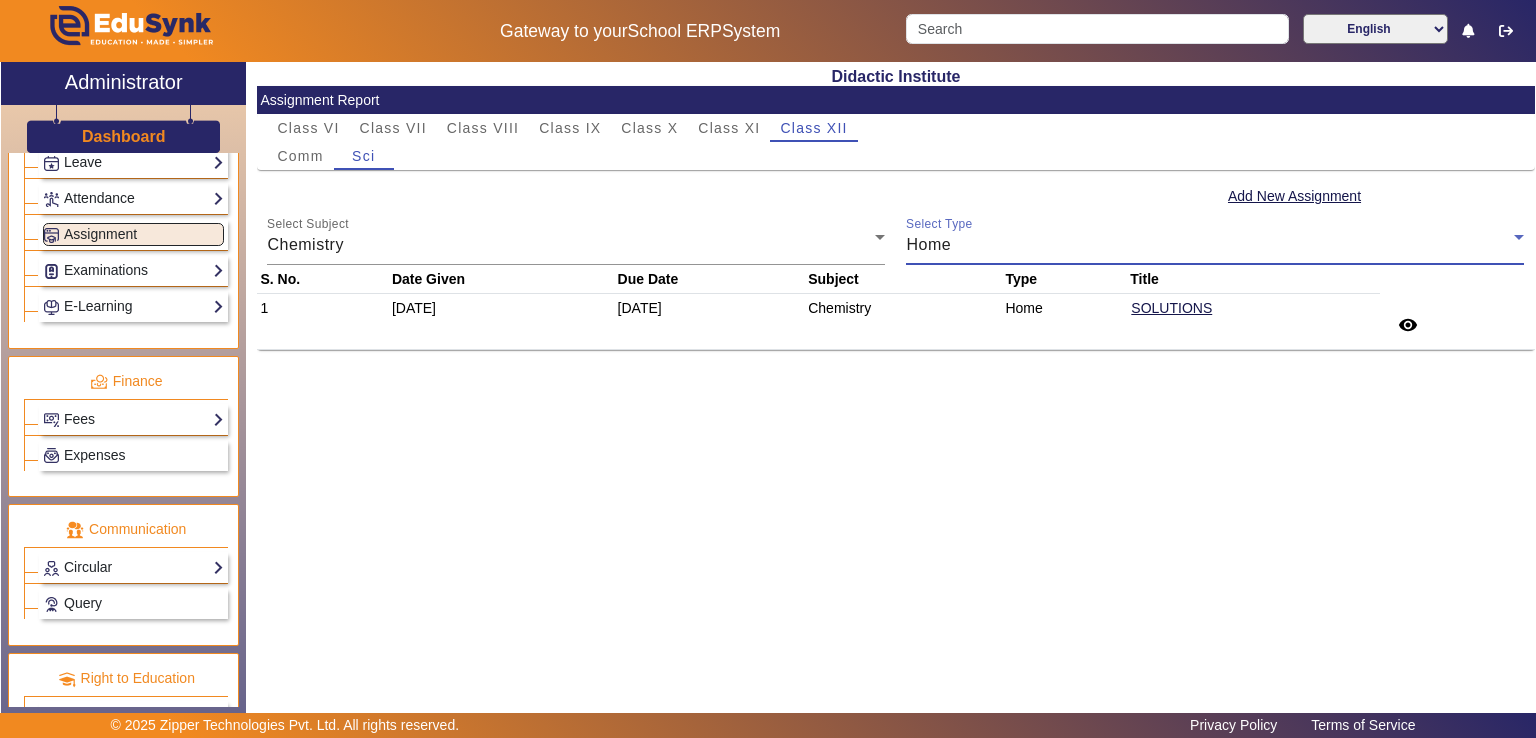 click on "Home" at bounding box center [1210, 245] 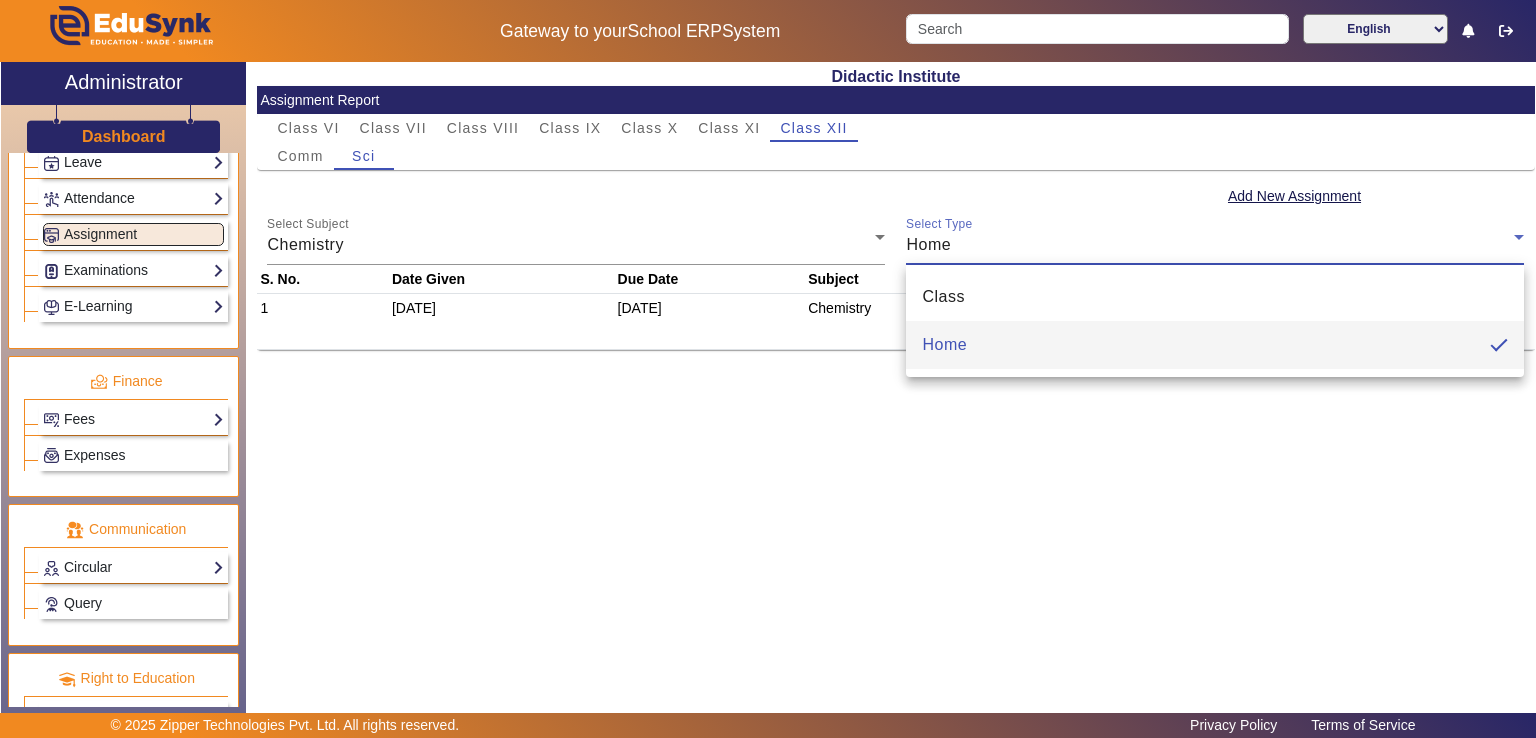 click on "Home" at bounding box center [1215, 345] 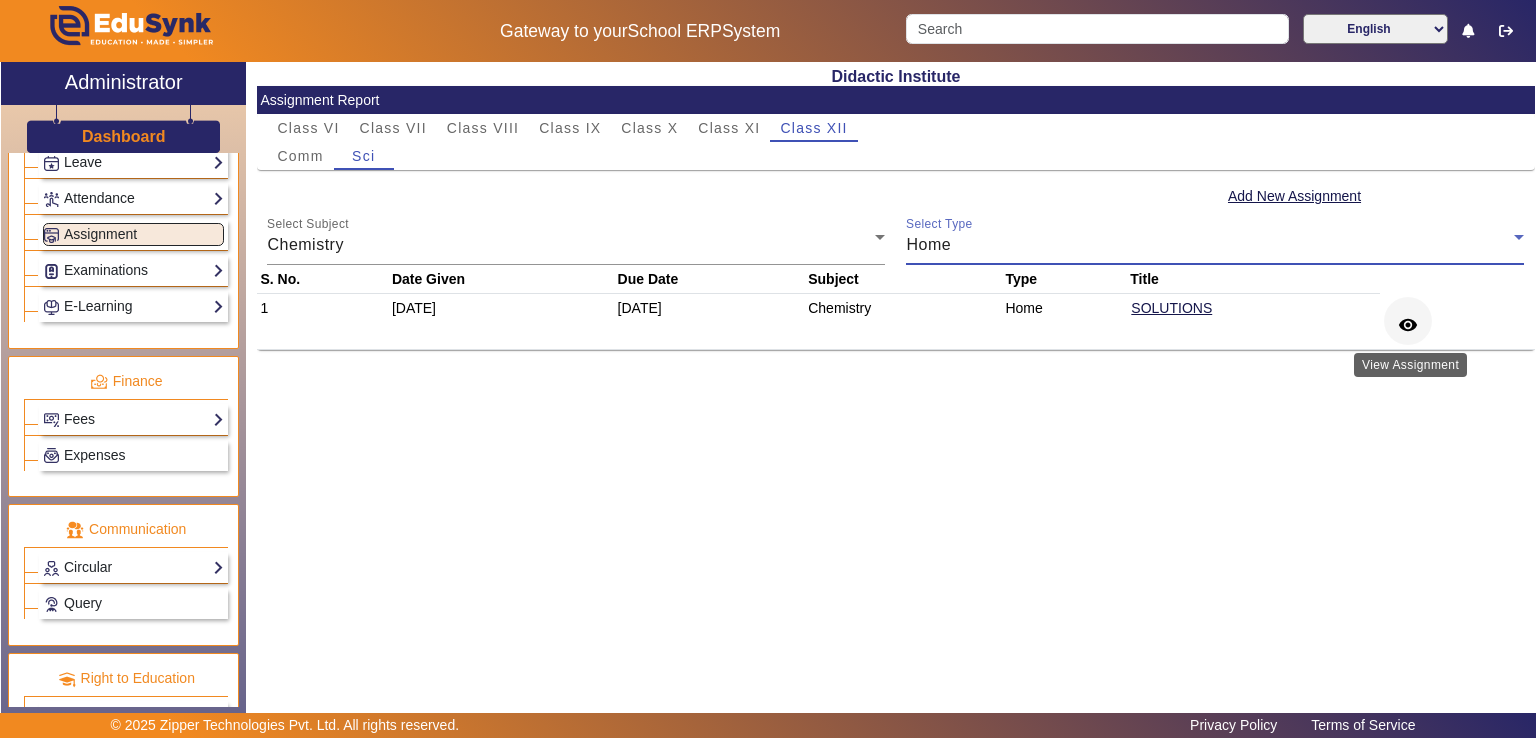 click on "remove_red_eye" 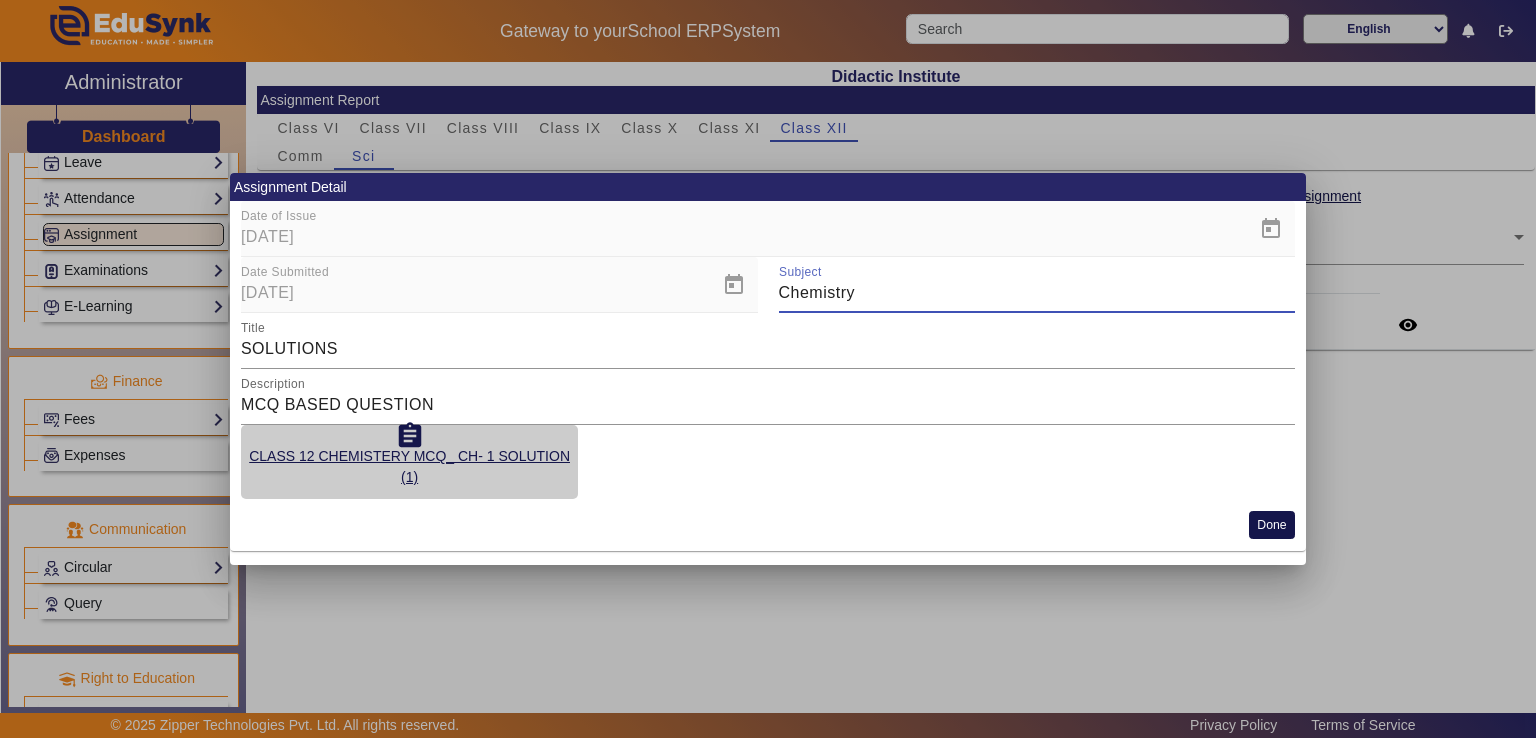 click on "Done" 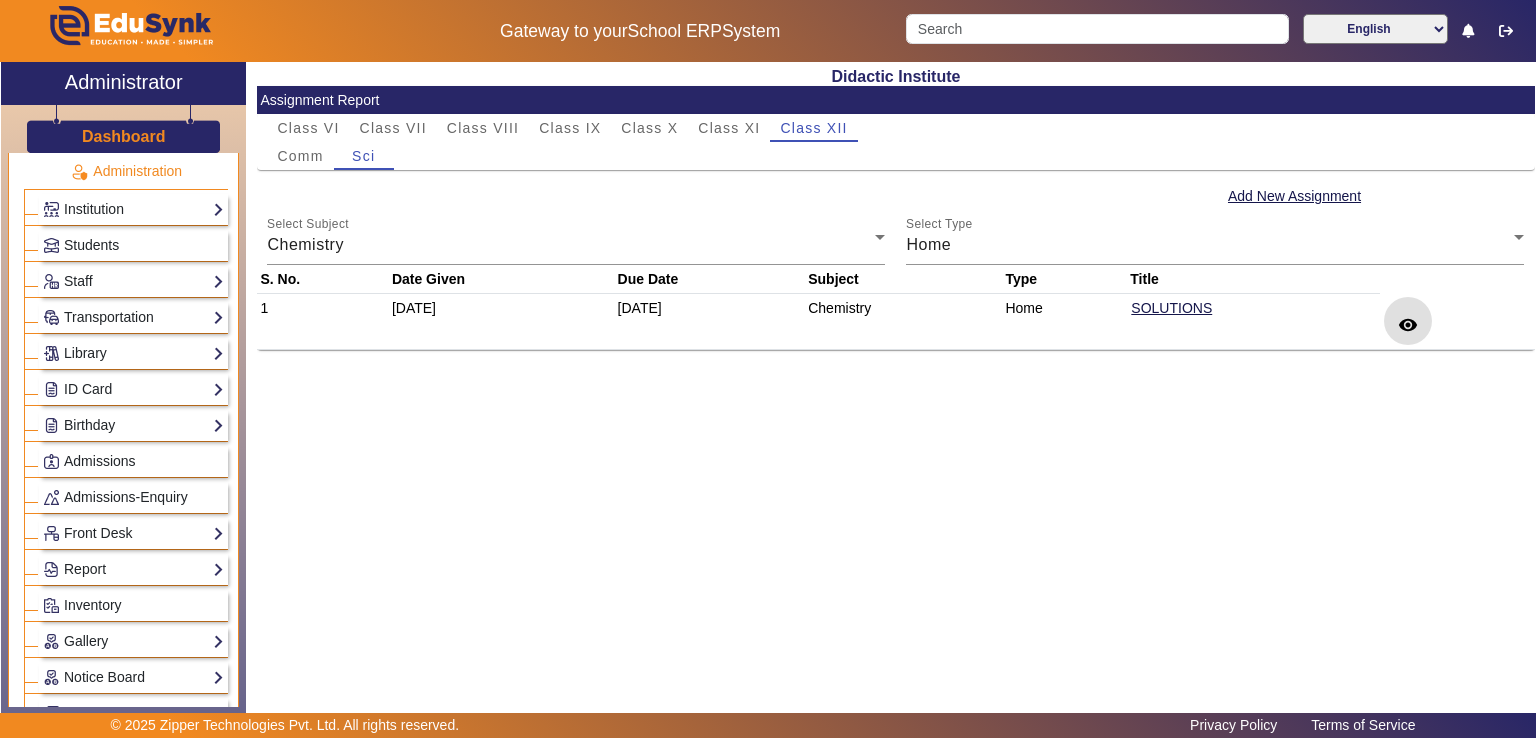 scroll, scrollTop: 0, scrollLeft: 0, axis: both 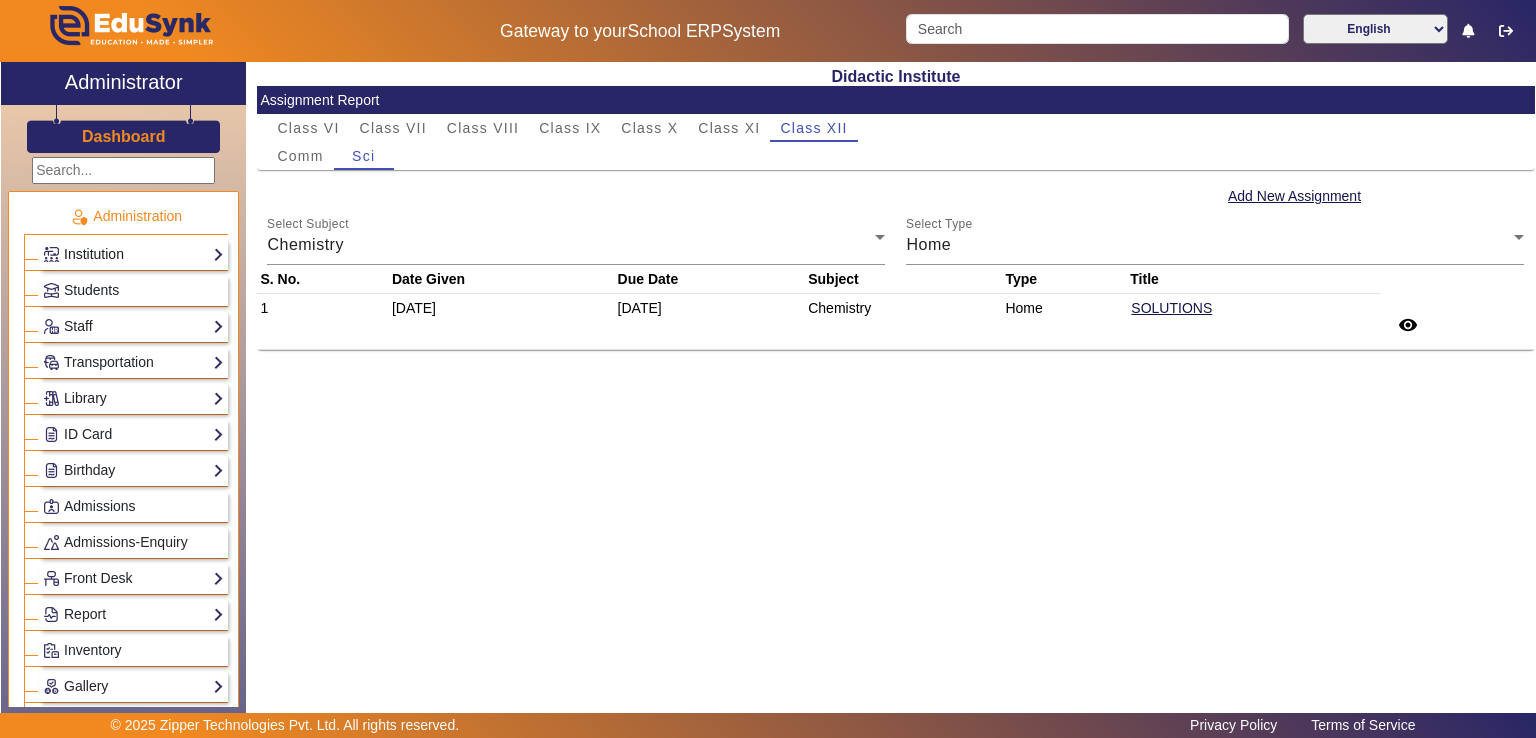 click on "Institution" 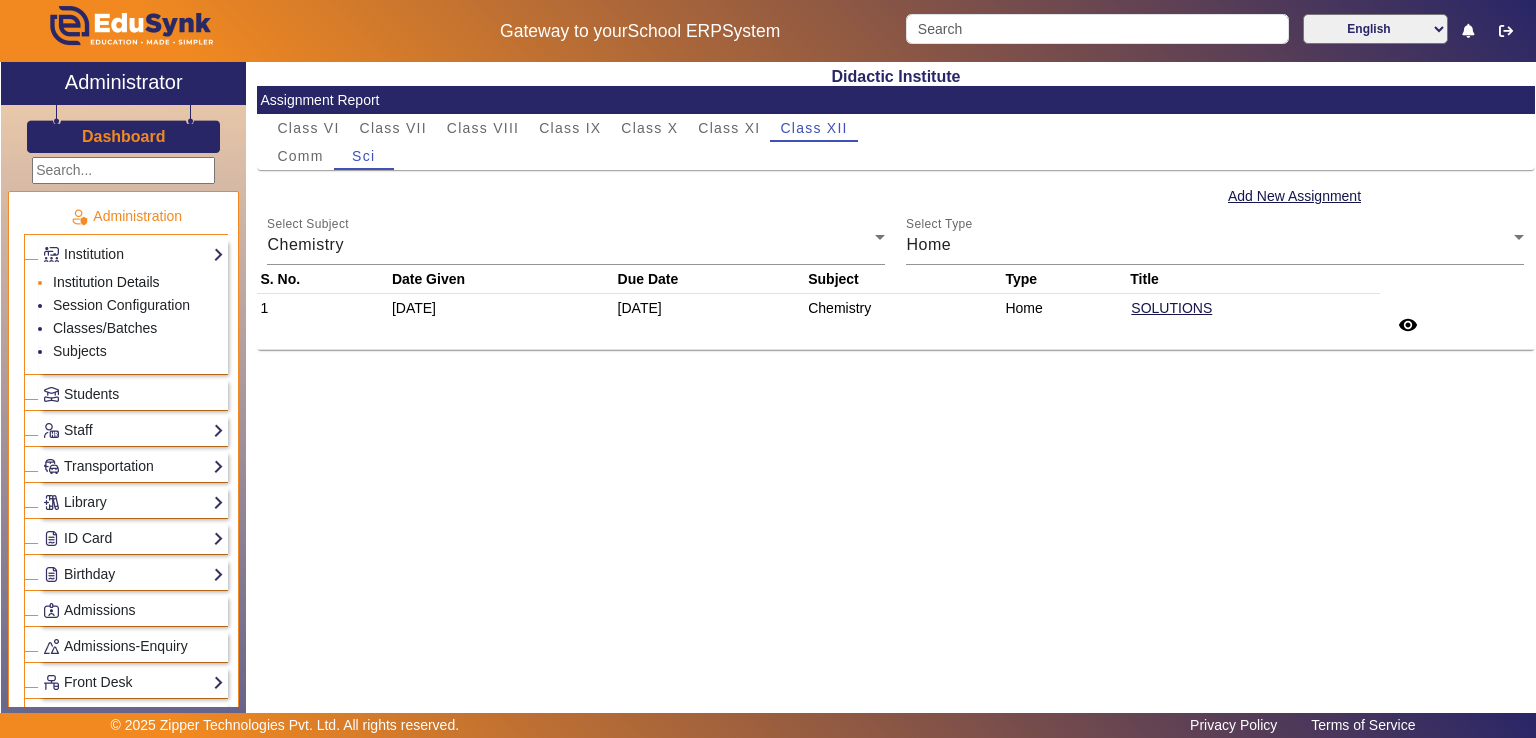 click on "Institution Details" 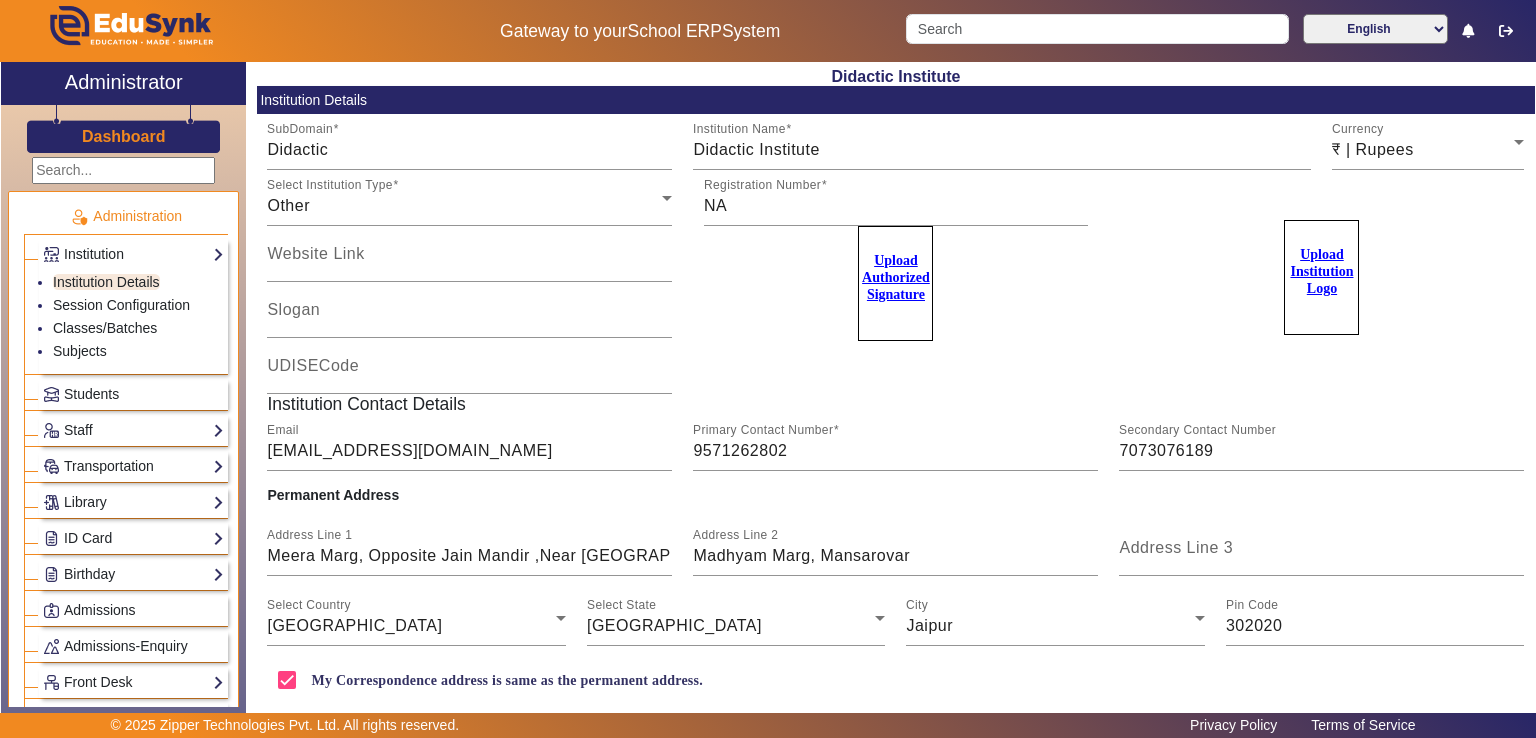 click on "Upload Institution Logo" 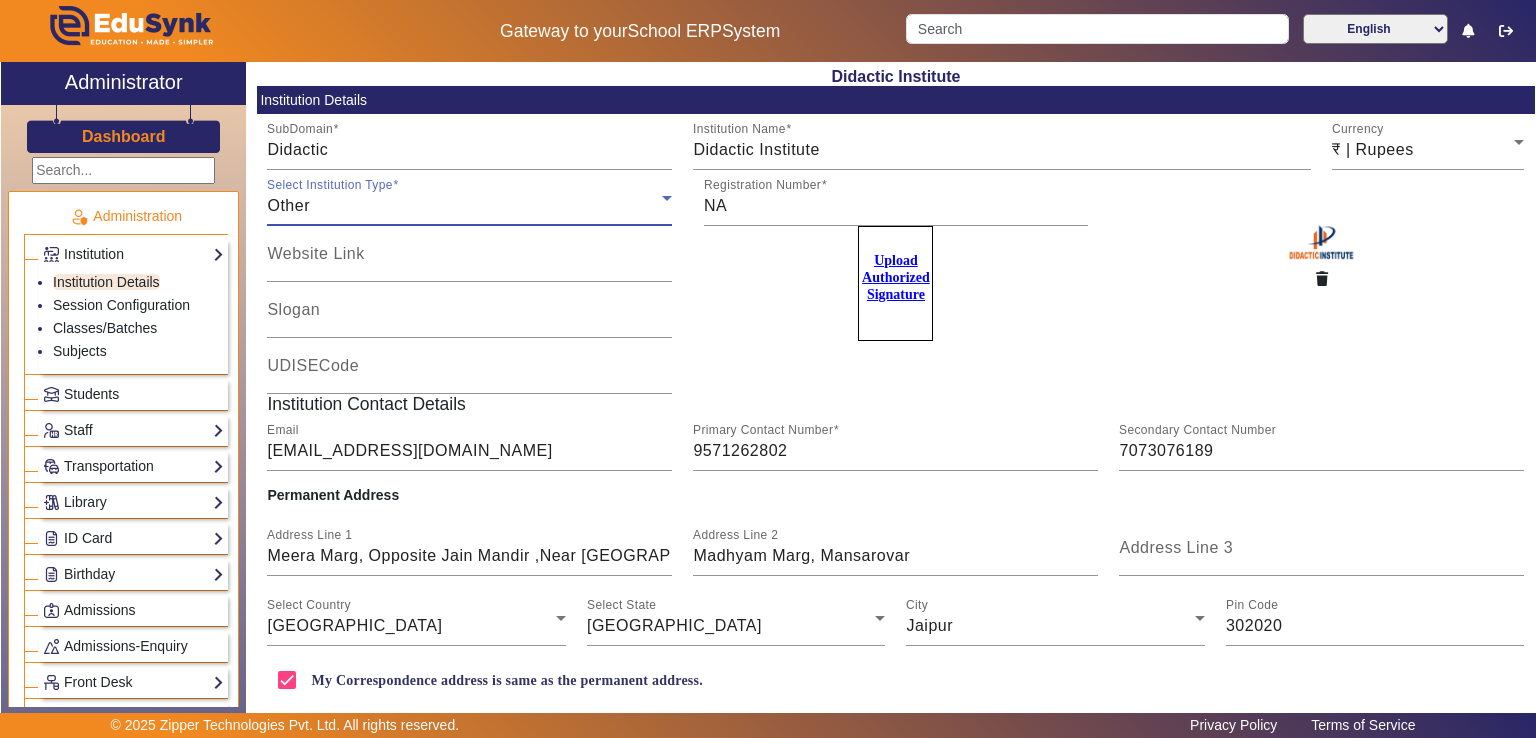click on "Other" at bounding box center [464, 206] 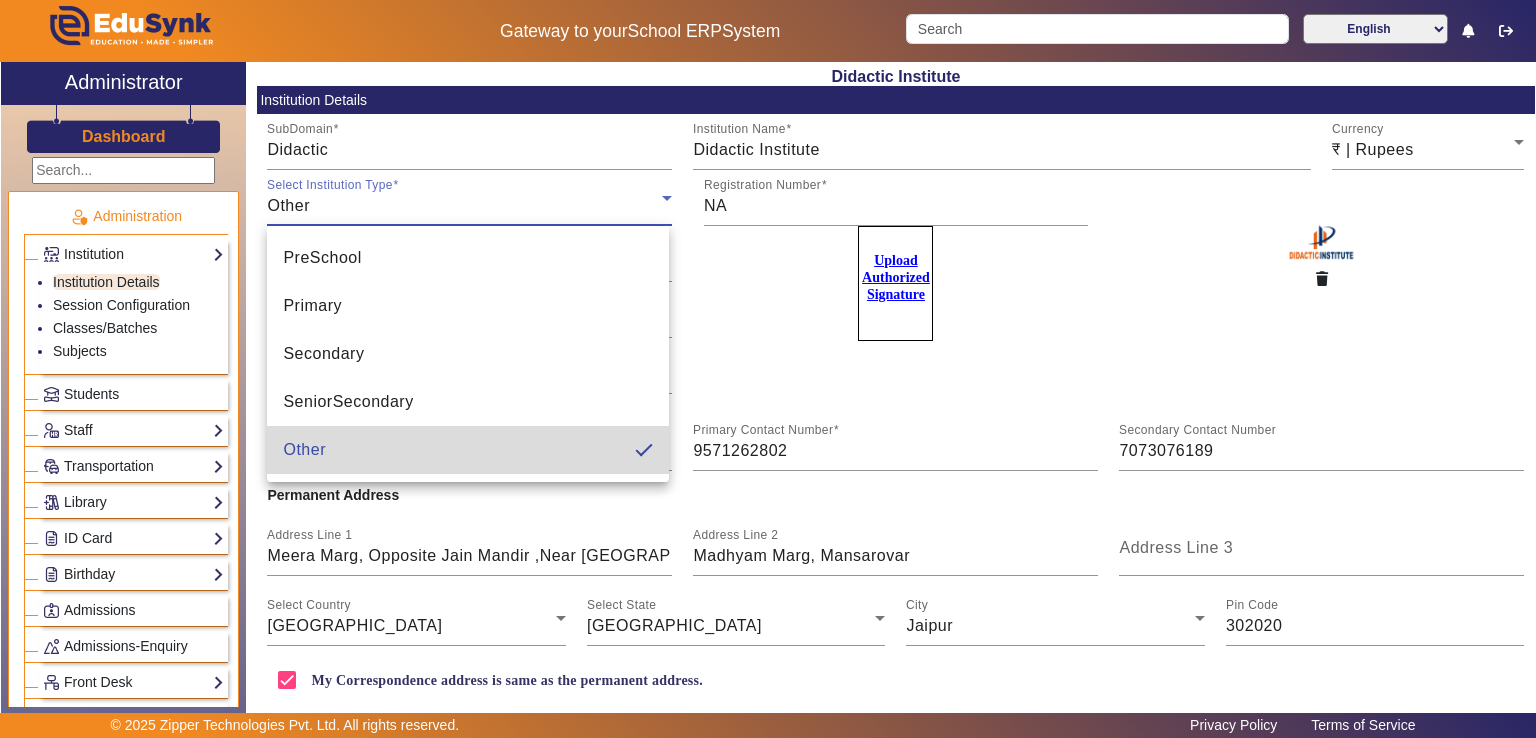 click on "Other" at bounding box center [468, 450] 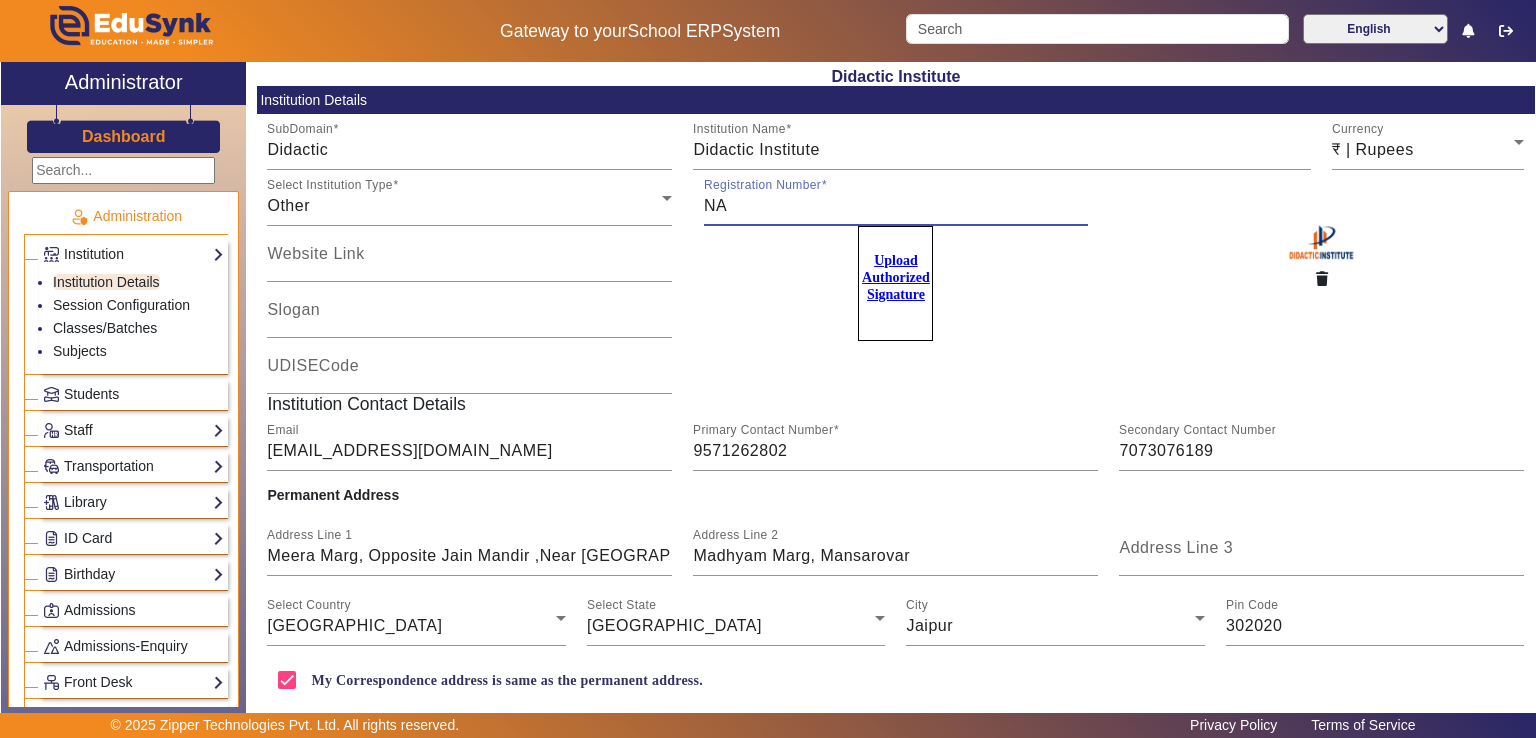 click on "NA" at bounding box center (896, 206) 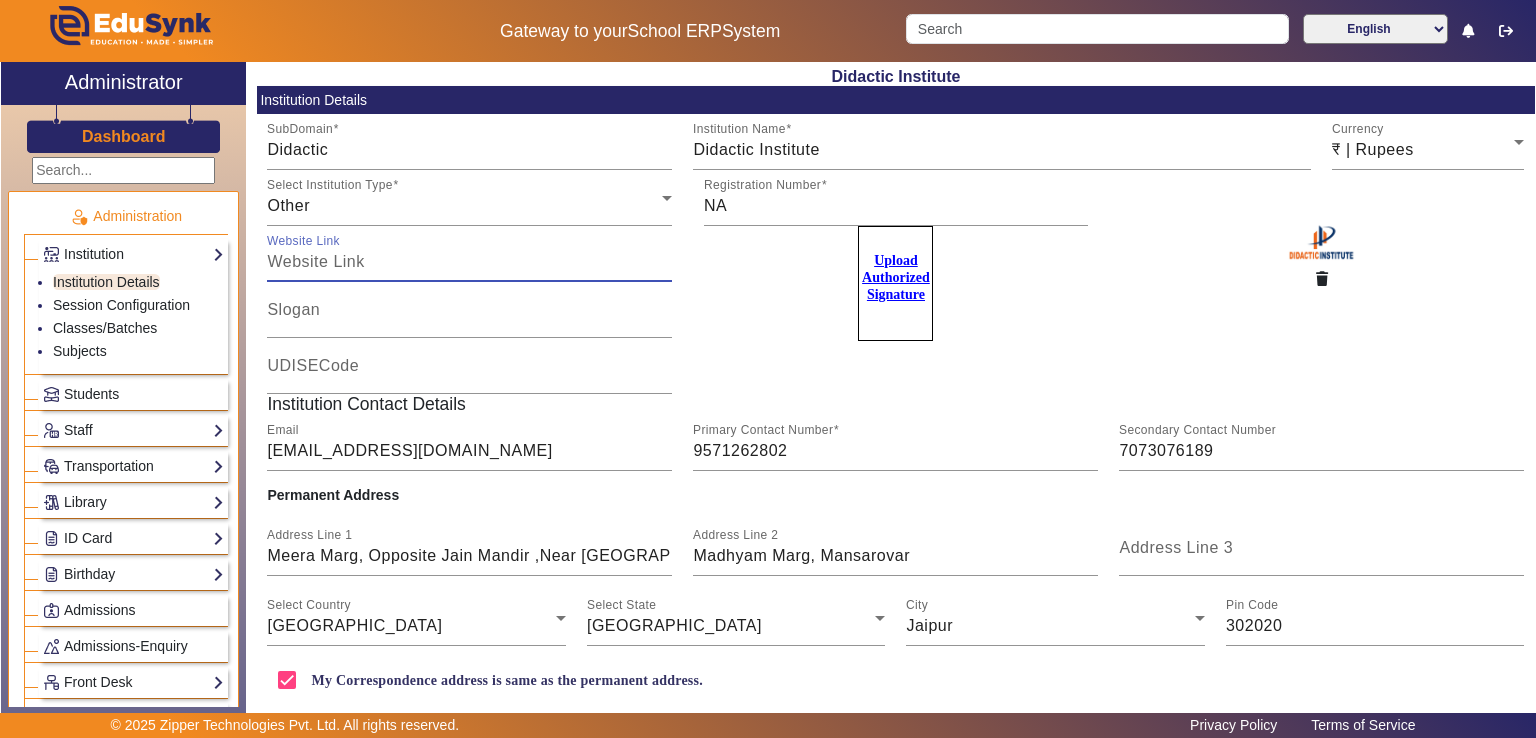 click on "Website Link" at bounding box center (469, 262) 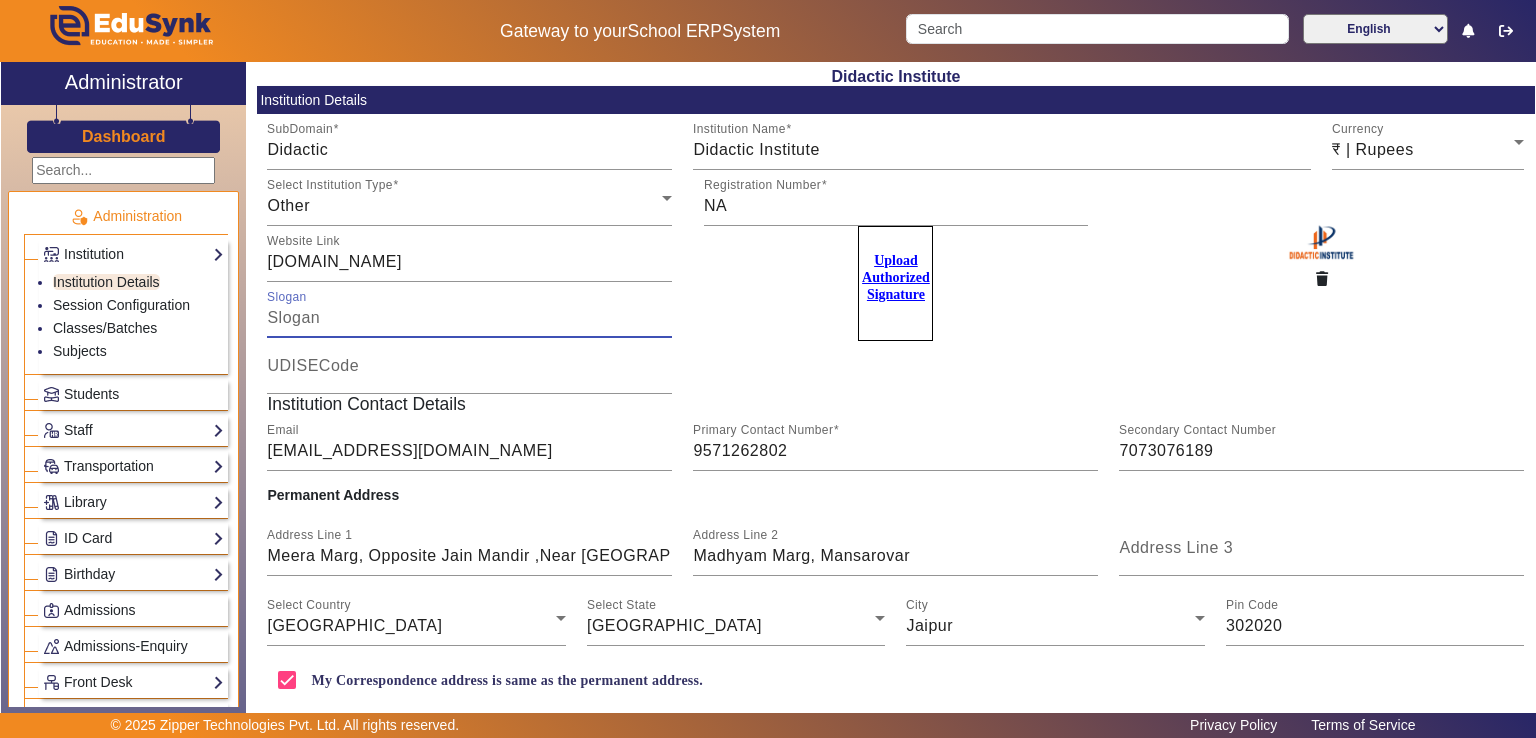 click on "Slogan" at bounding box center [469, 318] 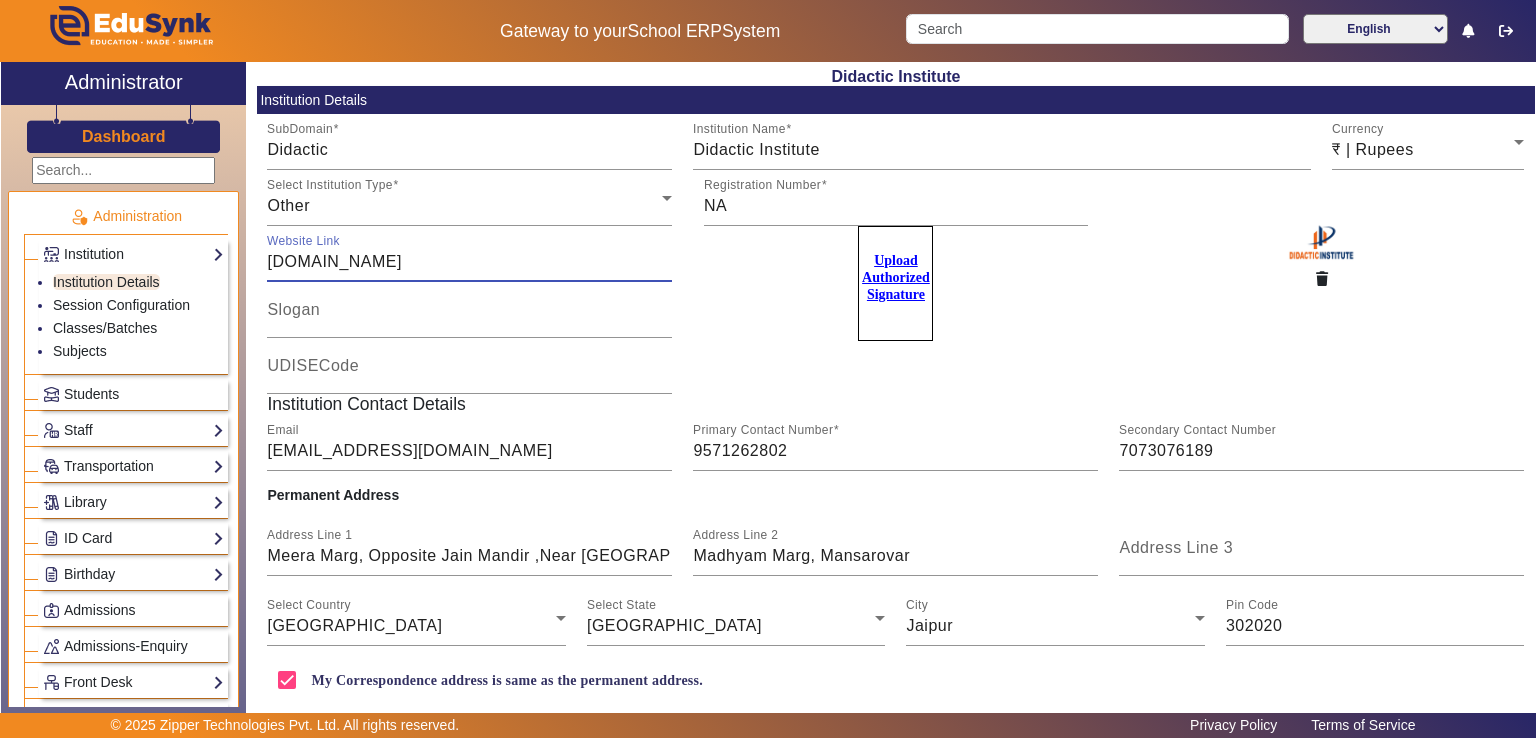 click on "[DOMAIN_NAME]" at bounding box center [469, 262] 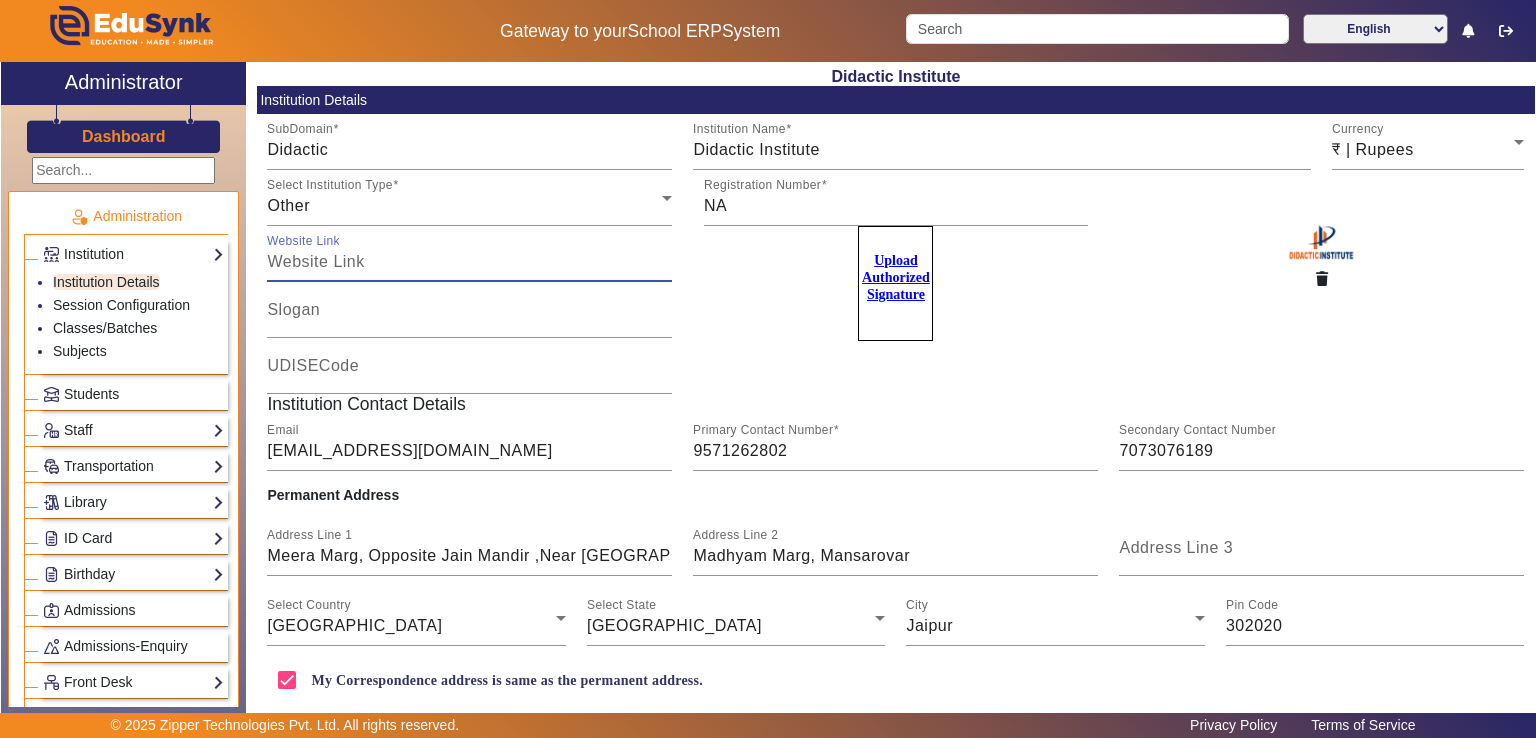 paste on "[URL][DOMAIN_NAME]" 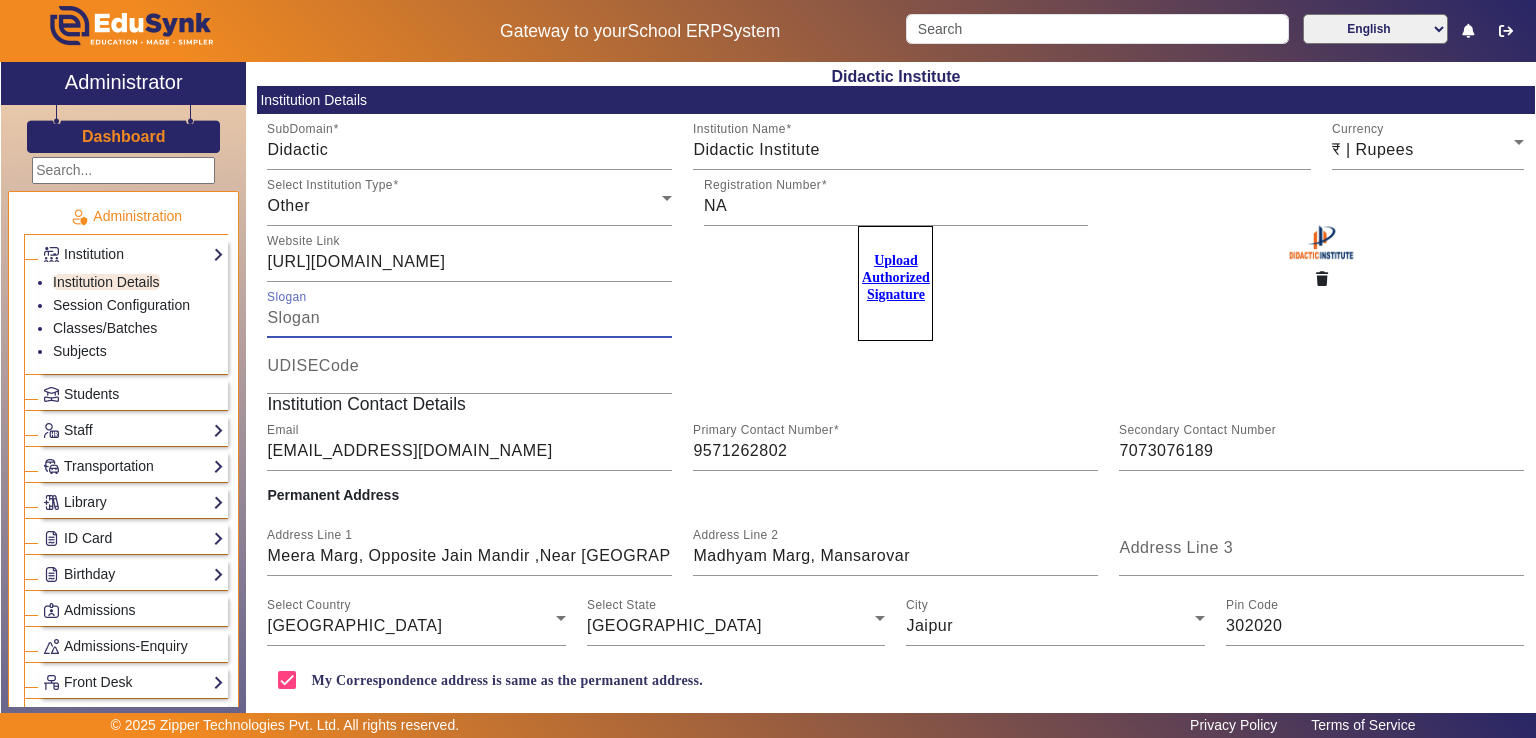 click on "Slogan" at bounding box center (469, 318) 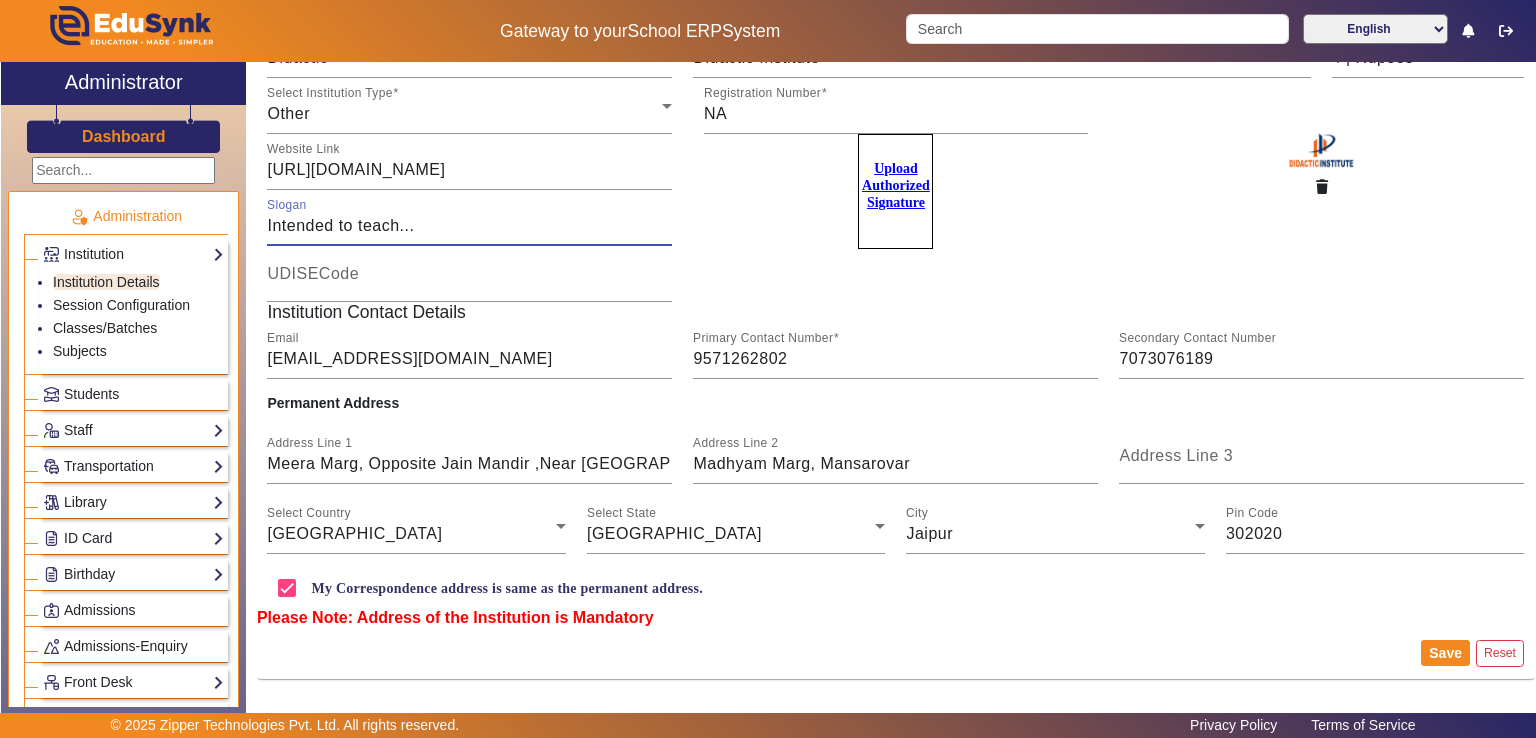 scroll, scrollTop: 96, scrollLeft: 0, axis: vertical 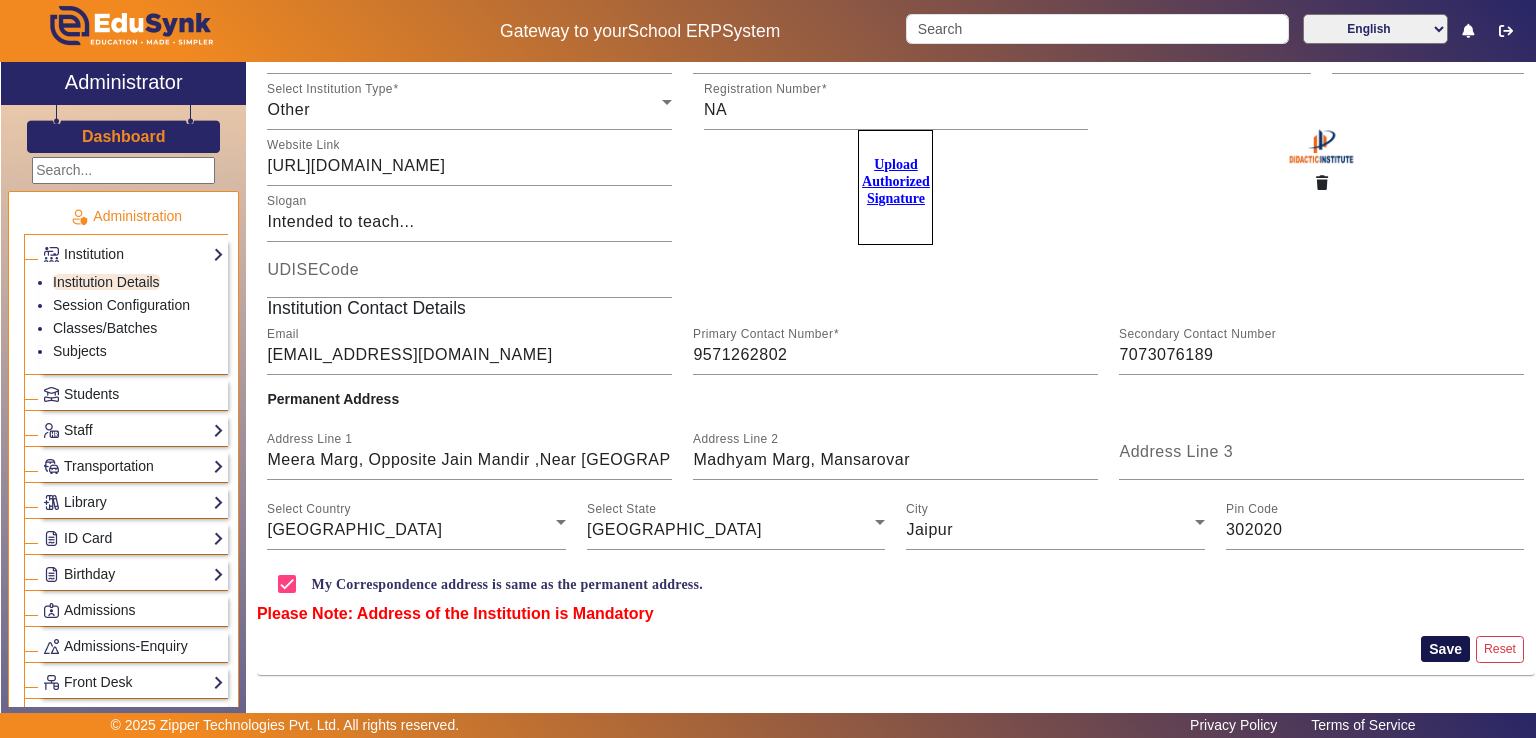 click on "Save" 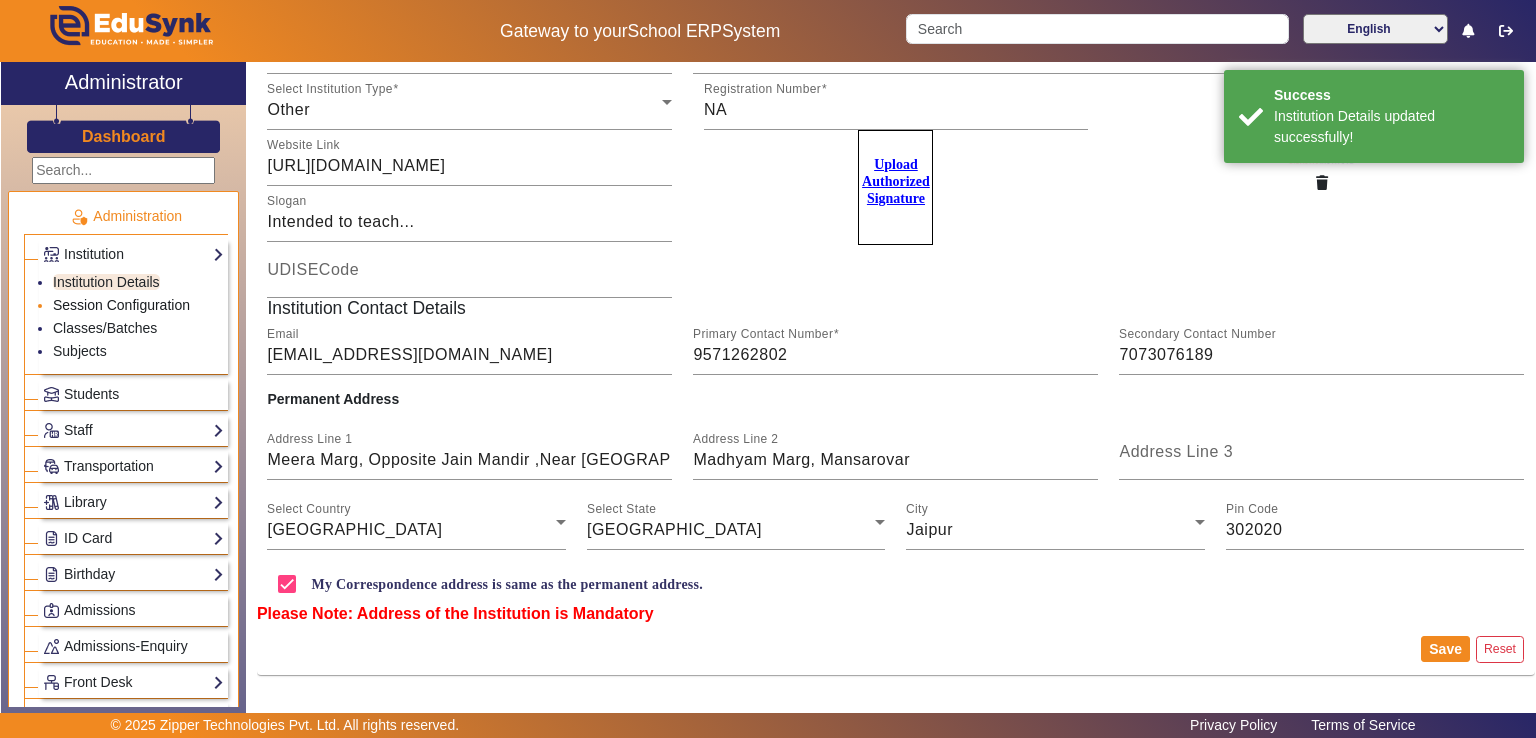 click on "Session Configuration" 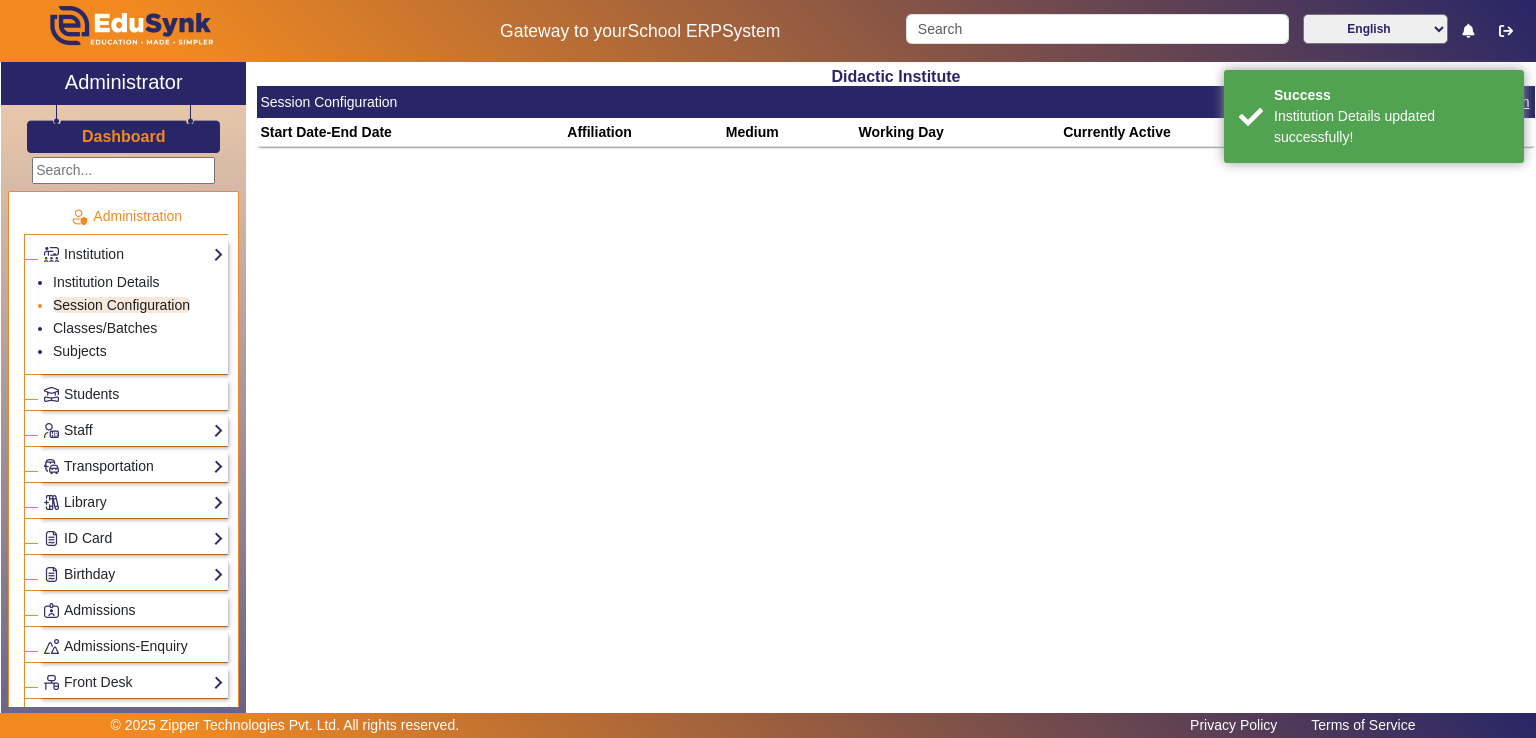 scroll, scrollTop: 0, scrollLeft: 0, axis: both 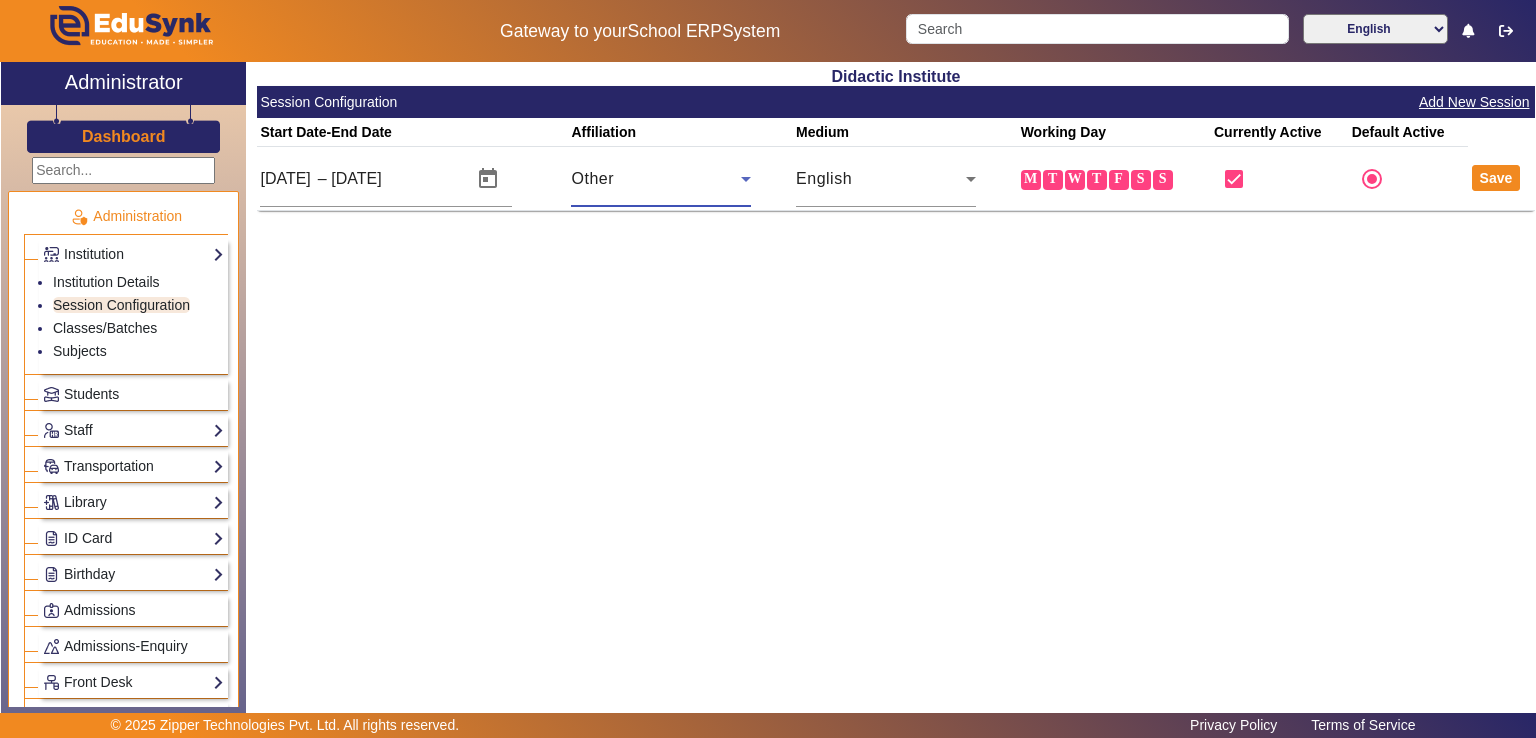 click 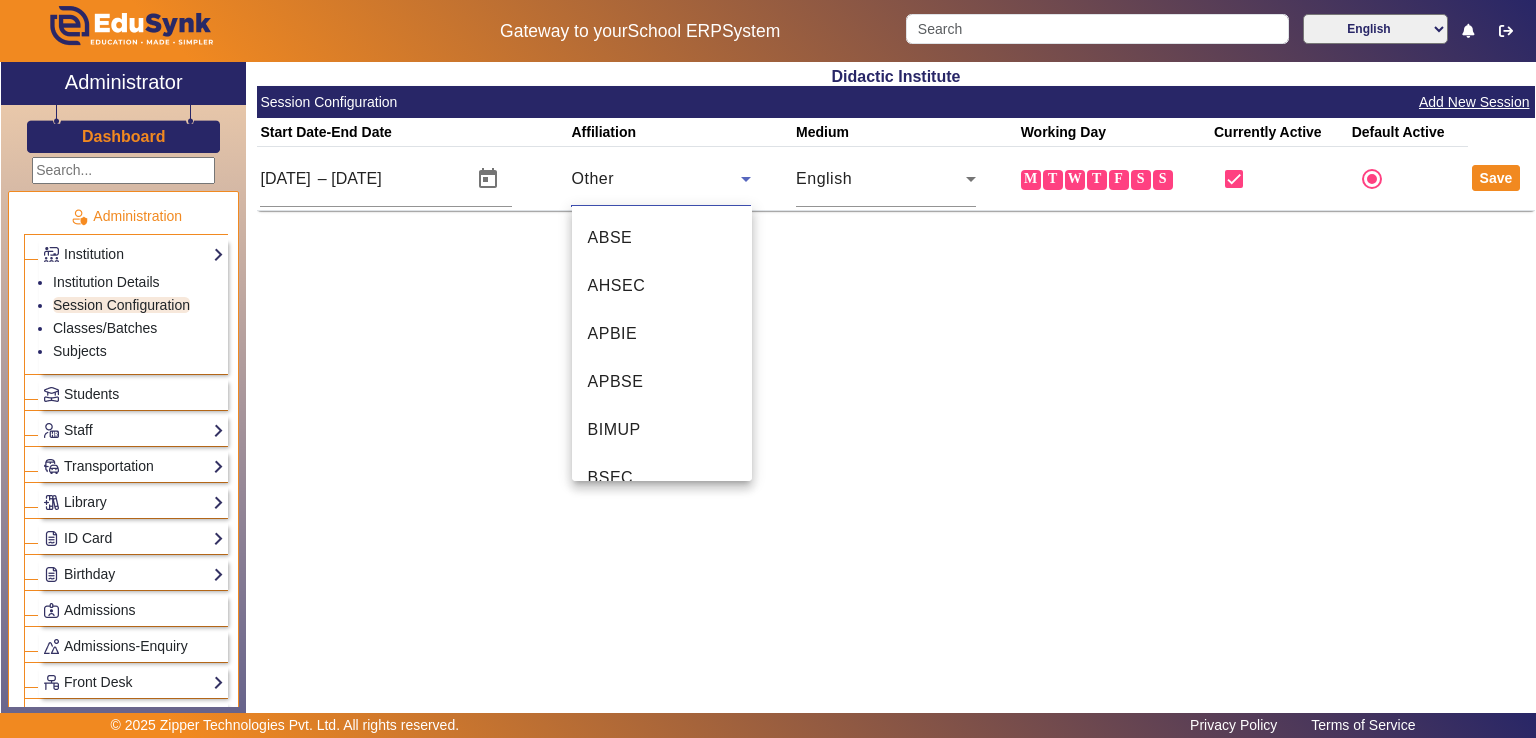 scroll, scrollTop: 1028, scrollLeft: 0, axis: vertical 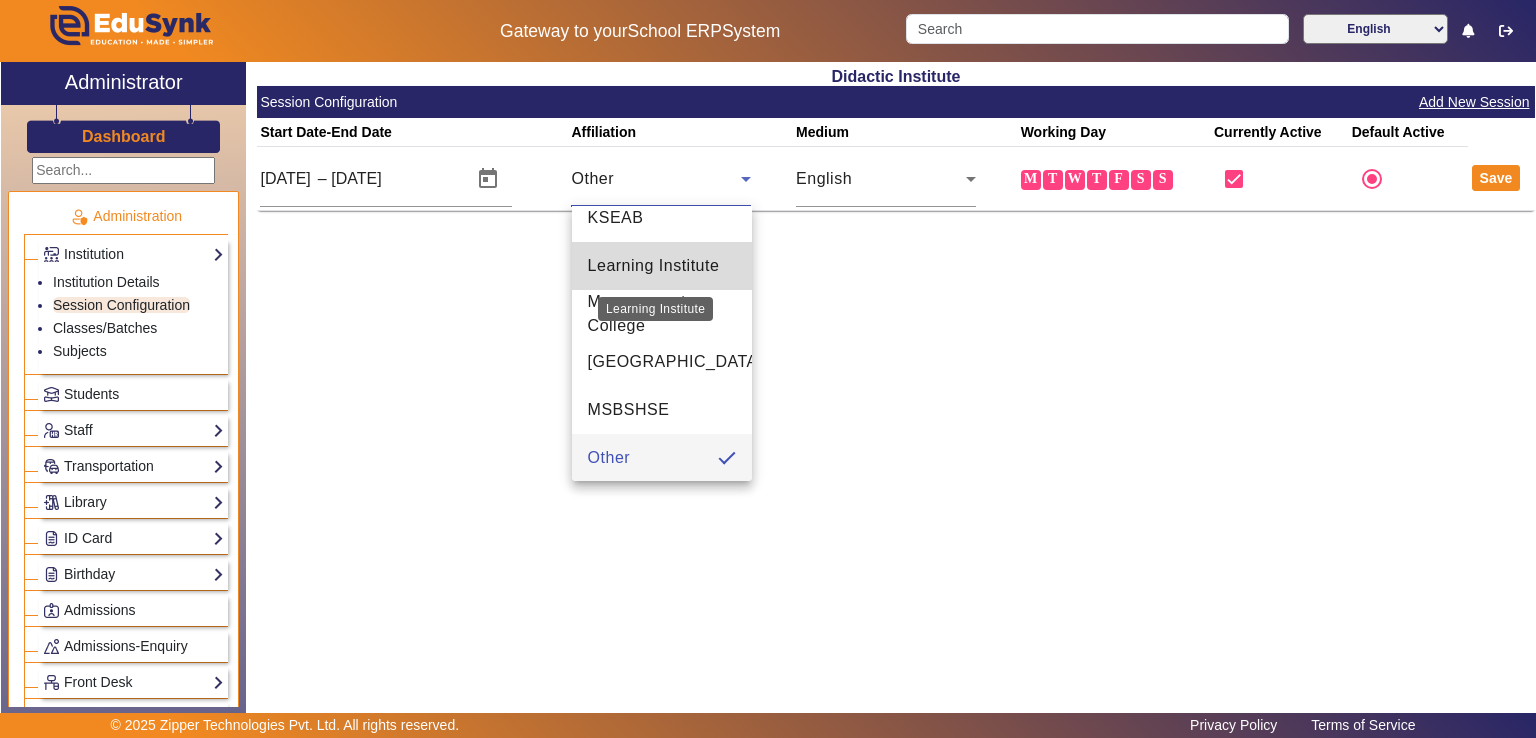 click on "Learning Institute" at bounding box center (654, 266) 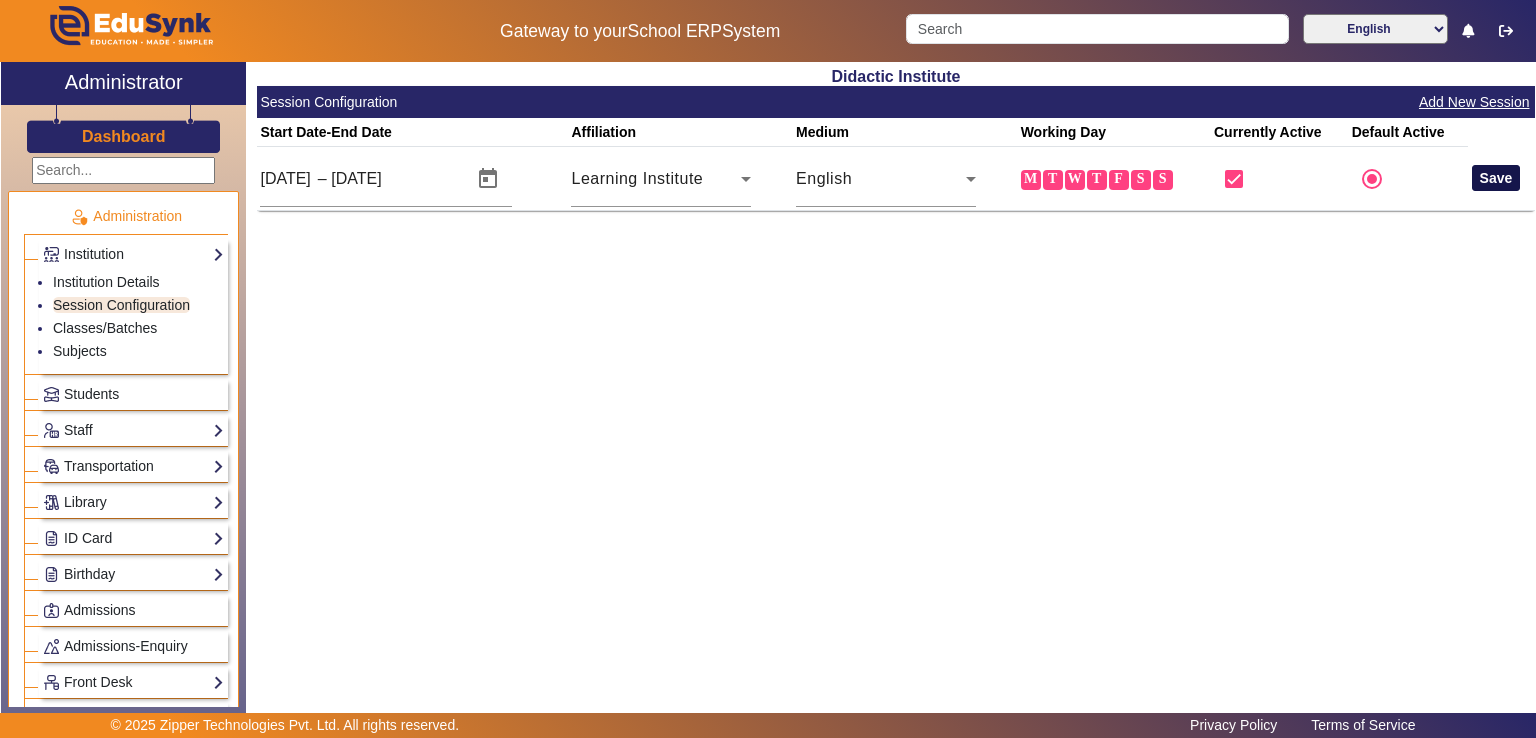 click on "Save" 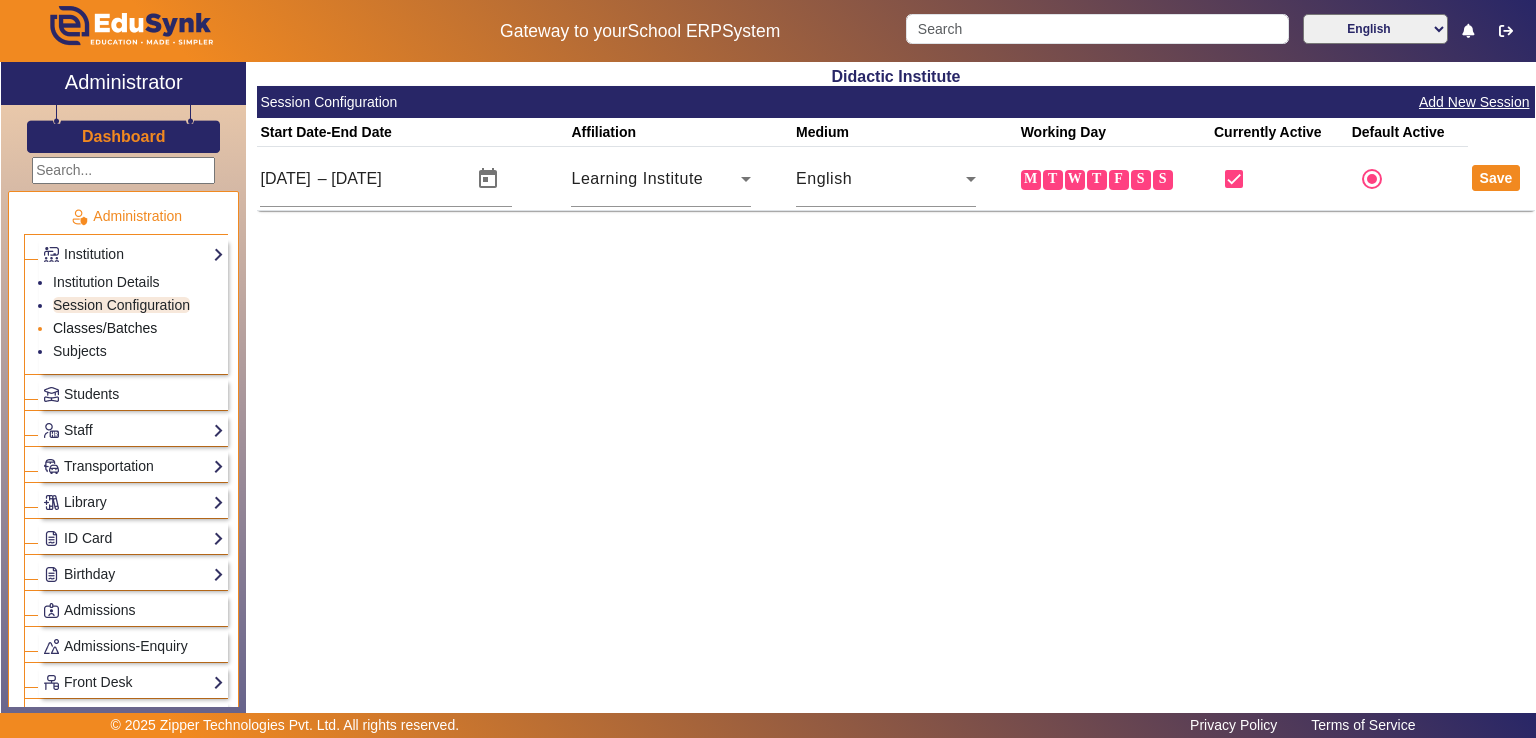 click on "Classes/Batches" 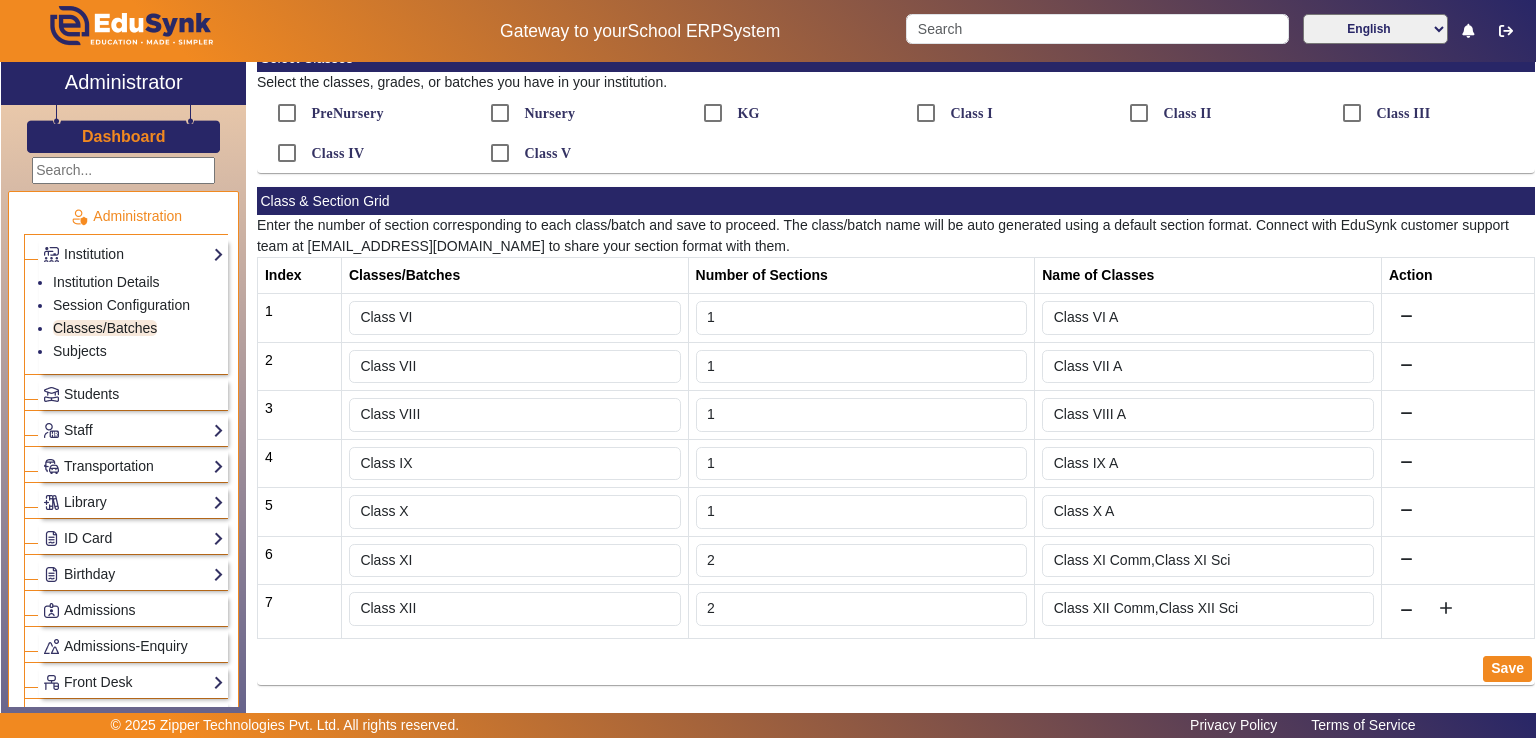 scroll, scrollTop: 60, scrollLeft: 0, axis: vertical 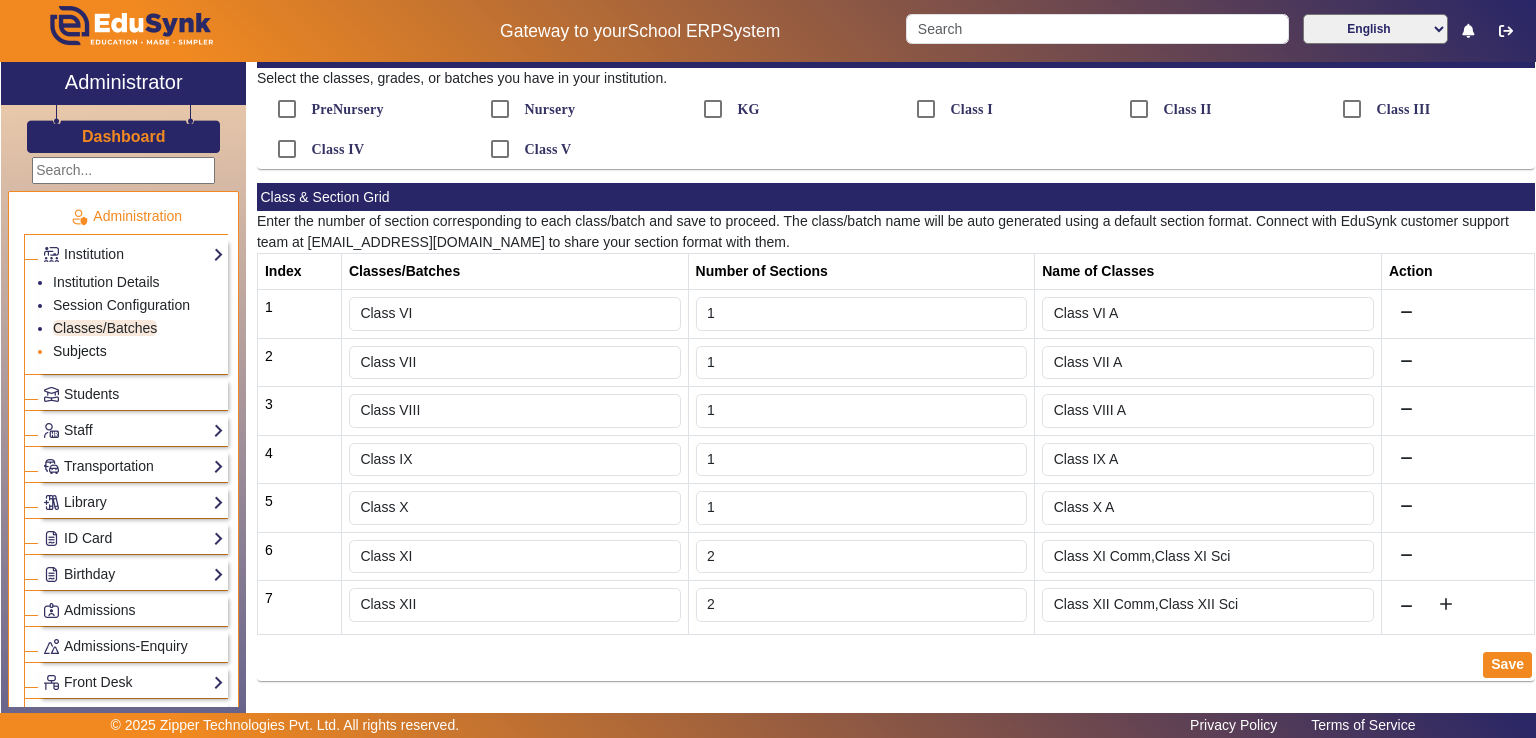 click on "Subjects" 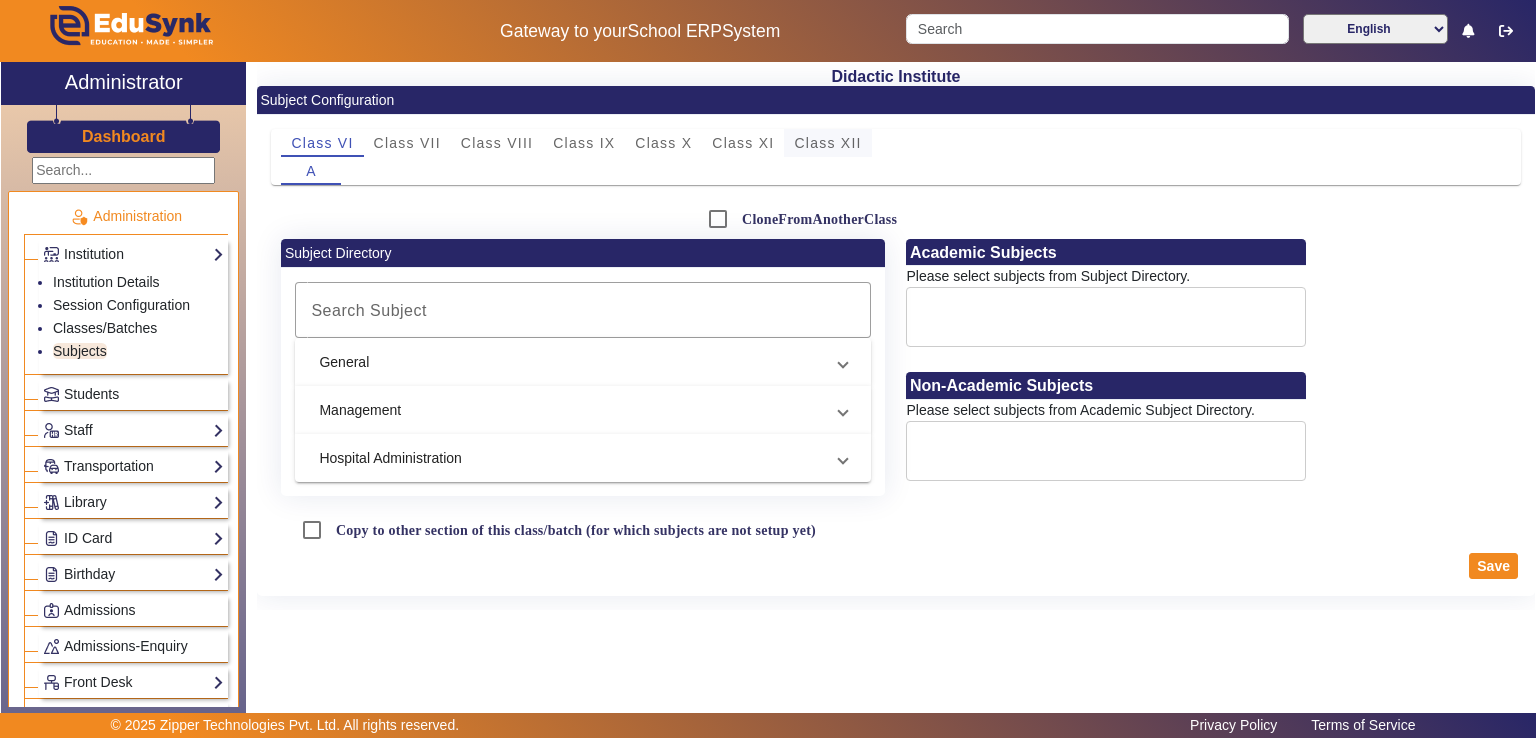 click on "Class XII" at bounding box center [827, 143] 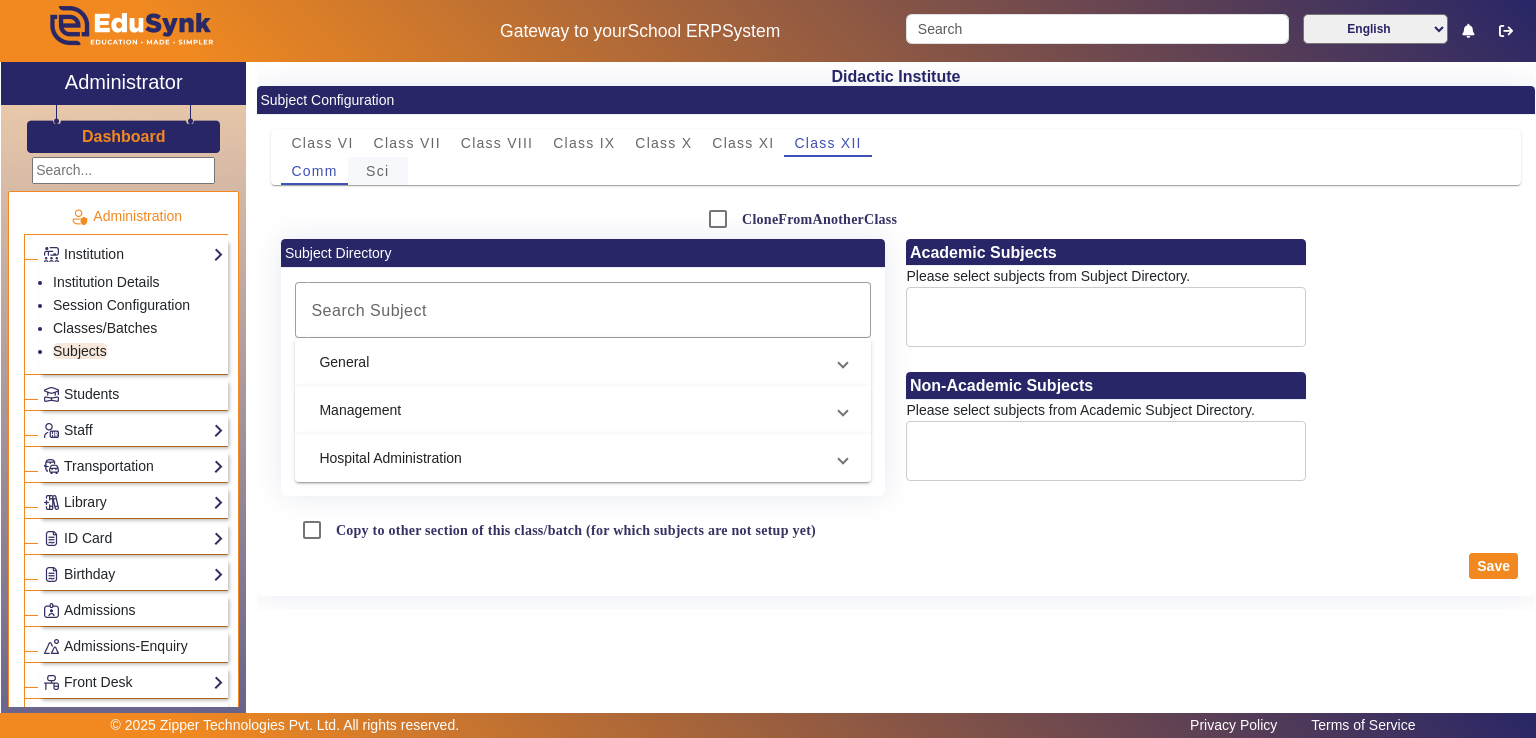 click on "Sci" at bounding box center (377, 171) 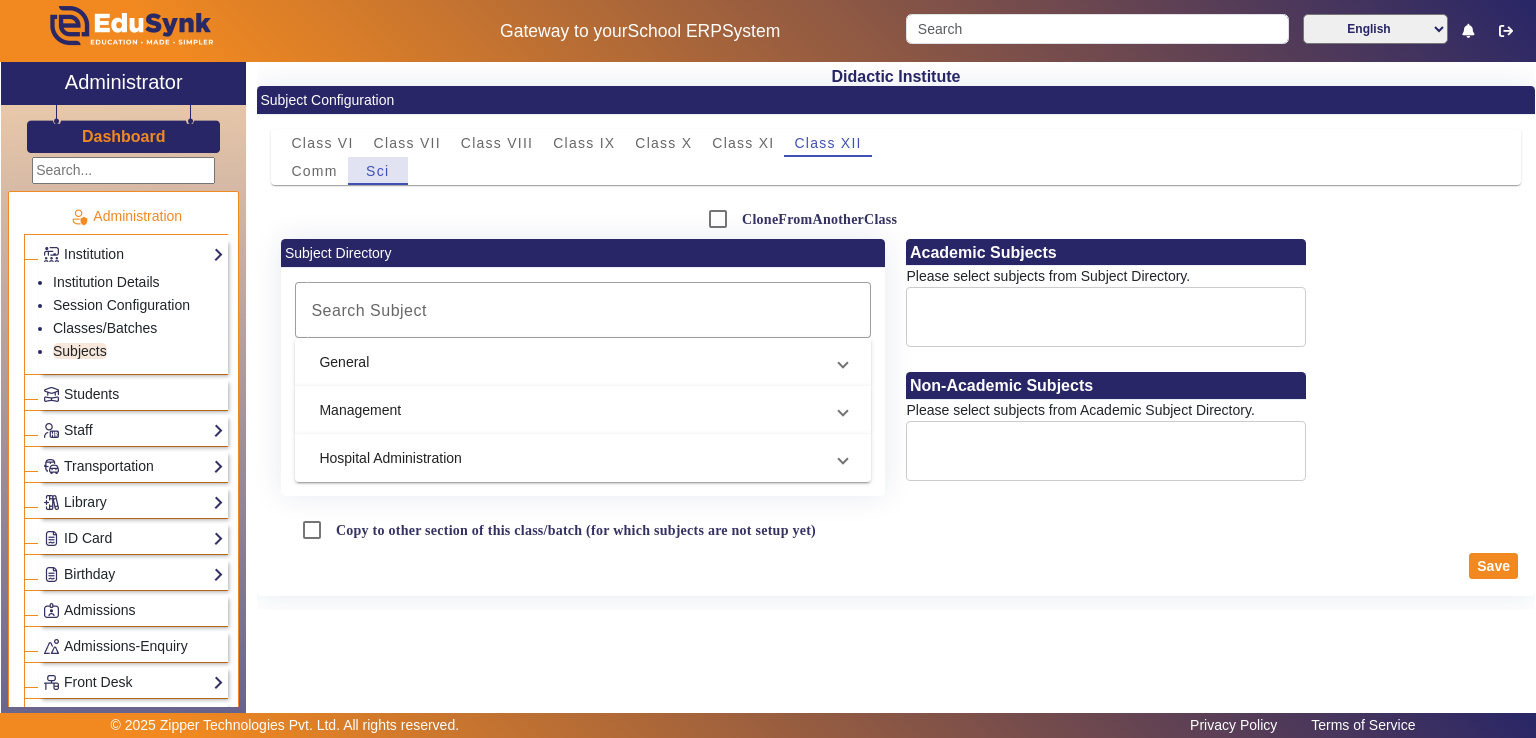 click on "Sci" at bounding box center (377, 171) 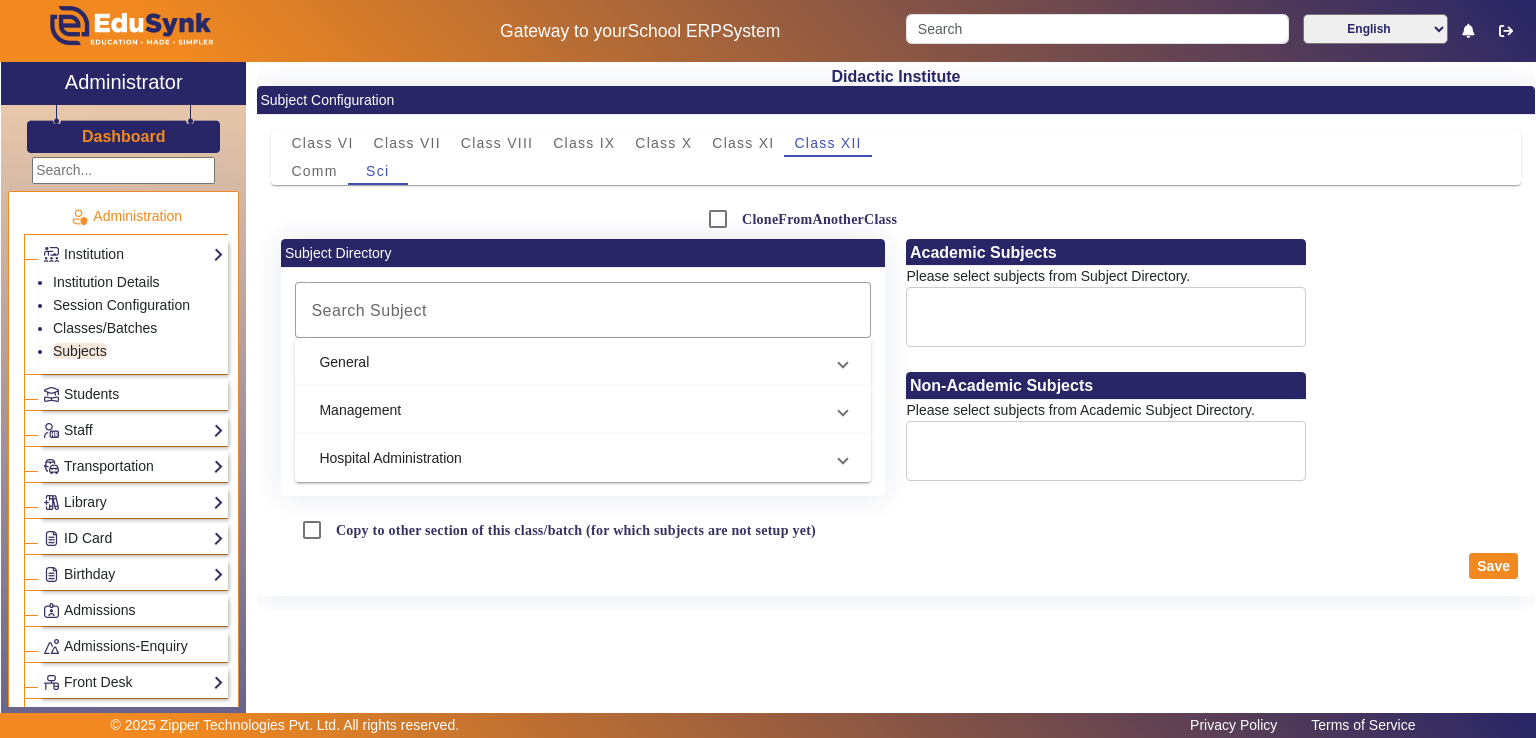 click on "General" at bounding box center [583, 362] 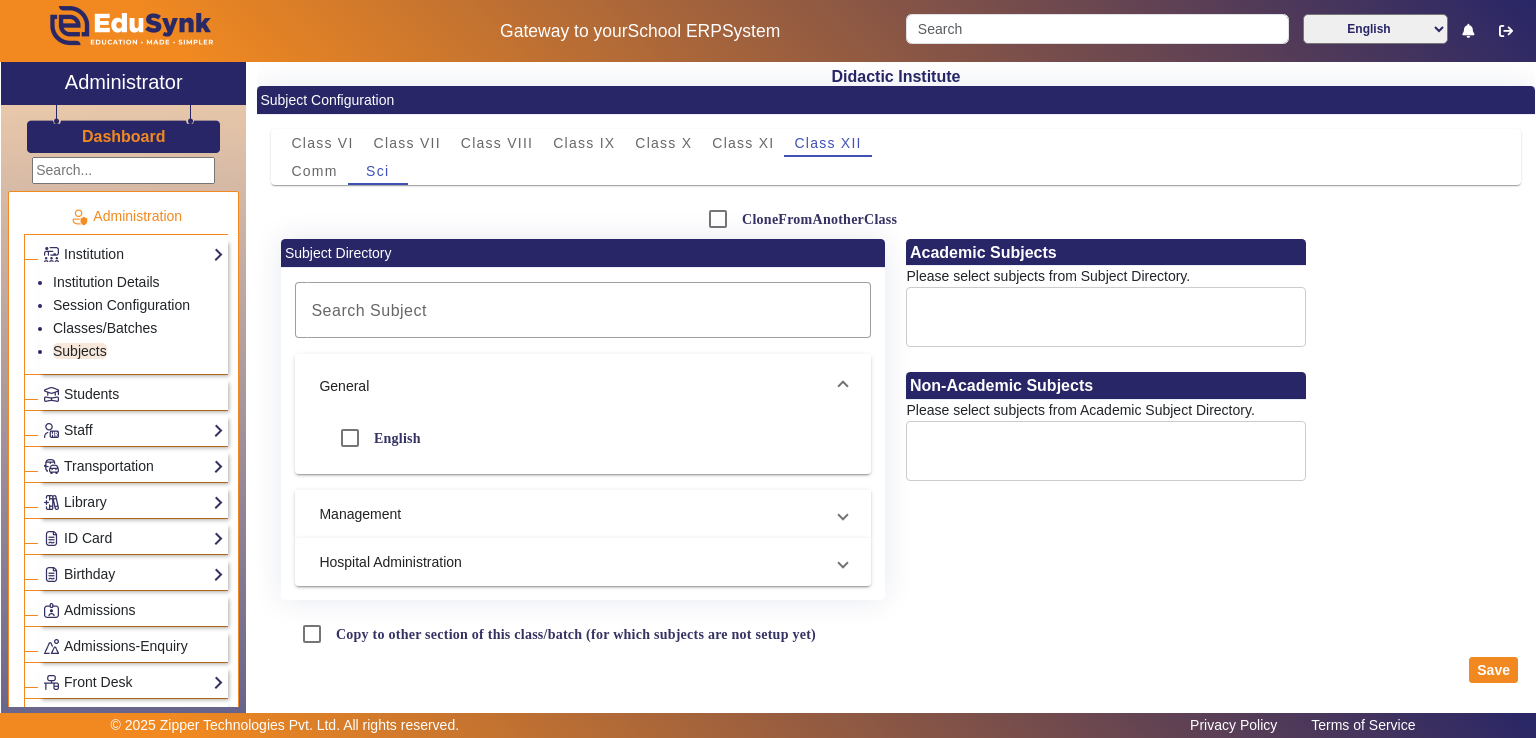 click on "General" at bounding box center (571, 386) 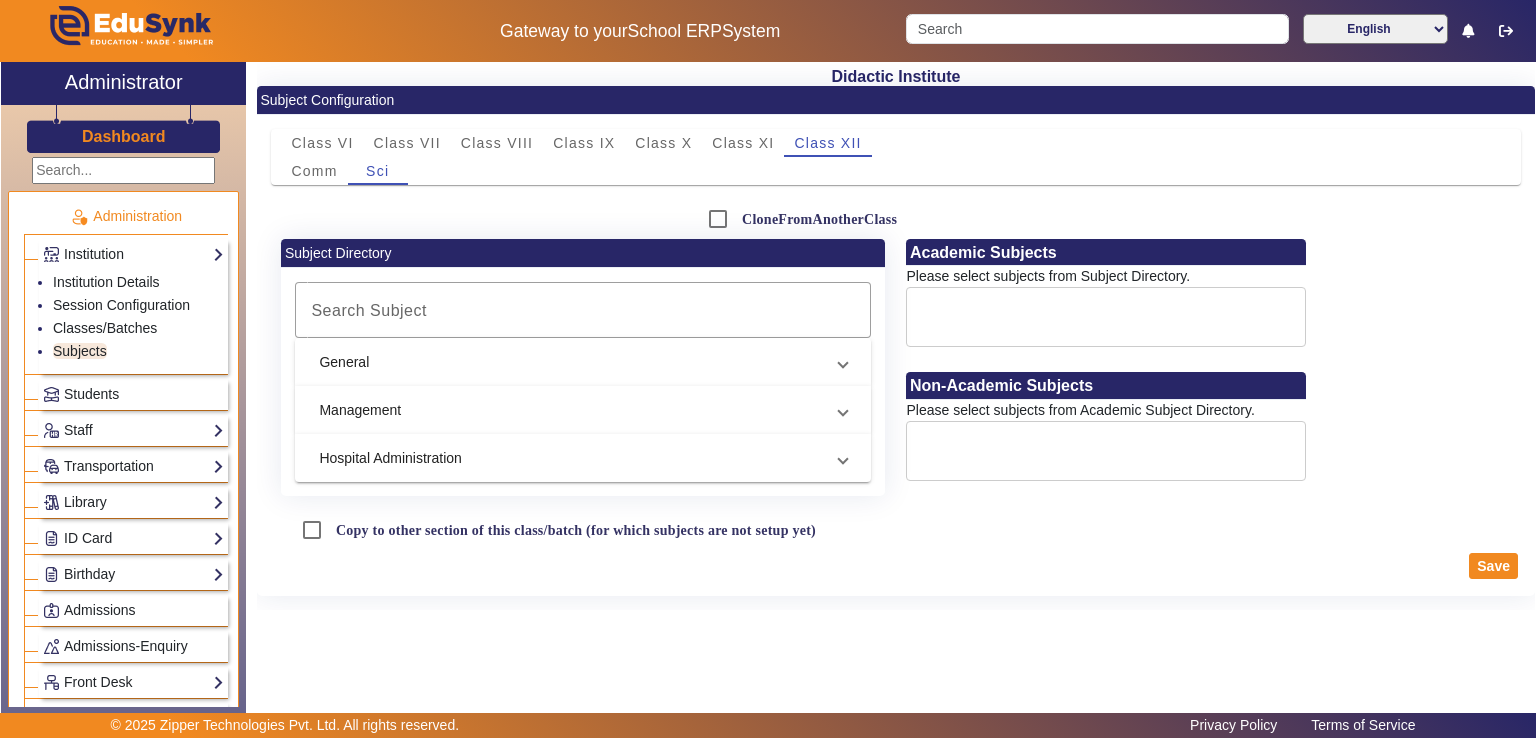 click at bounding box center (1106, 317) 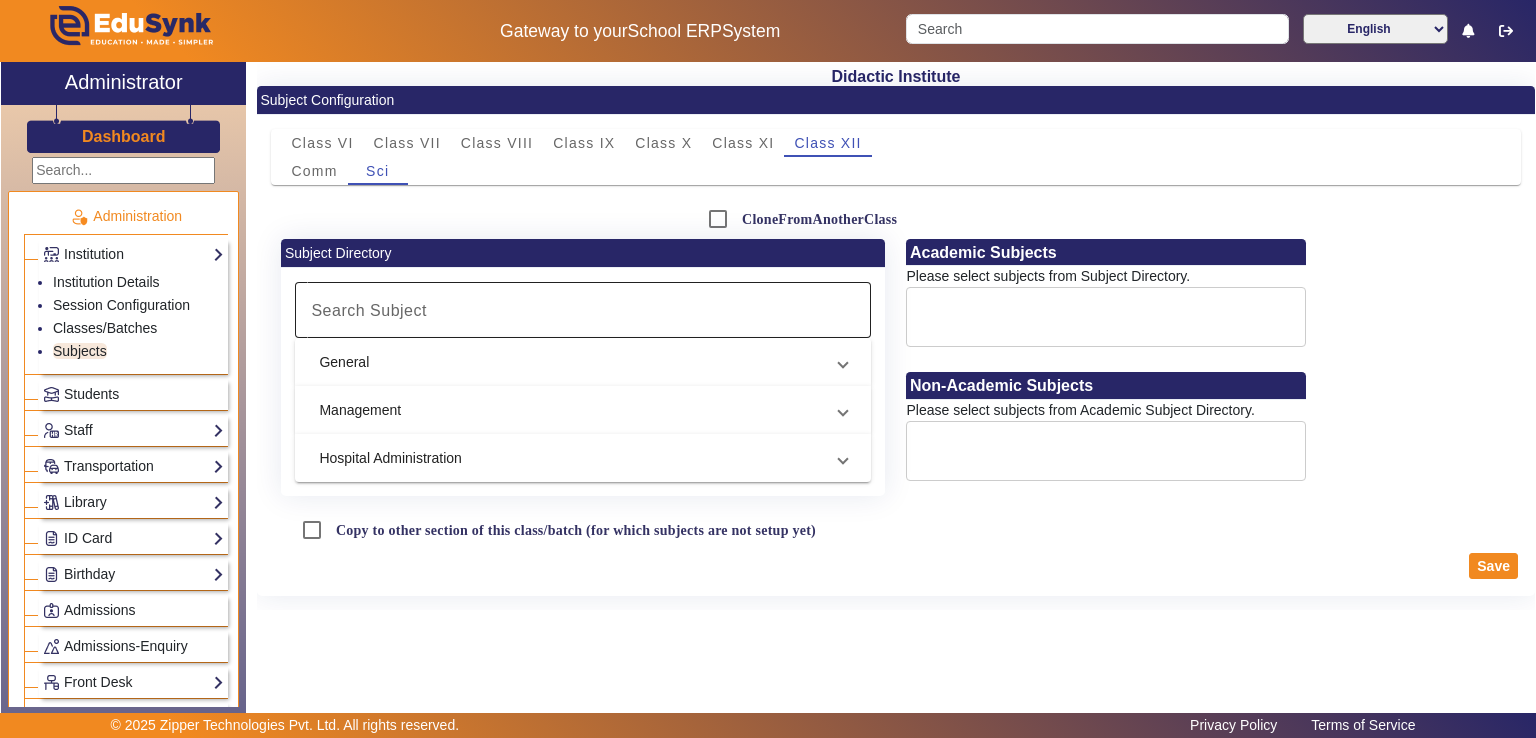 click on "Search Subject" at bounding box center (369, 310) 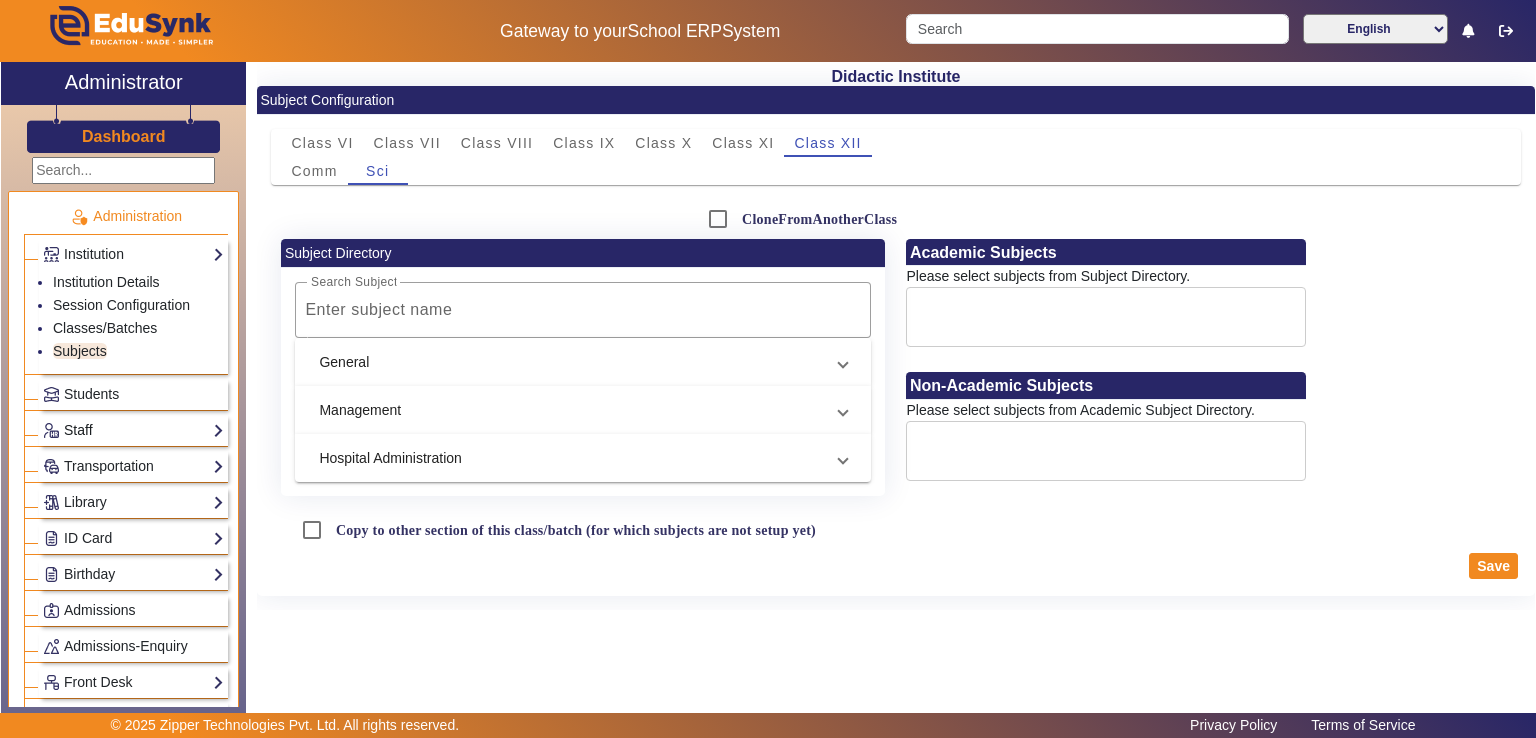click on "Staff" 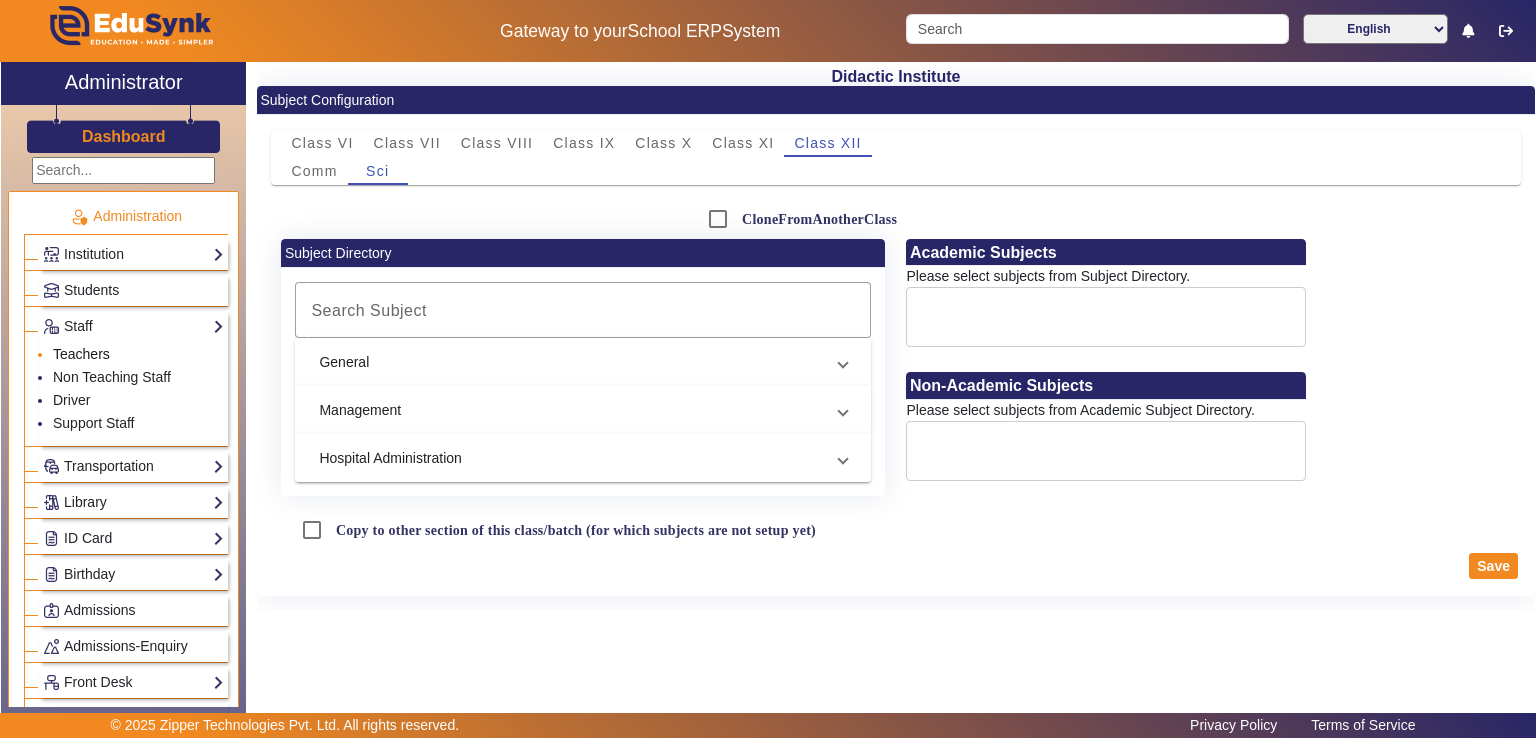 click on "Teachers" 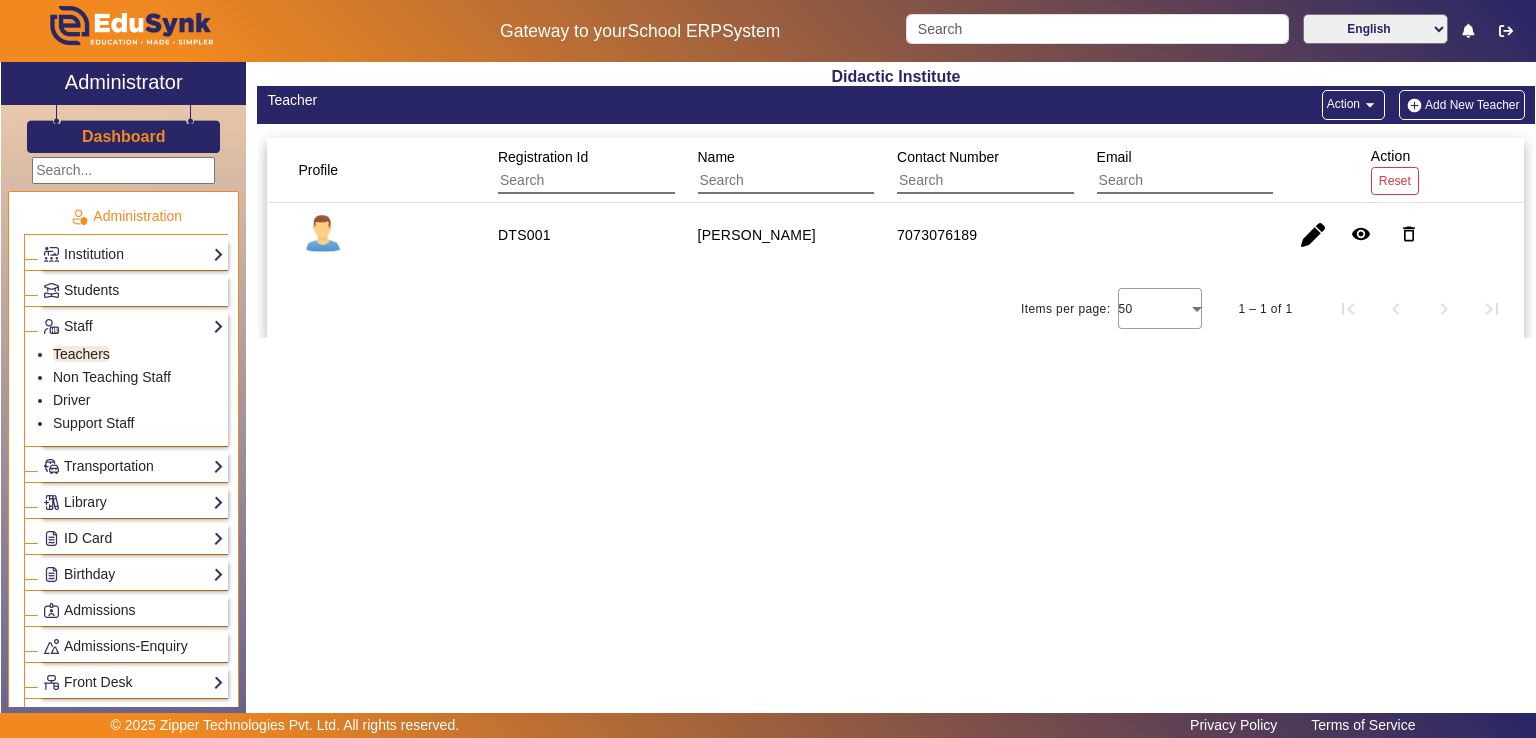 click on "Add New Teacher" 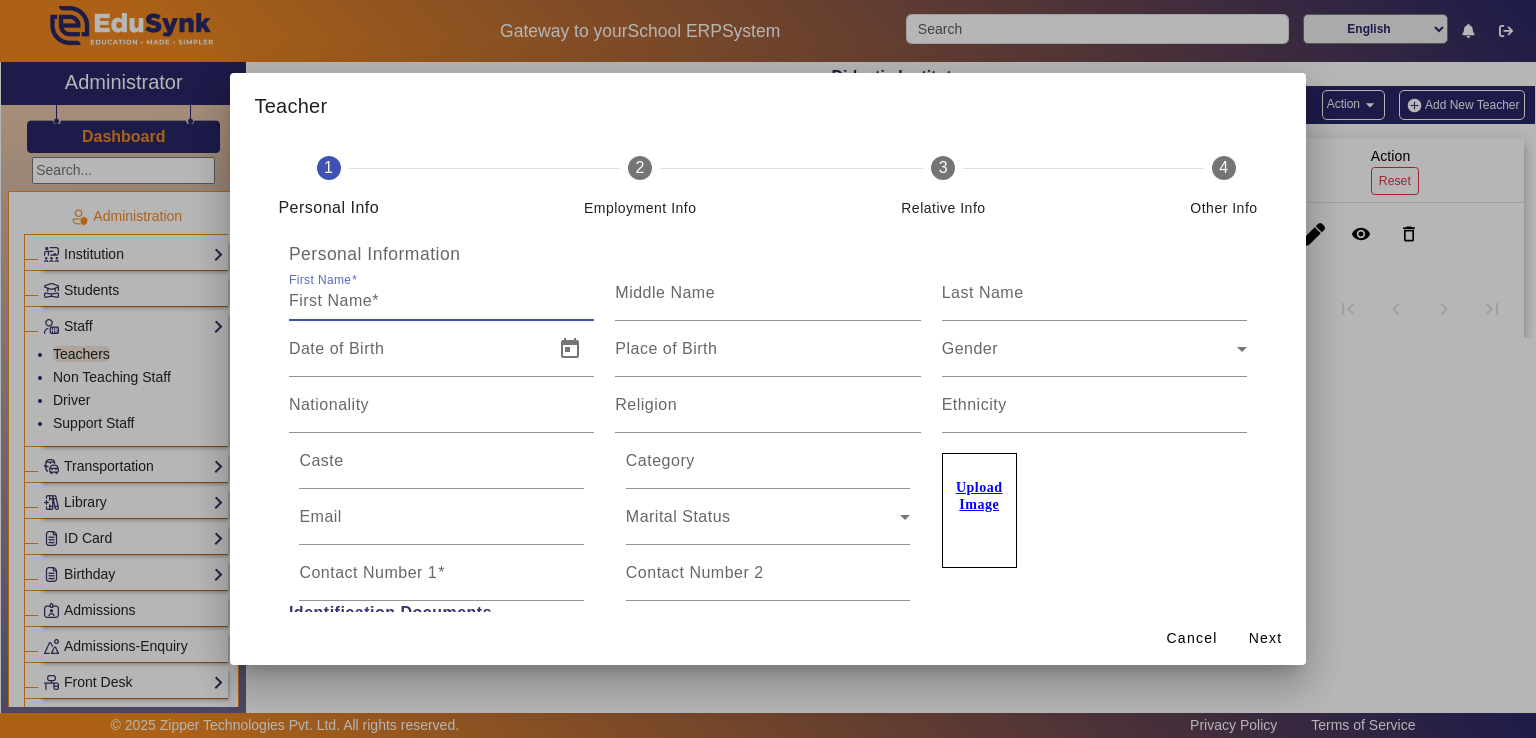 click on "First Name" at bounding box center [441, 301] 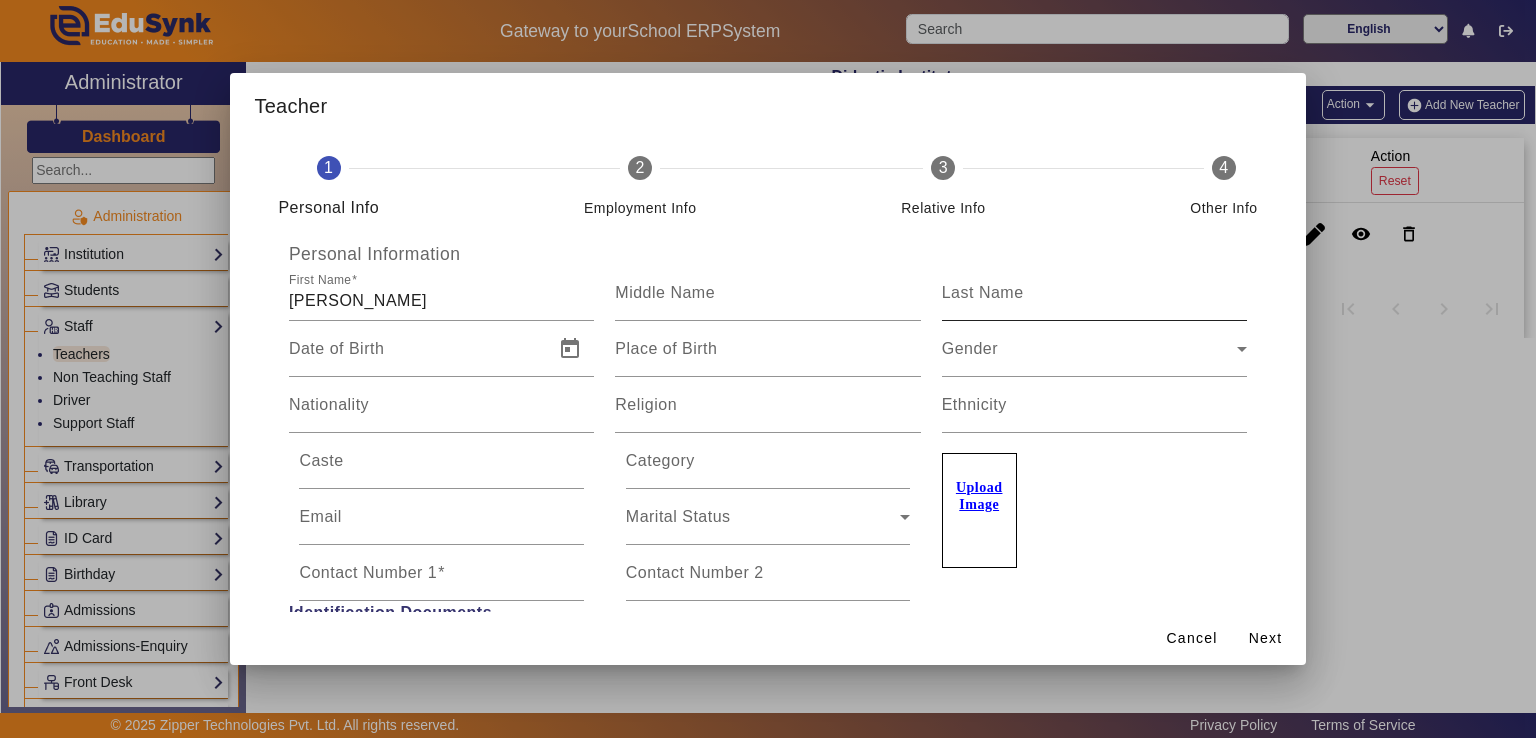 click on "Last Name" at bounding box center (983, 292) 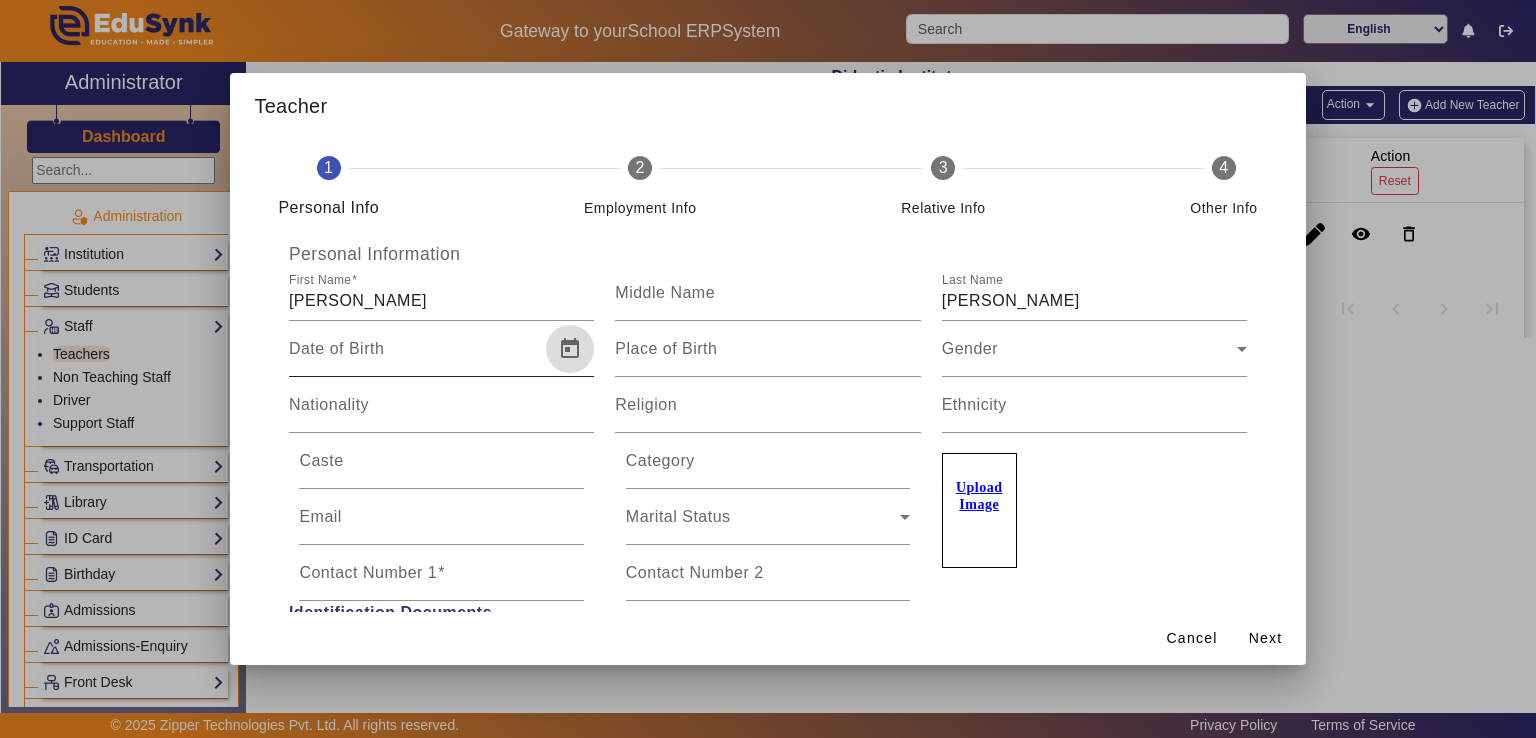 click at bounding box center (570, 349) 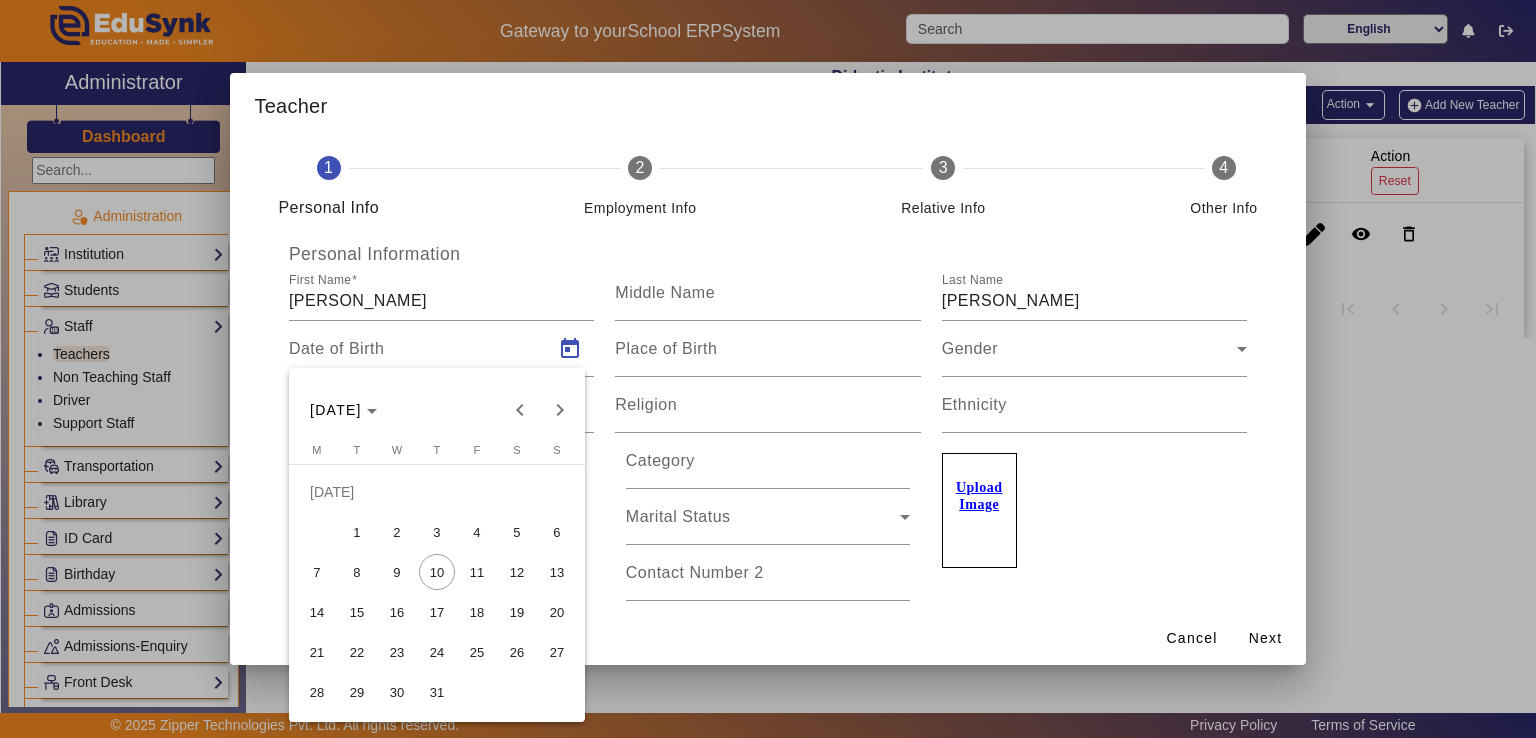 click at bounding box center [768, 369] 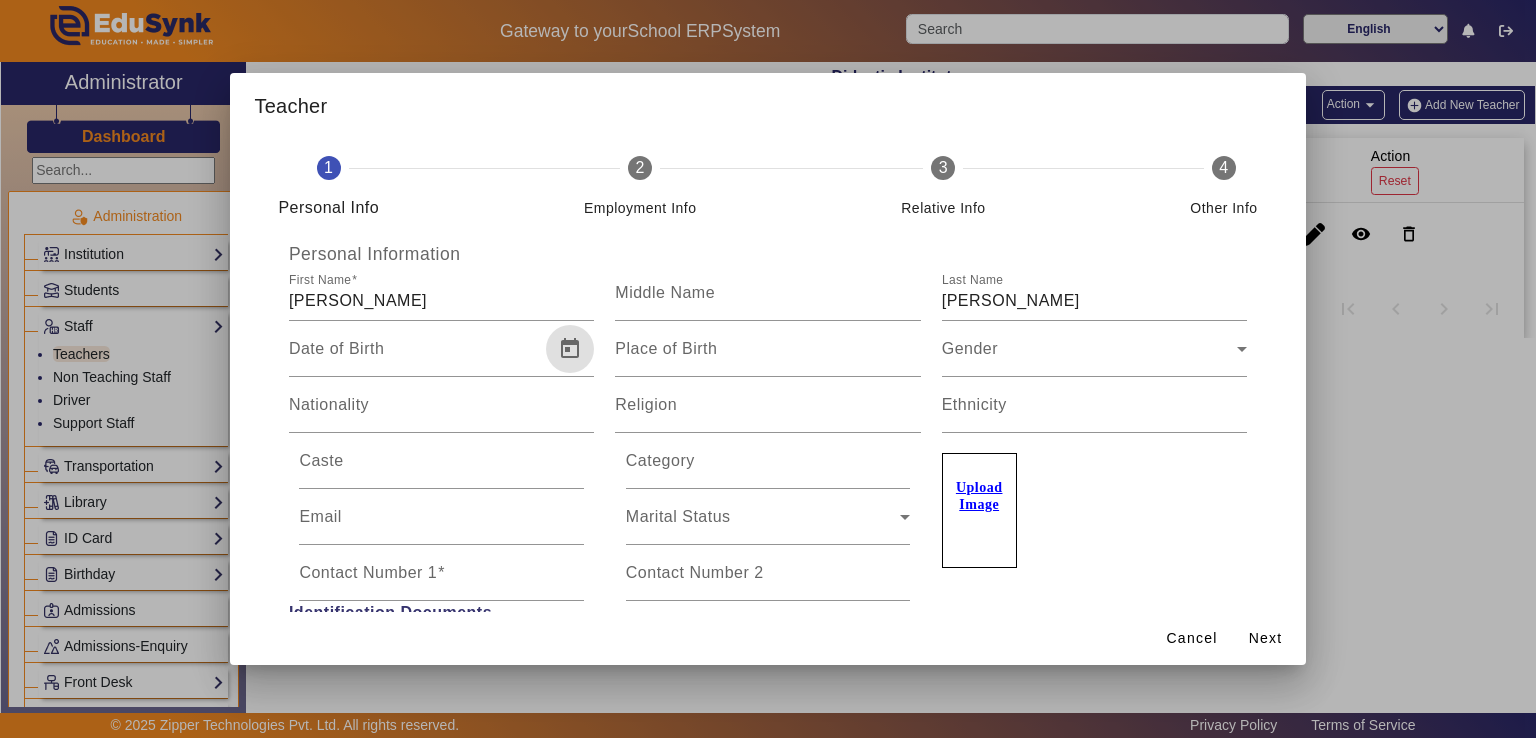 click on "Gender" at bounding box center (1089, 357) 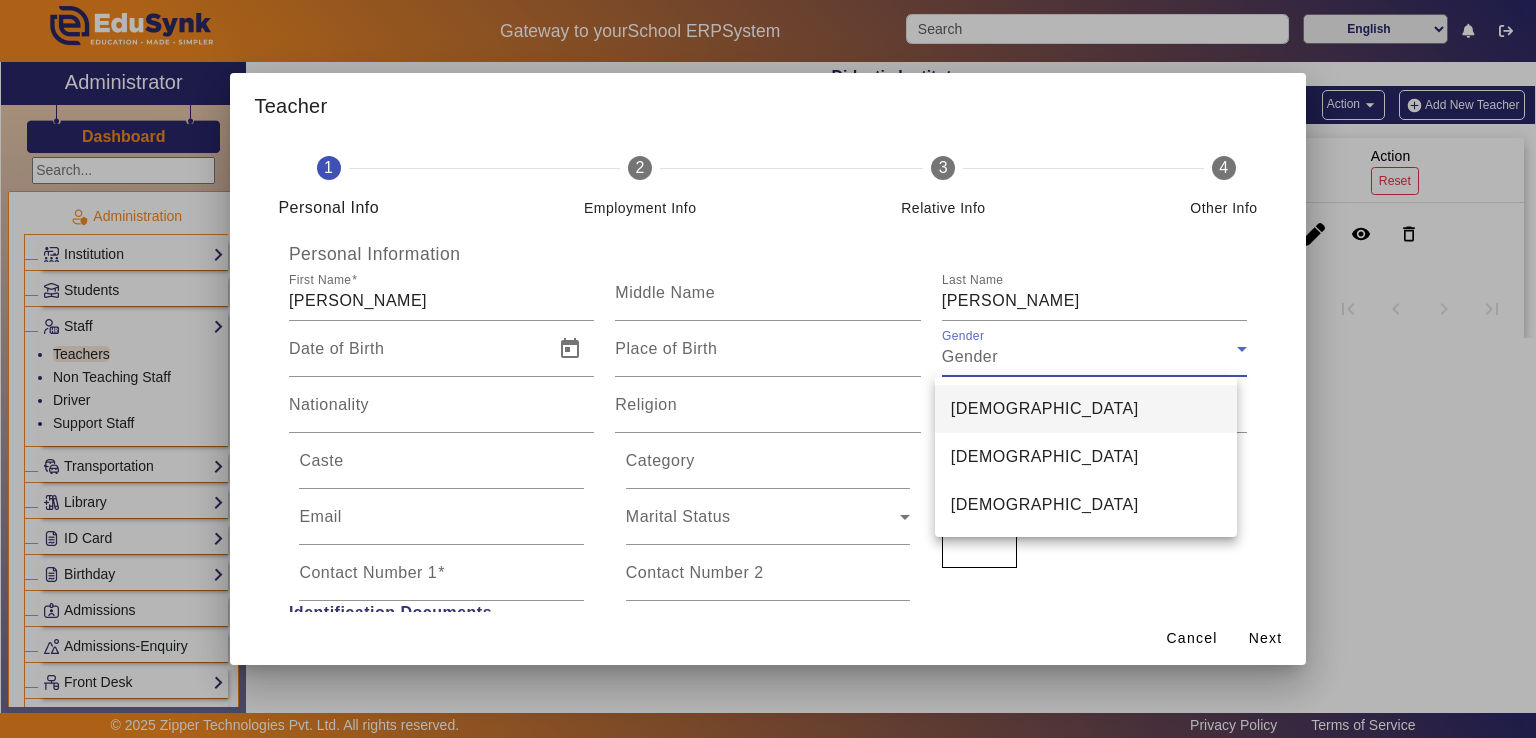 click on "[DEMOGRAPHIC_DATA]" at bounding box center (1086, 409) 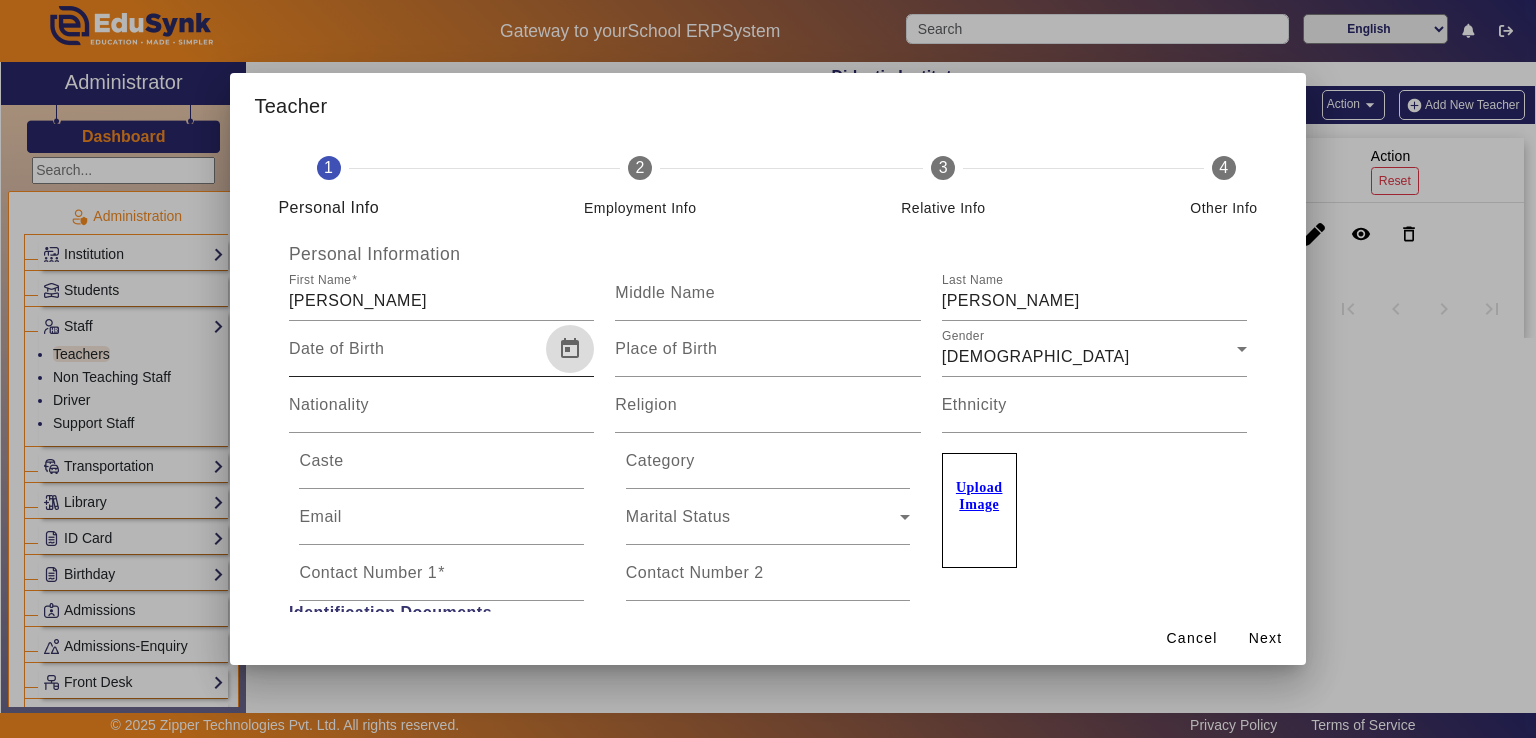 click at bounding box center [570, 349] 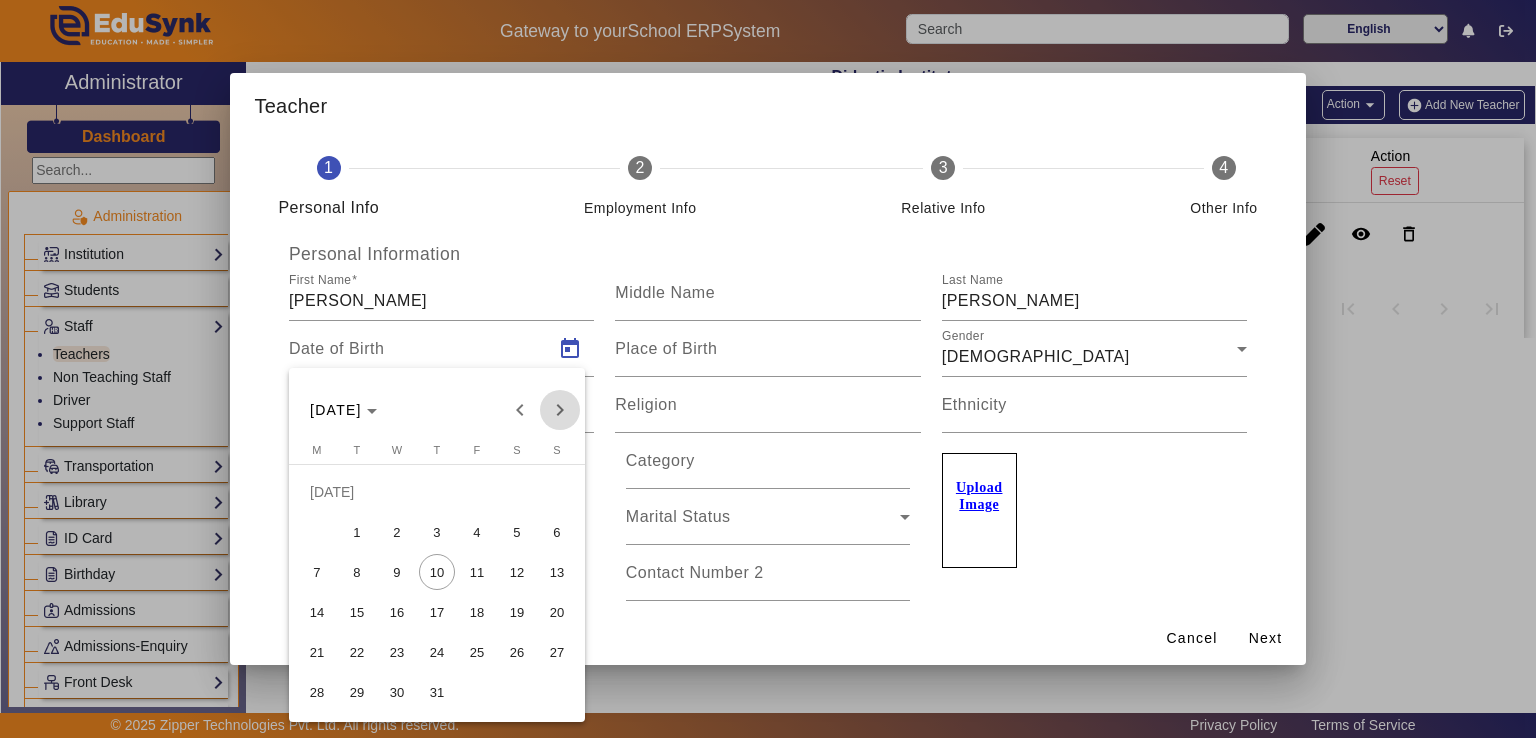 click at bounding box center [560, 410] 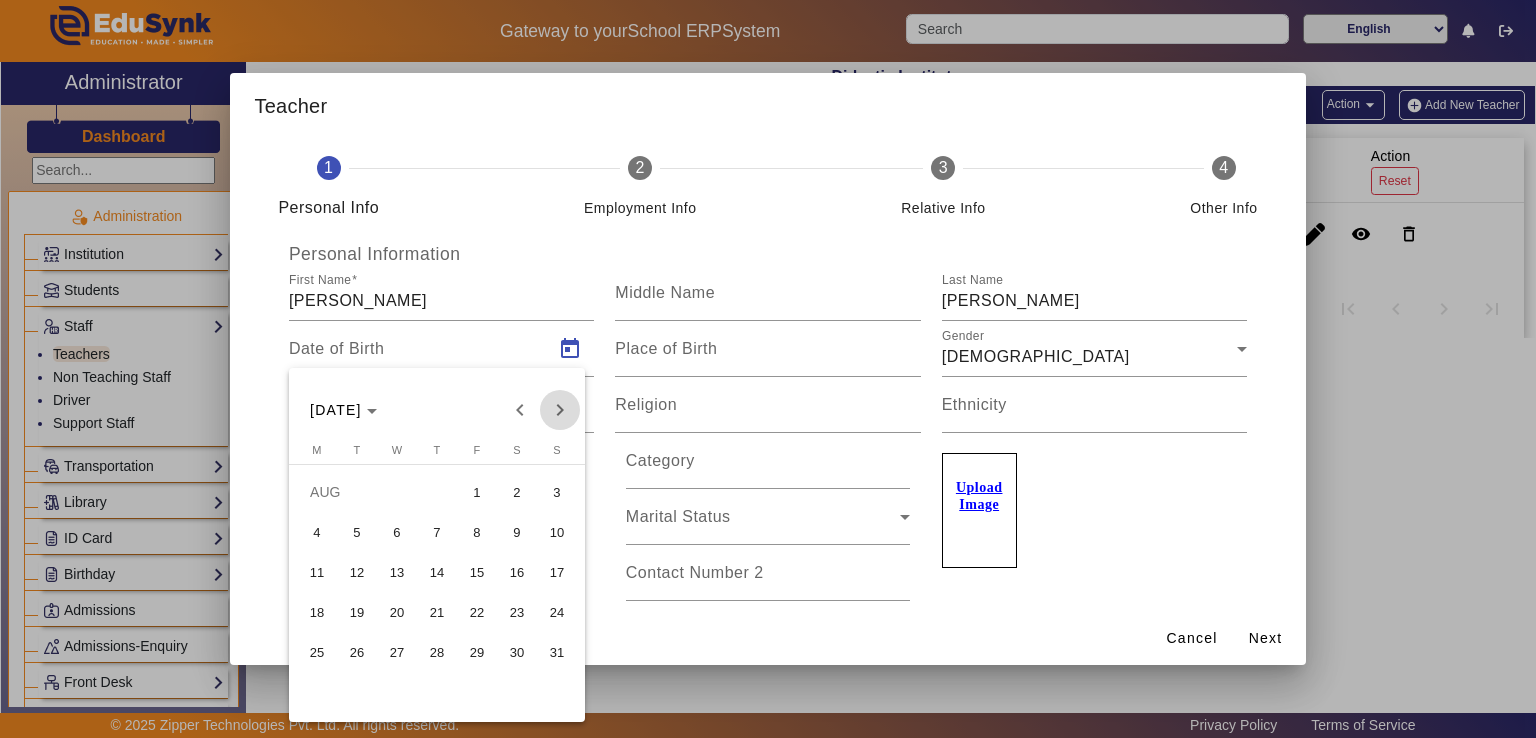click at bounding box center [560, 410] 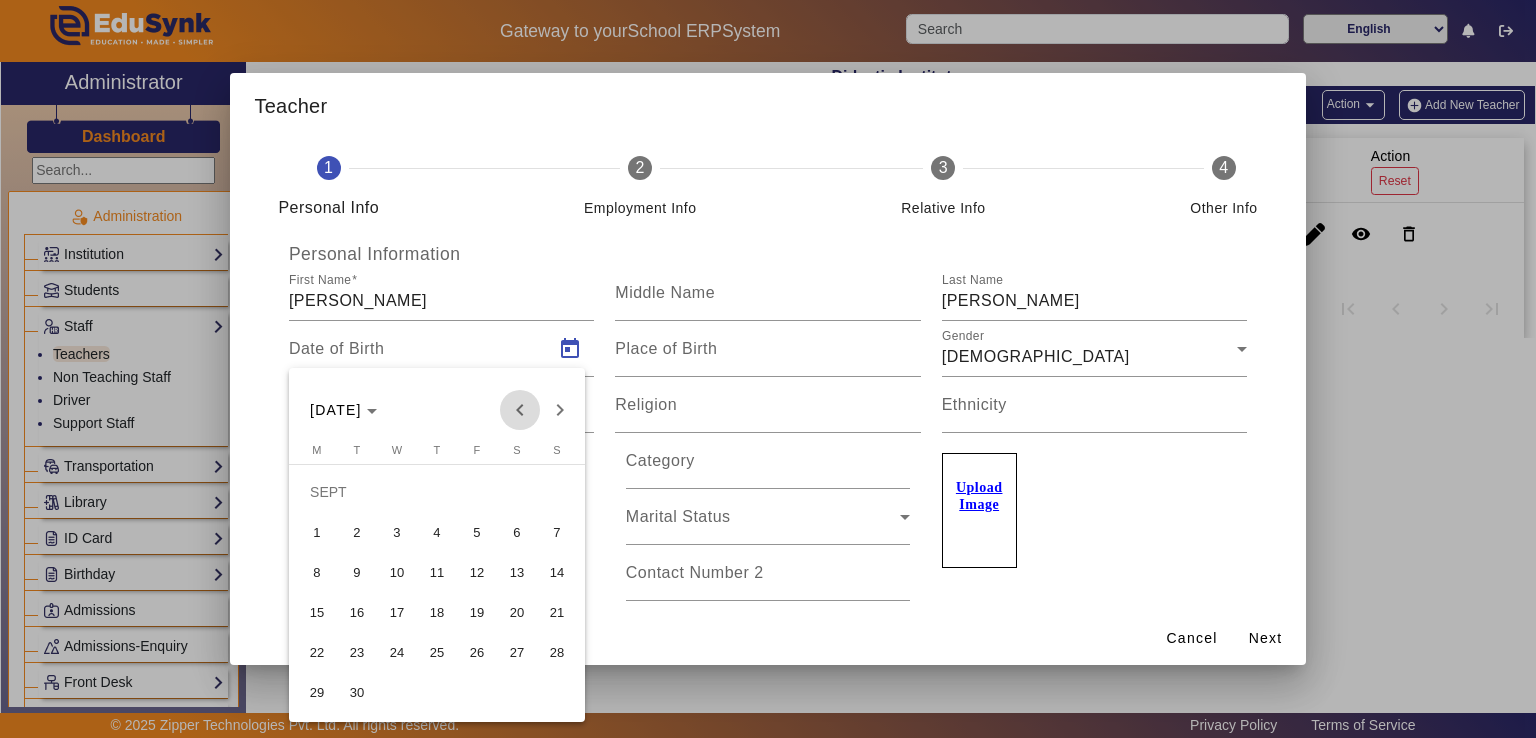 click at bounding box center [520, 410] 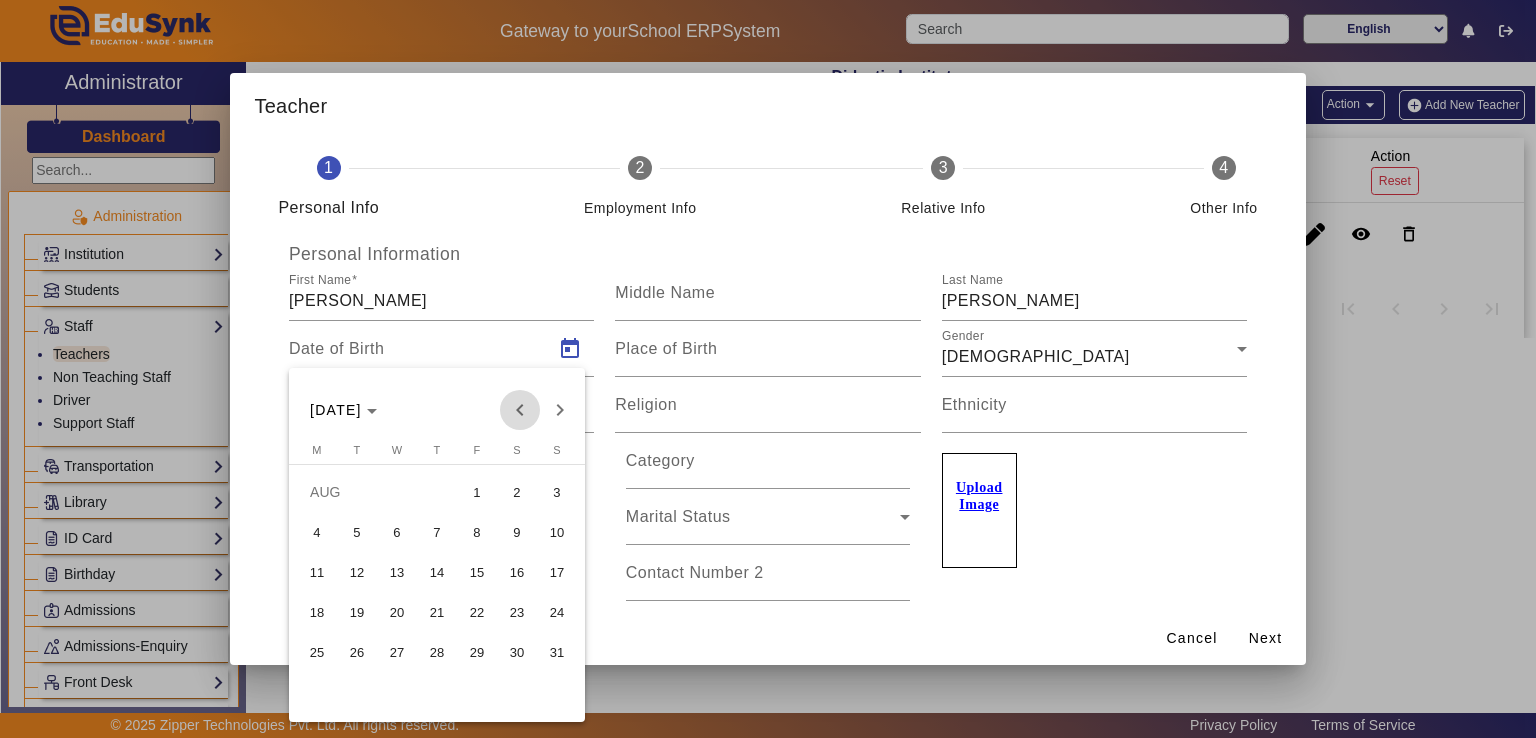 click at bounding box center (520, 410) 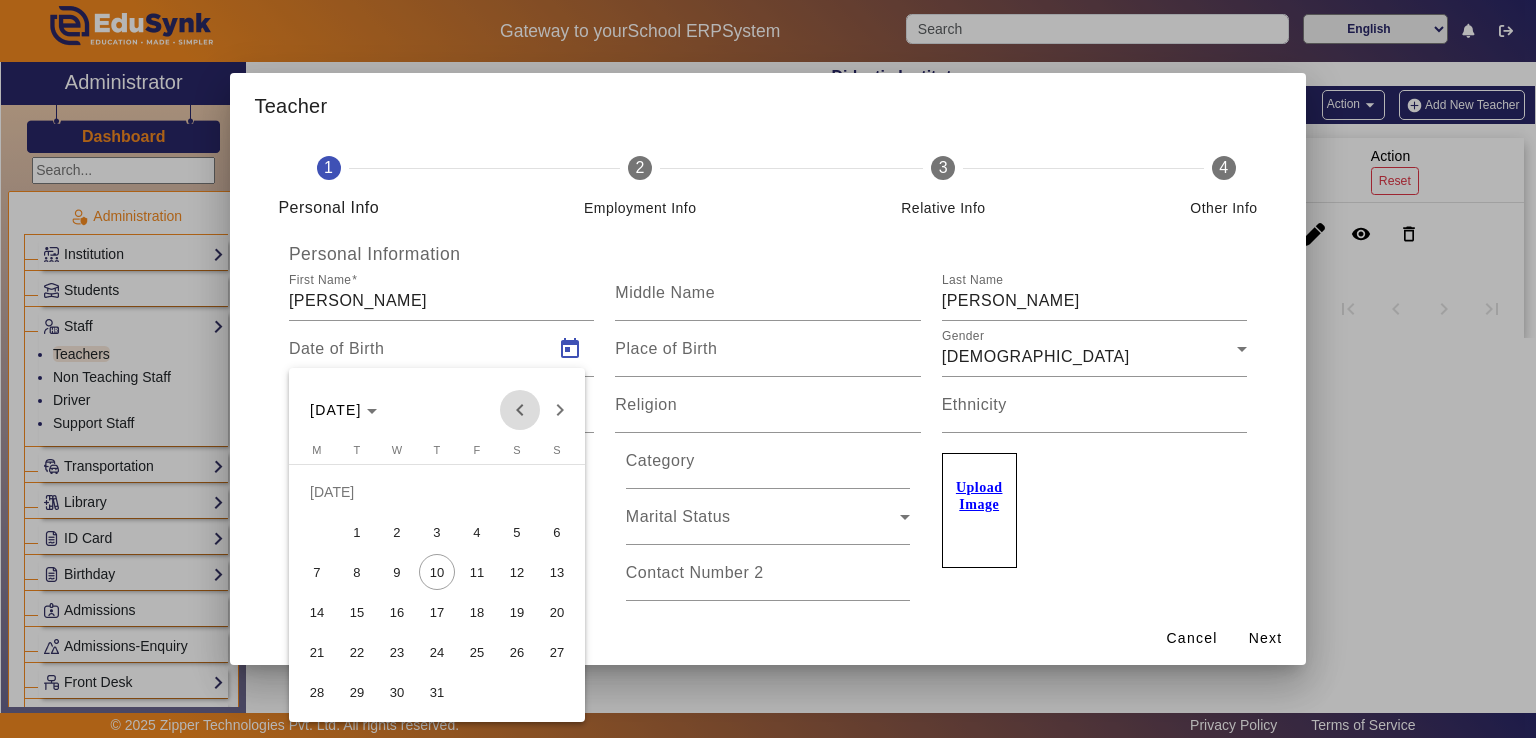 click at bounding box center (520, 410) 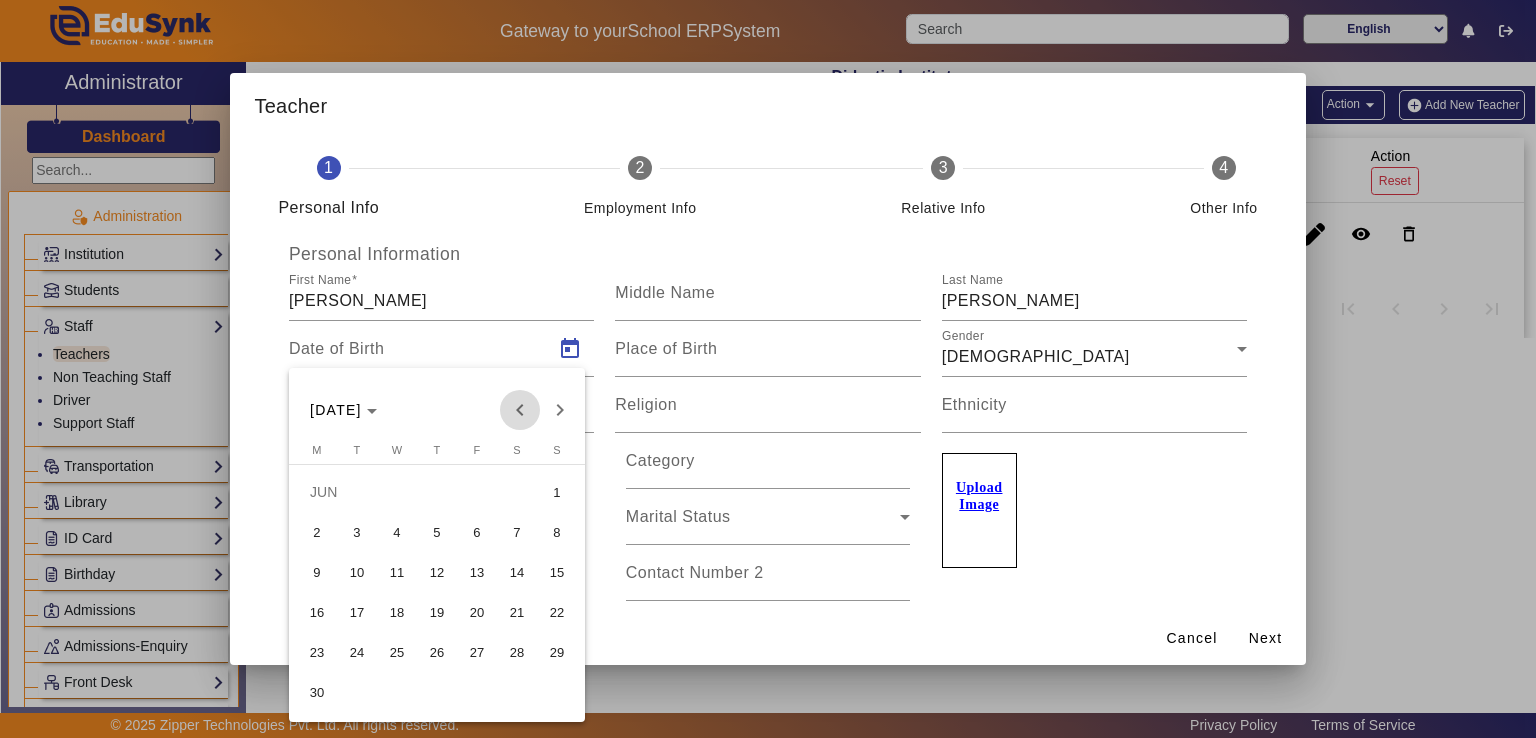click at bounding box center [520, 410] 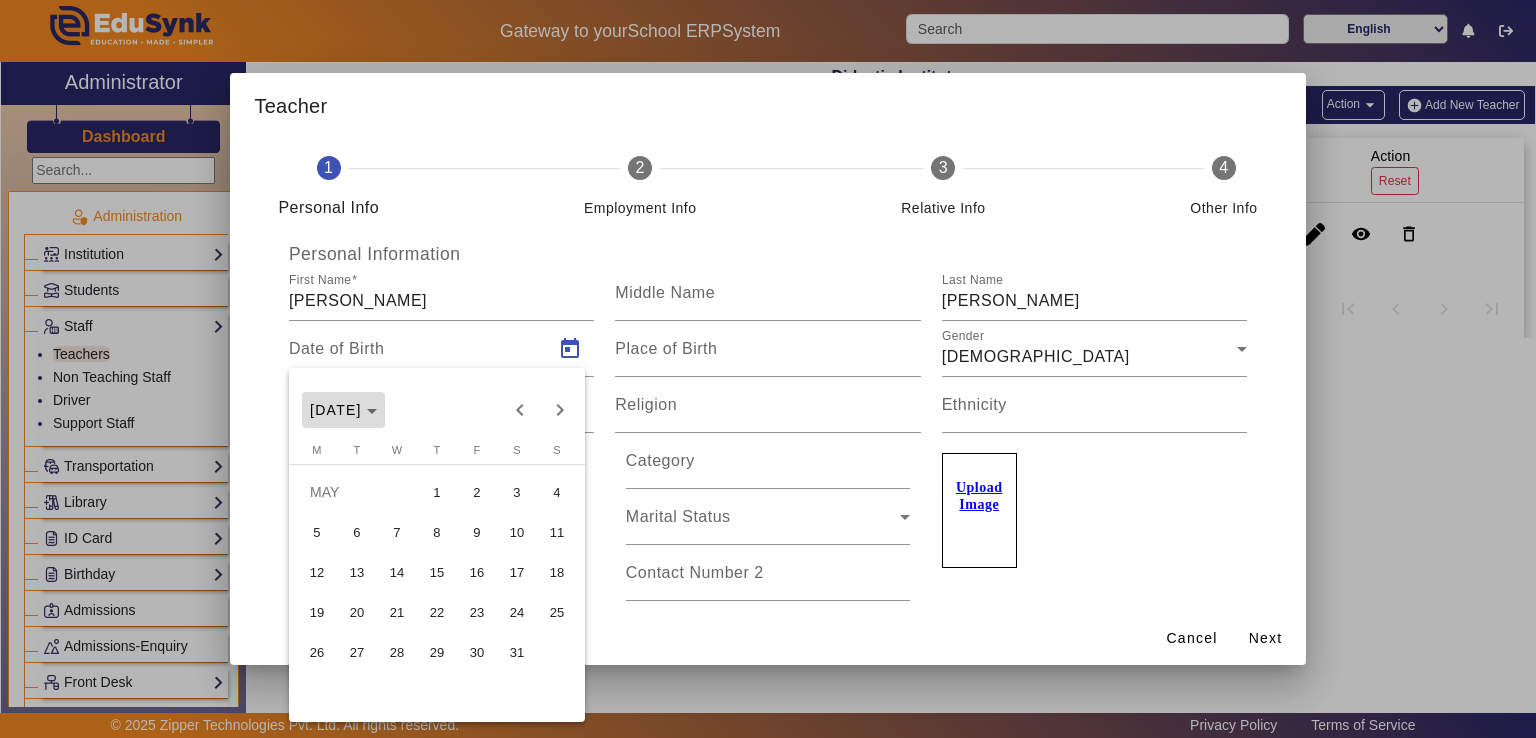 click on "[DATE]" at bounding box center (343, 410) 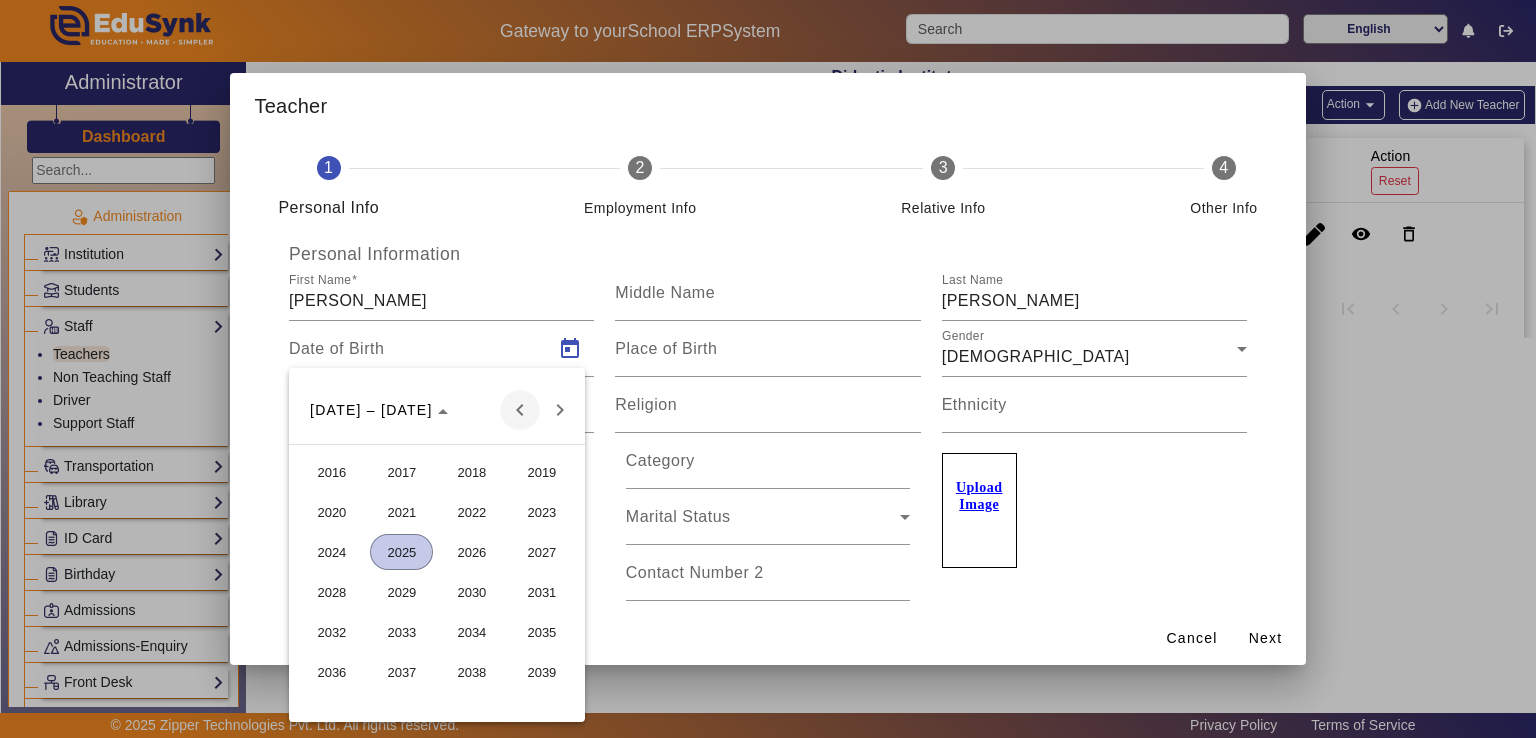 click at bounding box center (520, 410) 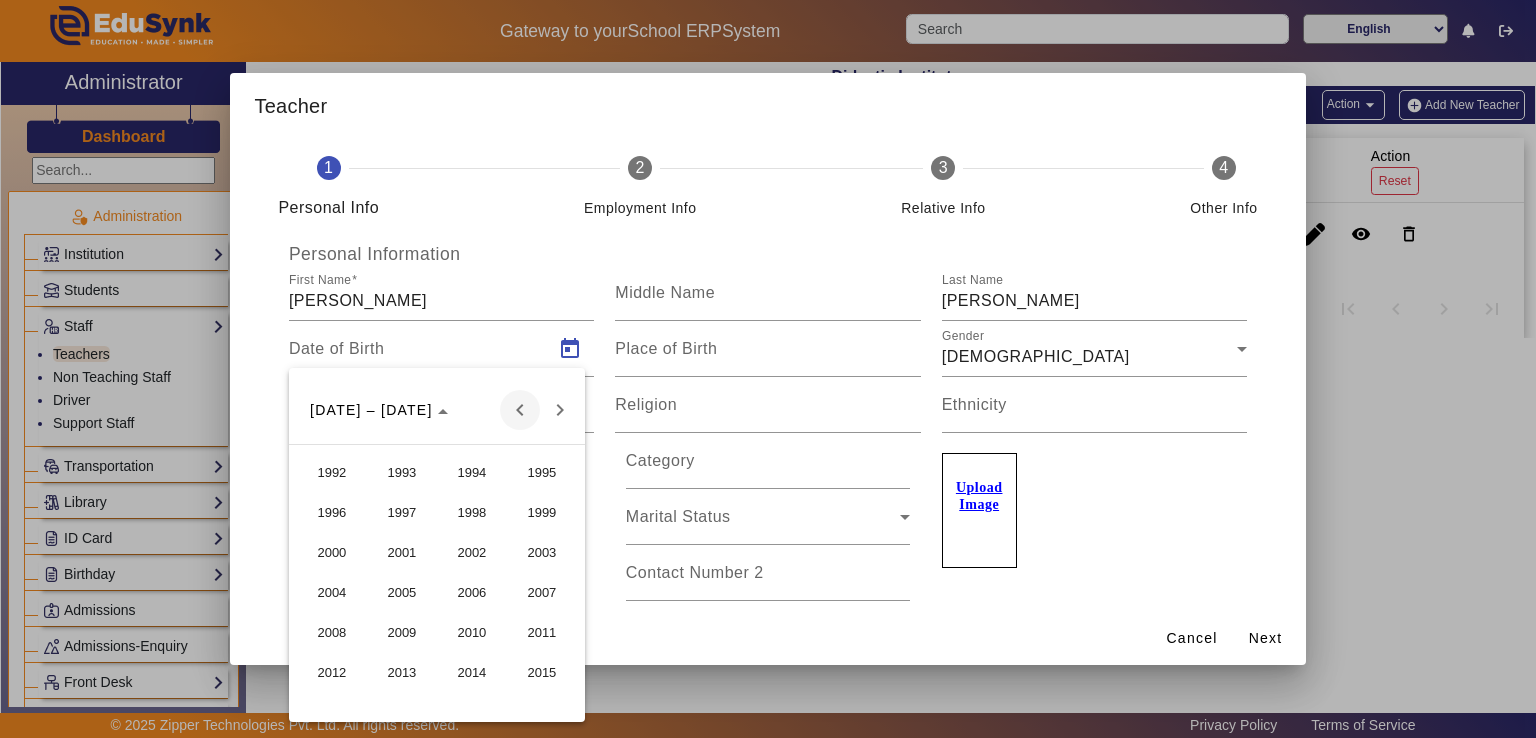 click at bounding box center [520, 410] 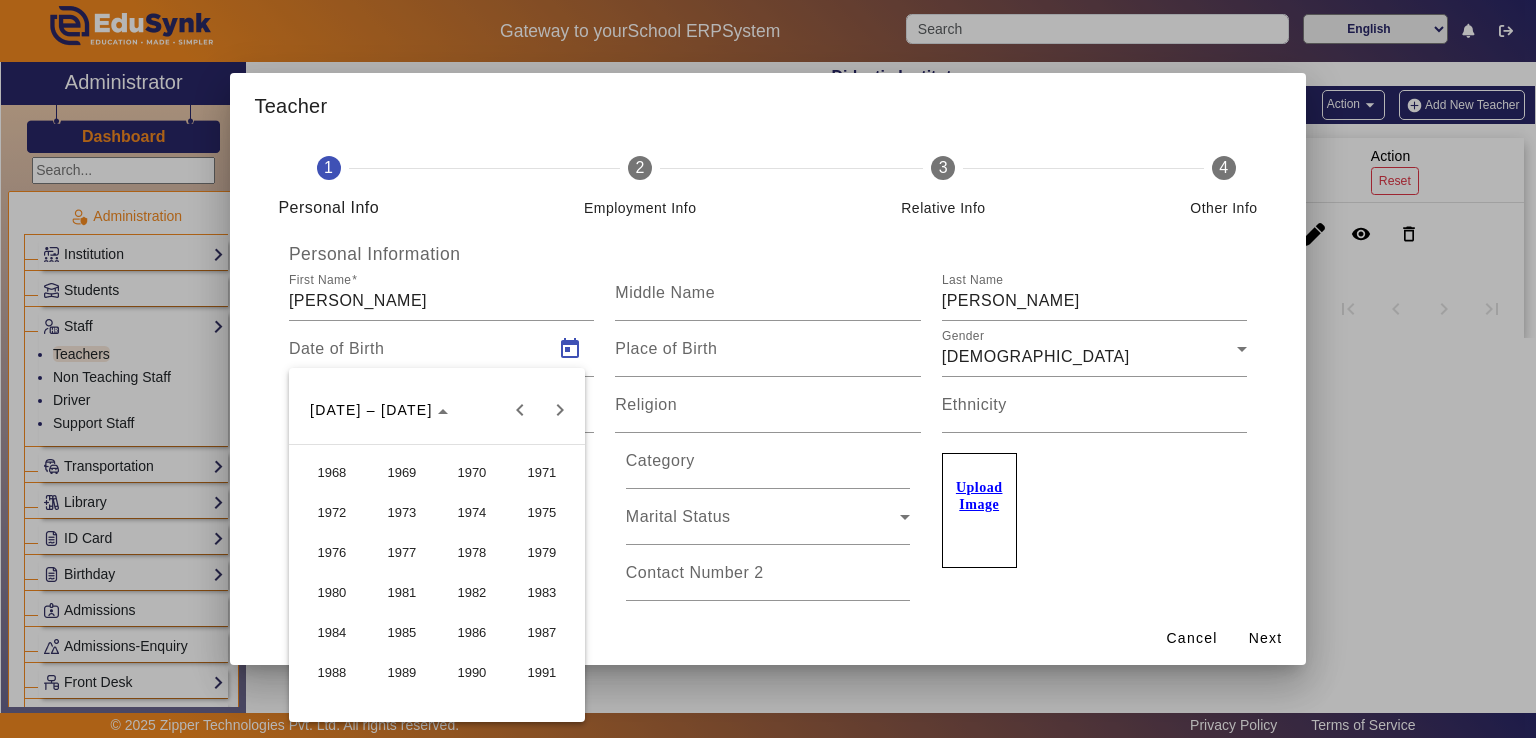 click on "1989" at bounding box center (401, 672) 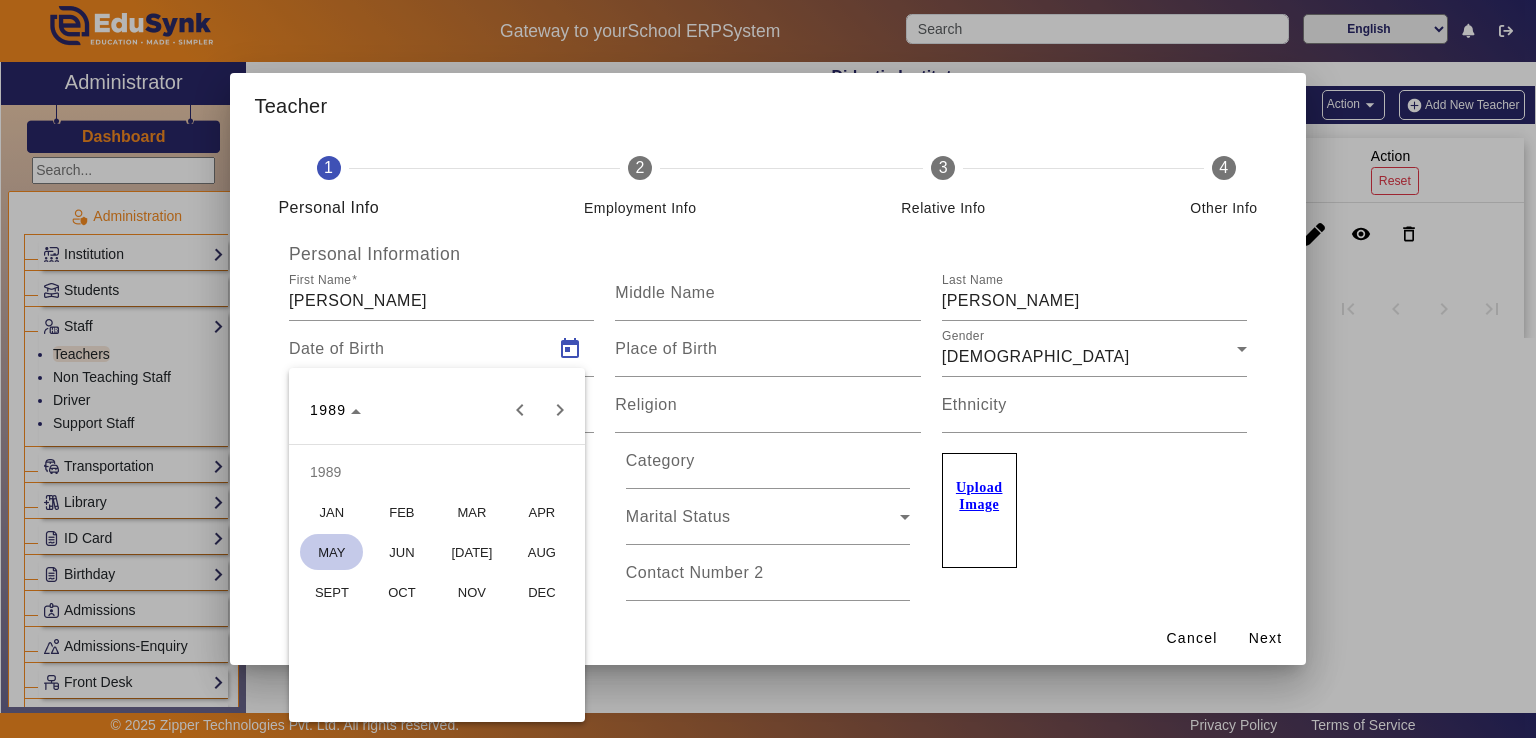 click on "MAY" at bounding box center [331, 552] 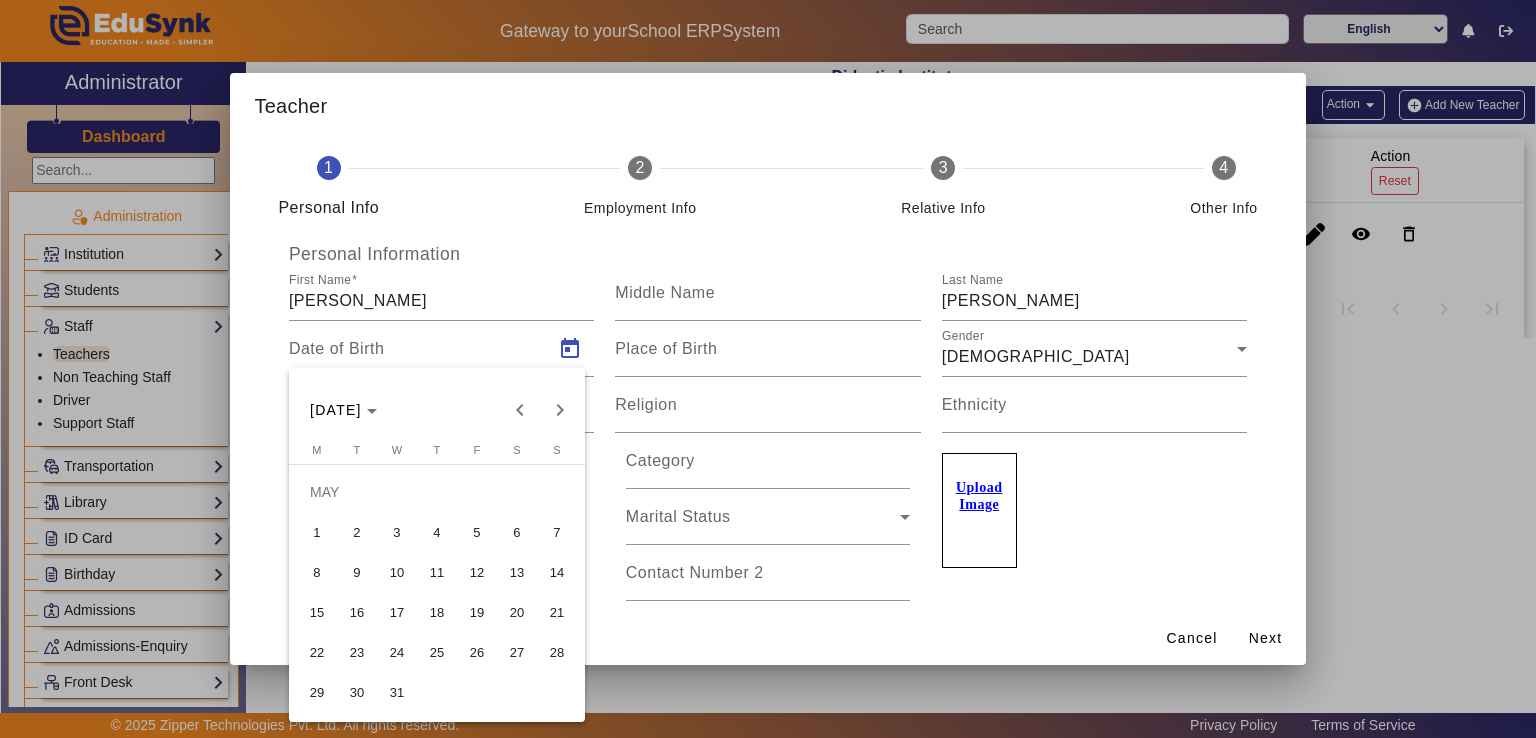 click on "5" at bounding box center (477, 532) 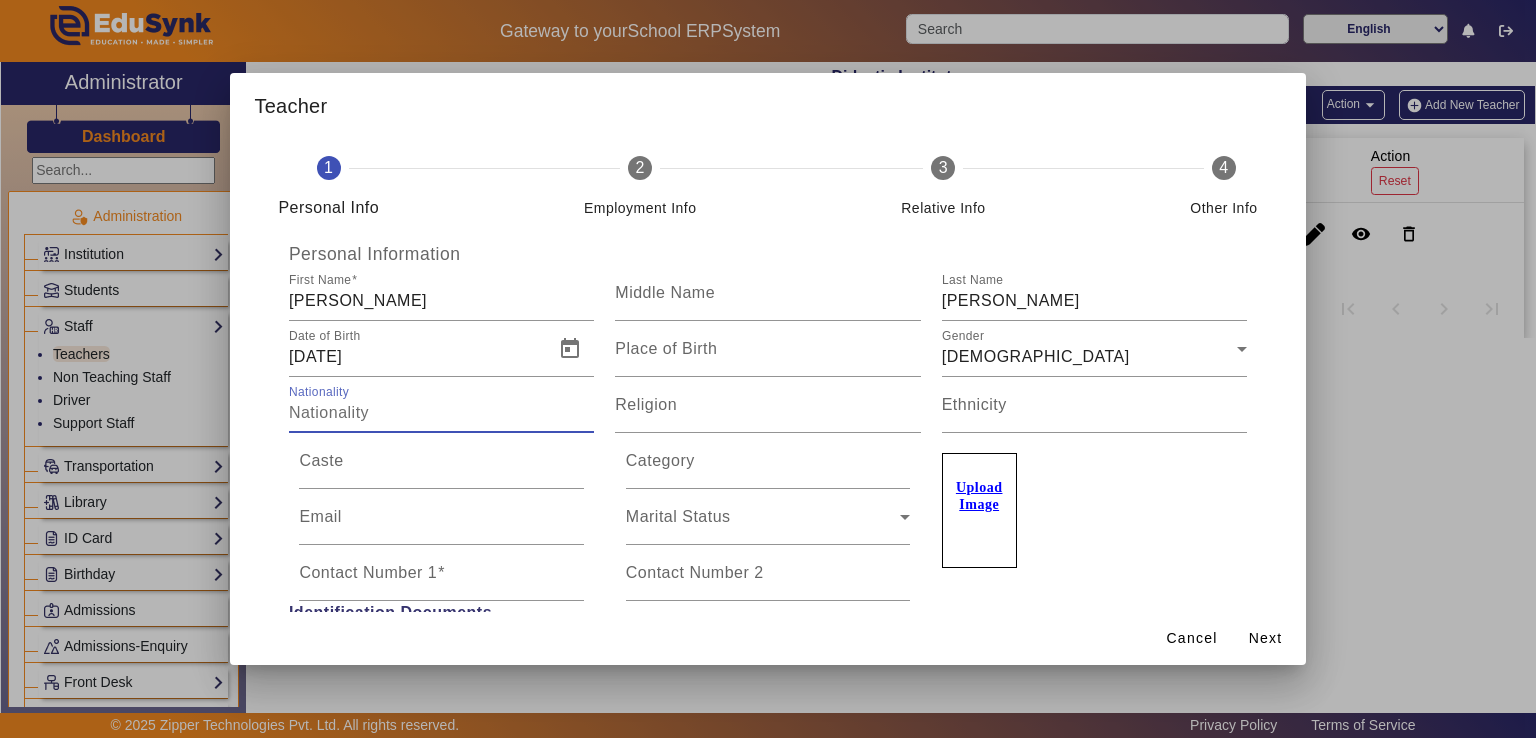 click on "Nationality" at bounding box center (441, 413) 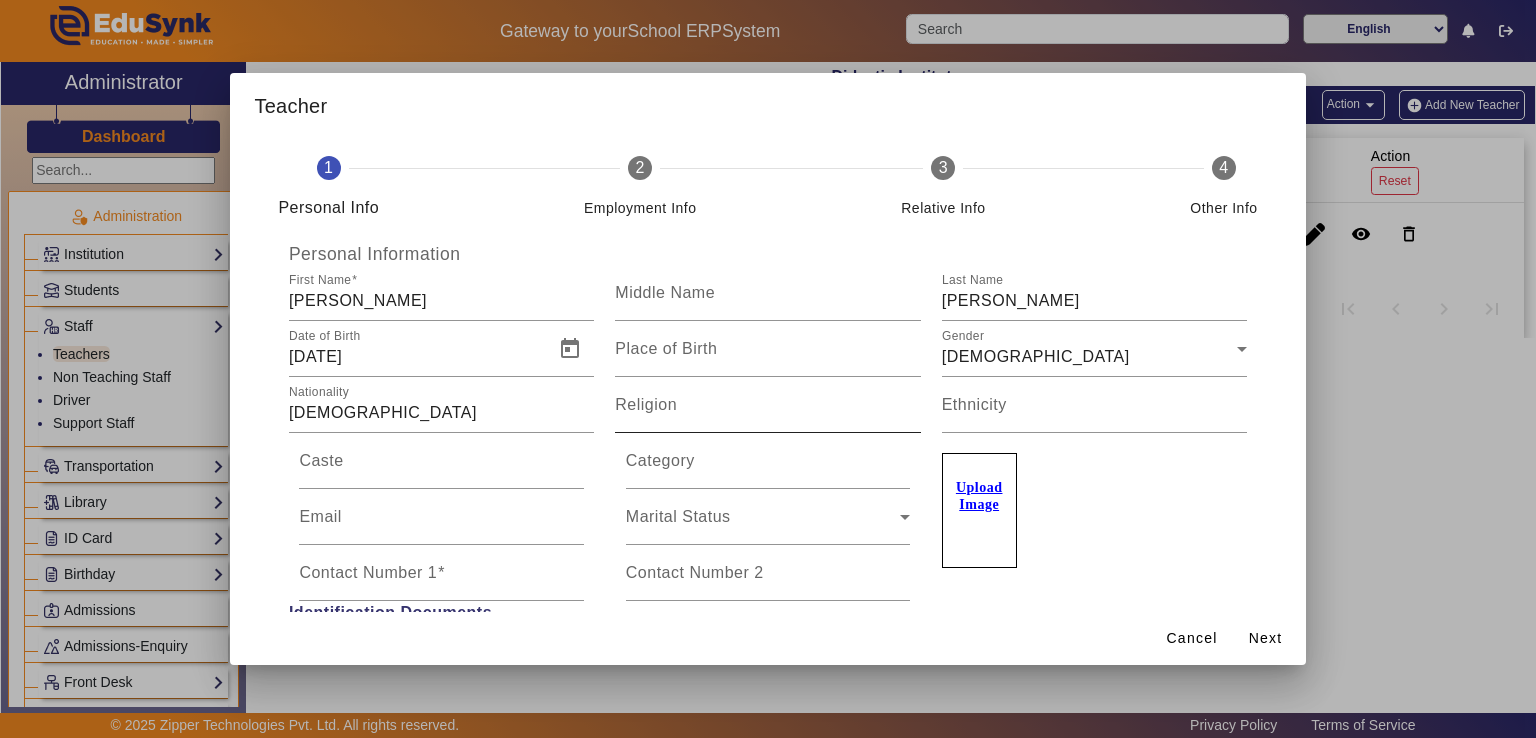 click on "Religion" at bounding box center (646, 404) 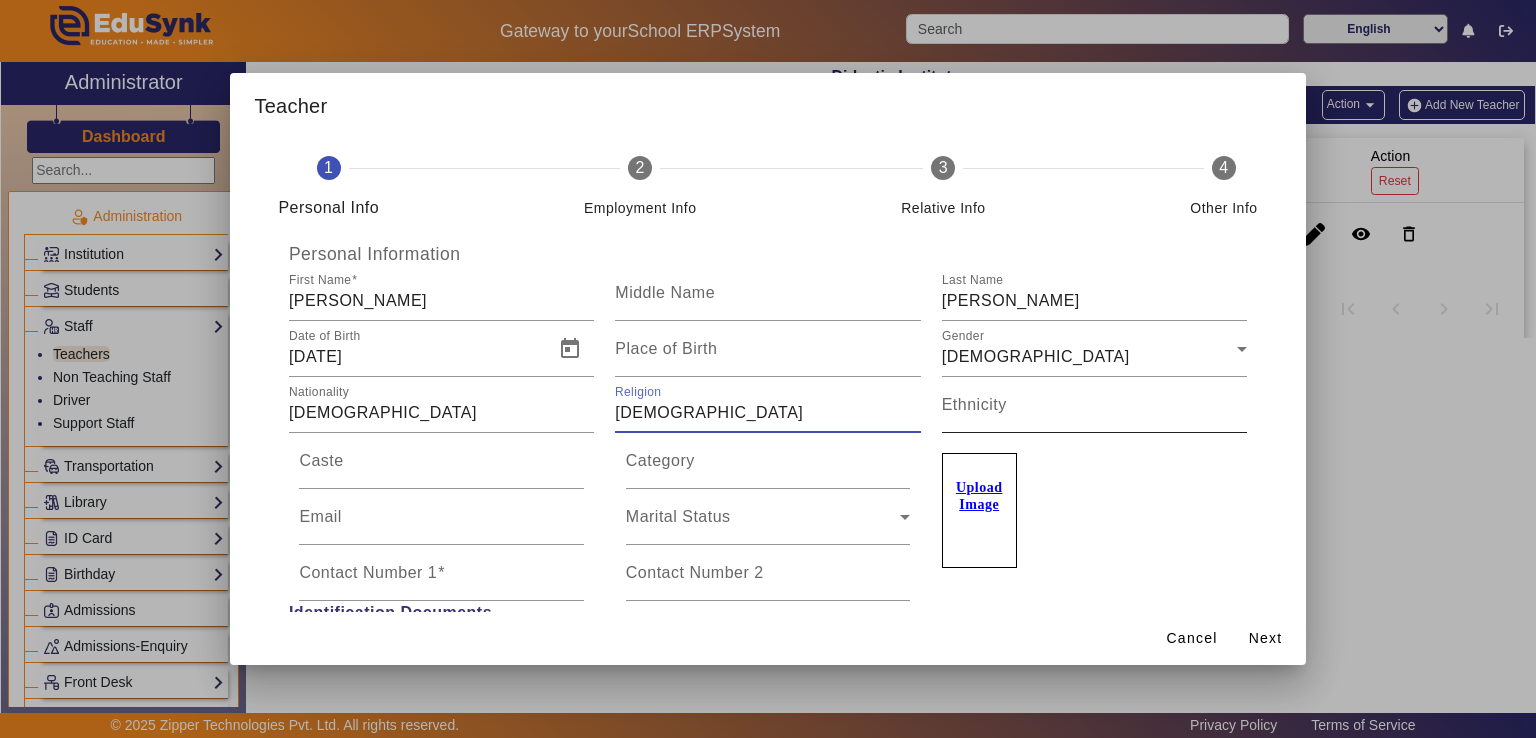 click on "Ethnicity" at bounding box center [974, 404] 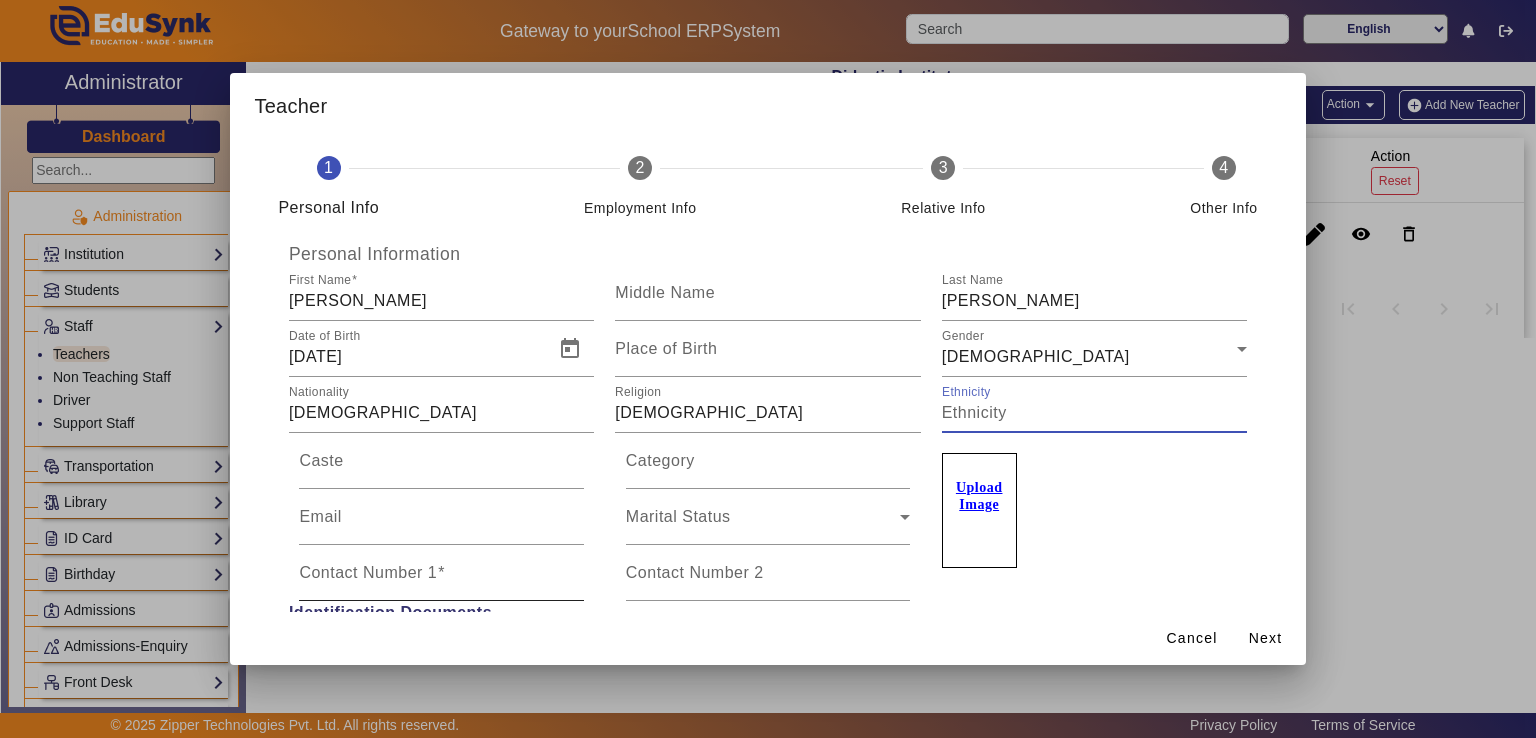 click on "Contact Number 1" at bounding box center [368, 572] 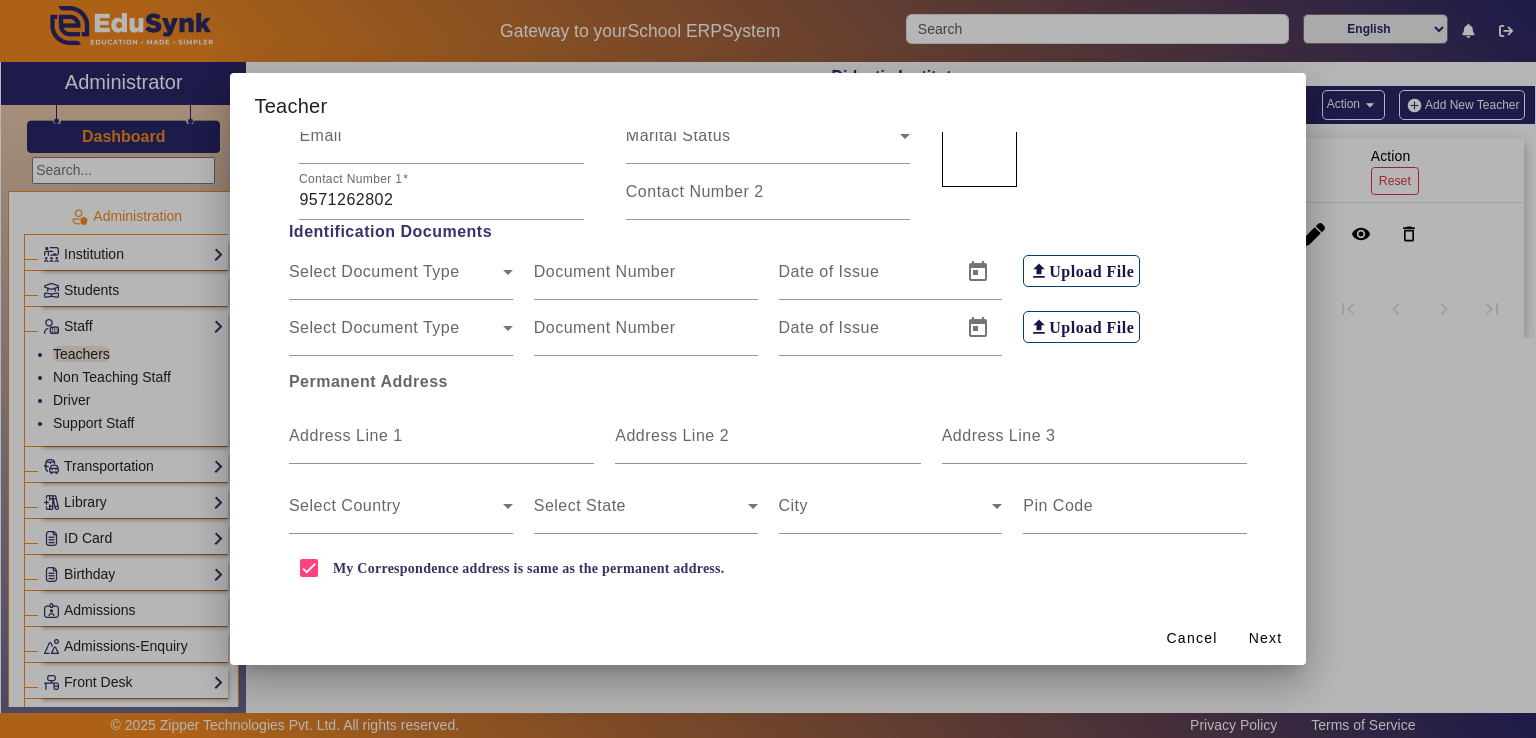 scroll, scrollTop: 401, scrollLeft: 0, axis: vertical 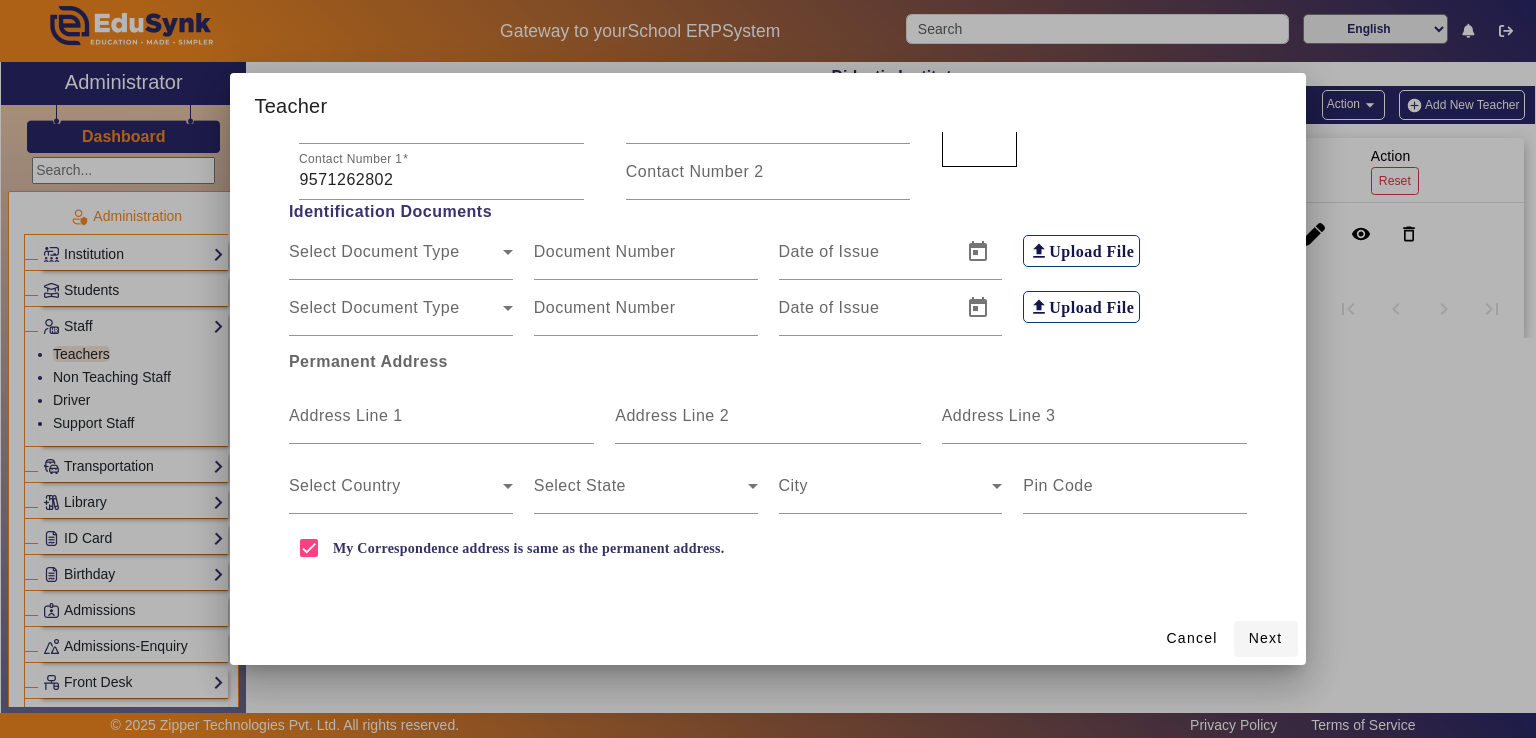 click on "Next" at bounding box center (1266, 638) 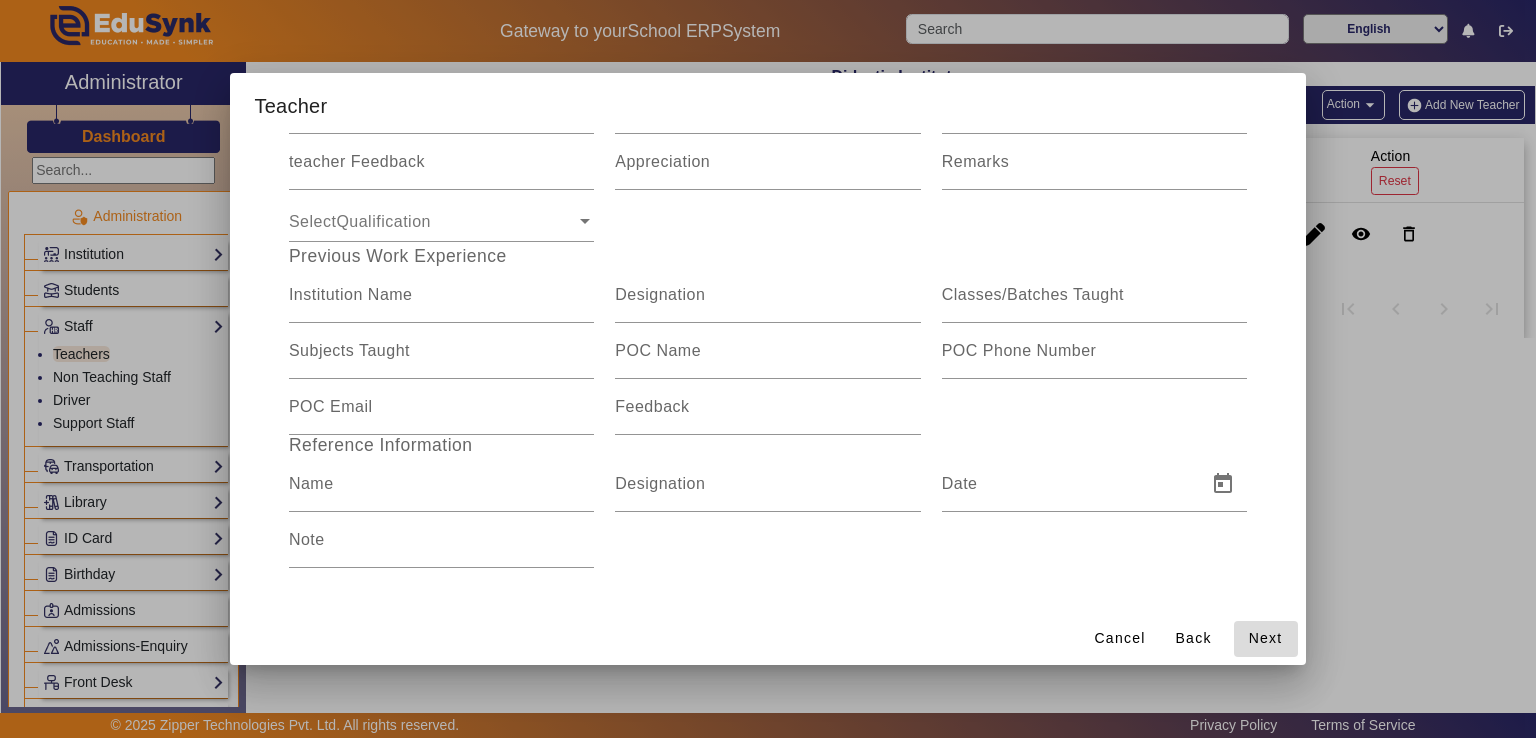 scroll, scrollTop: 299, scrollLeft: 0, axis: vertical 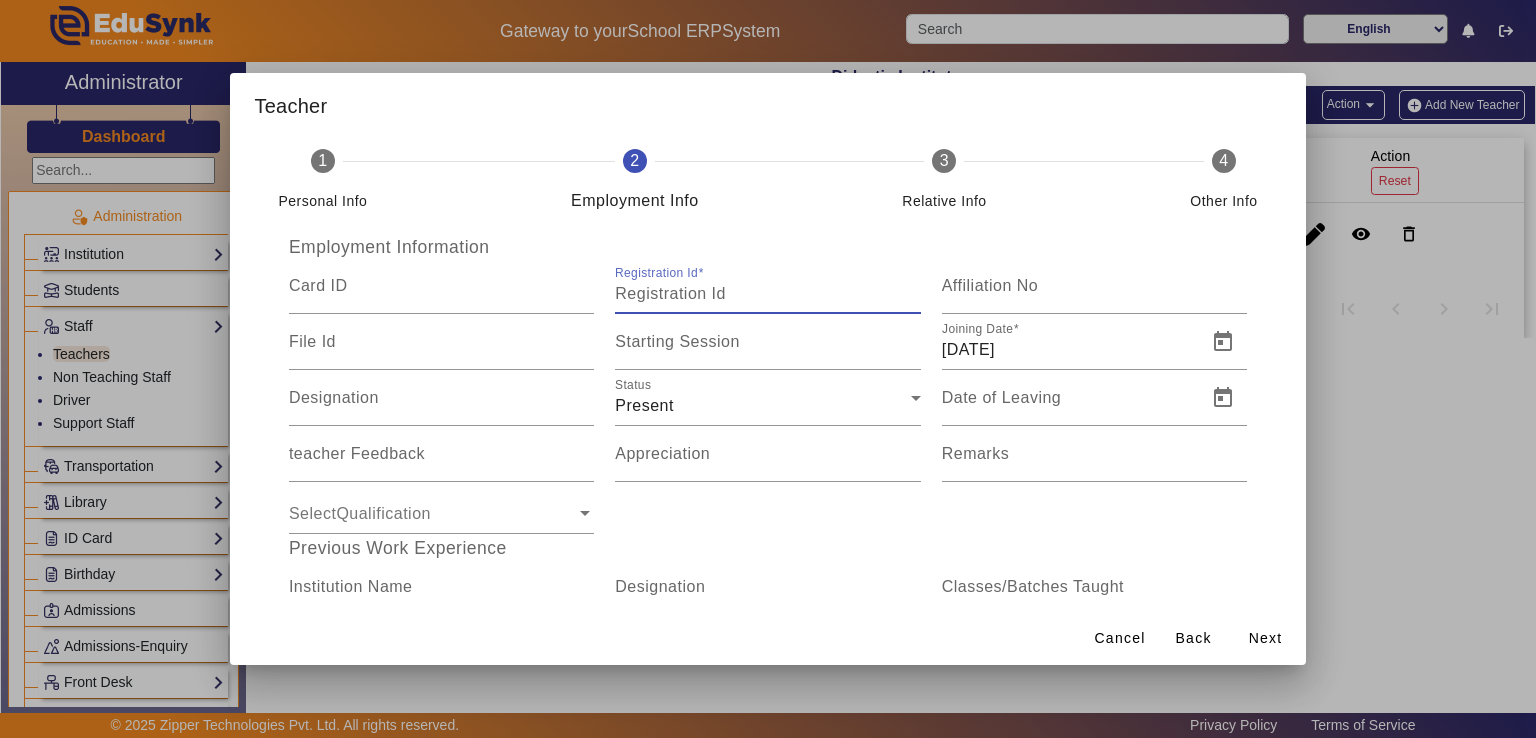 click on "Registration Id" at bounding box center (767, 294) 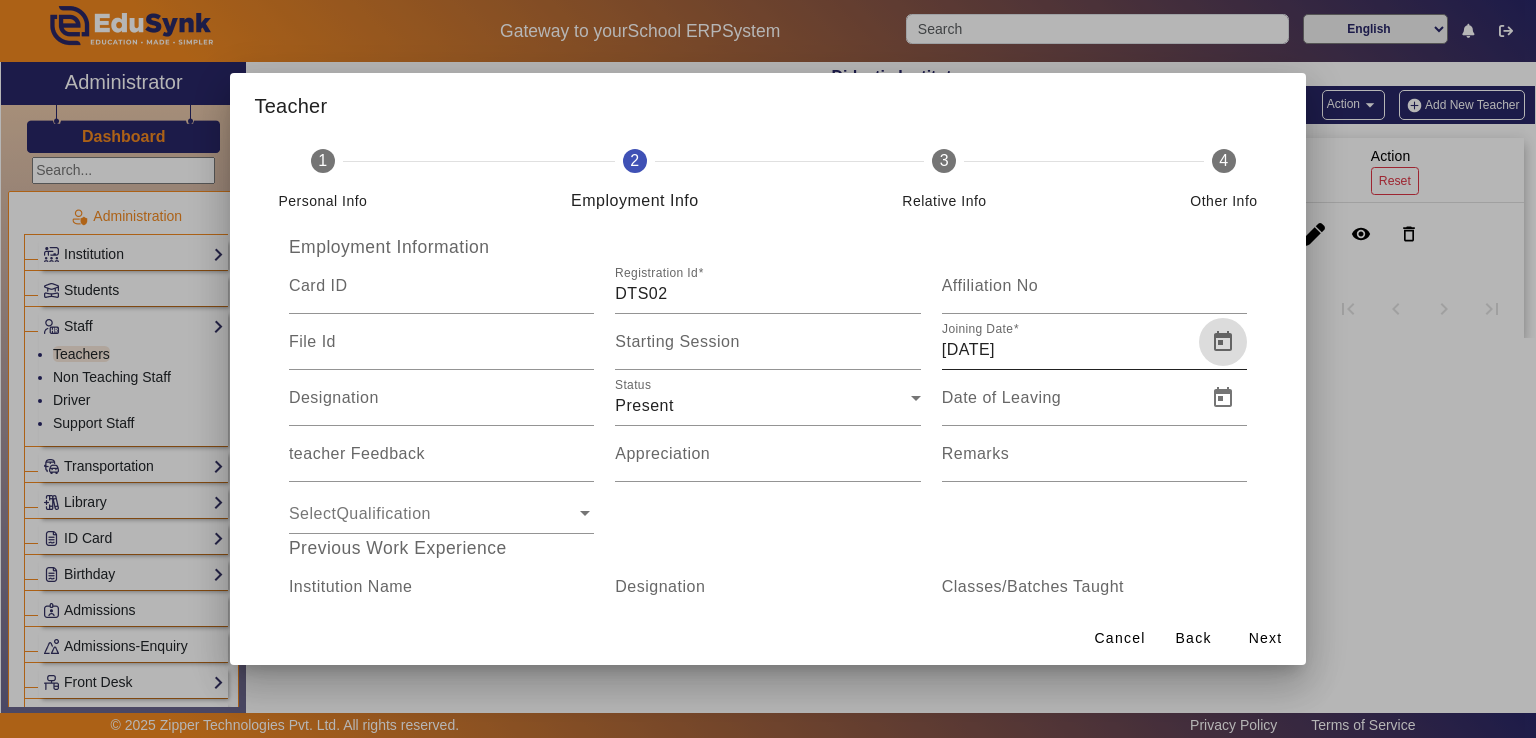 click at bounding box center (1223, 342) 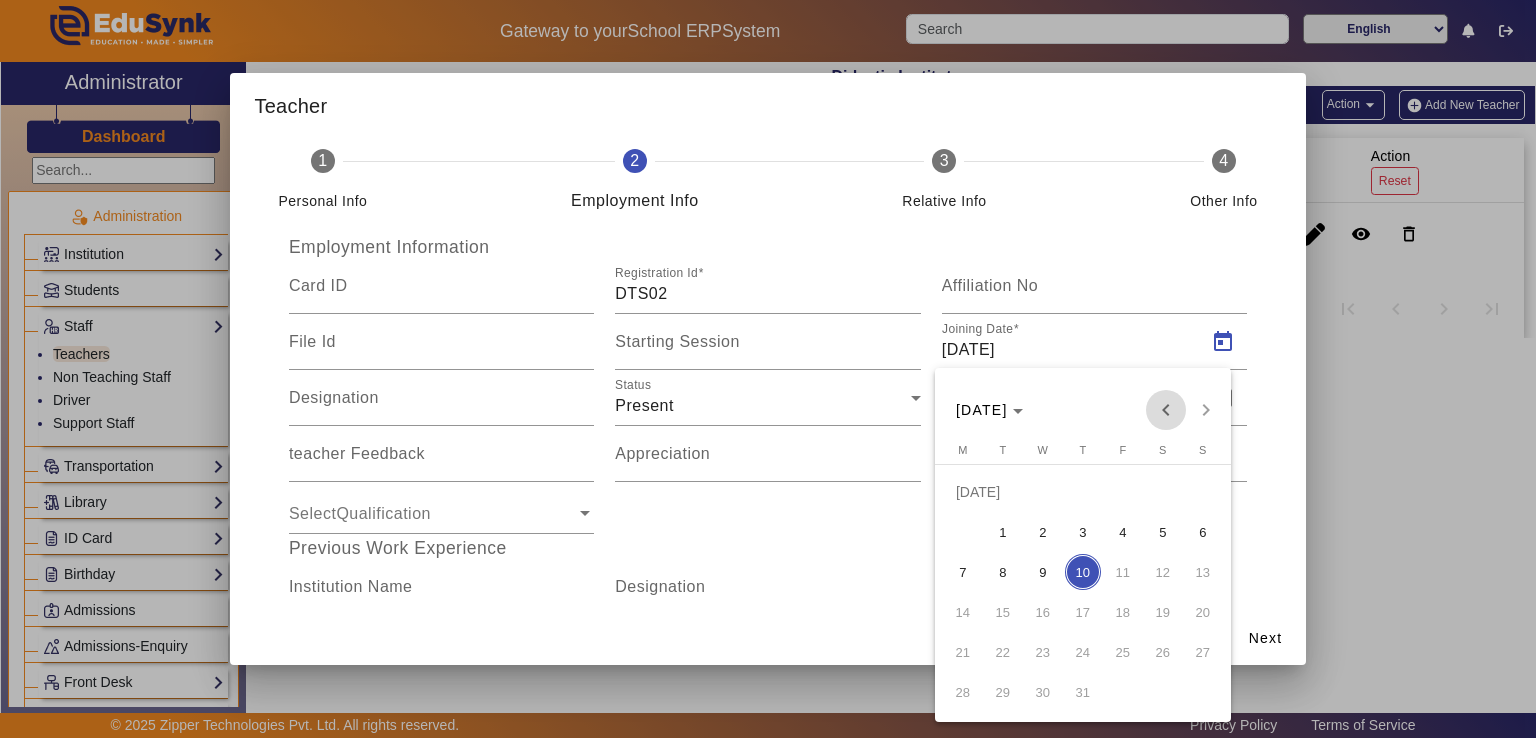 click at bounding box center [1166, 410] 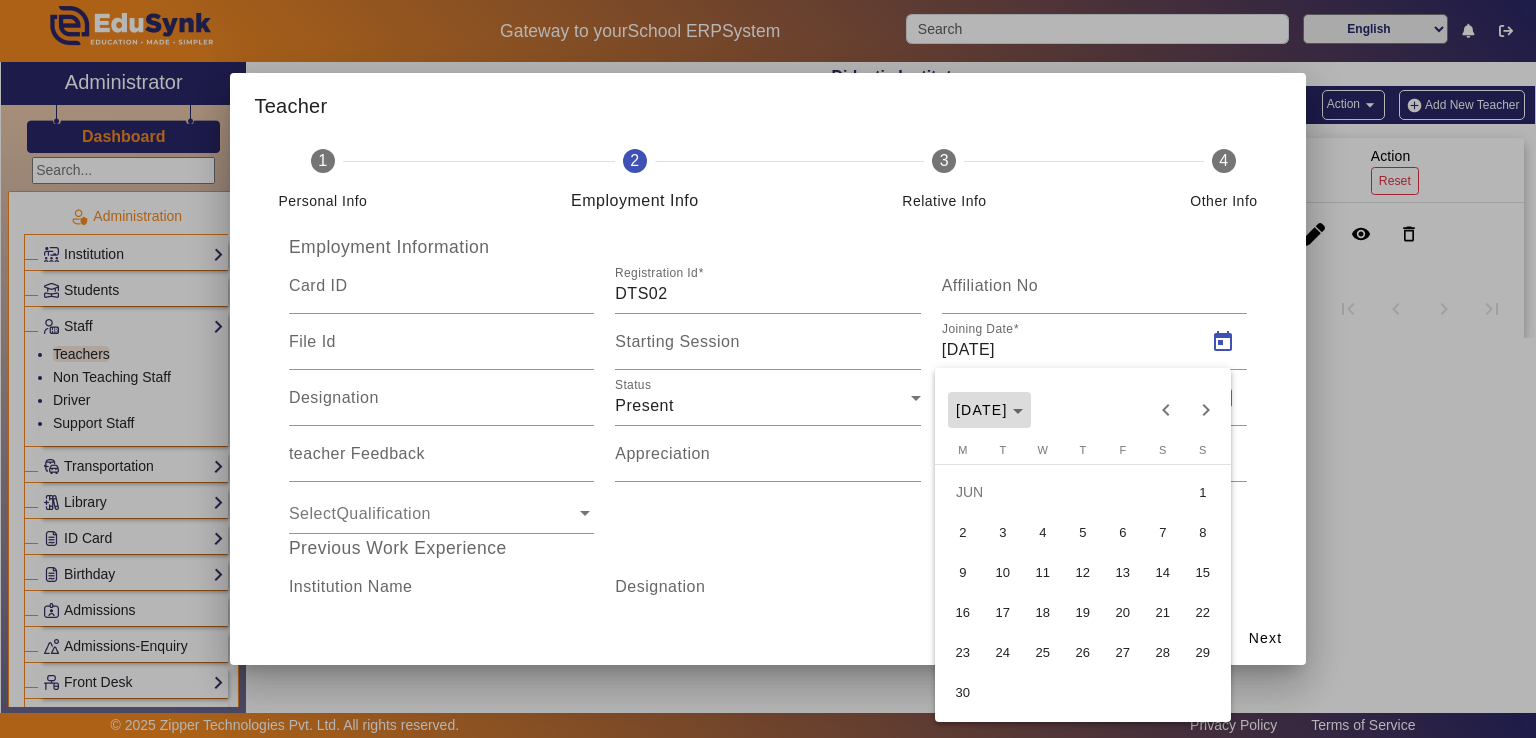click 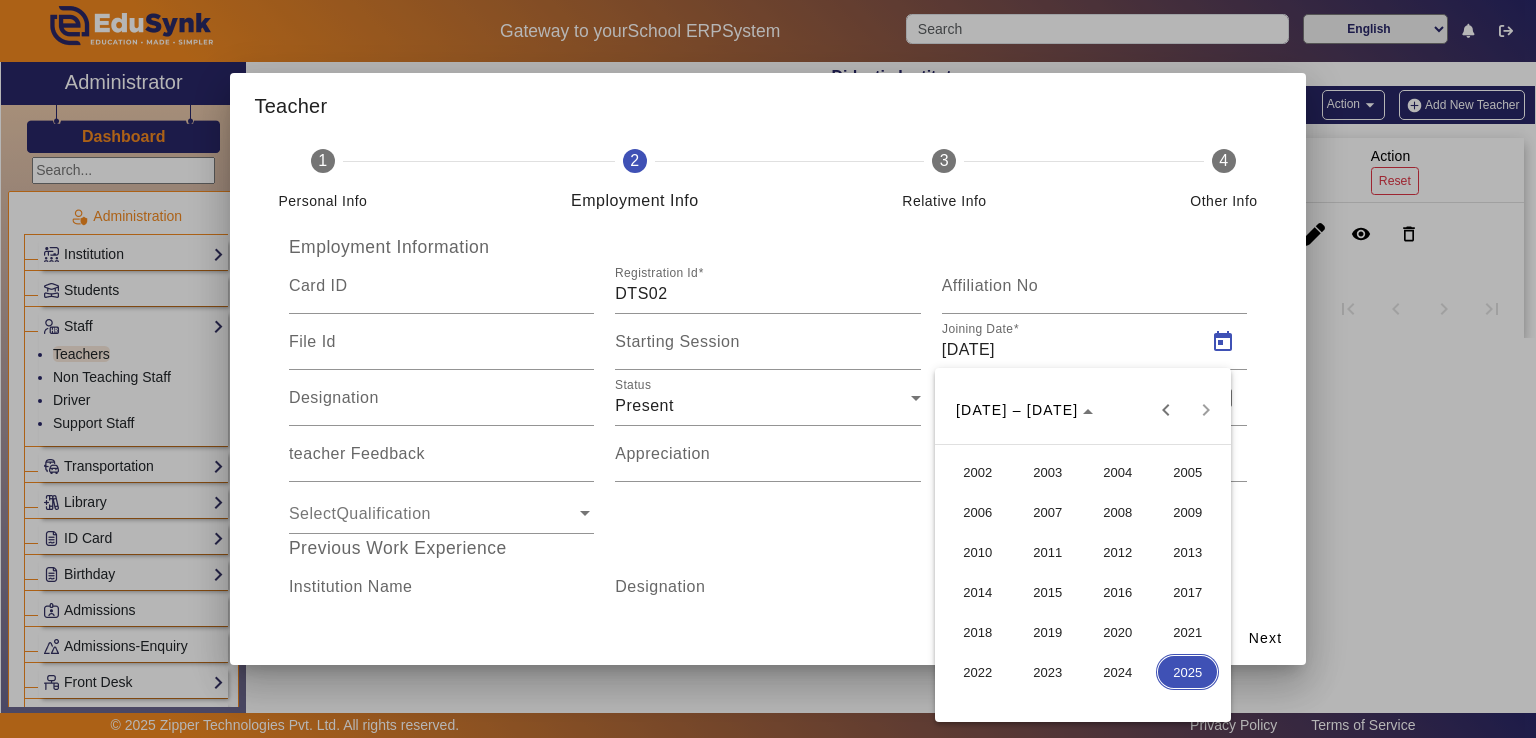 click on "2014" at bounding box center [977, 592] 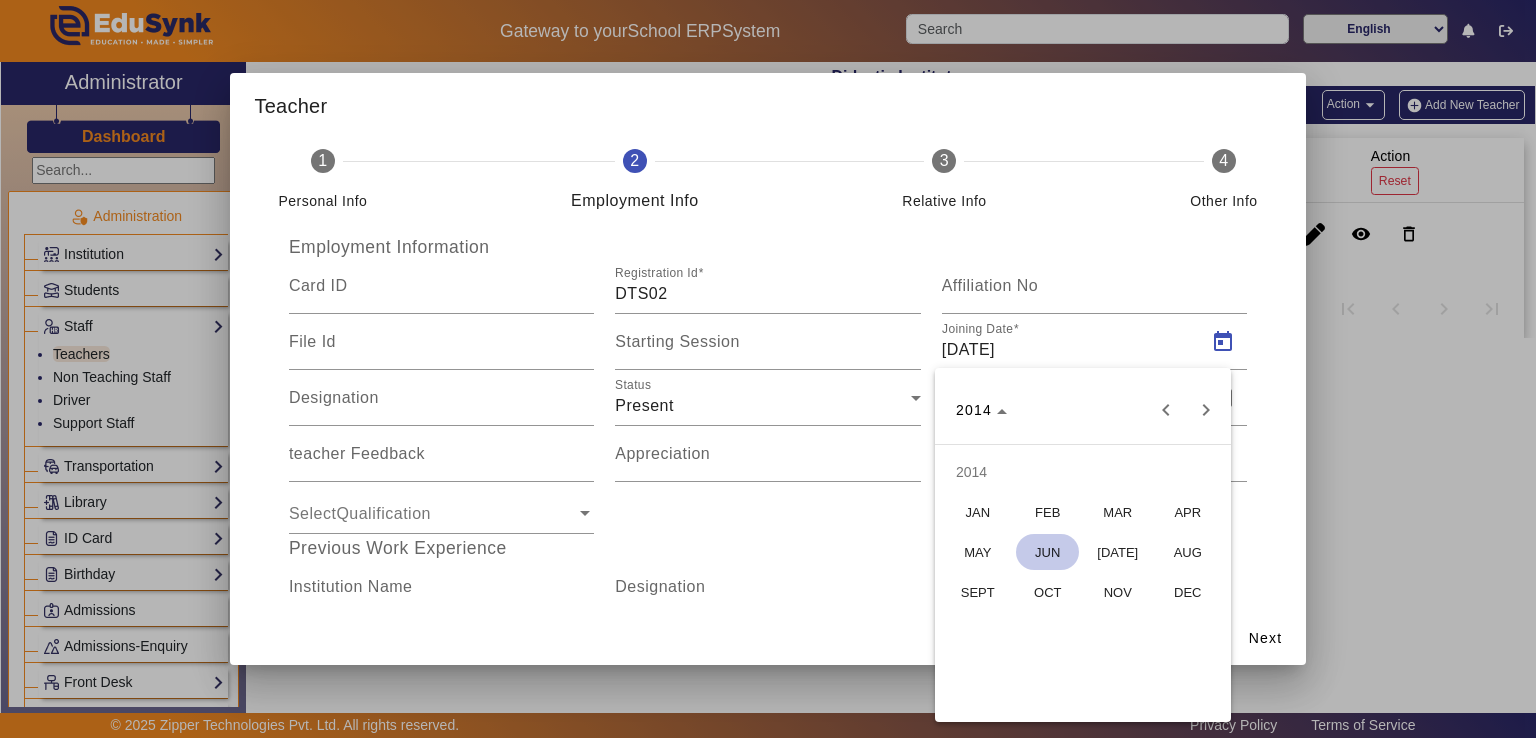 click on "APR" at bounding box center (1187, 512) 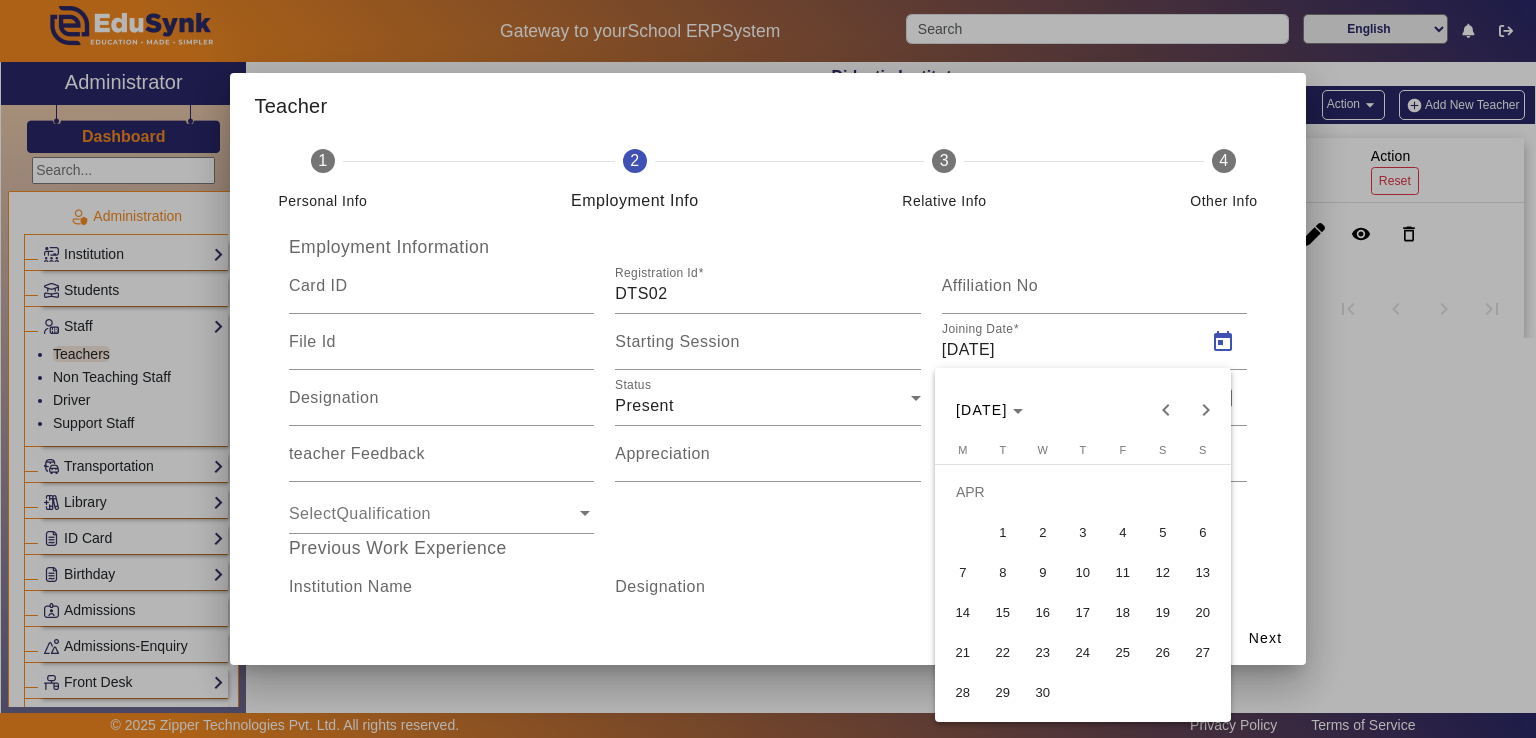 click on "14" at bounding box center [963, 612] 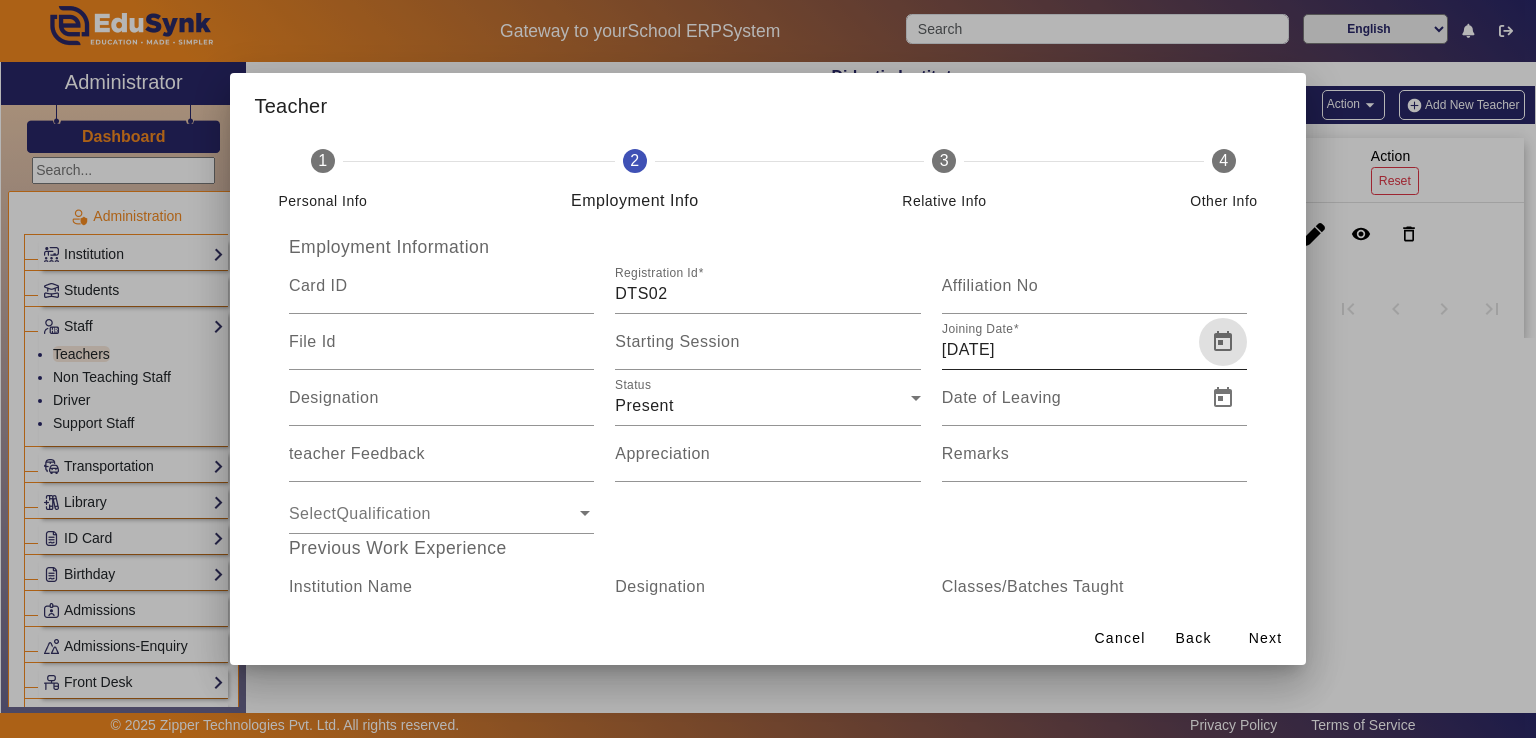 click at bounding box center [1223, 342] 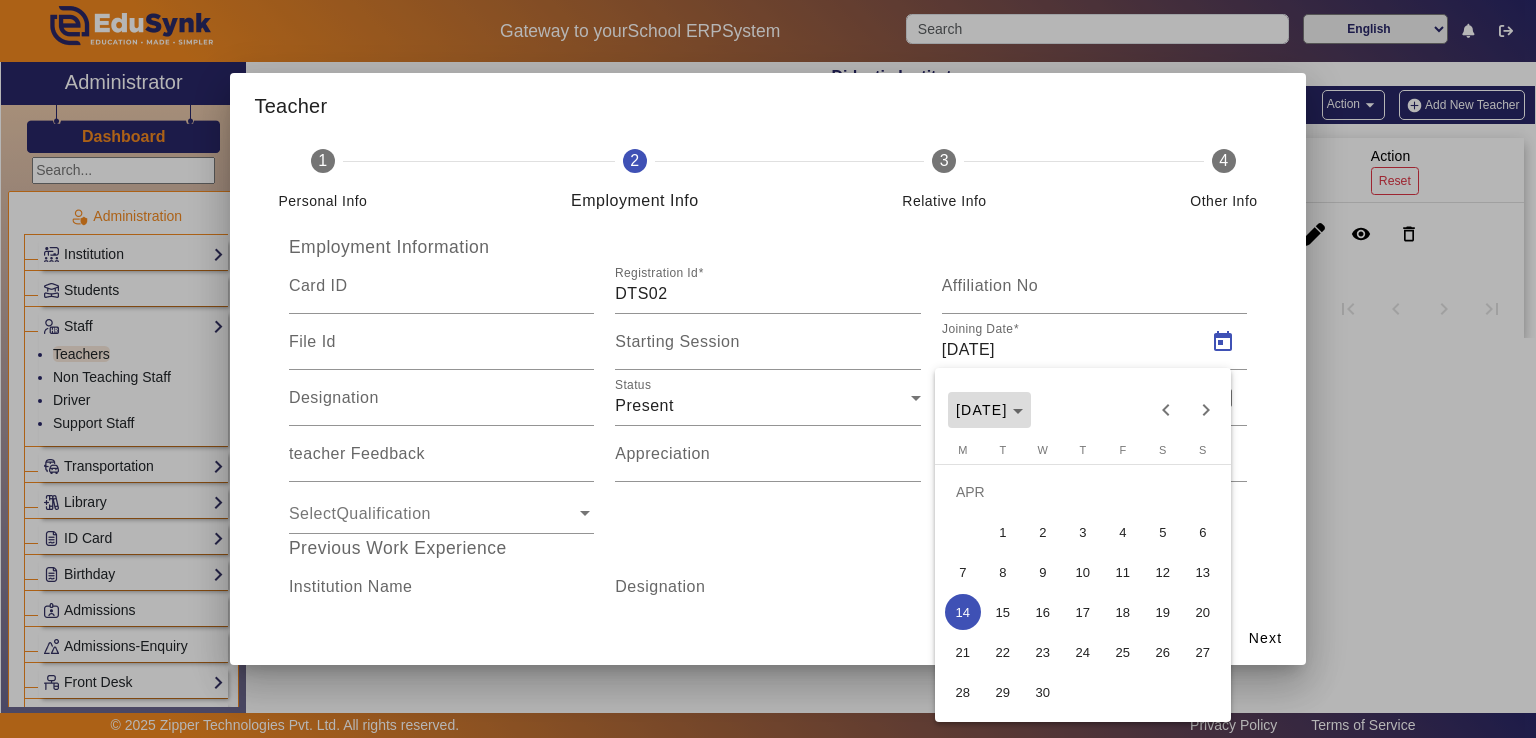 click on "[DATE]" at bounding box center (982, 410) 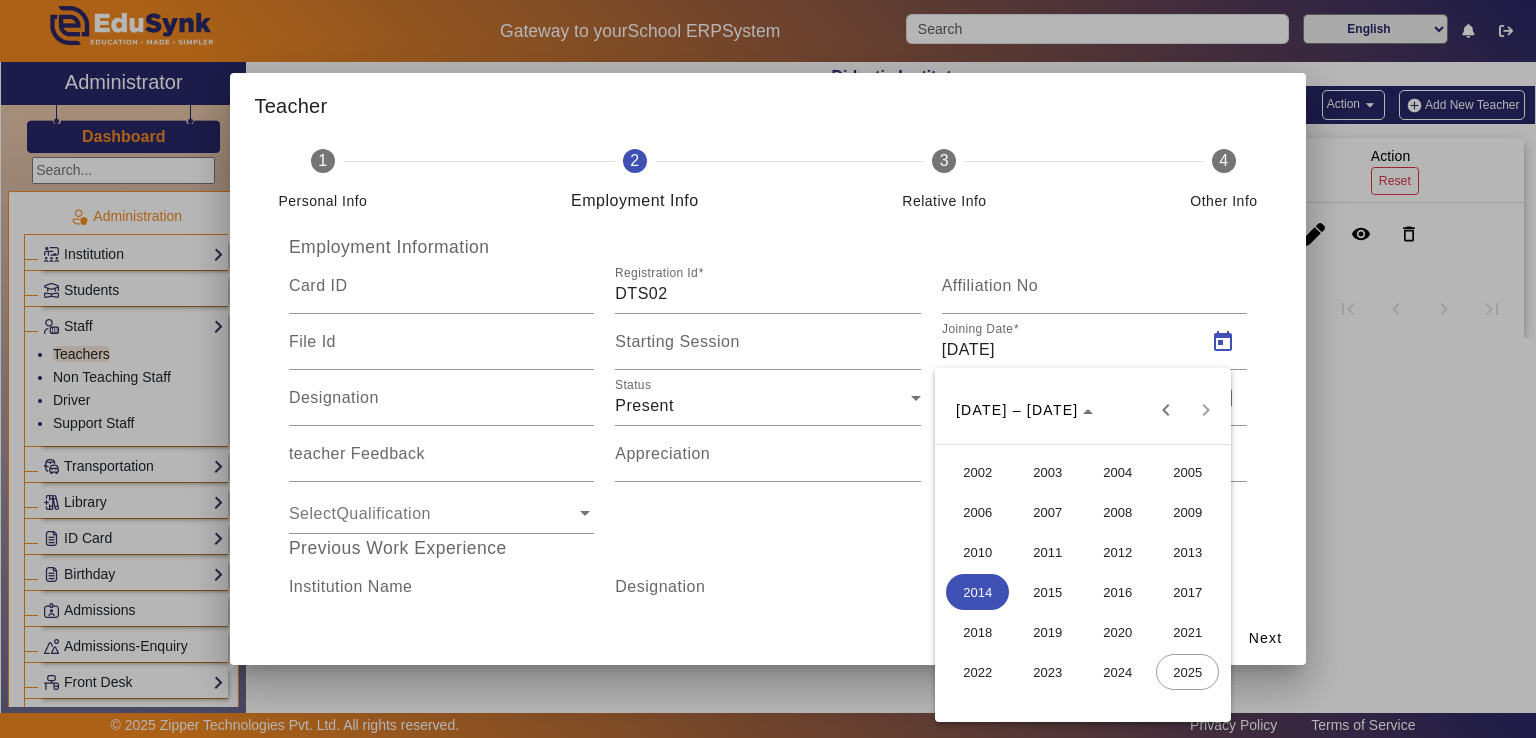 click on "2015" at bounding box center [1047, 592] 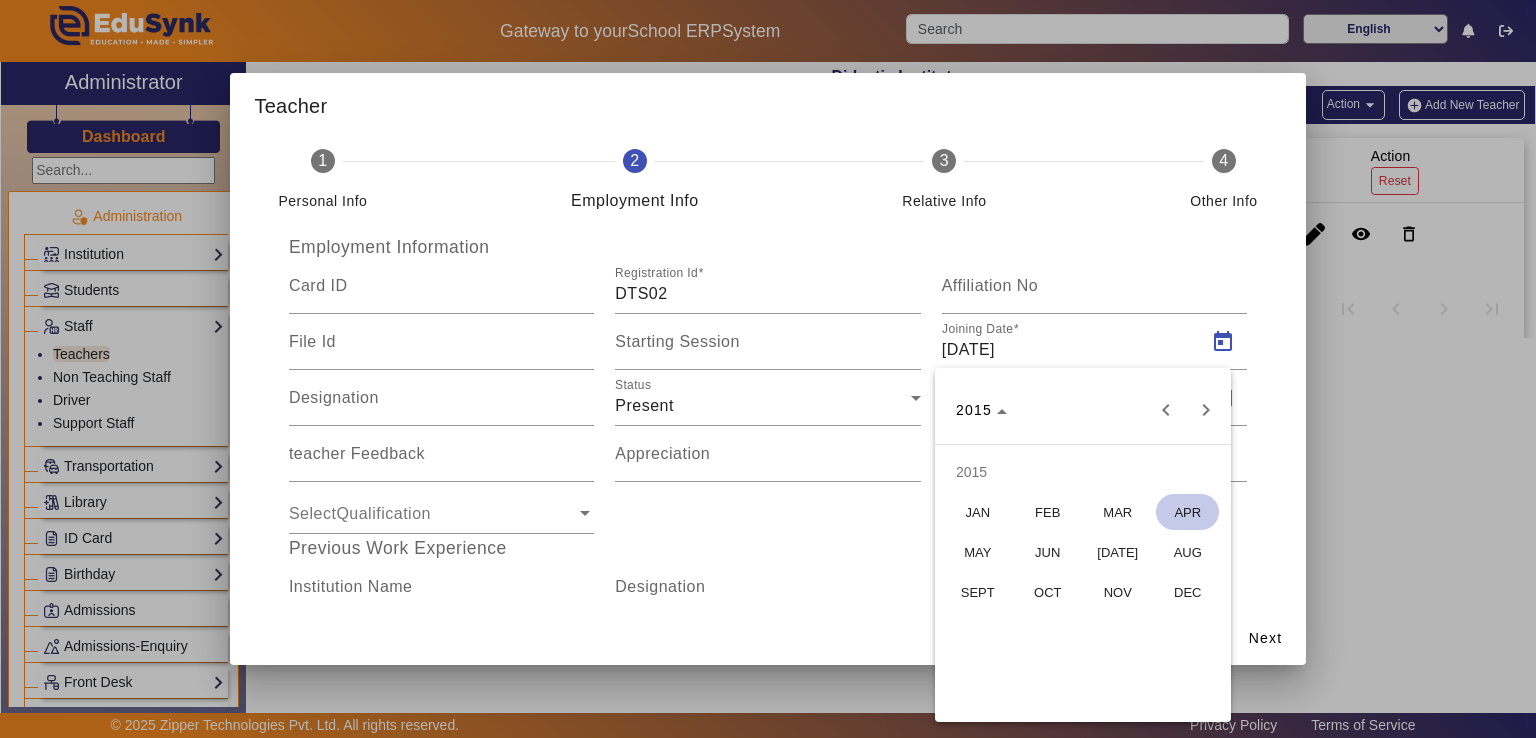 click on "APR" at bounding box center (1187, 512) 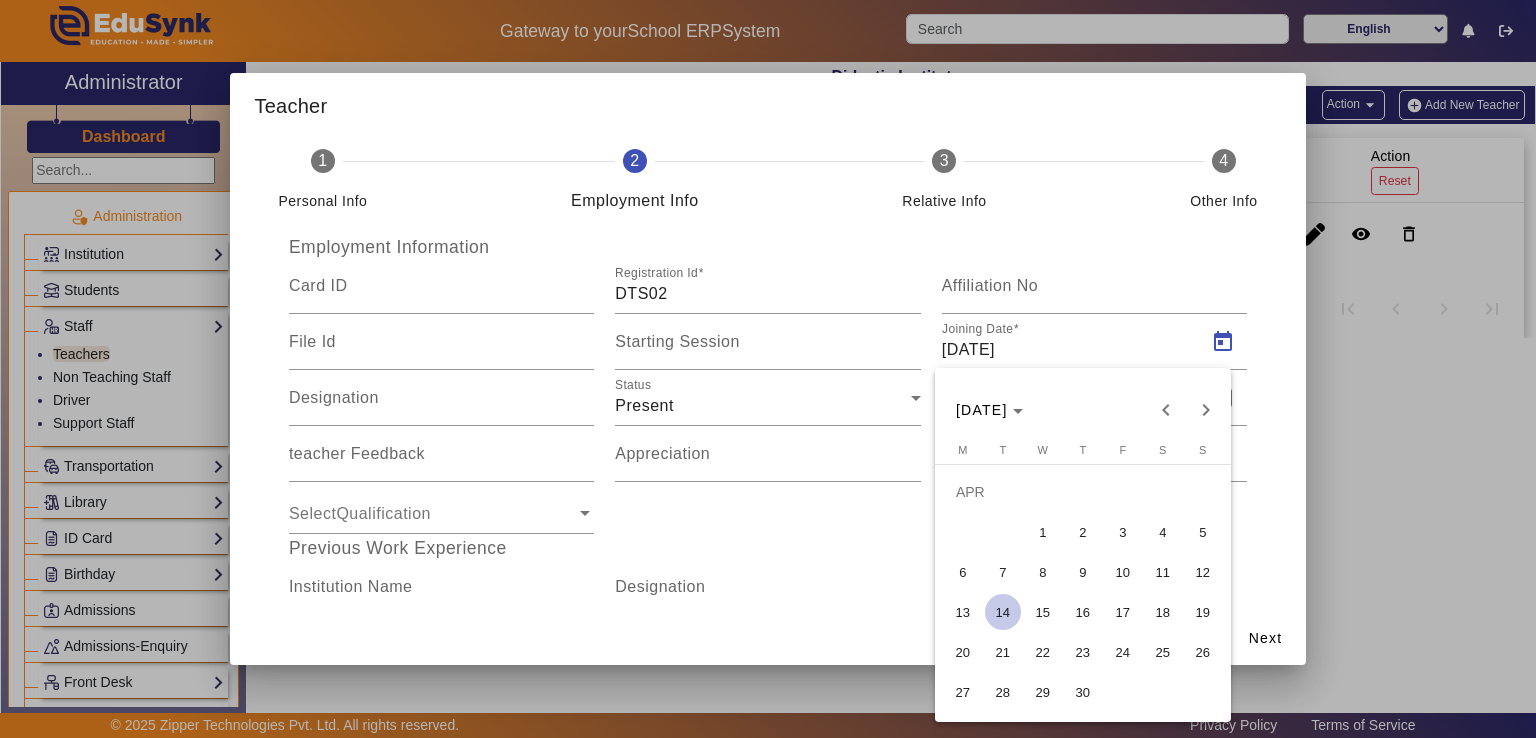 click on "14" at bounding box center (1003, 612) 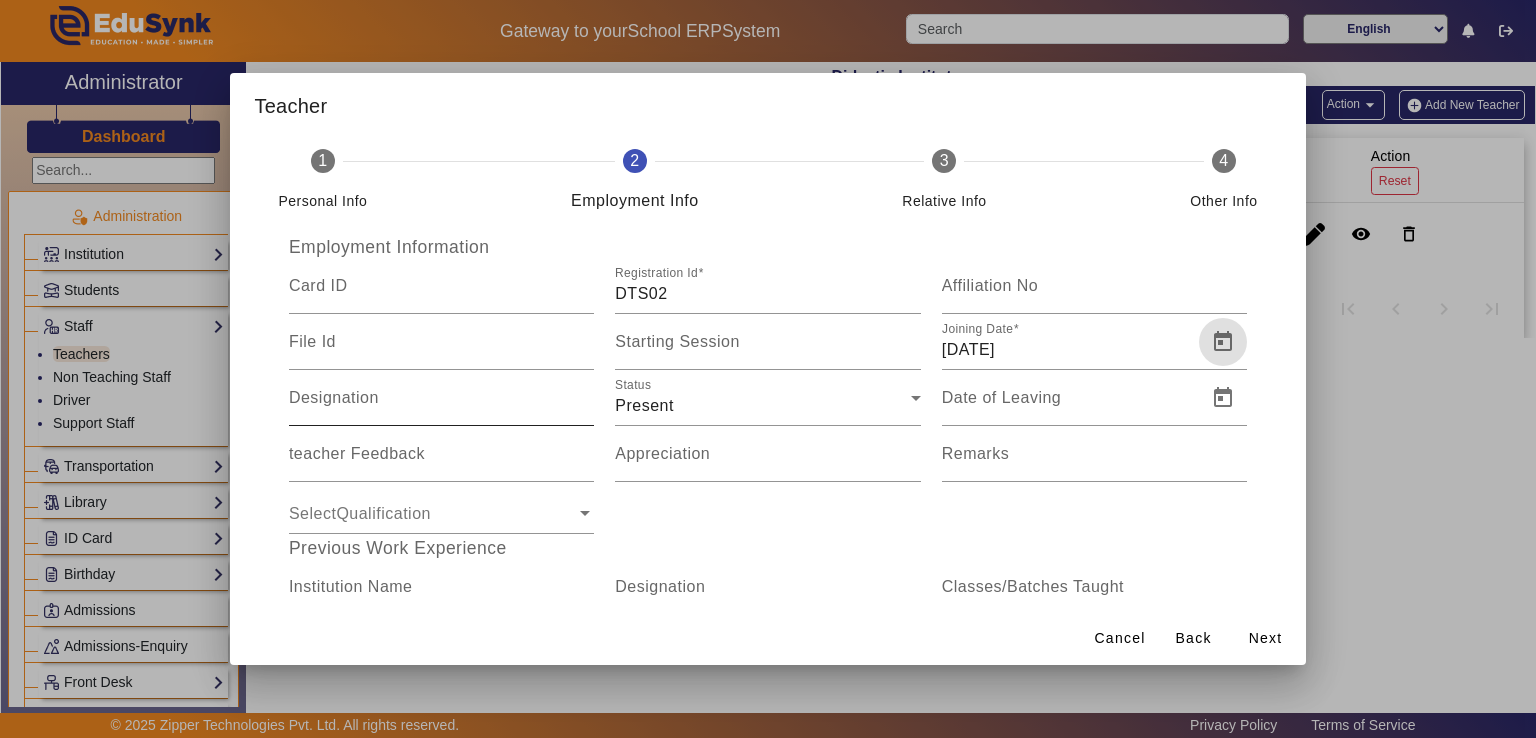 click on "Designation" at bounding box center (441, 406) 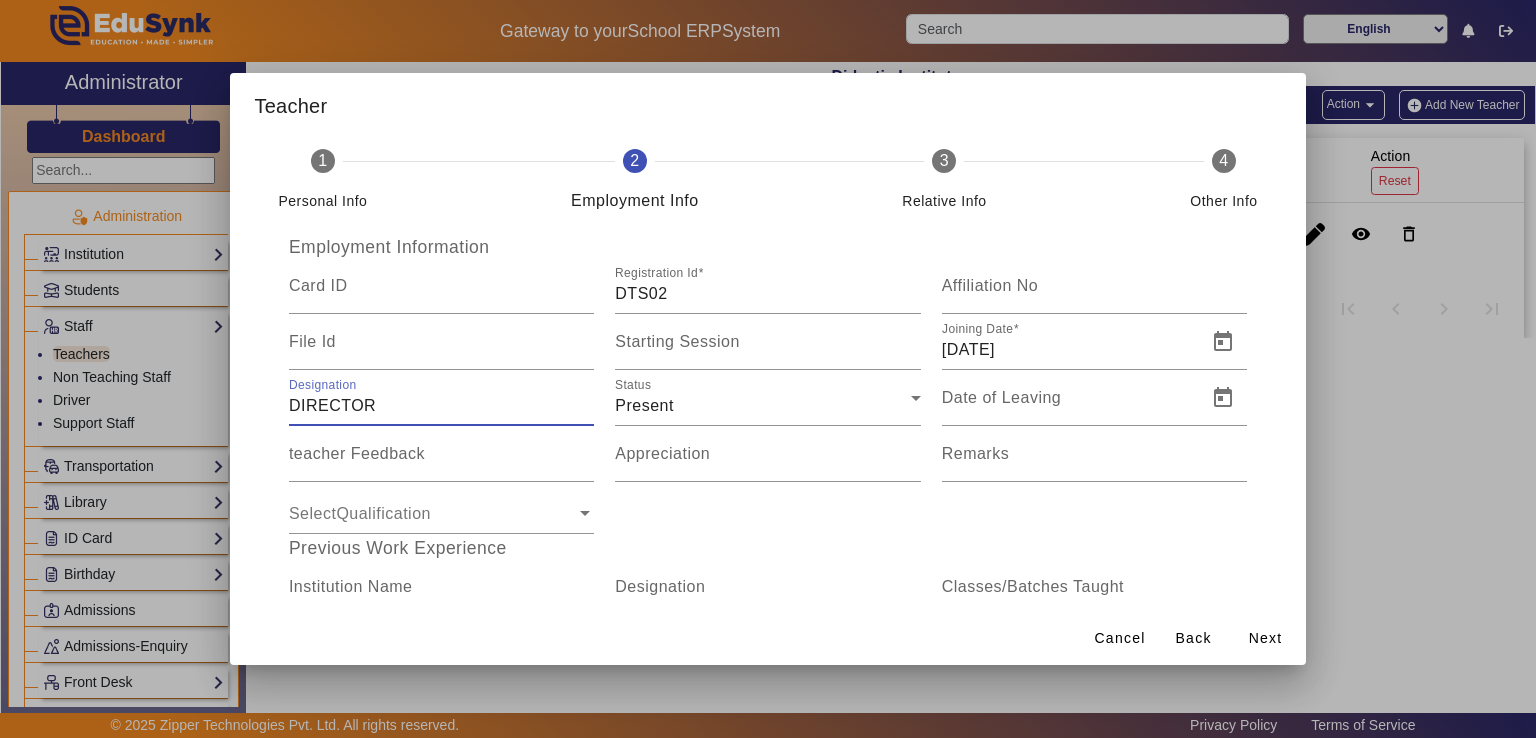 click at bounding box center [432, 513] 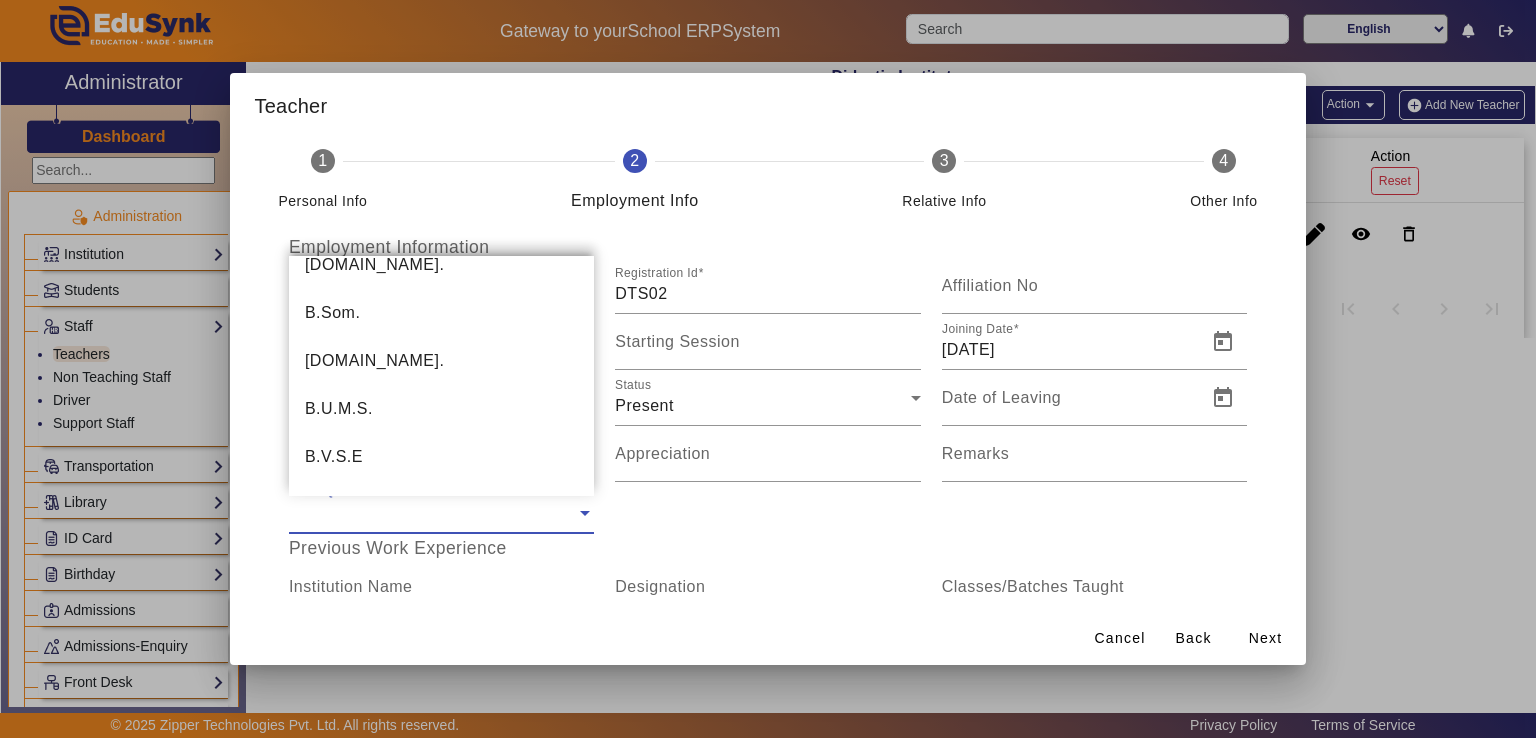 scroll, scrollTop: 956, scrollLeft: 0, axis: vertical 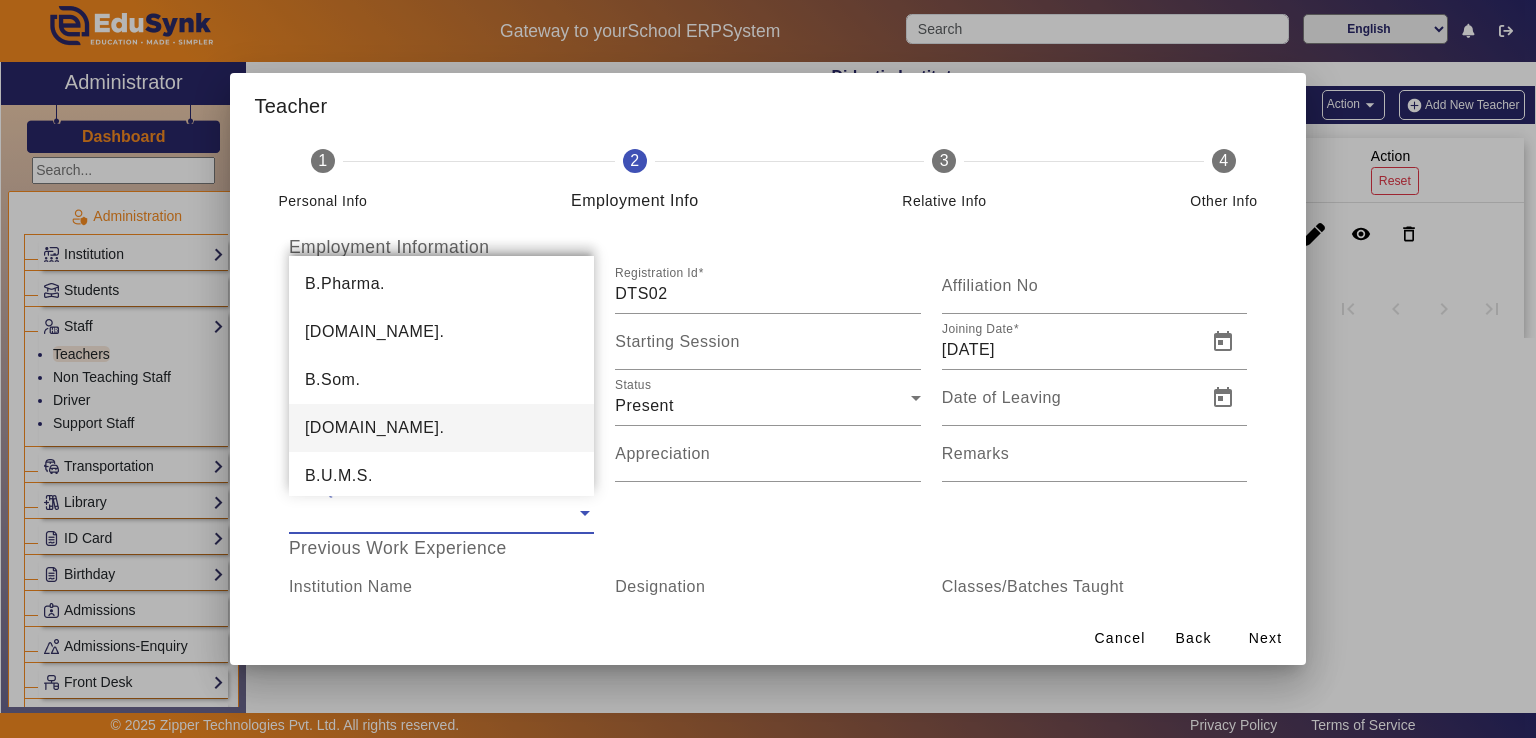 click on "[DOMAIN_NAME]." at bounding box center (441, 428) 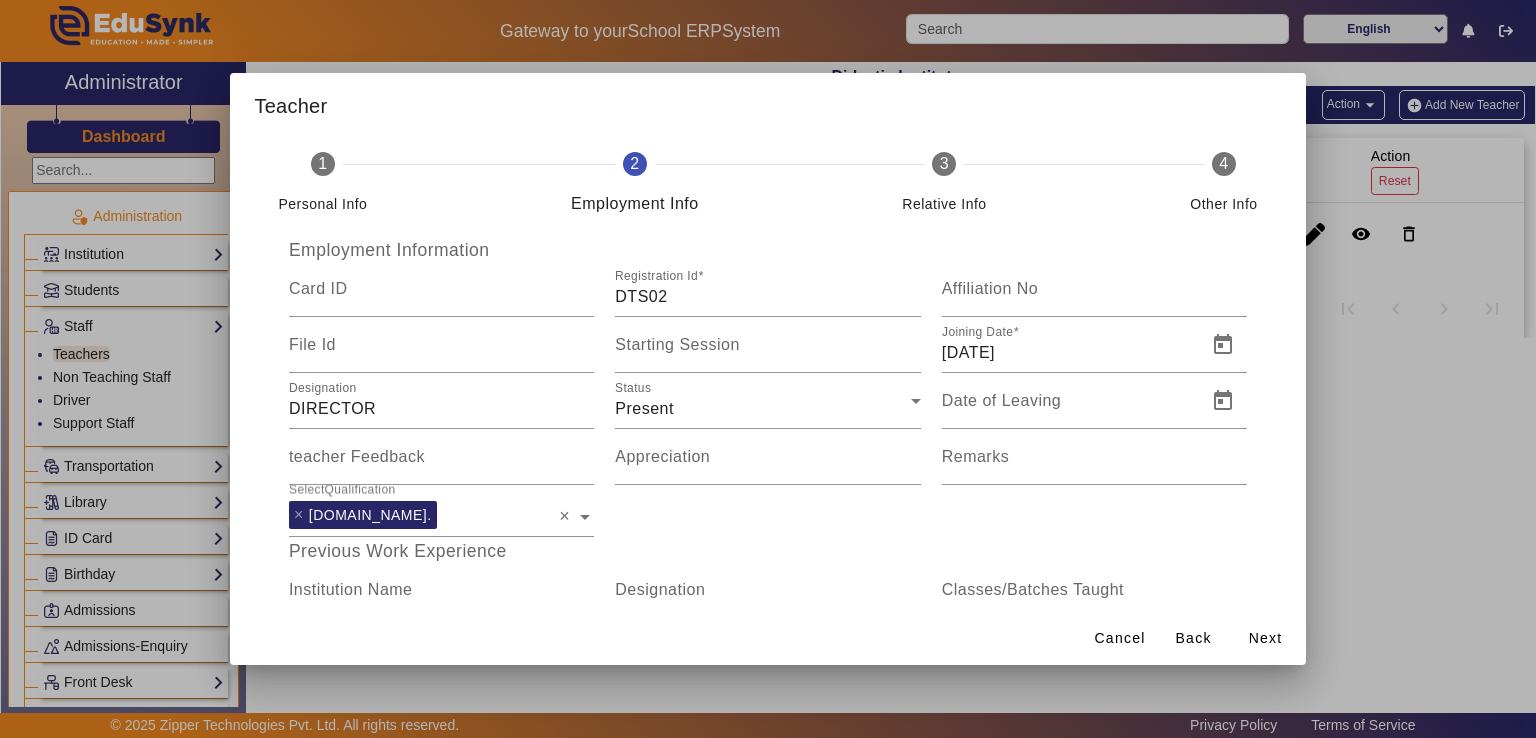 scroll, scrollTop: 0, scrollLeft: 0, axis: both 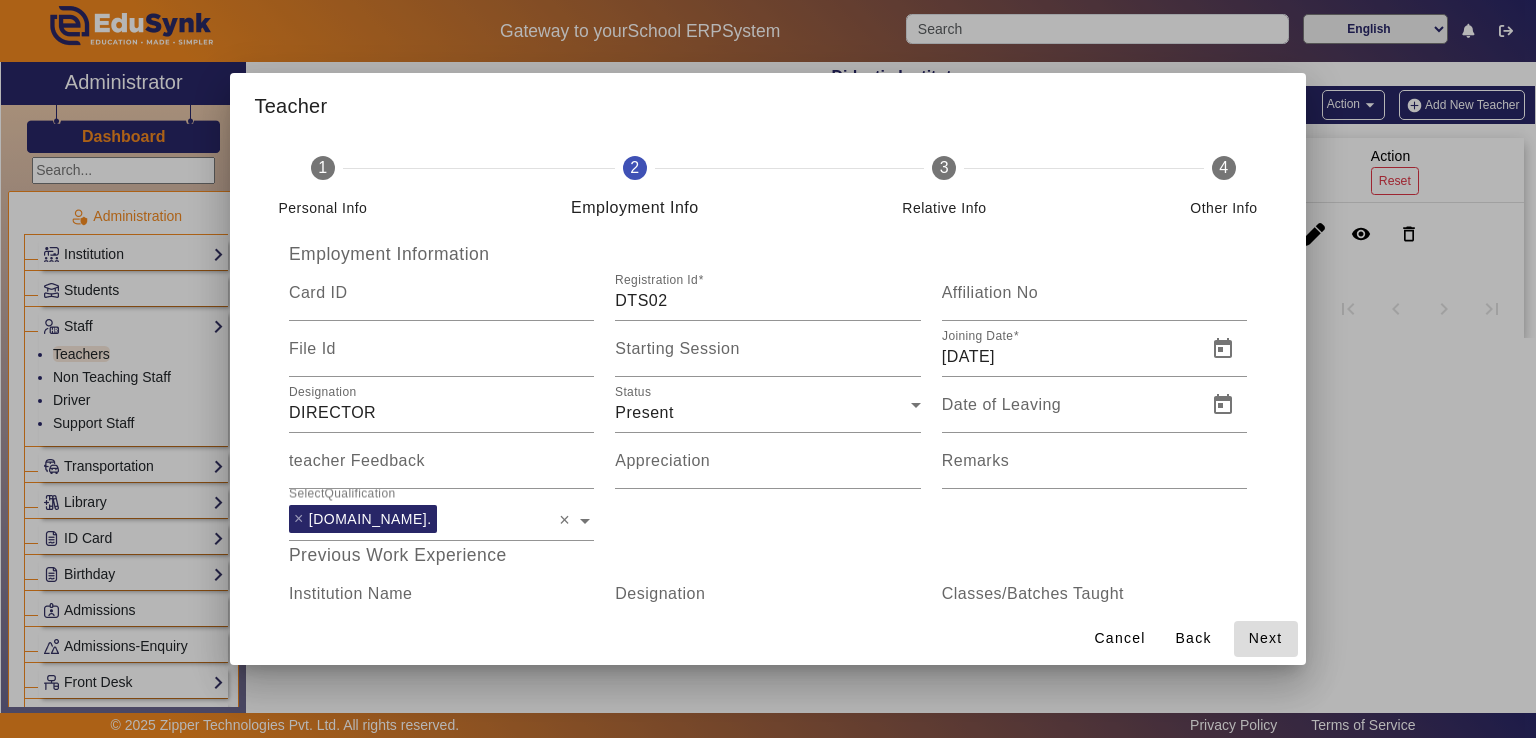 click on "Next" at bounding box center (1266, 638) 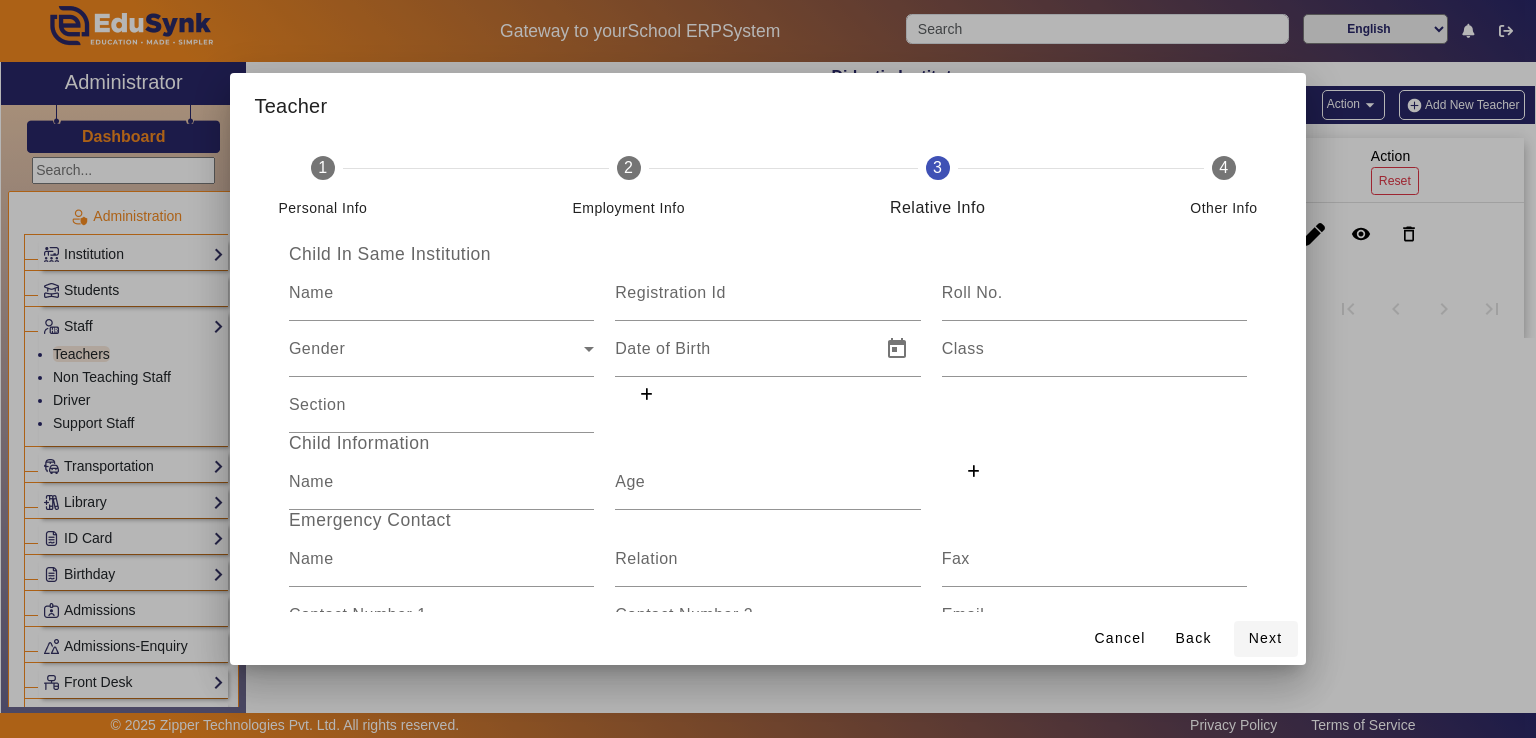 click on "Next" at bounding box center (1266, 638) 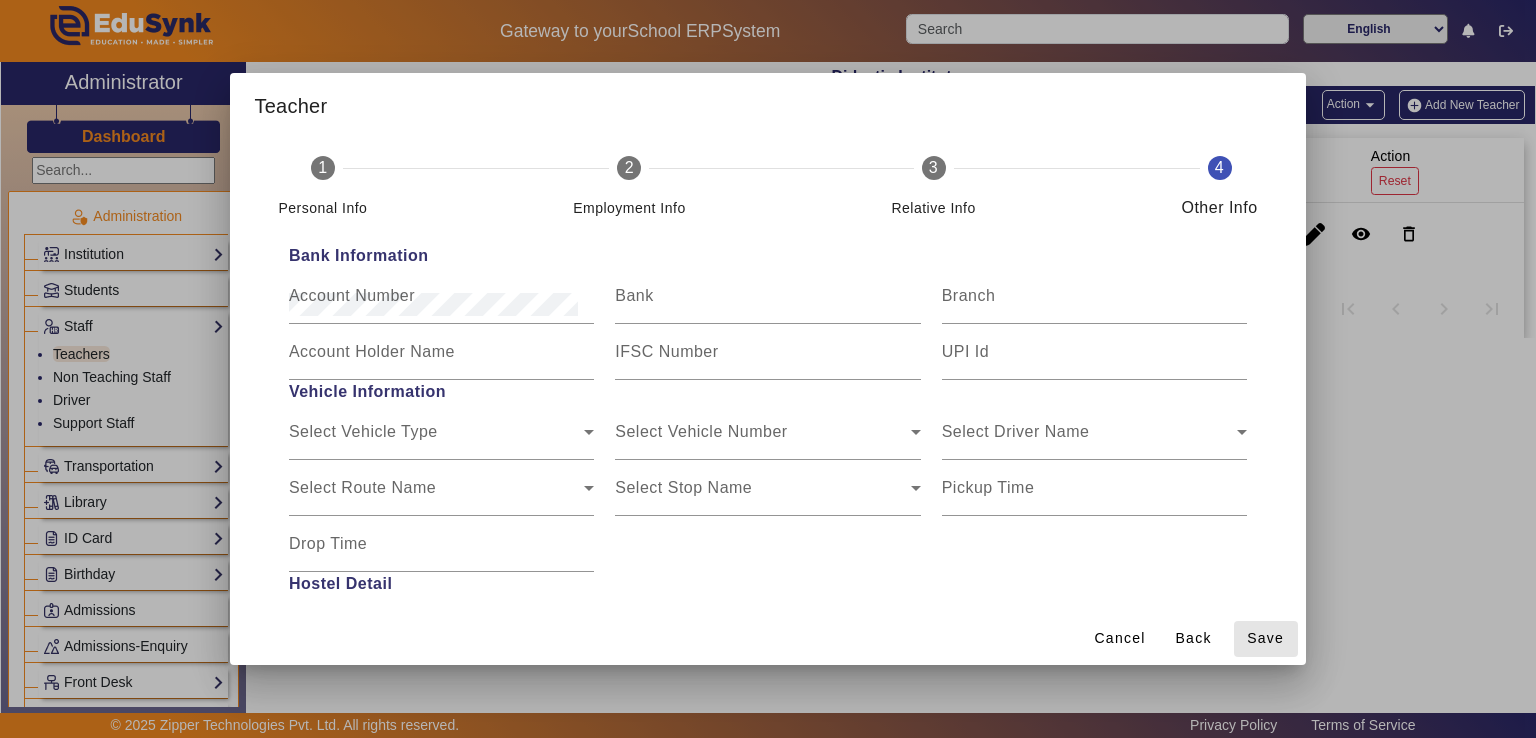 click on "Save" at bounding box center (1265, 638) 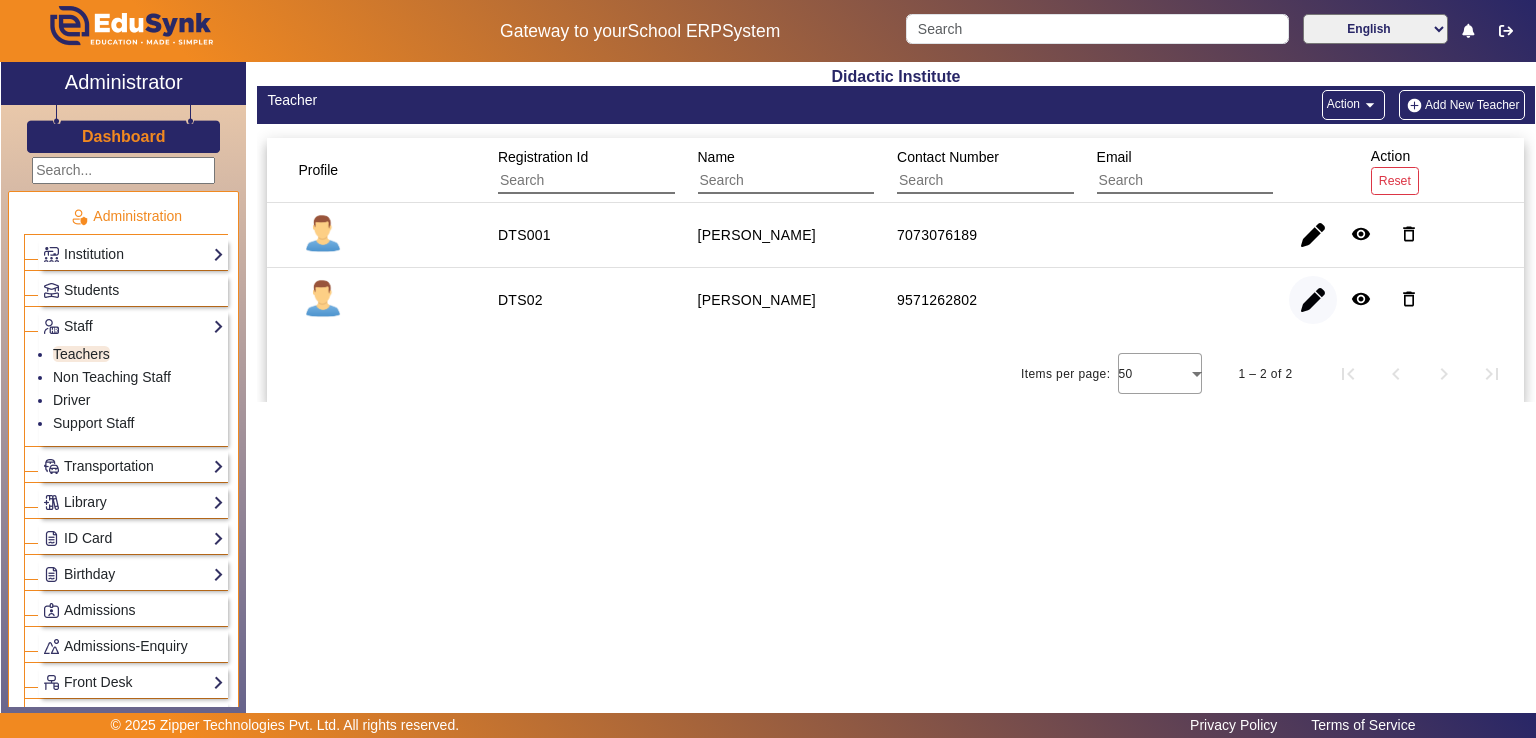 click 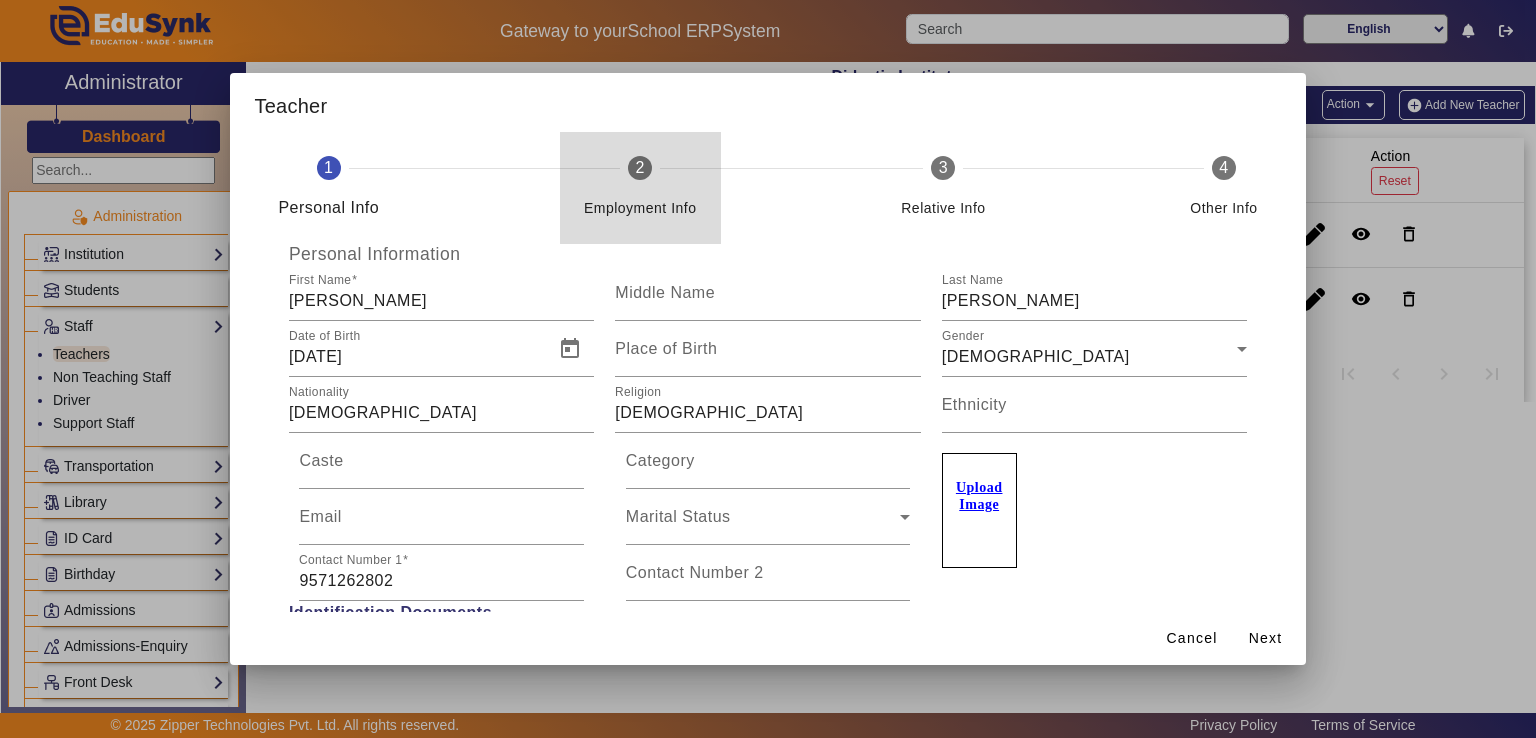 click on "Employment Info" at bounding box center [640, 200] 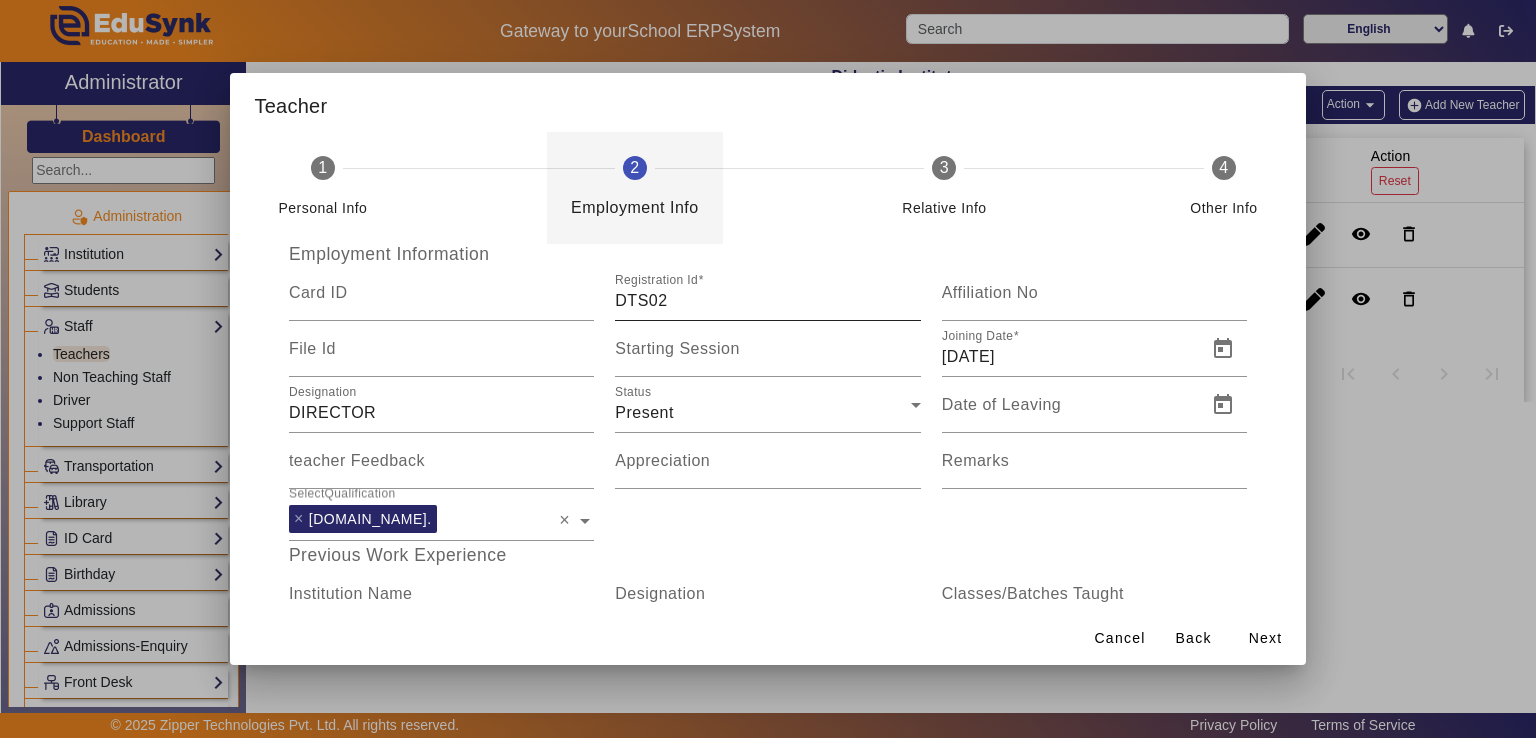 click on "DTS02" at bounding box center (767, 301) 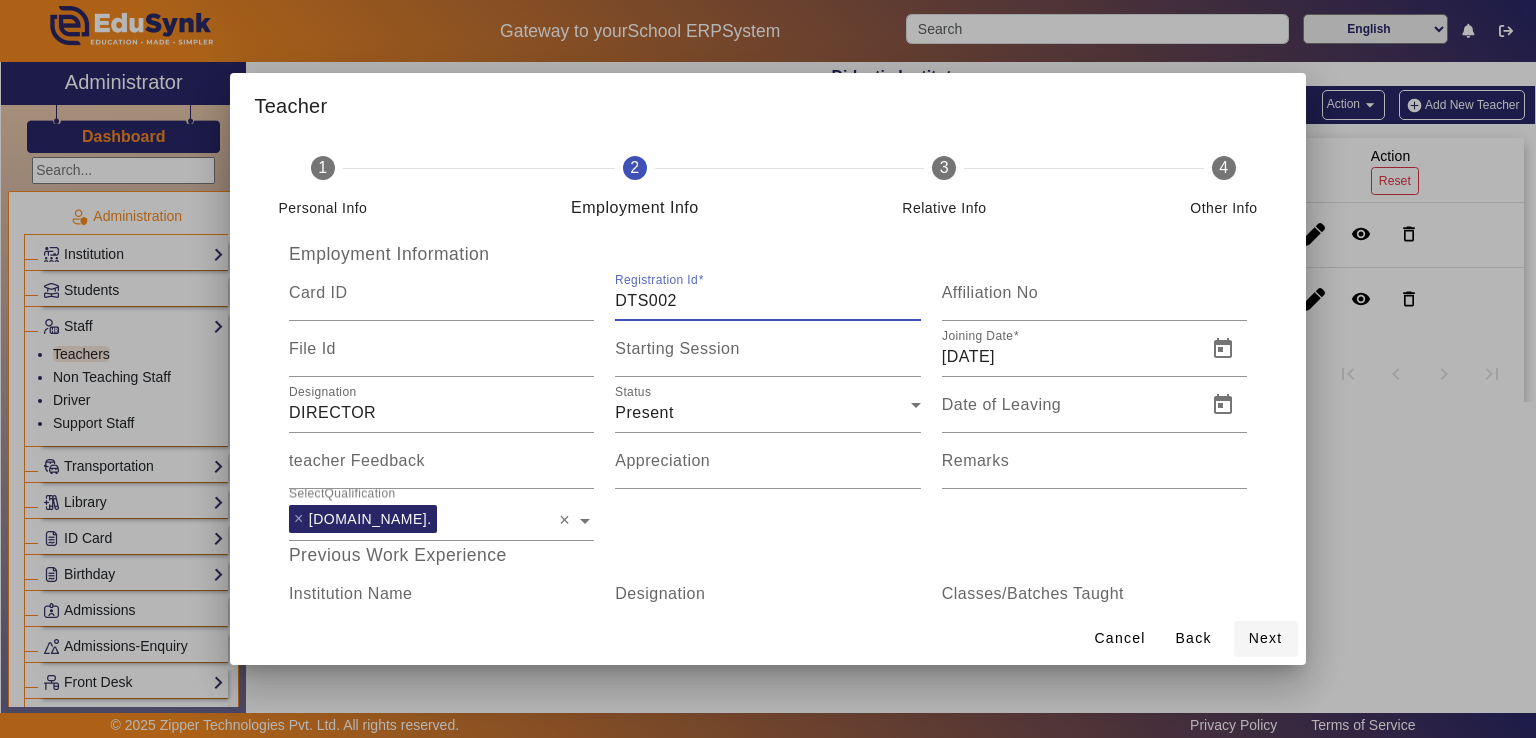 click on "Next" at bounding box center [1266, 638] 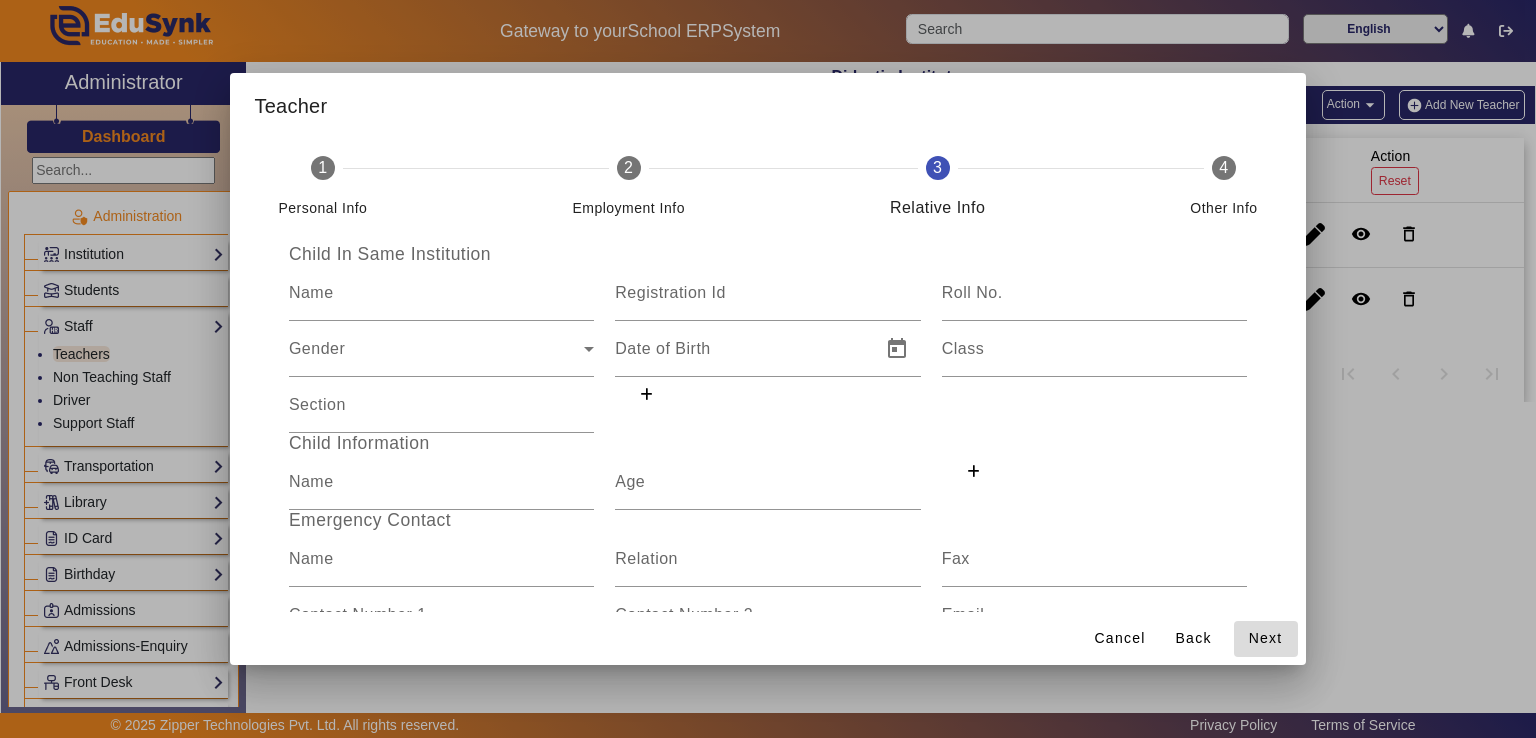 click on "Next" at bounding box center [1266, 638] 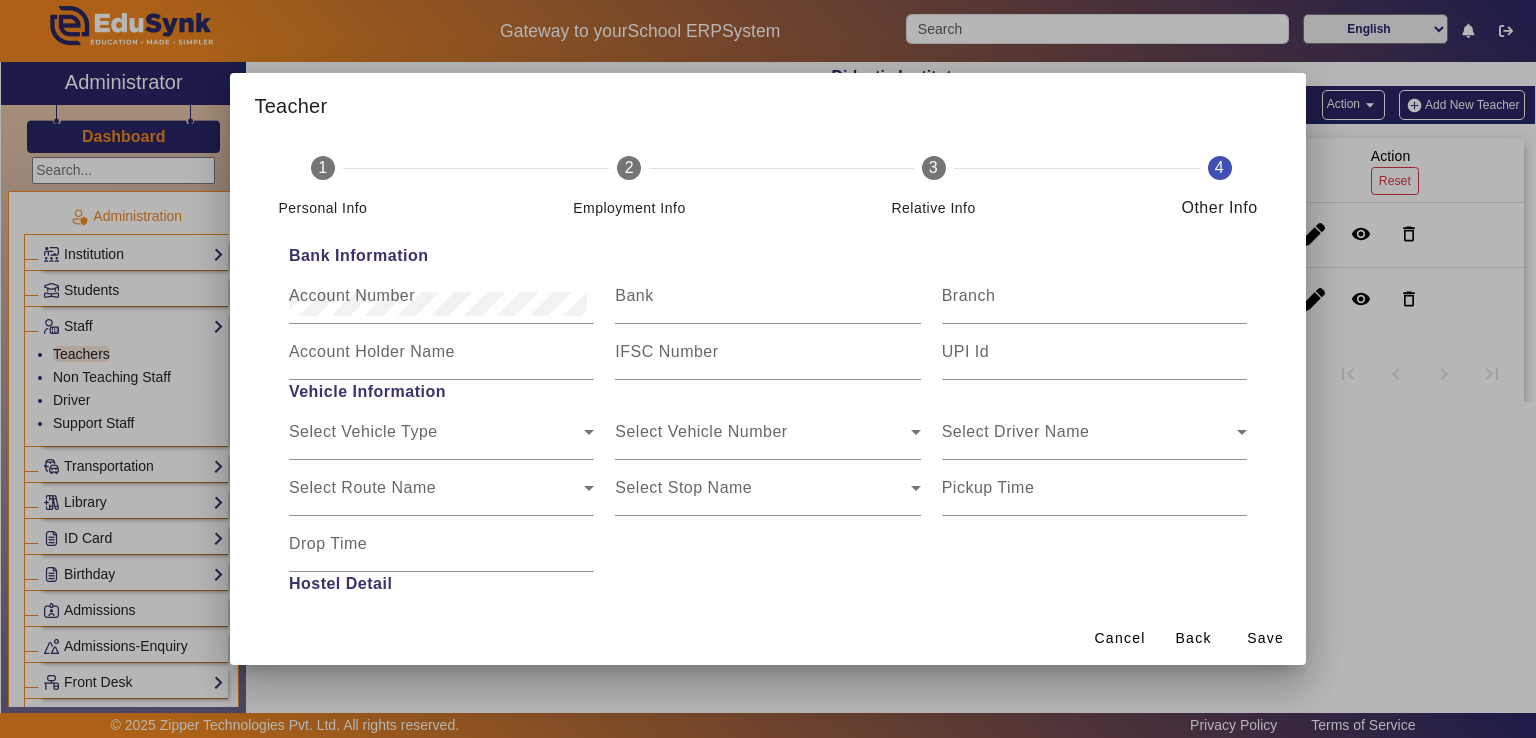 click on "Save" at bounding box center [1265, 638] 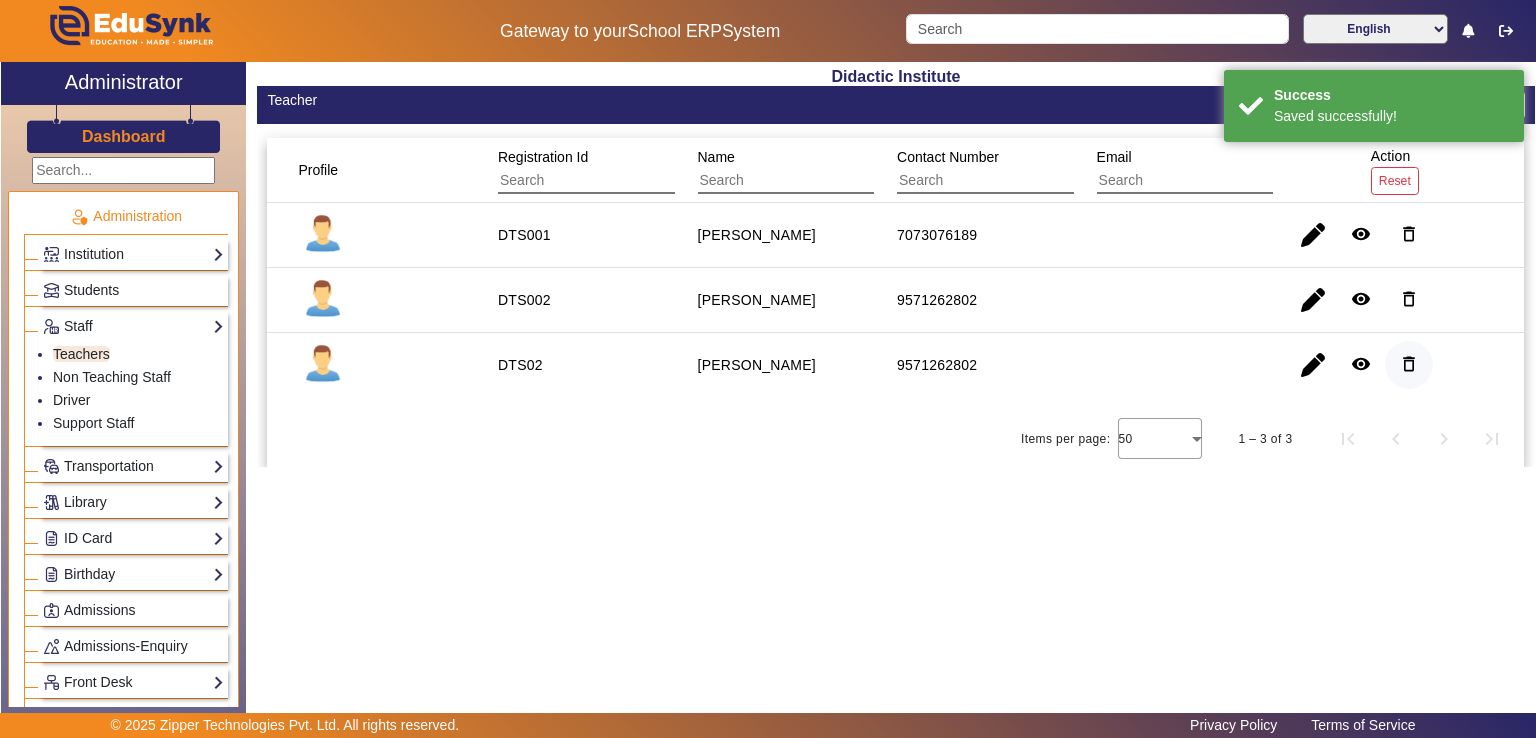 click on "delete_outline" 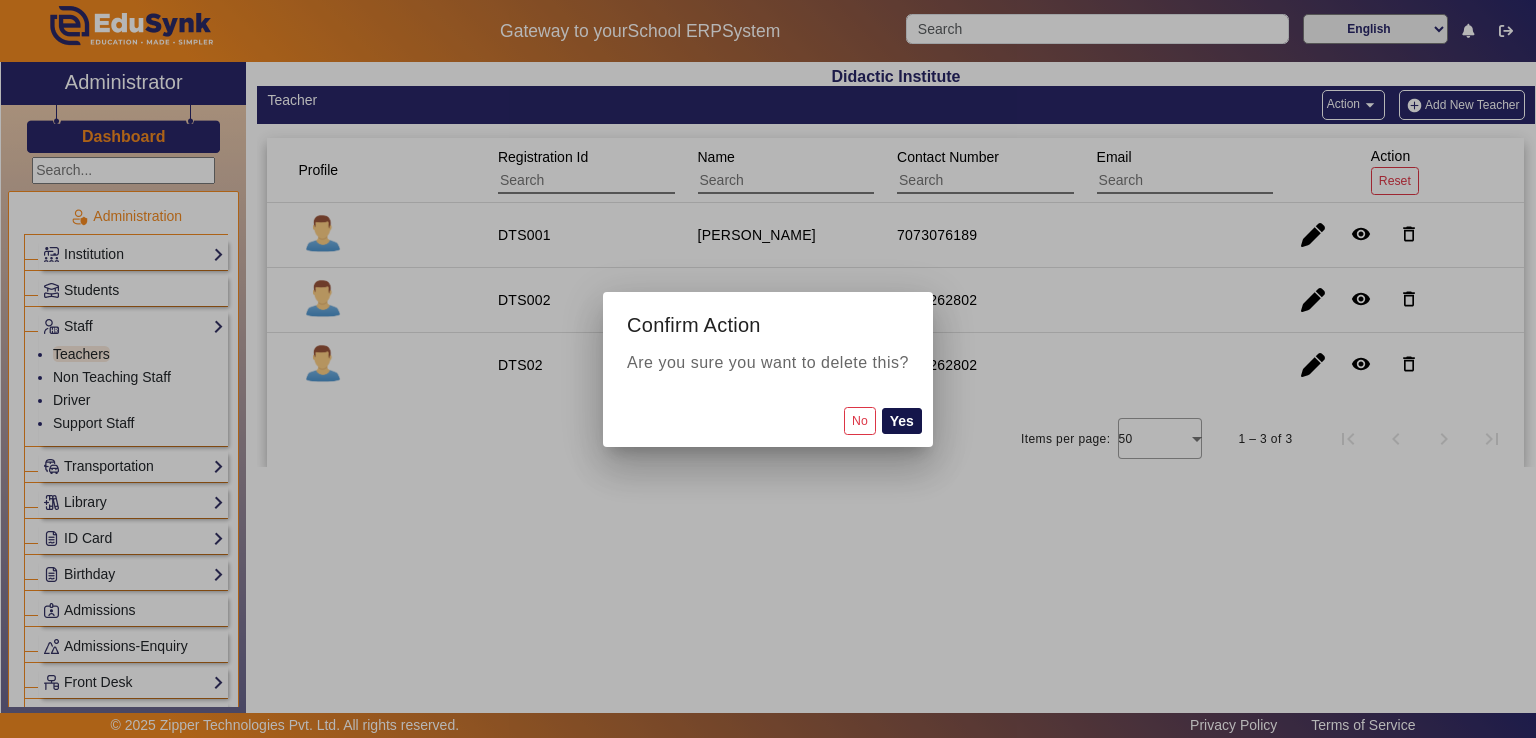 click on "Yes" at bounding box center [902, 421] 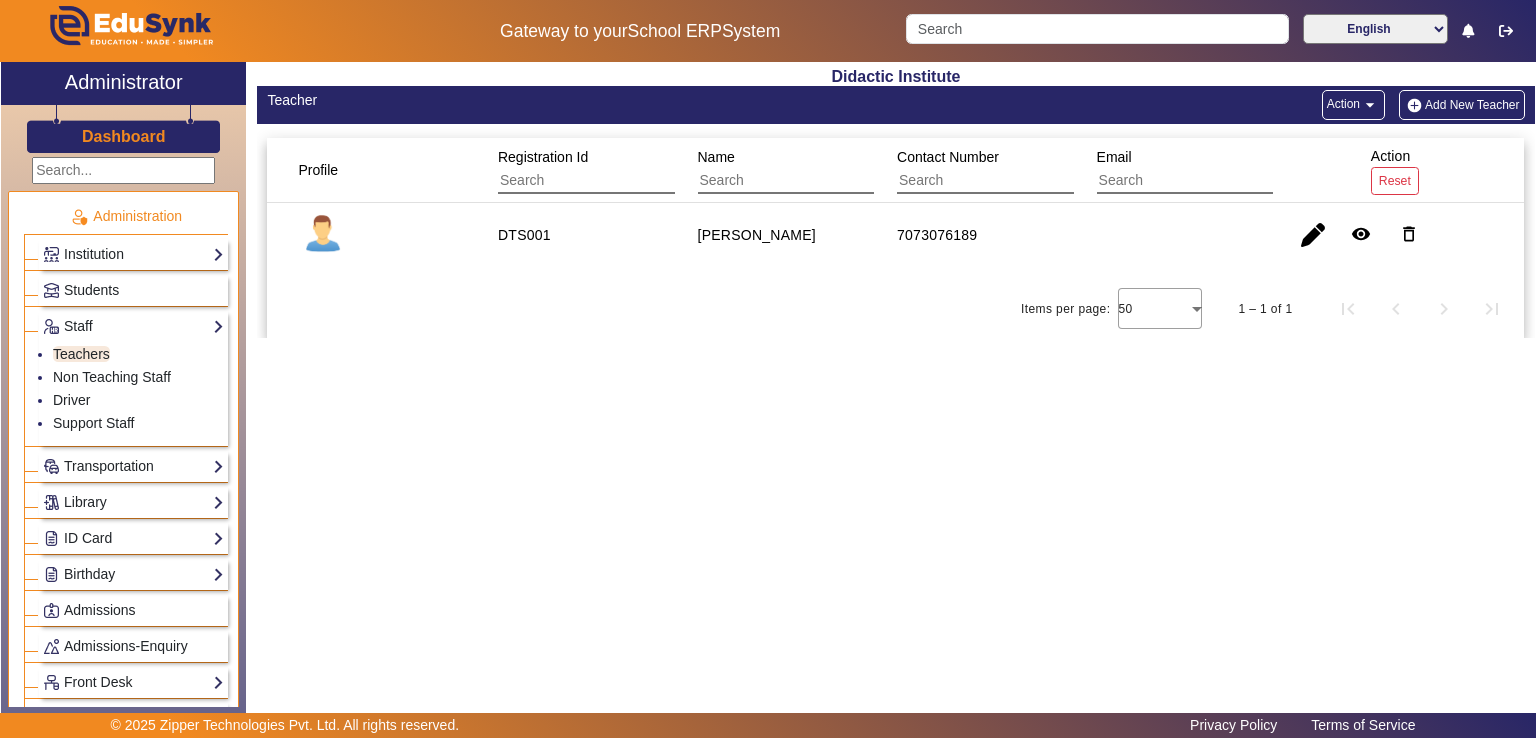 click on "Add New Teacher" 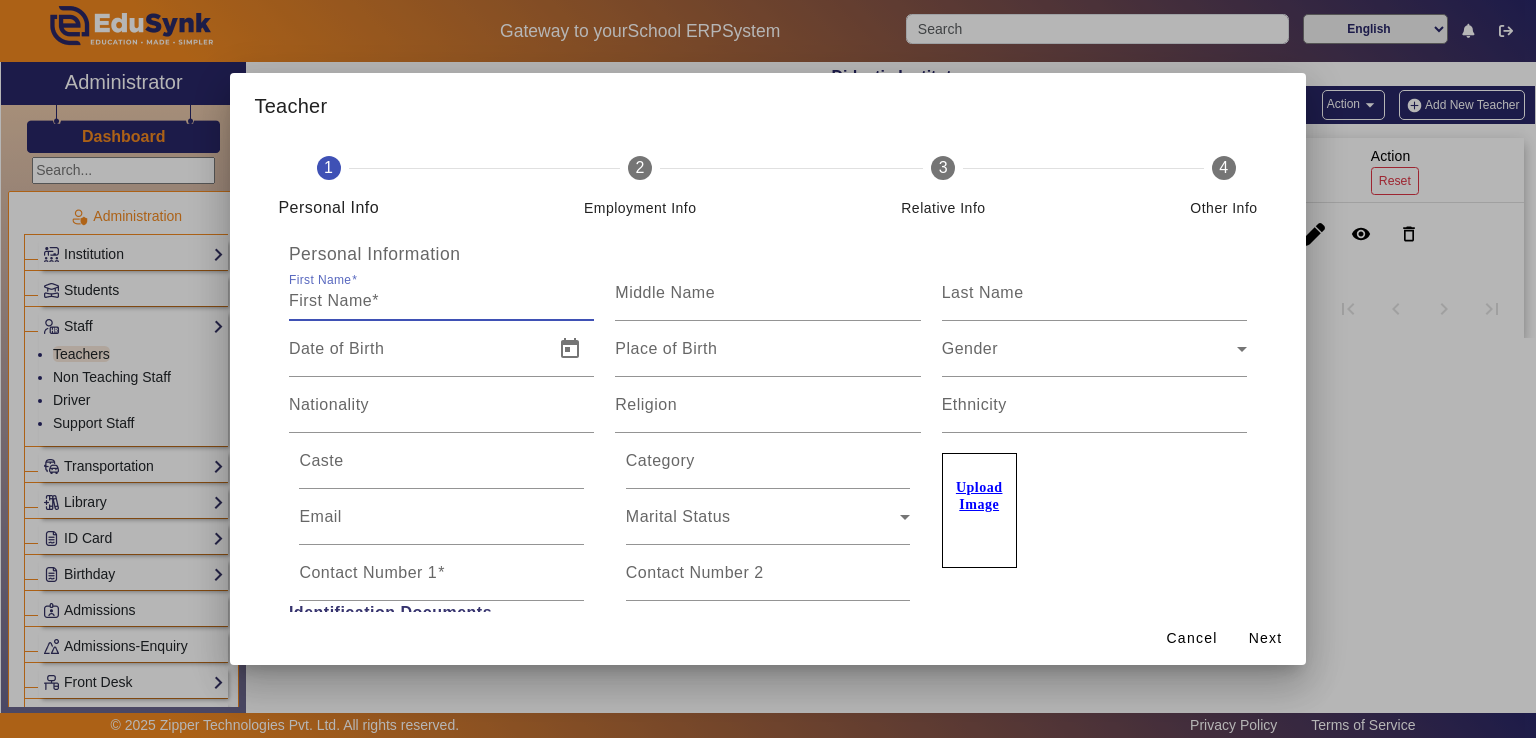 click on "First Name" at bounding box center (441, 301) 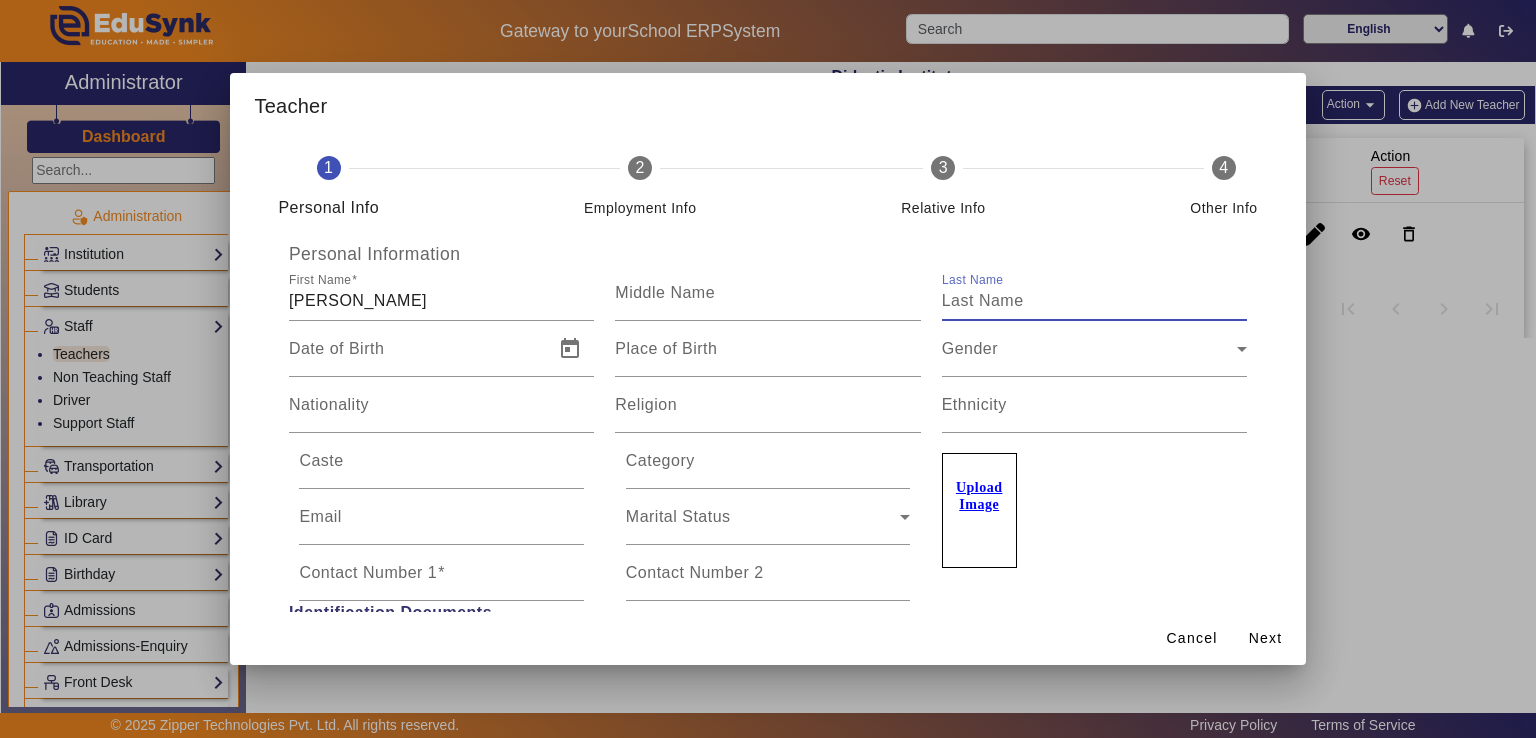 click on "Last Name" at bounding box center [1094, 301] 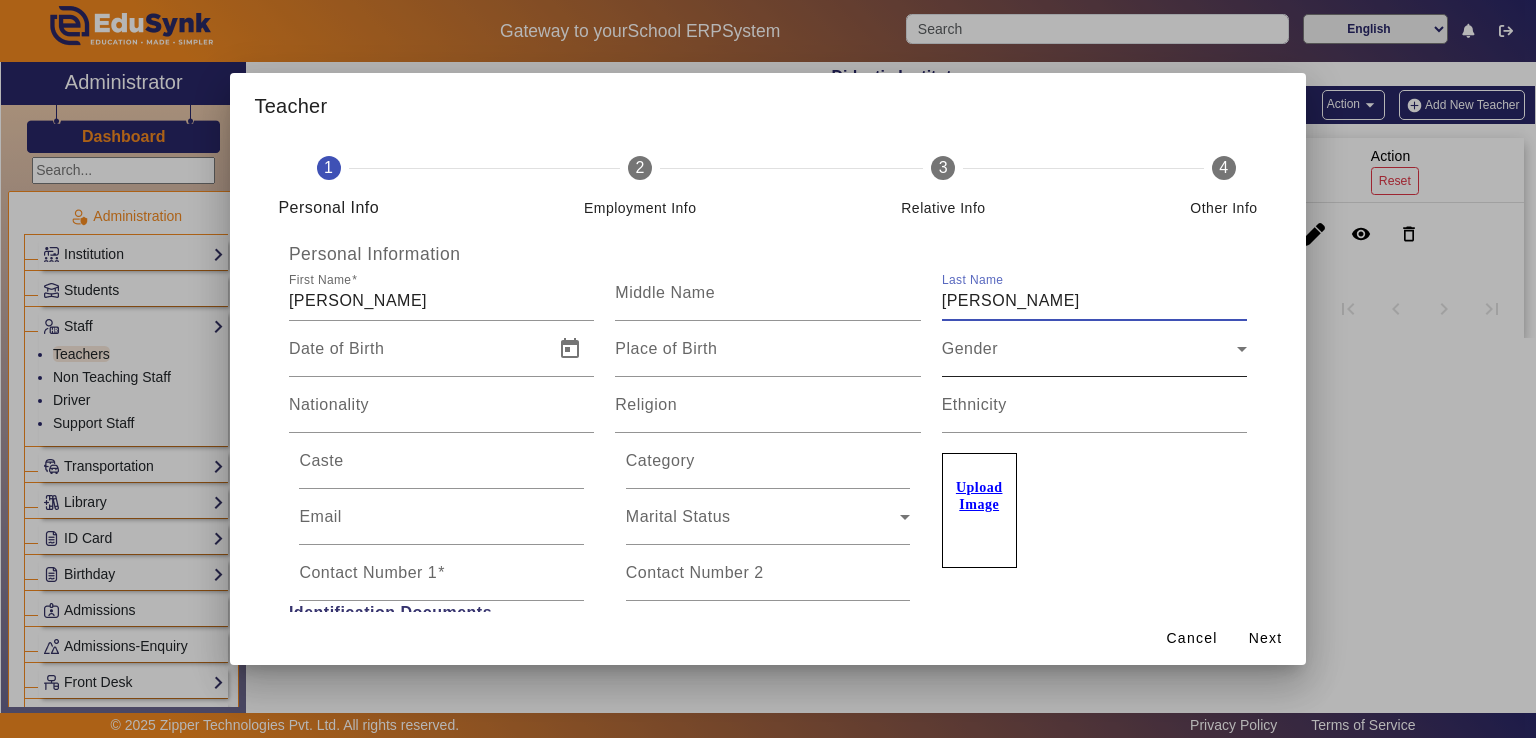 click on "Gender" at bounding box center (1089, 357) 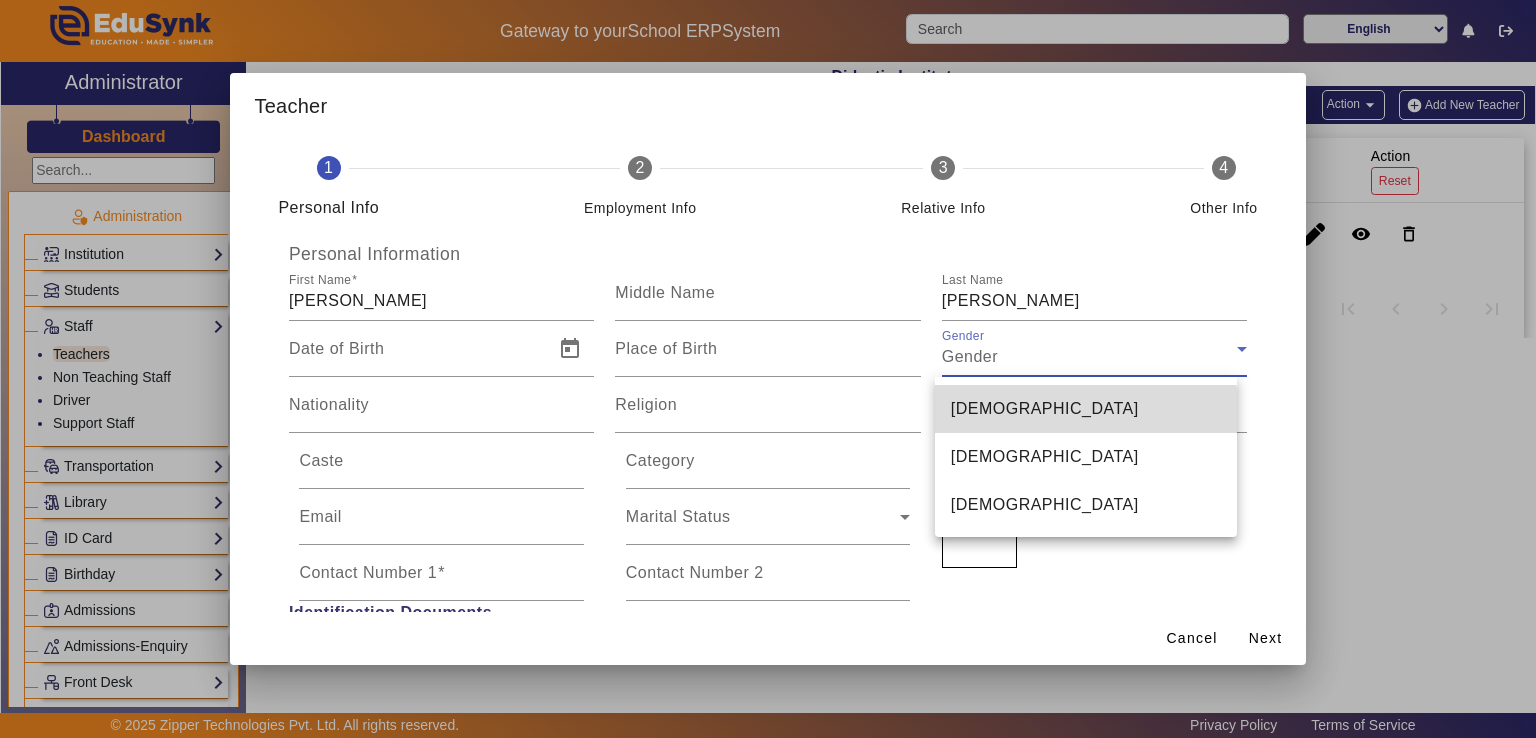 click on "[DEMOGRAPHIC_DATA]" at bounding box center [1086, 409] 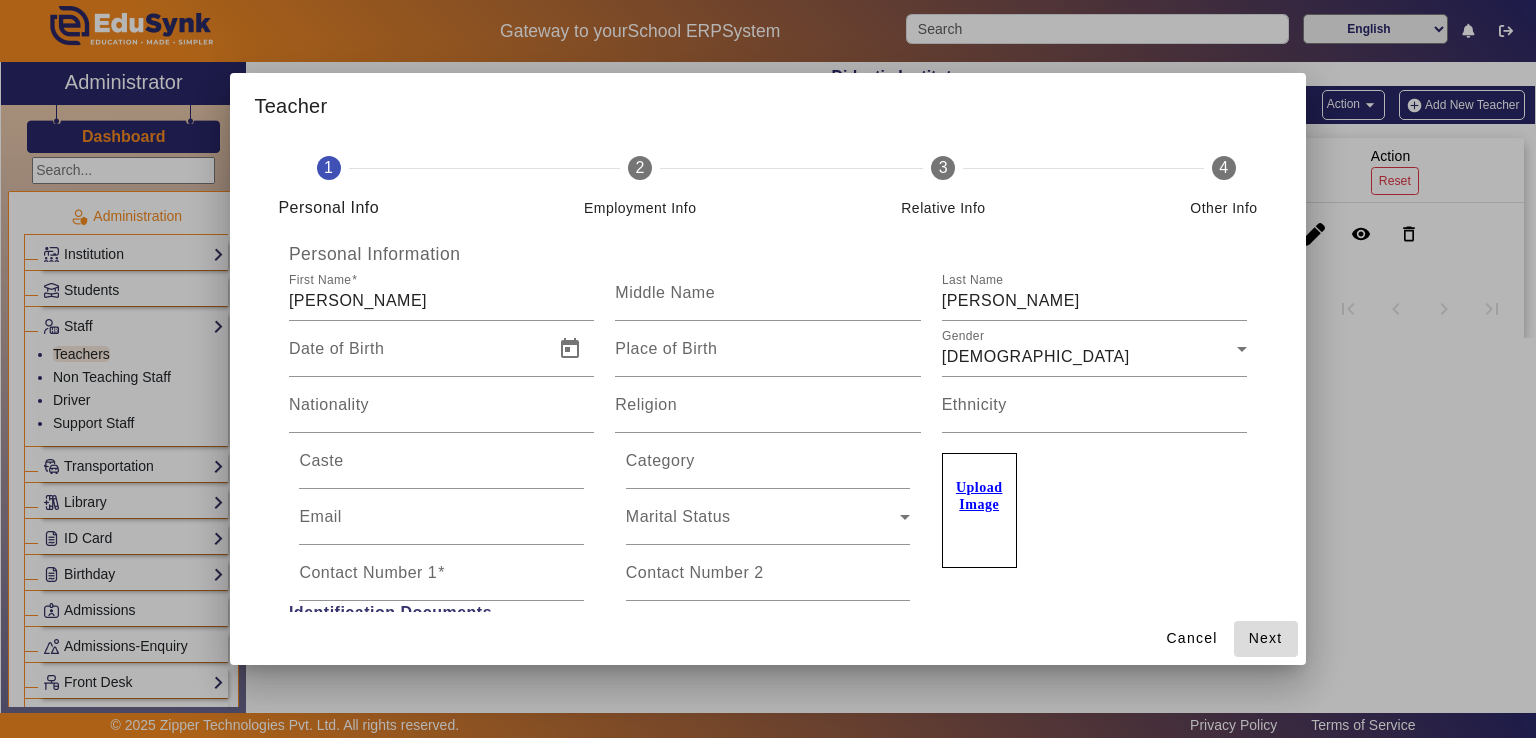 click on "Next" at bounding box center [1266, 638] 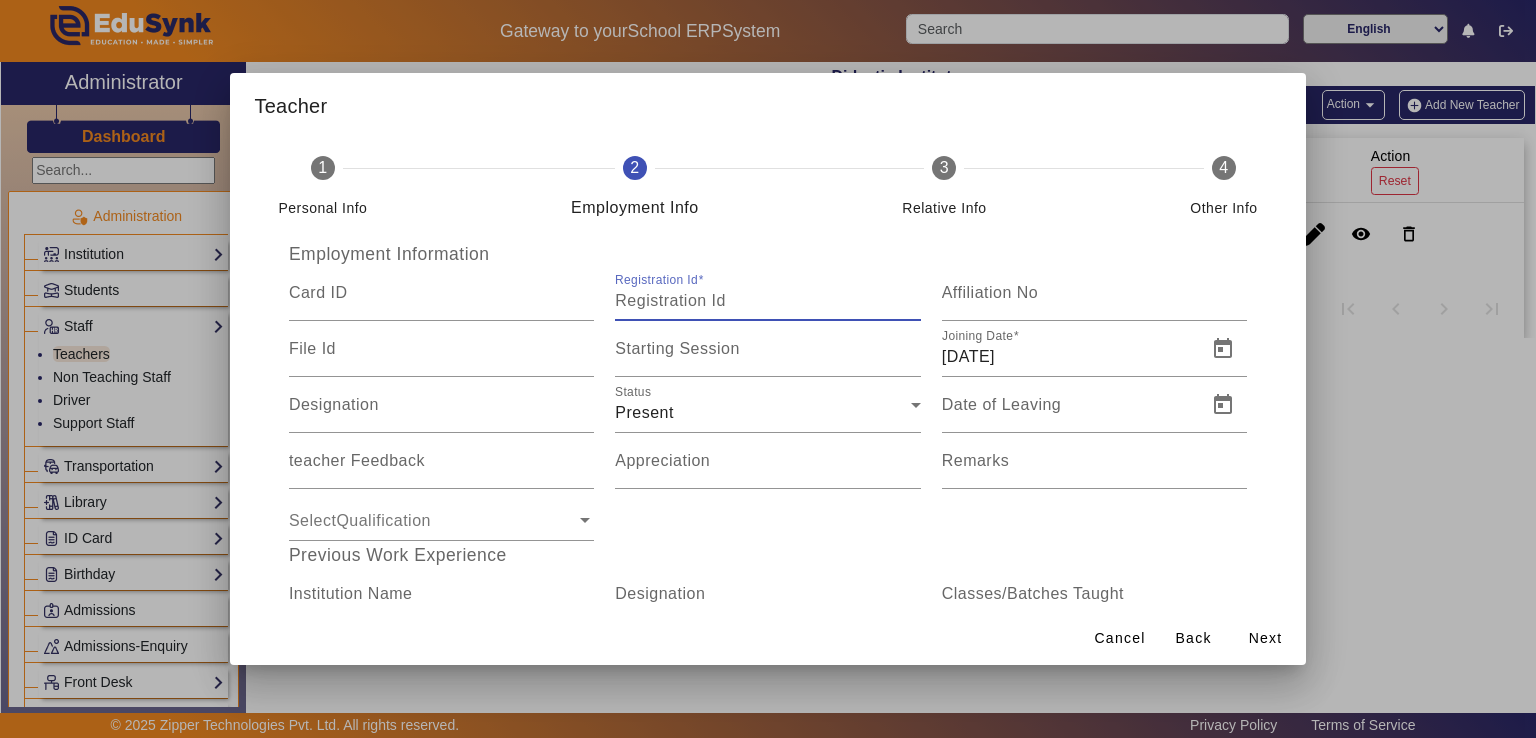 click on "Registration Id" at bounding box center (767, 301) 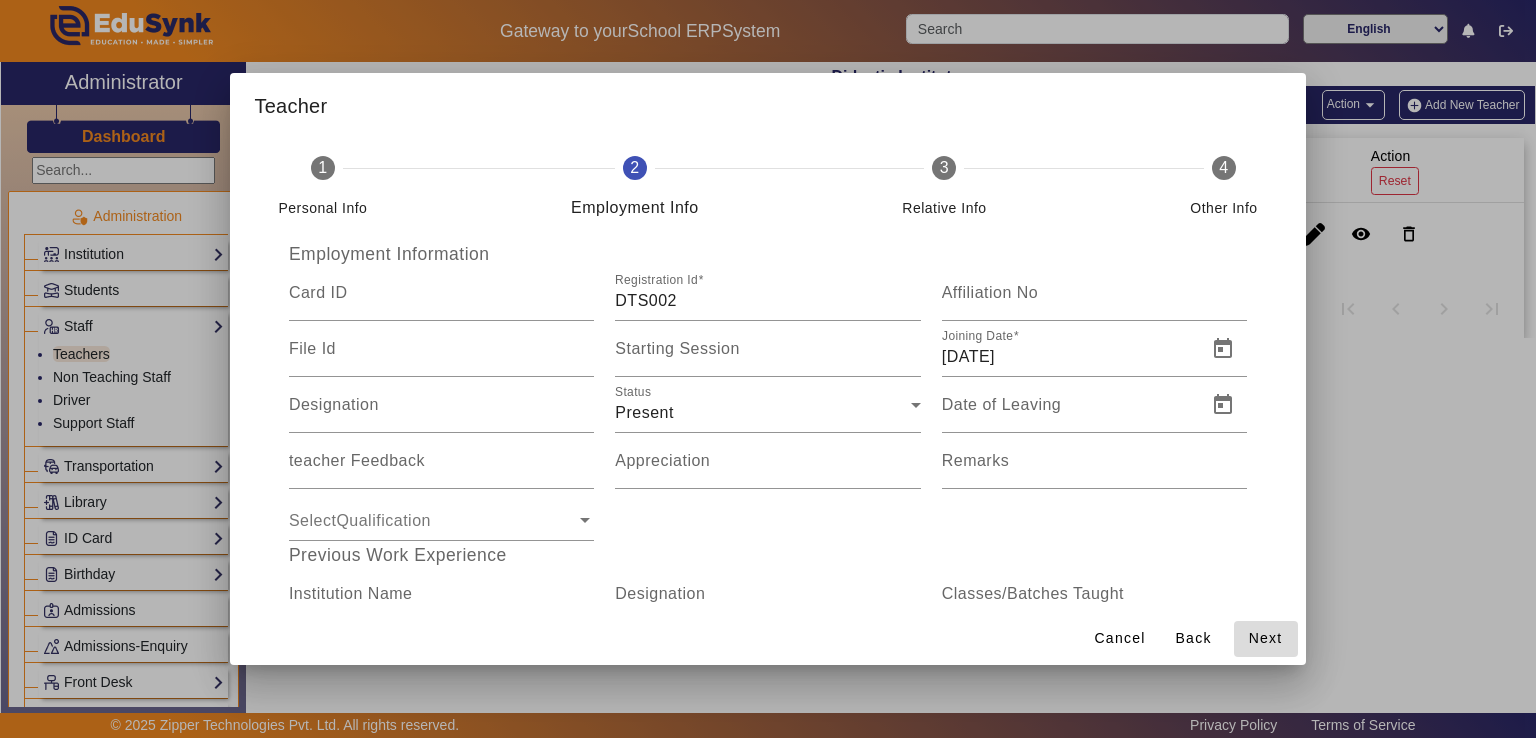 click on "Next" at bounding box center [1266, 638] 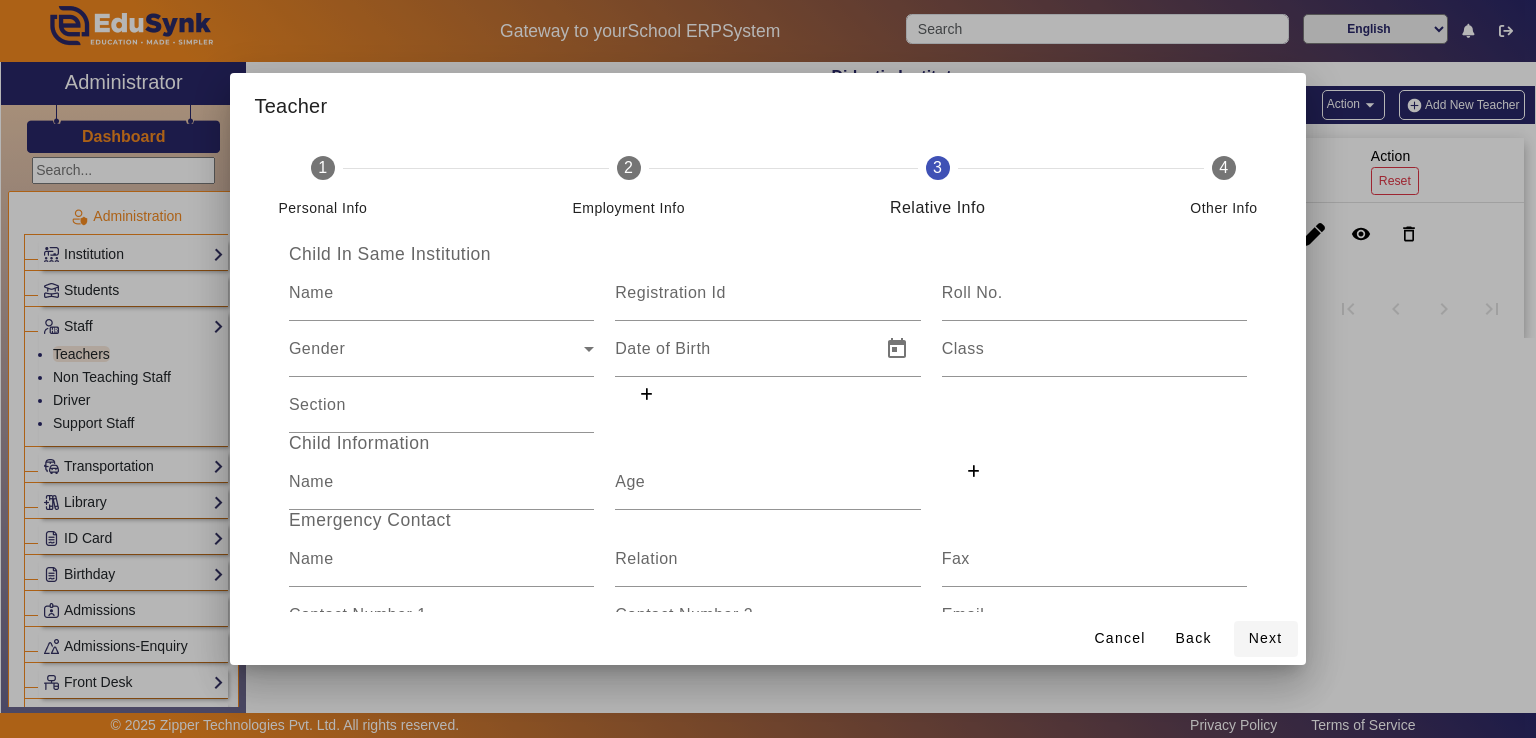 click on "Next" at bounding box center (1266, 638) 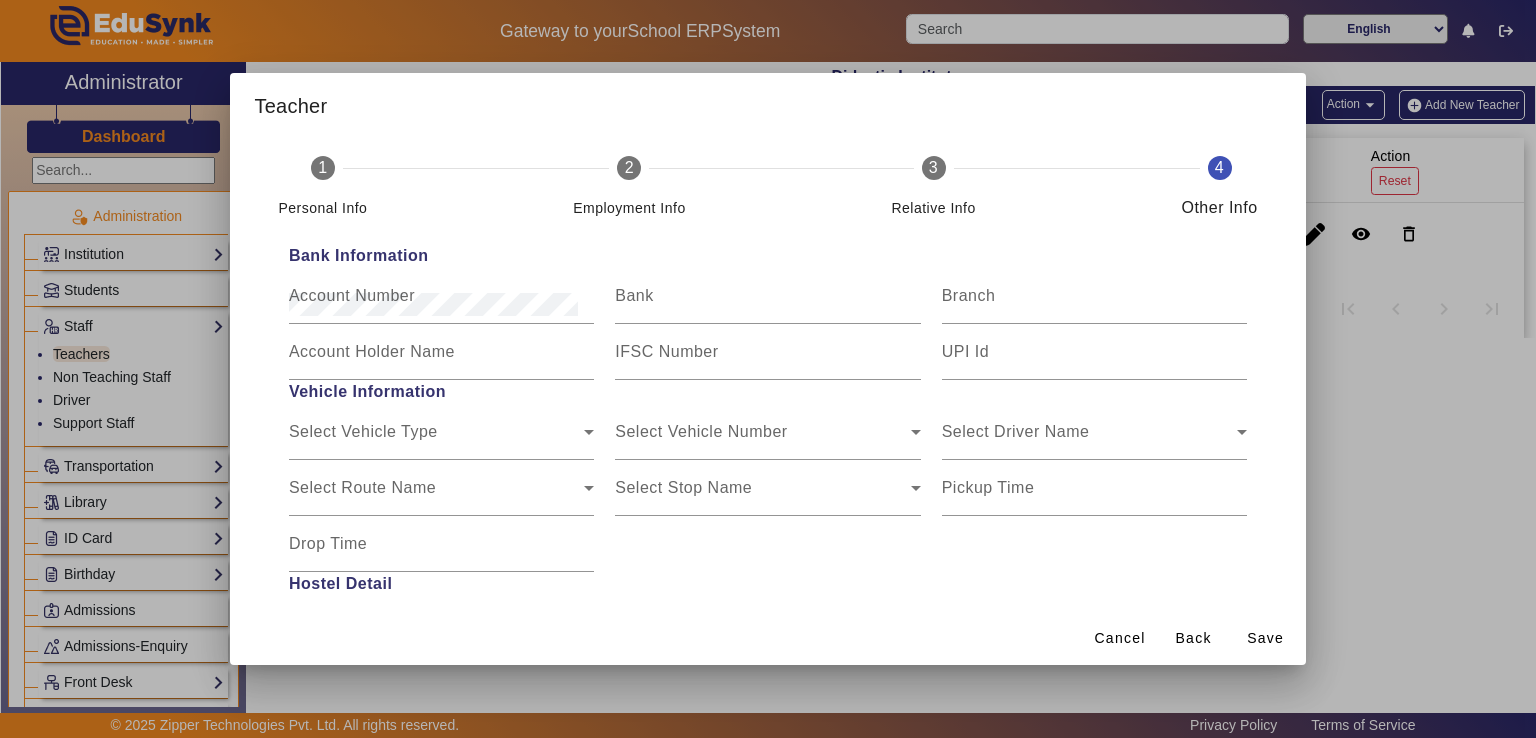 click on "Save" at bounding box center [1265, 638] 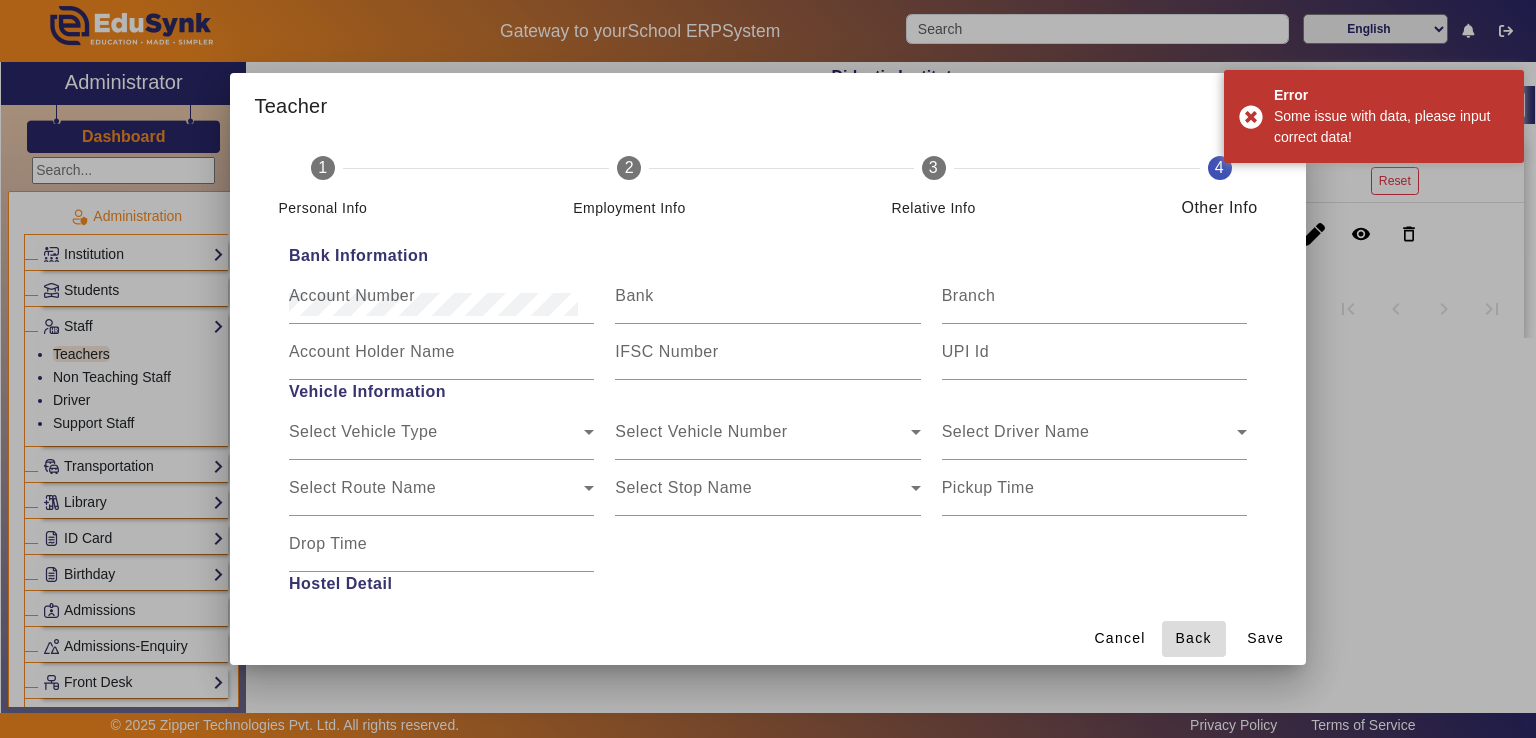 click on "Back" at bounding box center (1194, 638) 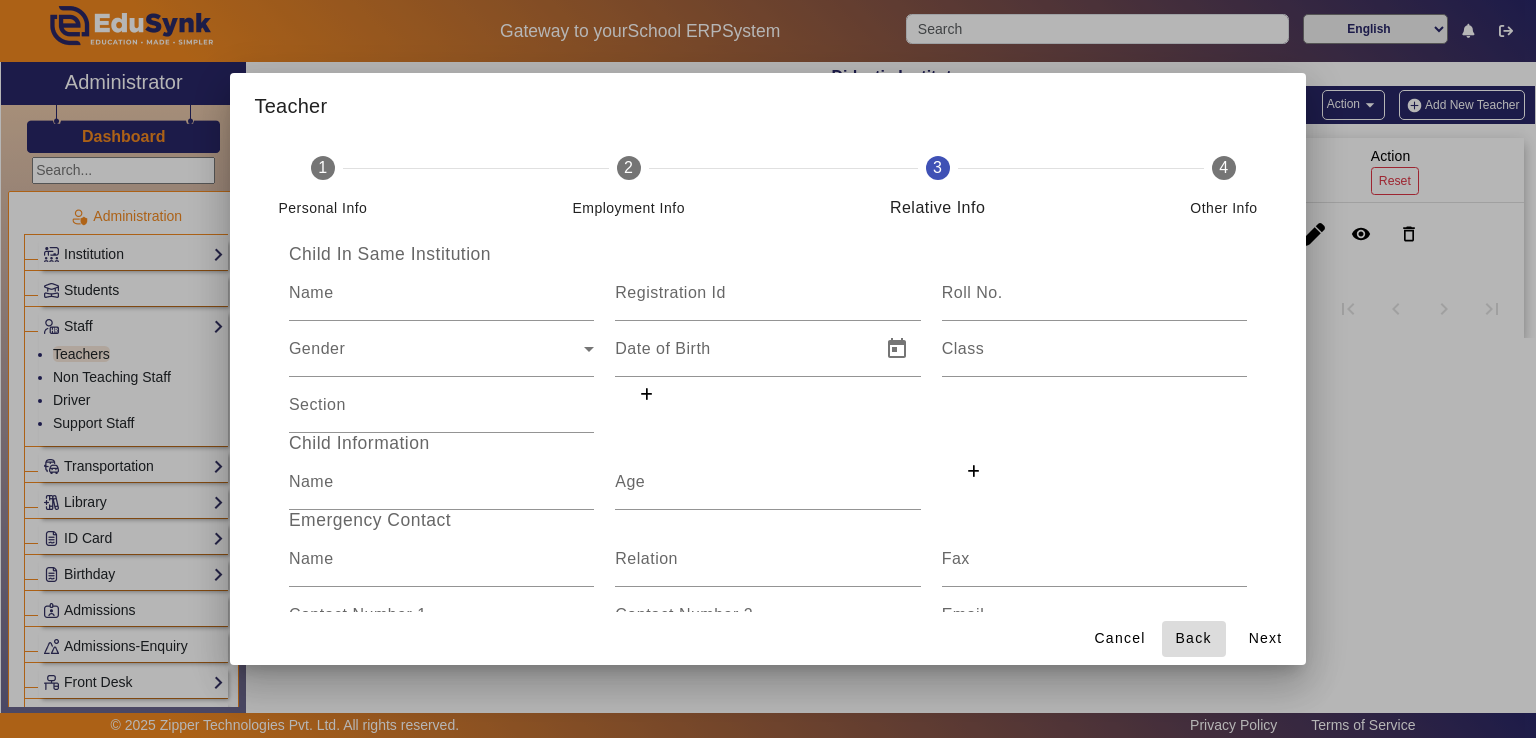 click on "Back" at bounding box center (1194, 638) 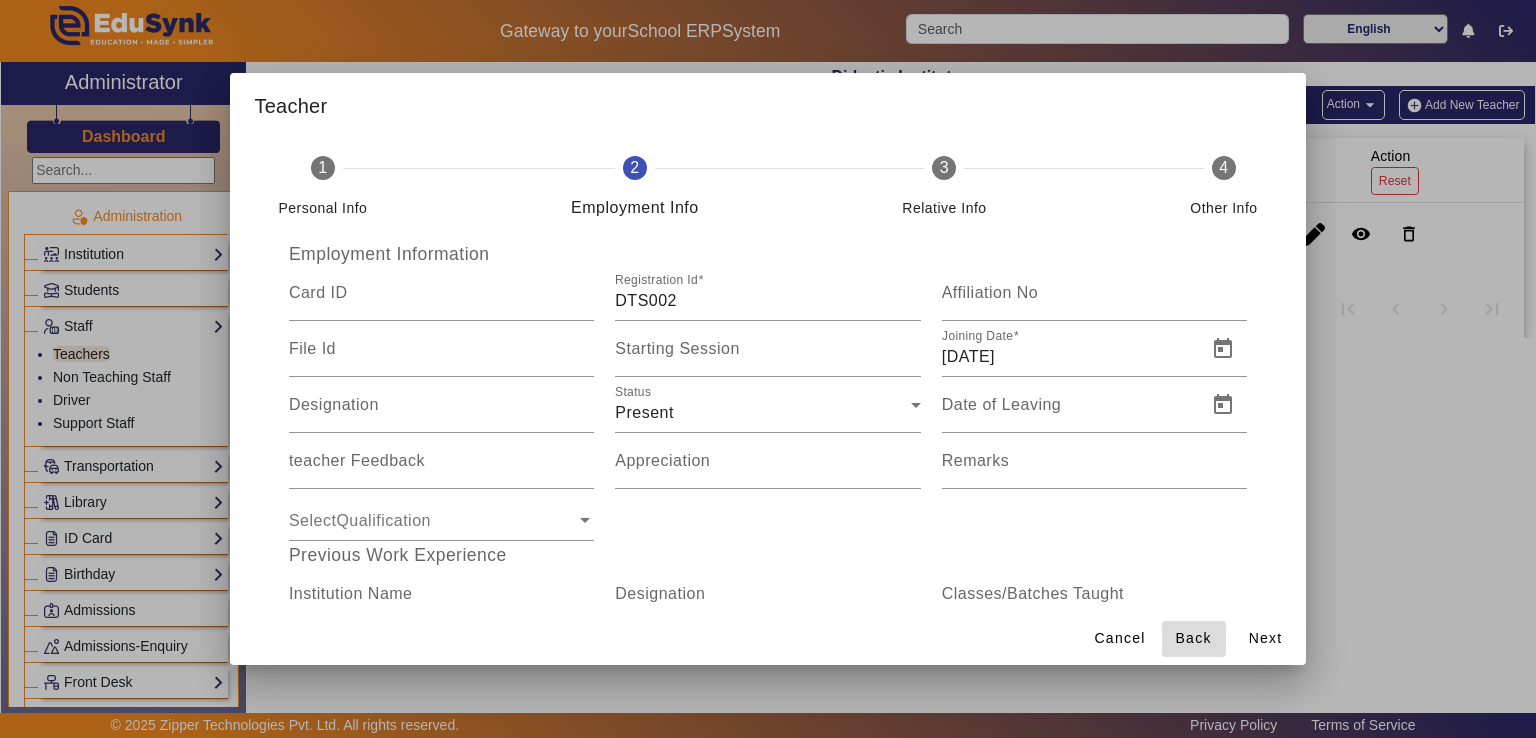 click on "Back" at bounding box center [1194, 638] 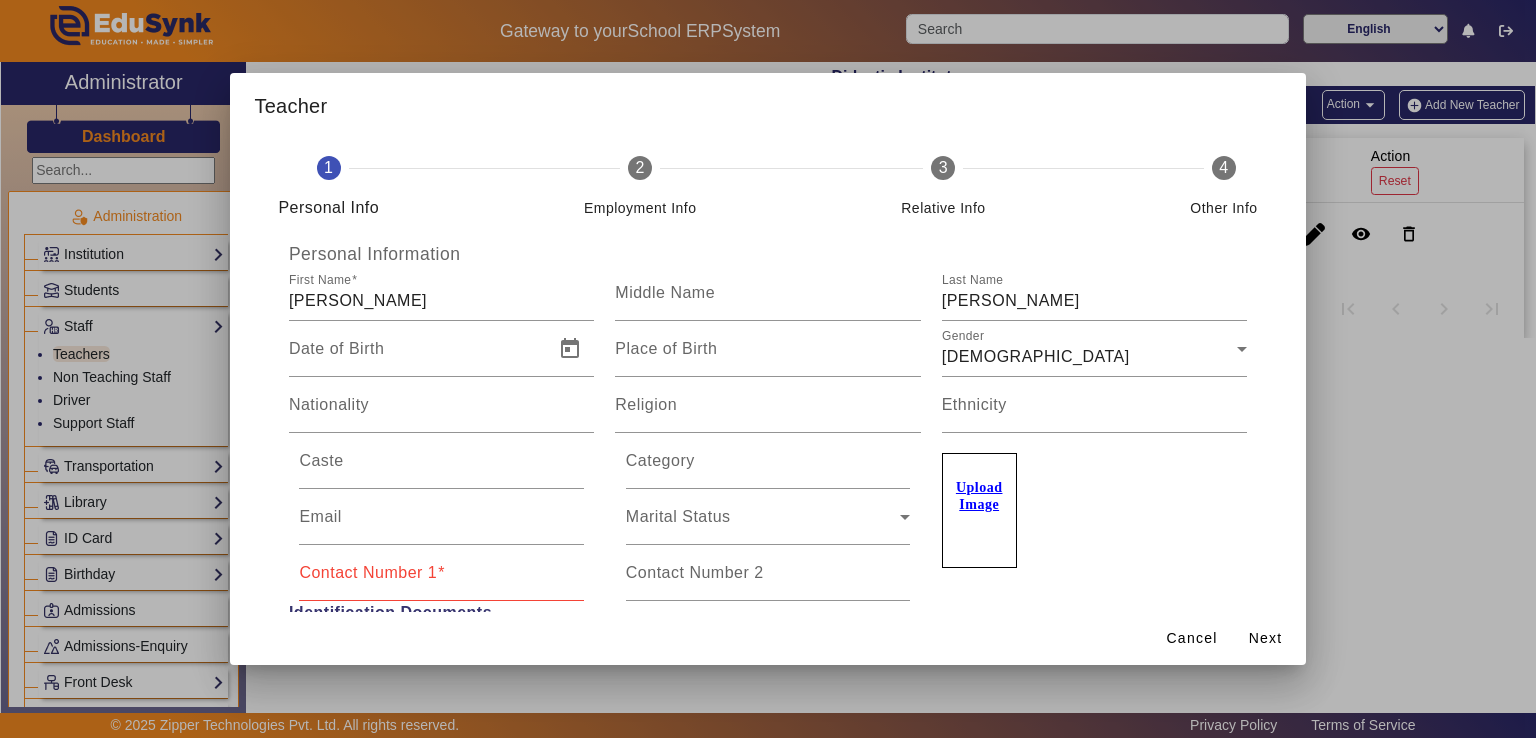 click on "Contact Number 1" at bounding box center (368, 572) 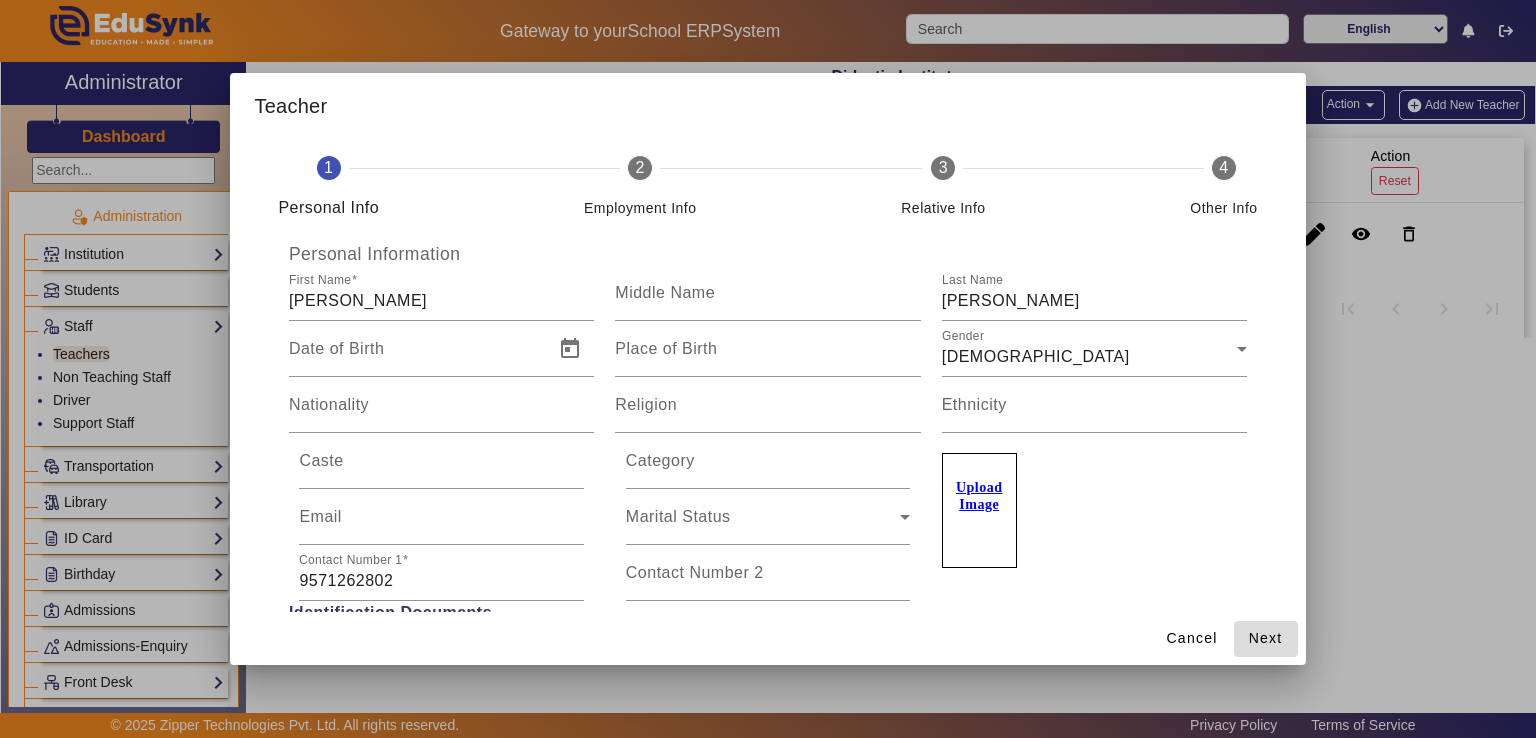 click on "Next" at bounding box center [1266, 638] 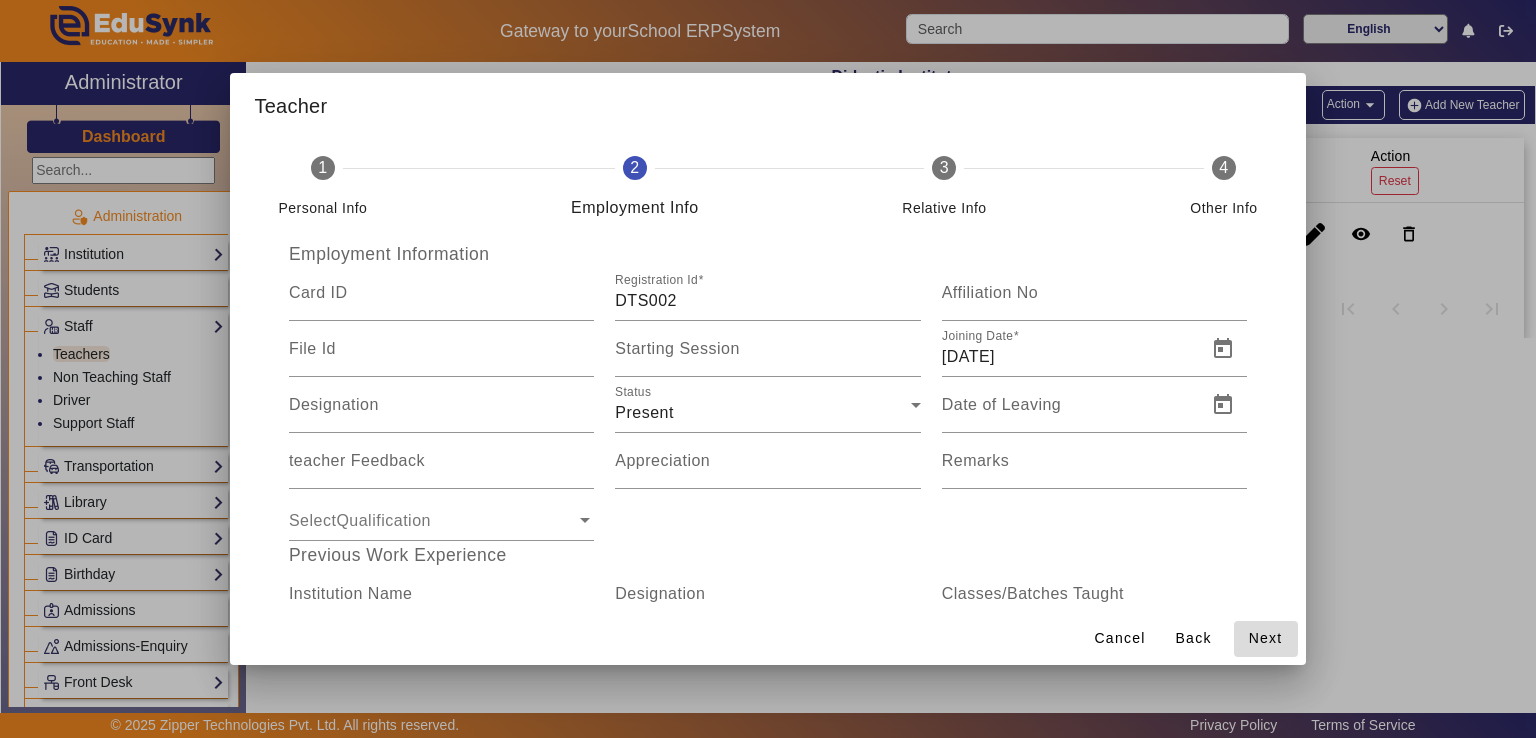 click on "Next" at bounding box center [1266, 638] 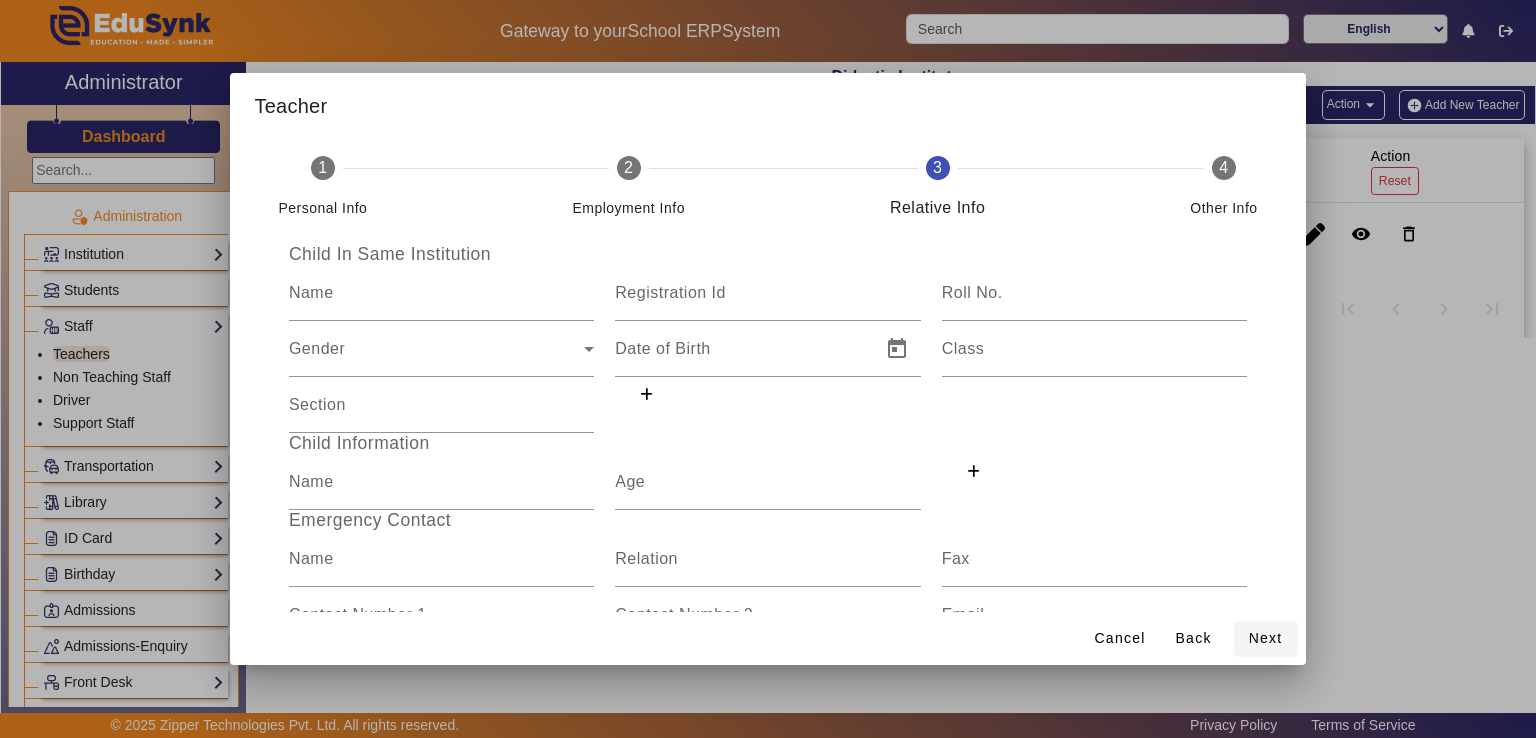 click on "Next" at bounding box center (1266, 638) 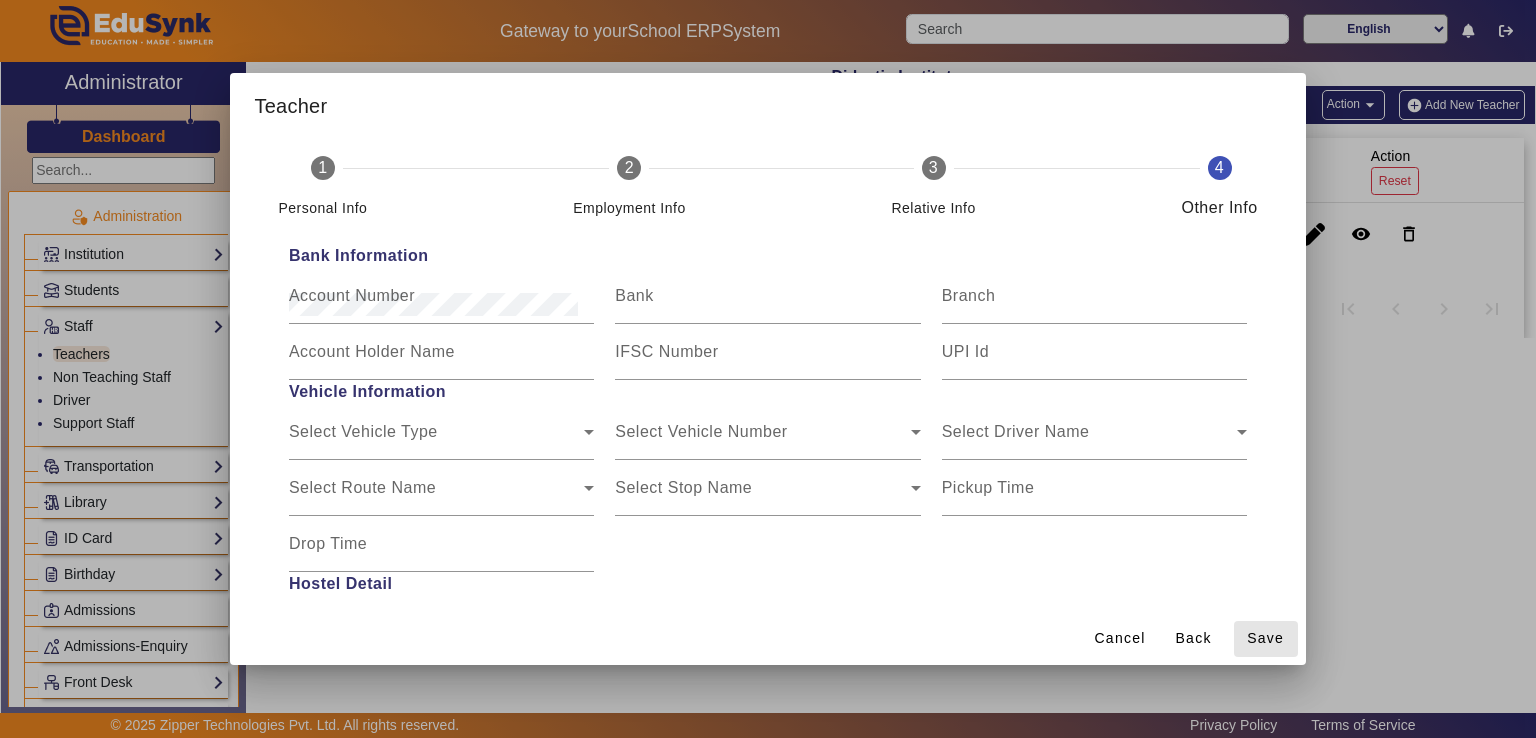 click on "Save" at bounding box center (1265, 638) 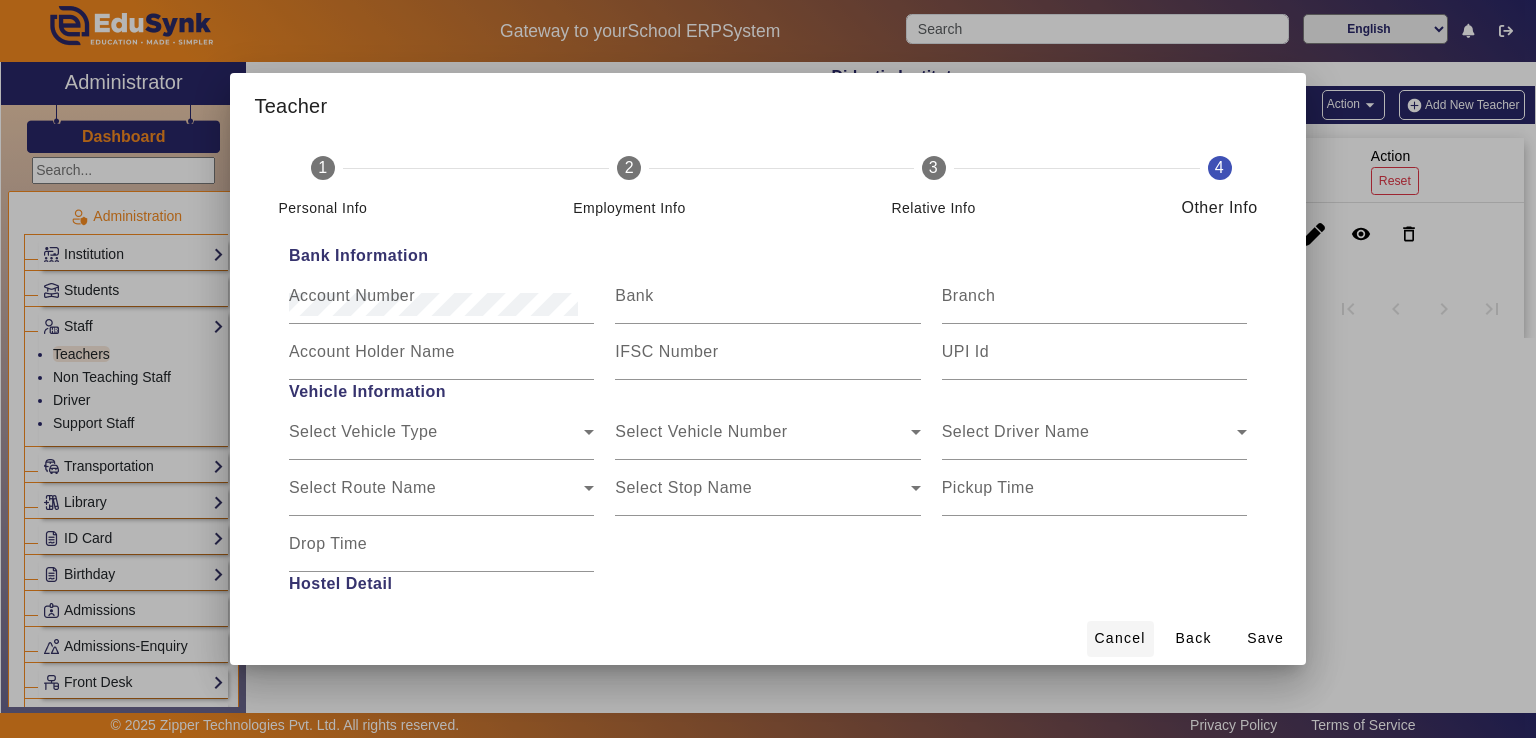 click on "Cancel" at bounding box center [1120, 638] 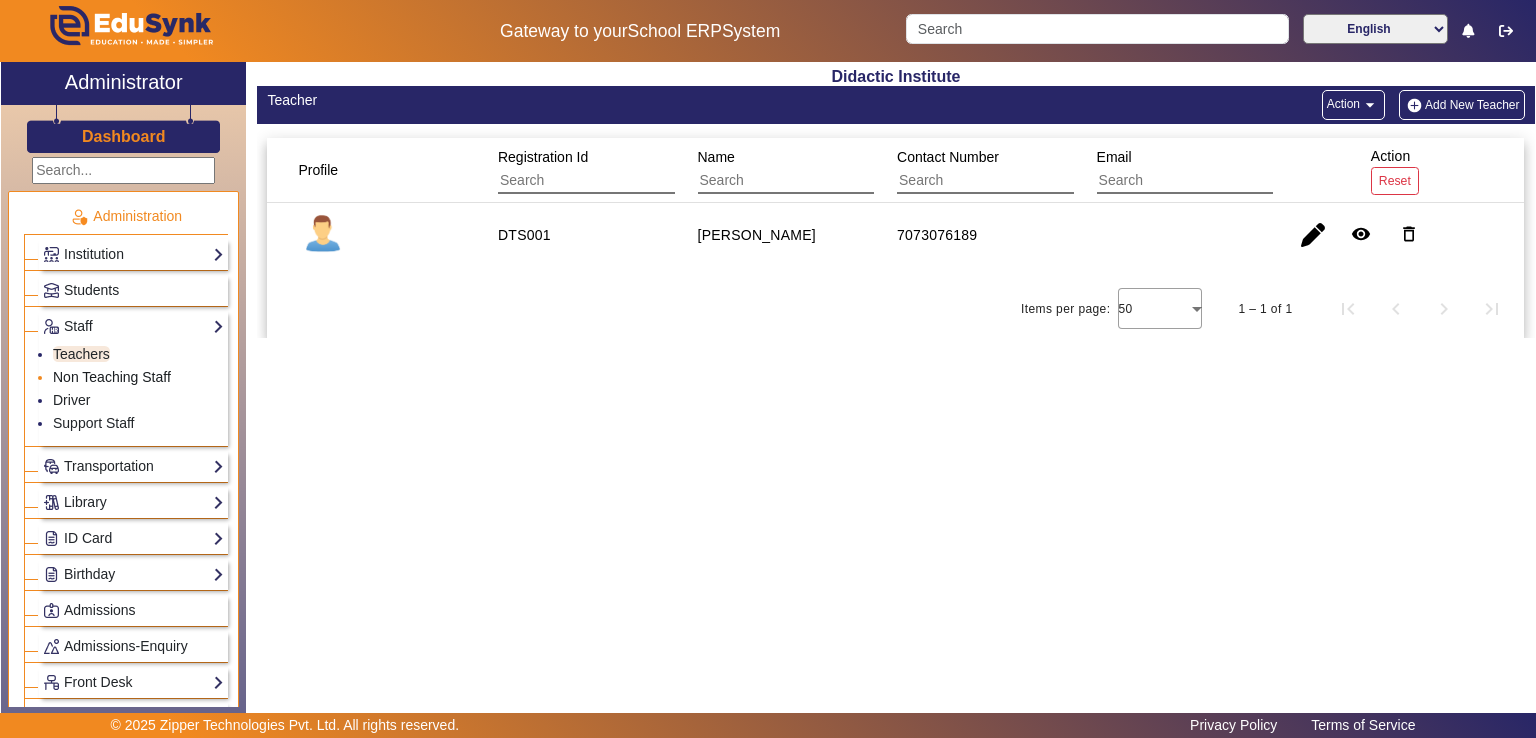 click on "Non Teaching Staff" 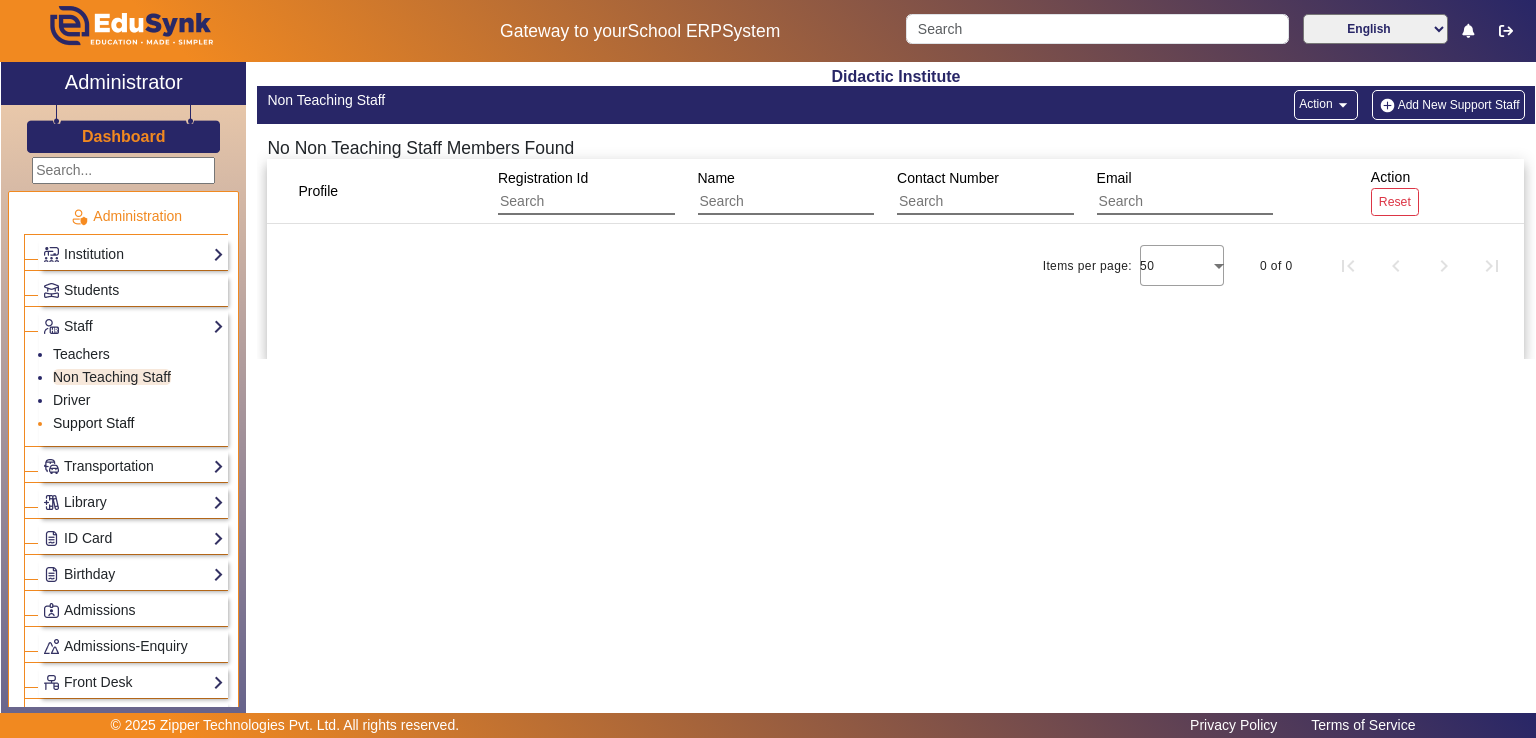 click on "Support Staff" 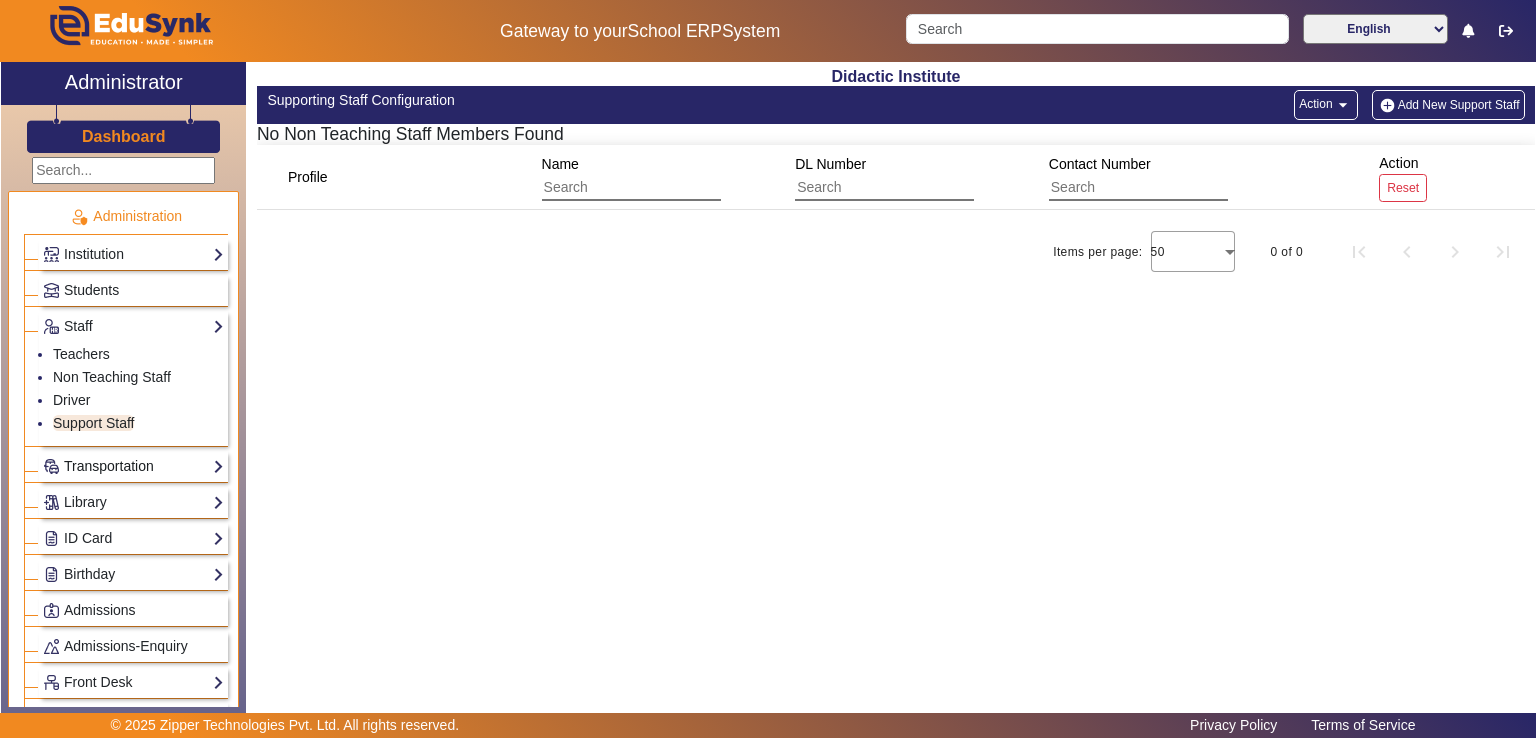 click on "Transportation" 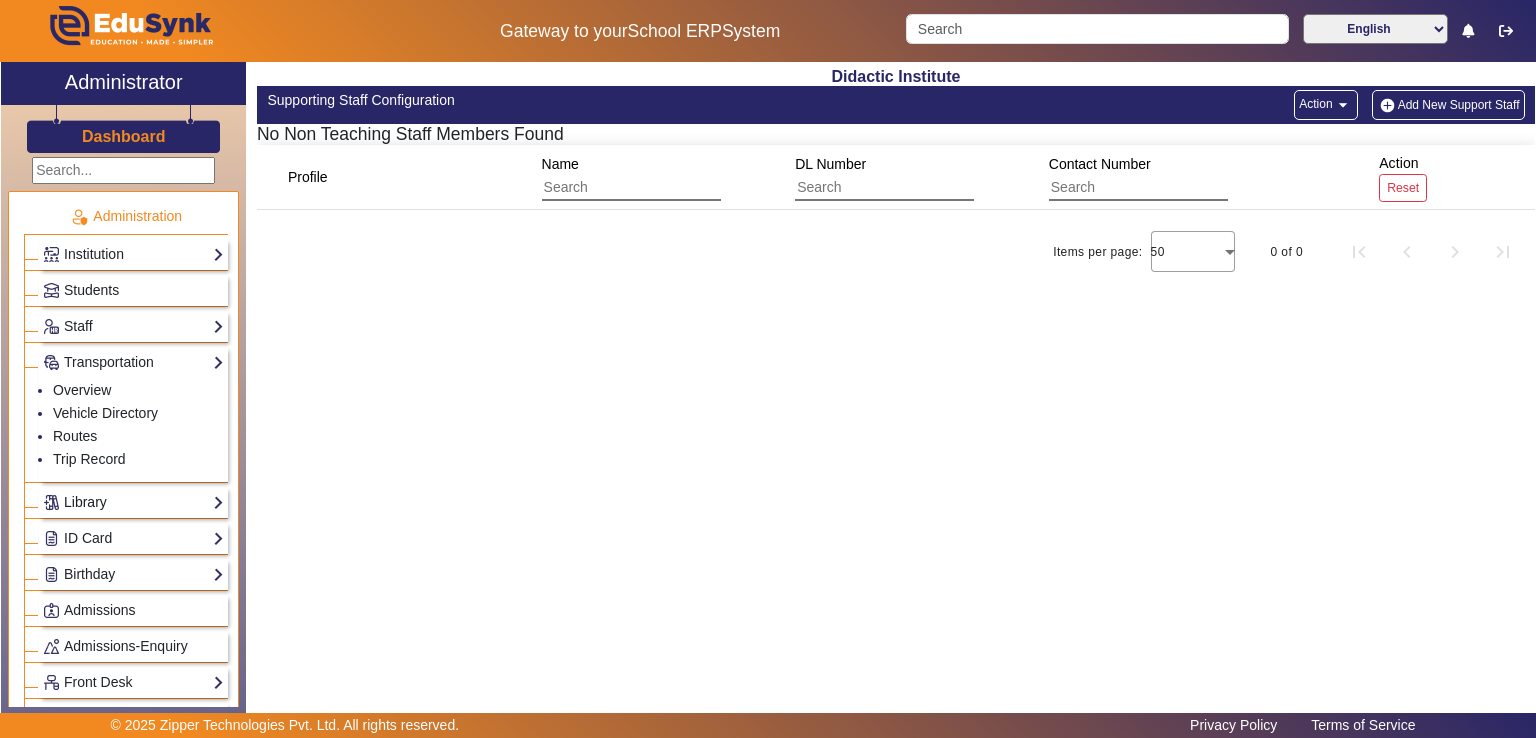 click on "Library" 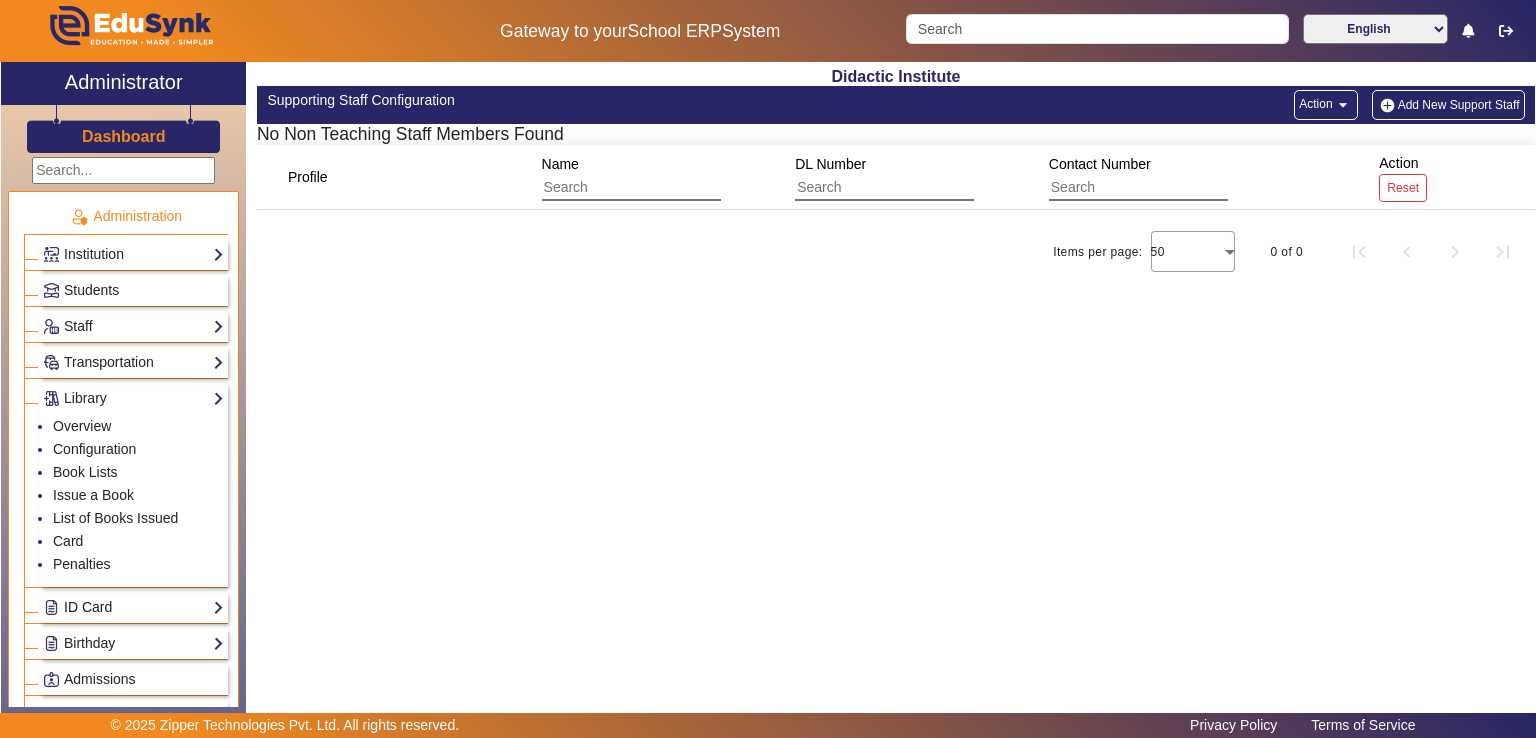 click on "ID Card" 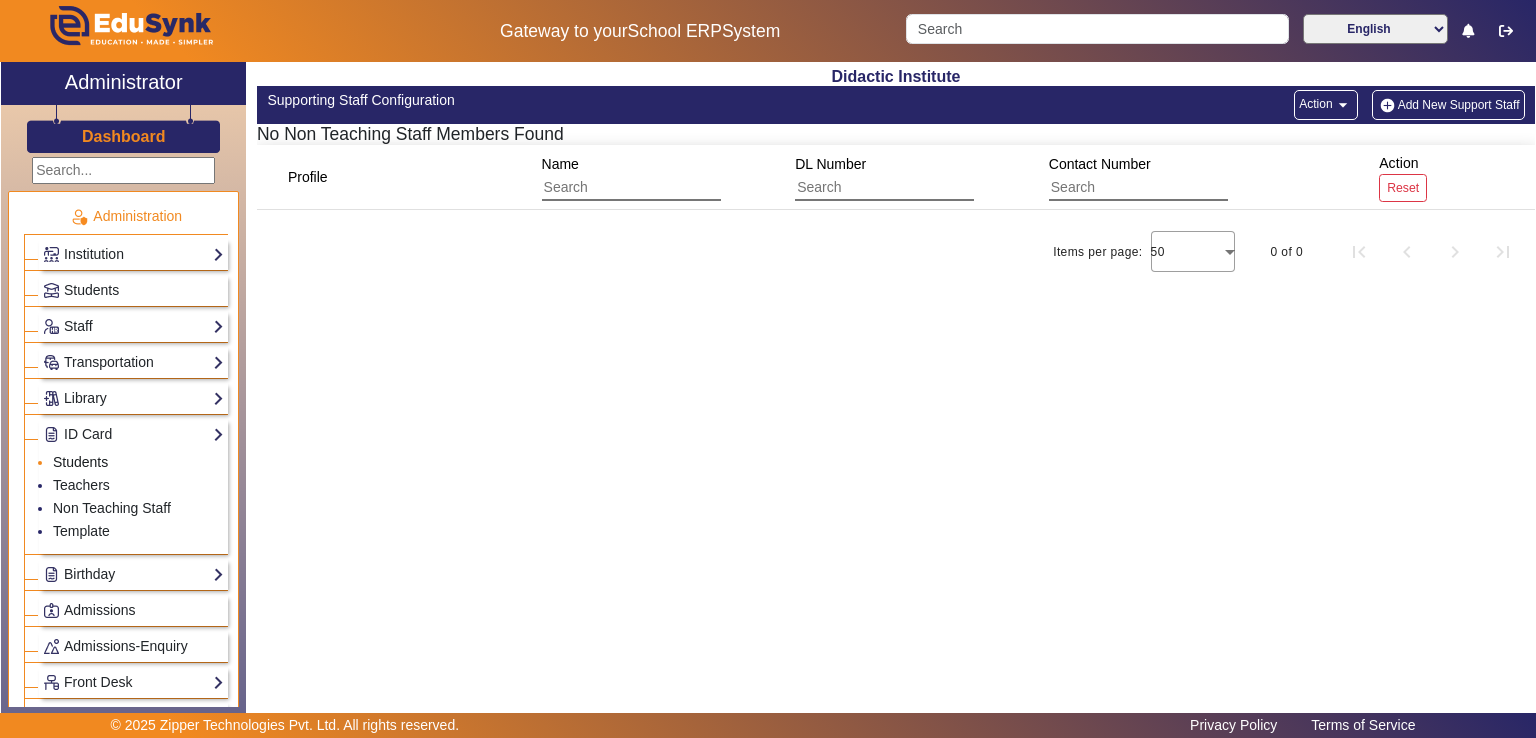 click on "Students" 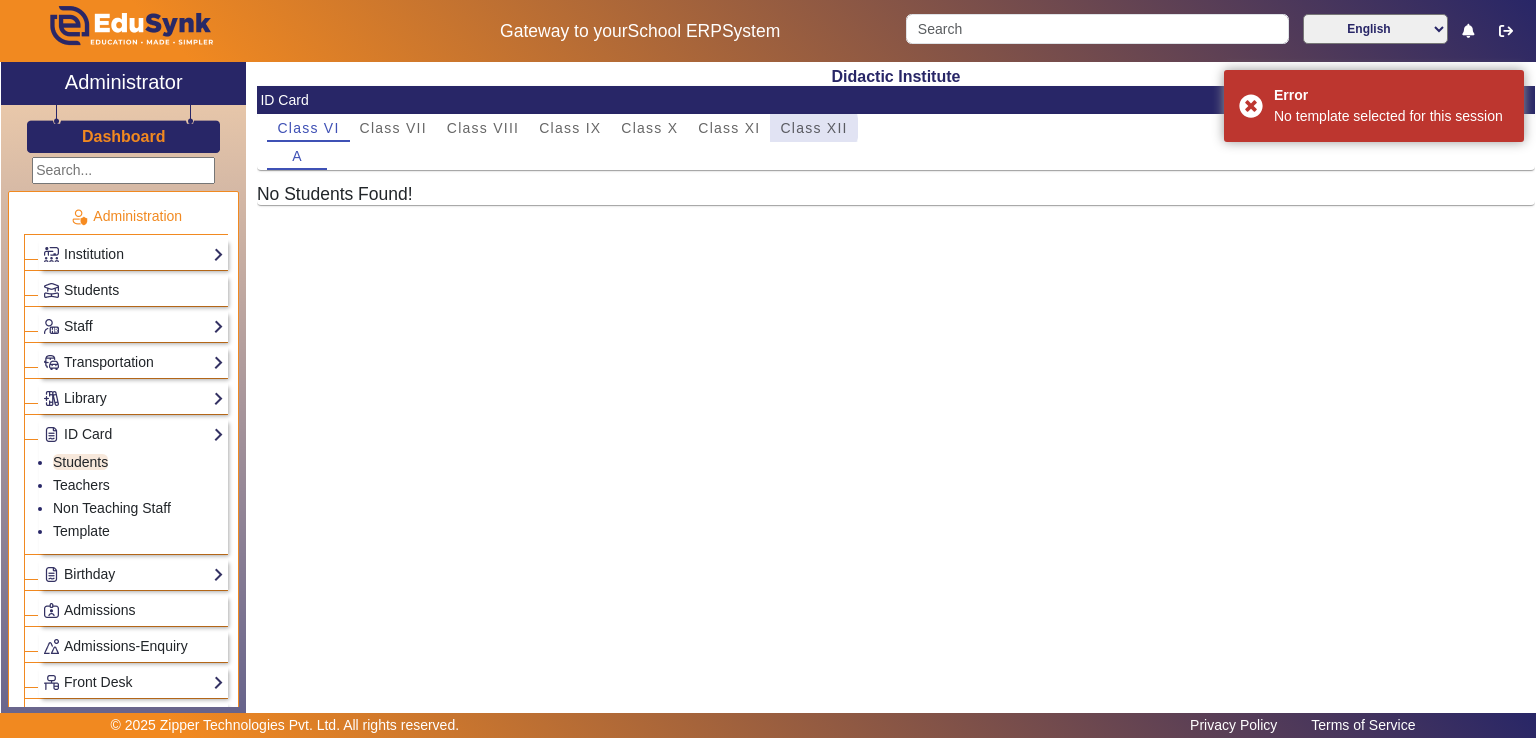 click on "Class XII" at bounding box center [813, 128] 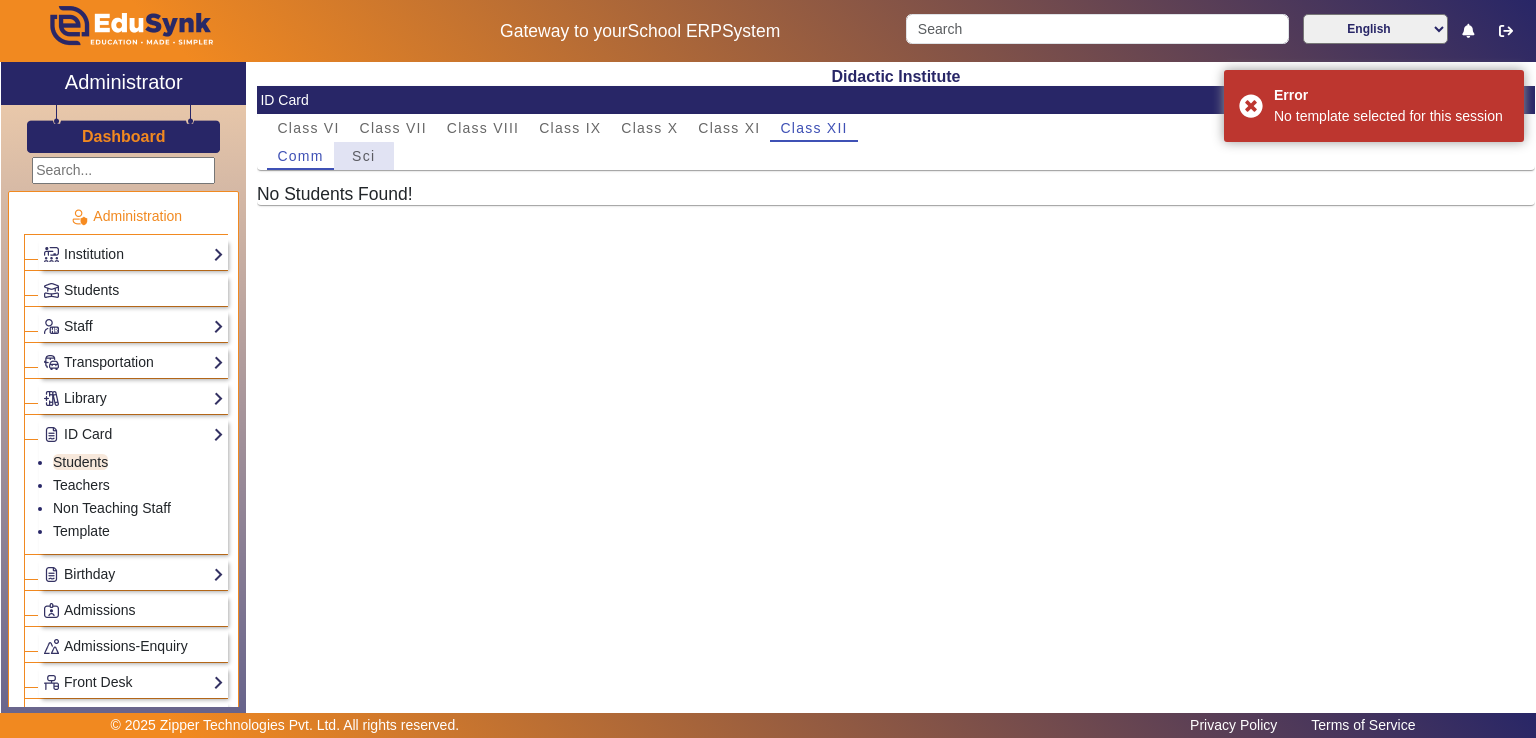 click on "Sci" at bounding box center (363, 156) 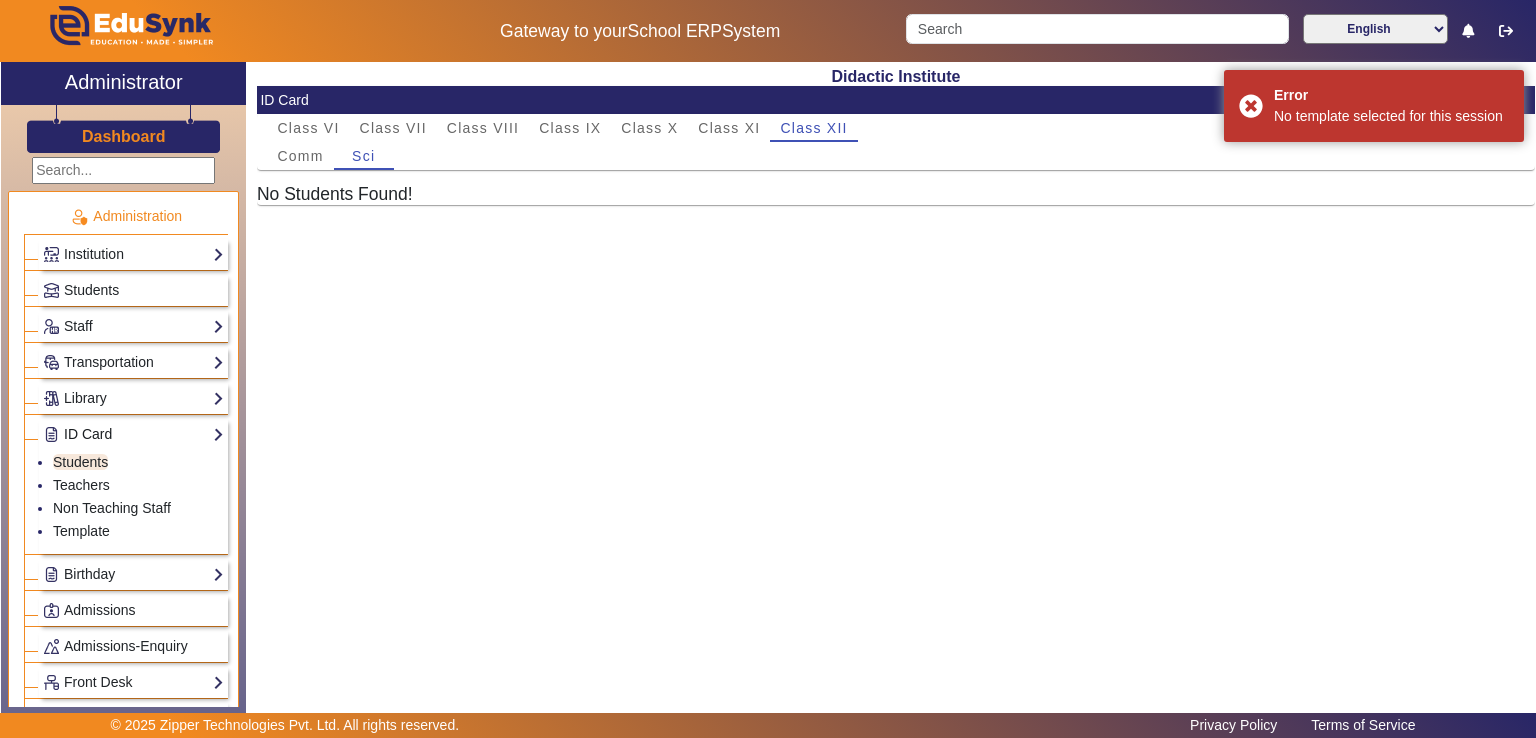 click on "ID Card" 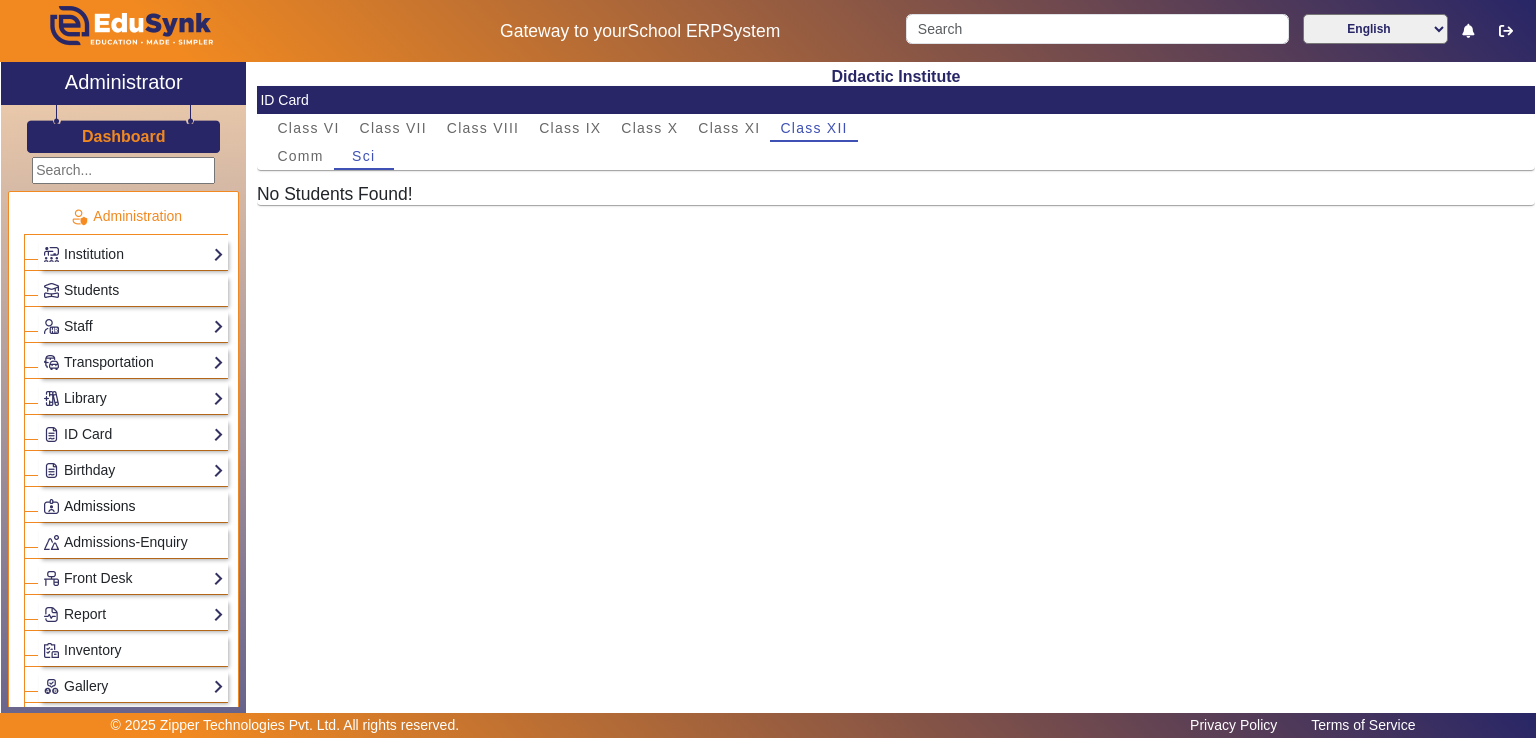 click on "Admissions" 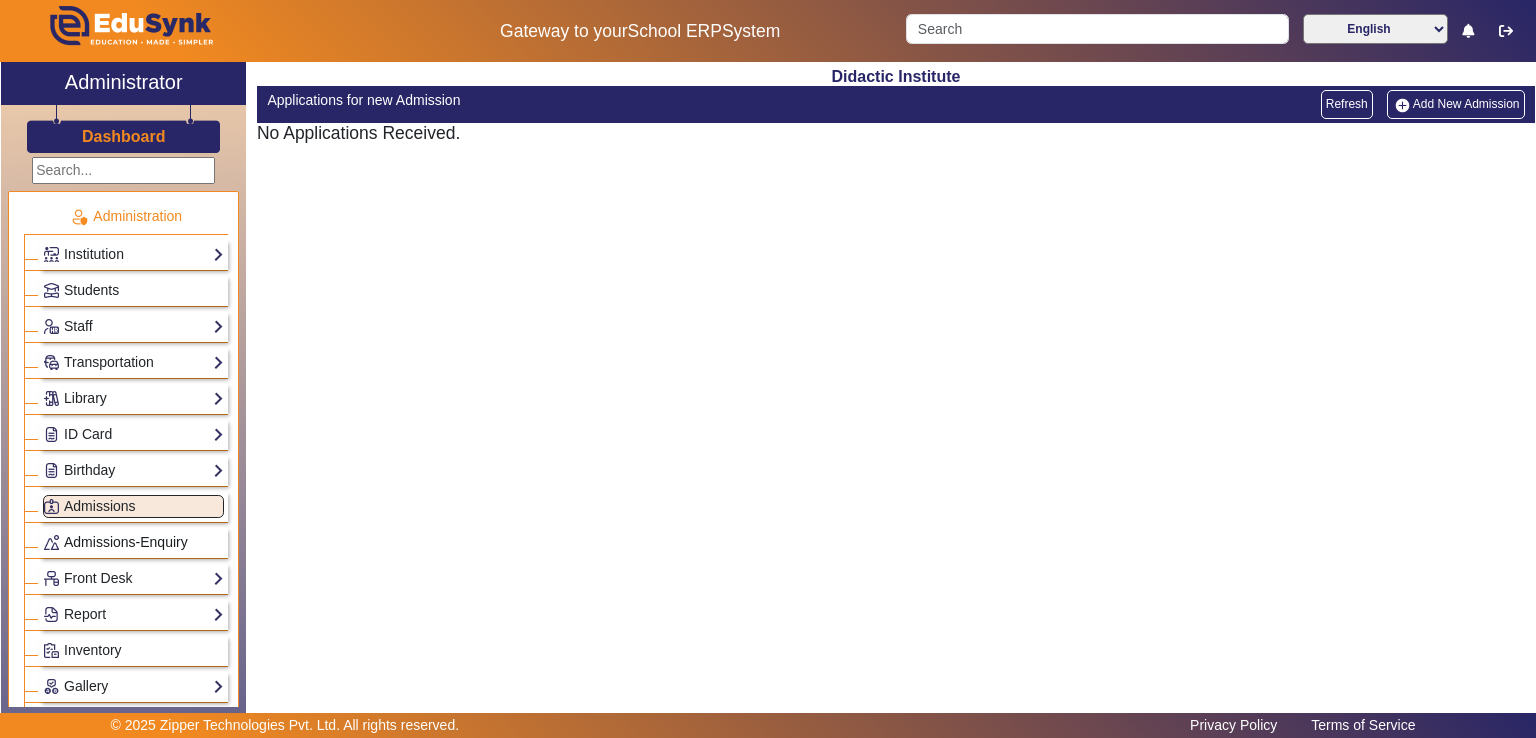 click on "Admissions-Enquiry" 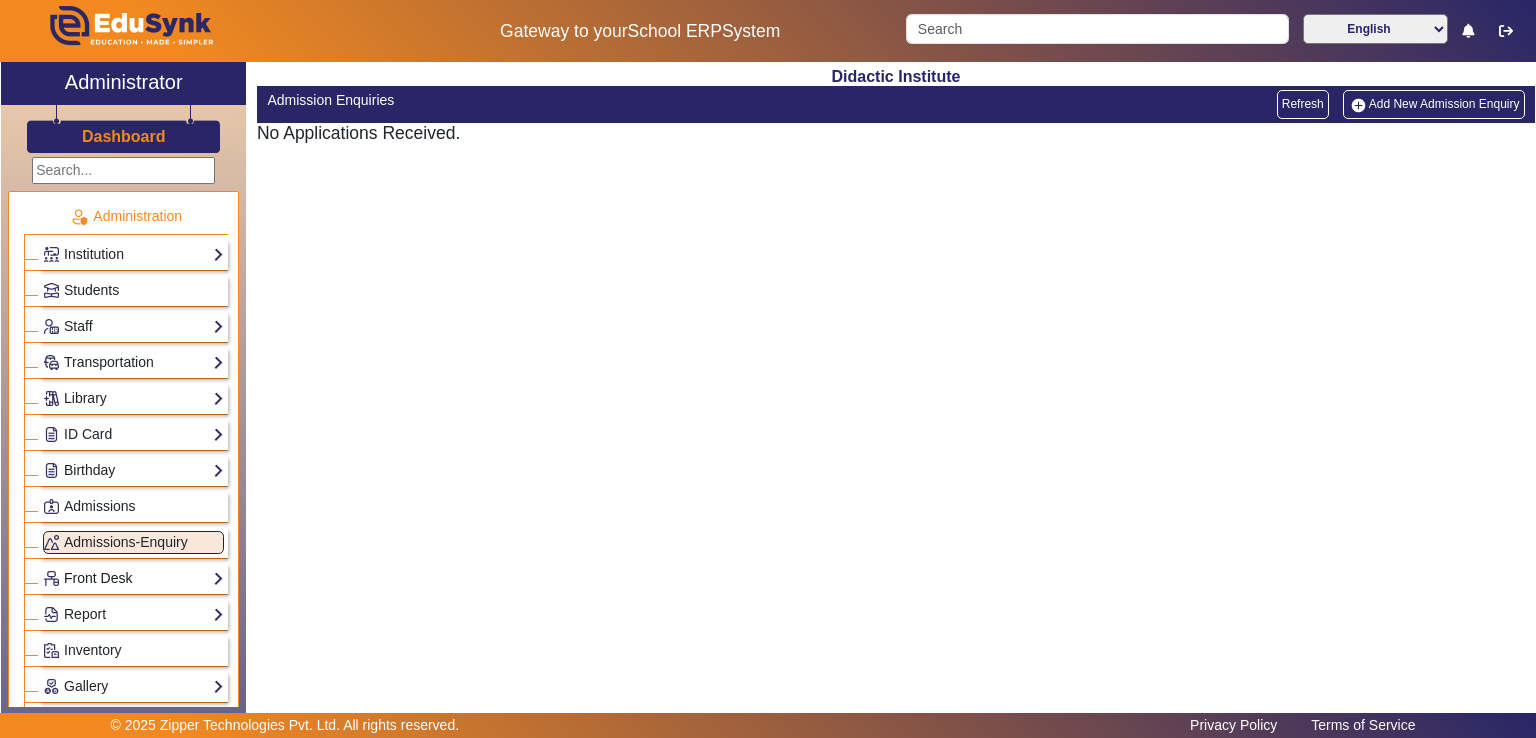 click on "Front Desk" 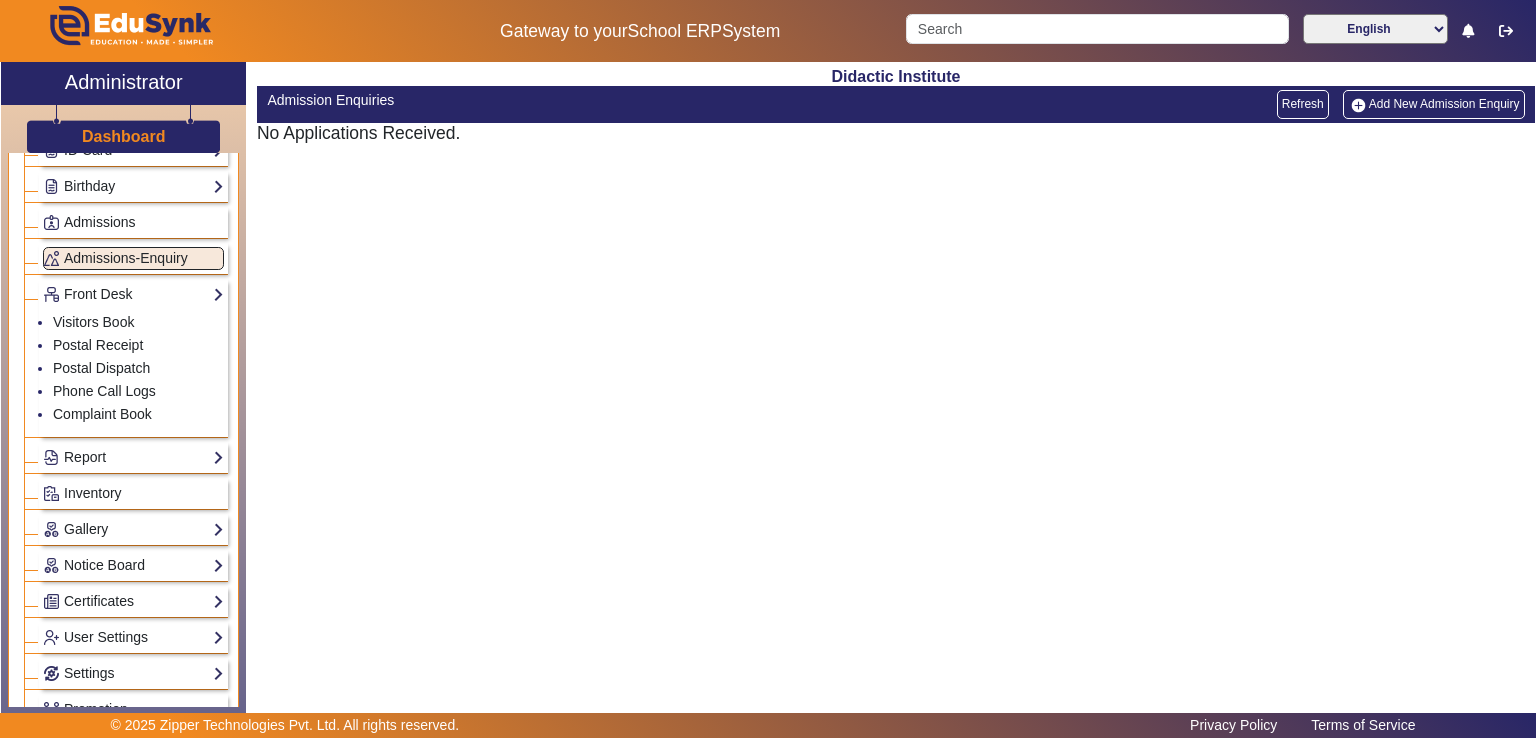 scroll, scrollTop: 288, scrollLeft: 0, axis: vertical 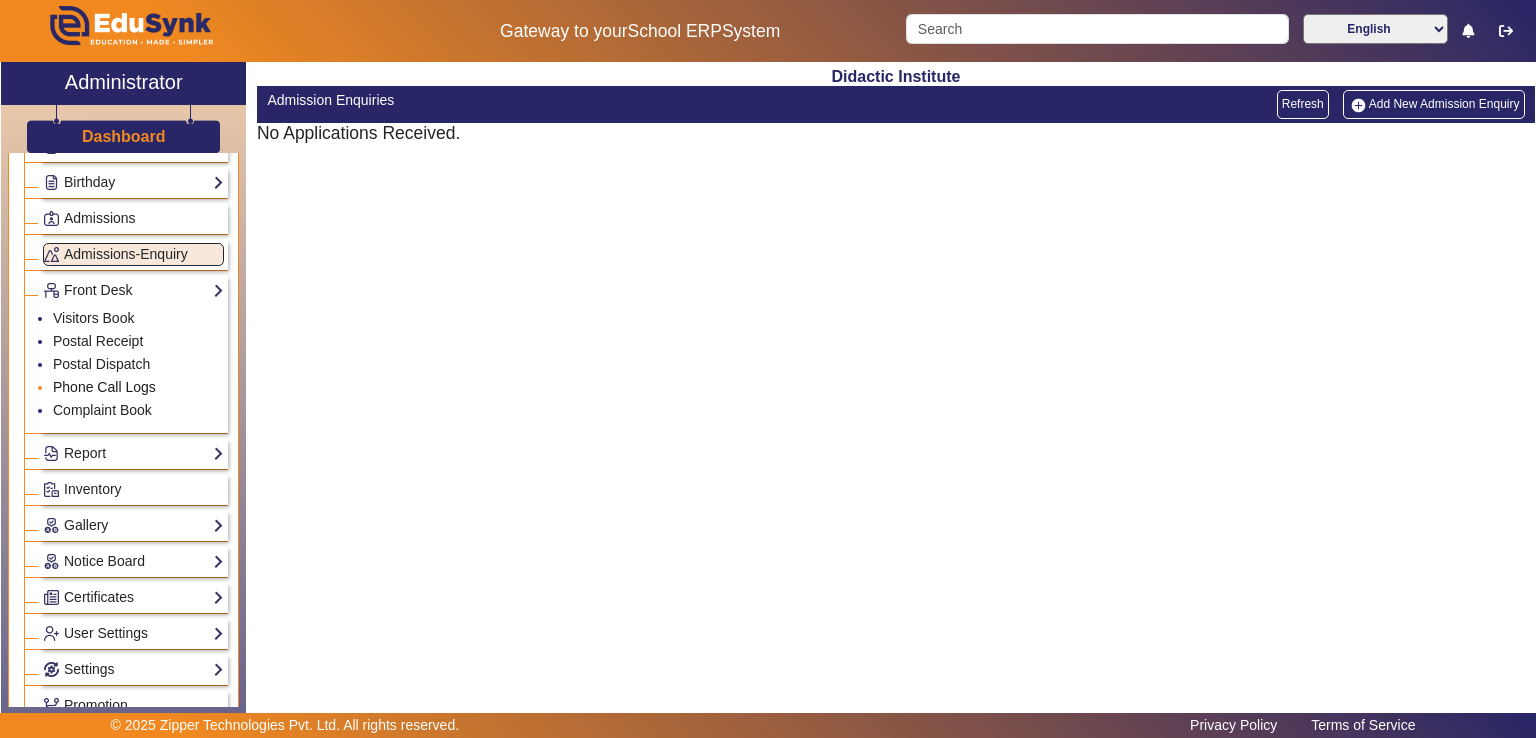 click on "Phone Call Logs" 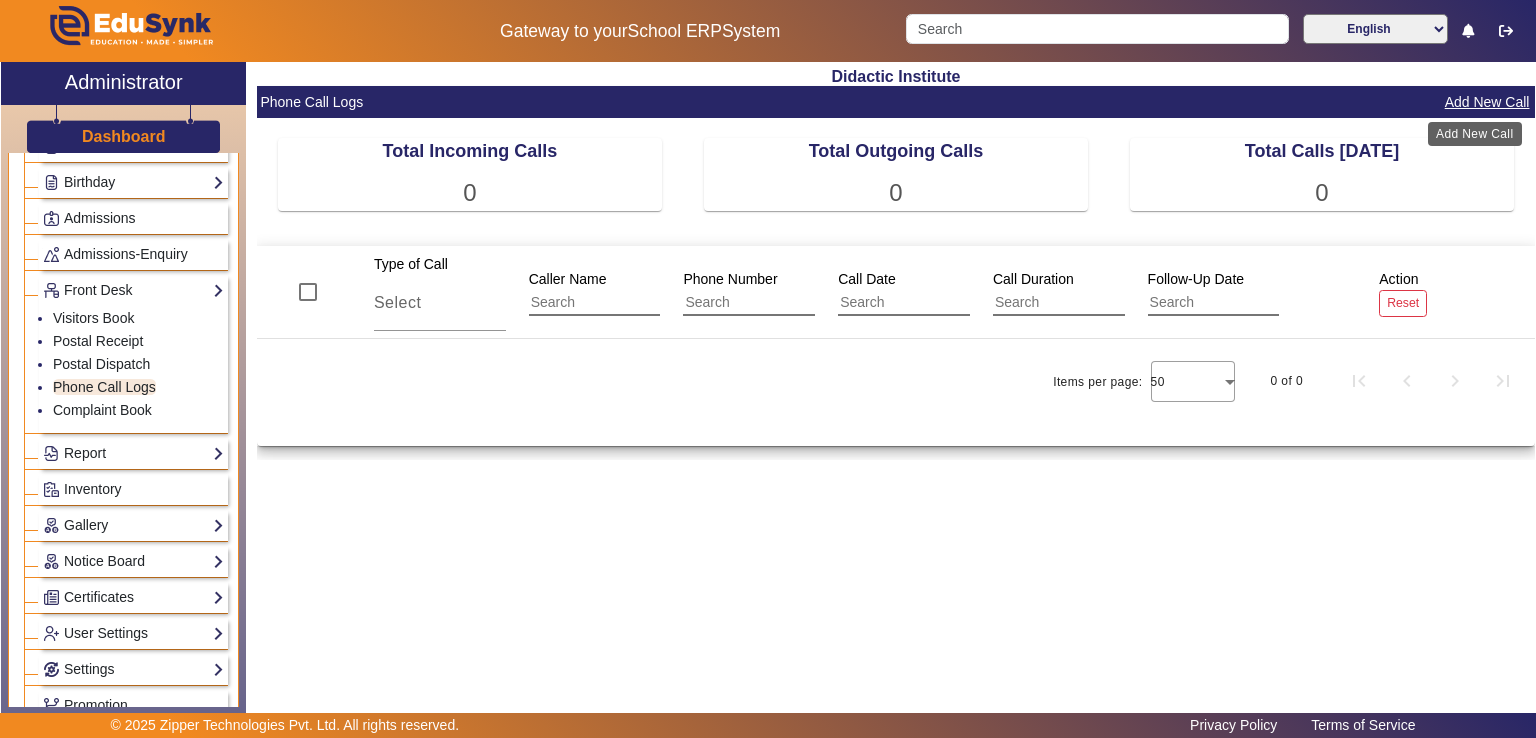 click on "Add New Call" 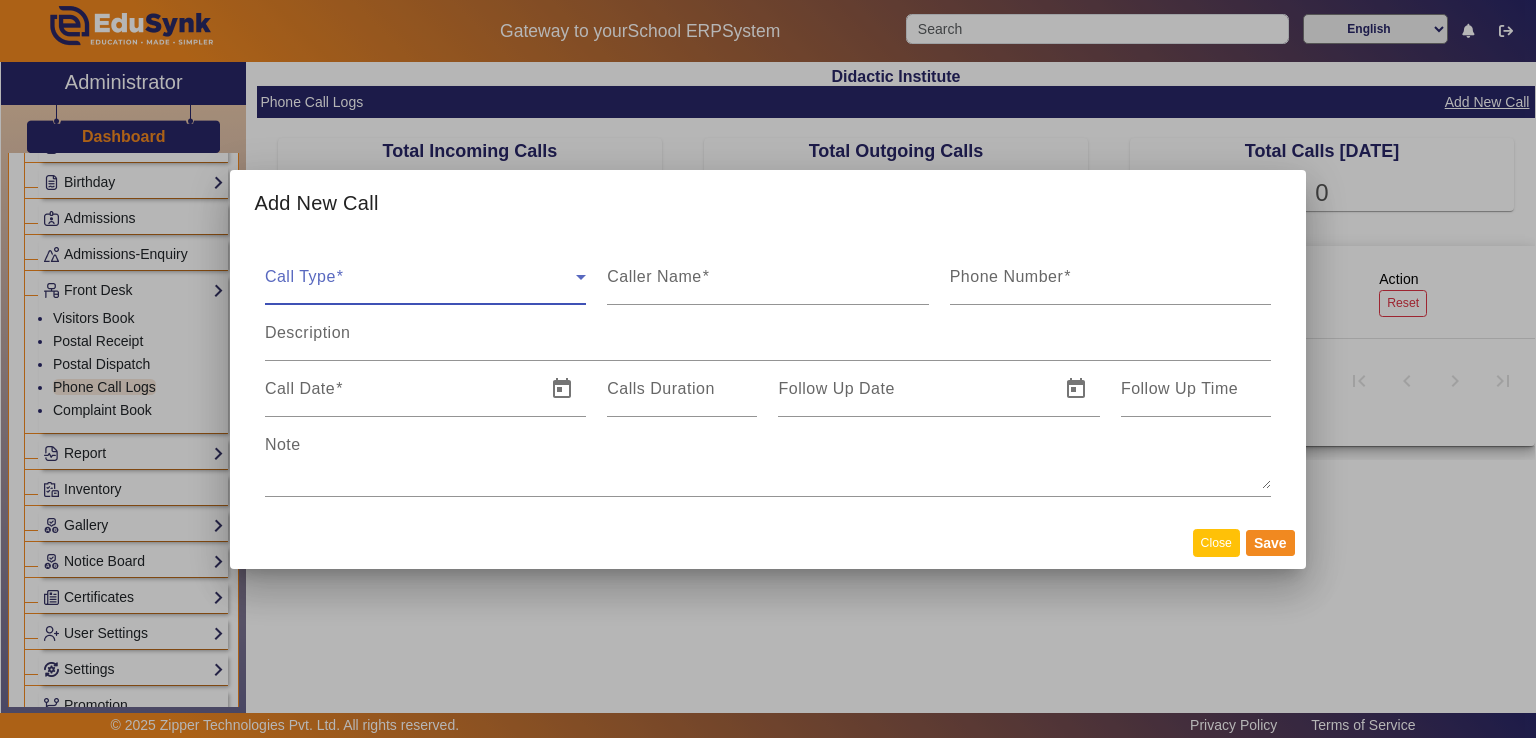 click on "Close" at bounding box center [1216, 542] 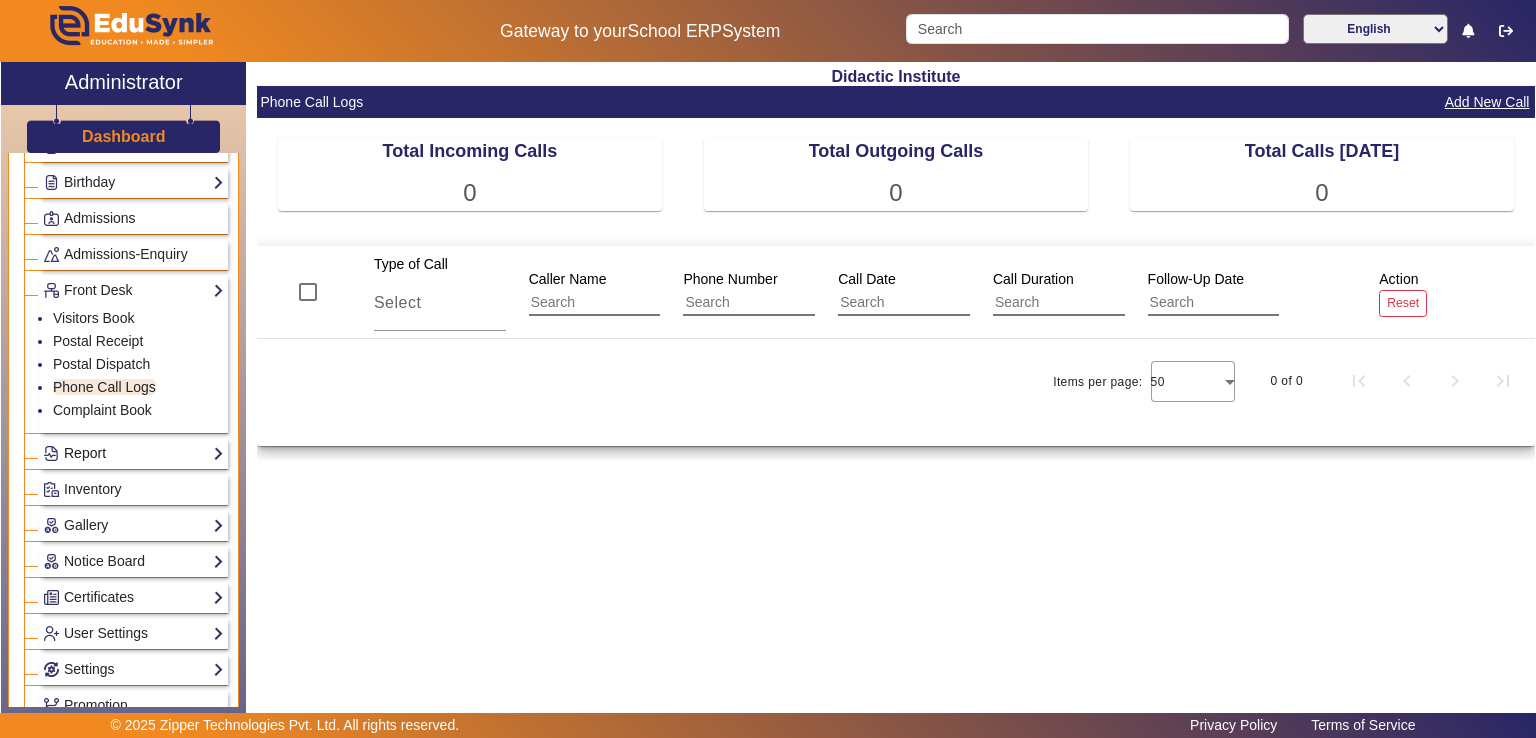click on "Report" 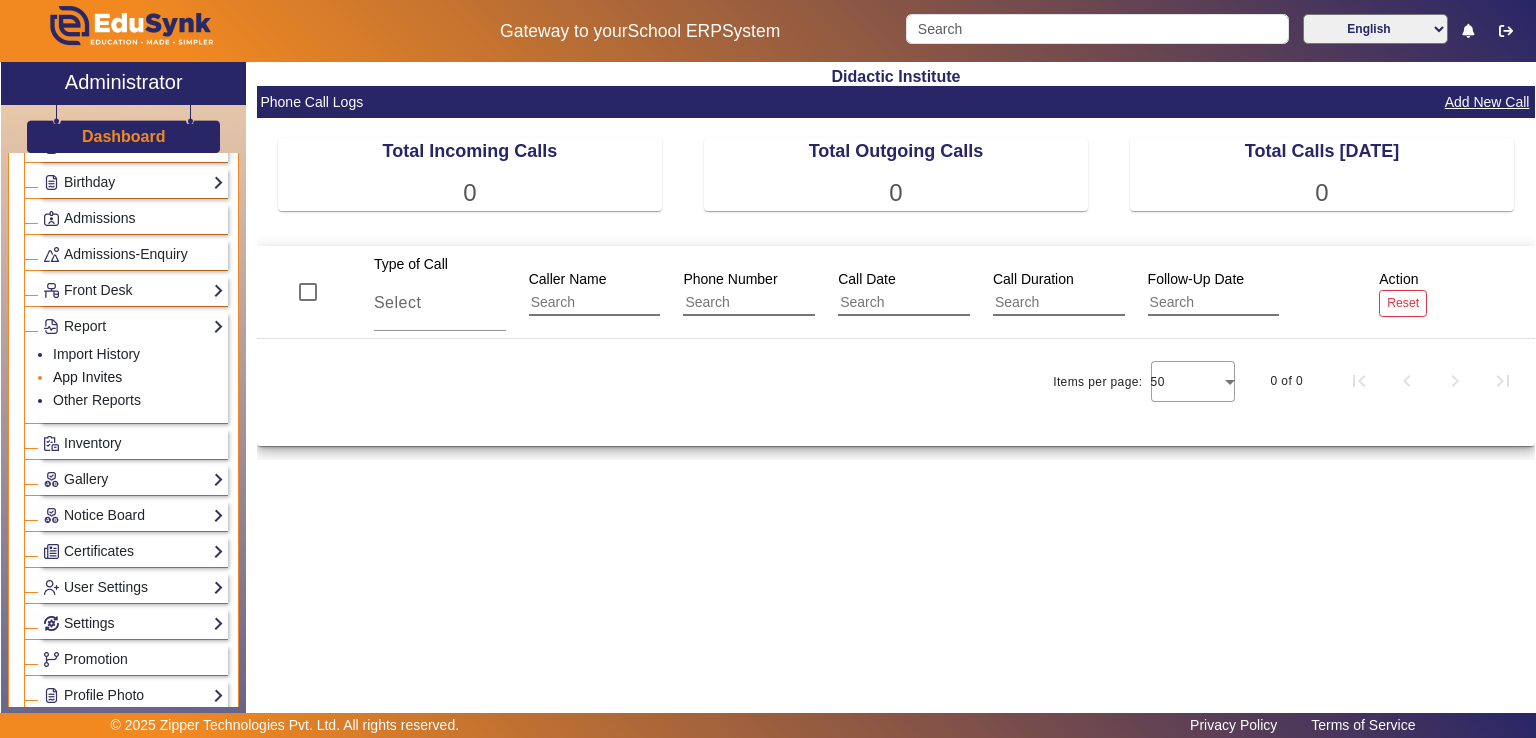 click on "App Invites" 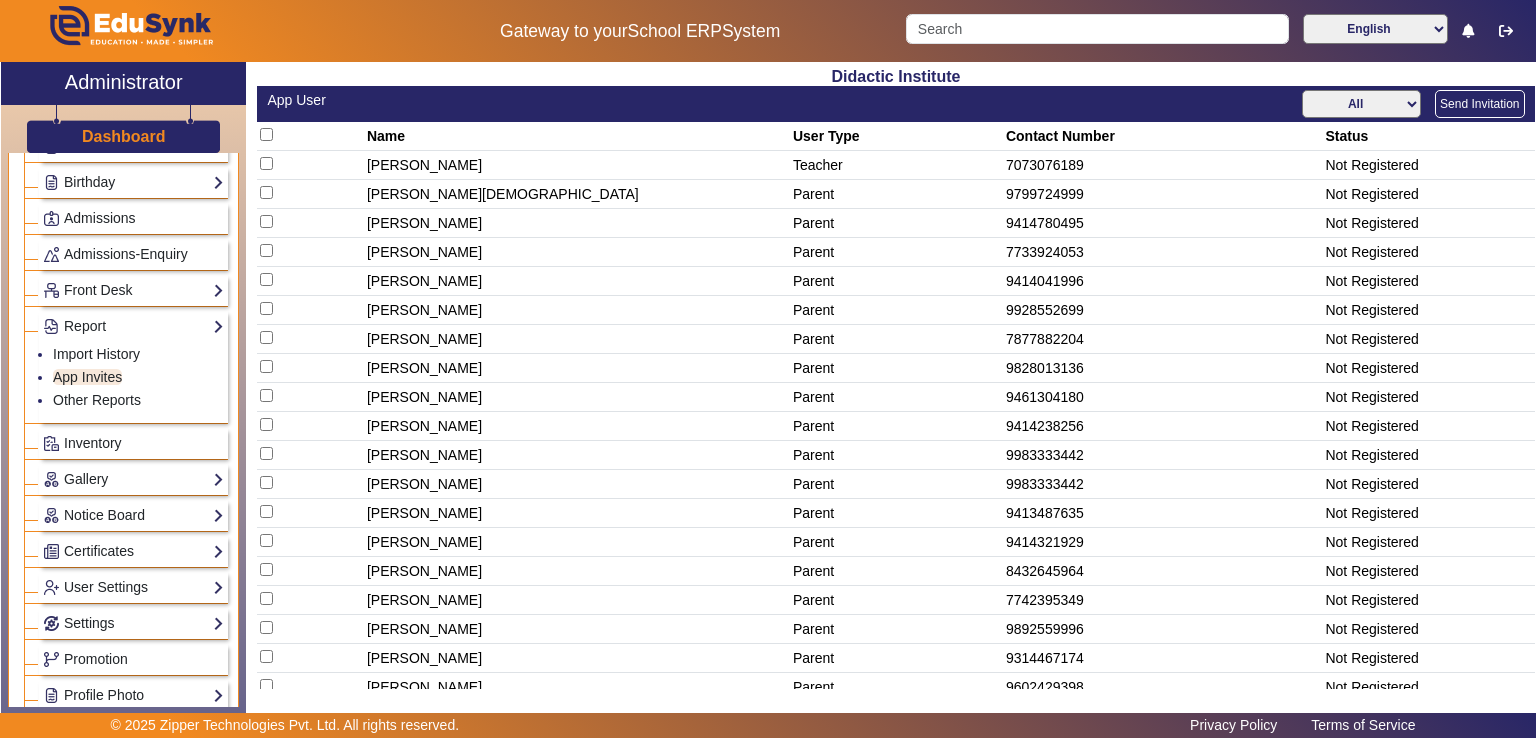 click on "Send Invitation" 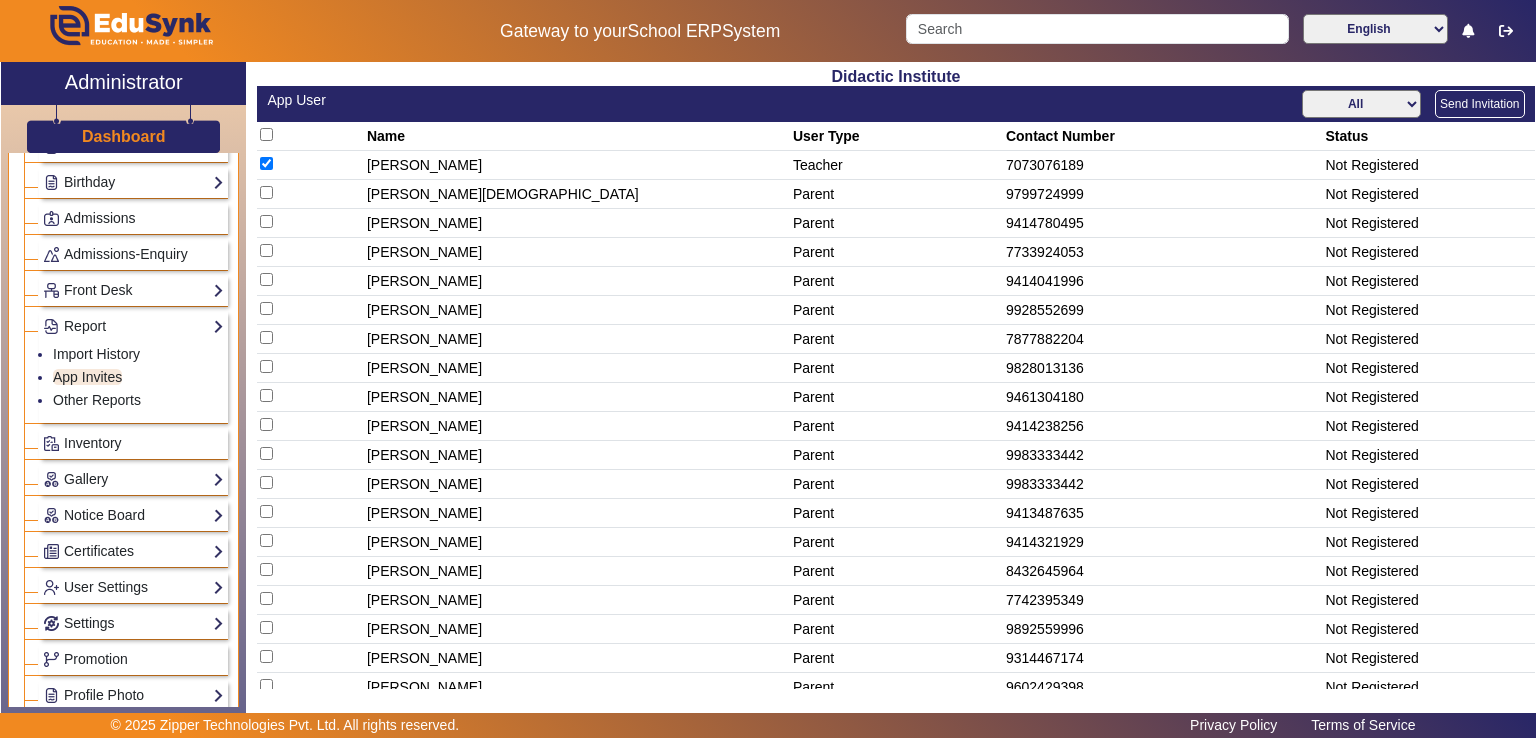 click on "Send Invitation" 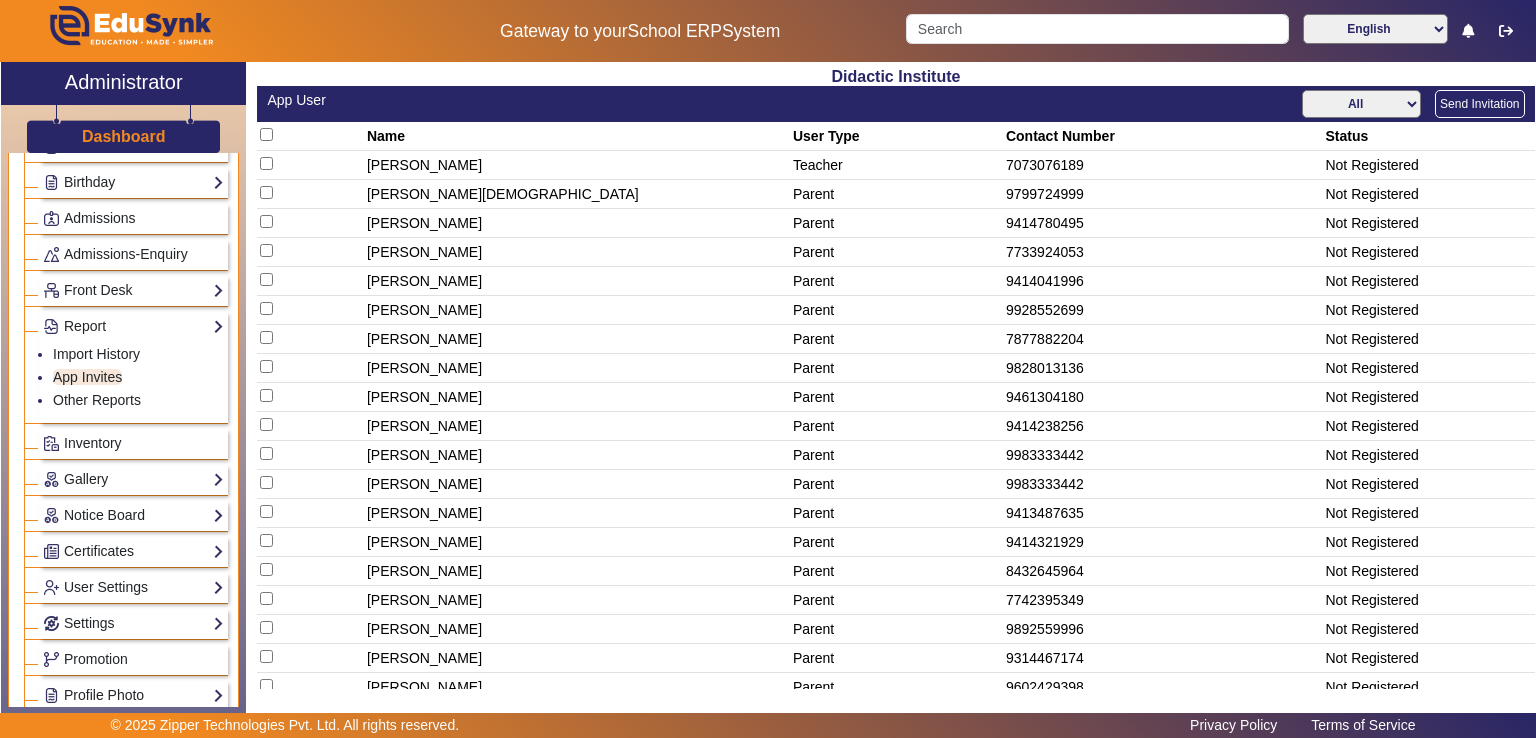 click 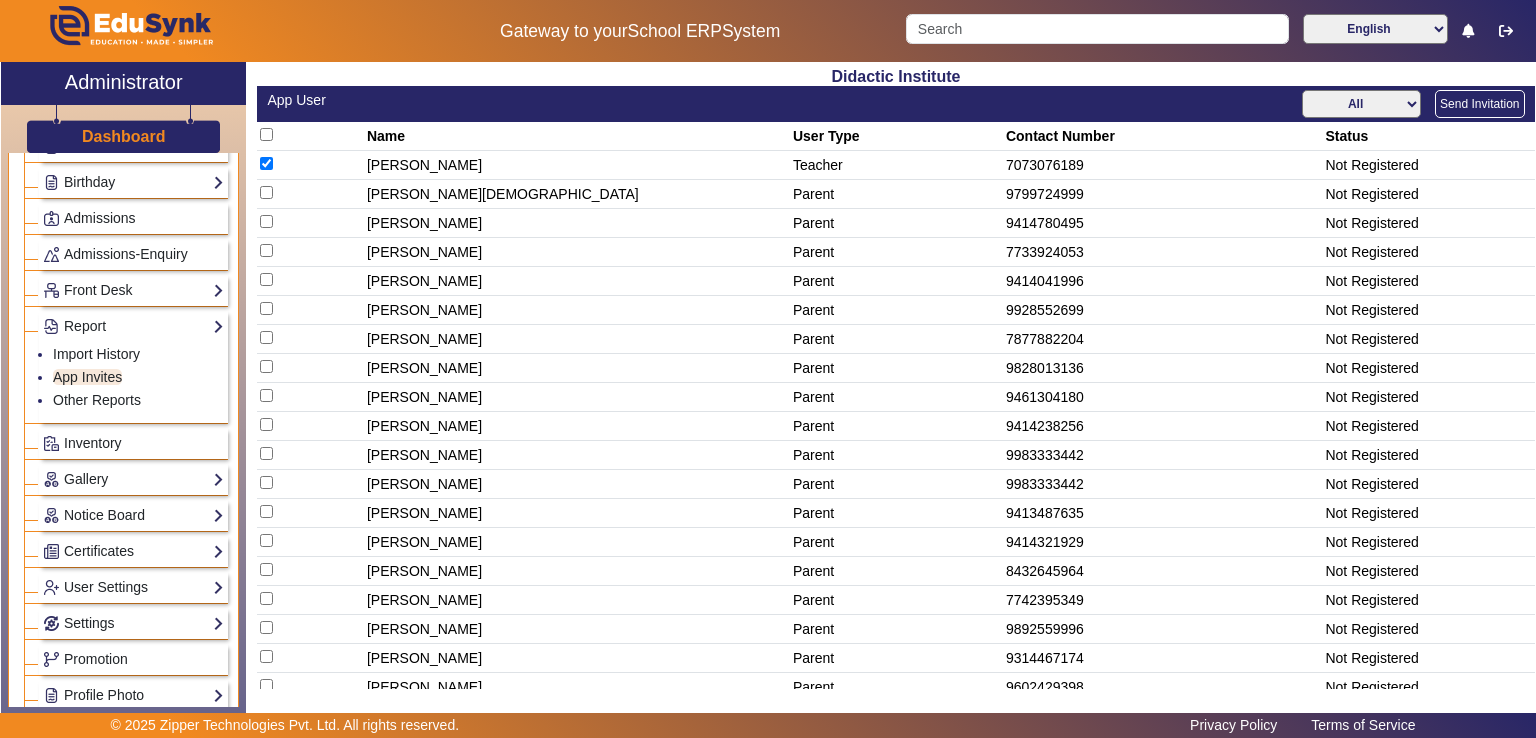 click on "Not Registered" 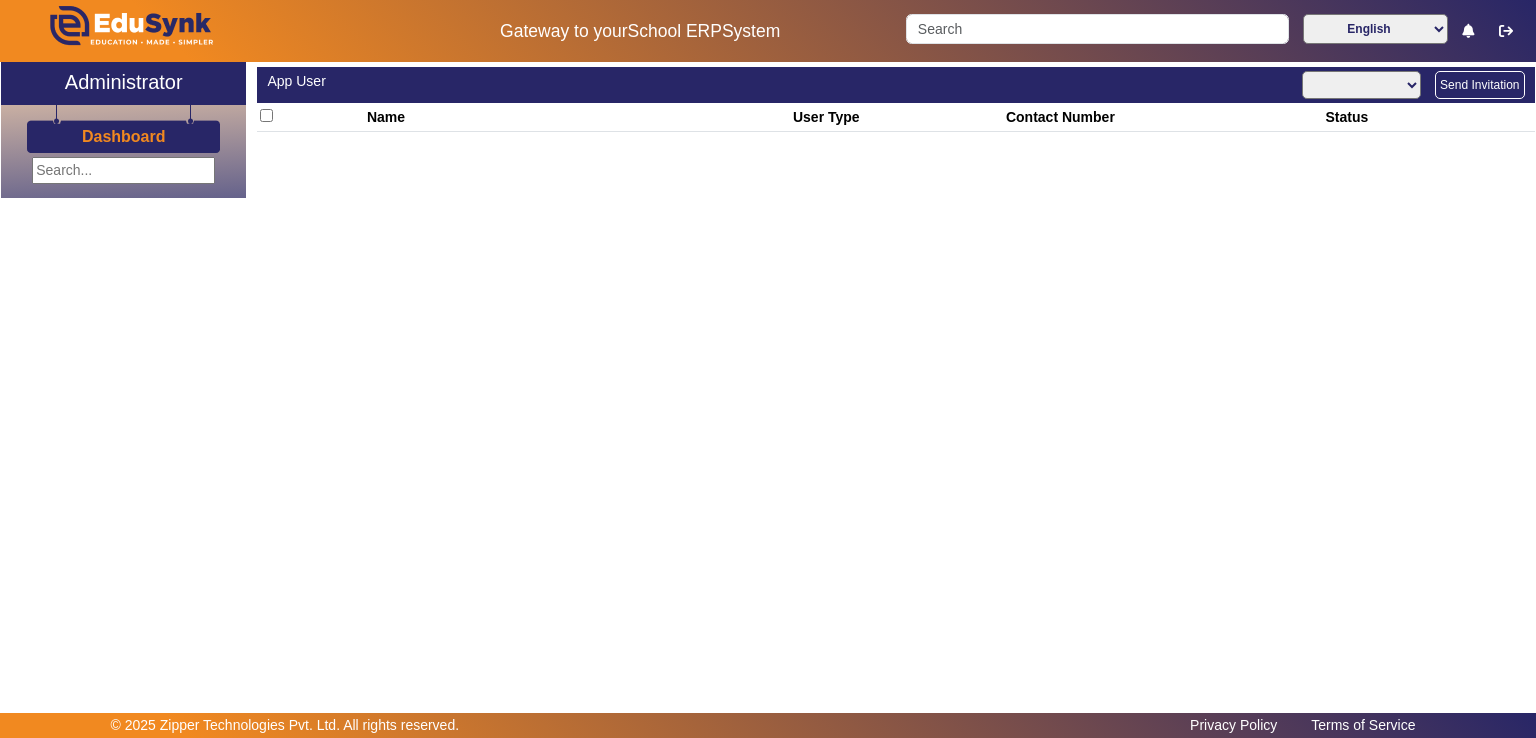 scroll, scrollTop: 0, scrollLeft: 0, axis: both 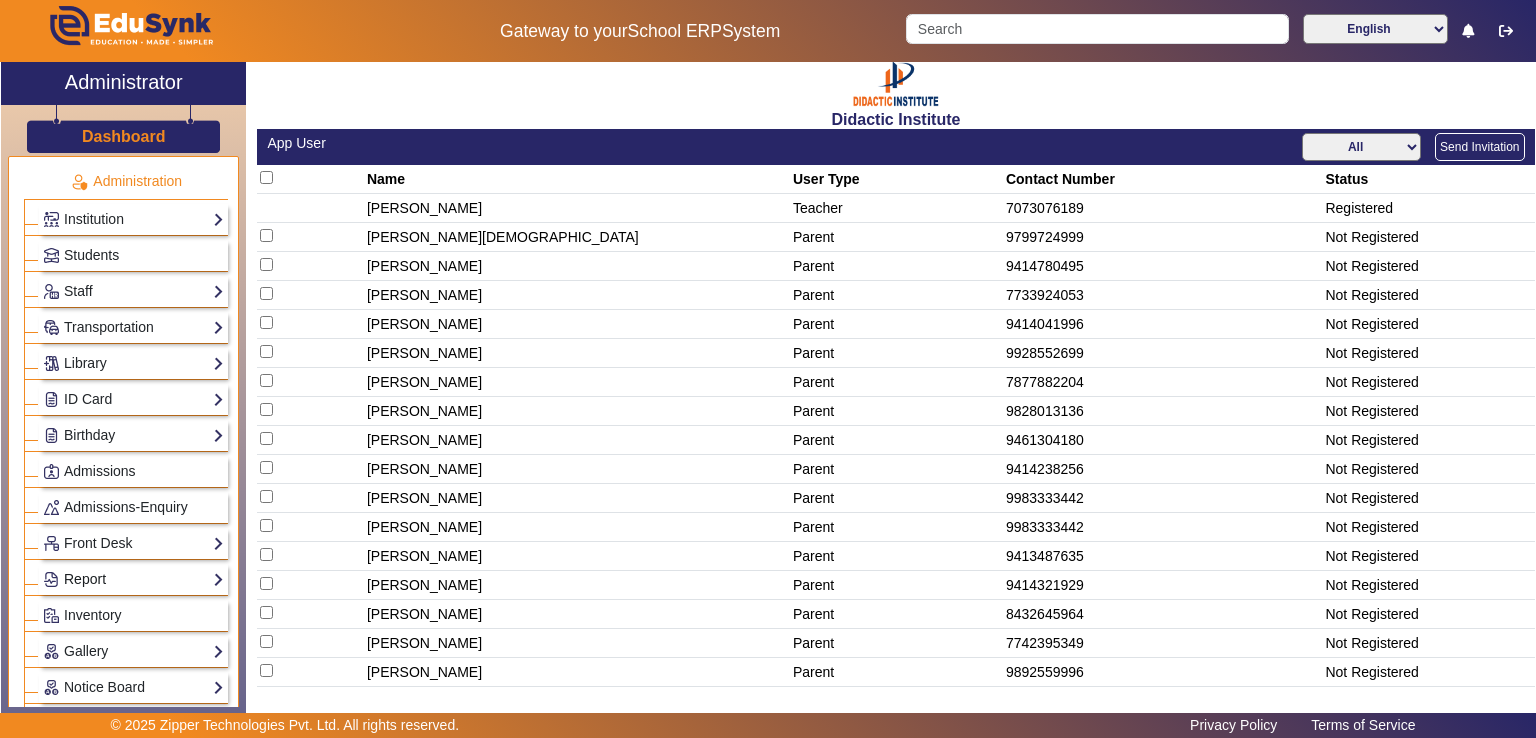 click on "Report" 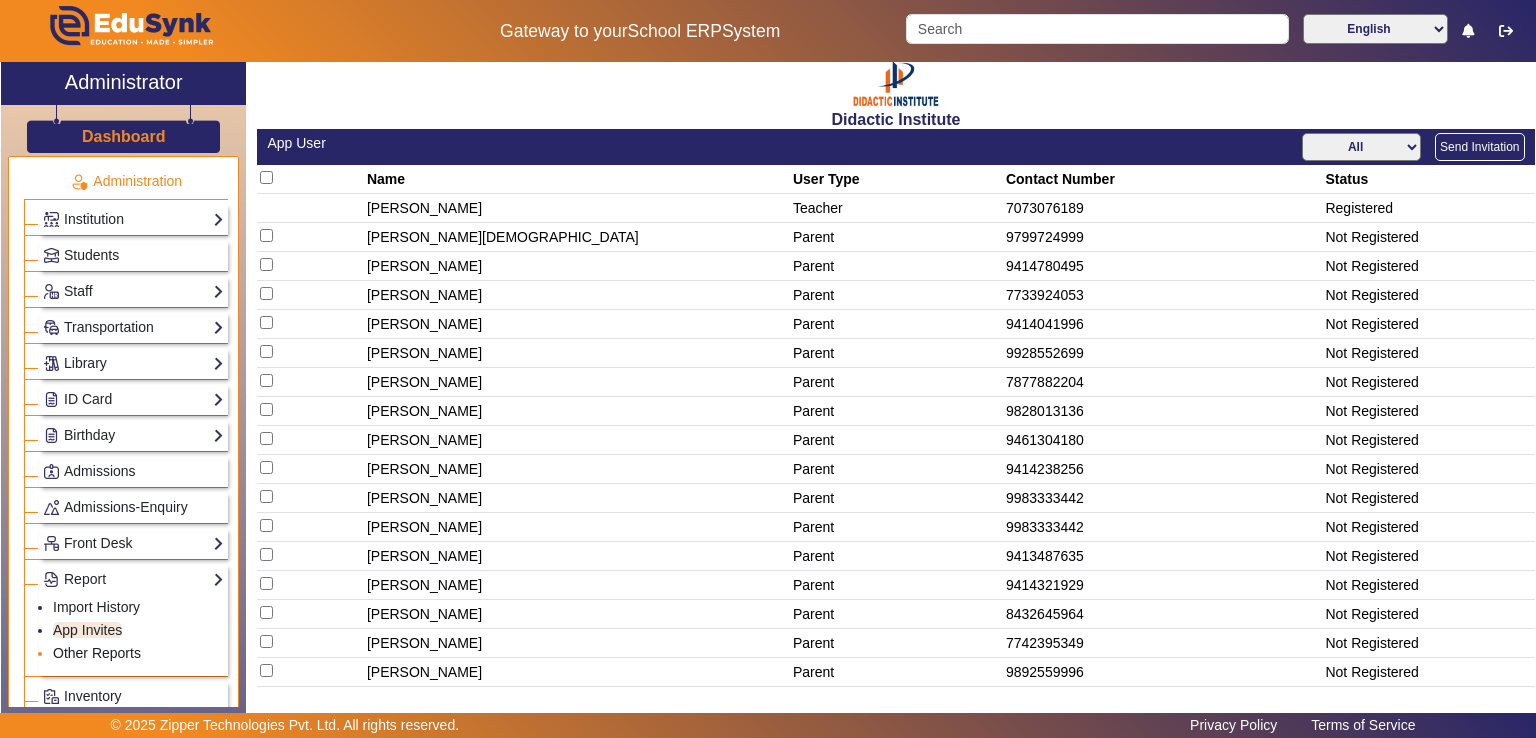 click on "Other Reports" 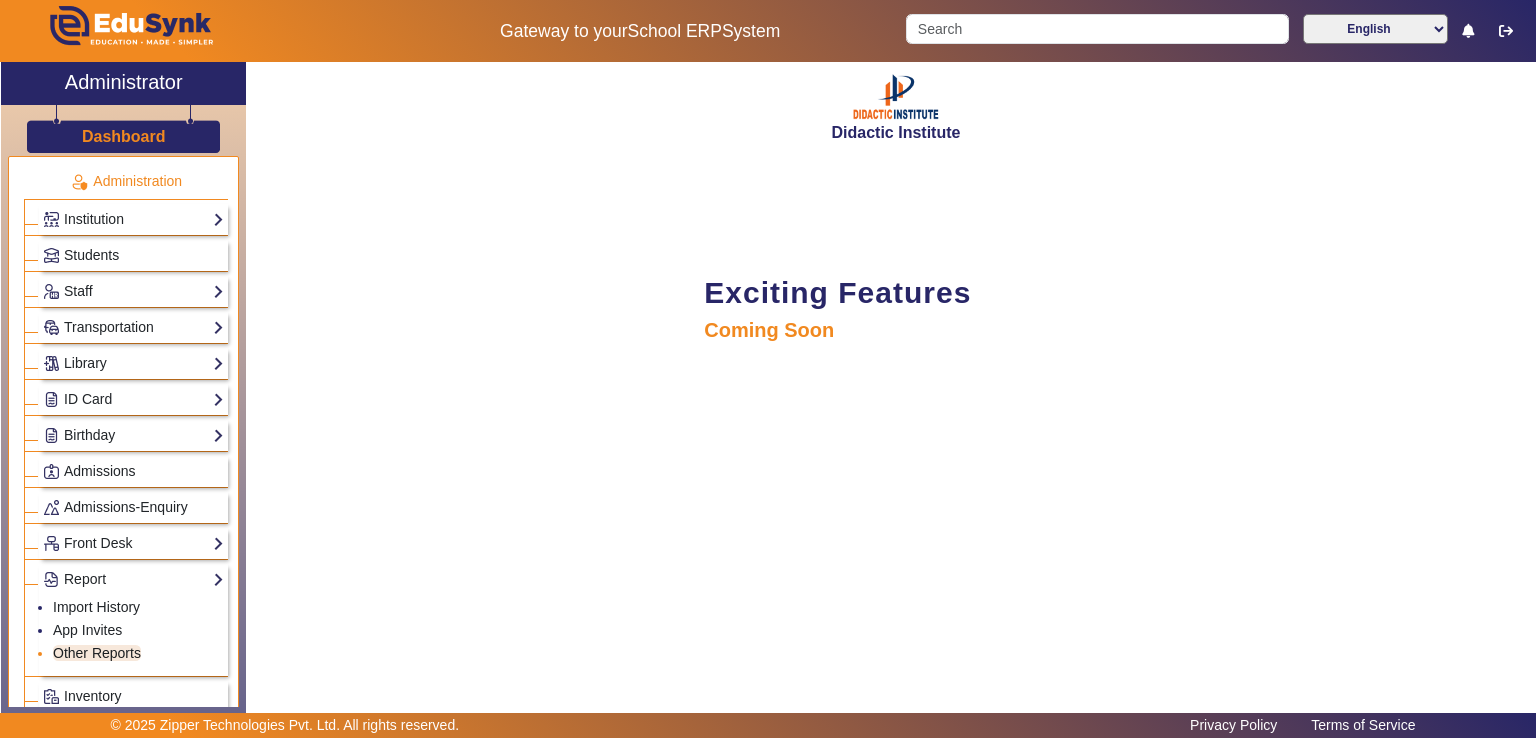 scroll, scrollTop: 0, scrollLeft: 0, axis: both 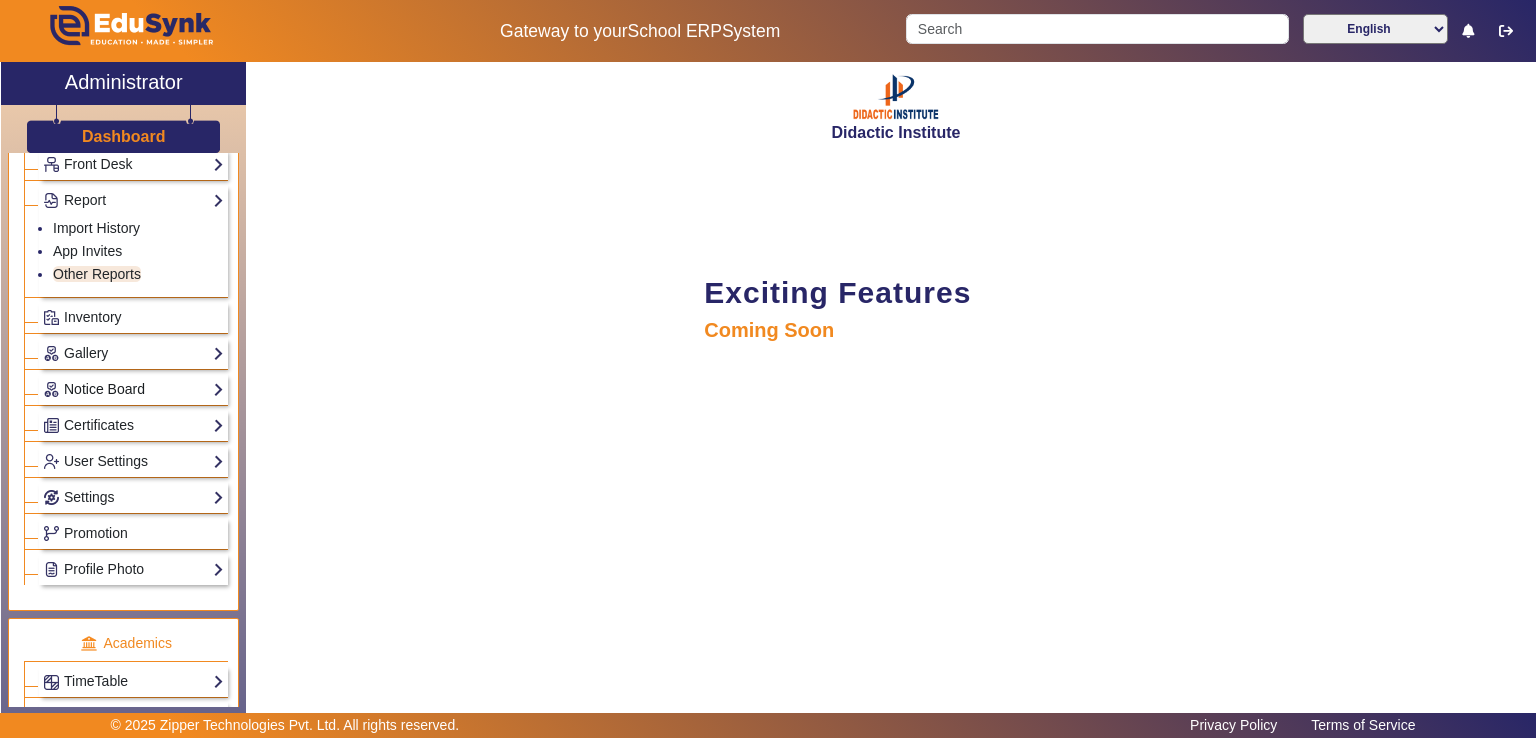 click on "Notice Board" 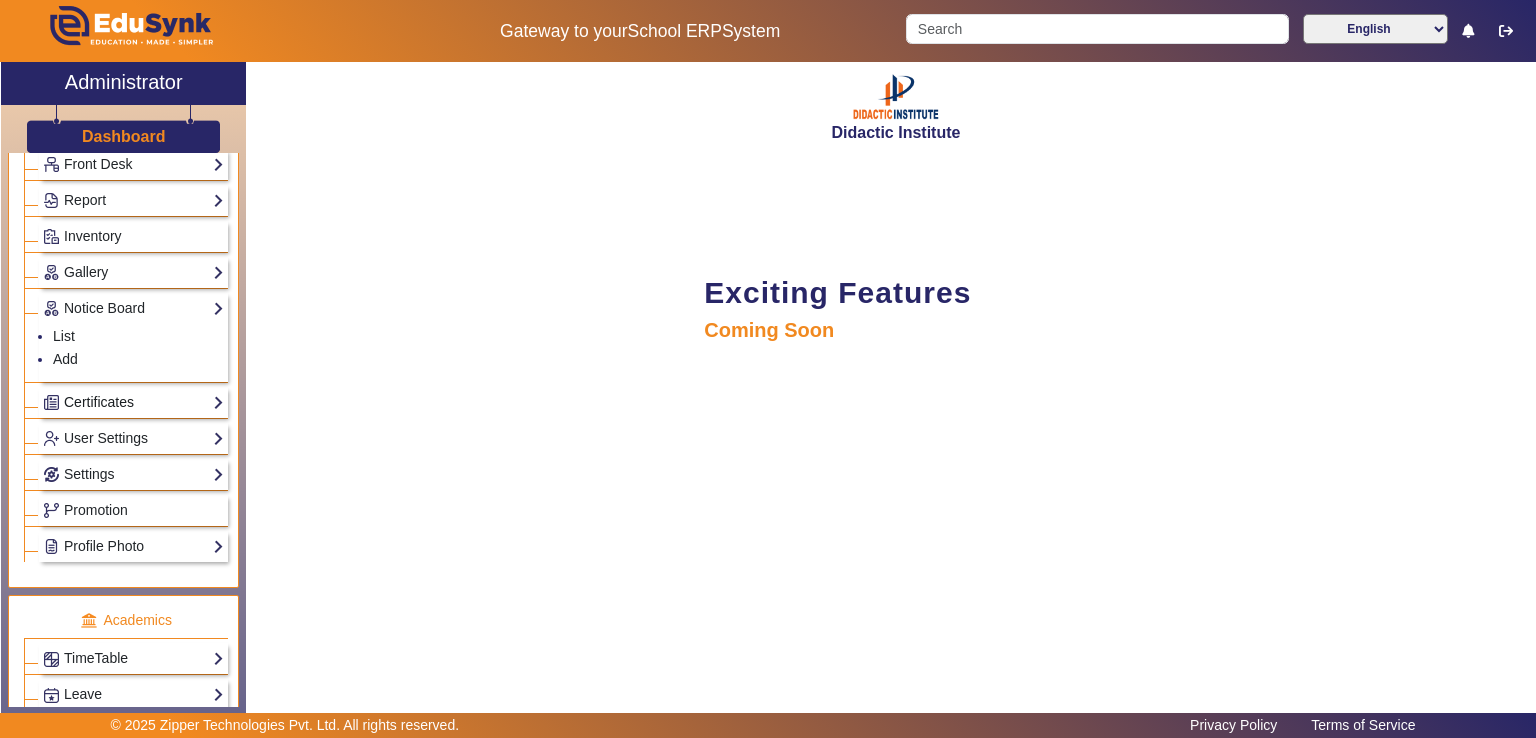click on "Certificates" 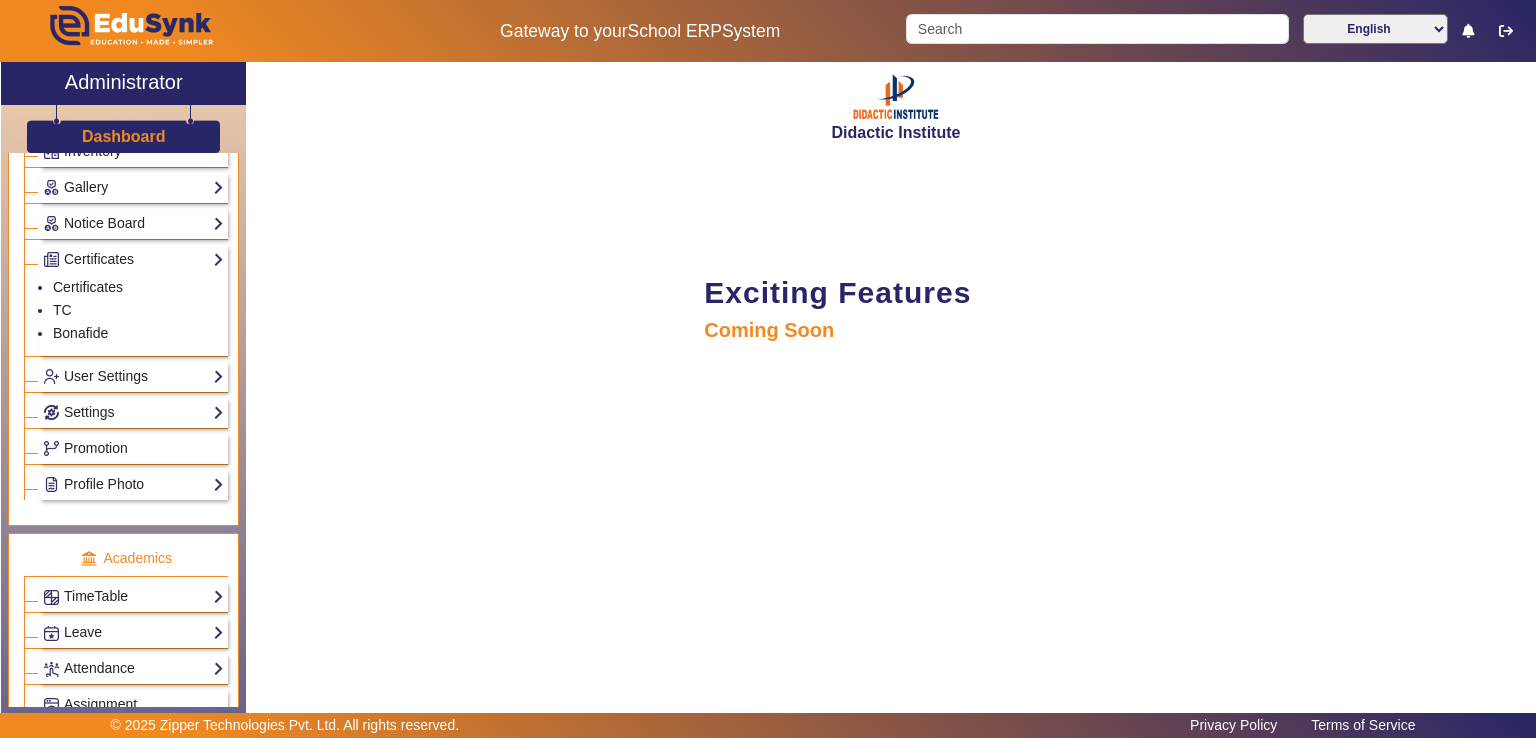 scroll, scrollTop: 508, scrollLeft: 0, axis: vertical 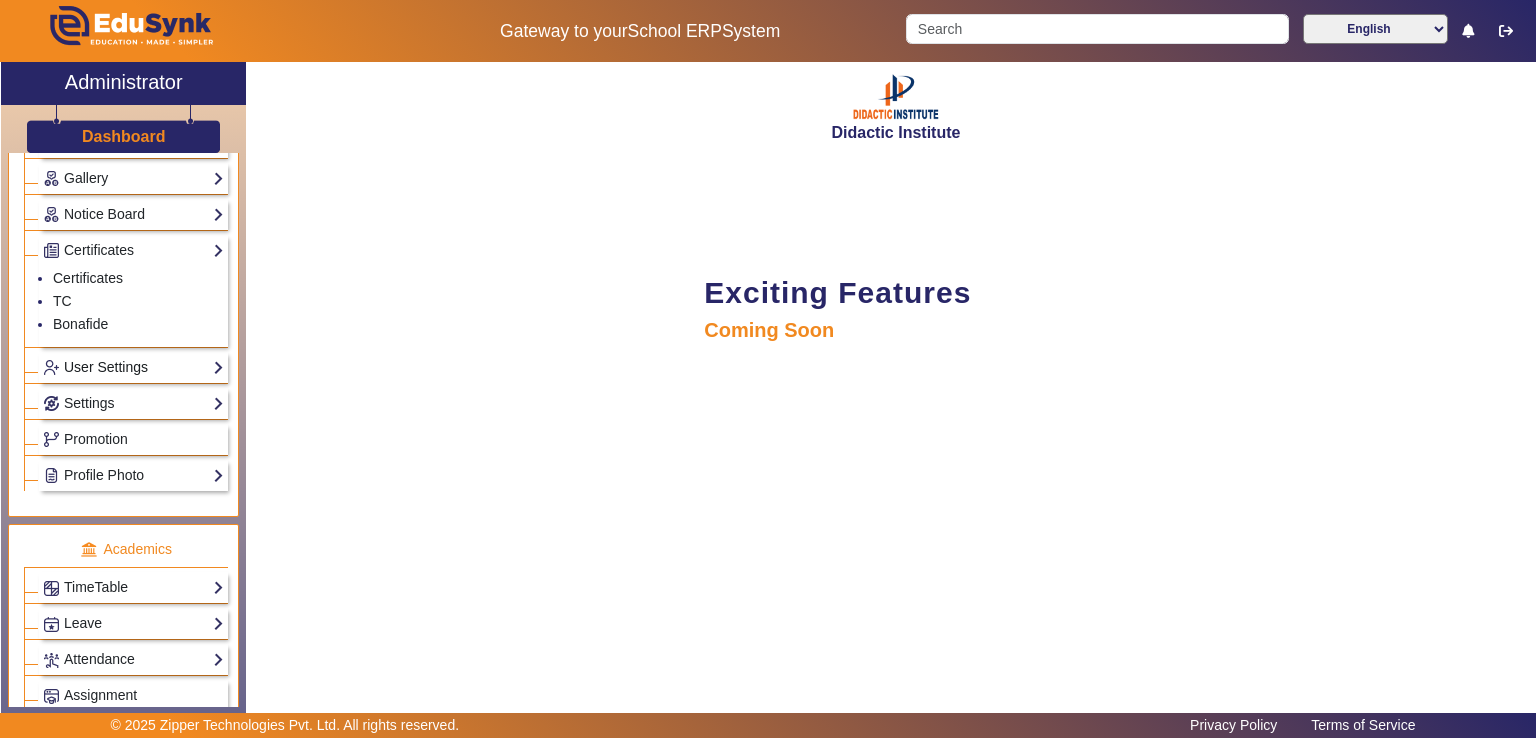 click on "User Settings" 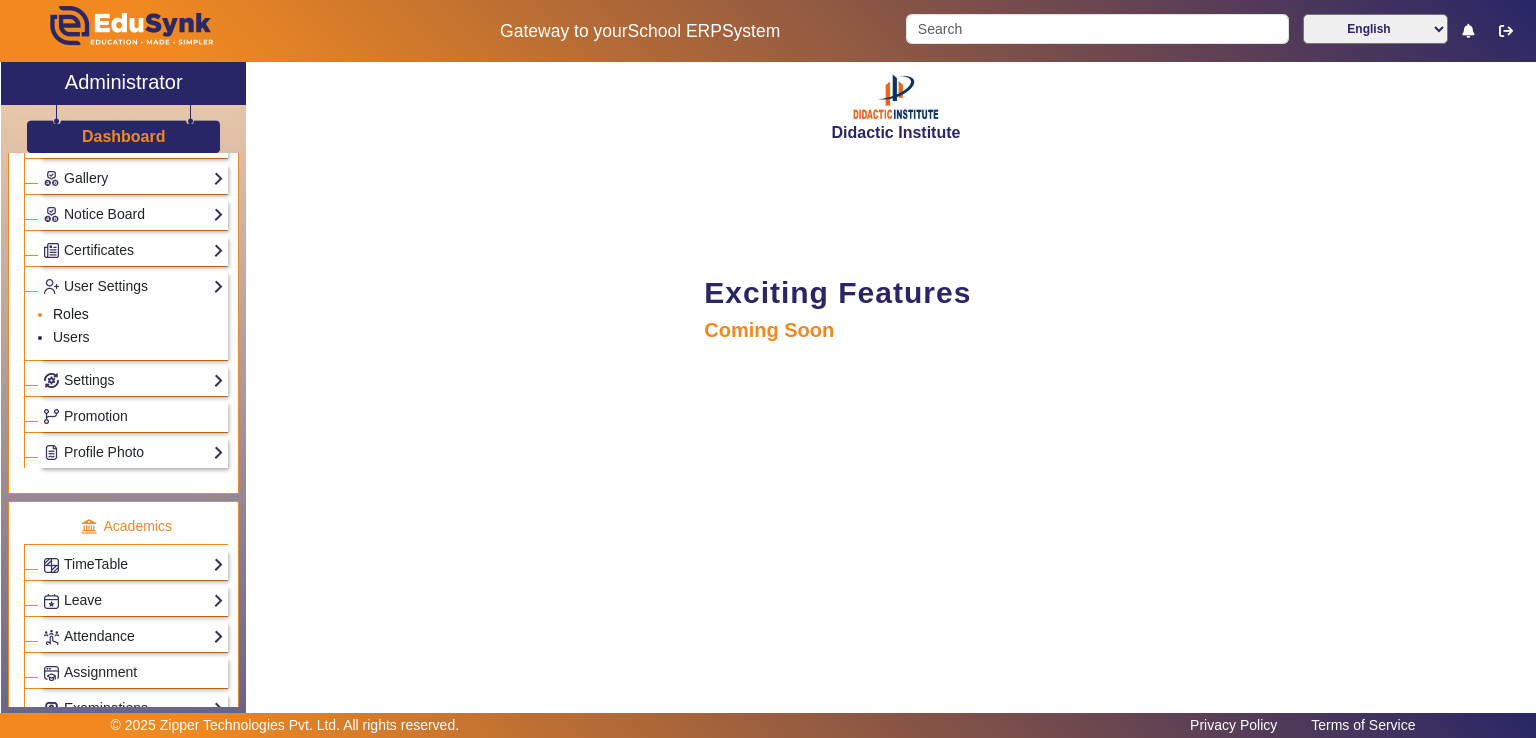 click on "Roles" 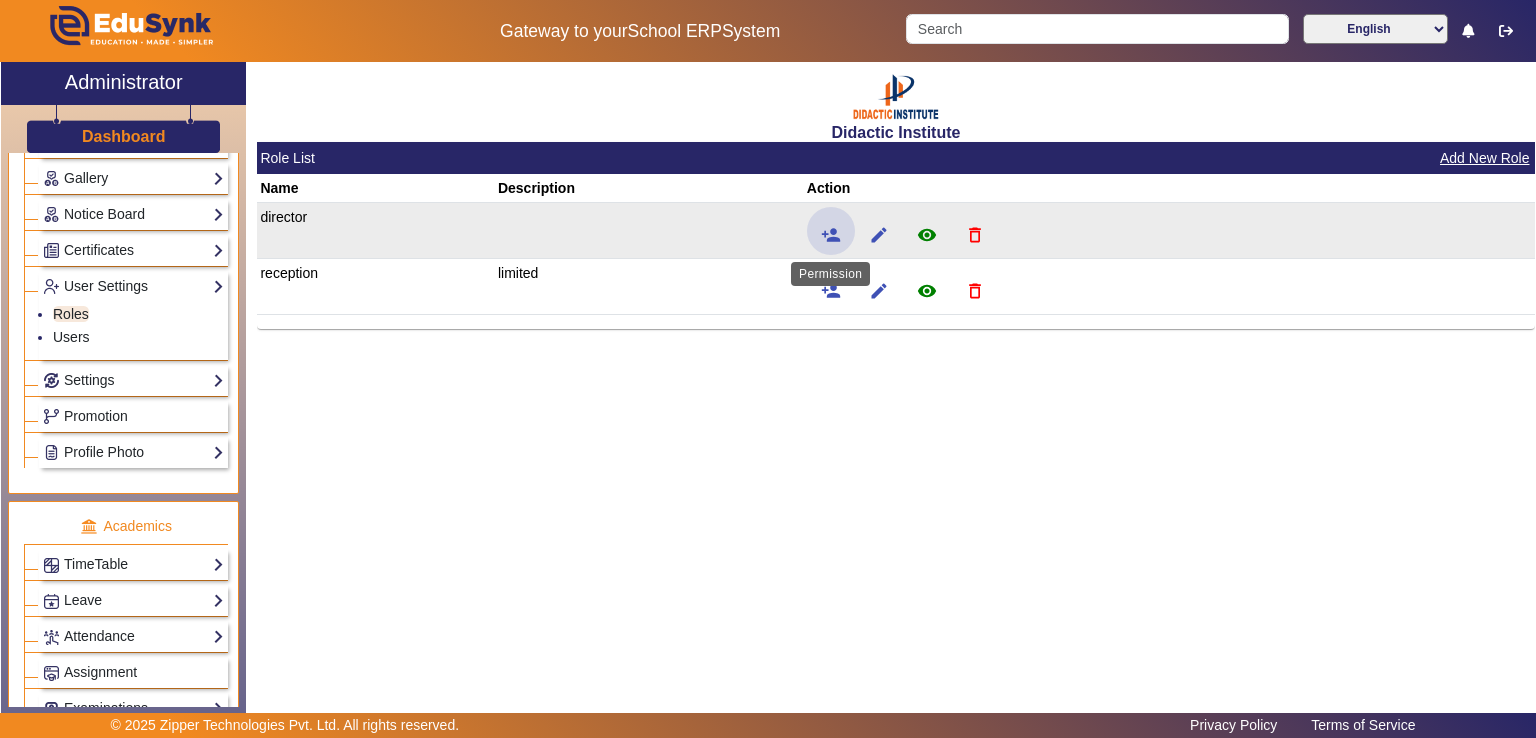 click 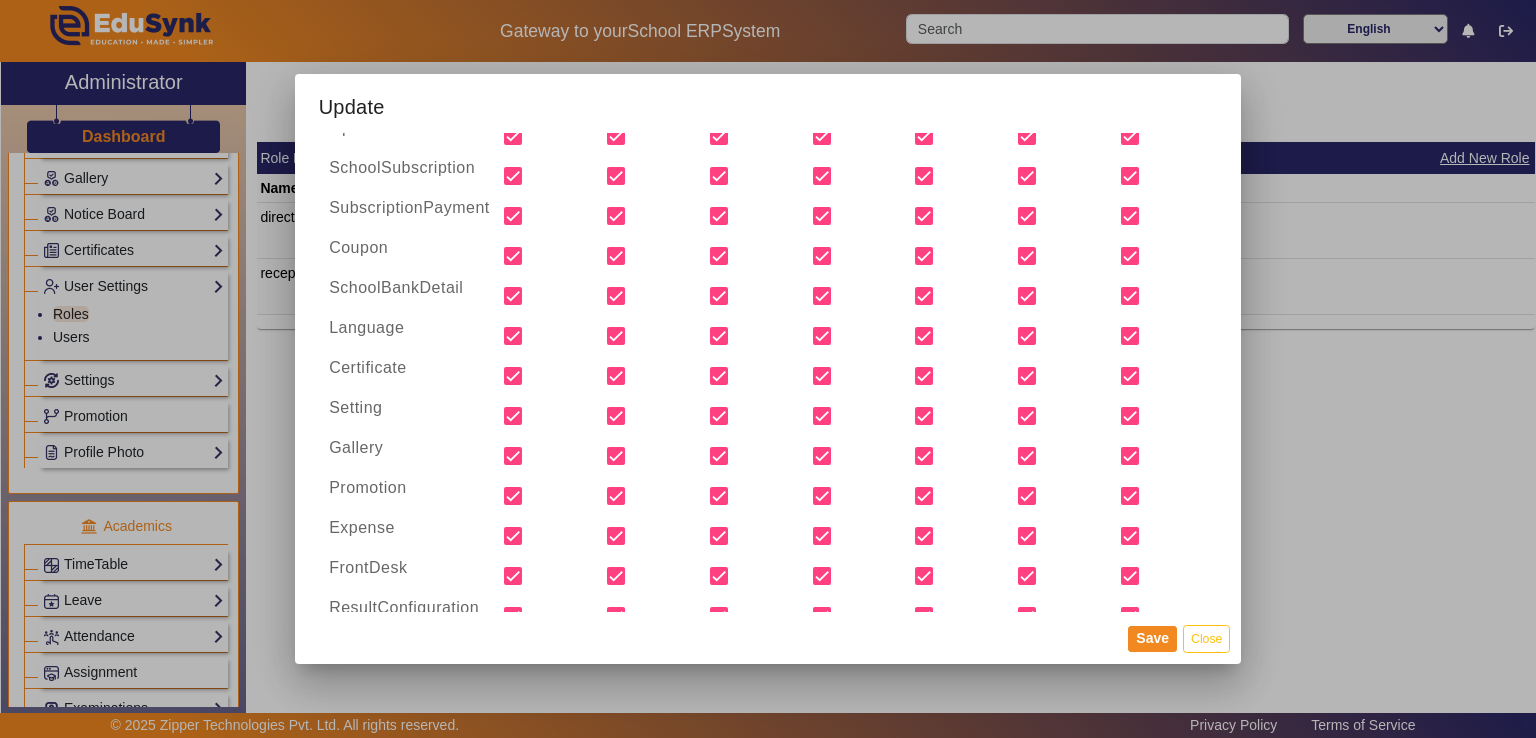 scroll, scrollTop: 2601, scrollLeft: 0, axis: vertical 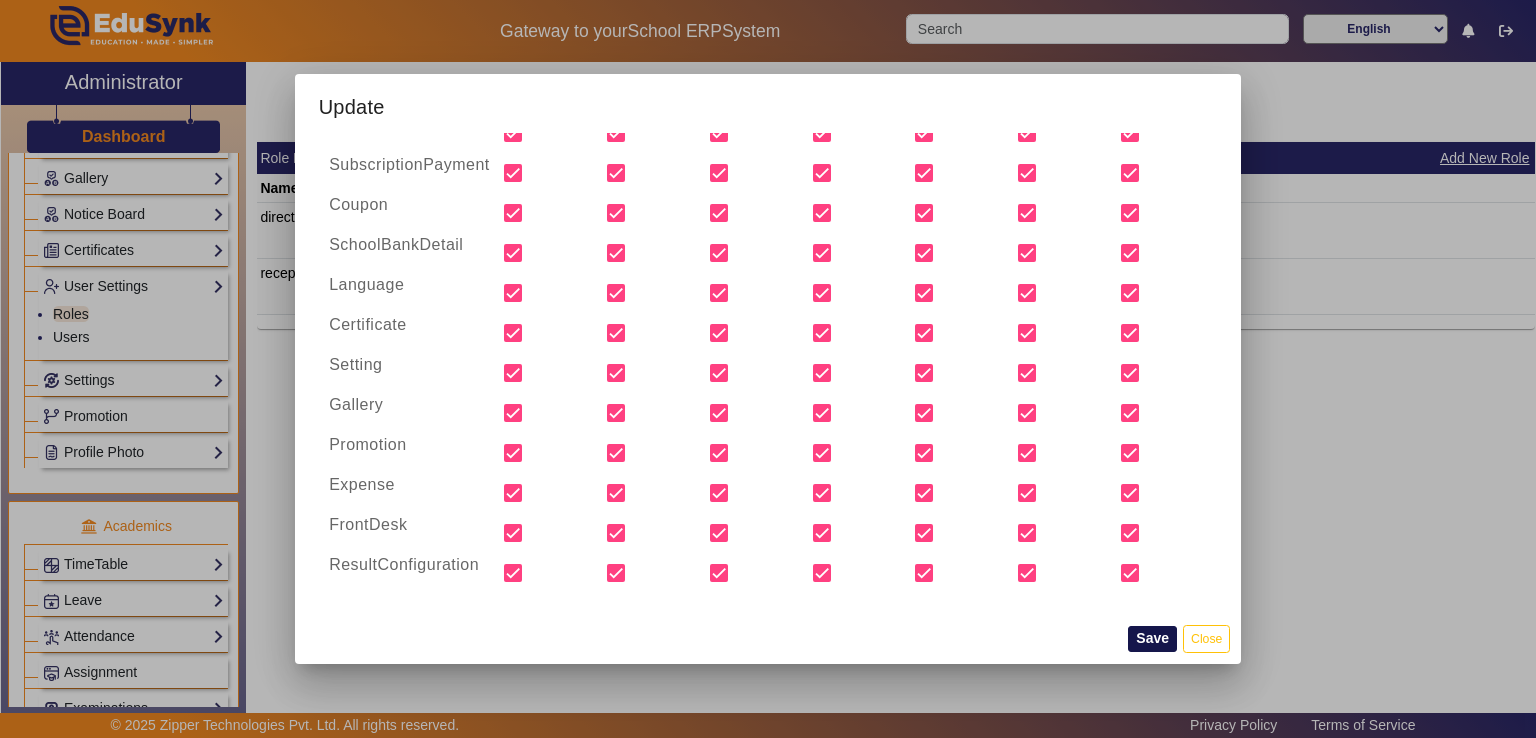 click on "Save" 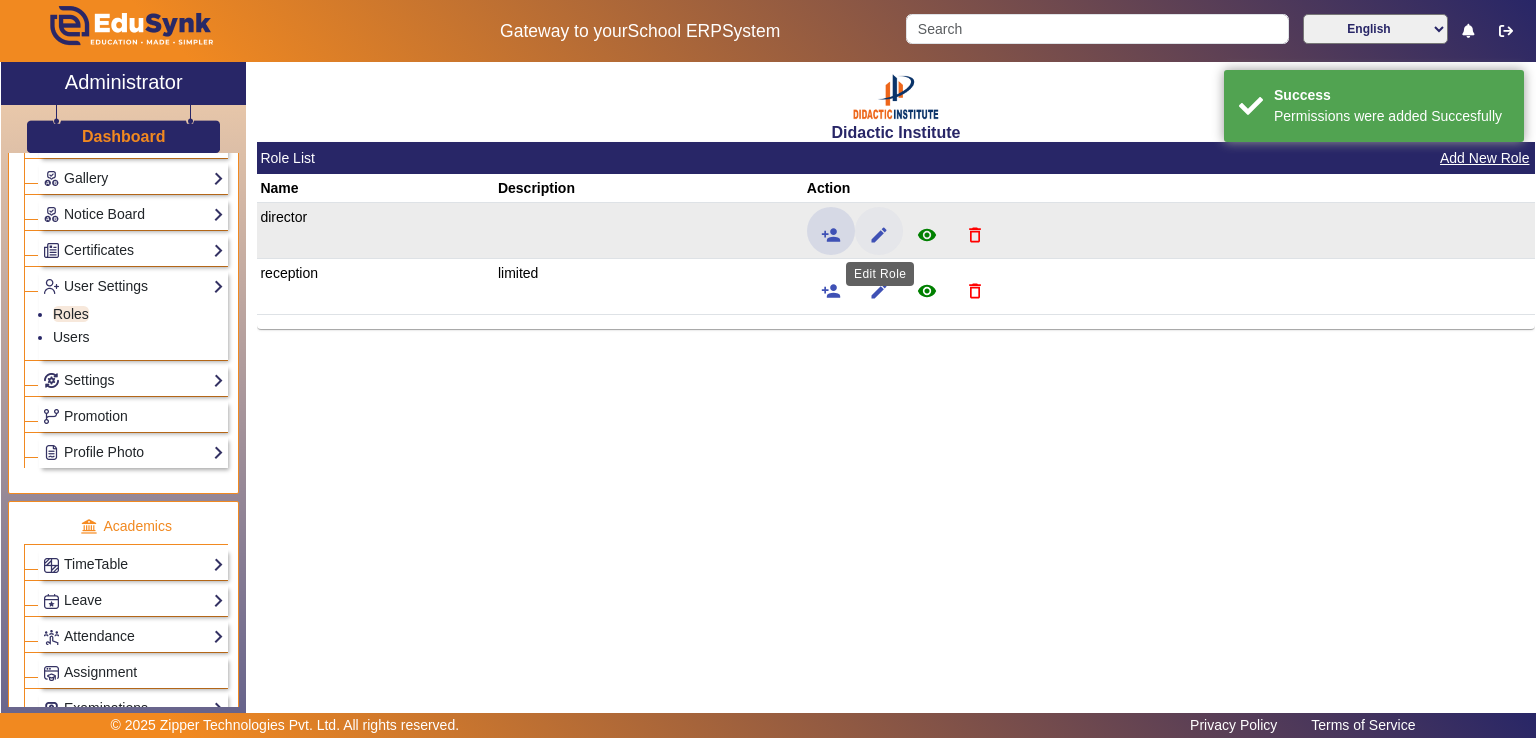 click on "edit" 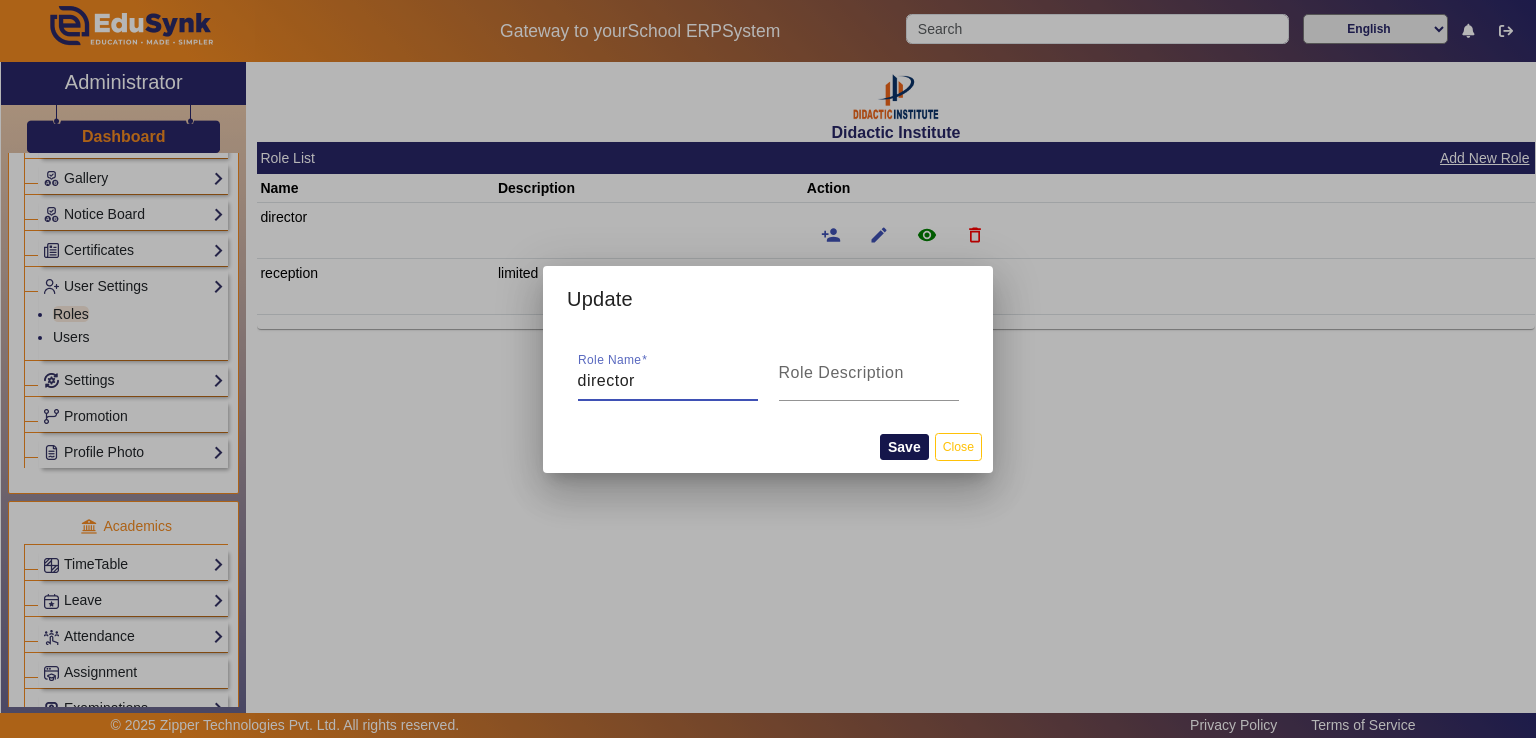 click on "Save" 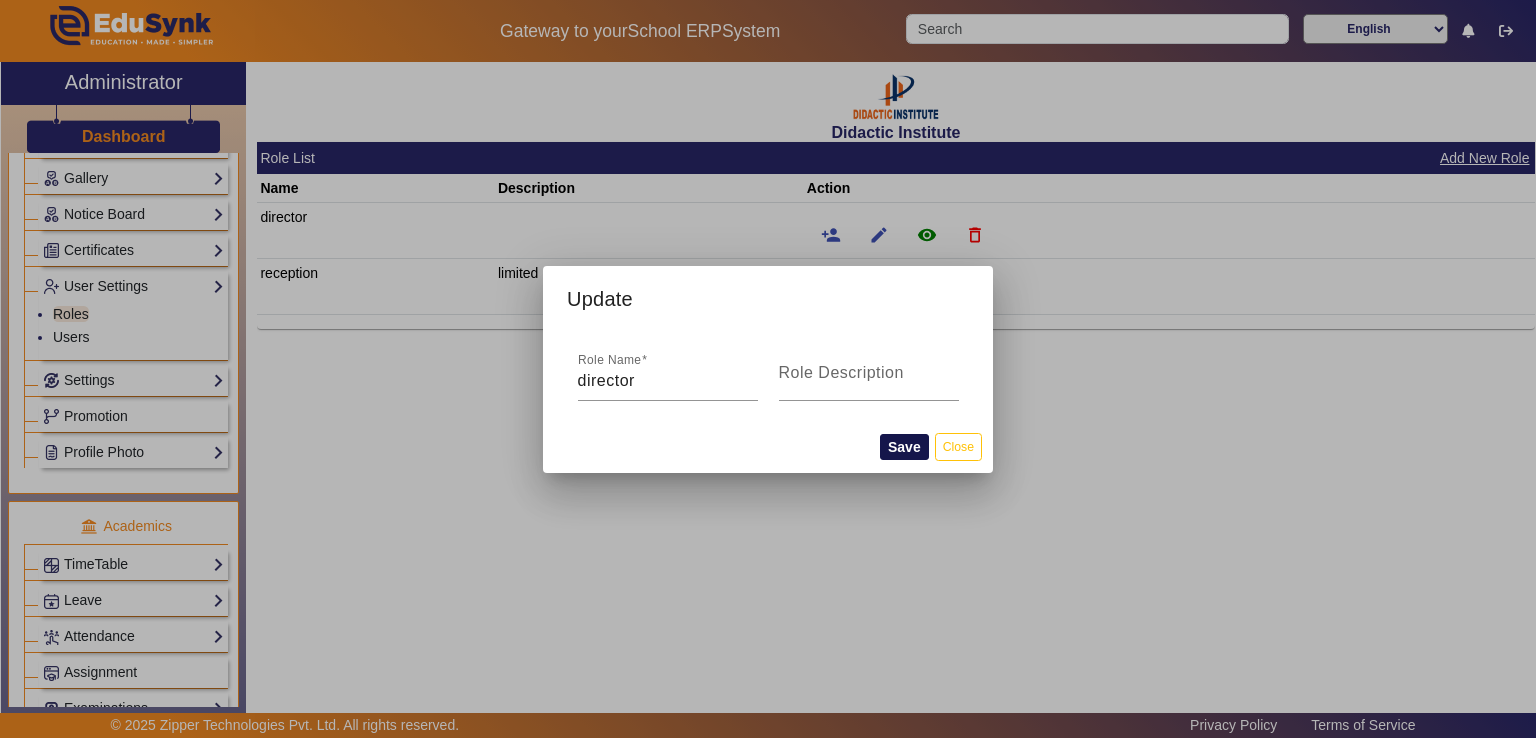 type 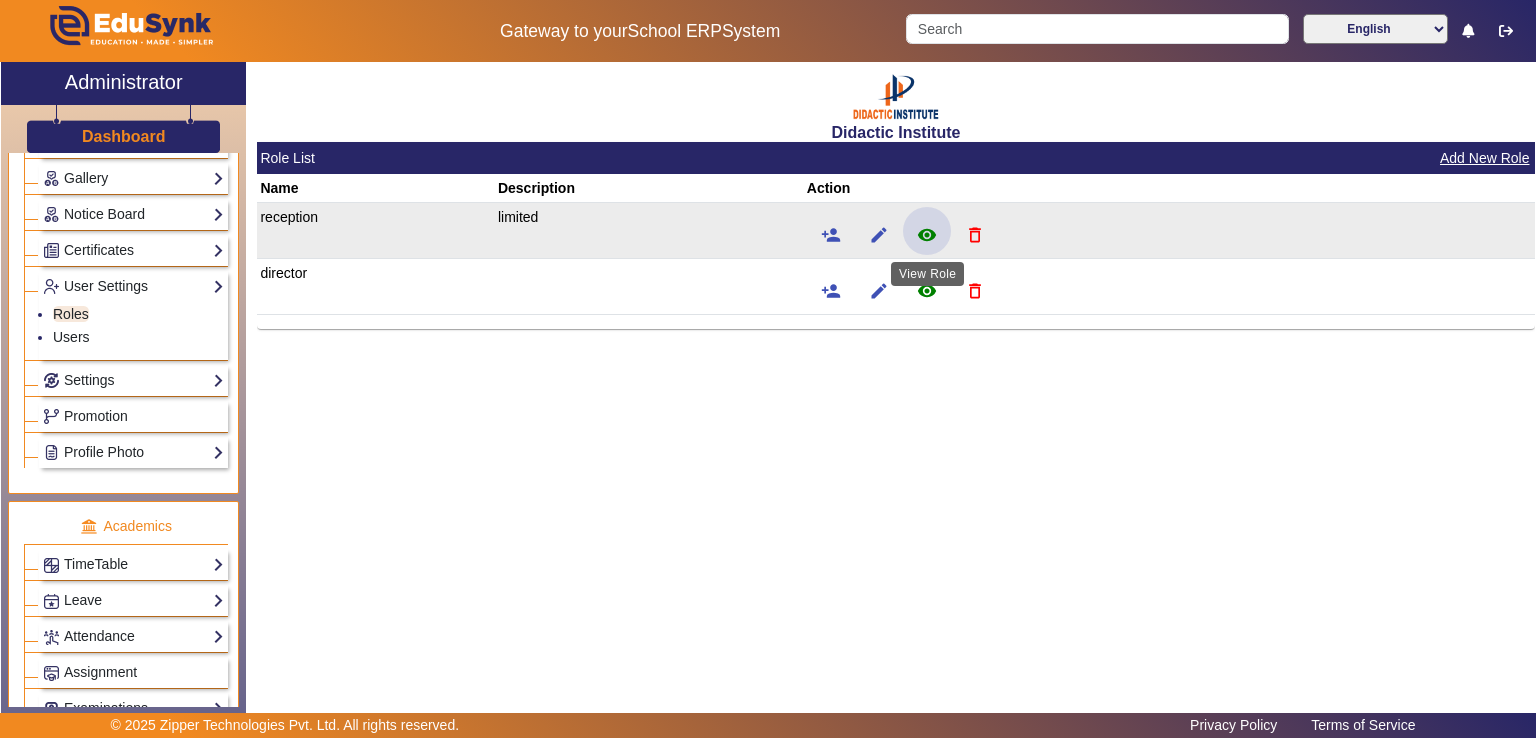 click on "remove_red_eye" 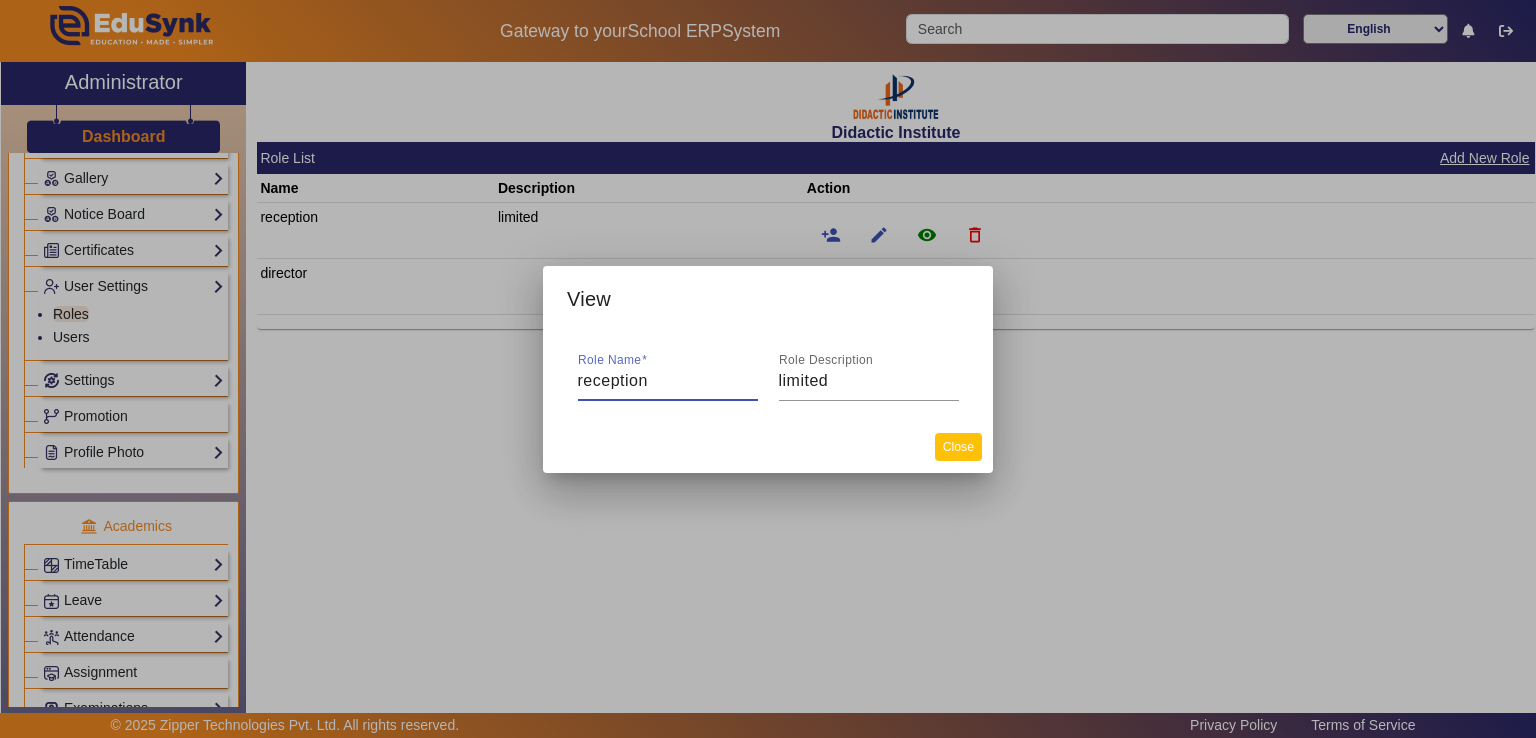 click on "Close" 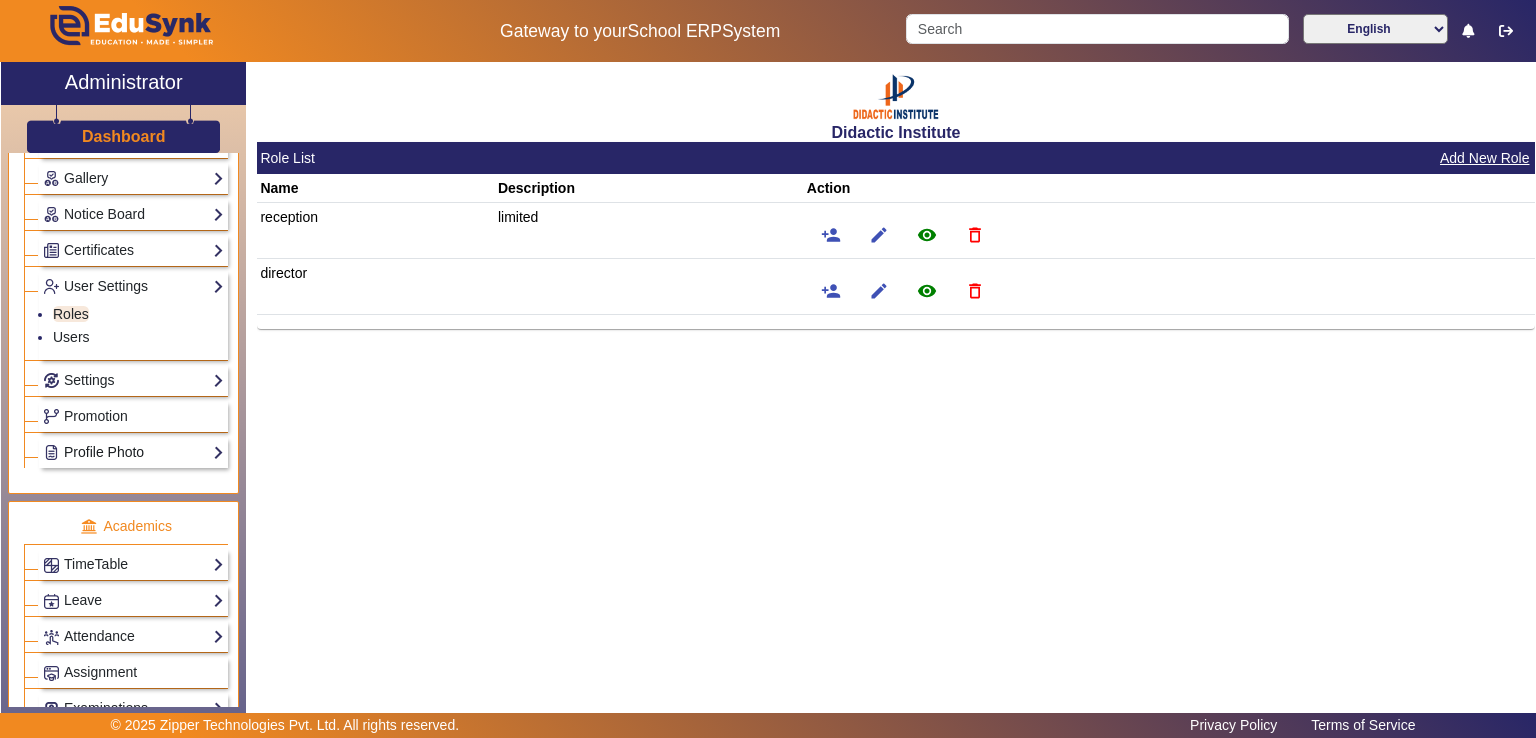 click on "Profile Photo" 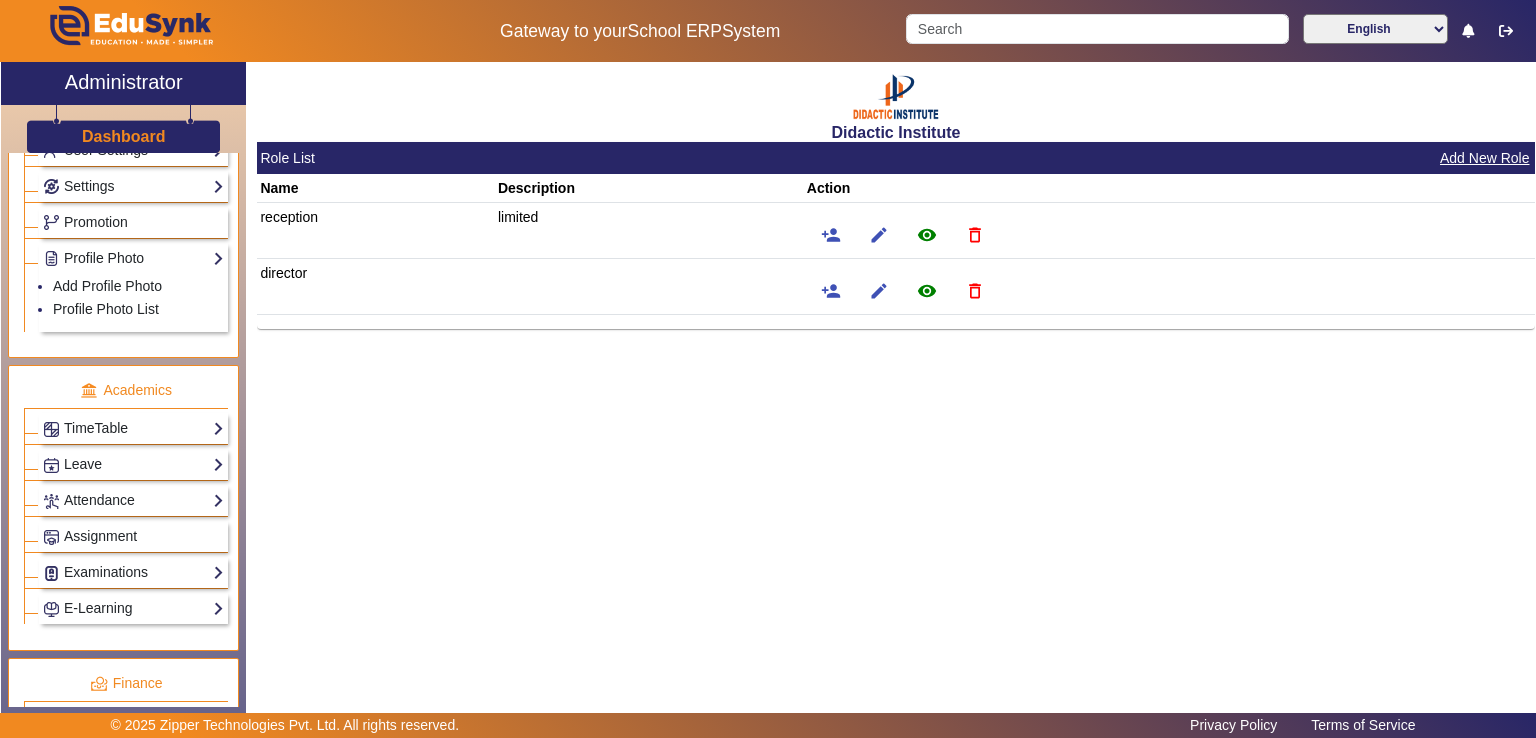 scroll, scrollTop: 656, scrollLeft: 0, axis: vertical 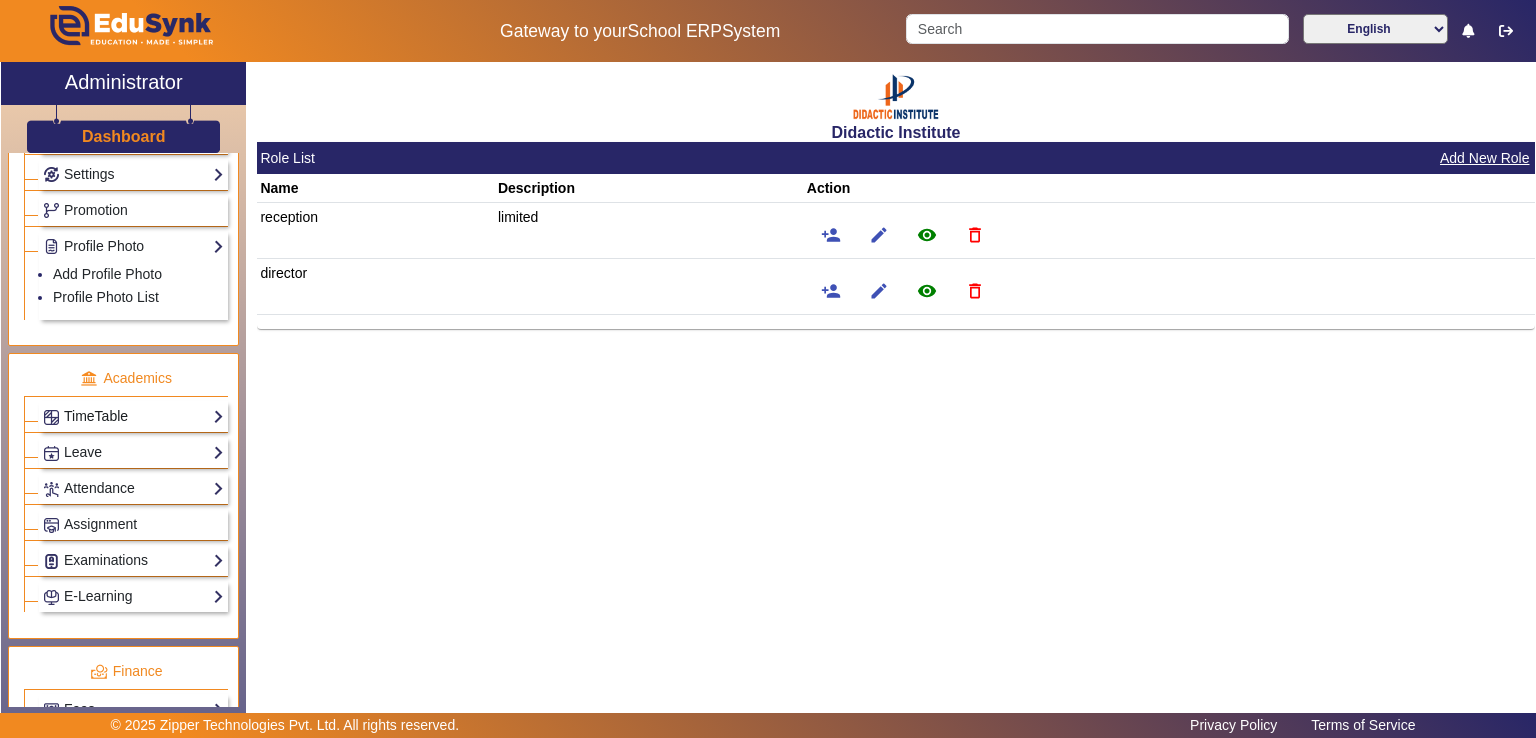 click on "TimeTable" 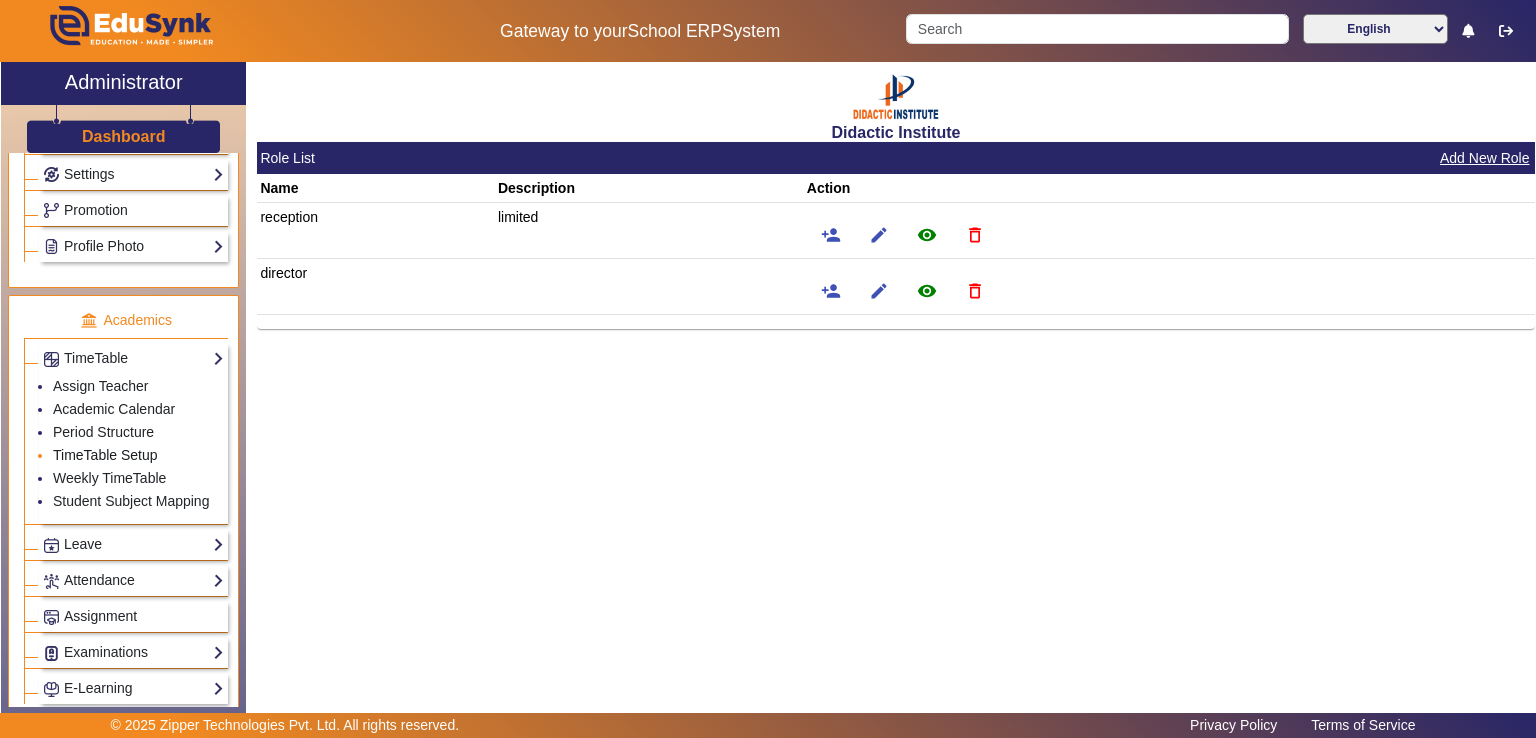 click on "TimeTable Setup" 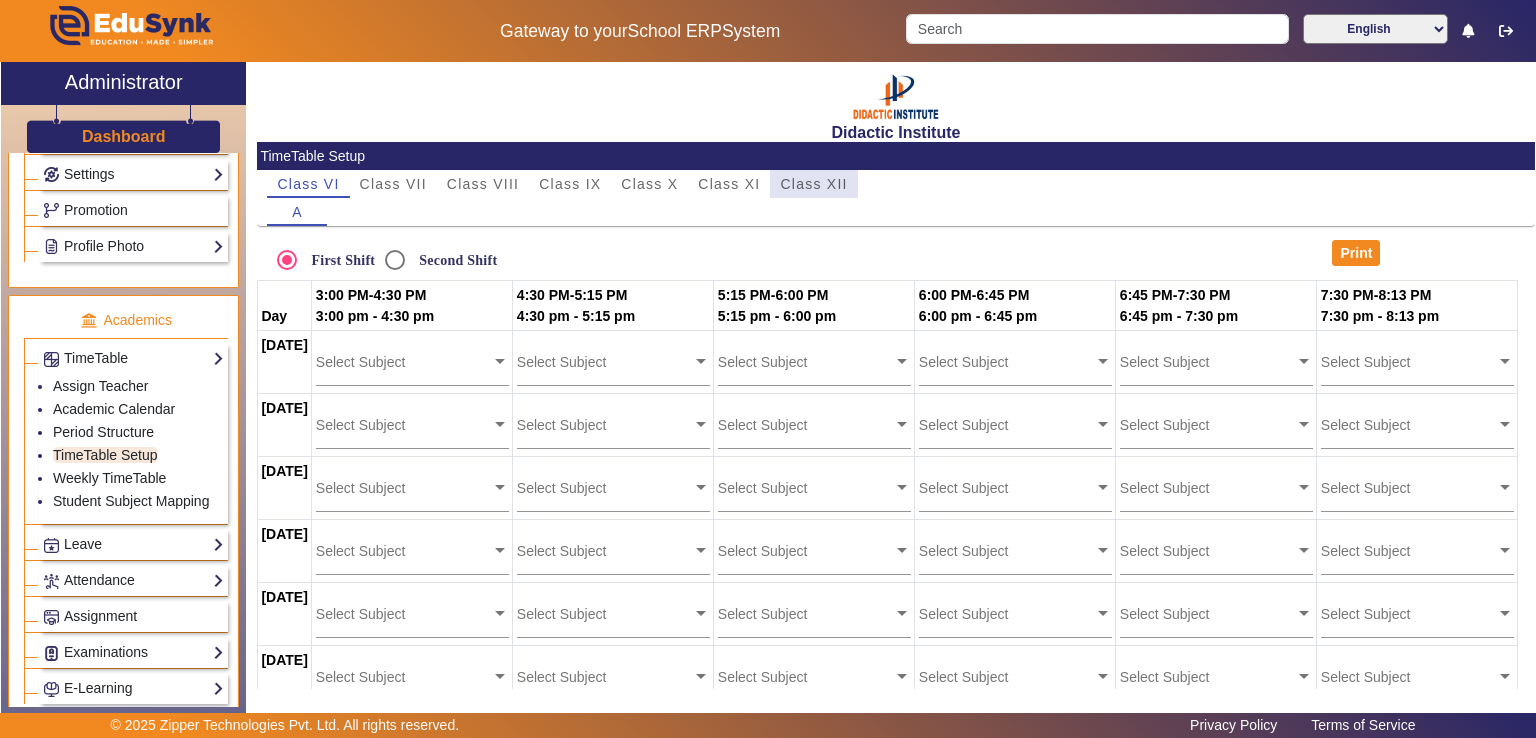 click on "Class XII" at bounding box center (813, 184) 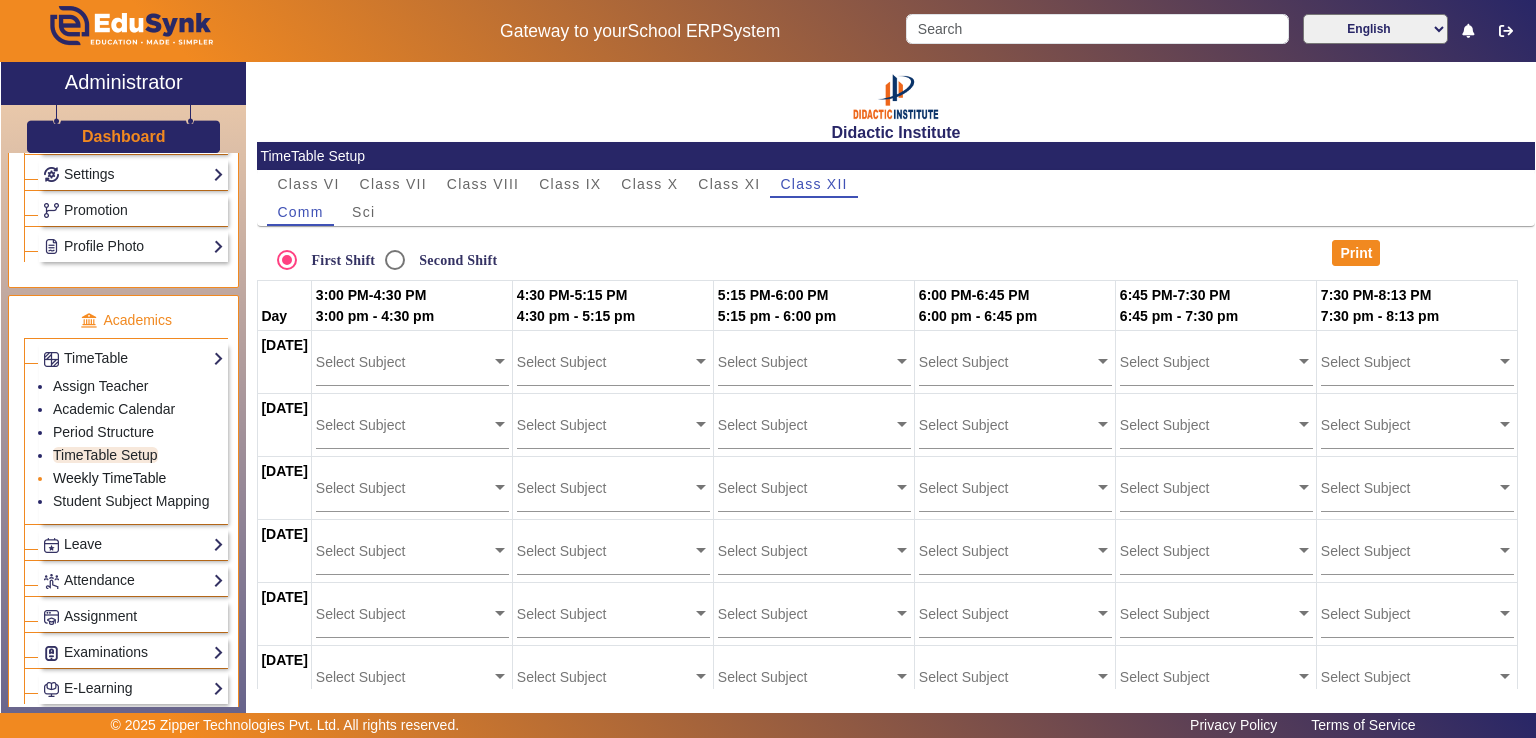click on "Weekly TimeTable" 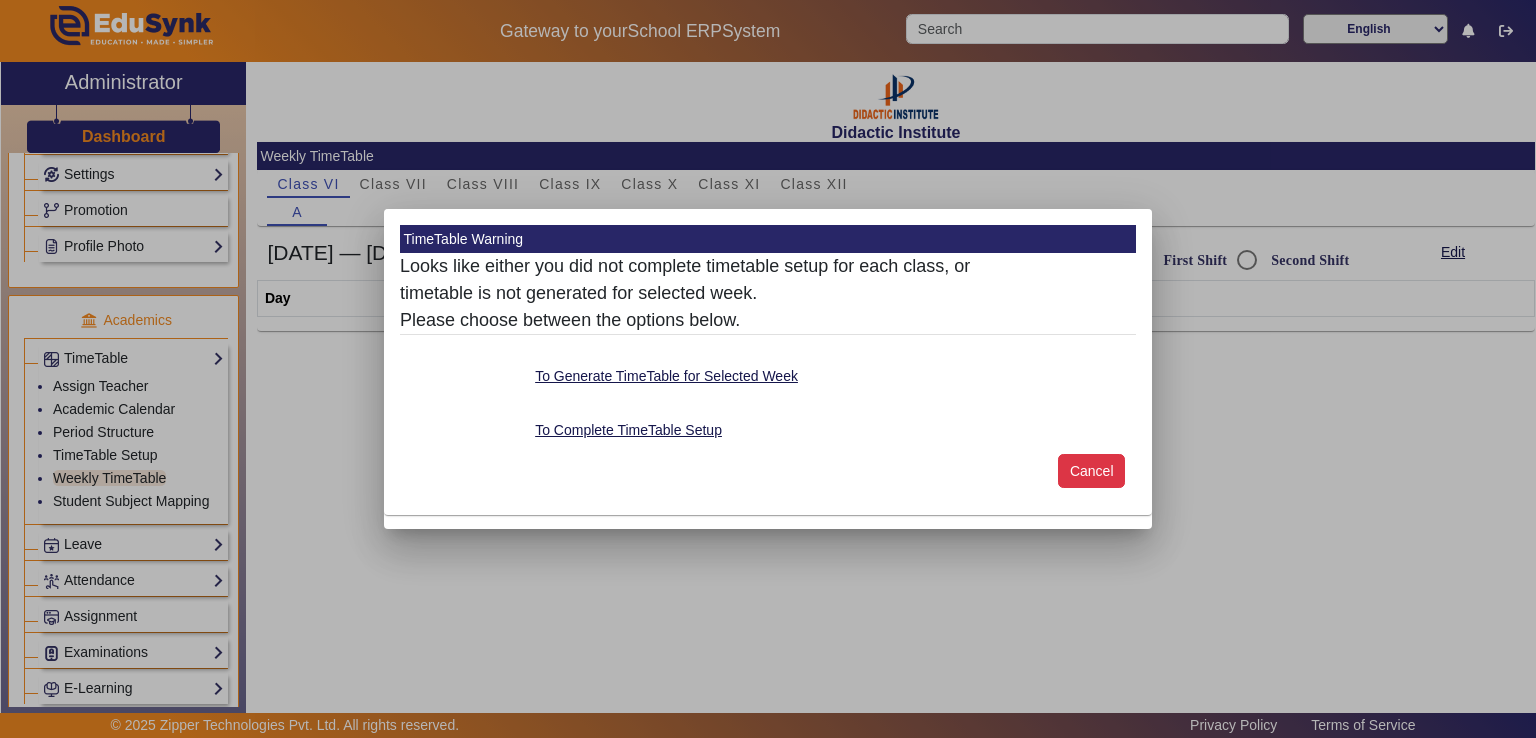 click on "Cancel" 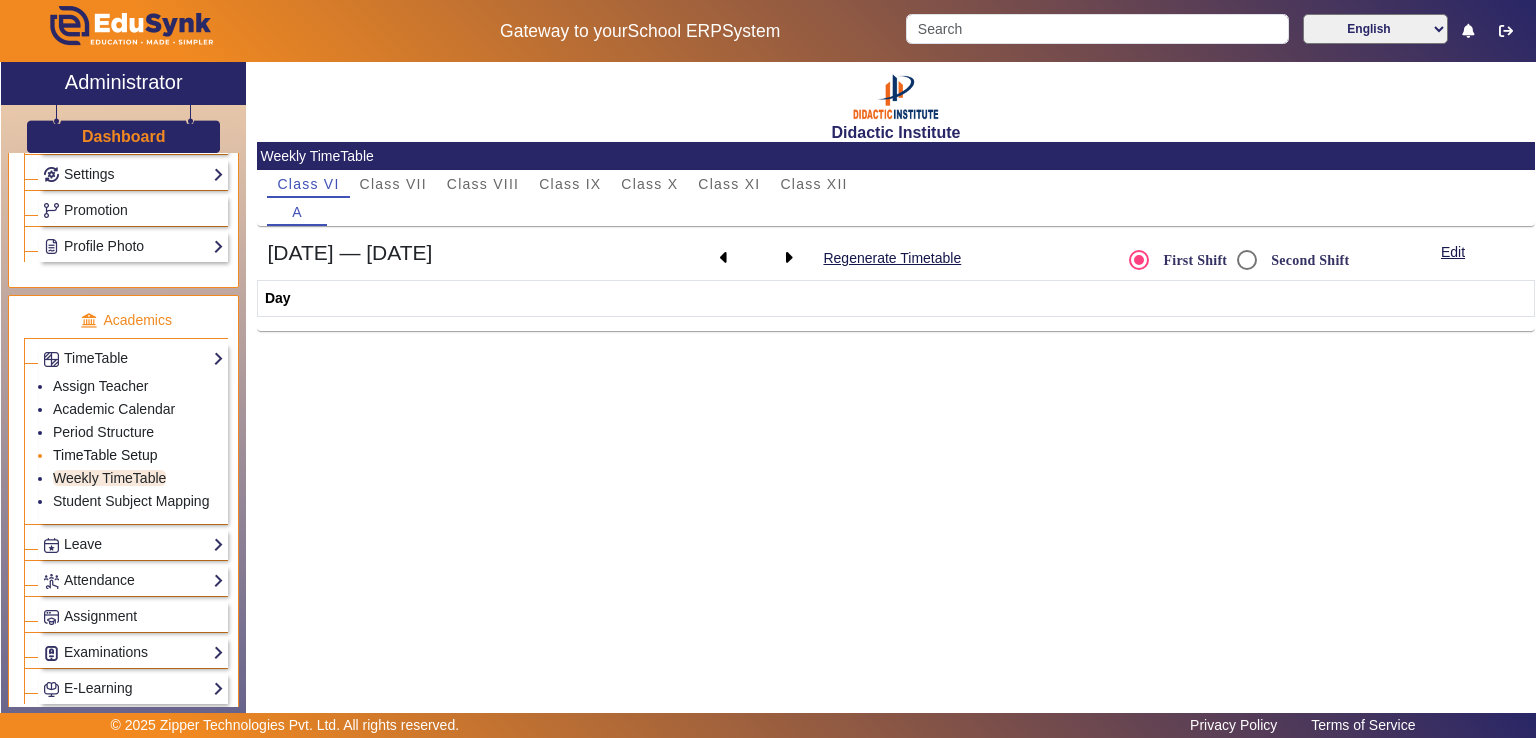 click on "TimeTable Setup" 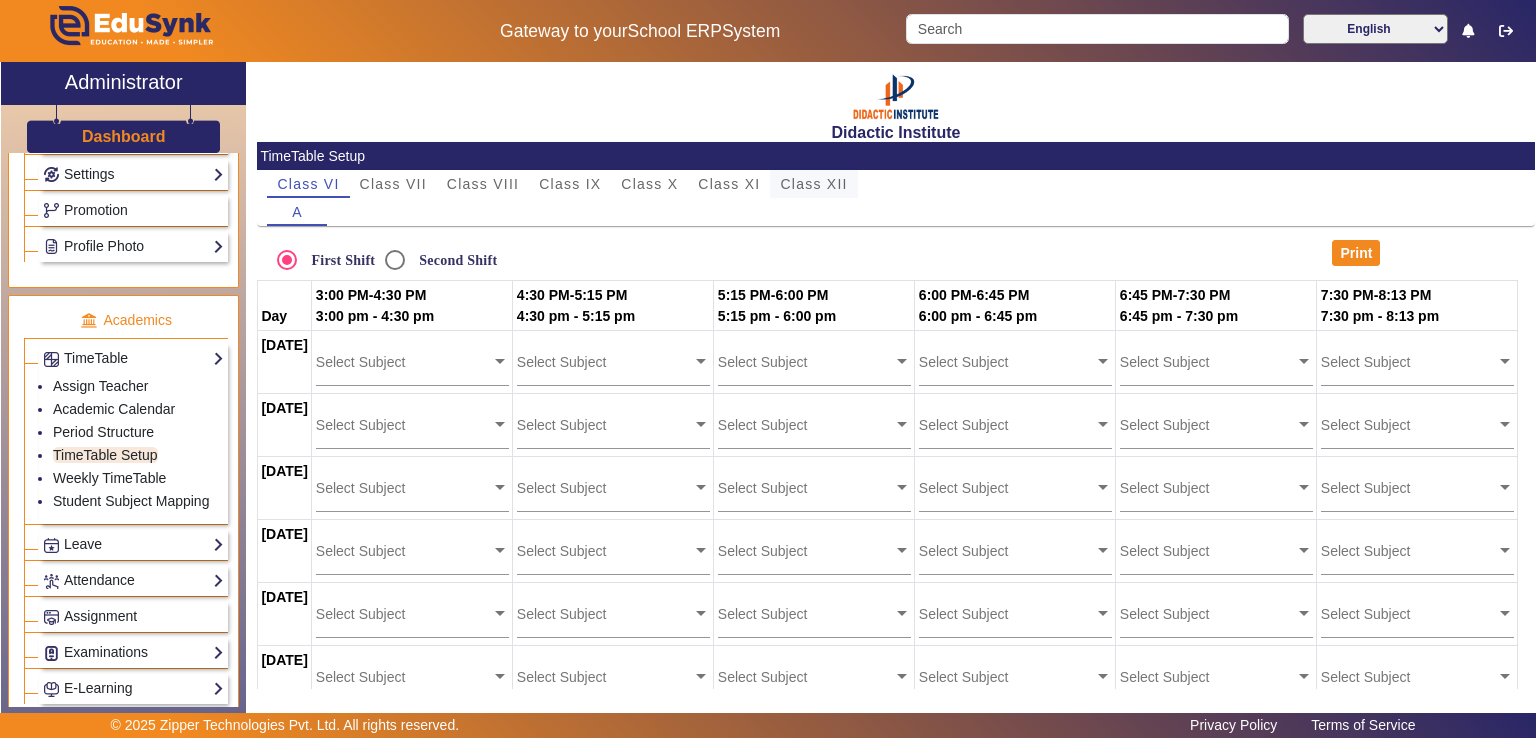 click on "Class XII" at bounding box center (813, 184) 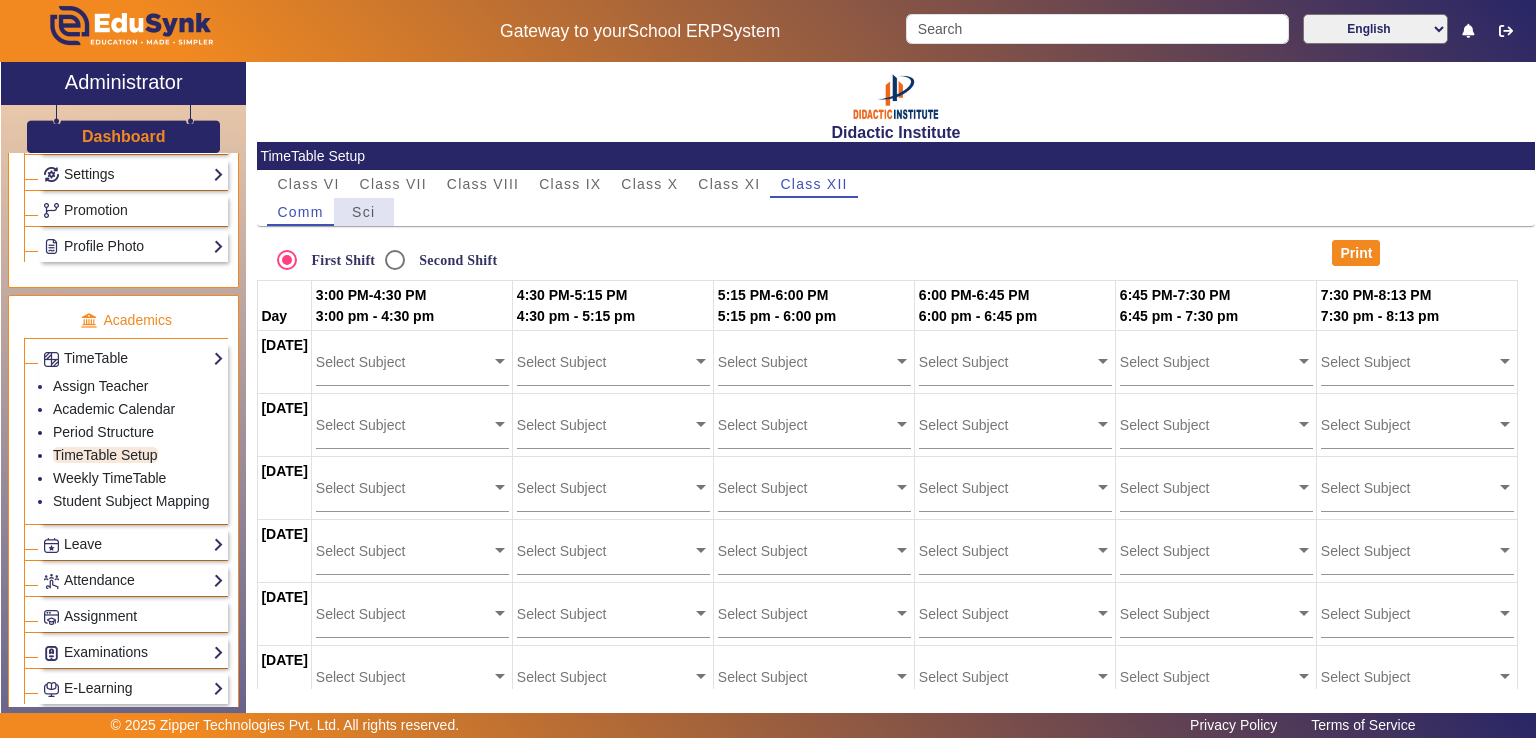 click on "Sci" at bounding box center (363, 212) 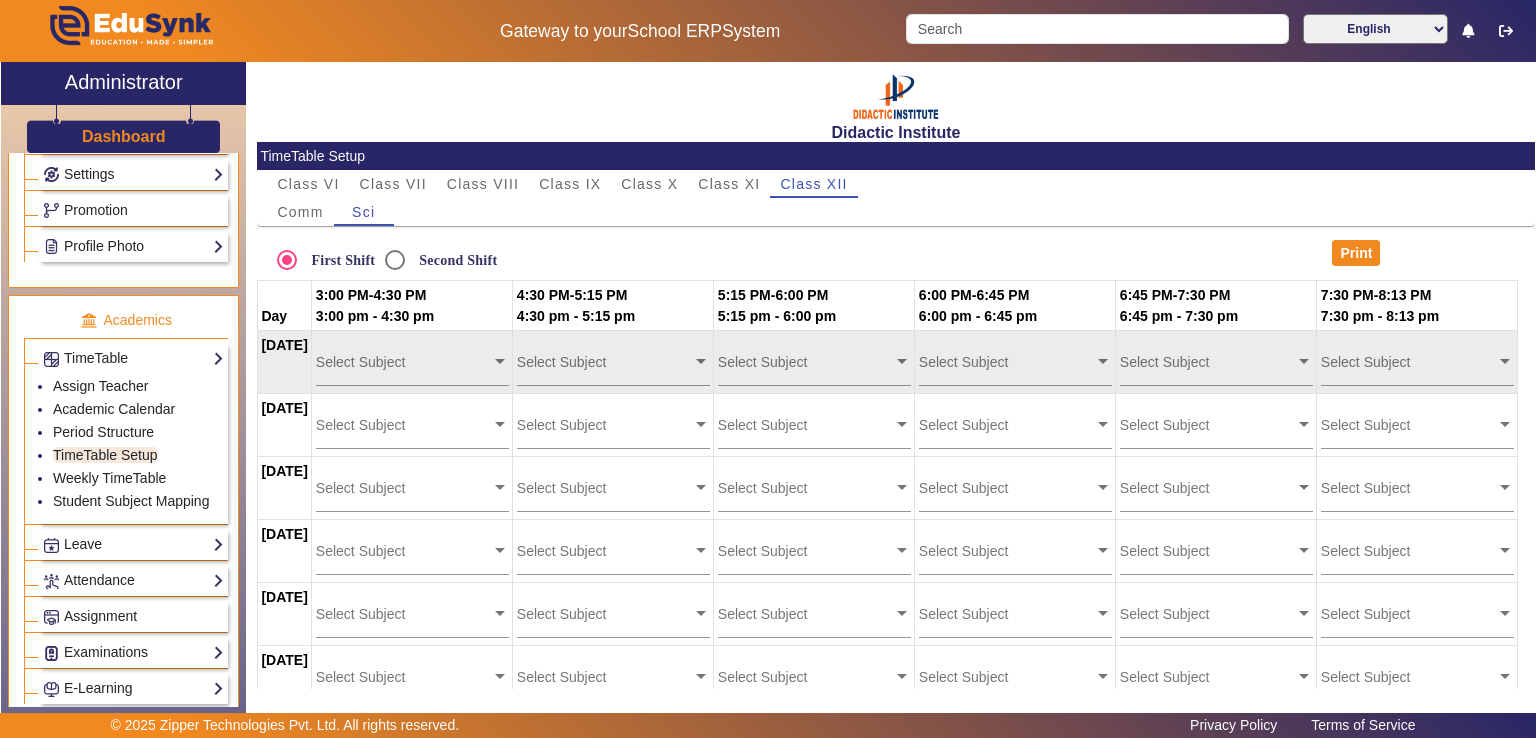 click 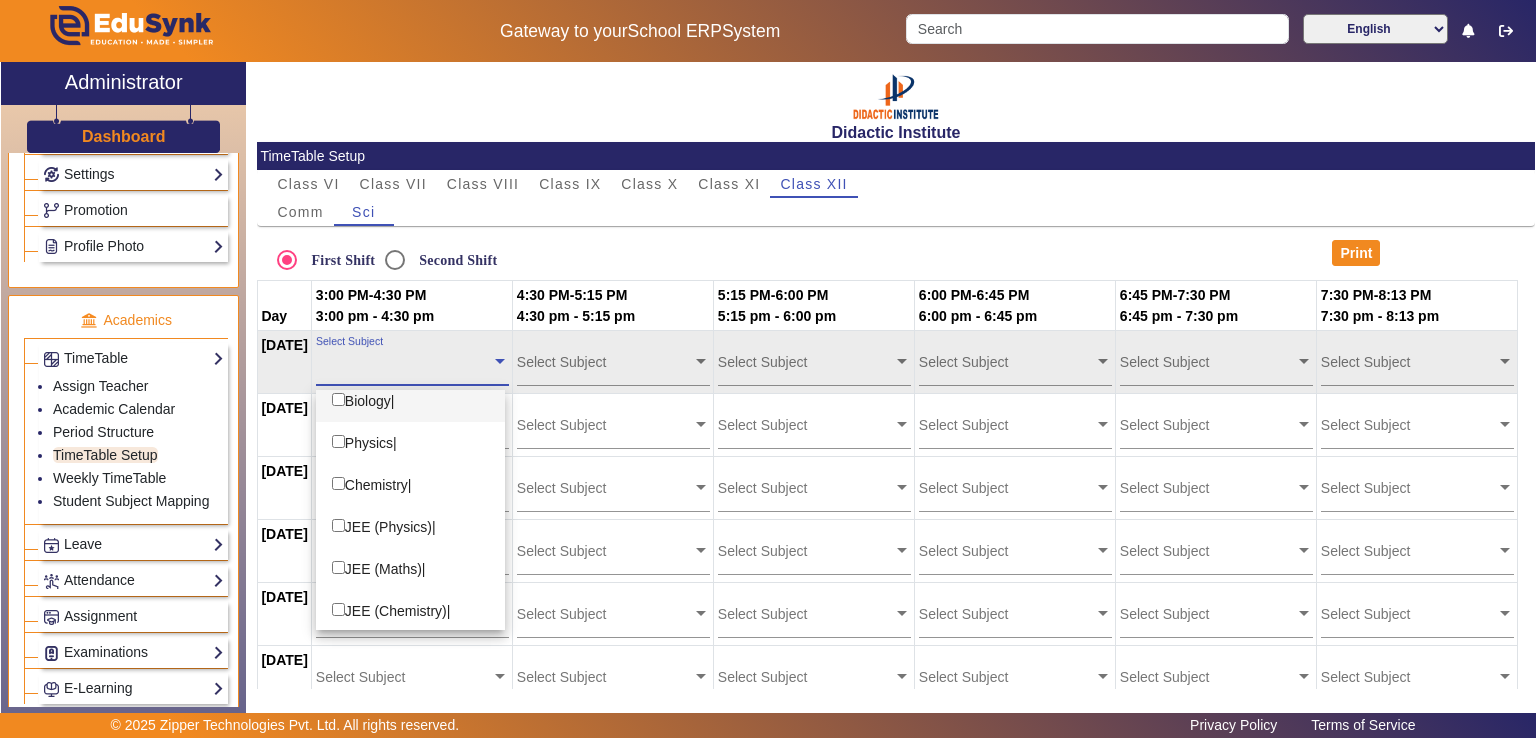 scroll, scrollTop: 53, scrollLeft: 0, axis: vertical 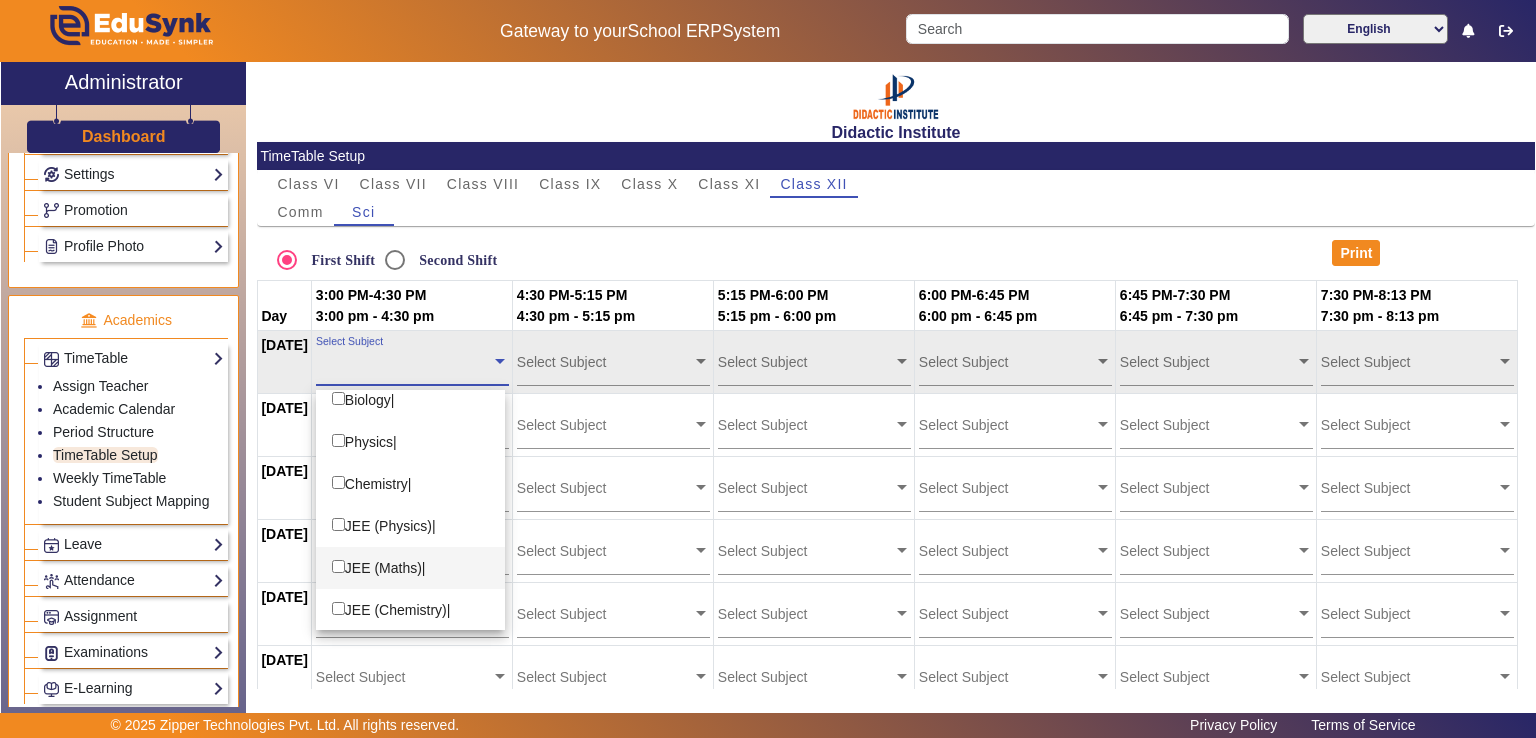 click on "JEE (Maths)|" at bounding box center [410, 568] 